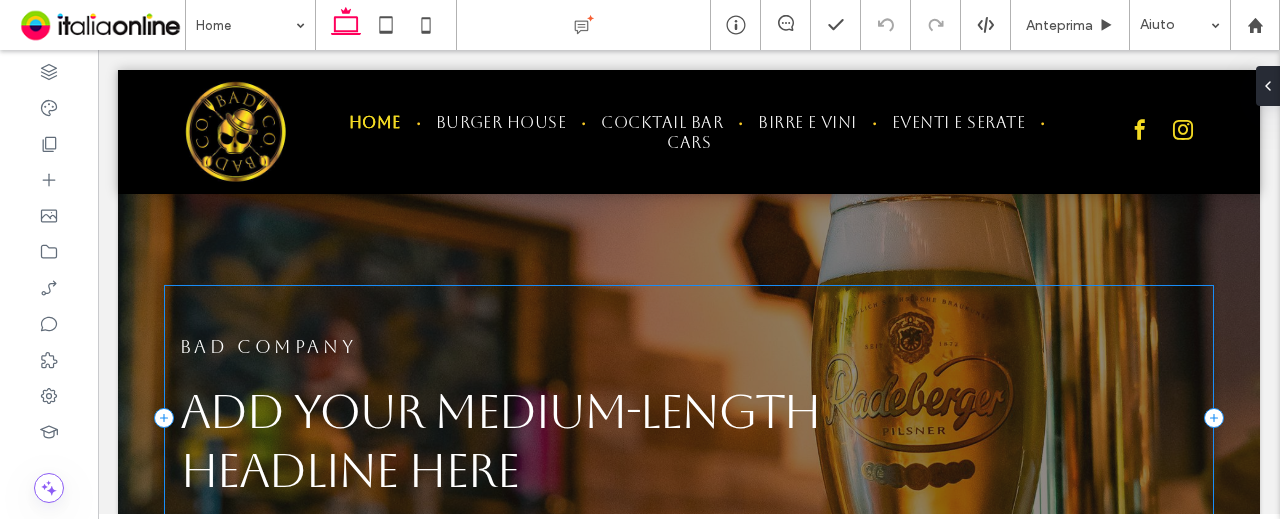 scroll, scrollTop: 0, scrollLeft: 0, axis: both 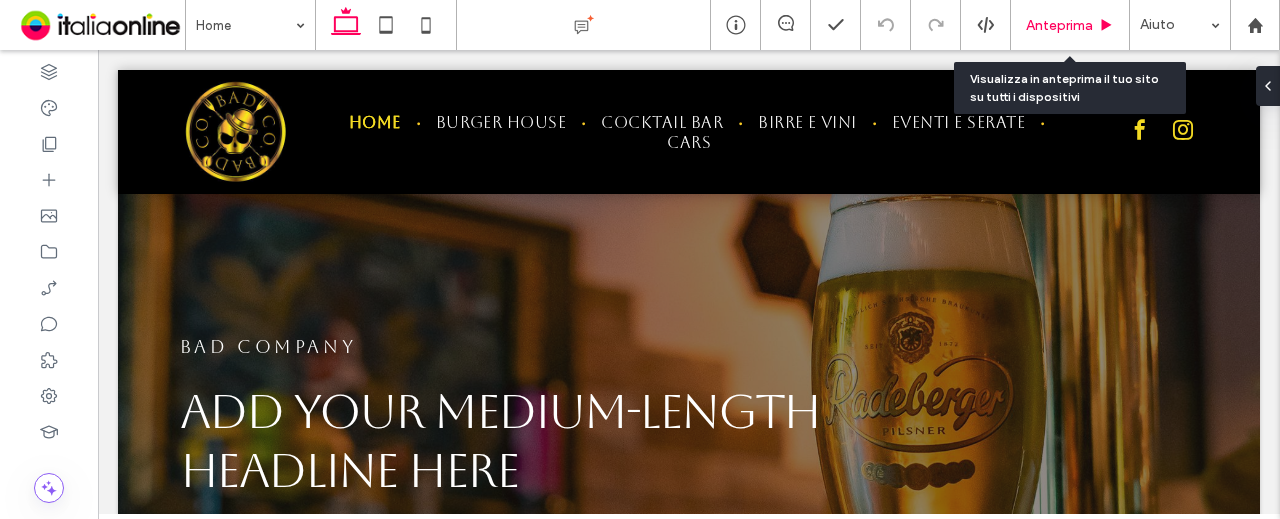 click on "Anteprima" at bounding box center [1059, 25] 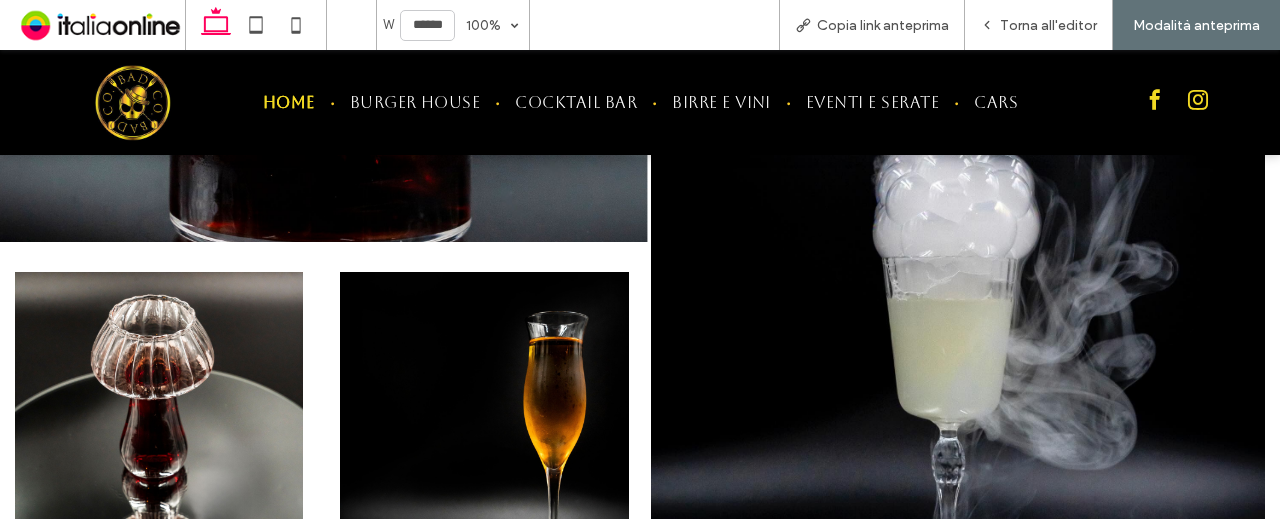 scroll, scrollTop: 2381, scrollLeft: 0, axis: vertical 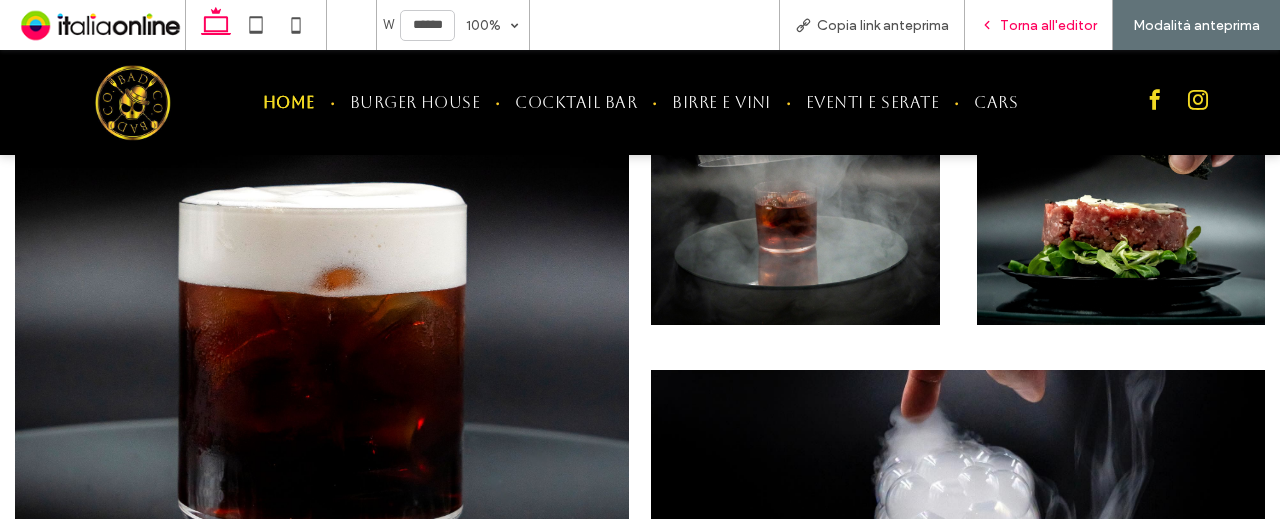 click on "Torna all'editor" at bounding box center [1048, 25] 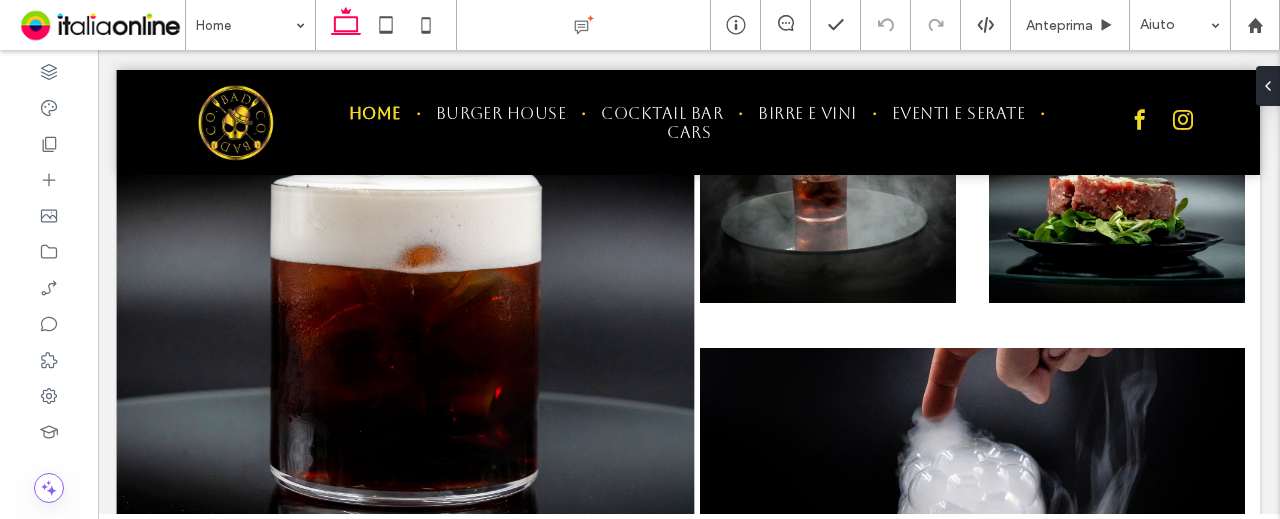 click at bounding box center [406, 255] 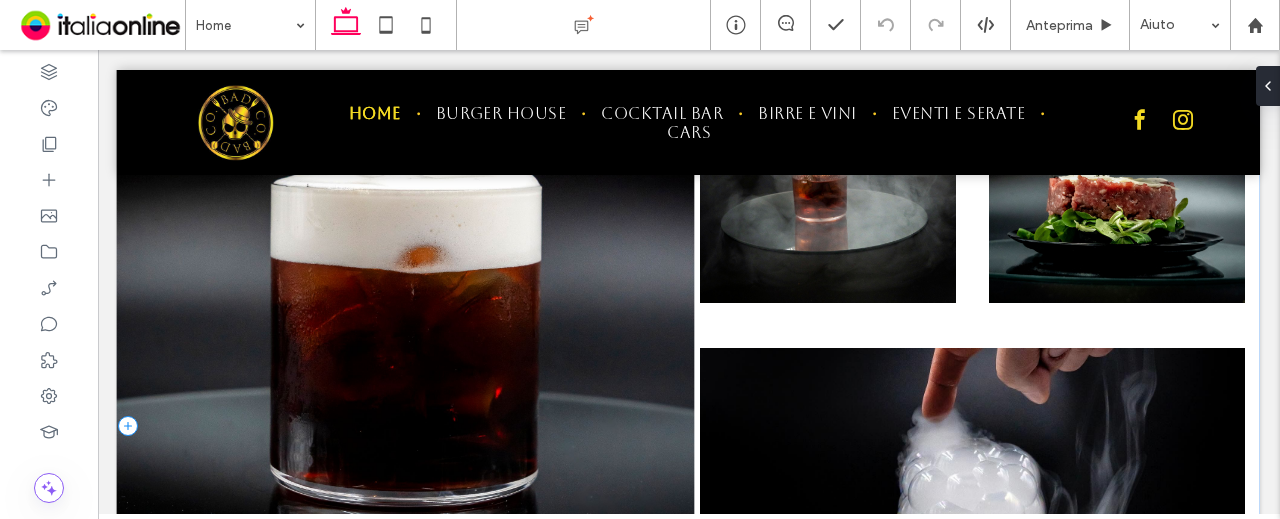 scroll, scrollTop: 2320, scrollLeft: 0, axis: vertical 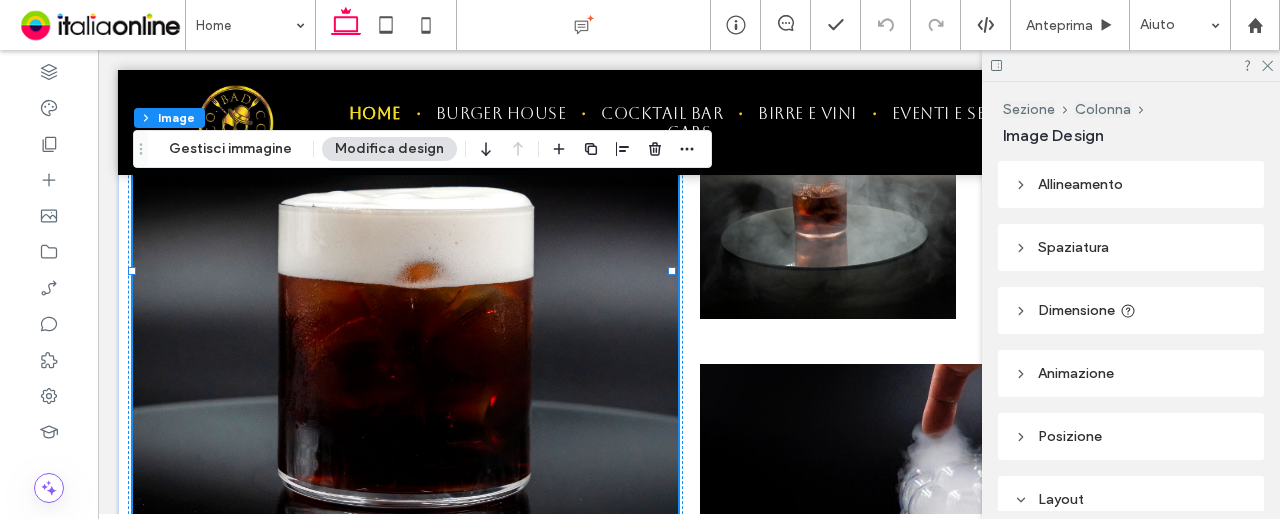 click on "Animazione" at bounding box center [1076, 373] 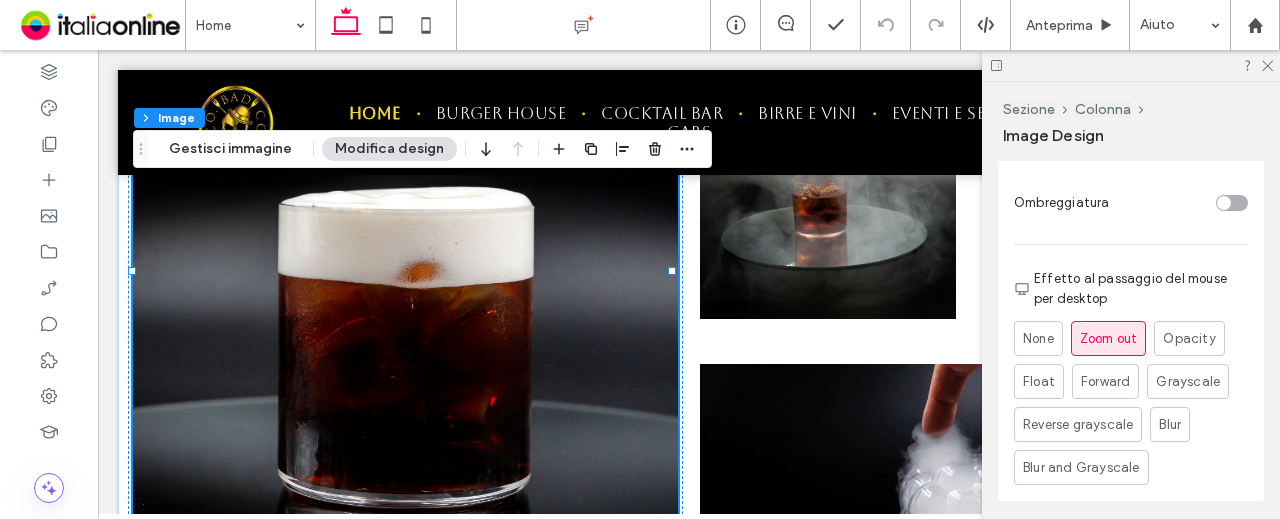 scroll, scrollTop: 1600, scrollLeft: 0, axis: vertical 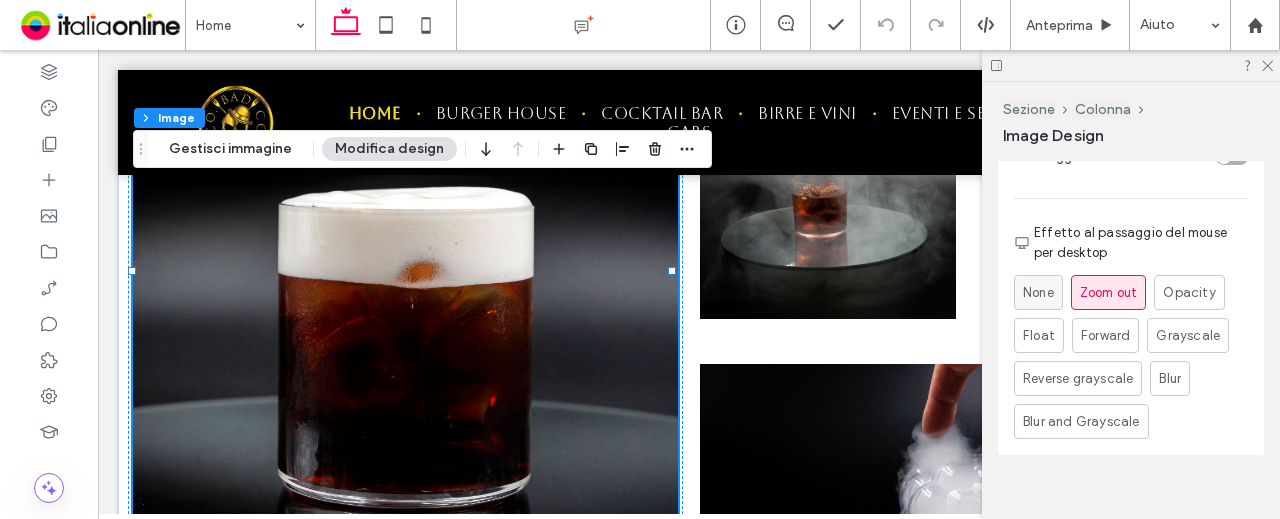 click on "None" at bounding box center [1038, 293] 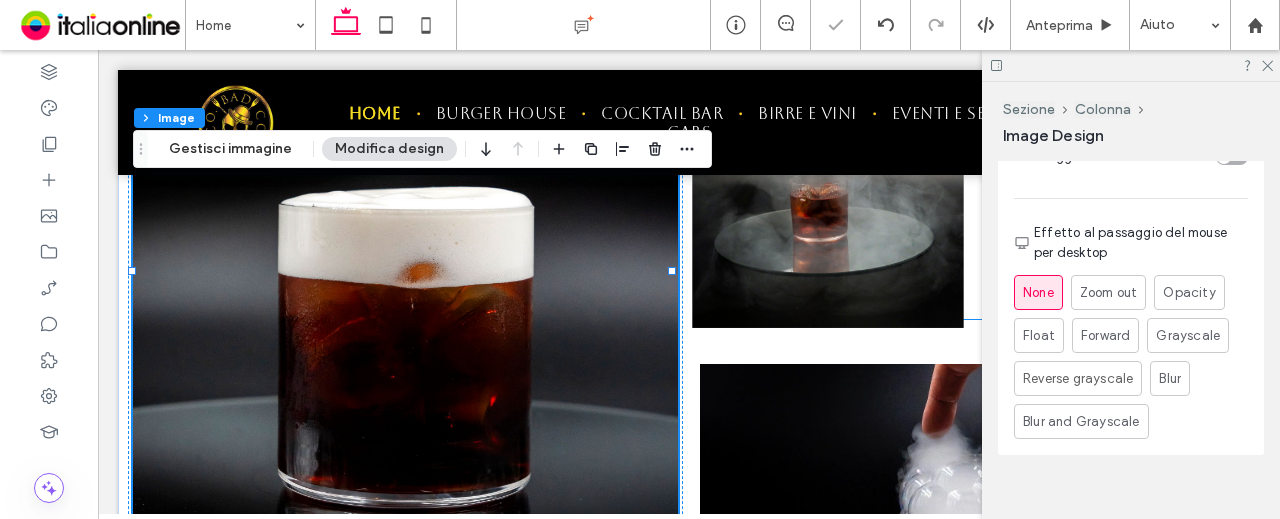 click at bounding box center (828, 170) 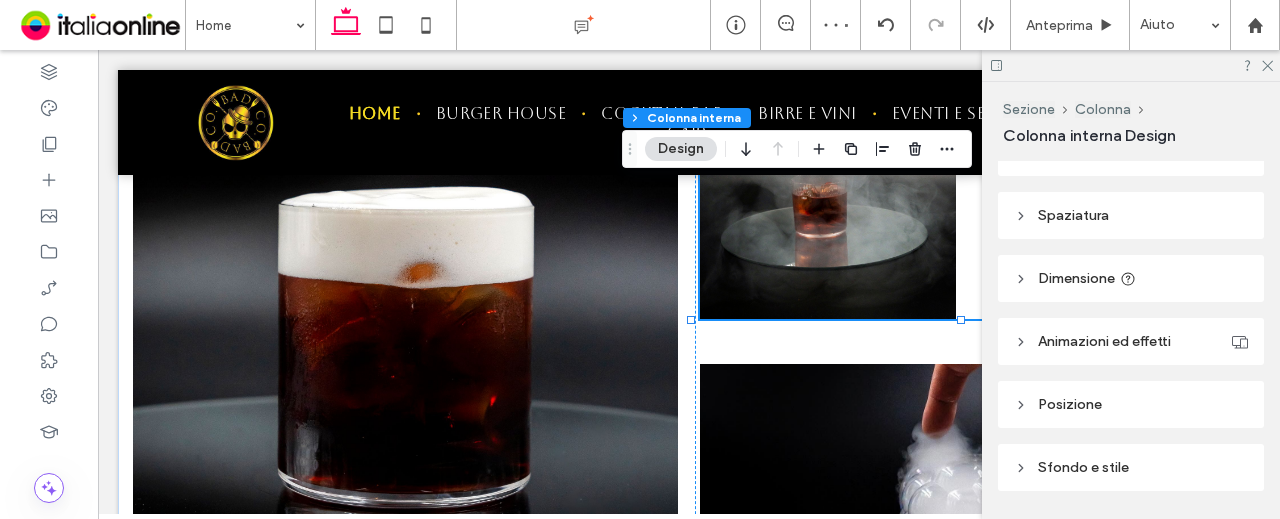 scroll, scrollTop: 544, scrollLeft: 0, axis: vertical 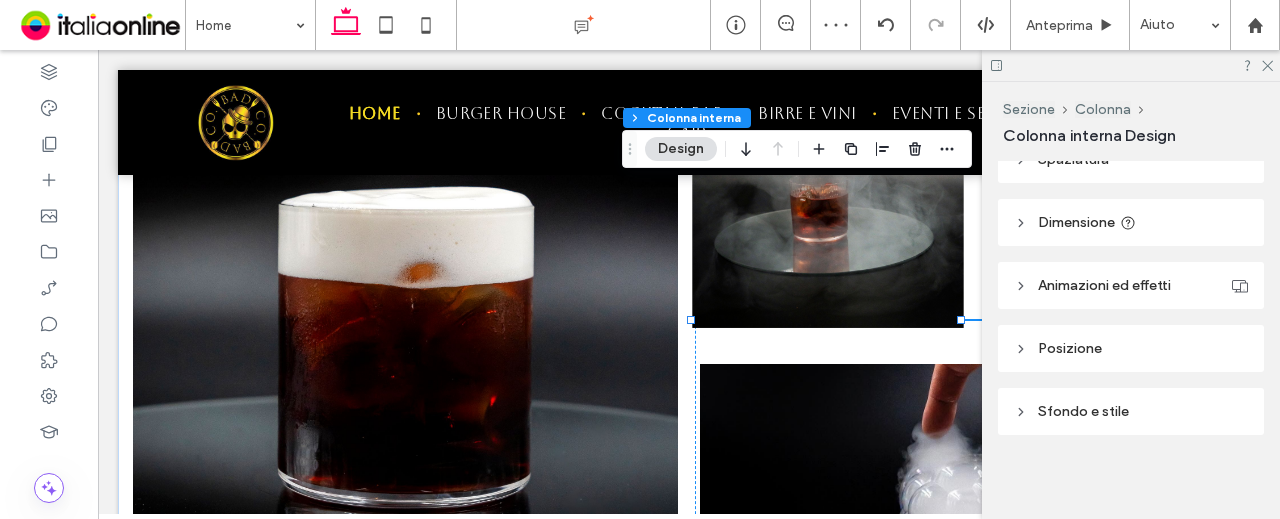 click at bounding box center [828, 170] 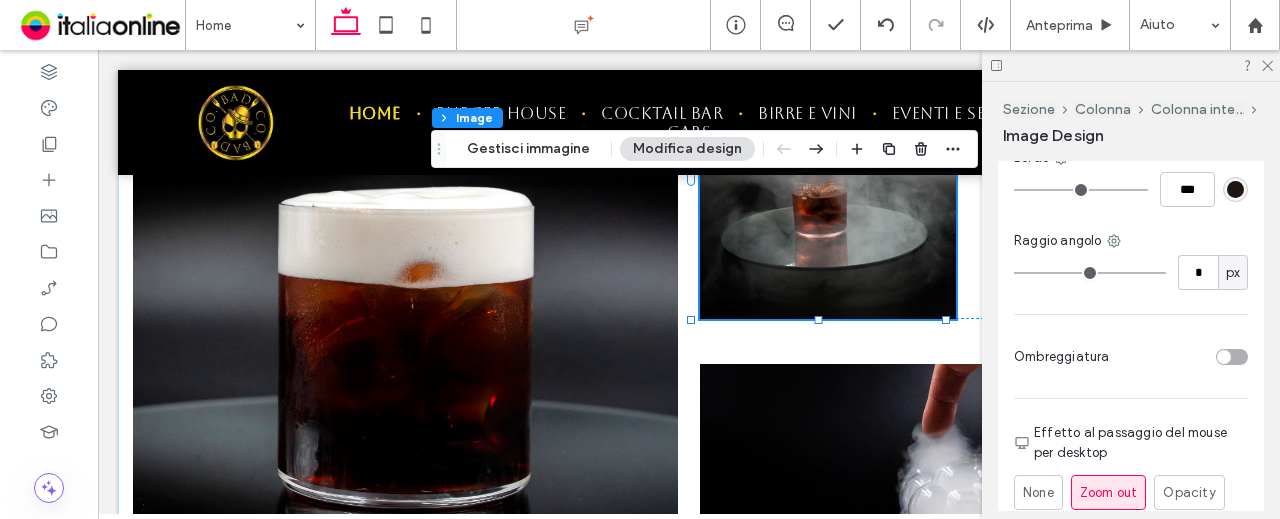 scroll, scrollTop: 1647, scrollLeft: 0, axis: vertical 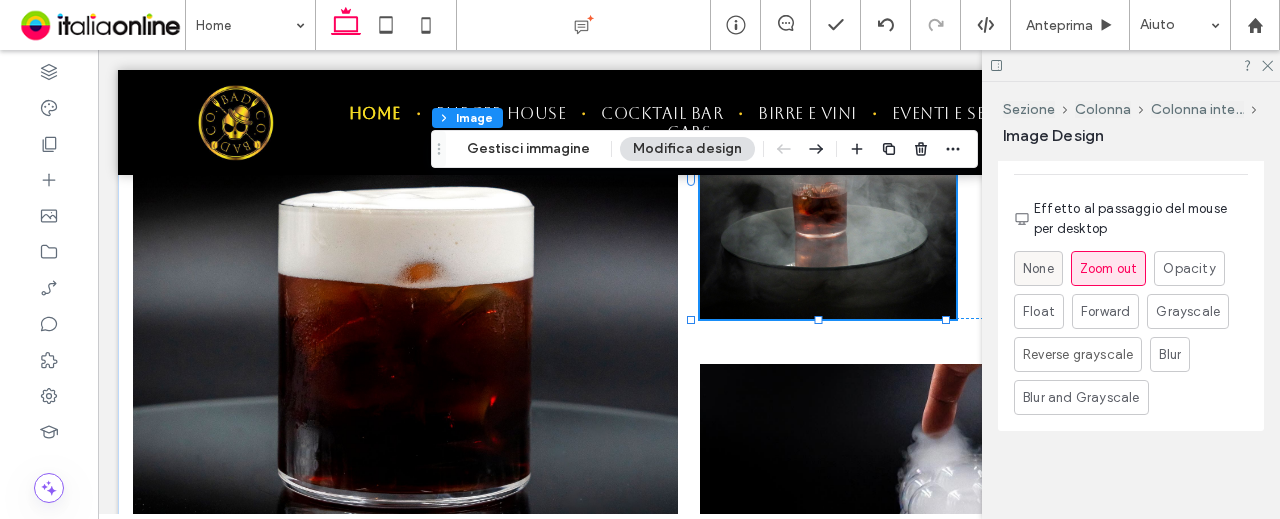 click on "None" at bounding box center [1038, 268] 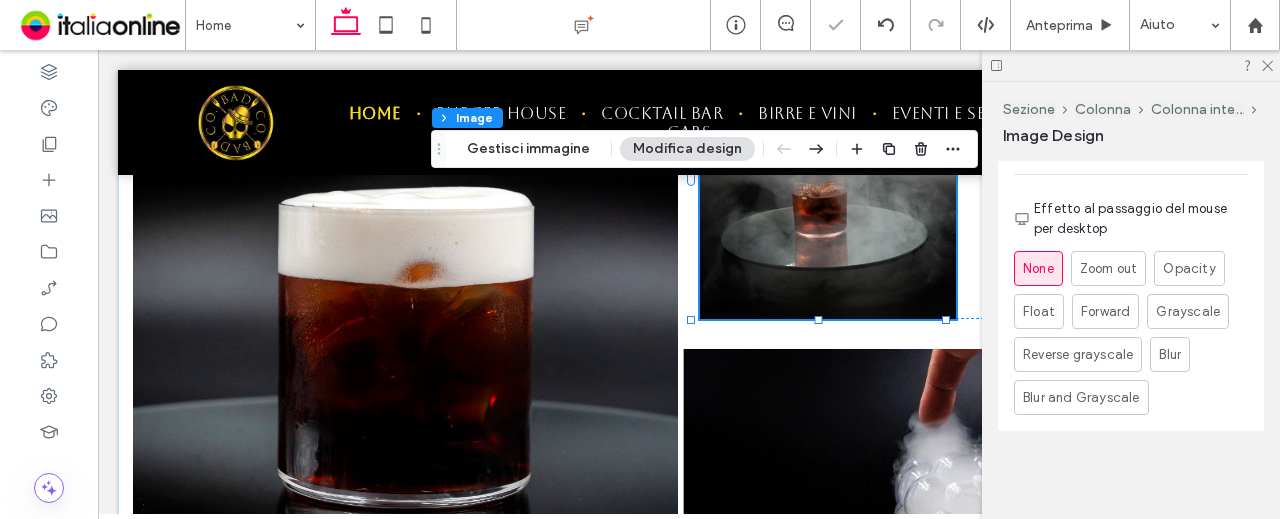 click at bounding box center (972, 614) 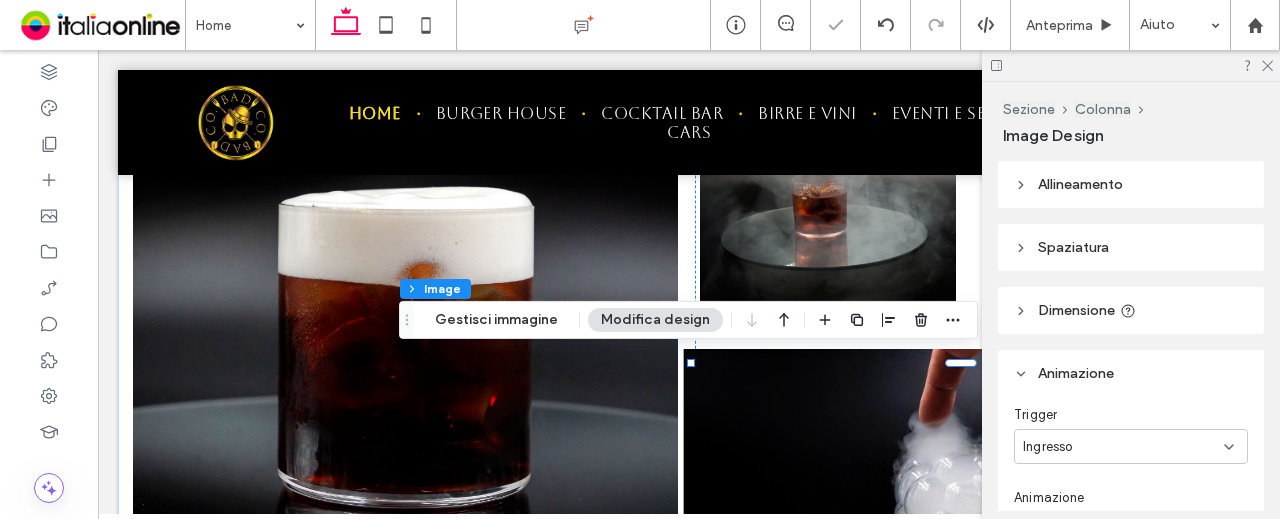 click at bounding box center [972, 614] 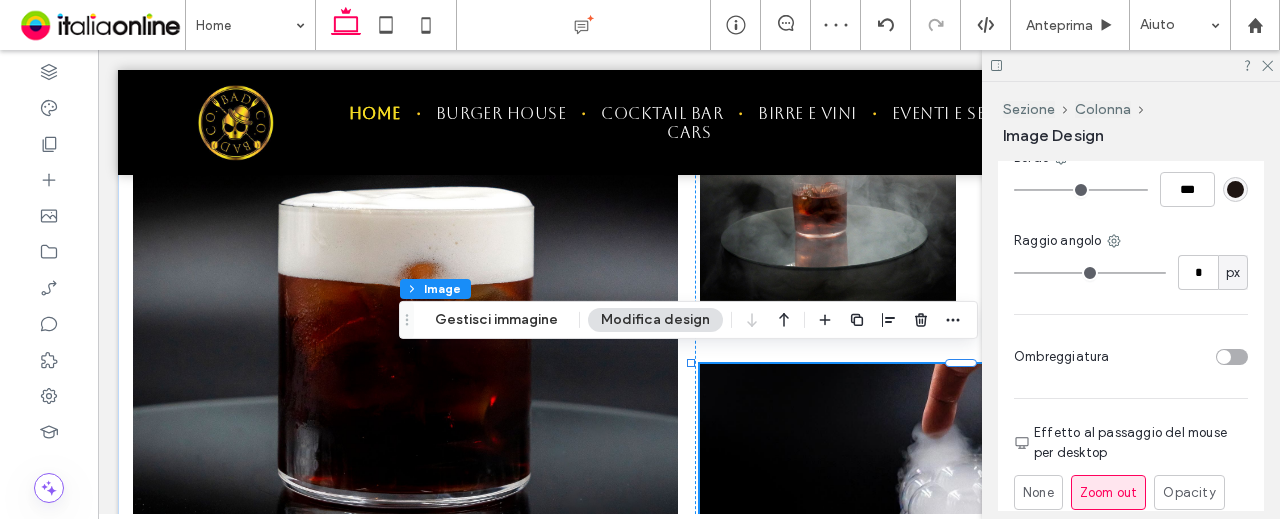 scroll, scrollTop: 1647, scrollLeft: 0, axis: vertical 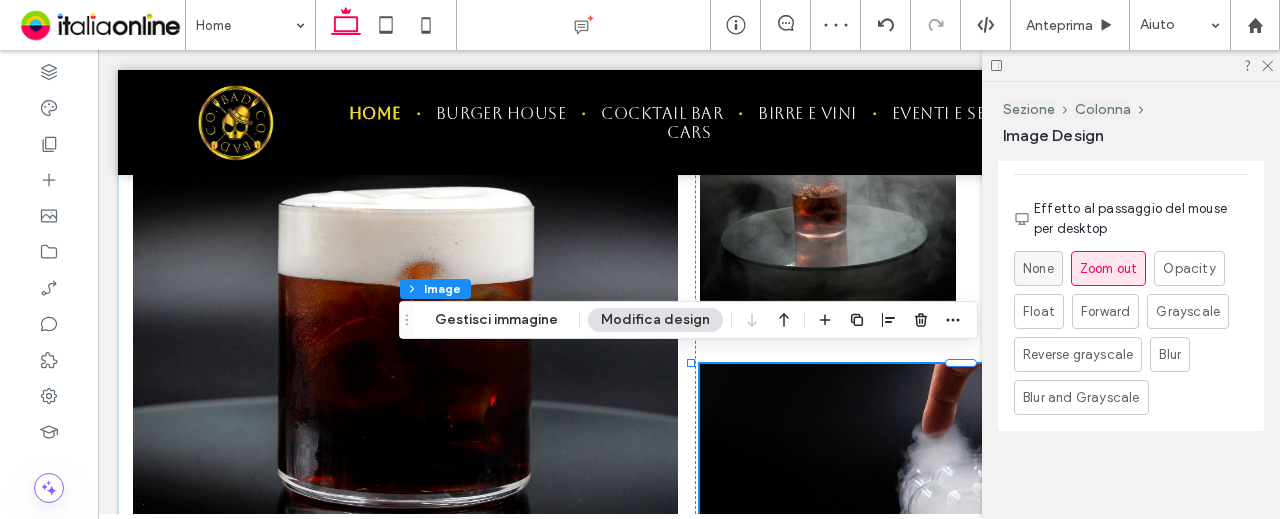 click on "None" at bounding box center [1038, 269] 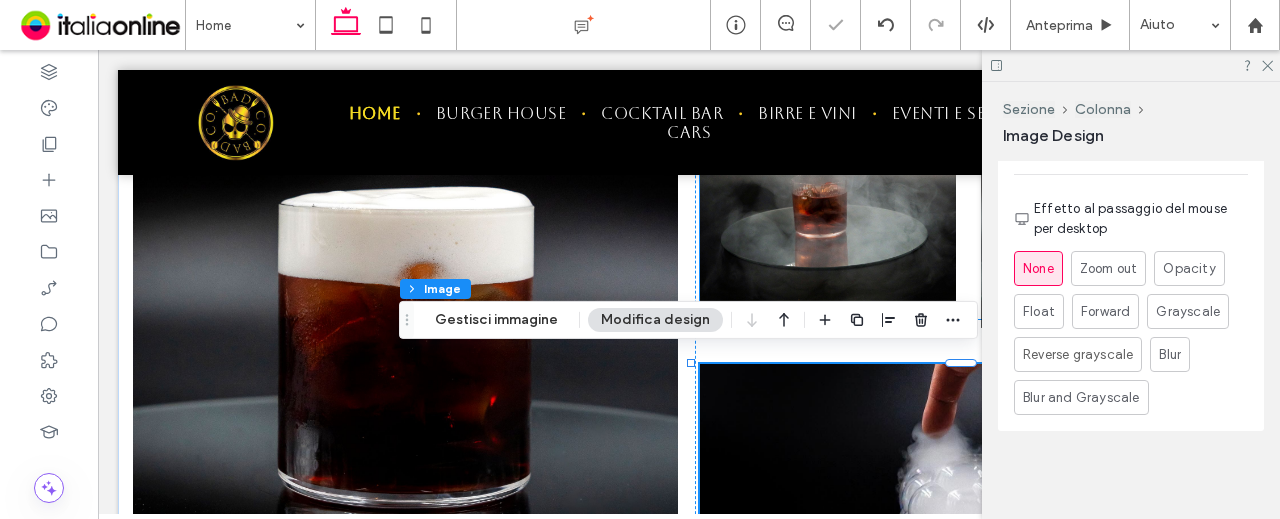 click at bounding box center [1117, 170] 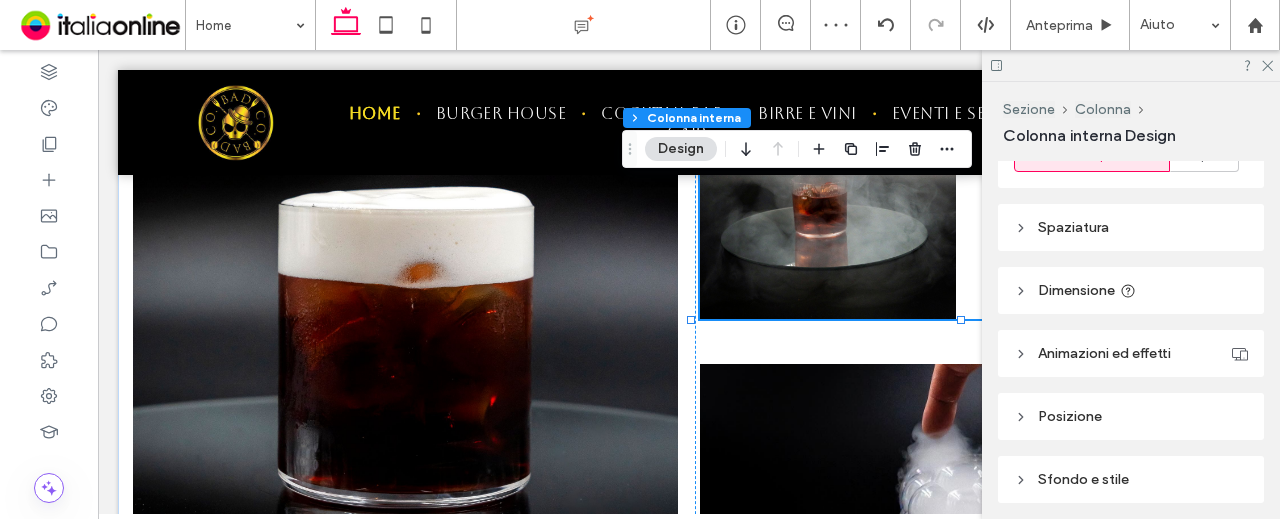 scroll, scrollTop: 544, scrollLeft: 0, axis: vertical 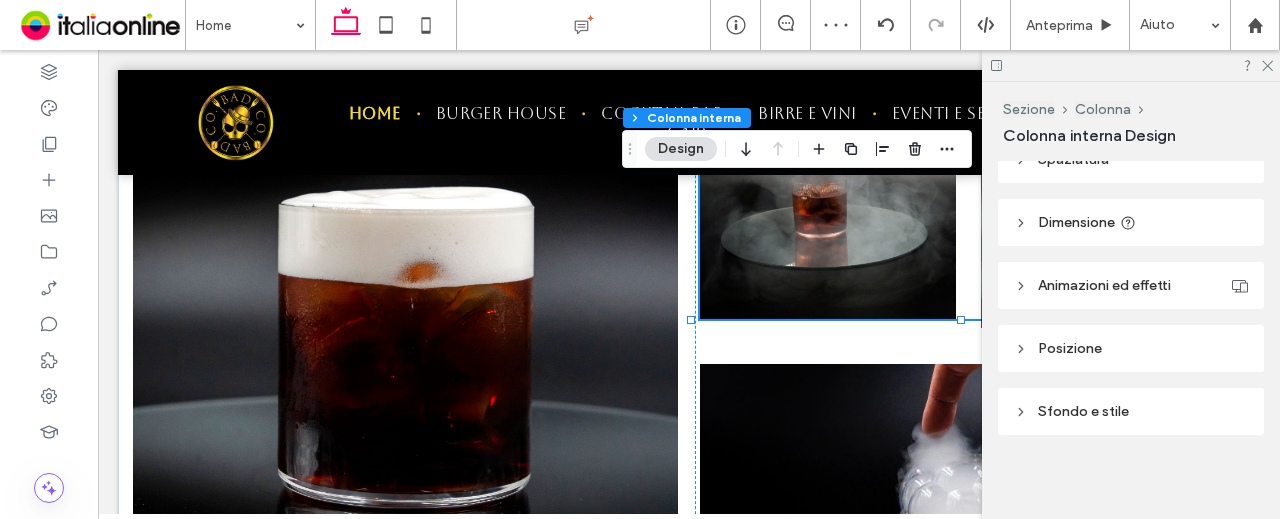 click at bounding box center (1117, 170) 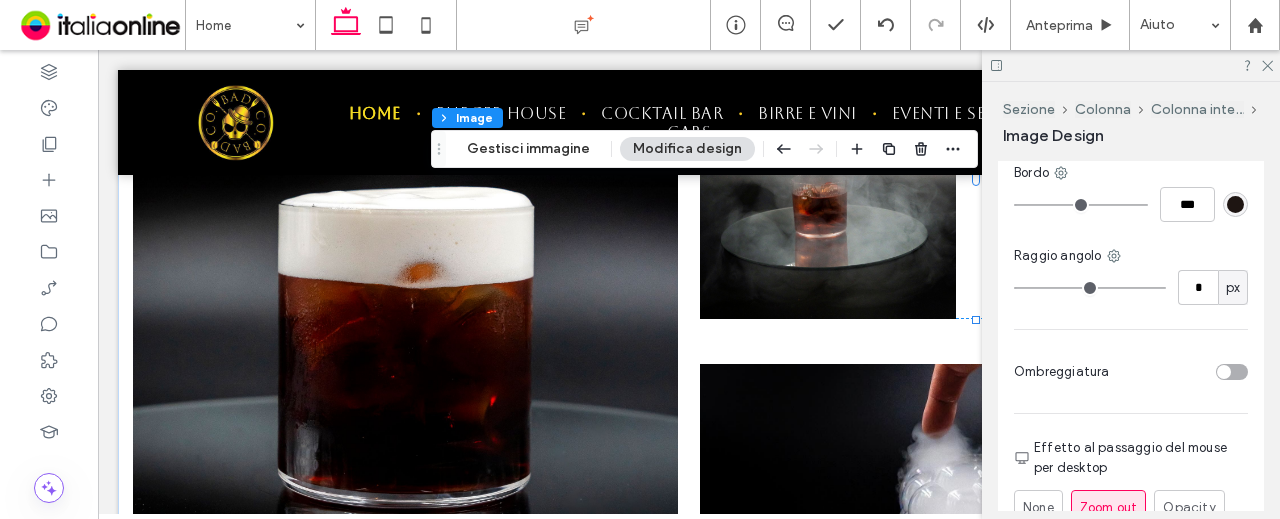 scroll, scrollTop: 1500, scrollLeft: 0, axis: vertical 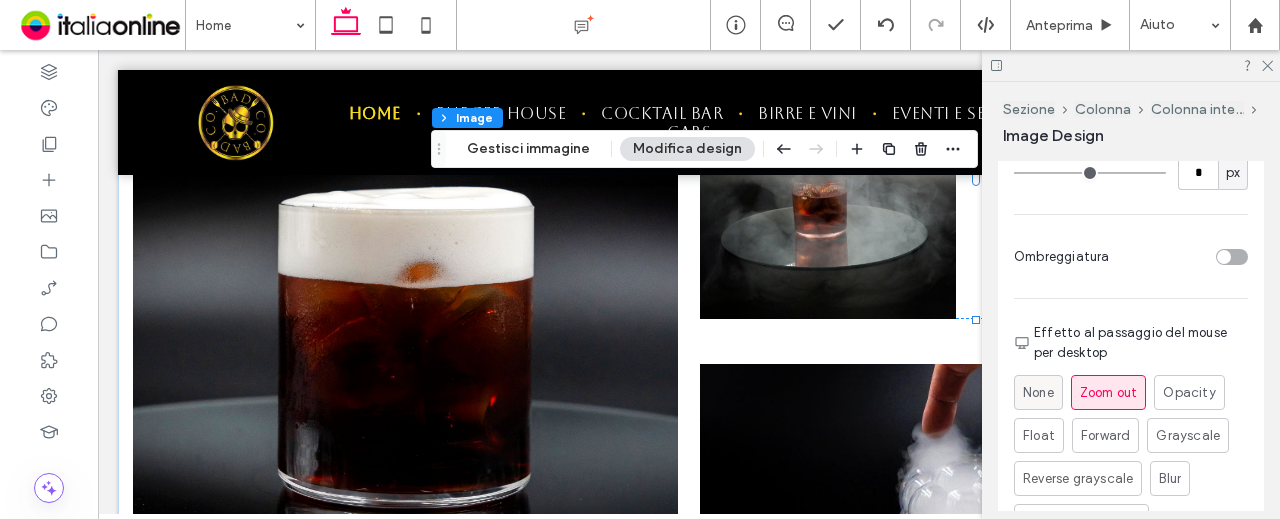 click on "None" at bounding box center [1038, 393] 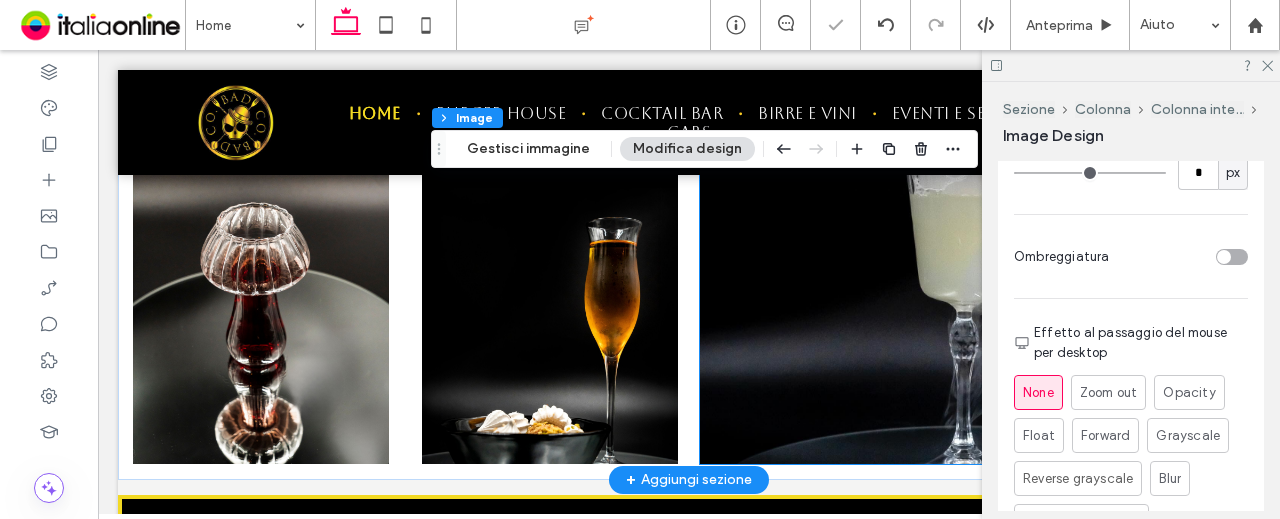 scroll, scrollTop: 2920, scrollLeft: 0, axis: vertical 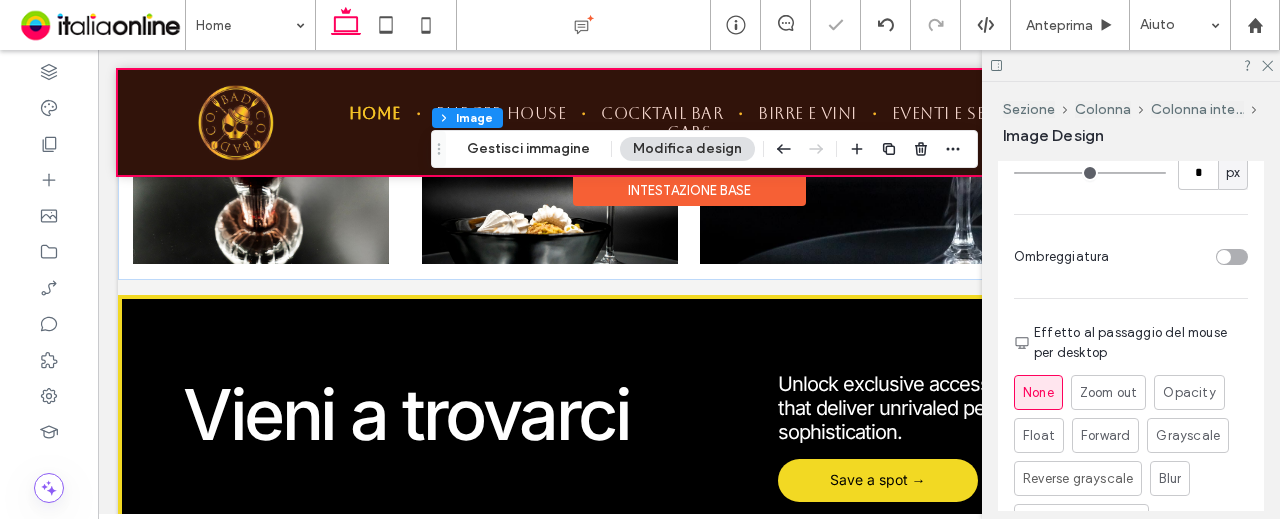 click on "Intestazione base" at bounding box center [689, 190] 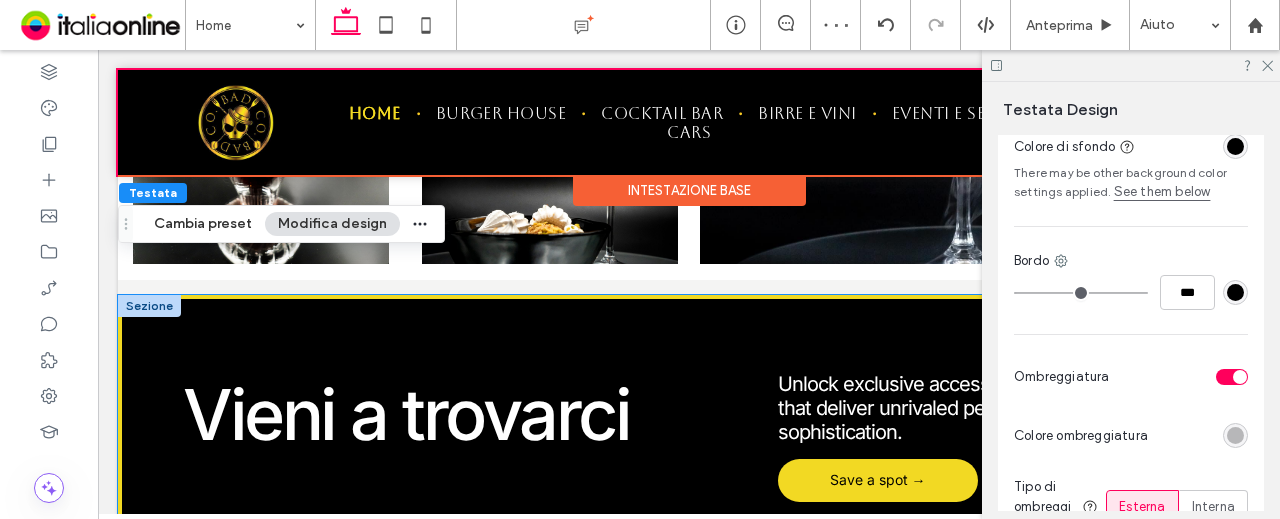scroll, scrollTop: 752, scrollLeft: 0, axis: vertical 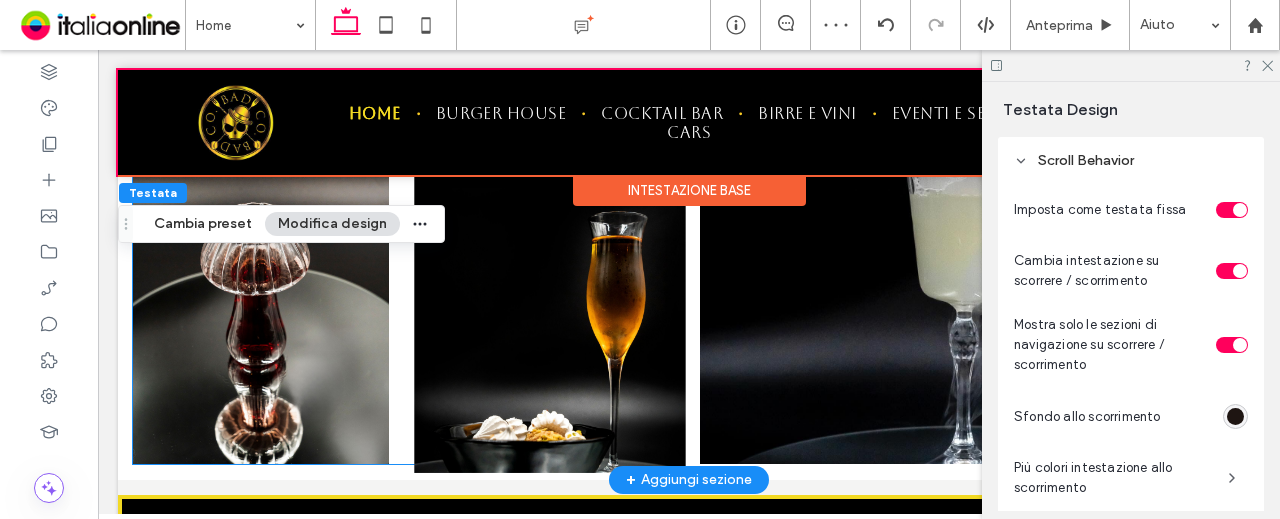 click at bounding box center [550, 315] 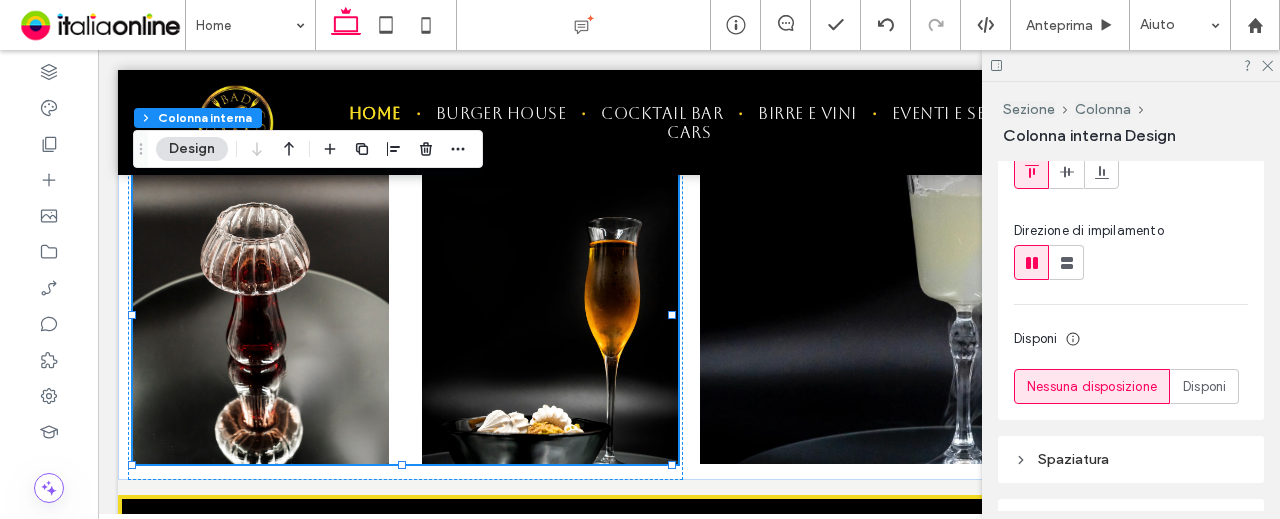 scroll, scrollTop: 144, scrollLeft: 0, axis: vertical 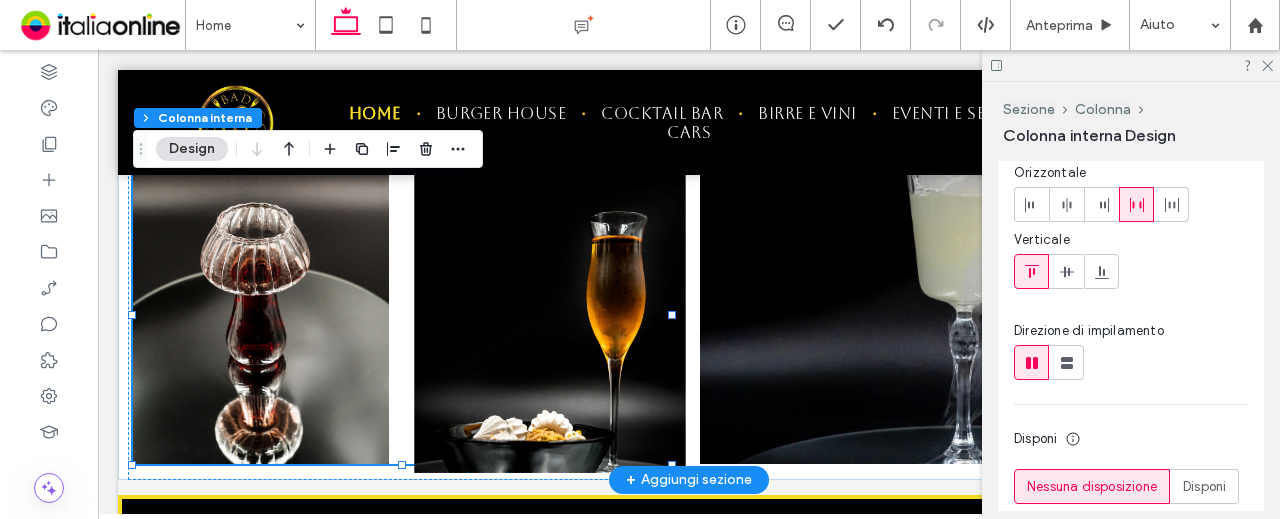click at bounding box center (550, 315) 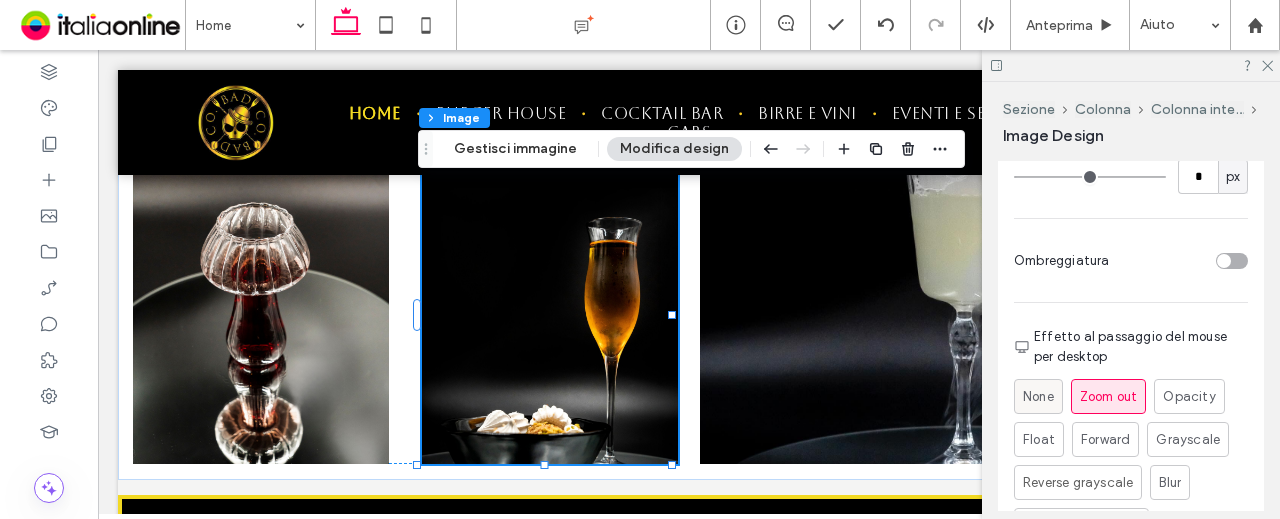 scroll, scrollTop: 1500, scrollLeft: 0, axis: vertical 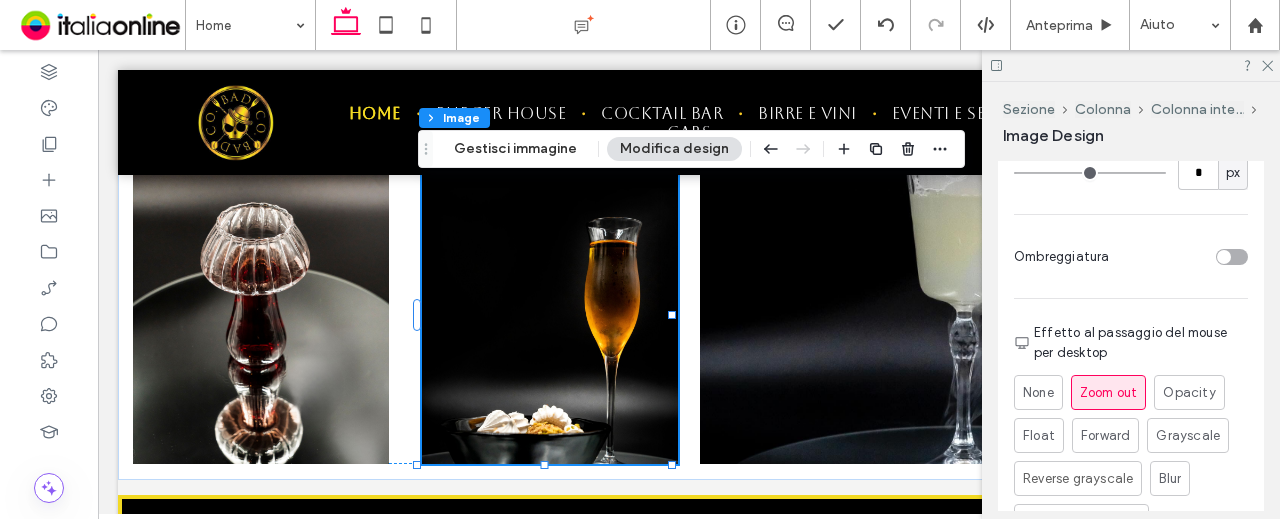 click on "None Zoom out Opacity Float Forward Grayscale Reverse grayscale Blur Blur and Grayscale" at bounding box center (1131, 457) 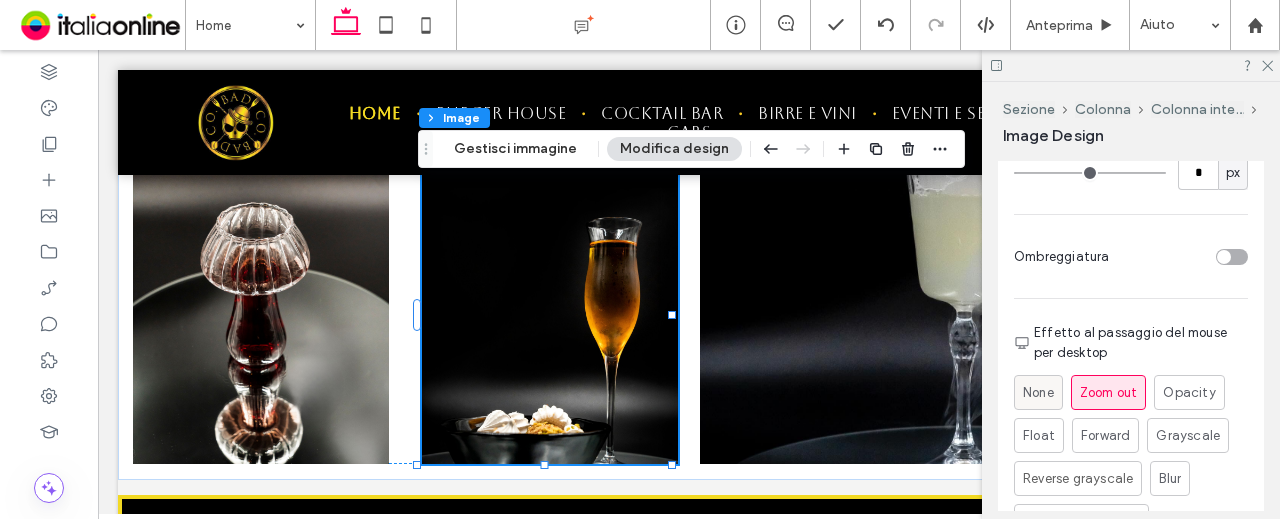 click on "None" at bounding box center [1038, 393] 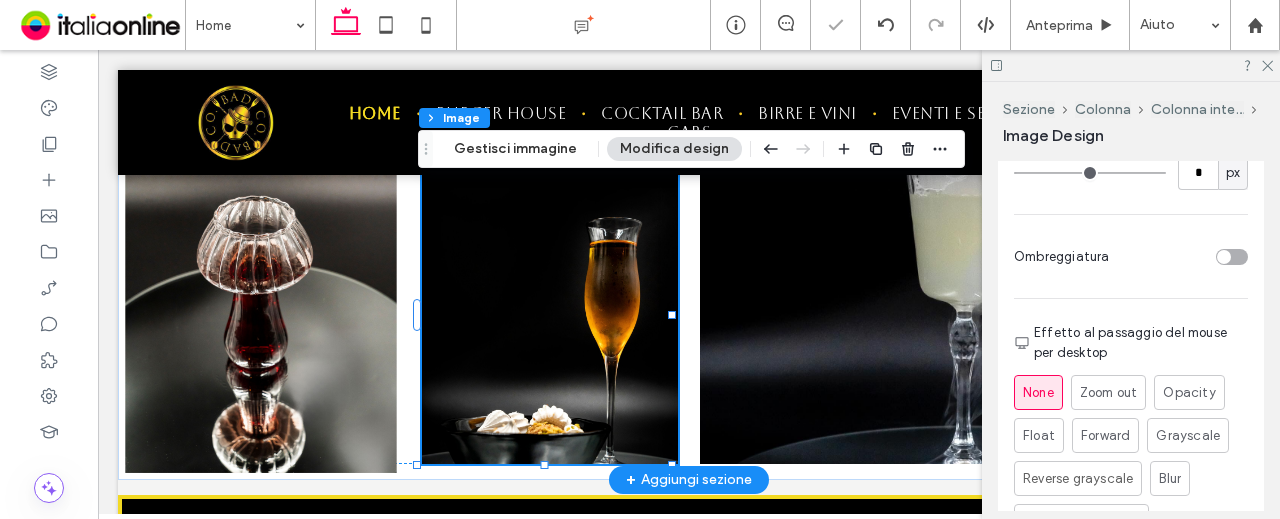 click at bounding box center (261, 315) 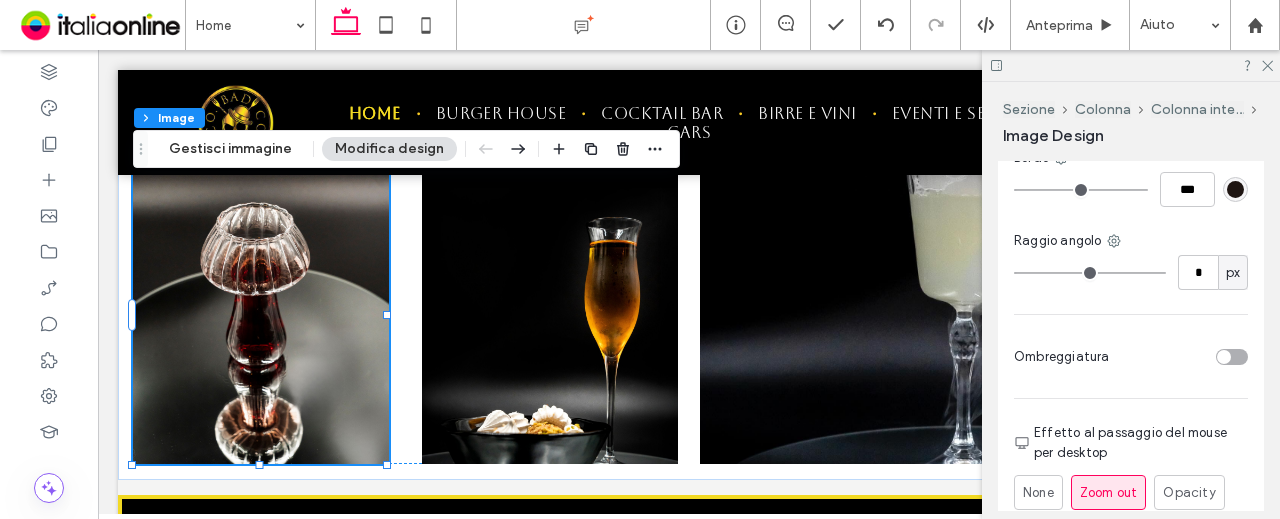 scroll, scrollTop: 1600, scrollLeft: 0, axis: vertical 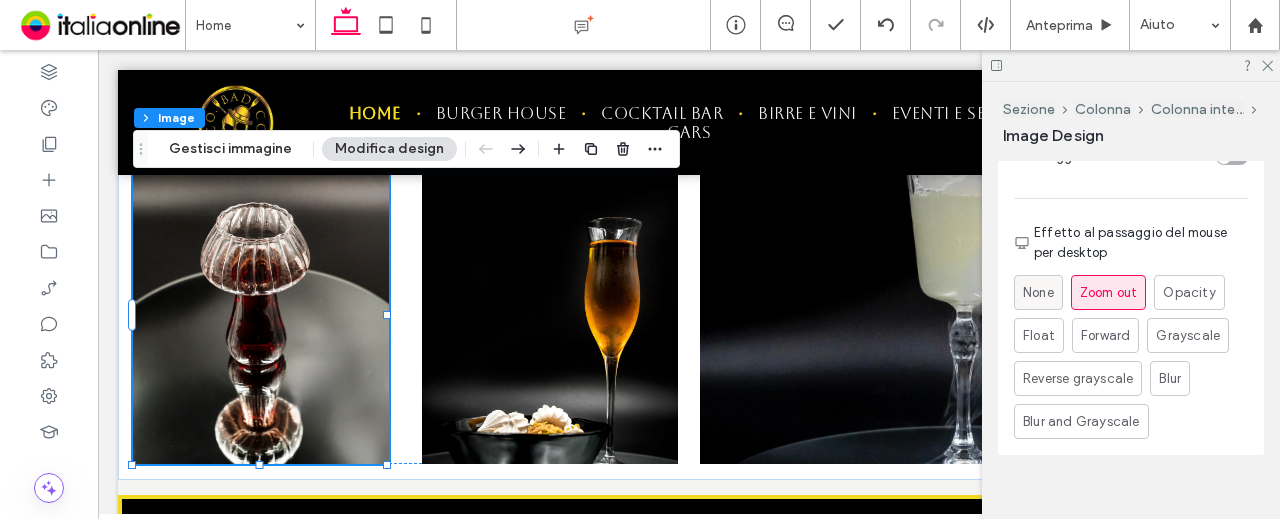 click on "None" at bounding box center (1038, 293) 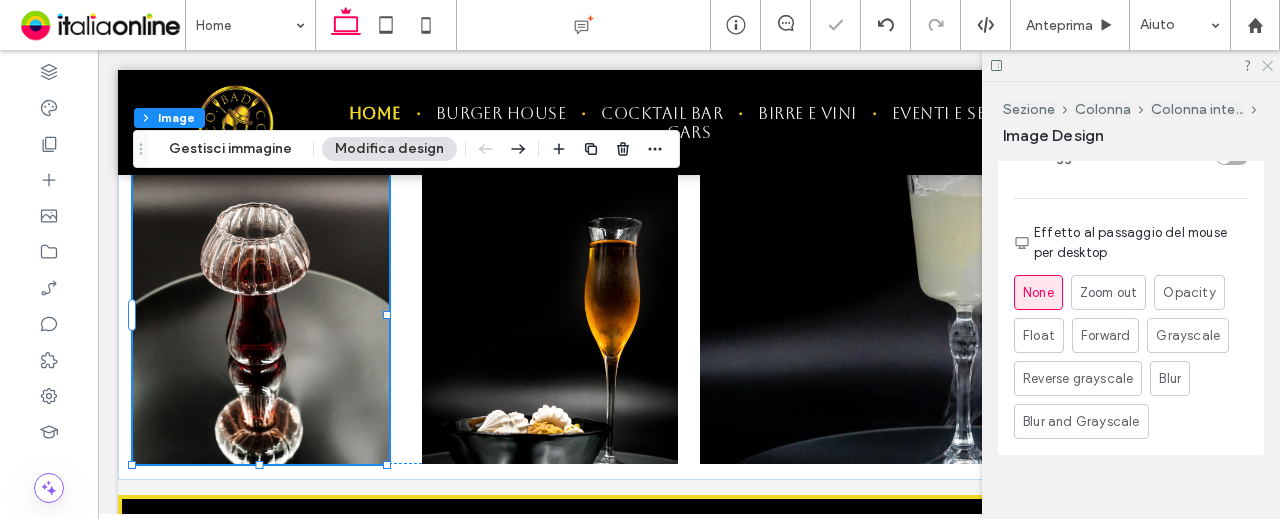 click 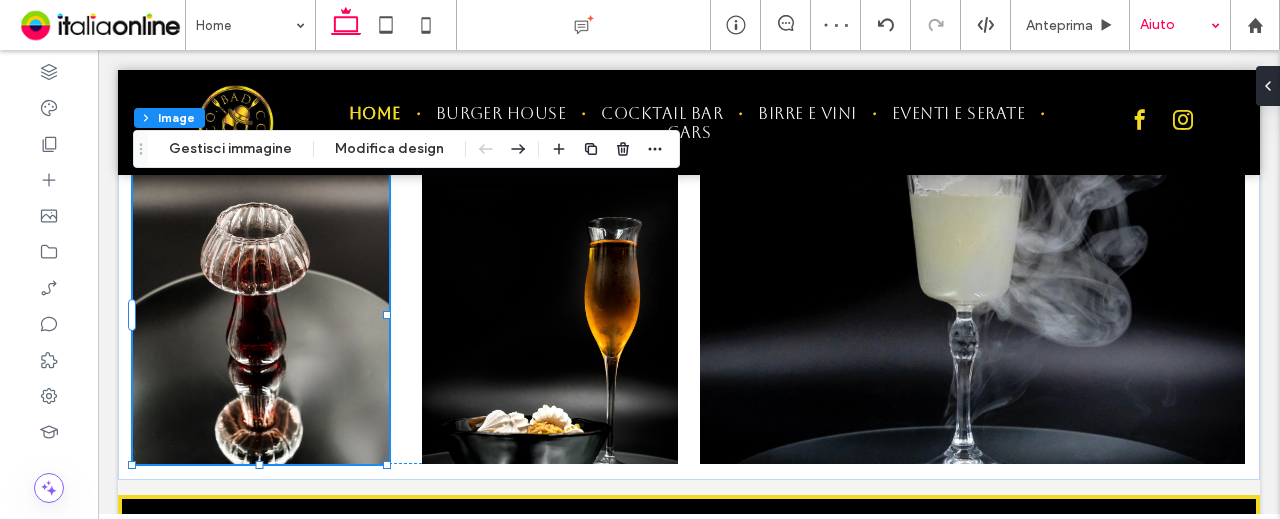 click on "Aiuto" at bounding box center [1180, 25] 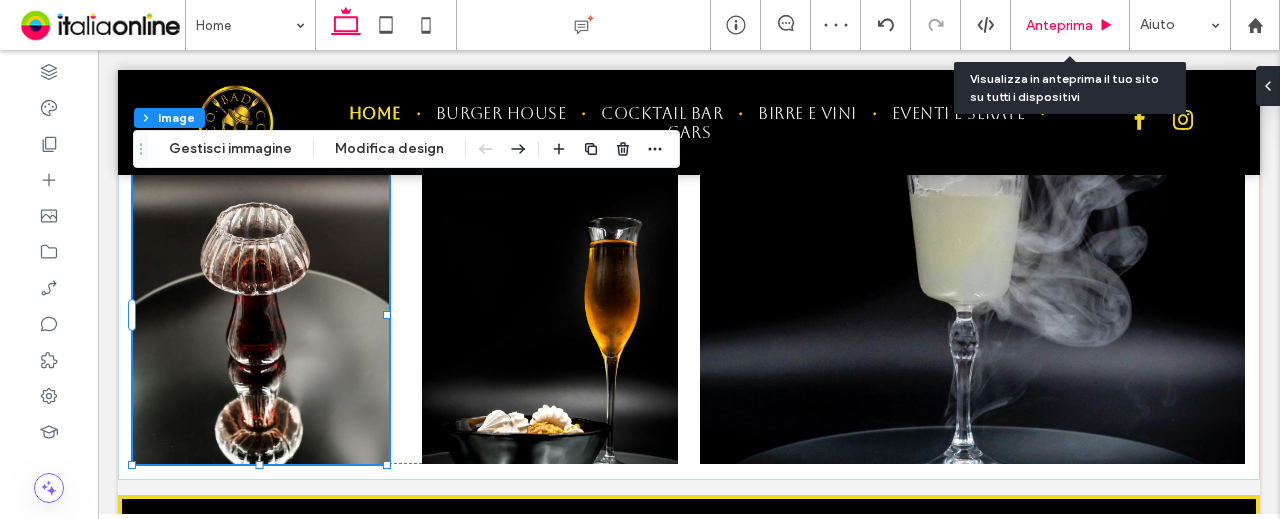 click on "Anteprima" at bounding box center [1070, 25] 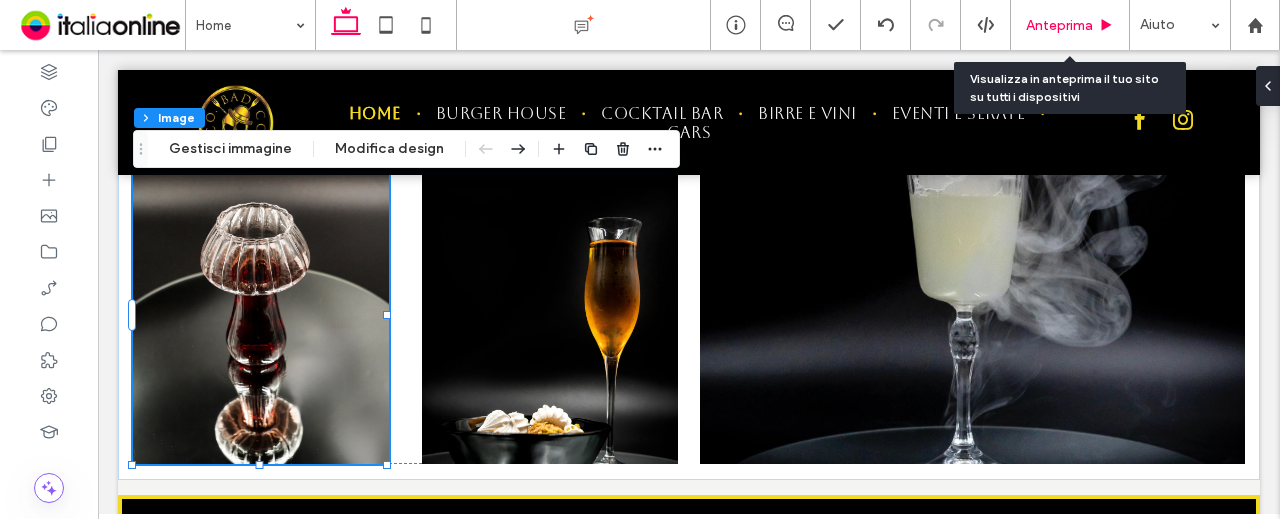 click on "Anteprima" at bounding box center (1059, 25) 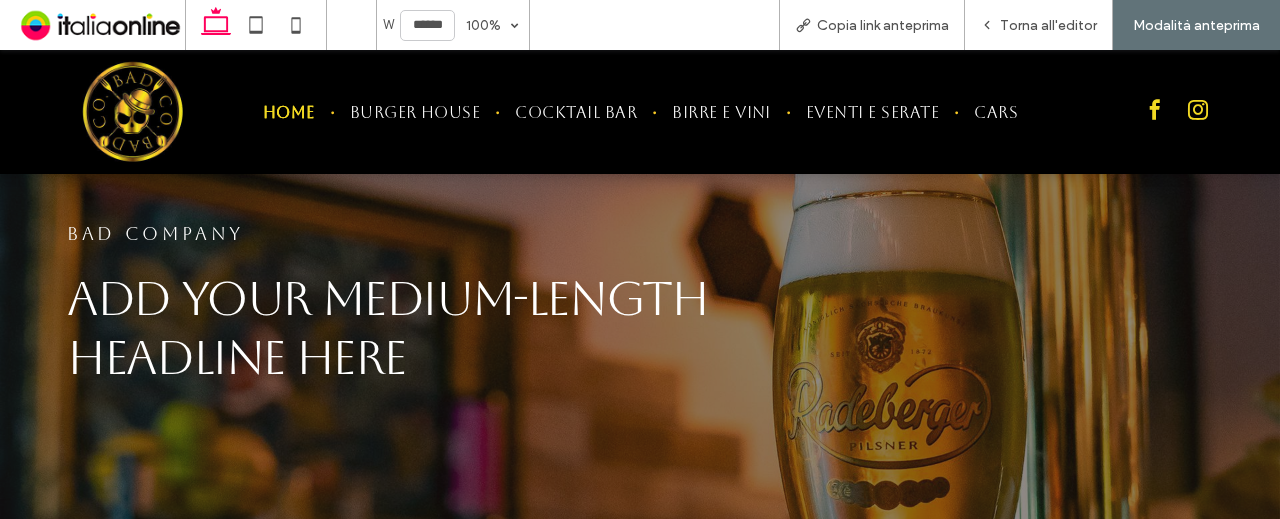 scroll, scrollTop: 0, scrollLeft: 0, axis: both 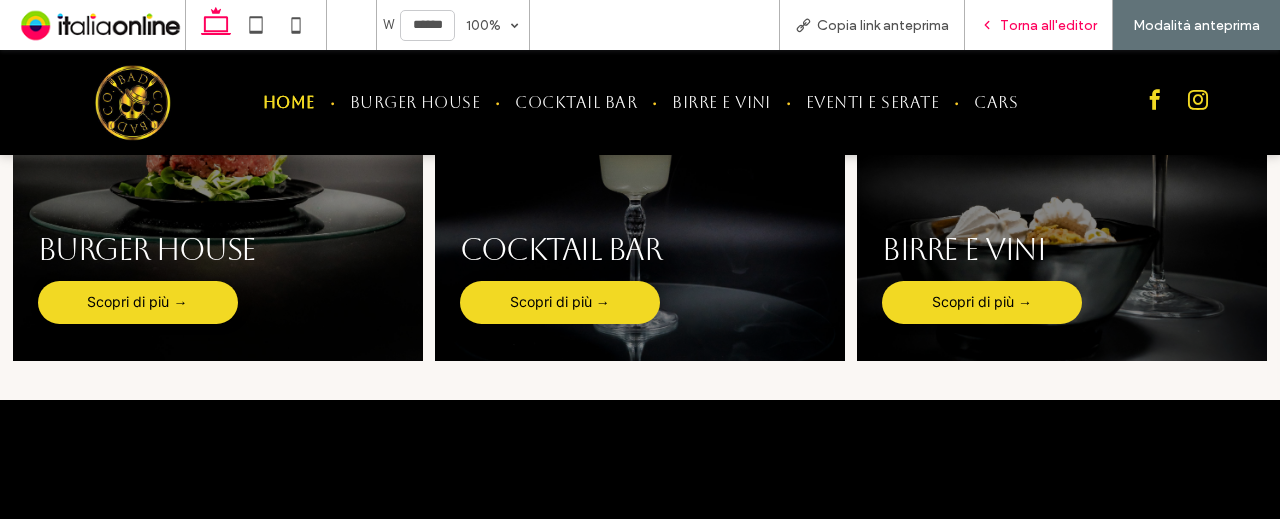 click on "Torna all'editor" at bounding box center (1048, 25) 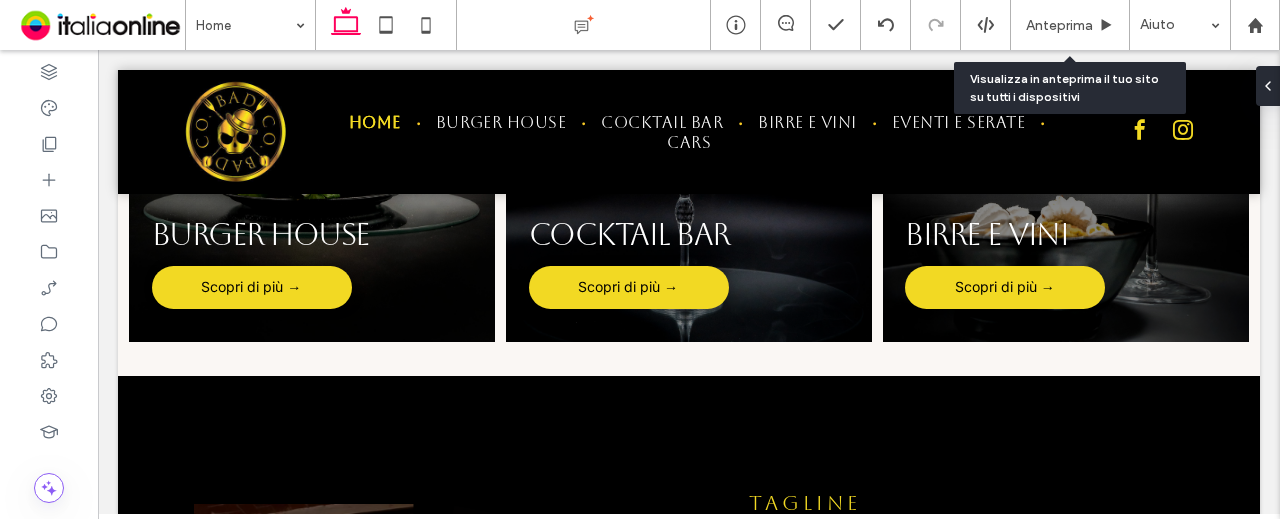 scroll, scrollTop: 1356, scrollLeft: 0, axis: vertical 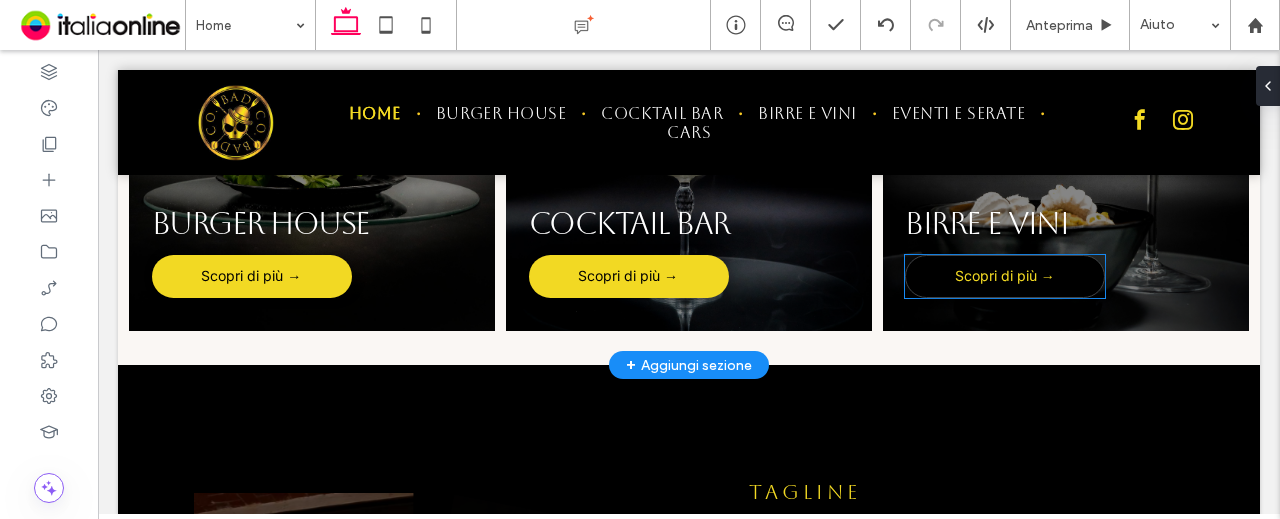 click on "Scopri di più →" at bounding box center [1005, 276] 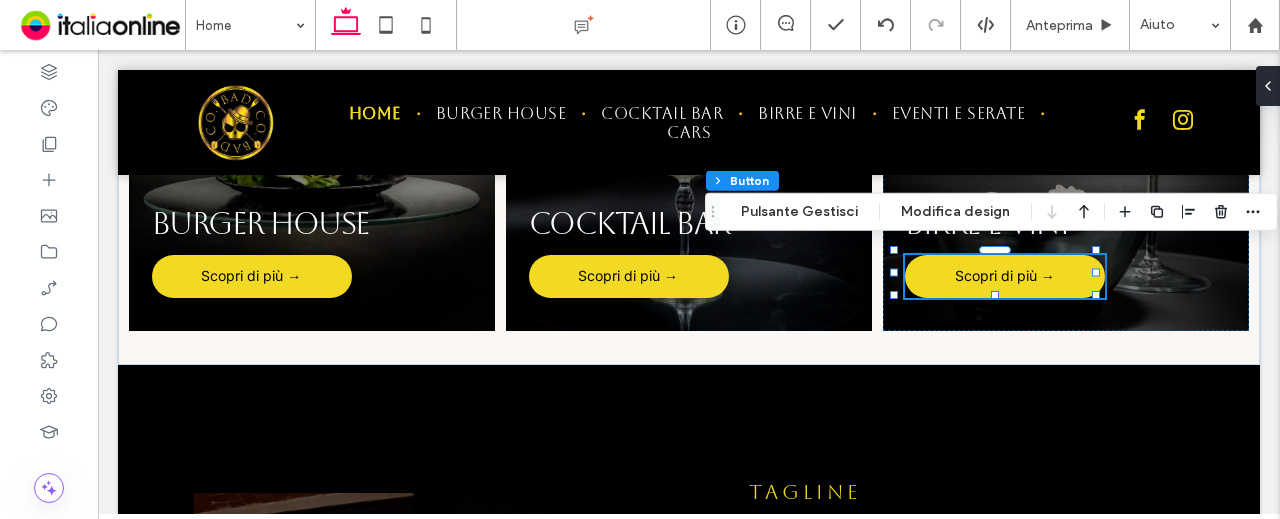 drag, startPoint x: 799, startPoint y: 189, endPoint x: 872, endPoint y: 229, distance: 83.240616 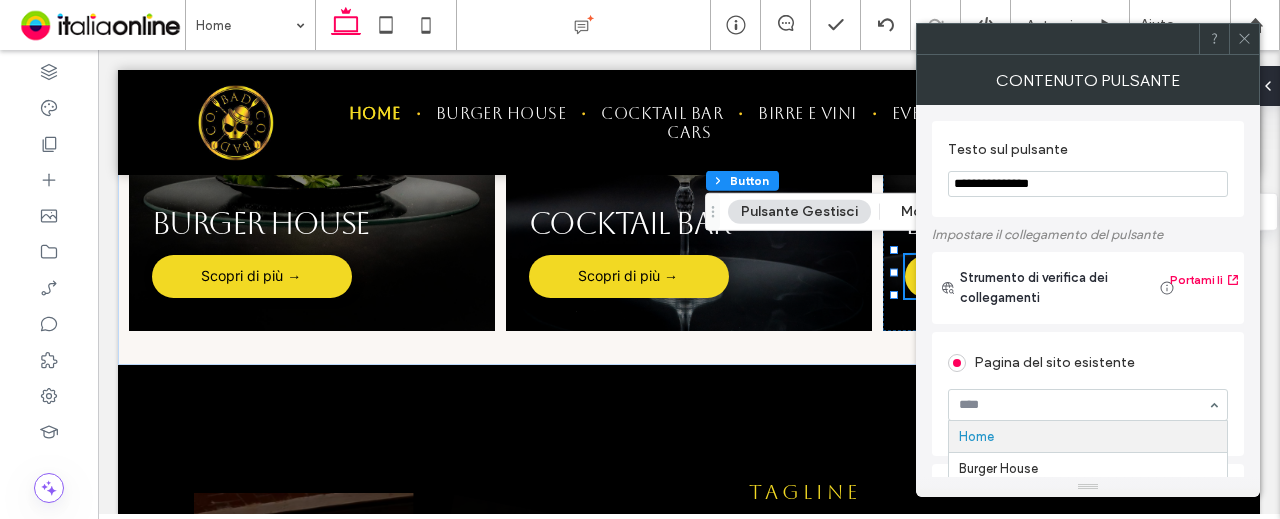 scroll, scrollTop: 200, scrollLeft: 0, axis: vertical 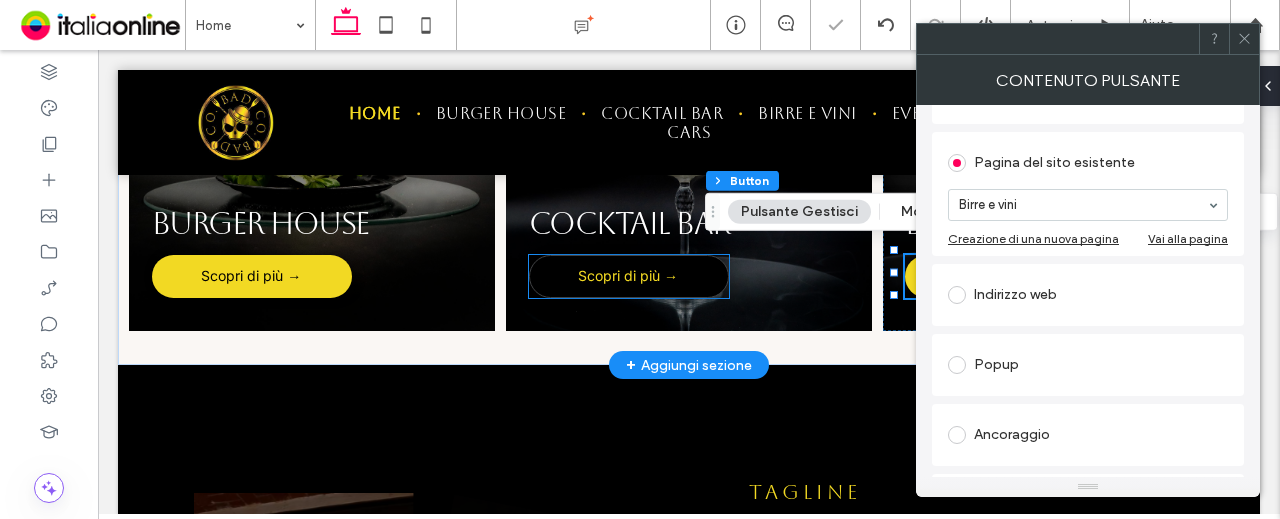 click on "Scopri di più →" at bounding box center [628, 276] 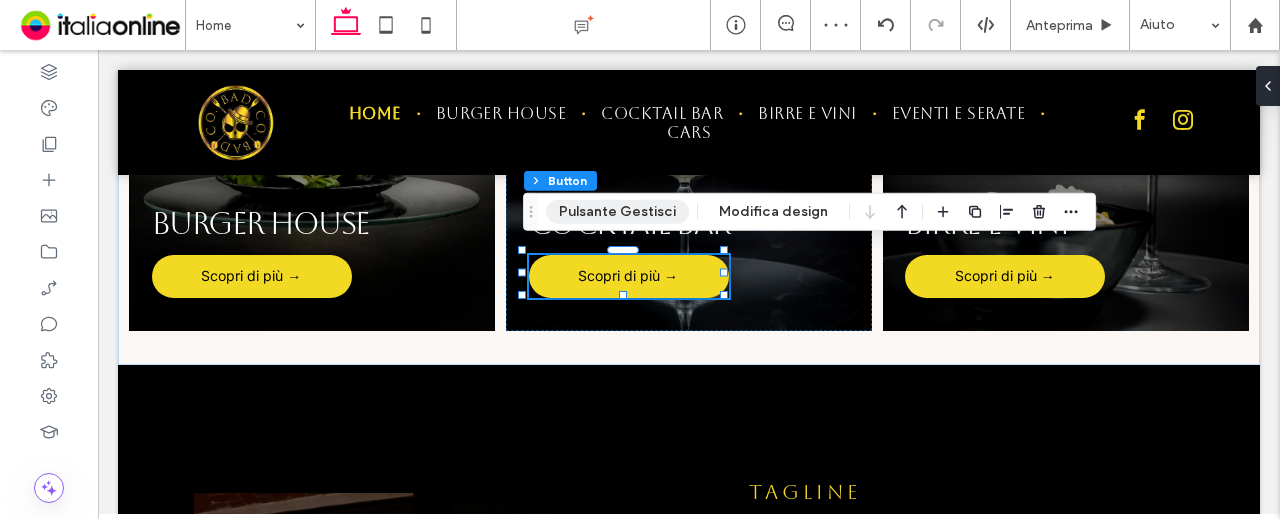 click on "Pulsante Gestisci" at bounding box center (617, 212) 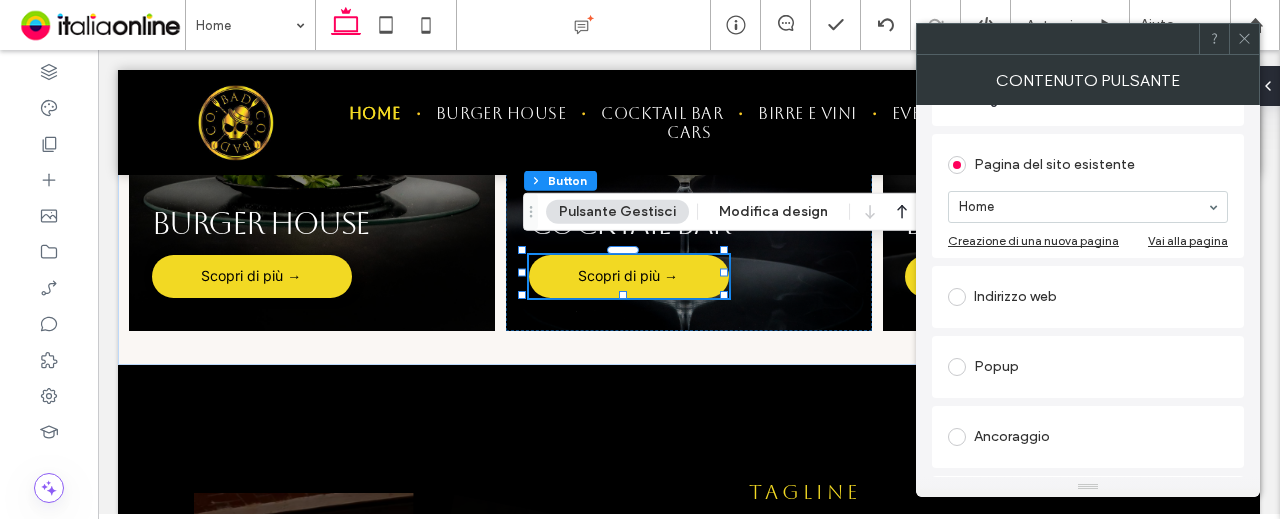 scroll, scrollTop: 100, scrollLeft: 0, axis: vertical 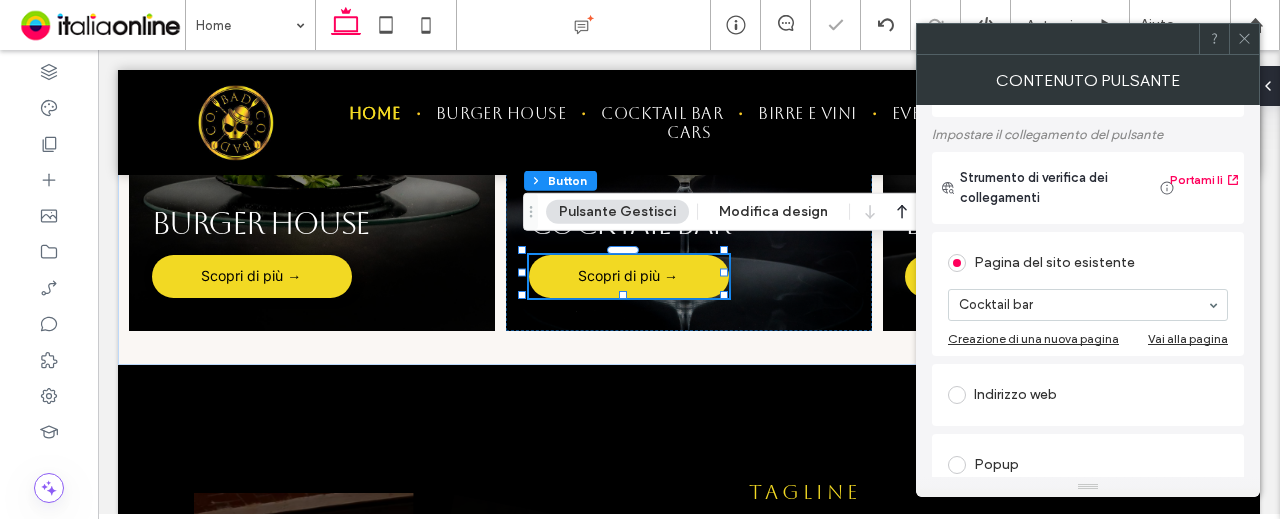 click 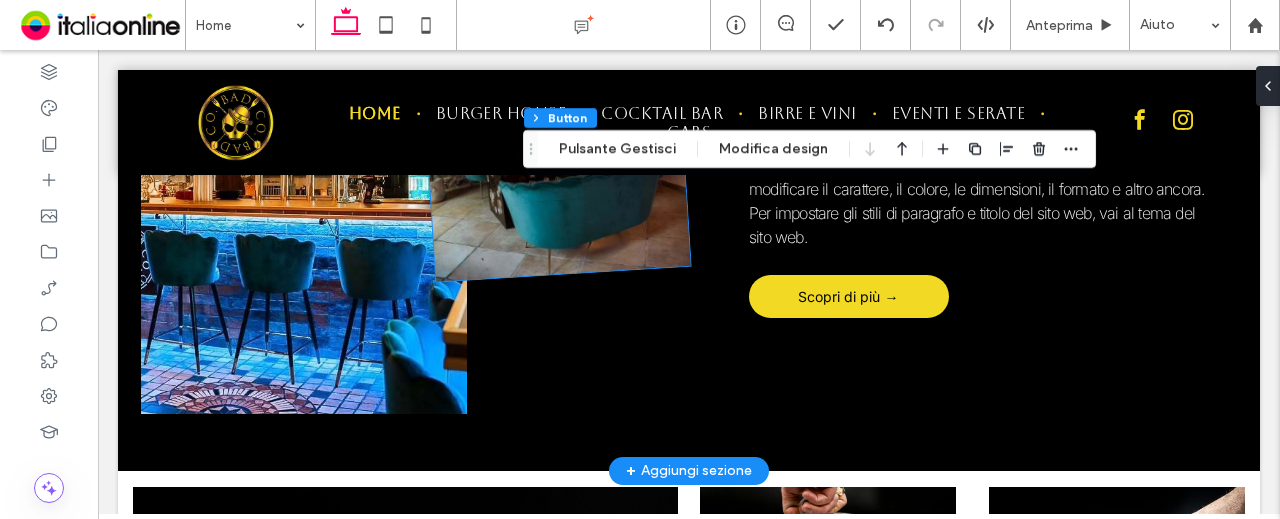 scroll, scrollTop: 1856, scrollLeft: 0, axis: vertical 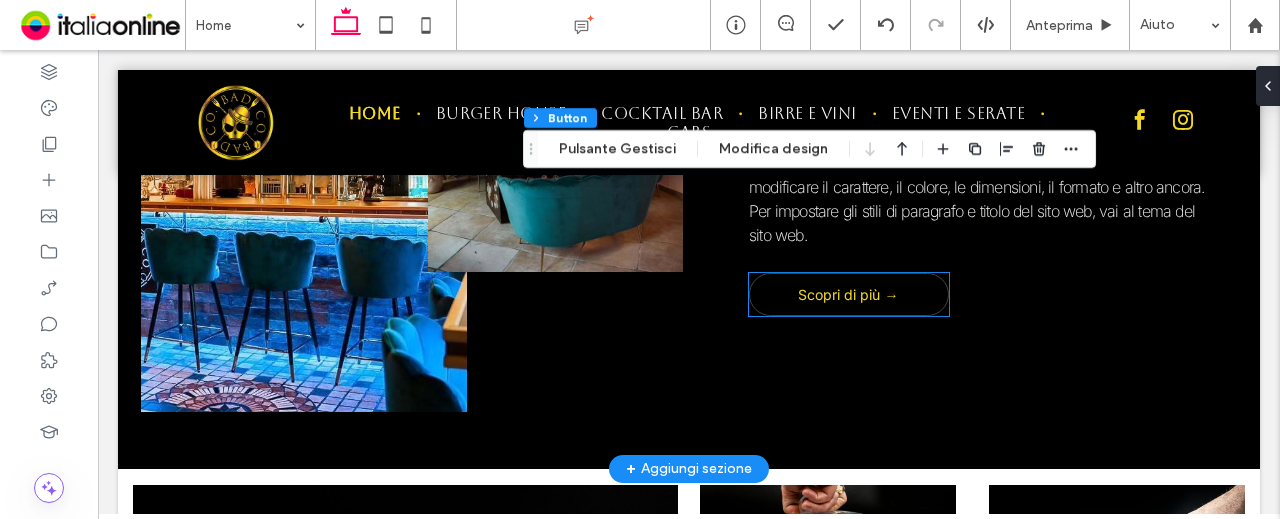 click on "Scopri di più →" at bounding box center [848, 295] 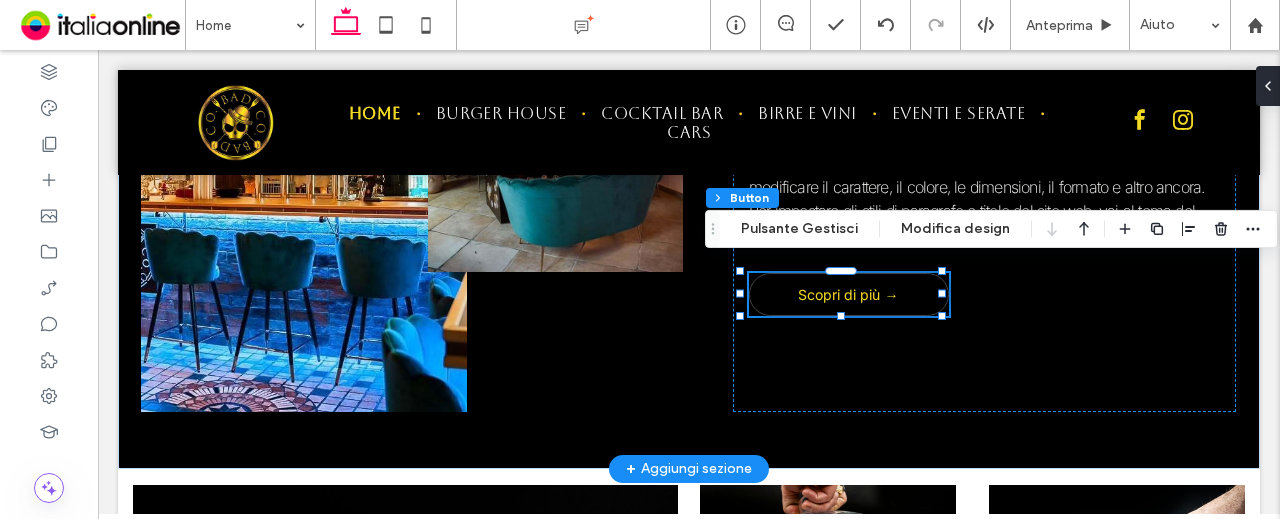 click on "Scopri di più →" at bounding box center (848, 295) 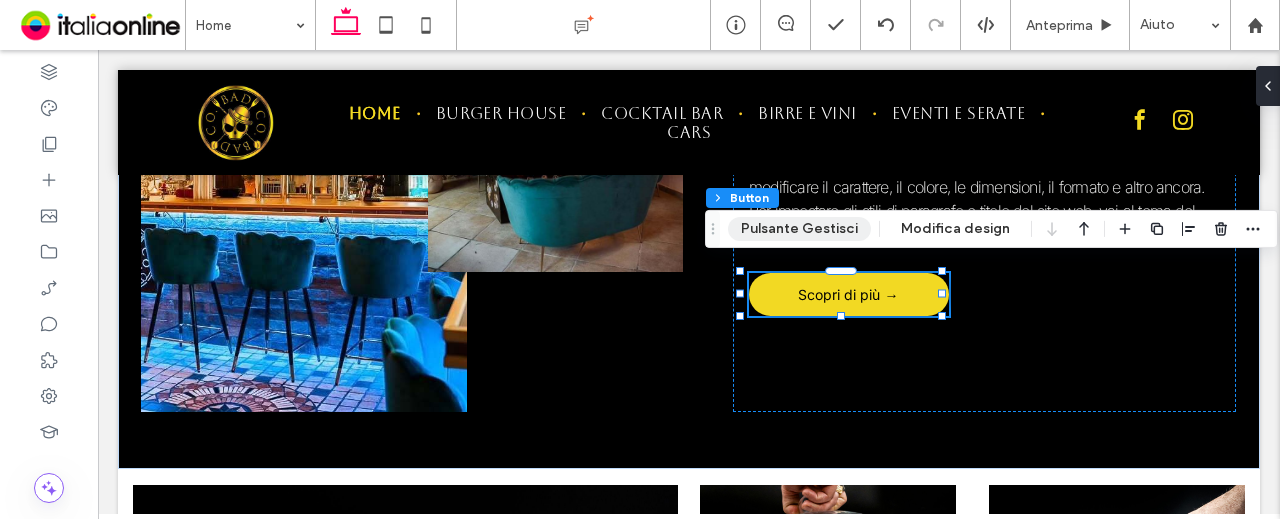 click on "Pulsante Gestisci" at bounding box center [799, 229] 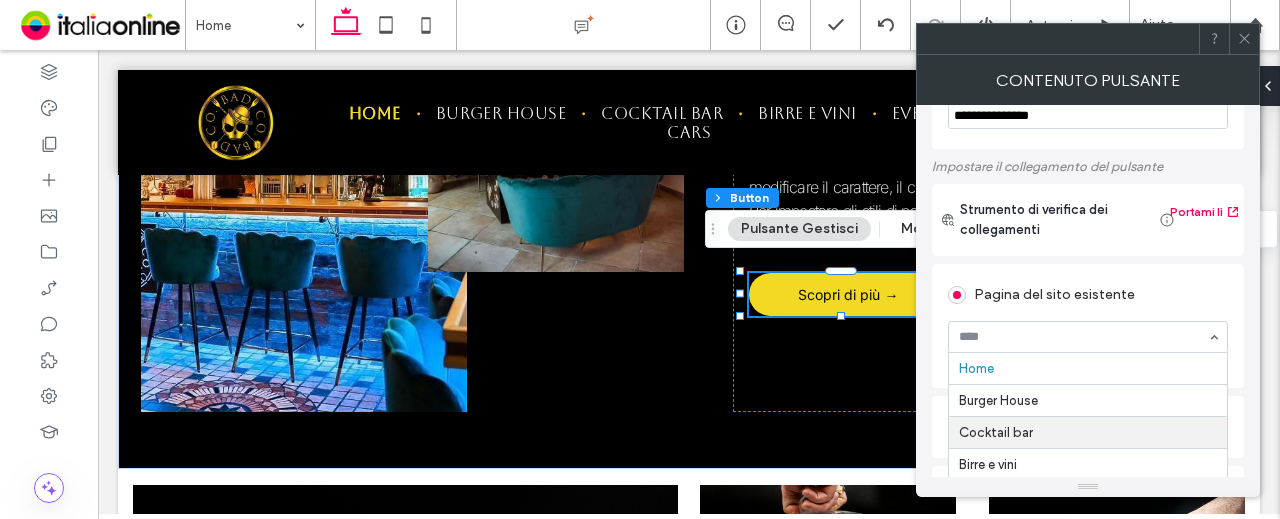 scroll, scrollTop: 100, scrollLeft: 0, axis: vertical 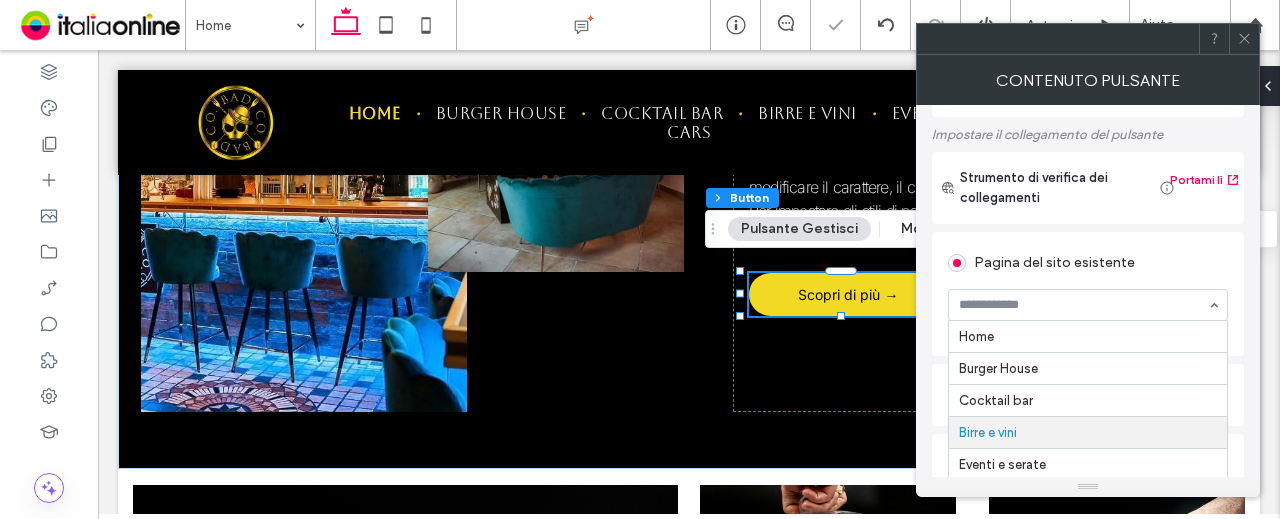 click at bounding box center (1083, 305) 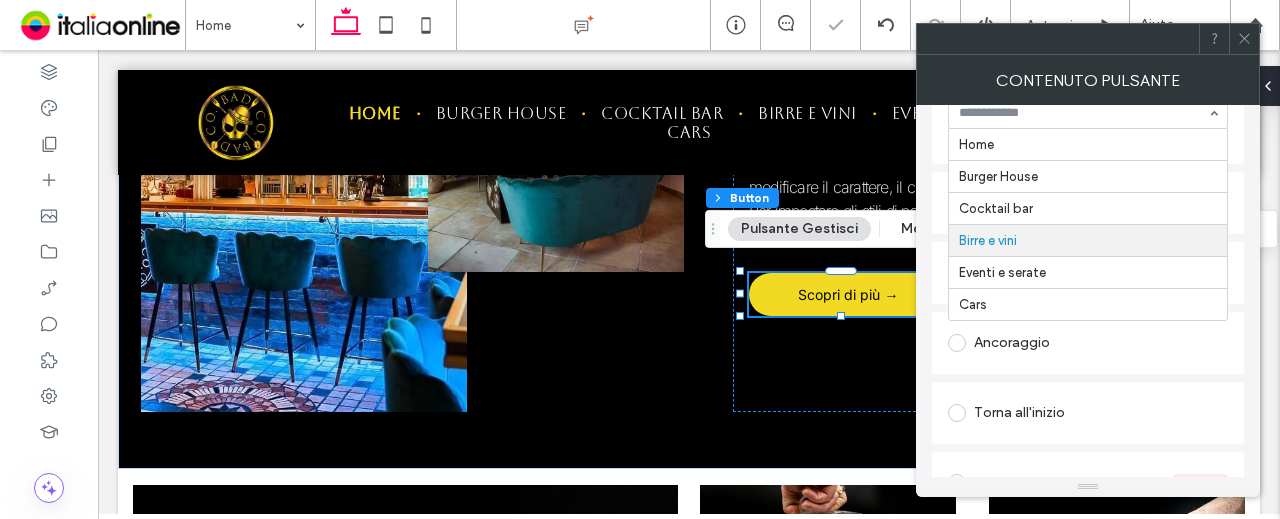 scroll, scrollTop: 300, scrollLeft: 0, axis: vertical 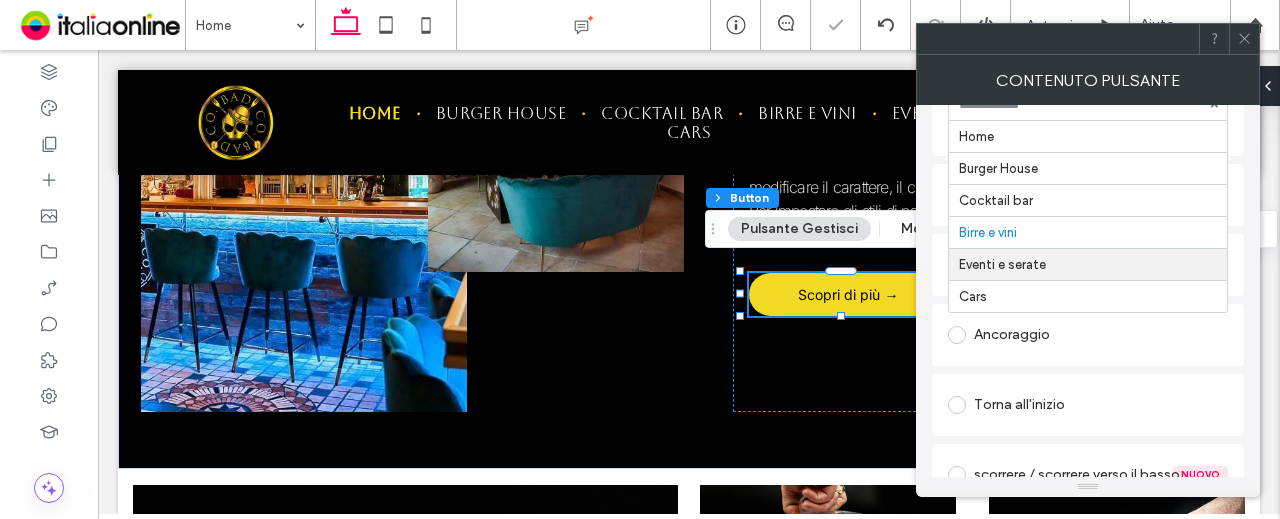 drag, startPoint x: 1027, startPoint y: 269, endPoint x: 1060, endPoint y: 226, distance: 54.20332 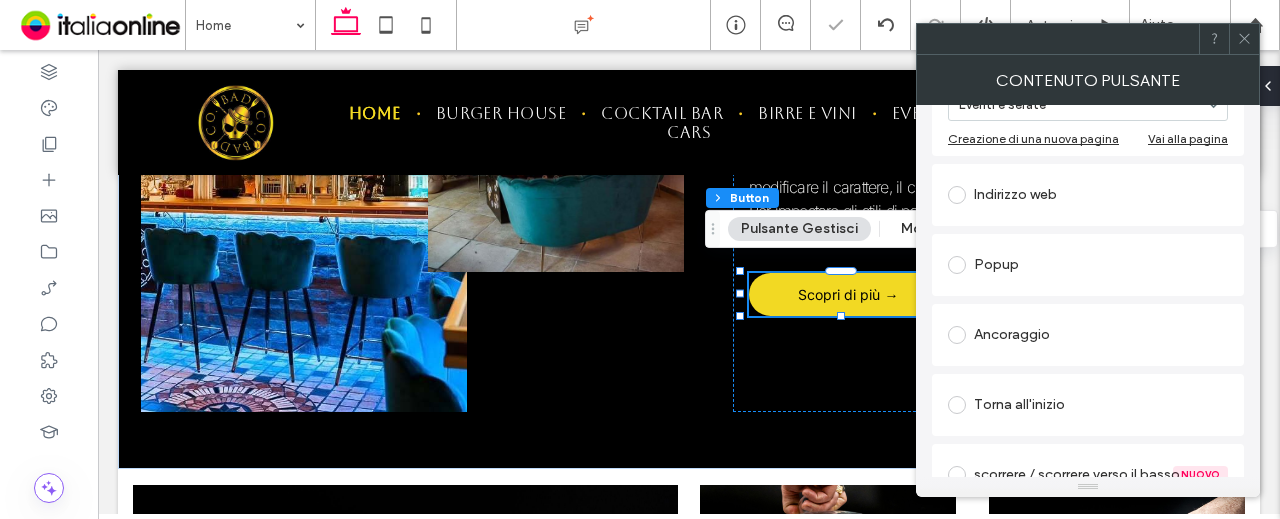 click 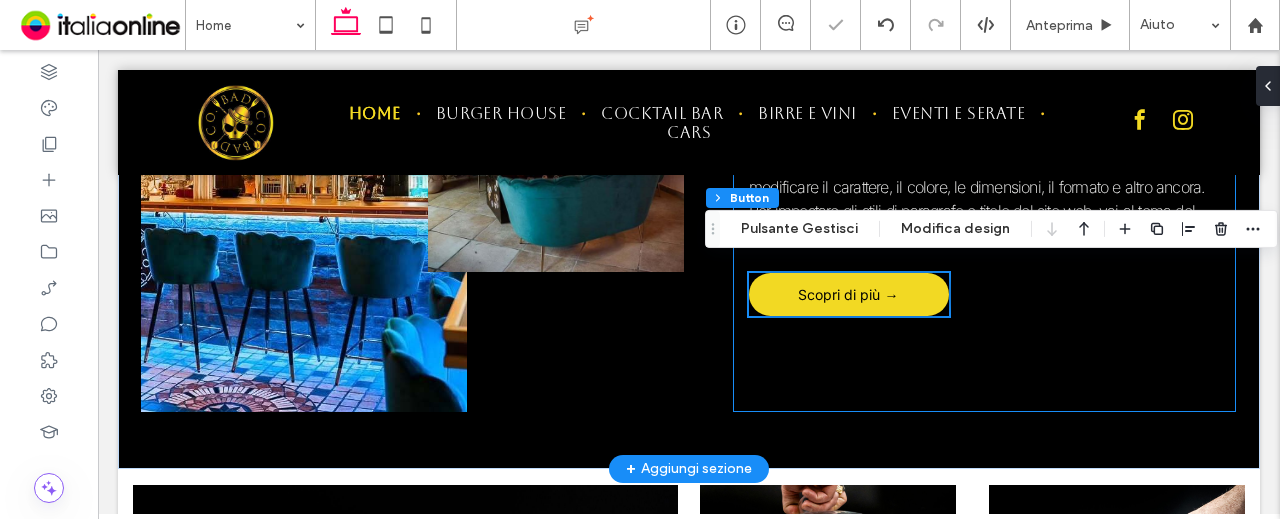 scroll, scrollTop: 1556, scrollLeft: 0, axis: vertical 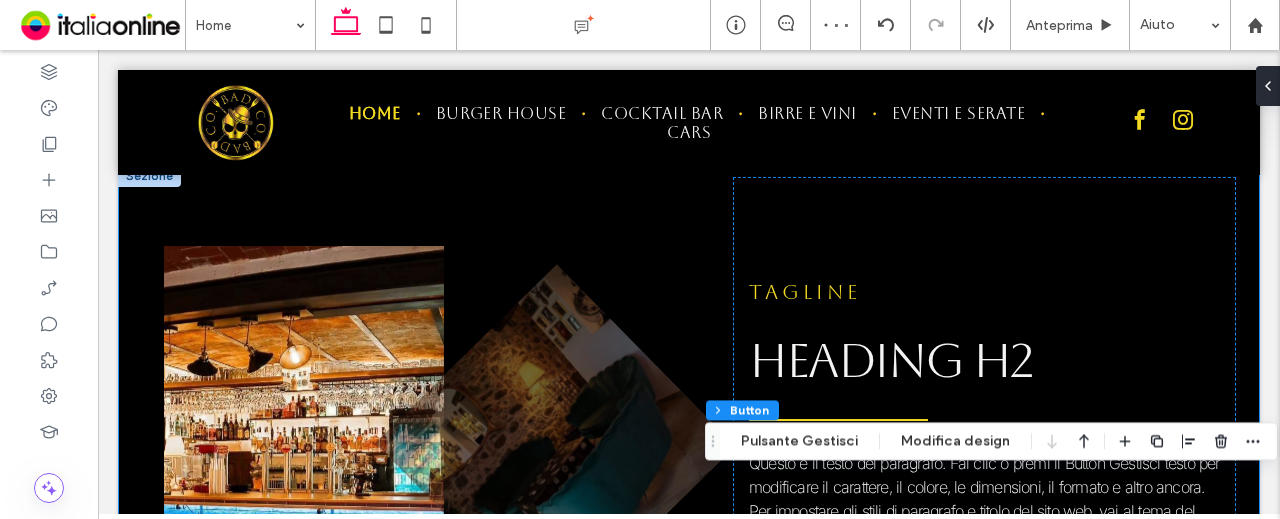 drag, startPoint x: 1241, startPoint y: 269, endPoint x: 1230, endPoint y: 271, distance: 11.18034 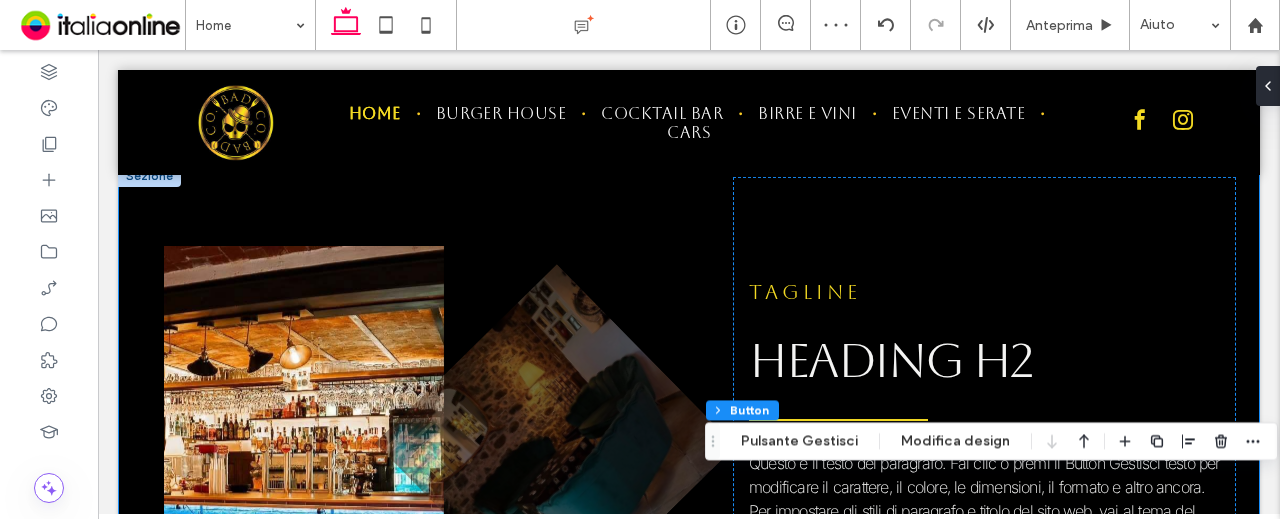 click on "Nature's Symphony
Breathtaking colors of our planet
Button
Mostra altri
Nature's Symphony
Breathtaking colors of our planet
Button
Mostra altri
Tagline
HEADING H2
Questo è il testo del paragrafo. Fai clic o premi il Button Gestisci testo per modificare il carattere, il colore, le dimensioni, il formato e altro ancora. Per impostare gli stili di paragrafo e titolo del sito web, vai al tema del sito web.
Scopri di più →" at bounding box center [689, 467] 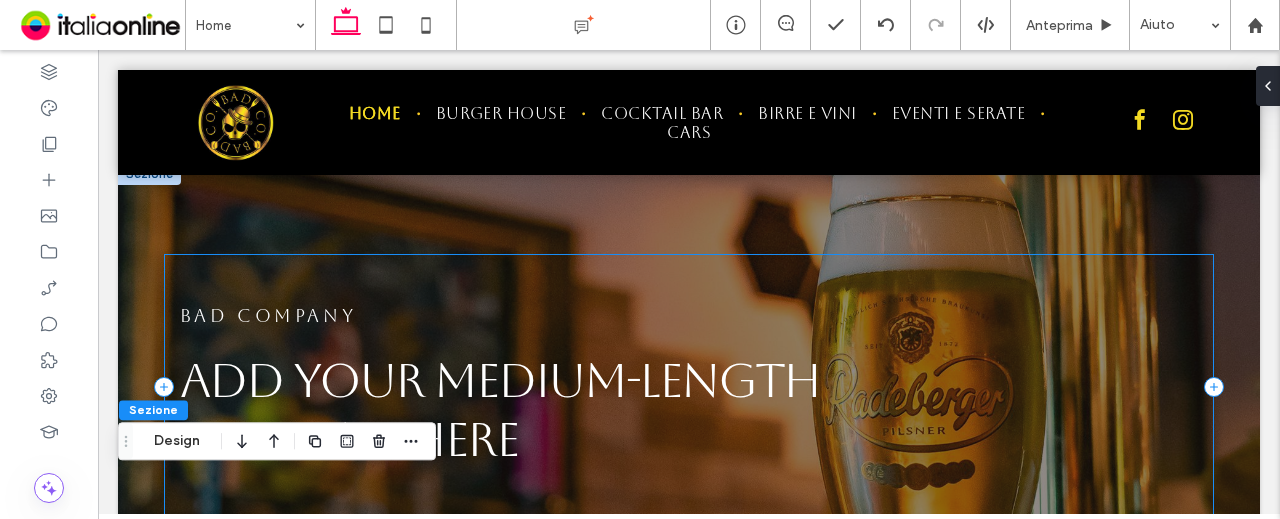 scroll, scrollTop: 0, scrollLeft: 0, axis: both 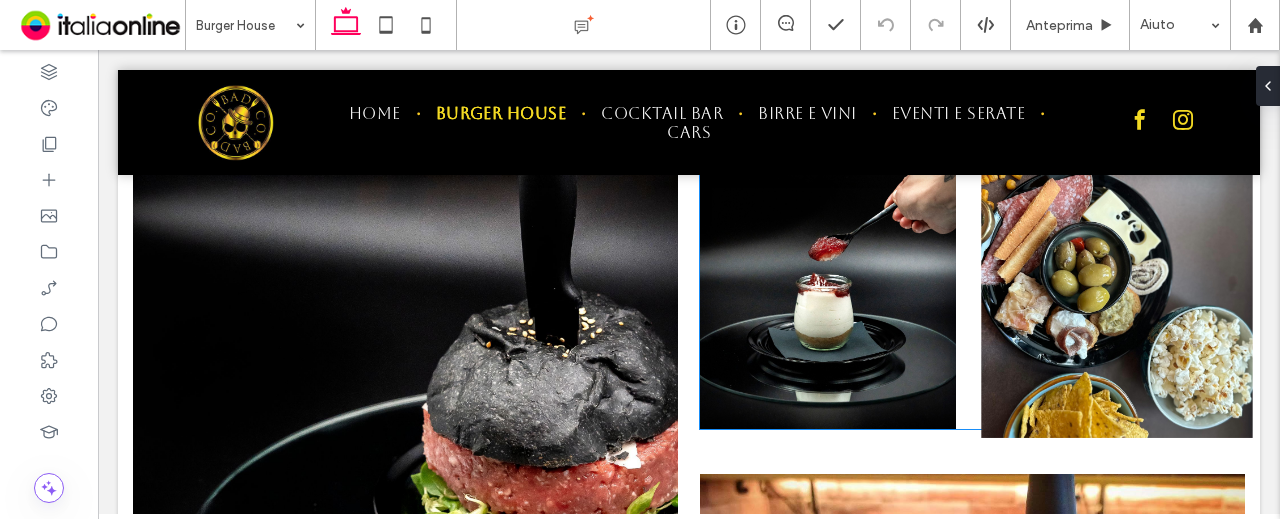 click at bounding box center (1117, 280) 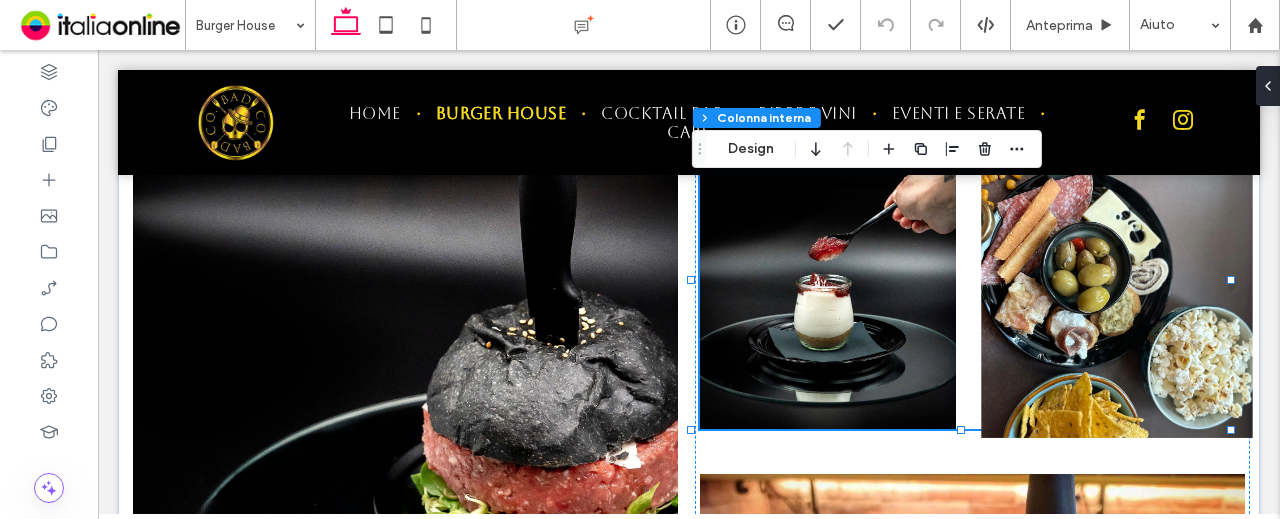 type on "**" 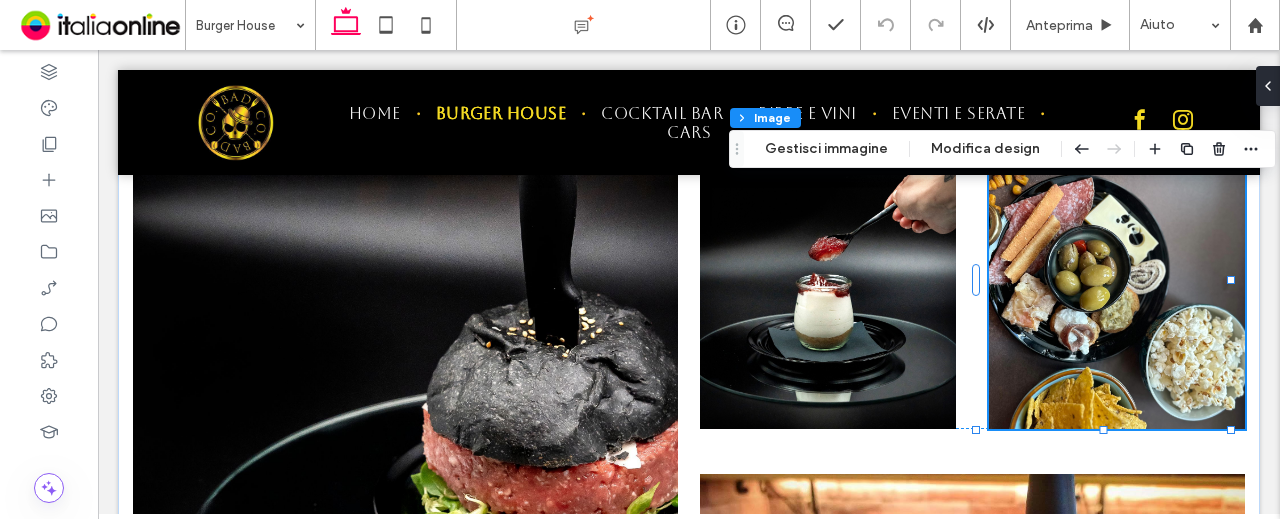 click on "Gestisci immagine" at bounding box center (826, 149) 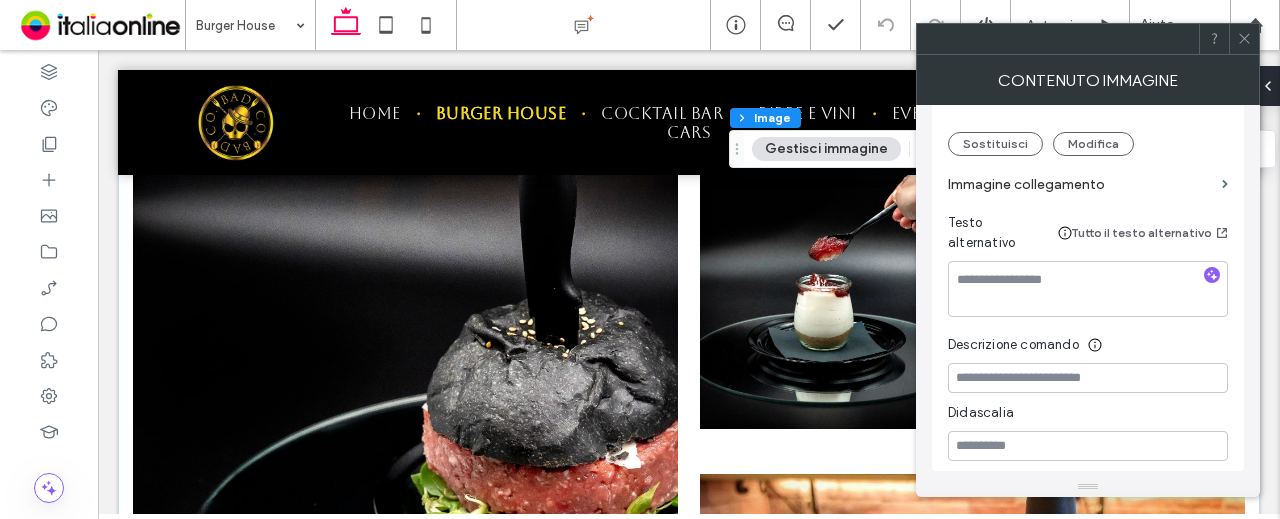 scroll, scrollTop: 442, scrollLeft: 0, axis: vertical 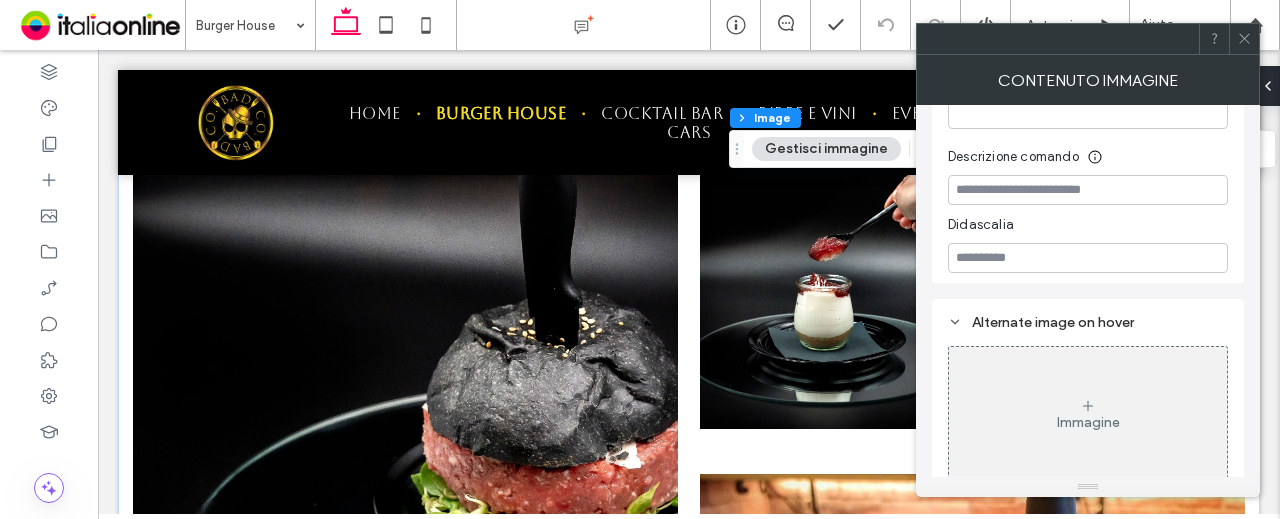 click on "Sezione Colonna Colonna interna Image Gestisci immagine Modifica design" at bounding box center [1002, 149] 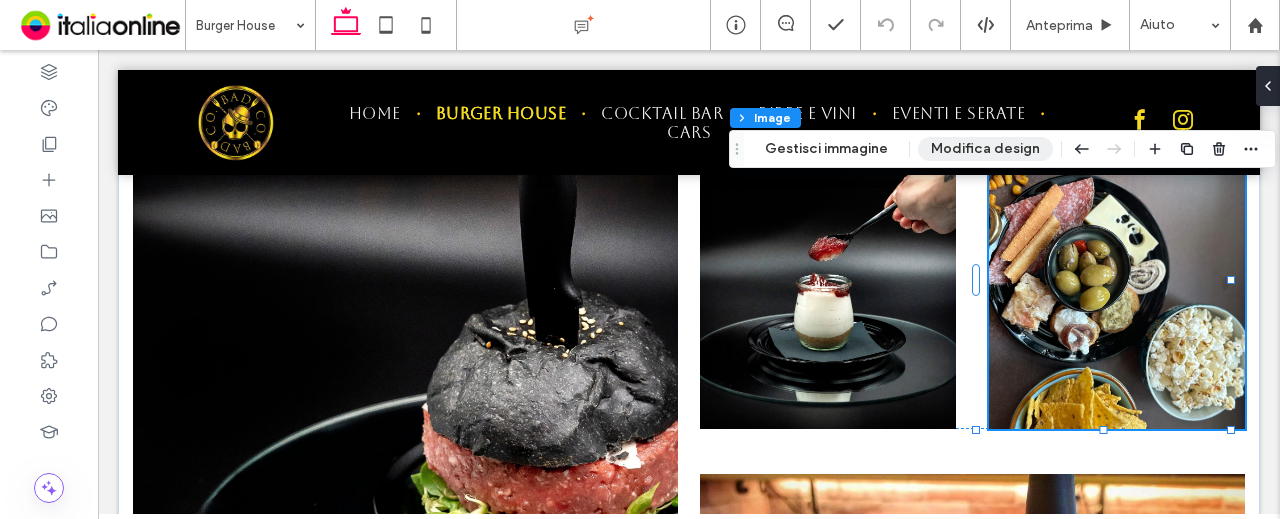 click on "Modifica design" at bounding box center (985, 149) 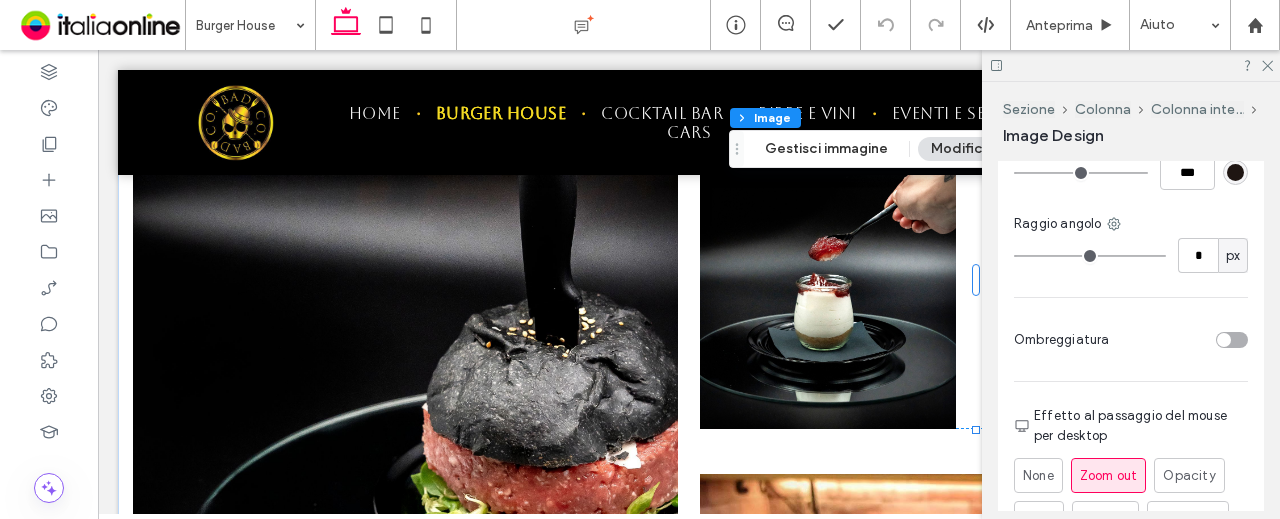 scroll, scrollTop: 1500, scrollLeft: 0, axis: vertical 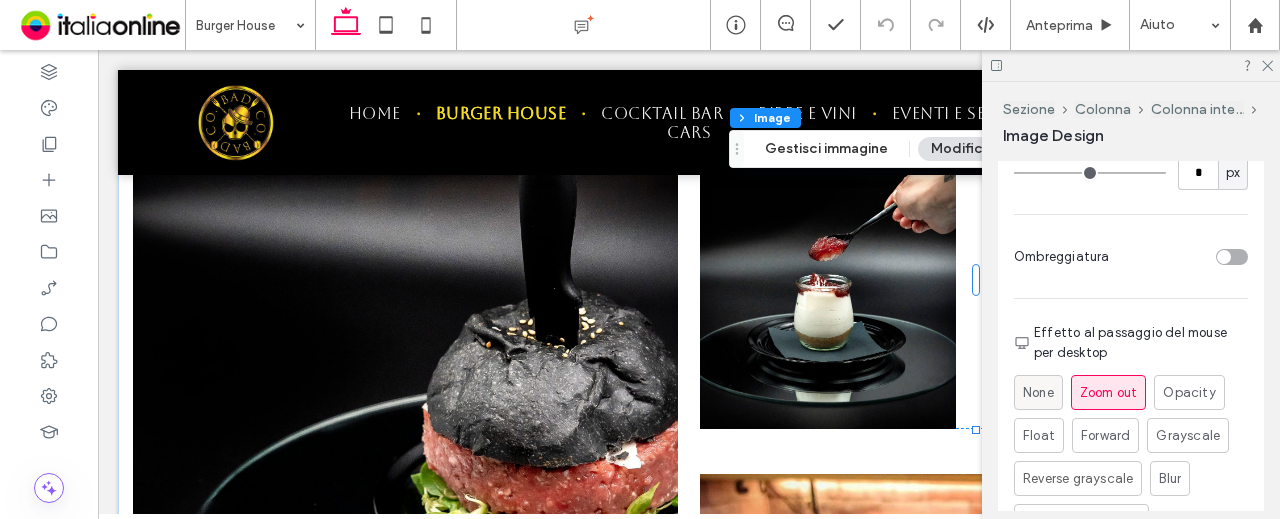 click on "None" at bounding box center (1038, 392) 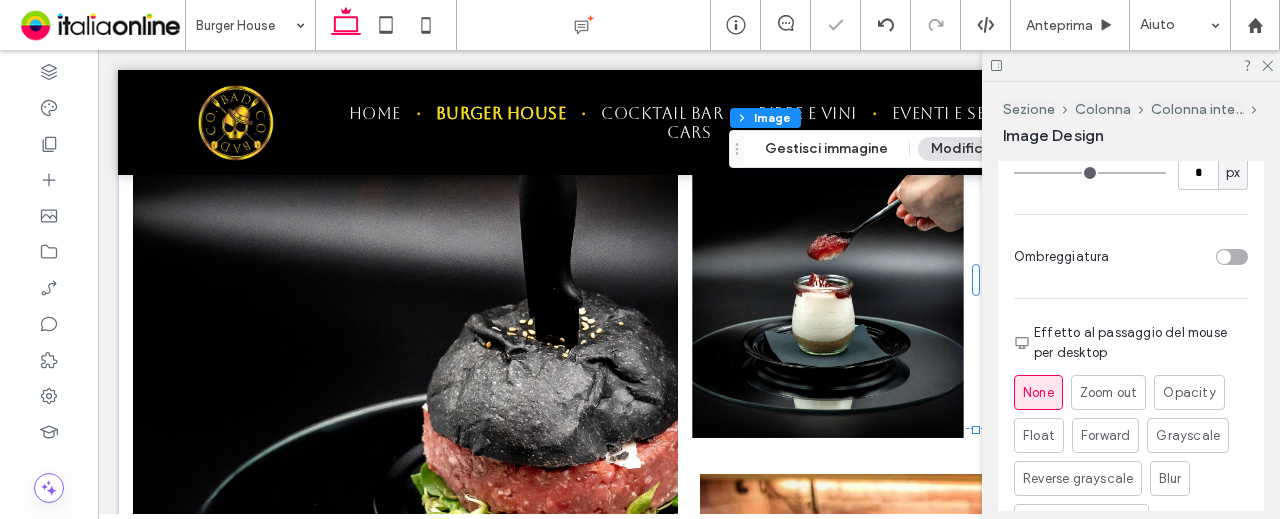 click at bounding box center [828, 280] 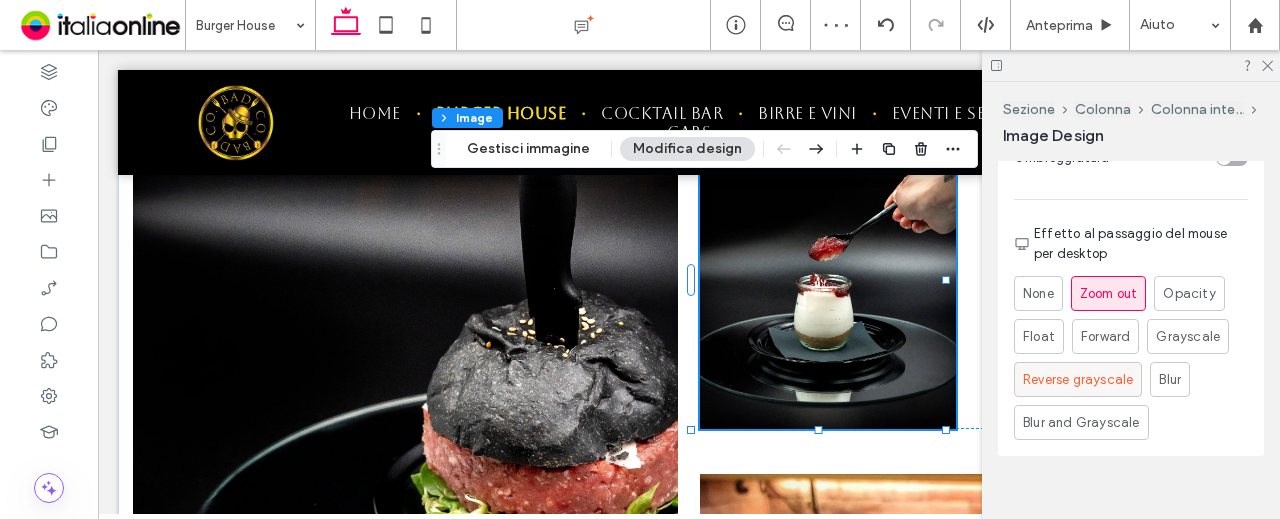 scroll, scrollTop: 1600, scrollLeft: 0, axis: vertical 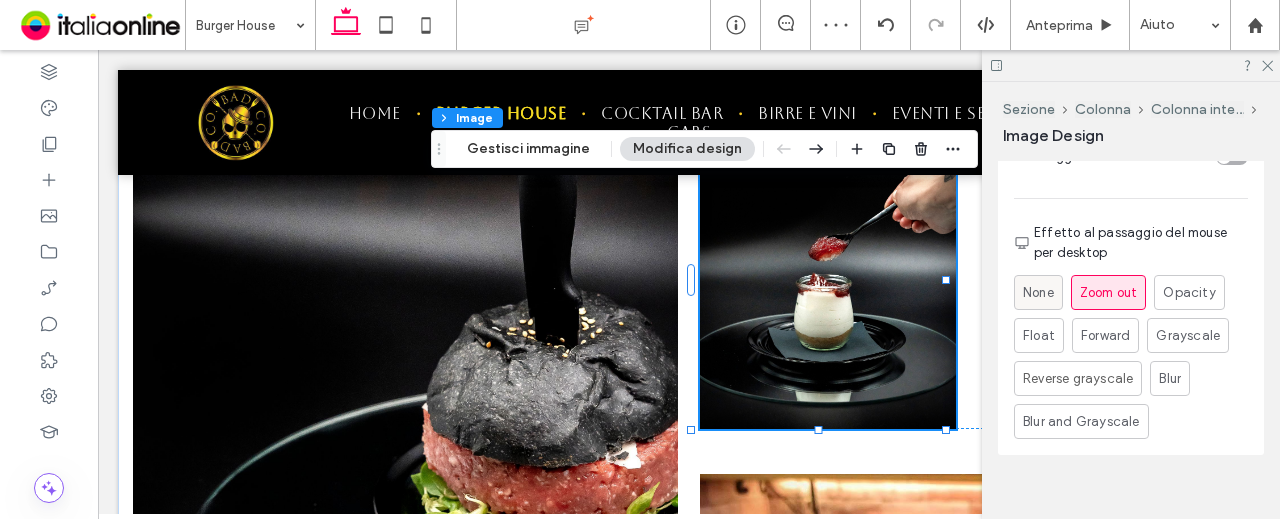 click on "None" at bounding box center (1038, 292) 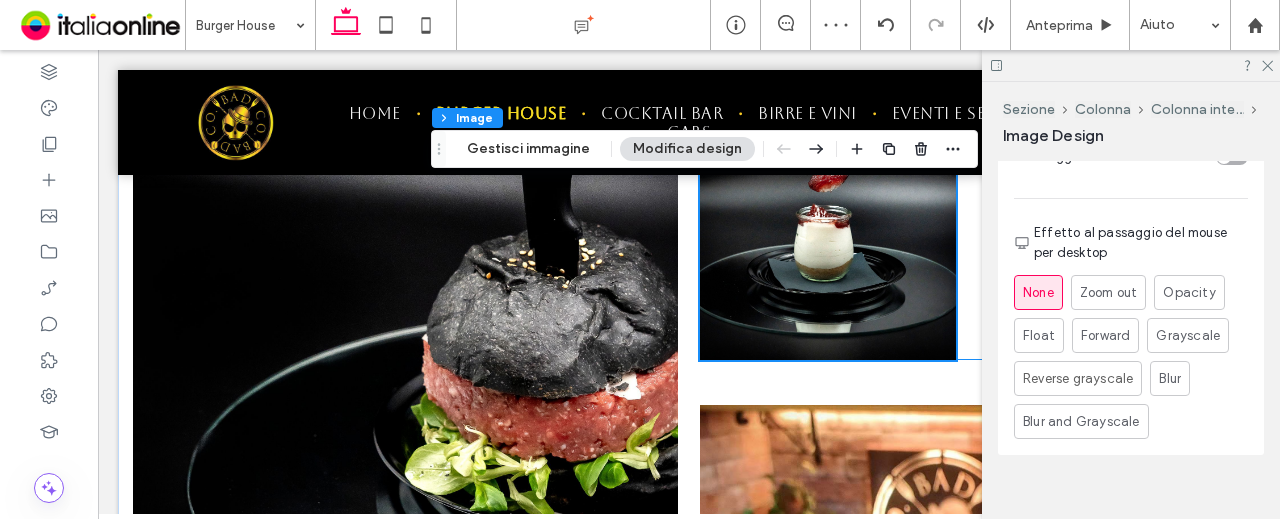 scroll, scrollTop: 1882, scrollLeft: 0, axis: vertical 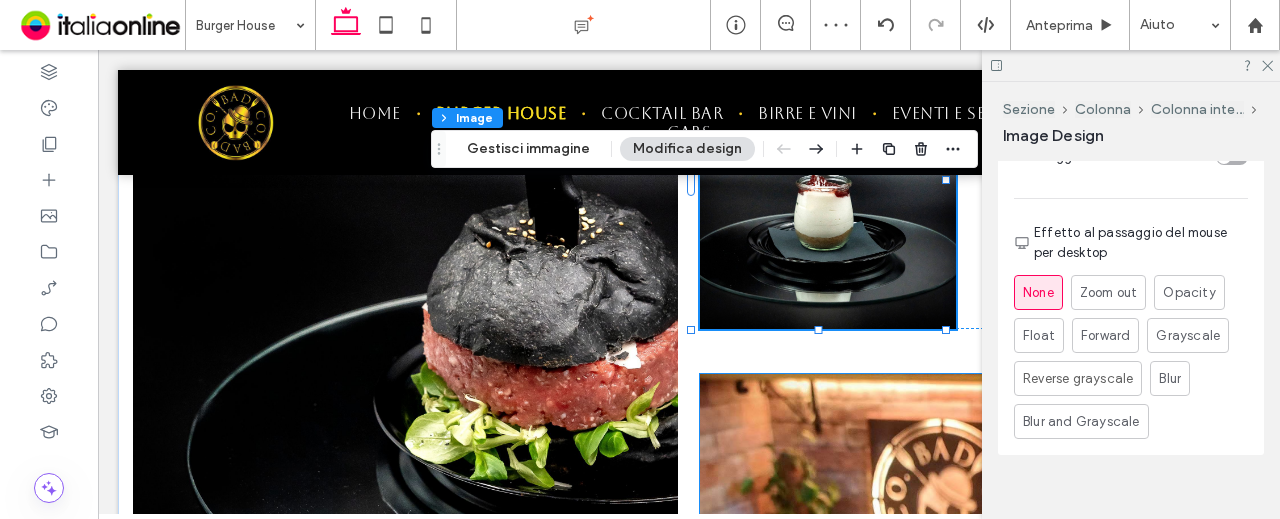 drag, startPoint x: 892, startPoint y: 391, endPoint x: 905, endPoint y: 390, distance: 13.038404 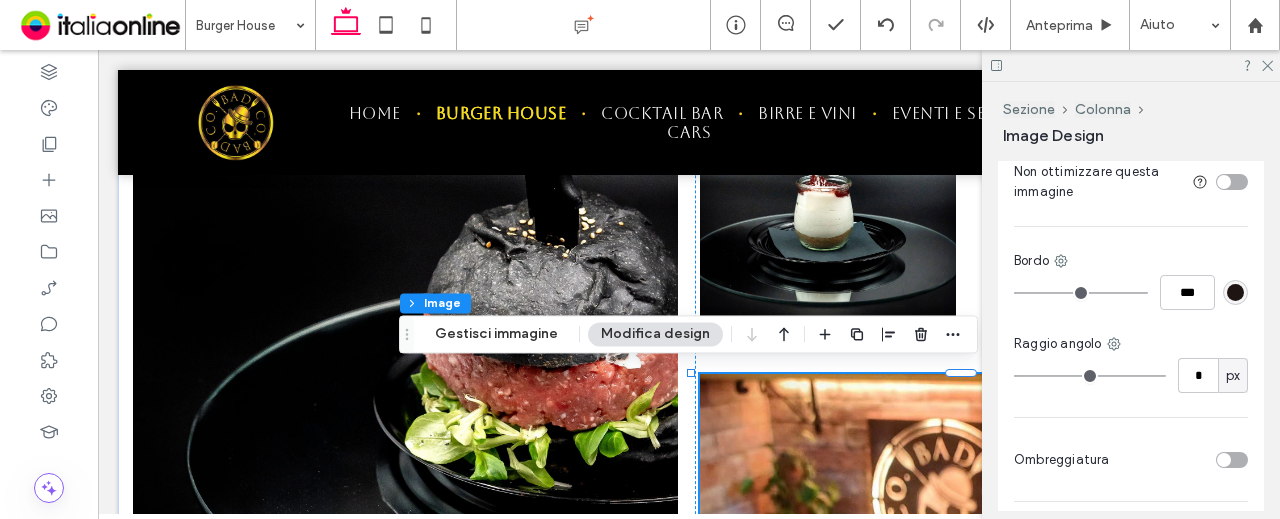scroll, scrollTop: 1500, scrollLeft: 0, axis: vertical 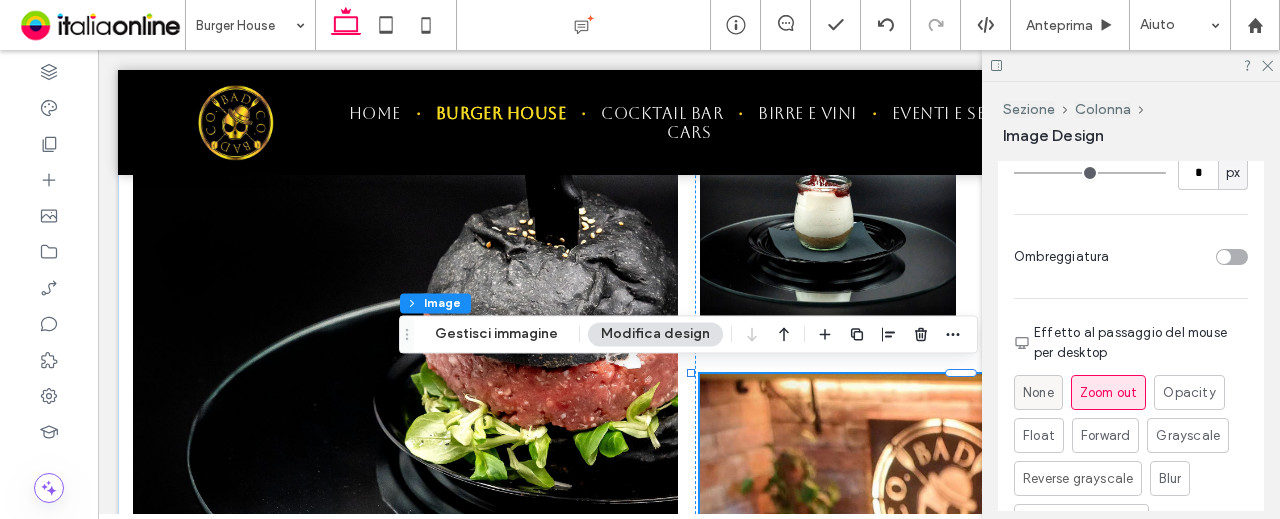click on "None" at bounding box center (1038, 392) 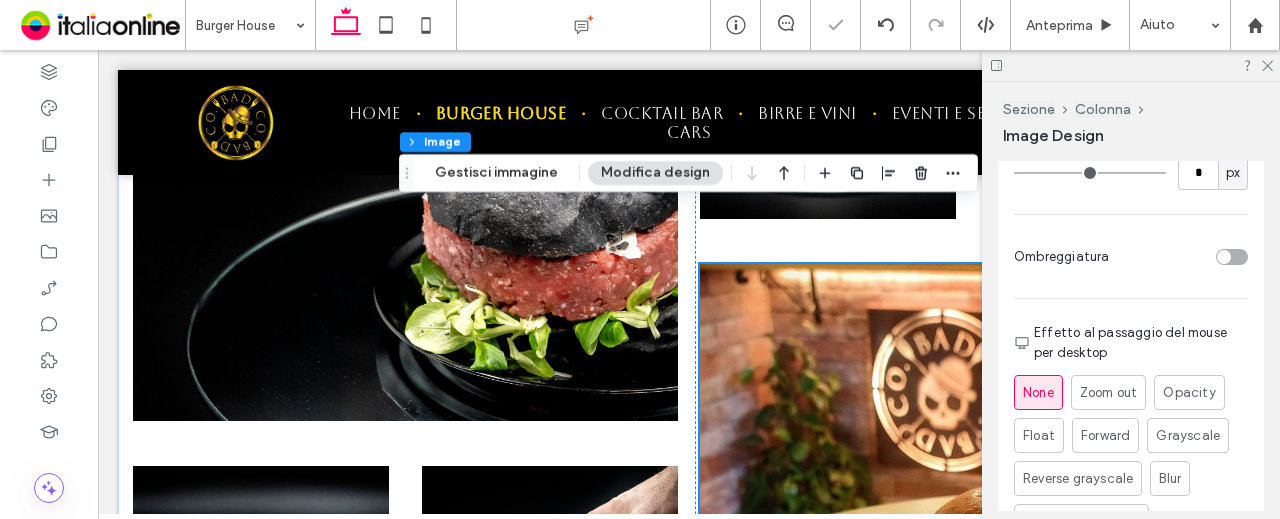 scroll, scrollTop: 2082, scrollLeft: 0, axis: vertical 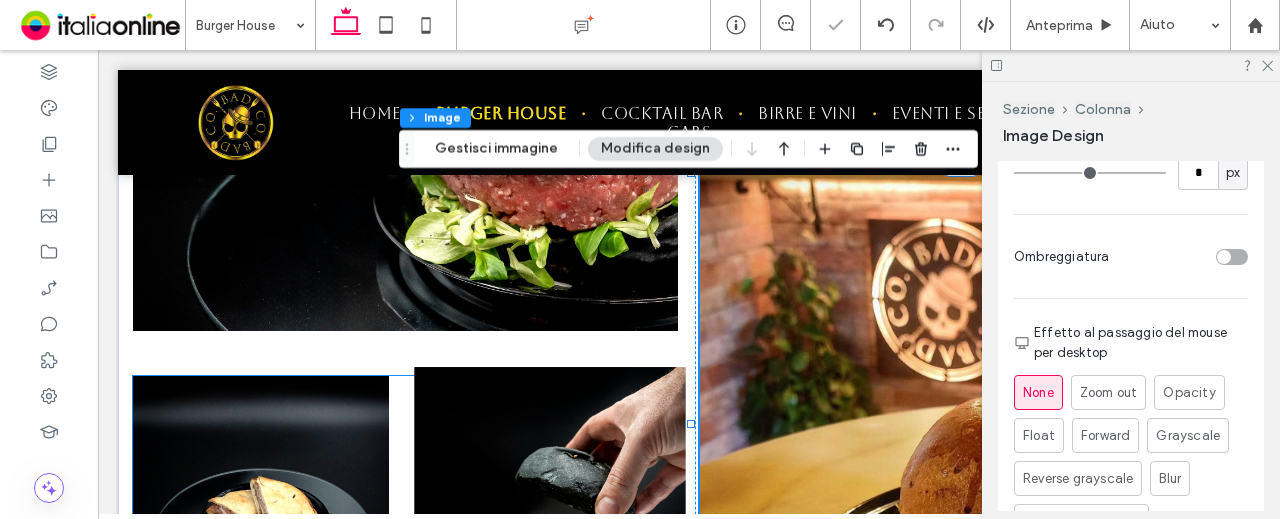 click at bounding box center (550, 525) 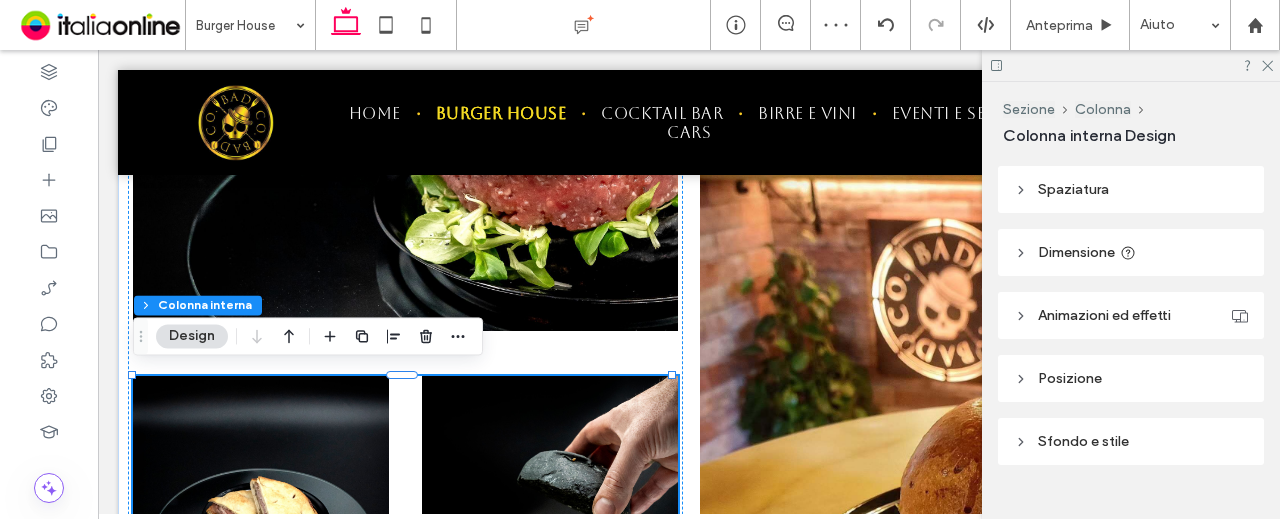 scroll, scrollTop: 544, scrollLeft: 0, axis: vertical 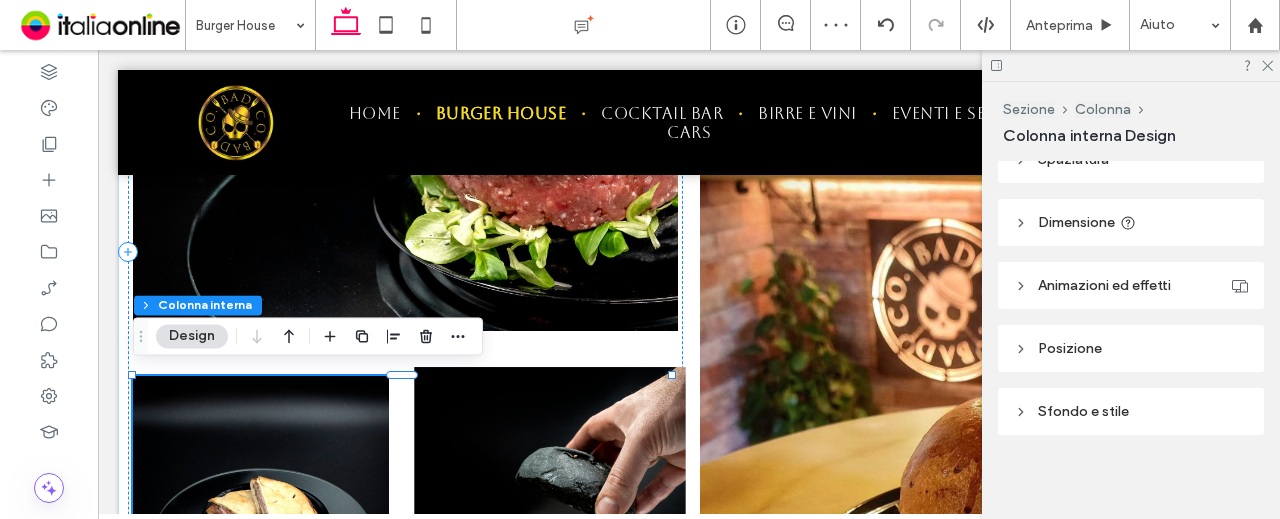 click at bounding box center (550, 525) 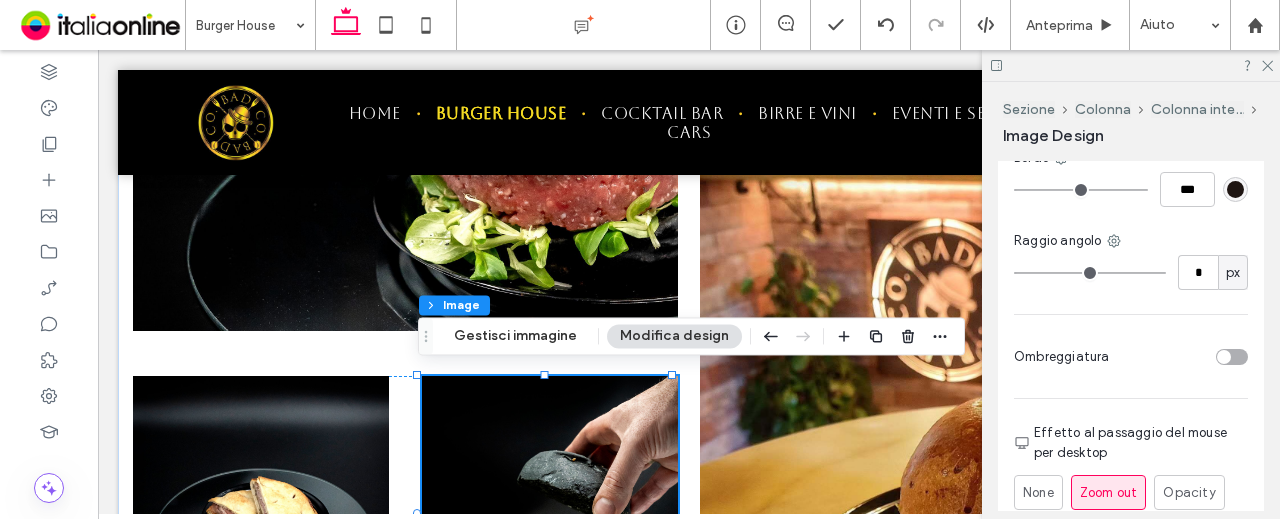scroll, scrollTop: 1600, scrollLeft: 0, axis: vertical 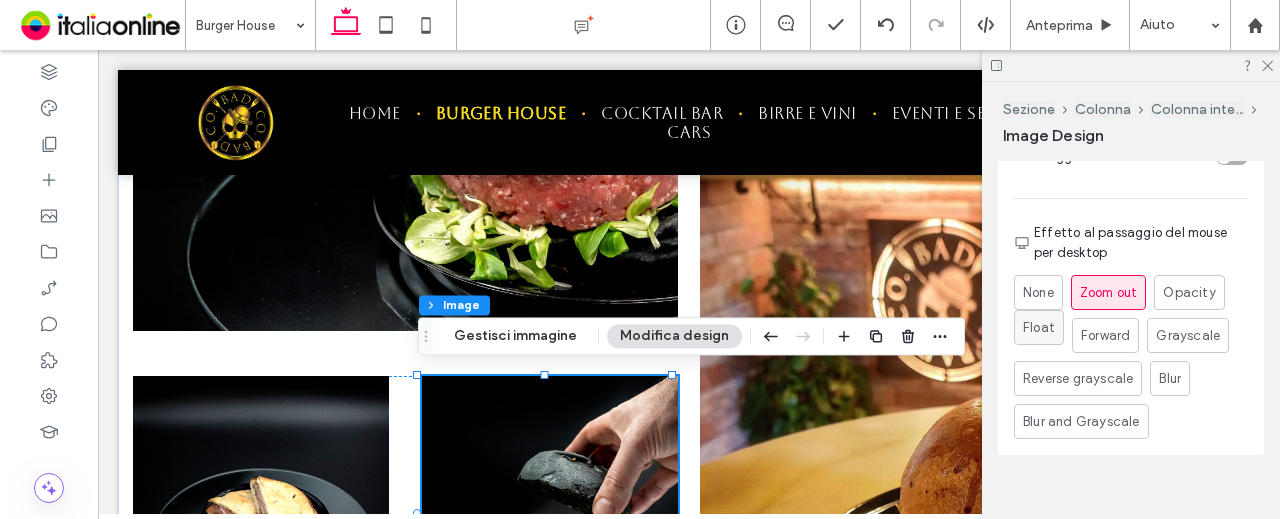 click on "Float" at bounding box center (1039, 328) 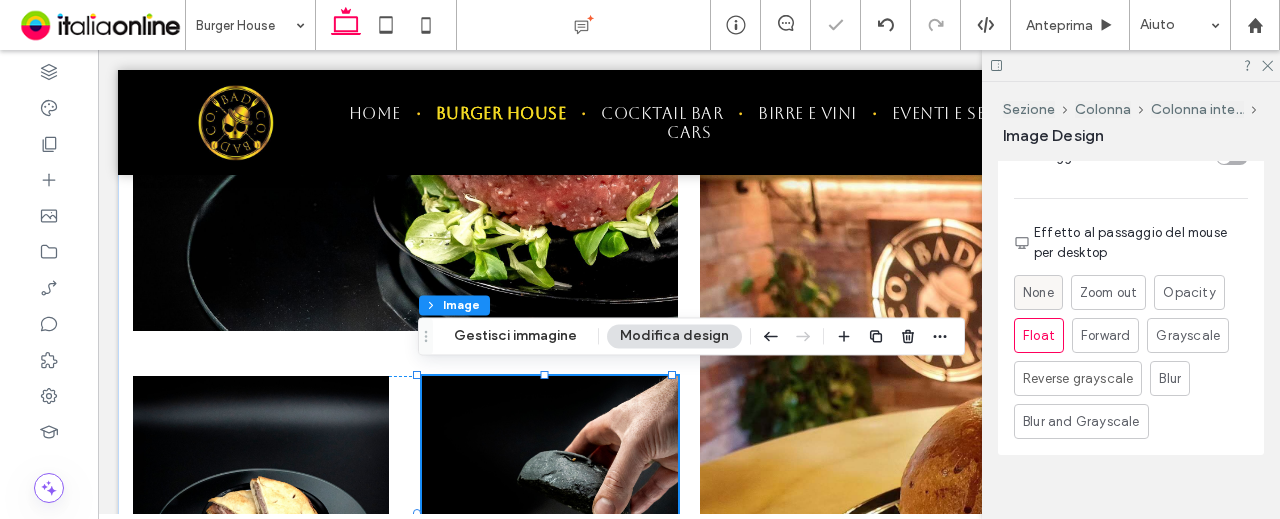 click on "None" at bounding box center [1038, 293] 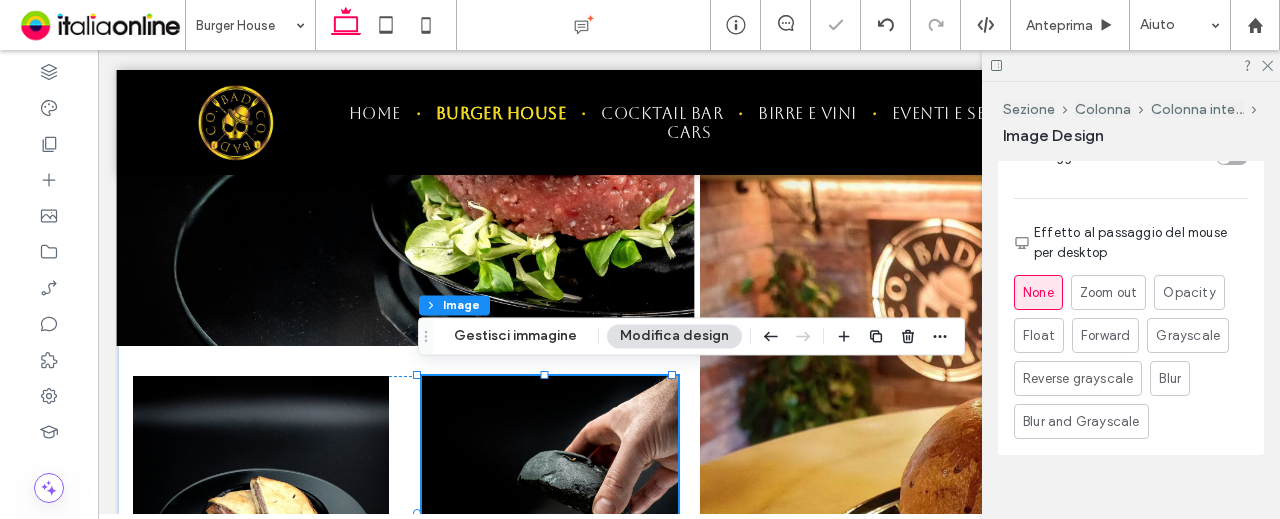 click at bounding box center (406, 81) 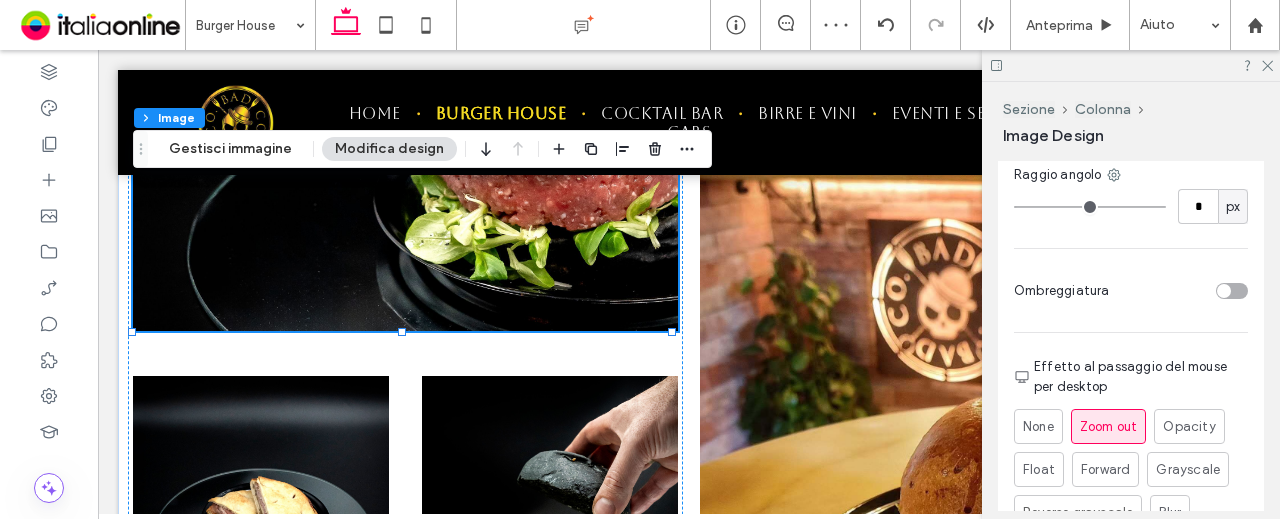 scroll, scrollTop: 1647, scrollLeft: 0, axis: vertical 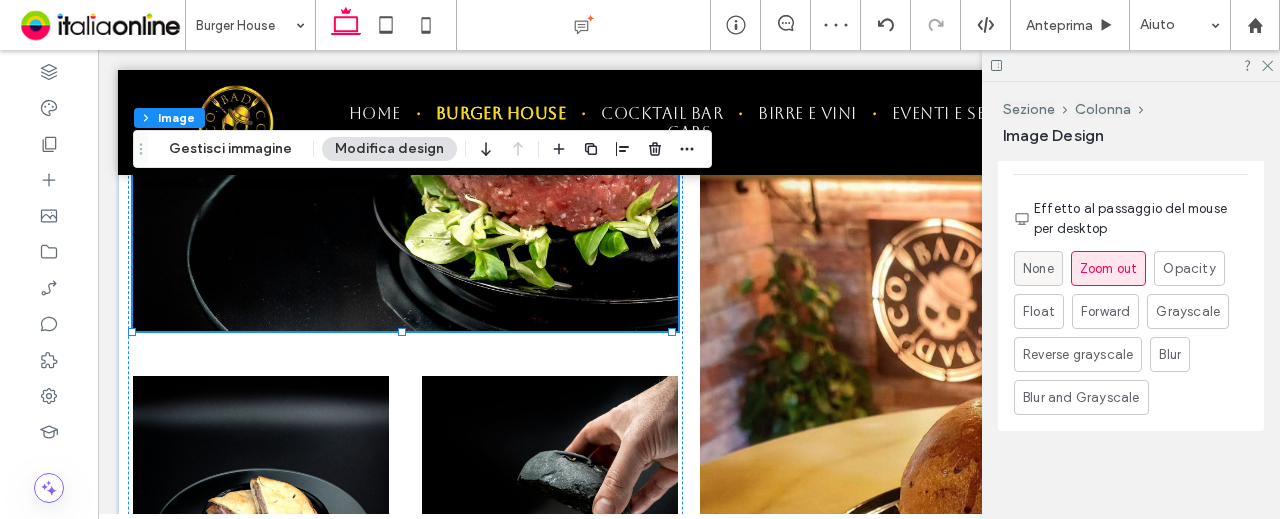 click on "None" at bounding box center [1038, 269] 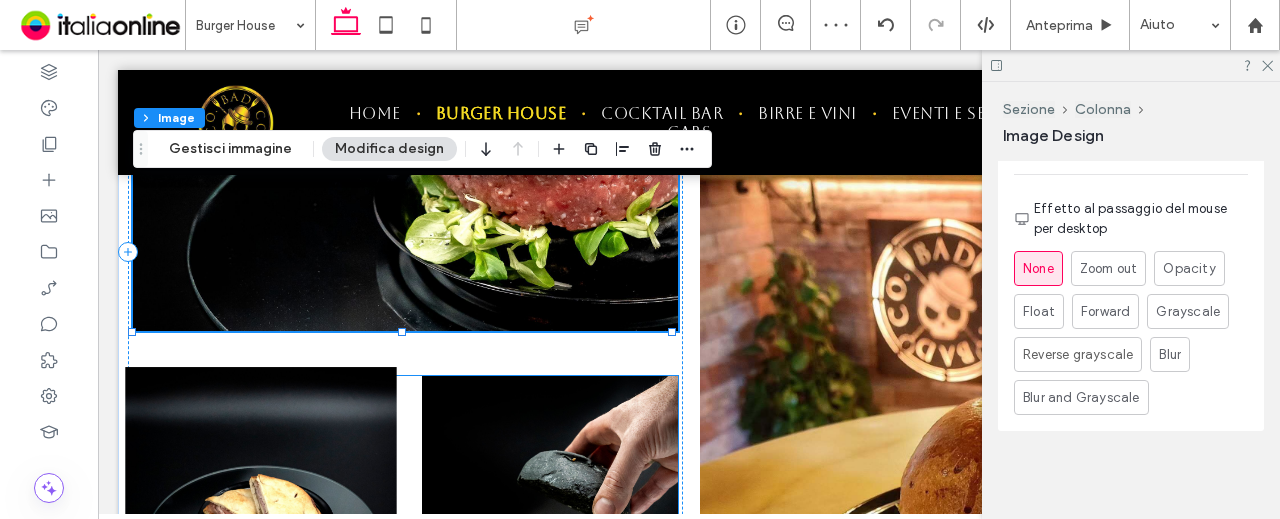click at bounding box center (261, 525) 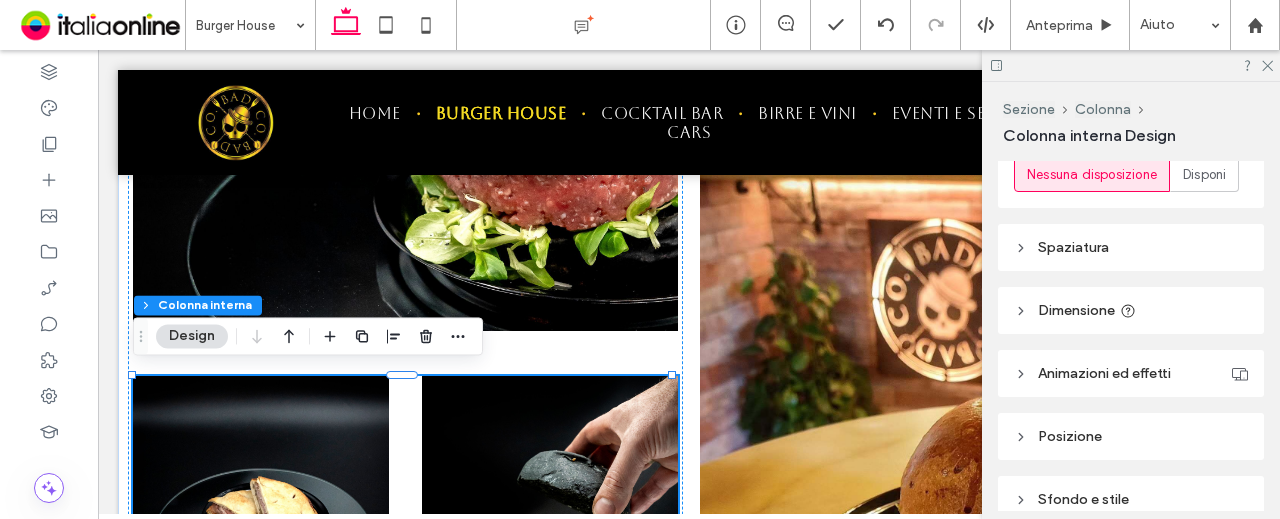 scroll, scrollTop: 544, scrollLeft: 0, axis: vertical 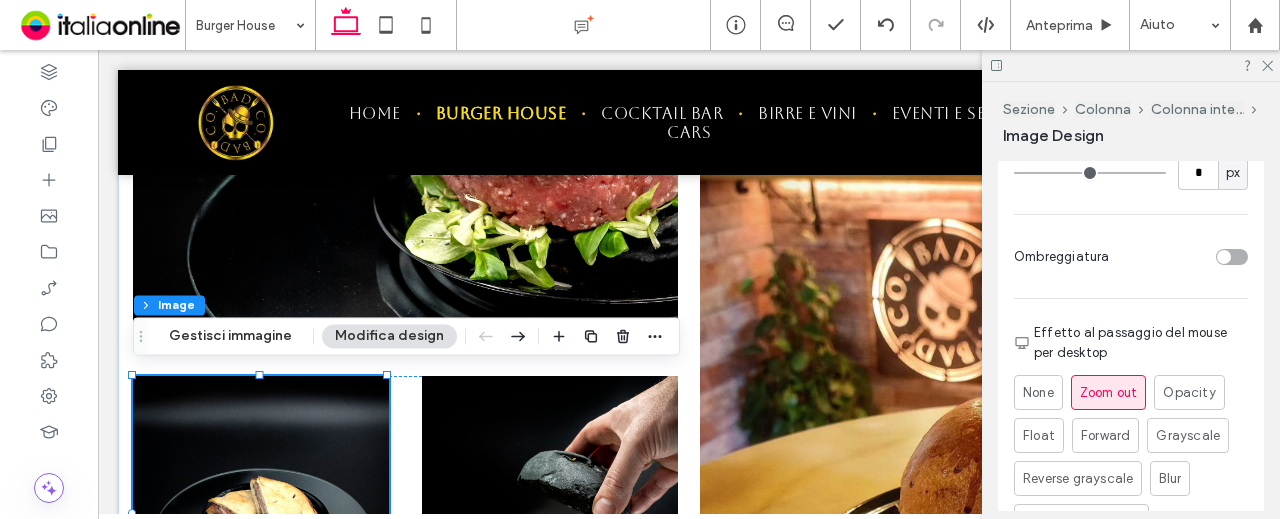 click on "Copertina Immagine completa Nessuna ripetizione Posizione Non ottimizzare questa immagine Bordo *** Raggio angolo * px Ombreggiatura Effetto al passaggio del mouse per desktop None Zoom out Opacity Float Forward Grayscale Reverse grayscale Blur Blur and Grayscale" at bounding box center [1131, 145] 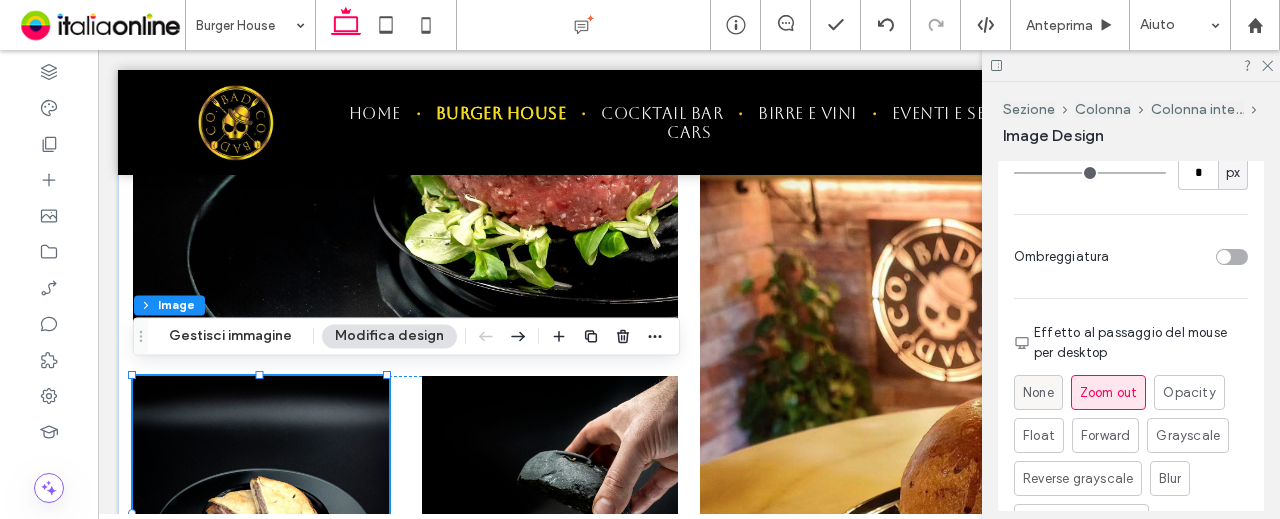 click on "None" at bounding box center [1038, 393] 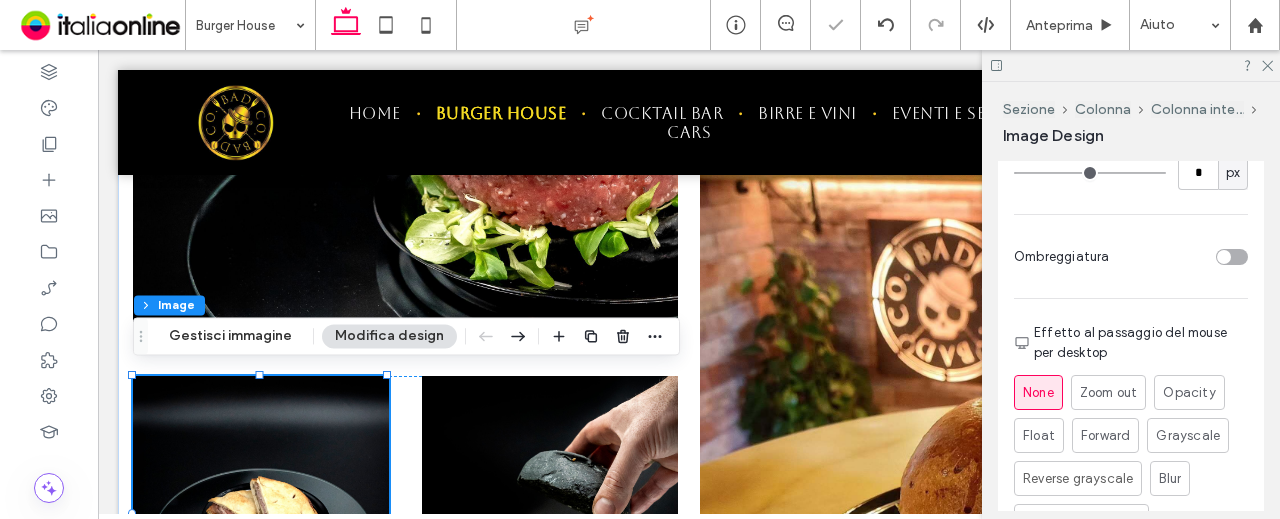 click at bounding box center [1131, 65] 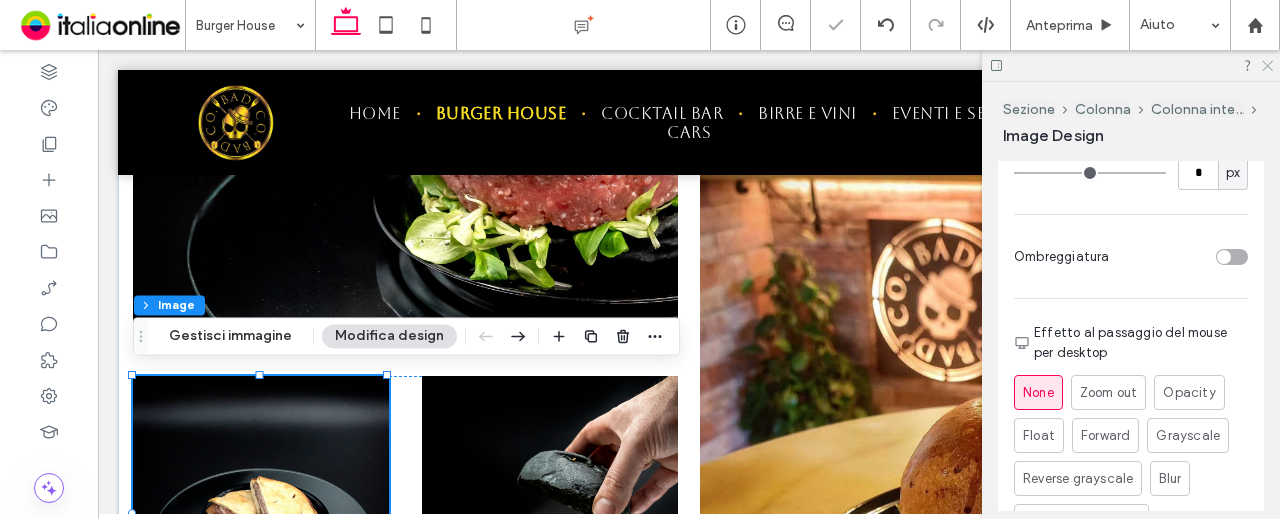 click 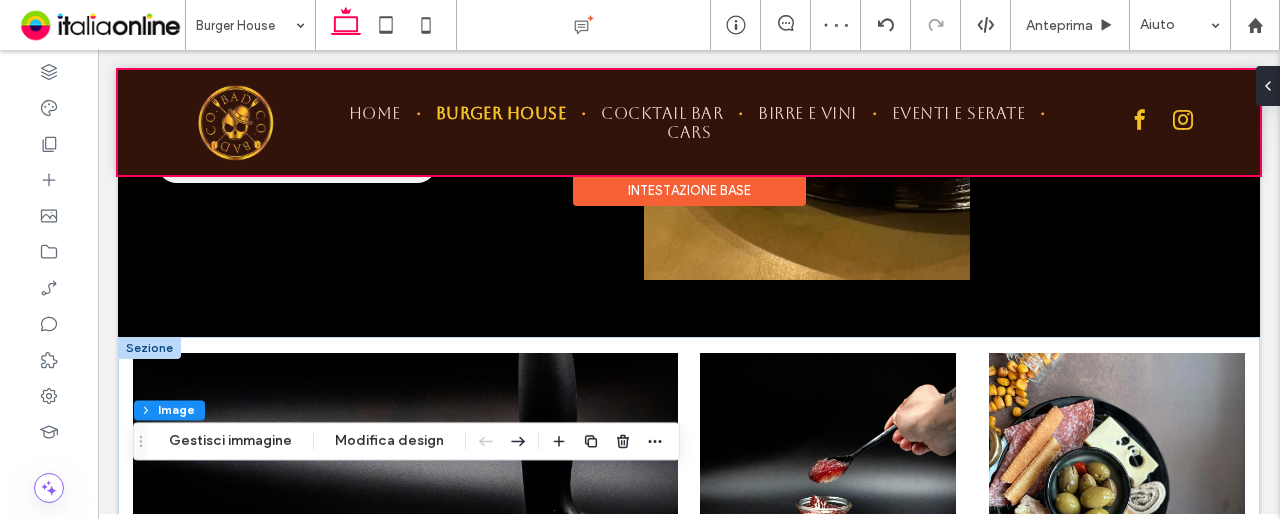 scroll, scrollTop: 1507, scrollLeft: 0, axis: vertical 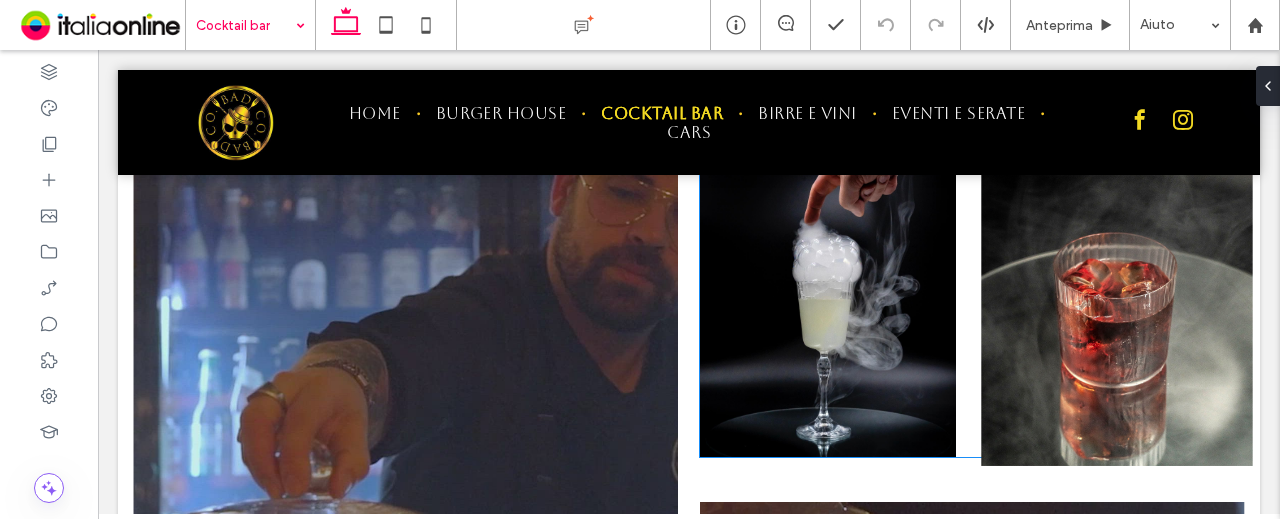 click at bounding box center (1117, 308) 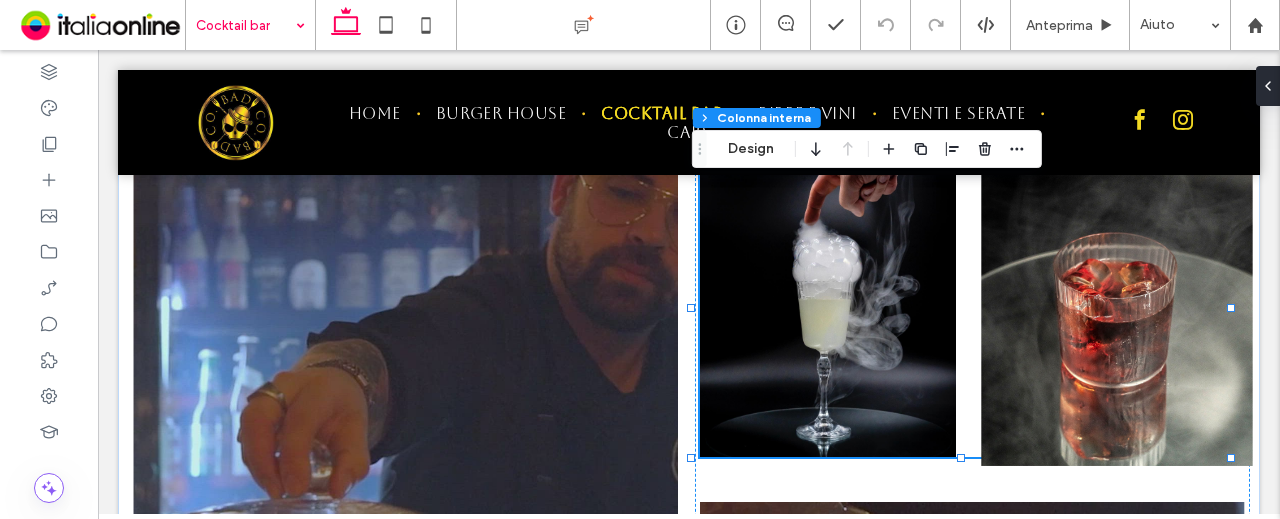 click at bounding box center (1117, 308) 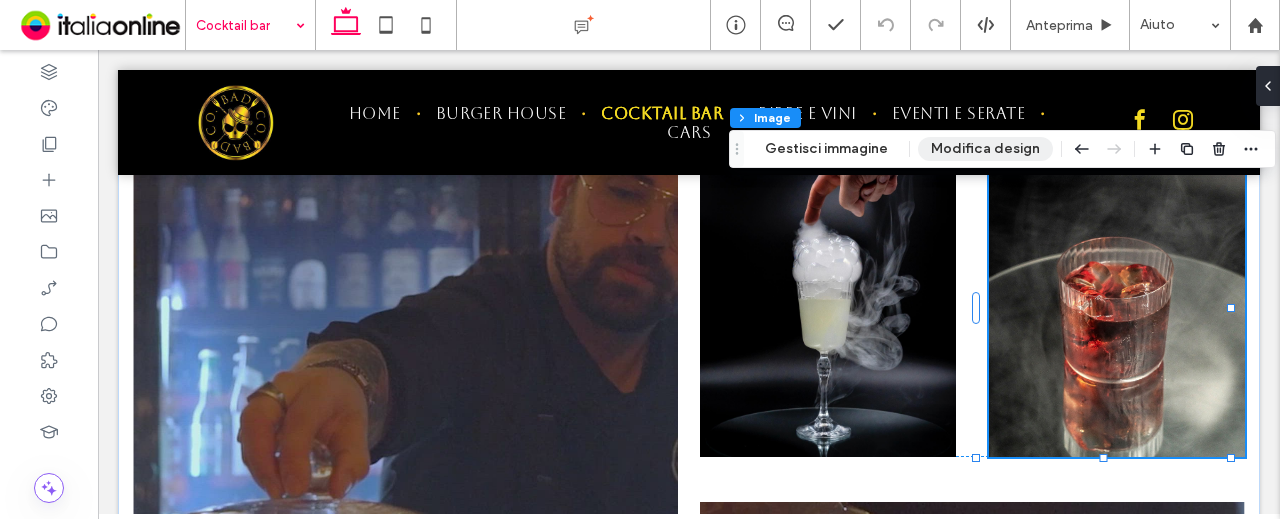 click on "Modifica design" at bounding box center [985, 149] 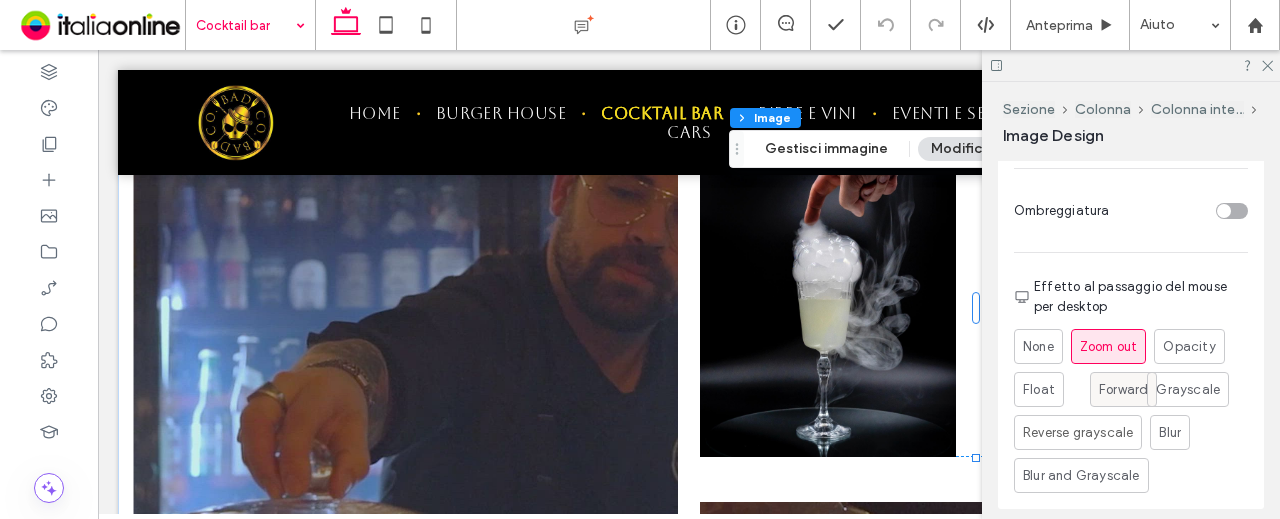 scroll, scrollTop: 1600, scrollLeft: 0, axis: vertical 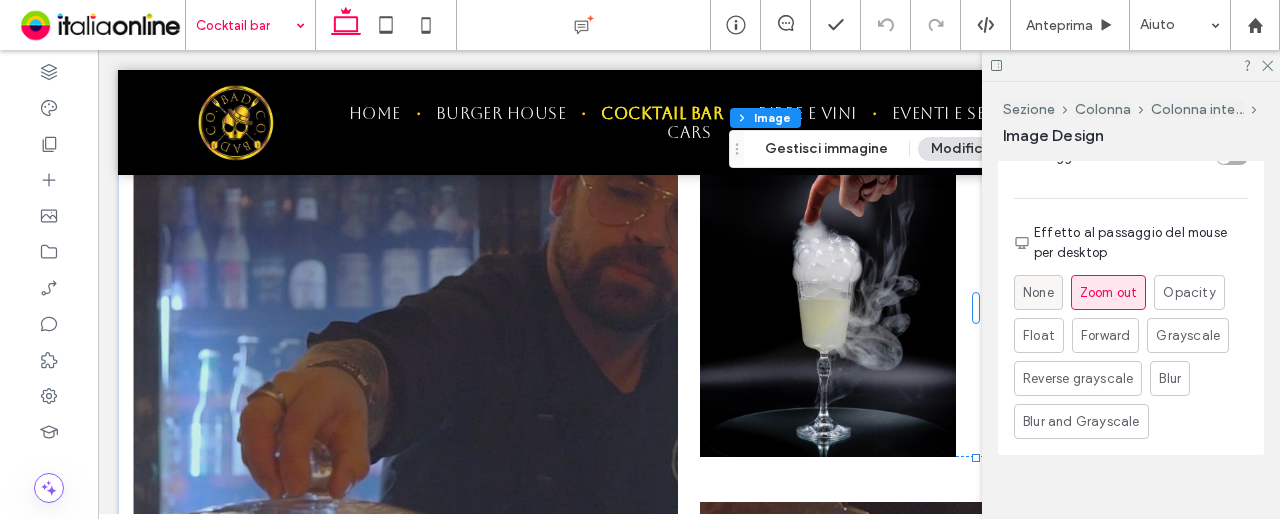 click on "None" at bounding box center [1038, 293] 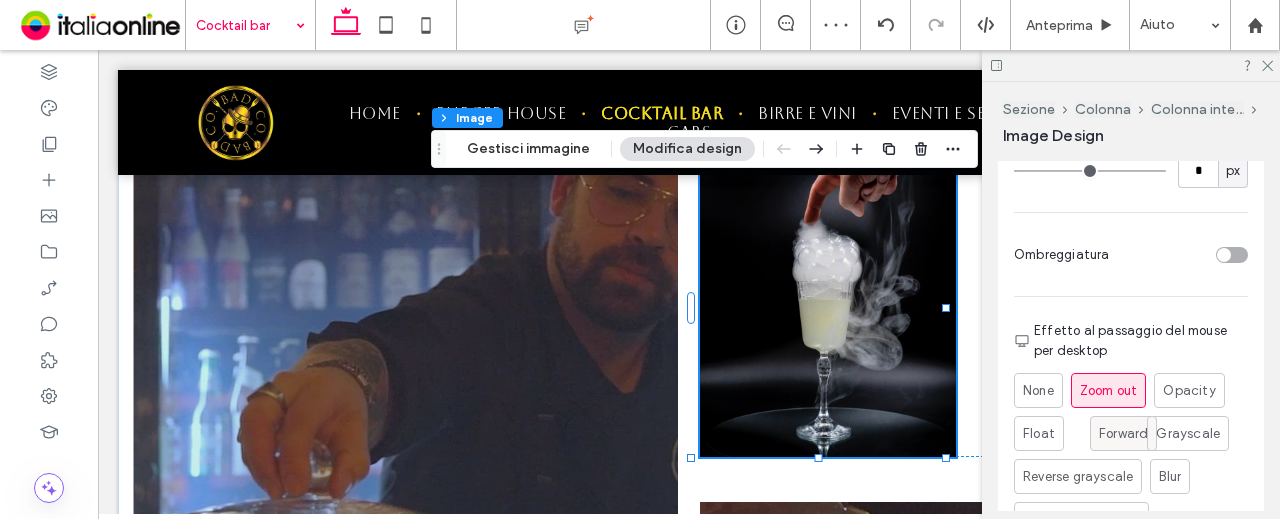 scroll, scrollTop: 1600, scrollLeft: 0, axis: vertical 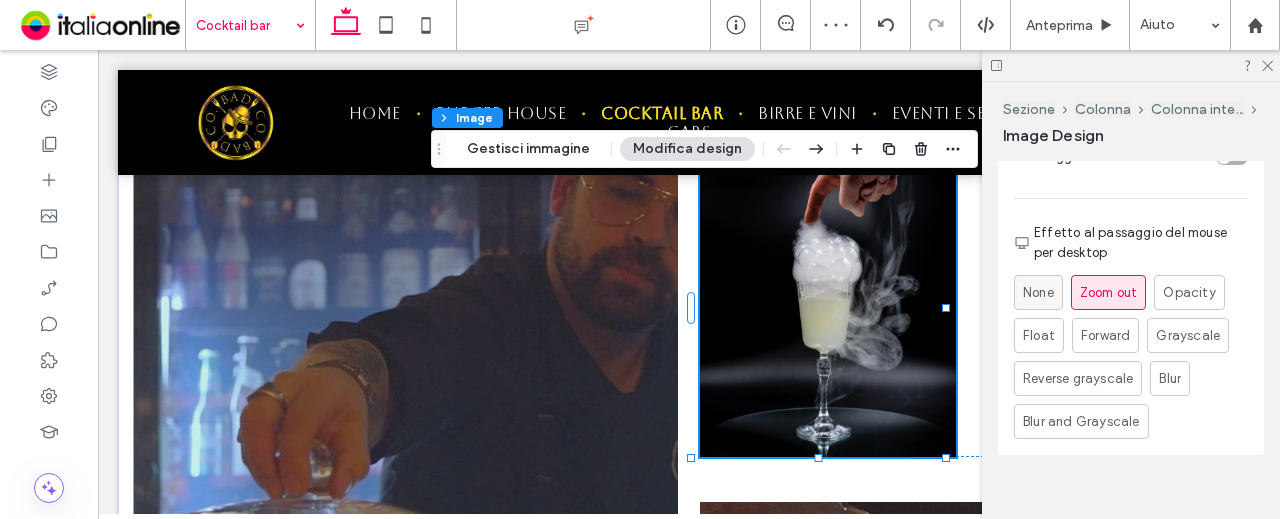 click on "None" at bounding box center [1038, 292] 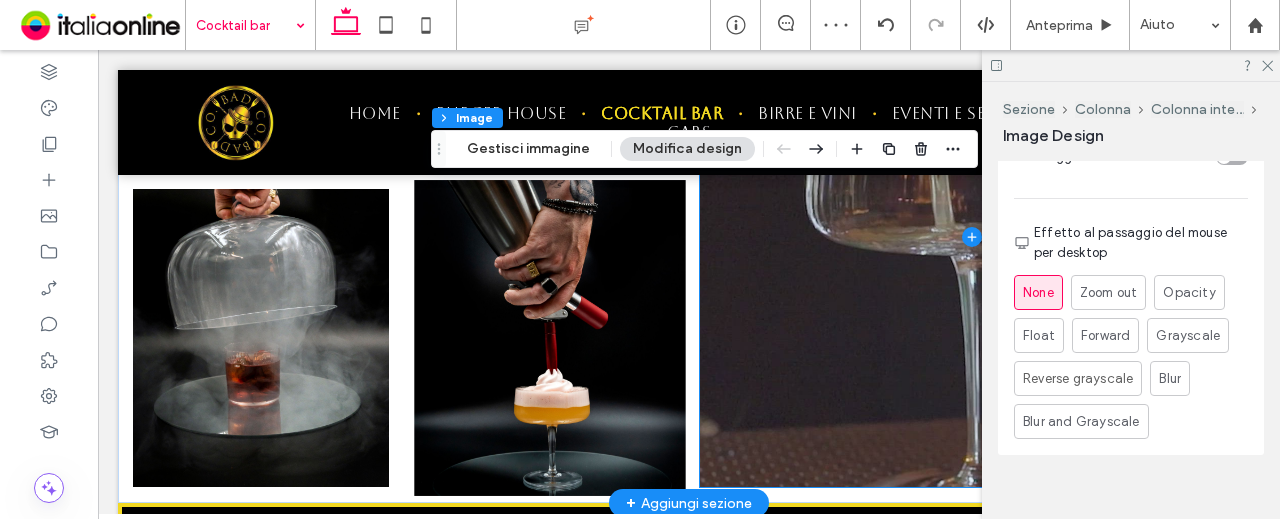 scroll, scrollTop: 1782, scrollLeft: 0, axis: vertical 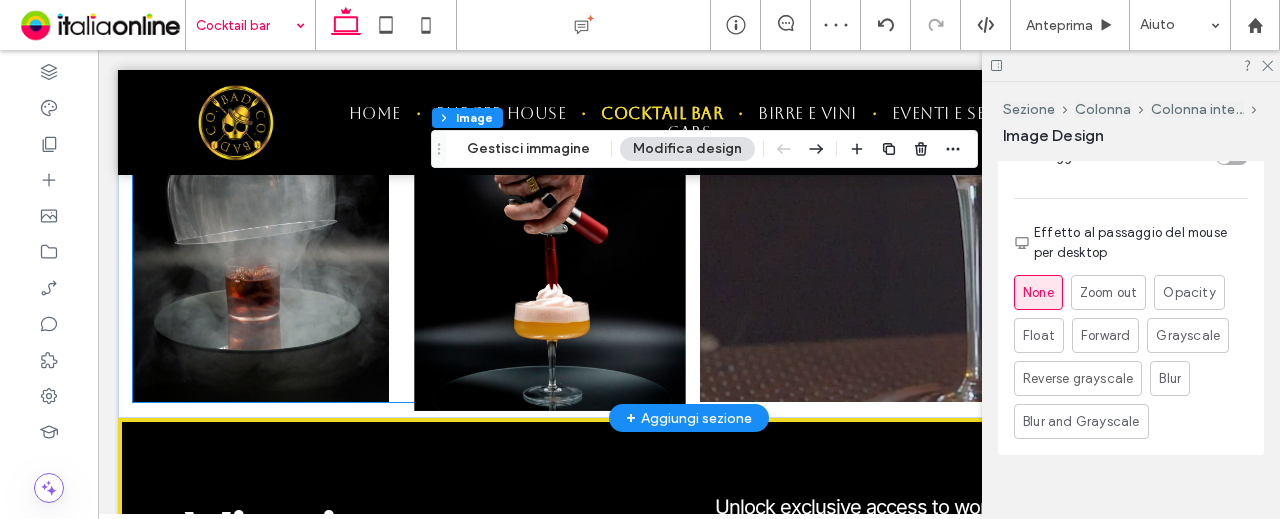 click at bounding box center (550, 253) 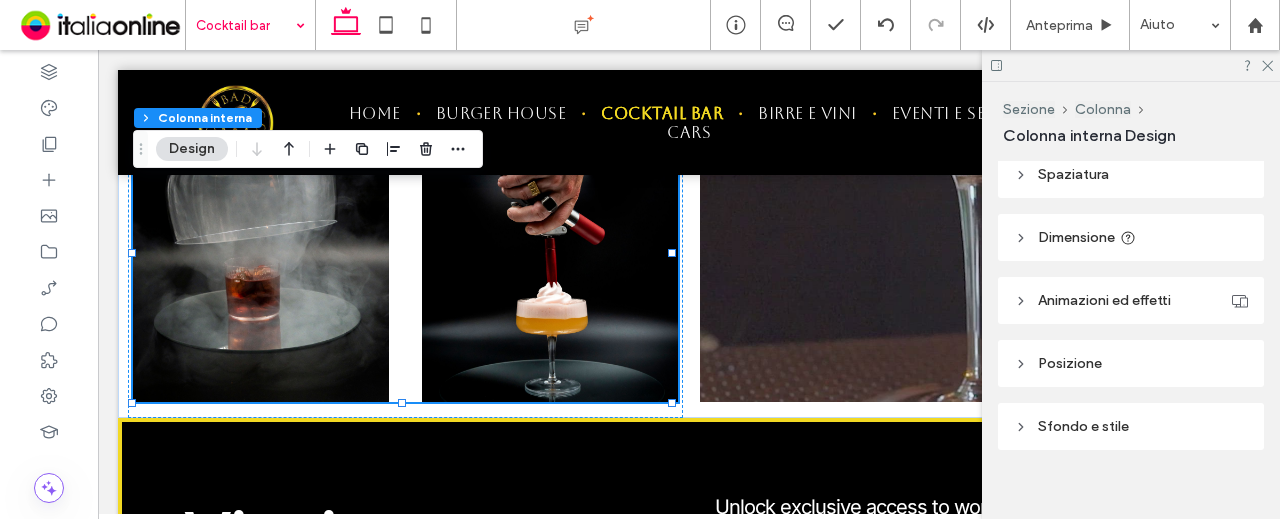scroll, scrollTop: 544, scrollLeft: 0, axis: vertical 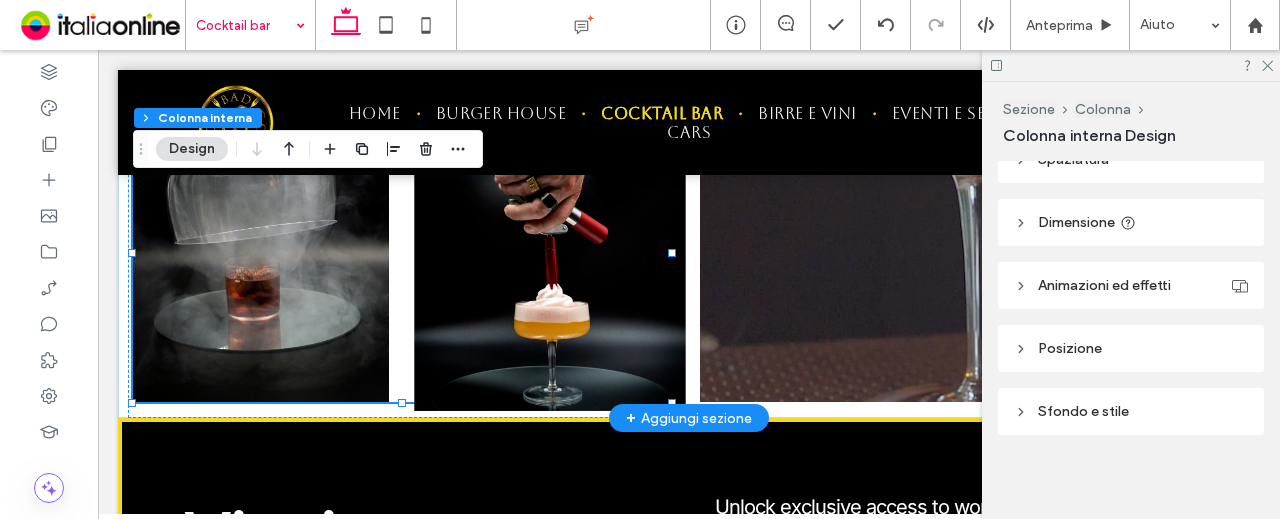 click at bounding box center [550, 253] 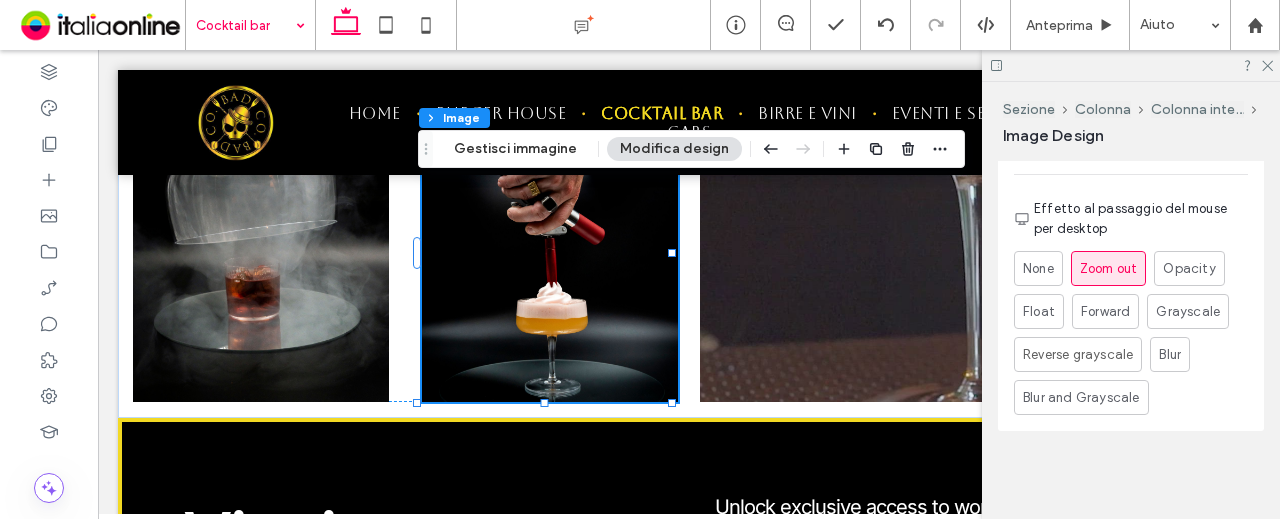 scroll, scrollTop: 1647, scrollLeft: 0, axis: vertical 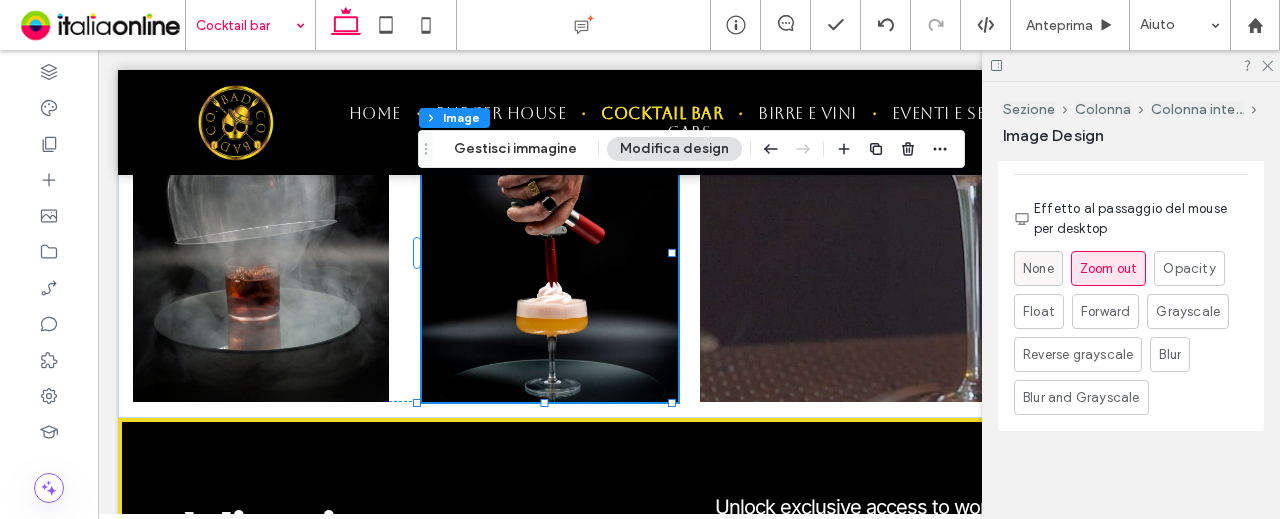 click on "None" at bounding box center (1038, 268) 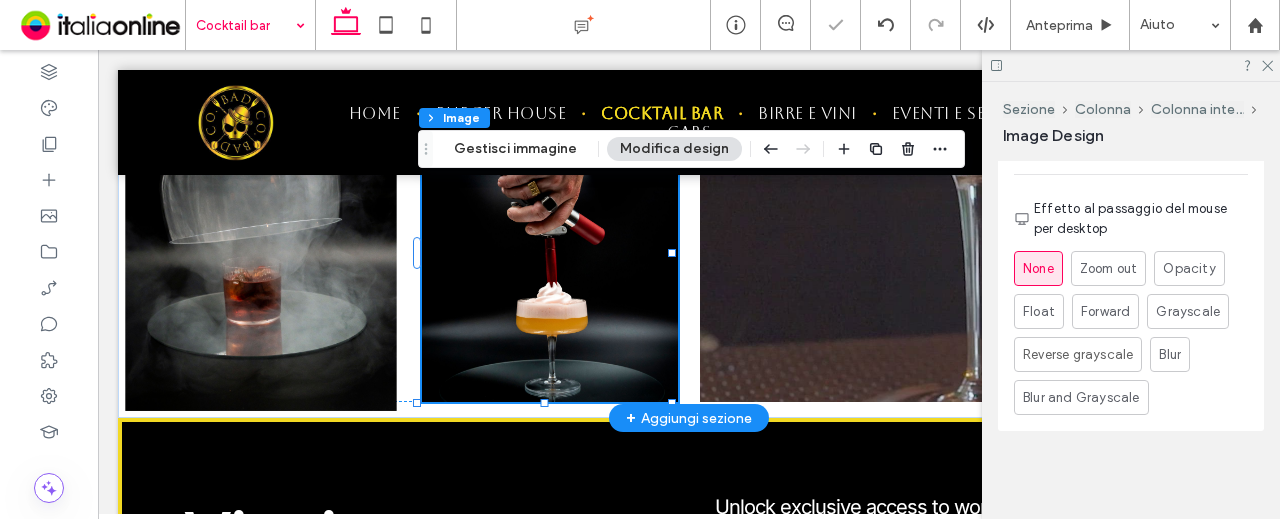 click at bounding box center [261, 253] 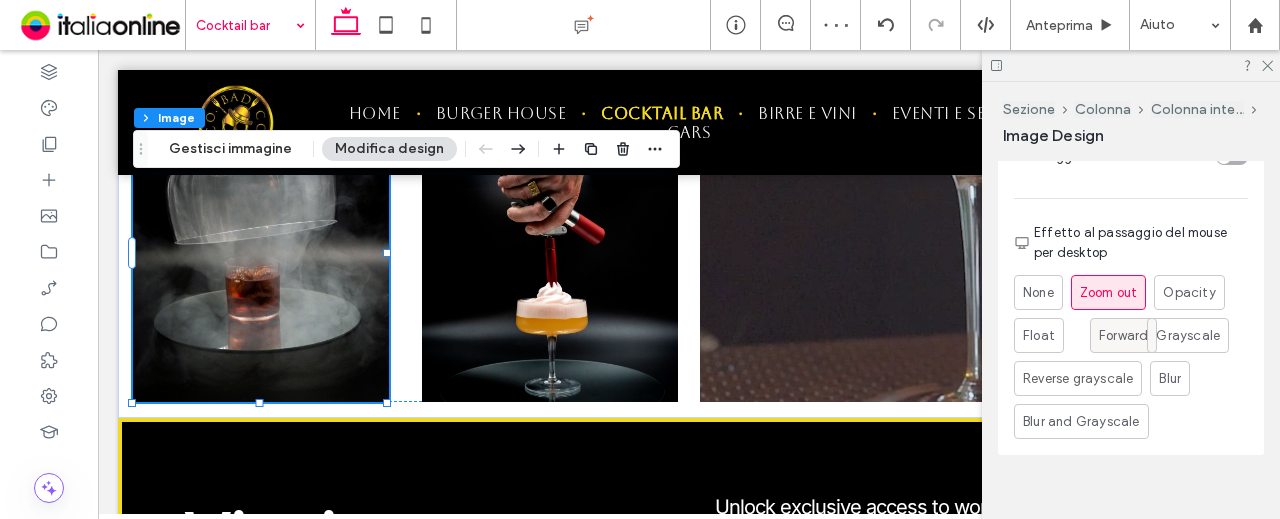 scroll, scrollTop: 1647, scrollLeft: 0, axis: vertical 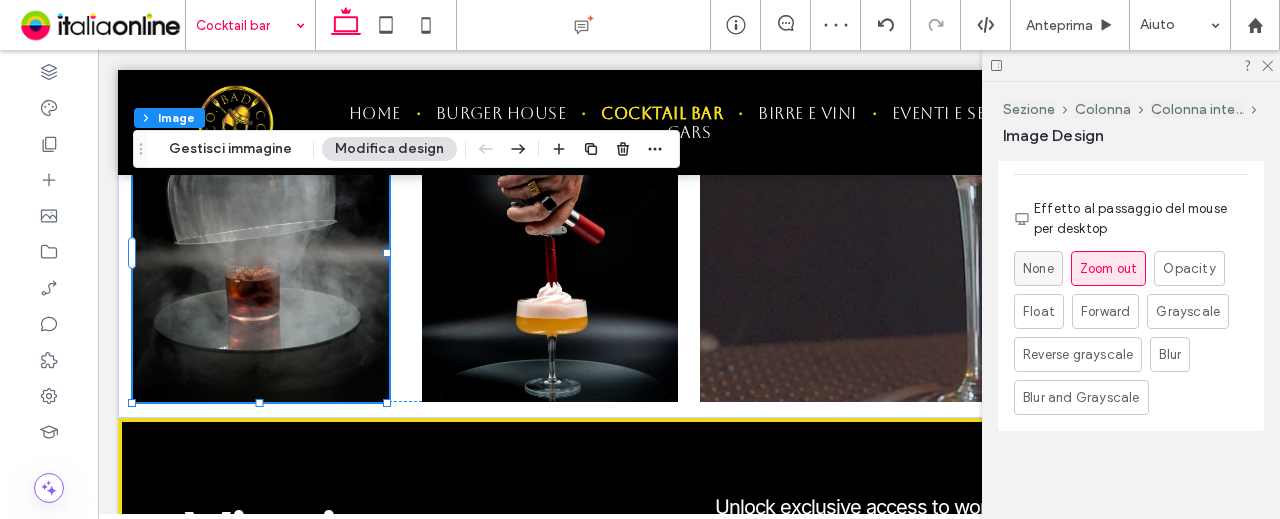 click on "None" at bounding box center [1038, 269] 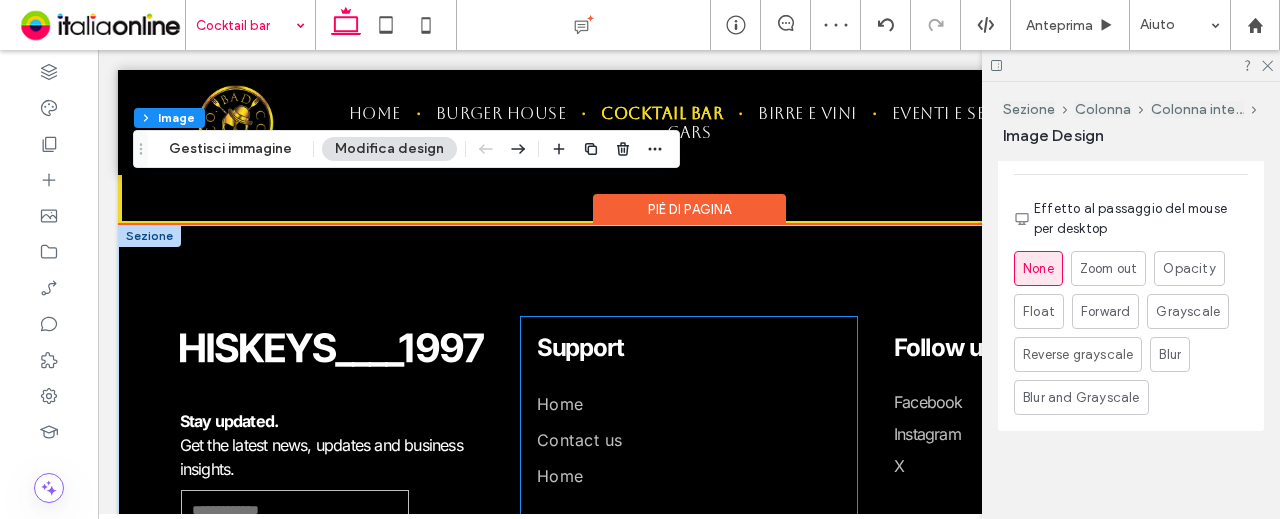 scroll, scrollTop: 2252, scrollLeft: 0, axis: vertical 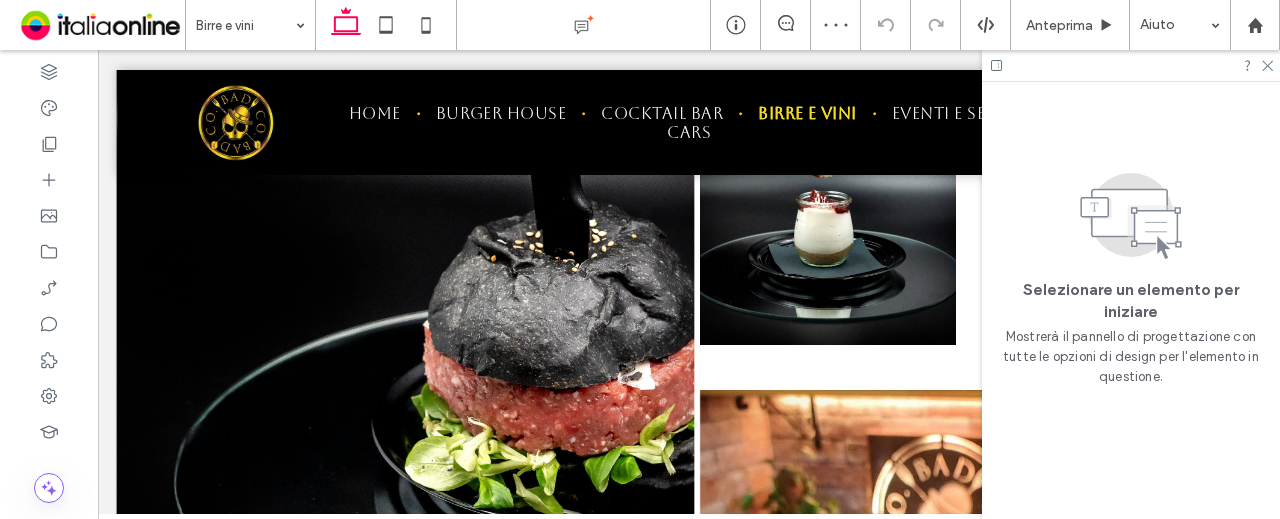 click at bounding box center (406, 297) 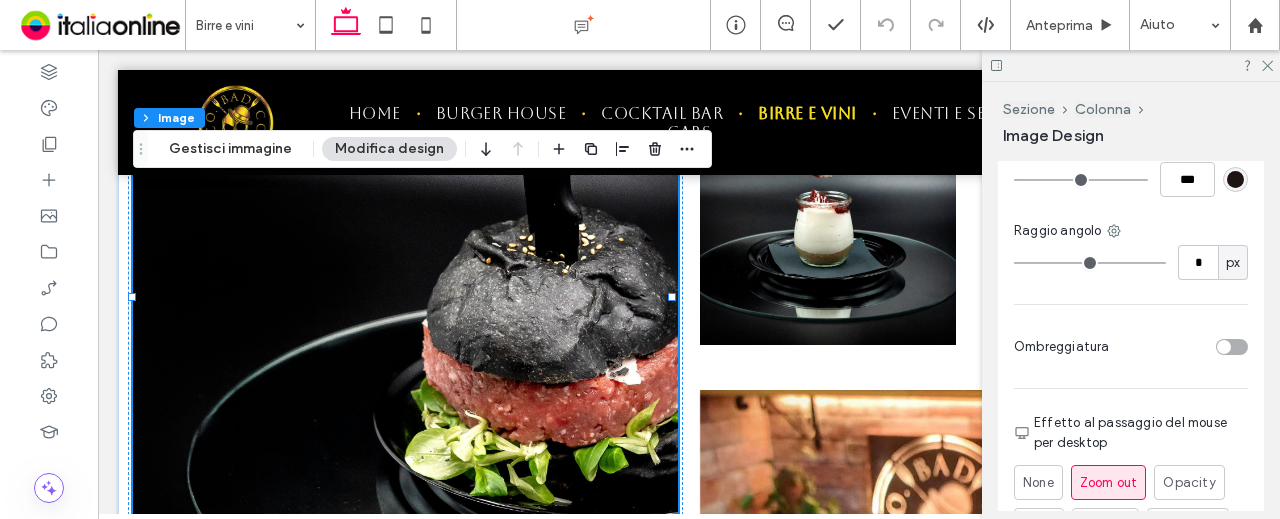 scroll, scrollTop: 1500, scrollLeft: 0, axis: vertical 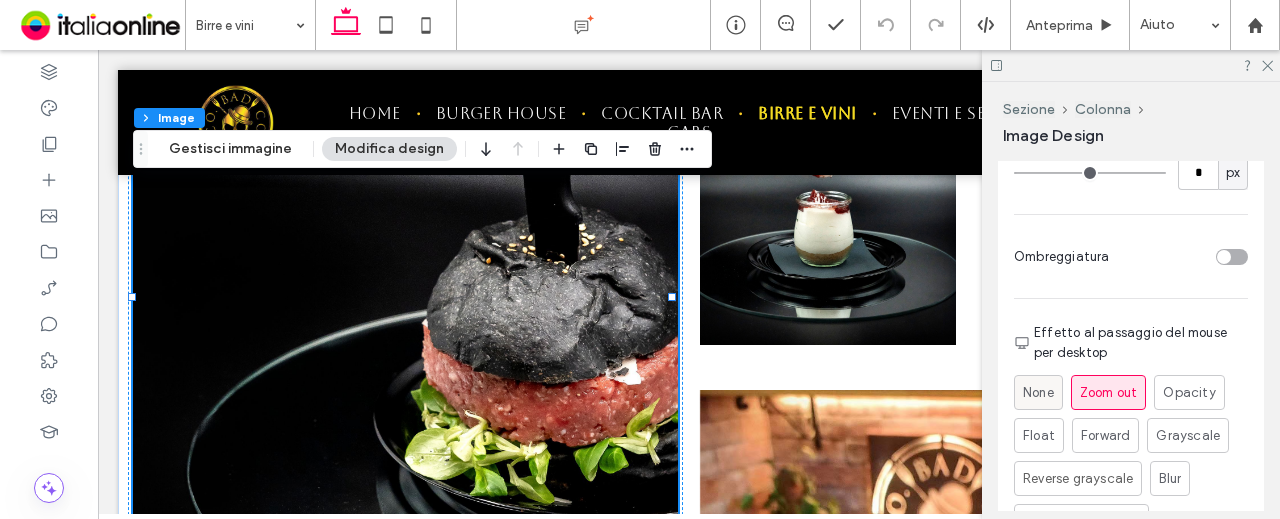 click on "None" at bounding box center [1038, 392] 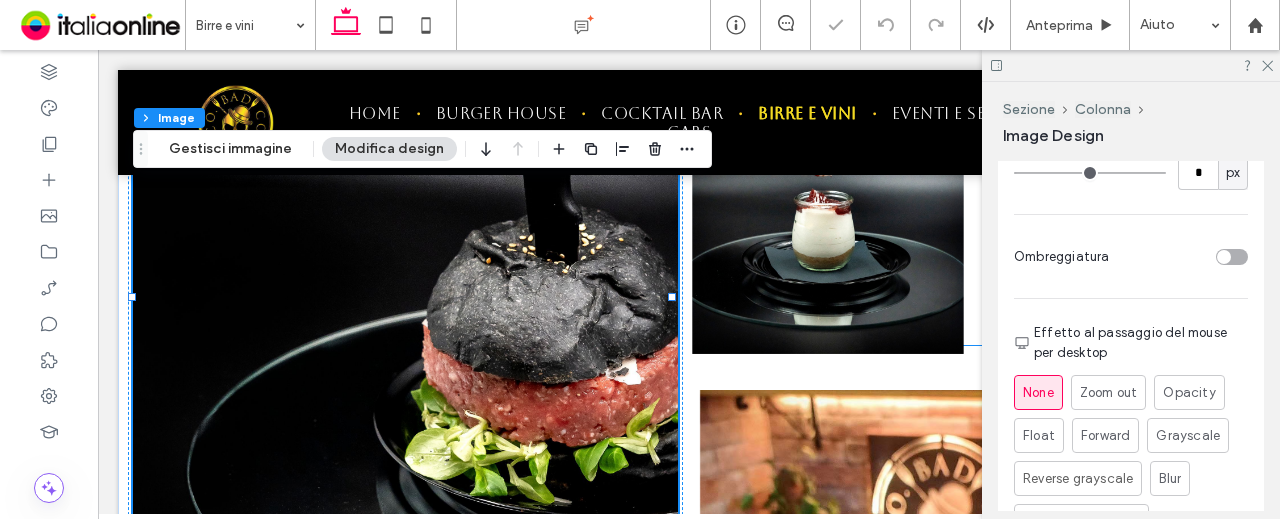 click at bounding box center [828, 196] 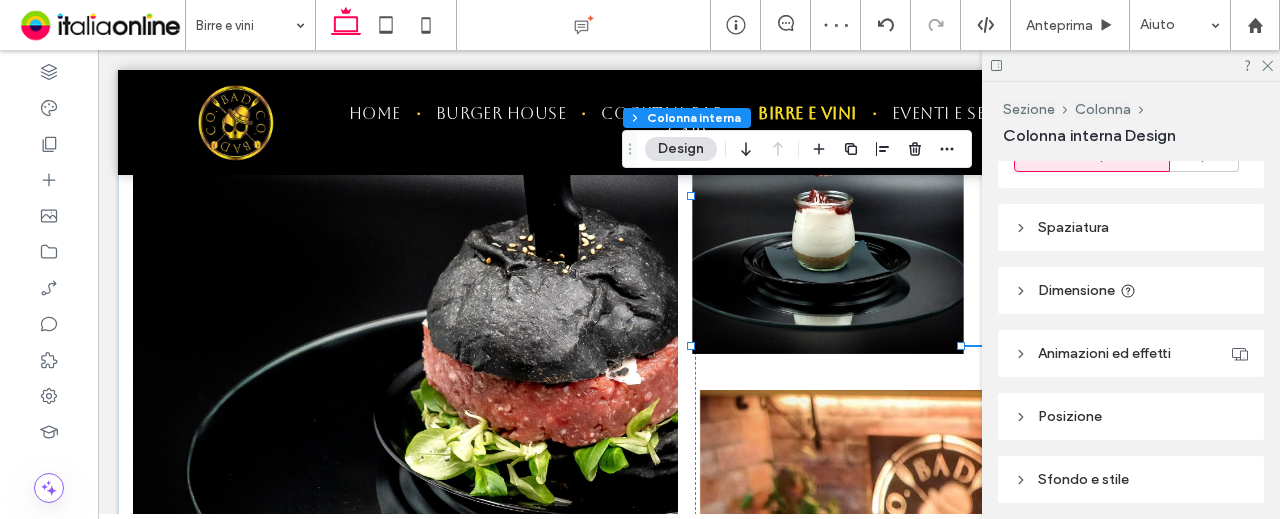 scroll, scrollTop: 444, scrollLeft: 0, axis: vertical 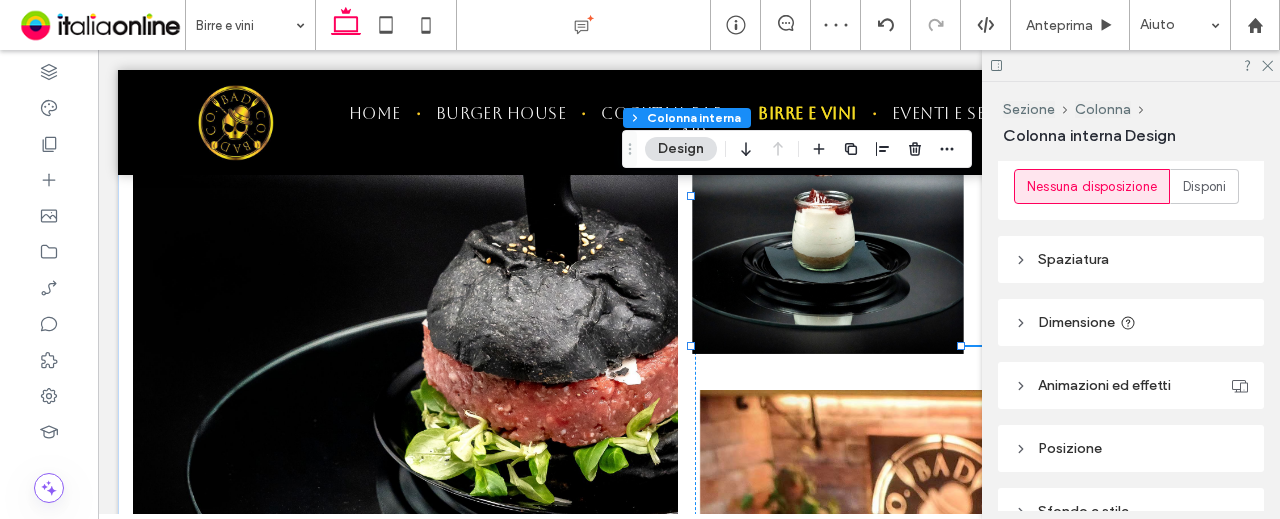 click at bounding box center [828, 196] 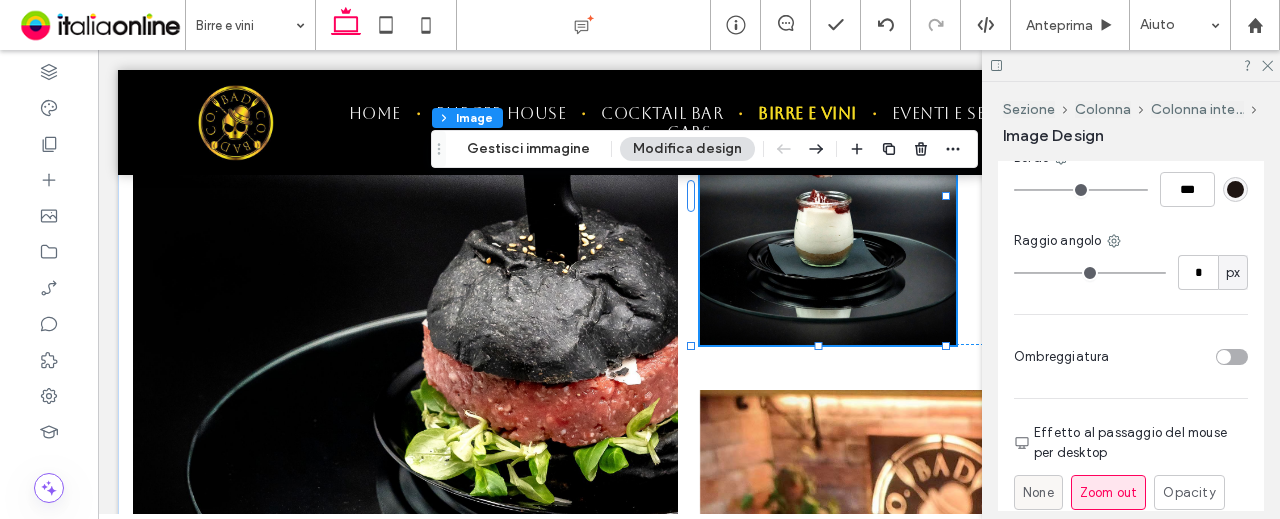 scroll, scrollTop: 1500, scrollLeft: 0, axis: vertical 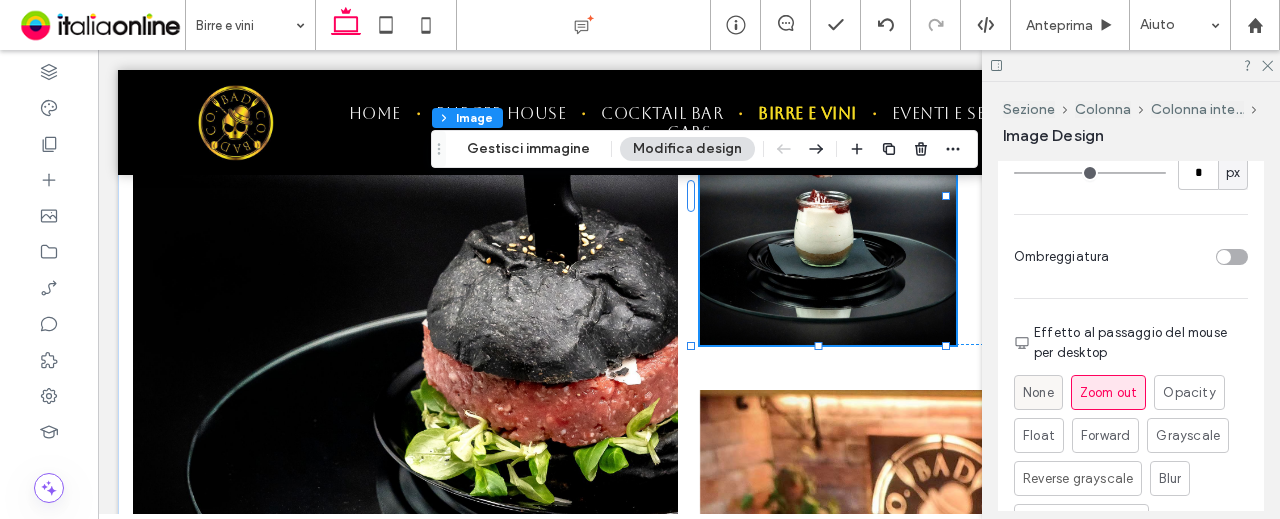 click on "None" at bounding box center (1038, 393) 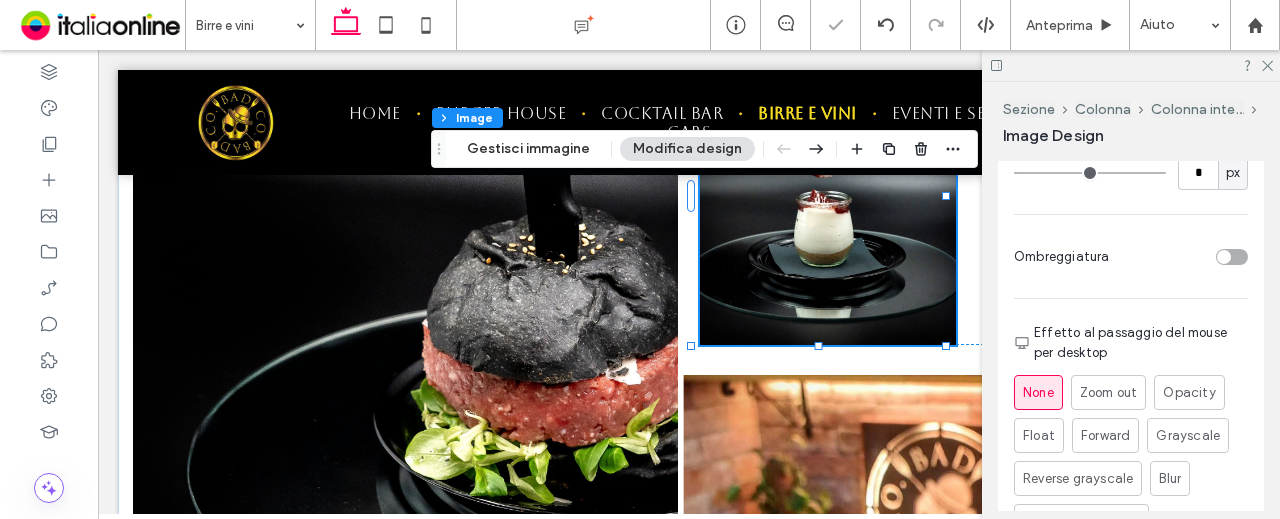 click at bounding box center (972, 640) 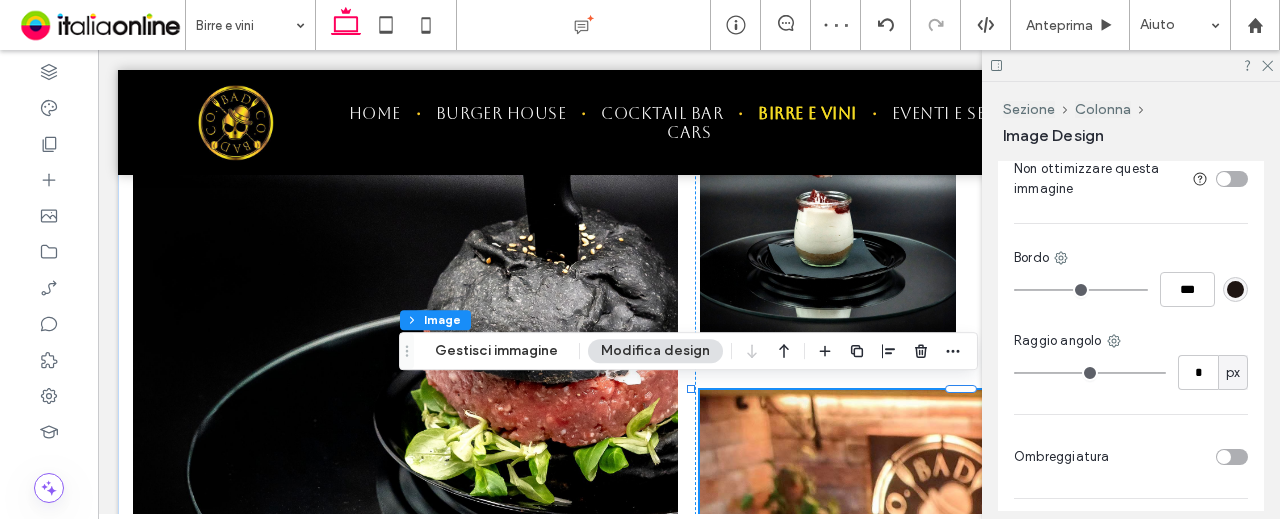 scroll, scrollTop: 1600, scrollLeft: 0, axis: vertical 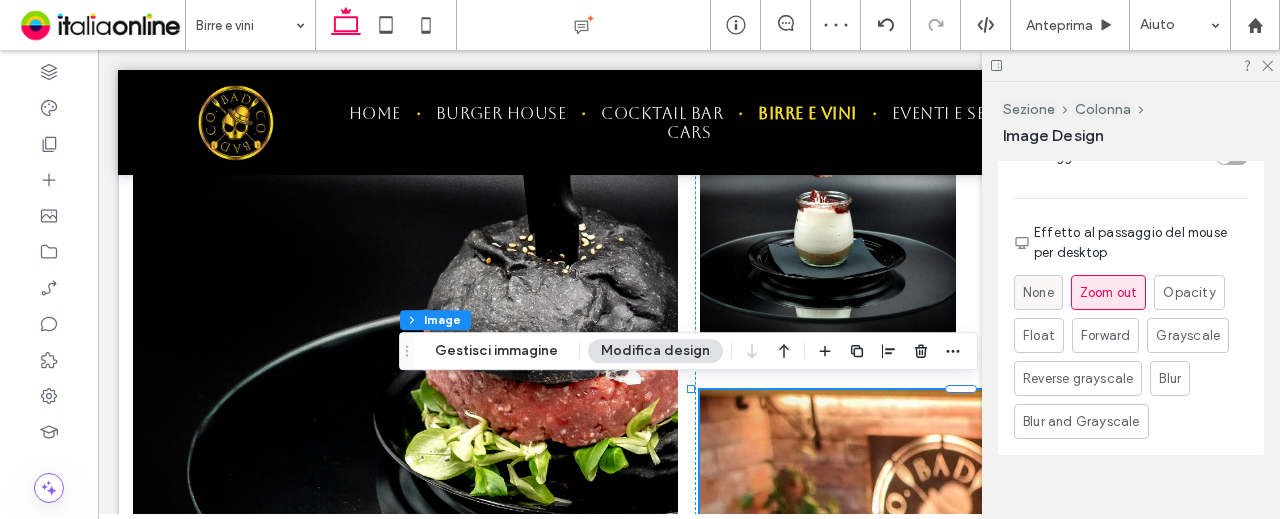click on "None" at bounding box center [1038, 293] 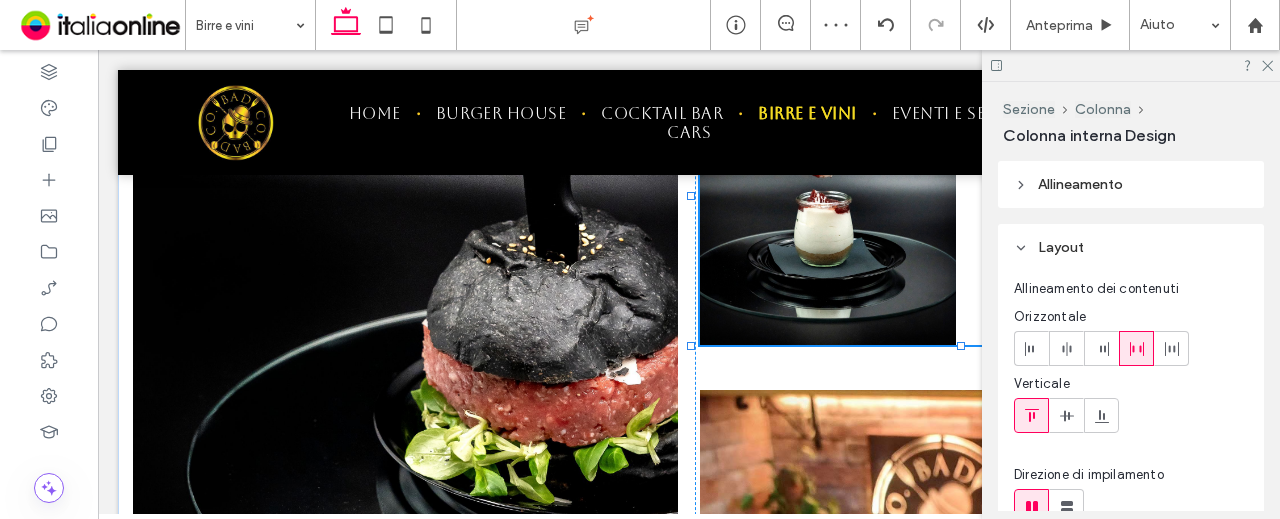 type on "**" 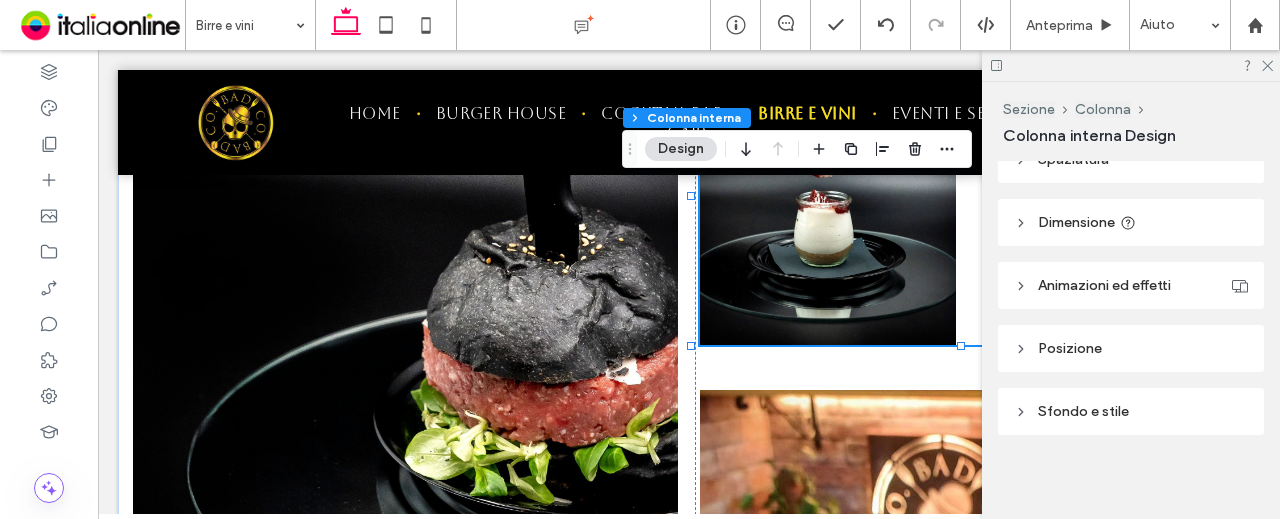 scroll, scrollTop: 245, scrollLeft: 0, axis: vertical 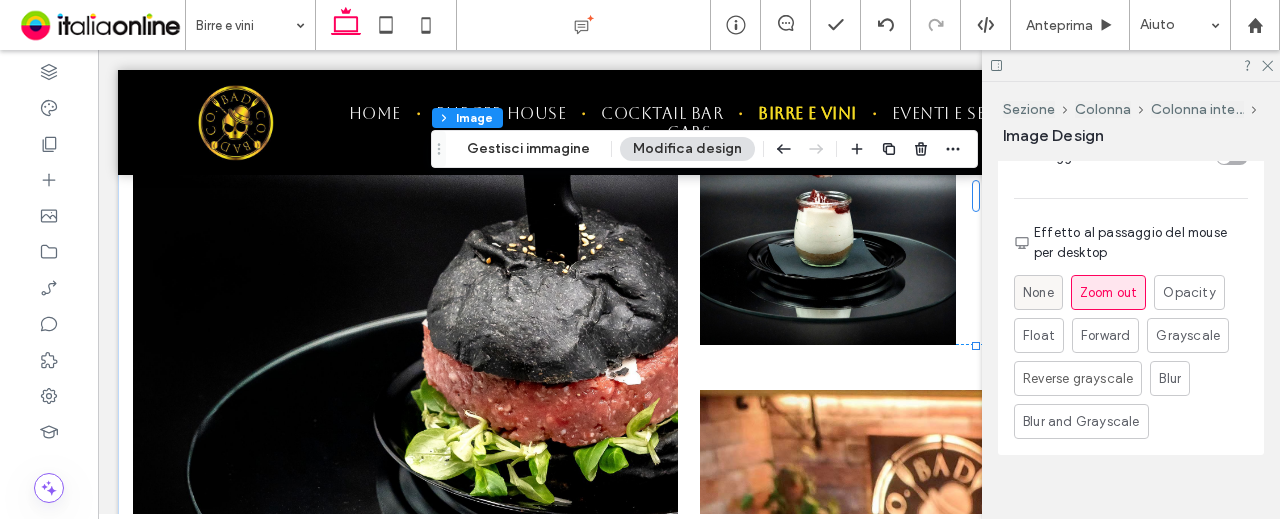 click on "None" at bounding box center [1038, 293] 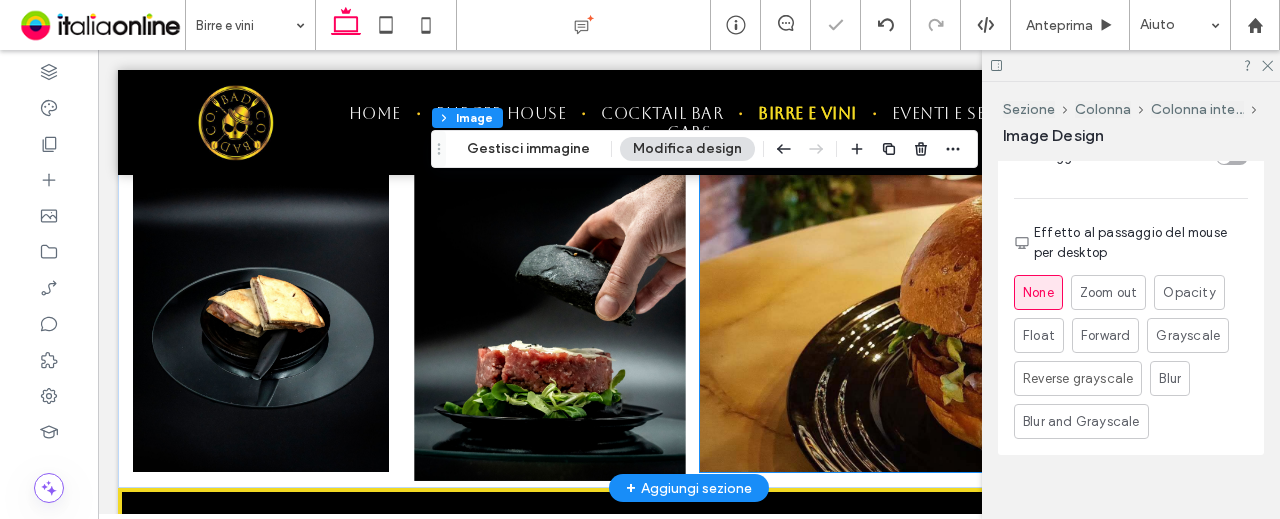 scroll, scrollTop: 1762, scrollLeft: 0, axis: vertical 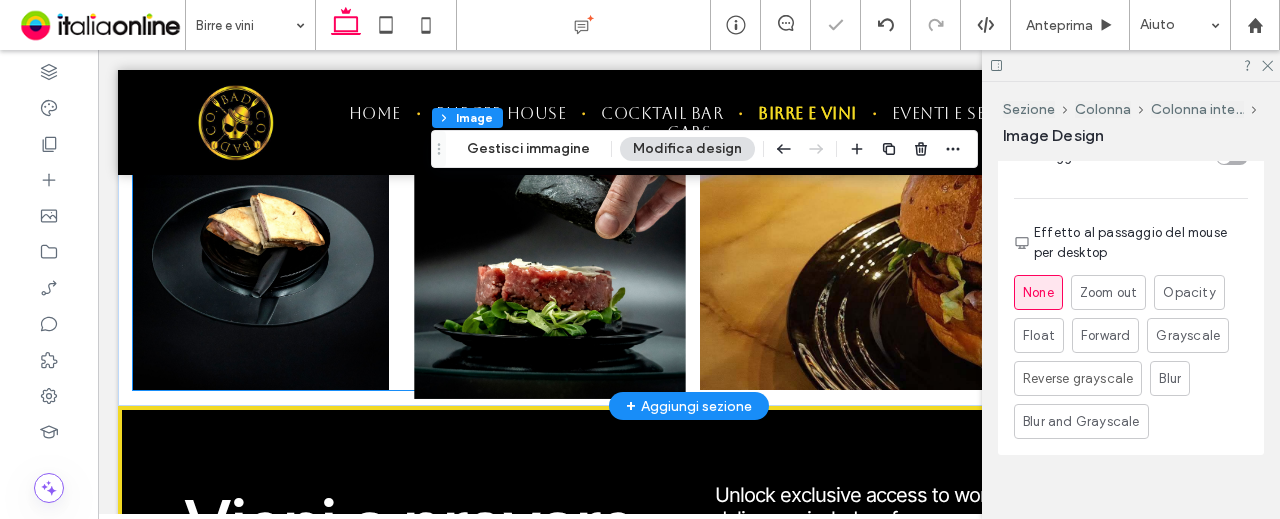 click at bounding box center [550, 241] 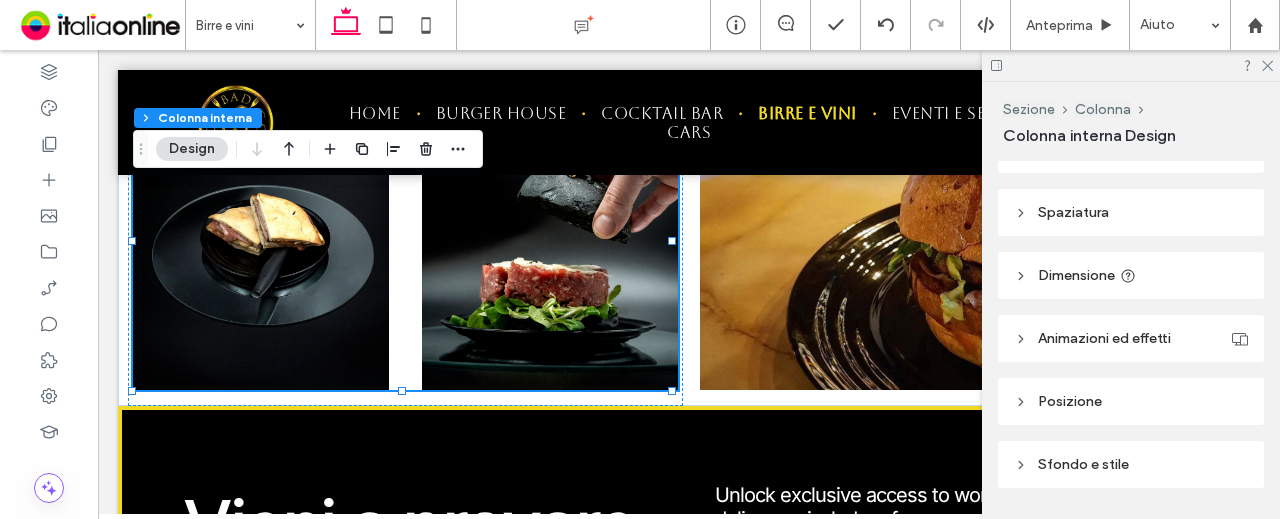 scroll, scrollTop: 544, scrollLeft: 0, axis: vertical 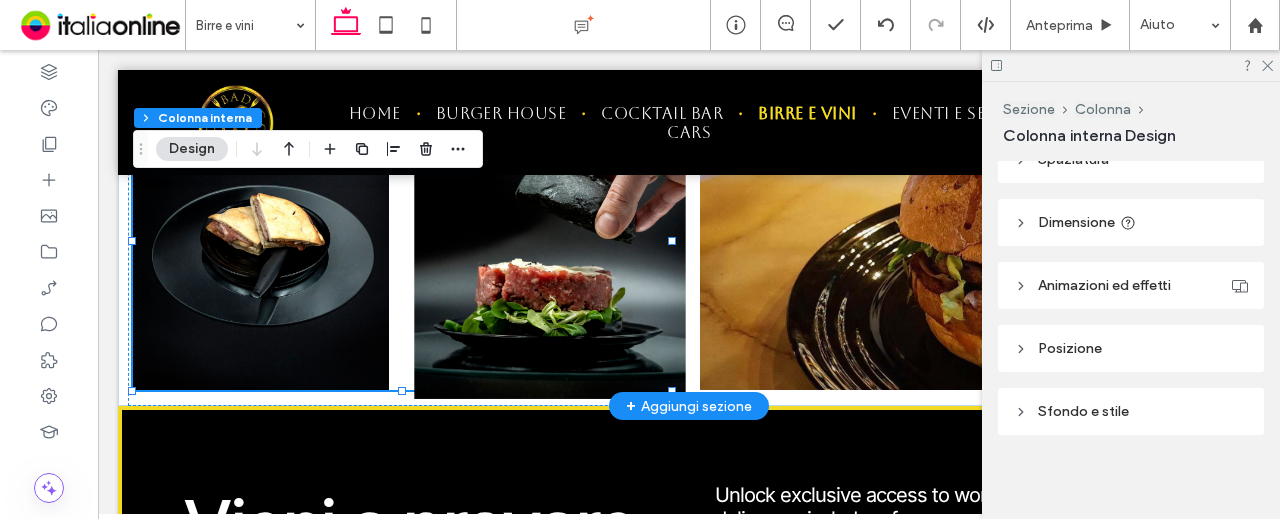 click at bounding box center [550, 241] 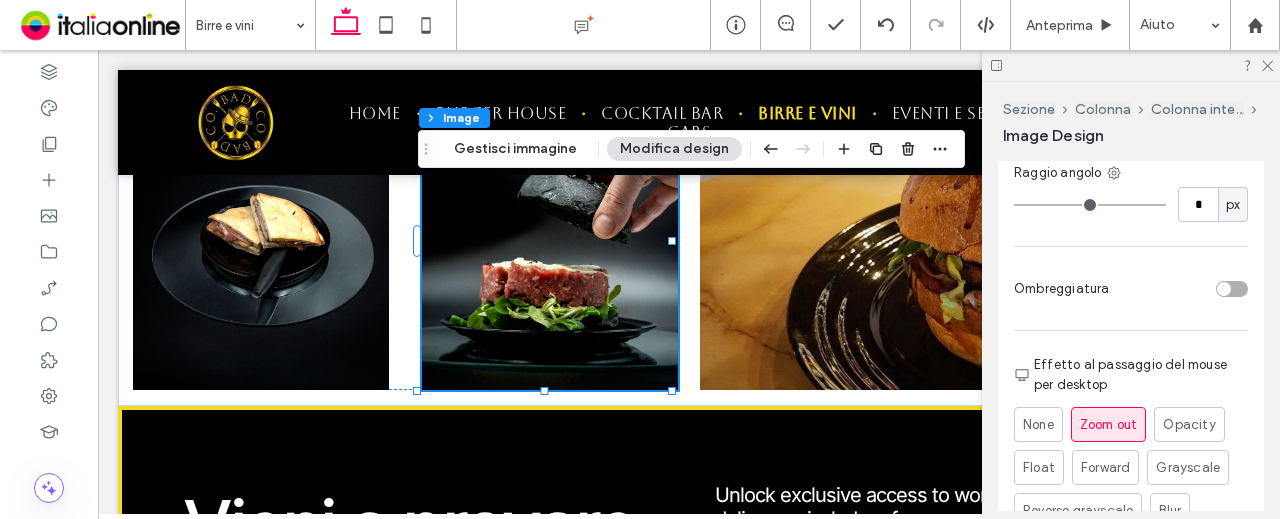 scroll, scrollTop: 1500, scrollLeft: 0, axis: vertical 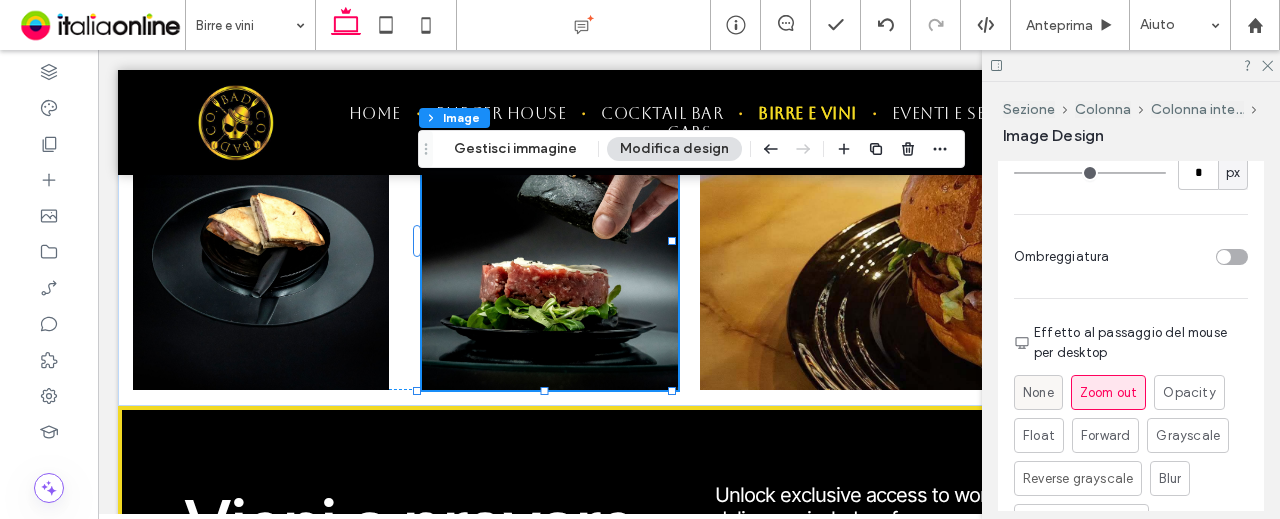 click on "None" at bounding box center [1038, 392] 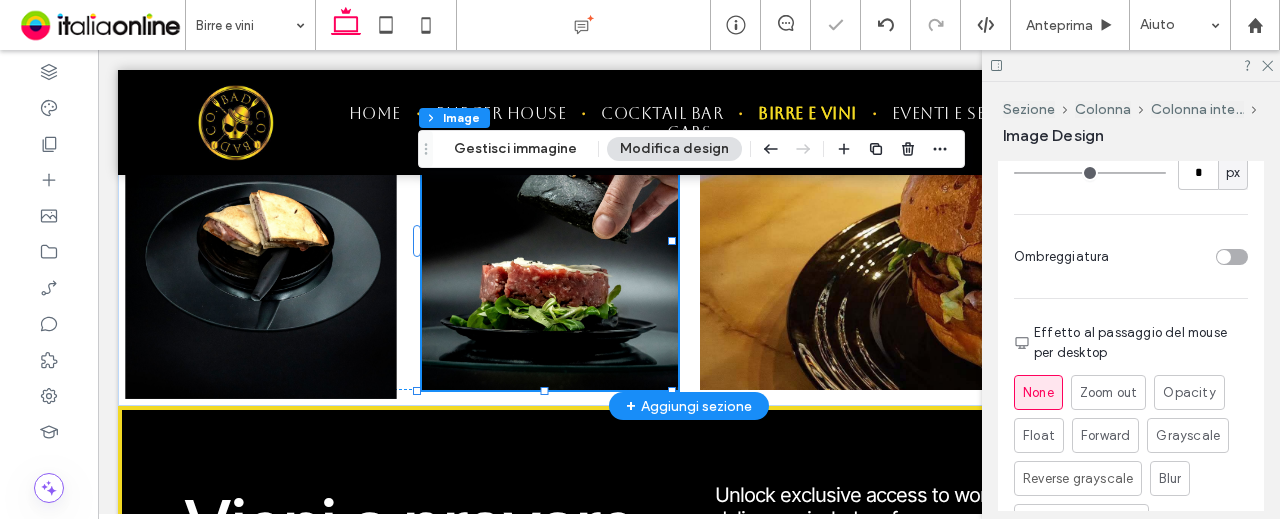 click at bounding box center [261, 241] 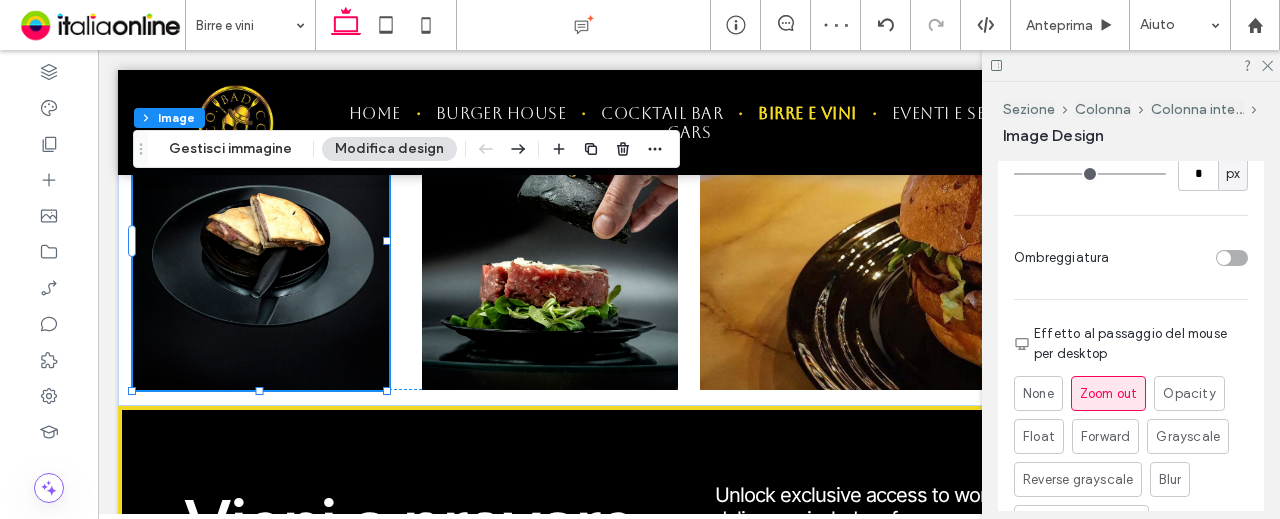 scroll, scrollTop: 1500, scrollLeft: 0, axis: vertical 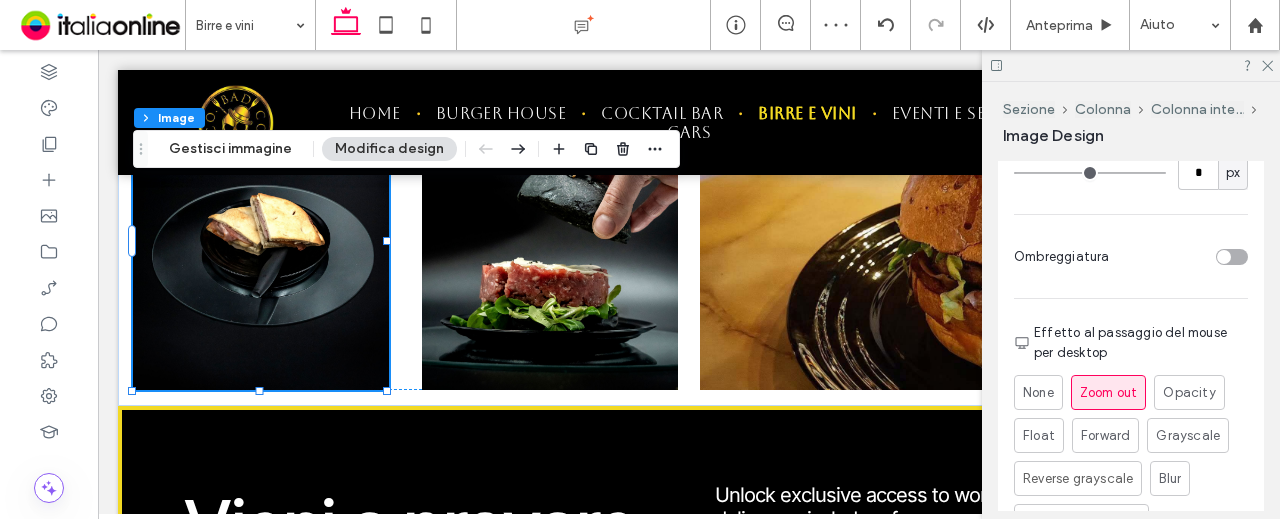 drag, startPoint x: 1037, startPoint y: 421, endPoint x: 1009, endPoint y: 420, distance: 28.01785 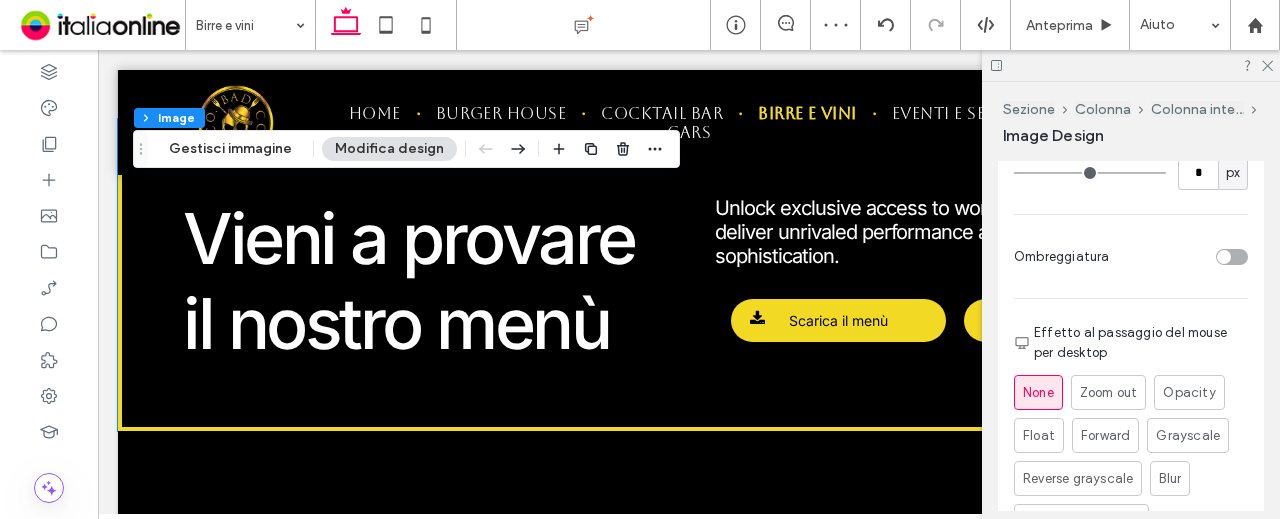 scroll, scrollTop: 2162, scrollLeft: 0, axis: vertical 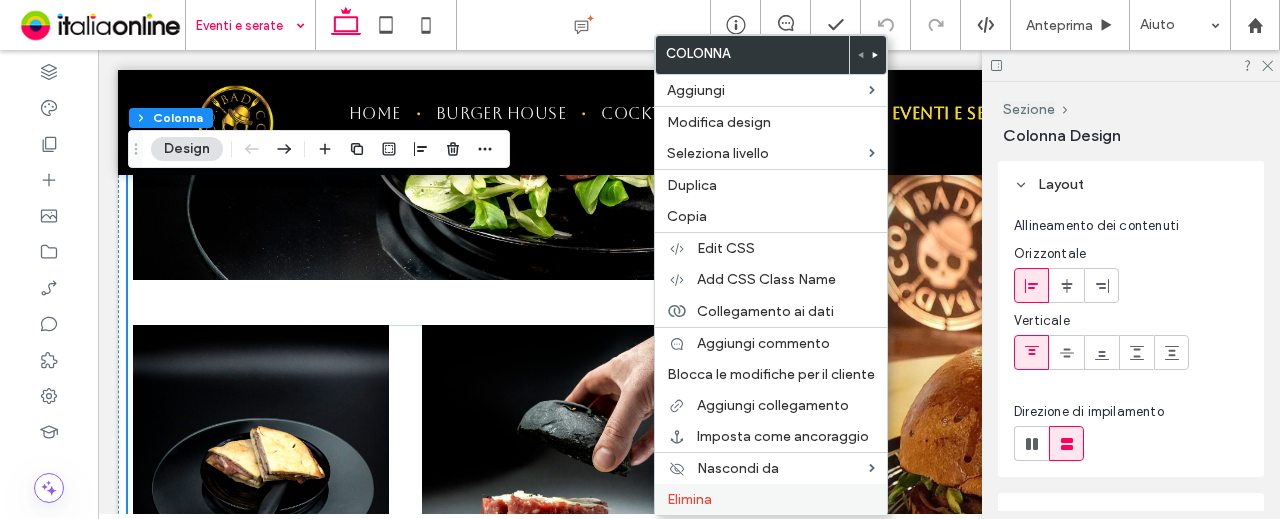 click on "Elimina" at bounding box center (689, 499) 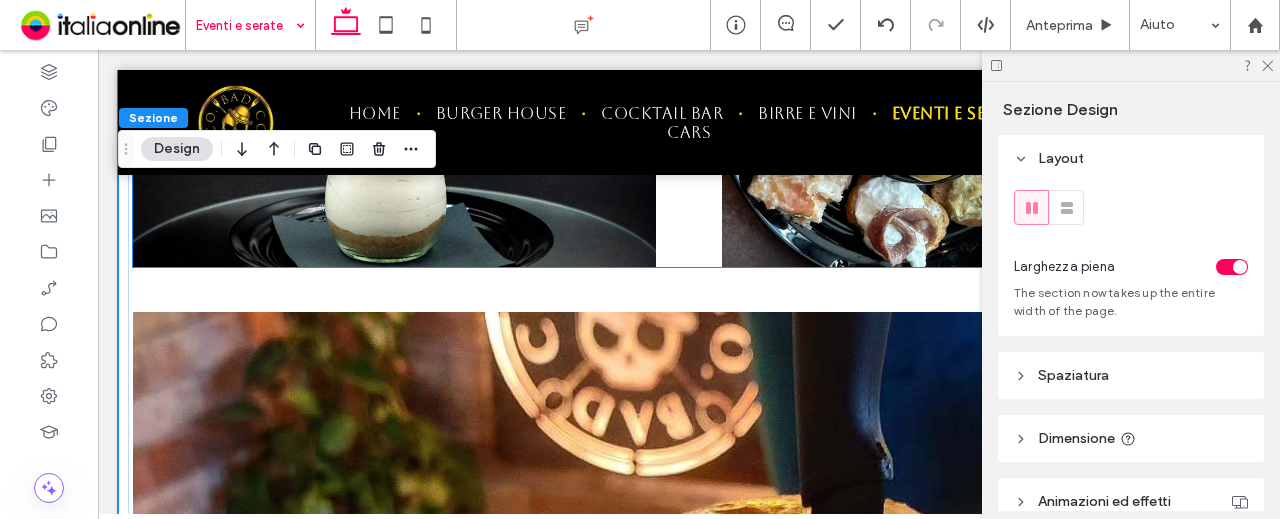 scroll, scrollTop: 1282, scrollLeft: 0, axis: vertical 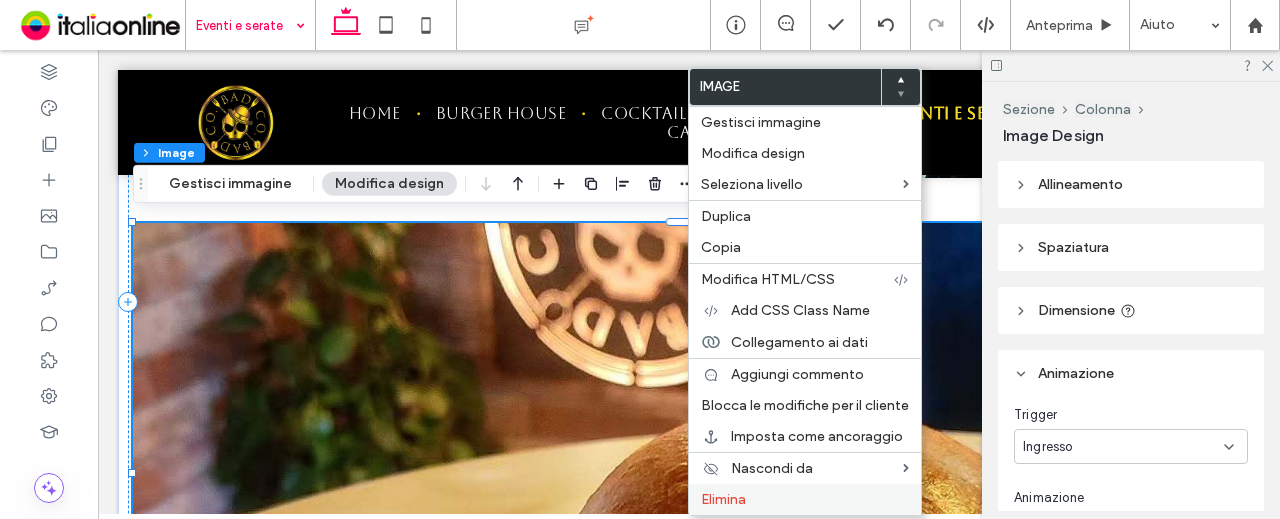 click on "Elimina" at bounding box center (723, 499) 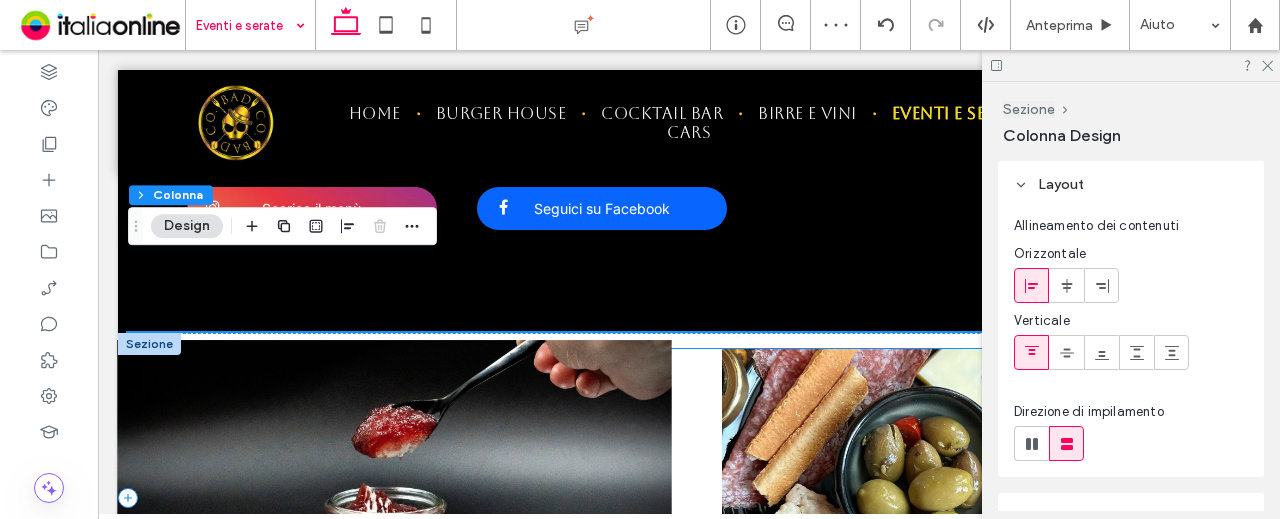 scroll, scrollTop: 782, scrollLeft: 0, axis: vertical 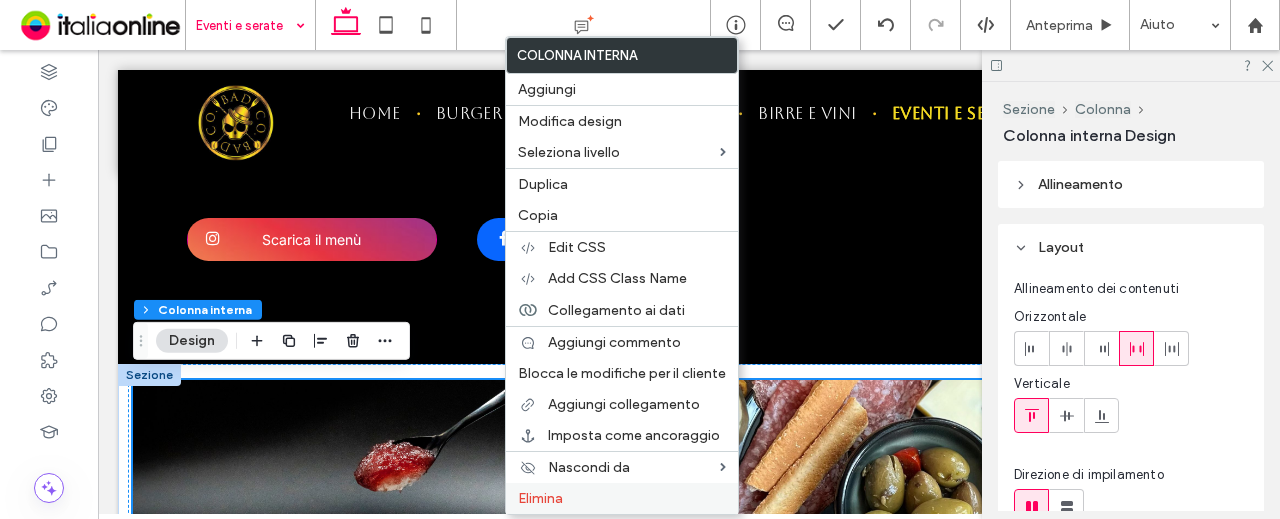 click on "Elimina" at bounding box center (540, 498) 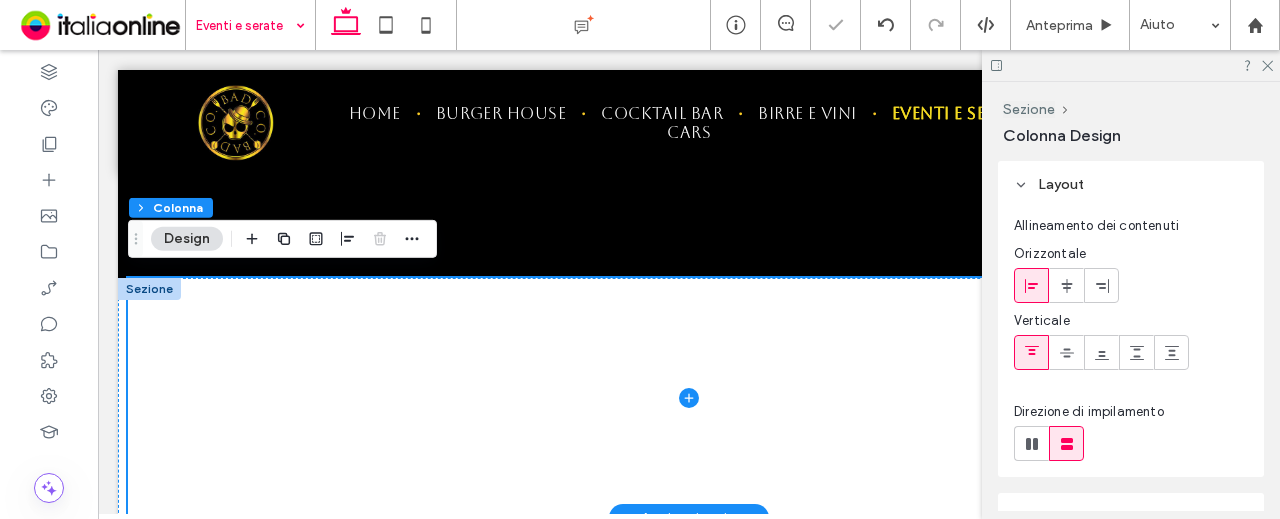 scroll, scrollTop: 982, scrollLeft: 0, axis: vertical 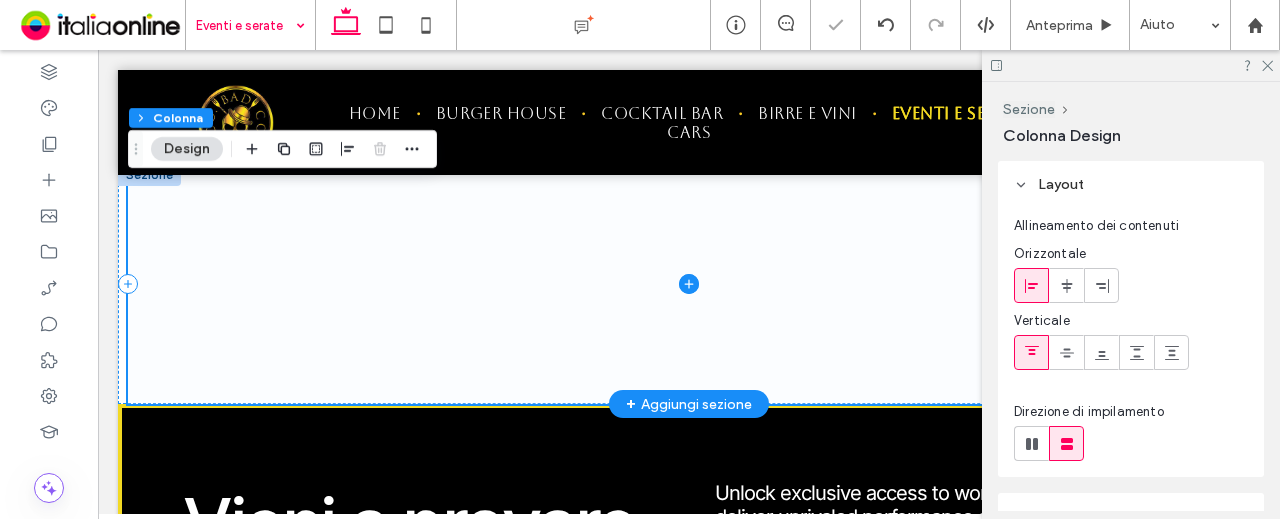 click at bounding box center [689, 284] 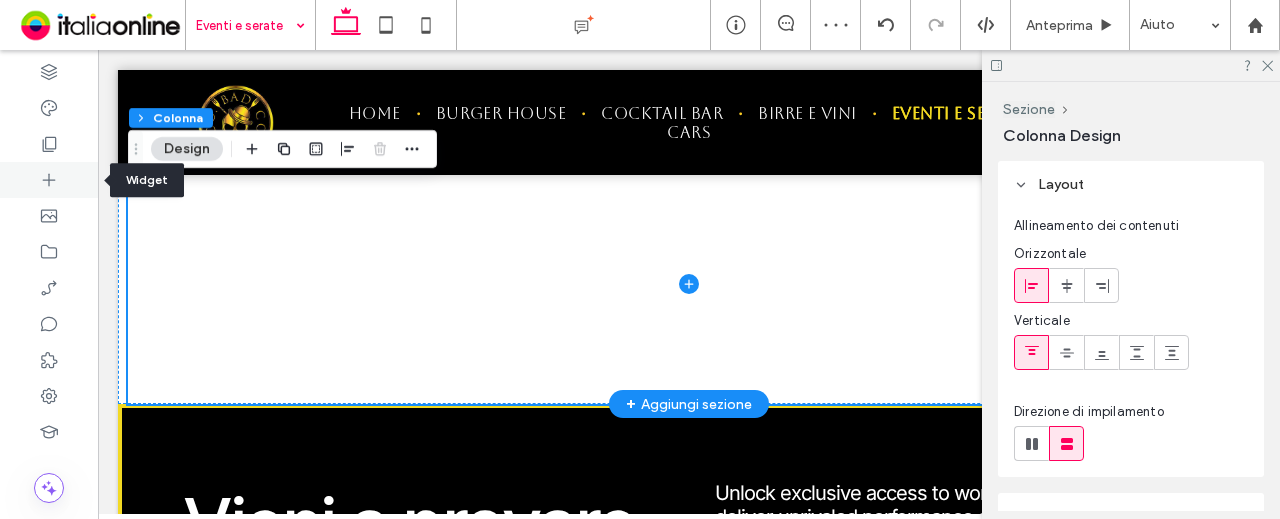 click 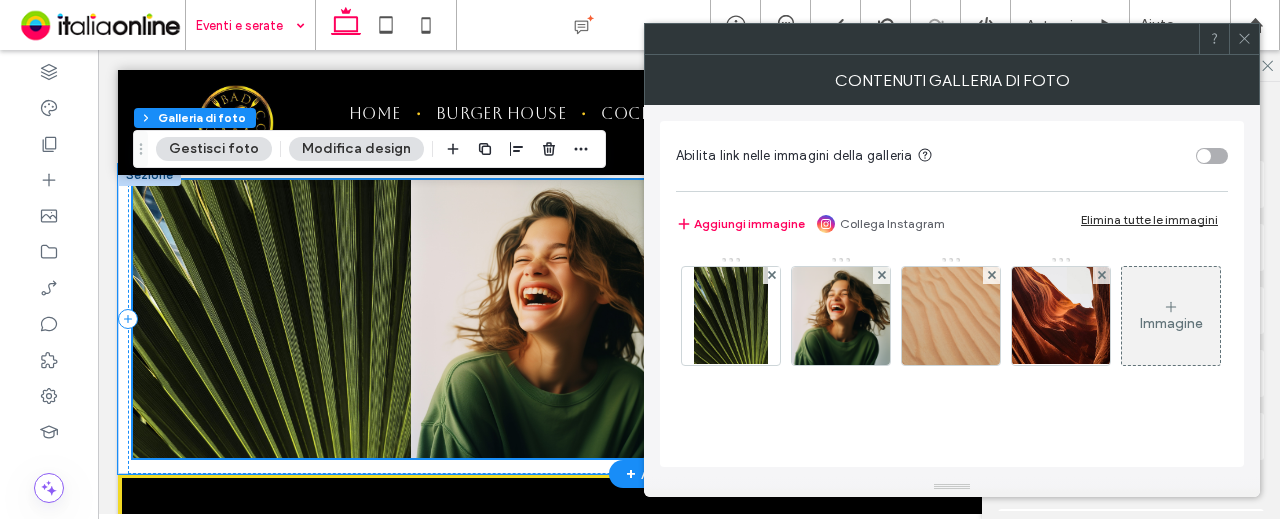 click on "Gestisci foto" at bounding box center [214, 149] 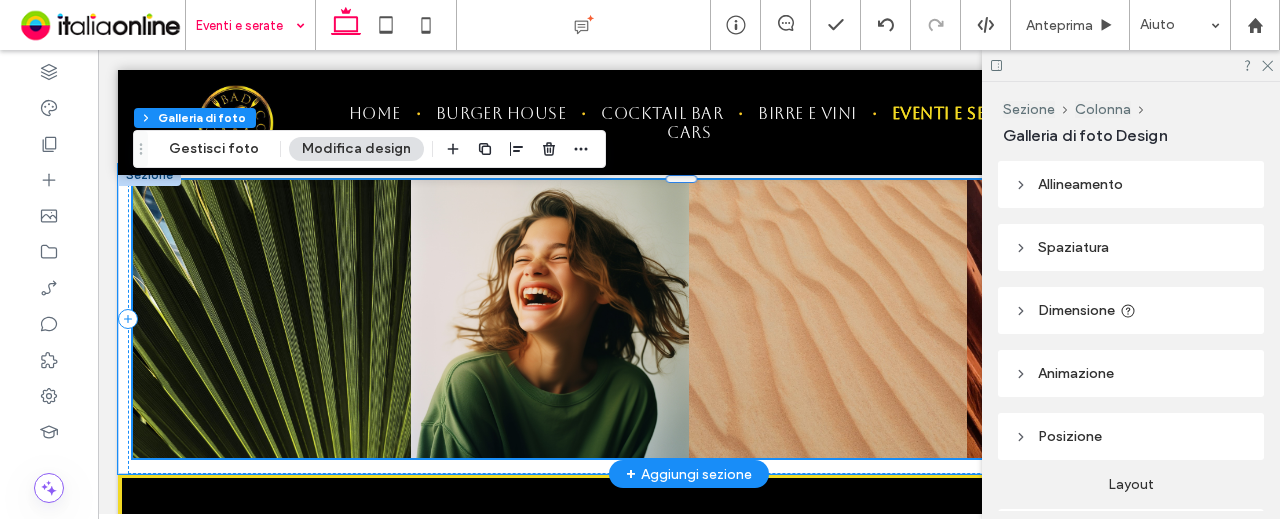 click on "Modifica design" at bounding box center (356, 149) 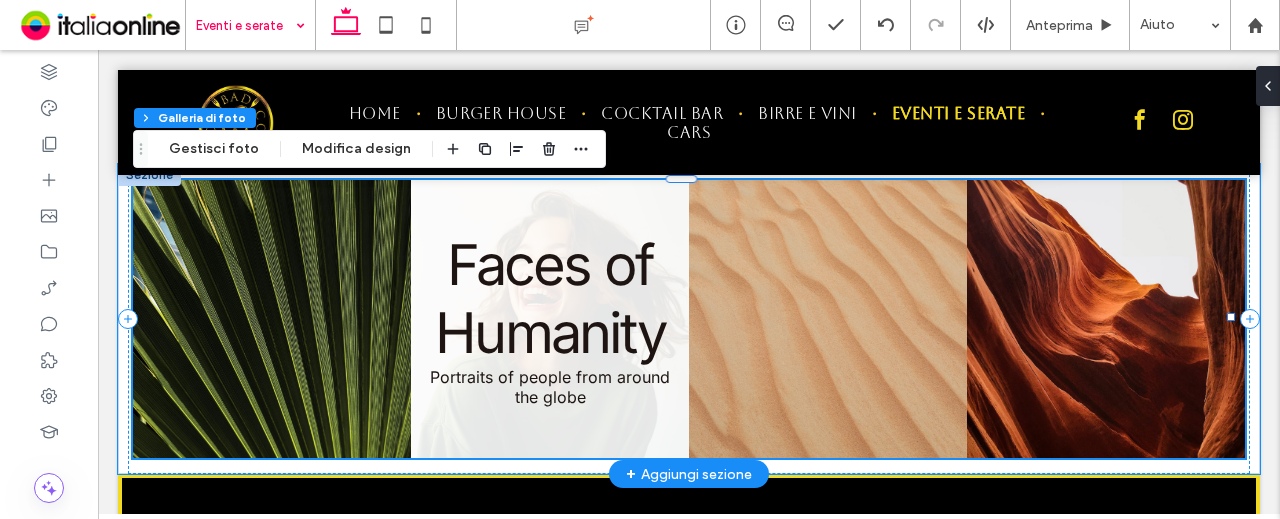 click at bounding box center (550, 319) 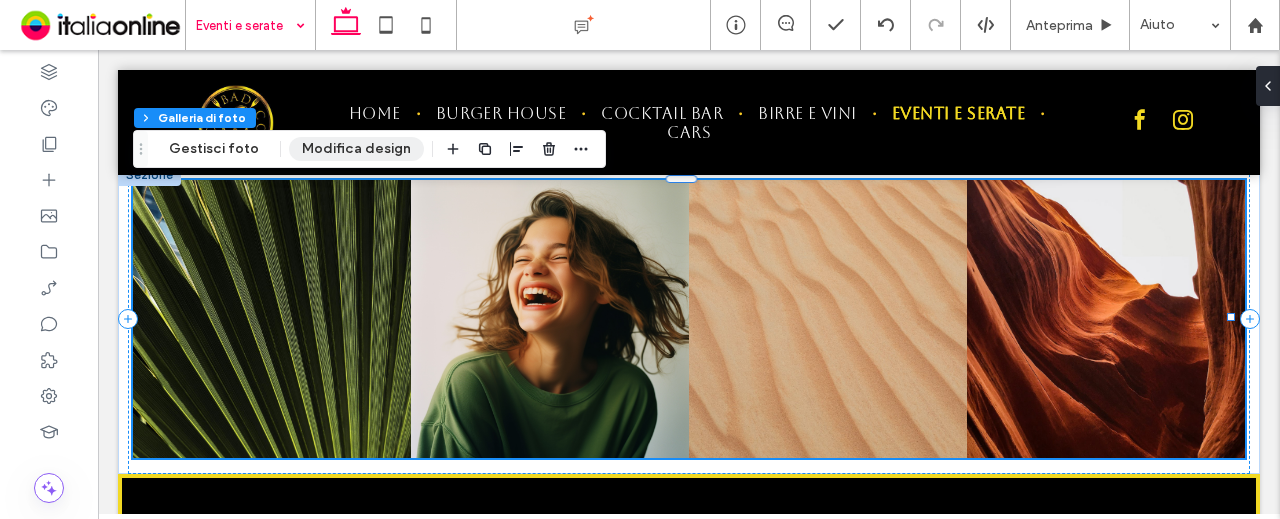 click on "Modifica design" at bounding box center [356, 149] 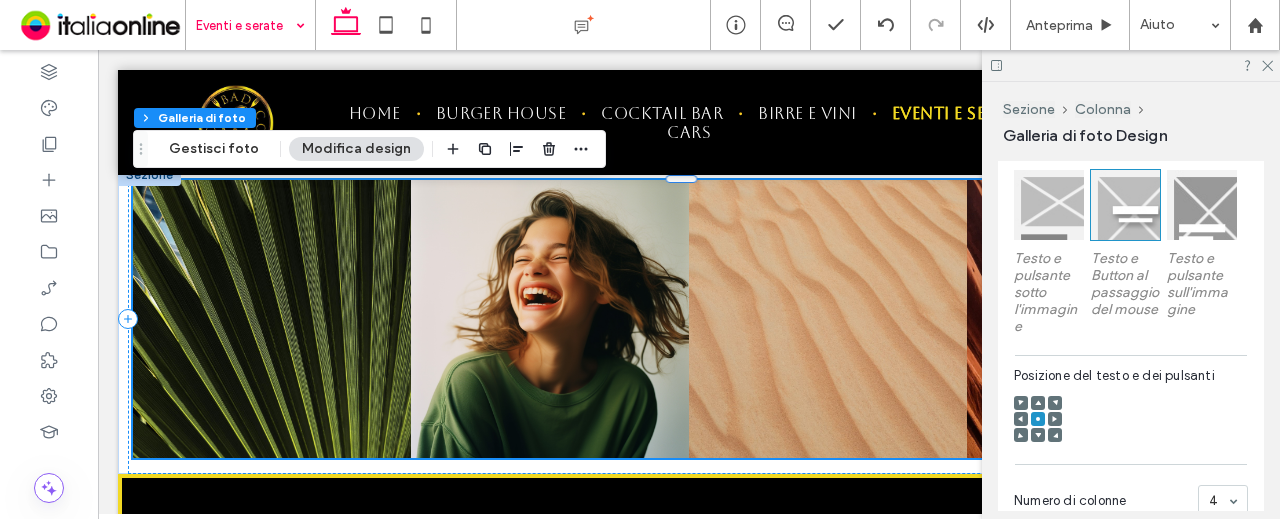scroll, scrollTop: 800, scrollLeft: 0, axis: vertical 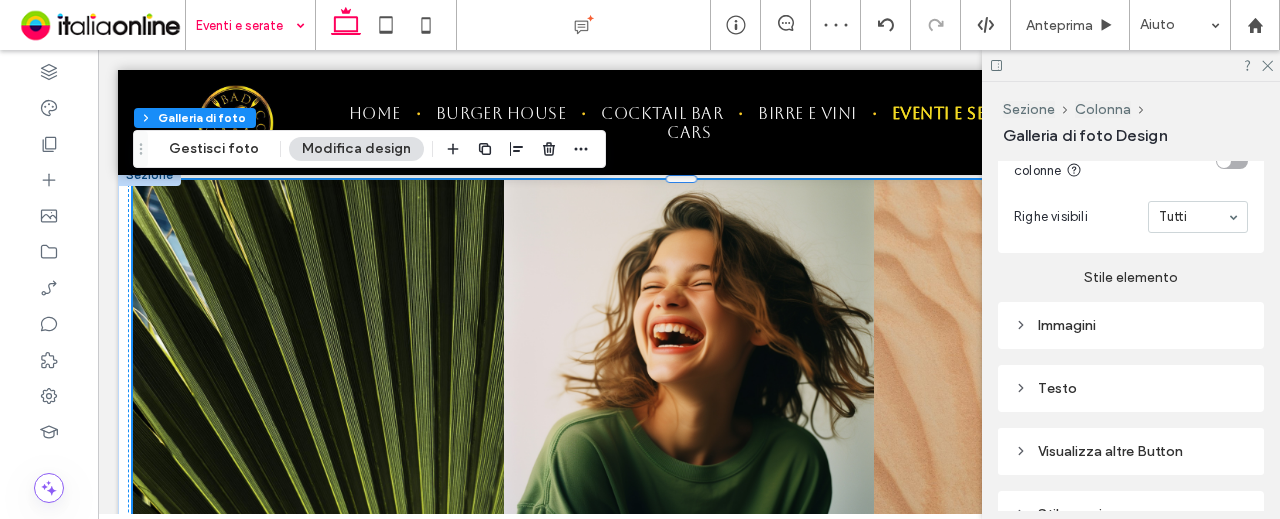click on "Immagini" at bounding box center [1131, 325] 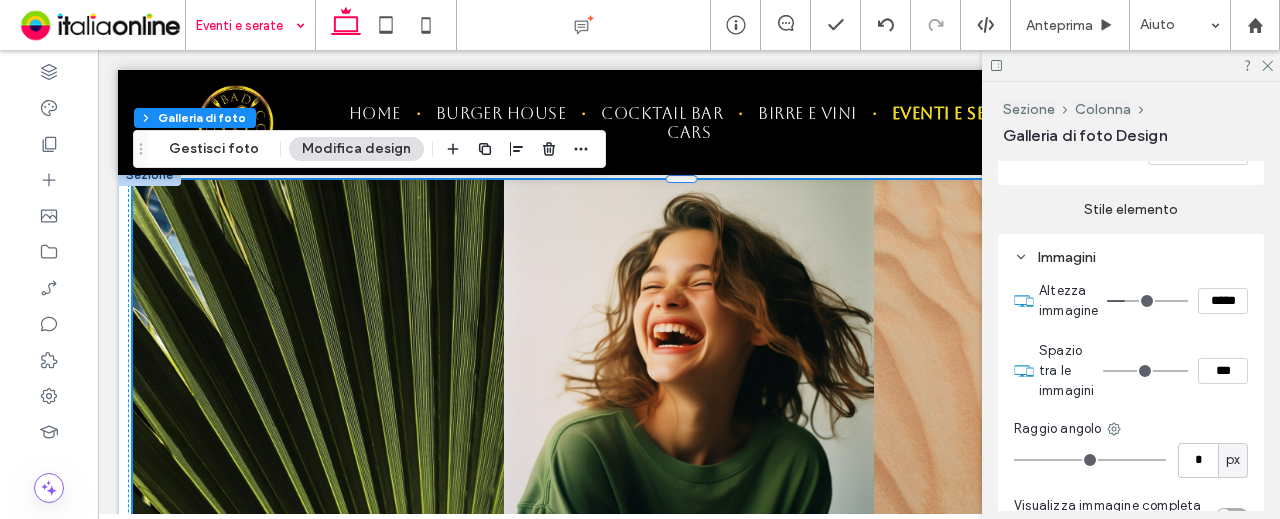 scroll, scrollTop: 1100, scrollLeft: 0, axis: vertical 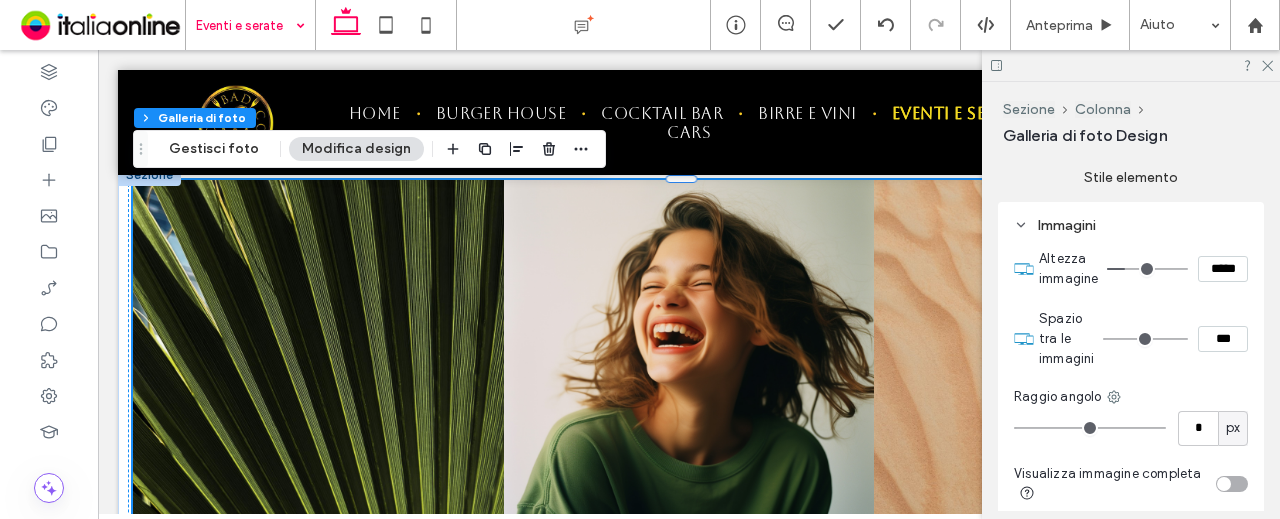 type on "*" 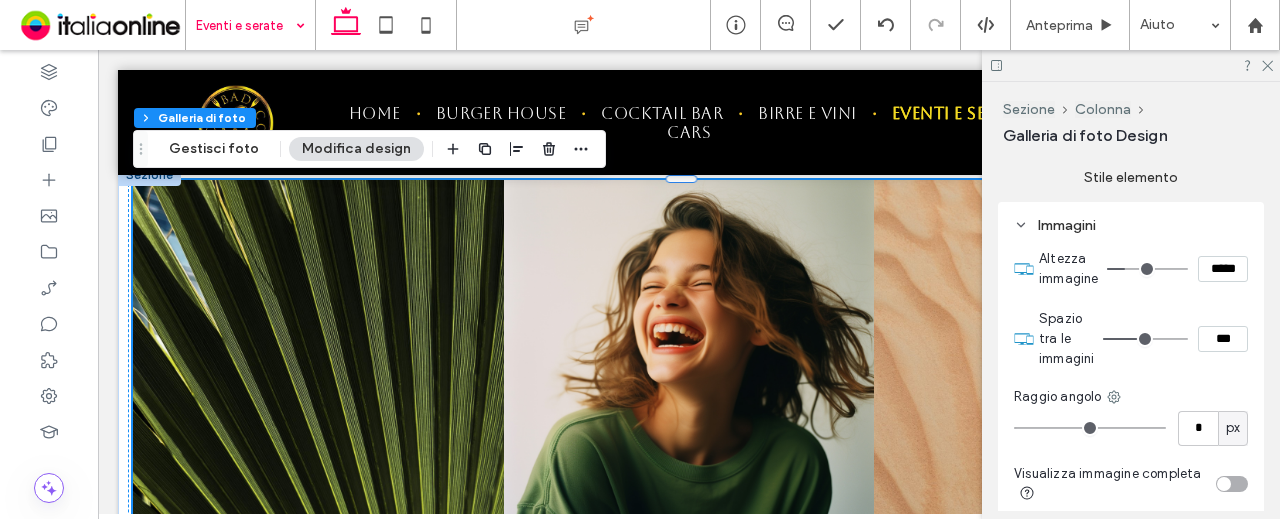 click at bounding box center [1145, 339] 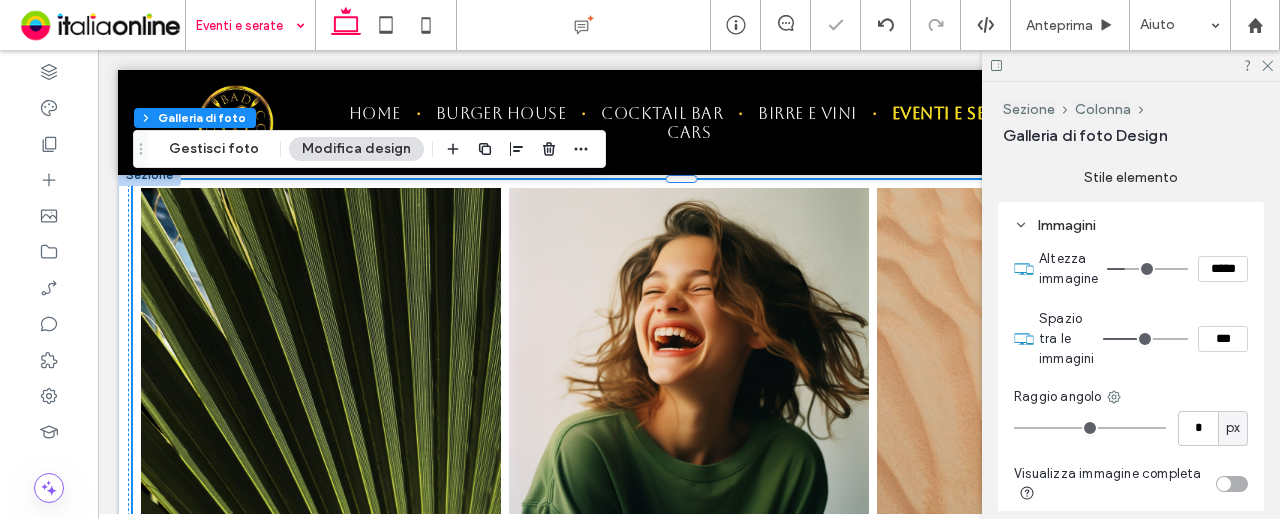type on "*" 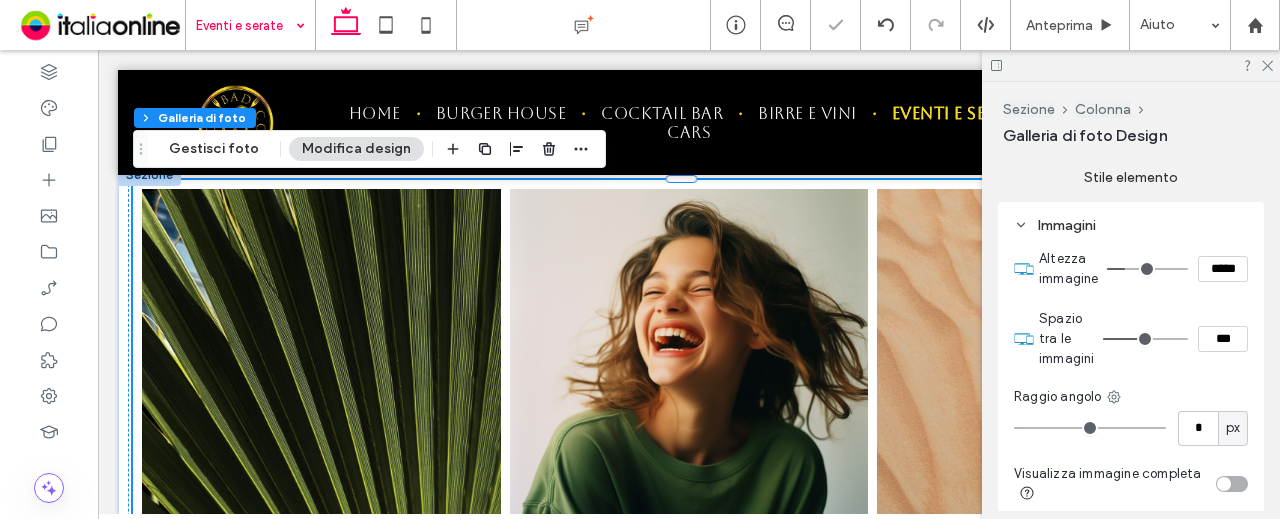 type on "**" 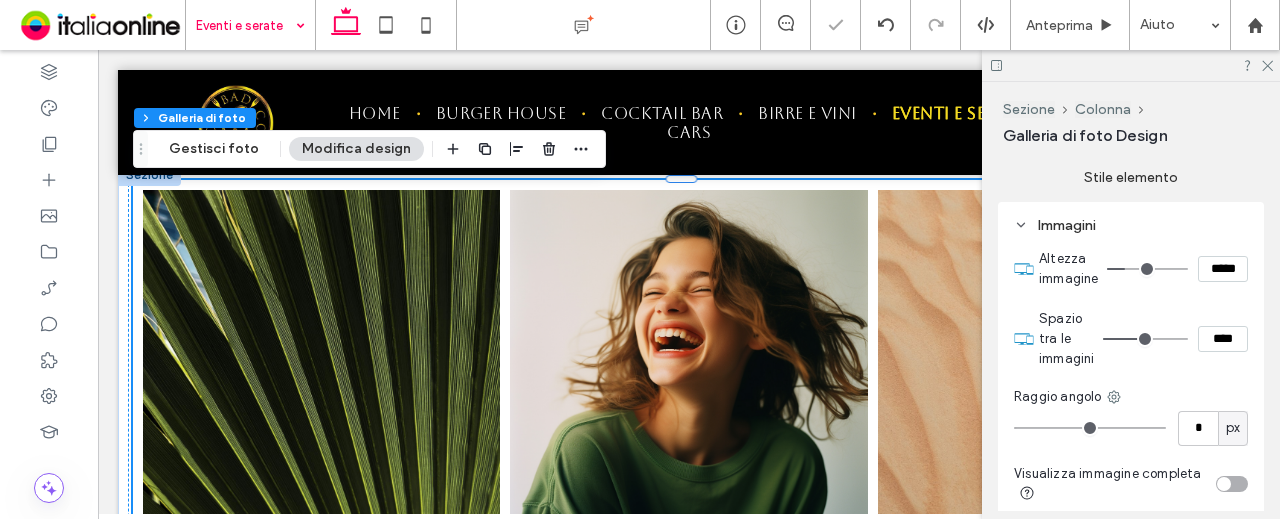 type on "**" 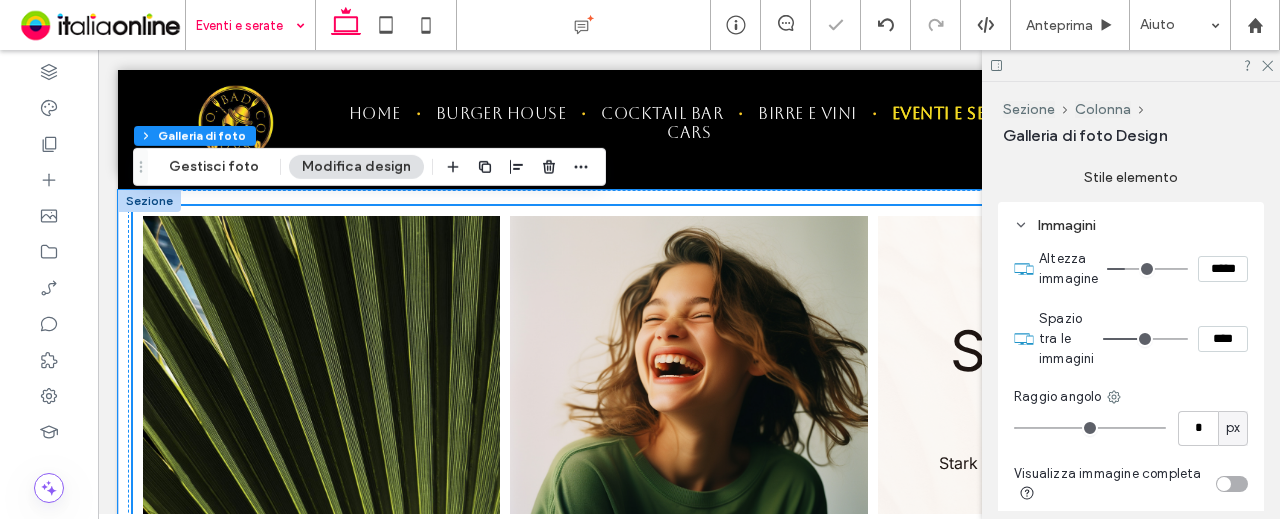 scroll, scrollTop: 982, scrollLeft: 0, axis: vertical 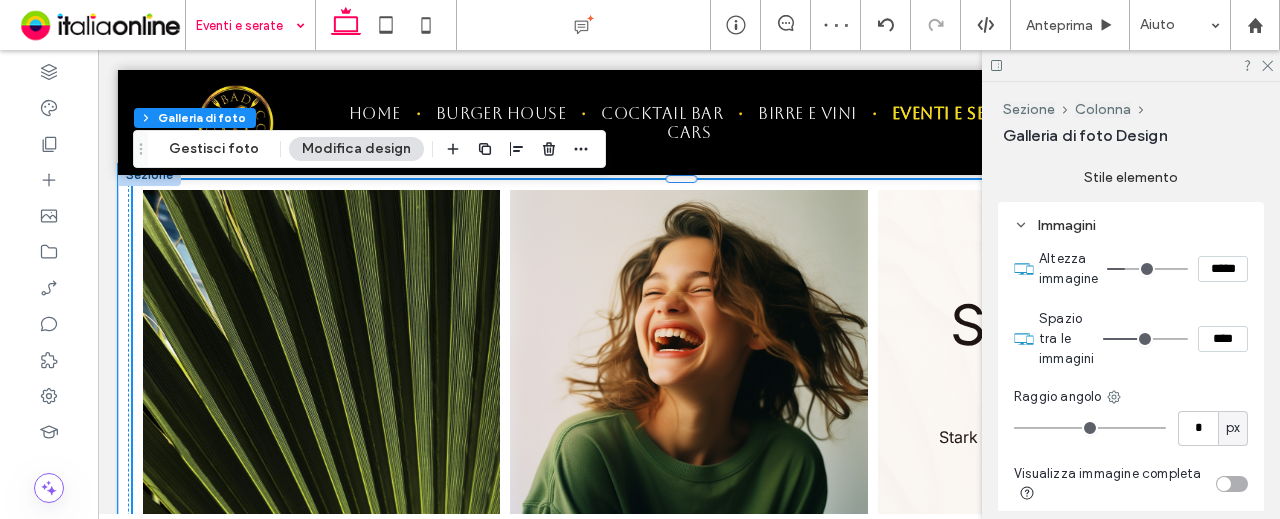 click at bounding box center (1056, 368) 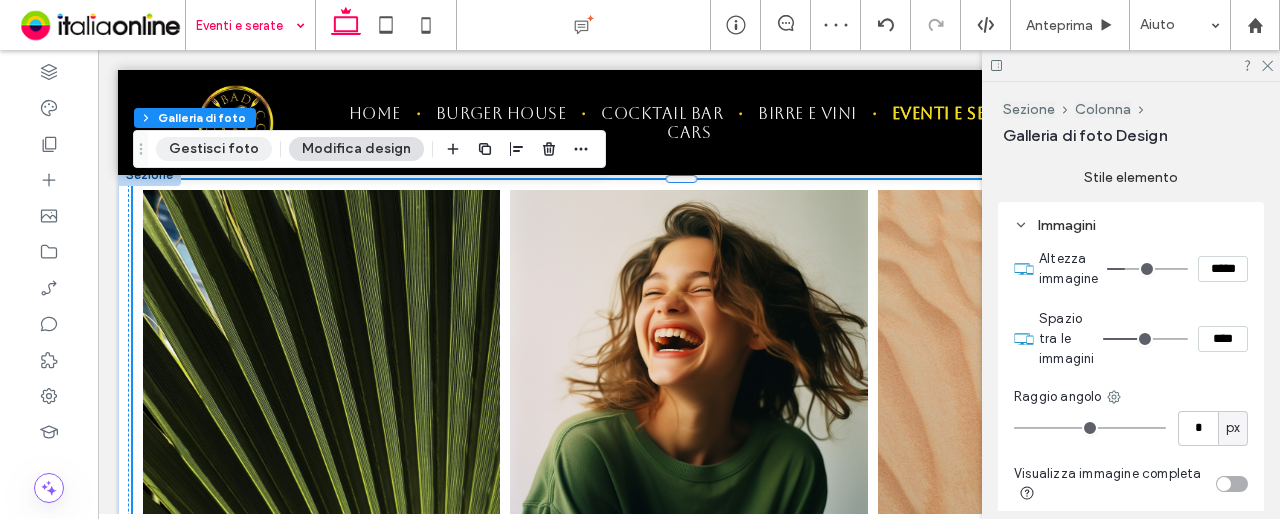 click on "Gestisci foto" at bounding box center [214, 149] 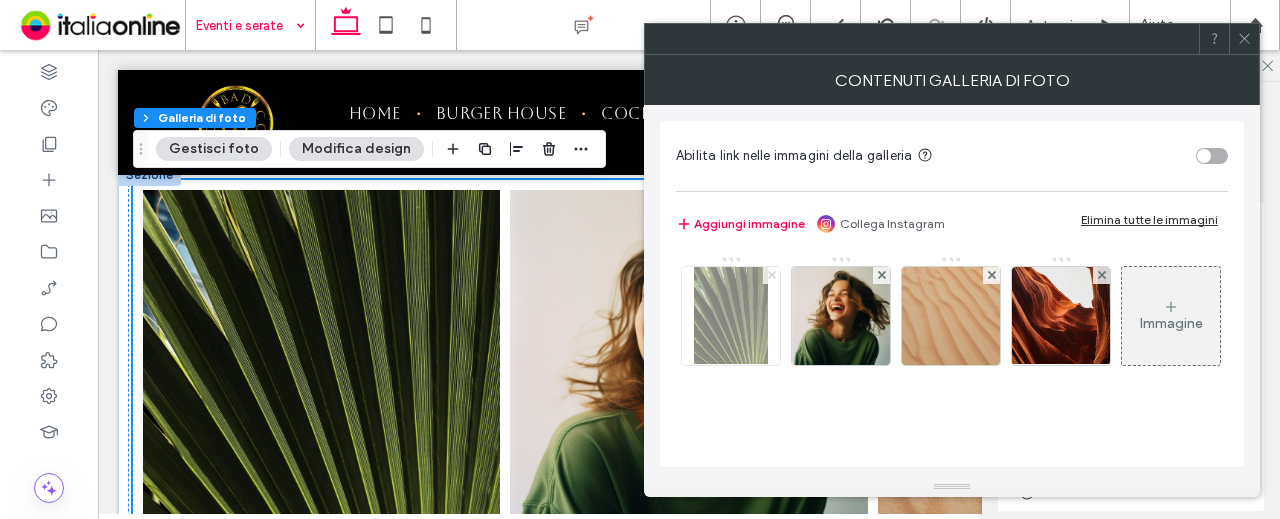 click 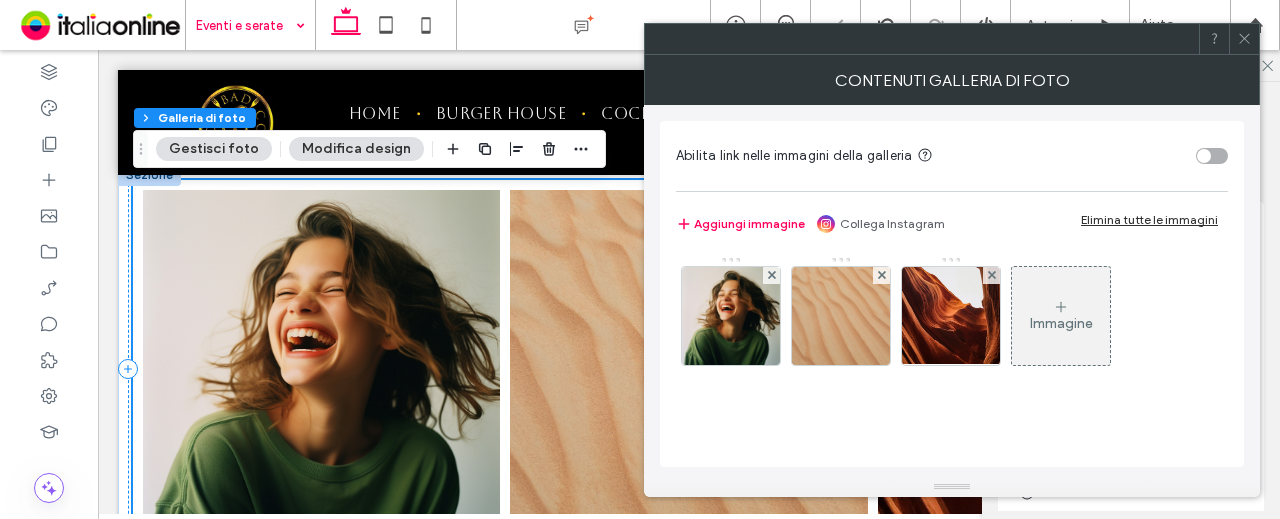 click 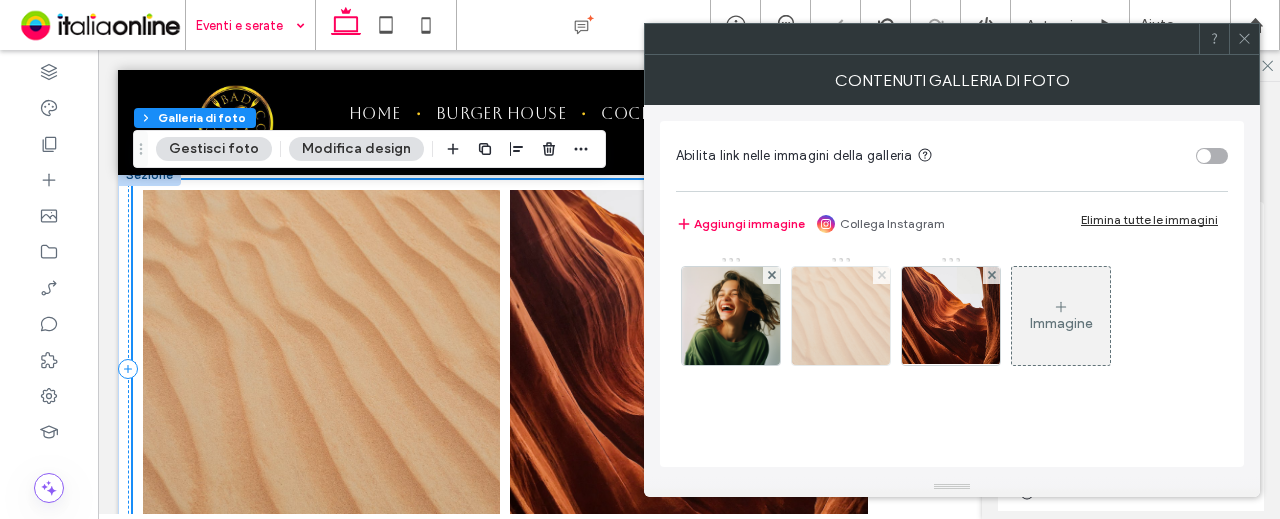click 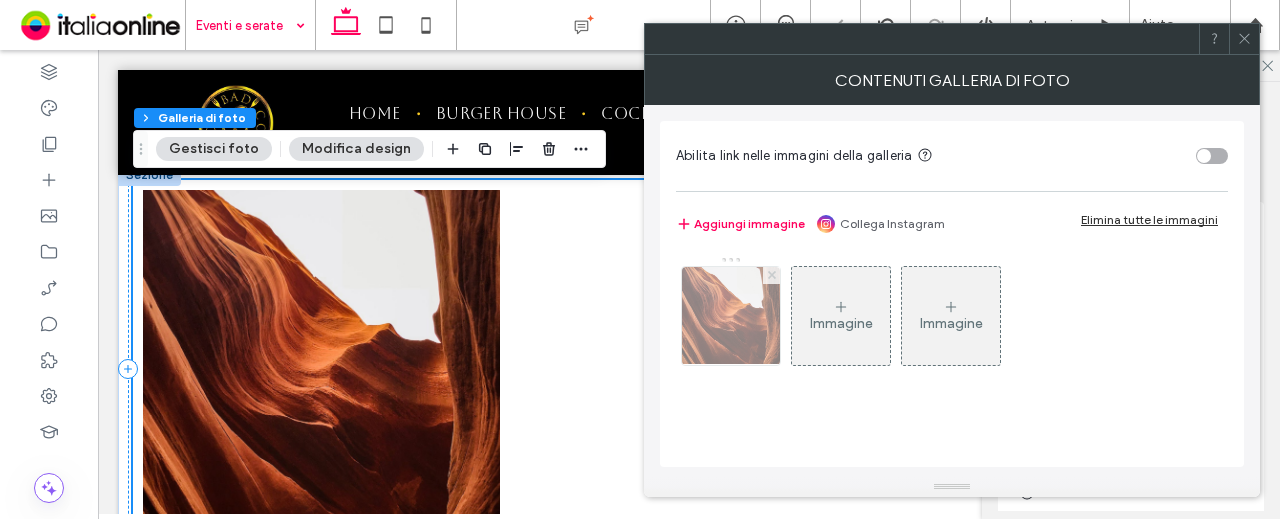 click 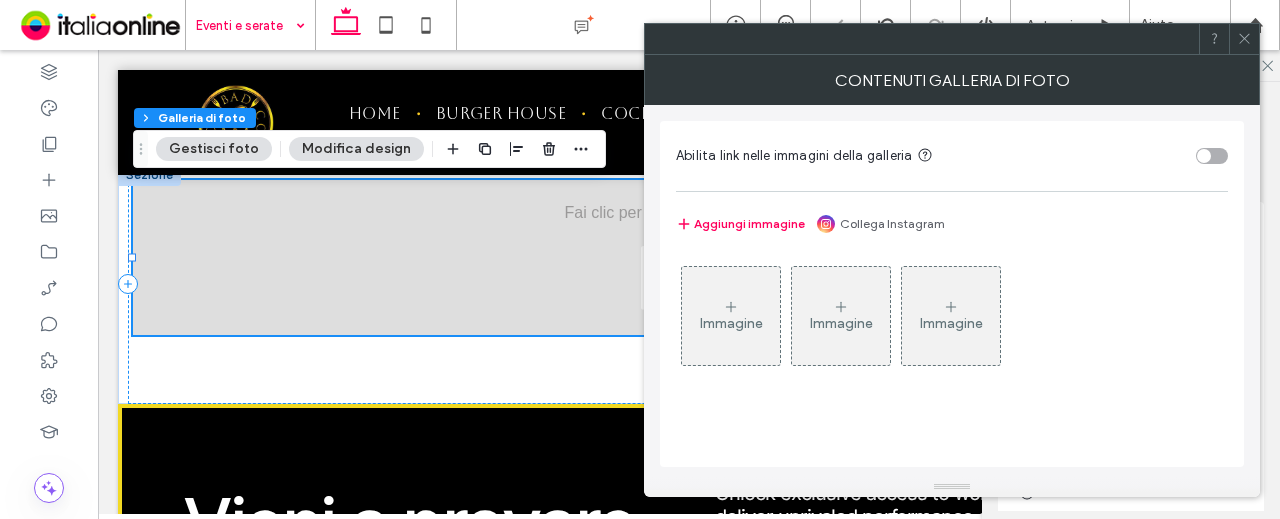 click 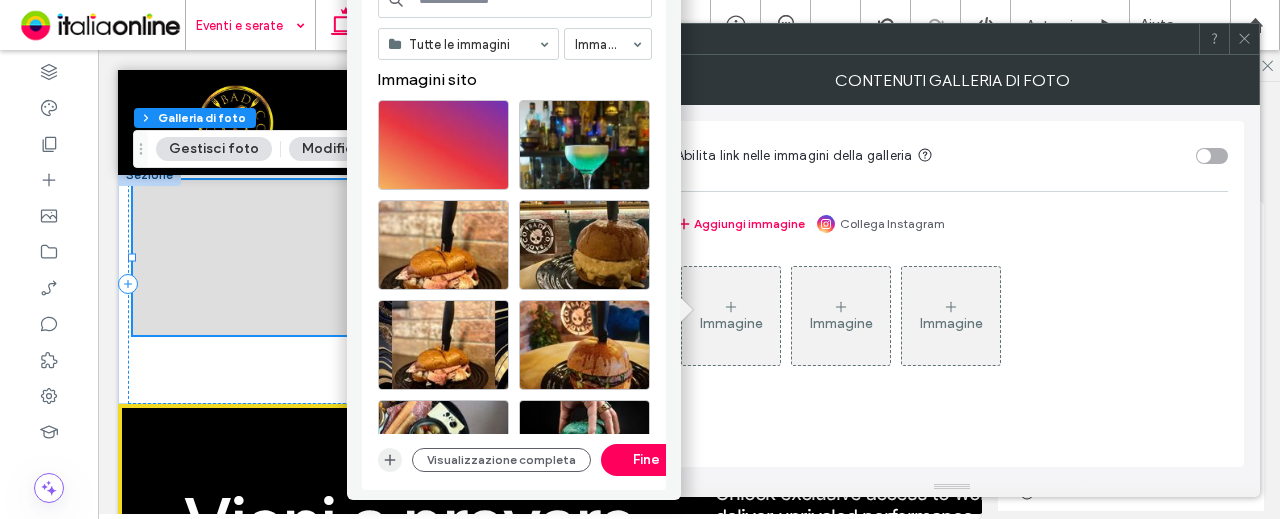 click 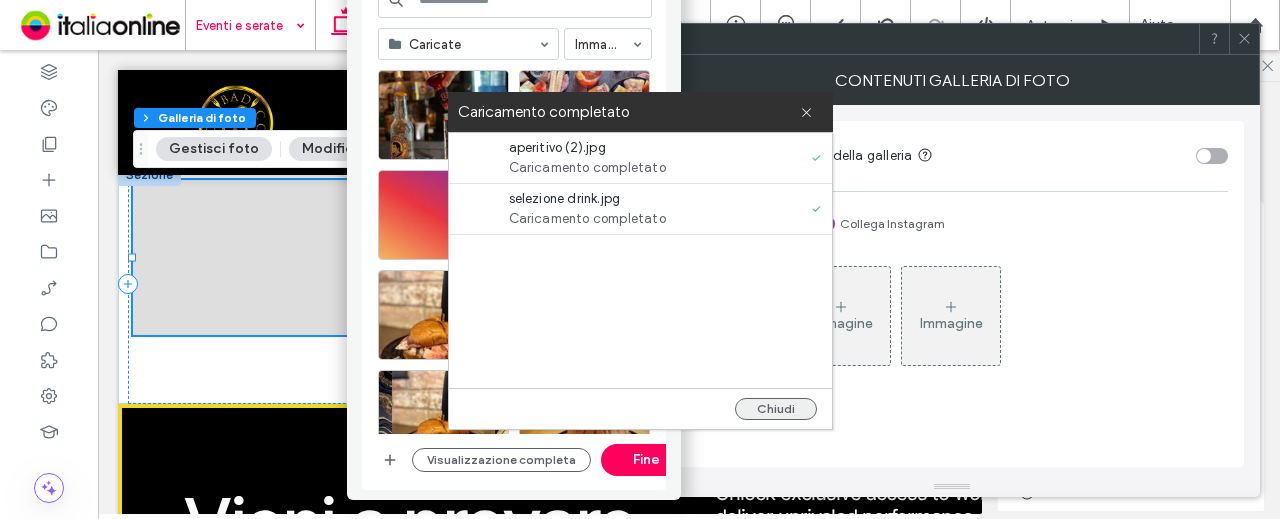click on "Chiudi" at bounding box center (776, 409) 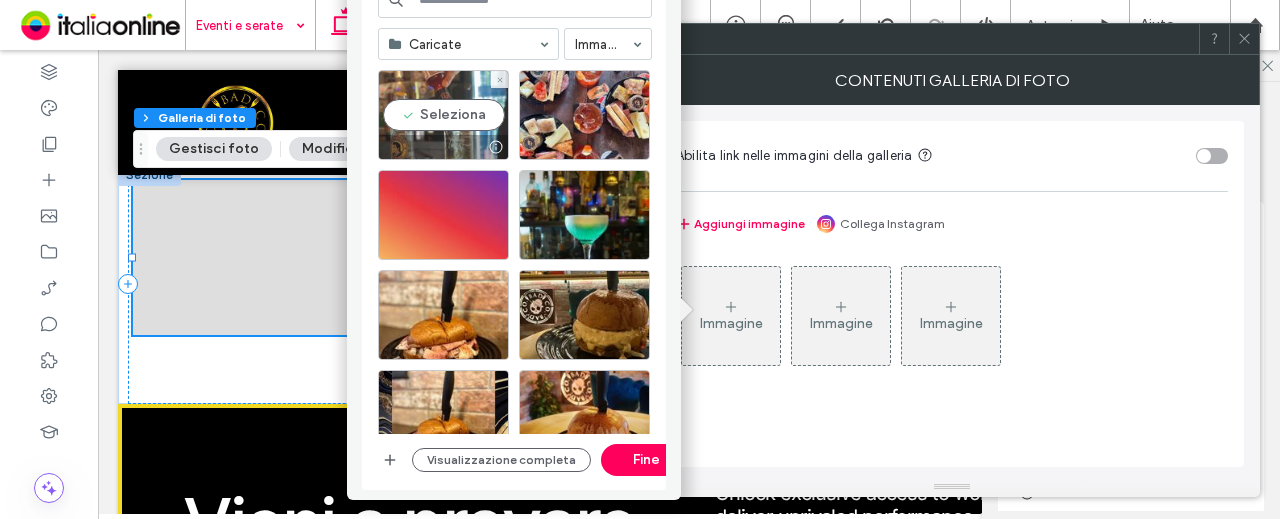 drag, startPoint x: 462, startPoint y: 95, endPoint x: 502, endPoint y: 103, distance: 40.792156 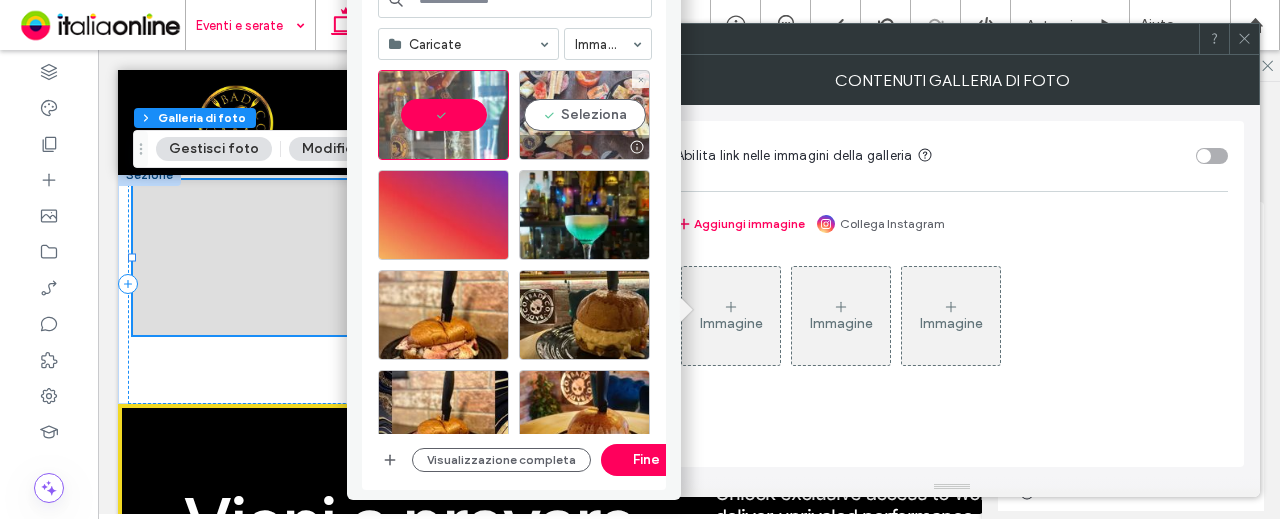 click on "Seleziona" at bounding box center (584, 115) 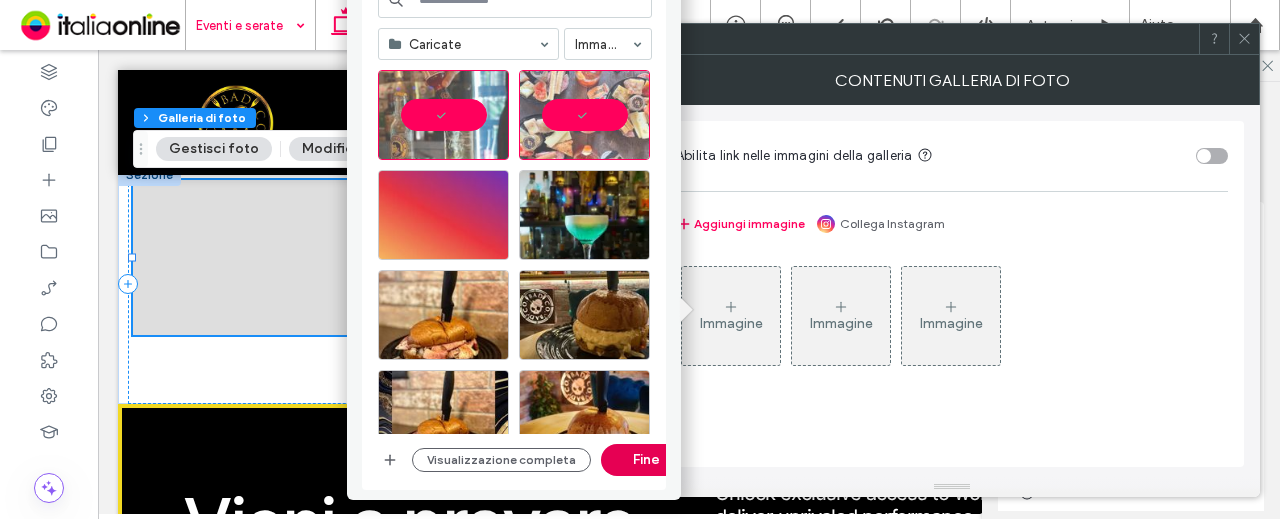 click on "Fine" at bounding box center (646, 460) 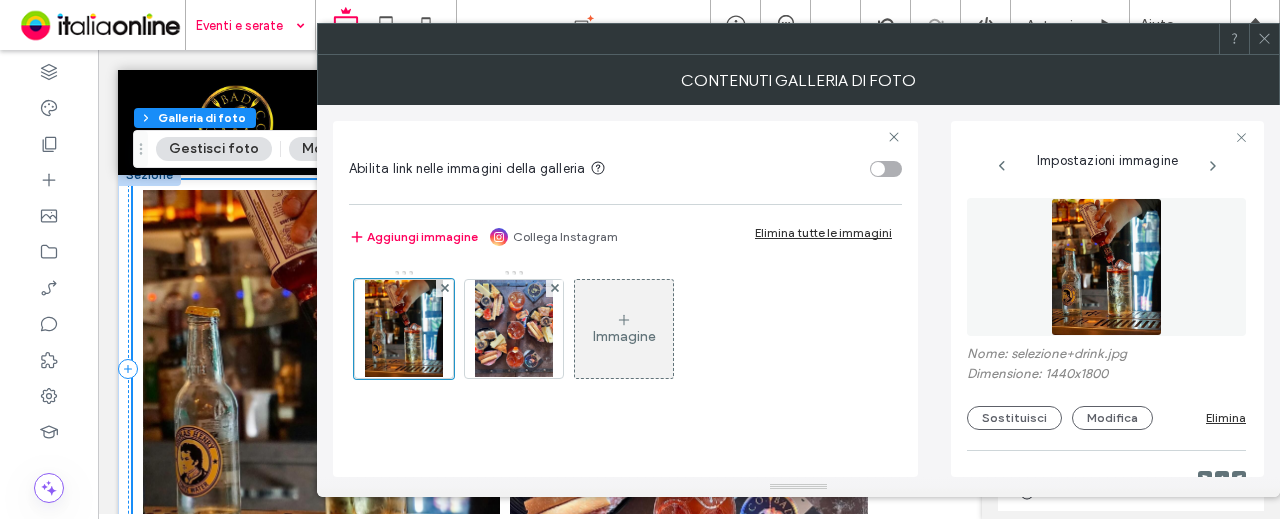 click on "Immagine" at bounding box center [624, 329] 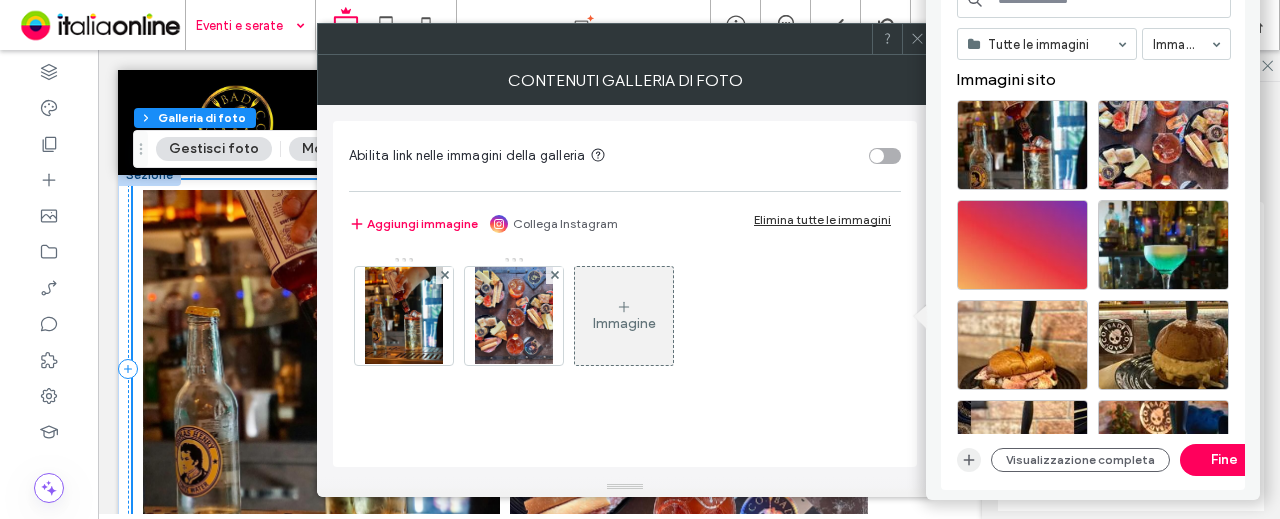 click 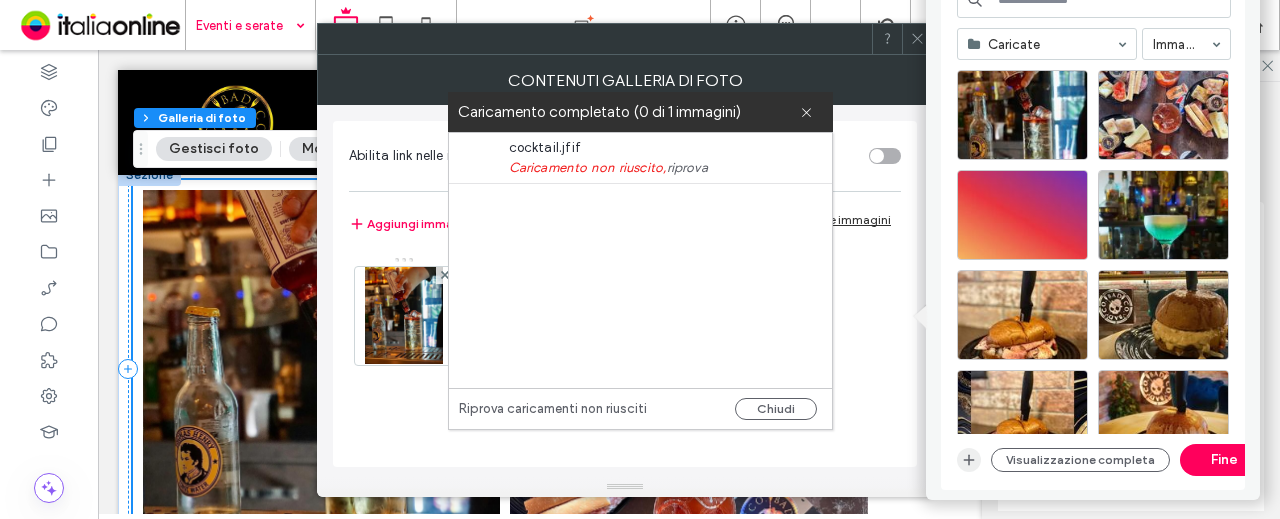 click 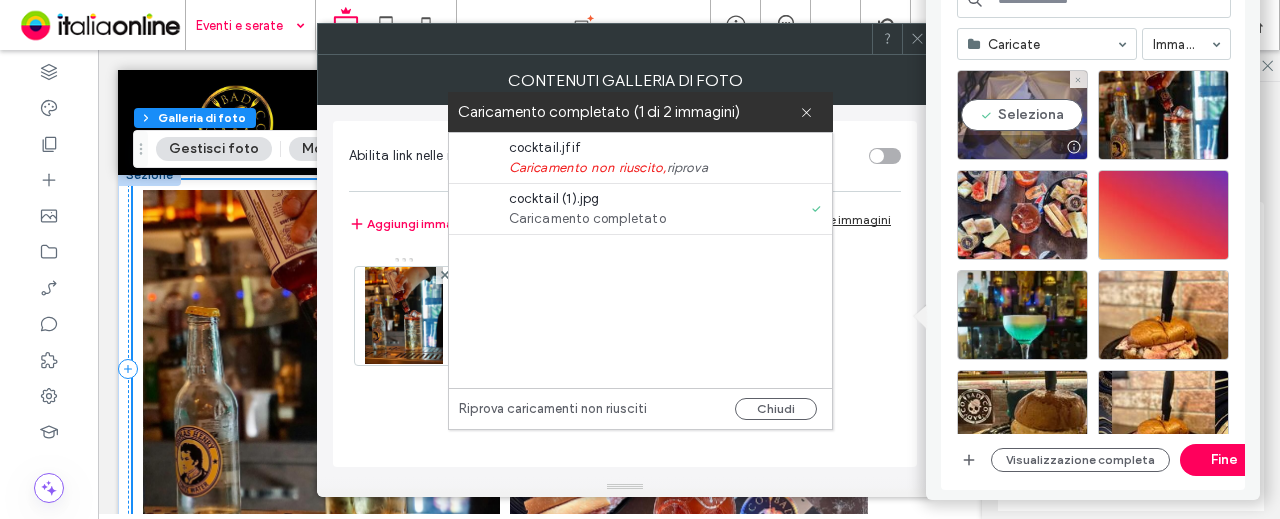 click on "Seleziona" at bounding box center [1022, 115] 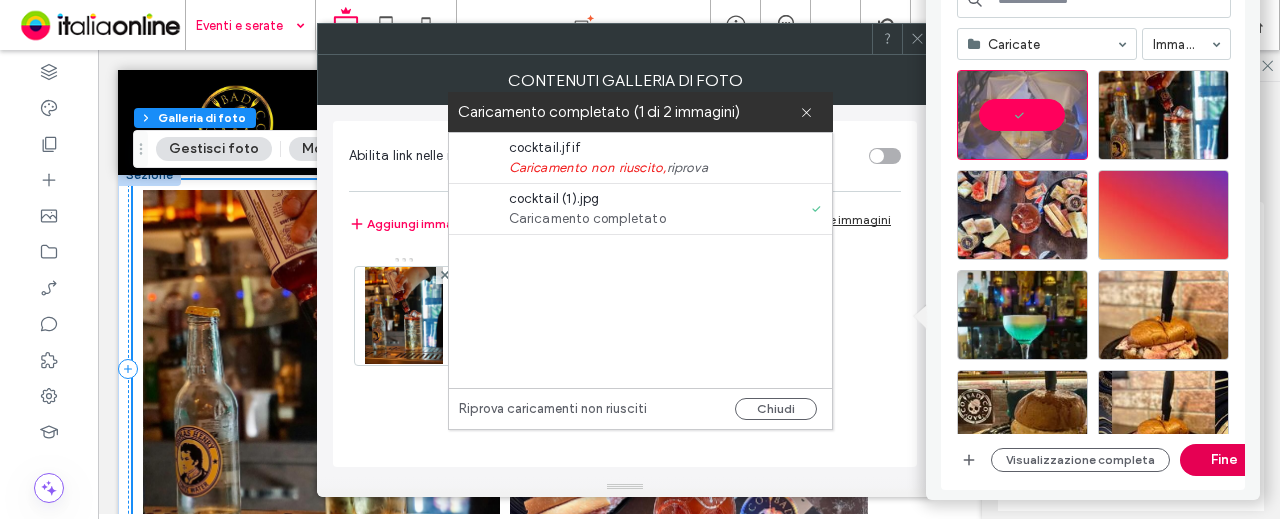 click on "Fine" at bounding box center [1225, 460] 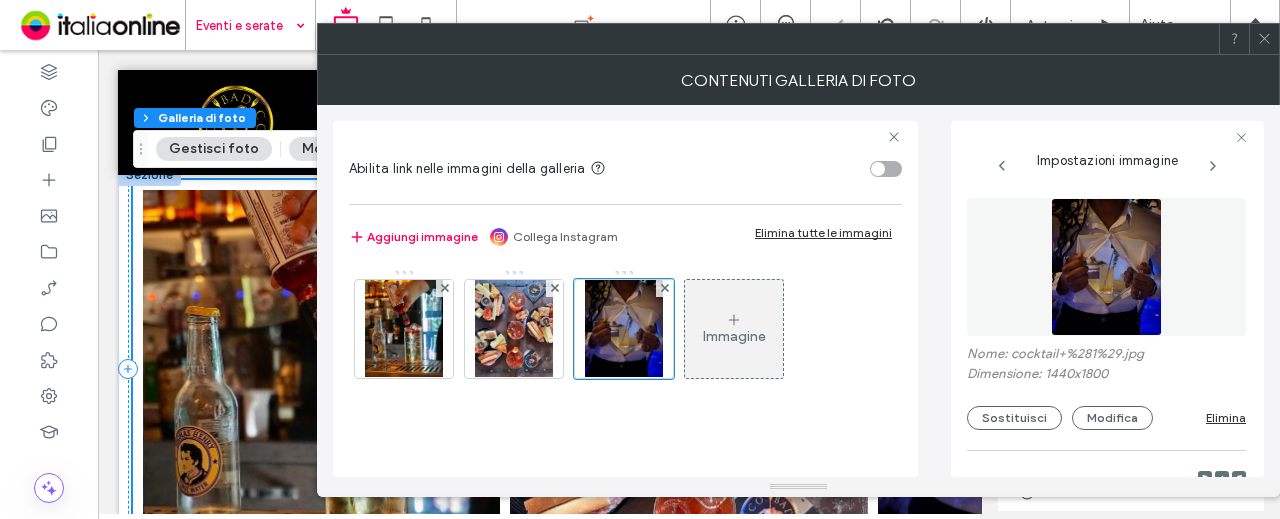 click 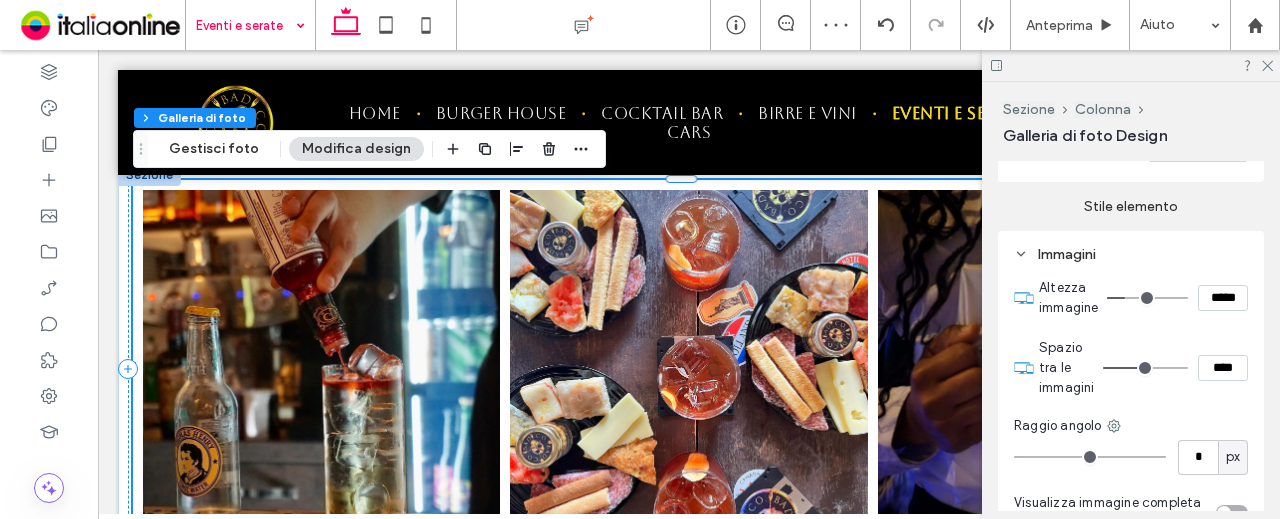 scroll, scrollTop: 1100, scrollLeft: 0, axis: vertical 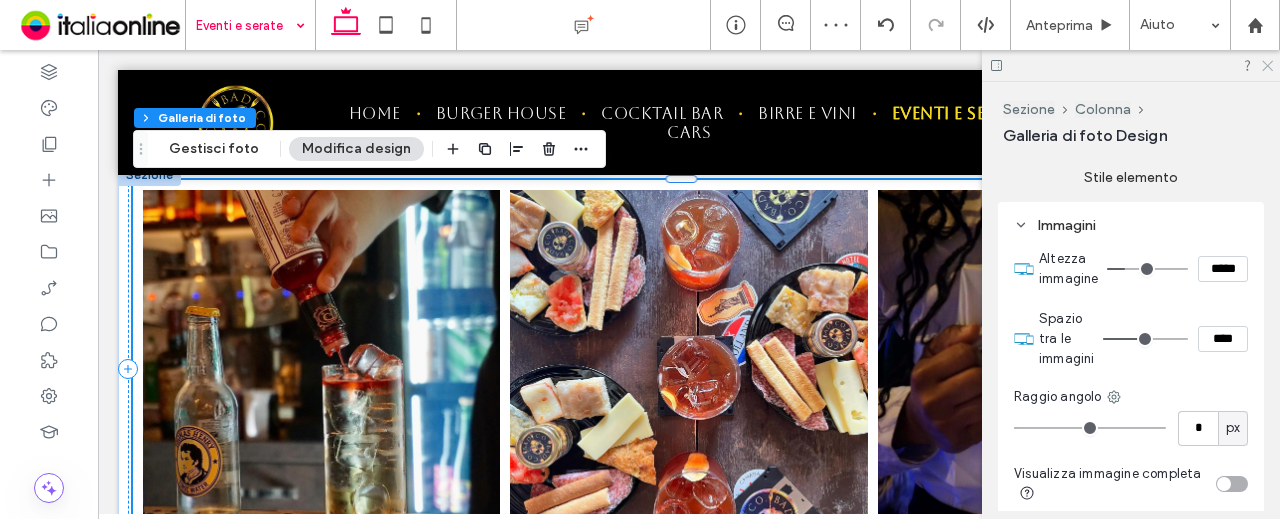 click 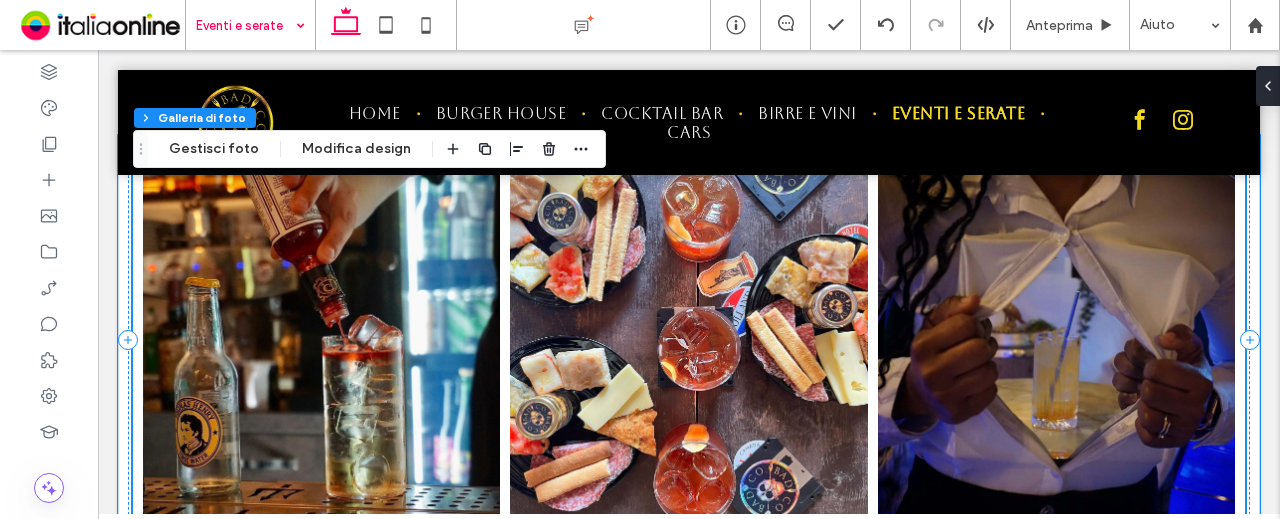 scroll, scrollTop: 982, scrollLeft: 0, axis: vertical 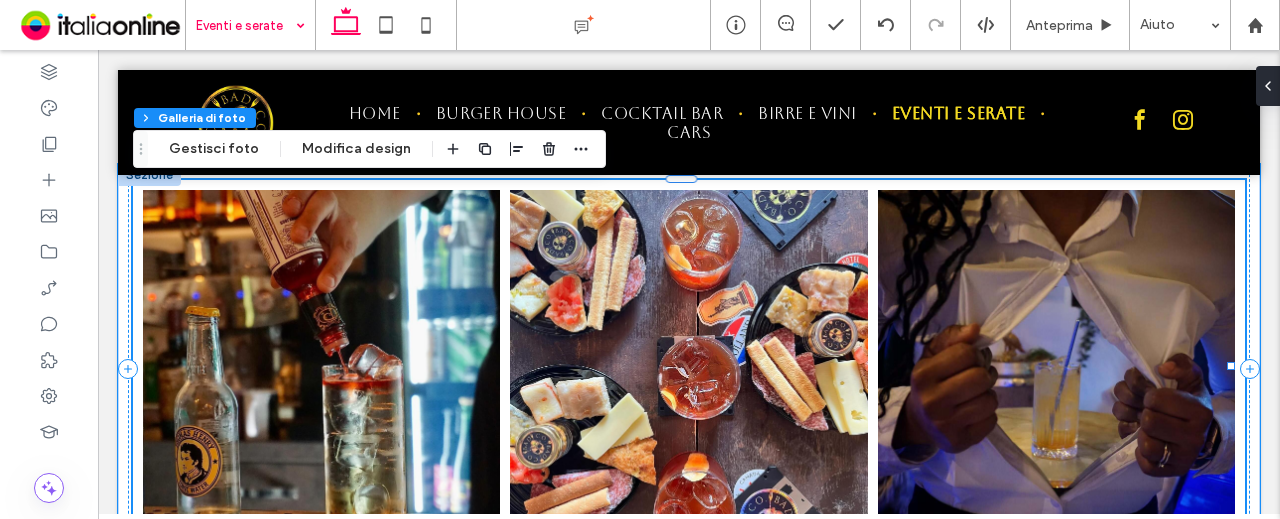 click at bounding box center (321, 368) 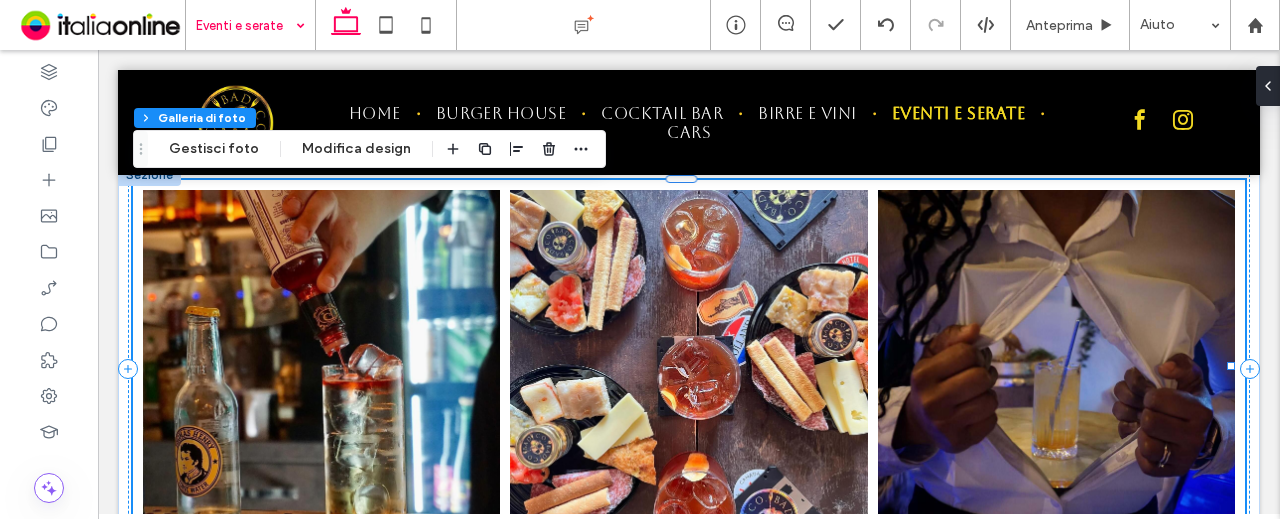 click on "Sezione Colonna Galleria di foto Gestisci foto Modifica design" at bounding box center (369, 149) 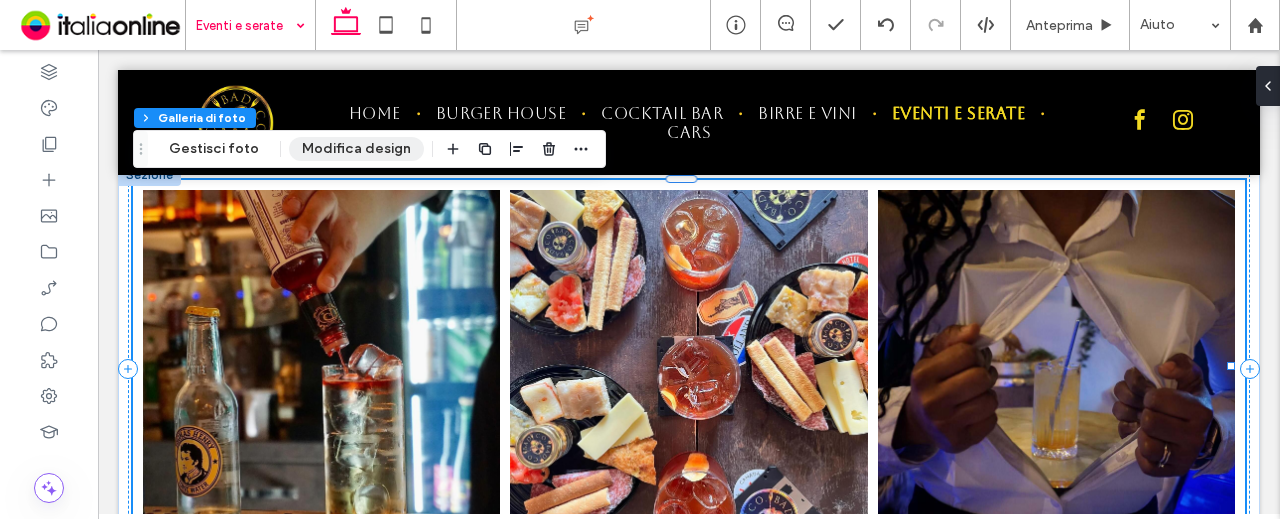 click on "Modifica design" at bounding box center [356, 149] 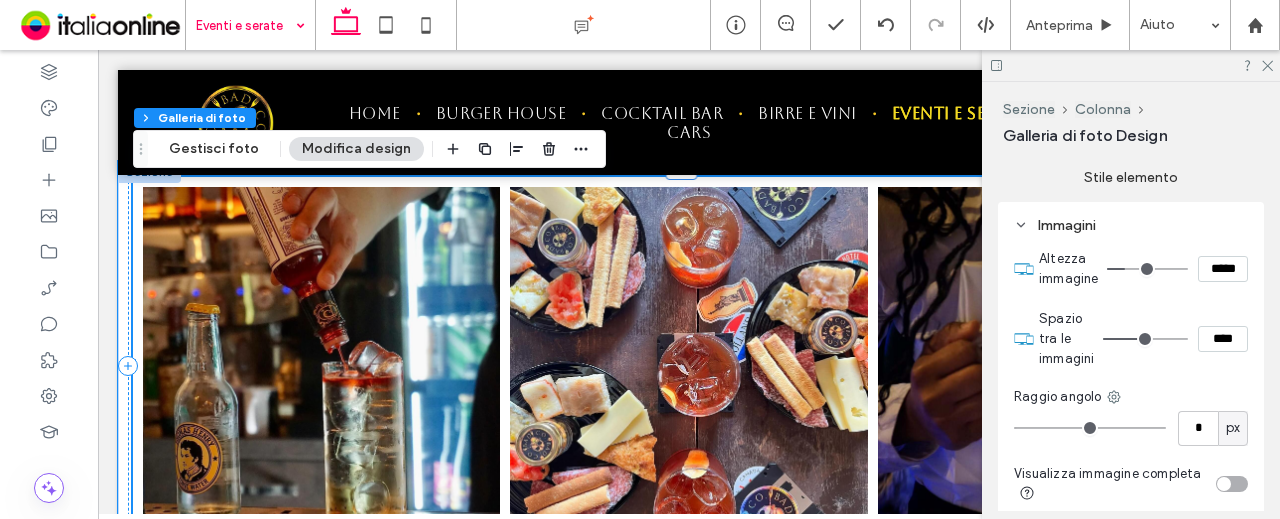 scroll, scrollTop: 982, scrollLeft: 0, axis: vertical 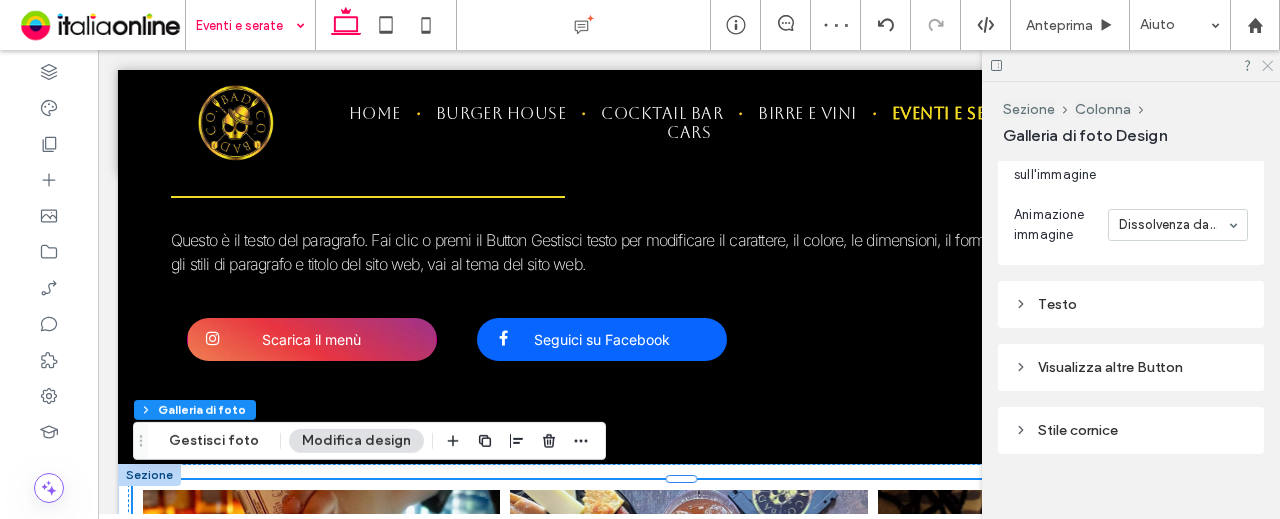 click 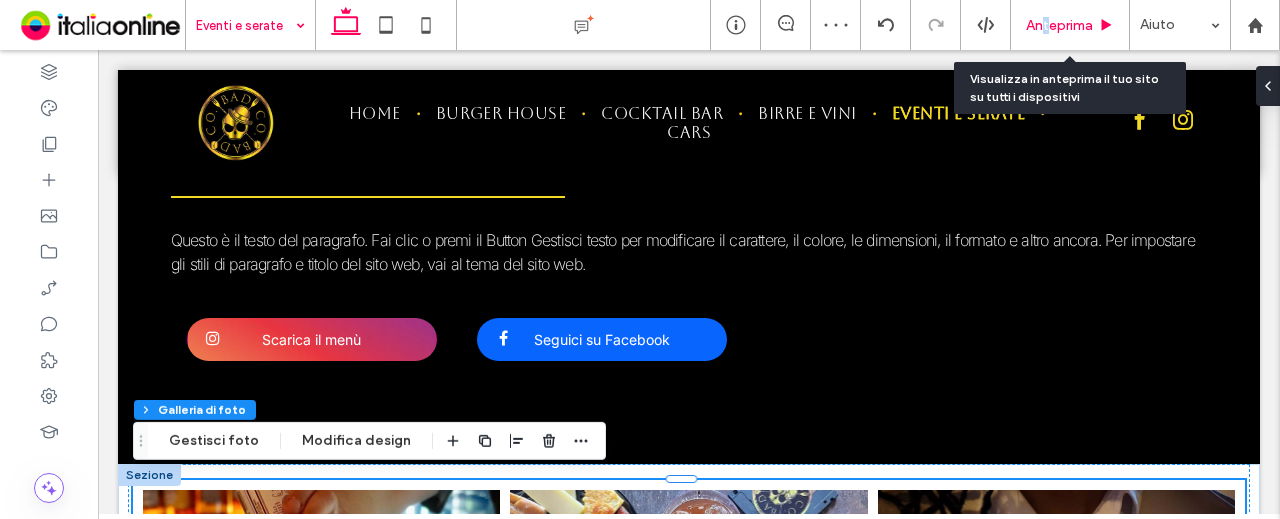 click on "Anteprima" at bounding box center [1059, 25] 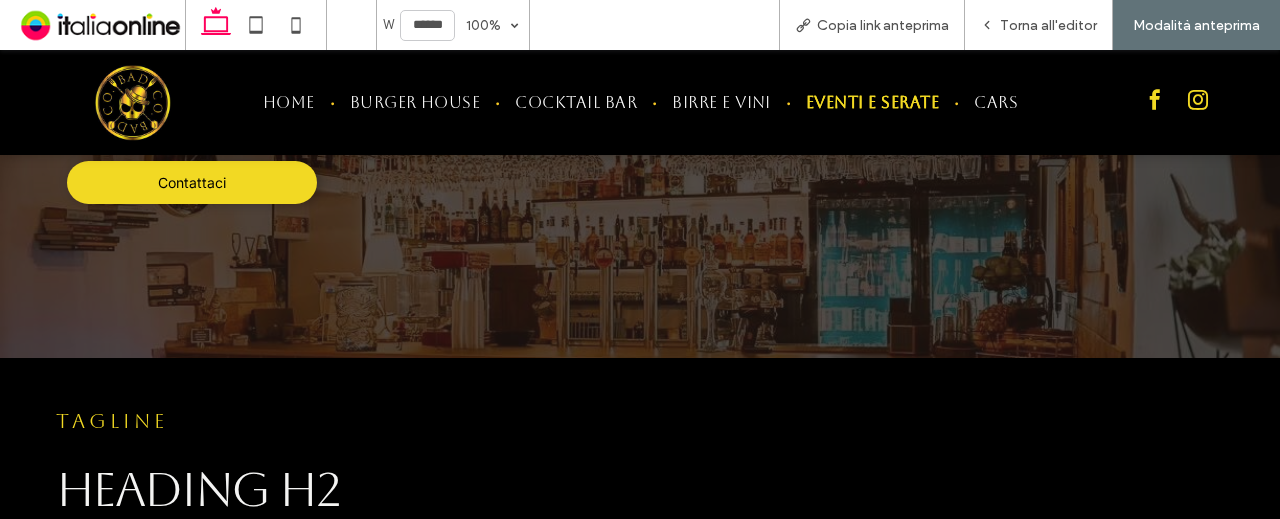 scroll, scrollTop: 0, scrollLeft: 0, axis: both 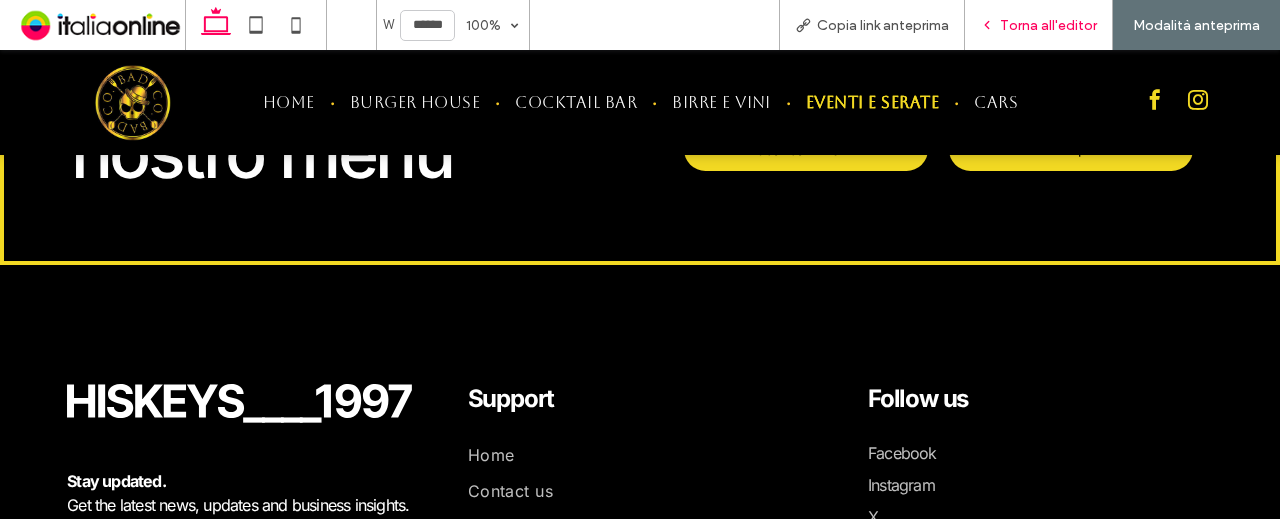 click on "Torna all'editor" at bounding box center [1048, 25] 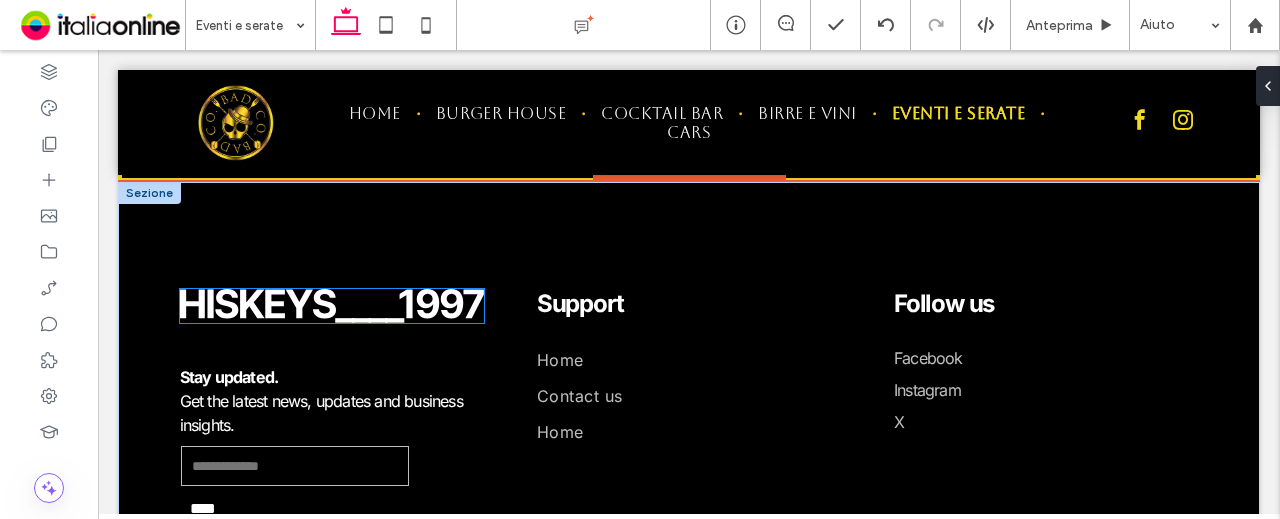 scroll, scrollTop: 1686, scrollLeft: 0, axis: vertical 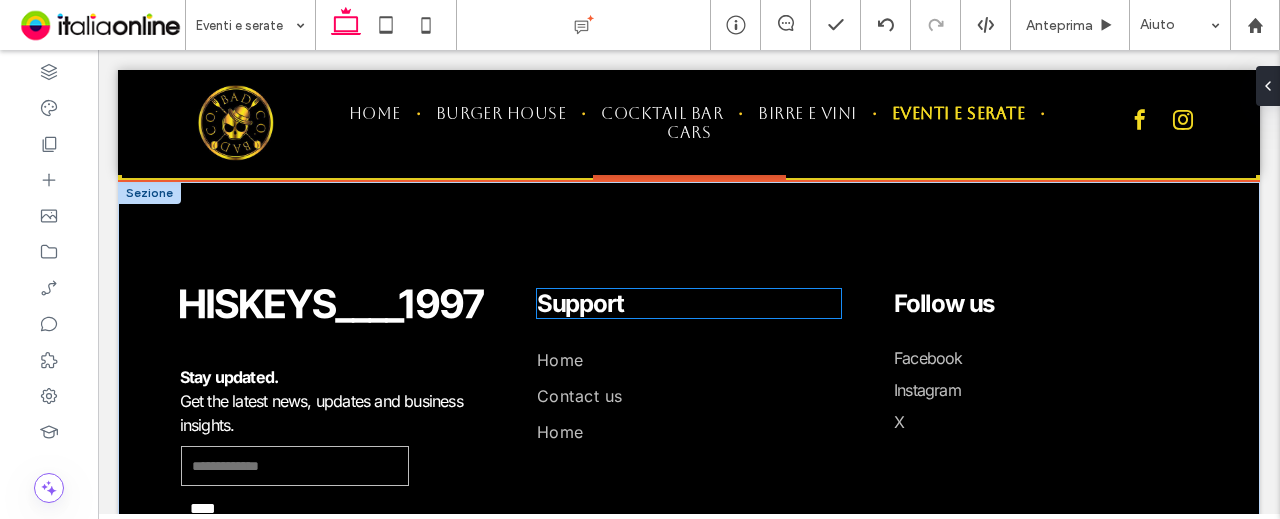 click on "Support" at bounding box center (580, 303) 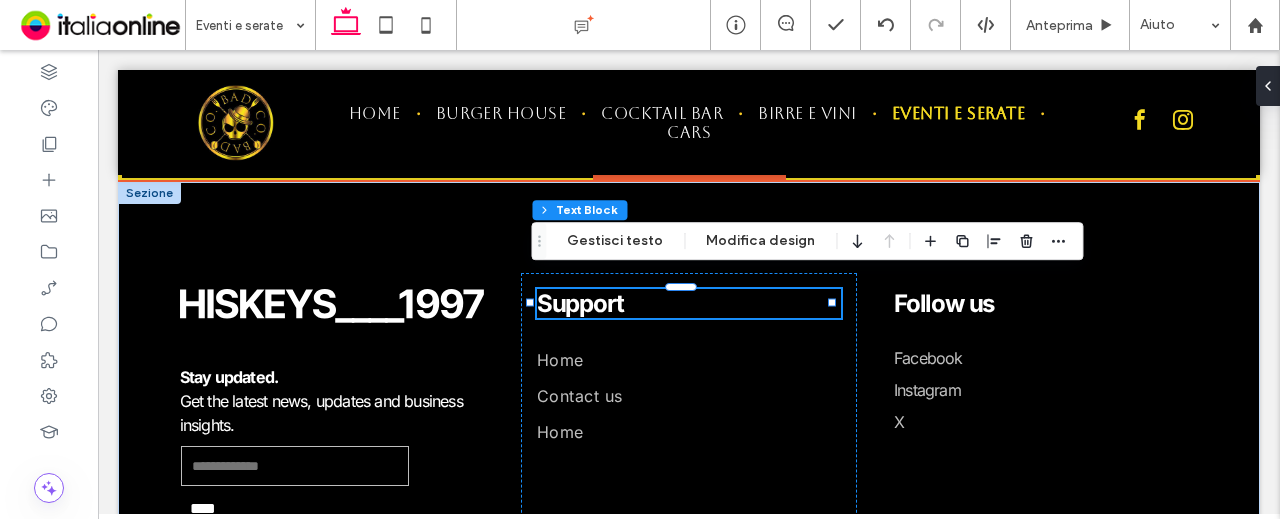 click on "Support" at bounding box center [580, 303] 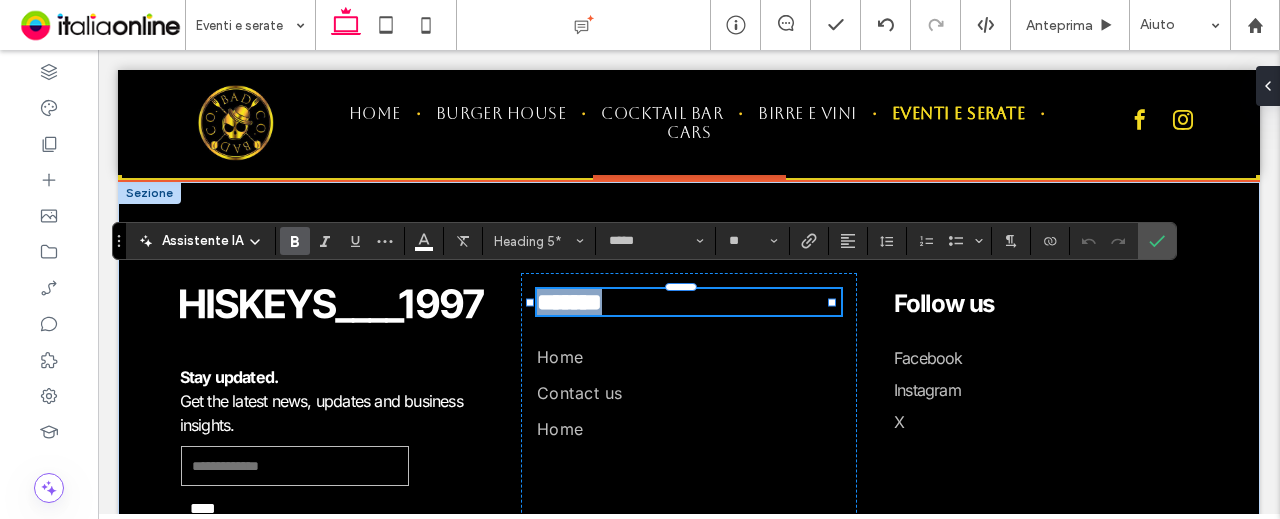 type 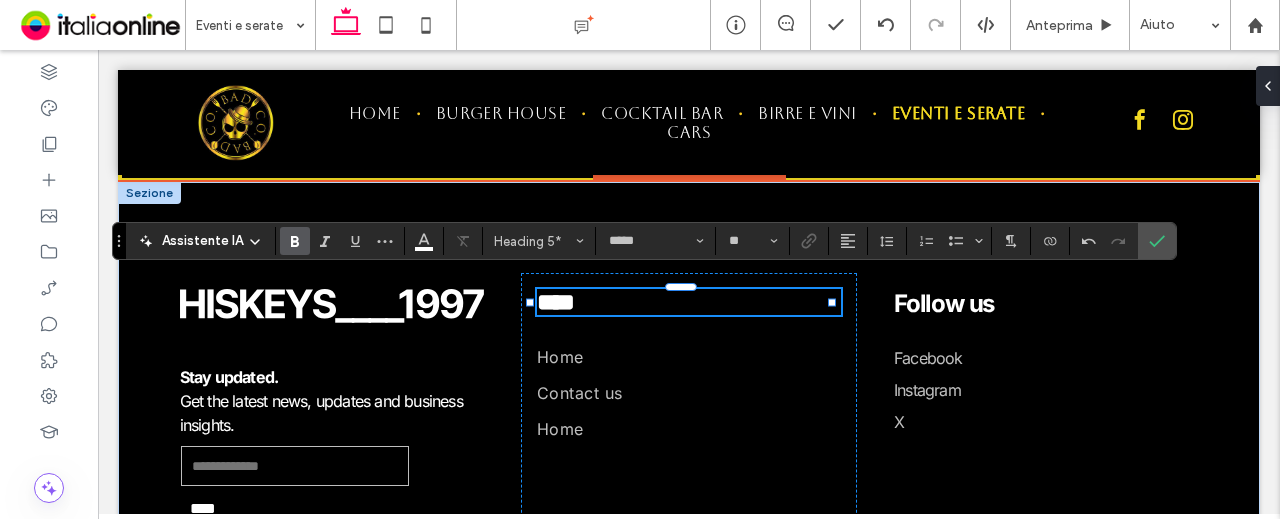 click on "****" at bounding box center [556, 302] 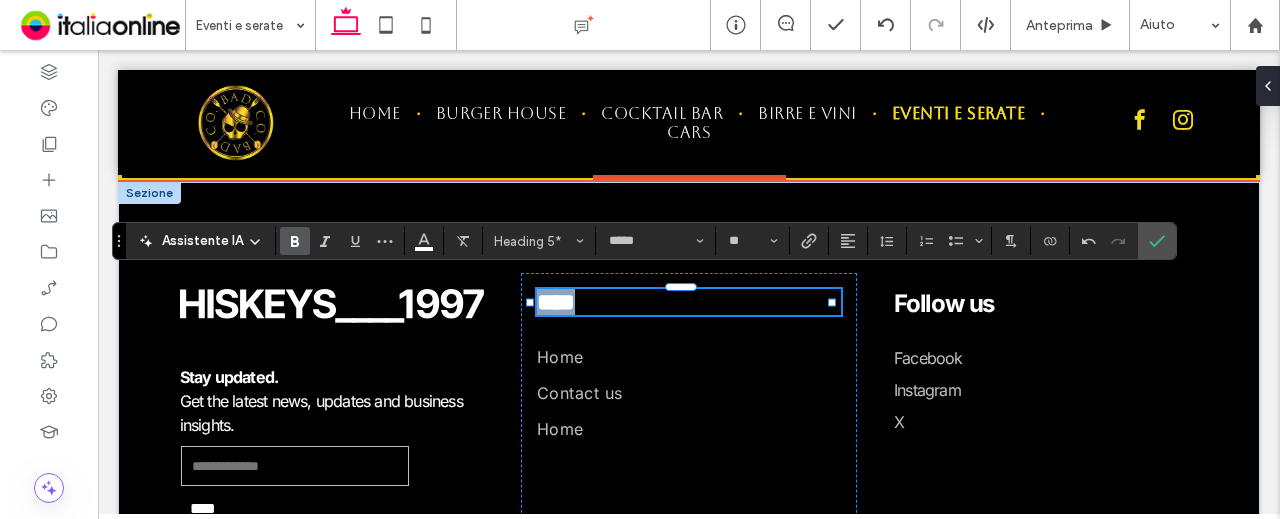 click on "****" at bounding box center [556, 302] 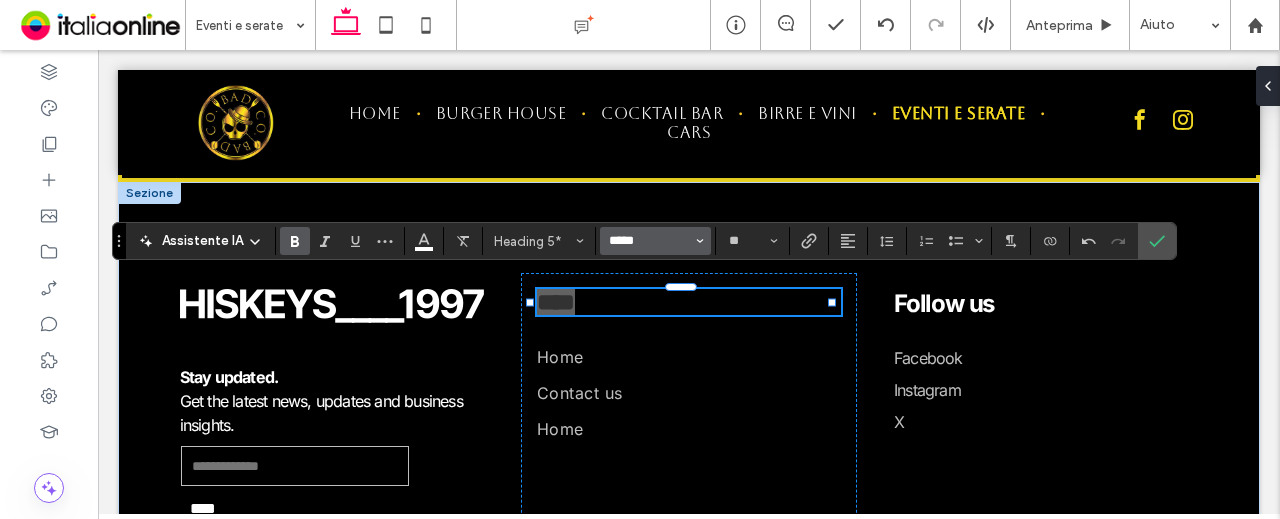 click on "*****" at bounding box center [649, 241] 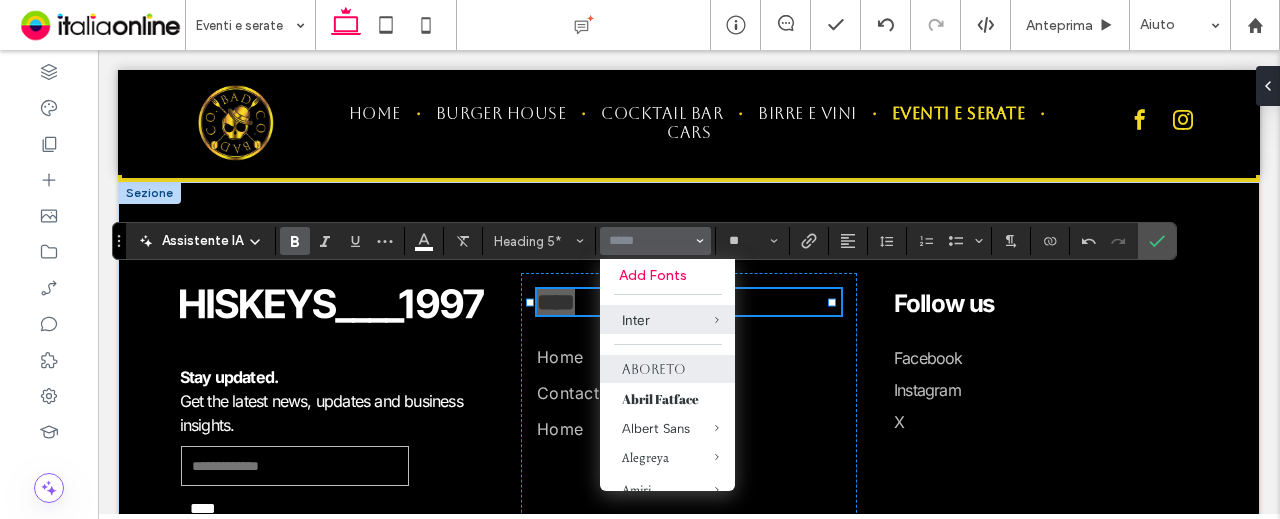 click on "Aboreto" at bounding box center [667, 369] 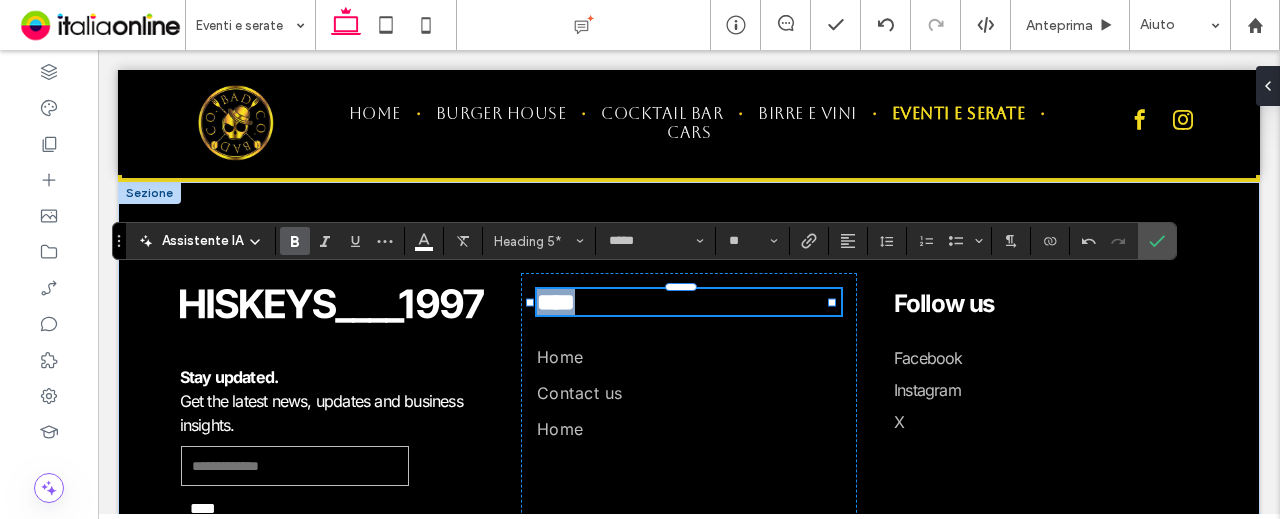 type on "*******" 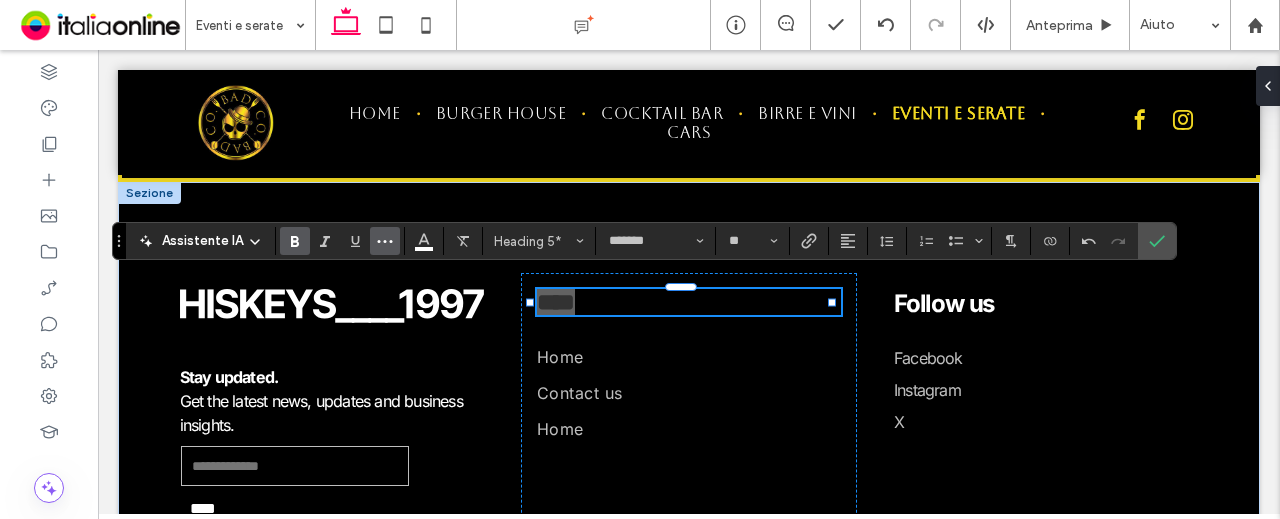 click at bounding box center (385, 241) 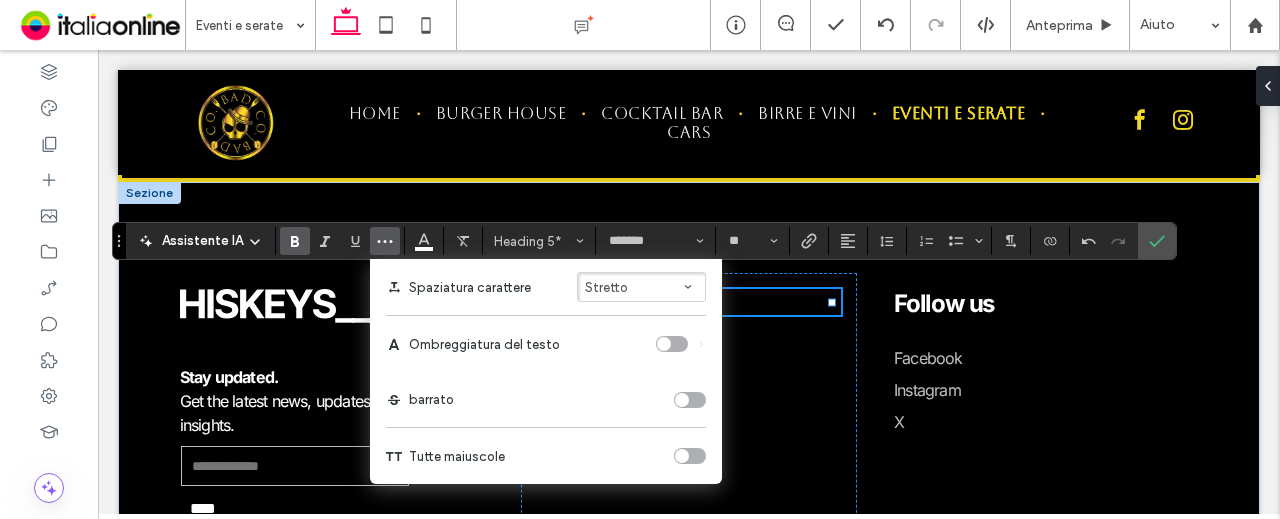 click on "Stretto" at bounding box center (606, 287) 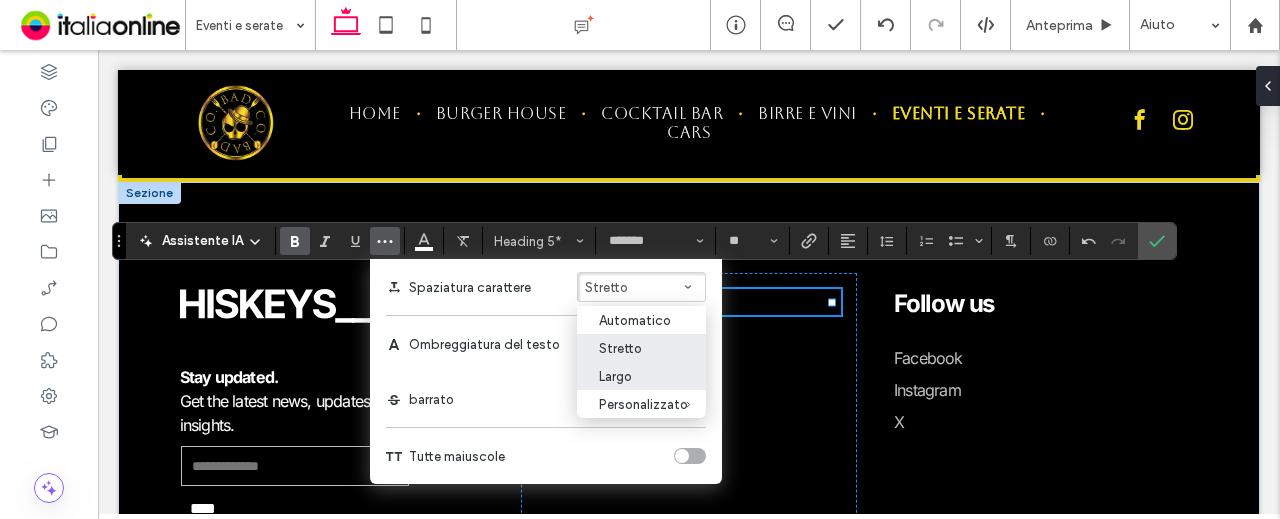 click on "Largo" at bounding box center (629, 376) 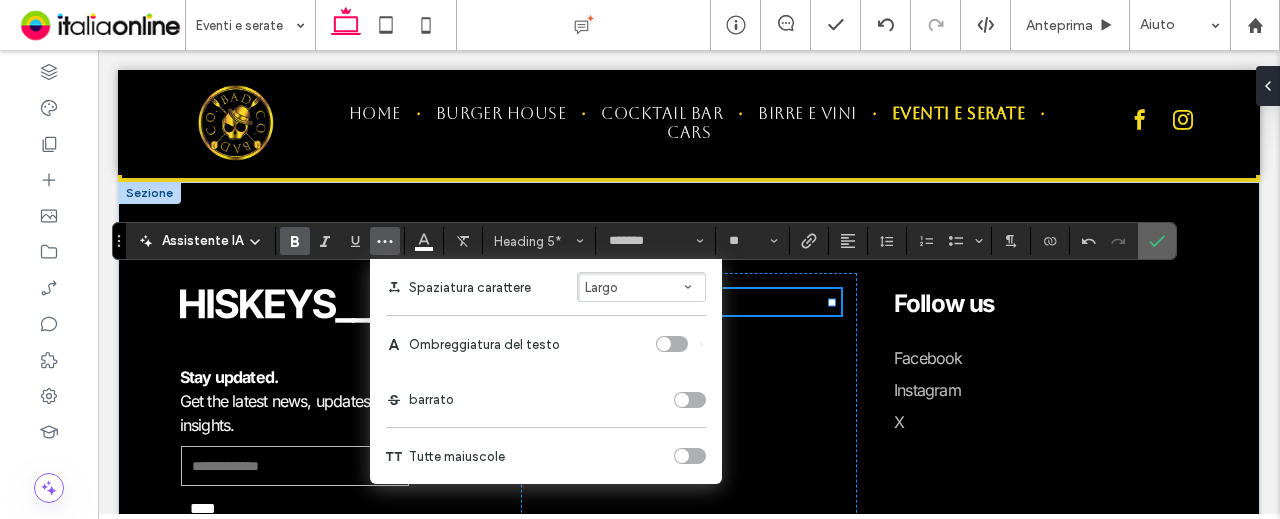 click at bounding box center [1157, 241] 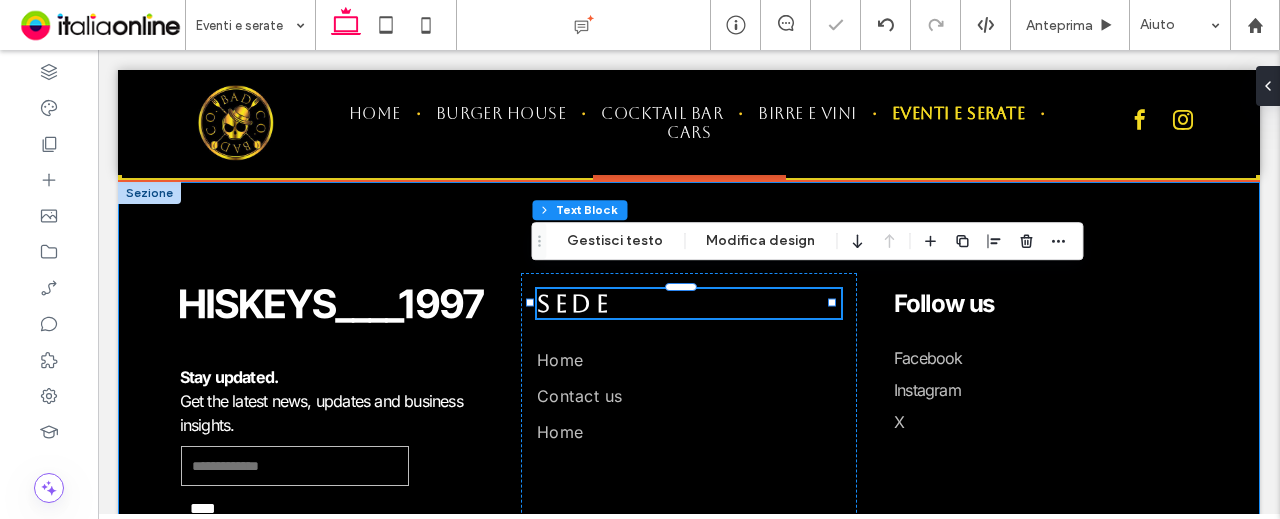 click on "Stay updated. Get the latest news, updates and business insights.
Contact Us
Email
****
Thank you for contacting us. We will get back to you as soon as possible.
Oops, there was an error sending your message. Please try again later.
SEDE
Home
Contact us
Home
Follow us
Facebook Instagram X" at bounding box center (689, 385) 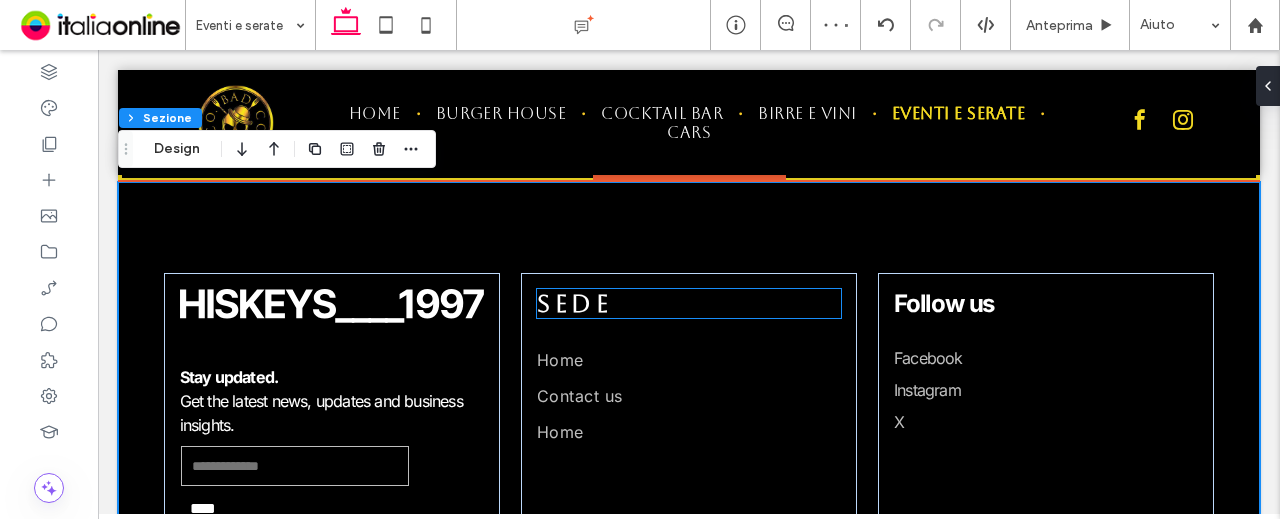 click on "SEDE" at bounding box center [689, 303] 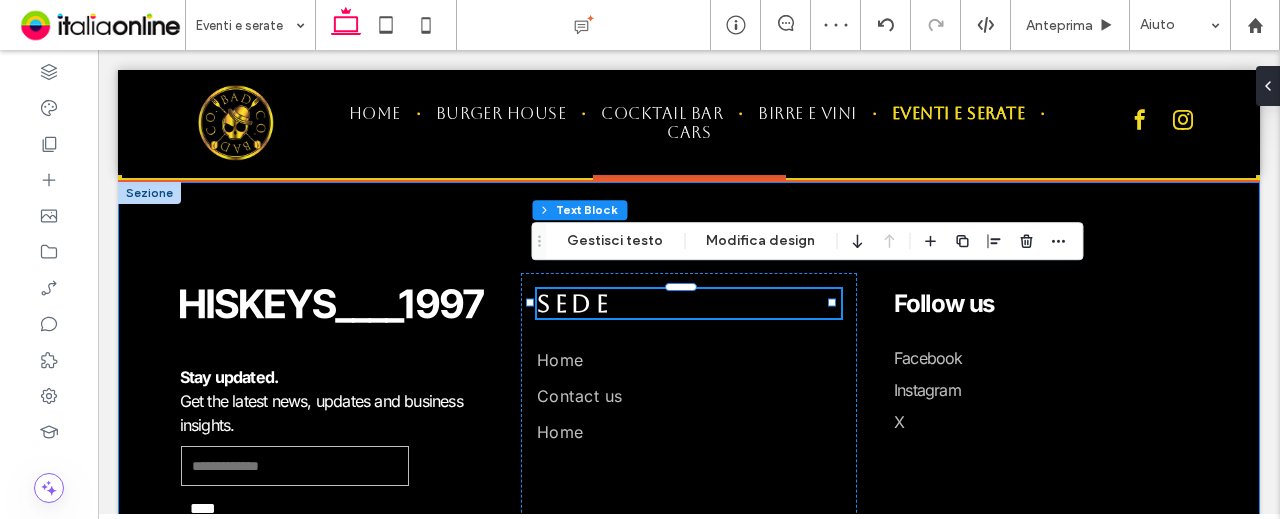 click on "Stay updated. Get the latest news, updates and business insights.
Contact Us
Email
****
Thank you for contacting us. We will get back to you as soon as possible.
Oops, there was an error sending your message. Please try again later.
SEDE
Home
Contact us
Home
Follow us
Facebook Instagram X" at bounding box center [689, 385] 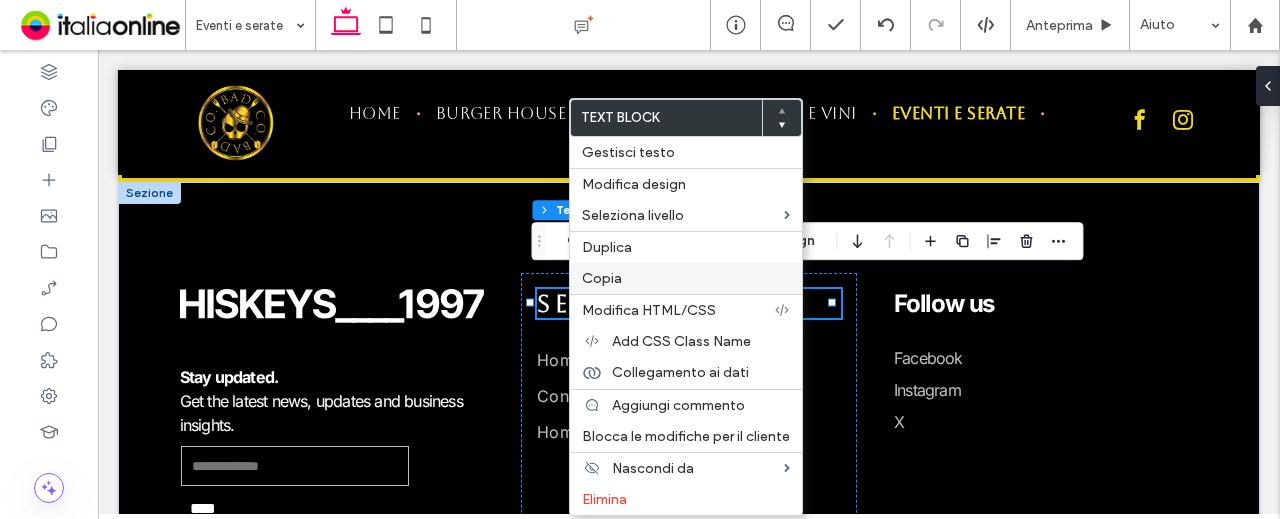 click on "Copia" at bounding box center (602, 278) 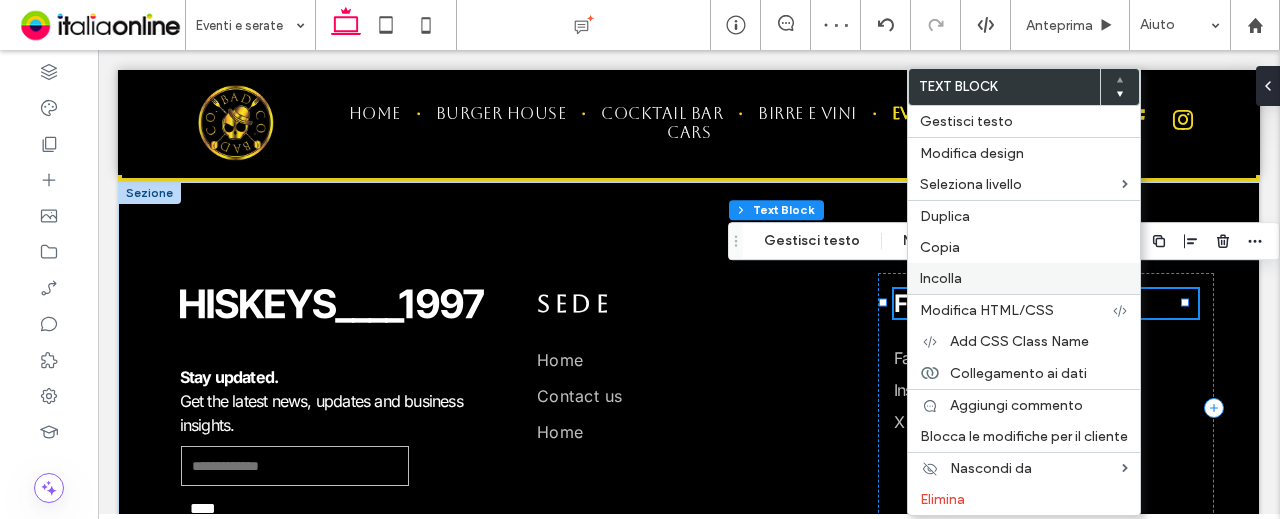 click on "Incolla" at bounding box center [941, 278] 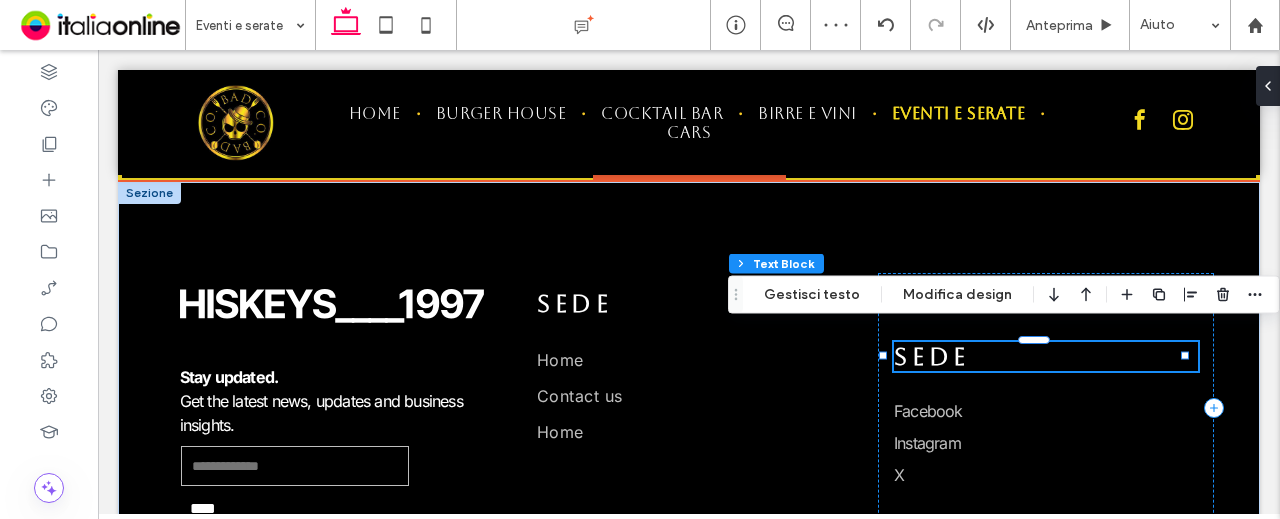 click on "SEDE" at bounding box center (1046, 356) 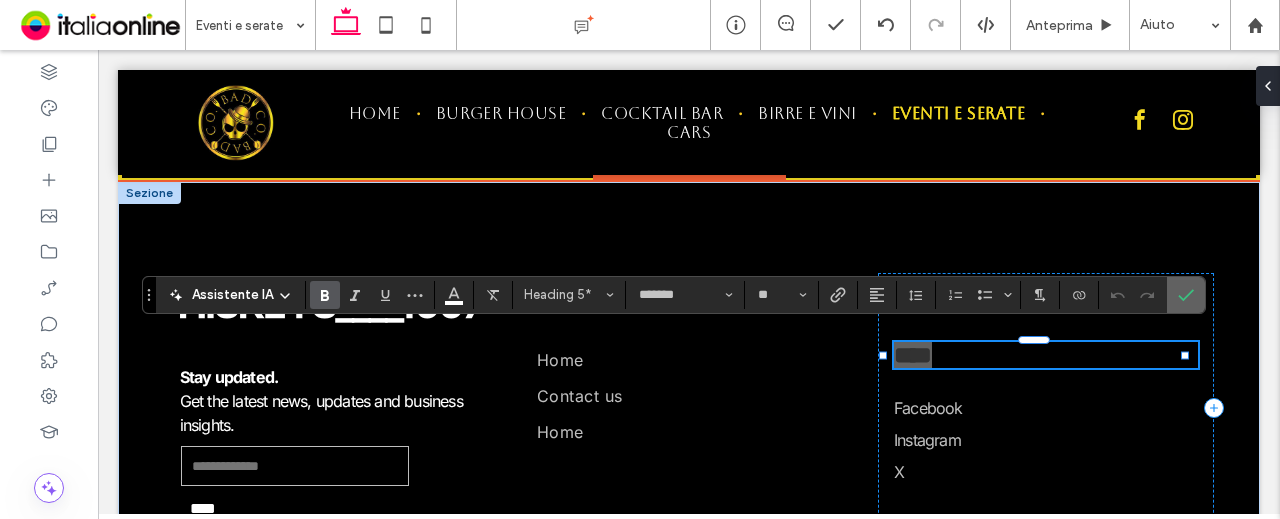 click 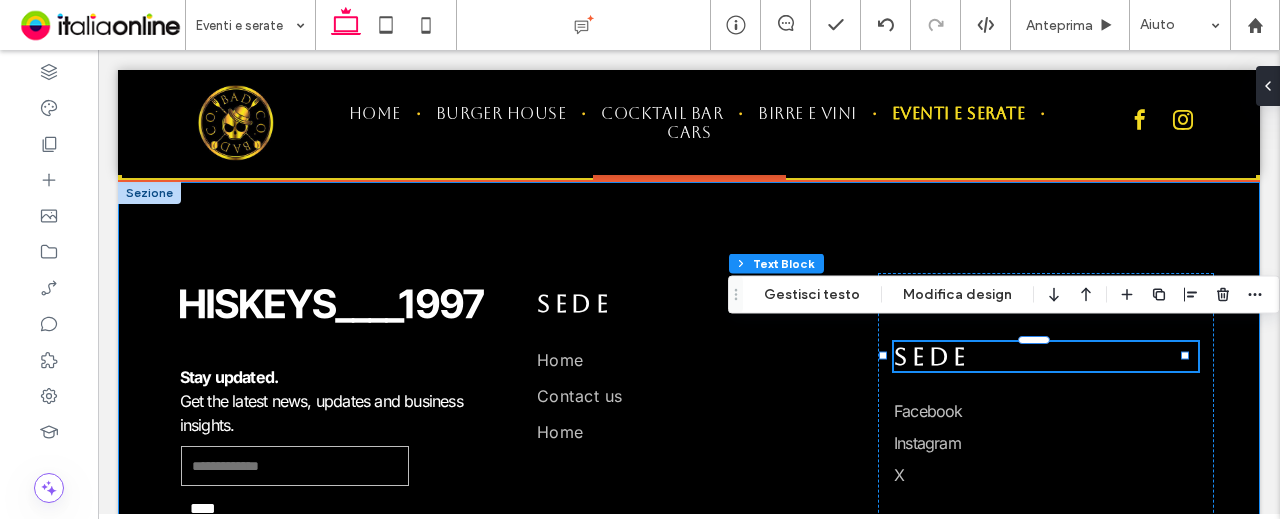 click on "Stay updated. Get the latest news, updates and business insights.
Contact Us
Email
****
Thank you for contacting us. We will get back to you as soon as possible.
Oops, there was an error sending your message. Please try again later.
SEDE
Home
Contact us
Home
Follow us
SEDE
Facebook Instagram X" at bounding box center (689, 385) 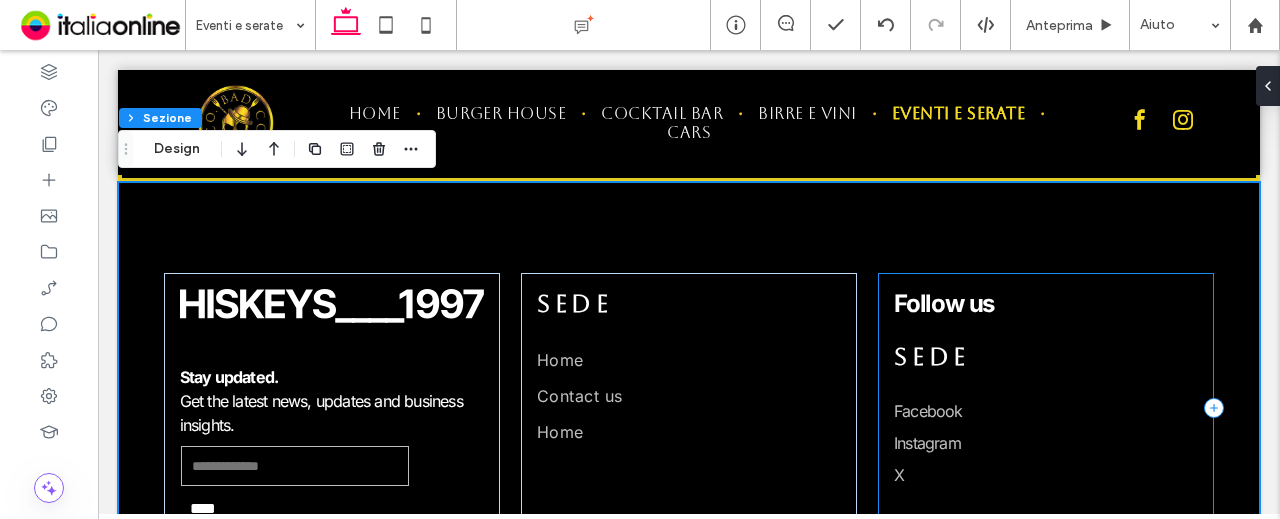 click on "Follow us
SEDE   Facebook Instagram X" at bounding box center (1046, 408) 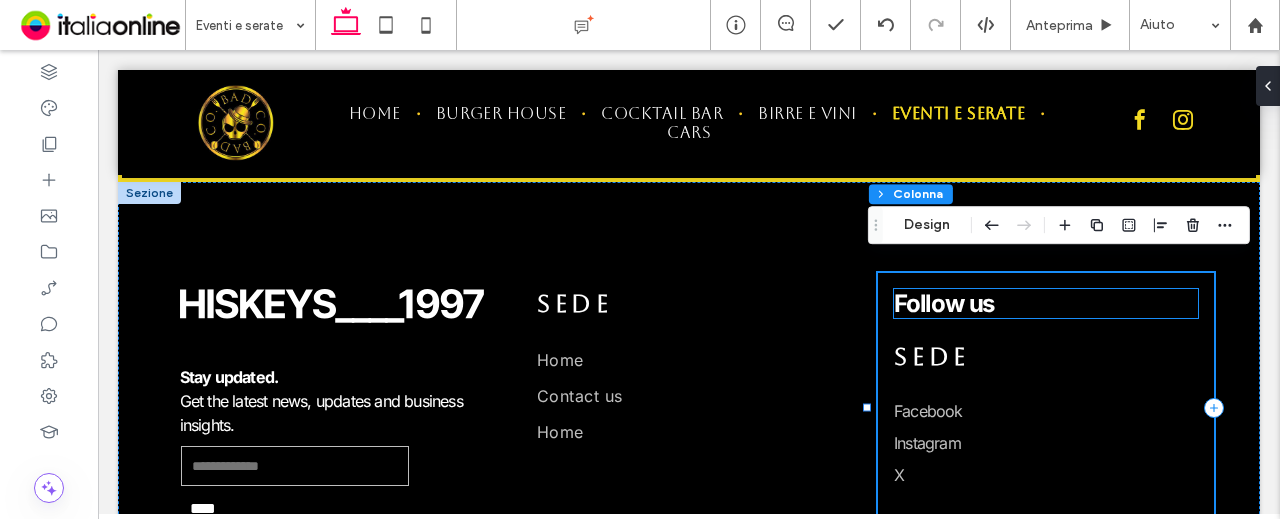 click on "Follow us" at bounding box center [1046, 303] 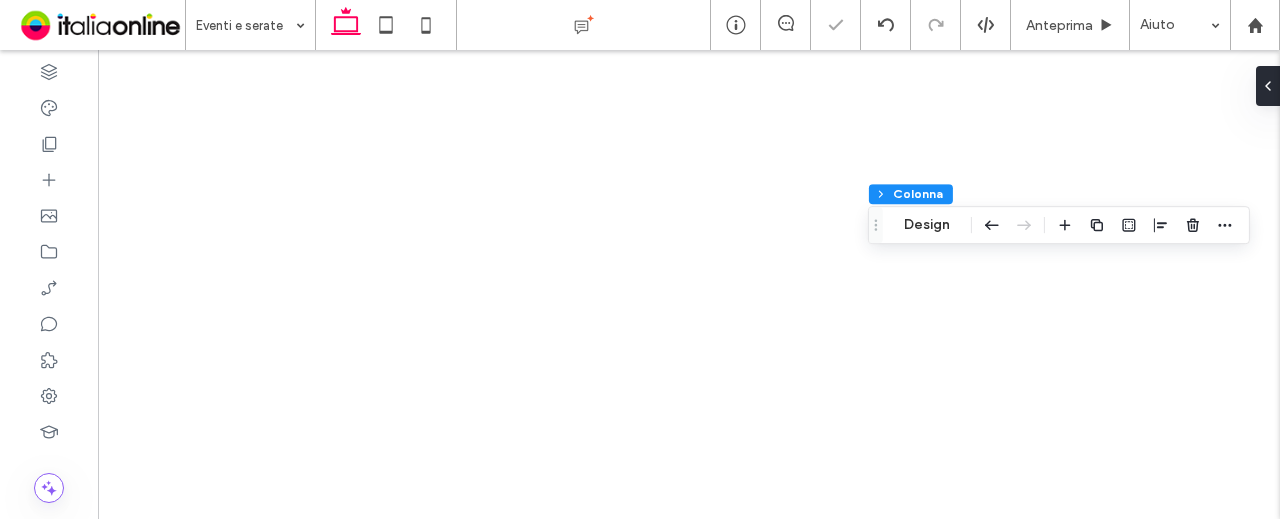 scroll, scrollTop: 0, scrollLeft: 0, axis: both 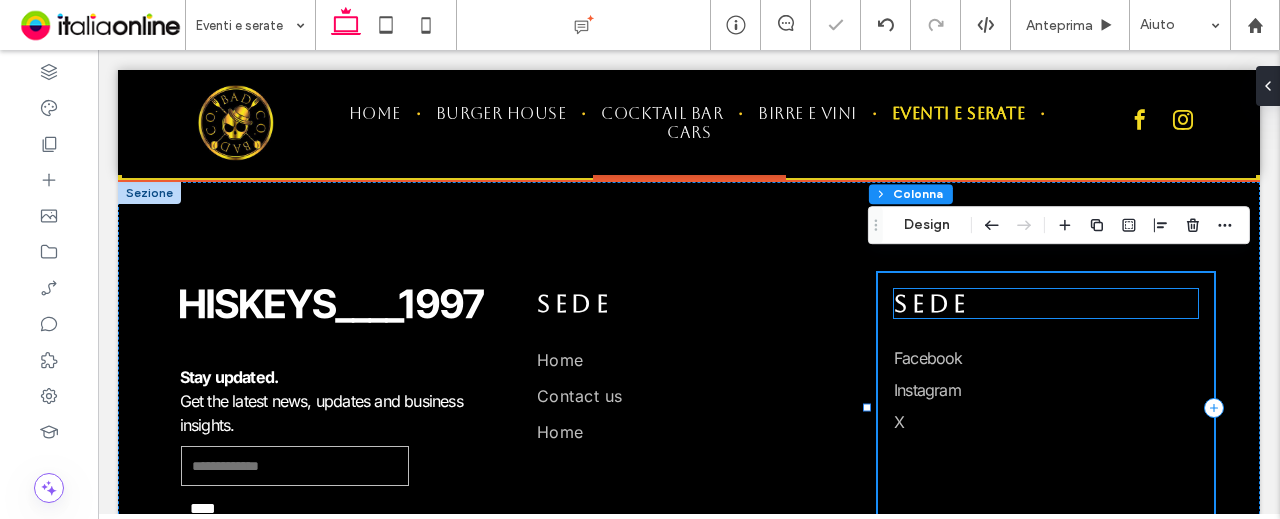 click on "SEDE" at bounding box center (932, 304) 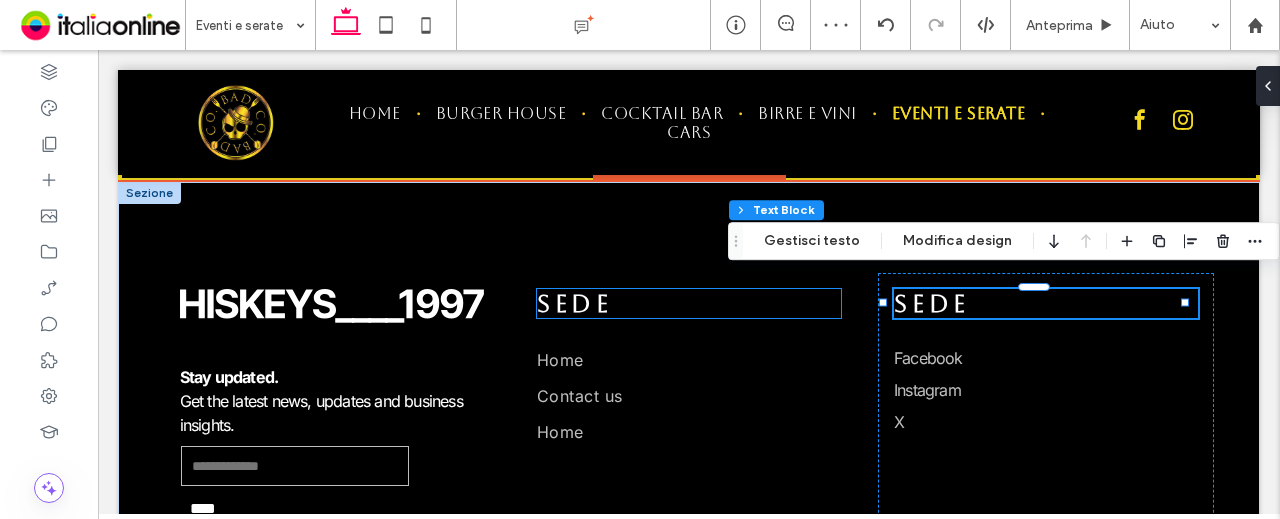 click on "SEDE" at bounding box center (575, 304) 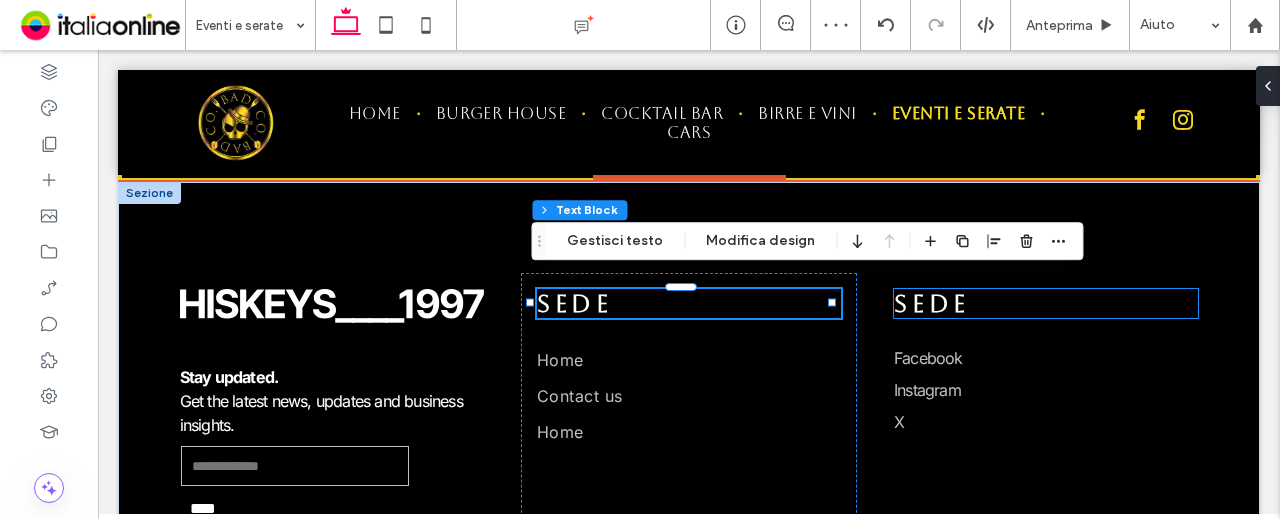 click on "SEDE" at bounding box center (932, 304) 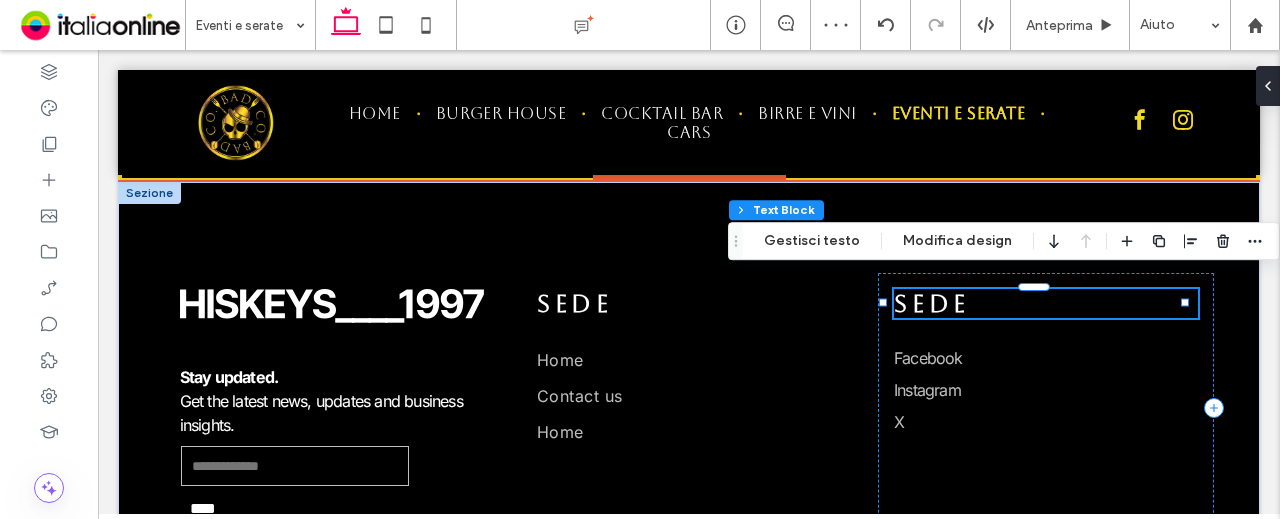 click on "SEDE" at bounding box center (932, 304) 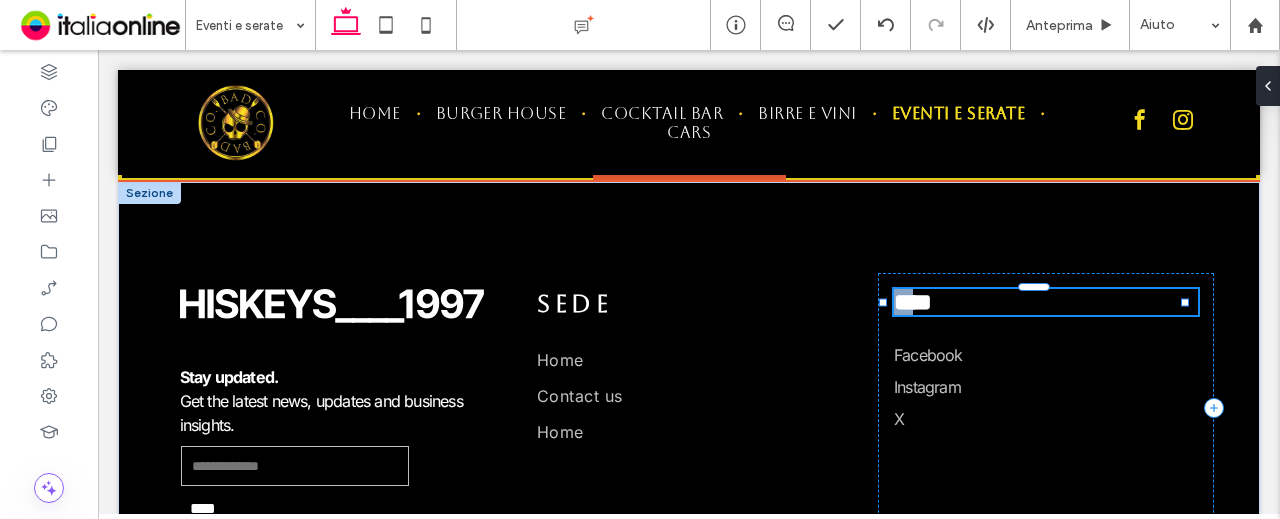 click on "****" at bounding box center [913, 302] 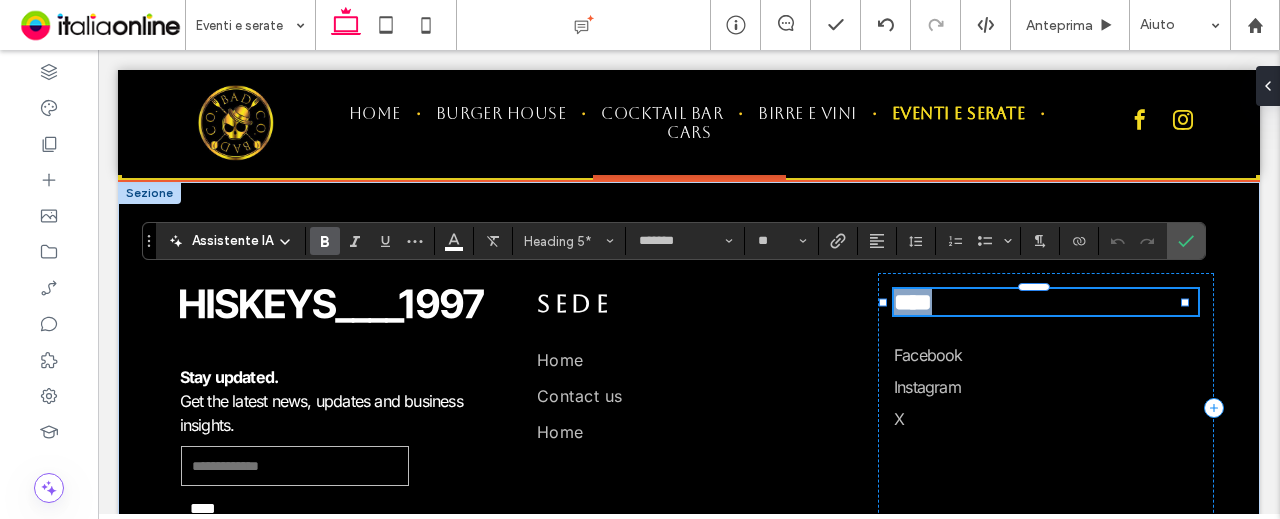click on "****" at bounding box center (913, 302) 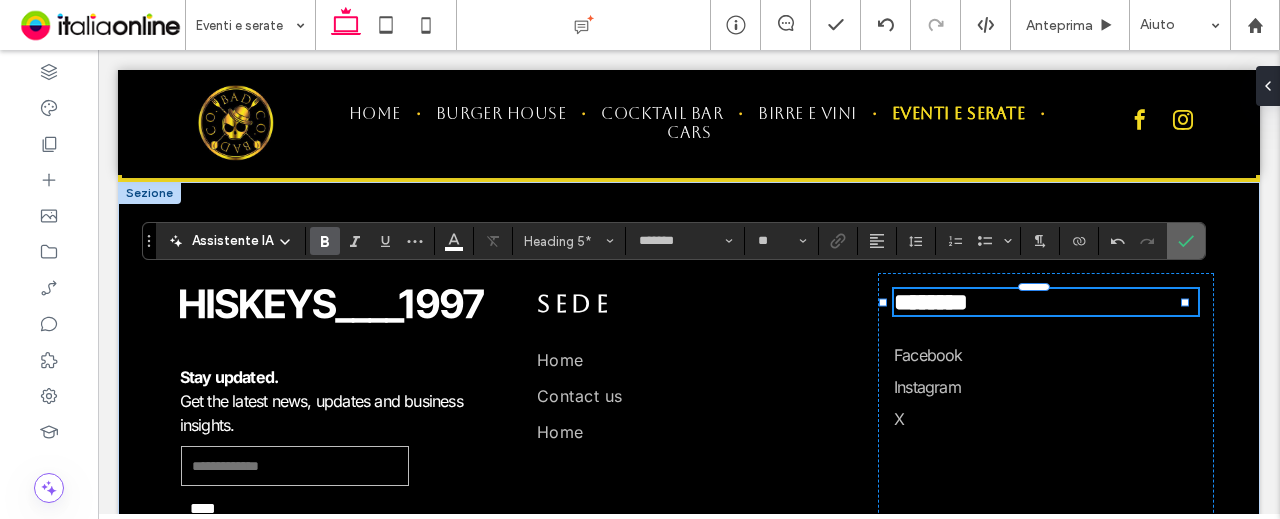 click 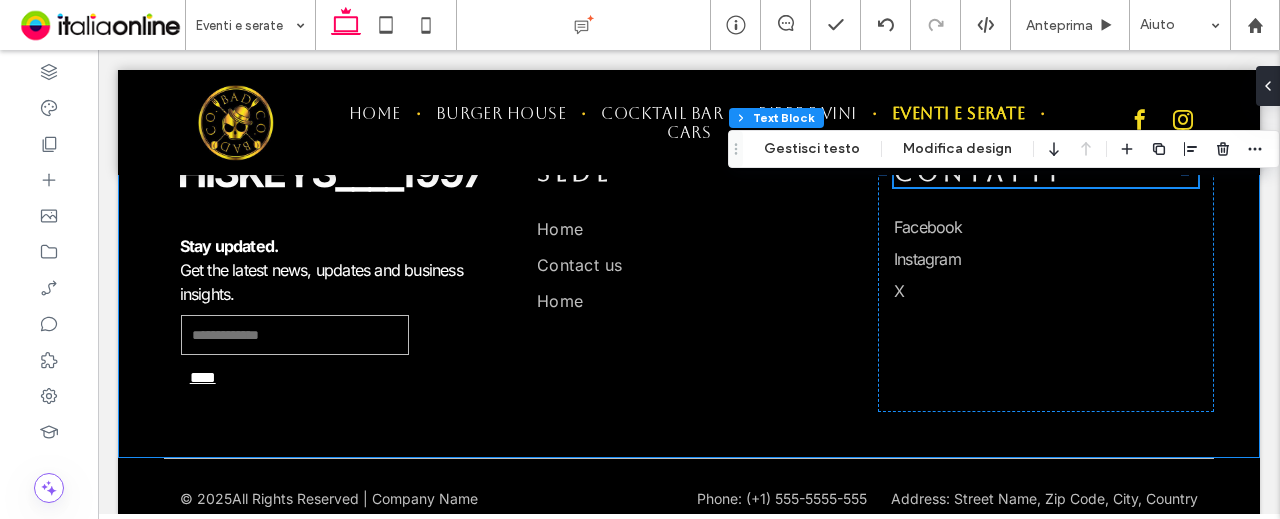 scroll, scrollTop: 1786, scrollLeft: 0, axis: vertical 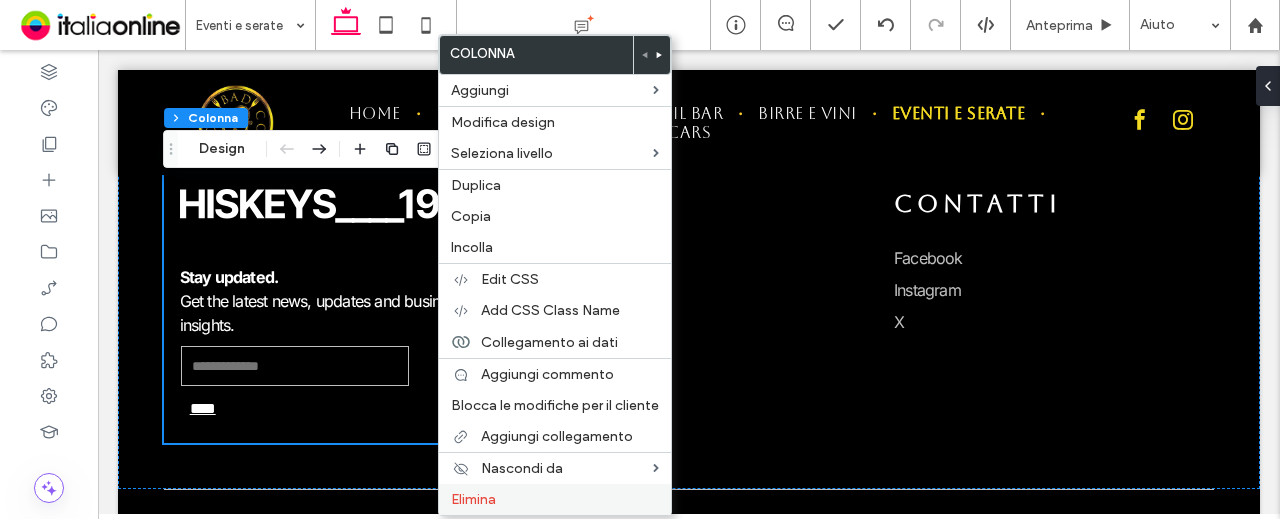 click on "Elimina" at bounding box center (555, 499) 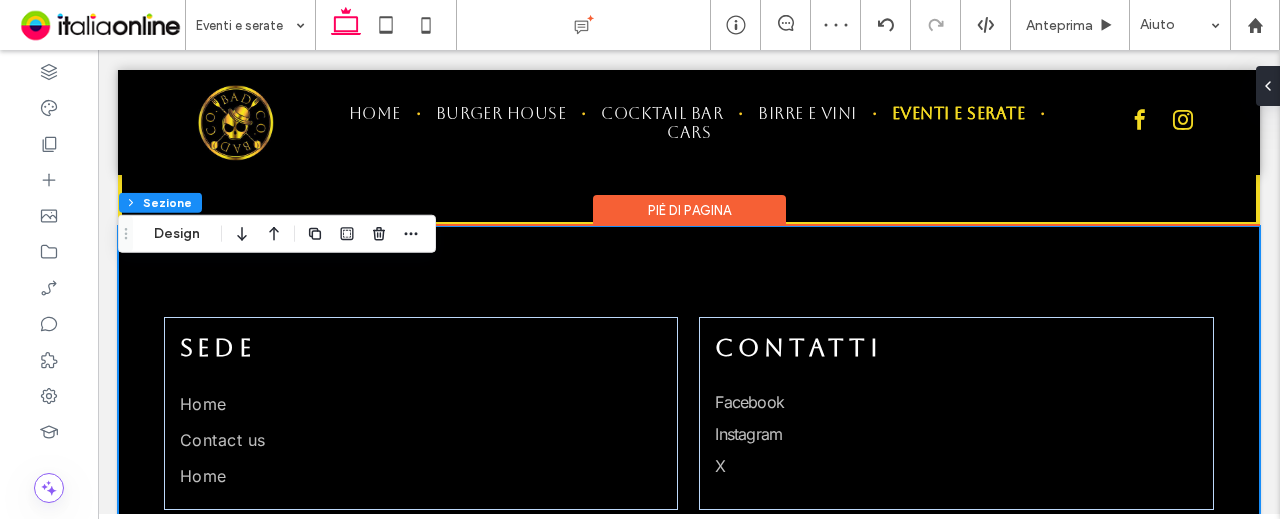 scroll, scrollTop: 1686, scrollLeft: 0, axis: vertical 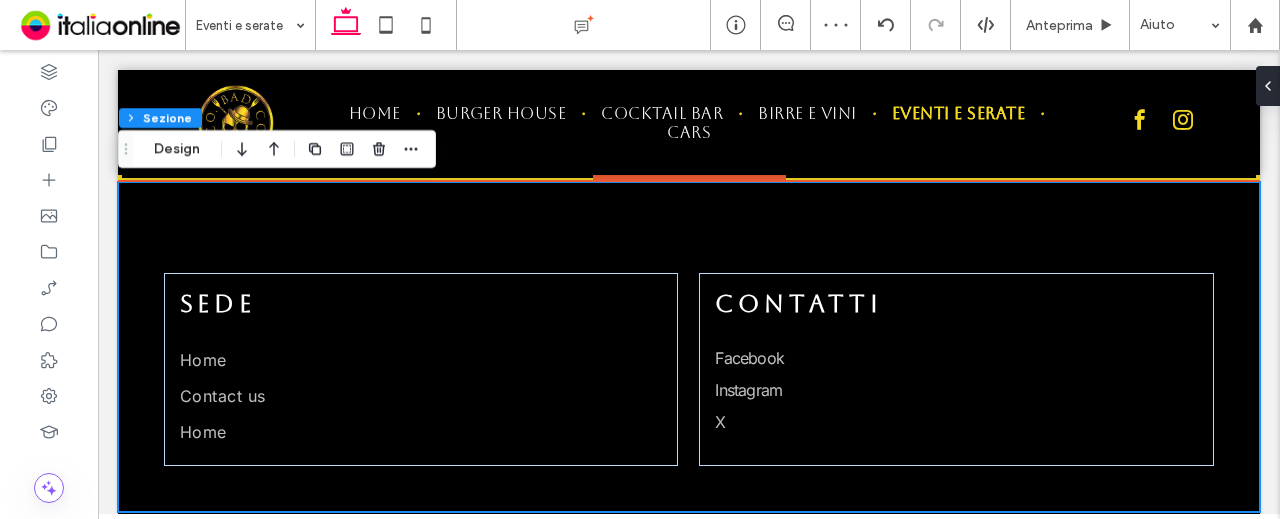 click on "SEDE
Home
Contact us
Home
CONTATTI   Facebook Instagram X" at bounding box center (689, 347) 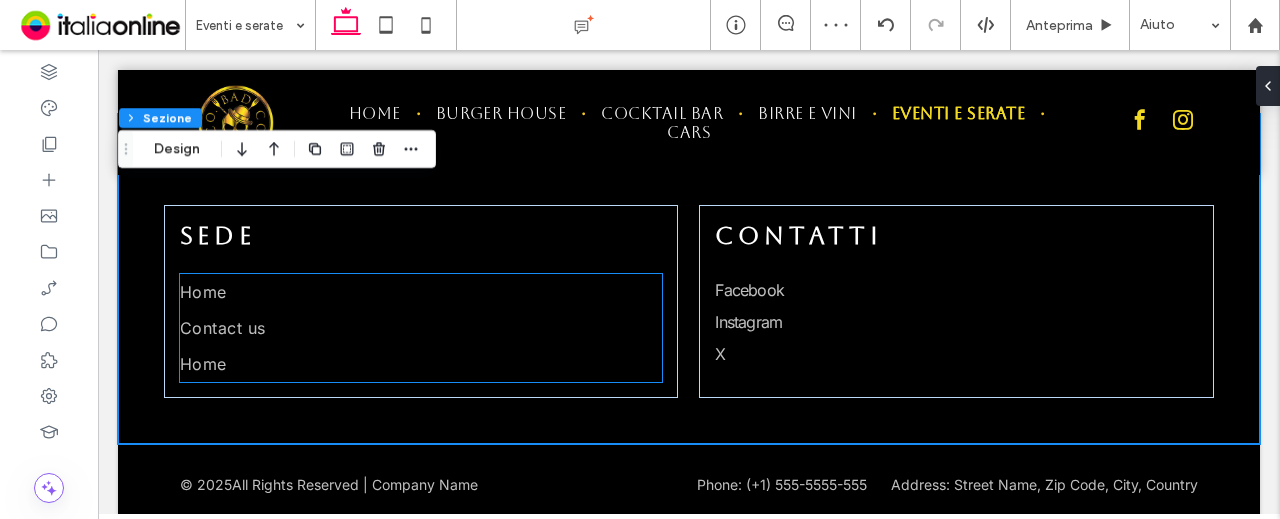 scroll, scrollTop: 1806, scrollLeft: 0, axis: vertical 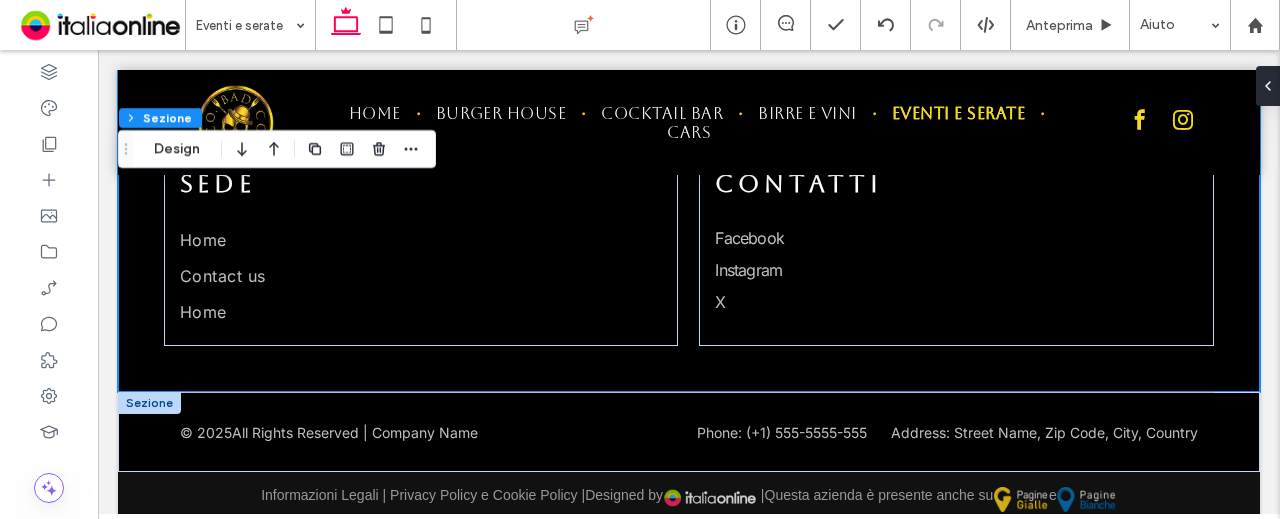 click at bounding box center [149, 403] 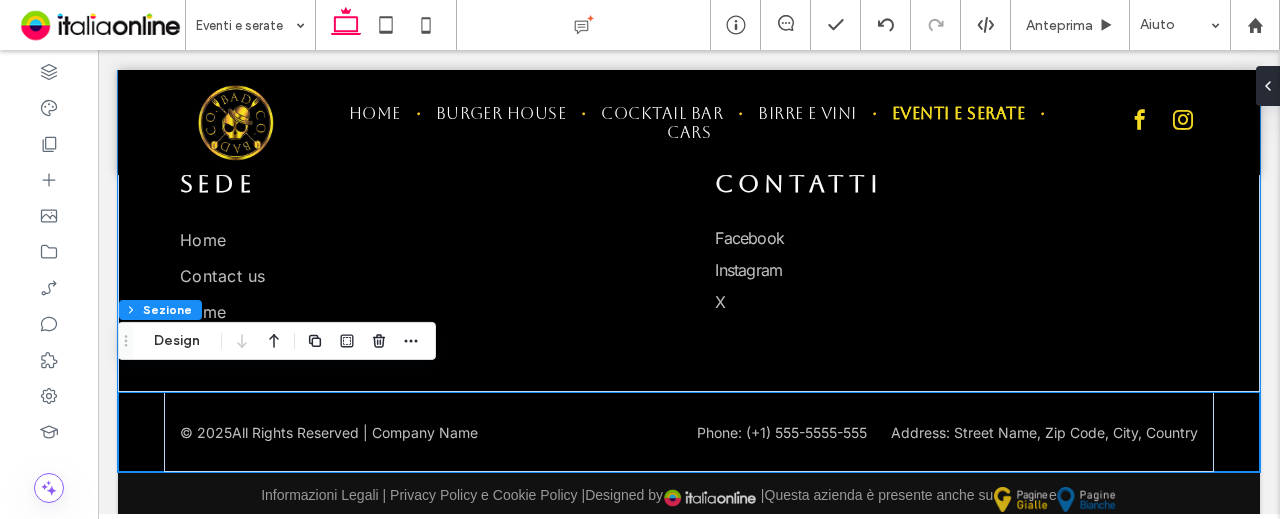 click on "SEDE
Home
Contact us
Home
CONTATTI   Facebook Instagram X" at bounding box center (689, 227) 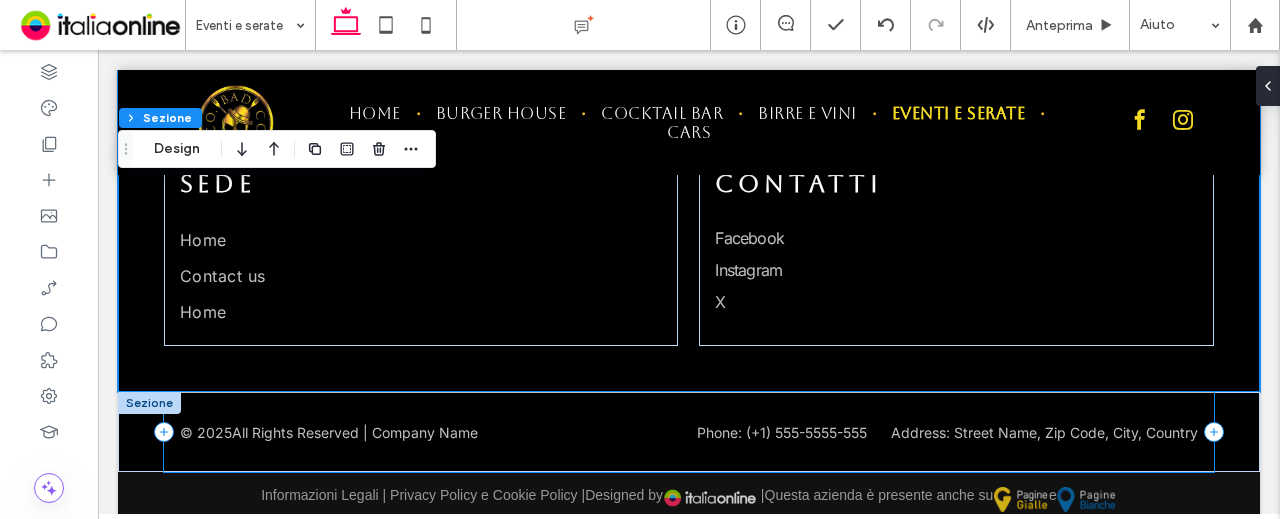 click on "© 2025
All Rights Reserved | Company Name
Phone: (+1) 555-5555-555      Address: Street Name, Zip Code, City, Country" at bounding box center (689, 432) 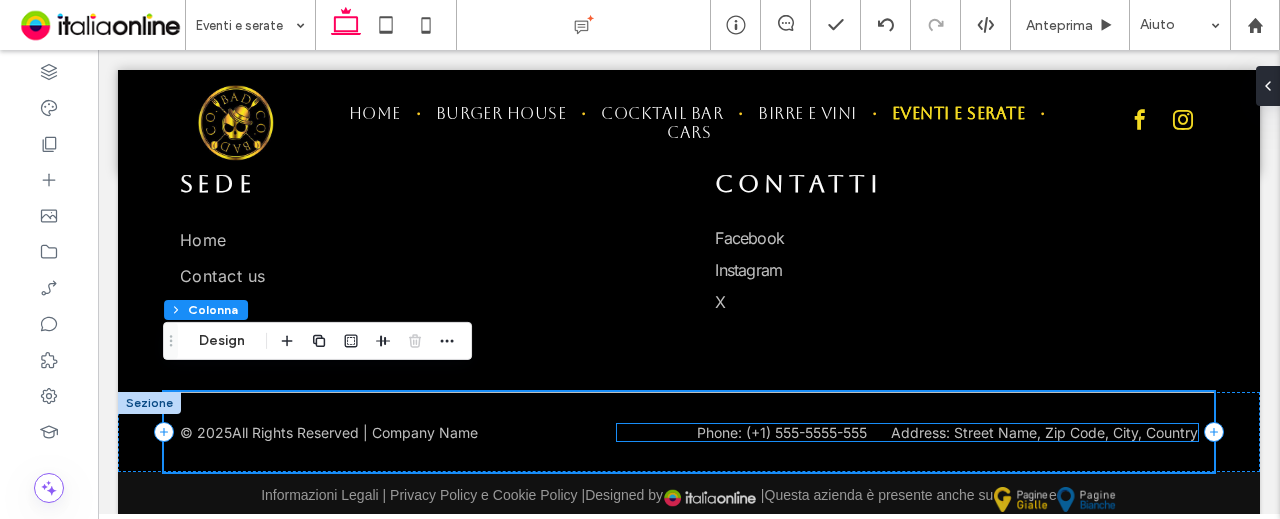 click on "Phone: (+1) 555-5555-555      Address: Street Name, Zip Code, City, Country" at bounding box center [947, 432] 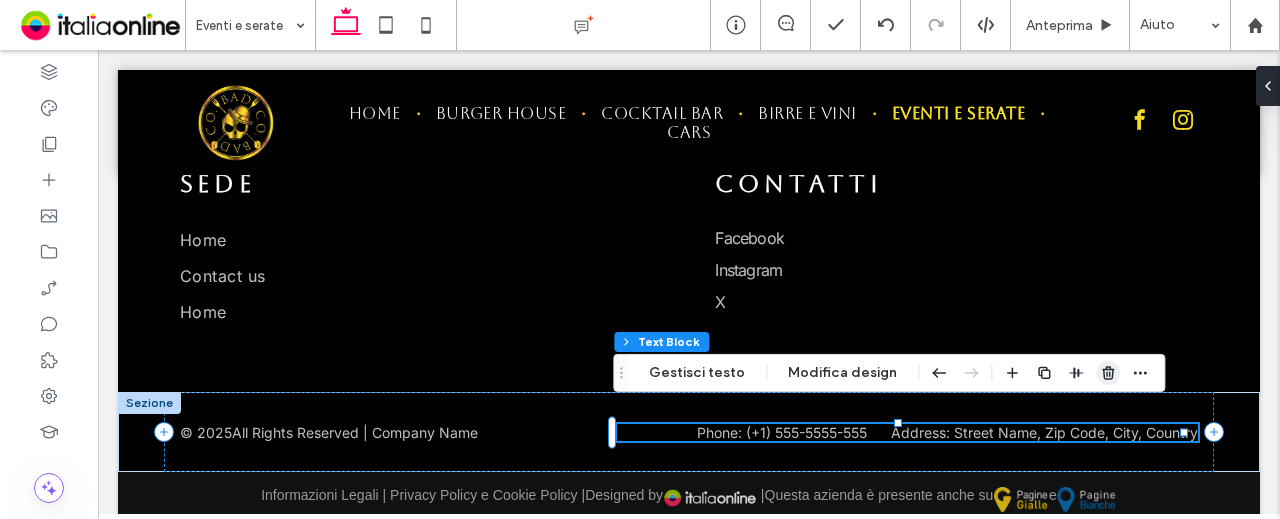 click 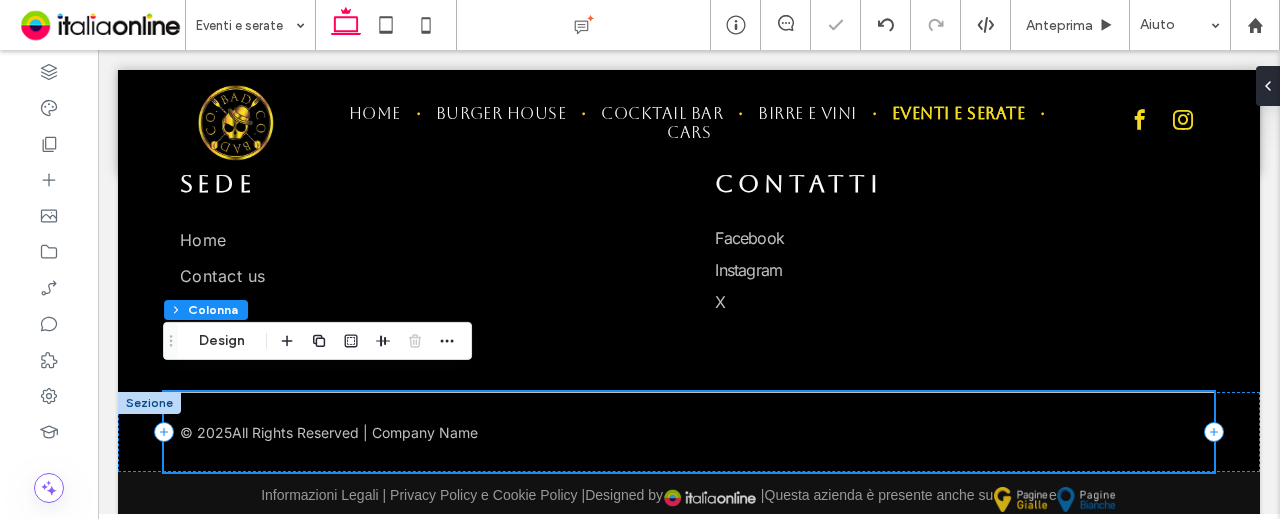 click on "All Rights Reserved | Company Name" at bounding box center (355, 432) 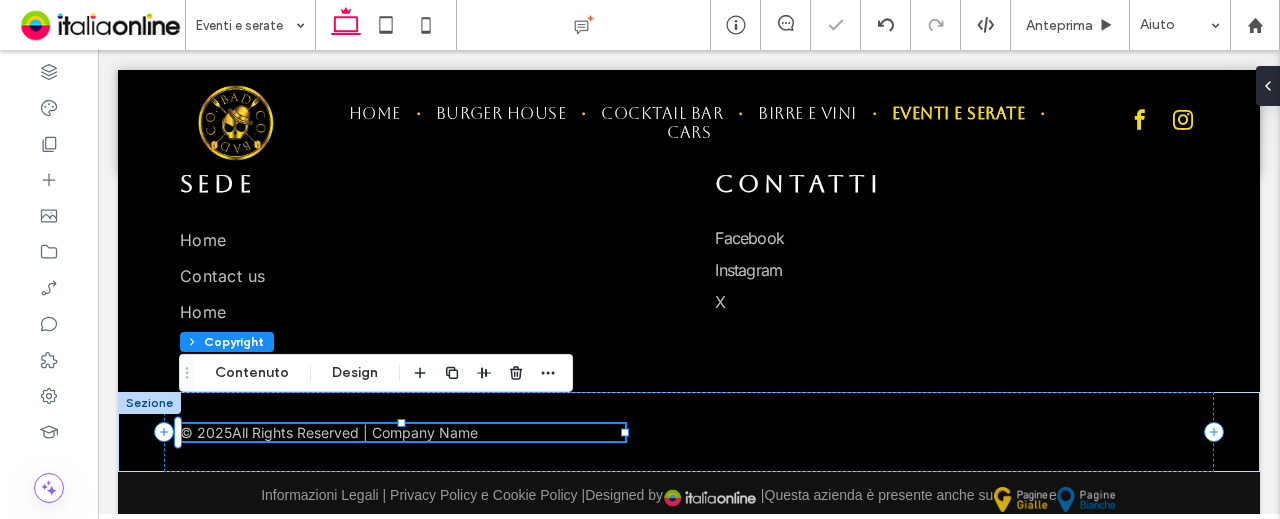 click at bounding box center [484, 373] 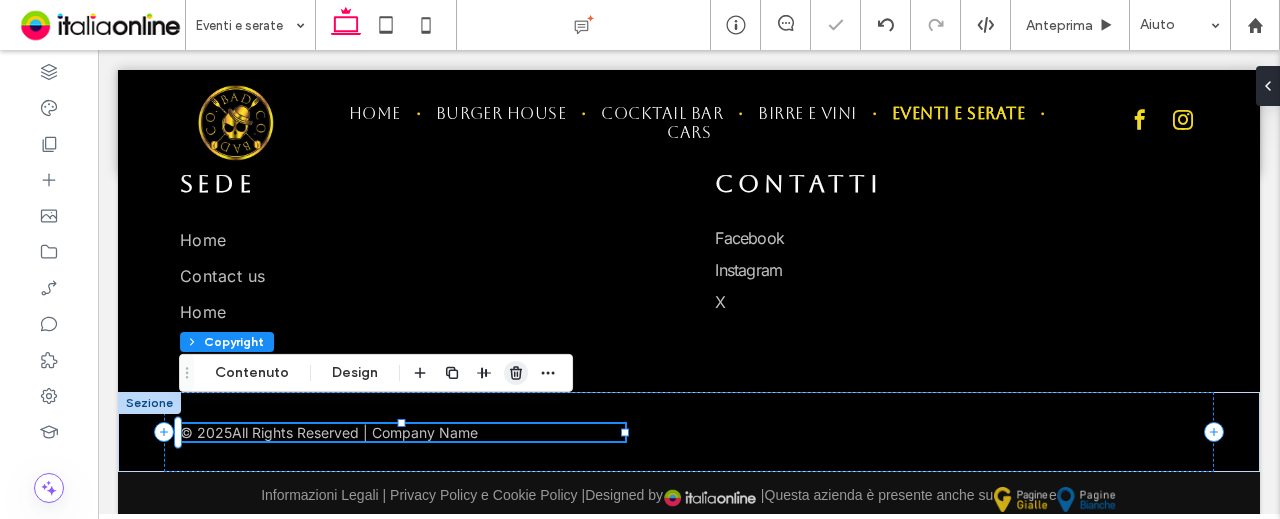 click 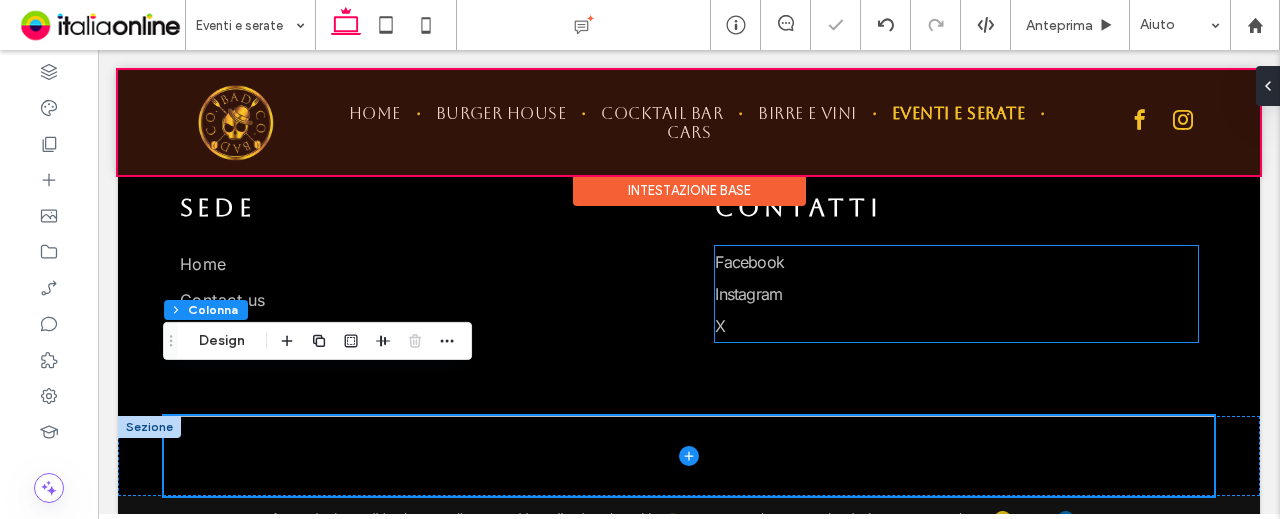 scroll, scrollTop: 1806, scrollLeft: 0, axis: vertical 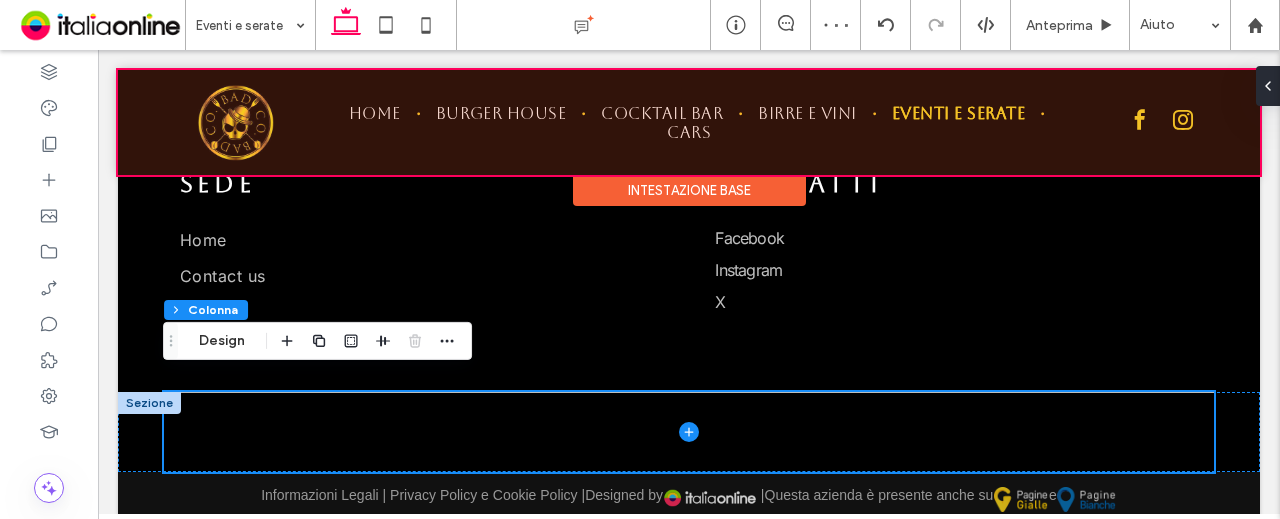 click at bounding box center [689, 122] 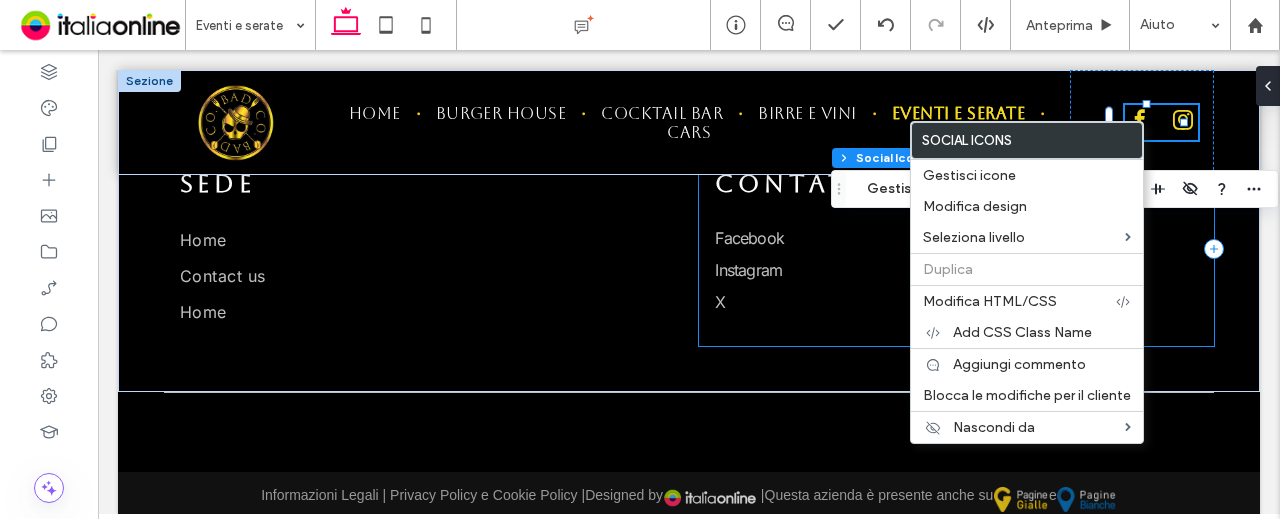 click on "CONTATTI   Facebook Instagram X" at bounding box center (956, 249) 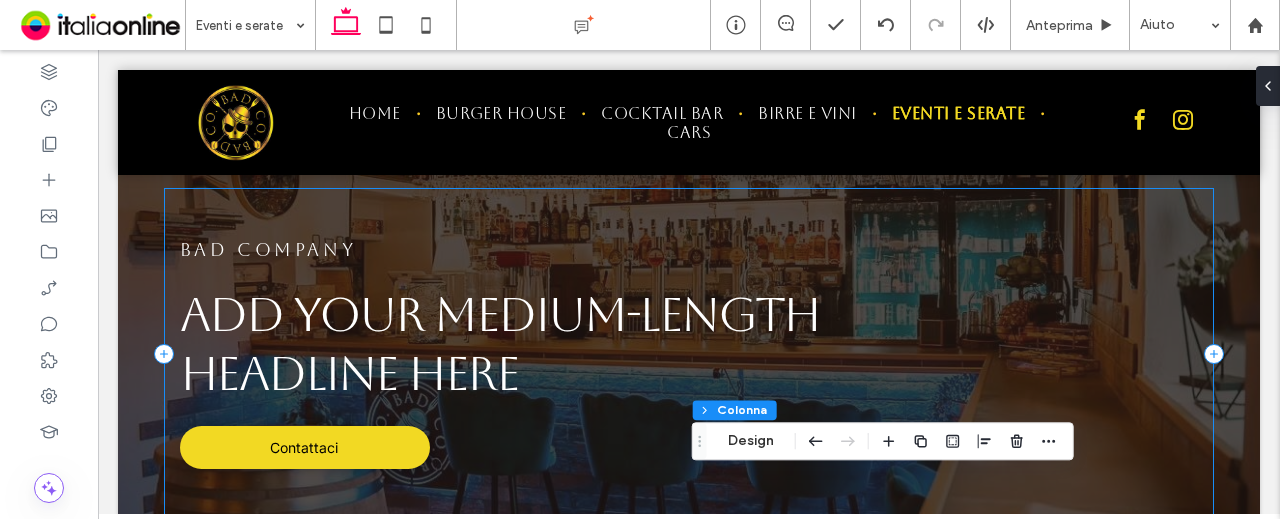 scroll, scrollTop: 0, scrollLeft: 0, axis: both 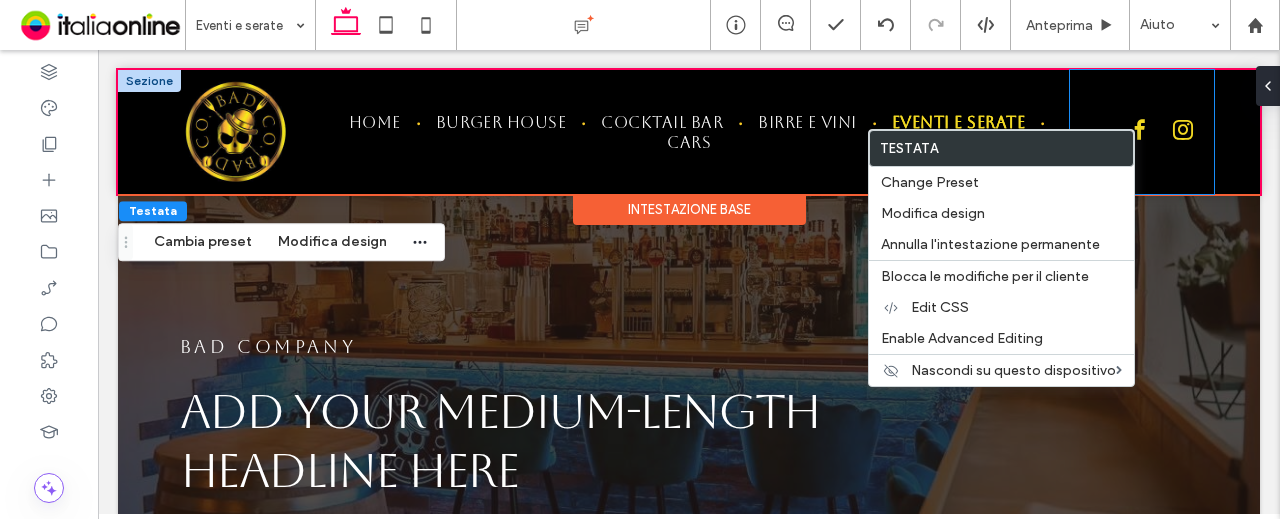click at bounding box center (1142, 132) 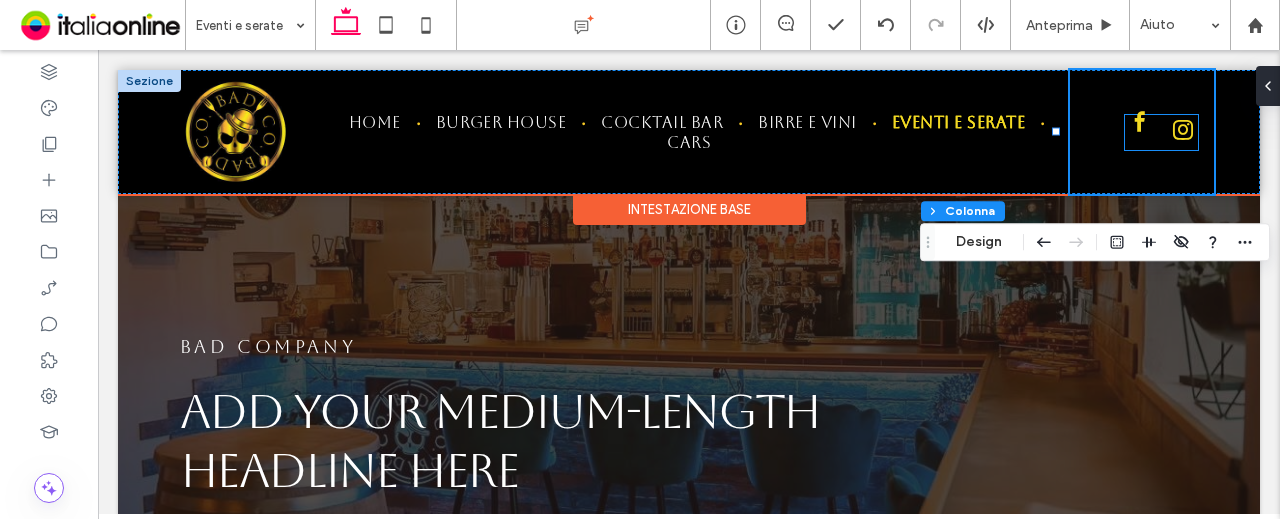 click at bounding box center (1140, 122) 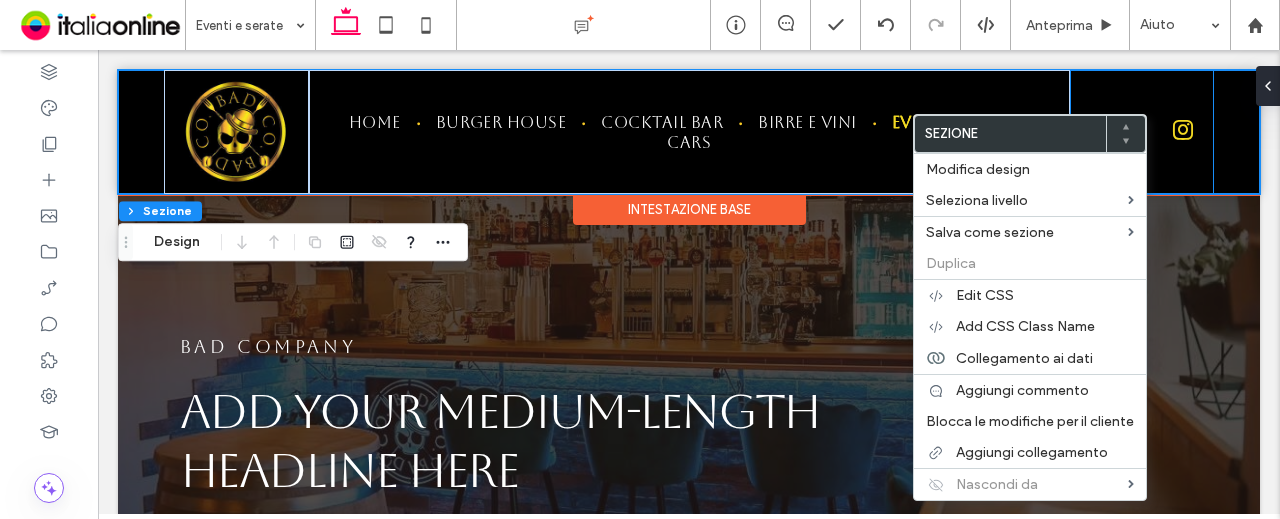 click at bounding box center (1142, 132) 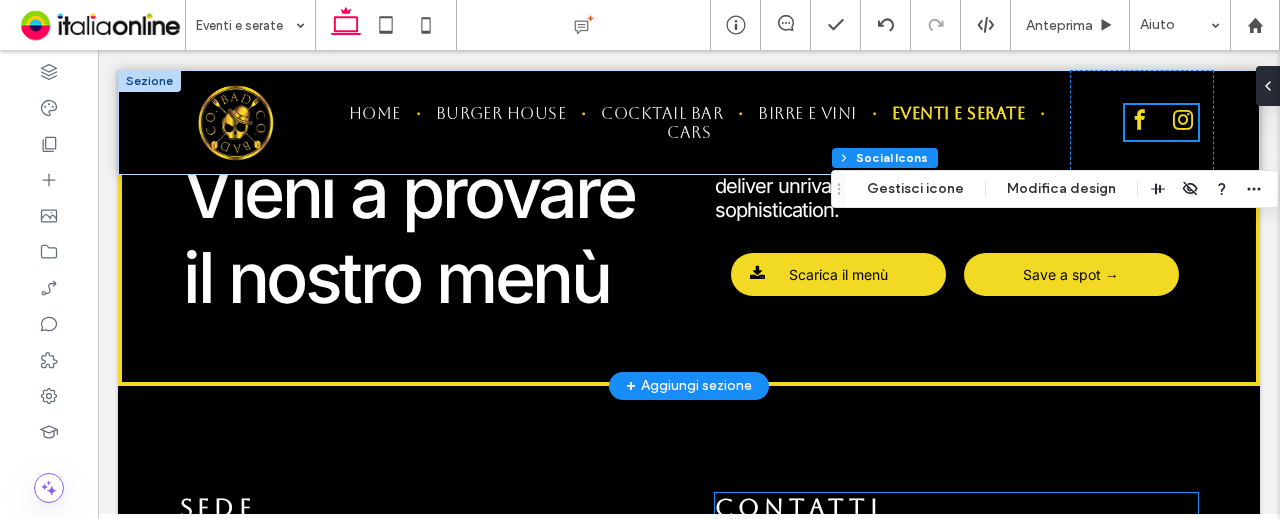 scroll, scrollTop: 1806, scrollLeft: 0, axis: vertical 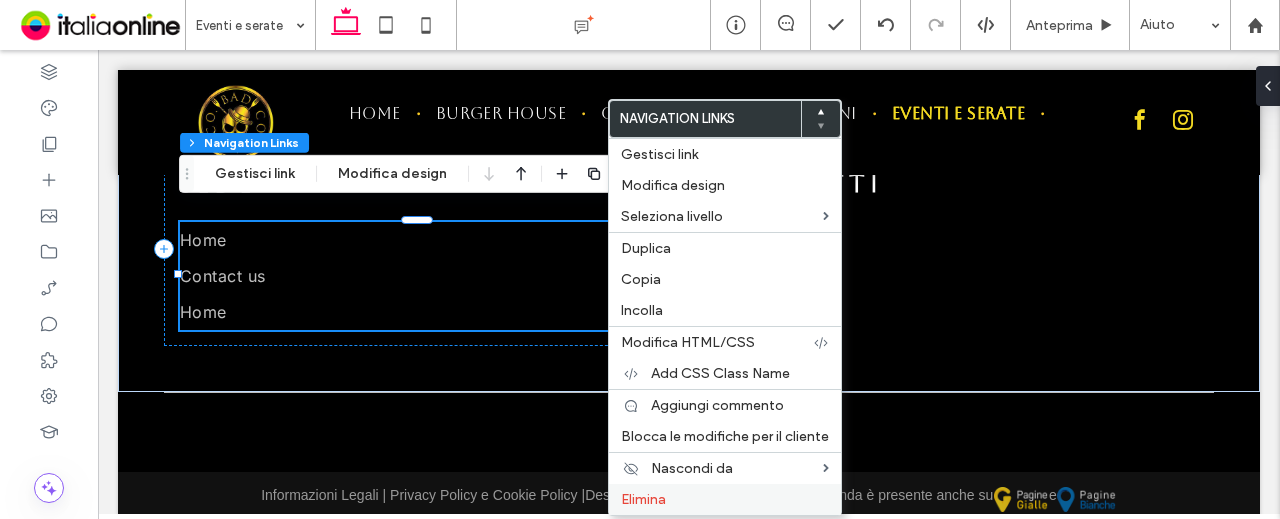 click on "Elimina" at bounding box center [643, 499] 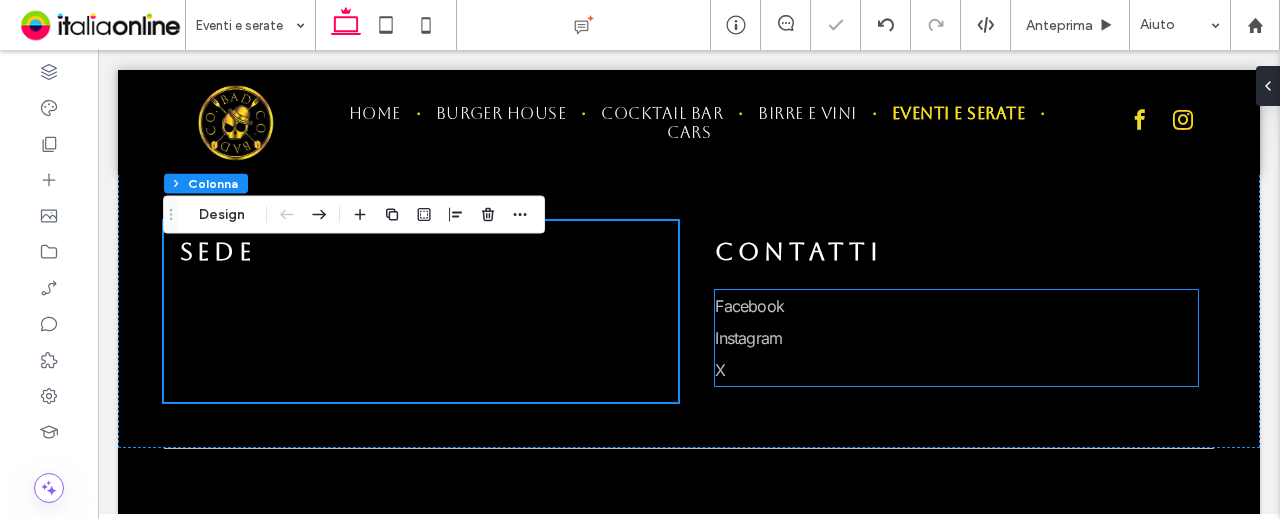 scroll, scrollTop: 1696, scrollLeft: 0, axis: vertical 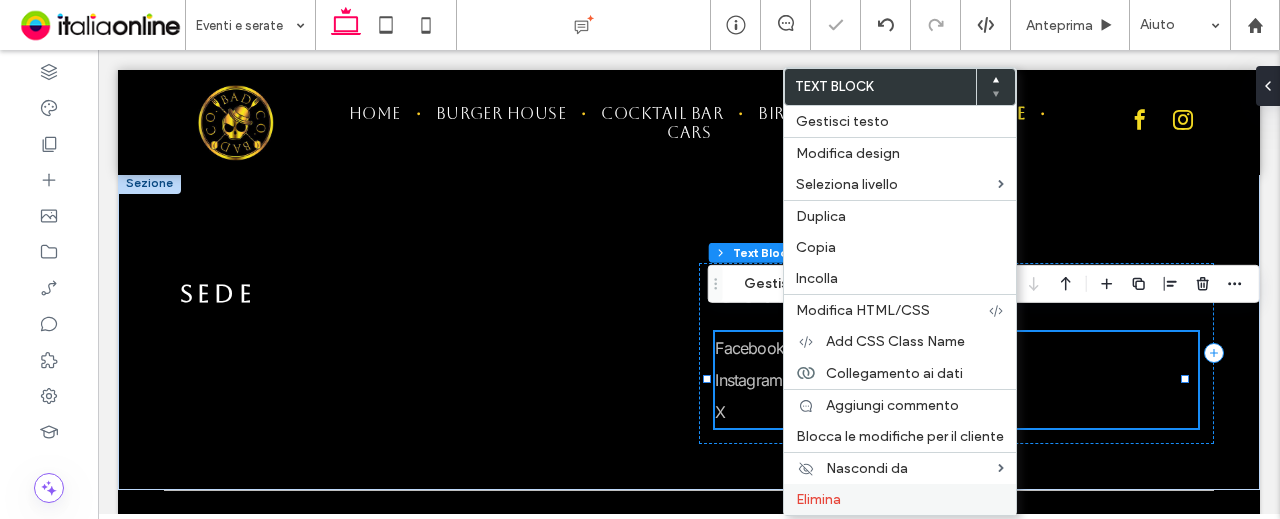 click on "Elimina" at bounding box center [818, 499] 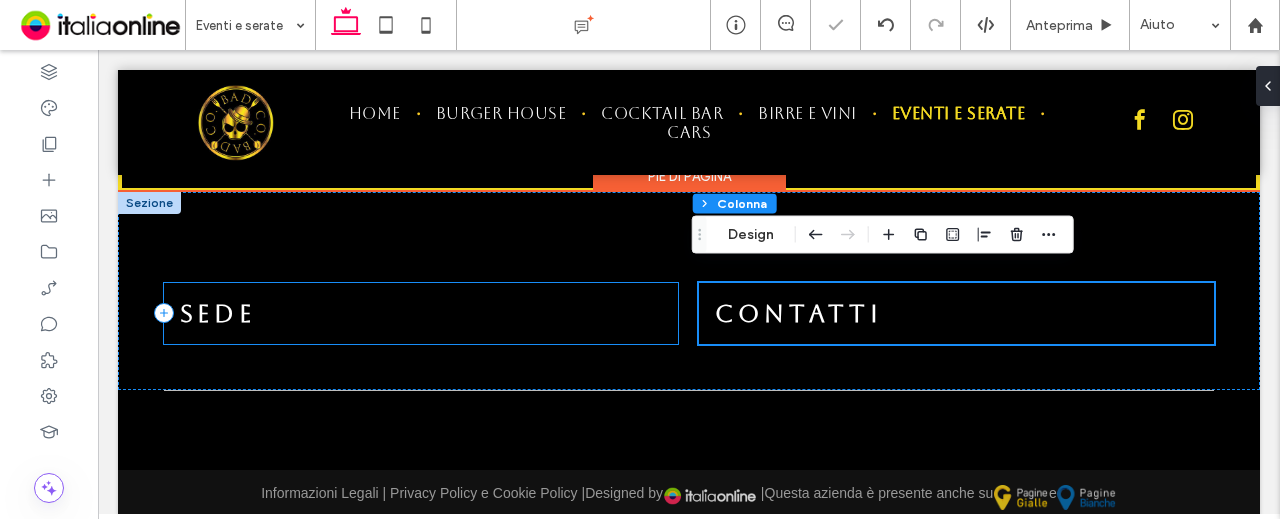 scroll, scrollTop: 1576, scrollLeft: 0, axis: vertical 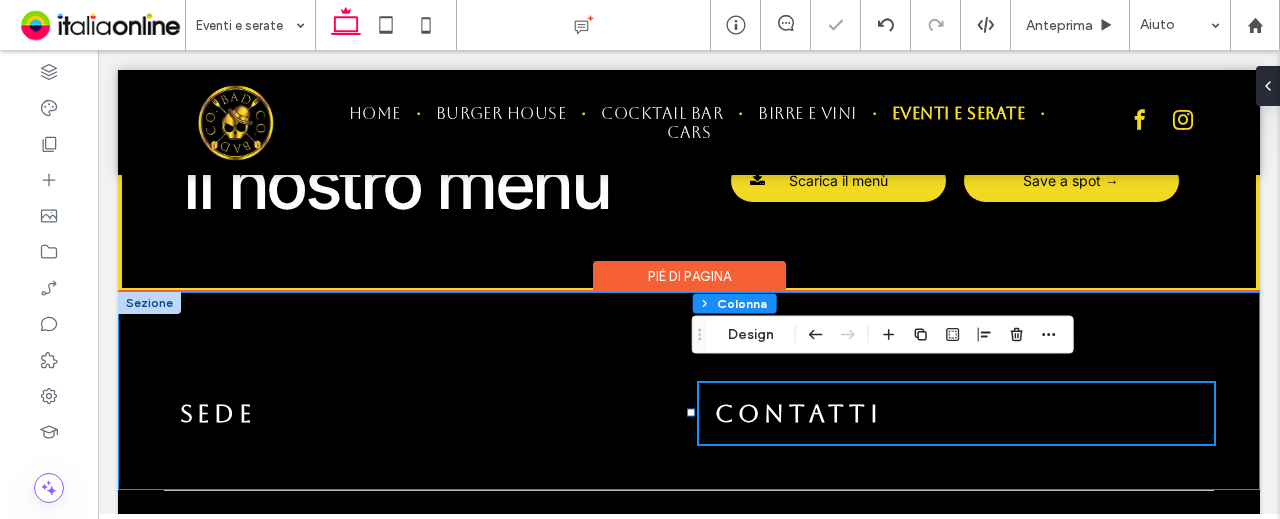 click on "SEDE
CONTATTI" at bounding box center (689, 391) 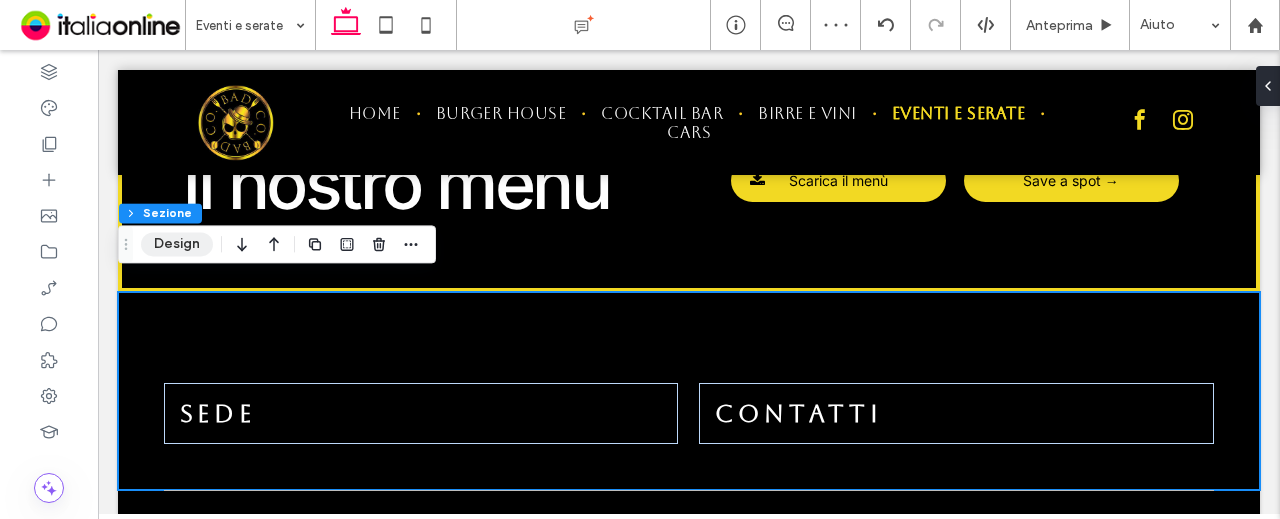 click on "Design" at bounding box center [177, 244] 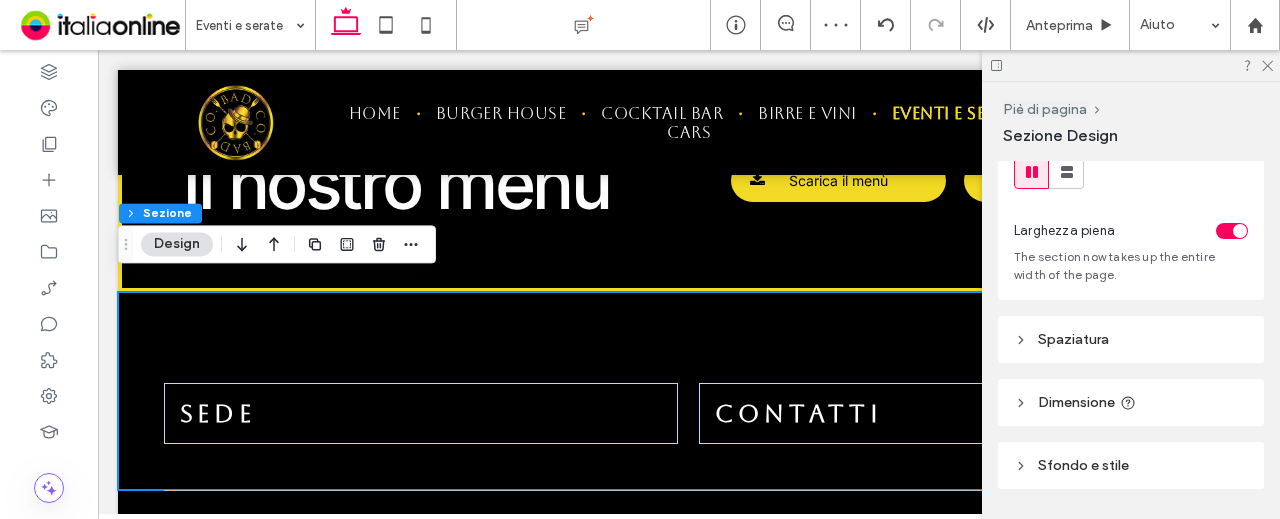 scroll, scrollTop: 119, scrollLeft: 0, axis: vertical 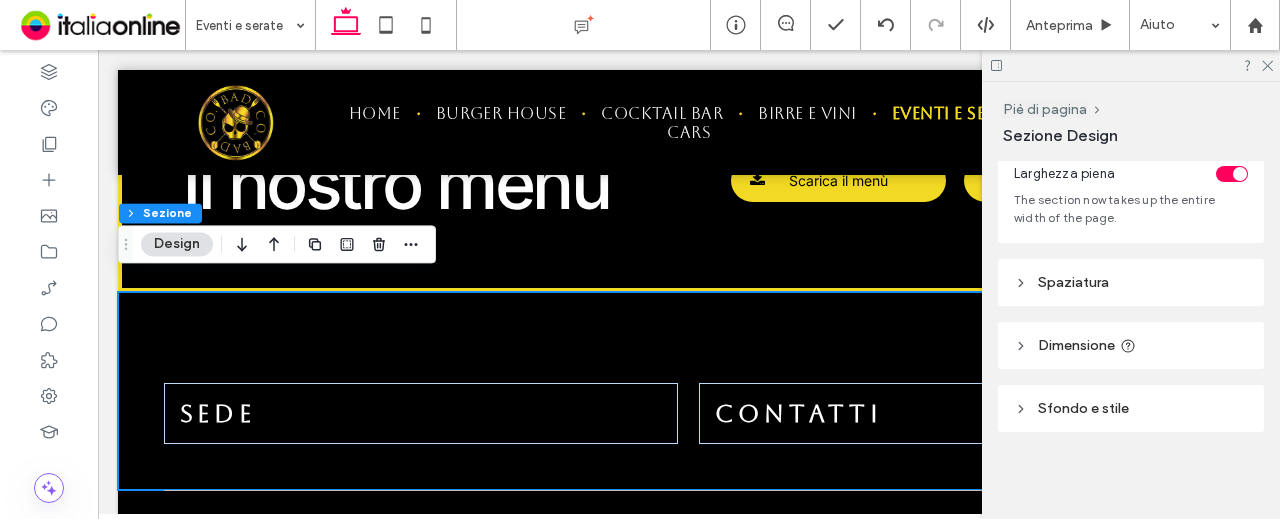 click on "Spaziatura" at bounding box center (1073, 282) 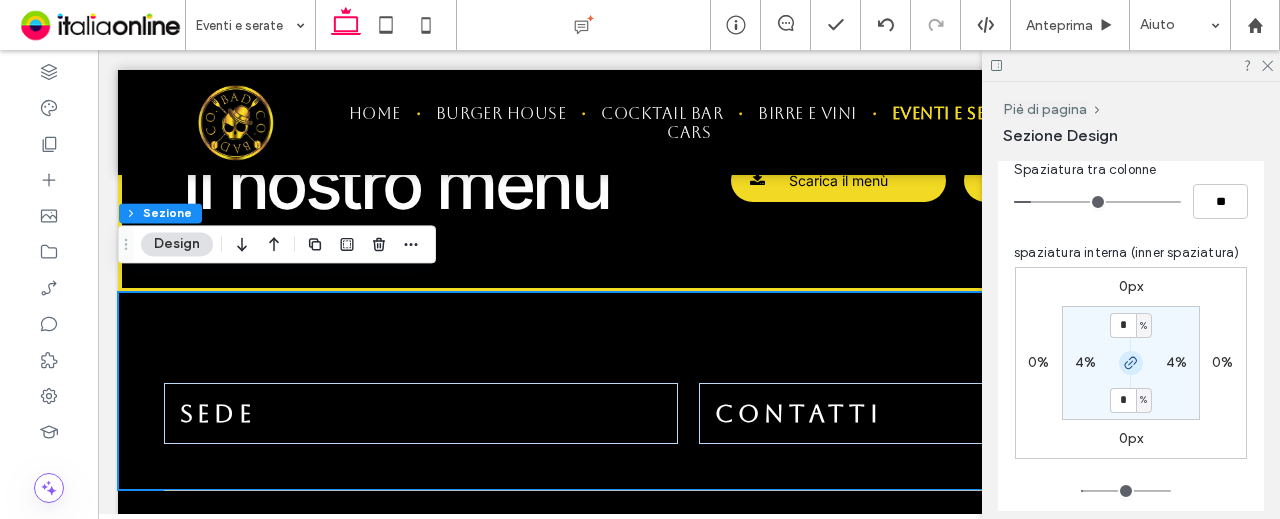 scroll, scrollTop: 319, scrollLeft: 0, axis: vertical 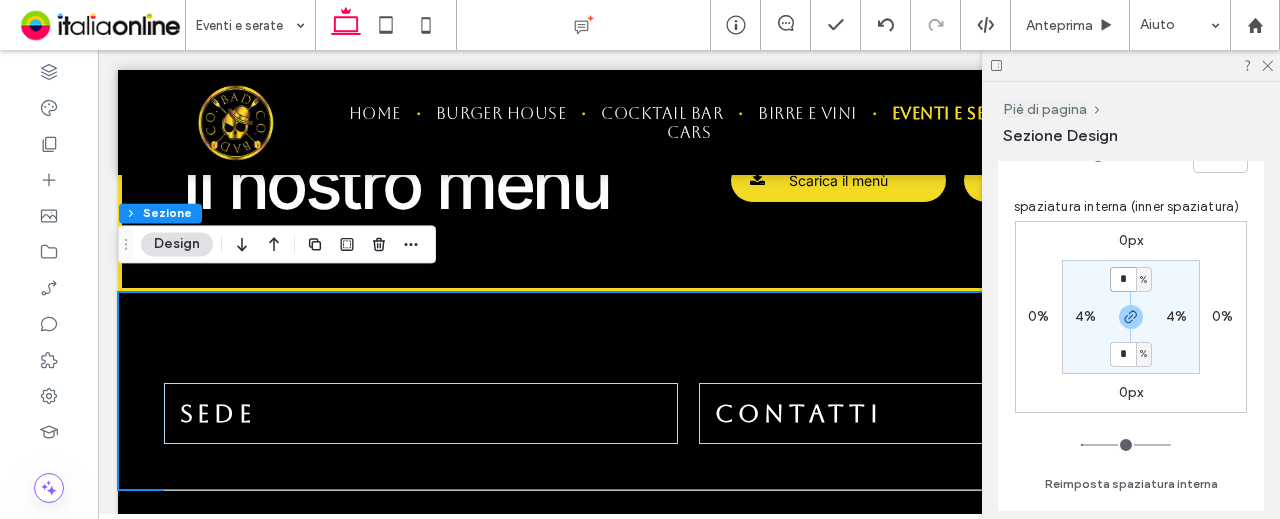 click on "*" at bounding box center (1123, 279) 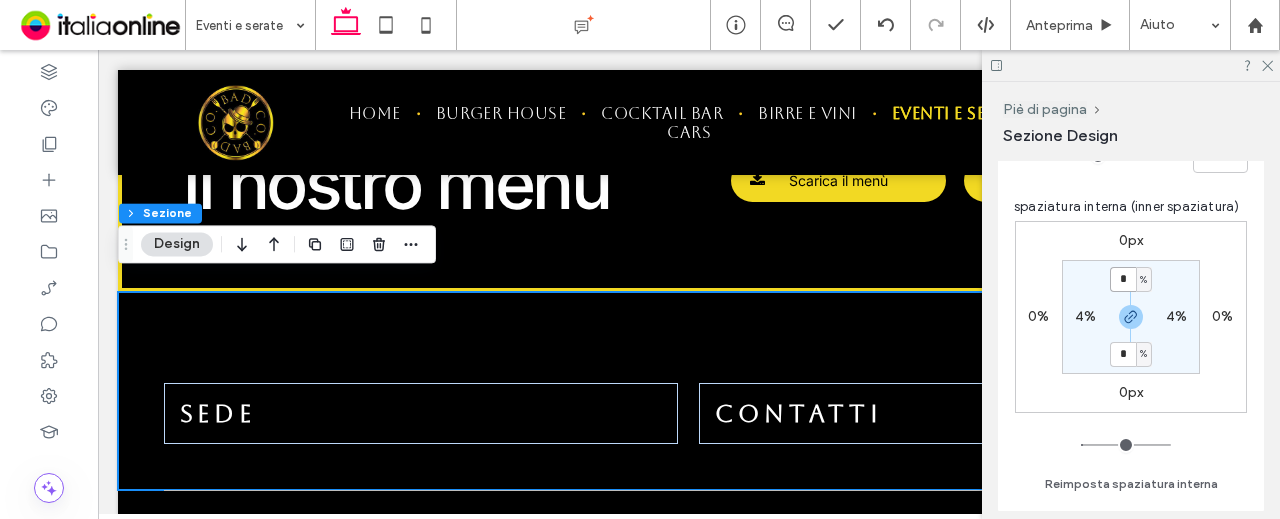 type on "*" 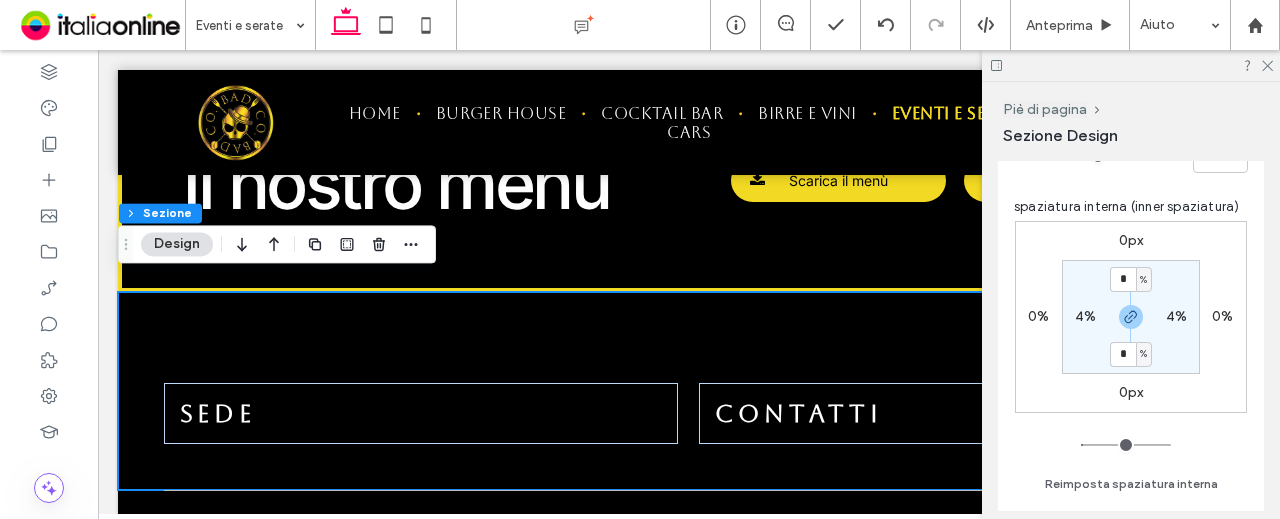 type on "*" 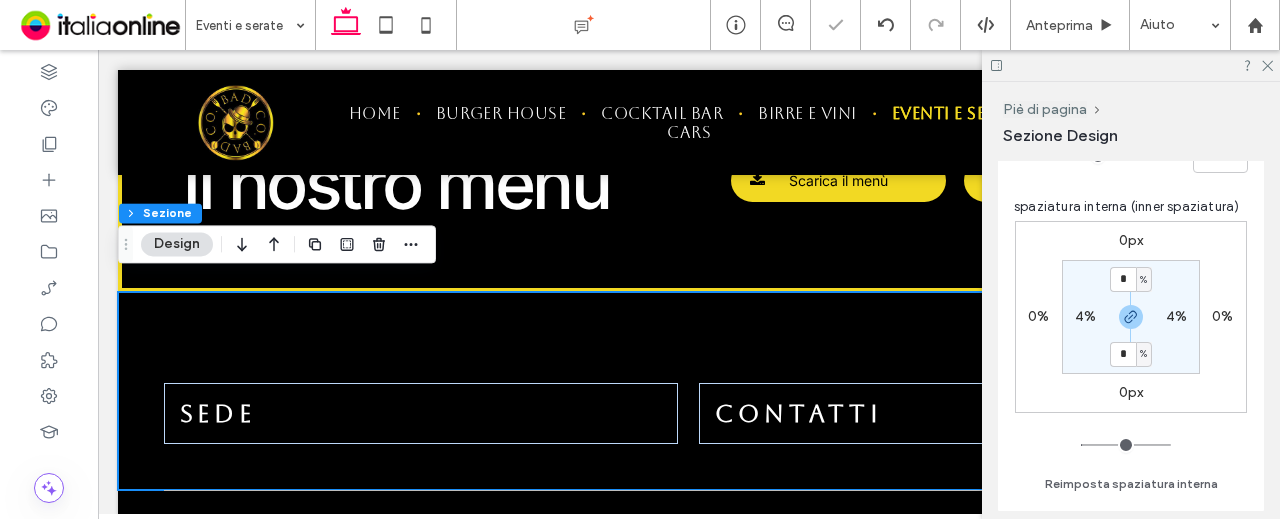 click on "0px 0% 0px 0% * % 4% * % 4%" at bounding box center (1131, 317) 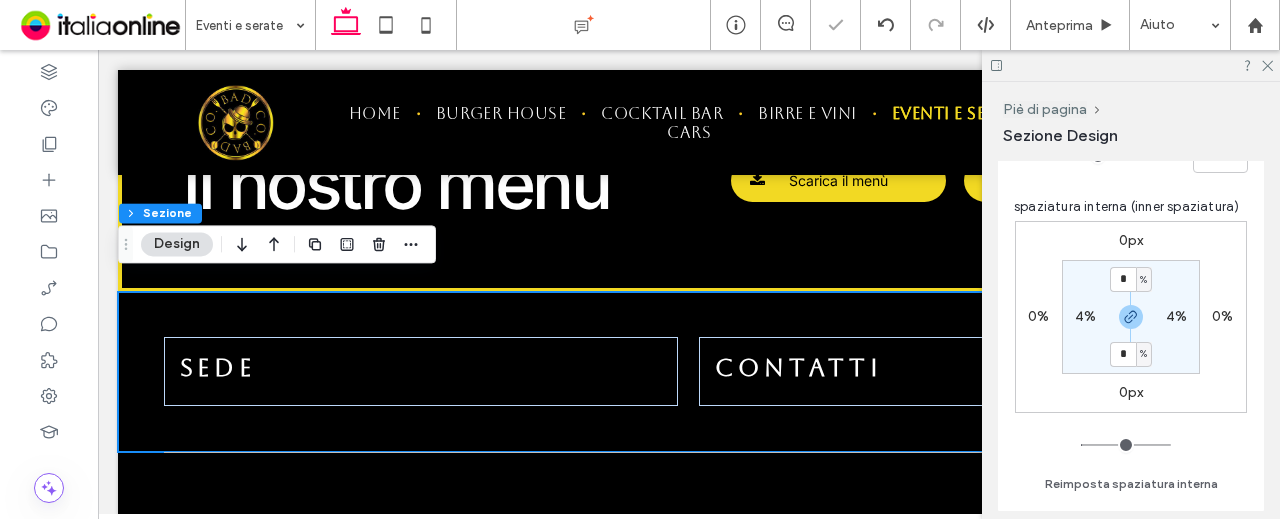 click on "0px 0% 0px 0% * % 4% * % 4%" at bounding box center [1131, 317] 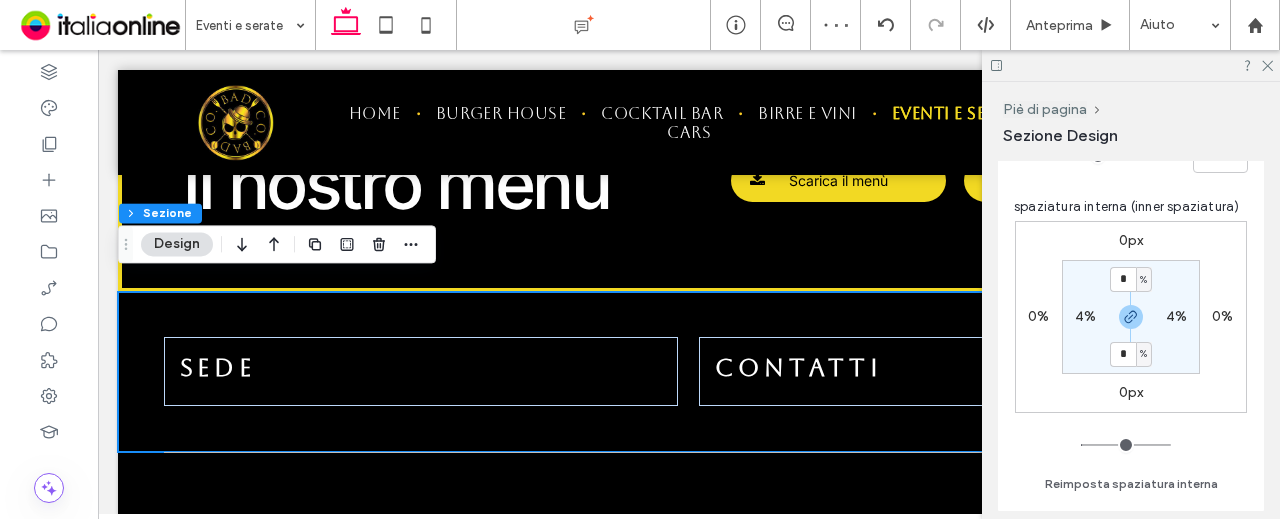 click at bounding box center (1131, 65) 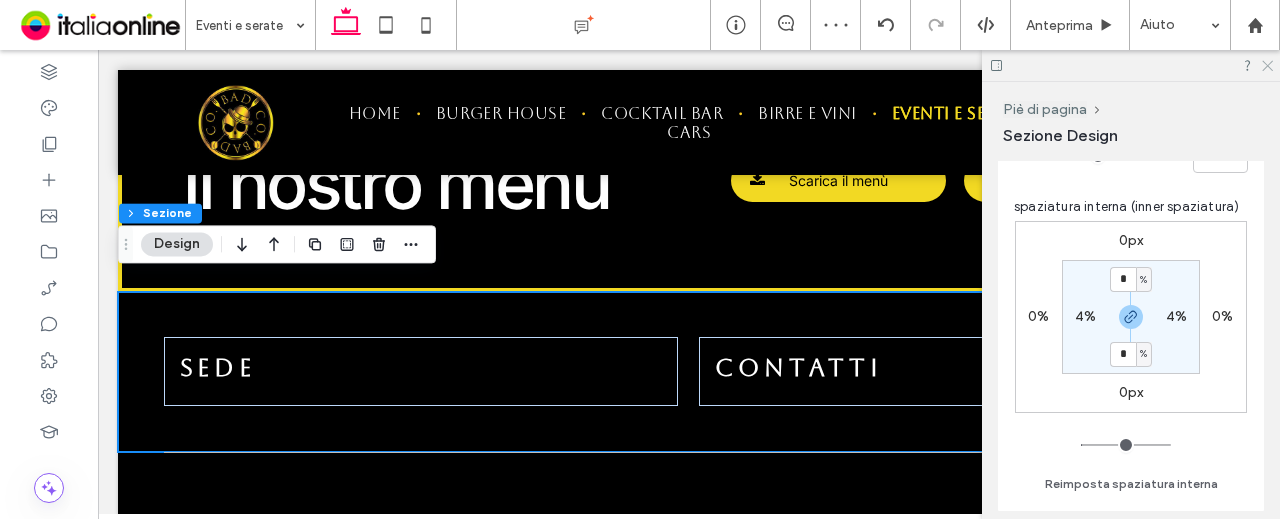 click 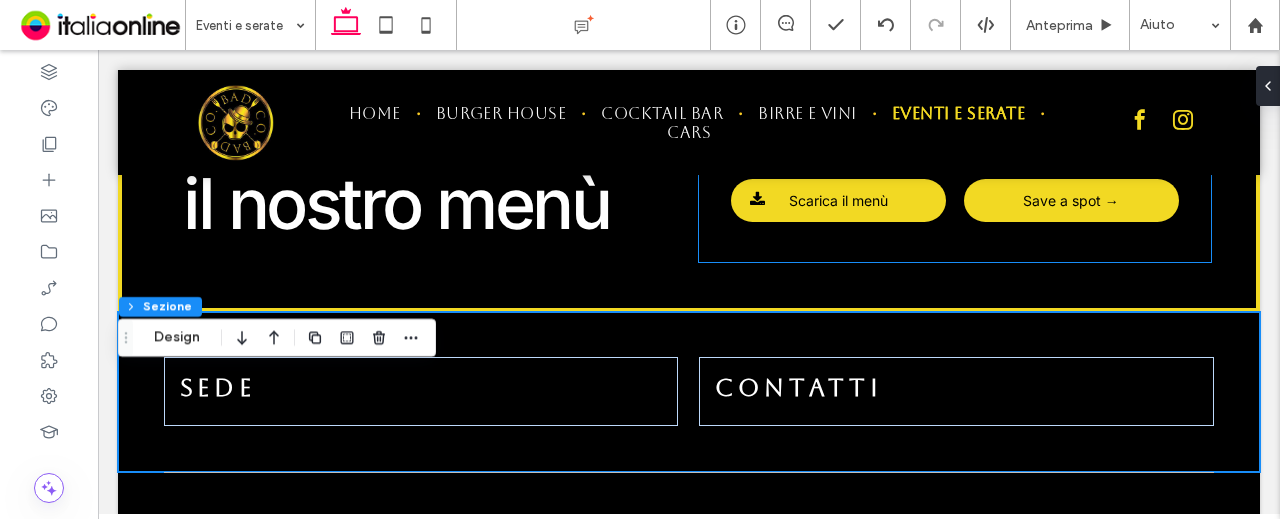 scroll, scrollTop: 1640, scrollLeft: 0, axis: vertical 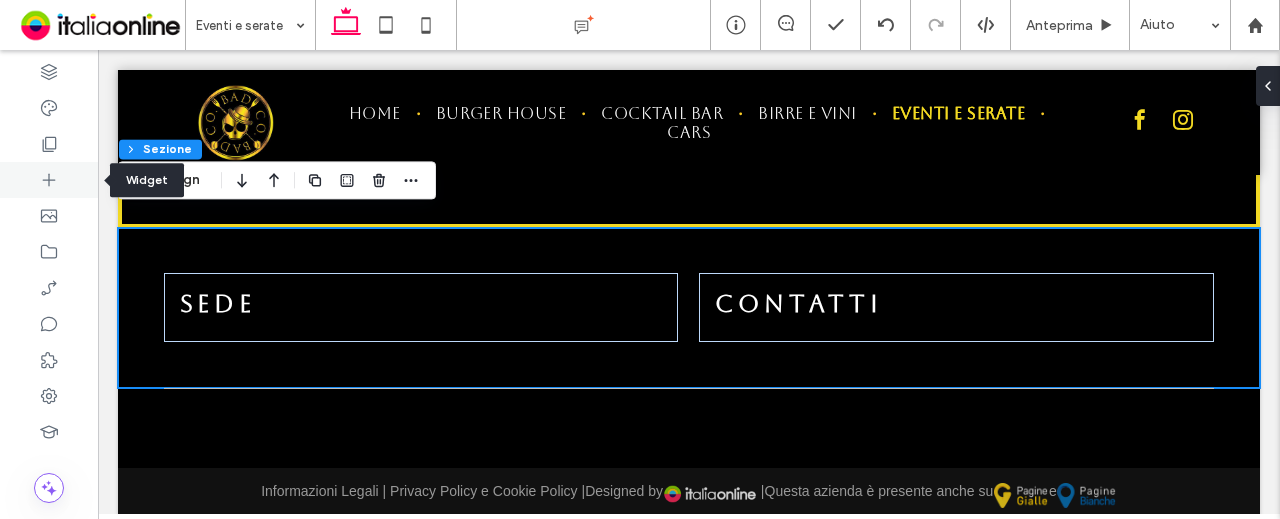 click 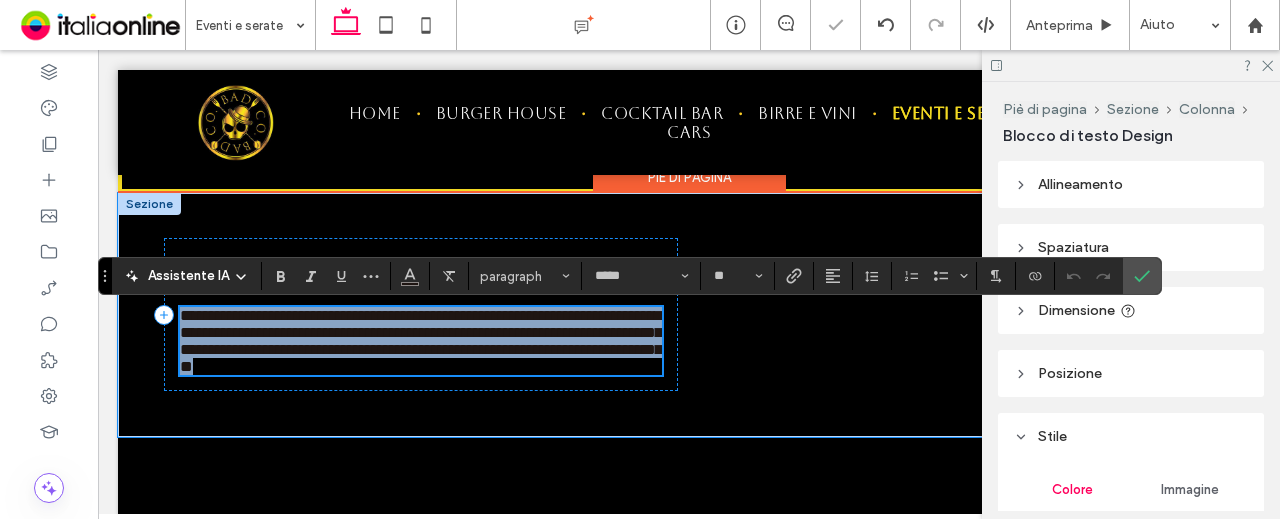 scroll, scrollTop: 1656, scrollLeft: 0, axis: vertical 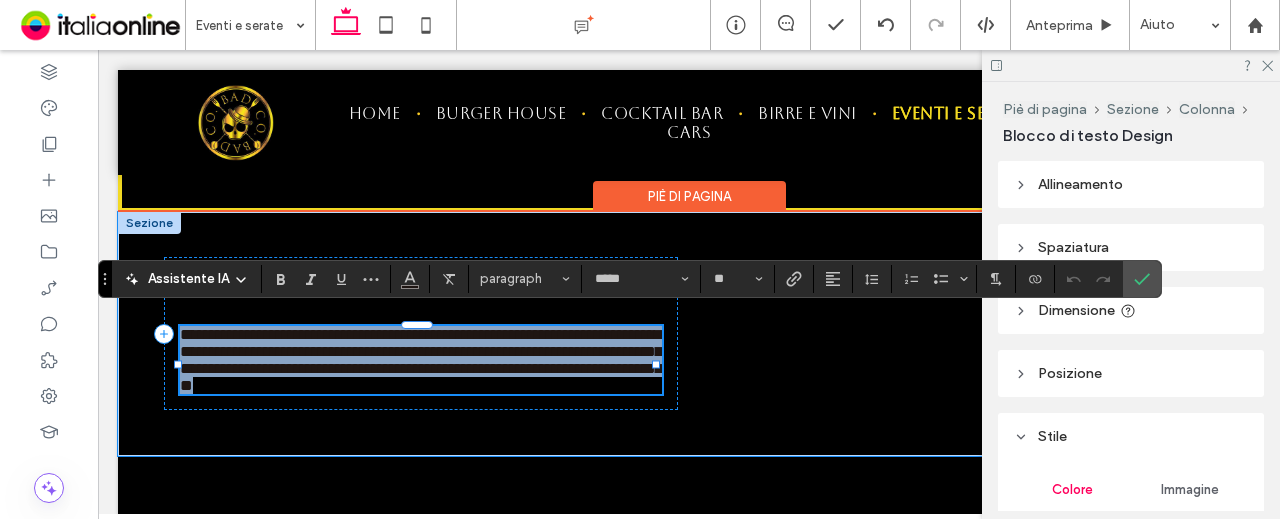 click on "**********" at bounding box center (421, 360) 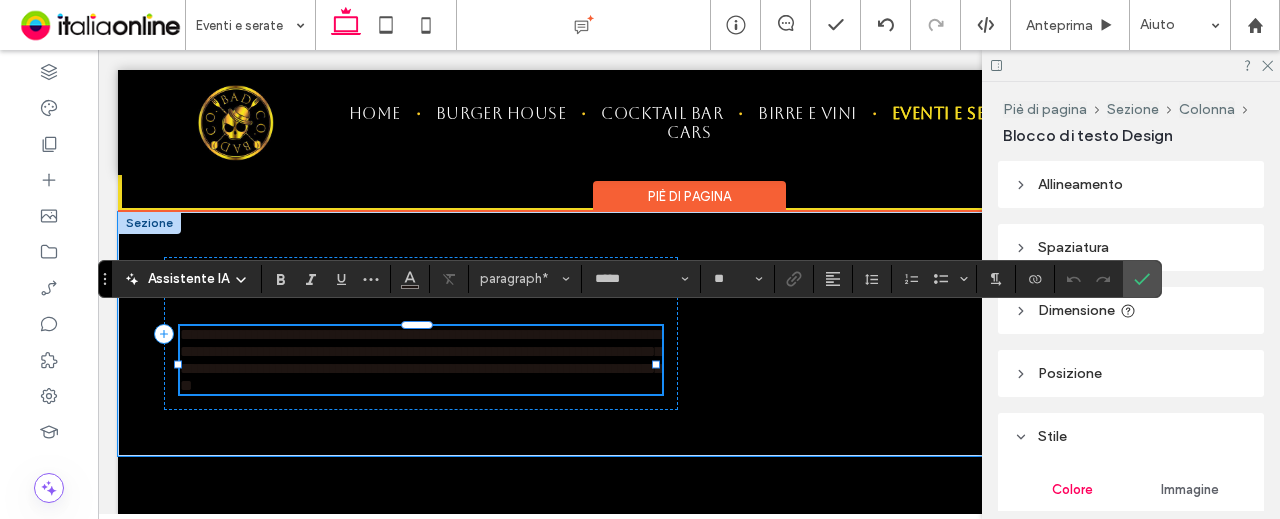 click on "**********" at bounding box center (421, 360) 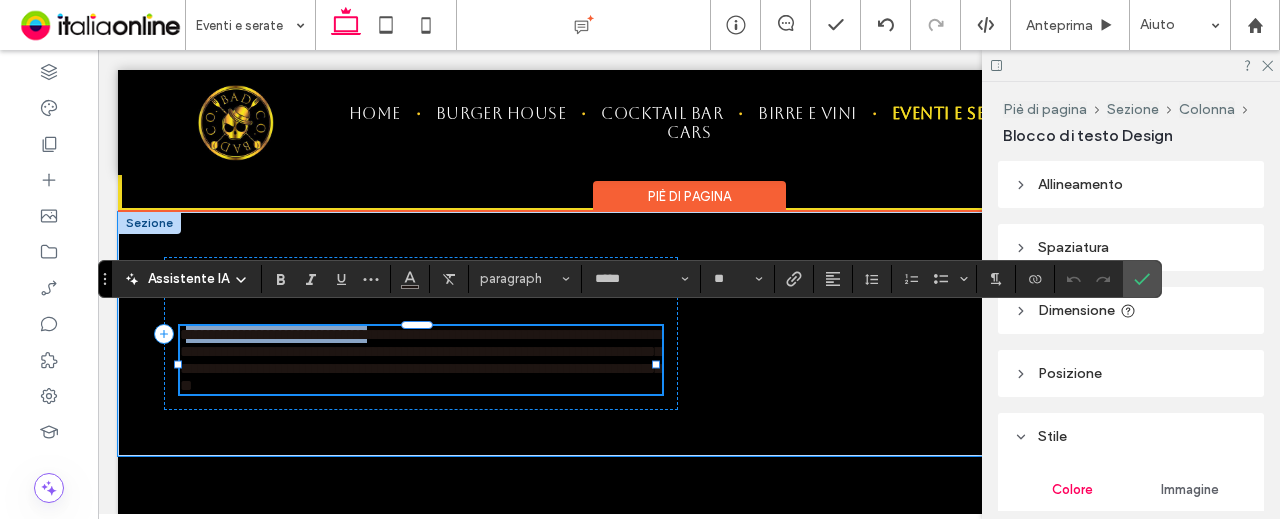 drag, startPoint x: 194, startPoint y: 323, endPoint x: 439, endPoint y: 389, distance: 253.73412 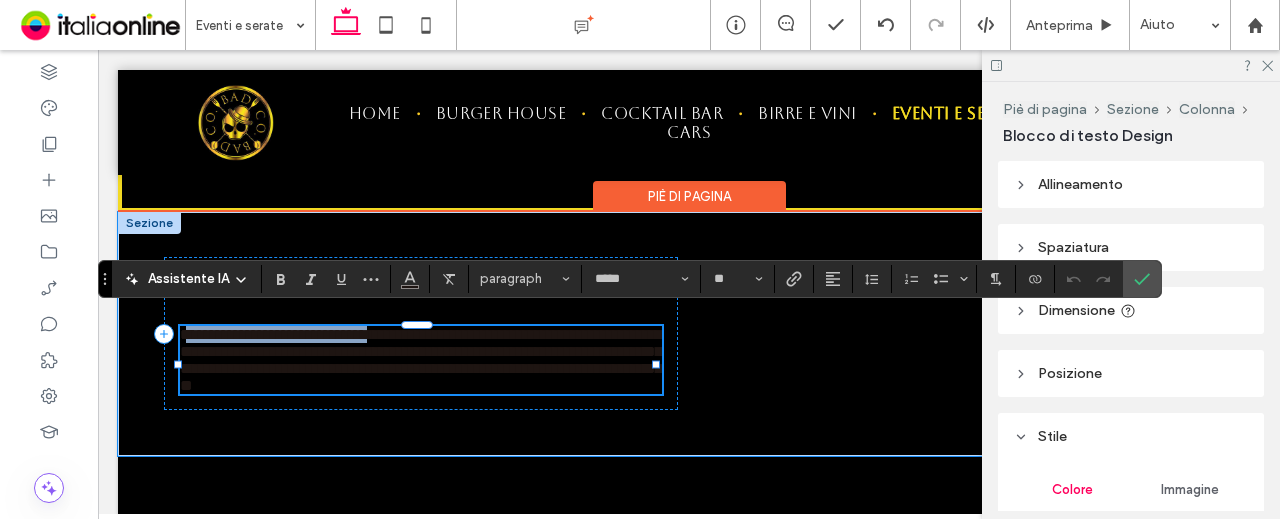 click on "**********" at bounding box center (689, 334) 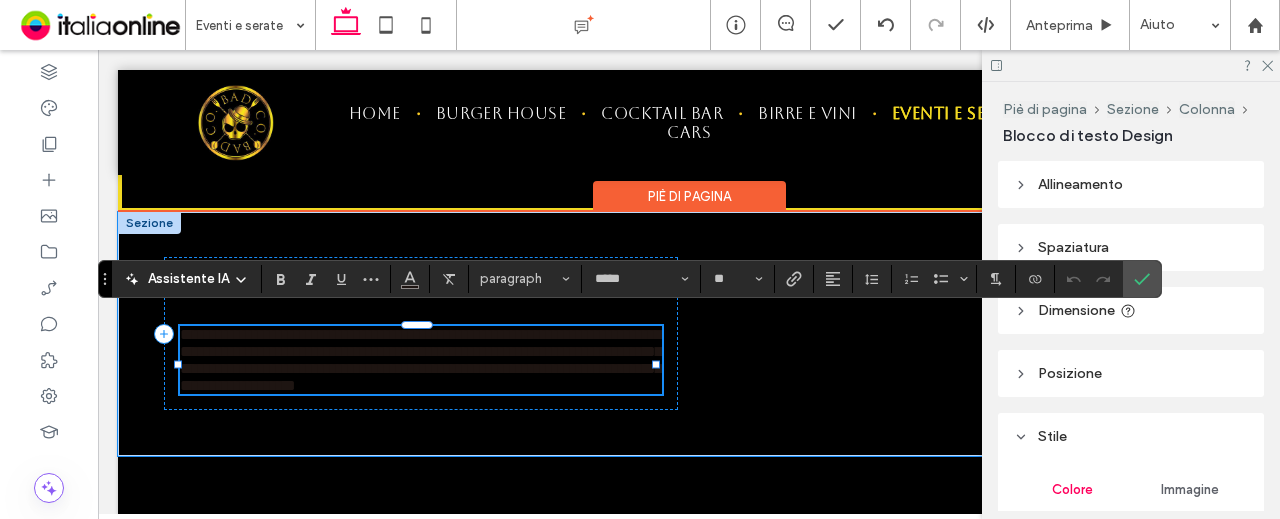 scroll, scrollTop: 0, scrollLeft: 0, axis: both 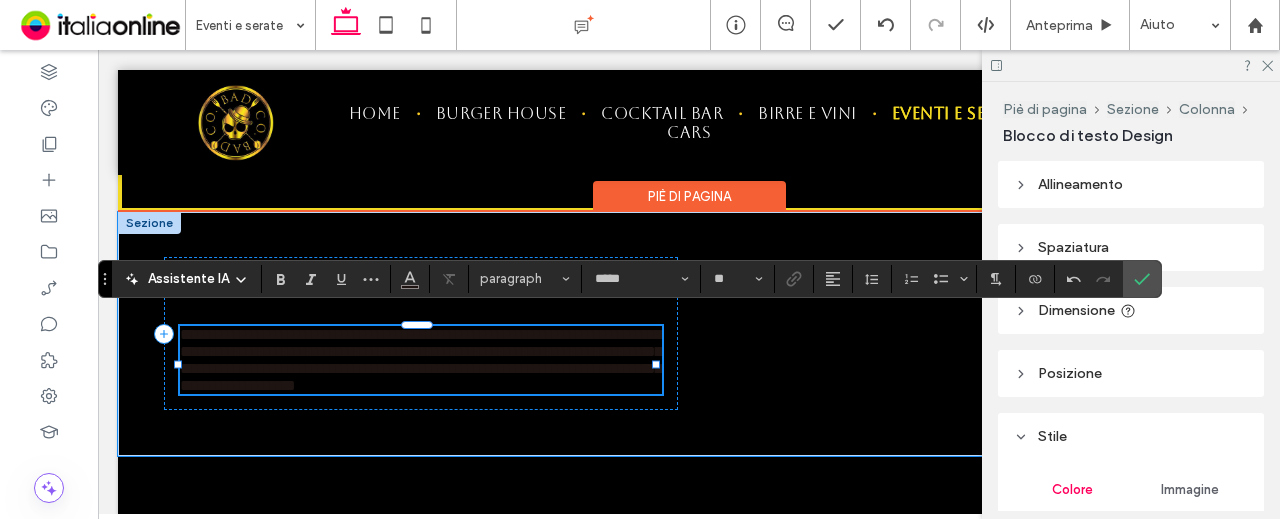 click on "**********" at bounding box center [421, 360] 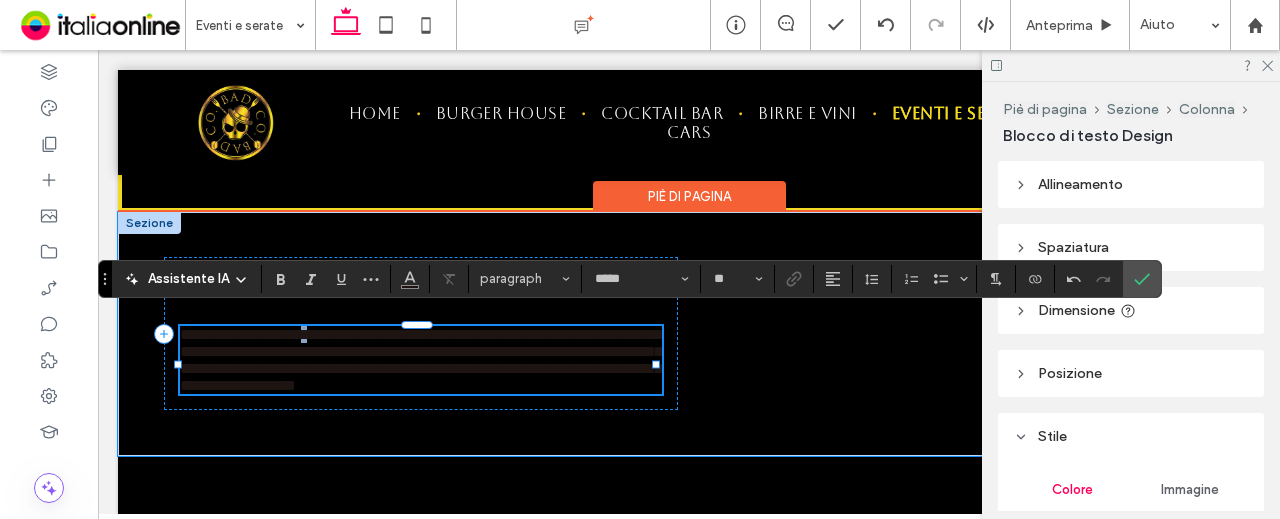 click on "**********" at bounding box center (421, 360) 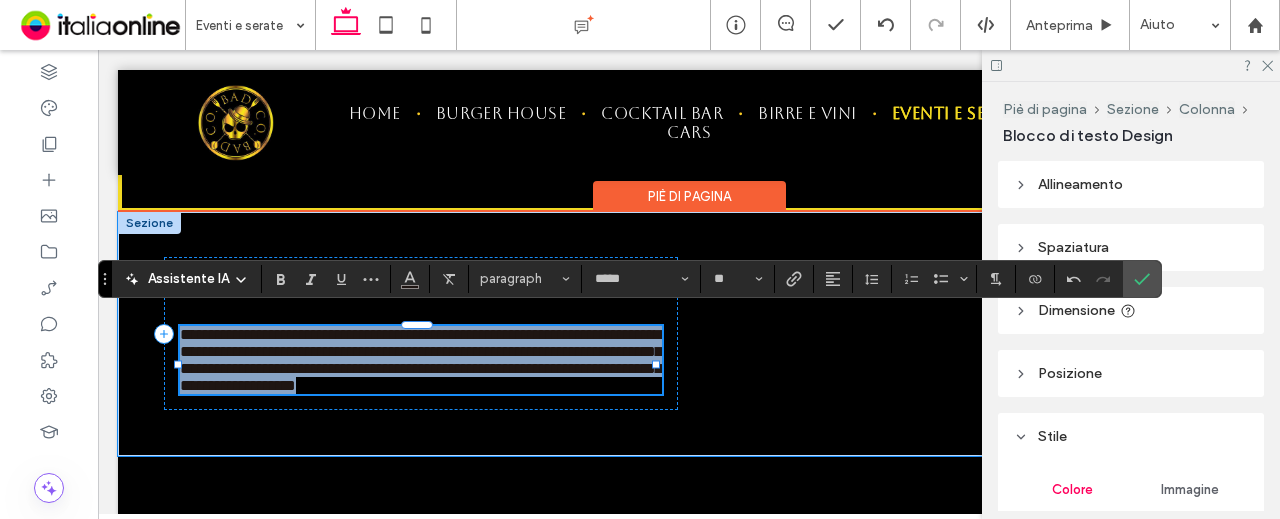 click on "**********" at bounding box center [421, 360] 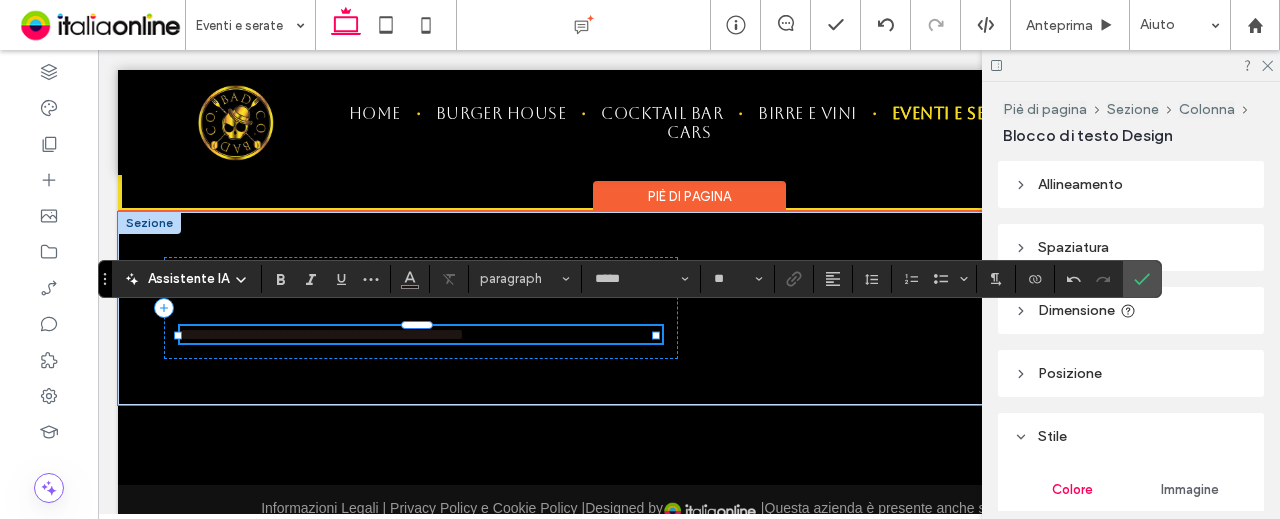 scroll, scrollTop: 0, scrollLeft: 0, axis: both 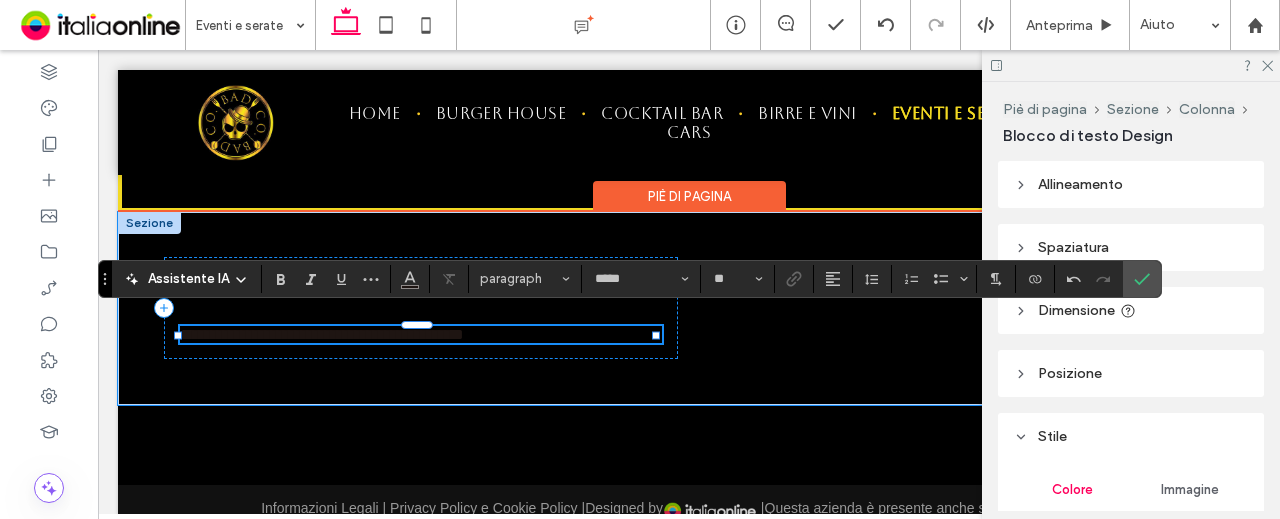 click on "**********" at bounding box center (322, 334) 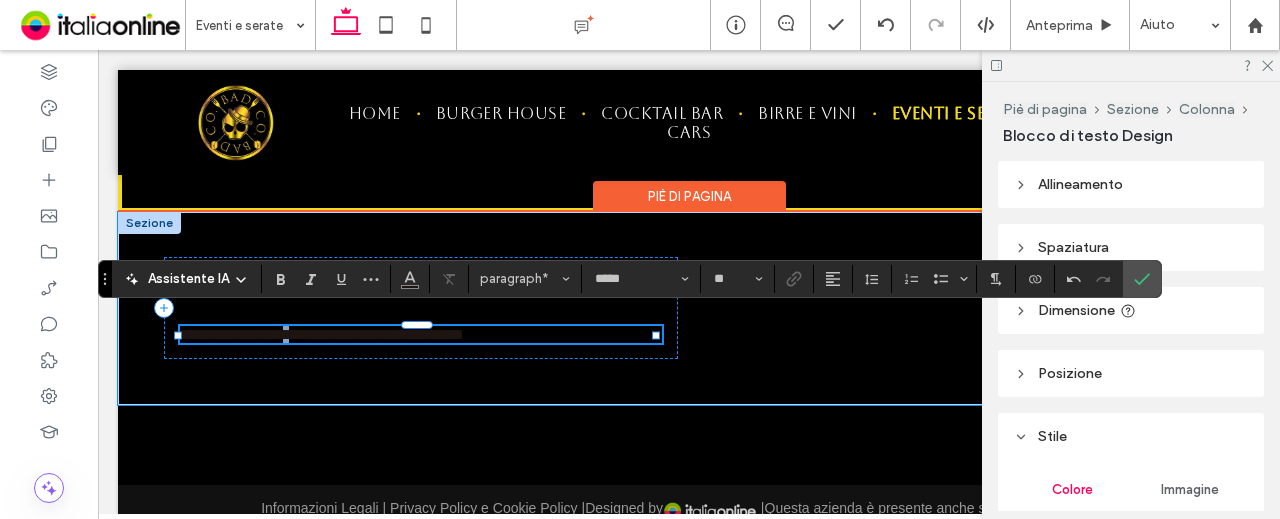 click on "**********" at bounding box center [322, 334] 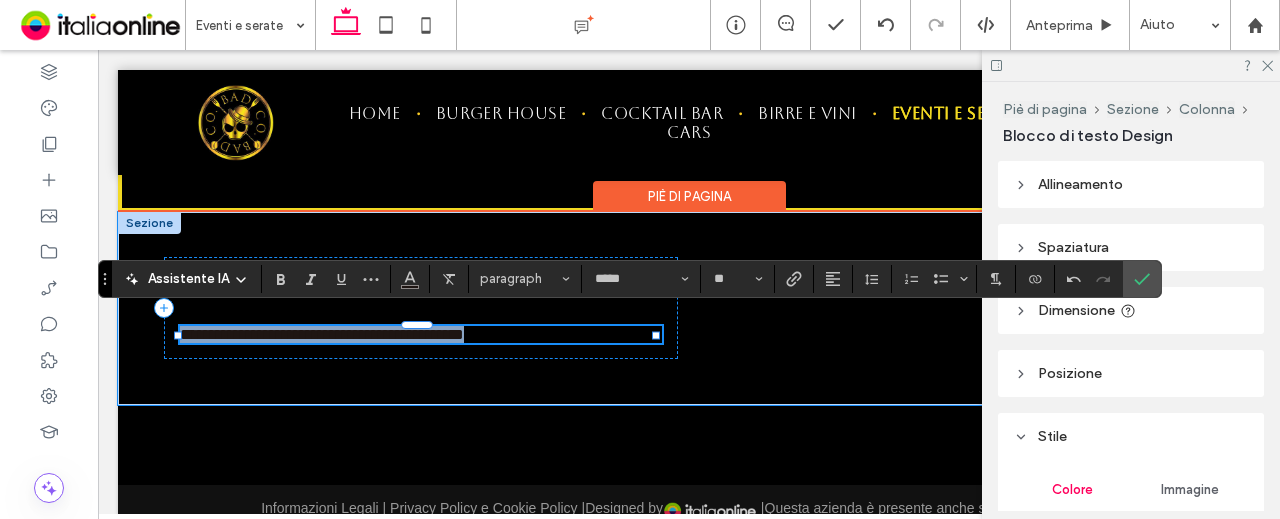 click on "**********" at bounding box center [322, 334] 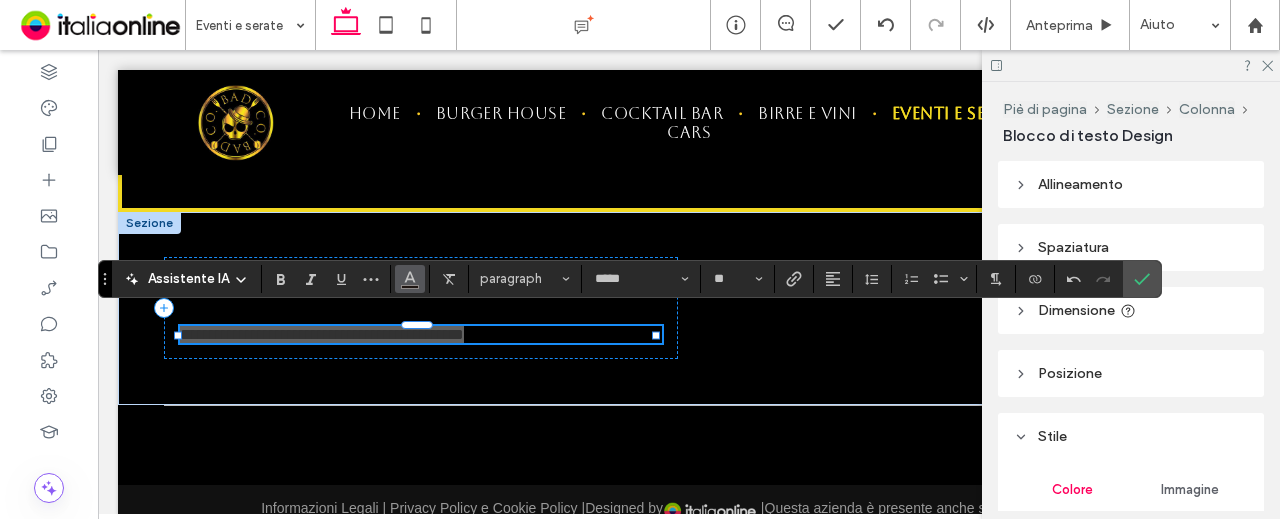 click at bounding box center [410, 277] 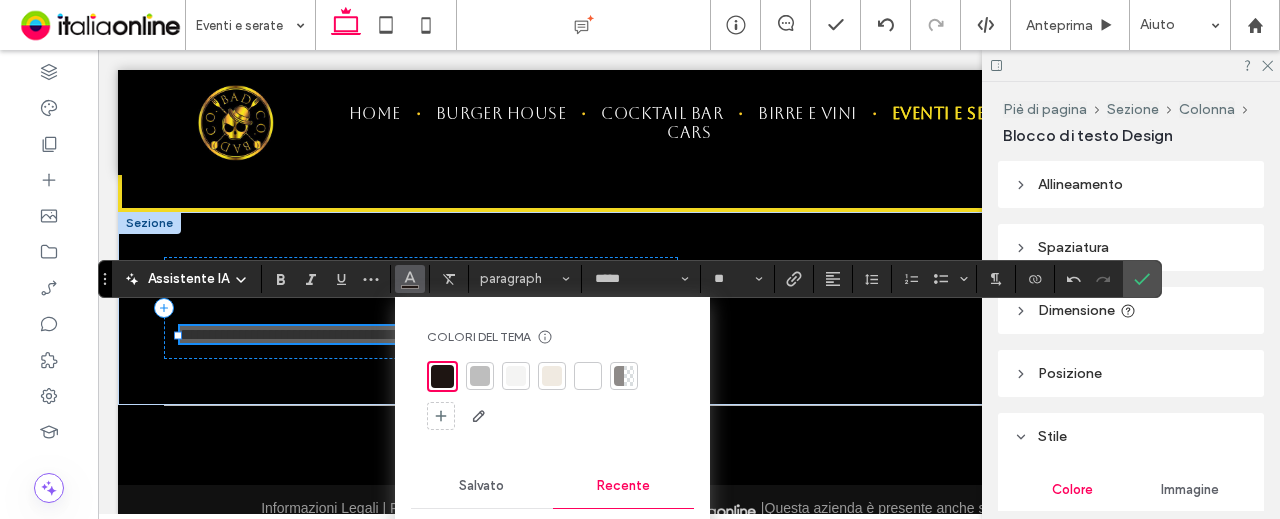 click at bounding box center [516, 376] 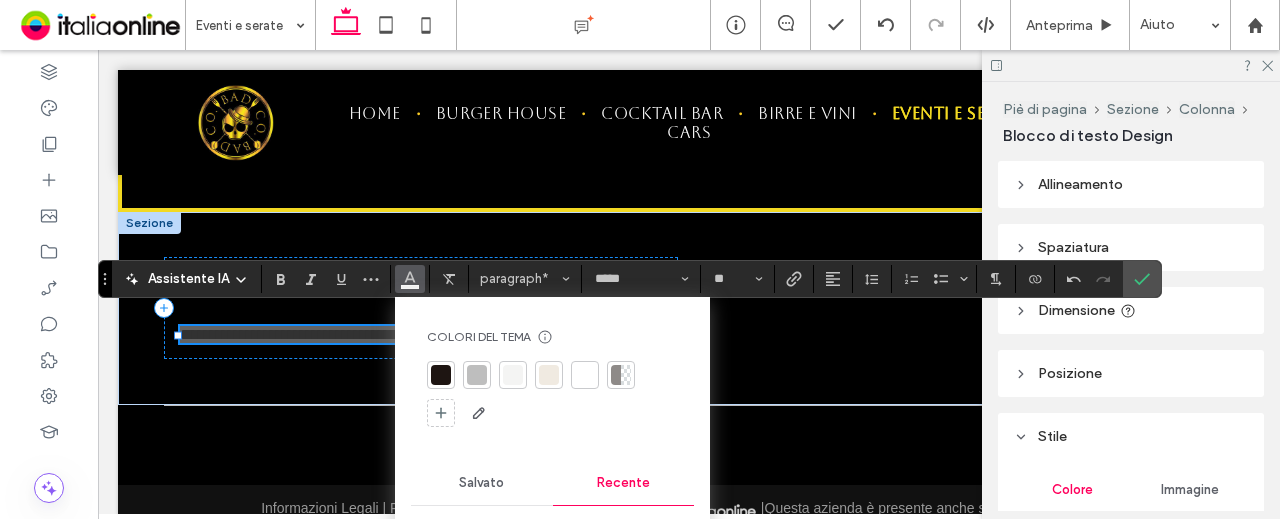 click at bounding box center (585, 375) 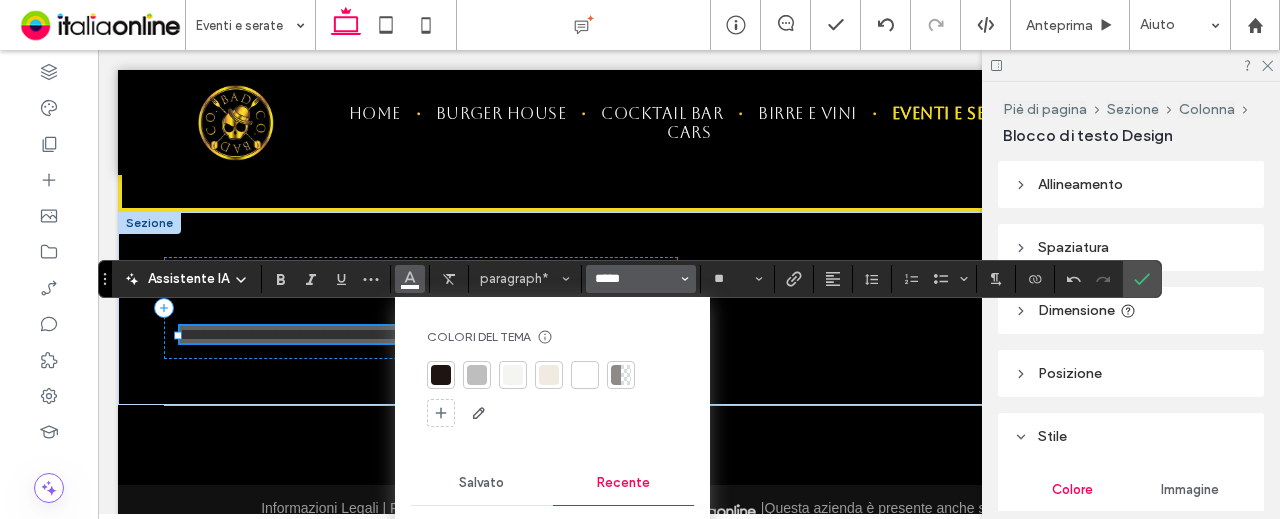 click on "*****" at bounding box center (635, 279) 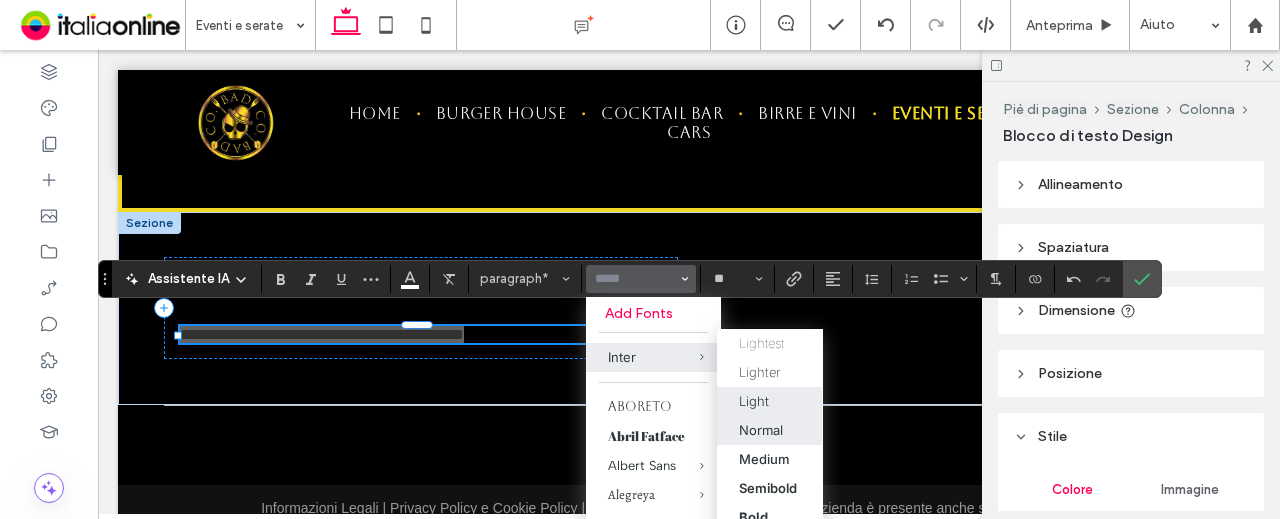 drag, startPoint x: 748, startPoint y: 399, endPoint x: 827, endPoint y: 294, distance: 131.40015 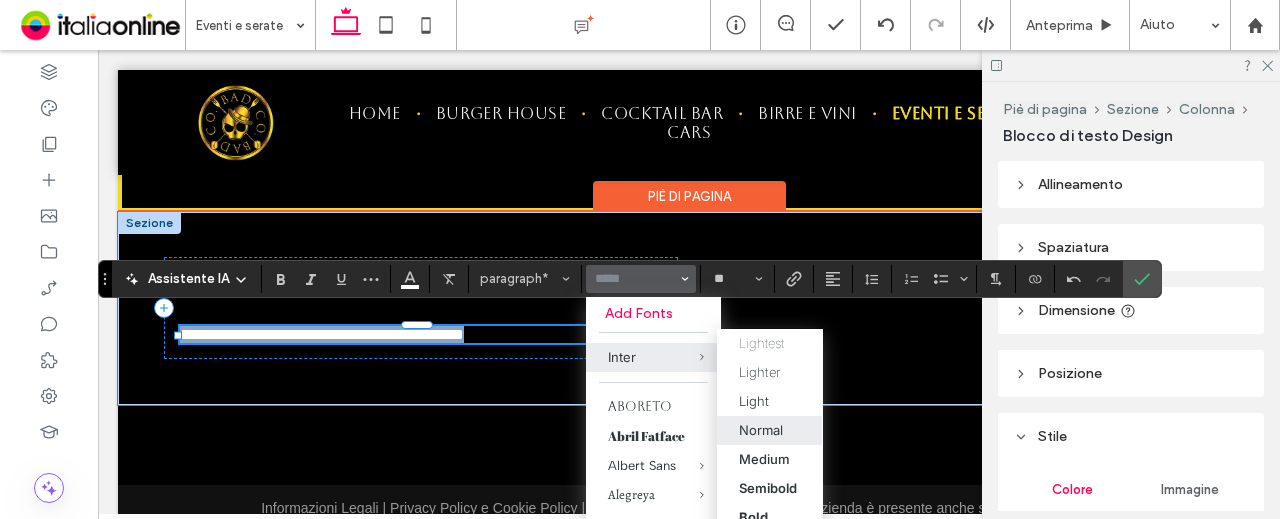 type on "*****" 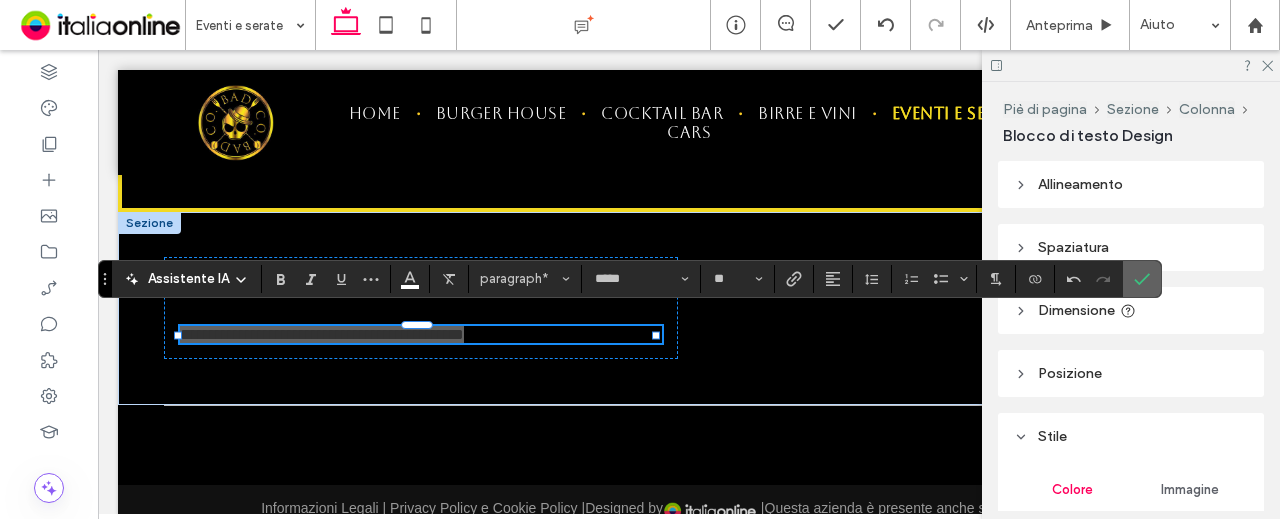 click 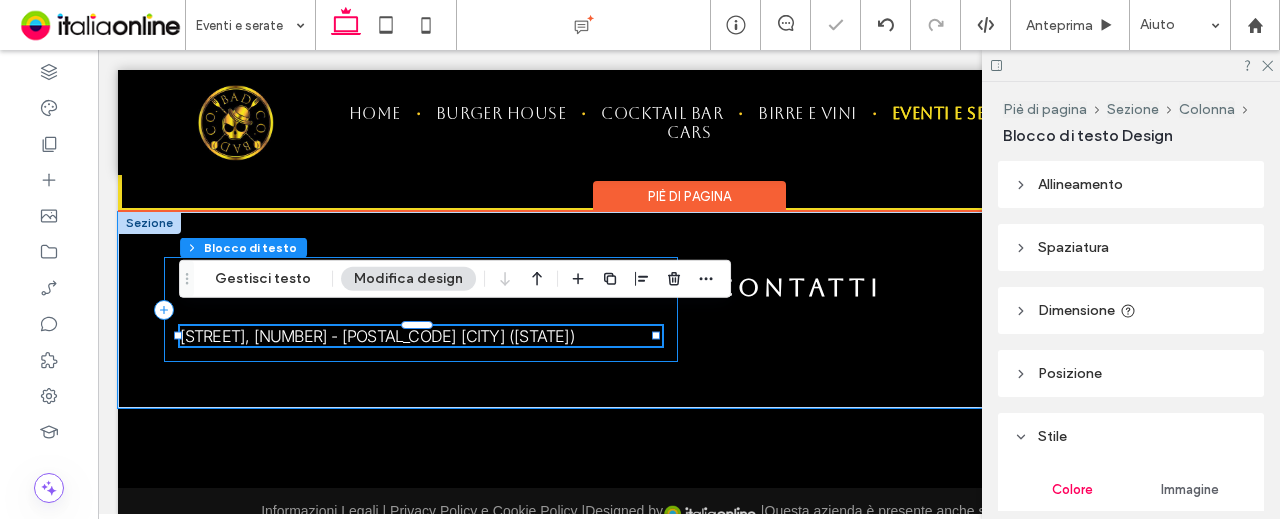 click on "SEDE
Corso Verdese, 42 - 17014 Cairo Montenotte (SV)
CONTATTI" at bounding box center (689, 310) 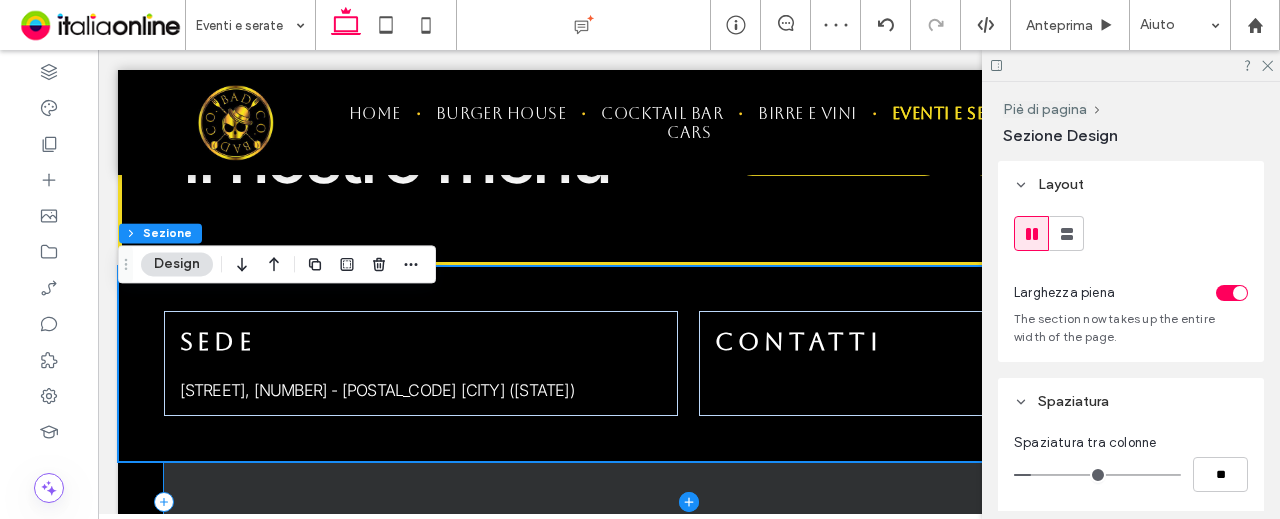 scroll, scrollTop: 1556, scrollLeft: 0, axis: vertical 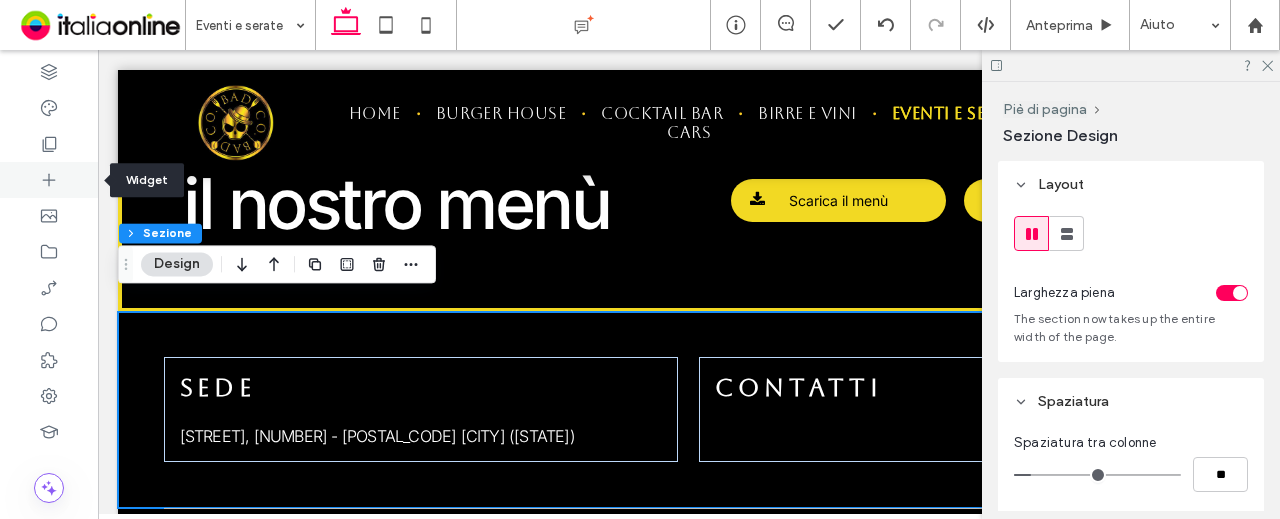 click 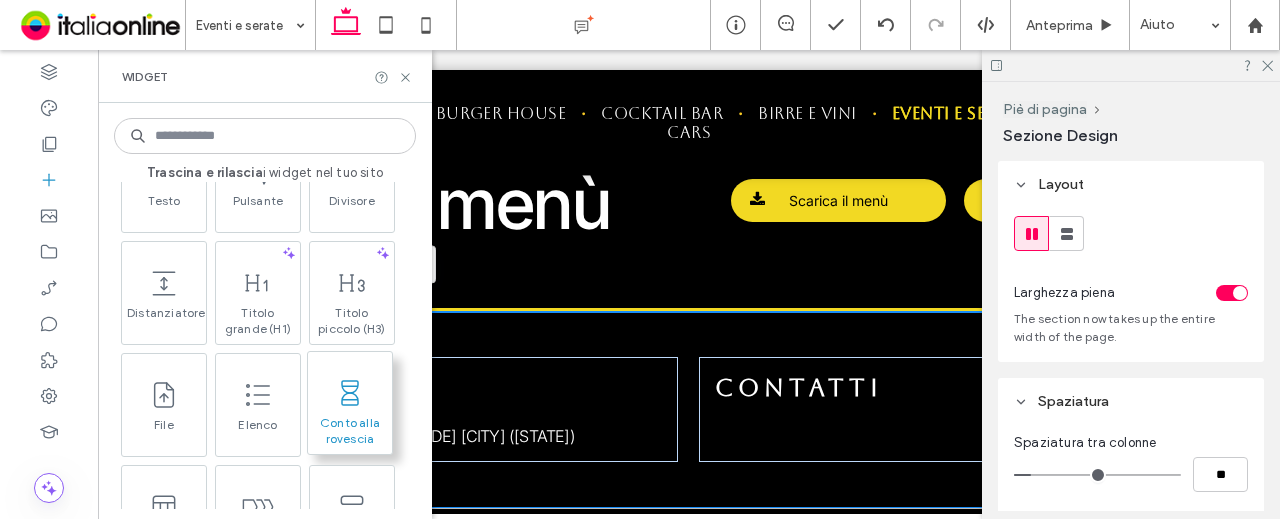 scroll, scrollTop: 1100, scrollLeft: 0, axis: vertical 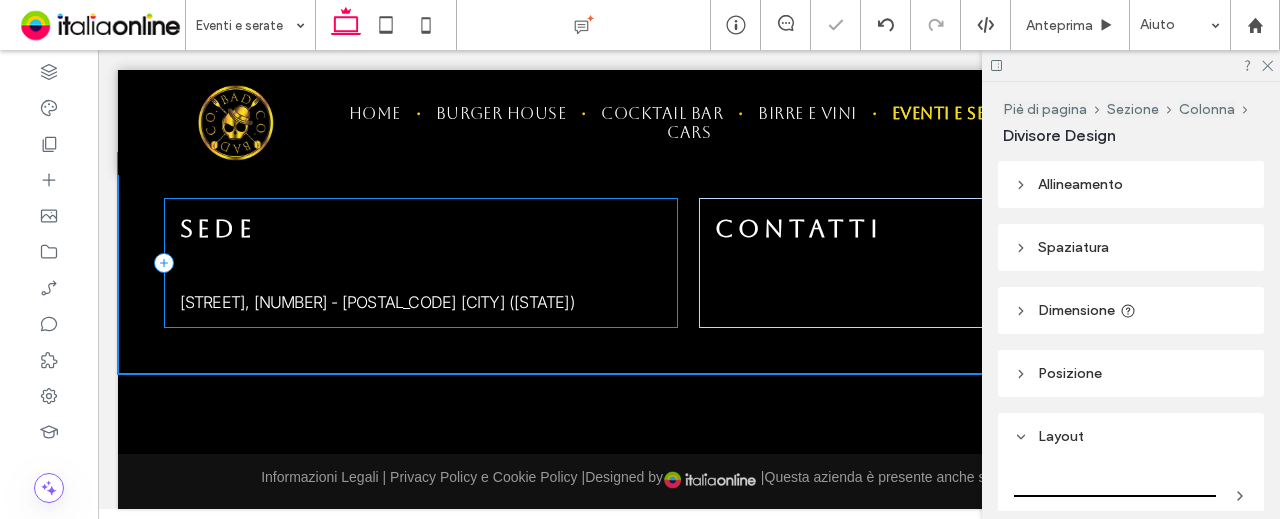type on "*" 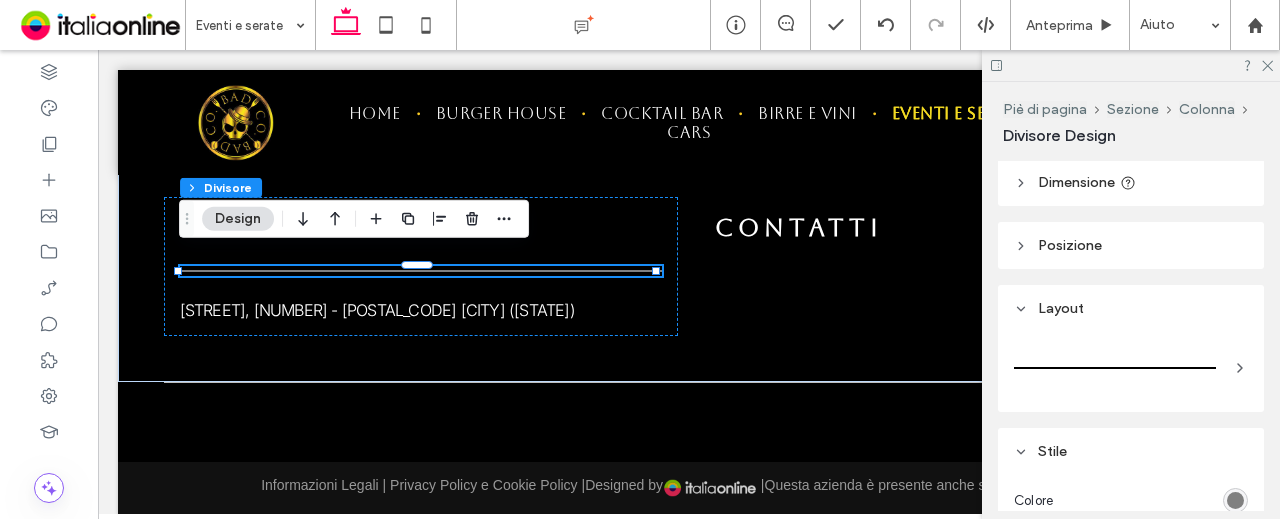 scroll, scrollTop: 12, scrollLeft: 0, axis: vertical 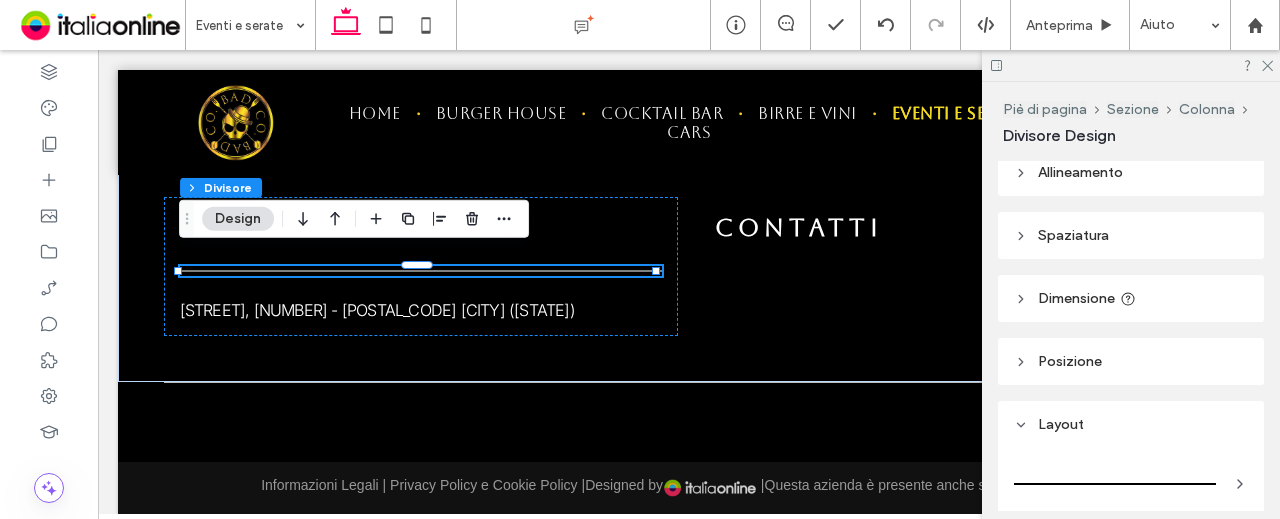 click on "Dimensione" at bounding box center (1076, 298) 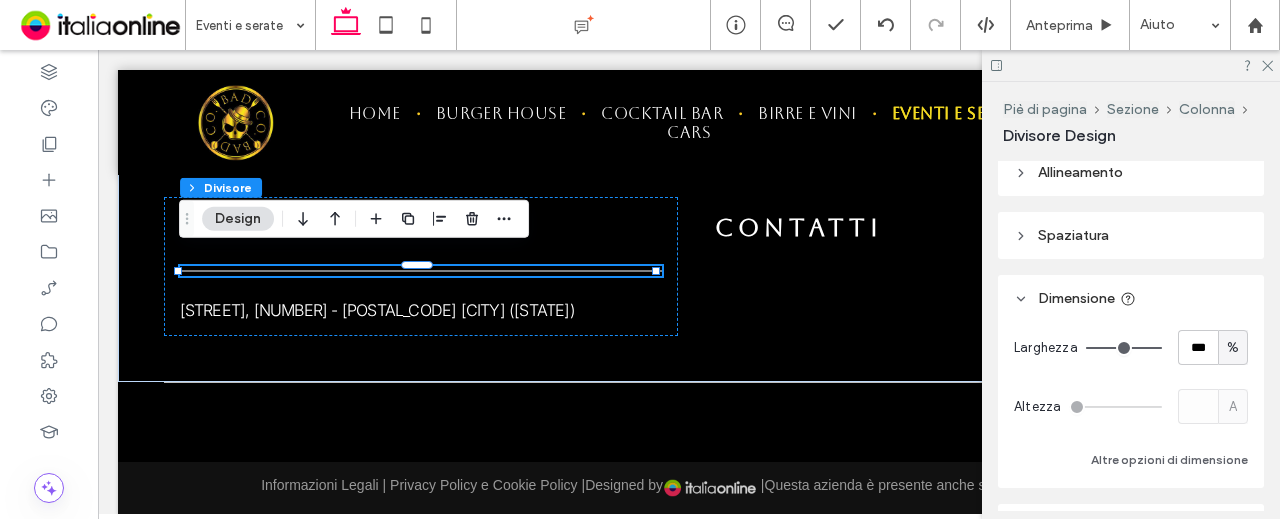 type on "**" 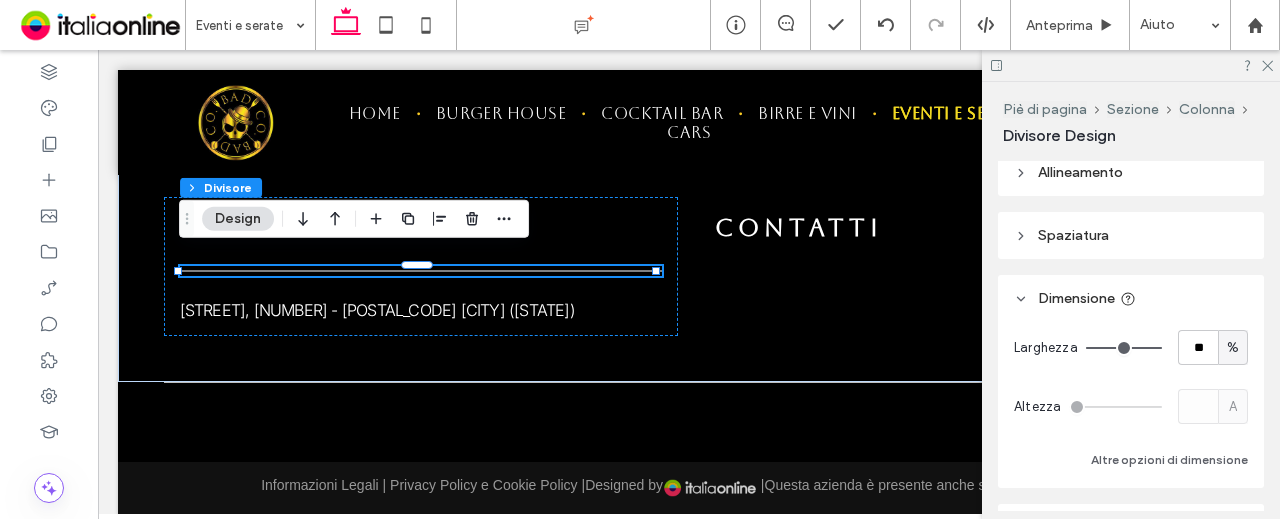 click at bounding box center [1124, 348] 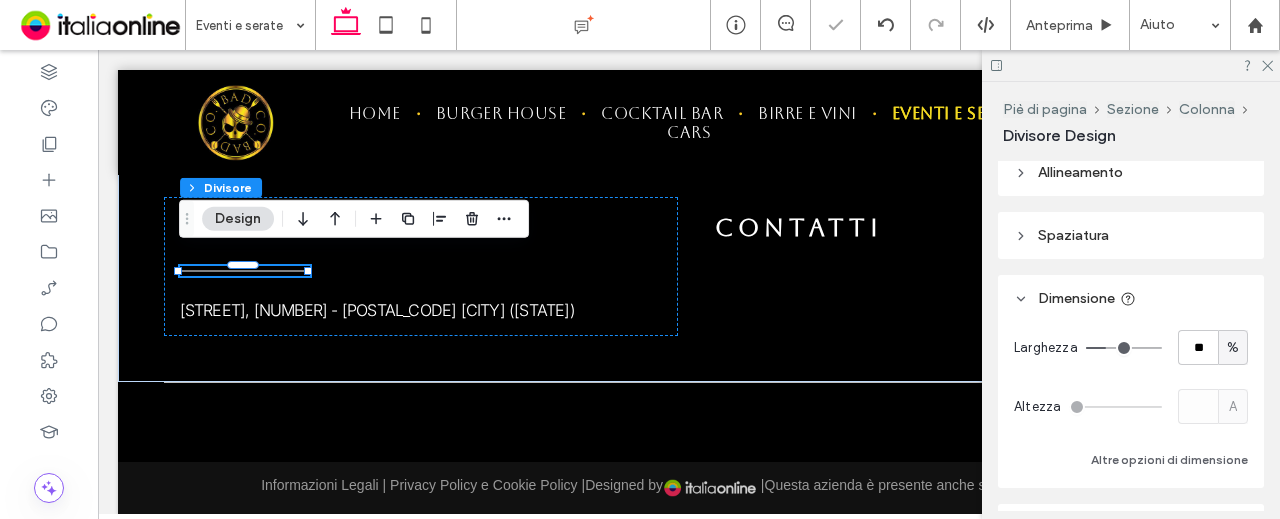 type on "*" 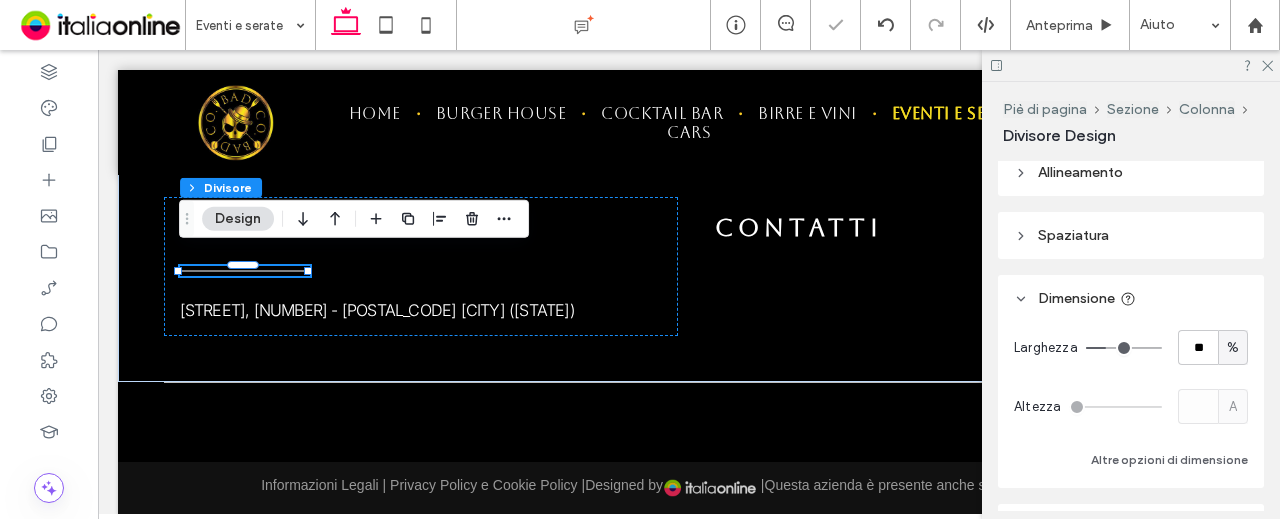 type on "*" 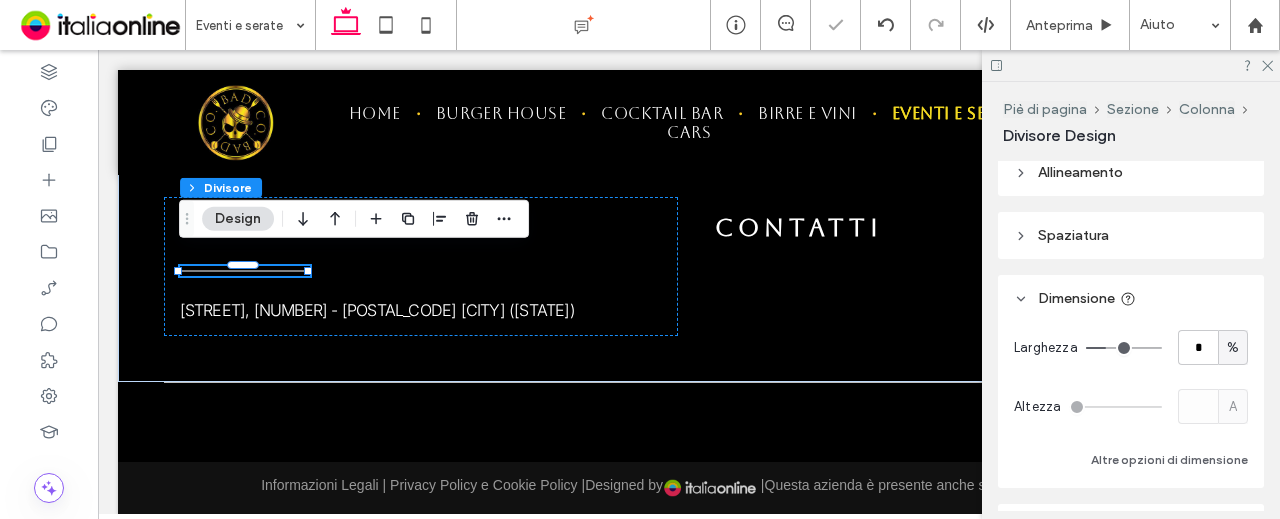 click at bounding box center (1124, 348) 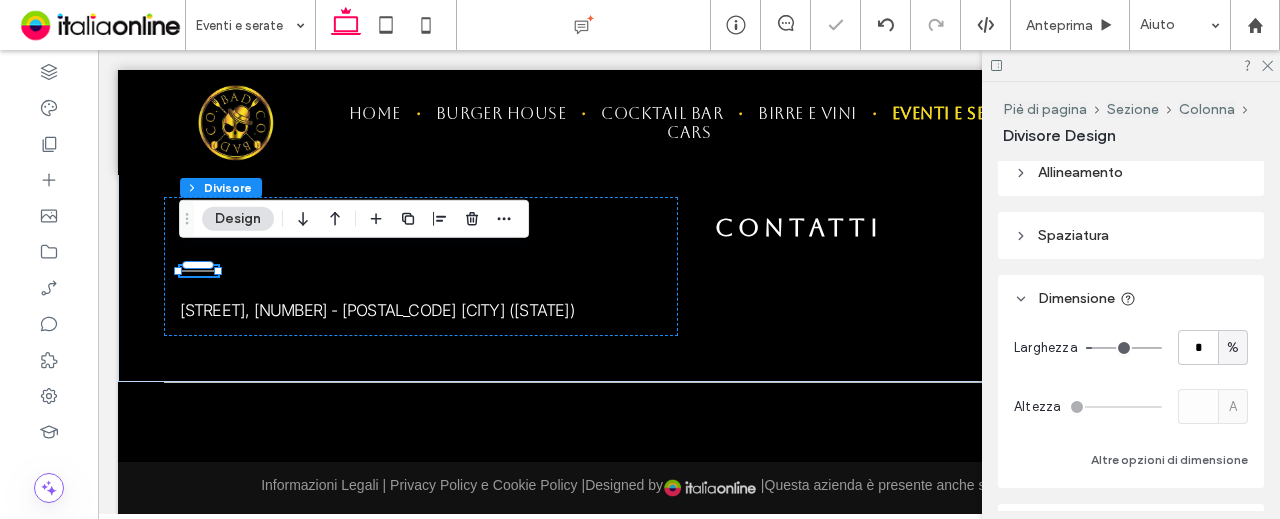 type on "*" 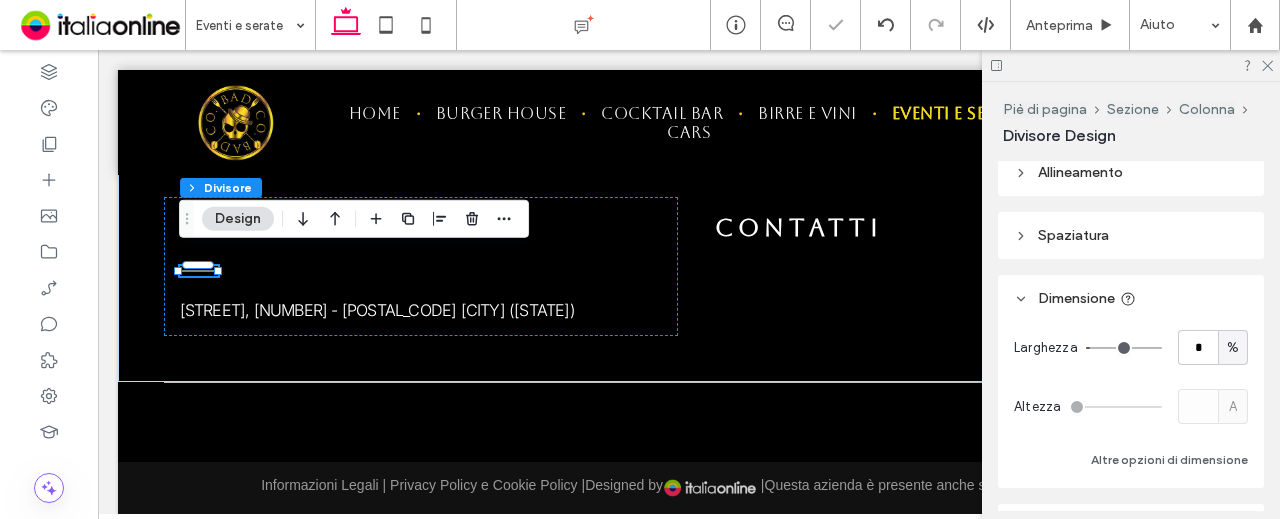 type on "*" 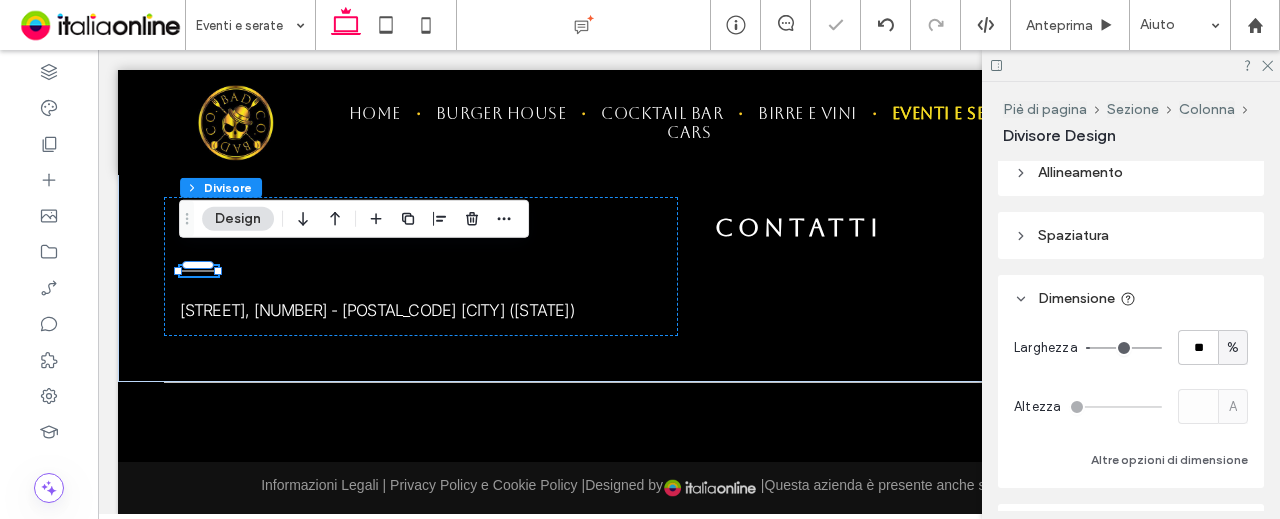 type on "**" 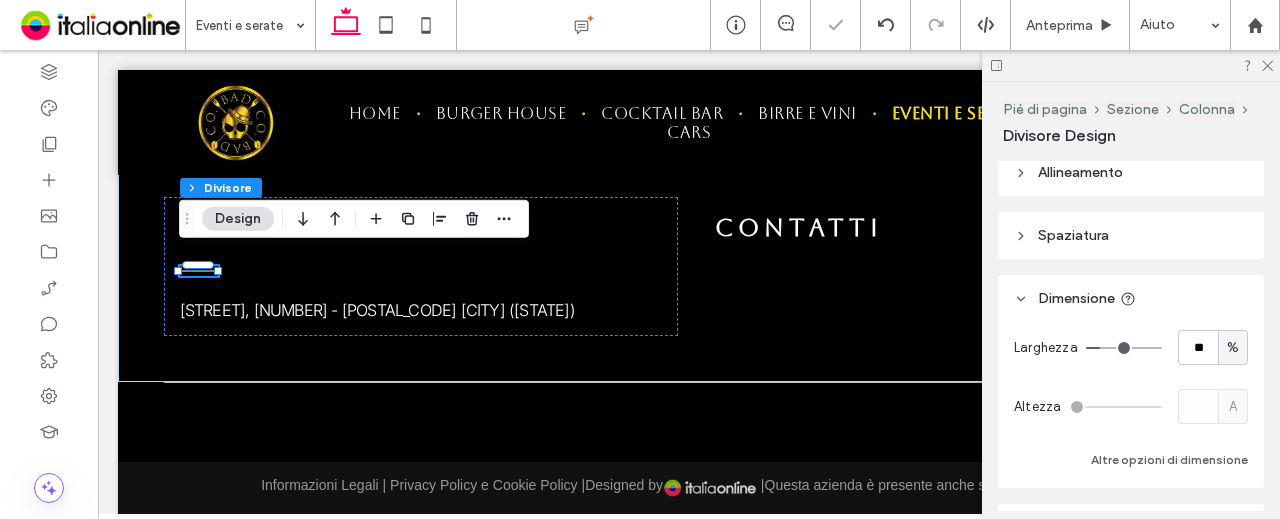 drag, startPoint x: 1095, startPoint y: 345, endPoint x: 1102, endPoint y: 353, distance: 10.630146 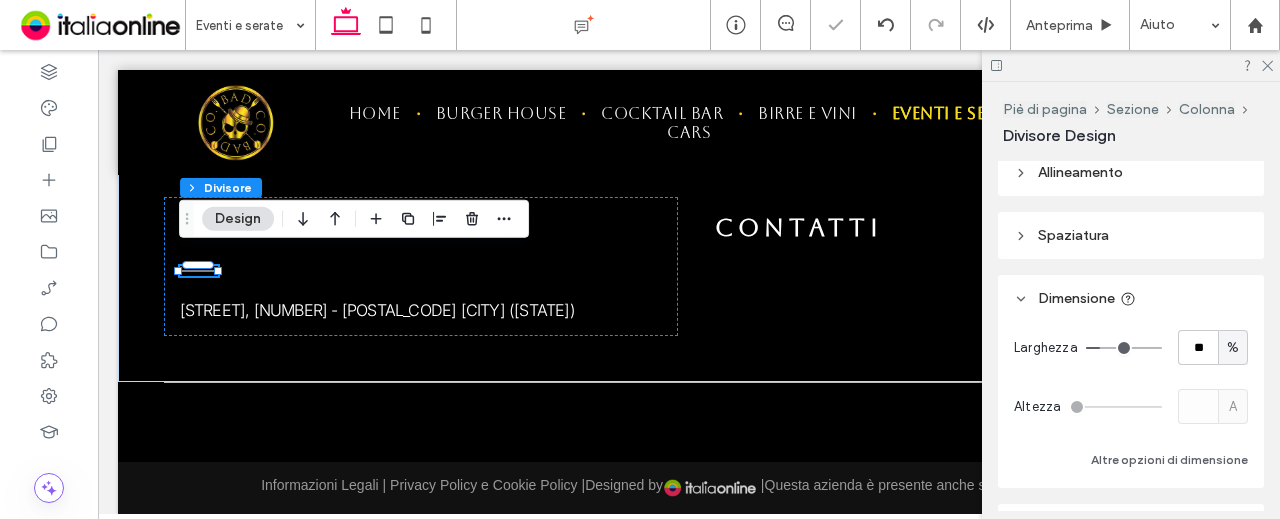 type on "**" 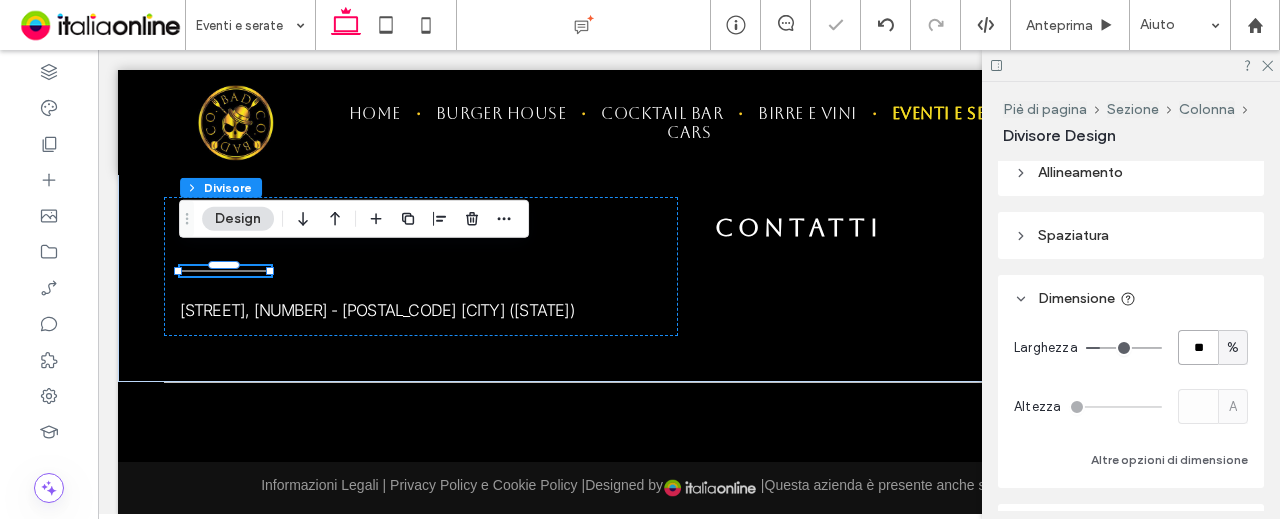 click on "**" at bounding box center [1198, 347] 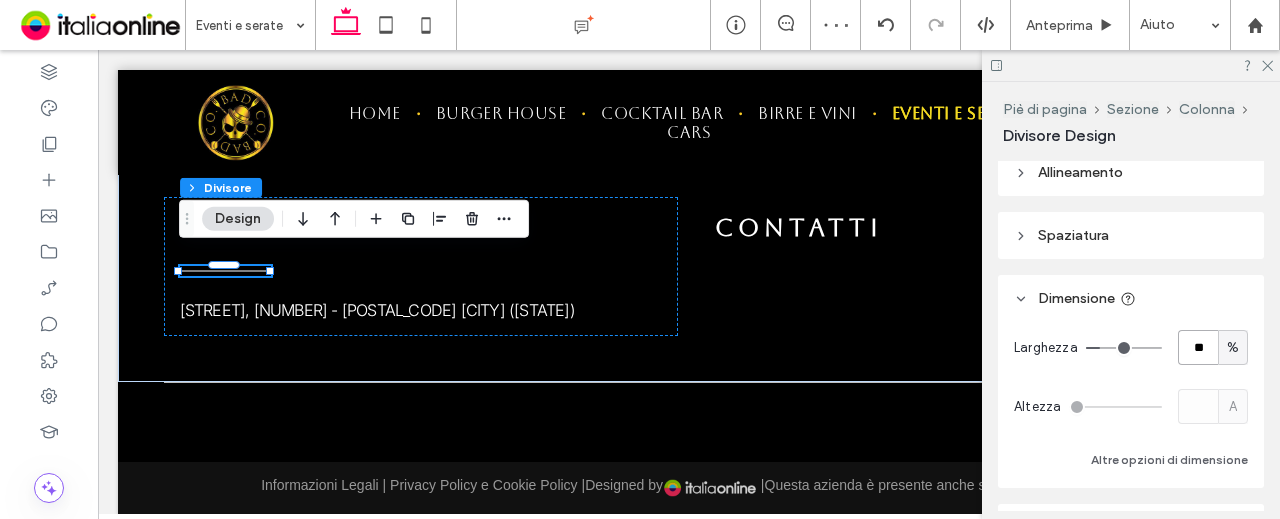 type on "**" 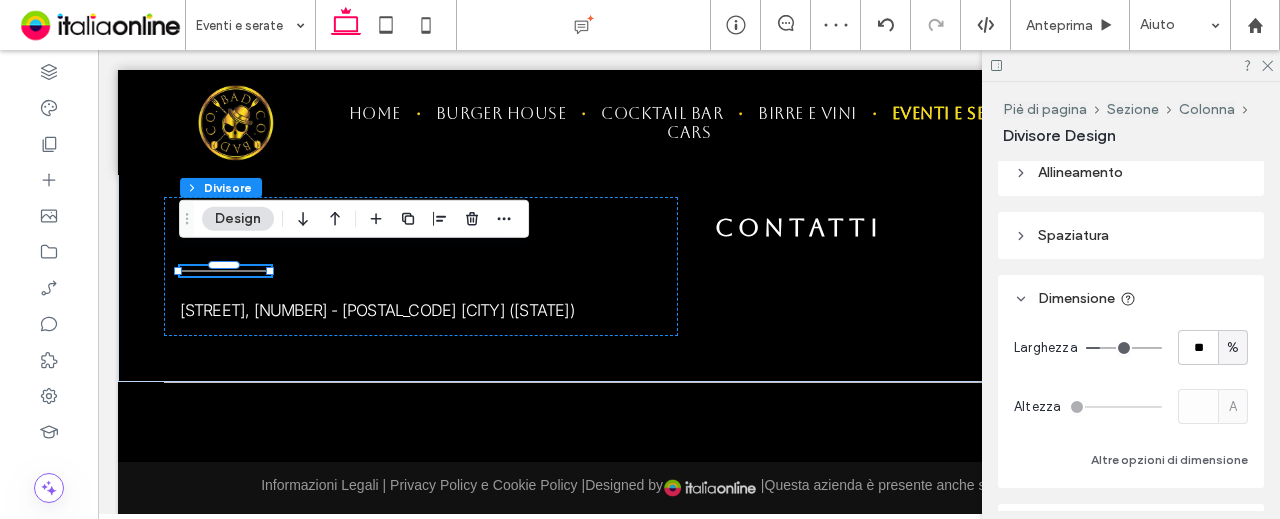 type on "**" 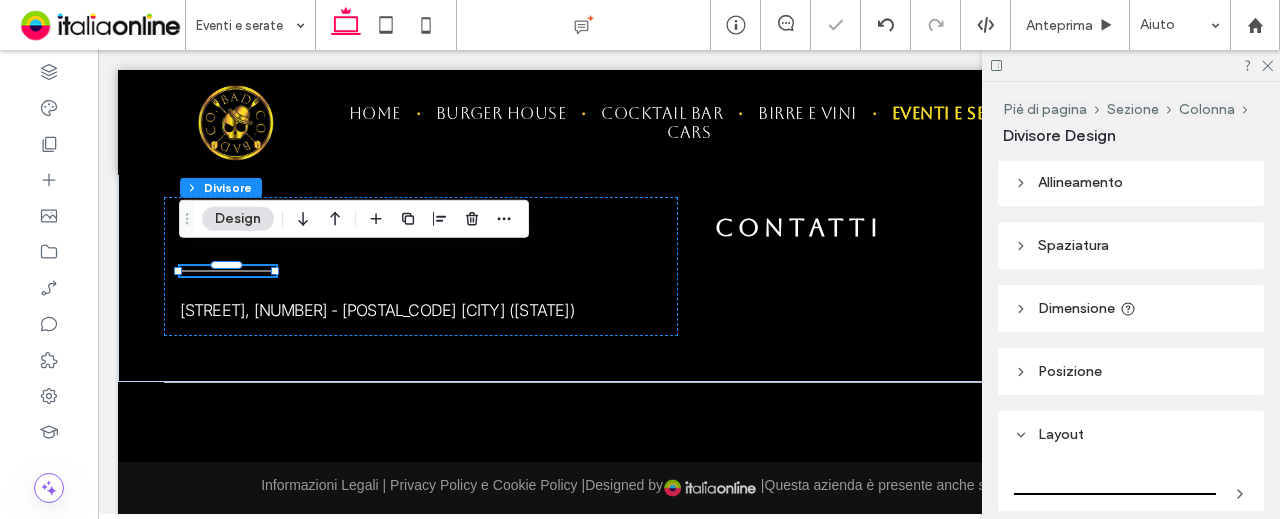scroll, scrollTop: 0, scrollLeft: 0, axis: both 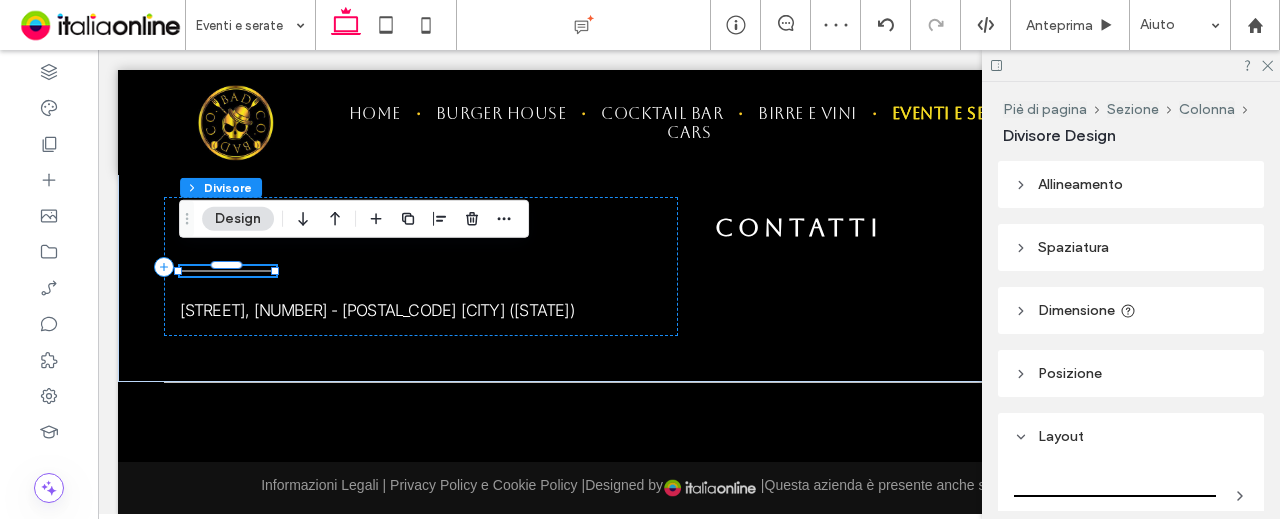 click on "Design" at bounding box center (238, 219) 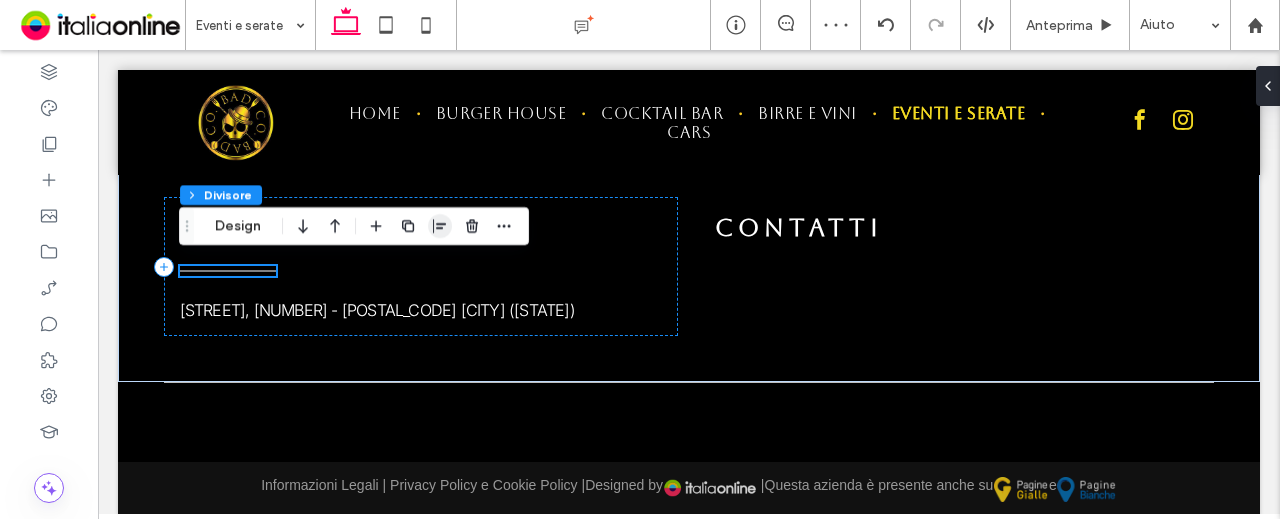 scroll, scrollTop: 1709, scrollLeft: 0, axis: vertical 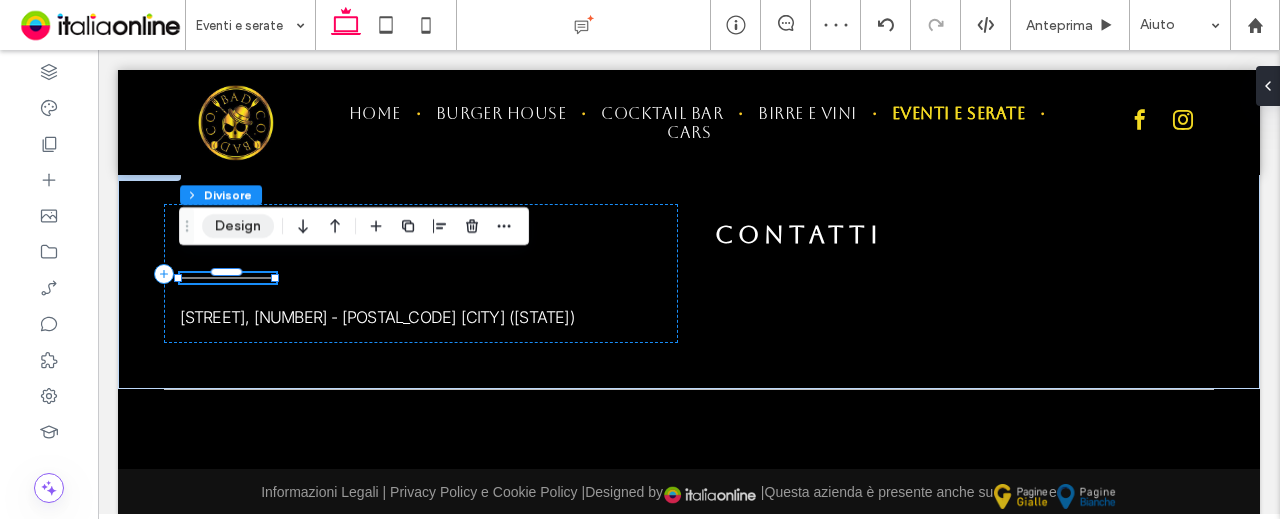 drag, startPoint x: 234, startPoint y: 220, endPoint x: 254, endPoint y: 227, distance: 21.189621 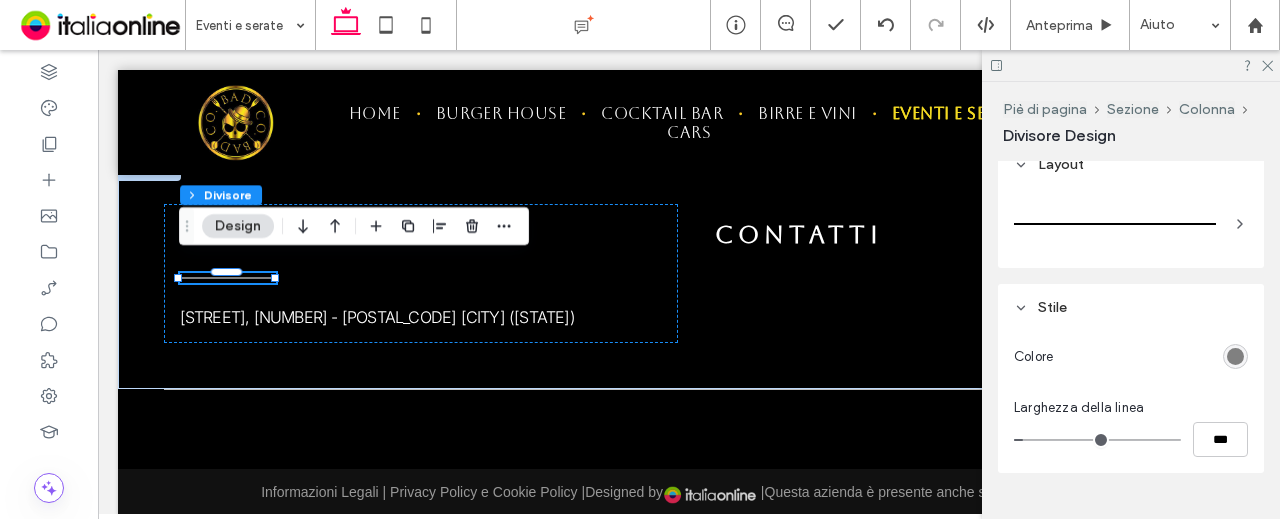scroll, scrollTop: 311, scrollLeft: 0, axis: vertical 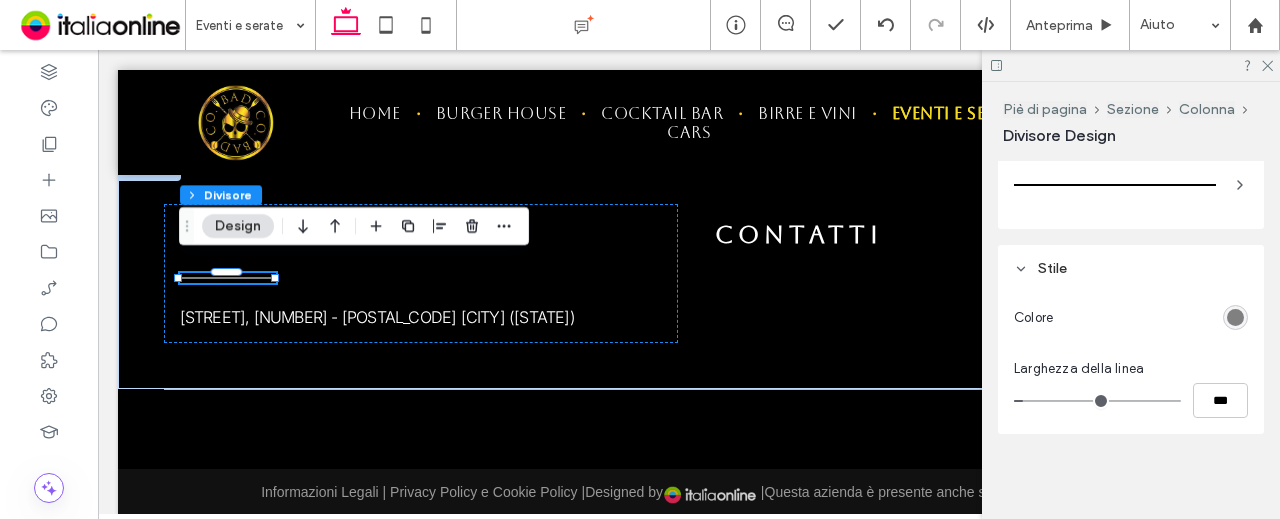click at bounding box center (1235, 317) 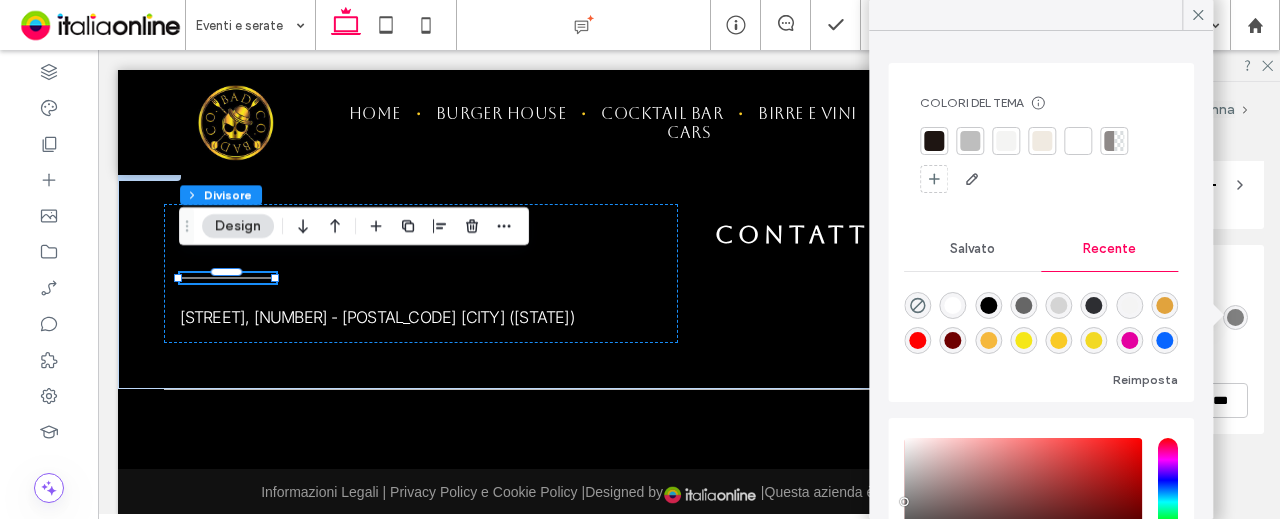 click on "Salvato" at bounding box center [972, 249] 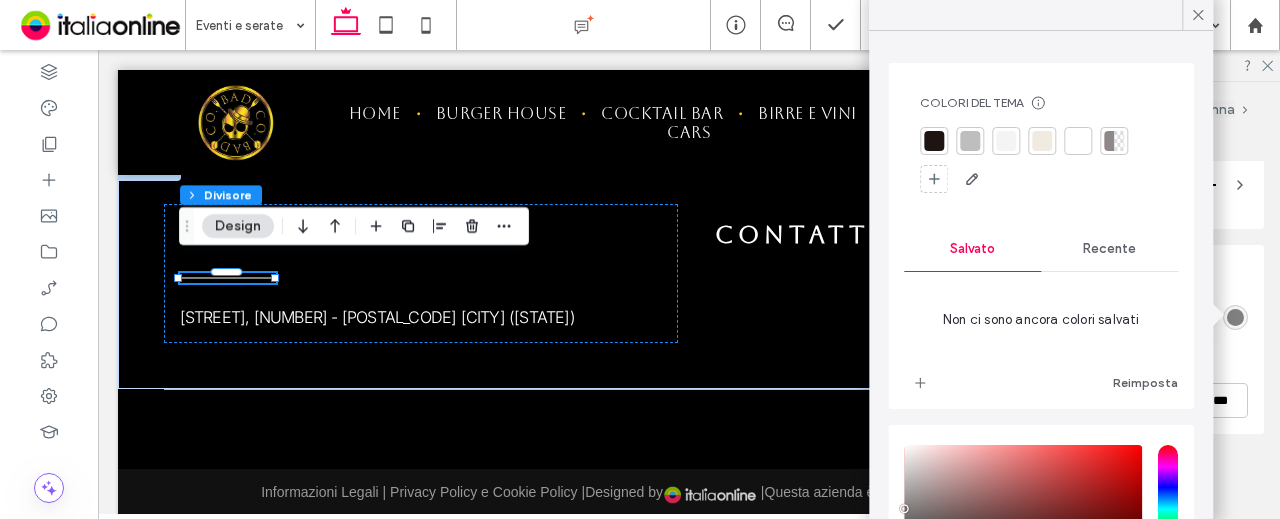 click on "Recente" at bounding box center [1109, 249] 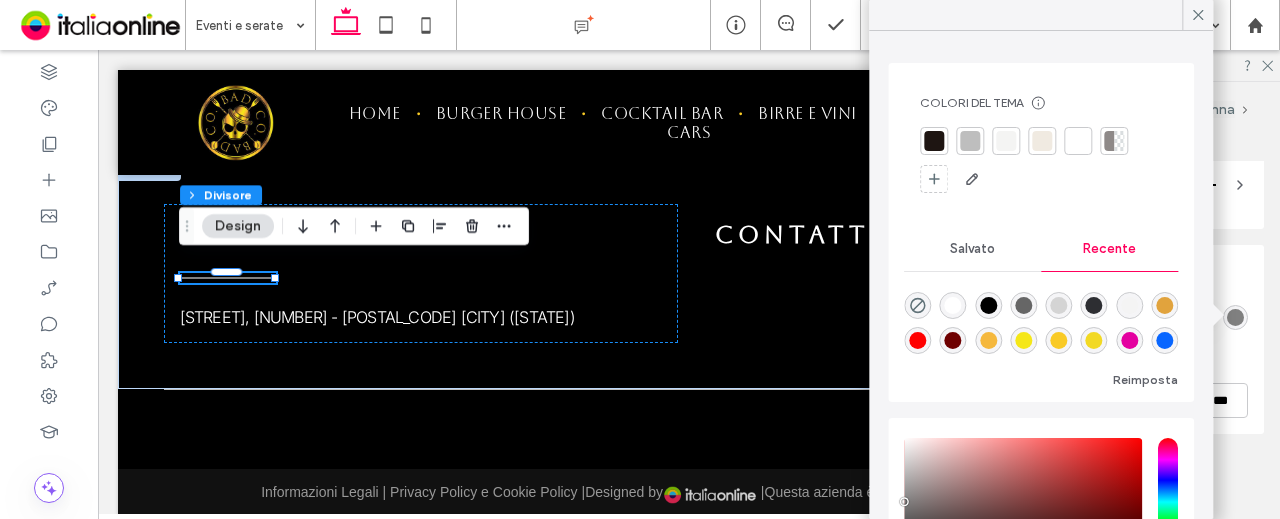 scroll, scrollTop: 32, scrollLeft: 0, axis: vertical 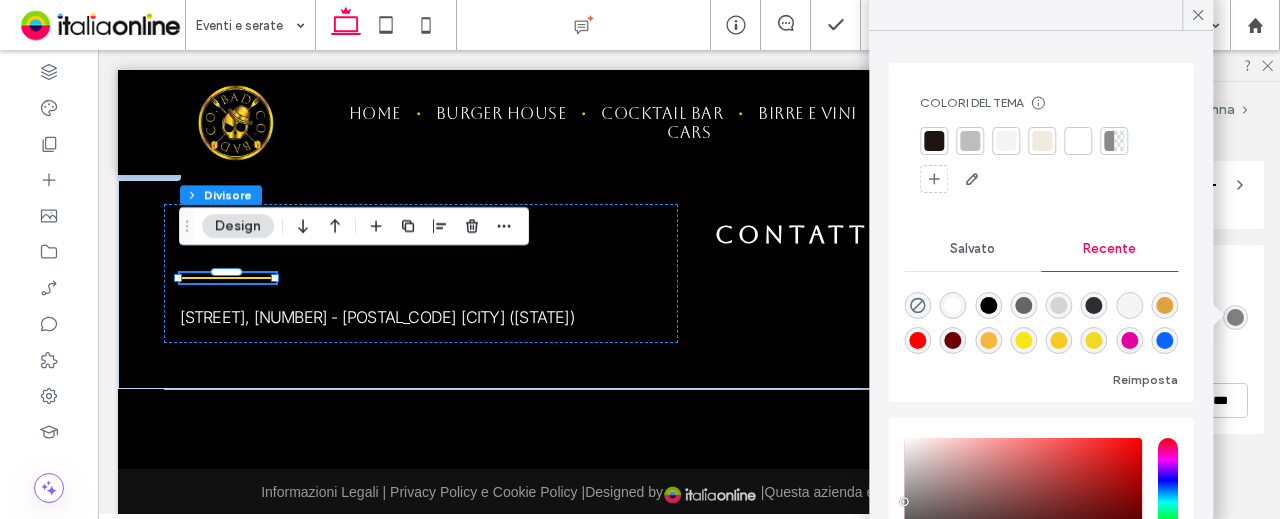 type on "*******" 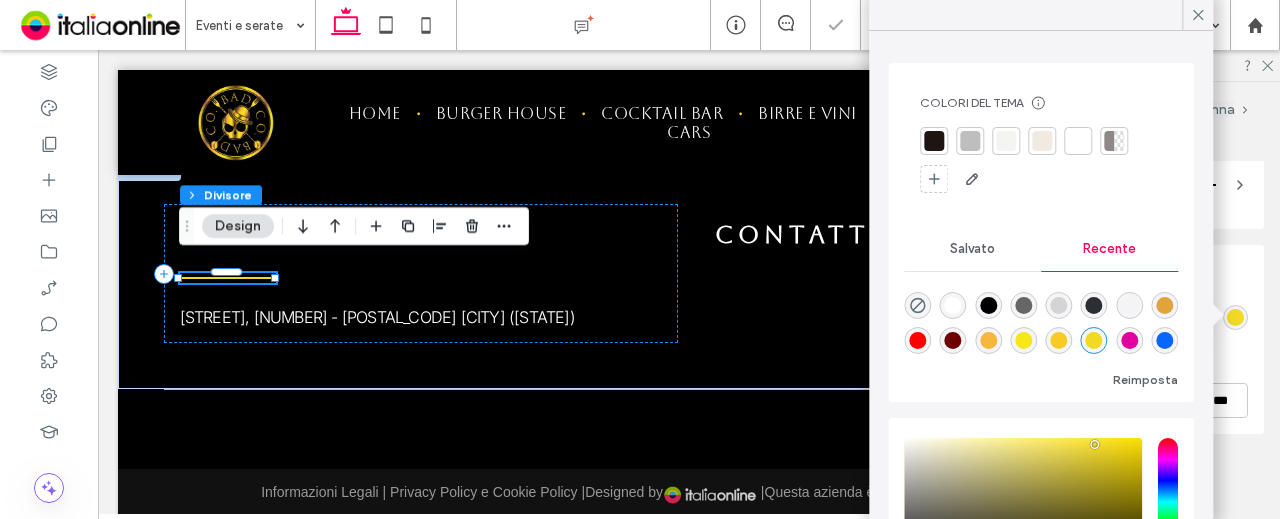 click on "Piè di pagina Sezione Colonna Divisore Design Allineamento Spaziatura Imposta i margini e la spaziatura interna 0px 0% 0px 0% * px 0px * px 0px Reimposta spaziatura interna Dimensione Larghezza ** % Altezza A Altre opzioni di dimensione Posizione Tipo di posizione Predefinito Layout Stile Colore Larghezza della linea ***" at bounding box center [1131, 300] 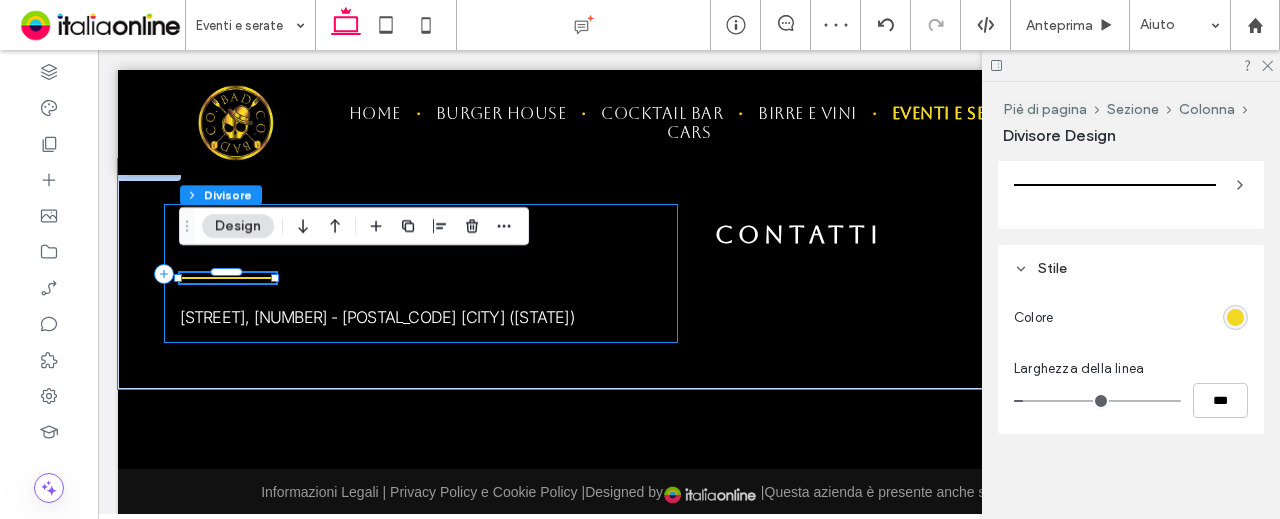 click on "Corso Verdese, 42 - 17014 Cairo Montenotte (SV)" at bounding box center (421, 317) 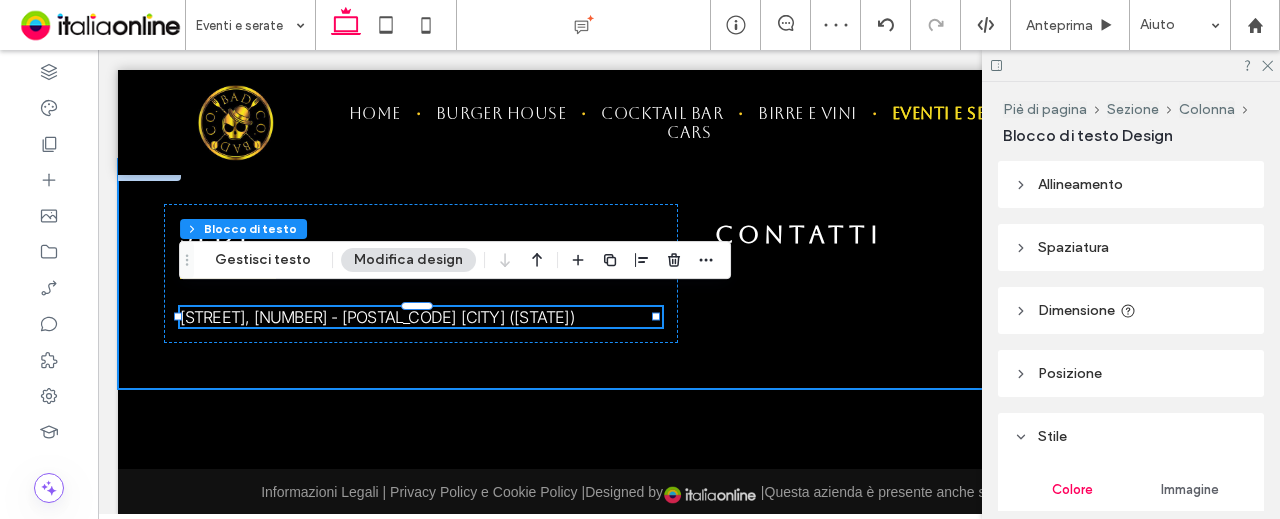 click on "SEDE
Corso Verdese, 42 - 17014 Cairo Montenotte (SV)
CONTATTI" at bounding box center [689, 274] 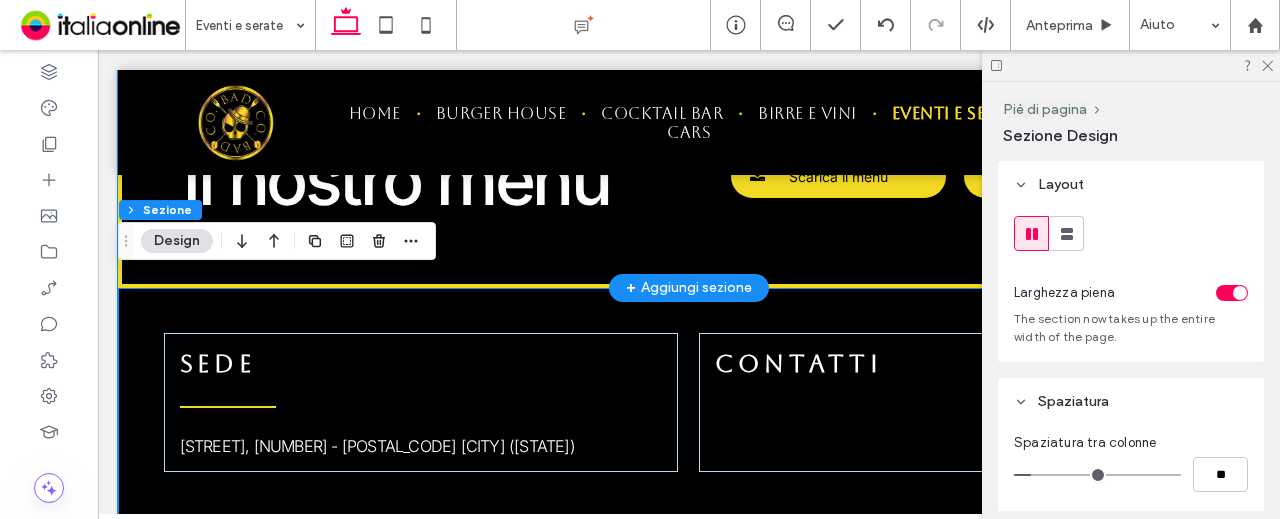 scroll, scrollTop: 1609, scrollLeft: 0, axis: vertical 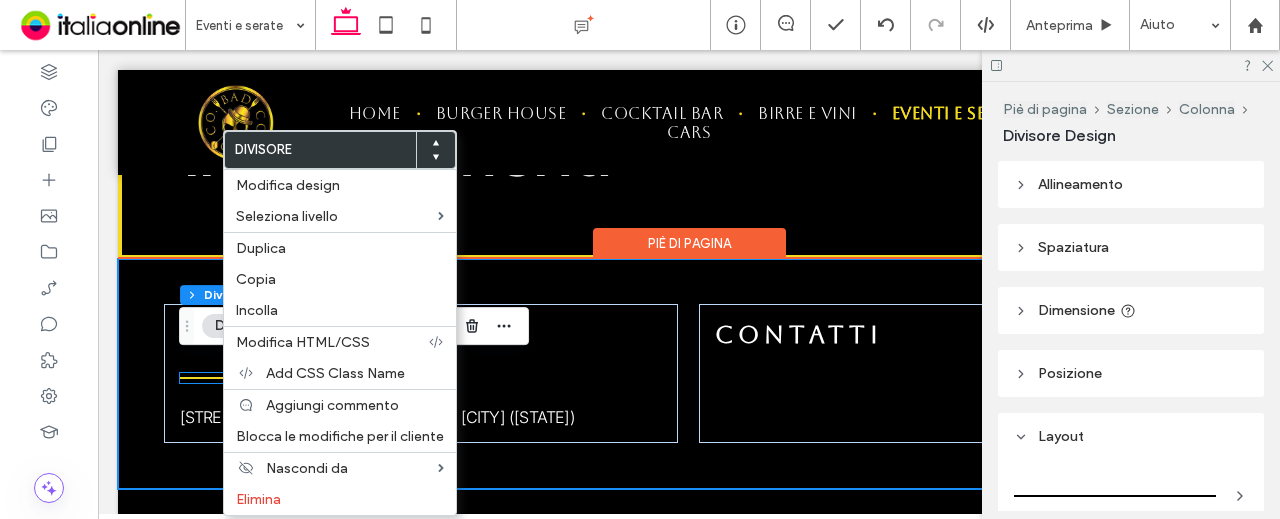 type on "*" 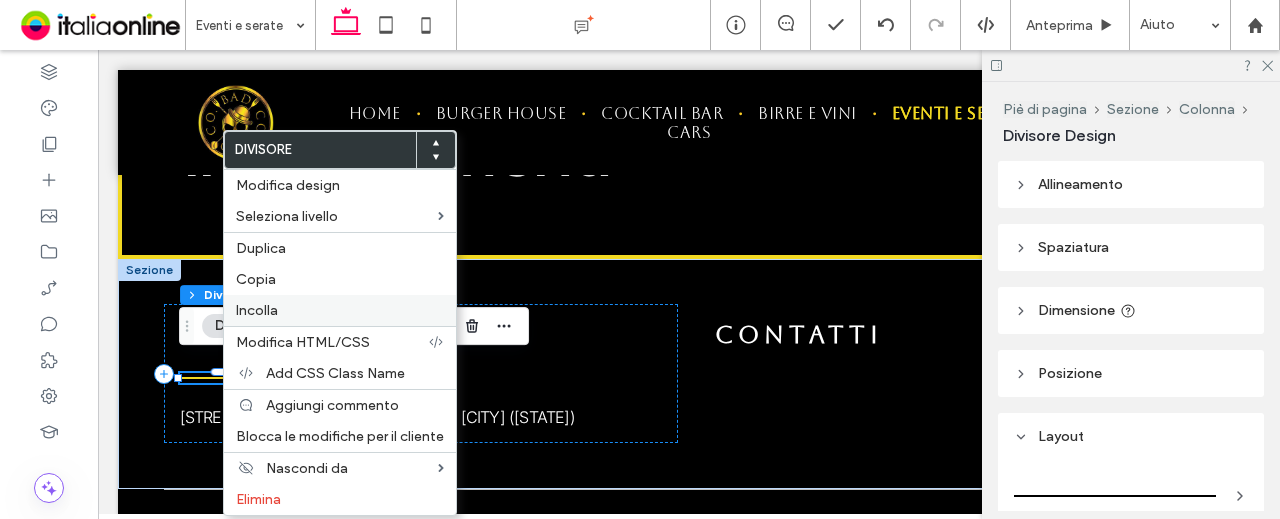 click on "Incolla" at bounding box center (340, 310) 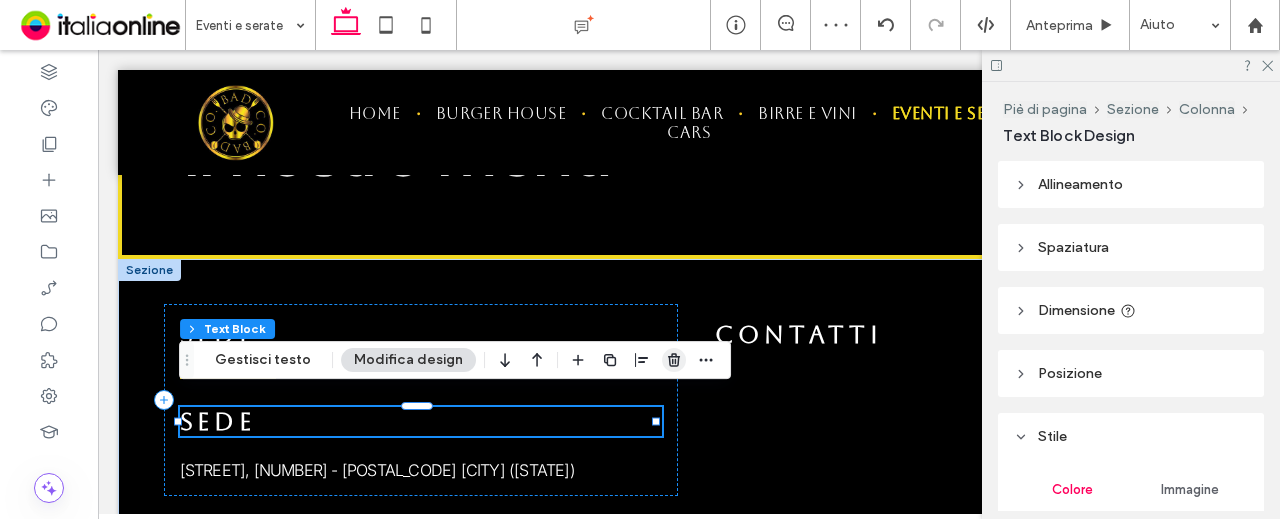 click 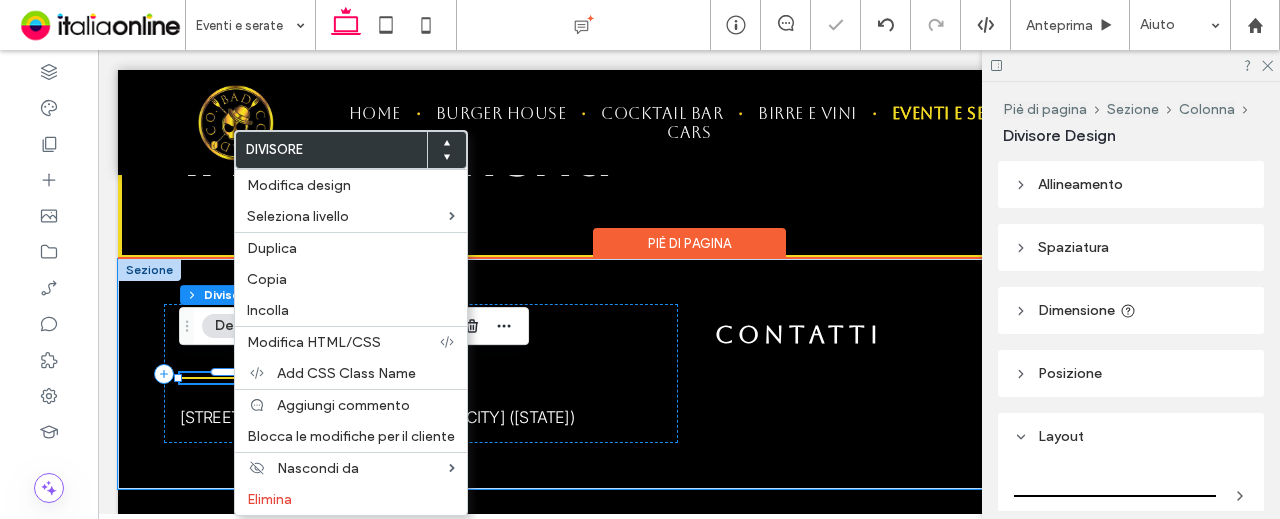 type on "*" 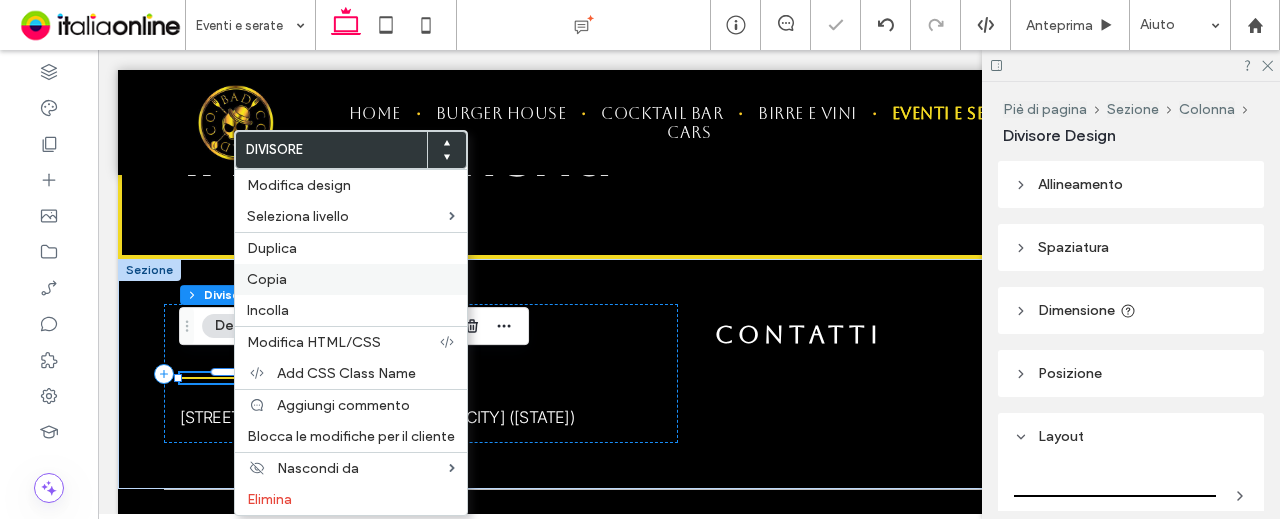 click on "Copia" at bounding box center (351, 279) 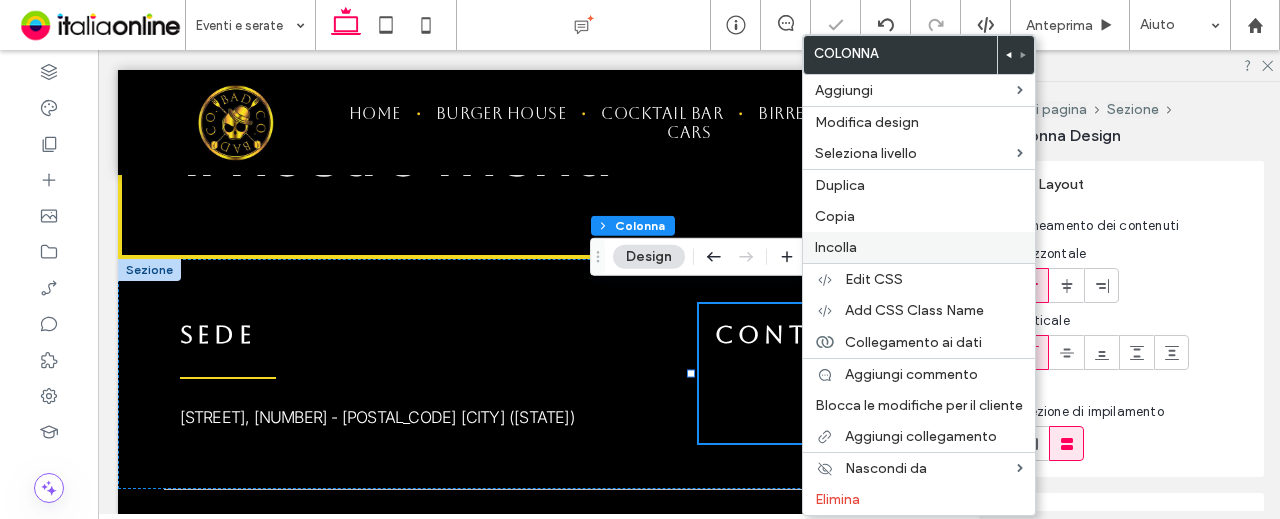 click on "Incolla" at bounding box center (919, 247) 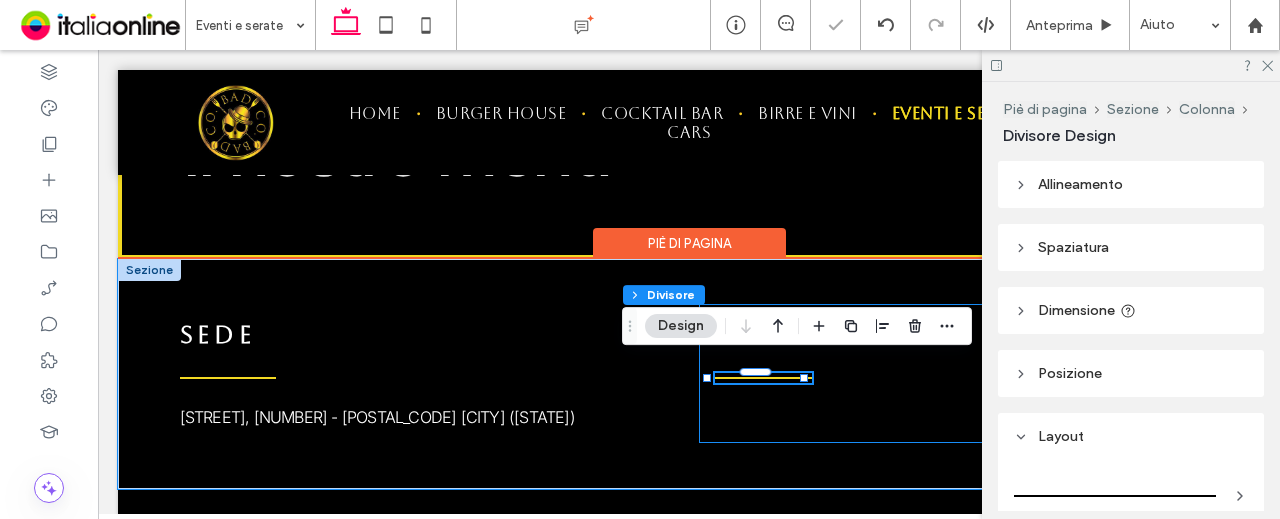 click on "CONTATTI" at bounding box center [956, 373] 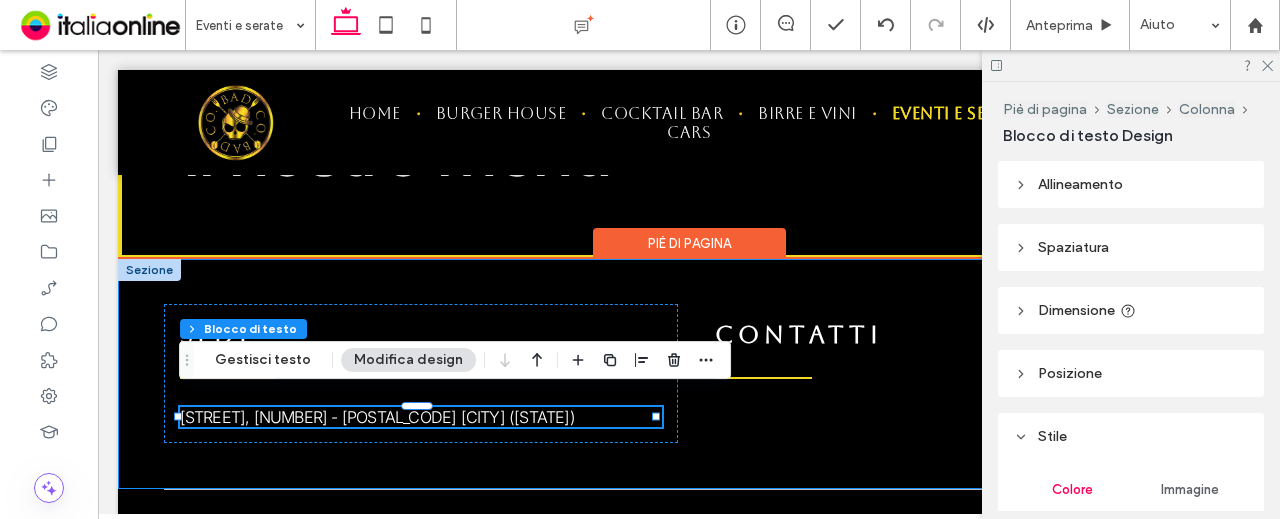 click on "SEDE
Corso Verdese, 42 - 17014 Cairo Montenotte (SV)
CONTATTI" at bounding box center [689, 374] 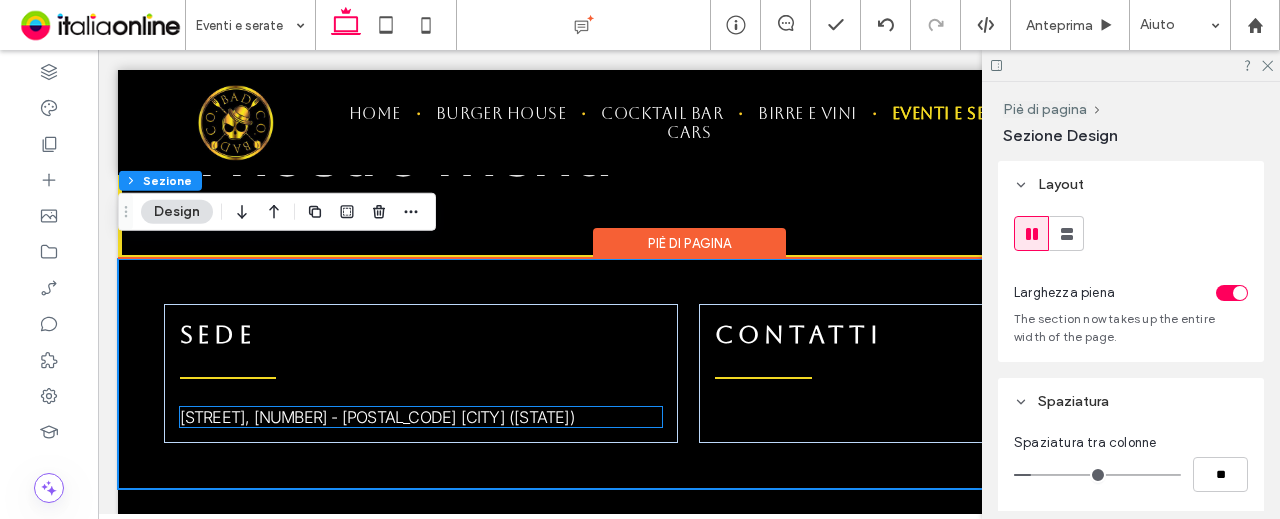 click on "Corso Verdese, 42 - 17014 Cairo Montenotte (SV)" at bounding box center [377, 417] 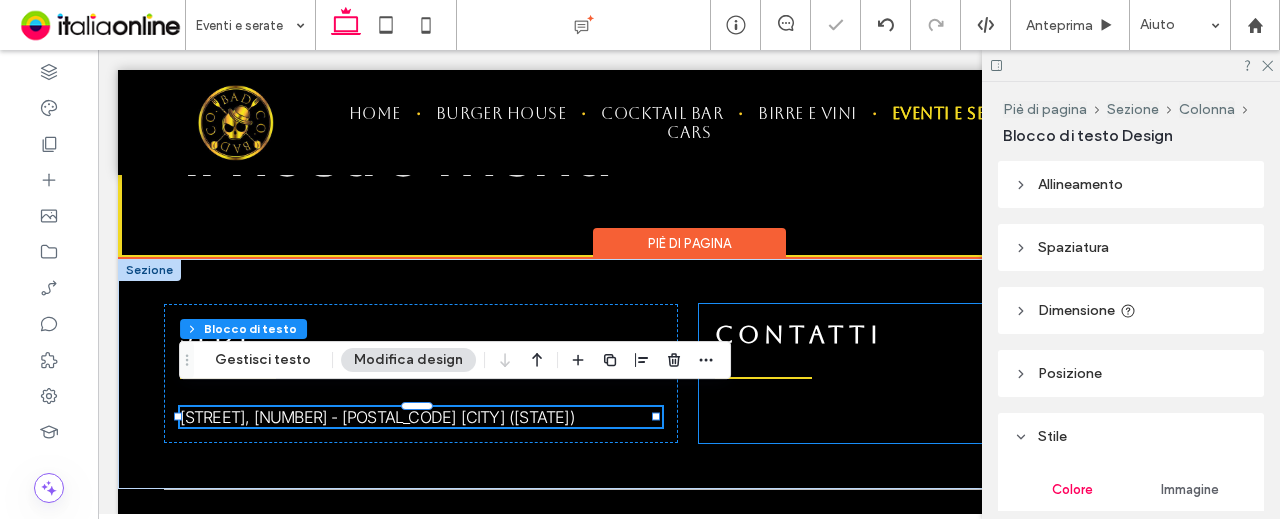 click on "CONTATTI" at bounding box center (956, 373) 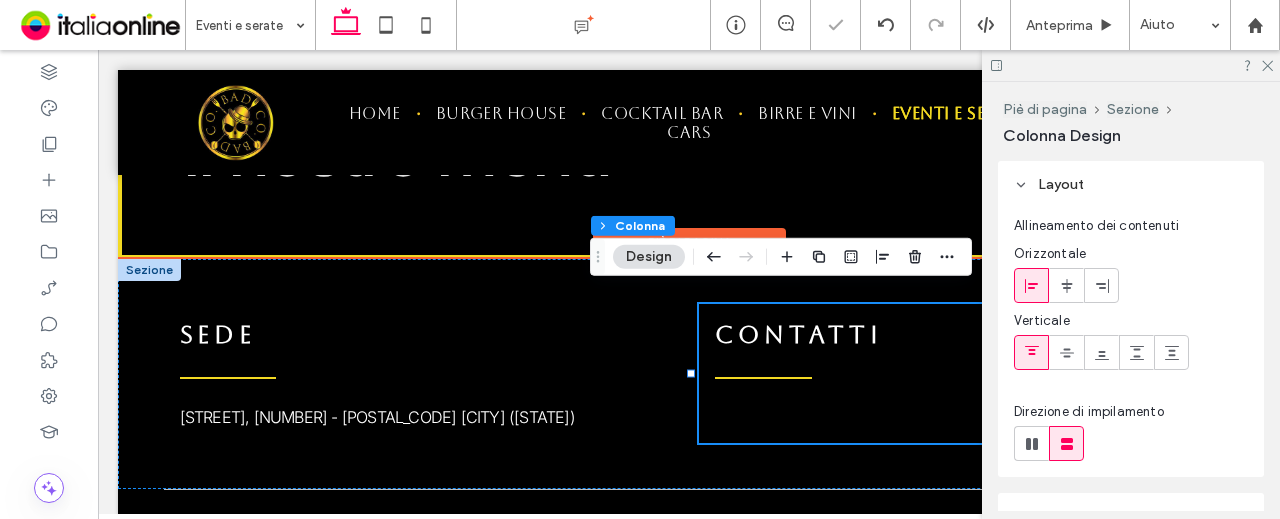 click on "CONTATTI" at bounding box center (956, 373) 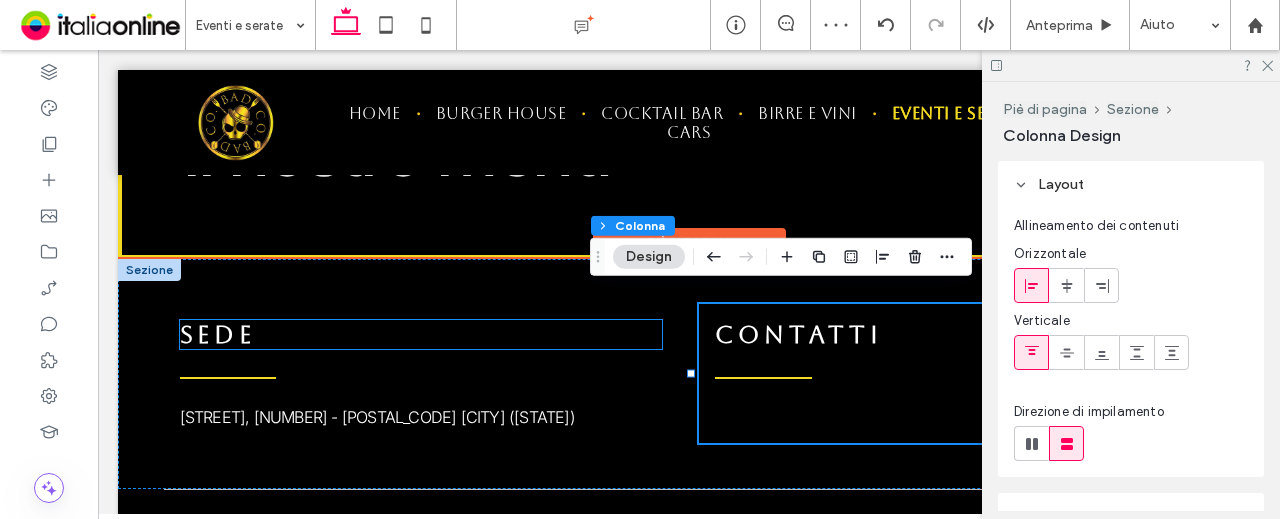 click on "SEDE" at bounding box center (421, 334) 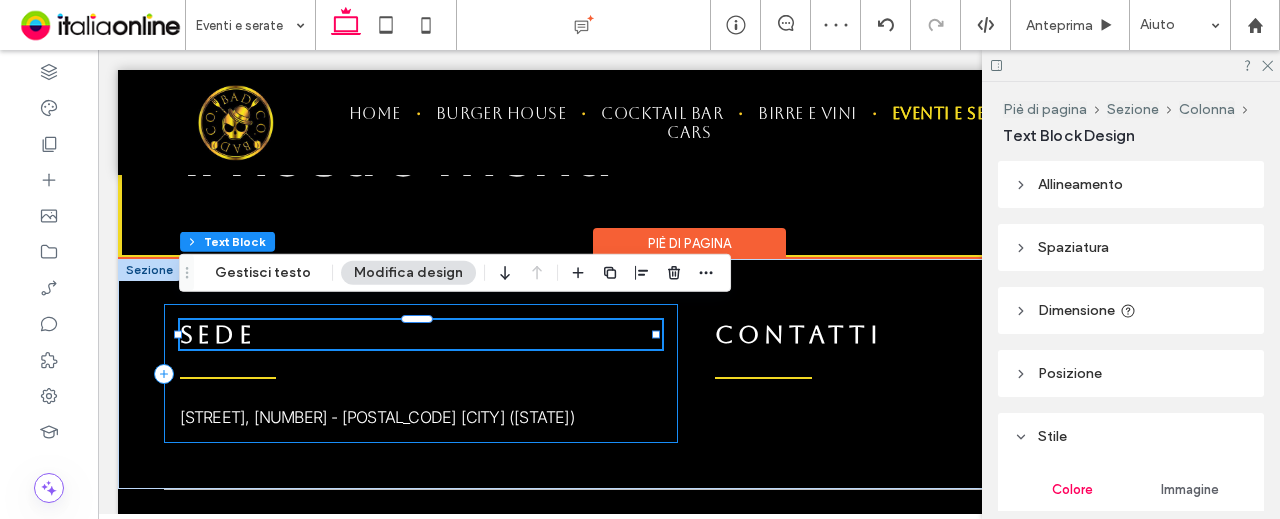 click on "Corso Verdese, 42 - 17014 Cairo Montenotte (SV)" at bounding box center (377, 417) 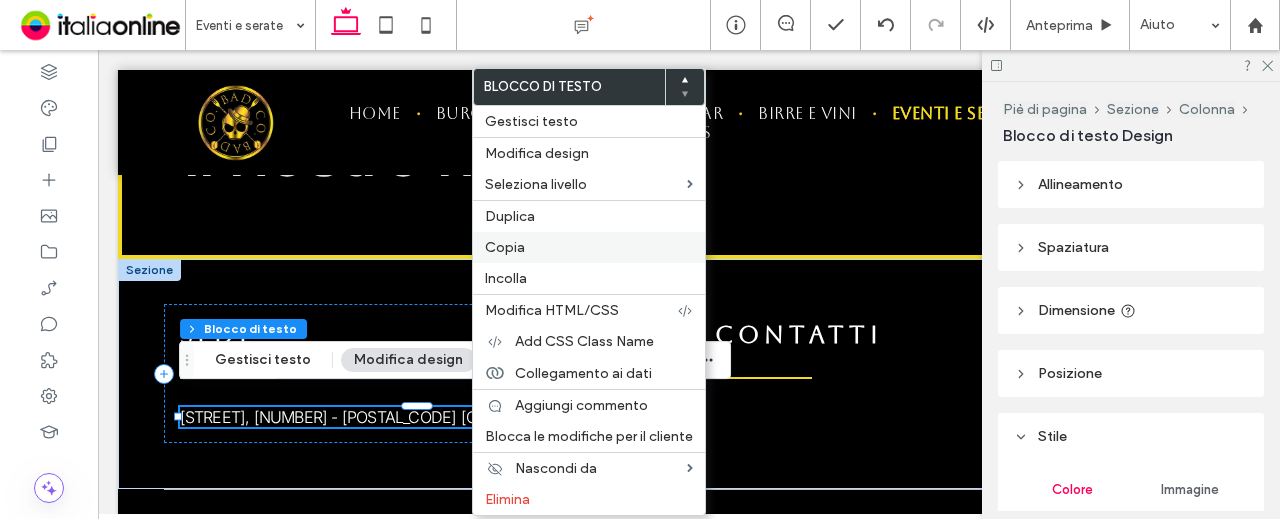 click on "Copia" at bounding box center (589, 247) 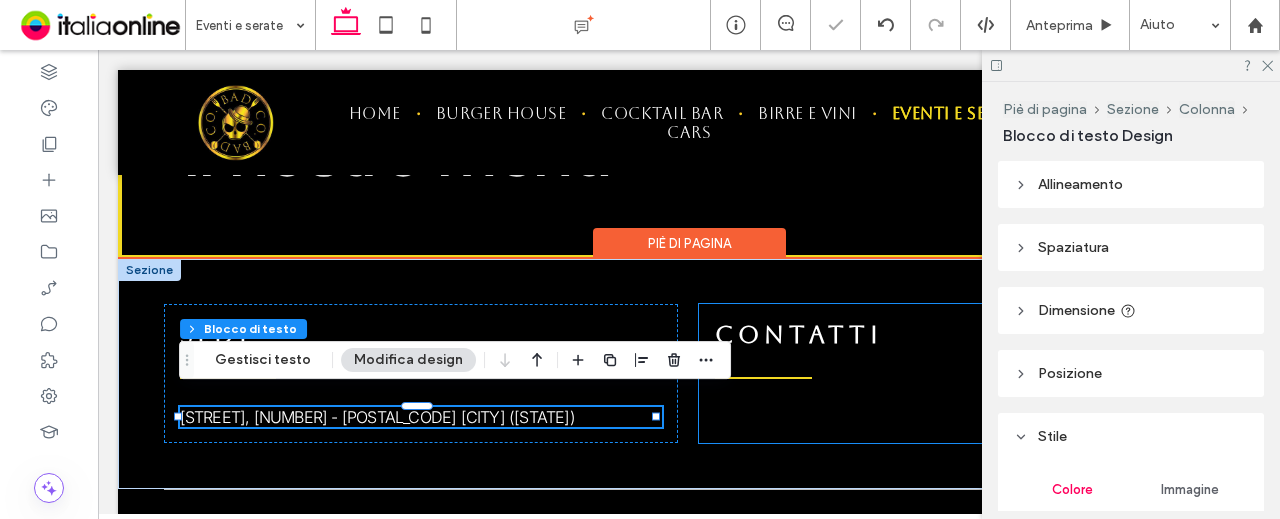 click on "CONTATTI" at bounding box center [956, 373] 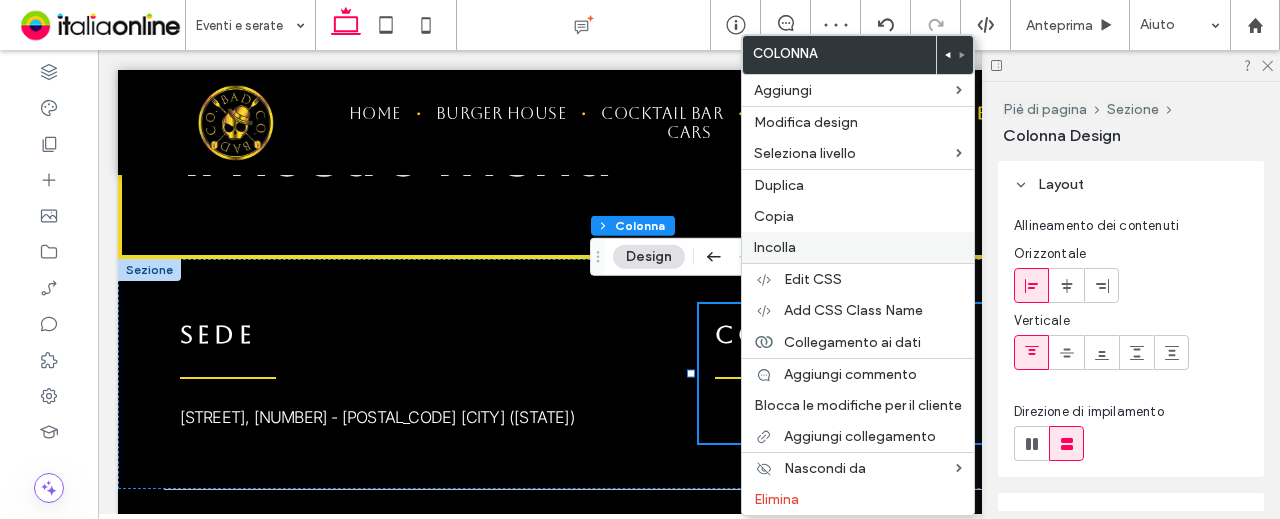 click on "Incolla" at bounding box center (775, 247) 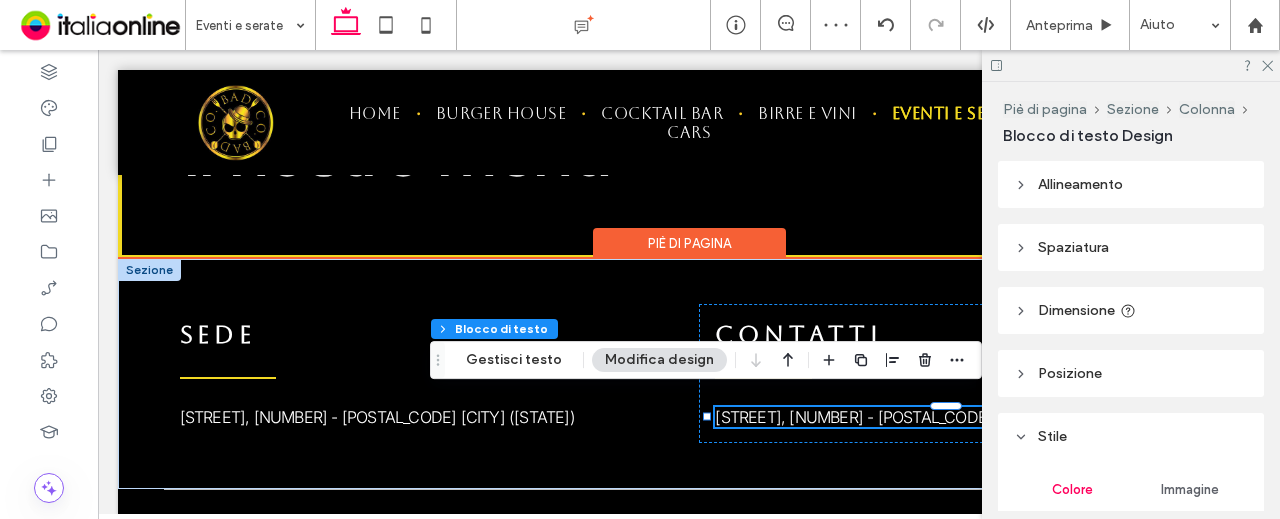 click on "Corso Verdese, 42 - 17014 Cairo Montenotte (SV)" at bounding box center [912, 417] 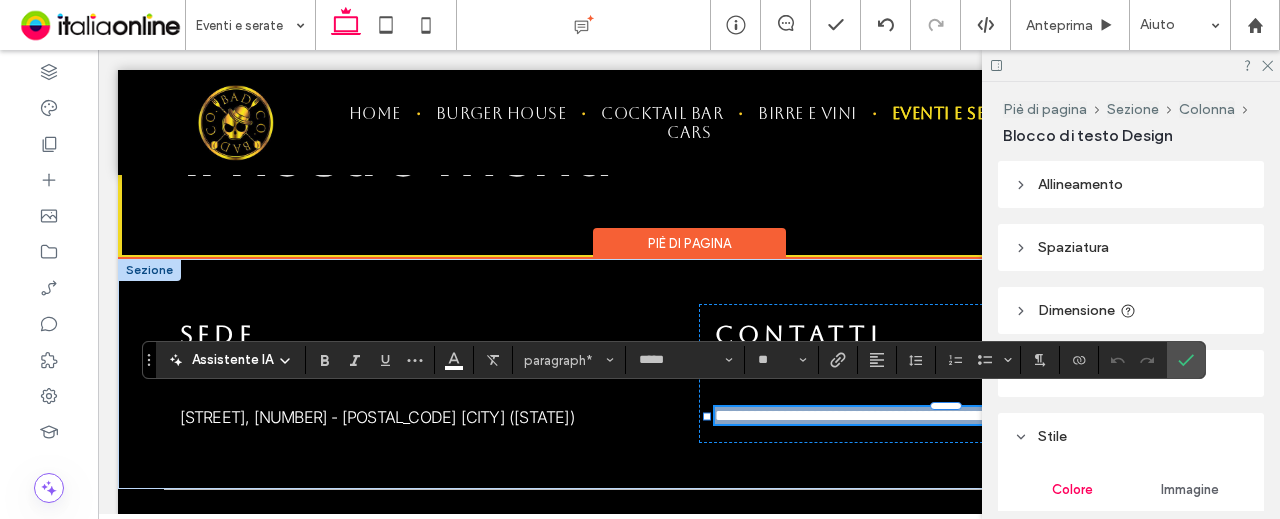 click on "**********" at bounding box center (857, 415) 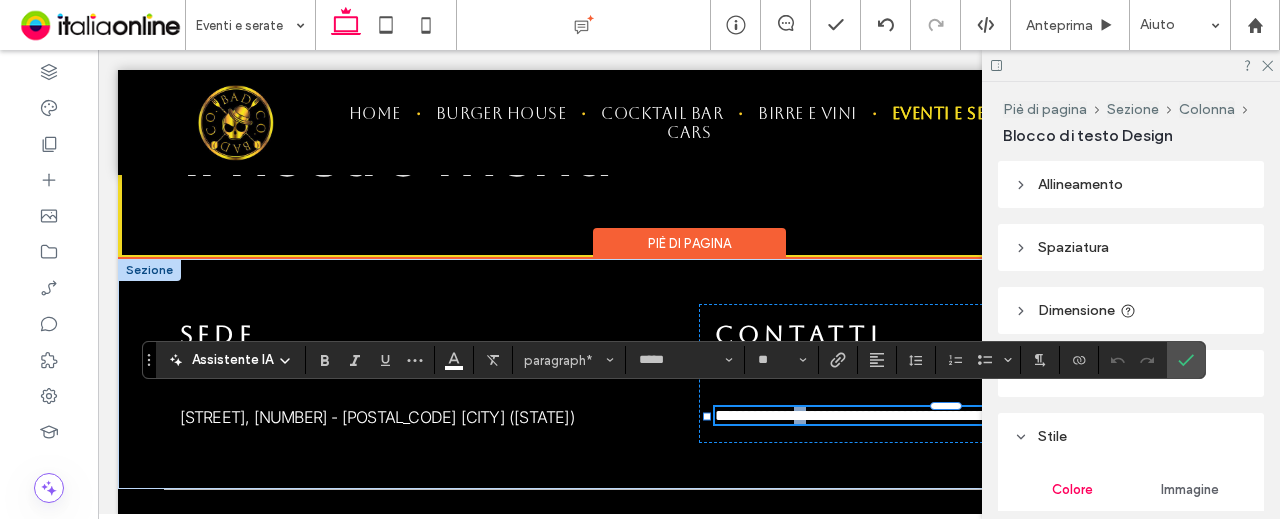 click on "**********" at bounding box center [857, 415] 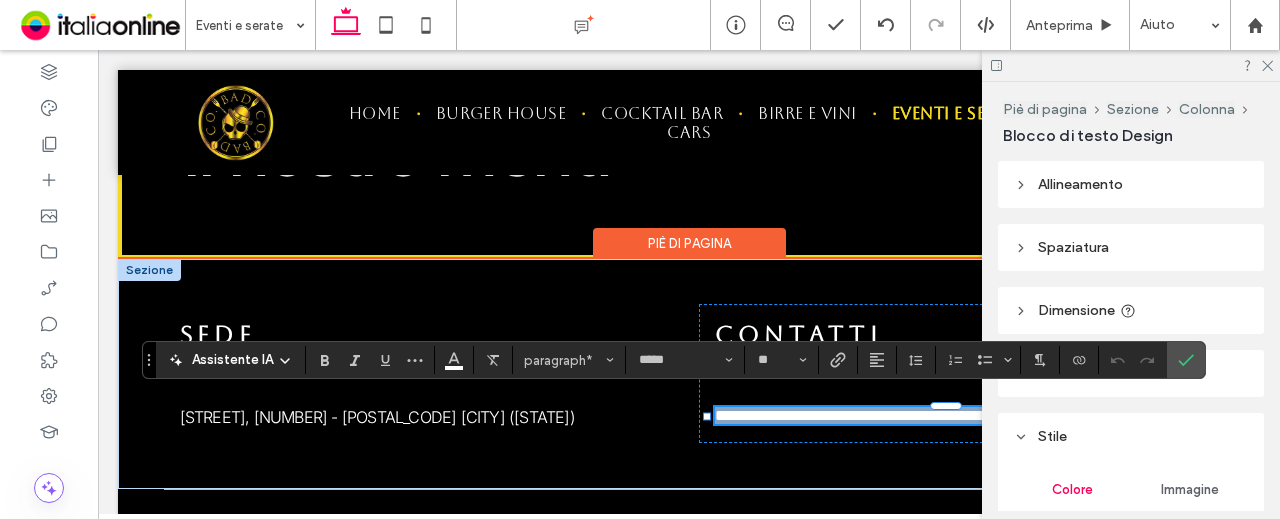 click on "**********" at bounding box center (857, 415) 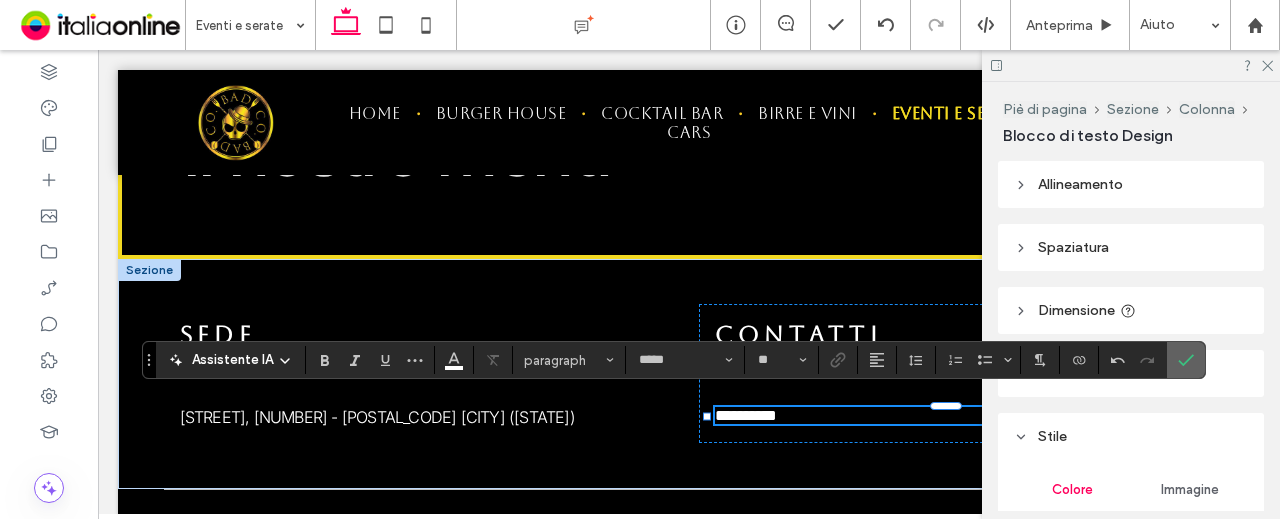 click 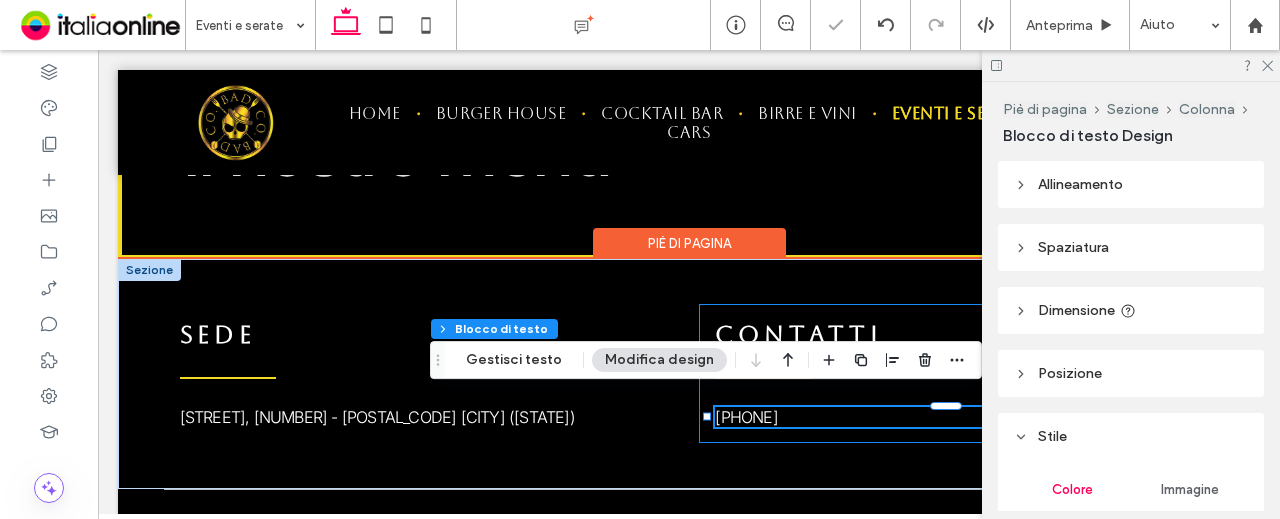 click on "CONTATTI 0192047081" at bounding box center [956, 373] 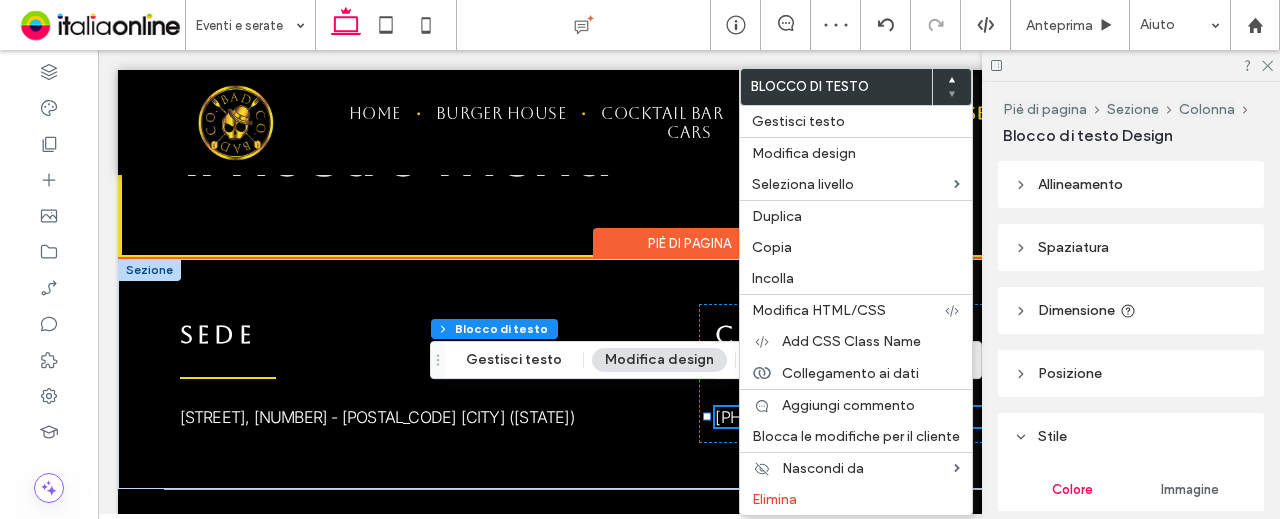 click on "0192047081" at bounding box center (746, 417) 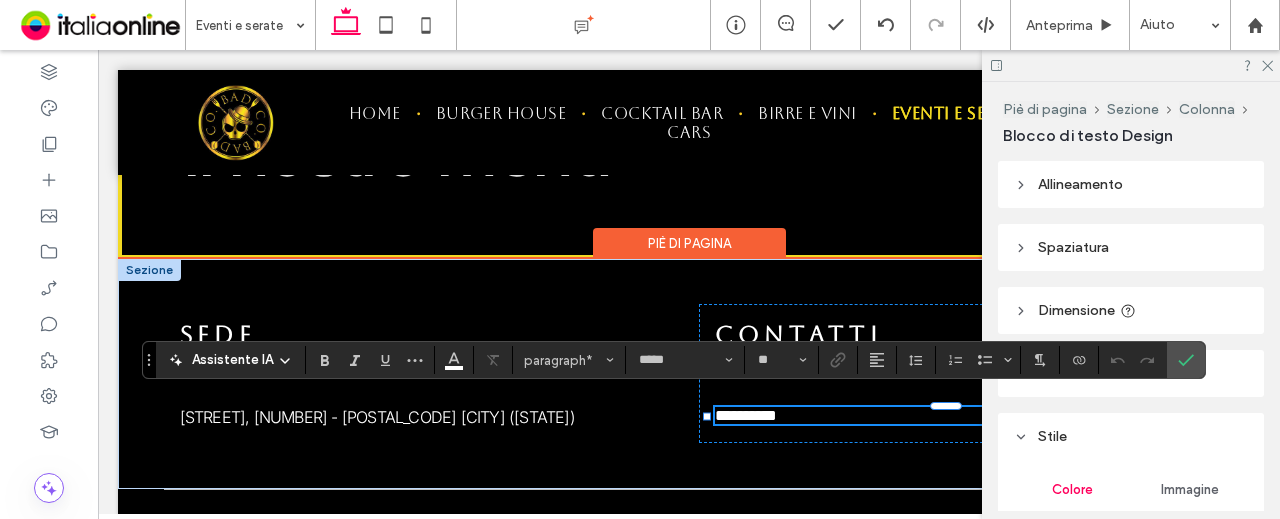 click on "**********" at bounding box center (746, 415) 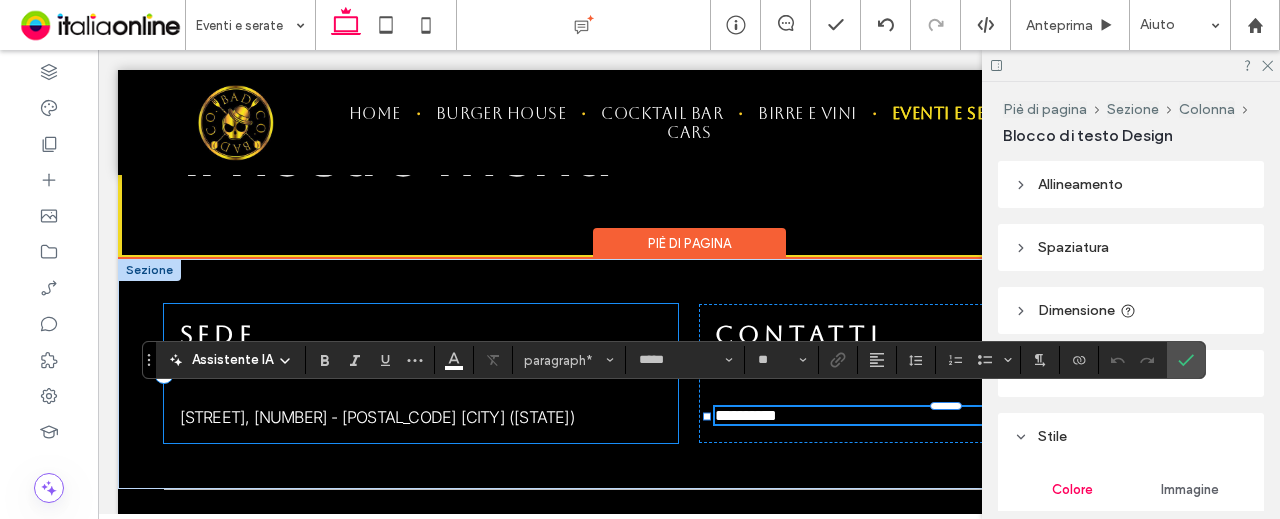 type 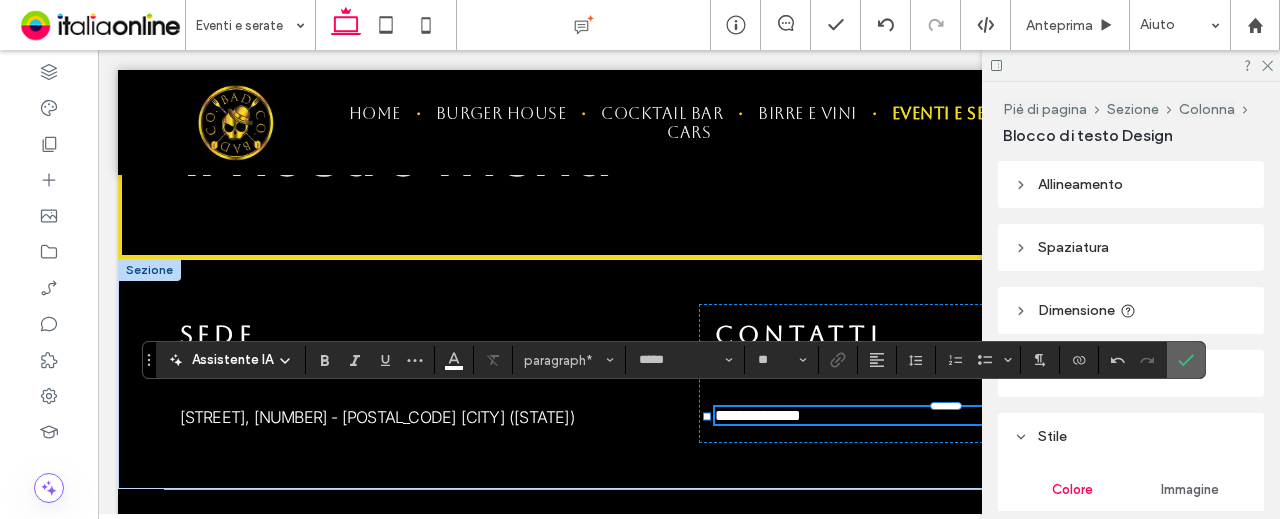 click 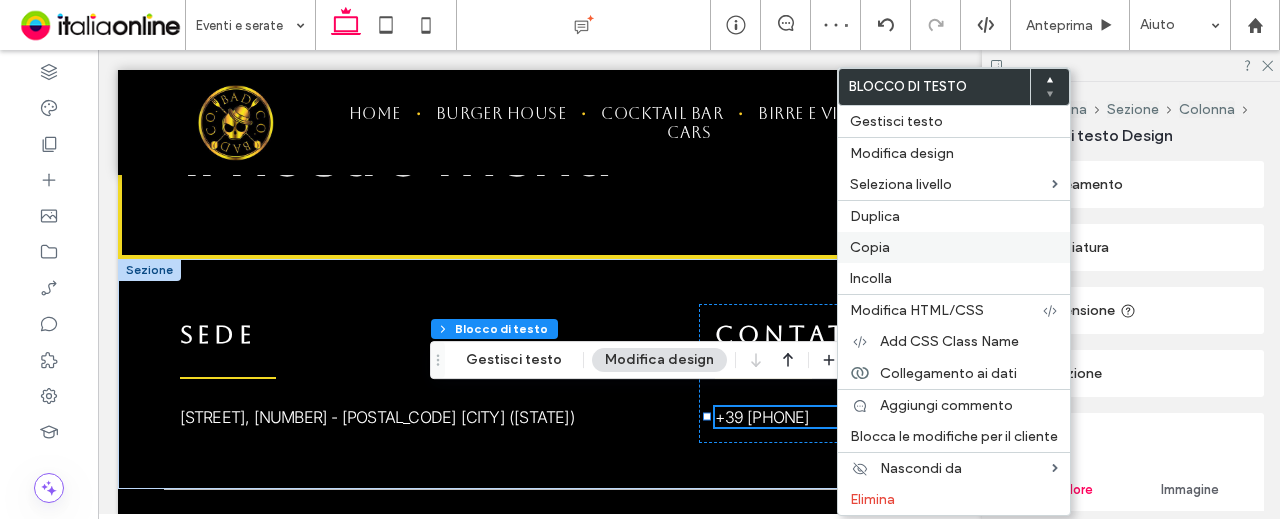 click on "Copia" at bounding box center [954, 247] 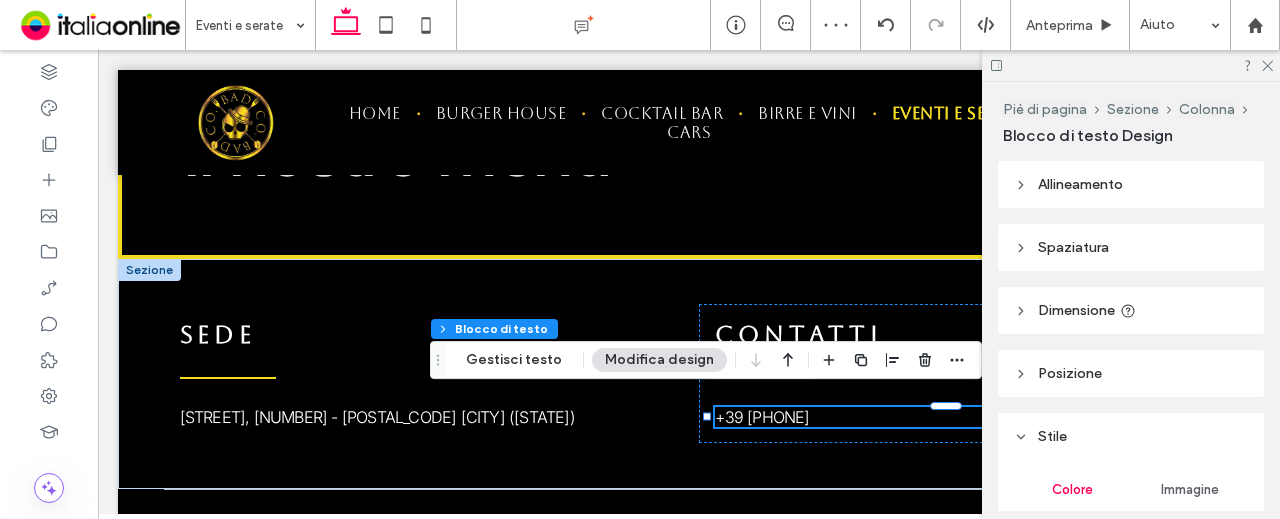 drag, startPoint x: 876, startPoint y: 276, endPoint x: 796, endPoint y: 409, distance: 155.20631 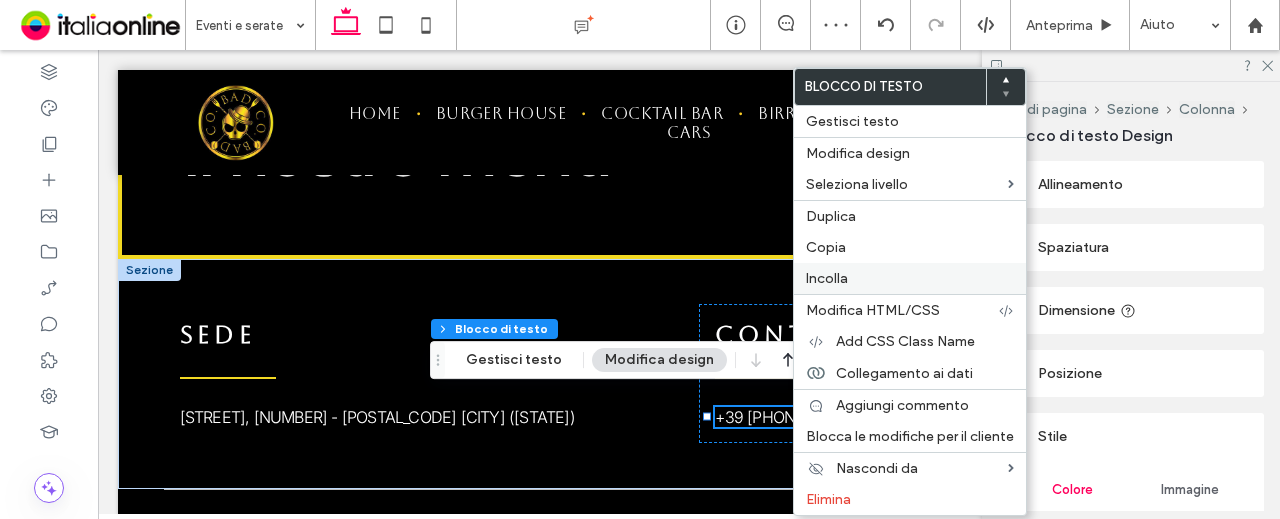 click on "Incolla" at bounding box center (910, 278) 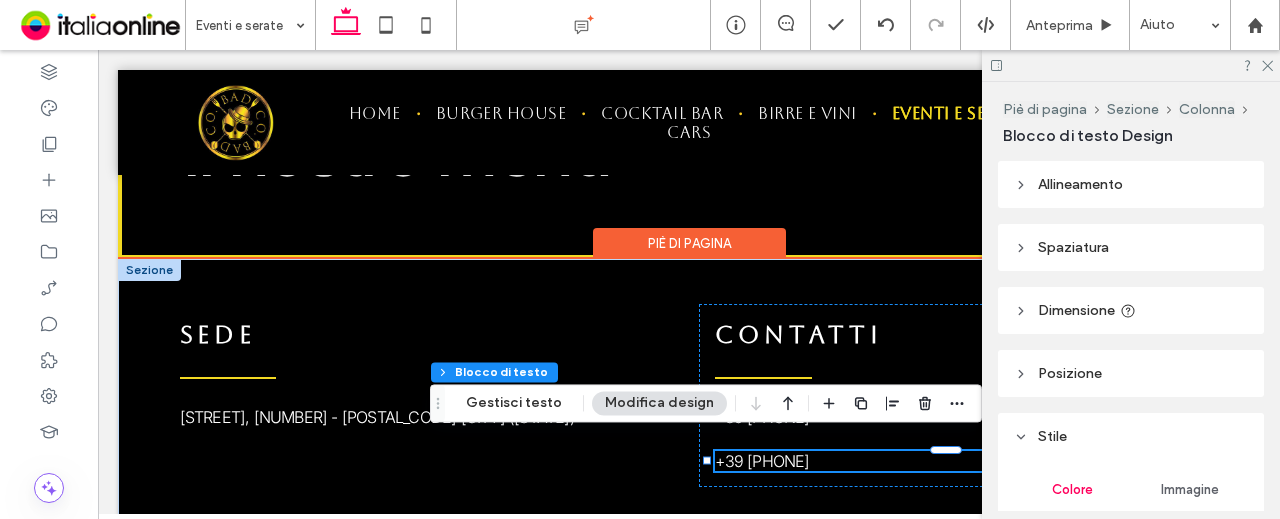 click on "+39 0192047081" at bounding box center [762, 461] 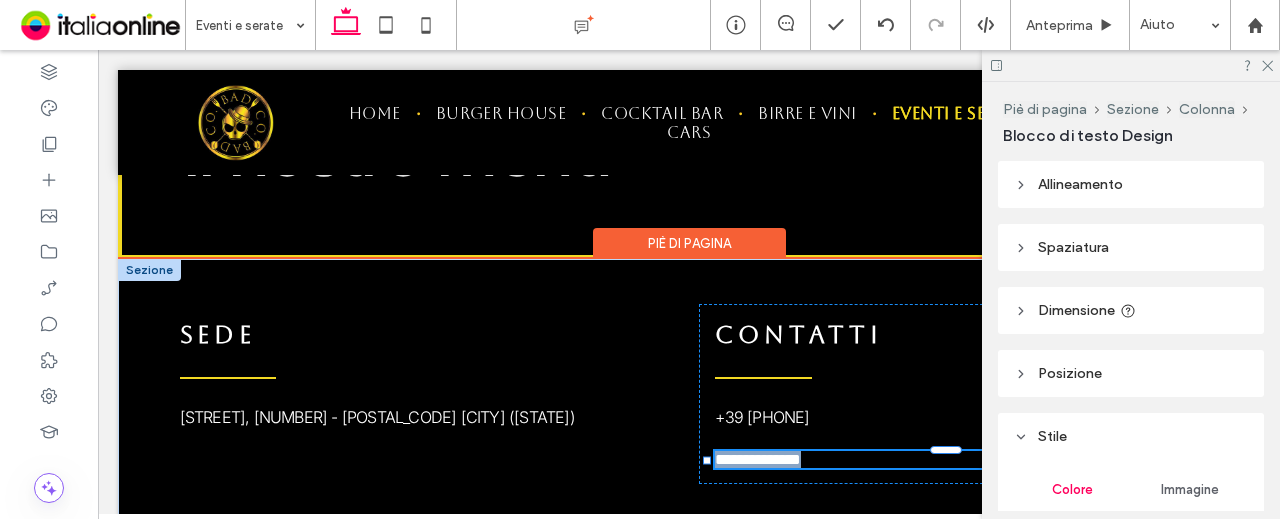 type on "*****" 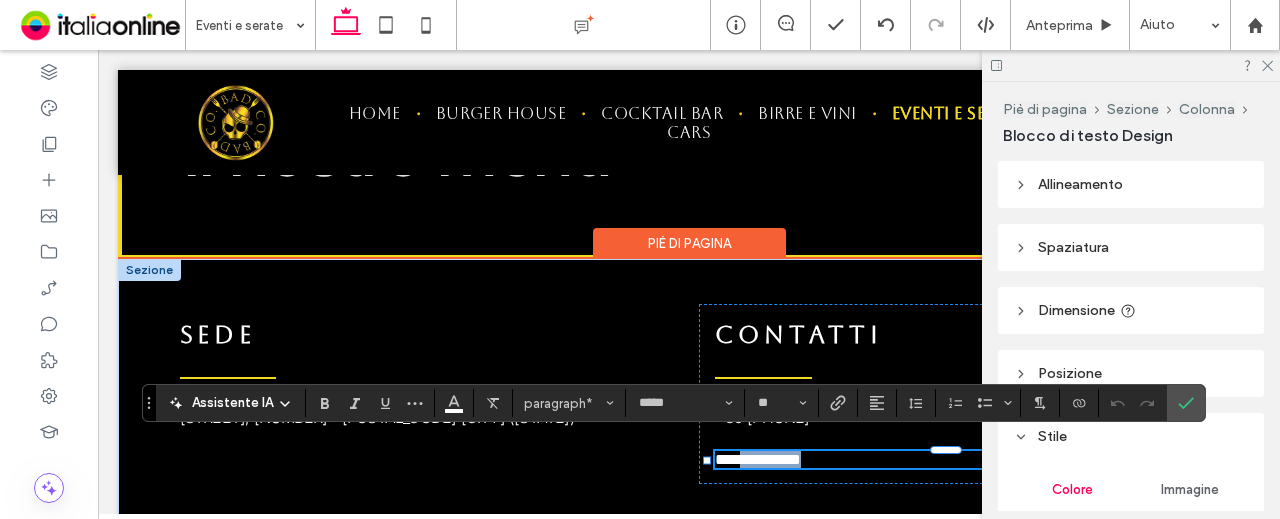 drag, startPoint x: 740, startPoint y: 441, endPoint x: 870, endPoint y: 445, distance: 130.06152 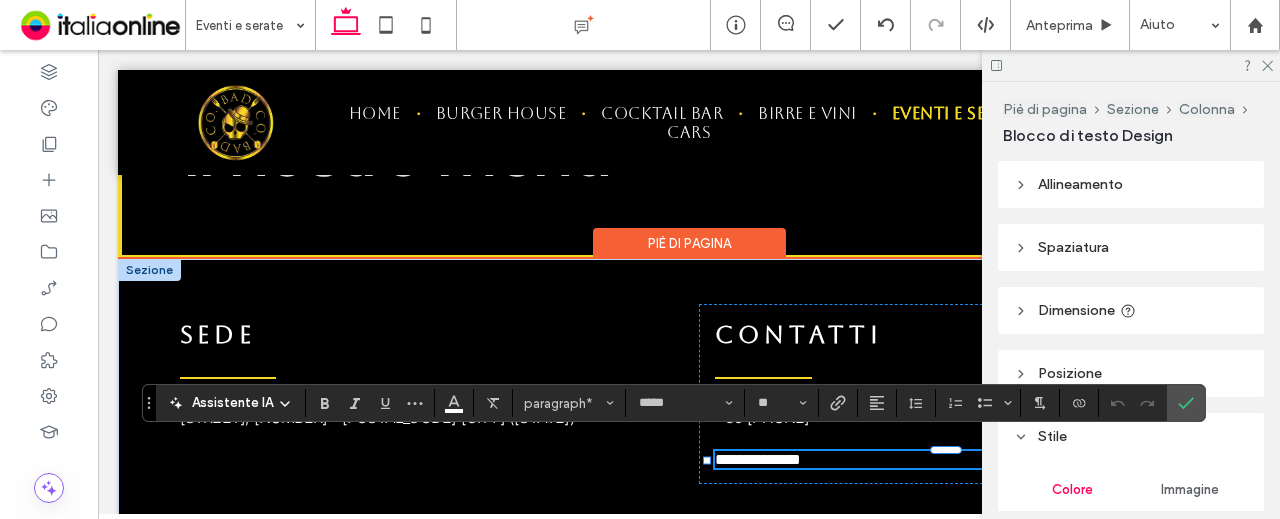 scroll, scrollTop: 0, scrollLeft: 0, axis: both 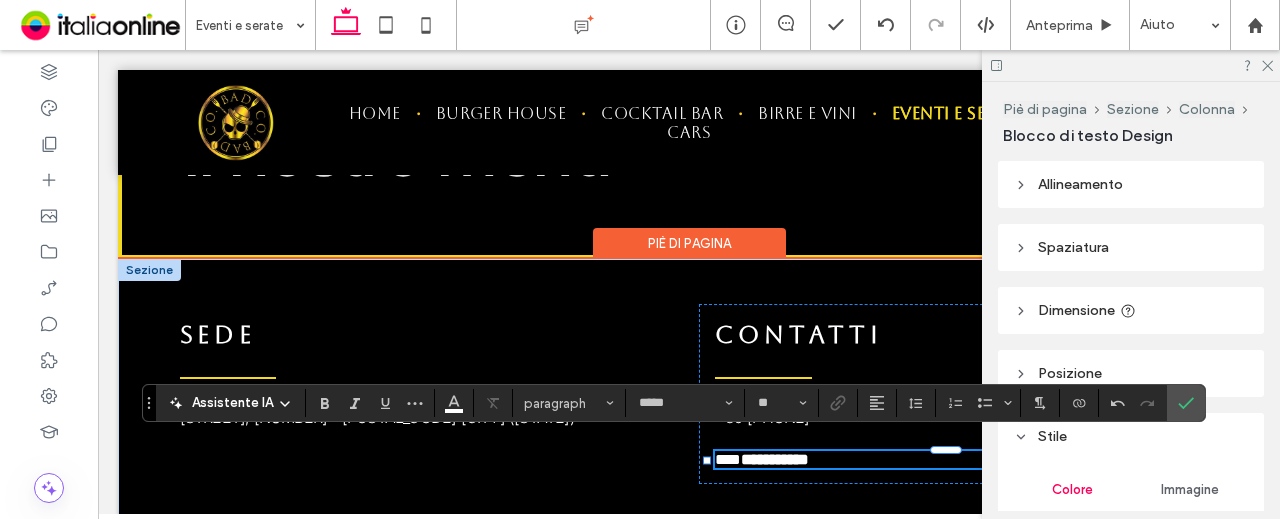 click on "**********" at bounding box center [775, 459] 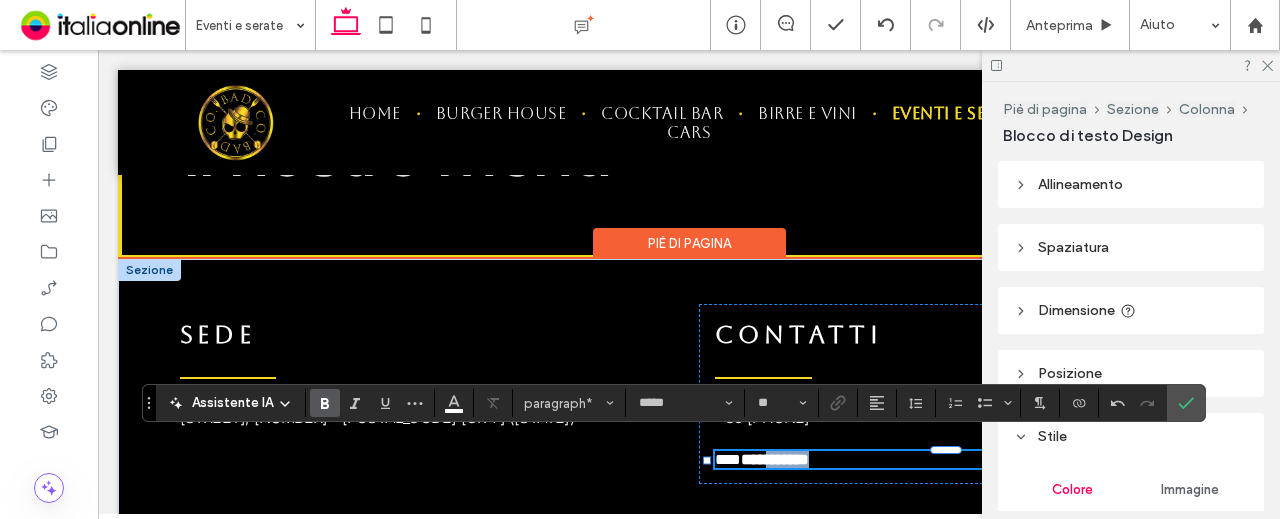 click on "**********" at bounding box center [775, 459] 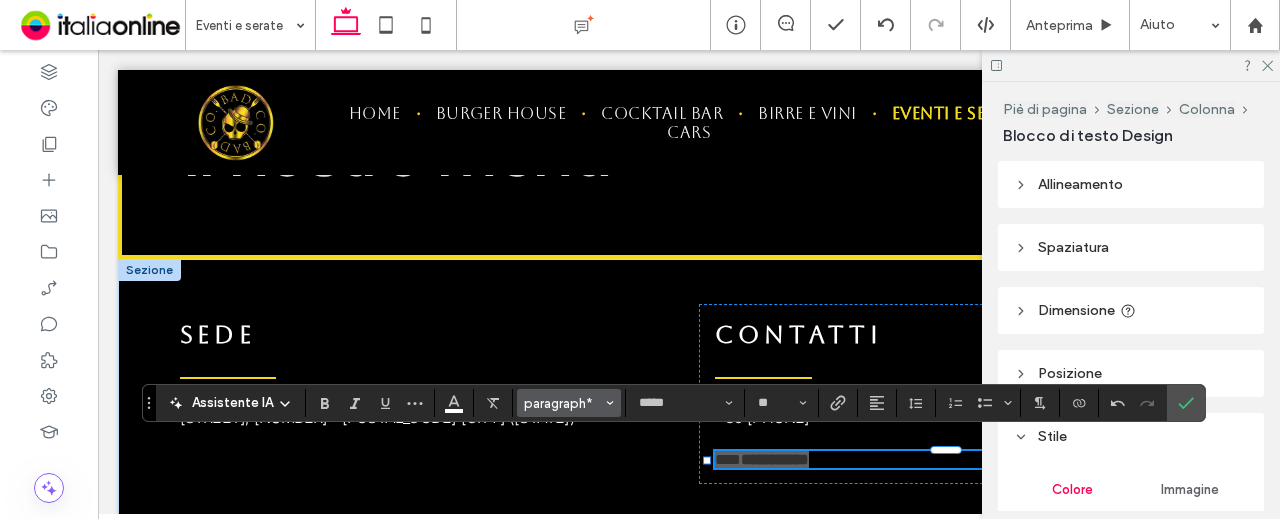 click on "paragraph*" at bounding box center (563, 403) 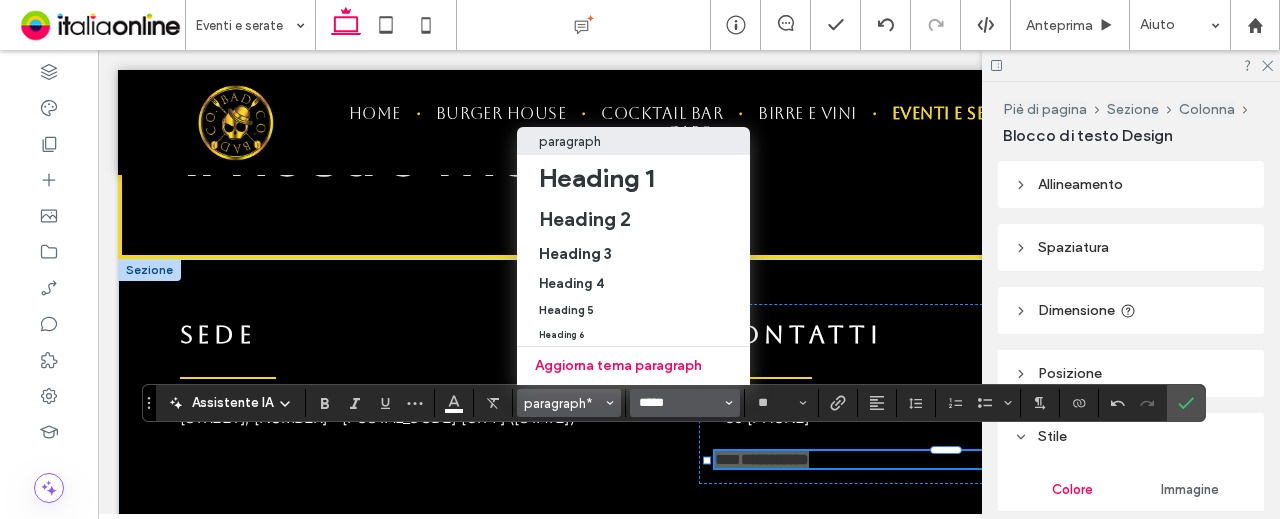 click on "*****" at bounding box center (679, 403) 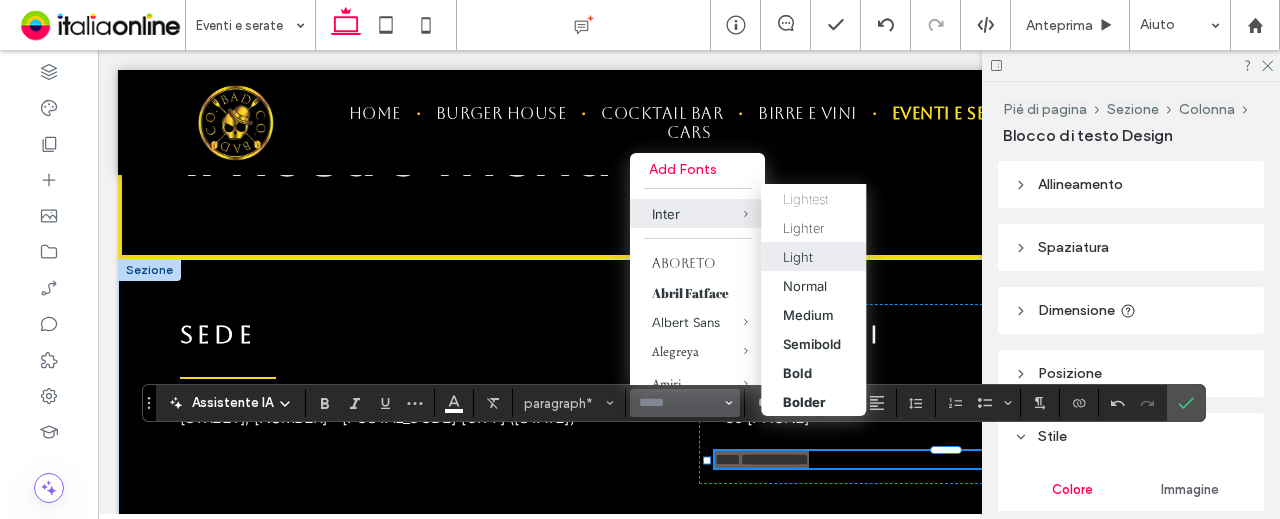 click on "Light" at bounding box center [798, 257] 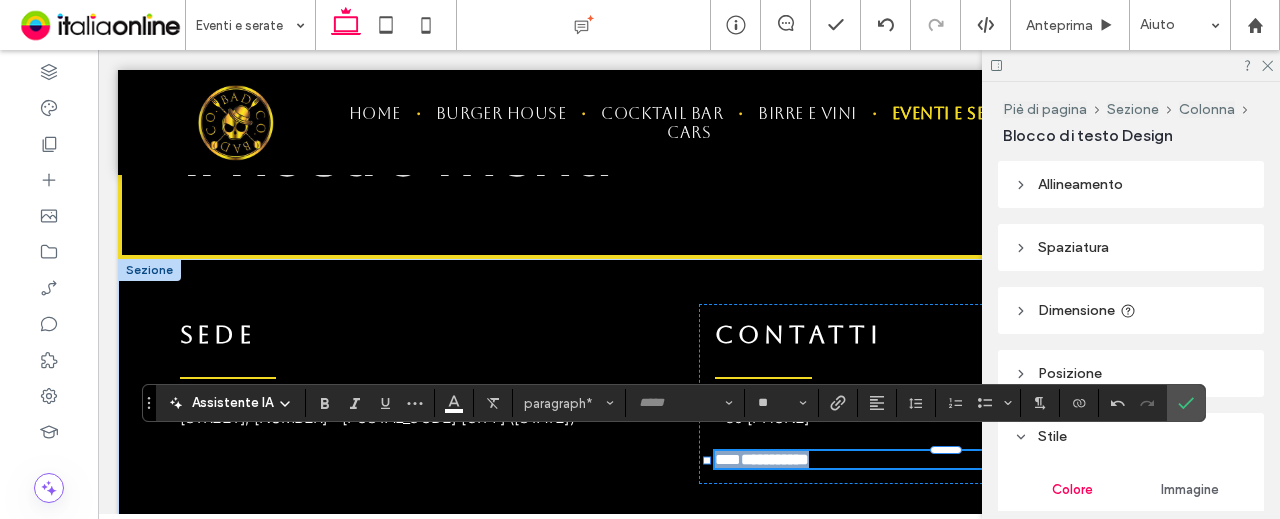 type on "*****" 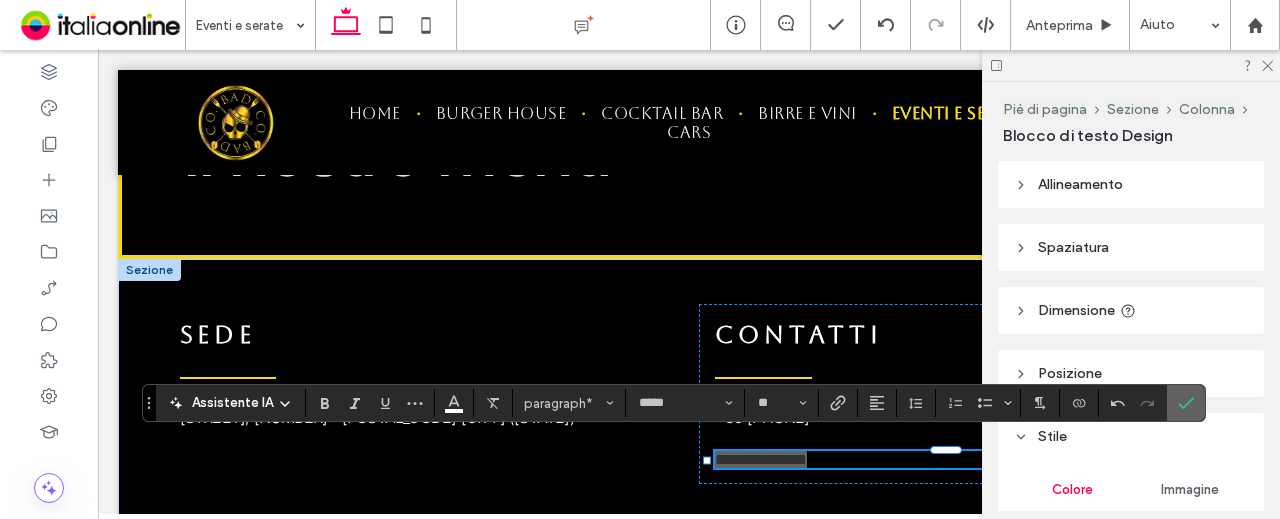 click at bounding box center (1186, 403) 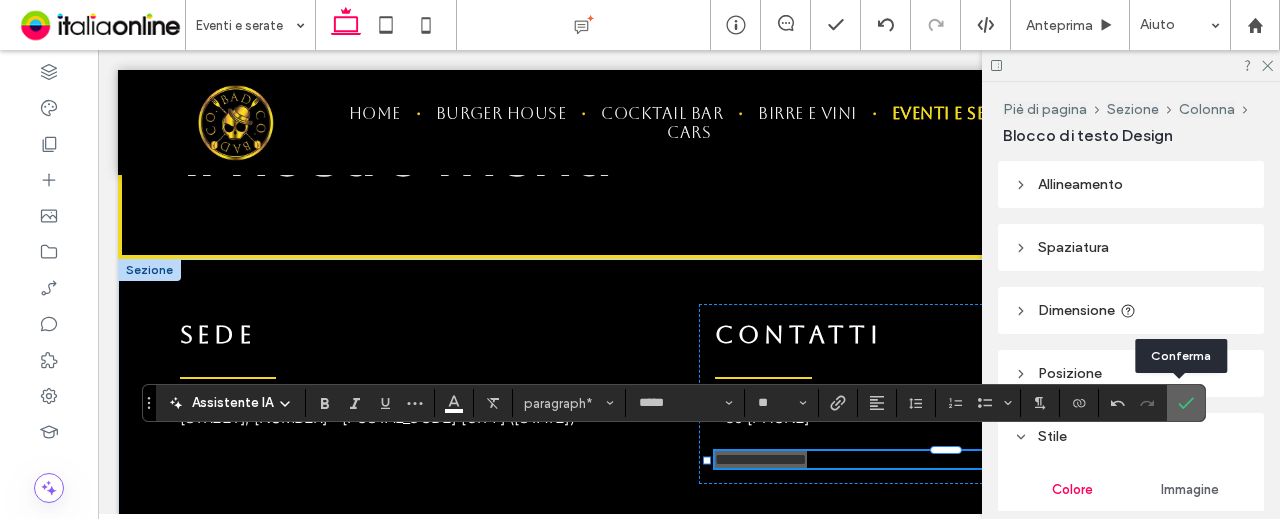 click 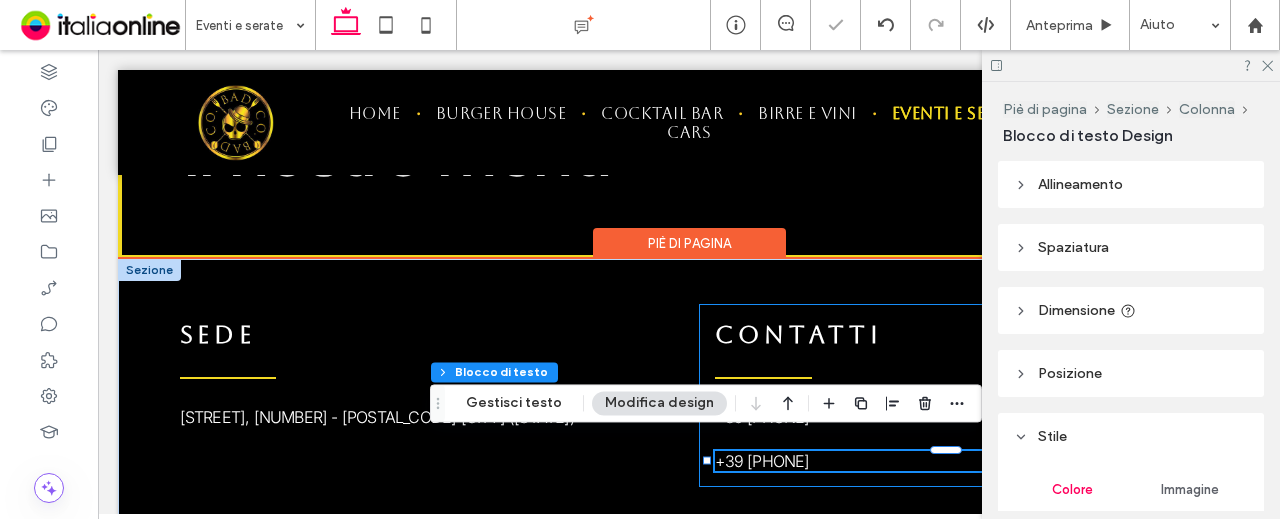 click on "CONTATTI +39 0192047081 +39 345 2111300" at bounding box center (956, 395) 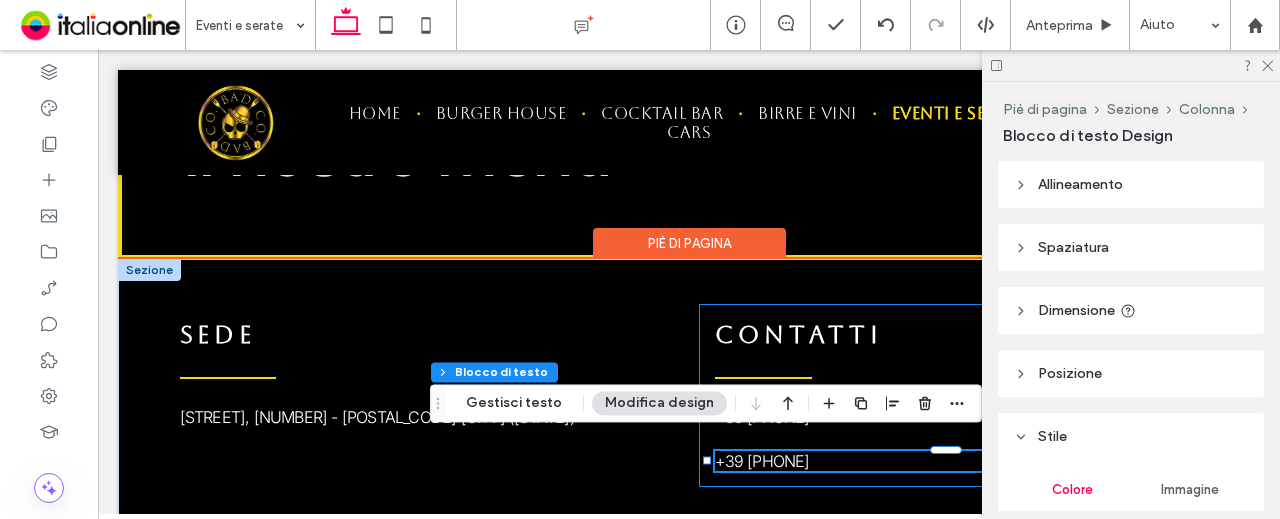 click on "CONTATTI +39 0192047081
+39 345 2111300" at bounding box center [956, 395] 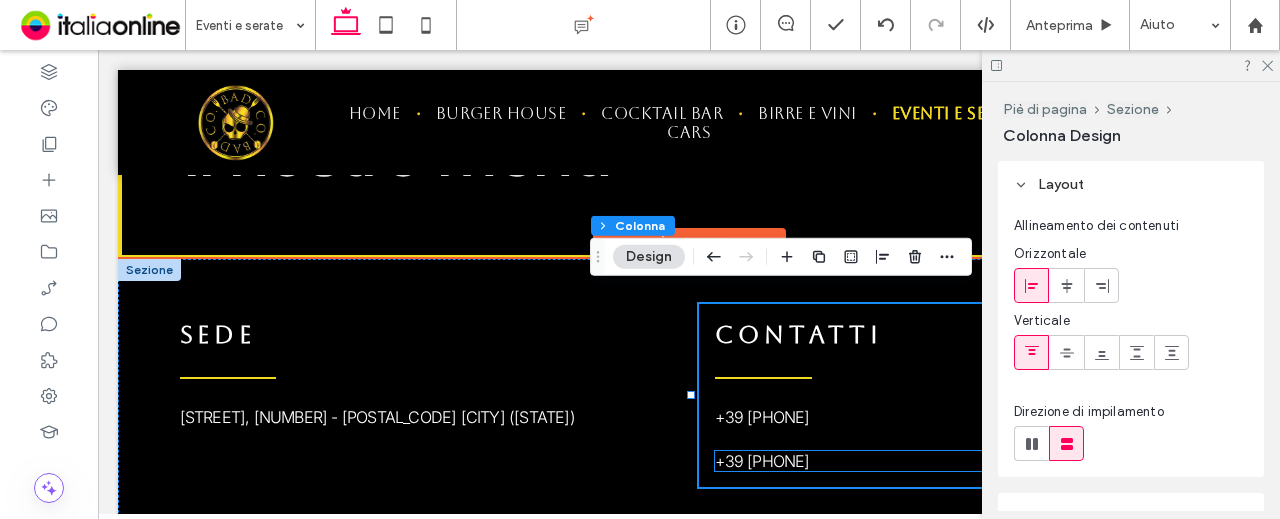 click on "[PHONE]" at bounding box center (762, 461) 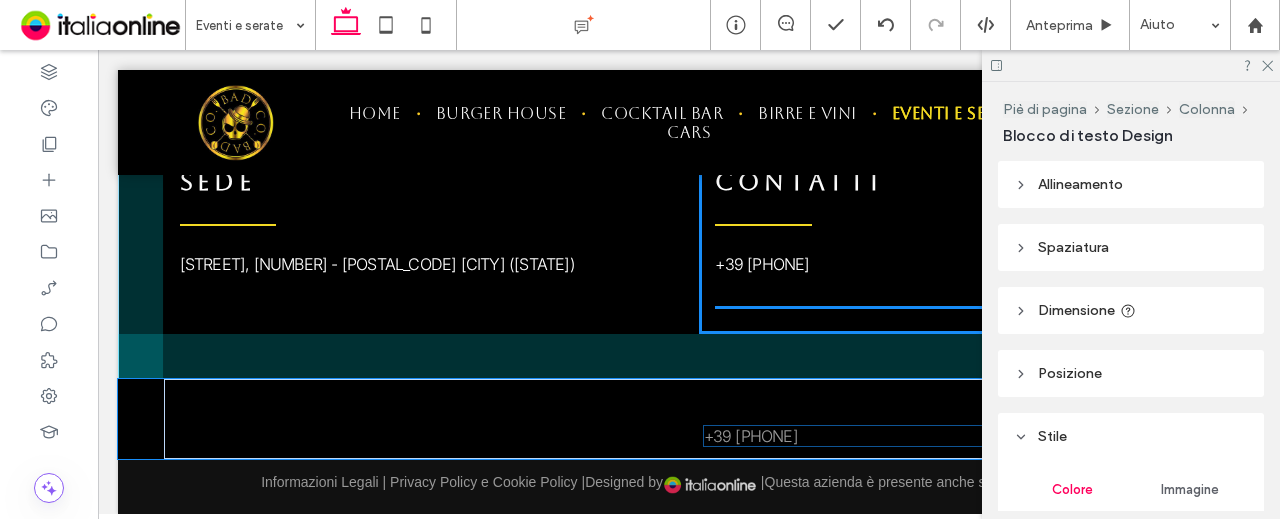 scroll, scrollTop: 1762, scrollLeft: 0, axis: vertical 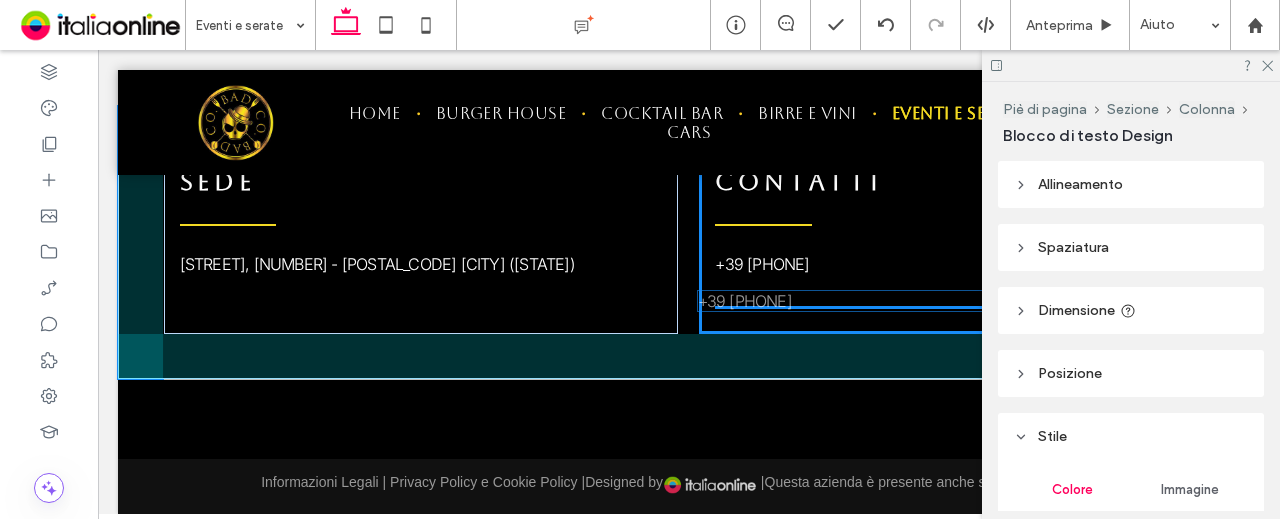 drag, startPoint x: 945, startPoint y: 447, endPoint x: 935, endPoint y: 304, distance: 143.34923 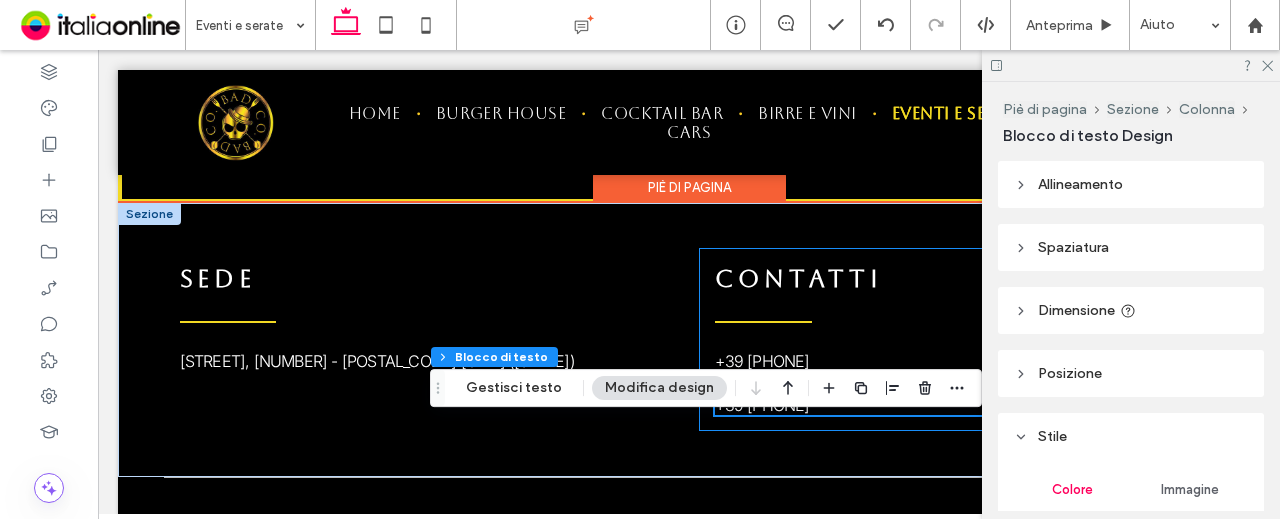 scroll, scrollTop: 1624, scrollLeft: 0, axis: vertical 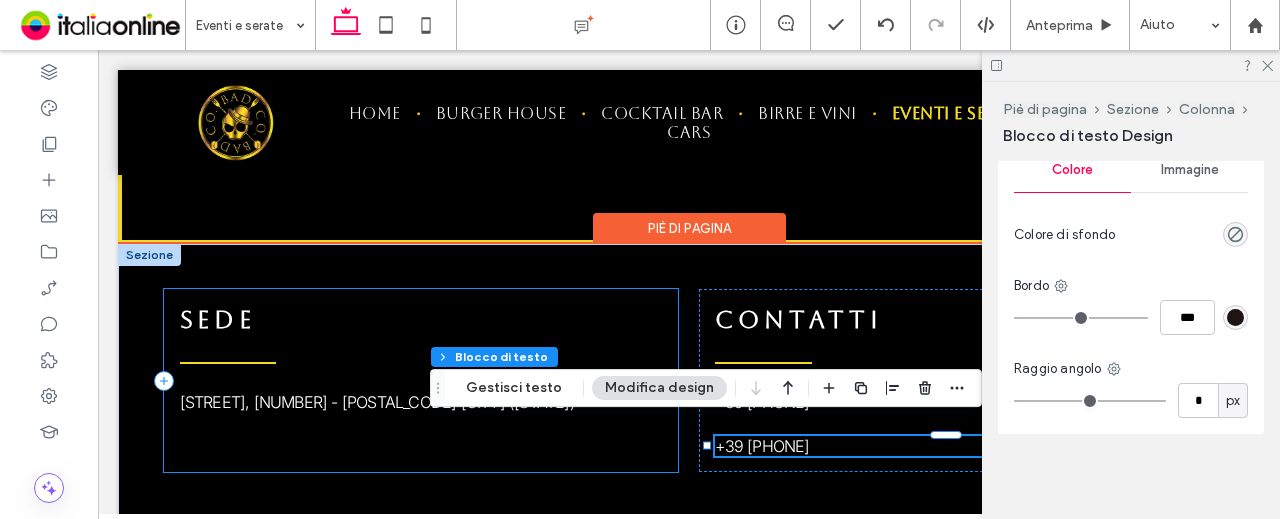 click on "SEDE
Corso Verdese, 42 - 17014 Cairo Montenotte (SV)" at bounding box center [421, 380] 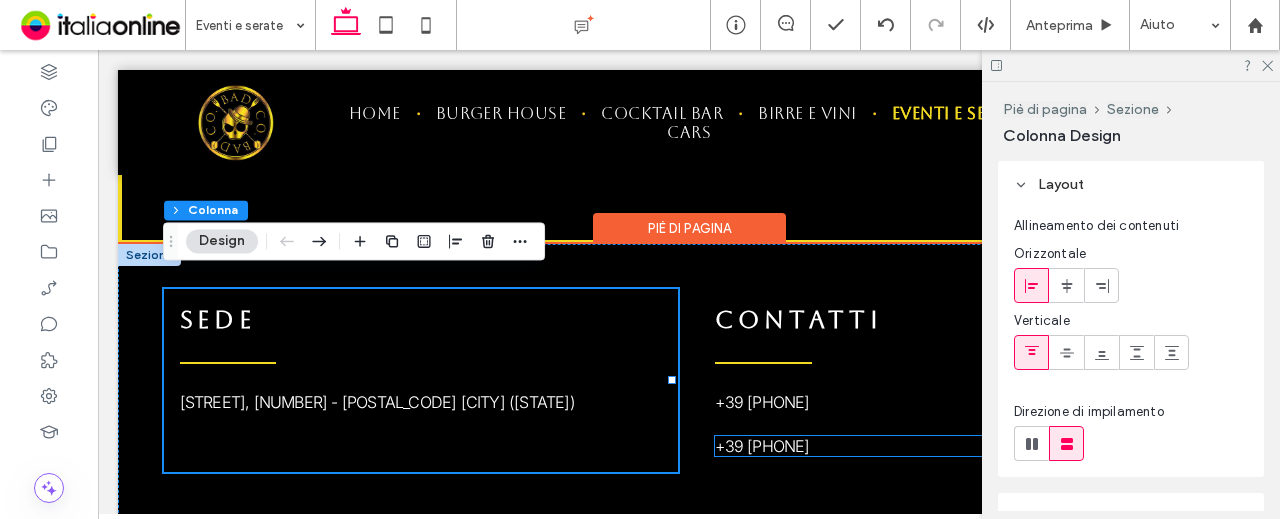 click on "[PHONE]" at bounding box center [762, 446] 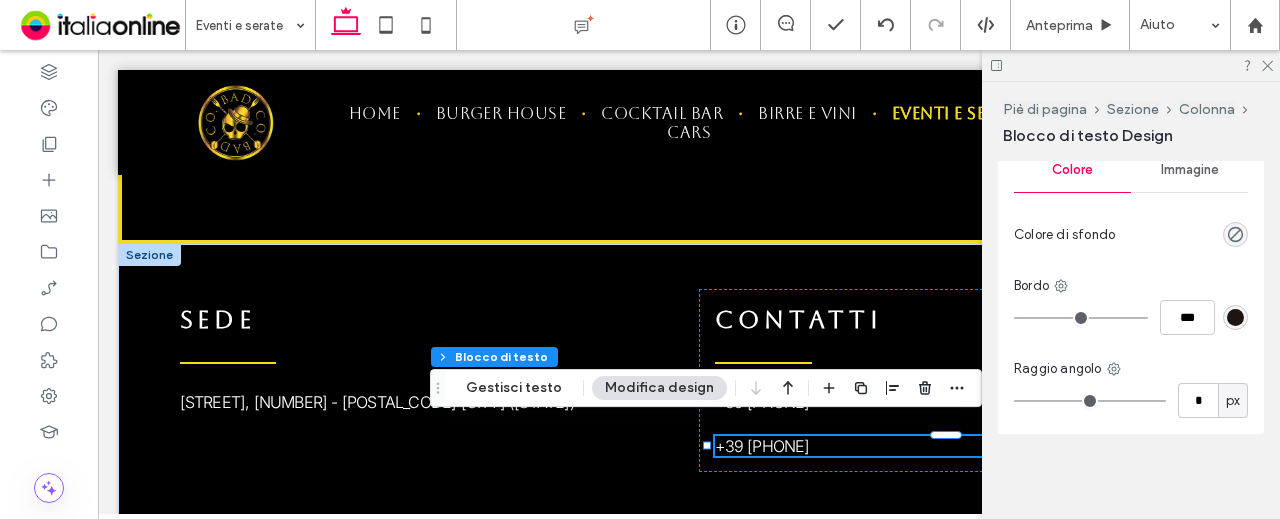 scroll, scrollTop: 20, scrollLeft: 0, axis: vertical 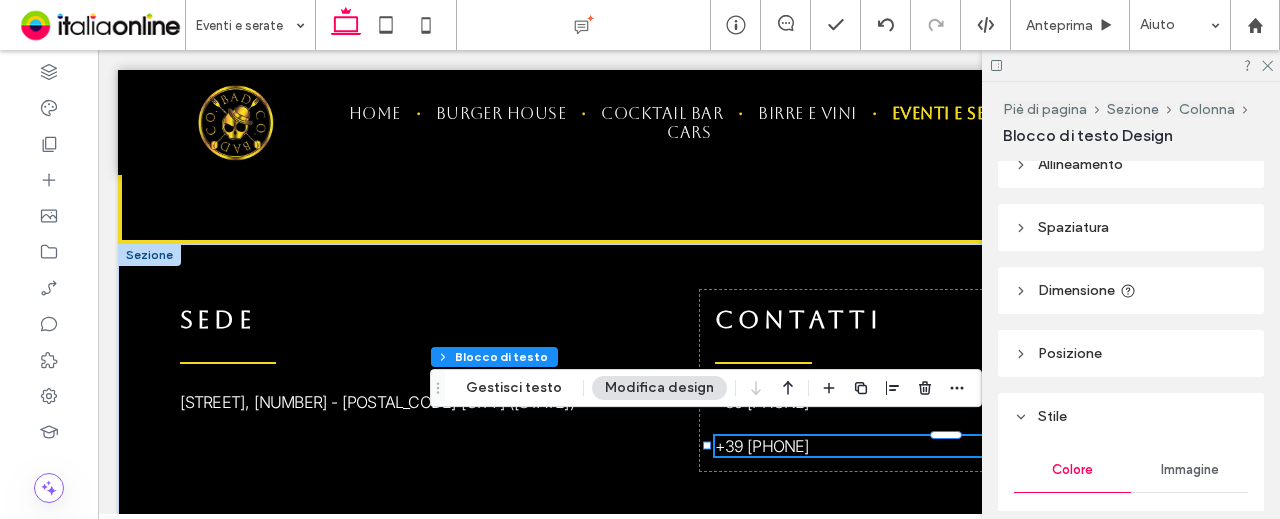 click on "Spaziatura" at bounding box center (1131, 227) 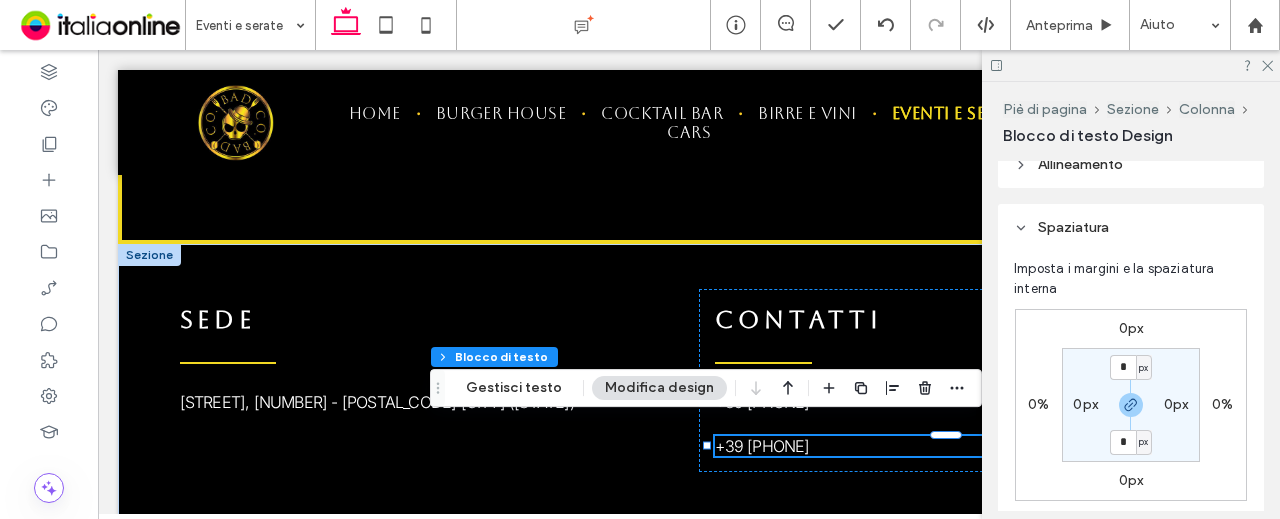 click on "0px" at bounding box center [1131, 328] 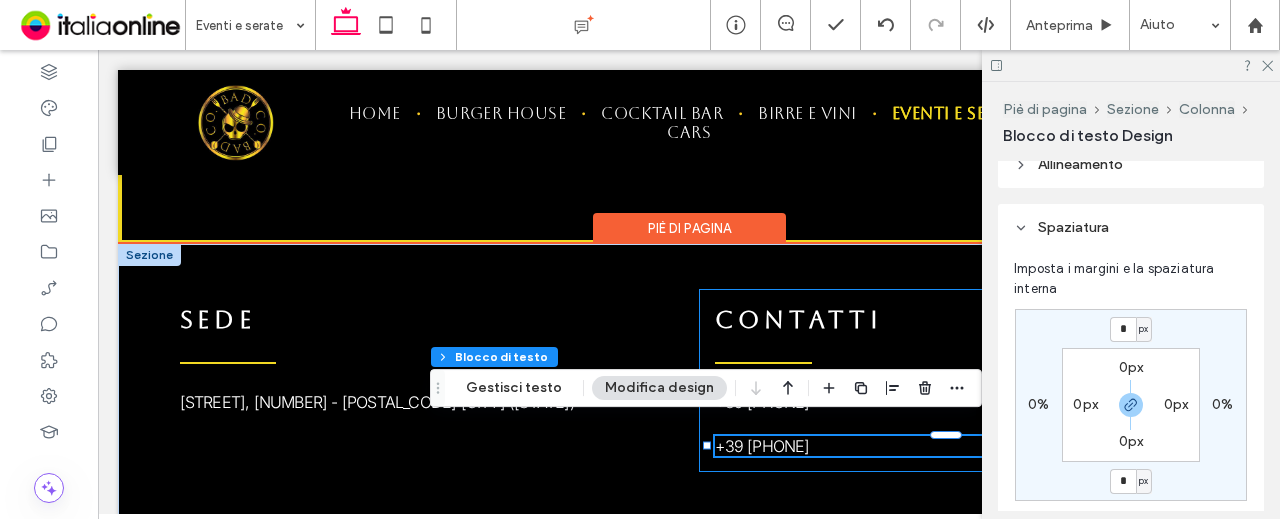 click on "CONTATTI +39 0192047081 +39 345 2111300" at bounding box center [956, 380] 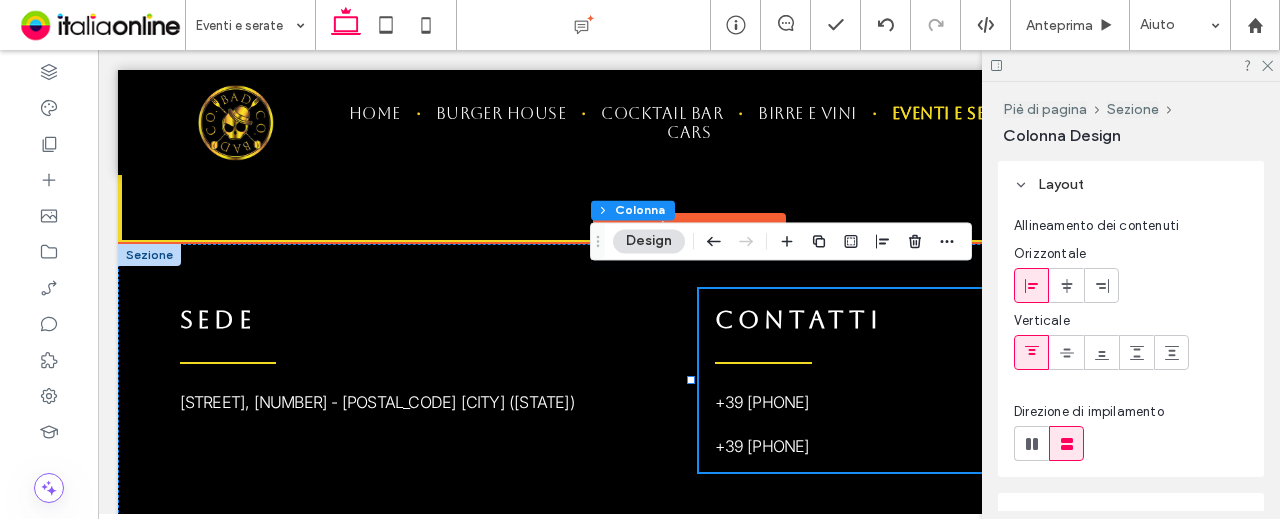 click on "CONTATTI +39 0192047081 +39 345 2111300" at bounding box center [956, 380] 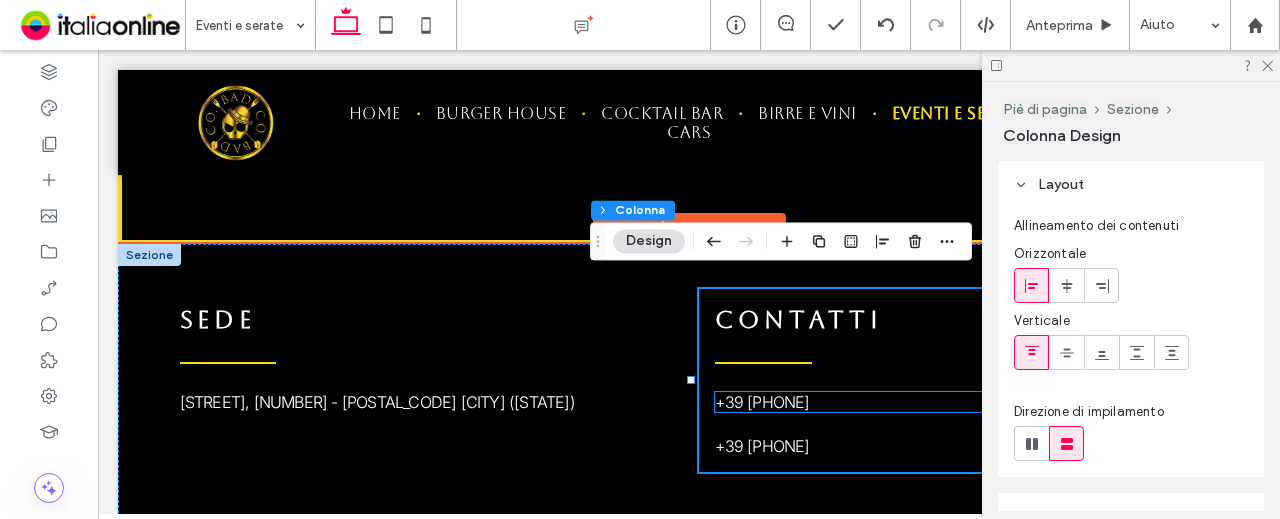 click on "+39 0192047081" at bounding box center (956, 402) 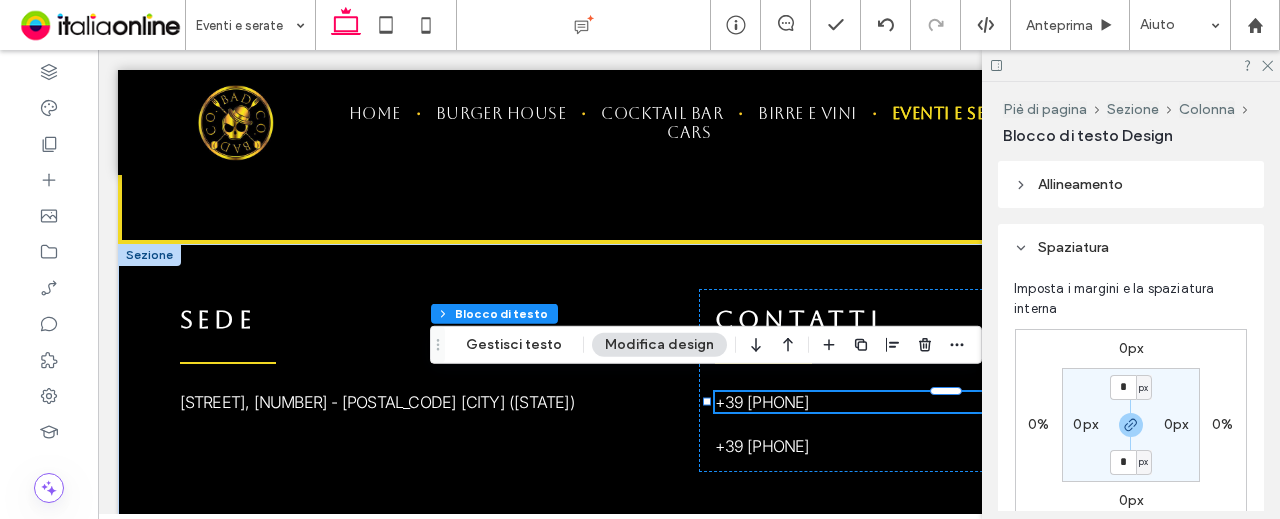 scroll, scrollTop: 100, scrollLeft: 0, axis: vertical 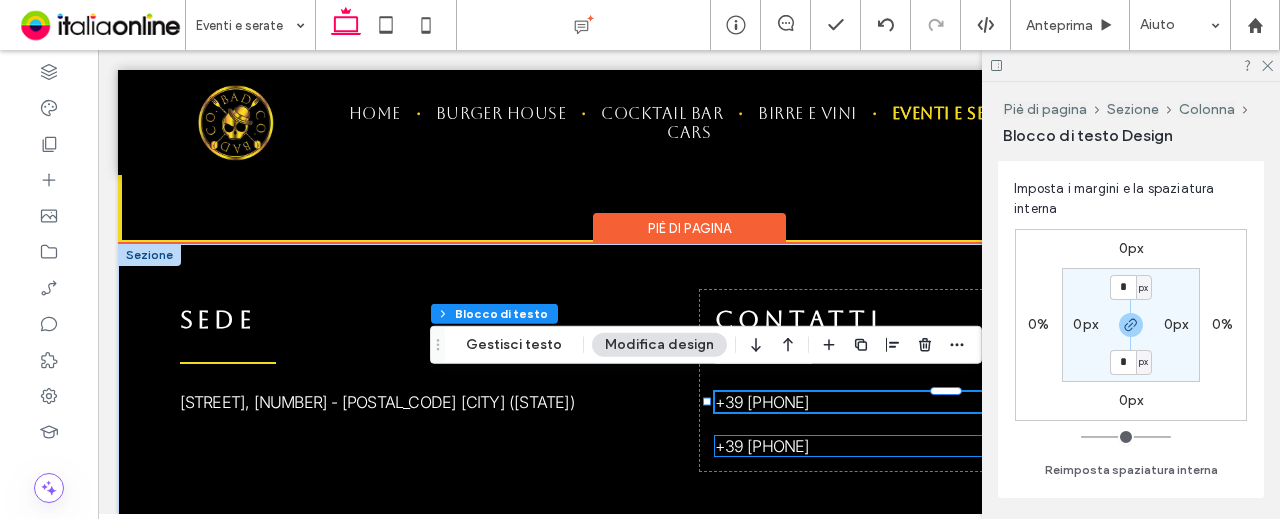 click on "[PHONE]" at bounding box center [956, 446] 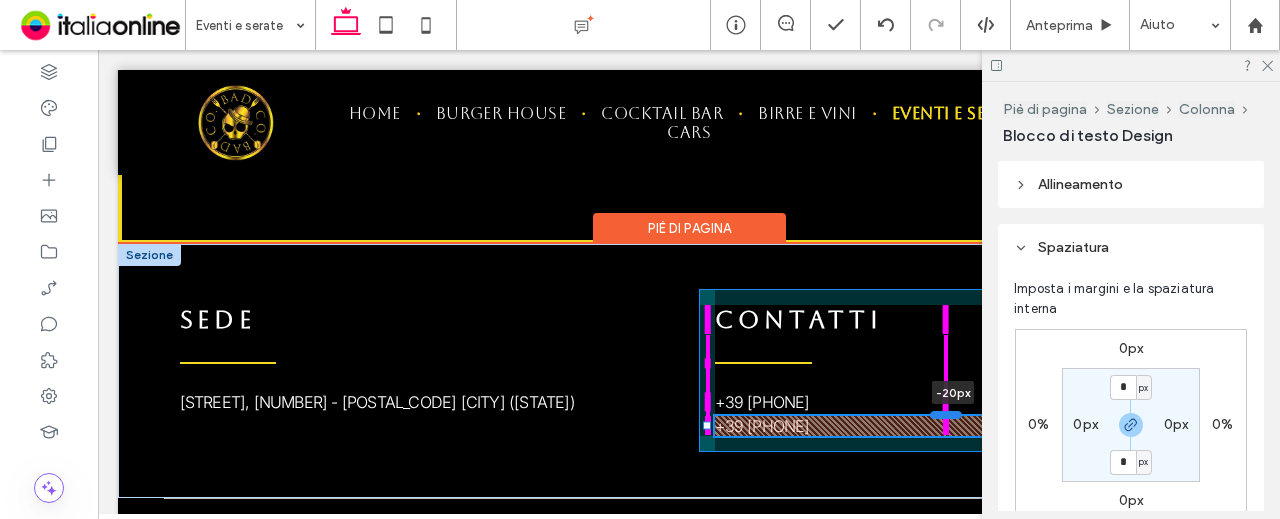 drag, startPoint x: 950, startPoint y: 419, endPoint x: 950, endPoint y: 399, distance: 20 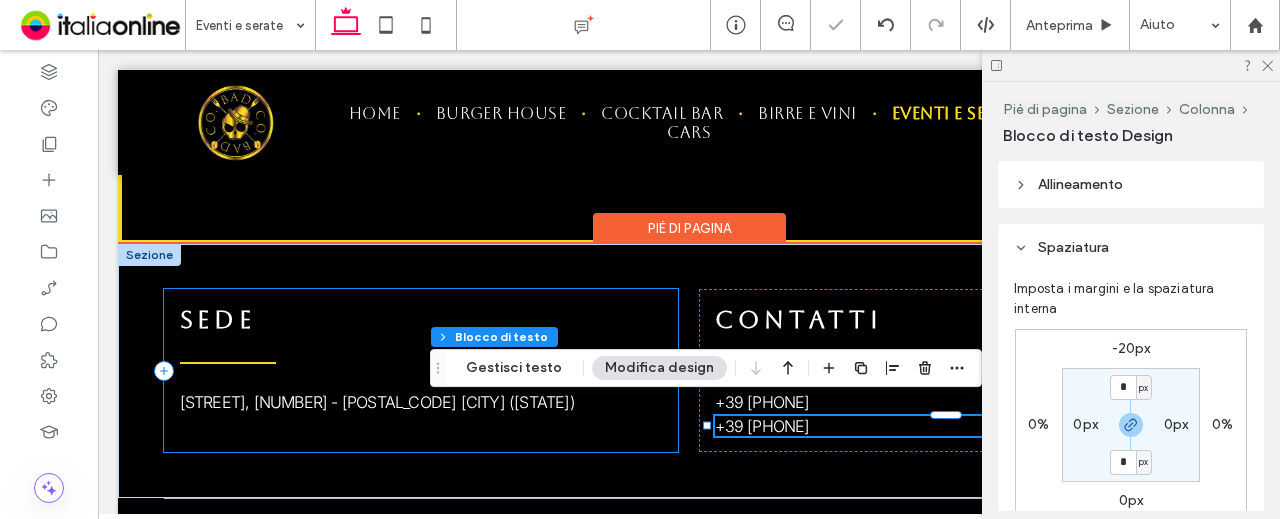 click on "SEDE
Corso Verdese, 42 - 17014 Cairo Montenotte (SV)" at bounding box center (421, 370) 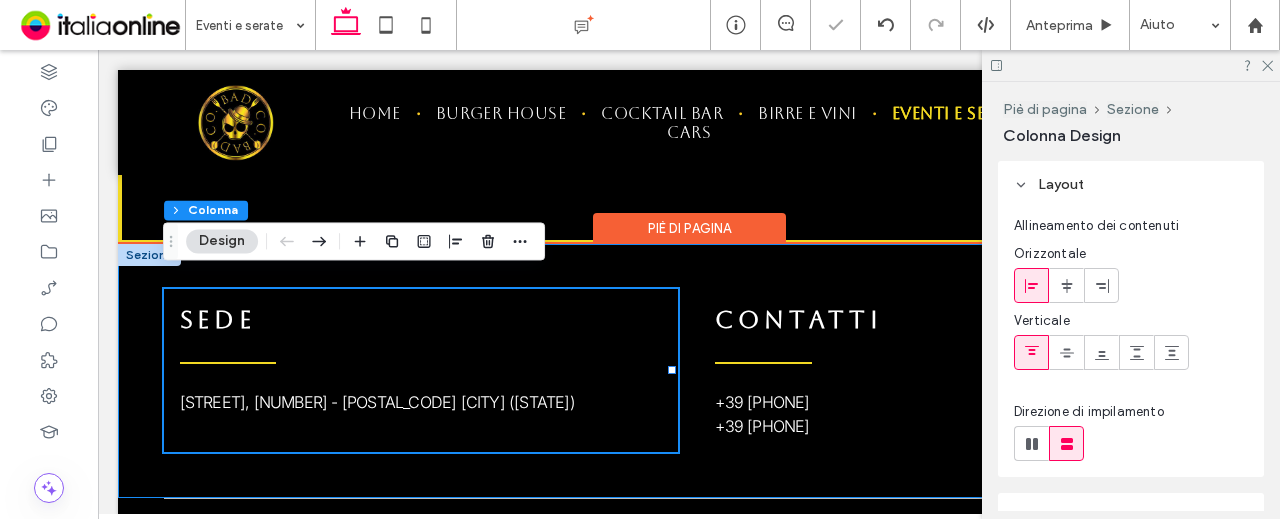click on "SEDE
Corso Verdese, 42 - 17014 Cairo Montenotte (SV)
CONTATTI +39 0192047081 +39 345 2111300" at bounding box center [689, 371] 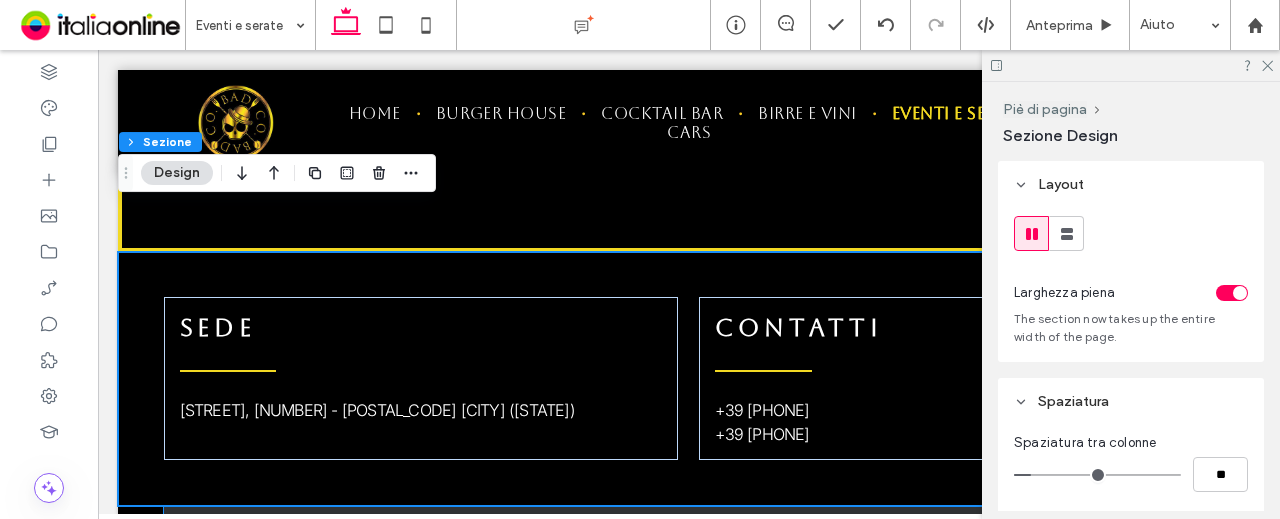 scroll, scrollTop: 1648, scrollLeft: 0, axis: vertical 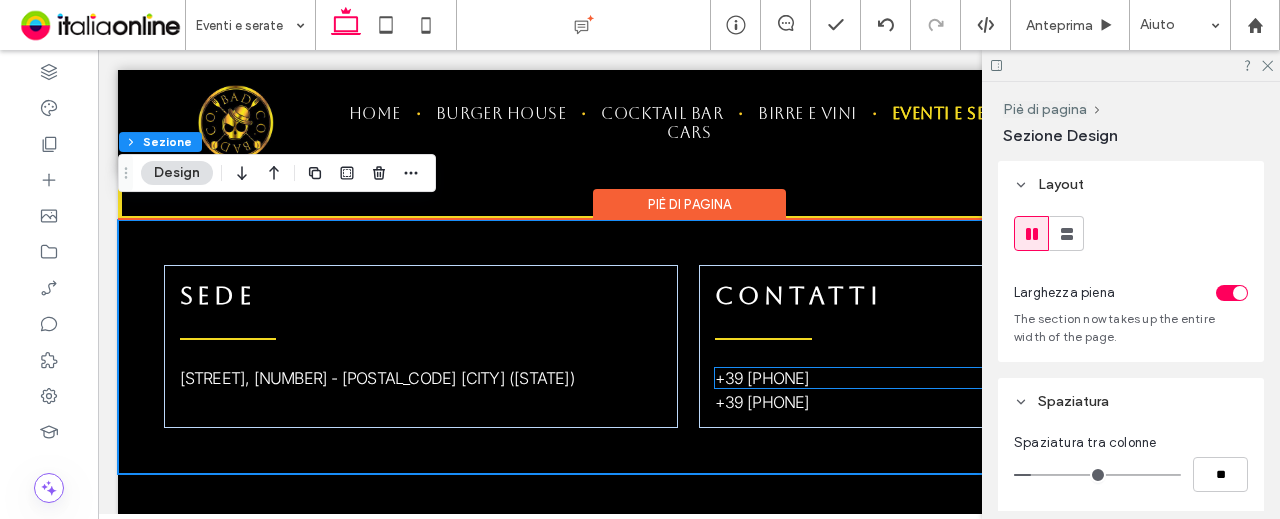 click on "+39 0192047081" at bounding box center [762, 378] 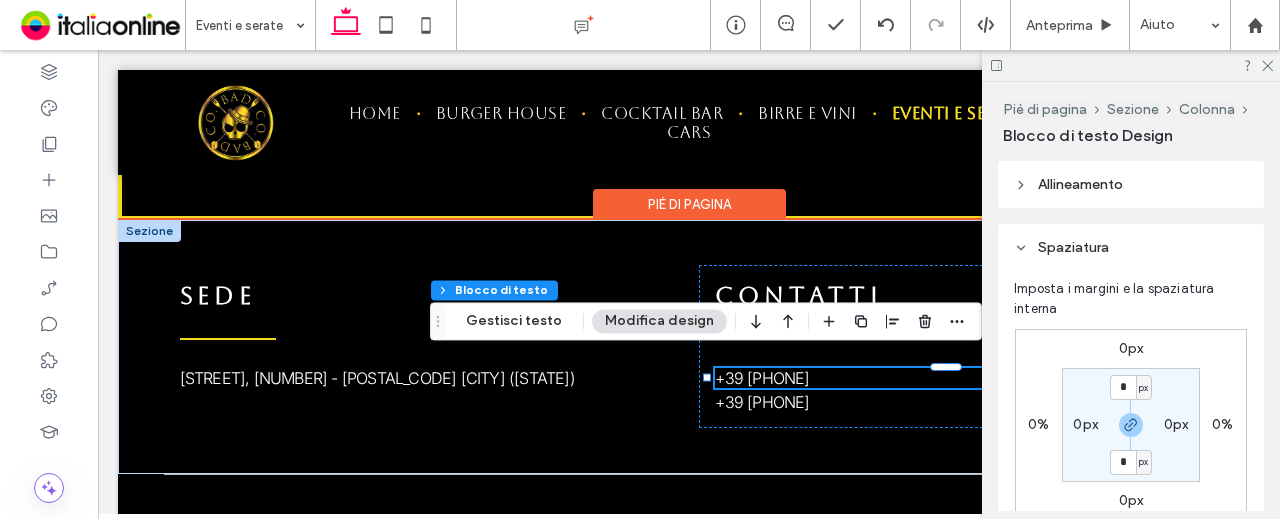 click on "+39 0192047081" at bounding box center [762, 378] 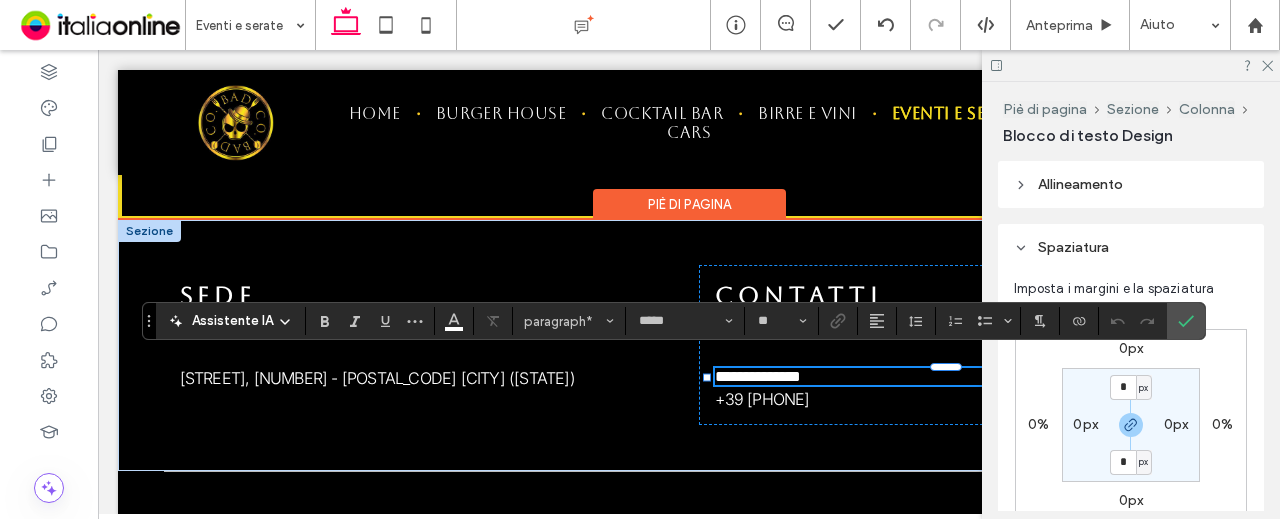 click on "**********" at bounding box center (758, 376) 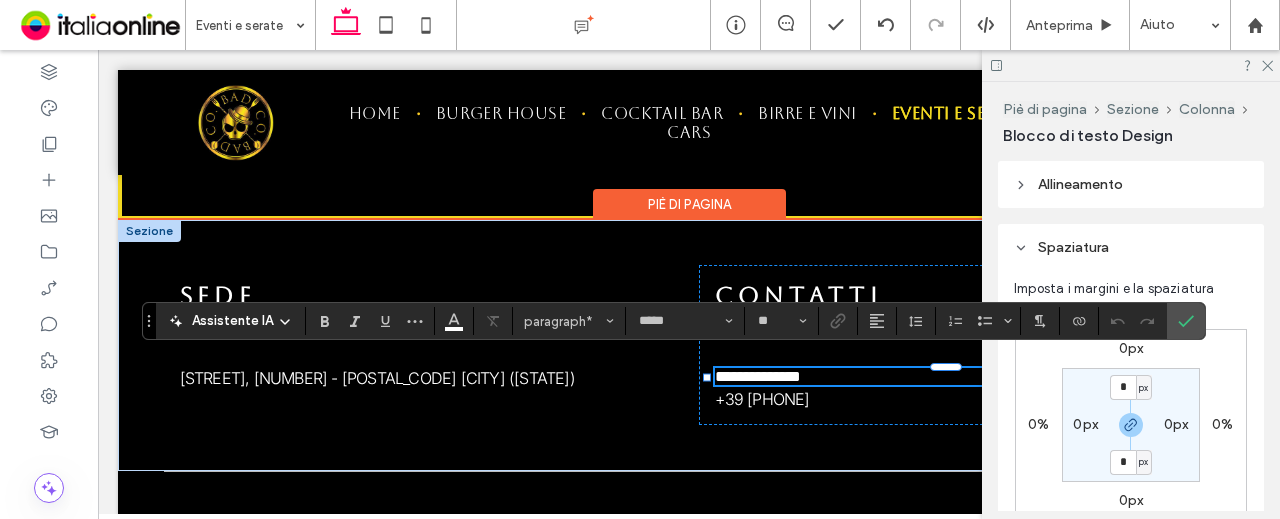 type 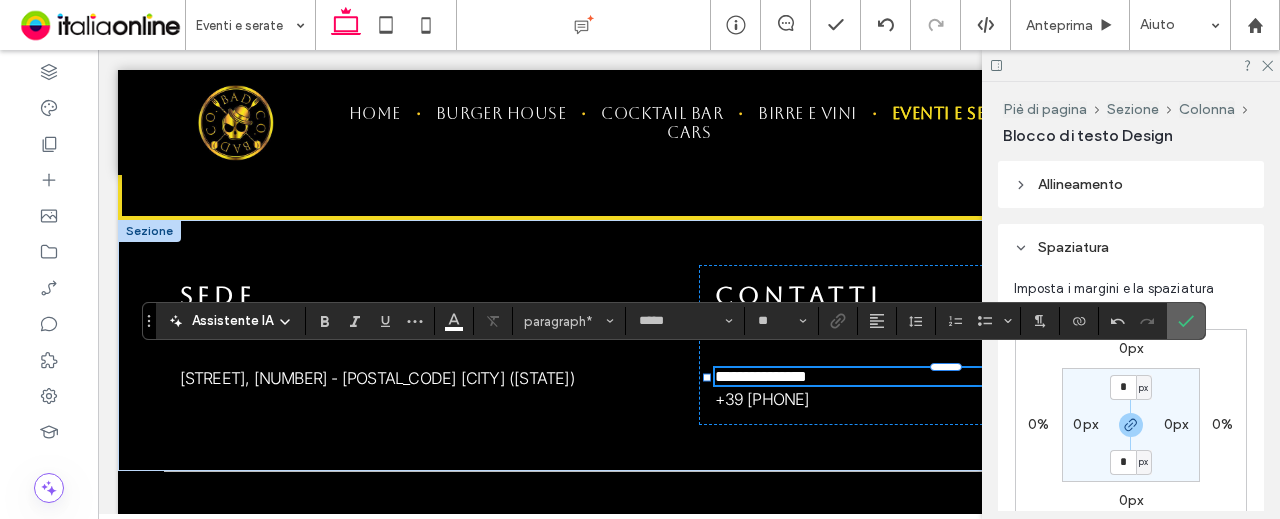 click at bounding box center [1186, 321] 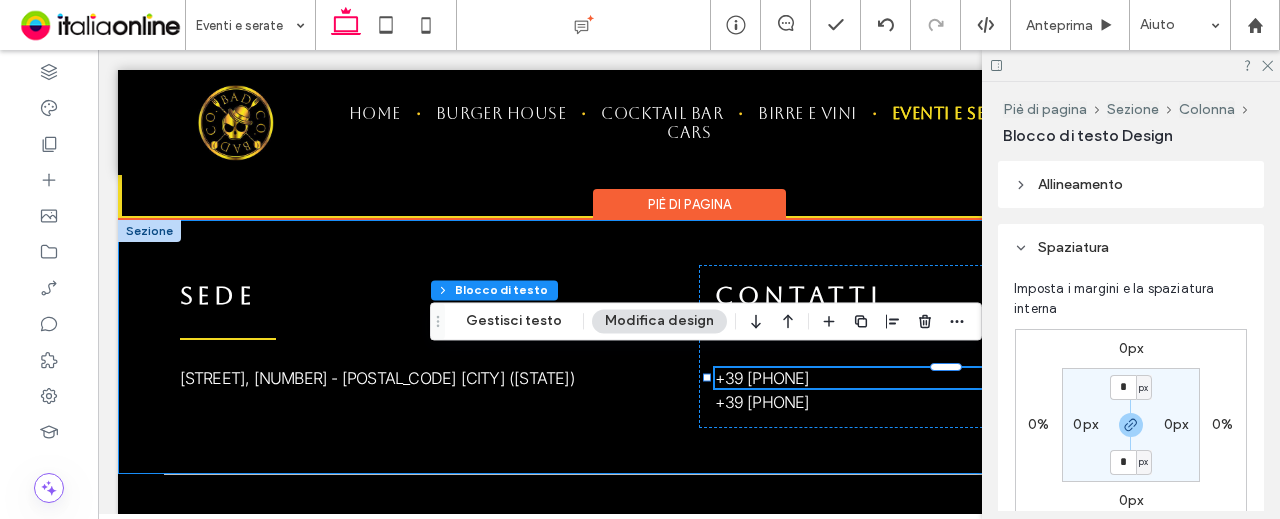 click on "SEDE
Corso Verdese, 42 - 17014 Cairo Montenotte (SV)
CONTATTI +39 019 2047081
+39 345 2111300" at bounding box center [689, 347] 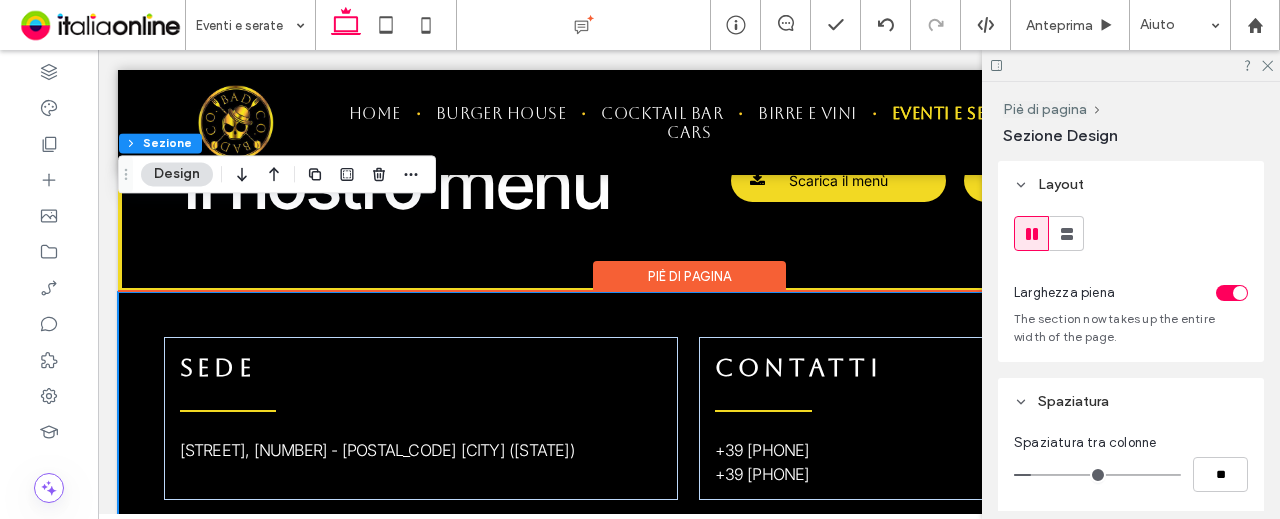 scroll, scrollTop: 1548, scrollLeft: 0, axis: vertical 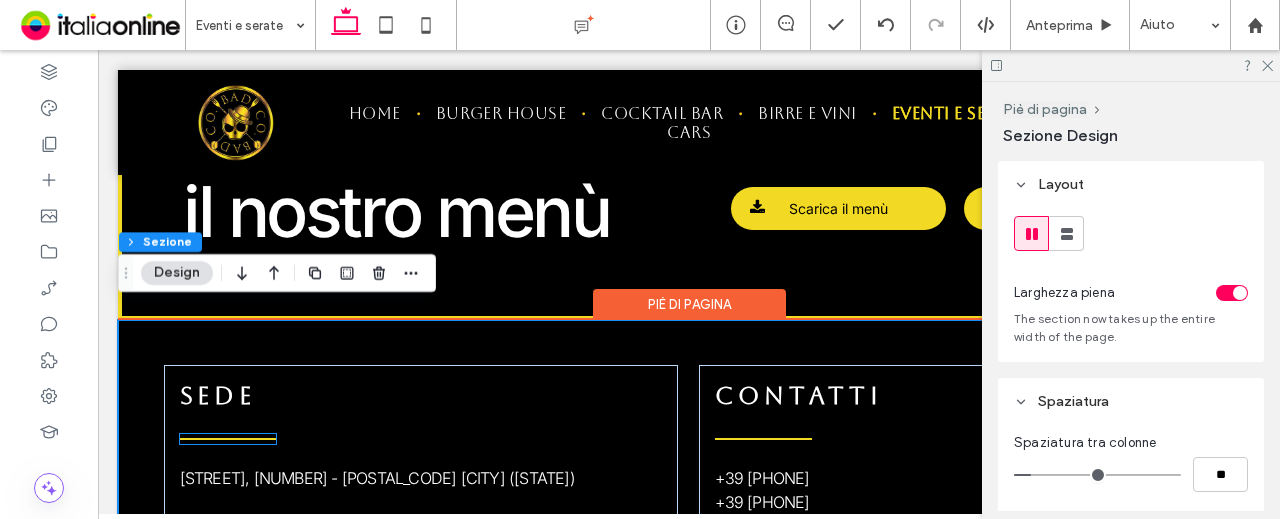 click at bounding box center (228, 439) 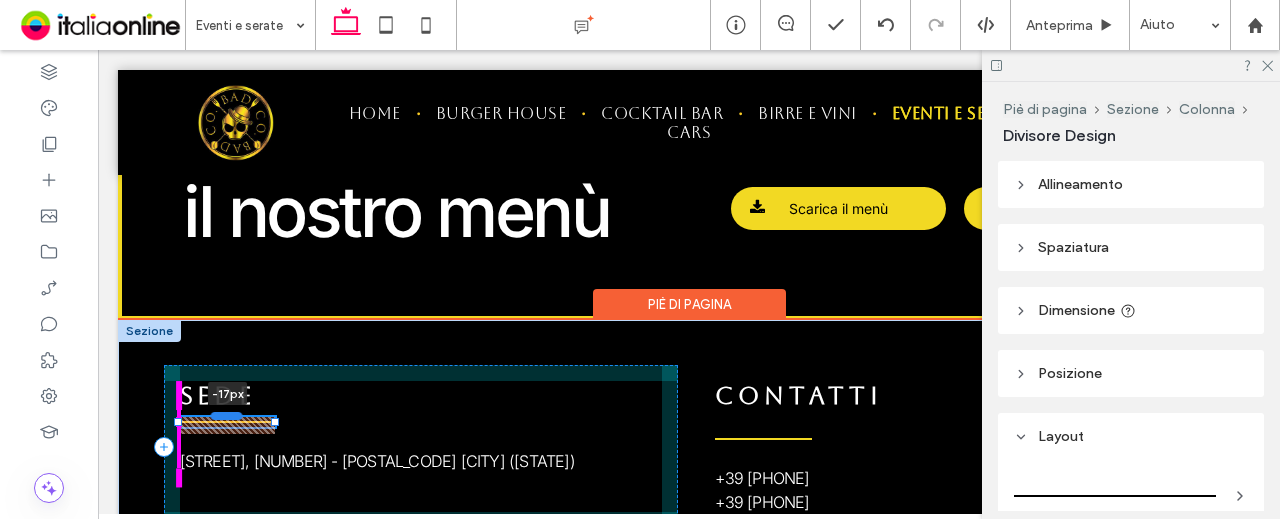 drag, startPoint x: 228, startPoint y: 422, endPoint x: 228, endPoint y: 405, distance: 17 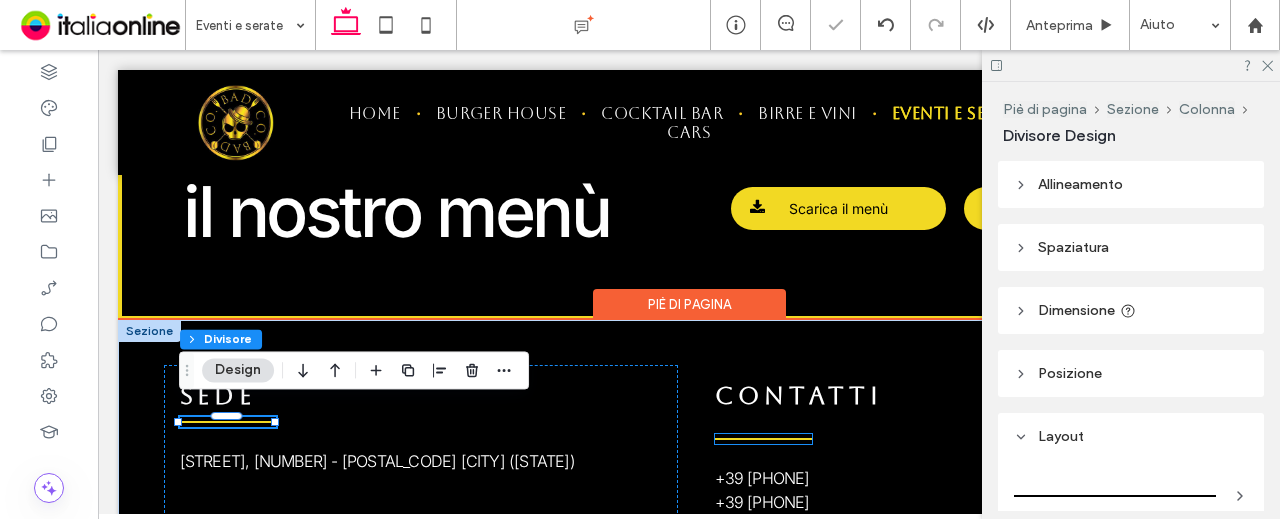 click at bounding box center (763, 439) 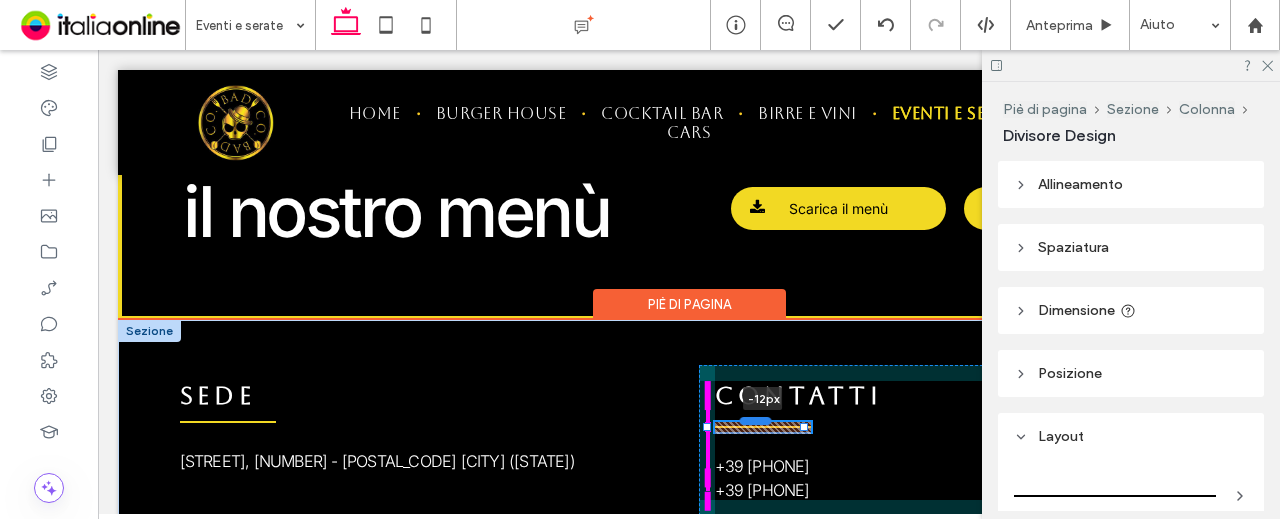 drag, startPoint x: 754, startPoint y: 423, endPoint x: 753, endPoint y: 411, distance: 12.0415945 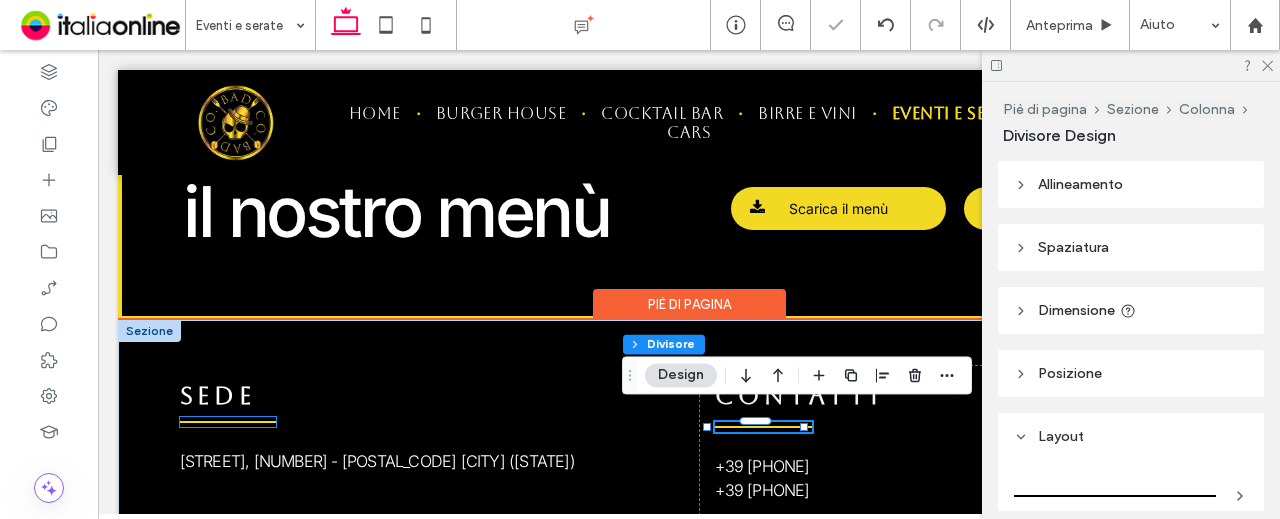 click at bounding box center (228, 422) 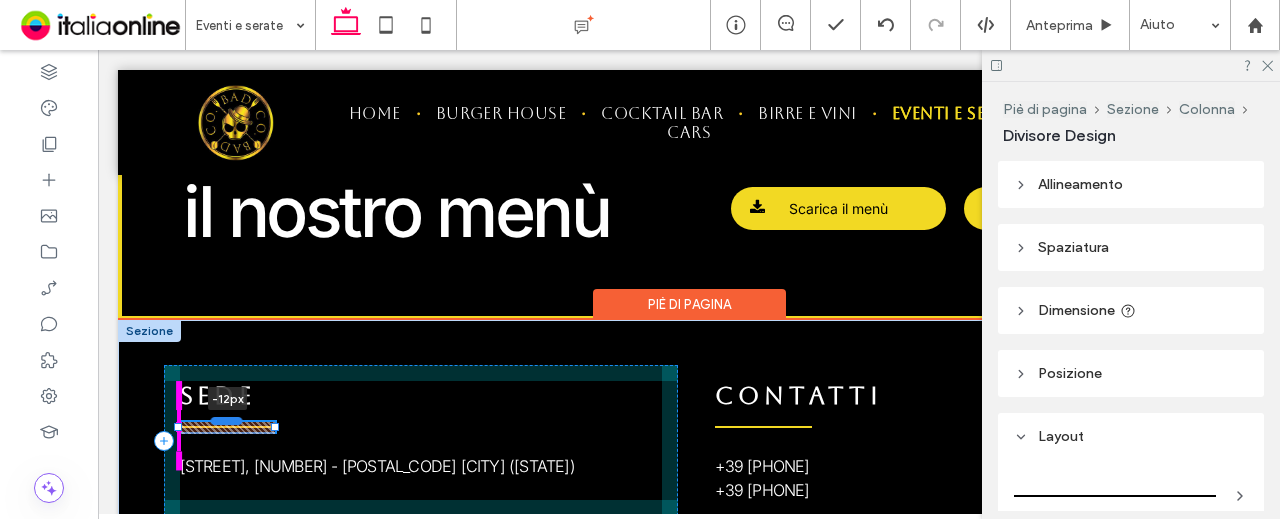 click at bounding box center [227, 420] 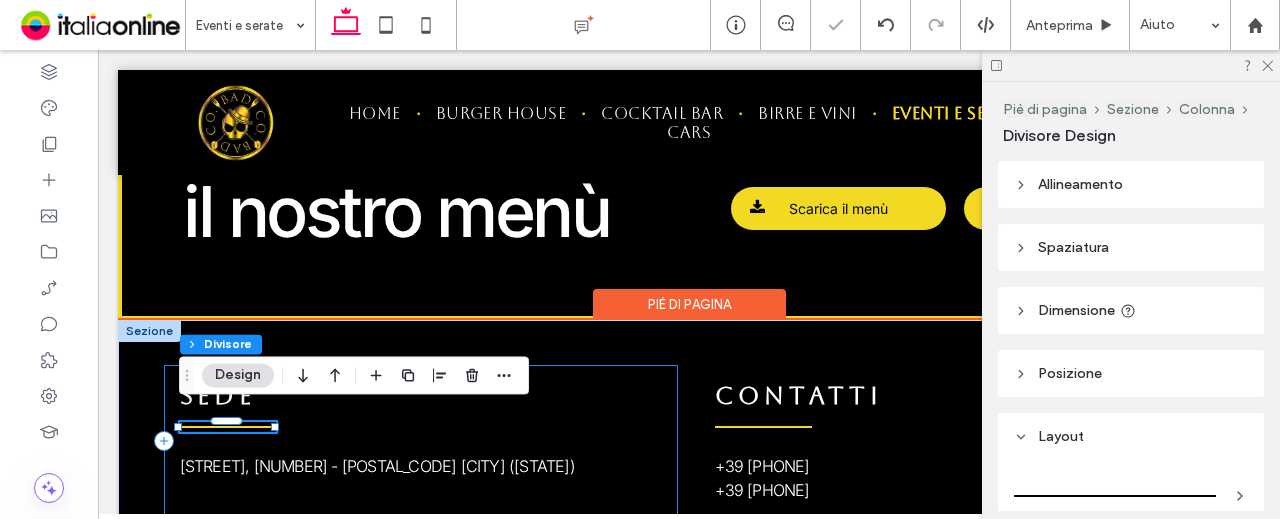 click on "SEDE
-12px Corso Verdese, 42 - 17014 Cairo Montenotte (SV)" at bounding box center (421, 440) 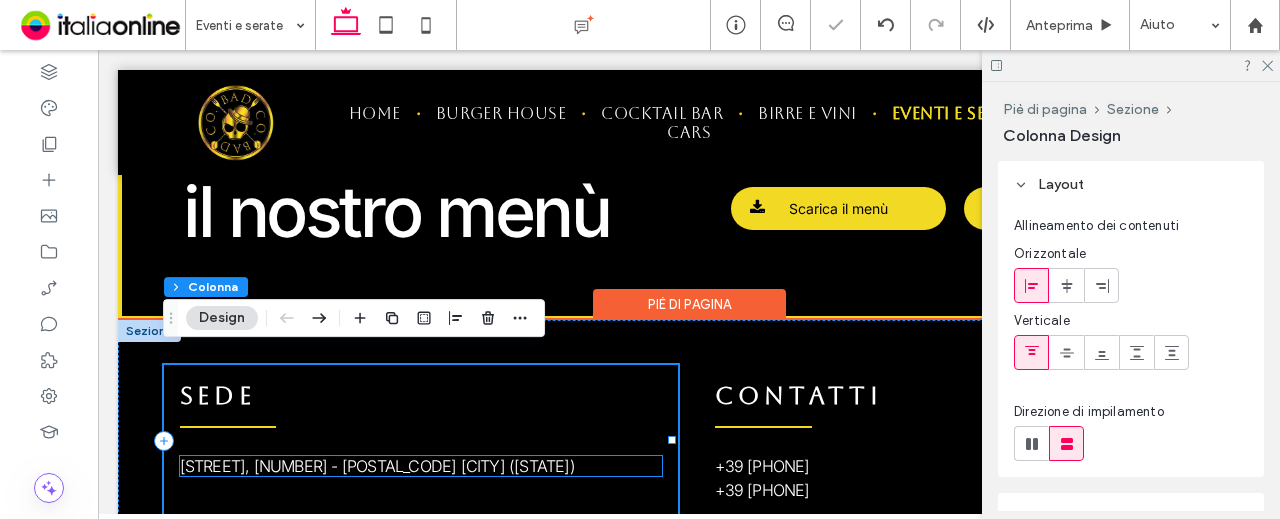 click on "Corso Verdese, 42 - 17014 Cairo Montenotte (SV)" at bounding box center (377, 466) 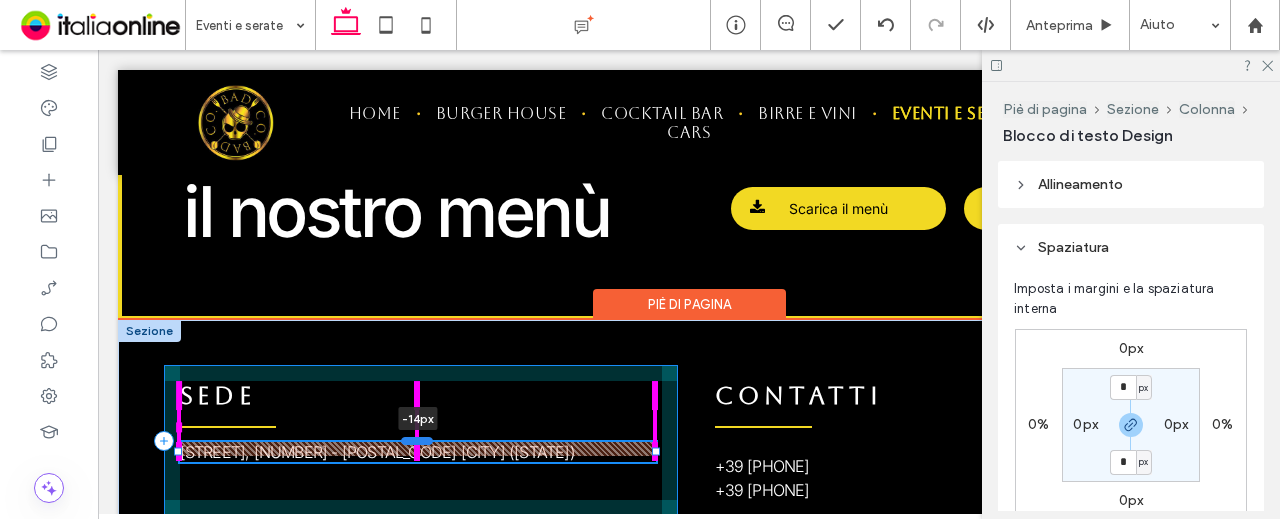 drag, startPoint x: 409, startPoint y: 438, endPoint x: 411, endPoint y: 424, distance: 14.142136 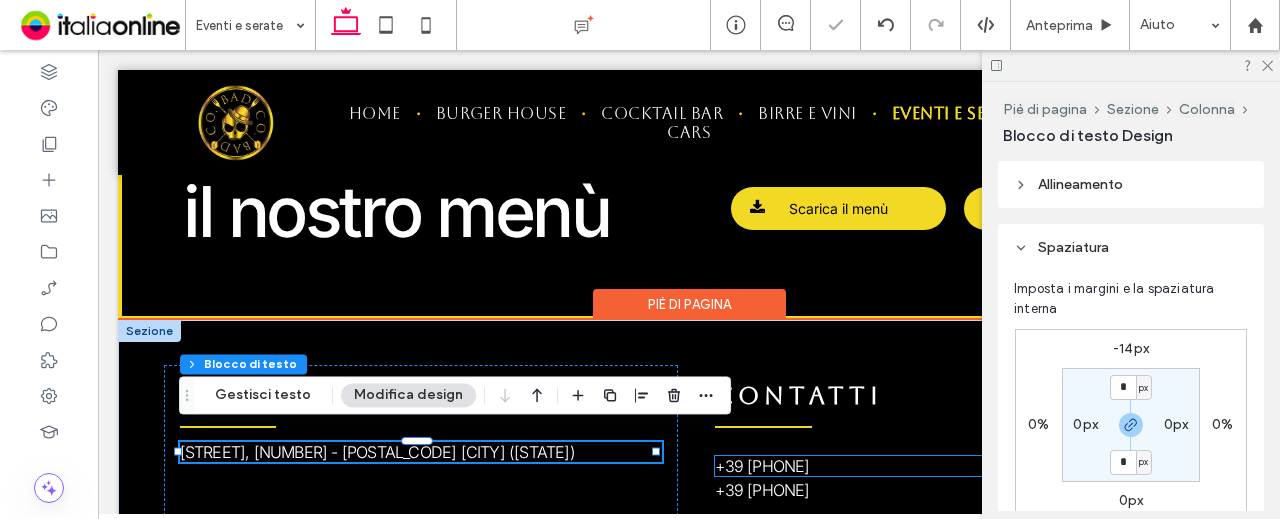 click on "[PHONE]" at bounding box center [762, 466] 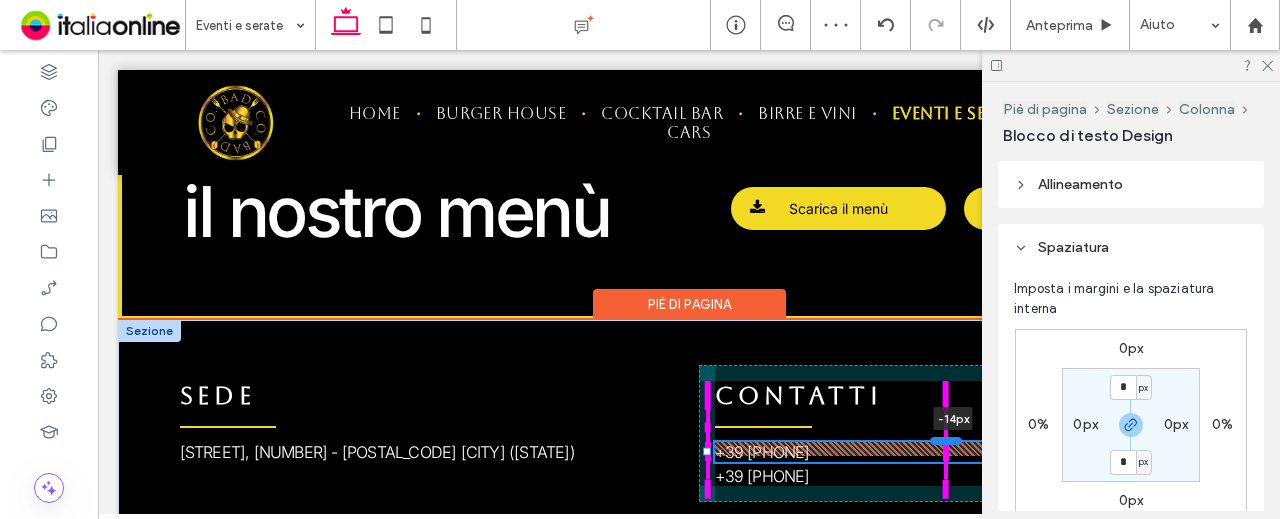 drag, startPoint x: 944, startPoint y: 443, endPoint x: 944, endPoint y: 429, distance: 14 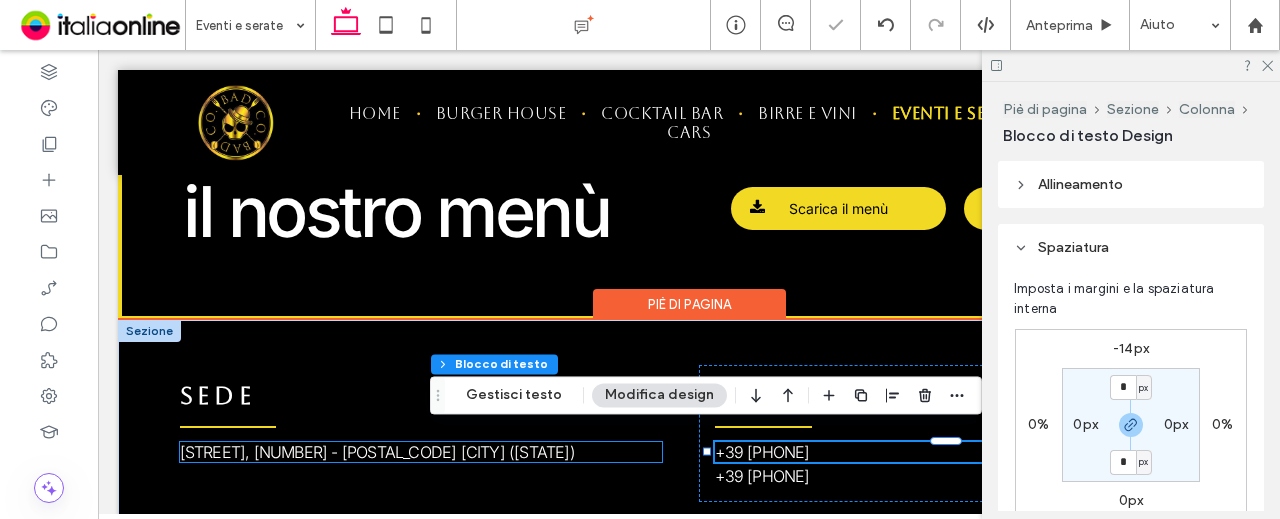 click on "Corso Verdese, 42 - 17014 Cairo Montenotte (SV)" at bounding box center (421, 452) 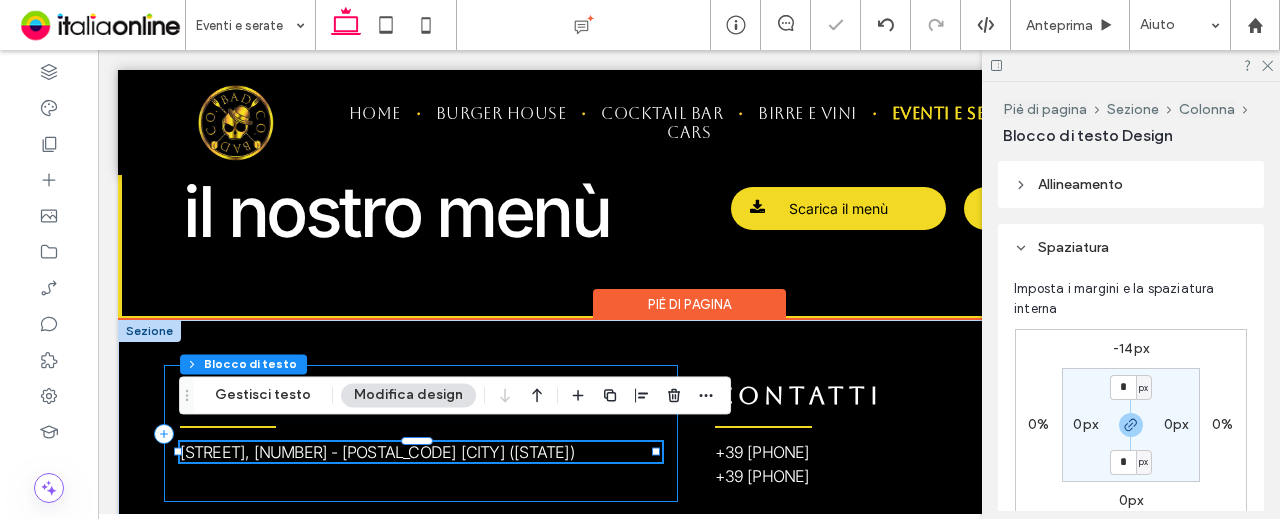 click on "SEDE
Corso Verdese, 42 - 17014 Cairo Montenotte (SV)
CONTATTI +39 019 2047081 +39 345 2111300" at bounding box center [689, 434] 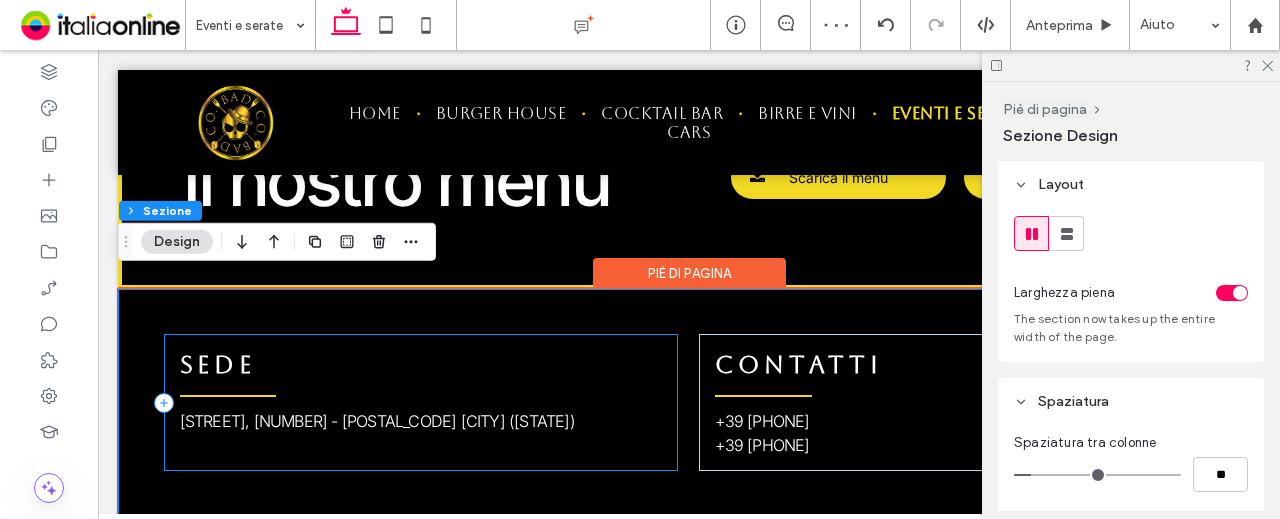 scroll, scrollTop: 1548, scrollLeft: 0, axis: vertical 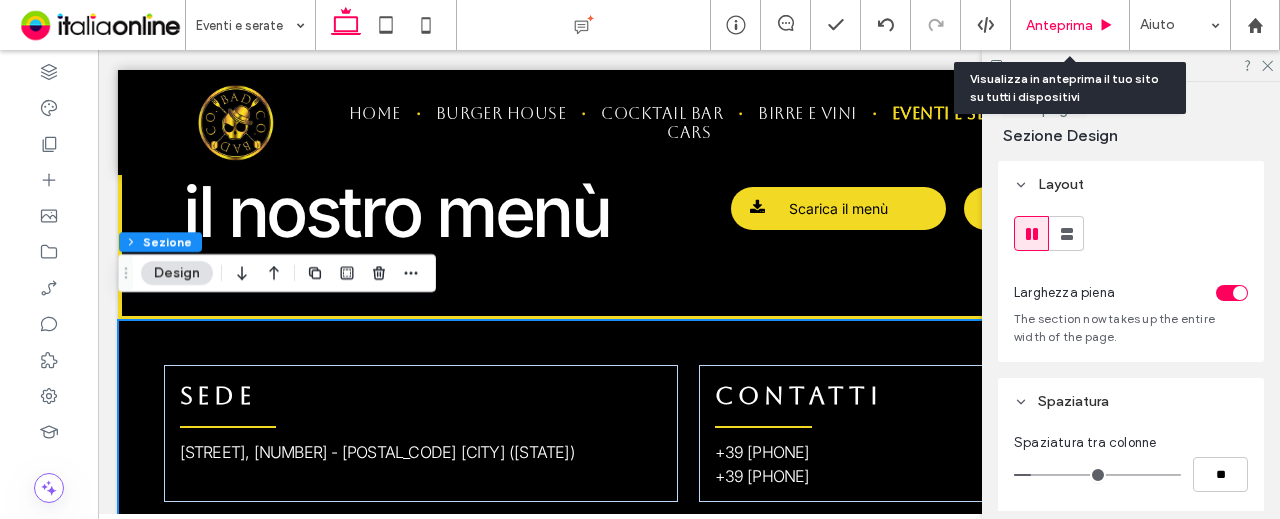 click on "Anteprima" at bounding box center [1059, 25] 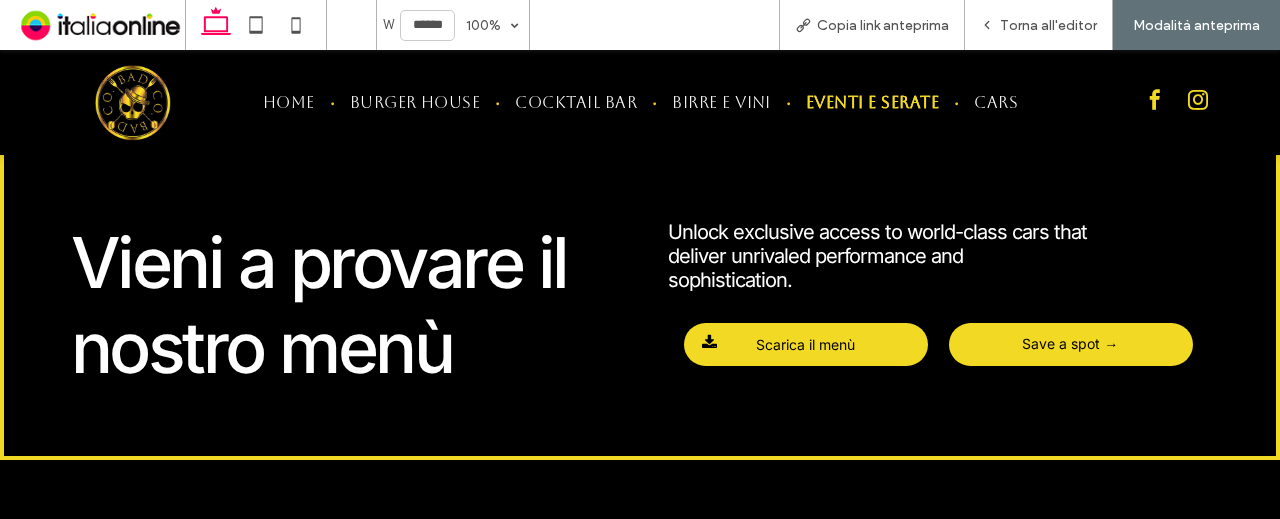 scroll, scrollTop: 1776, scrollLeft: 0, axis: vertical 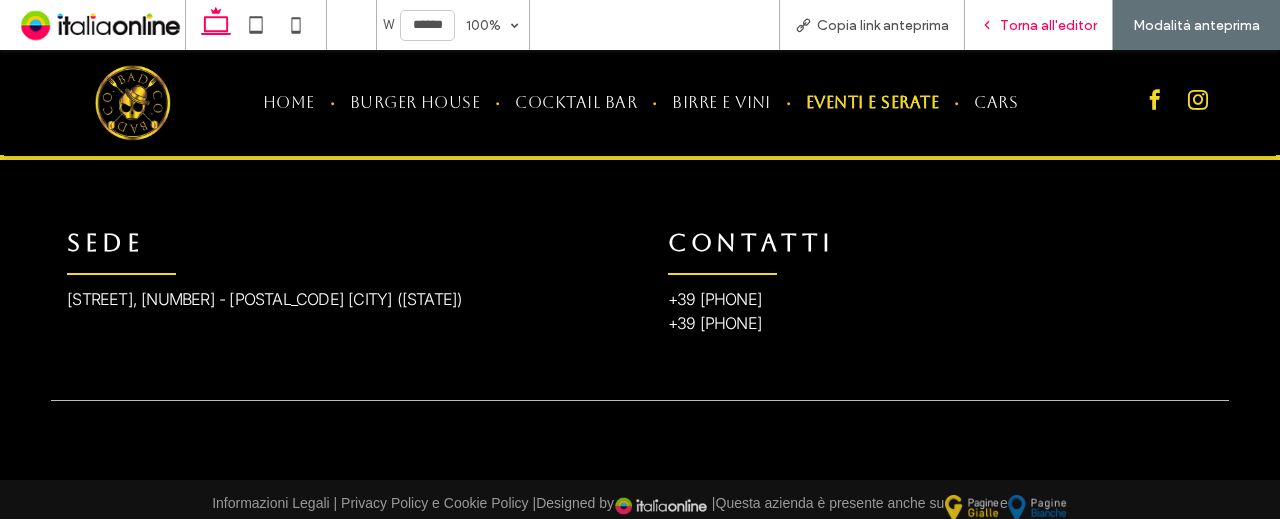 click on "Torna all'editor" at bounding box center [1039, 25] 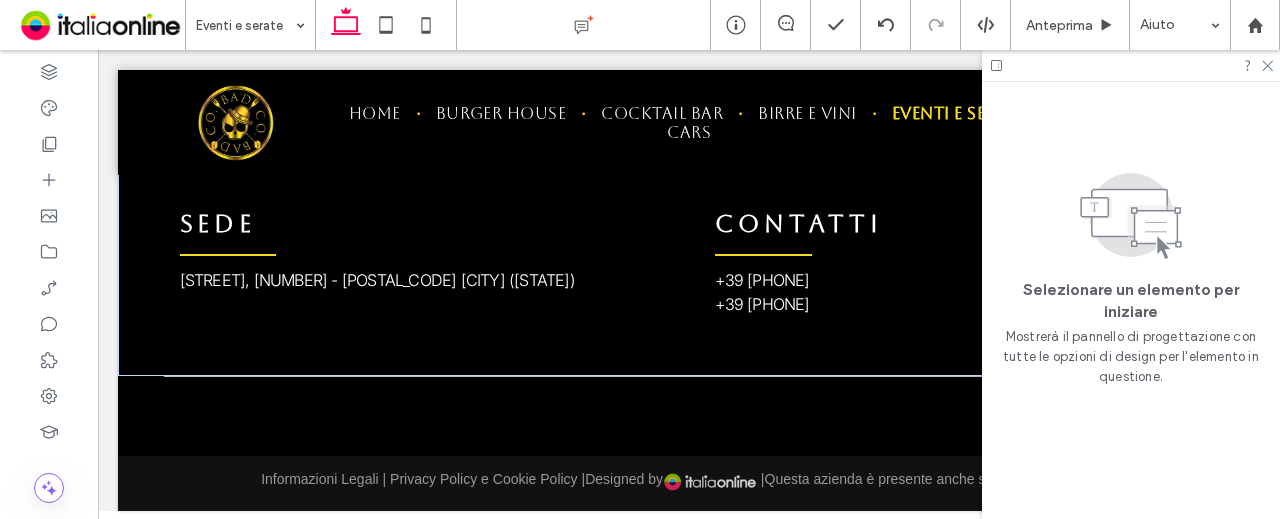 scroll, scrollTop: 1717, scrollLeft: 0, axis: vertical 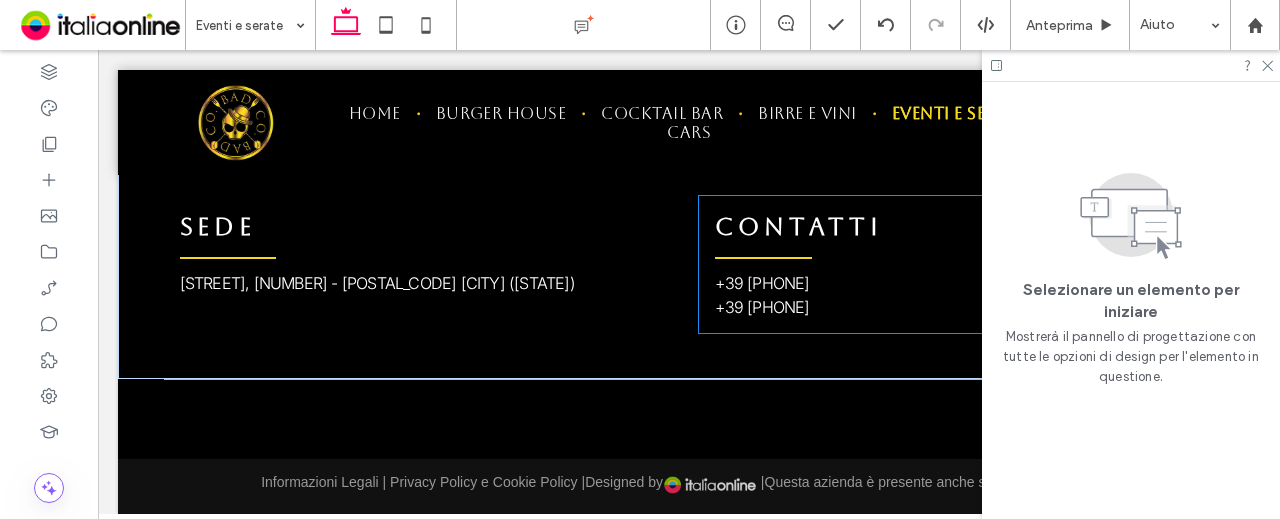 click on "CONTATTI +39 019 2047081 +39 345 2111300" at bounding box center [956, 264] 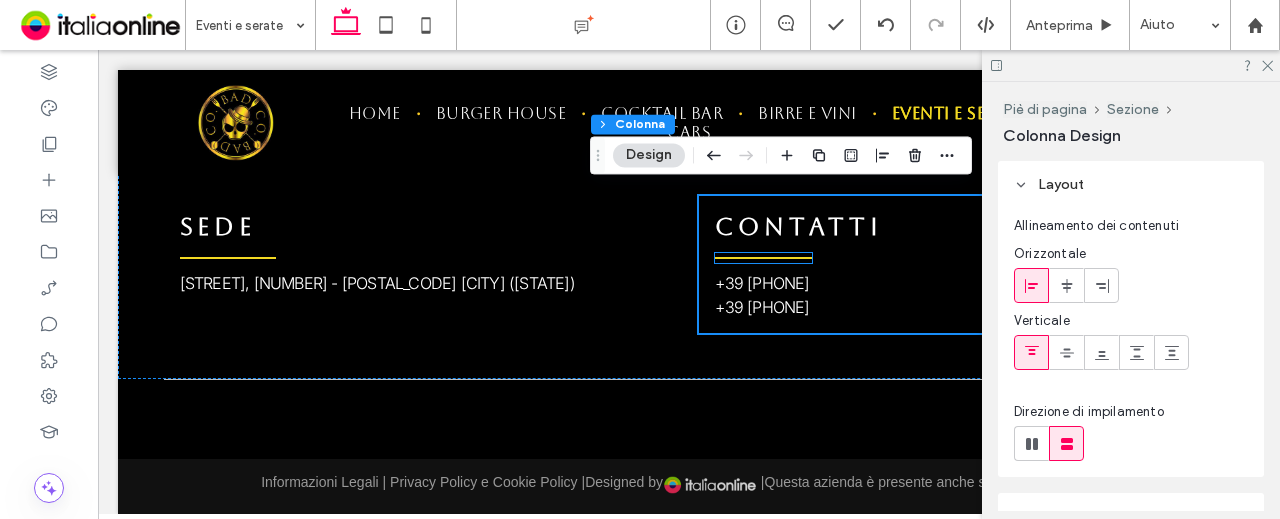 scroll, scrollTop: 1617, scrollLeft: 0, axis: vertical 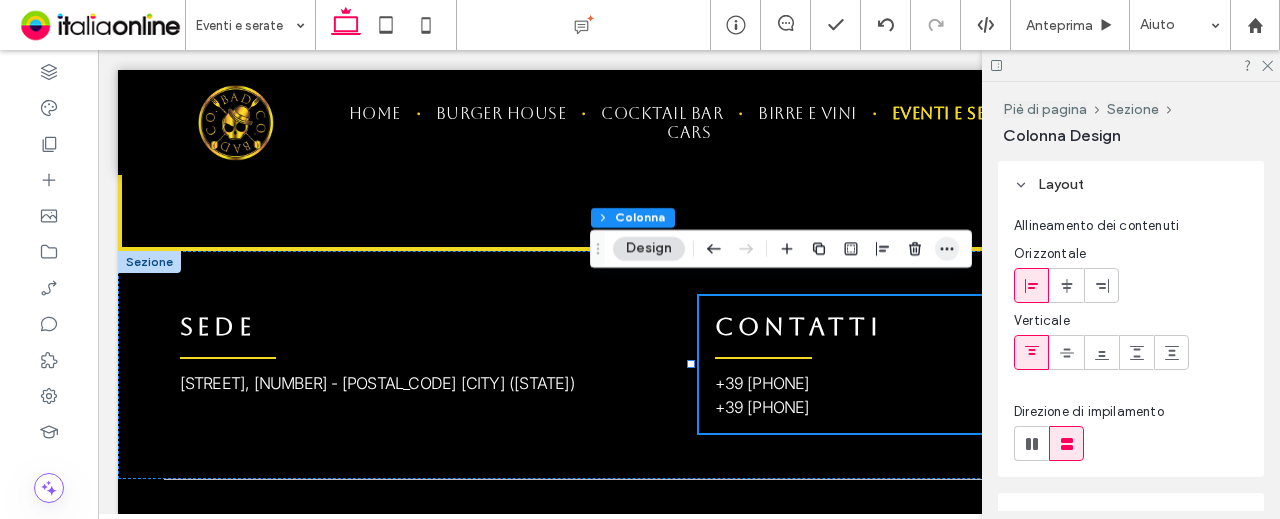 click 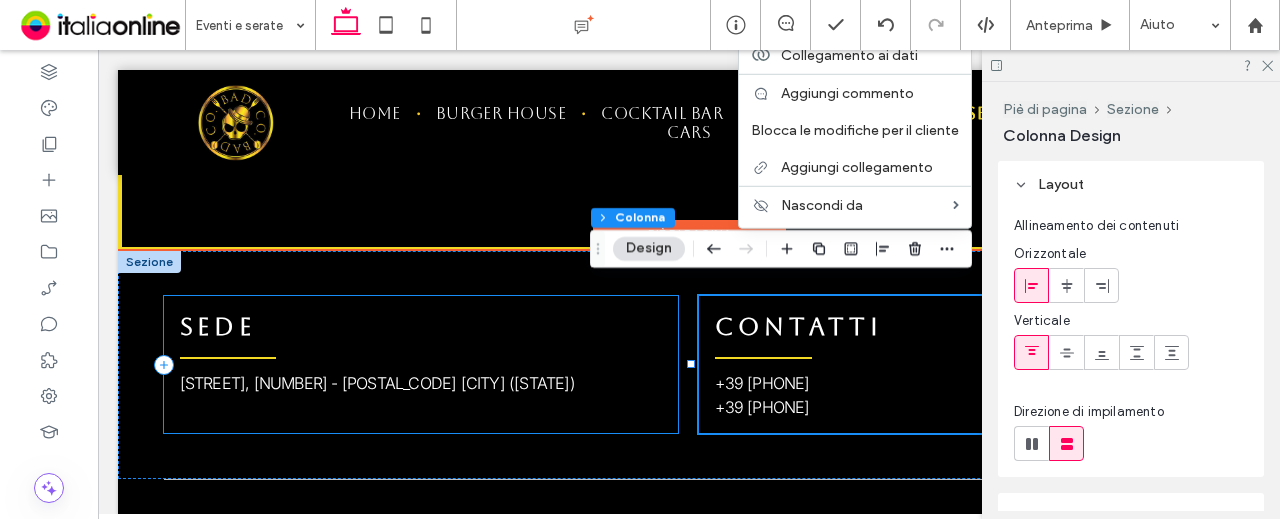 click on "SEDE
Corso Verdese, 42 - 17014 Cairo Montenotte (SV)" at bounding box center (421, 364) 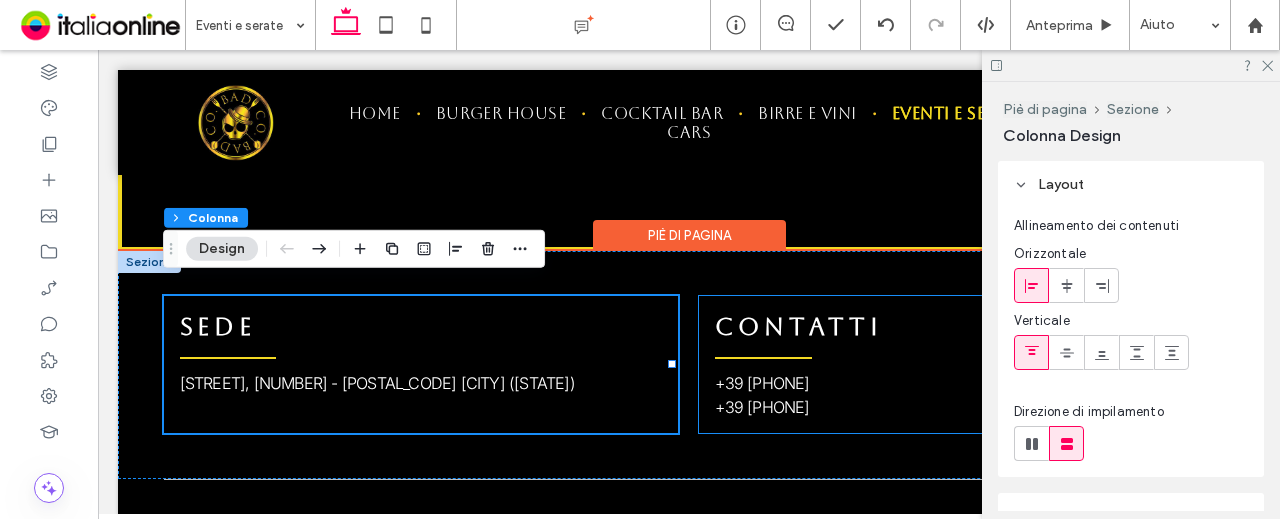 click on "SEDE
Corso Verdese, 42 - 17014 Cairo Montenotte (SV)
CONTATTI +39 019 2047081 +39 345 2111300" at bounding box center [689, 365] 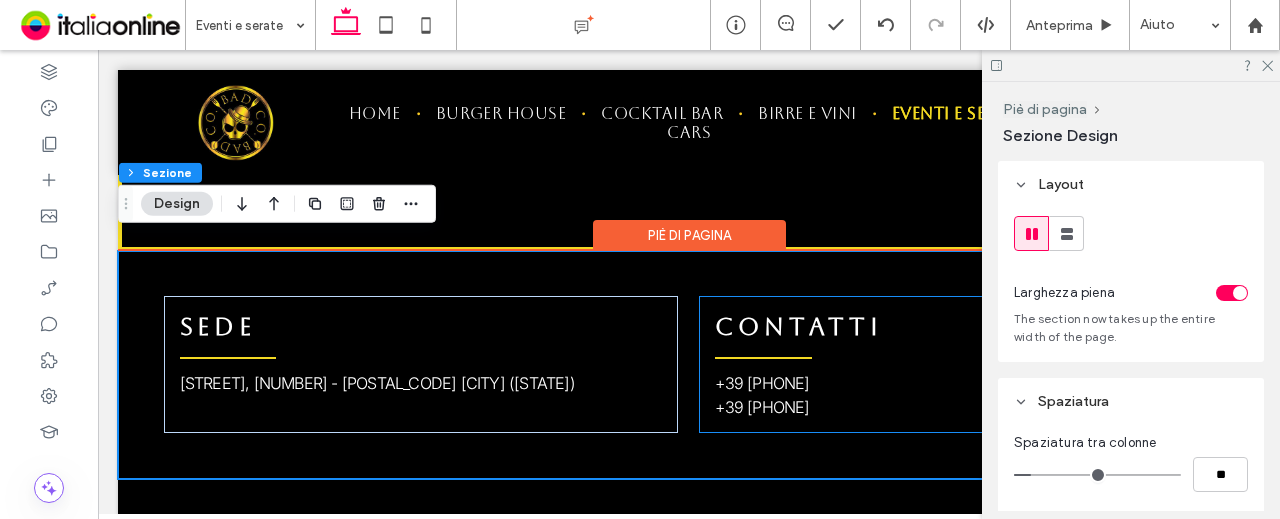 click on "CONTATTI +39 019 2047081 +39 345 2111300" at bounding box center [956, 364] 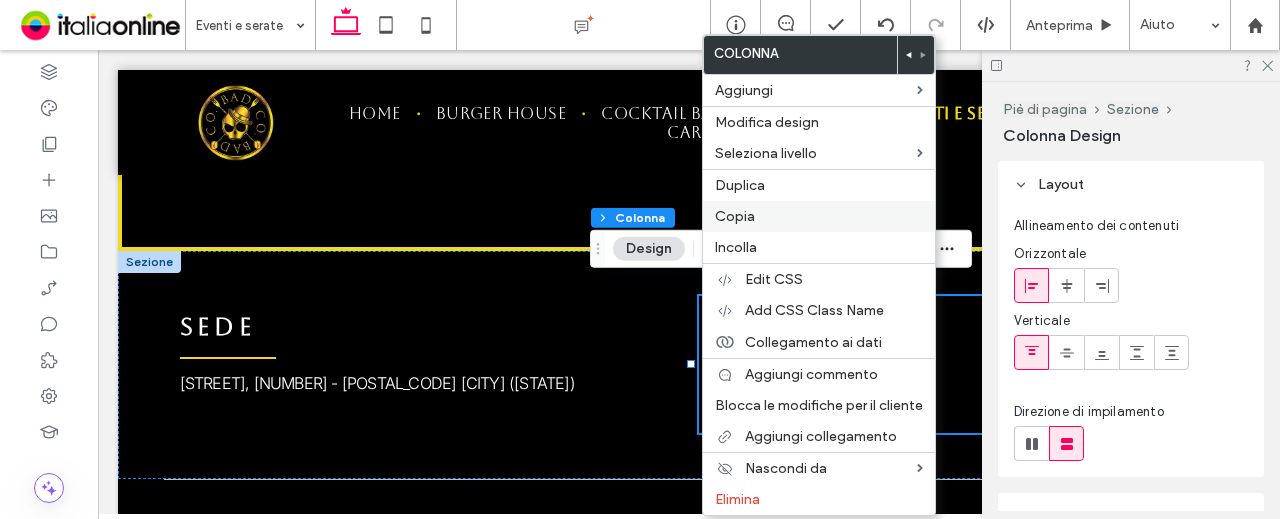 click on "Copia" at bounding box center [735, 216] 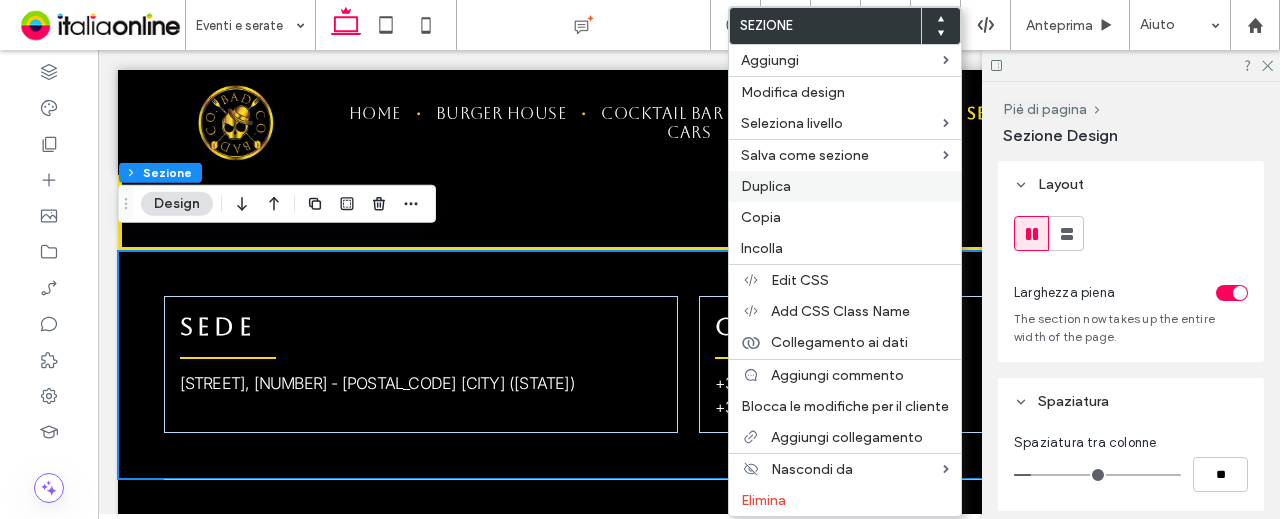 click on "Duplica" at bounding box center [766, 186] 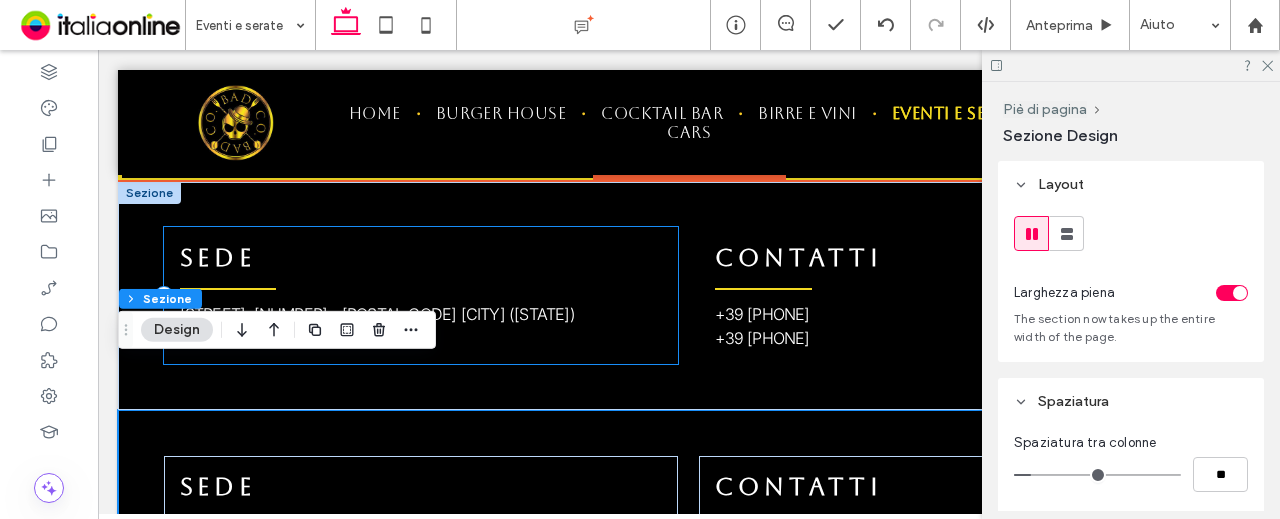 scroll, scrollTop: 1717, scrollLeft: 0, axis: vertical 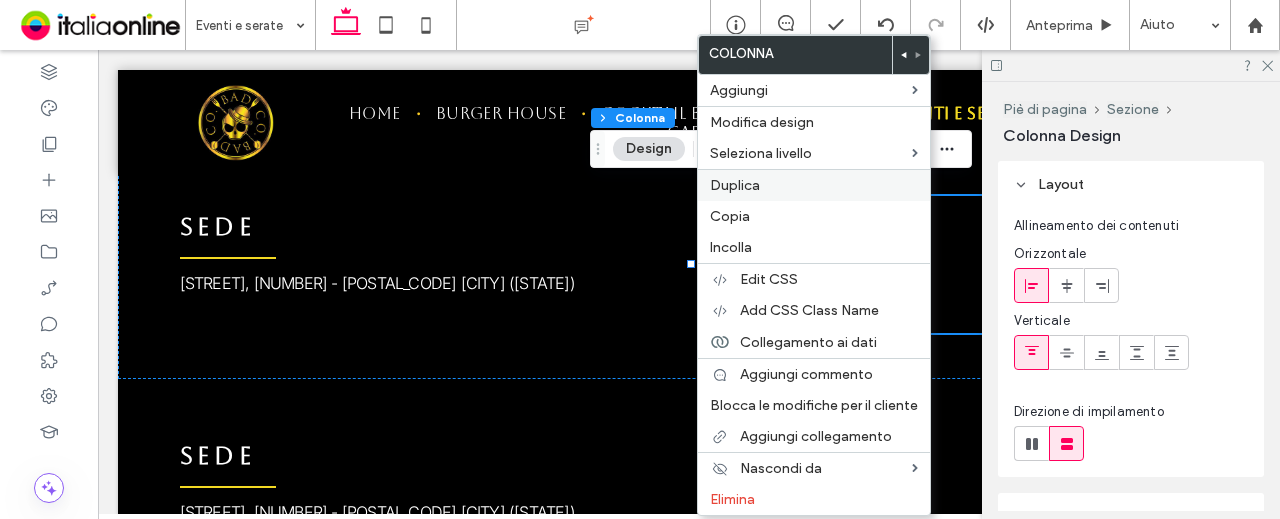 click on "Duplica" at bounding box center [735, 185] 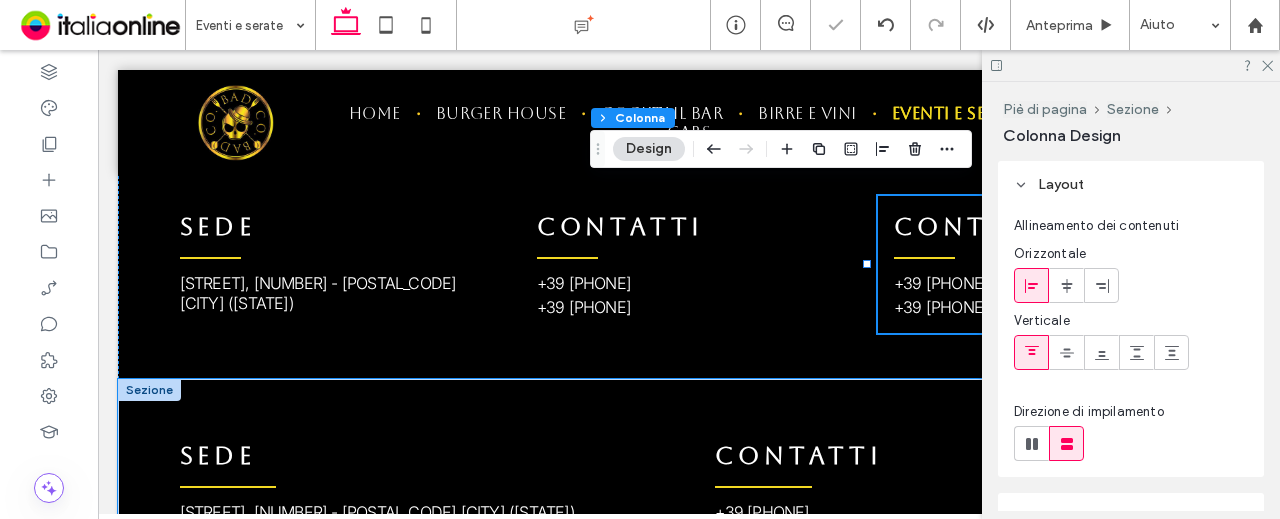 click on "SEDE
Corso Verdese, 42 - 17014 Cairo Montenotte (SV)
CONTATTI
+39 019 2047081
+39 345 2111300" at bounding box center [689, 493] 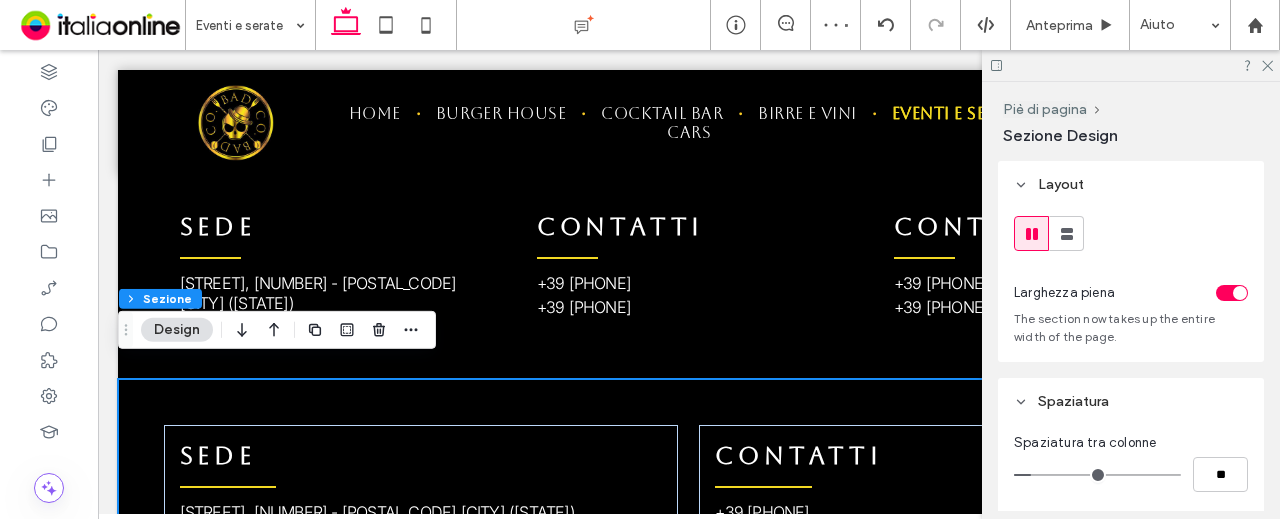 click on "SEDE
Corso Verdese, 42 - 17014 Cairo Montenotte (SV)
CONTATTI
+39 019 2047081
+39 345 2111300" at bounding box center [689, 493] 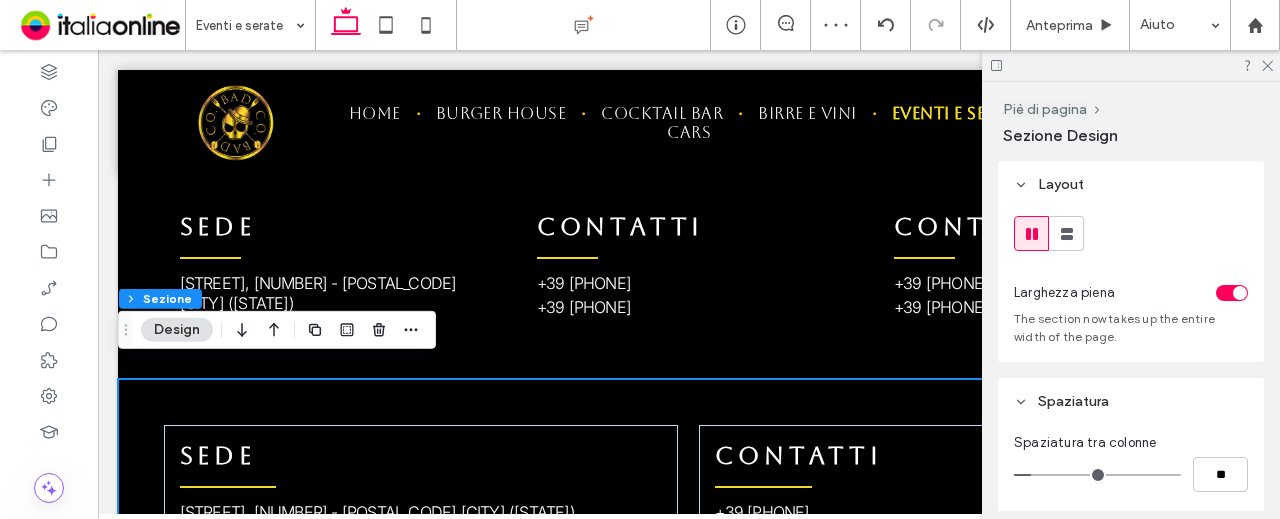 drag, startPoint x: 149, startPoint y: 371, endPoint x: 273, endPoint y: 367, distance: 124.0645 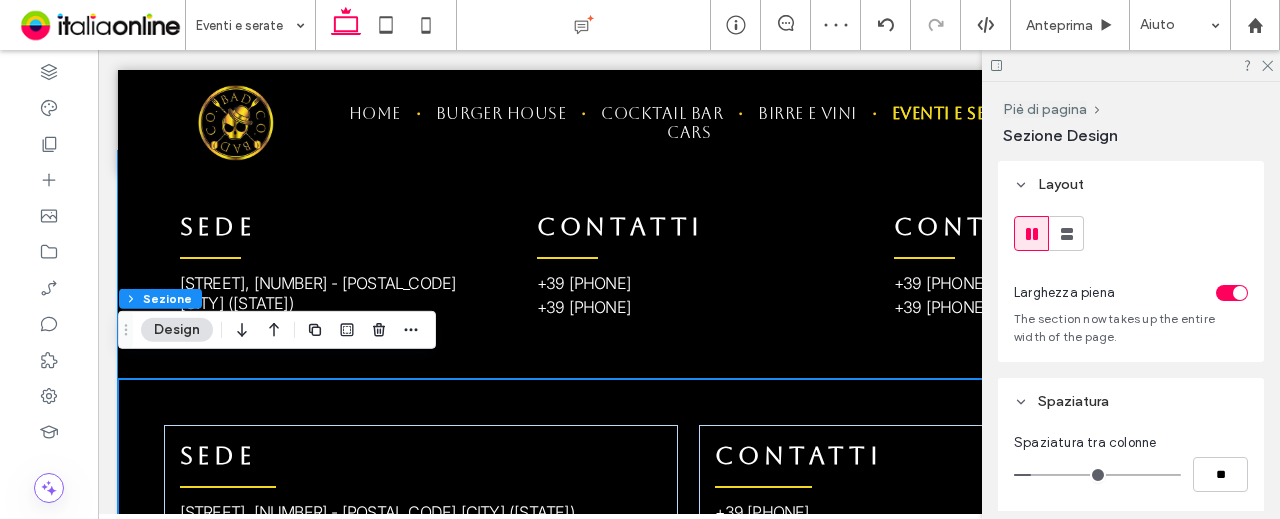 click on "SEDE
Corso Verdese, 42 - 17014 Cairo Montenotte (SV)
CONTATTI +39 019 2047081 +39 345 2111300   CONTATTI
+39 019 2047081 +39 345 2111300
Sezione" at bounding box center (689, 265) 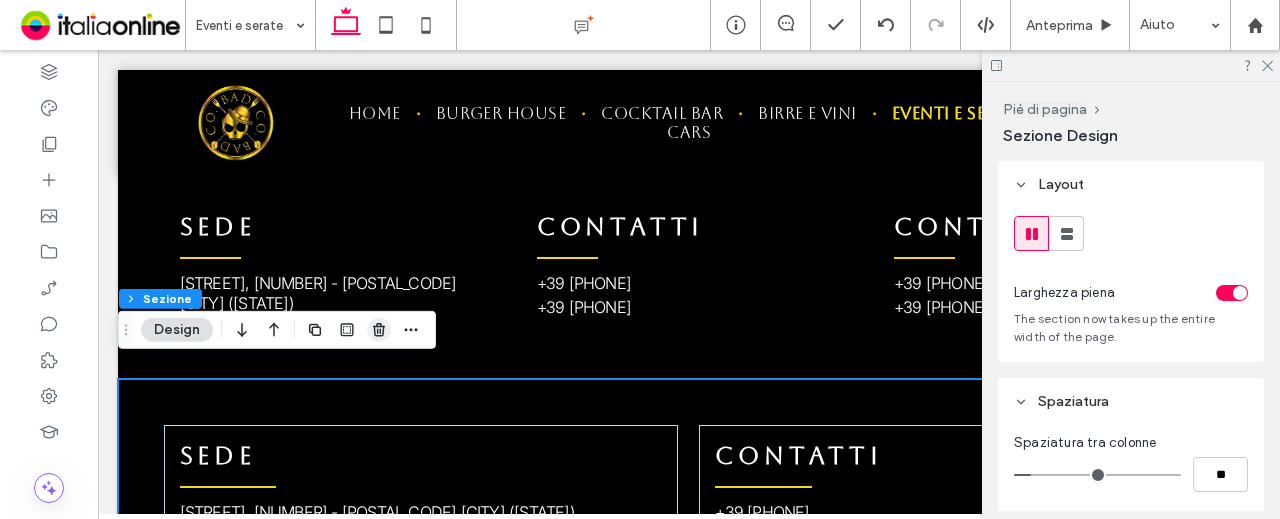 click 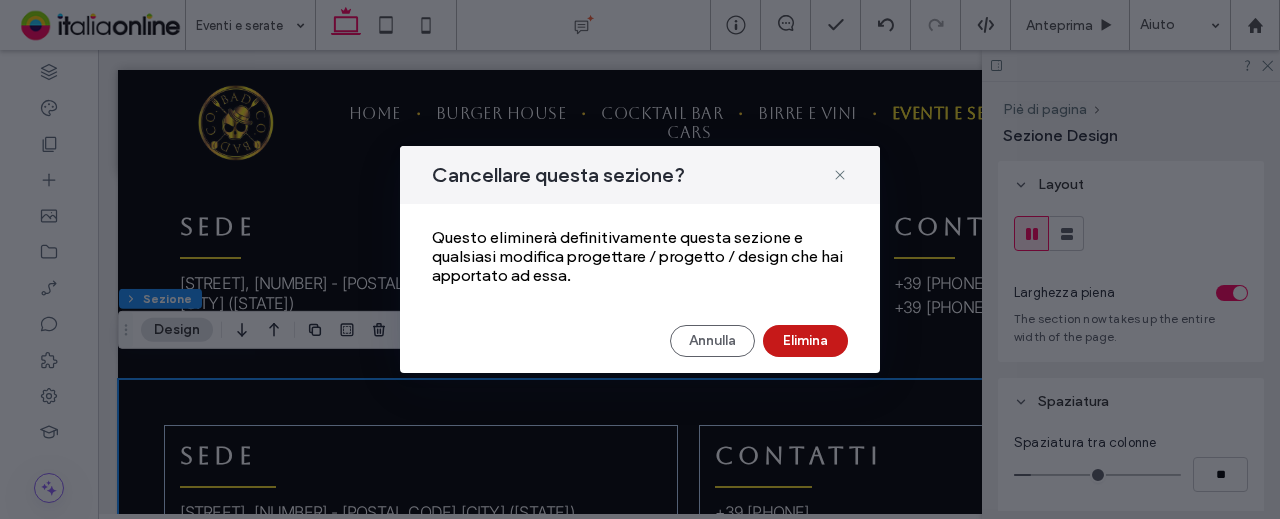 click on "Elimina" at bounding box center [805, 341] 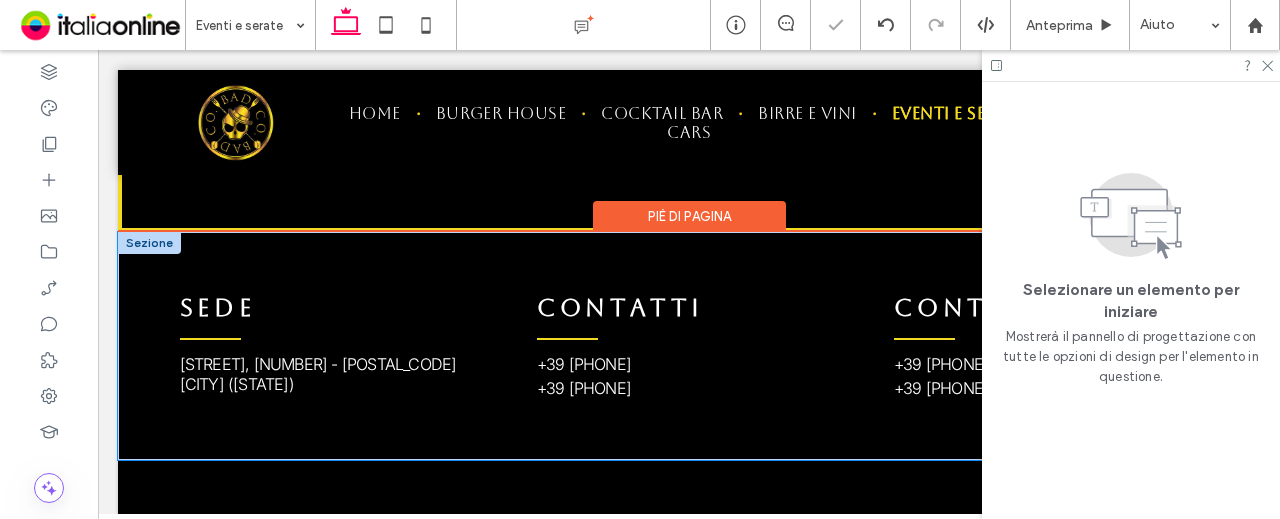 scroll, scrollTop: 1617, scrollLeft: 0, axis: vertical 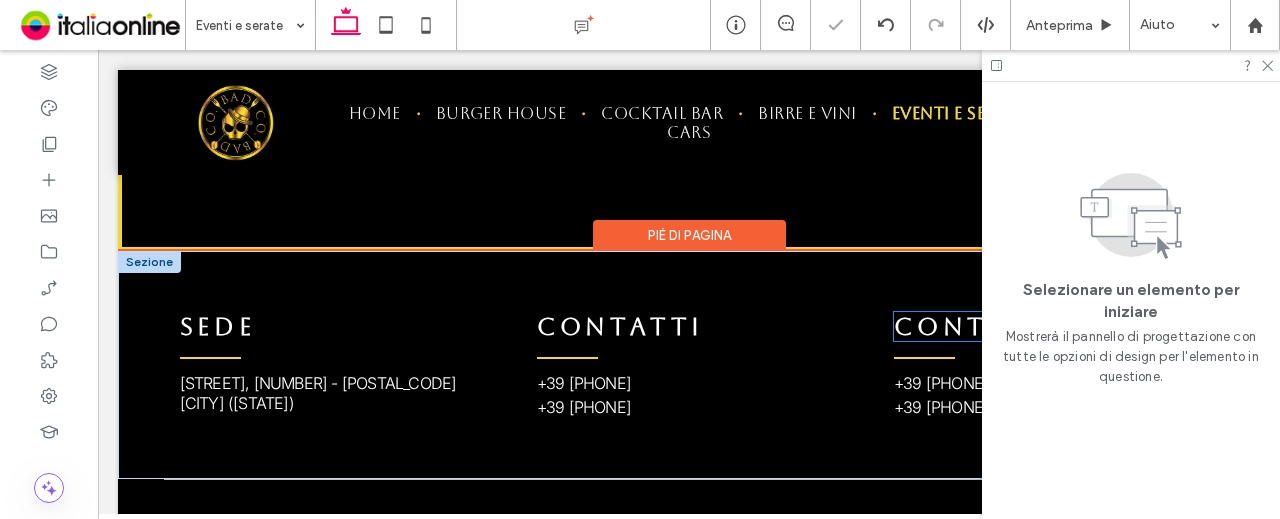 click on "CONTATTI" at bounding box center (977, 327) 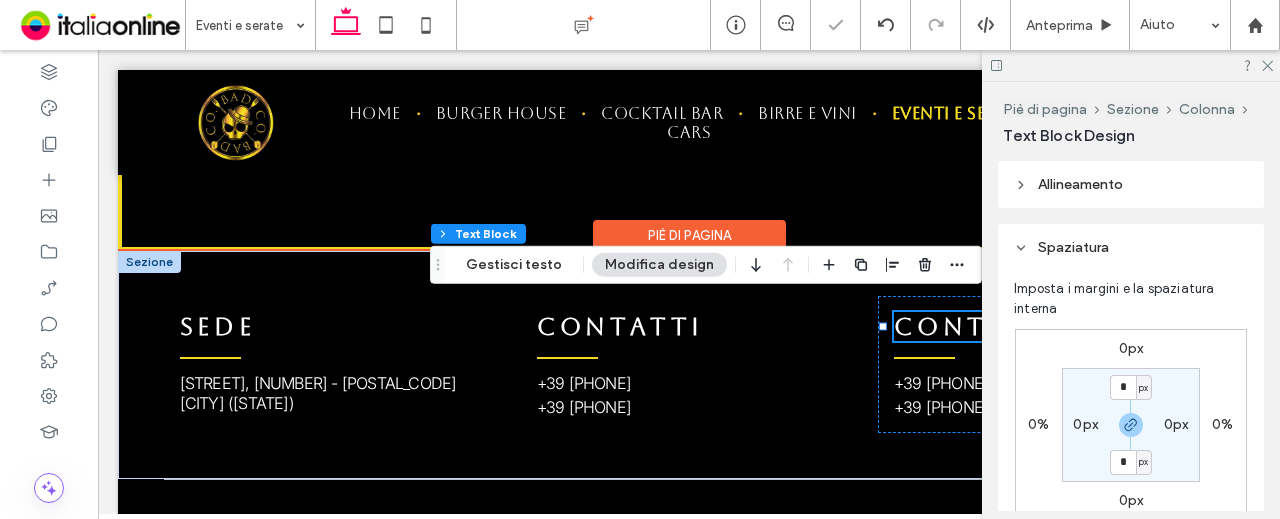 click on "CONTATTI" at bounding box center [977, 327] 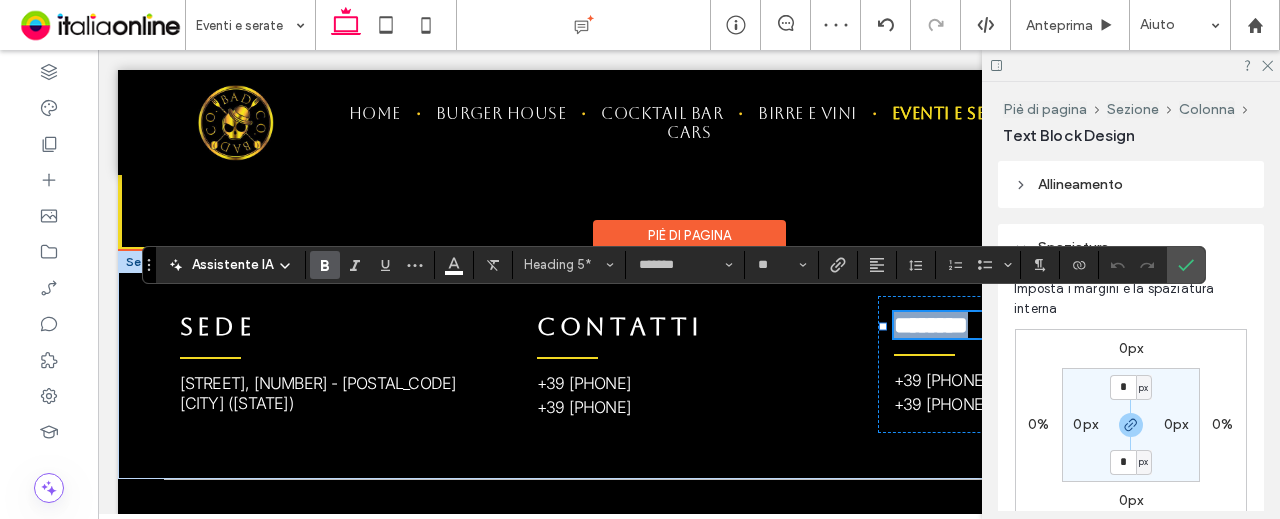 type 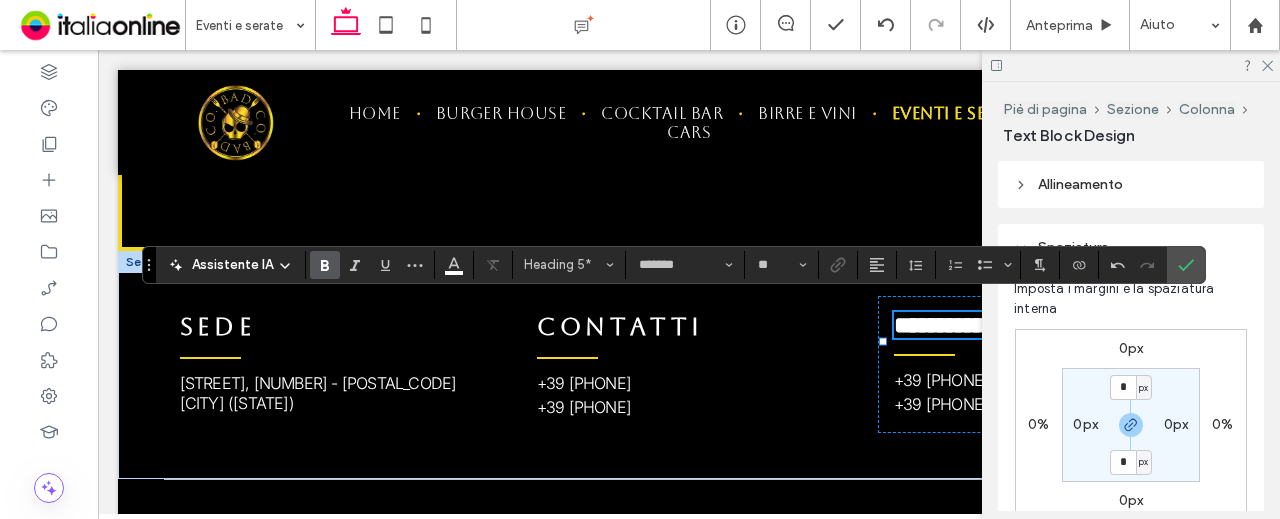 click 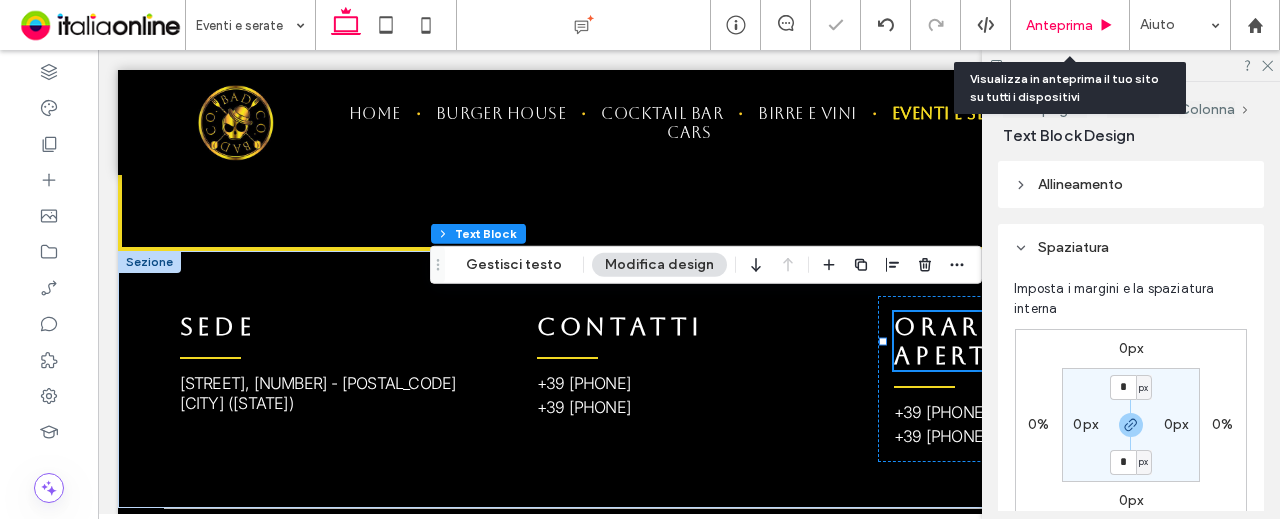 click on "Anteprima" at bounding box center [1059, 25] 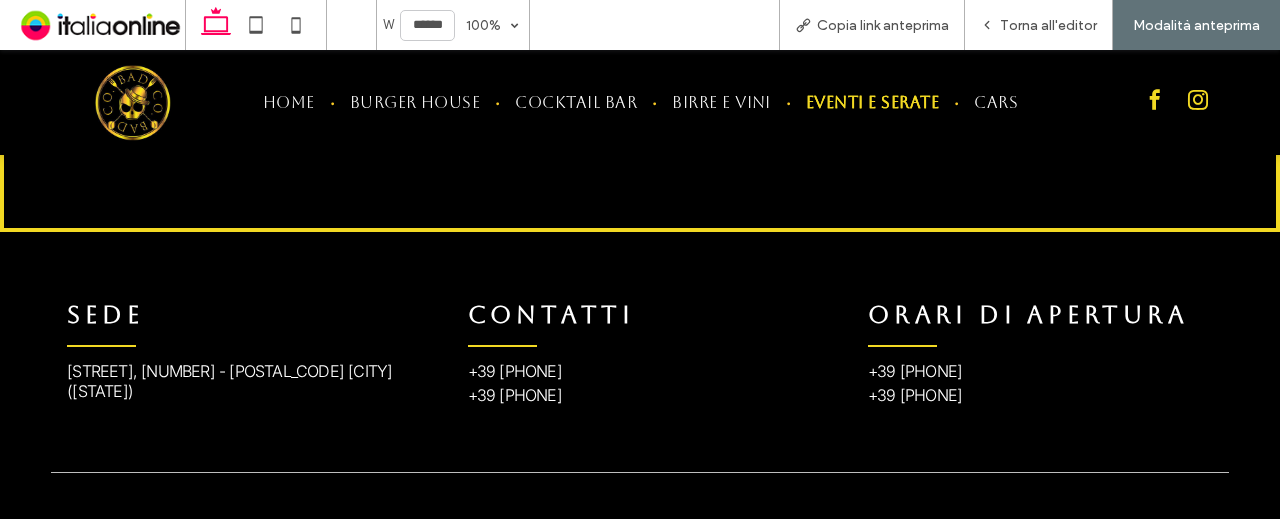 scroll, scrollTop: 1676, scrollLeft: 0, axis: vertical 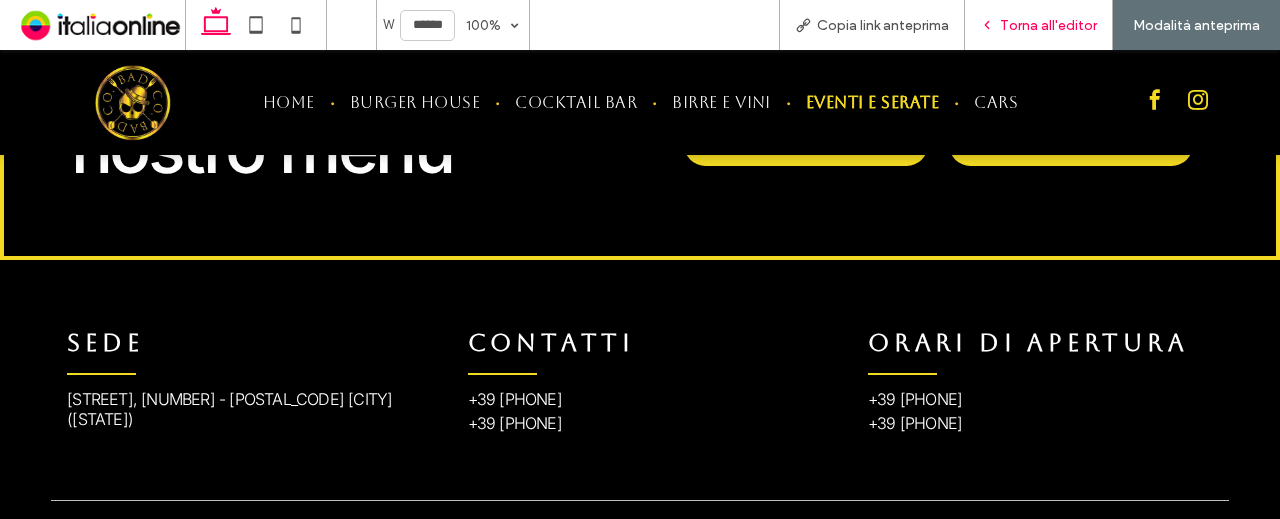 click on "Torna all'editor" at bounding box center (1039, 25) 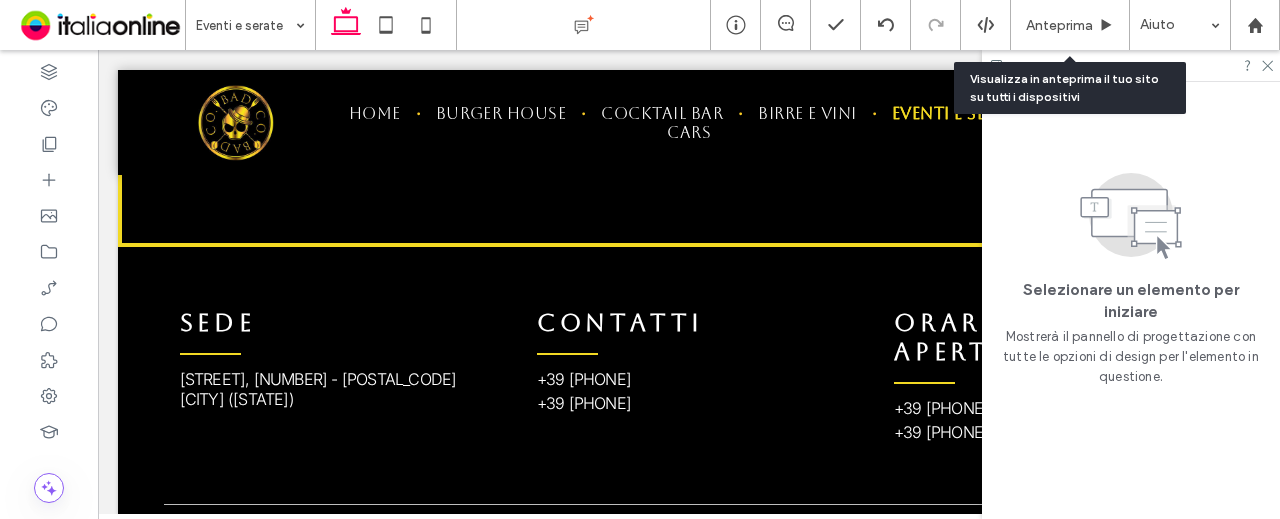 scroll, scrollTop: 1617, scrollLeft: 0, axis: vertical 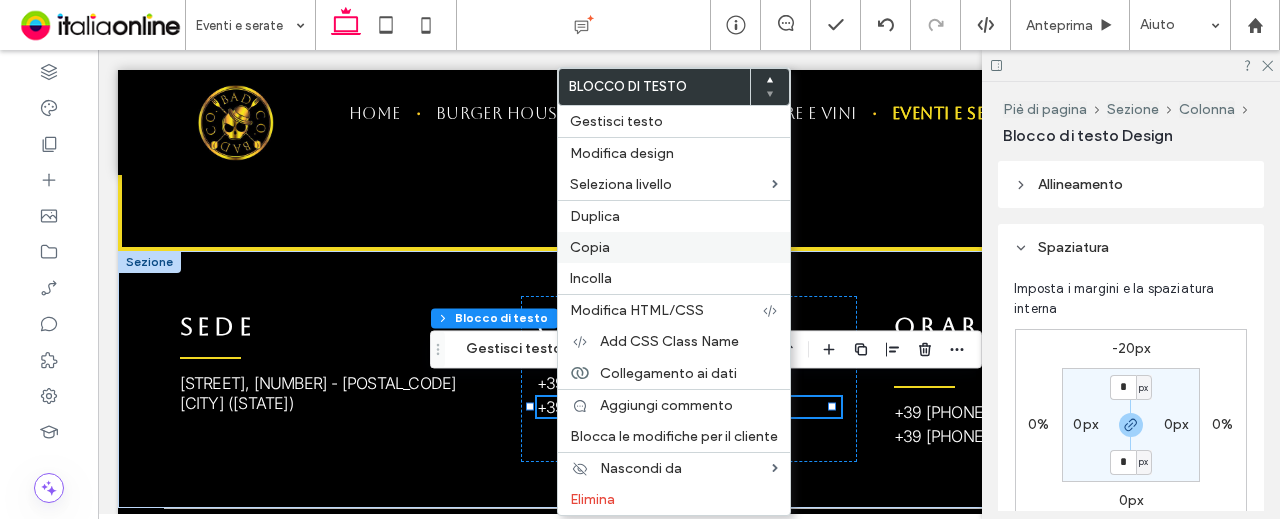 click on "Copia" at bounding box center (674, 247) 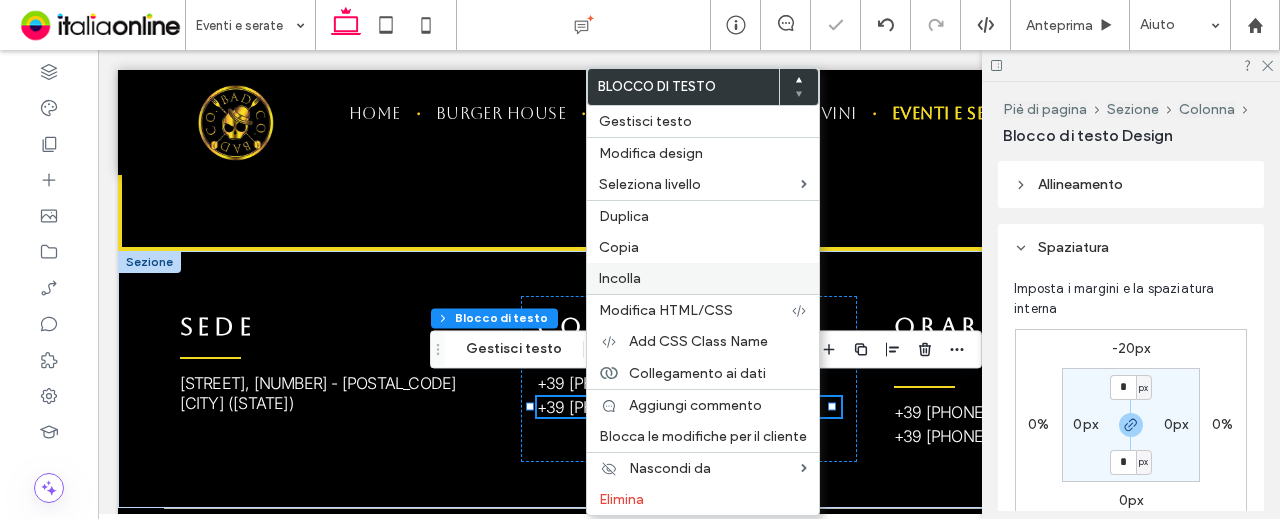 click on "Incolla" at bounding box center [620, 278] 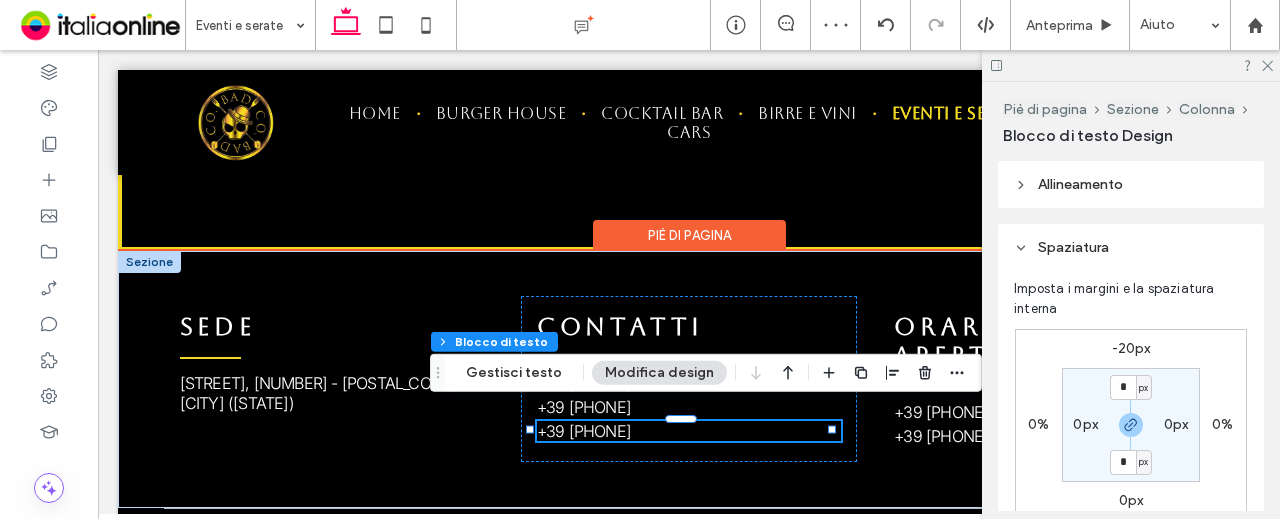 click on "[PHONE]" at bounding box center [584, 431] 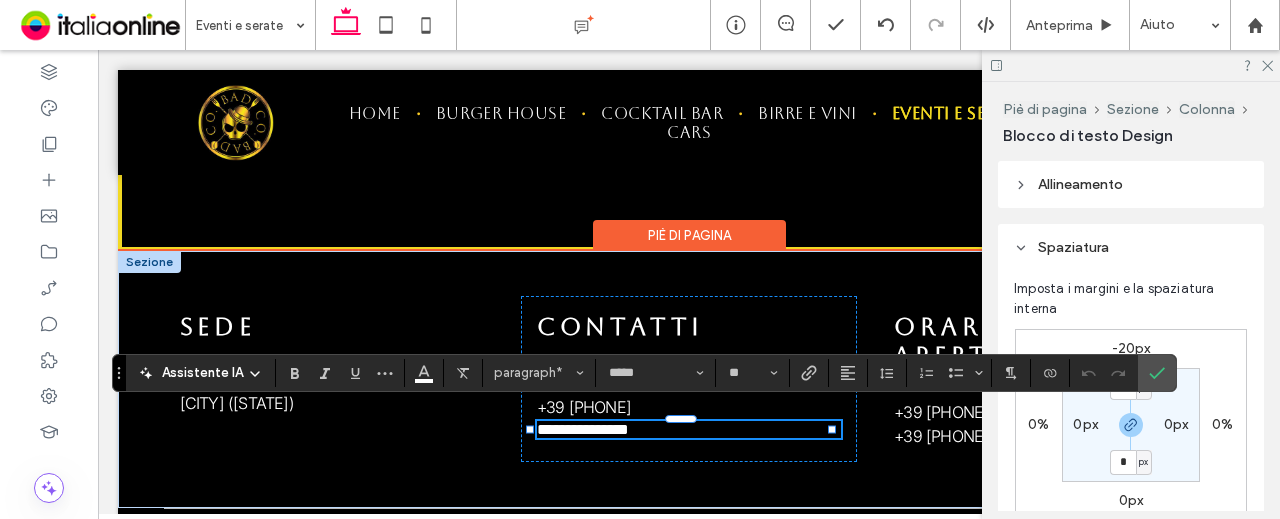 click on "**********" at bounding box center (583, 429) 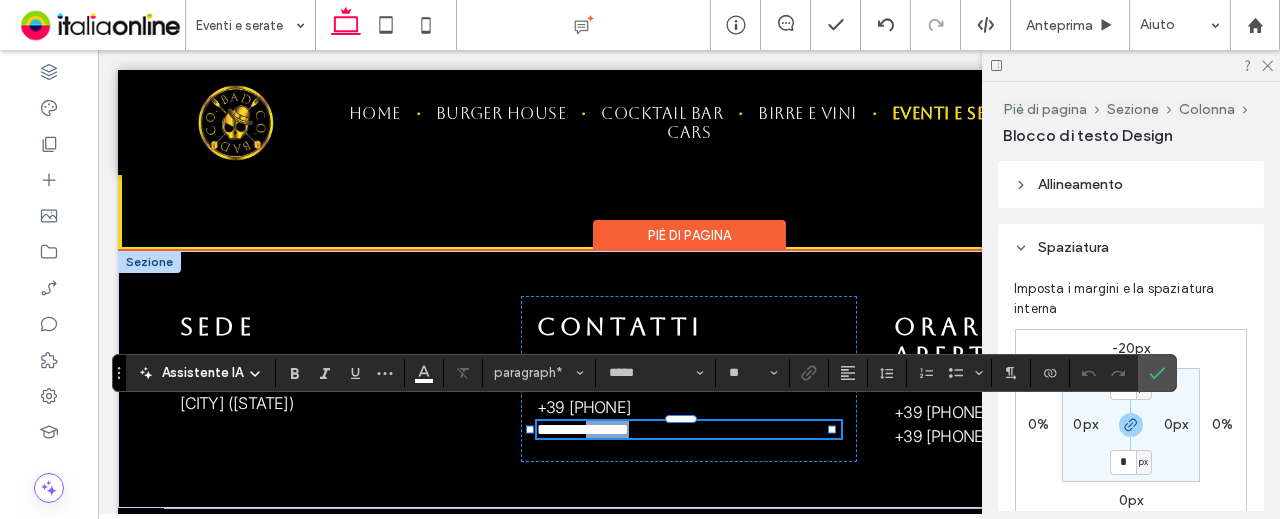 click on "**********" at bounding box center [583, 429] 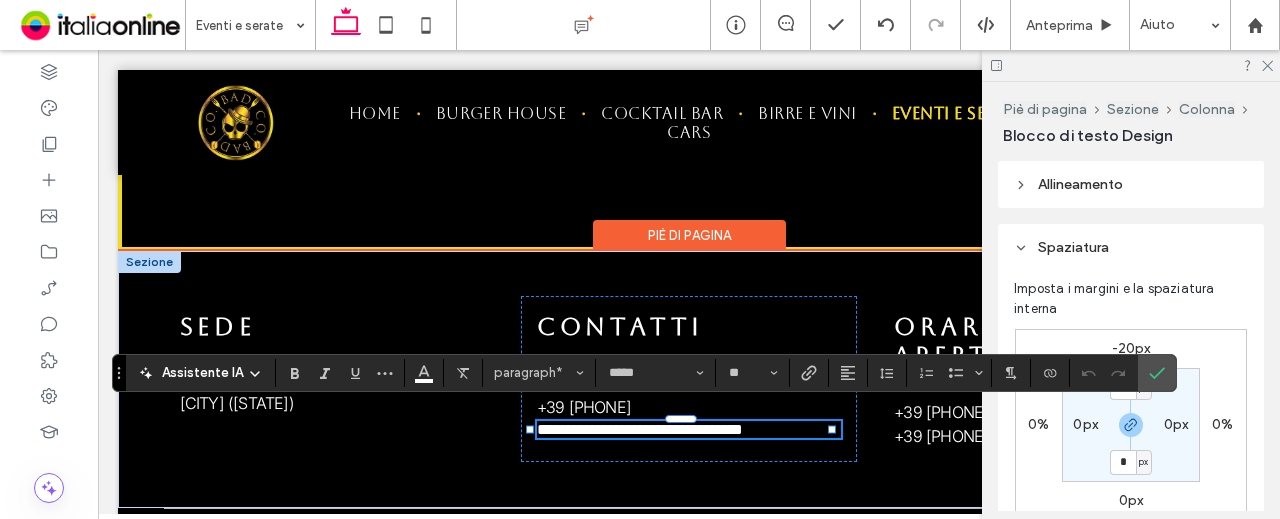 scroll, scrollTop: 0, scrollLeft: 0, axis: both 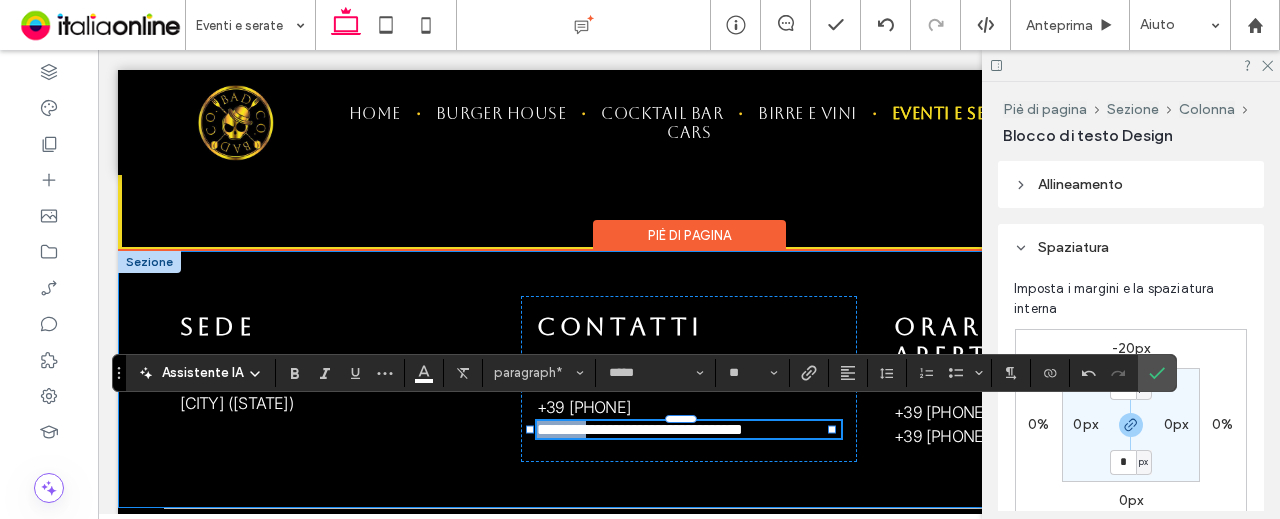 drag, startPoint x: 592, startPoint y: 417, endPoint x: 472, endPoint y: 415, distance: 120.01666 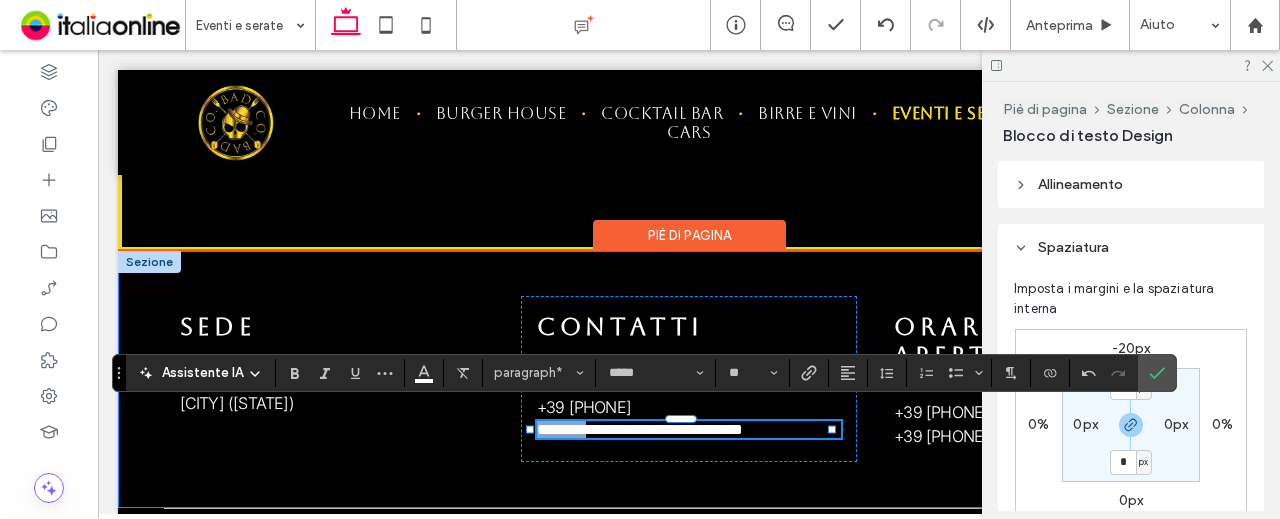 click on "**********" at bounding box center (689, 379) 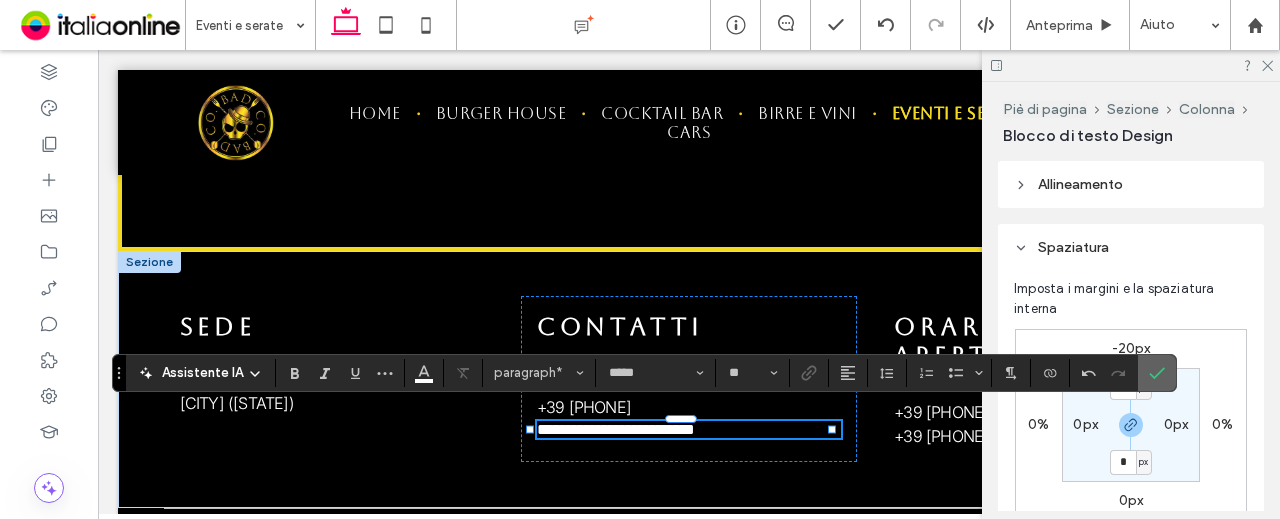 click 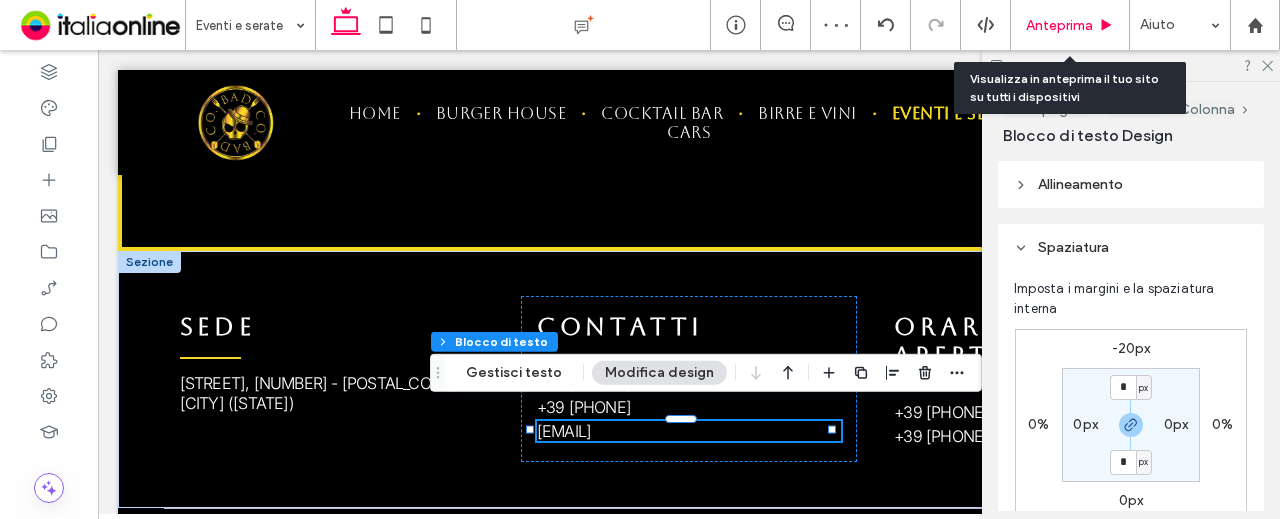 click on "Anteprima" at bounding box center [1059, 25] 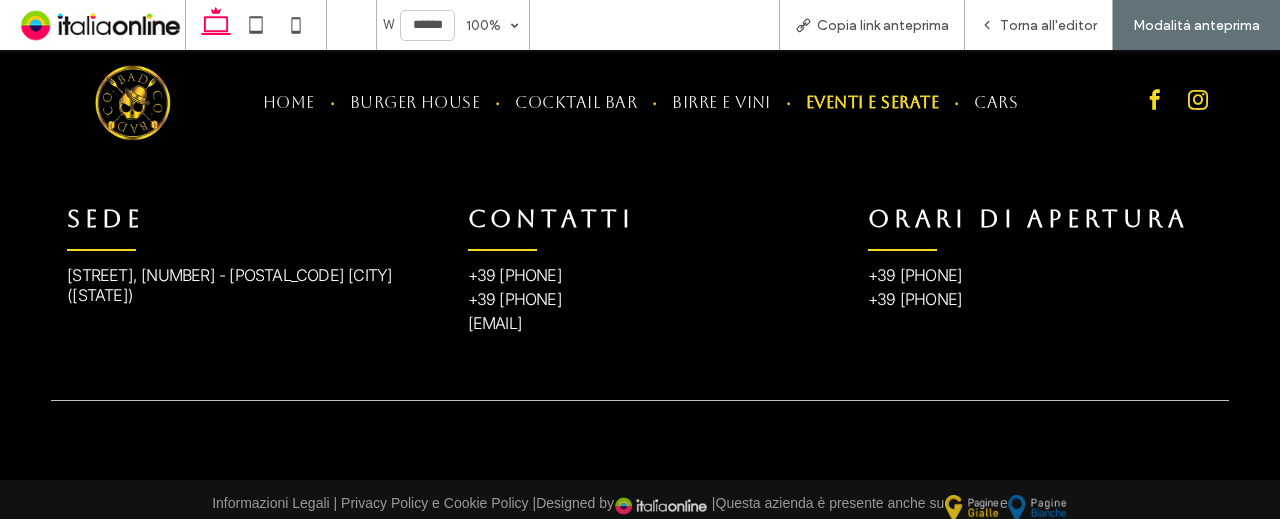 scroll, scrollTop: 1700, scrollLeft: 0, axis: vertical 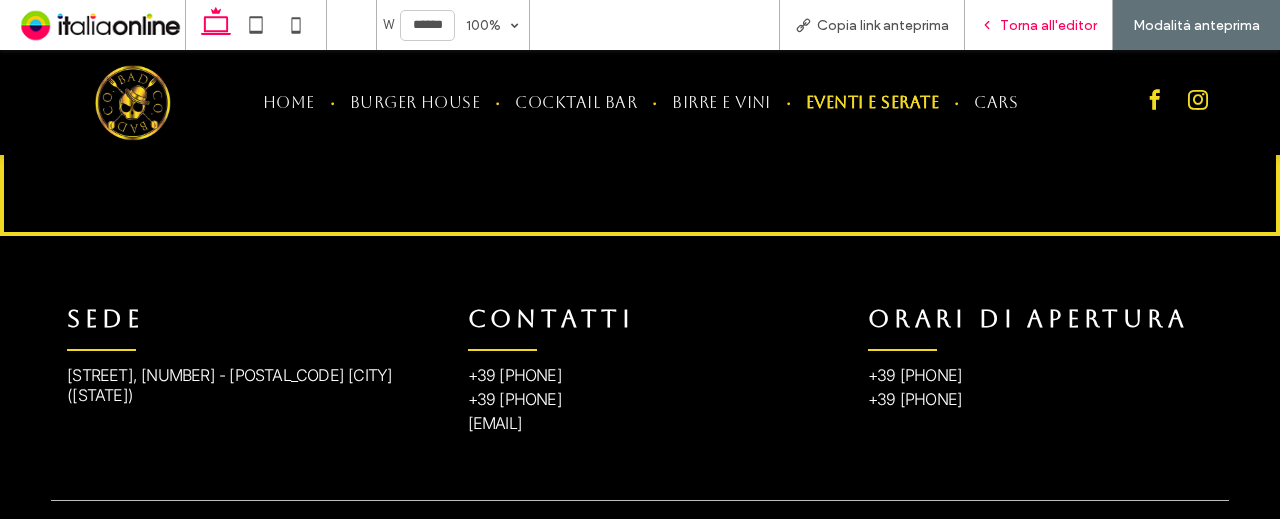 click on "Torna all'editor" at bounding box center [1048, 25] 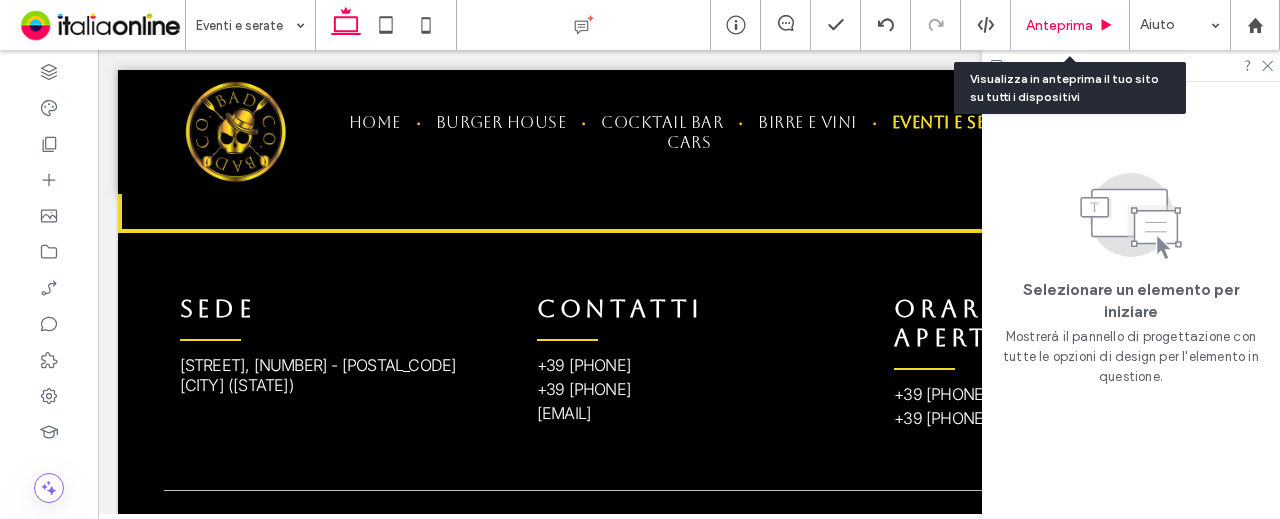scroll, scrollTop: 1640, scrollLeft: 0, axis: vertical 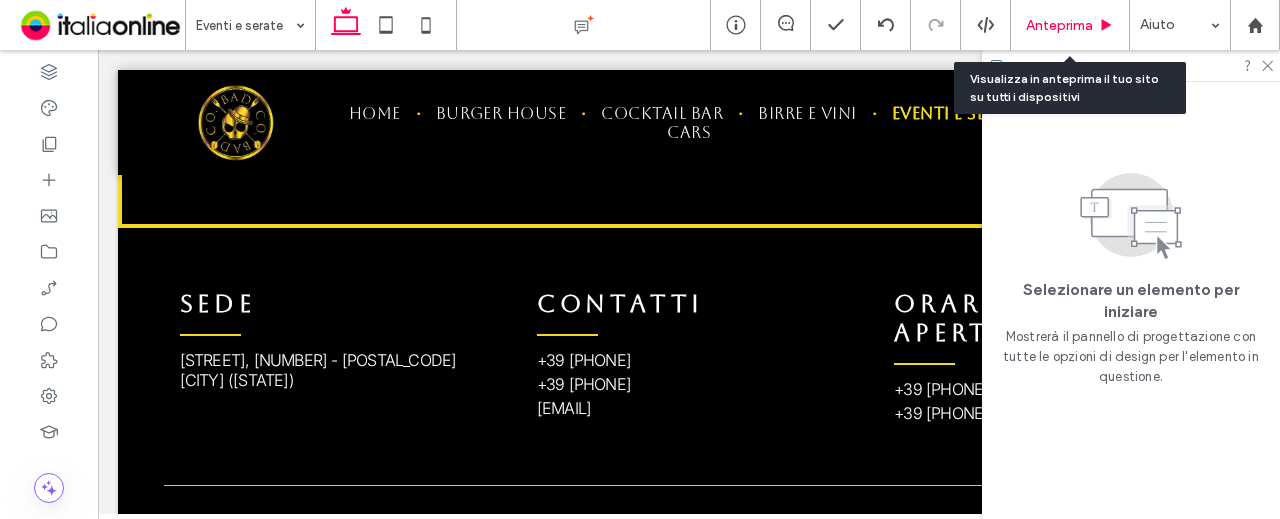 click on "Anteprima" at bounding box center [1059, 25] 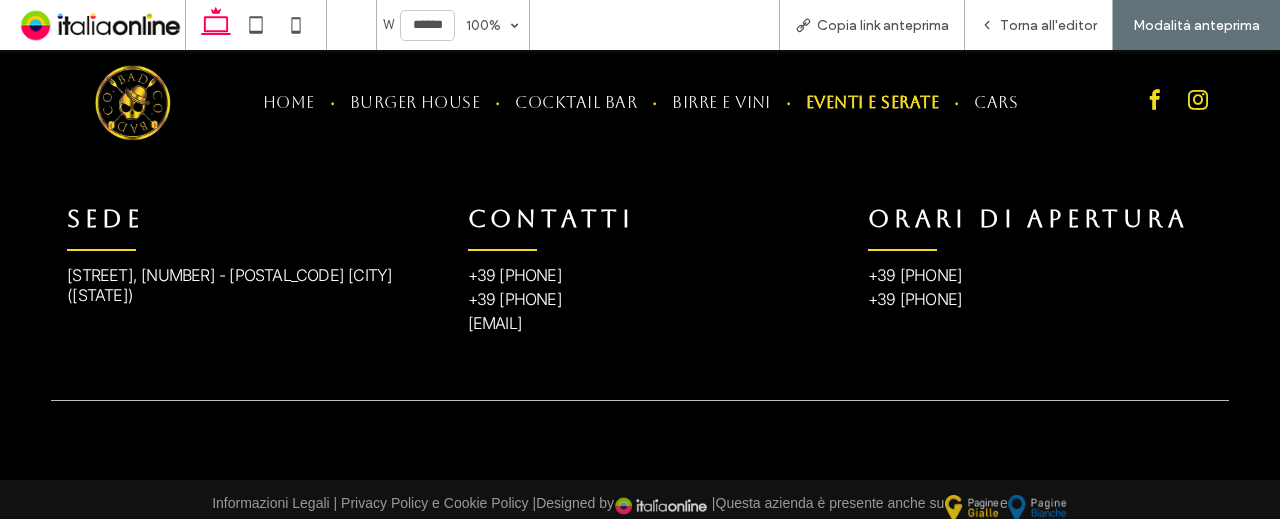 scroll, scrollTop: 1700, scrollLeft: 0, axis: vertical 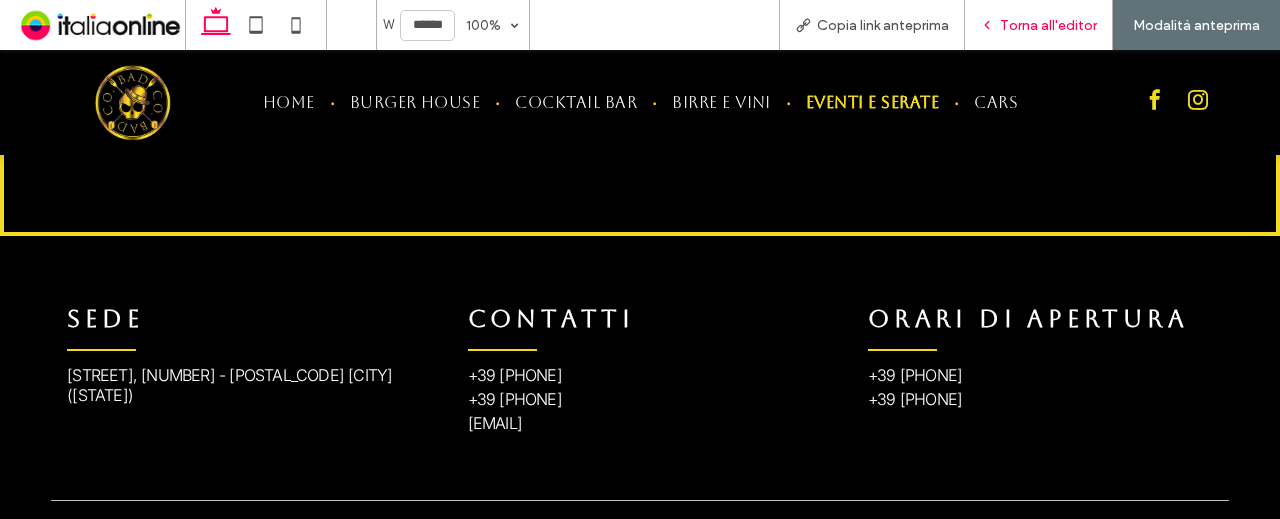 click on "Torna all'editor" at bounding box center (1038, 25) 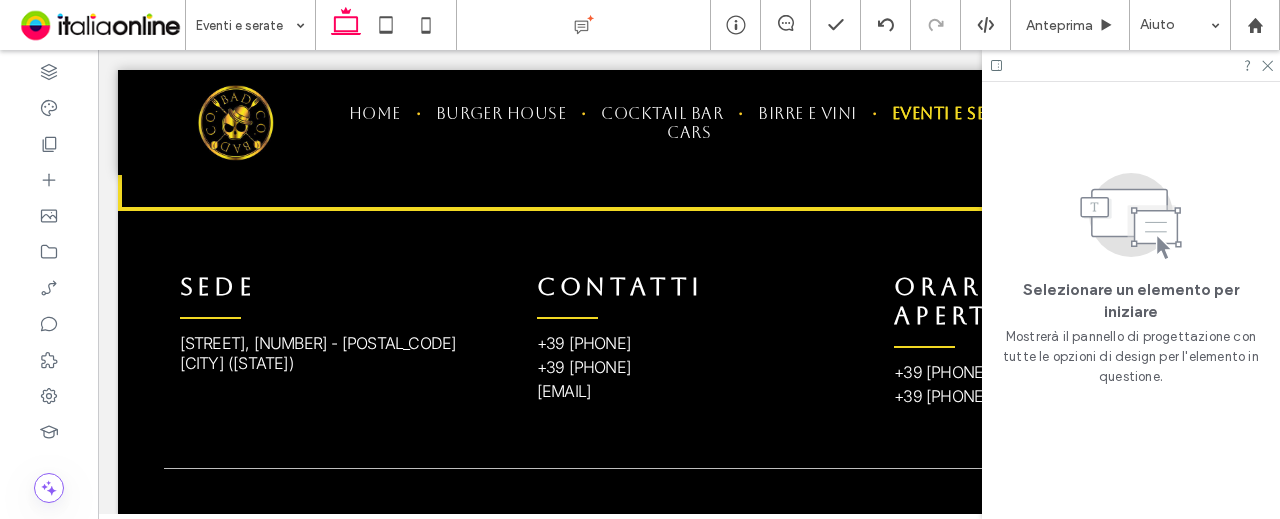 scroll, scrollTop: 1640, scrollLeft: 0, axis: vertical 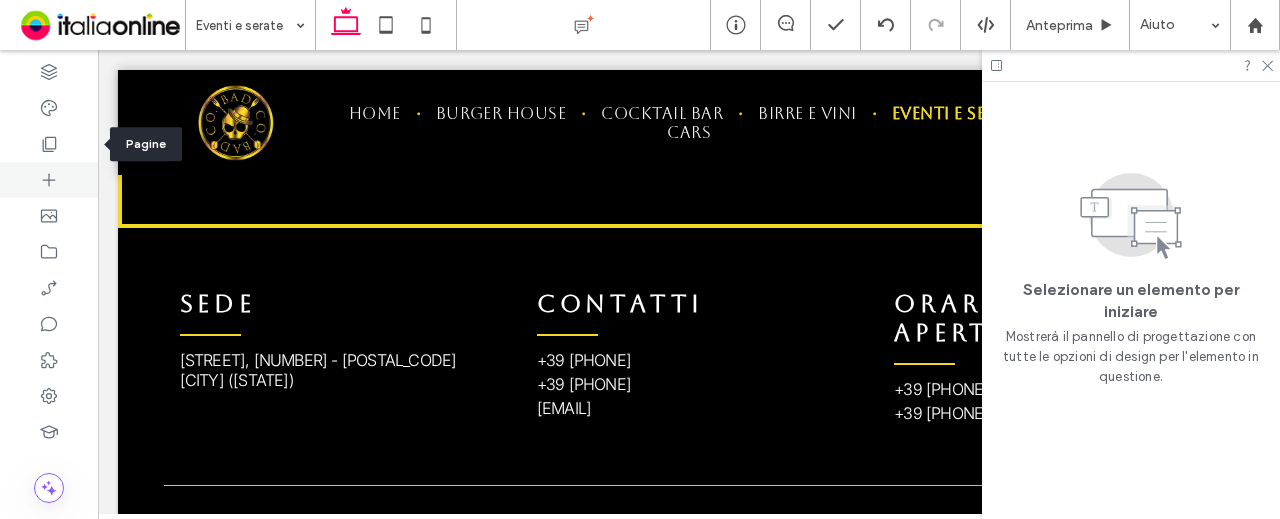 click 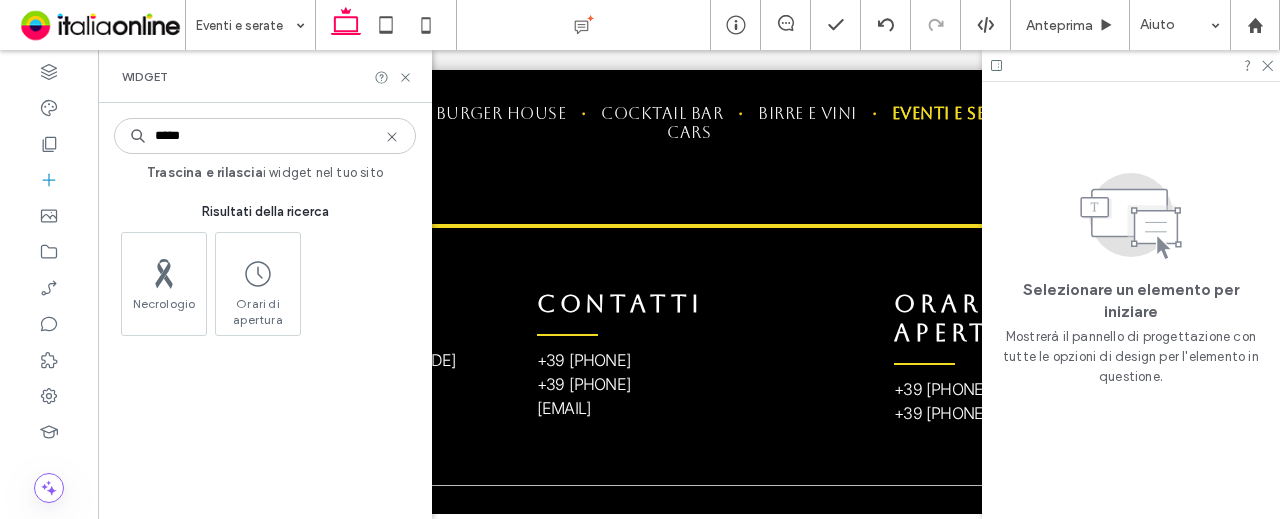 scroll, scrollTop: 0, scrollLeft: 0, axis: both 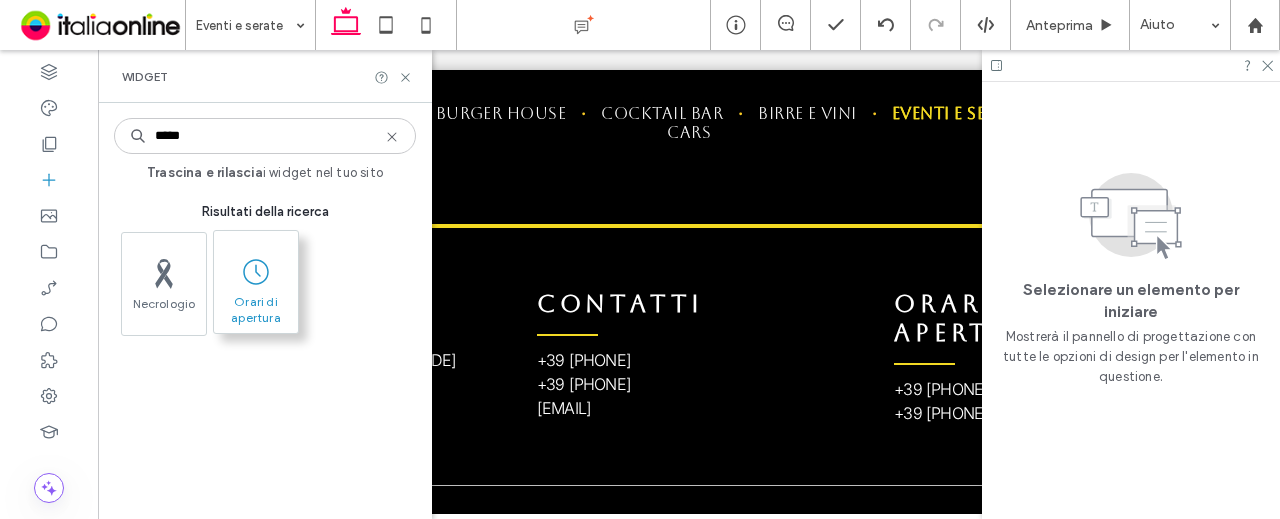type on "*****" 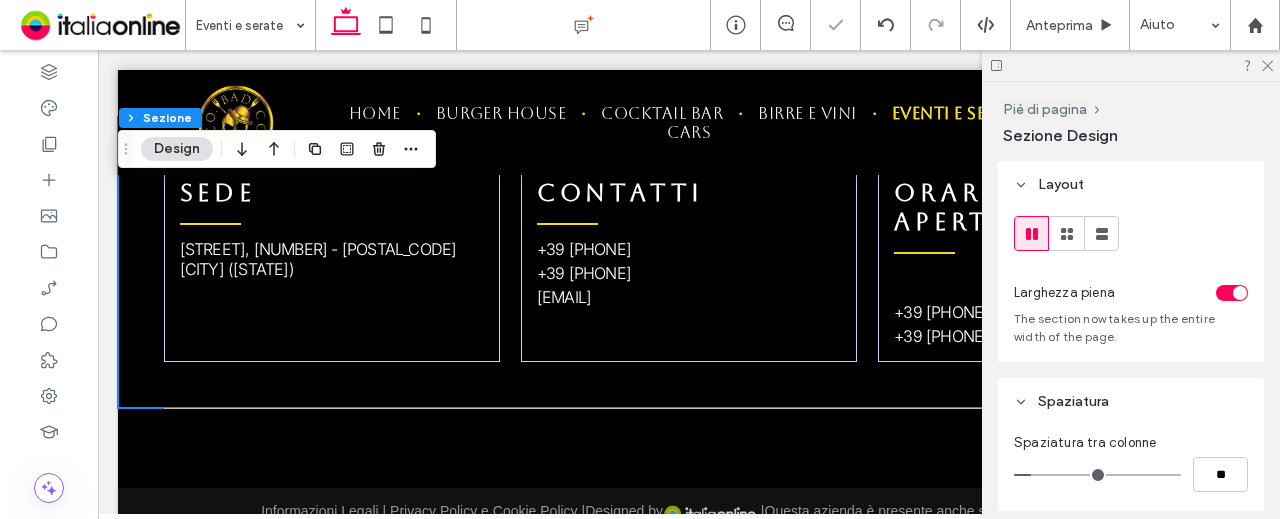scroll, scrollTop: 1774, scrollLeft: 0, axis: vertical 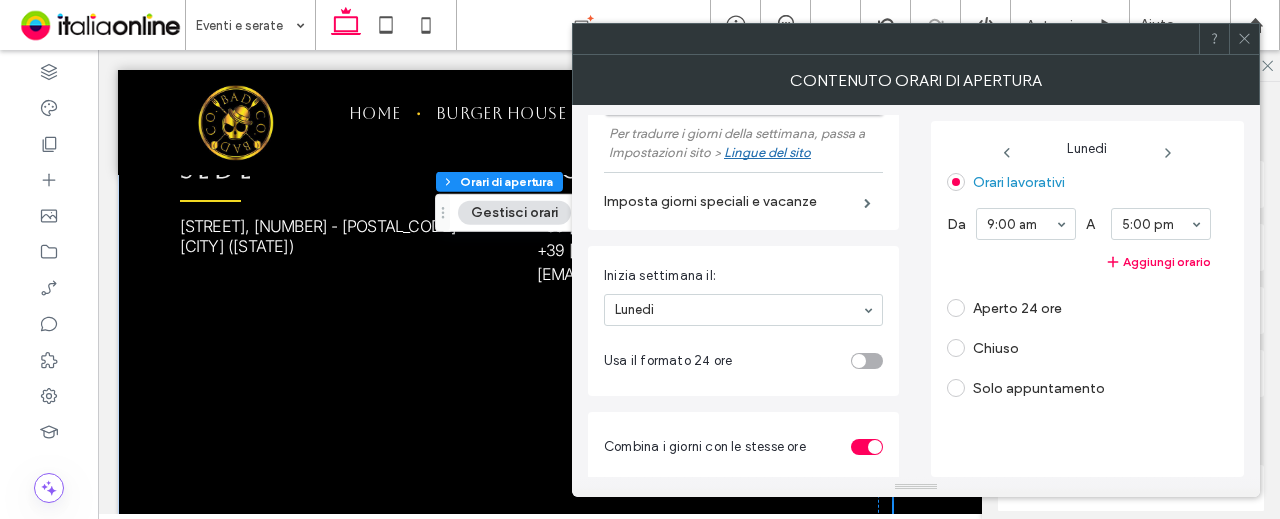 click at bounding box center (859, 361) 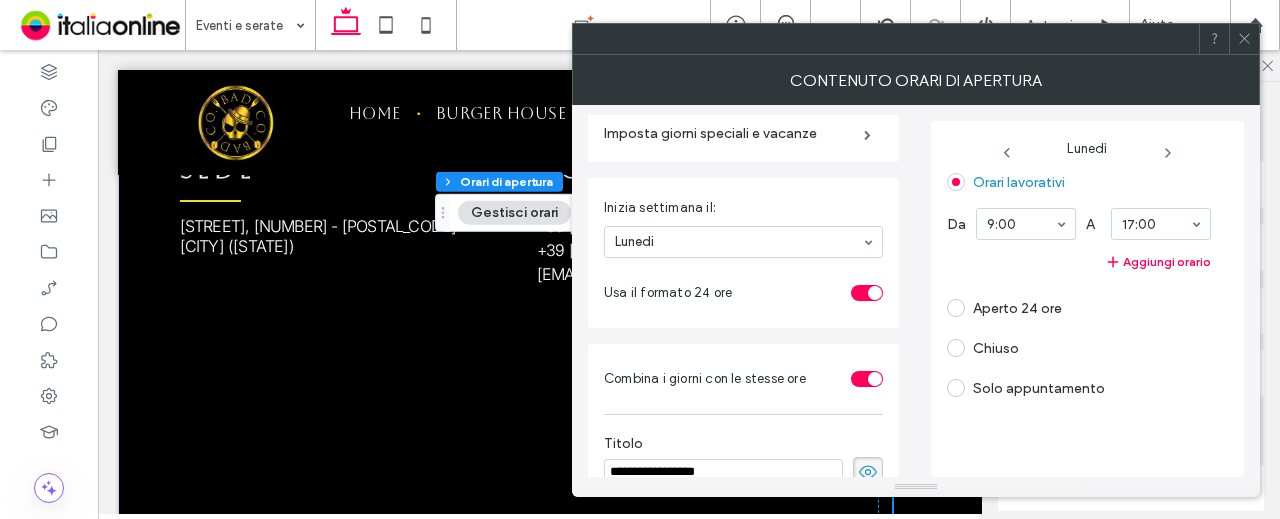 scroll, scrollTop: 492, scrollLeft: 0, axis: vertical 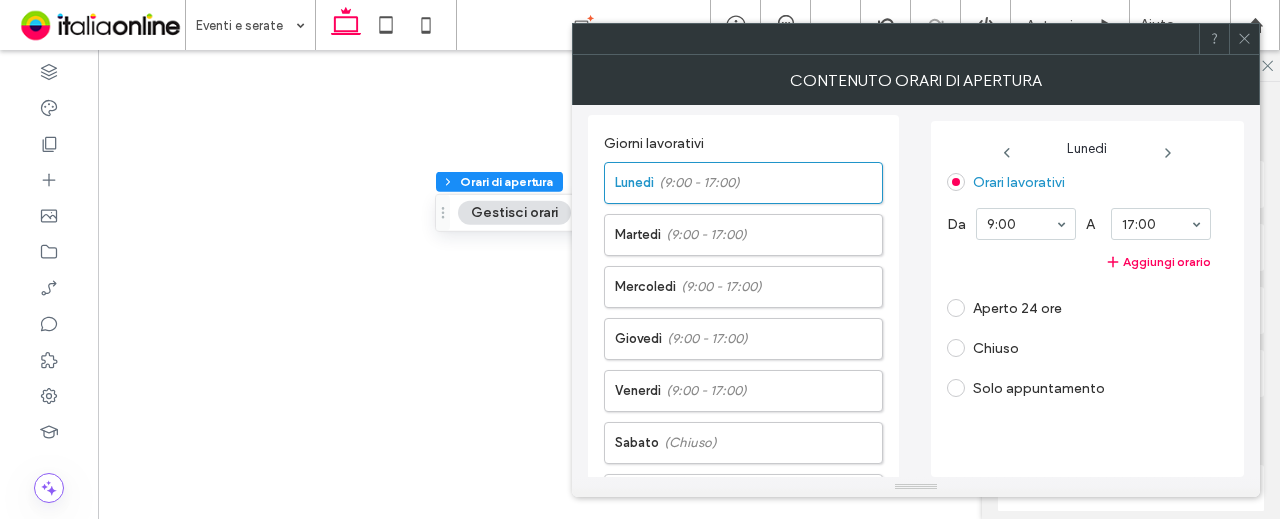 click at bounding box center [868, 940] 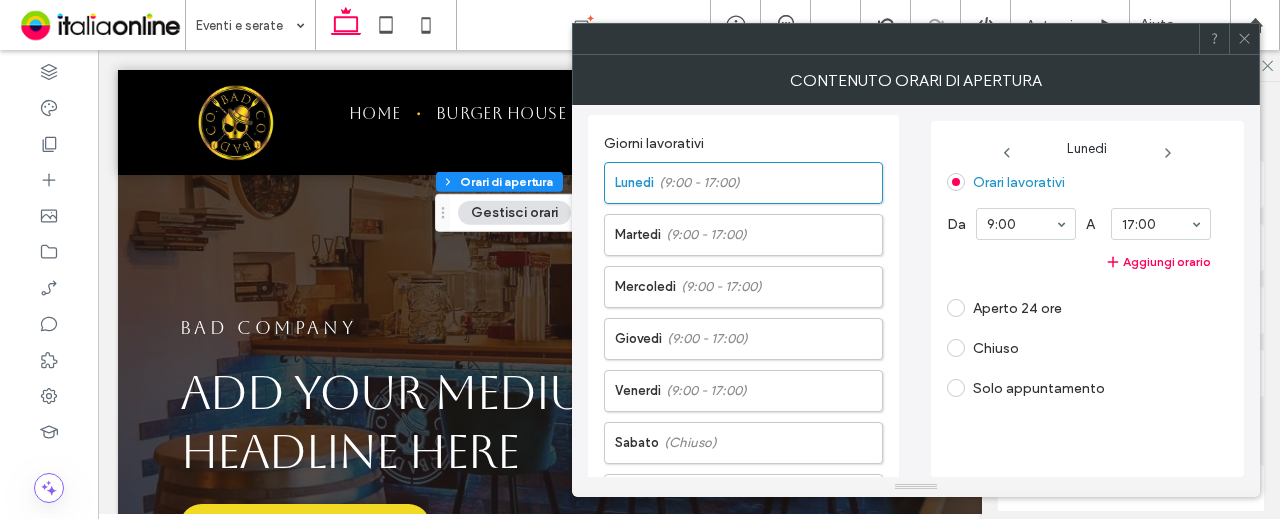 scroll, scrollTop: 1774, scrollLeft: 0, axis: vertical 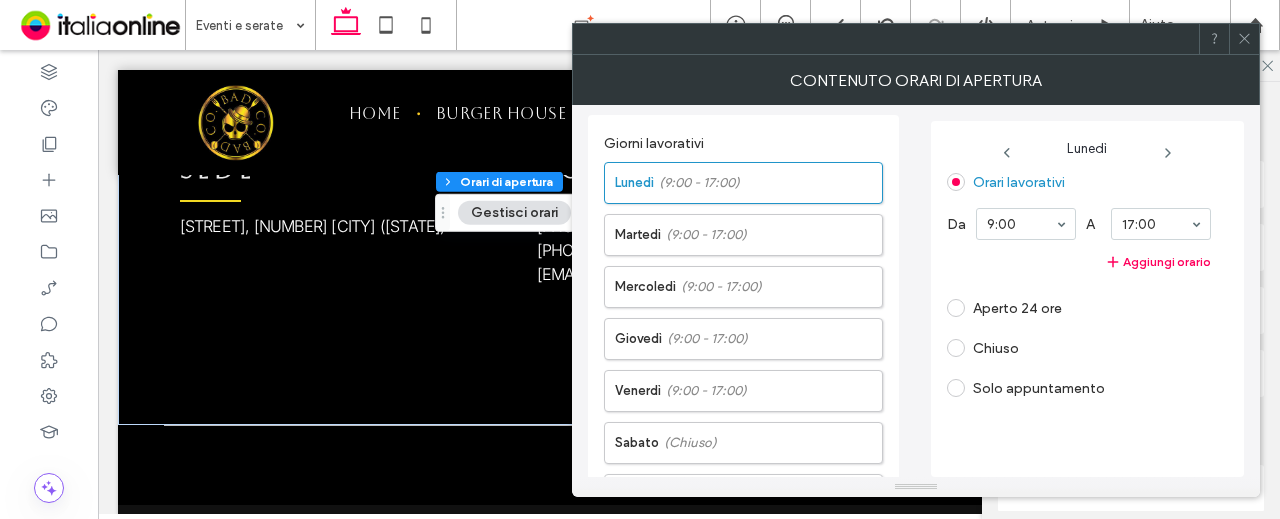 click on "Chiuso" at bounding box center (996, 348) 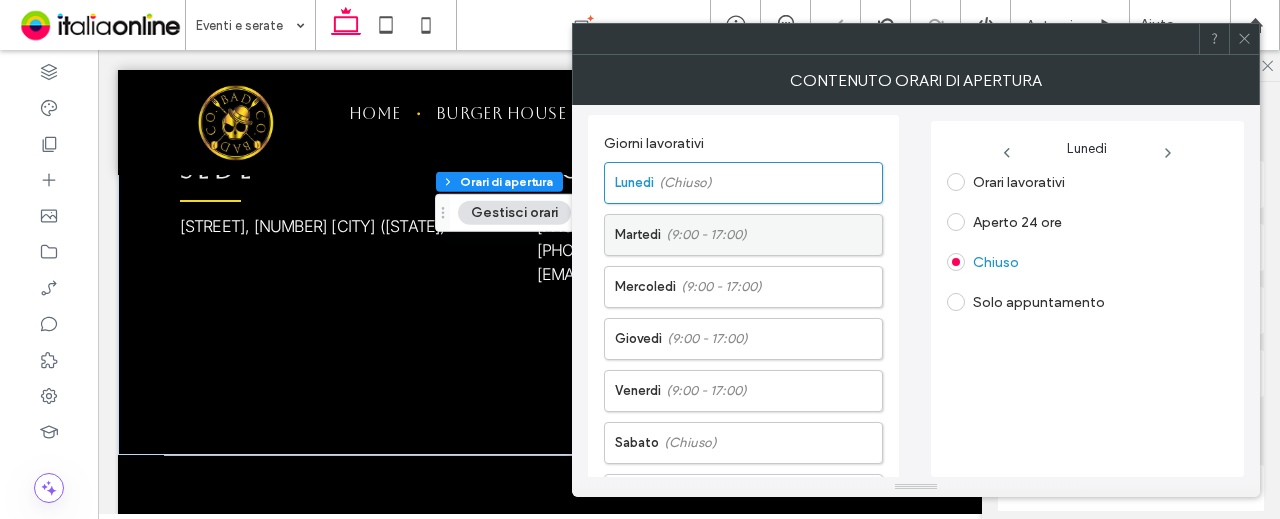 click on "Martedì (9:00 - 17:00)" at bounding box center (748, 235) 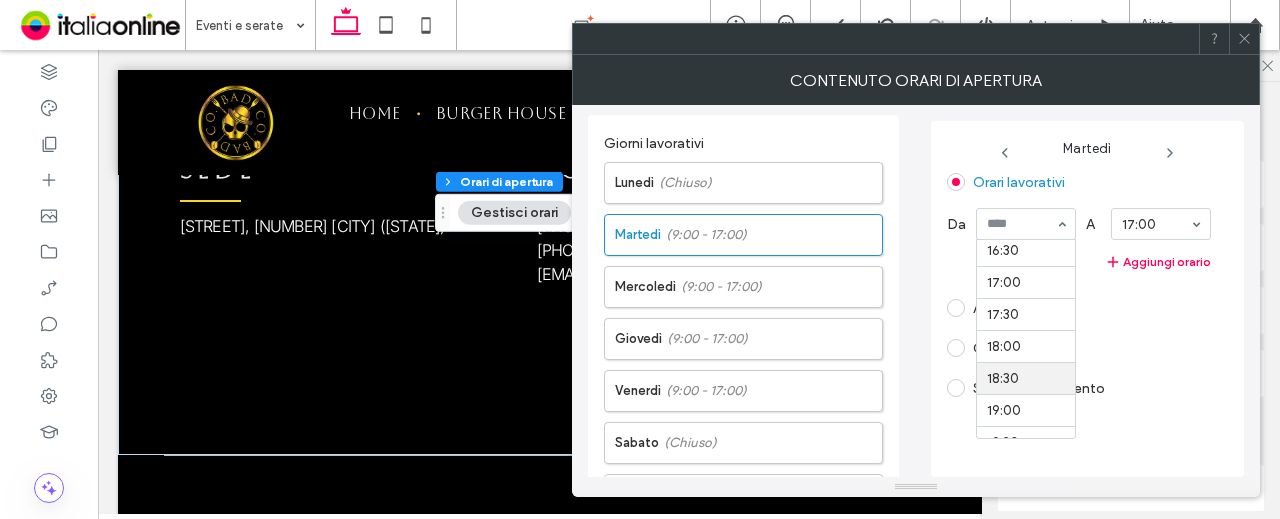 scroll, scrollTop: 1088, scrollLeft: 0, axis: vertical 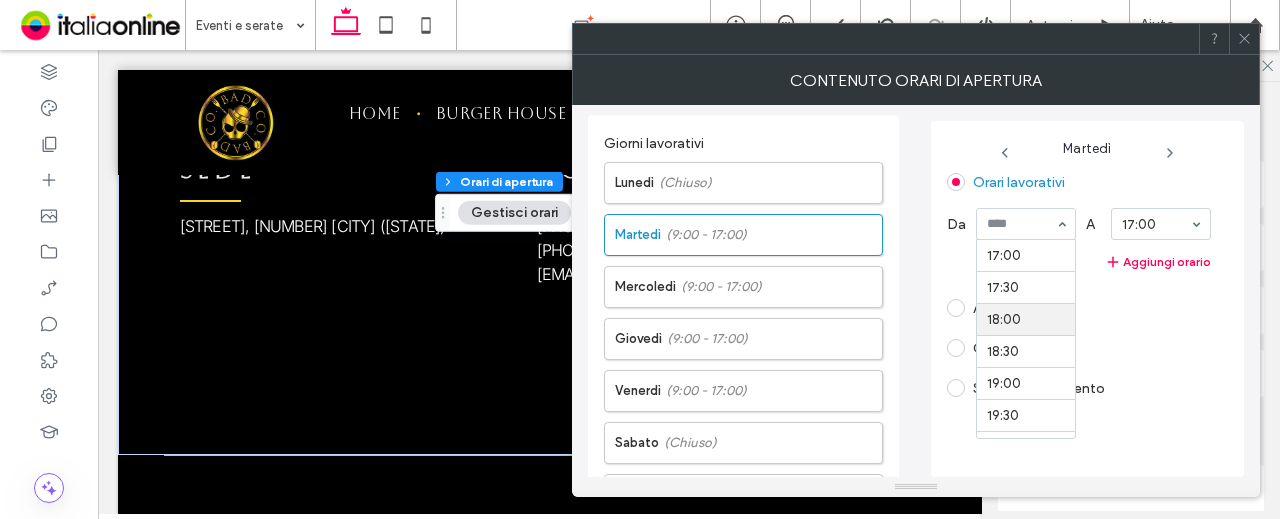 drag, startPoint x: 1017, startPoint y: 333, endPoint x: 1048, endPoint y: 302, distance: 43.840622 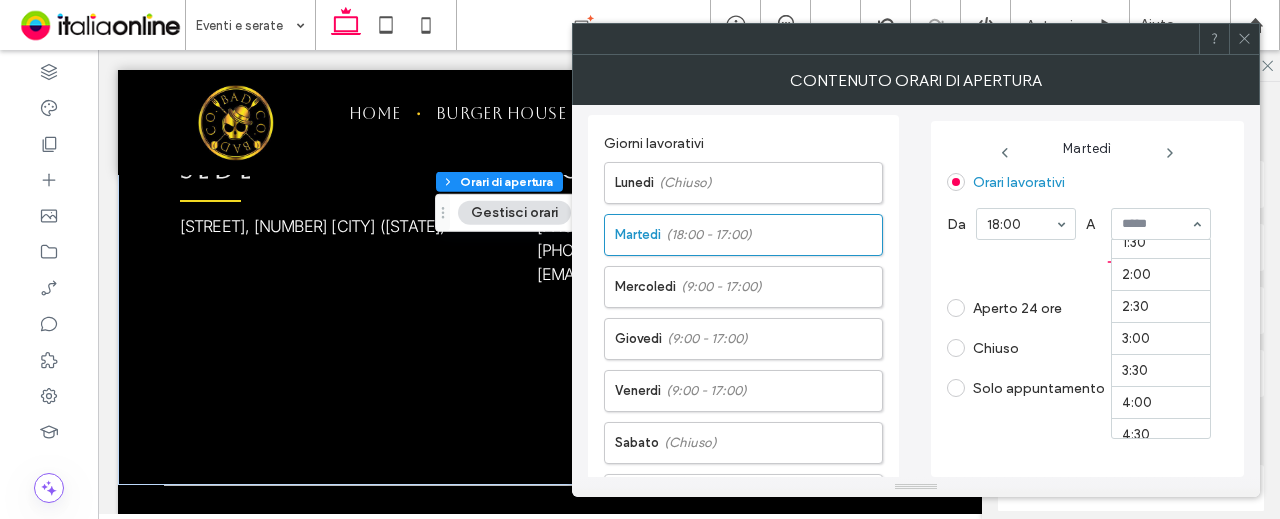 scroll, scrollTop: 0, scrollLeft: 0, axis: both 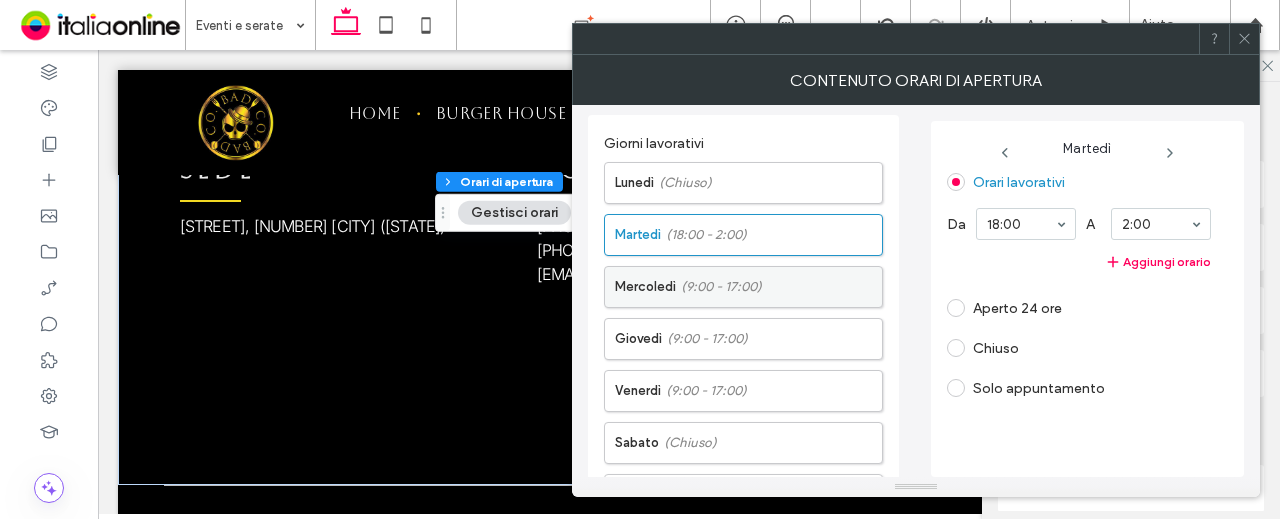 click on "(9:00 - 17:00)" at bounding box center (721, 287) 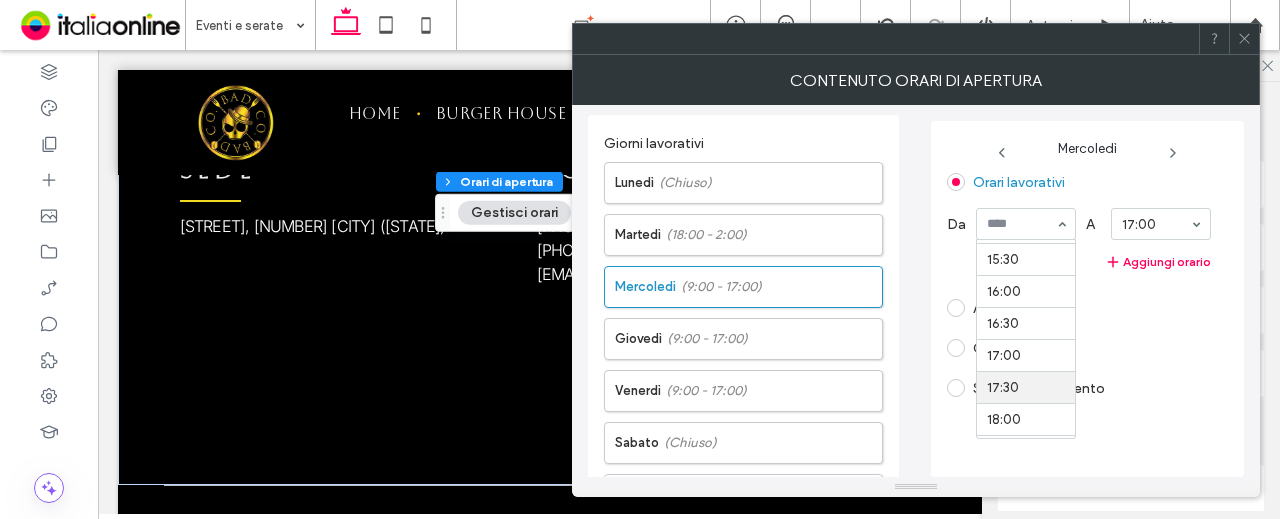scroll, scrollTop: 1088, scrollLeft: 0, axis: vertical 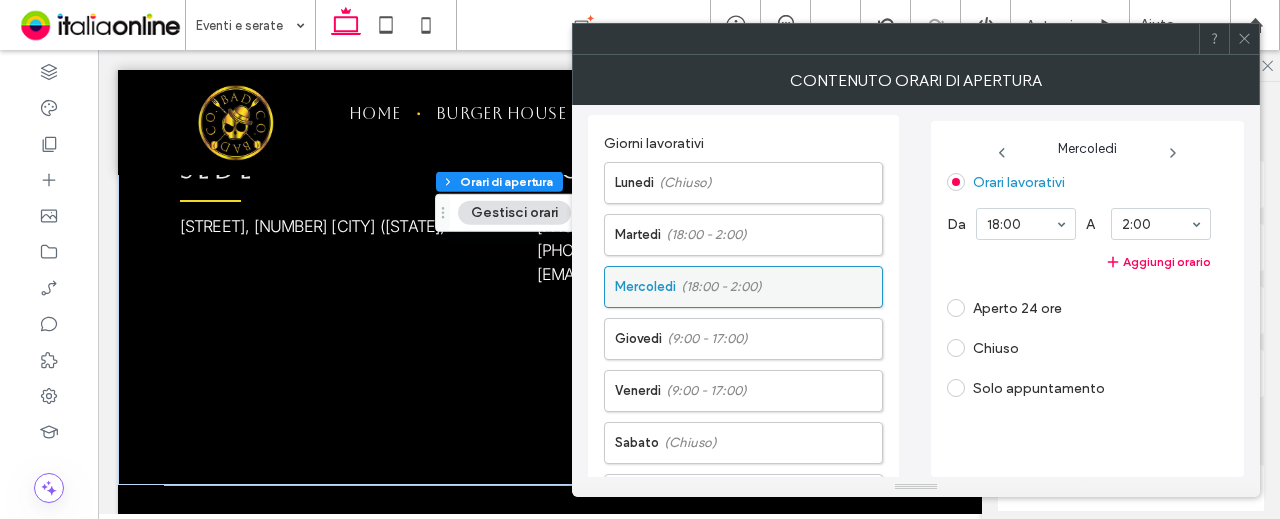 drag, startPoint x: 738, startPoint y: 325, endPoint x: 799, endPoint y: 297, distance: 67.11929 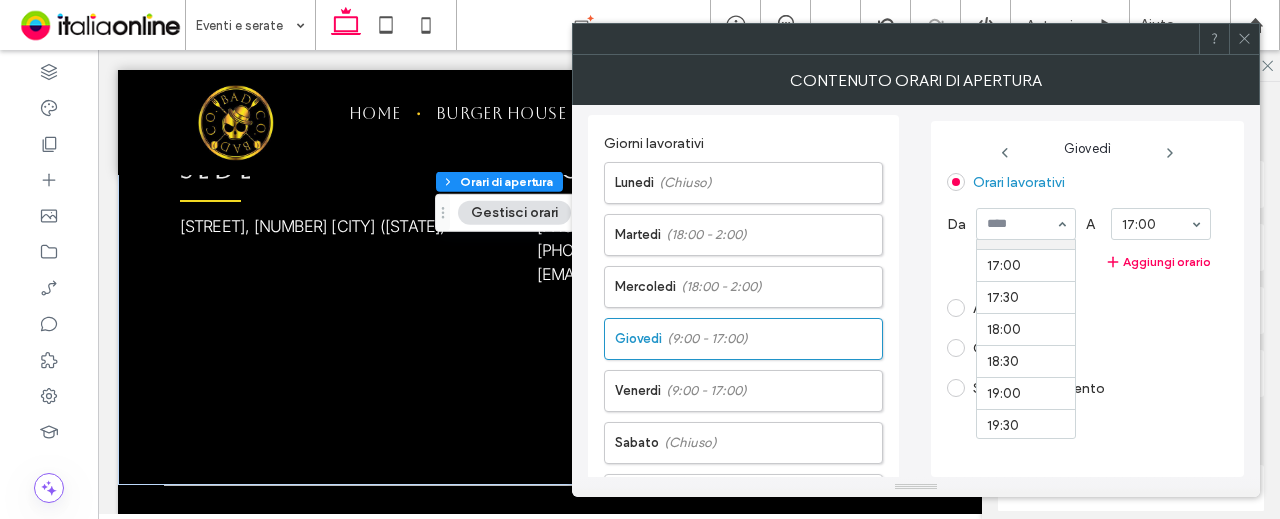scroll, scrollTop: 1188, scrollLeft: 0, axis: vertical 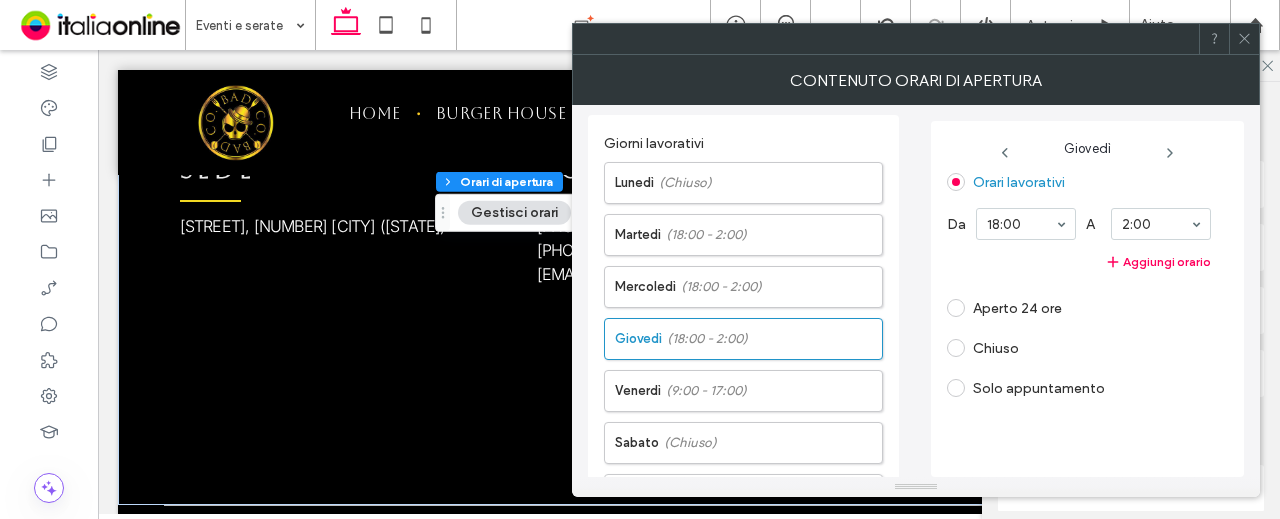 click on "Lunedì (Chiuso) Martedì (18:00 - 2:00) Mercoledì (18:00 - 2:00) Giovedì (18:00 - 2:00) Venerdì (9:00 - 17:00) Sabato (Chiuso) Domenica (Chiuso)" at bounding box center (743, 334) 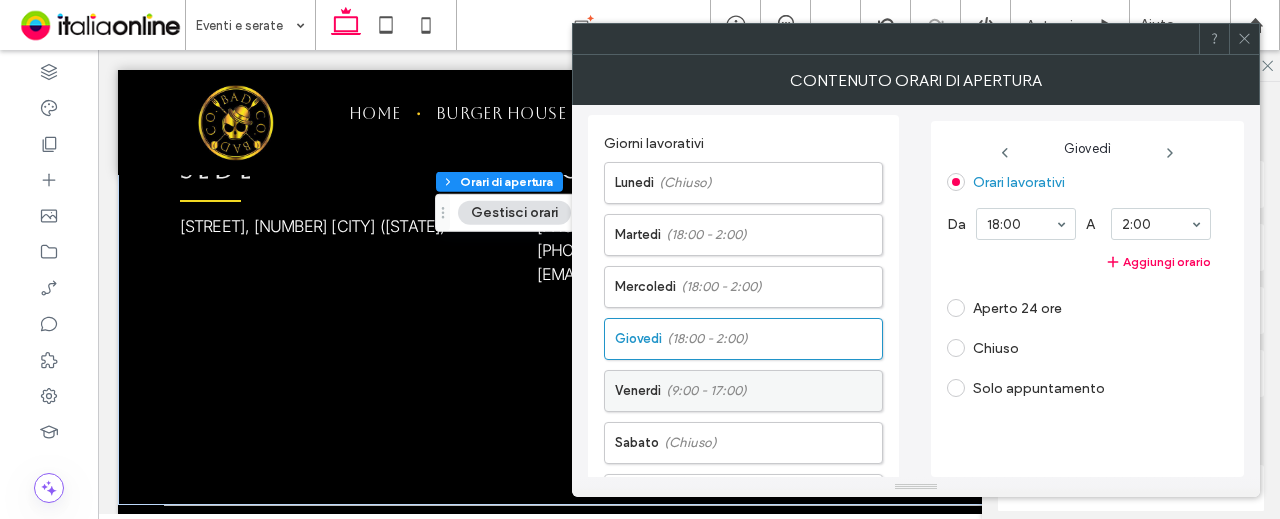 click on "(9:00 - 17:00)" at bounding box center (706, 391) 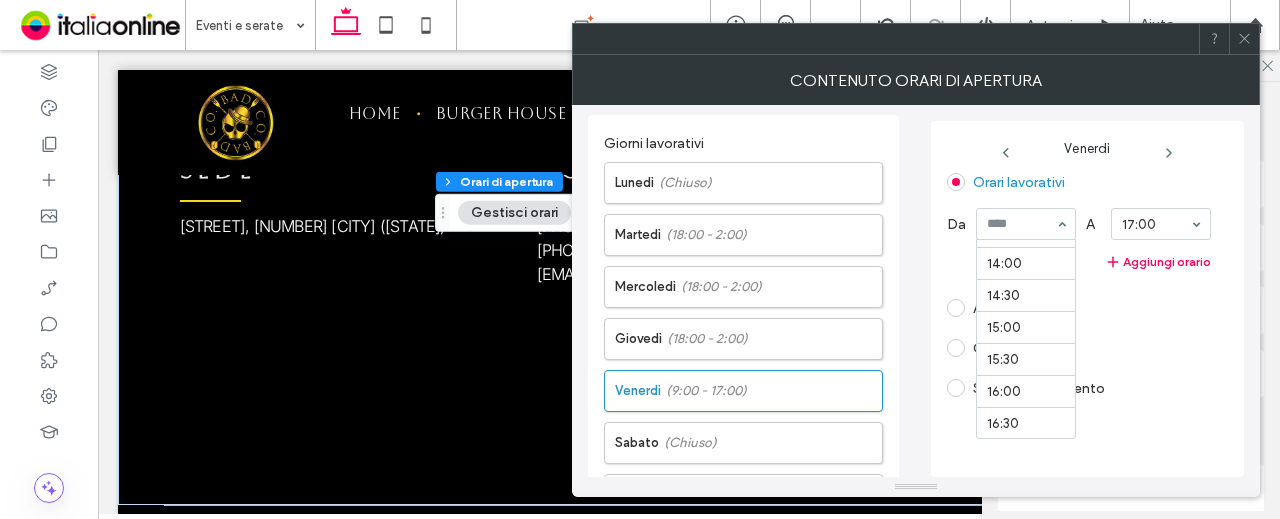 scroll, scrollTop: 1088, scrollLeft: 0, axis: vertical 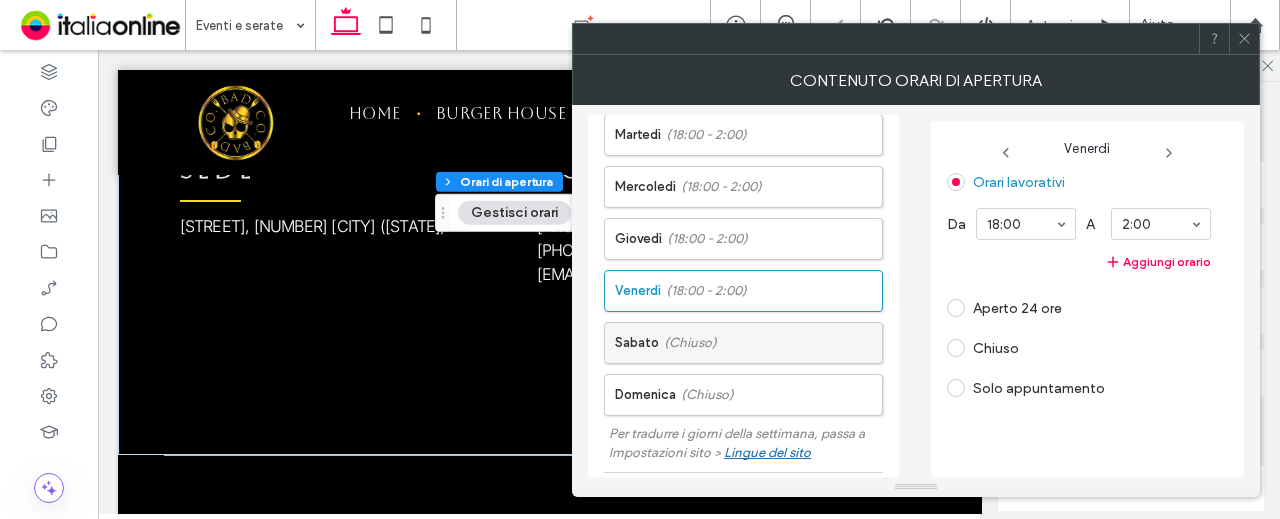 click on "Sabato (Chiuso)" at bounding box center [748, 343] 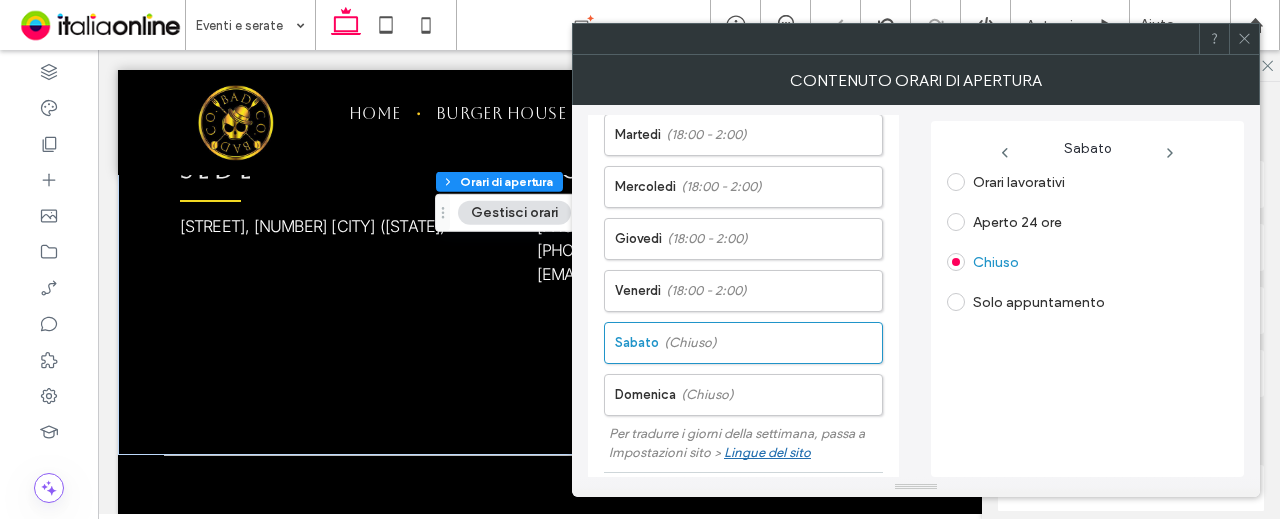 click on "Orari lavorativi" at bounding box center [1019, 182] 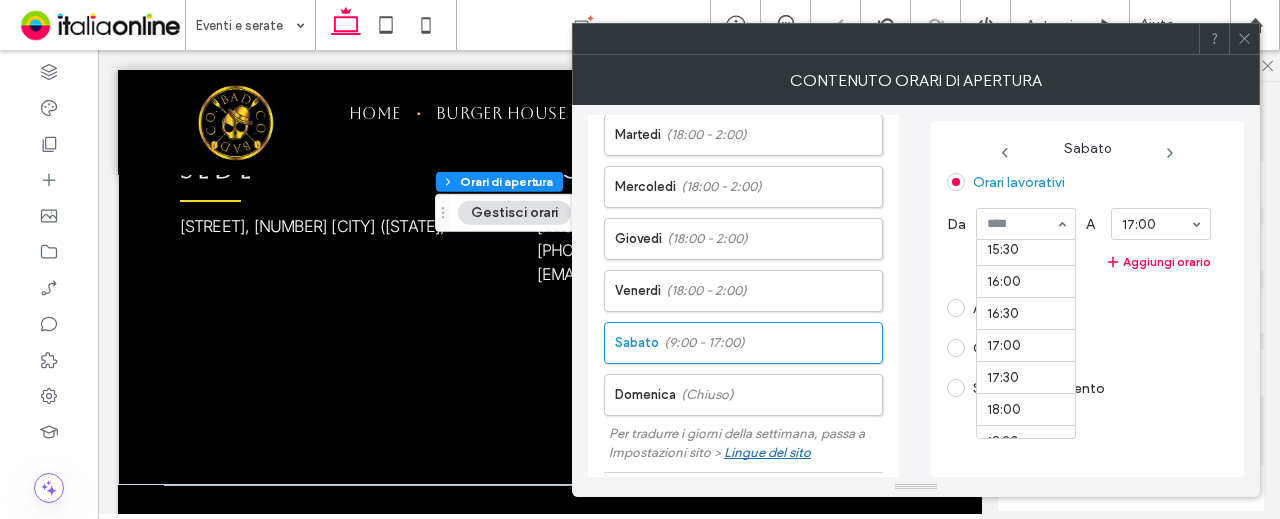 scroll, scrollTop: 1088, scrollLeft: 0, axis: vertical 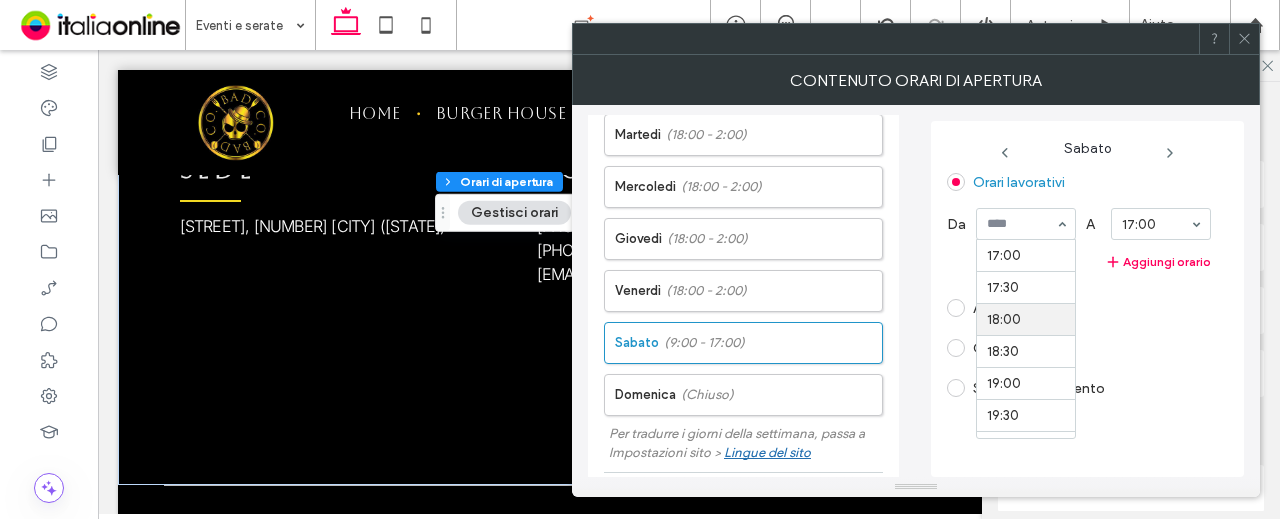 drag, startPoint x: 1020, startPoint y: 345, endPoint x: 1089, endPoint y: 289, distance: 88.86507 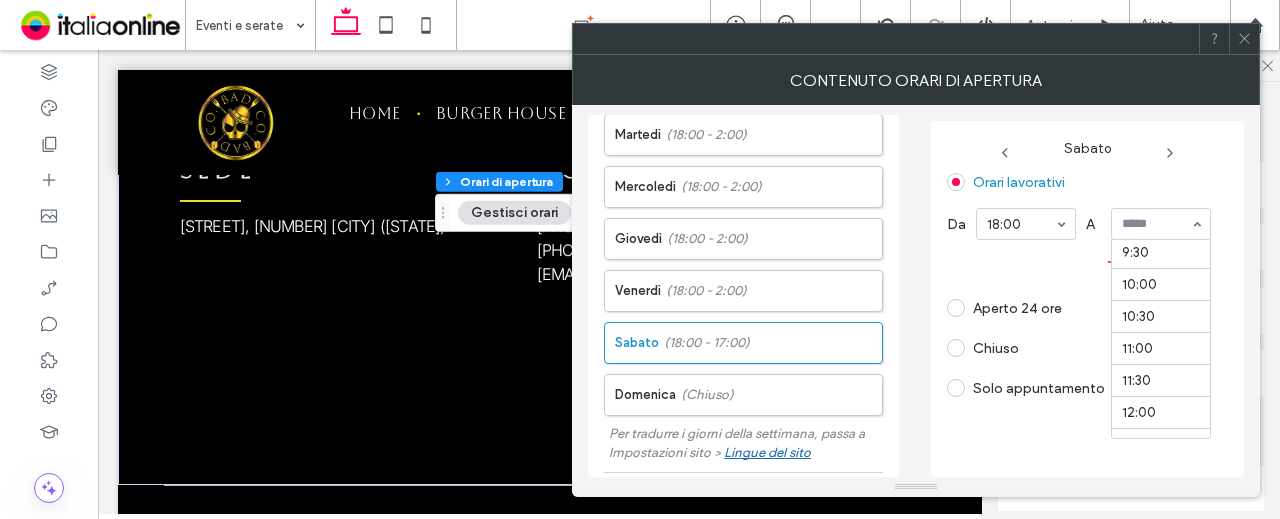 scroll, scrollTop: 11, scrollLeft: 0, axis: vertical 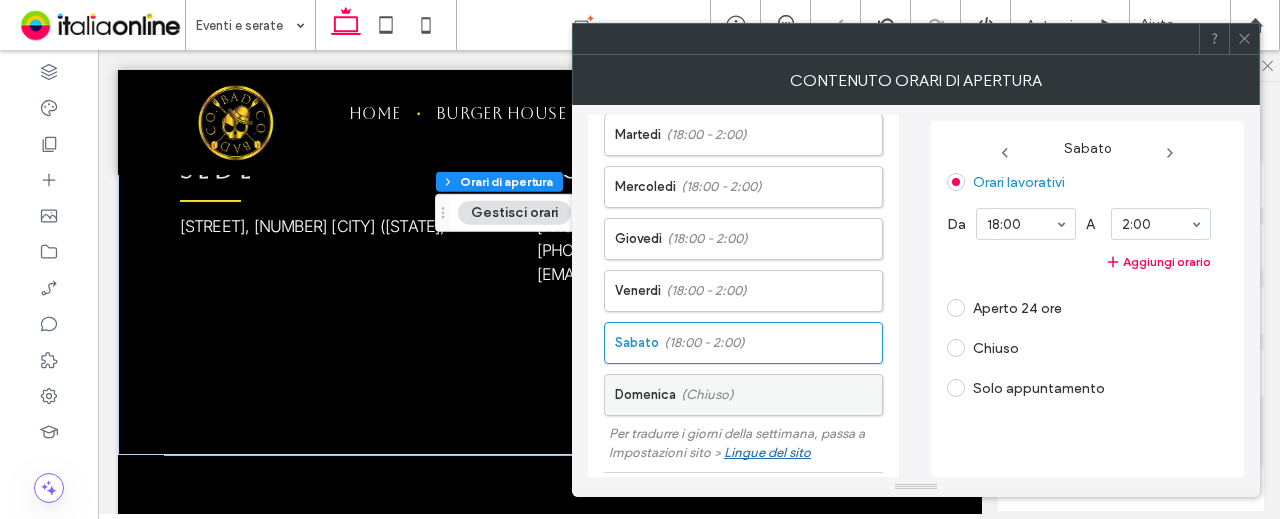 click on "(Chiuso)" at bounding box center [707, 395] 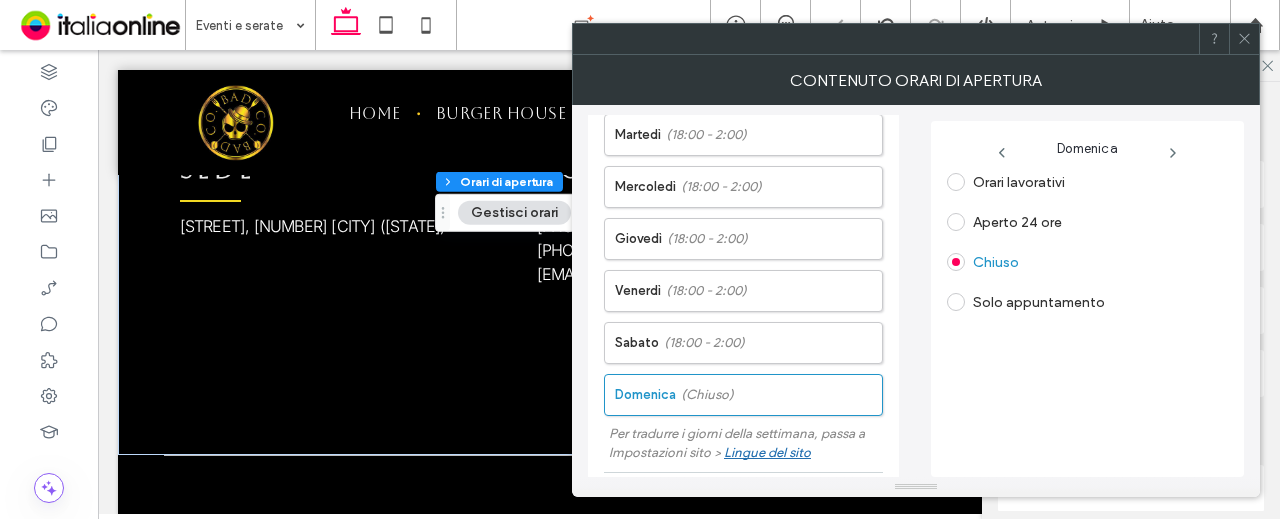 click on "Orari lavorativi" at bounding box center (1019, 182) 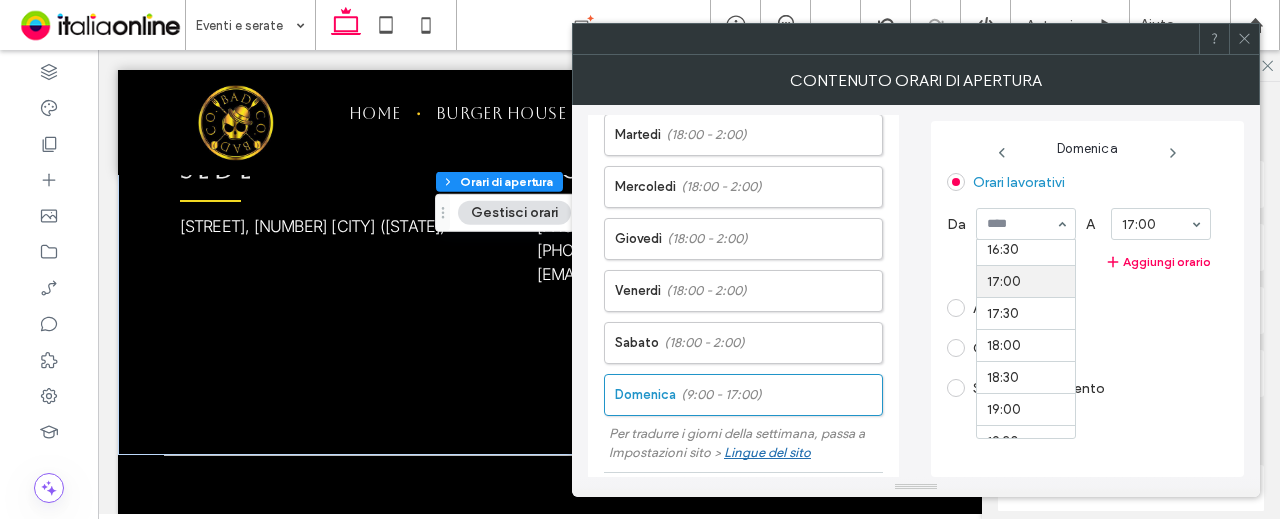 scroll, scrollTop: 1088, scrollLeft: 0, axis: vertical 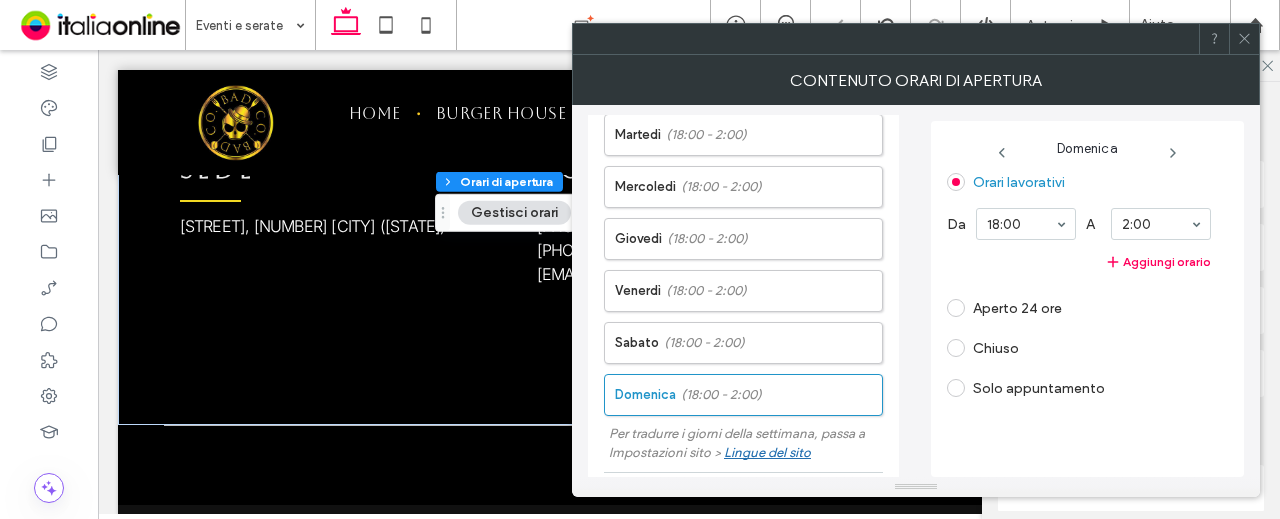 click 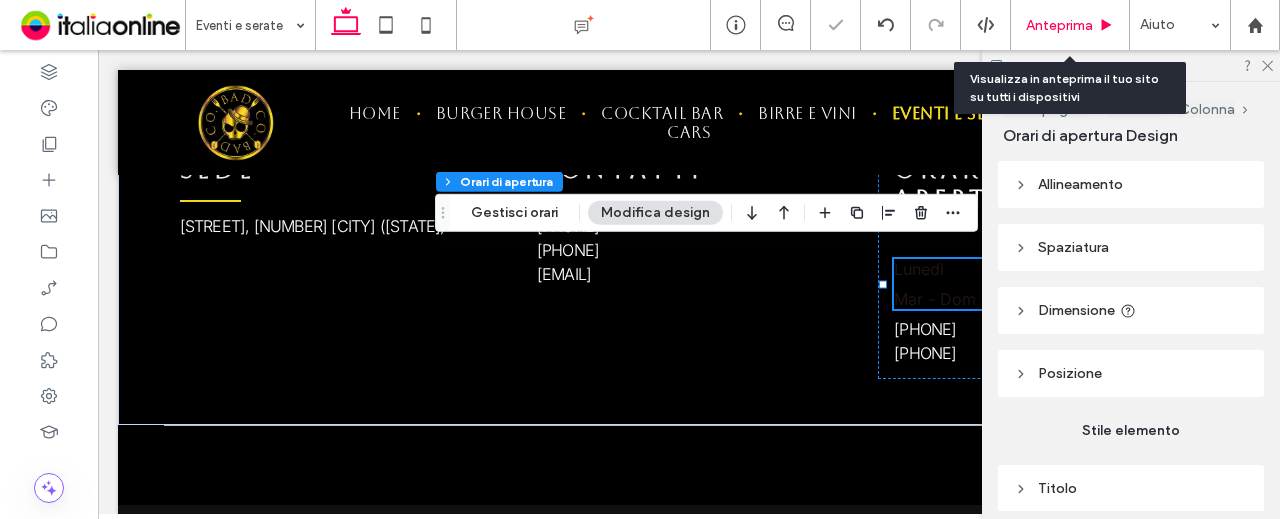 click on "Anteprima" at bounding box center [1059, 25] 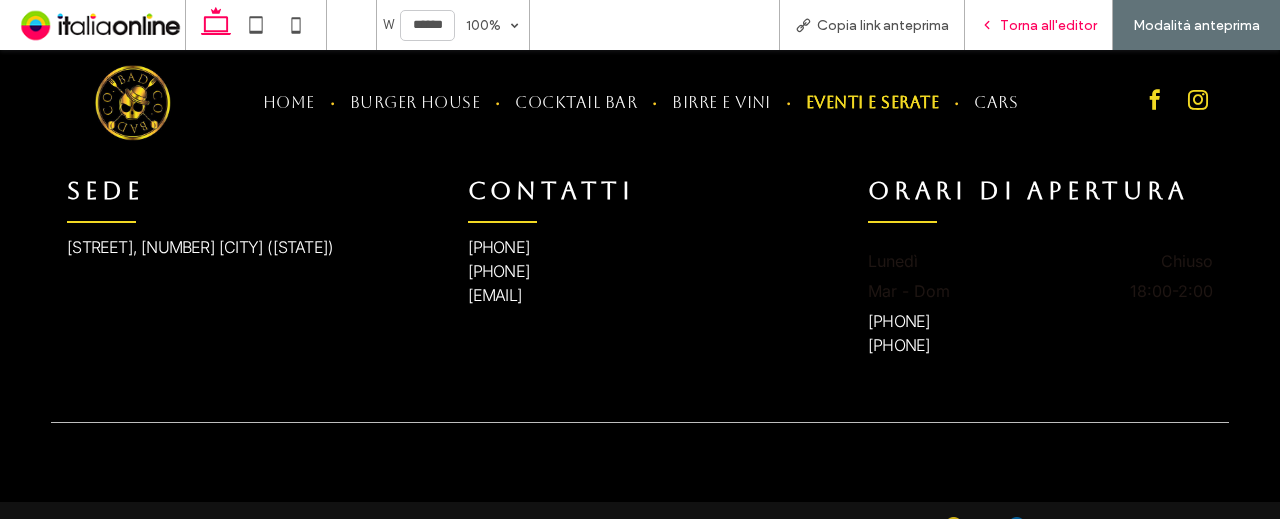 click on "Torna all'editor" at bounding box center (1048, 25) 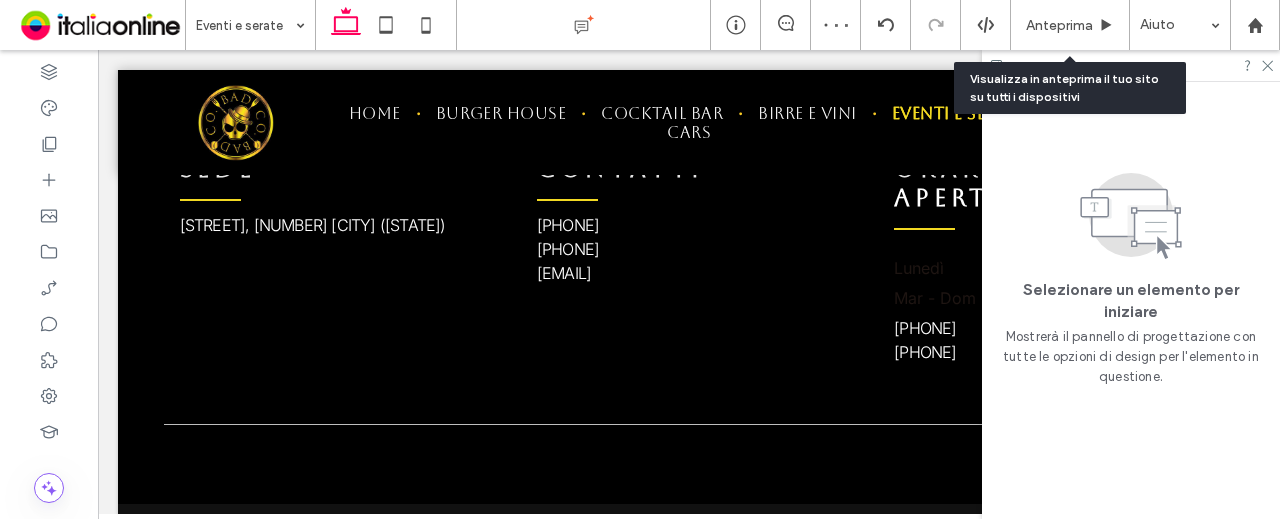 scroll, scrollTop: 1774, scrollLeft: 0, axis: vertical 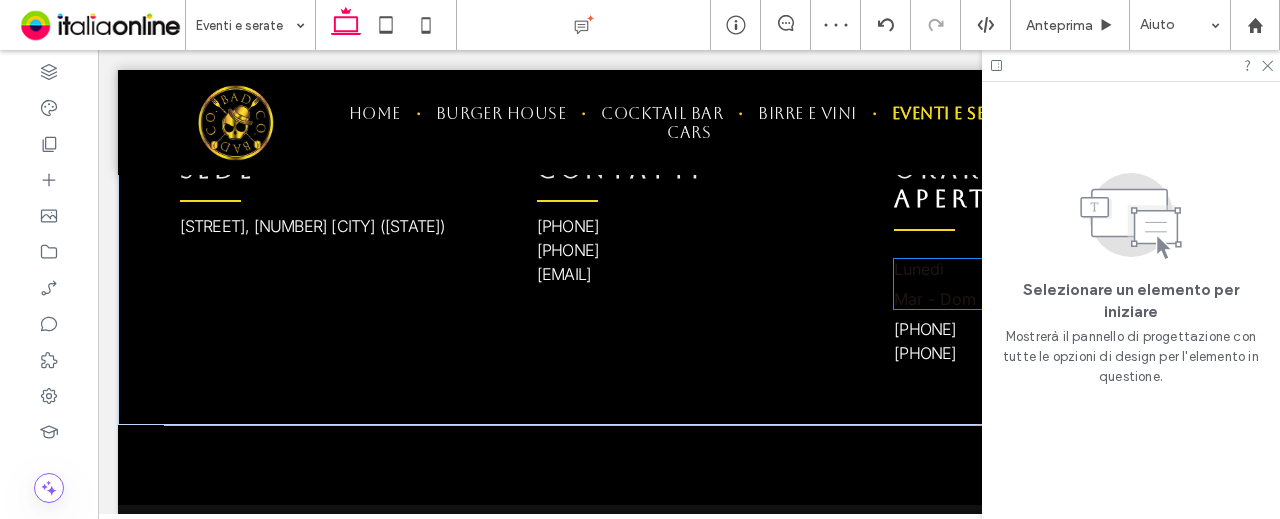 click on "Lunedì
Chiuso" at bounding box center [1046, 274] 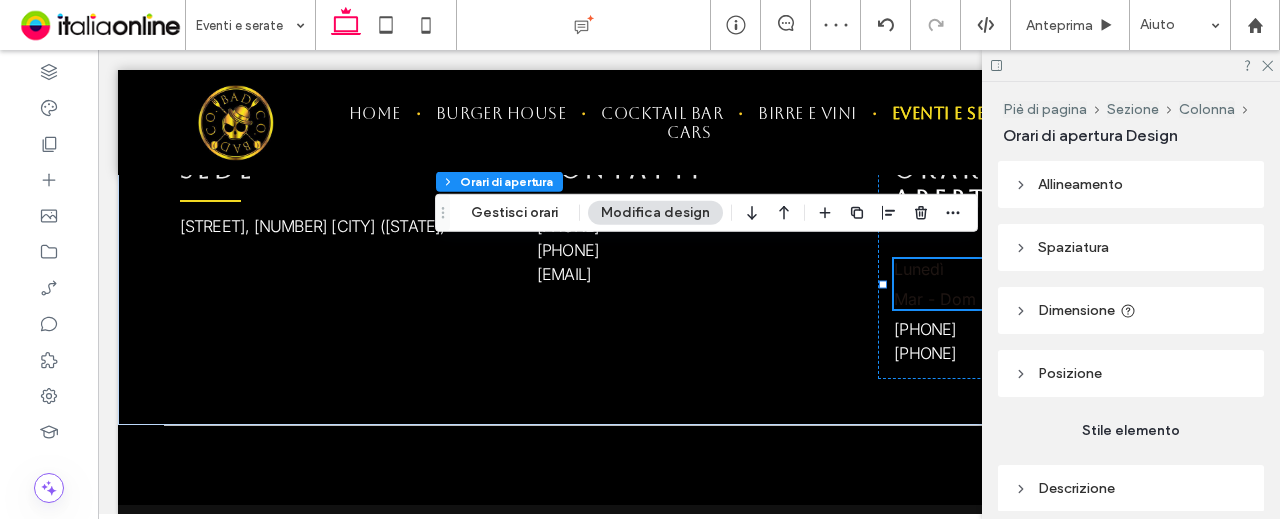 click on "Modifica design" at bounding box center (655, 213) 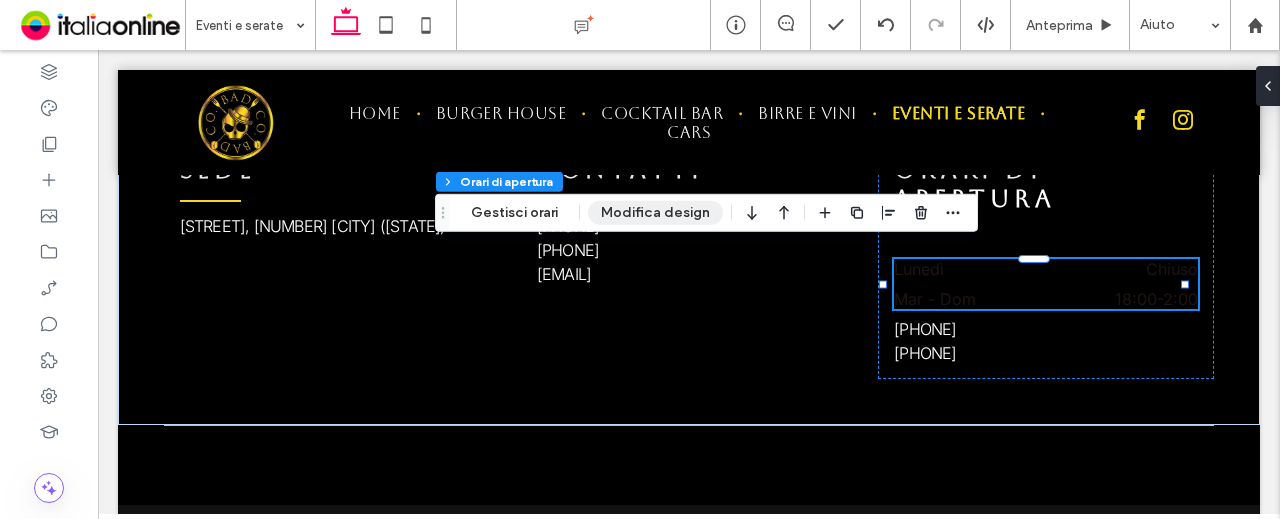 drag, startPoint x: 685, startPoint y: 211, endPoint x: 697, endPoint y: 209, distance: 12.165525 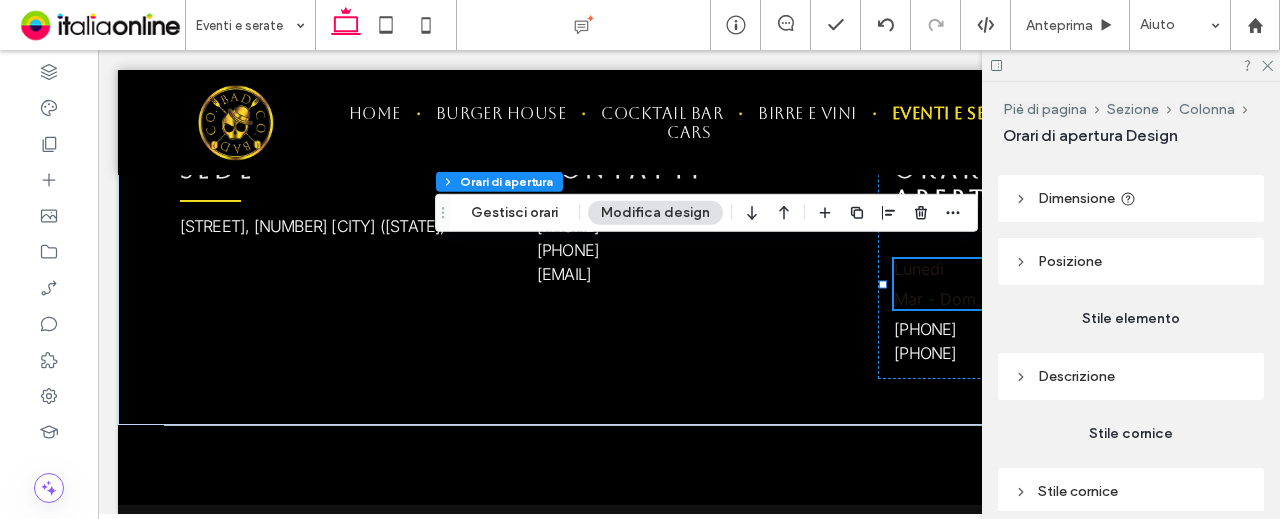 scroll, scrollTop: 193, scrollLeft: 0, axis: vertical 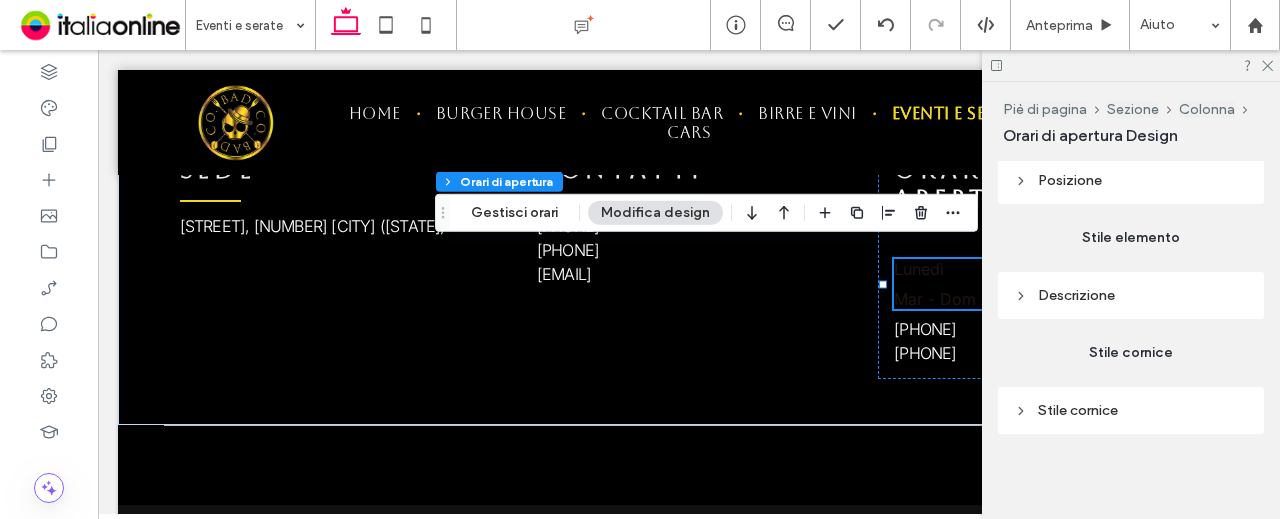 click on "Descrizione" at bounding box center [1131, 295] 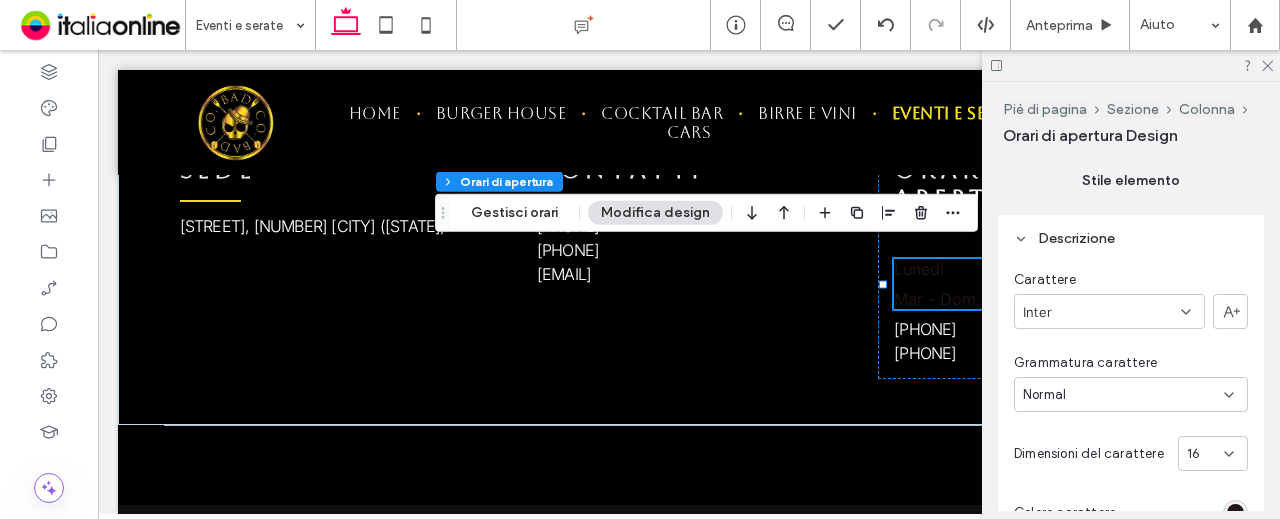 scroll, scrollTop: 293, scrollLeft: 0, axis: vertical 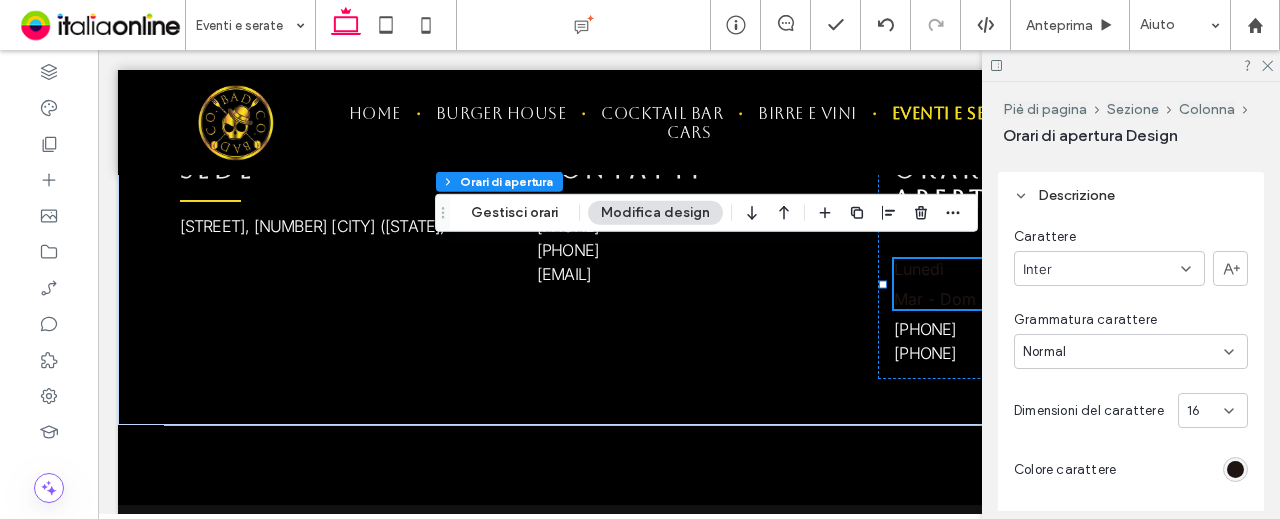click at bounding box center [1235, 469] 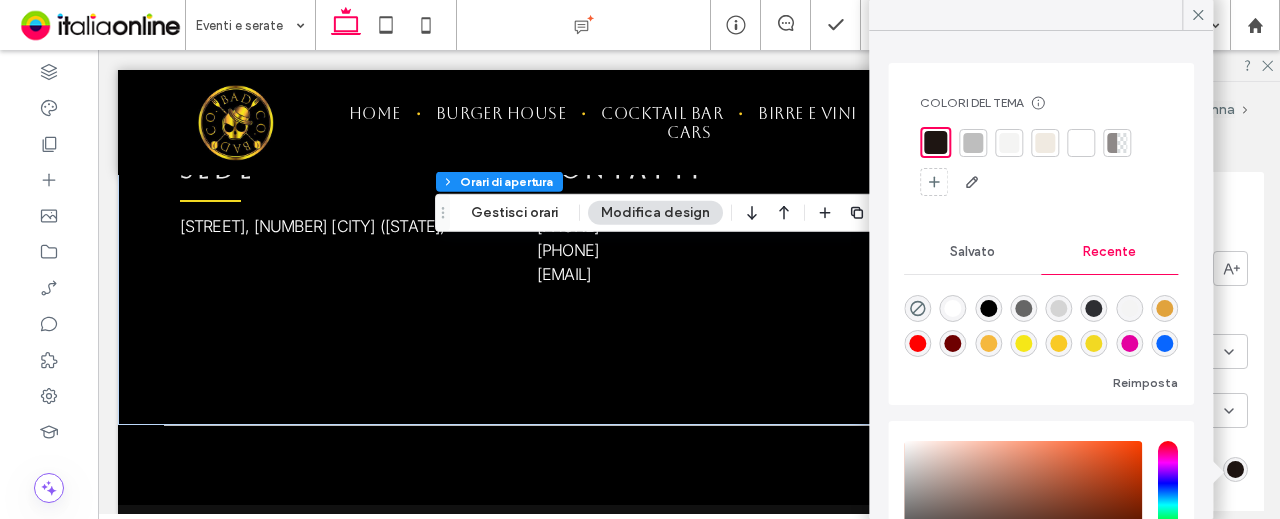 click at bounding box center [953, 308] 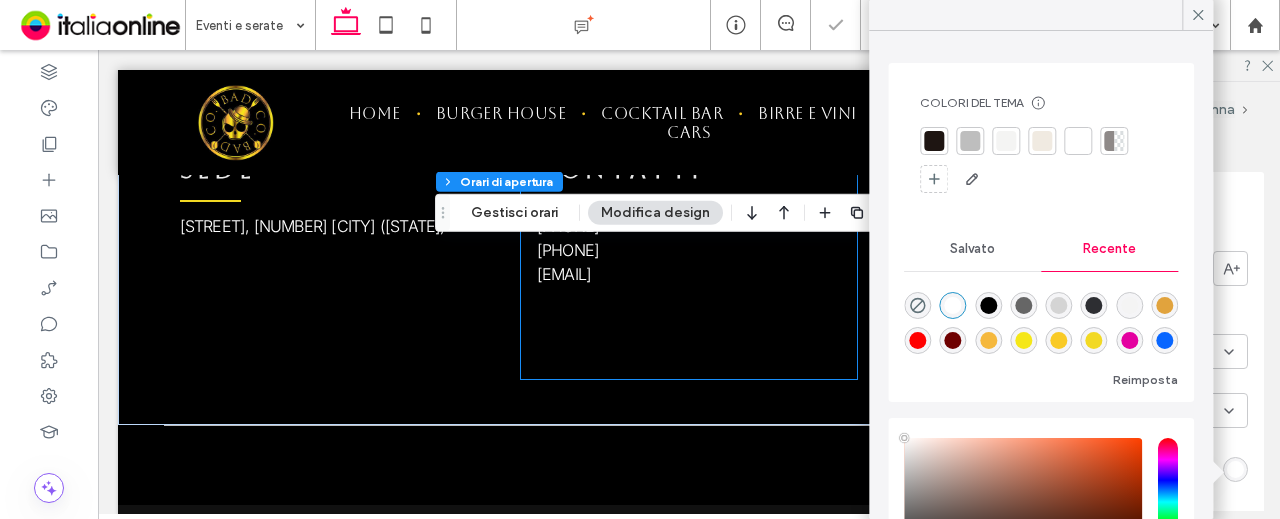 click on "CONTATTI +39 019 2047081 +39 345 2111300 badcompany.cairo@gmail.com" at bounding box center [689, 259] 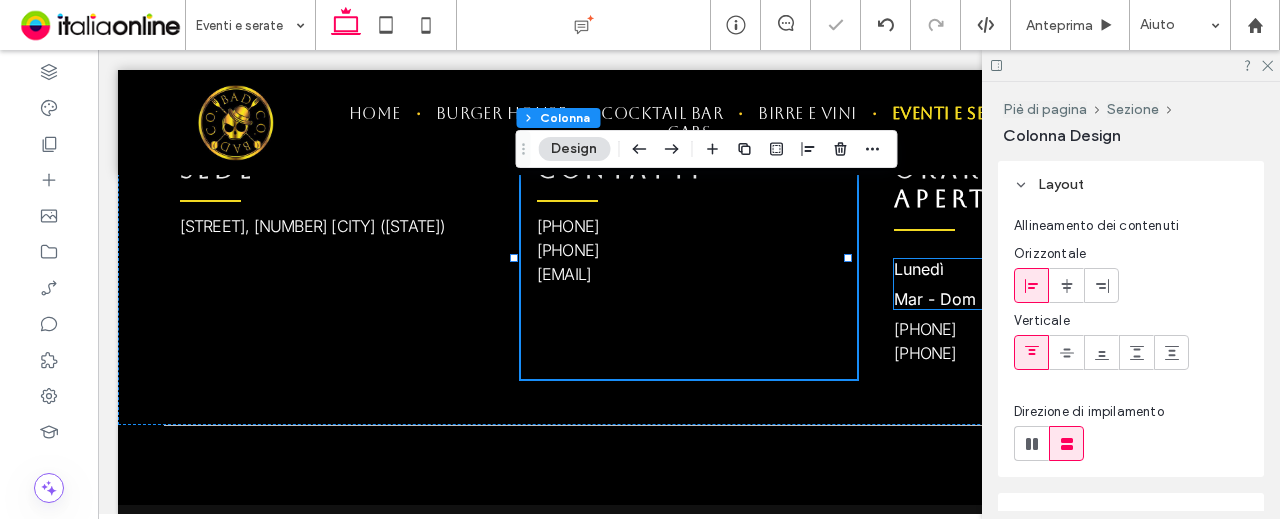 click on "Mar - Dom" at bounding box center (955, 299) 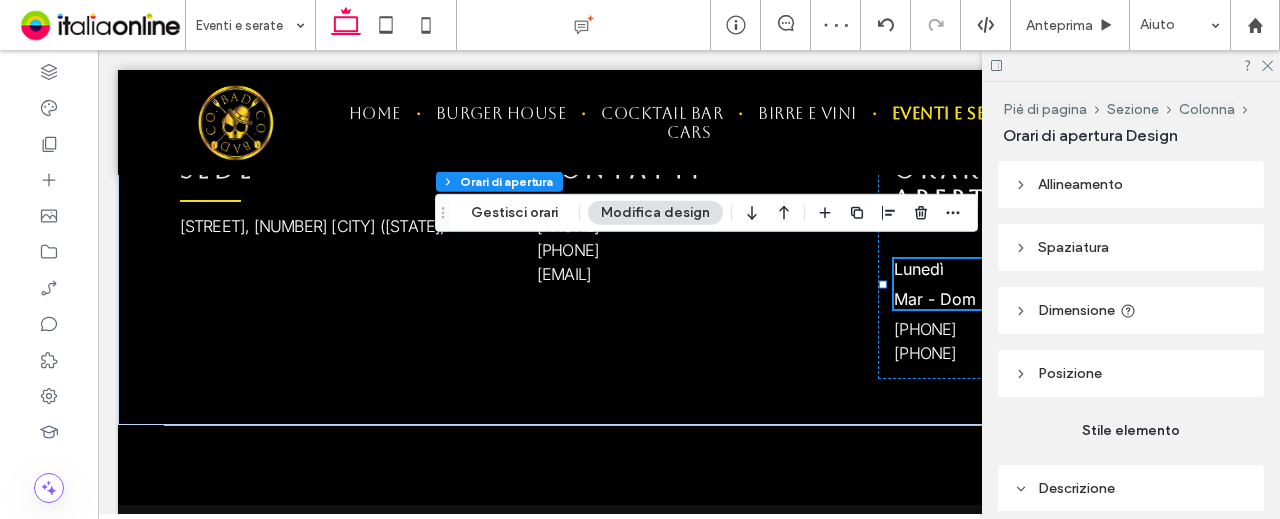 scroll, scrollTop: 300, scrollLeft: 0, axis: vertical 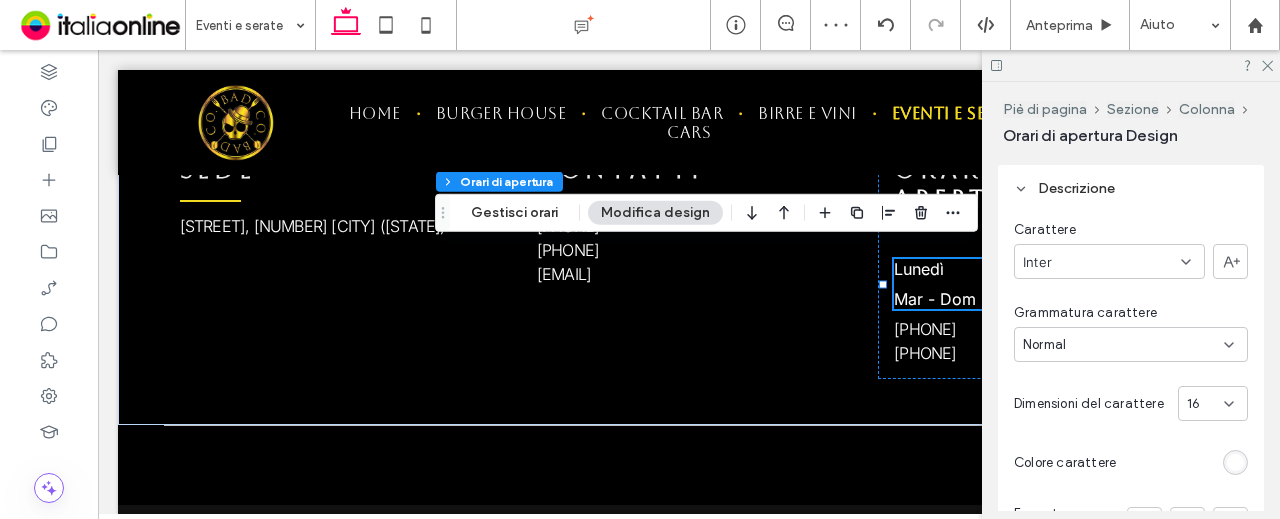 click on "Normal" at bounding box center (1123, 345) 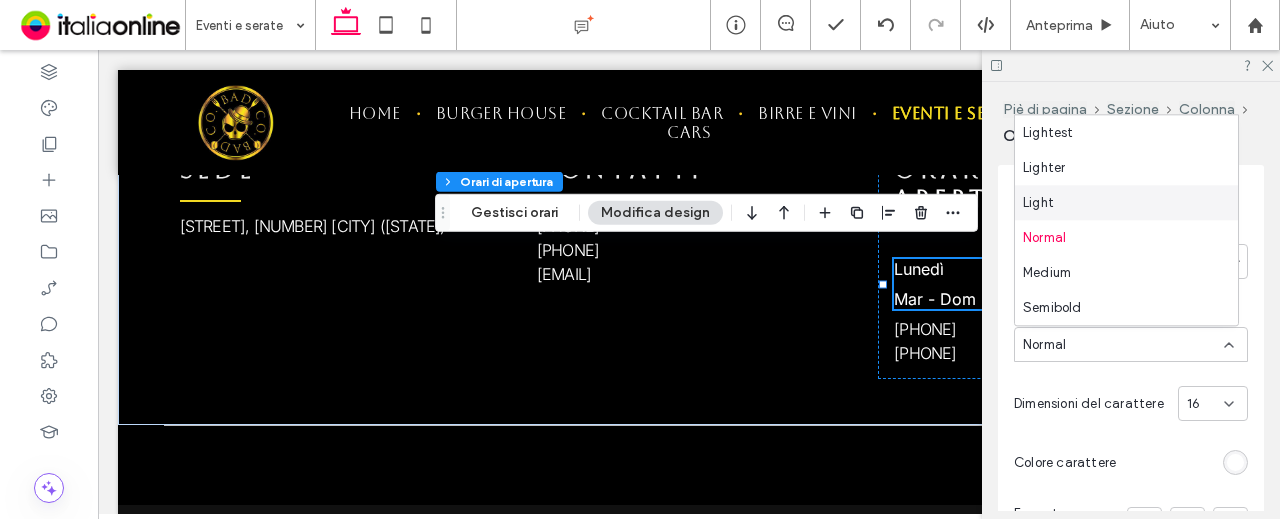 click on "Light" at bounding box center [1126, 202] 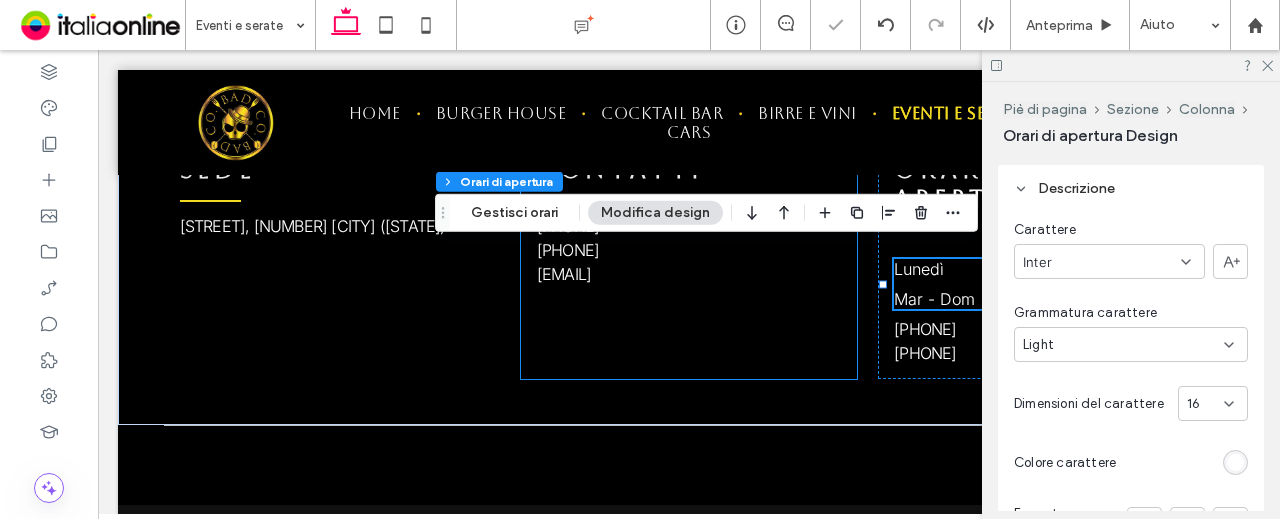 drag, startPoint x: 831, startPoint y: 329, endPoint x: 880, endPoint y: 321, distance: 49.648766 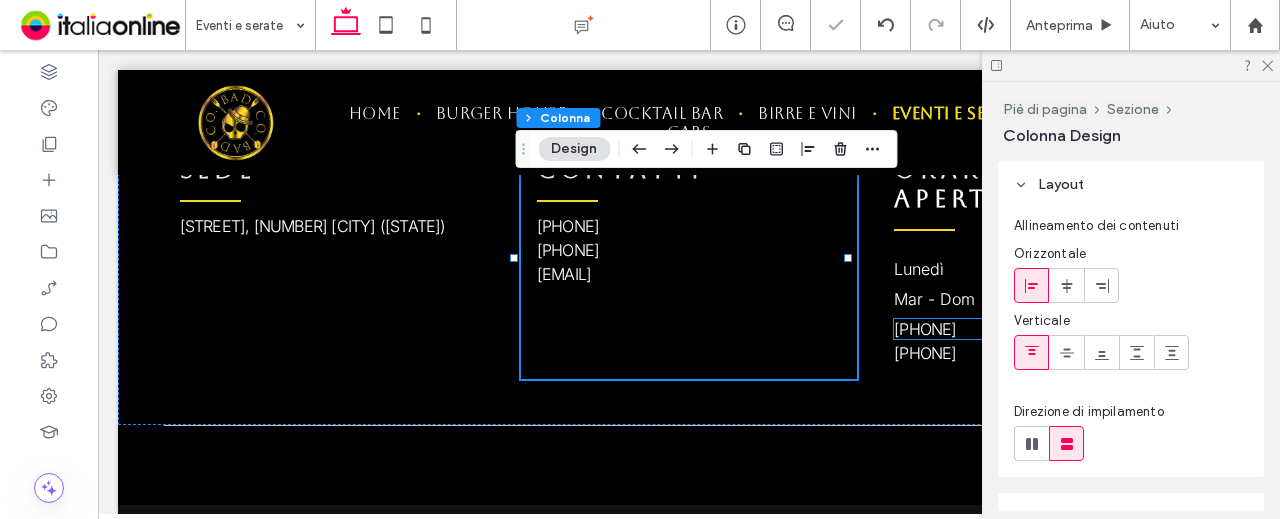 click on "[PHONE]" at bounding box center (925, 329) 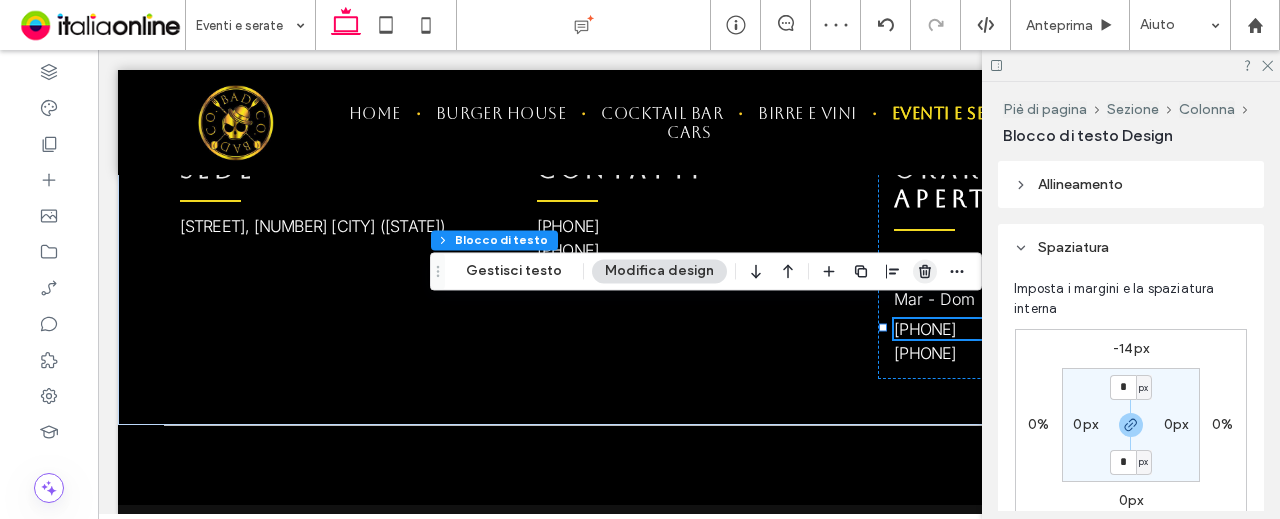 click at bounding box center (925, 271) 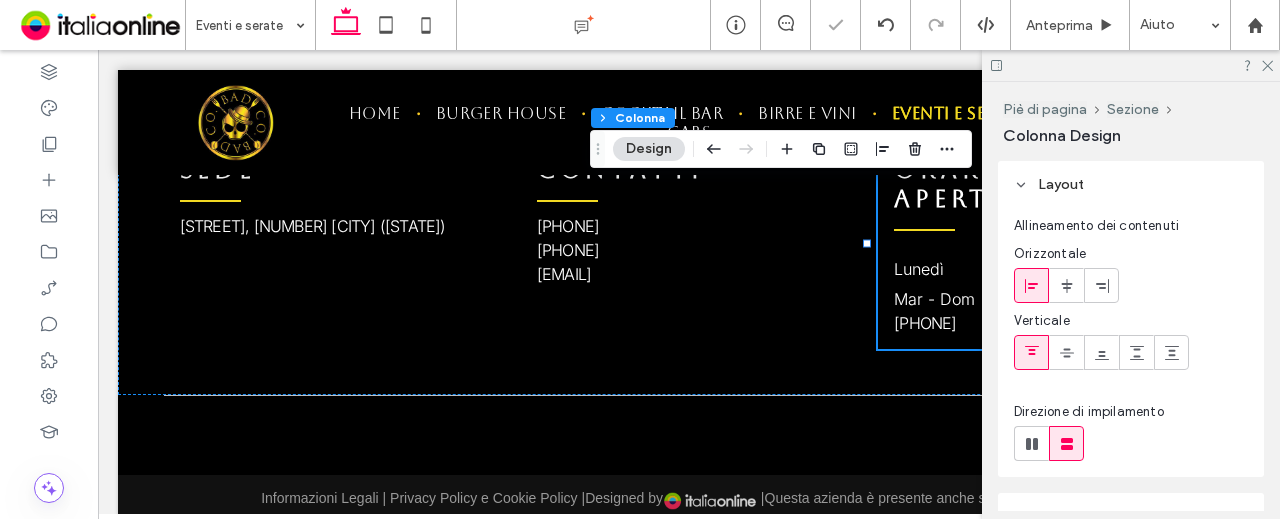 click on "ORARI DI APERTURA       Lunedì
Chiuso
Mar - Dom
18:00
-  2:00
+39 345 2111300" at bounding box center (1046, 244) 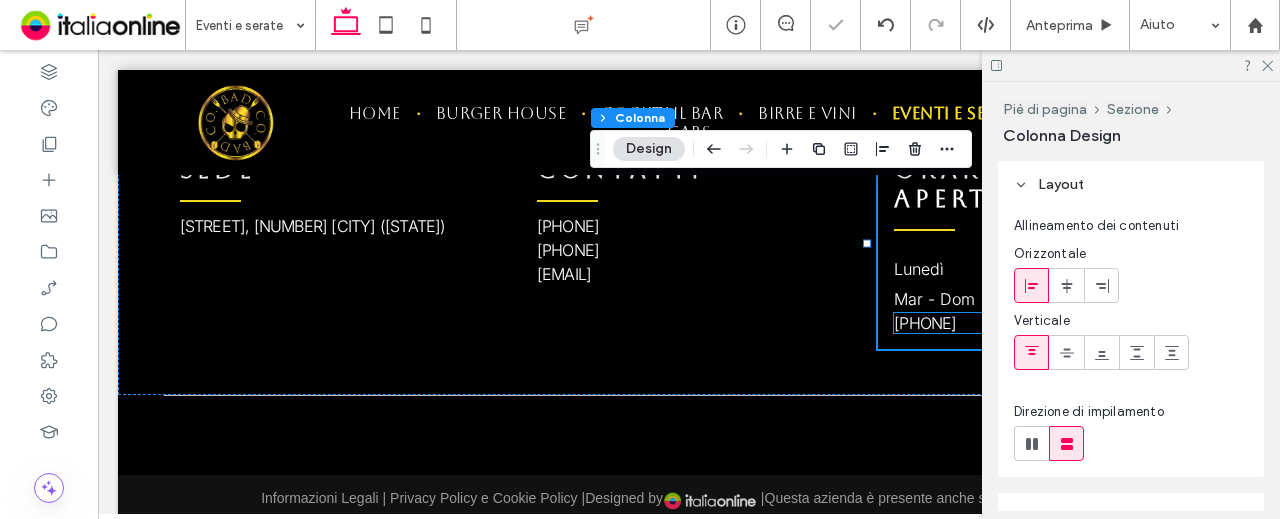 click on "[PHONE]" at bounding box center (925, 323) 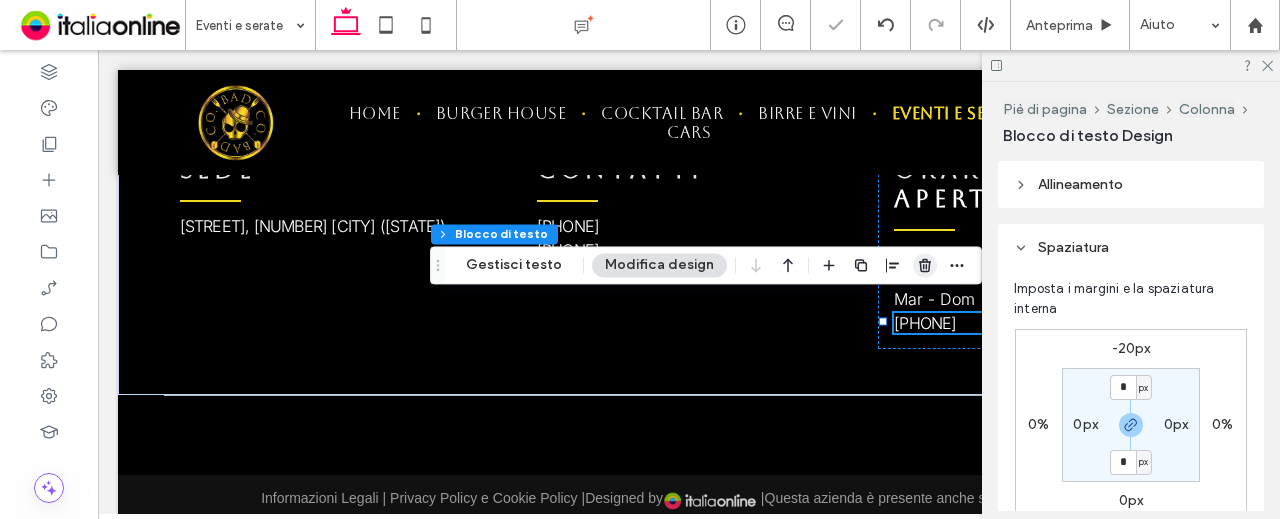 click 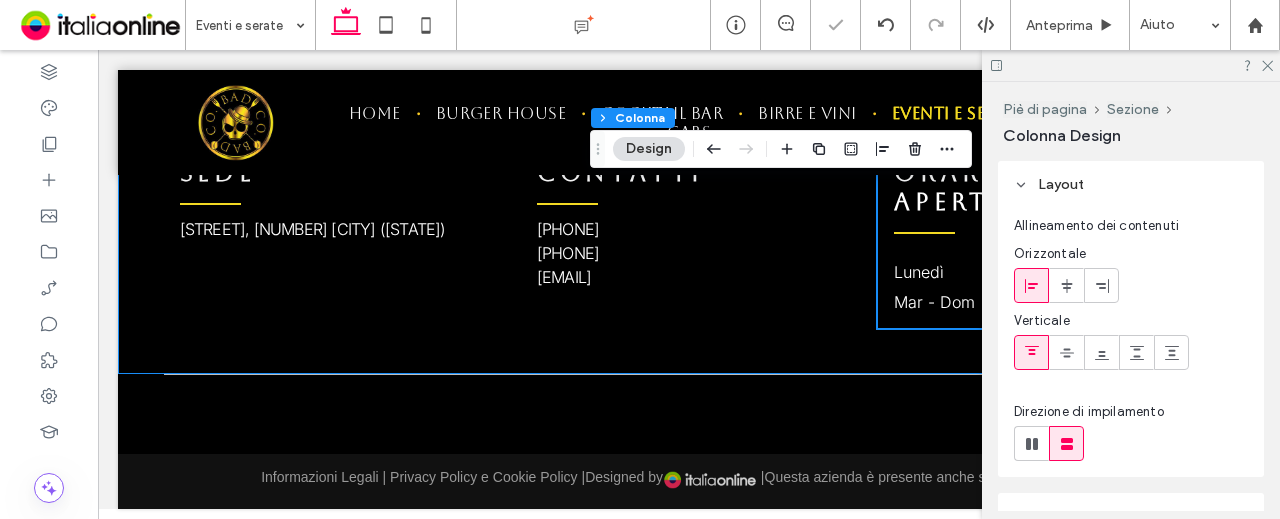 scroll, scrollTop: 1671, scrollLeft: 0, axis: vertical 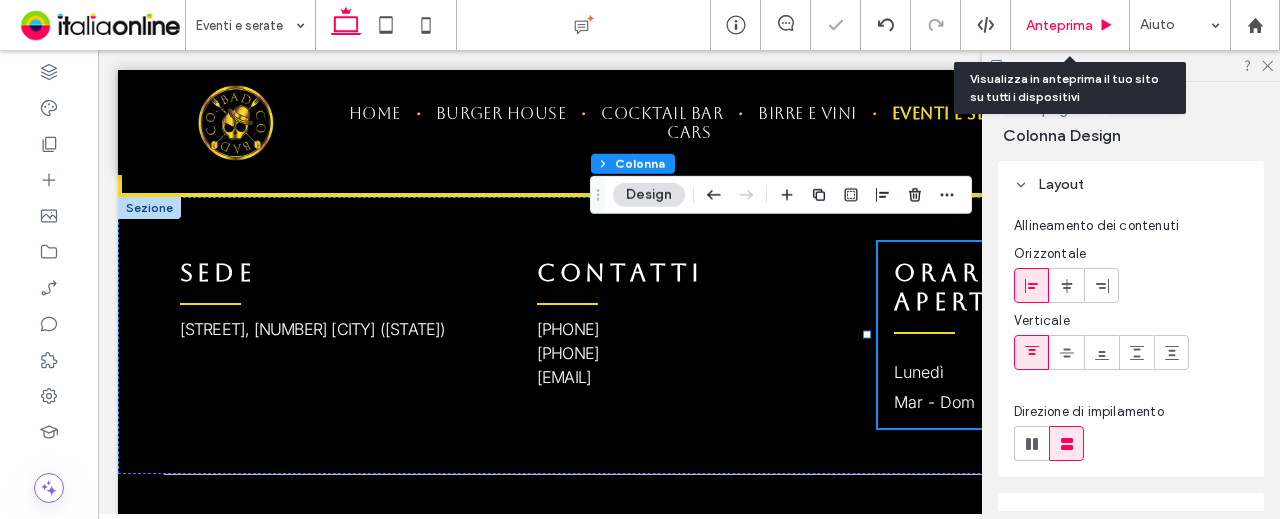 click on "Anteprima" at bounding box center [1059, 25] 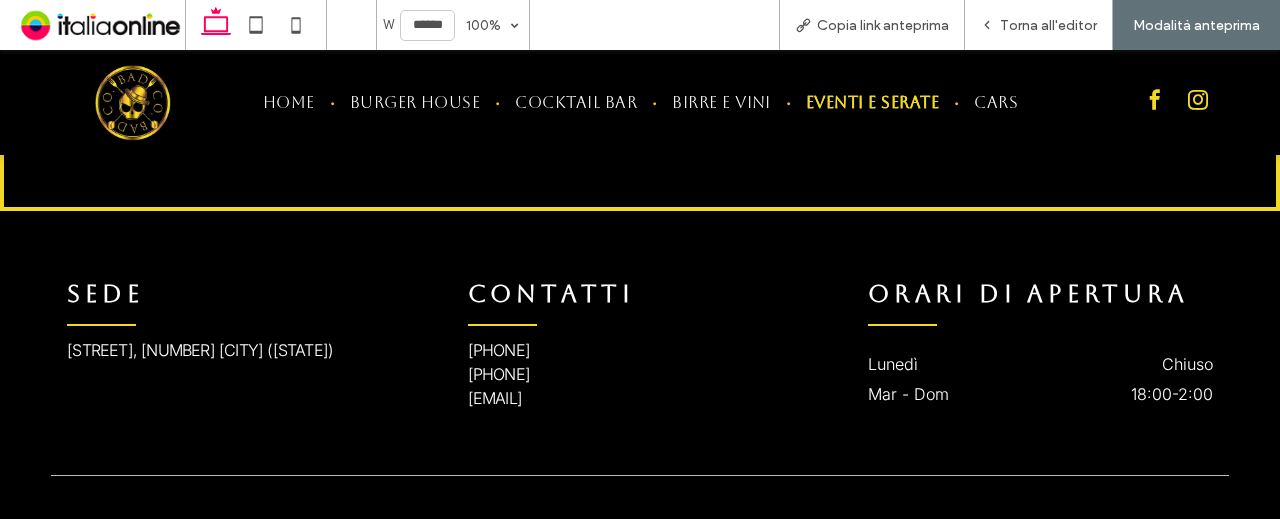scroll, scrollTop: 1730, scrollLeft: 0, axis: vertical 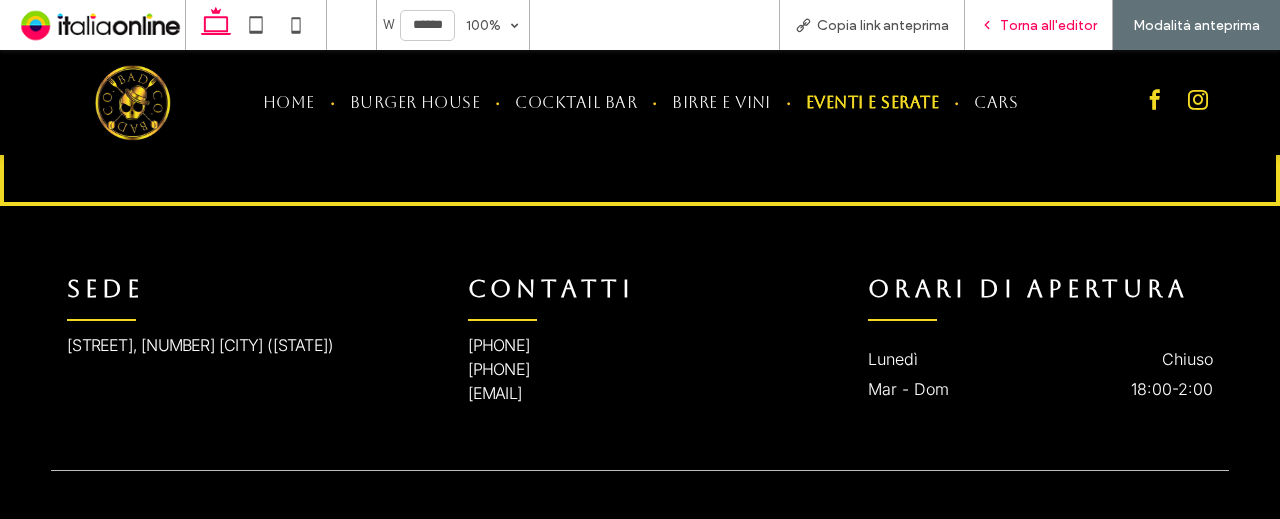 click on "Torna all'editor" at bounding box center (1048, 25) 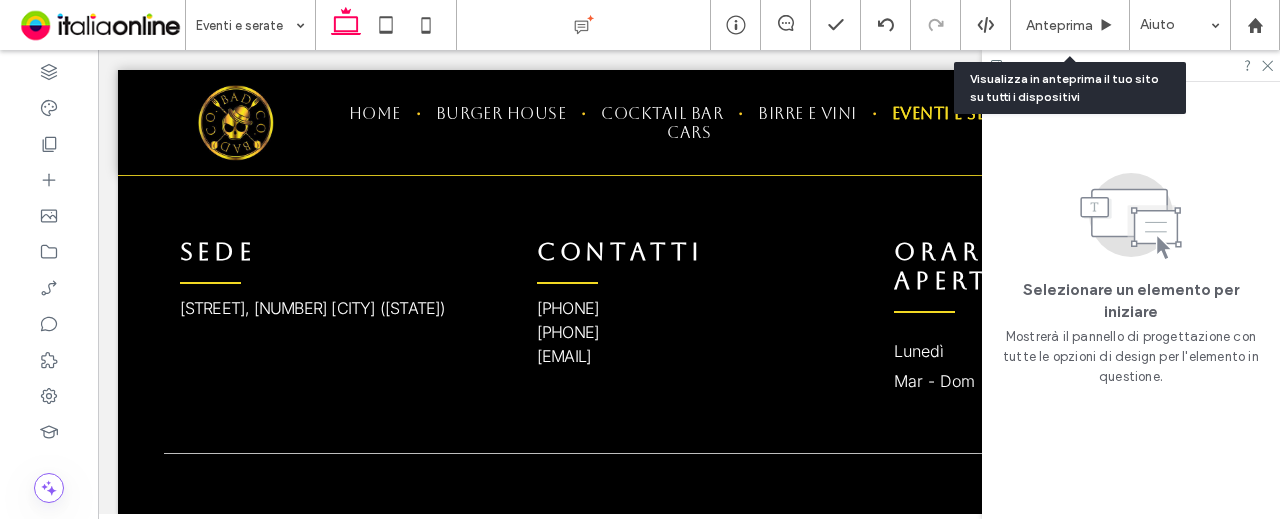 scroll, scrollTop: 1670, scrollLeft: 0, axis: vertical 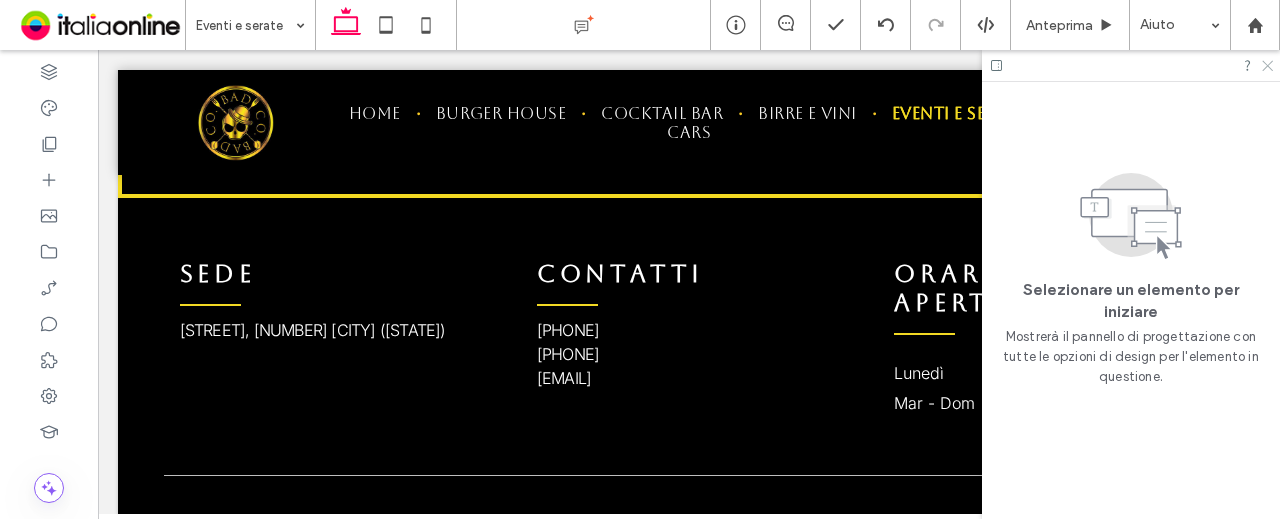 click 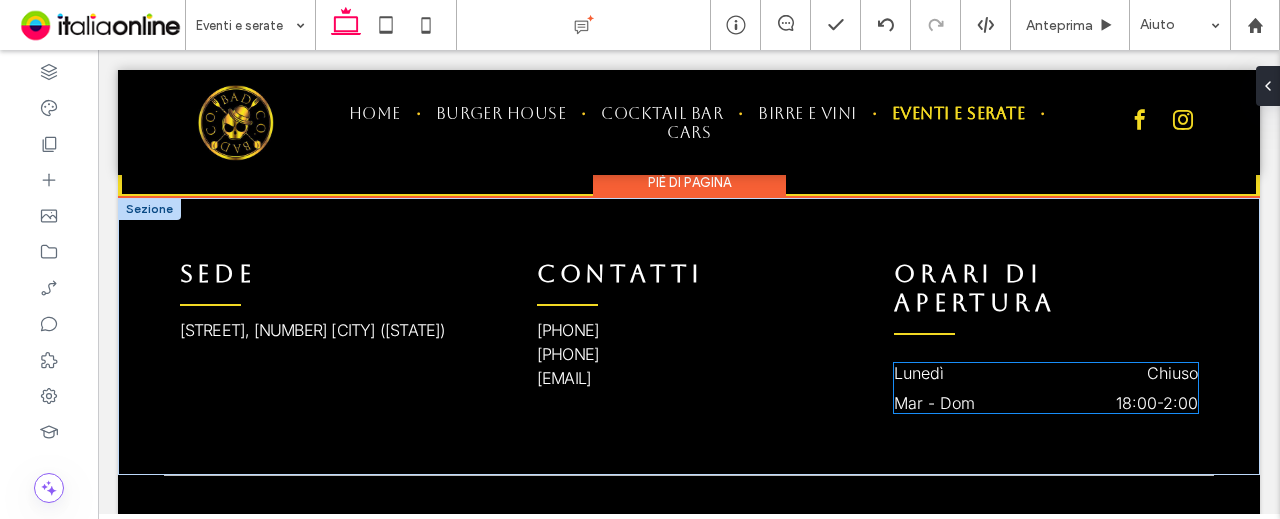 click on "2:00" at bounding box center (1180, 403) 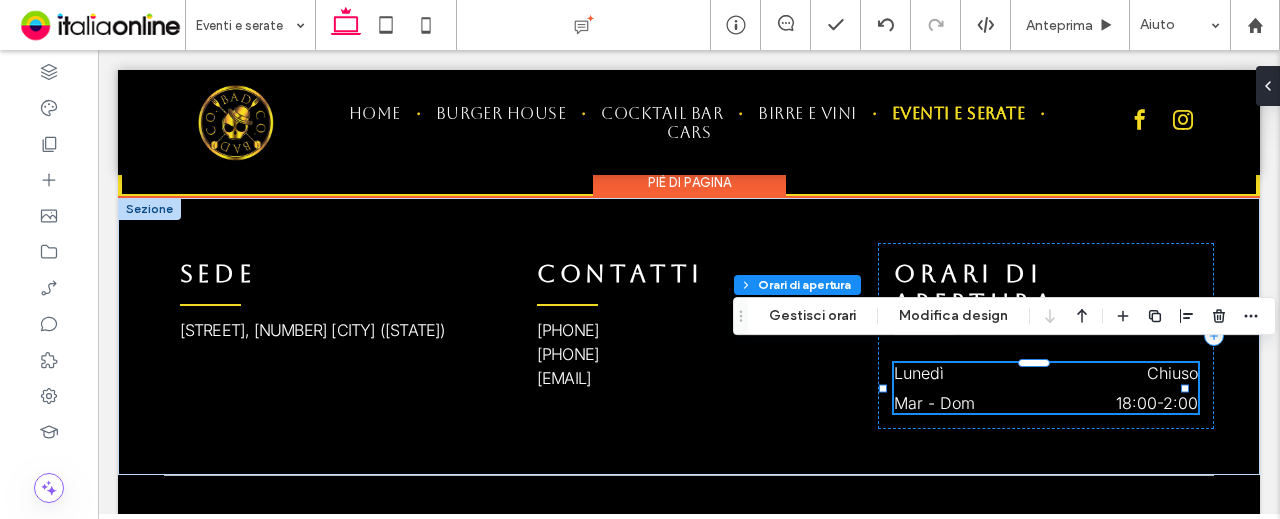 click on "Lunedì
Chiuso" at bounding box center (1046, 378) 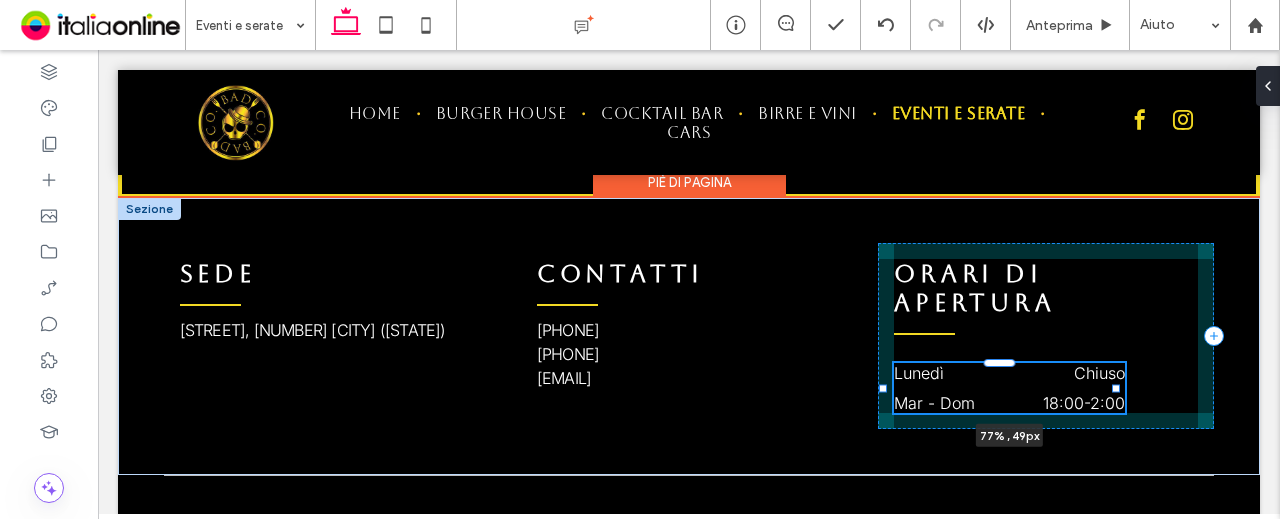 drag, startPoint x: 1185, startPoint y: 376, endPoint x: 1116, endPoint y: 373, distance: 69.065186 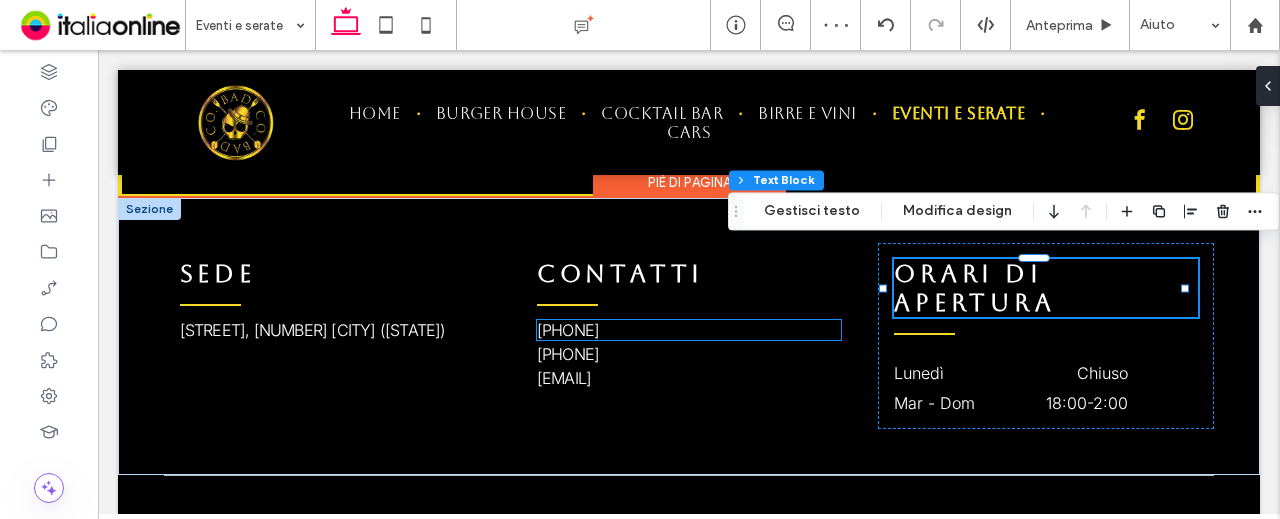click on "[PHONE]" at bounding box center (689, 330) 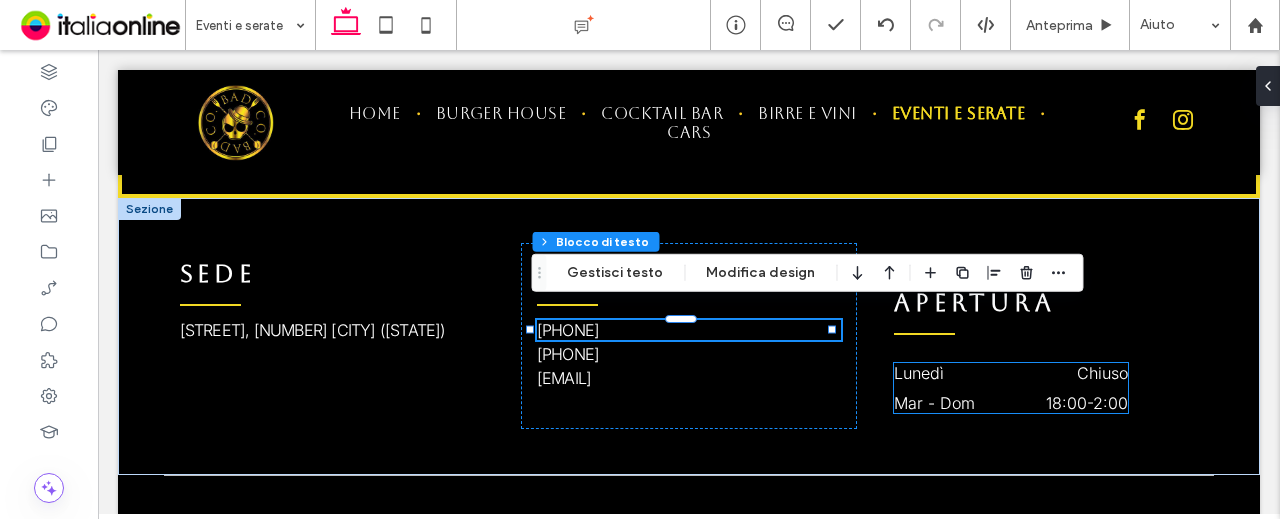 drag, startPoint x: 900, startPoint y: 382, endPoint x: 910, endPoint y: 375, distance: 12.206555 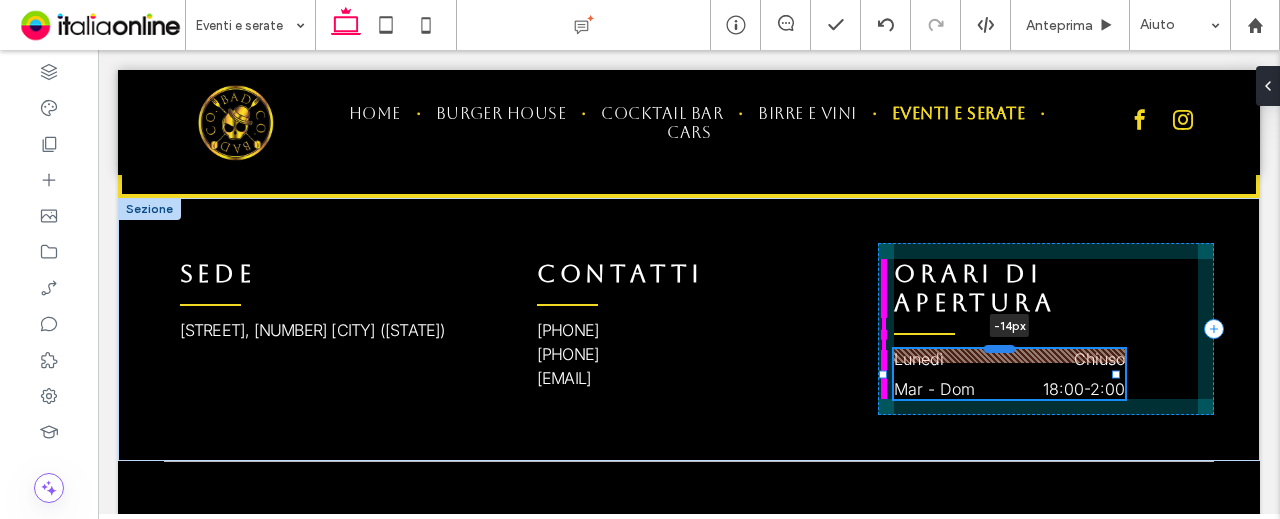 drag, startPoint x: 995, startPoint y: 351, endPoint x: 988, endPoint y: 337, distance: 15.652476 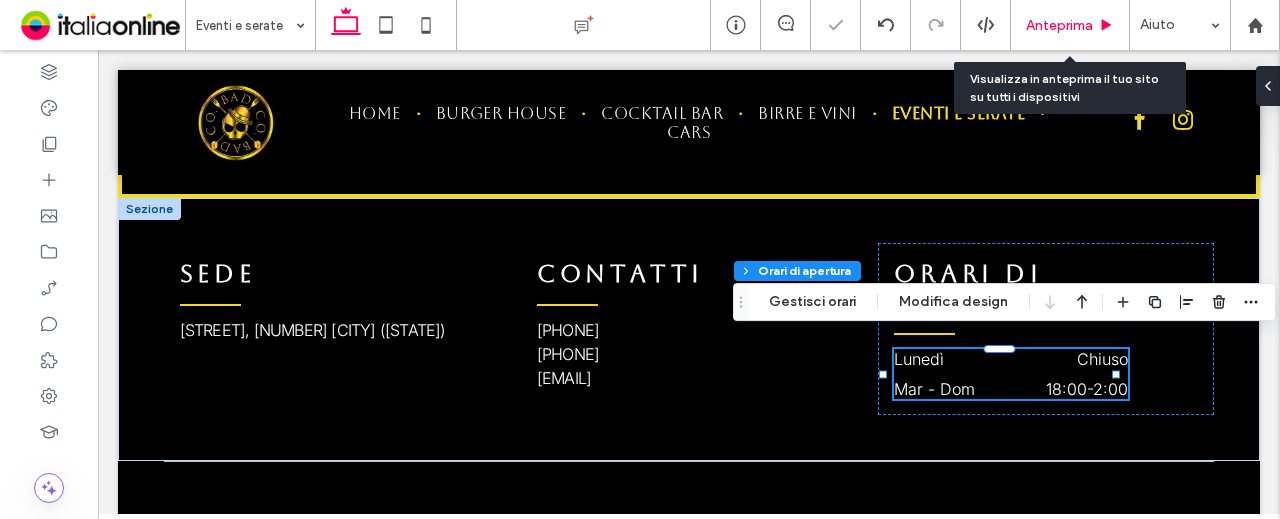 click on "Anteprima" at bounding box center (1070, 25) 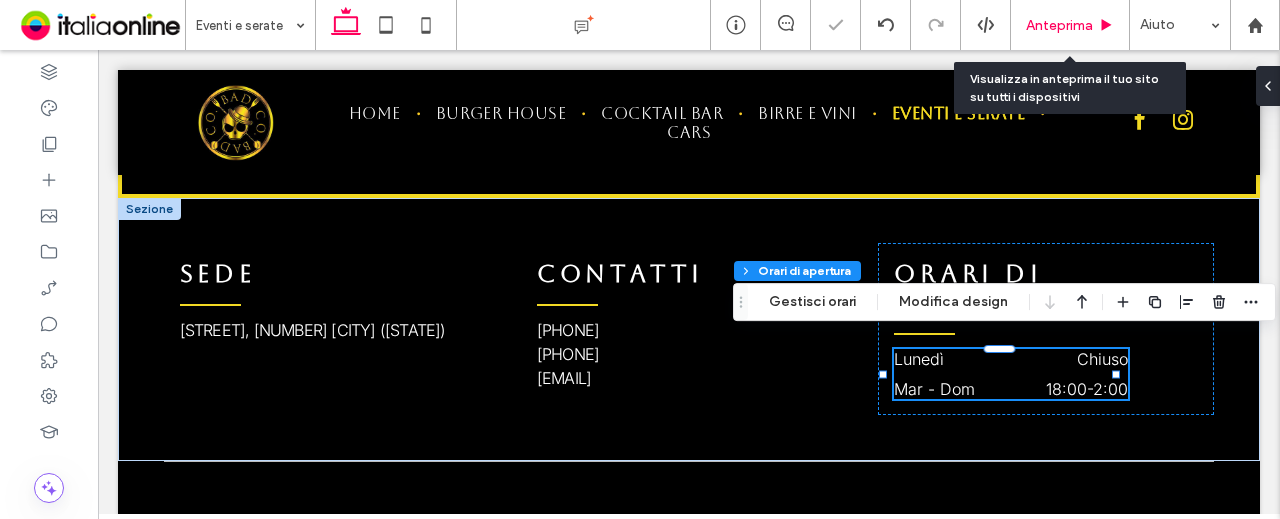 click on "Anteprima" at bounding box center [1059, 25] 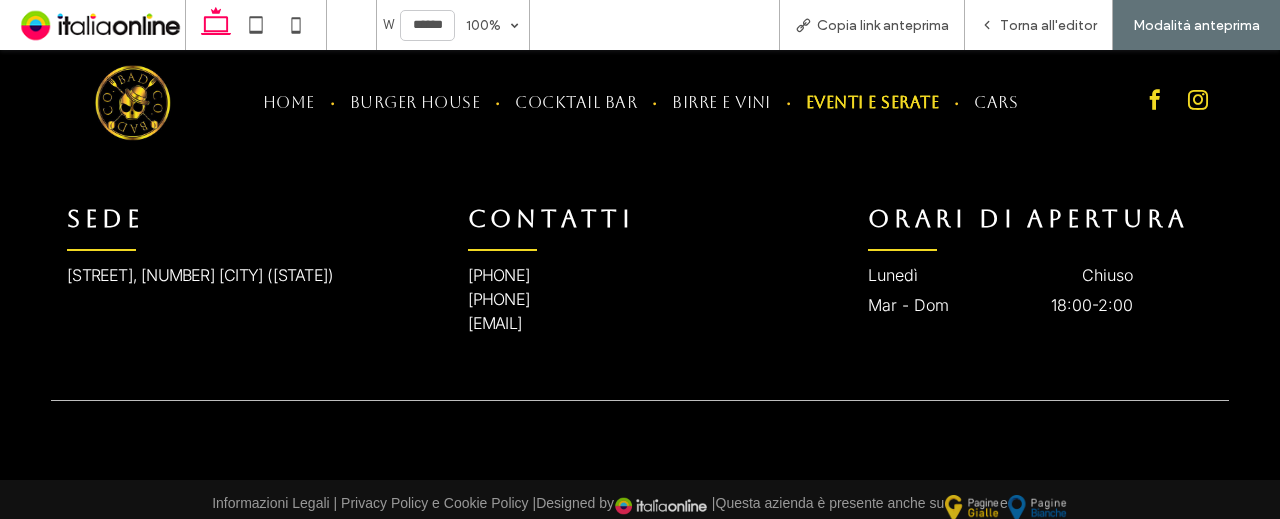 scroll, scrollTop: 1700, scrollLeft: 0, axis: vertical 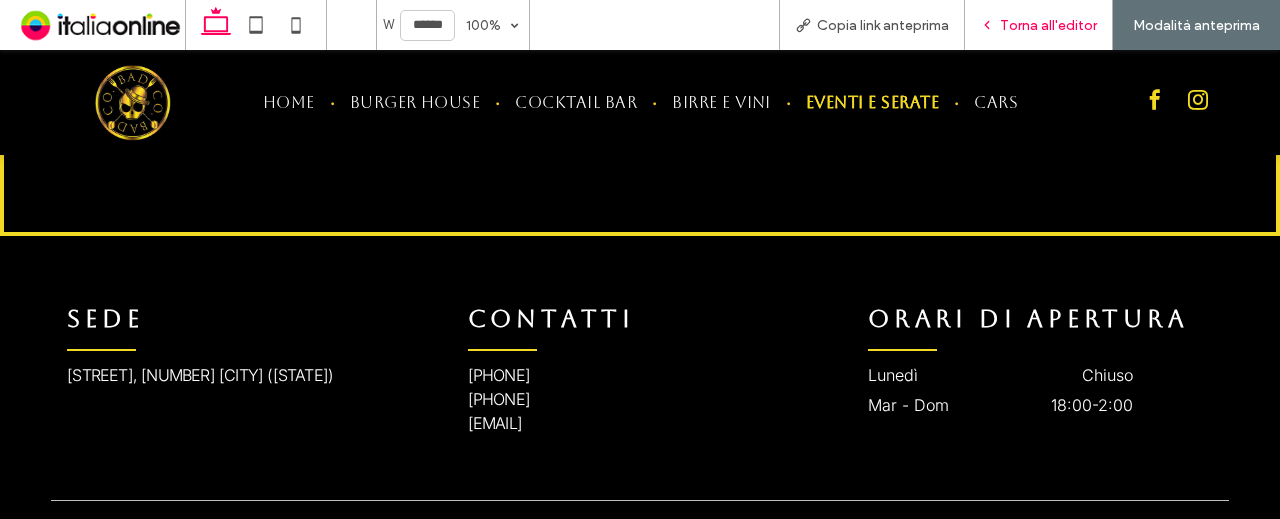 click on "Torna all'editor" at bounding box center [1048, 25] 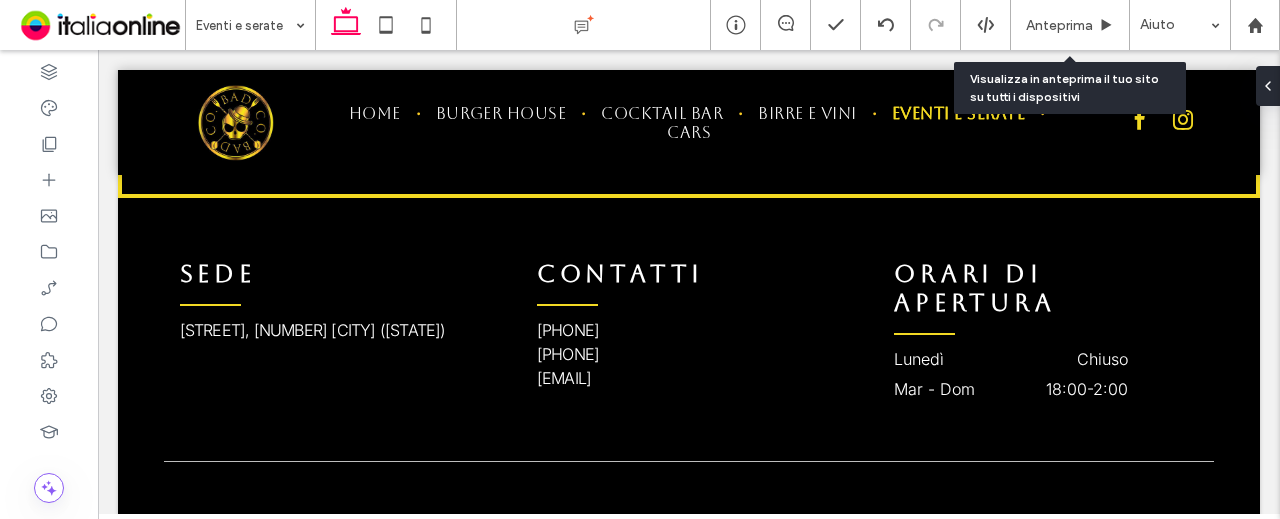 scroll, scrollTop: 1640, scrollLeft: 0, axis: vertical 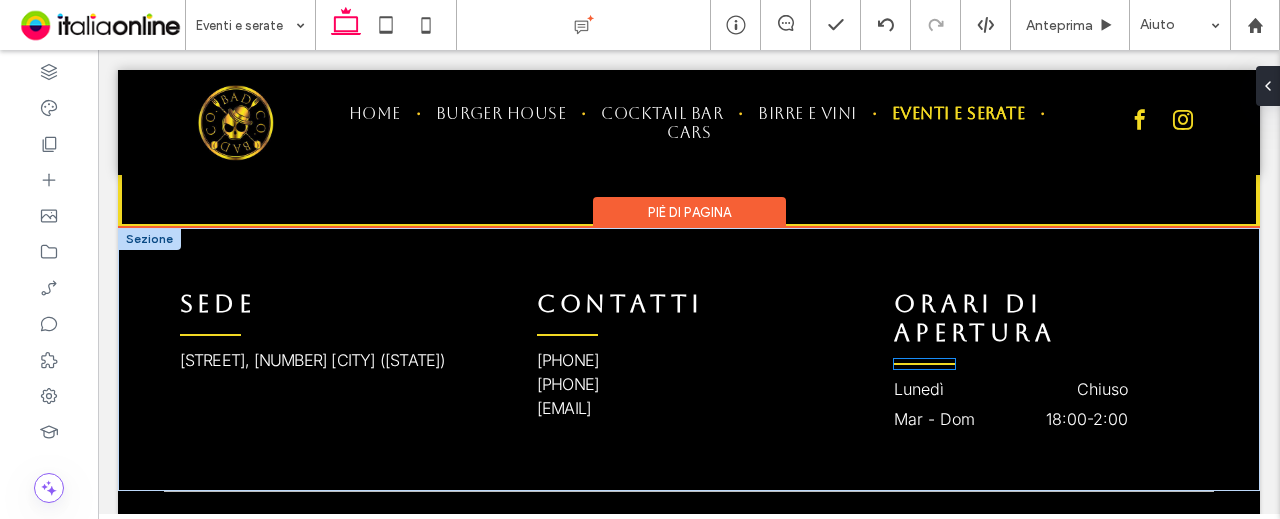 click at bounding box center (924, 364) 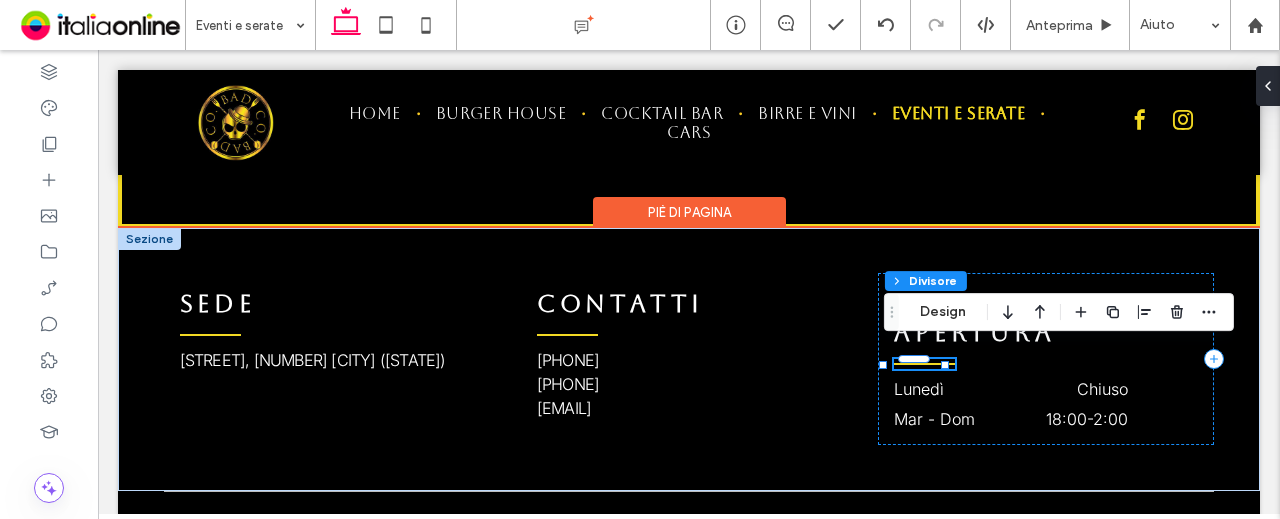 type on "*" 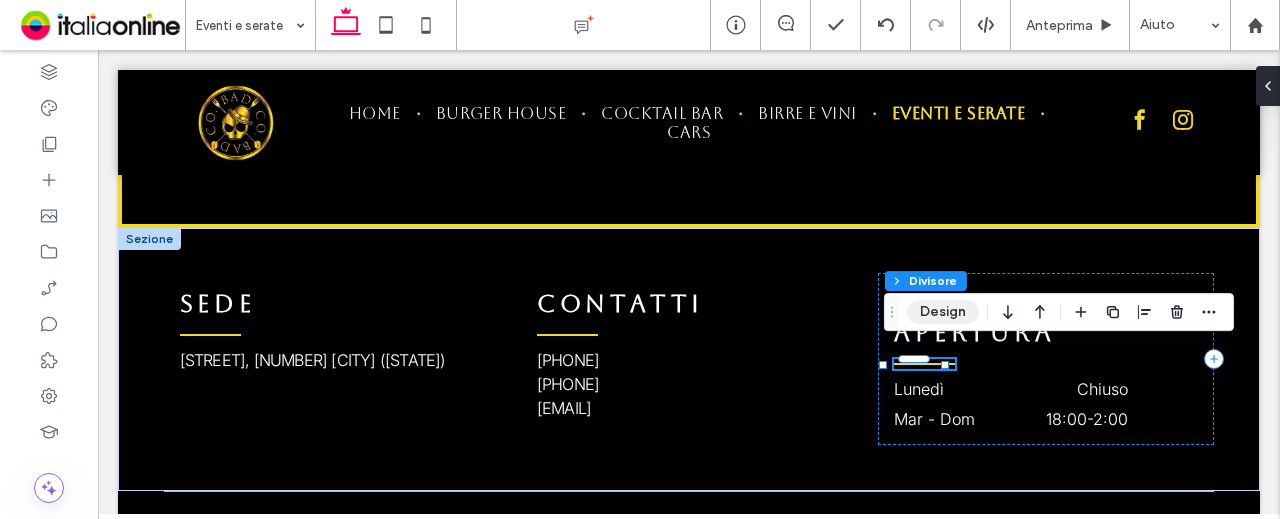 click on "Design" at bounding box center [943, 312] 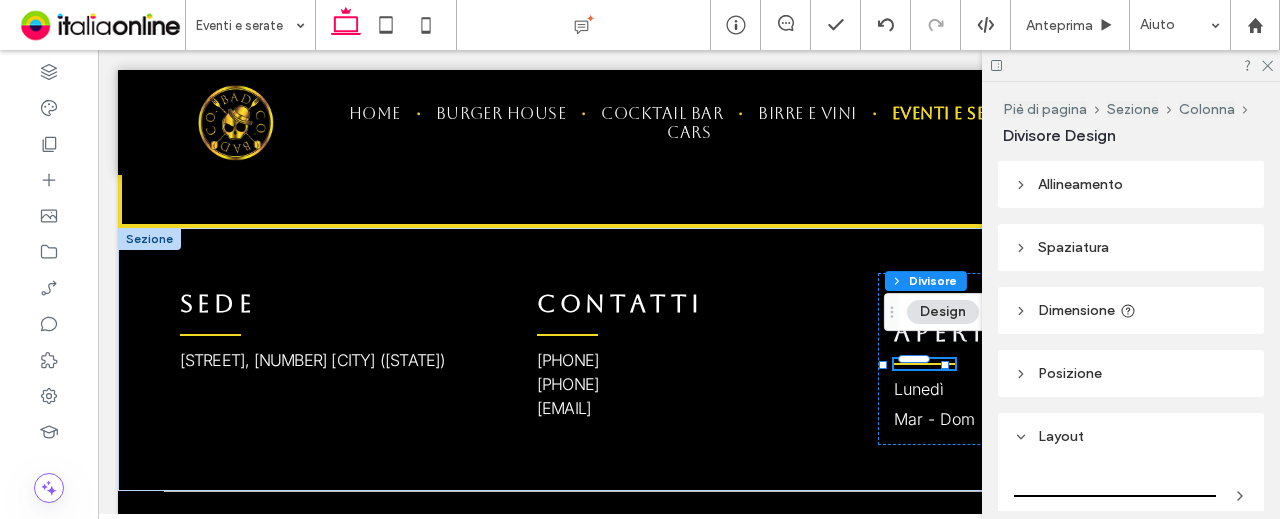 click on "Dimensione" at bounding box center [1076, 310] 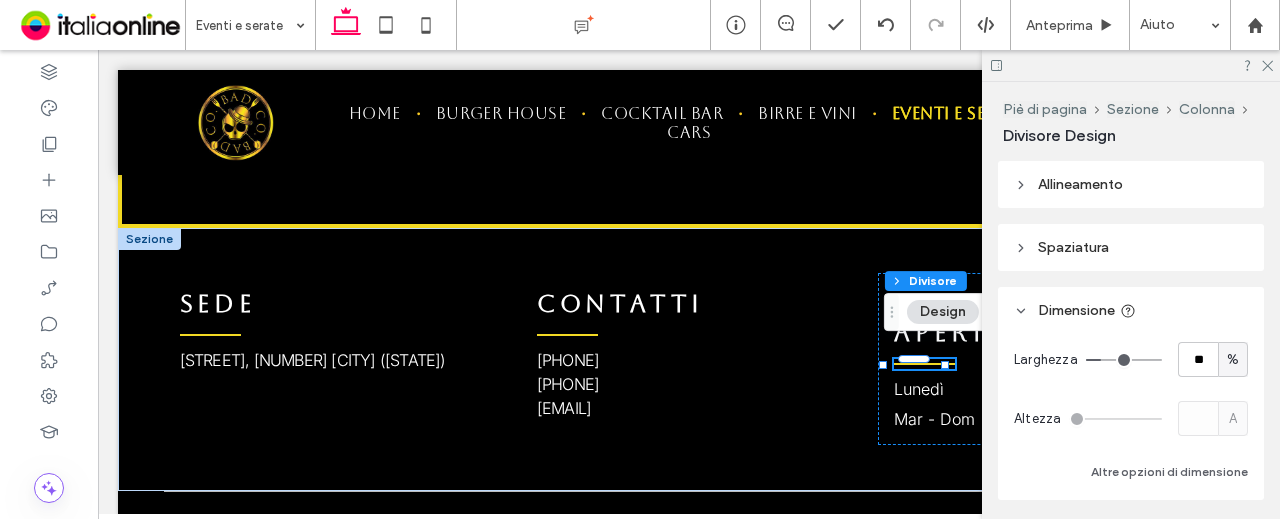 type on "**" 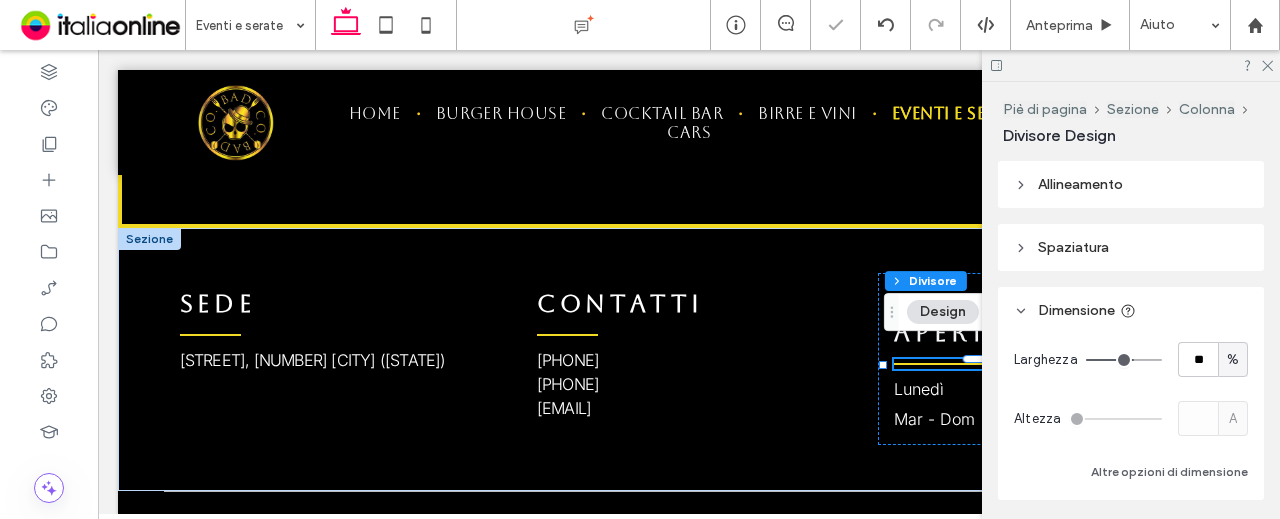 type on "**" 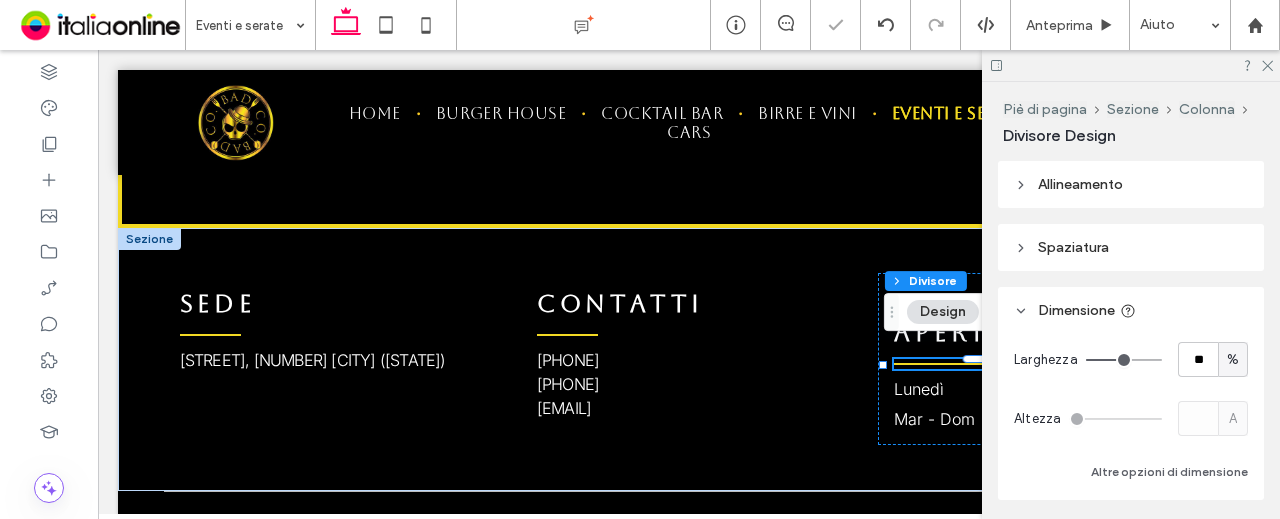 type on "**" 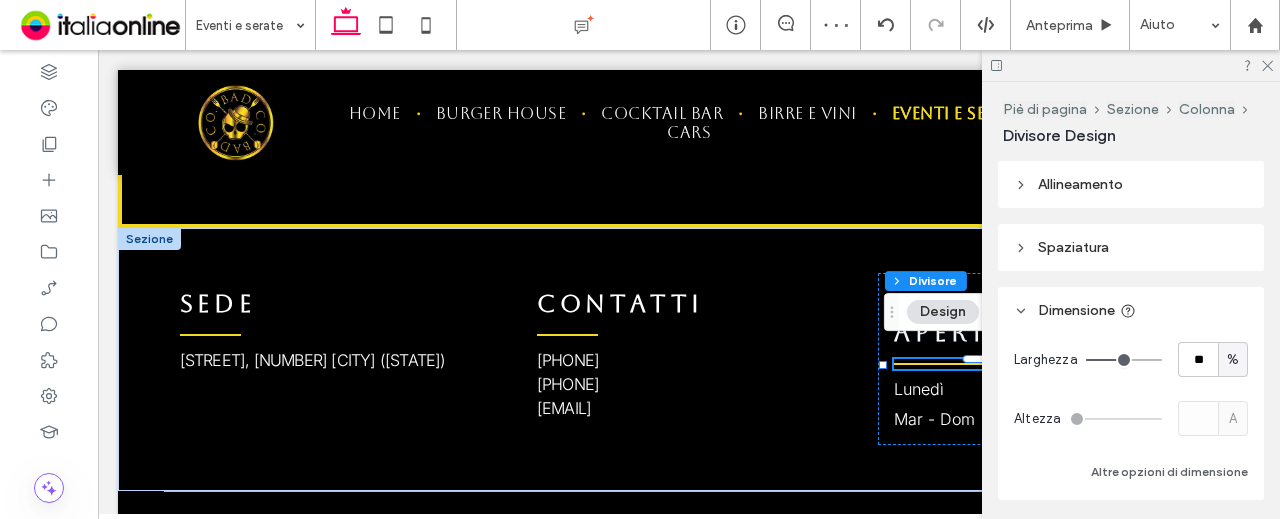 type on "**" 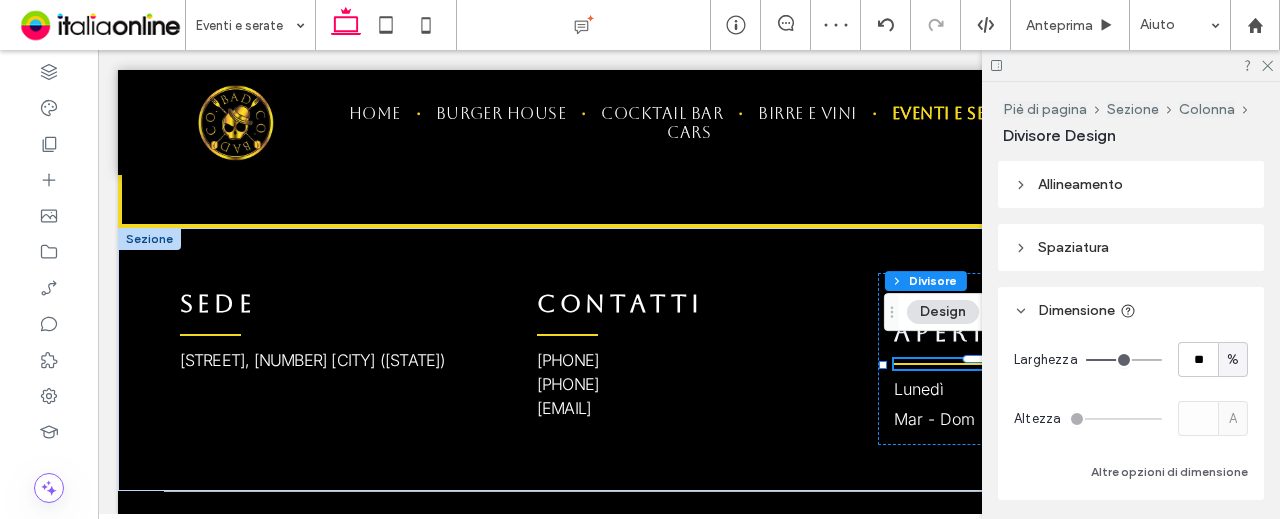 type on "**" 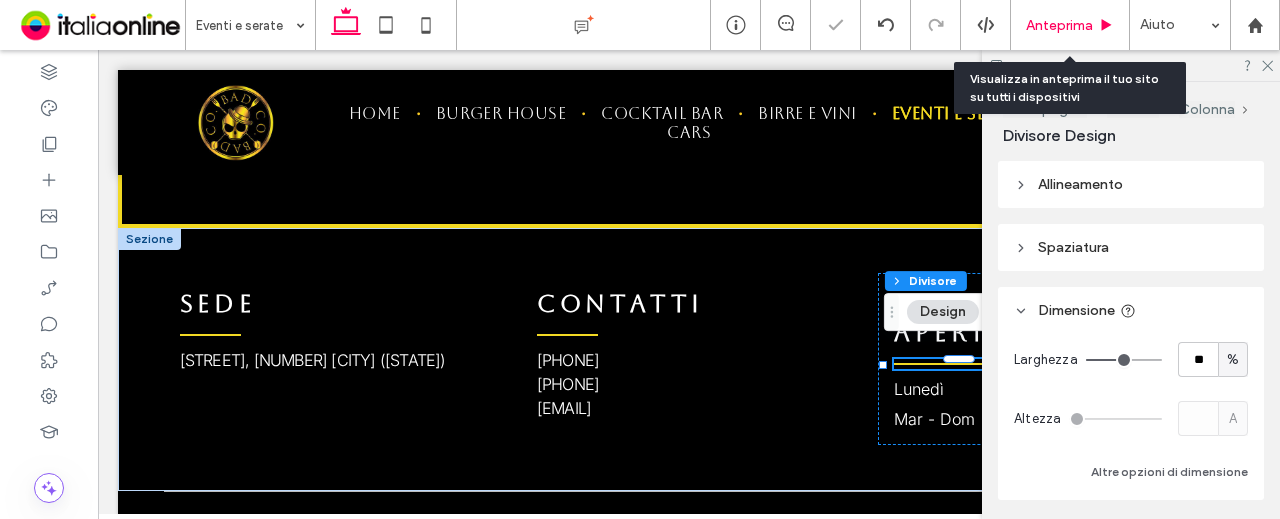 click on "Anteprima" at bounding box center (1070, 25) 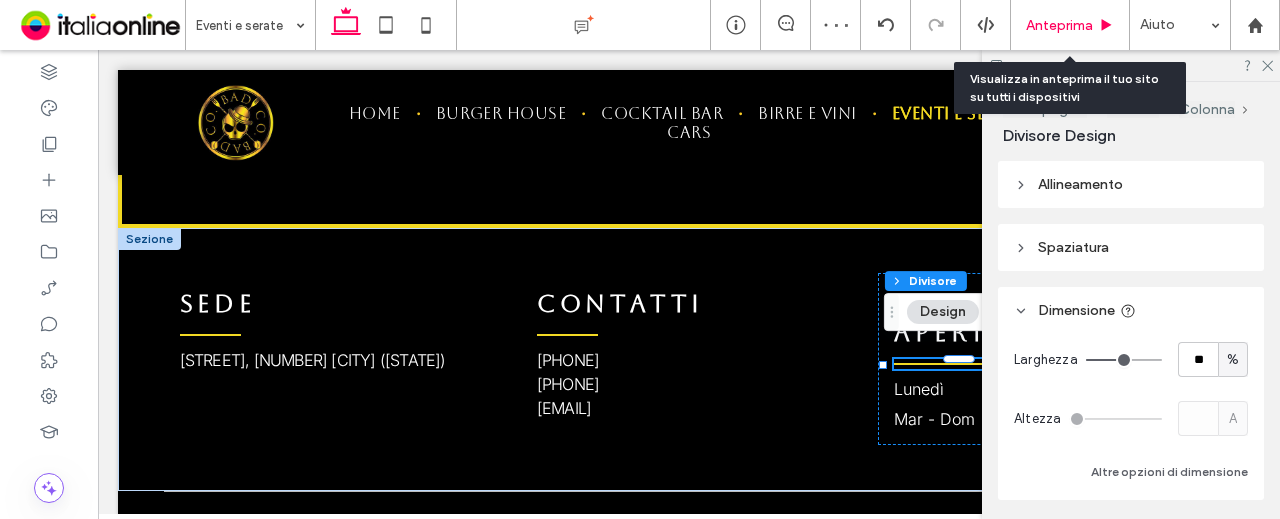 click on "Anteprima" at bounding box center (1070, 25) 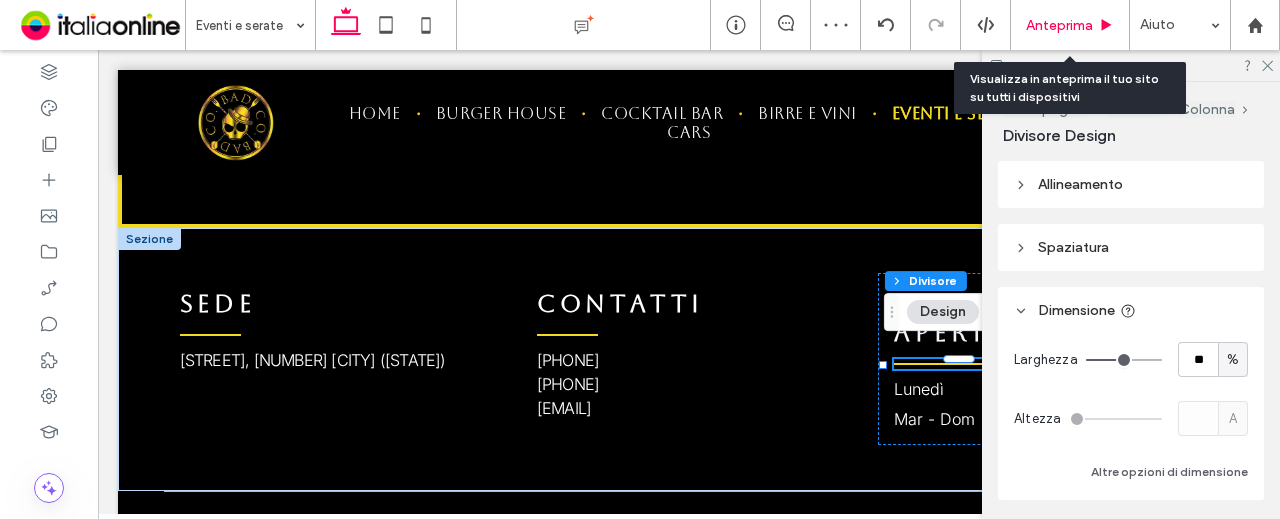 click on "Anteprima" at bounding box center [1059, 25] 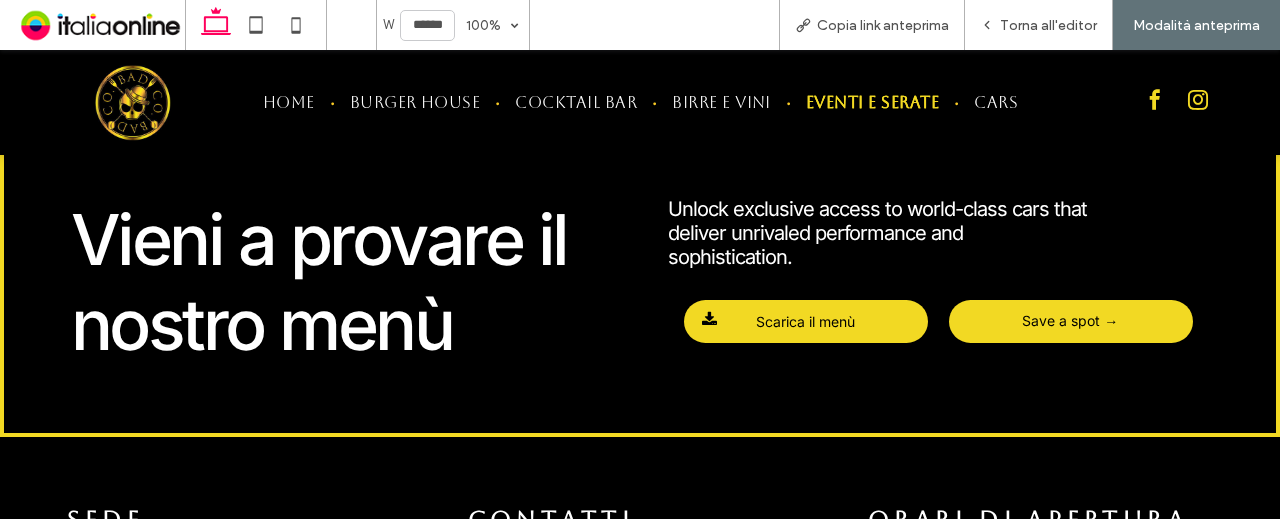scroll, scrollTop: 1699, scrollLeft: 0, axis: vertical 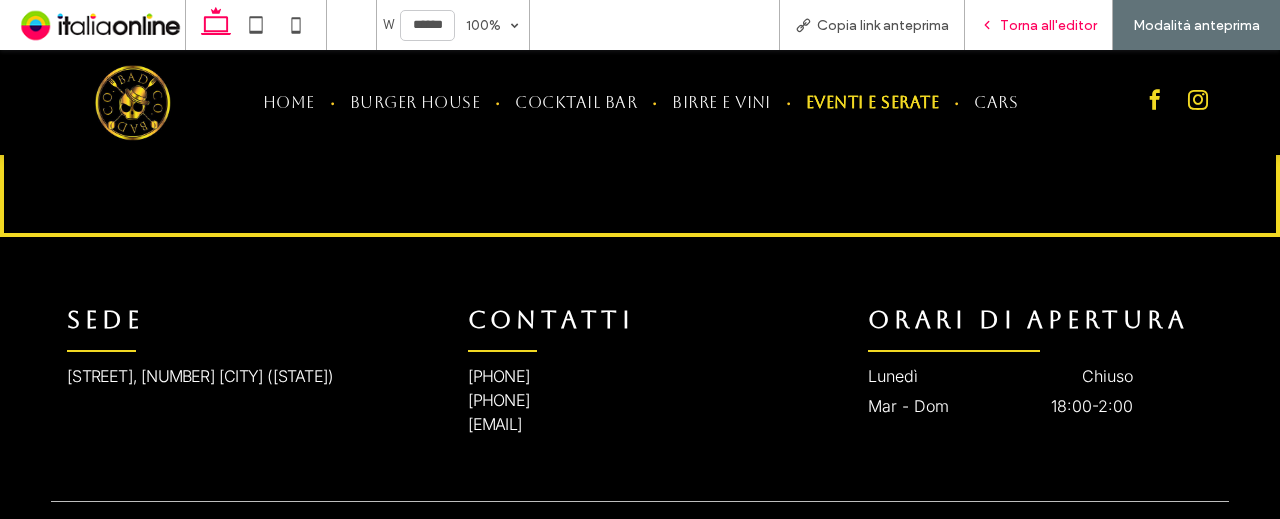click on "Torna all'editor" at bounding box center (1048, 25) 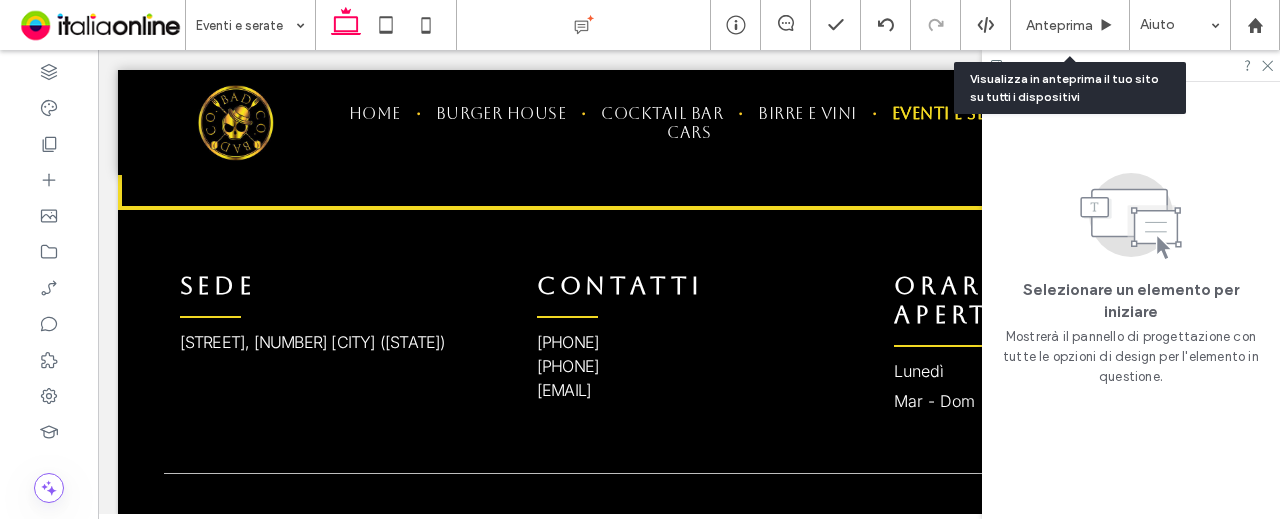 scroll, scrollTop: 1640, scrollLeft: 0, axis: vertical 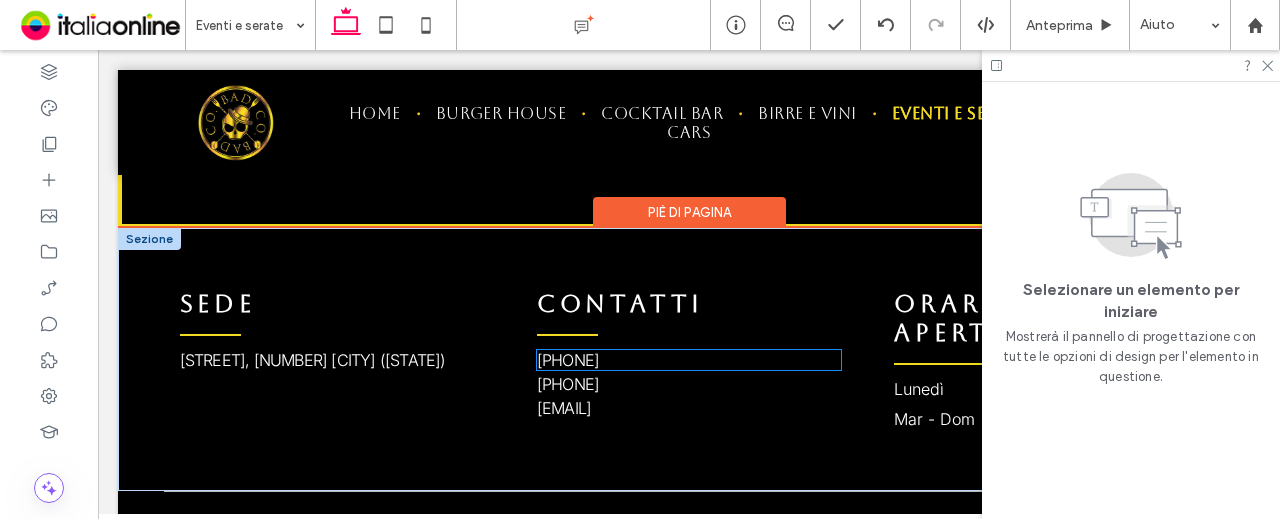 click on "[PHONE]" at bounding box center [568, 360] 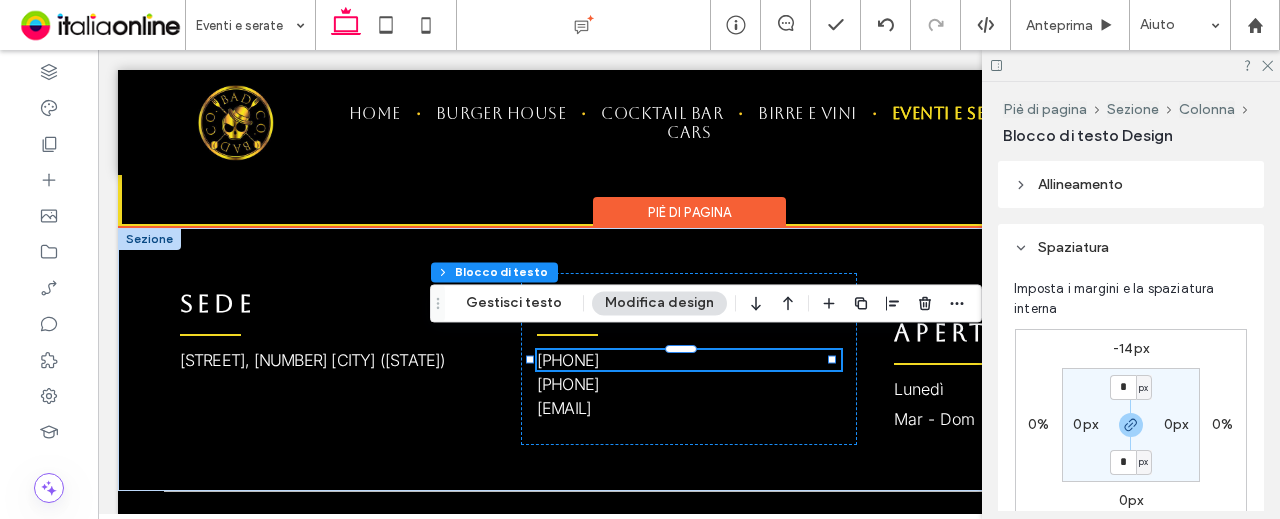 click on "[PHONE]" at bounding box center [568, 360] 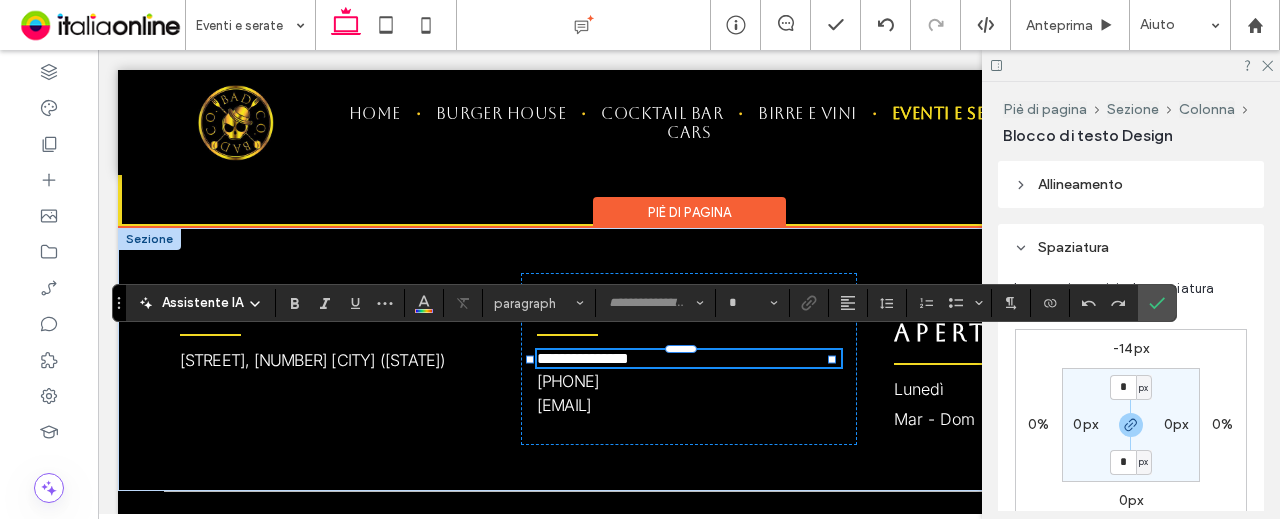 type on "*****" 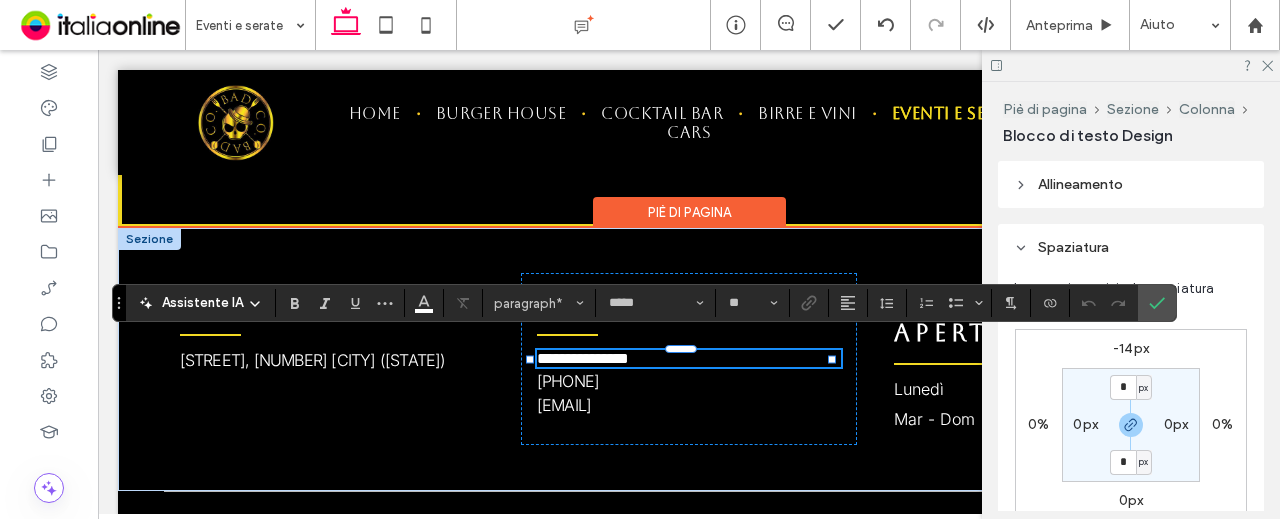 click on "**********" at bounding box center (583, 358) 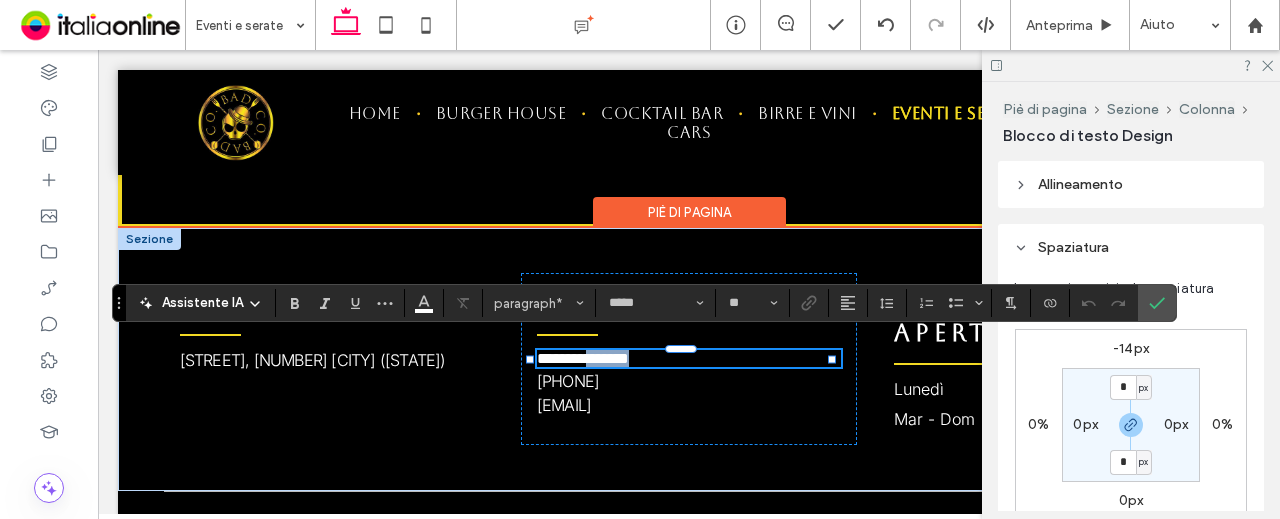 click on "**********" at bounding box center (583, 358) 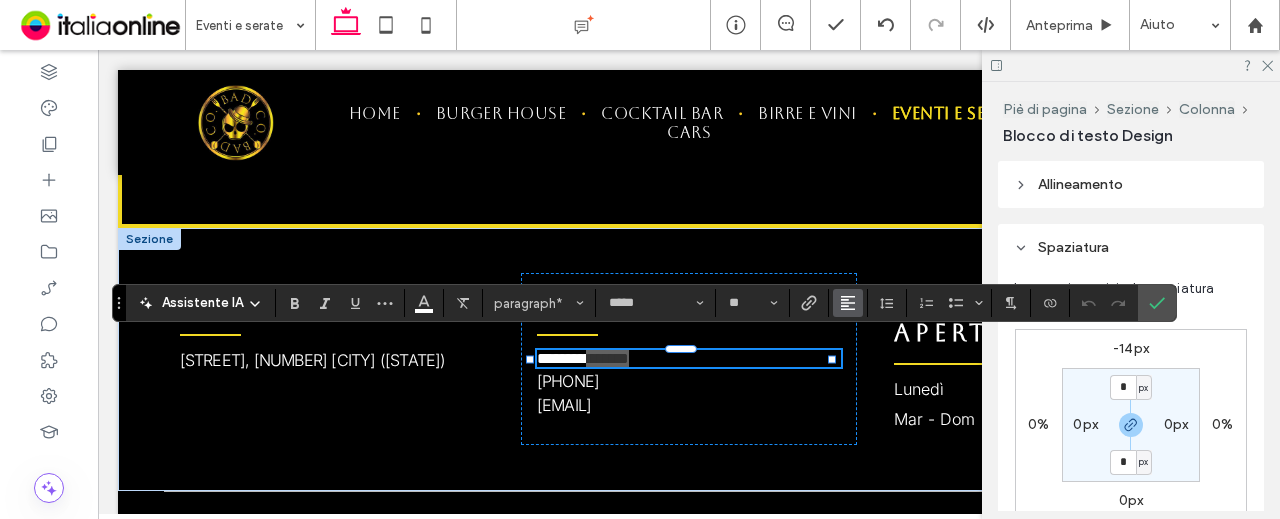 click 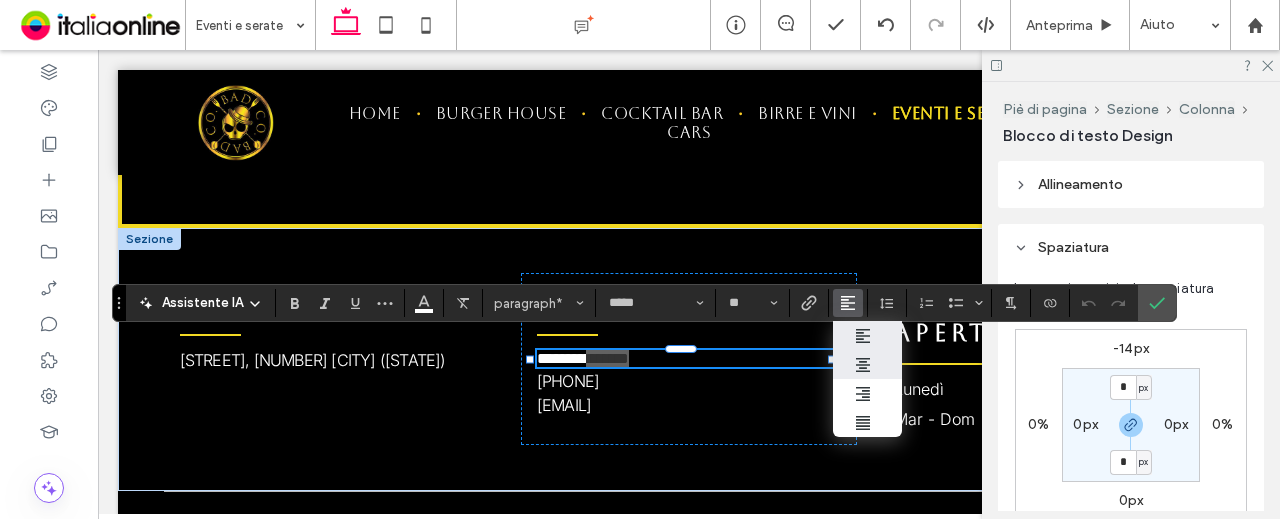 click 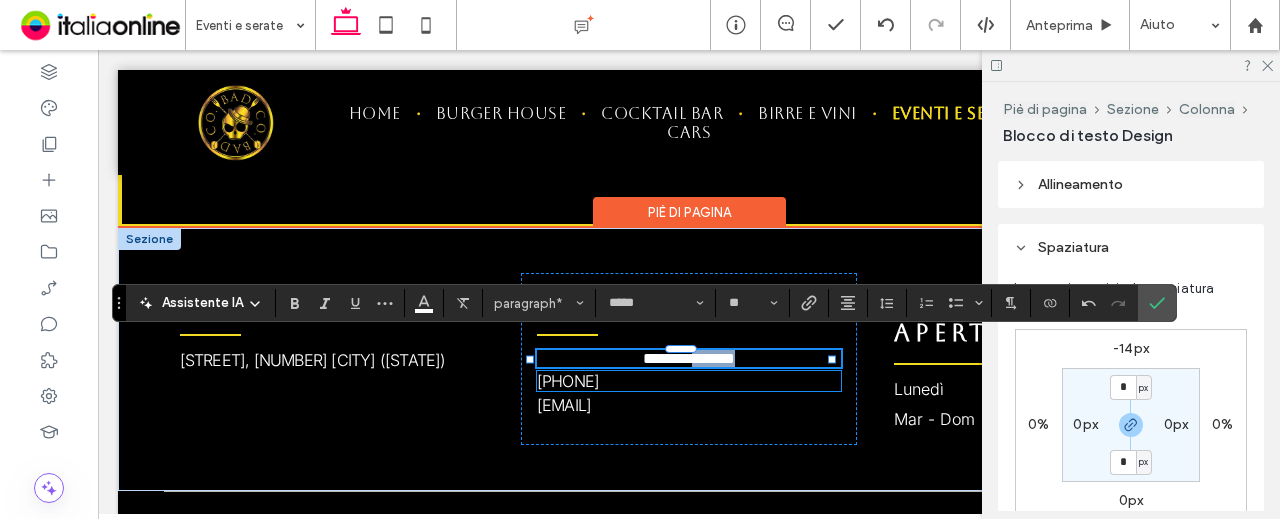 click on "[PHONE]" at bounding box center [689, 381] 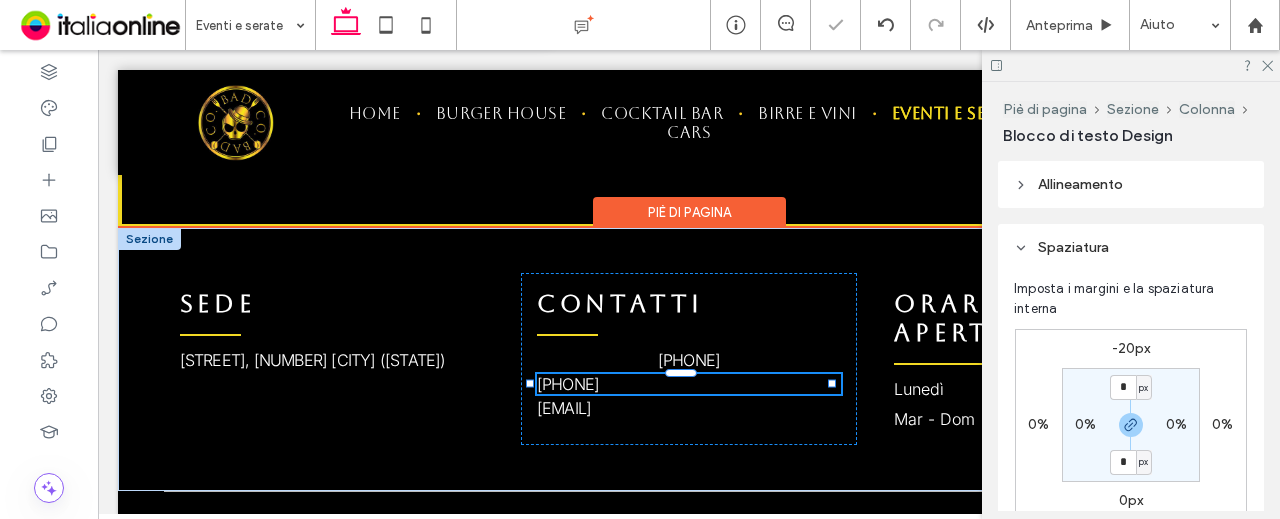 click on "[PHONE]" at bounding box center (689, 384) 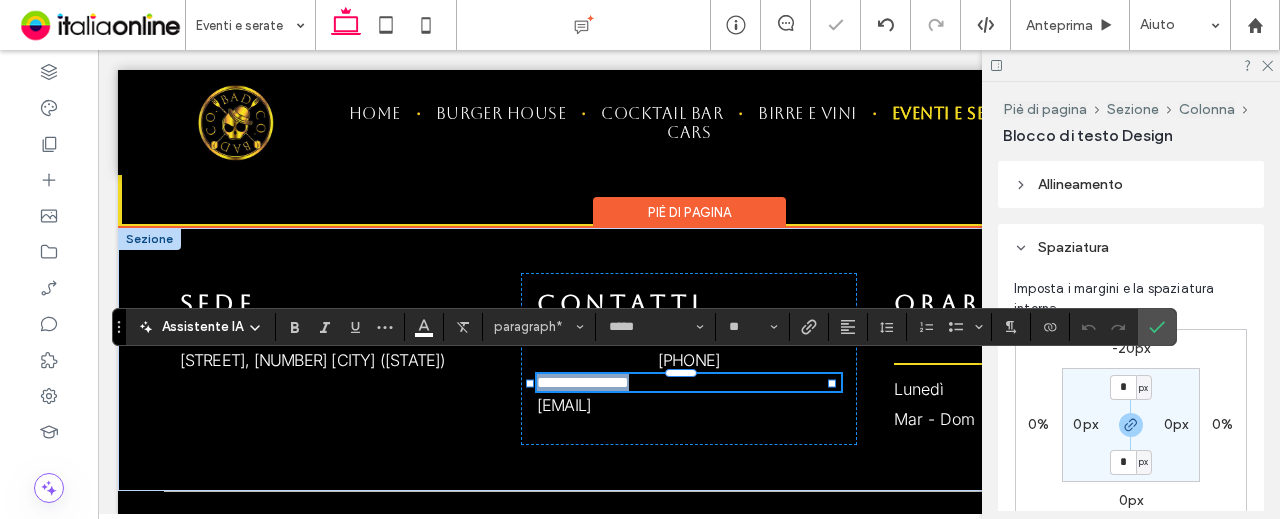 click on "**********" at bounding box center (689, 382) 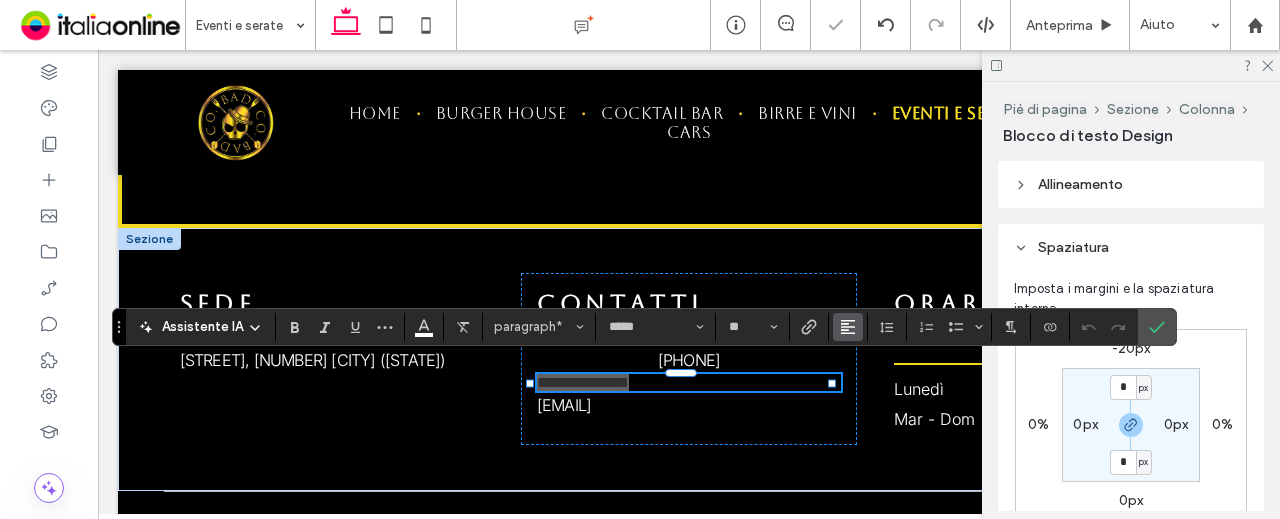 click 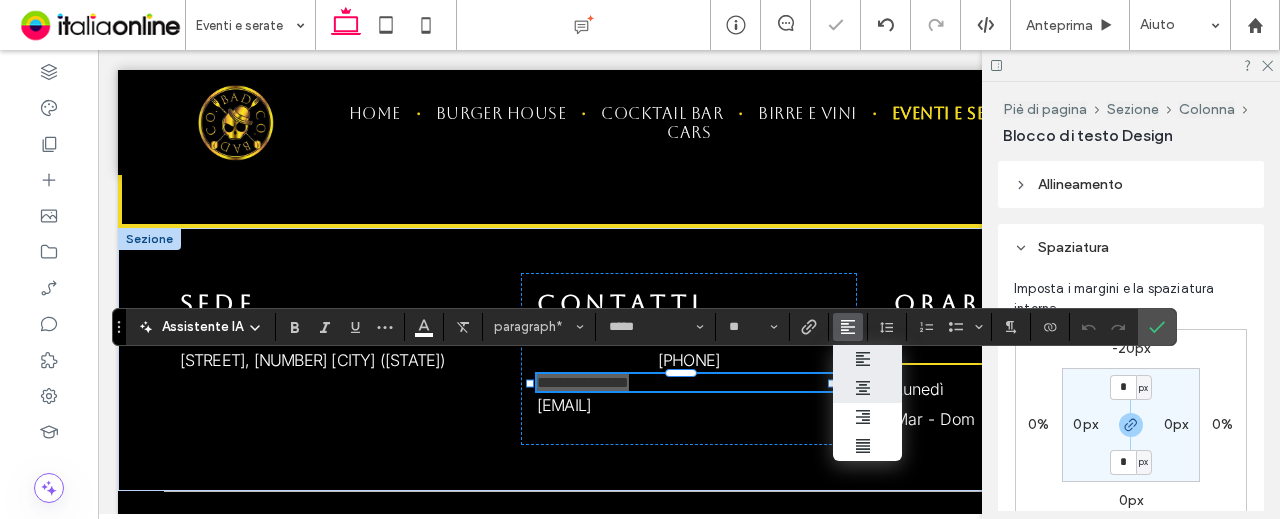 click at bounding box center [868, 388] 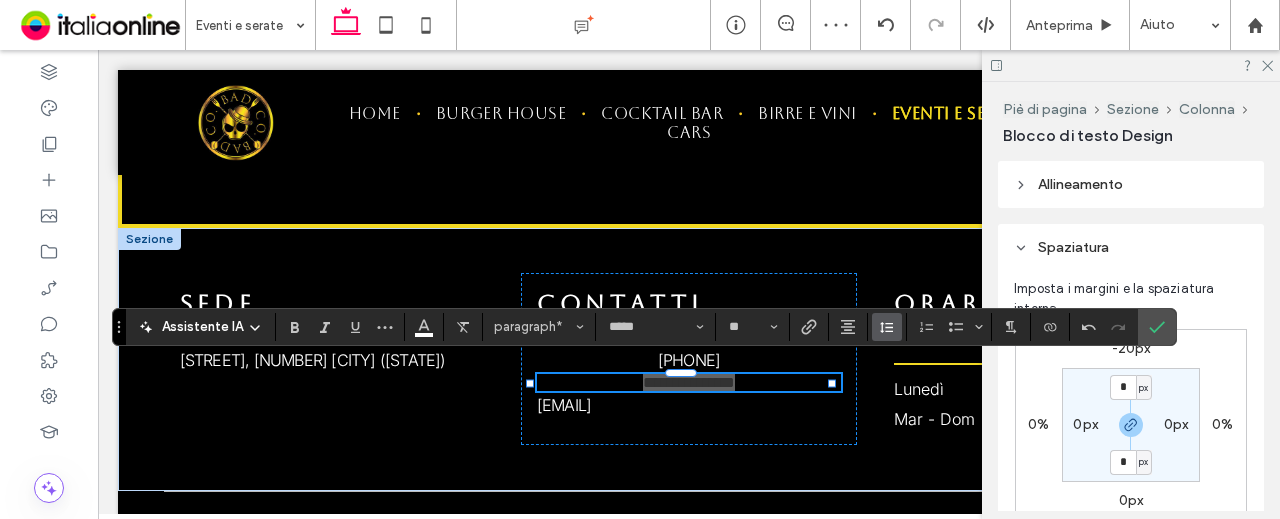 click 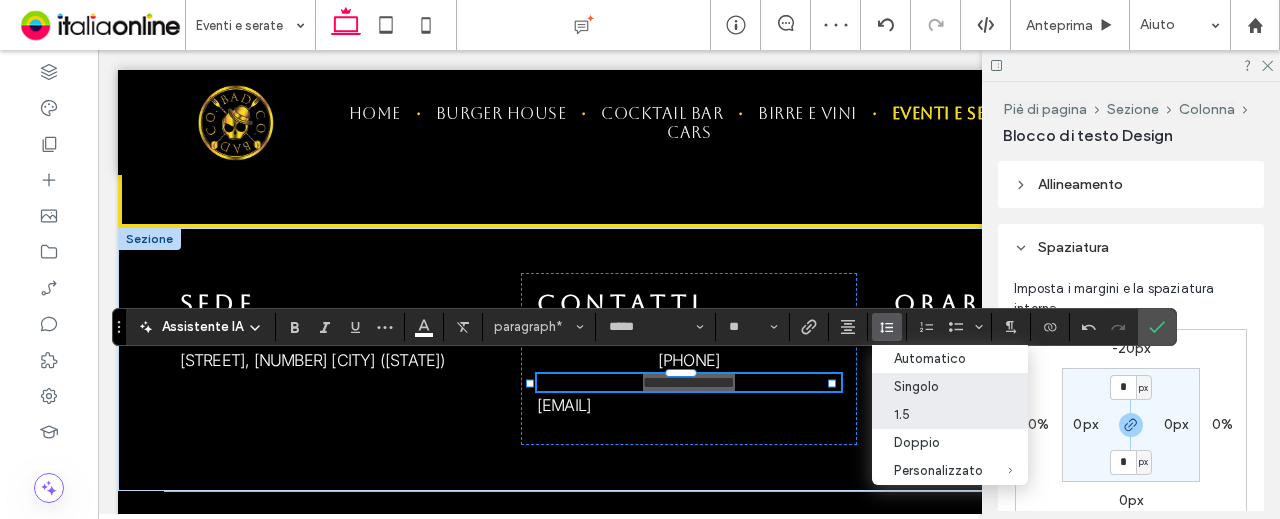 drag, startPoint x: 893, startPoint y: 410, endPoint x: 794, endPoint y: 360, distance: 110.909874 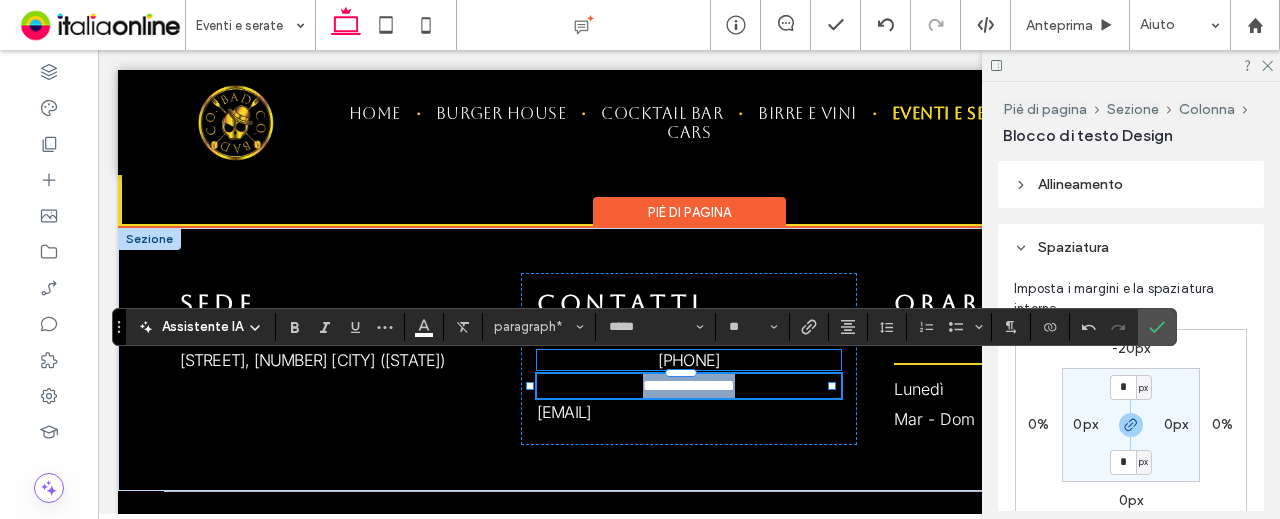 click on "[PHONE]" at bounding box center [689, 360] 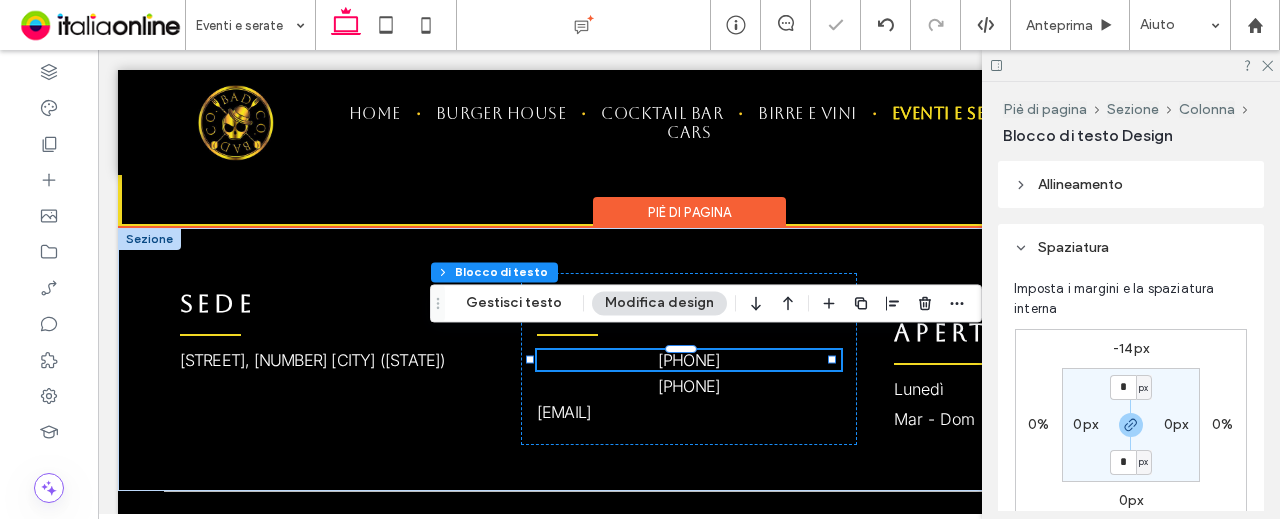 click on "[PHONE]" at bounding box center [689, 360] 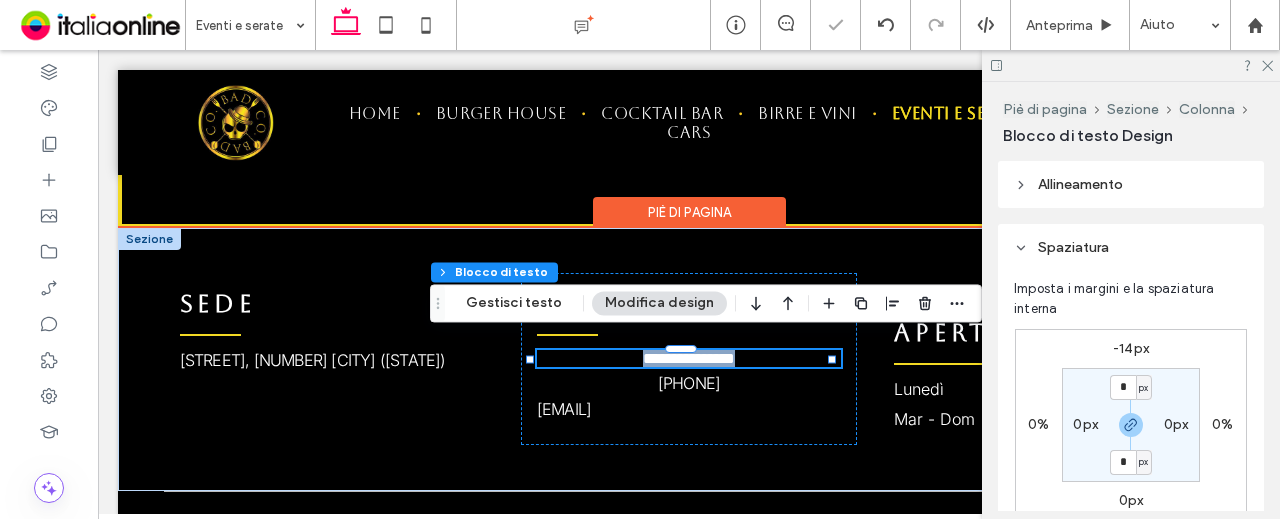 click on "**********" at bounding box center (689, 358) 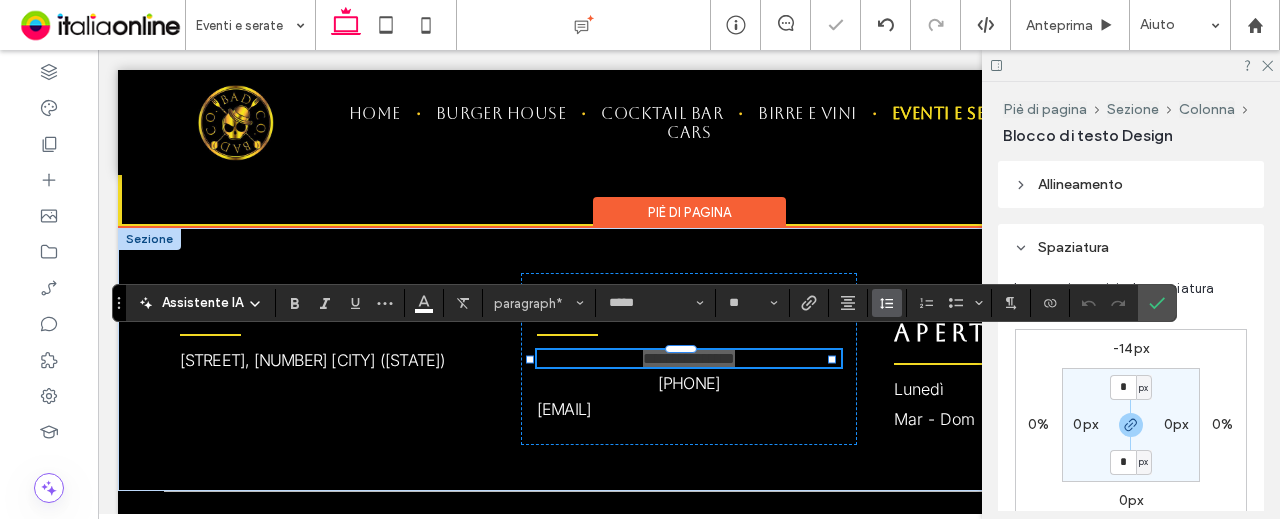 click 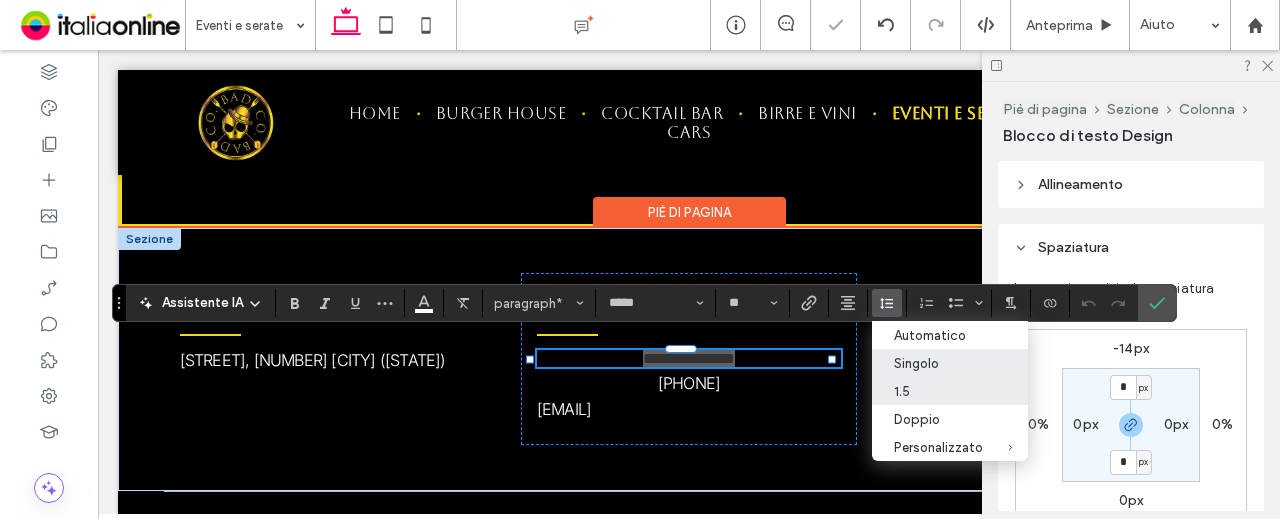 click on "1.5" at bounding box center [938, 391] 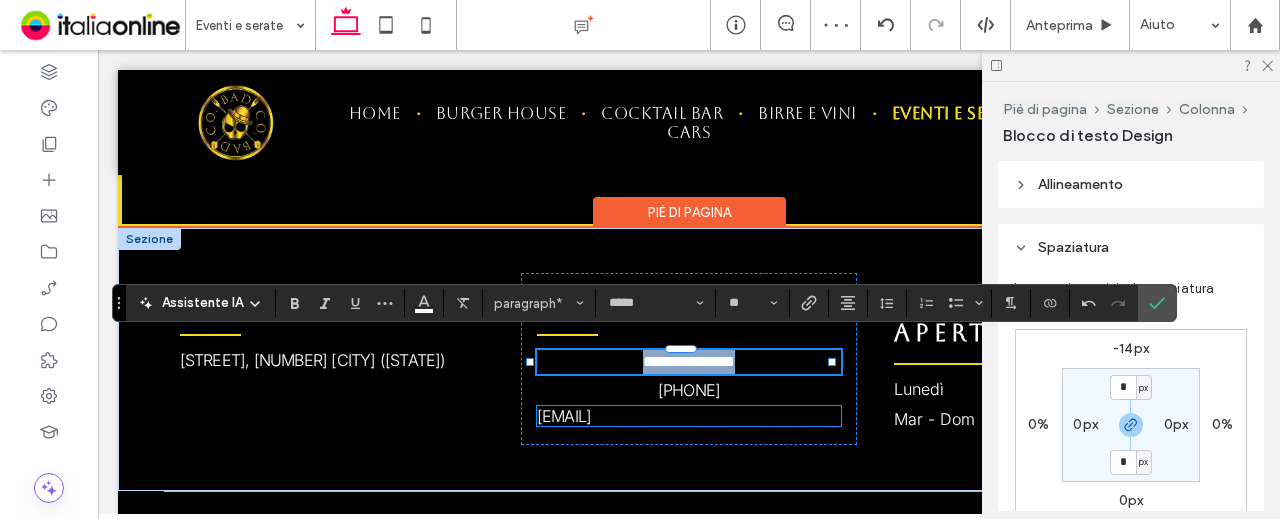 click on "**********" at bounding box center (689, 359) 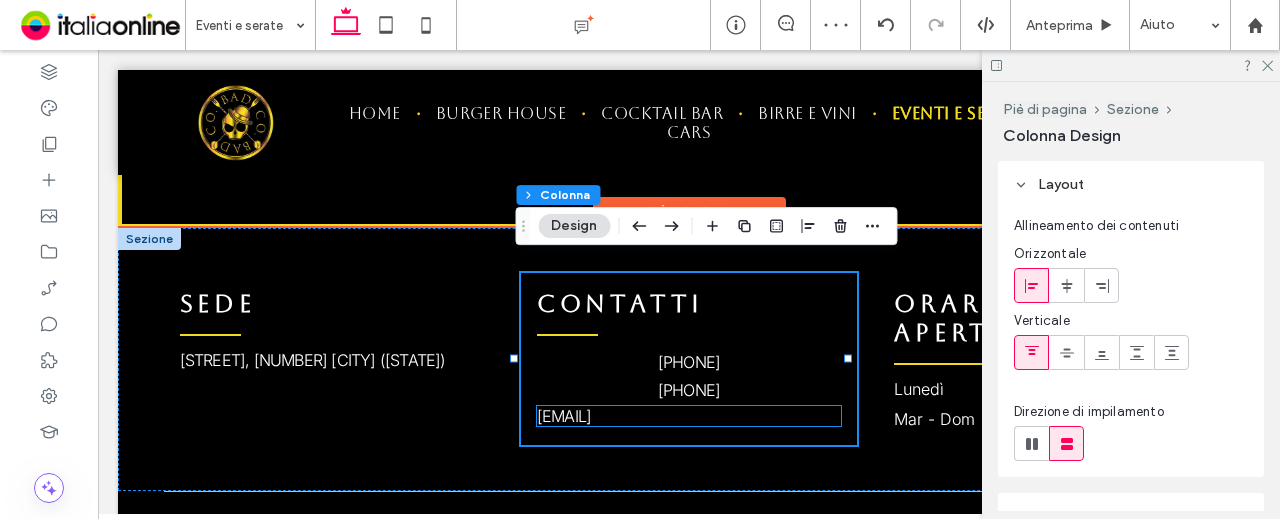 click on "[EMAIL]" at bounding box center [689, 416] 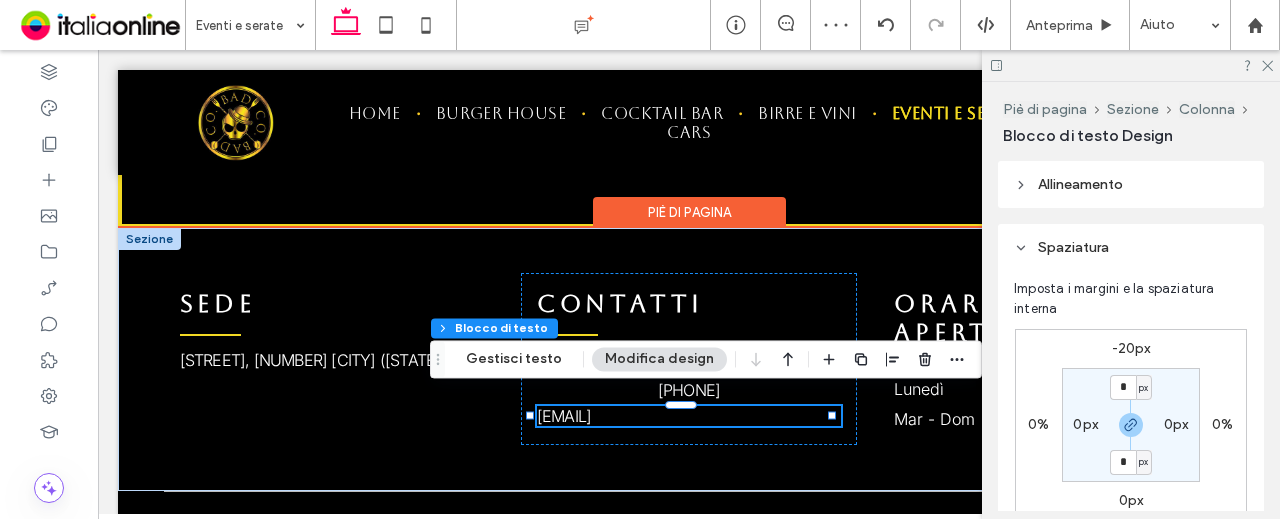 click on "[EMAIL]" at bounding box center (689, 416) 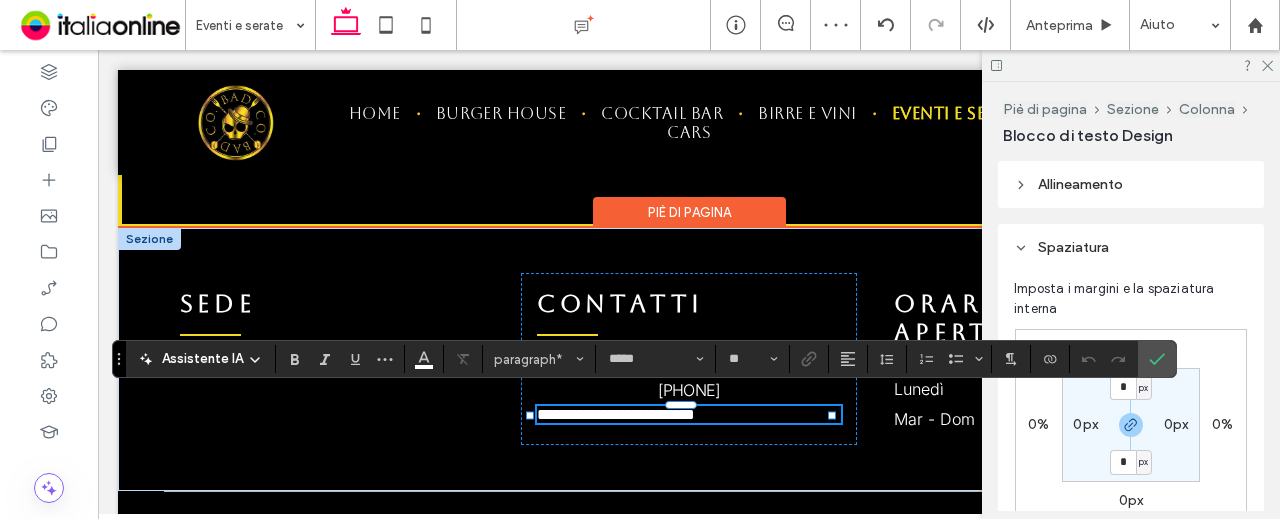 click on "**********" at bounding box center (689, 414) 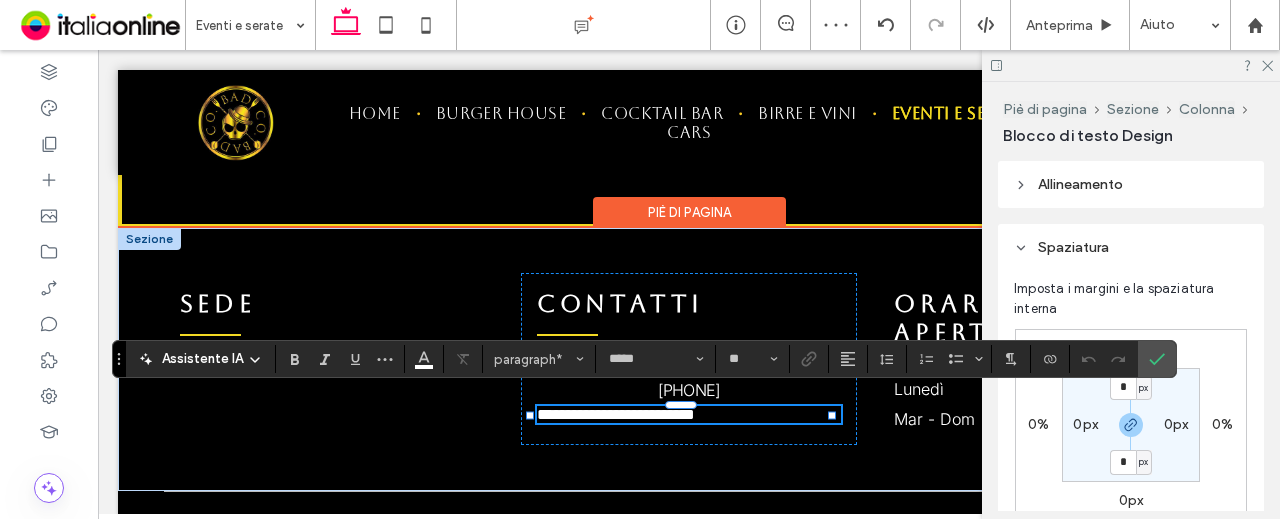 click on "**********" at bounding box center [689, 414] 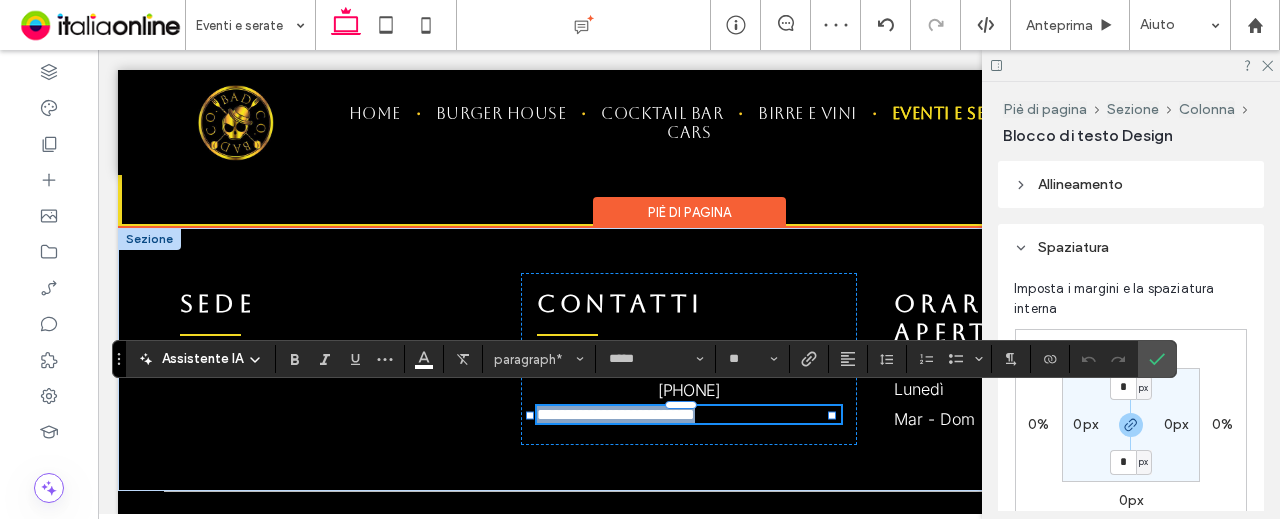 click on "**********" at bounding box center [689, 414] 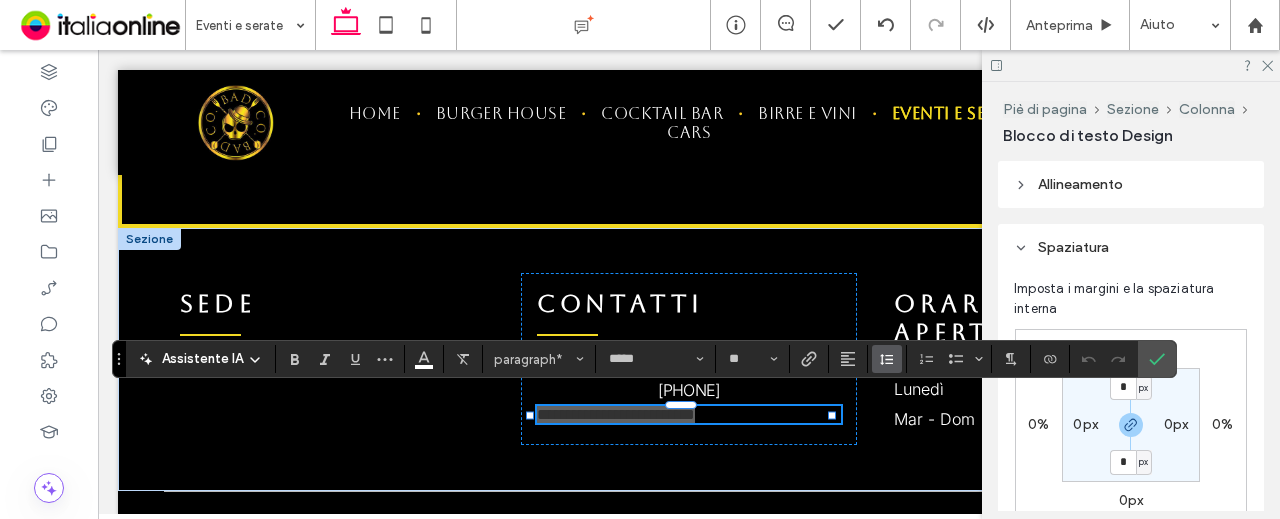 click 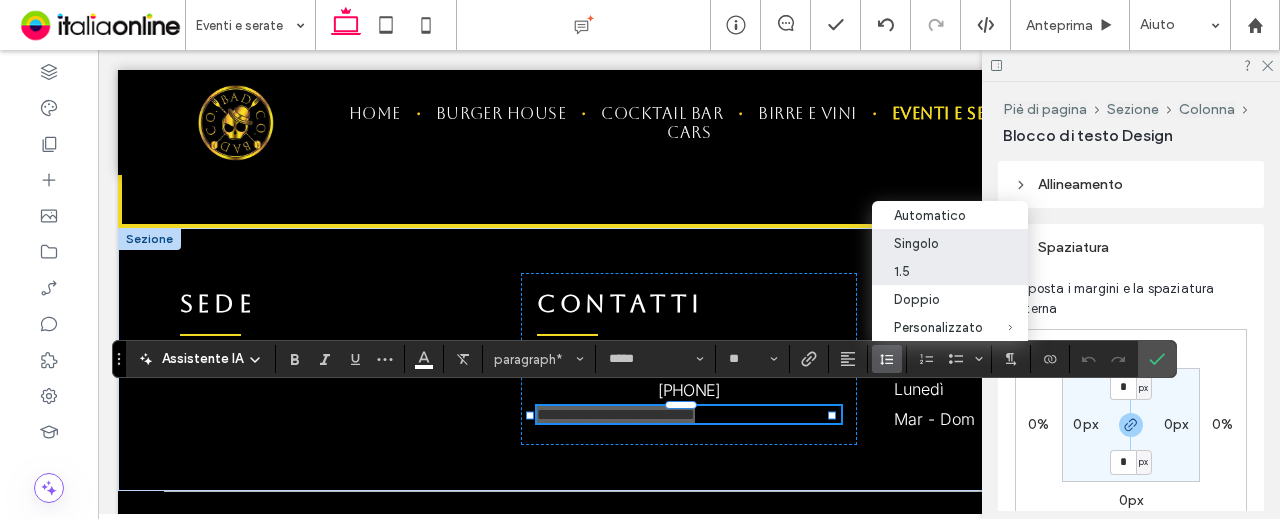 click on "1.5" at bounding box center (938, 271) 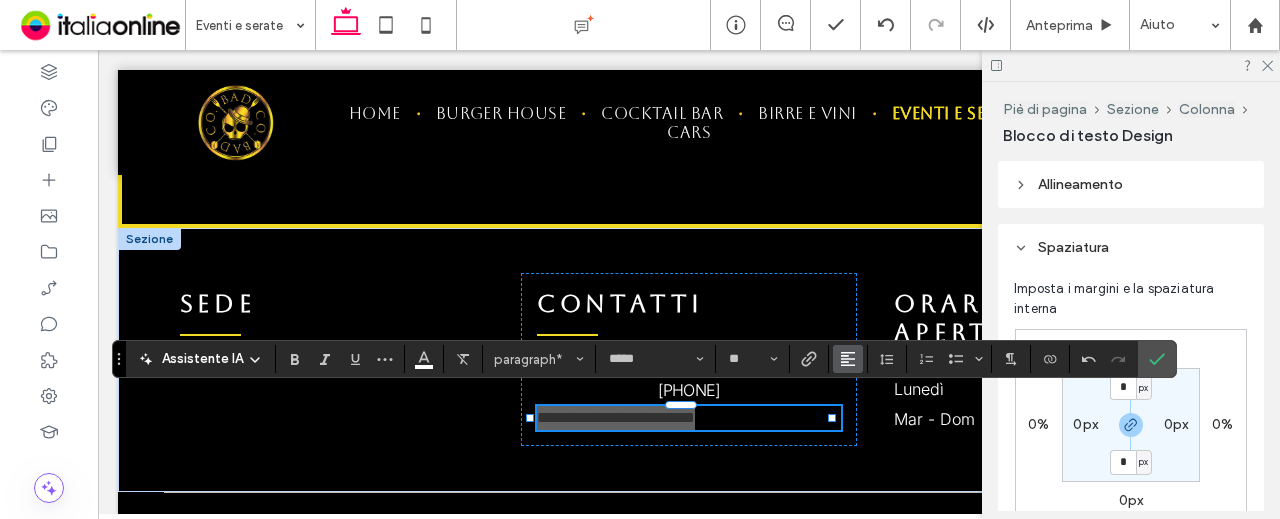 click 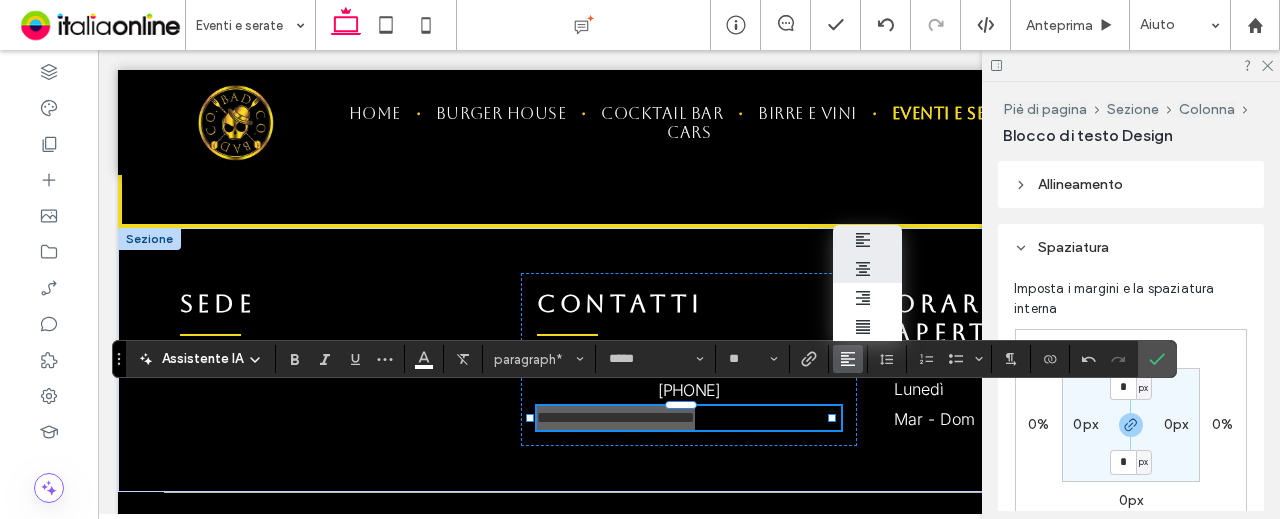 click at bounding box center (868, 269) 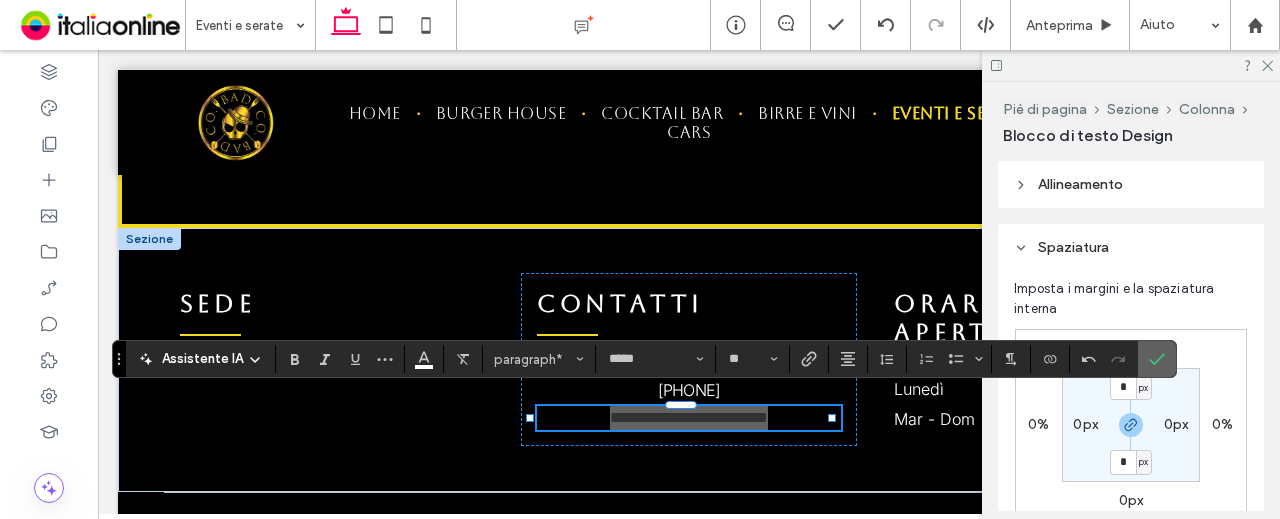click 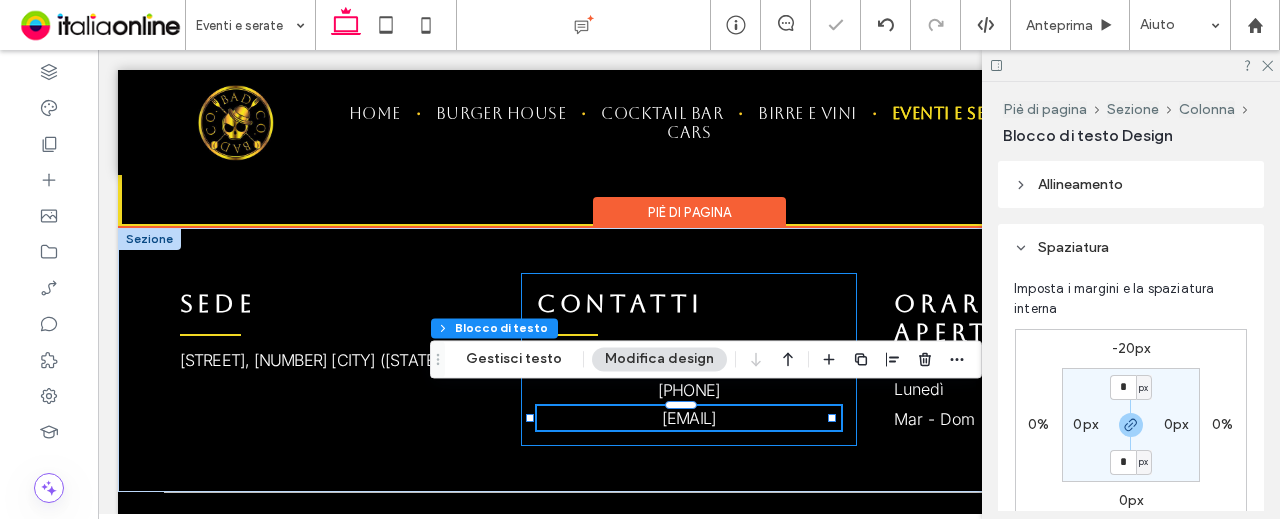 click on "CONTATTI +39 019 2047081 +39 345 2111300 badcompany.cairo@gmail.com" at bounding box center [689, 359] 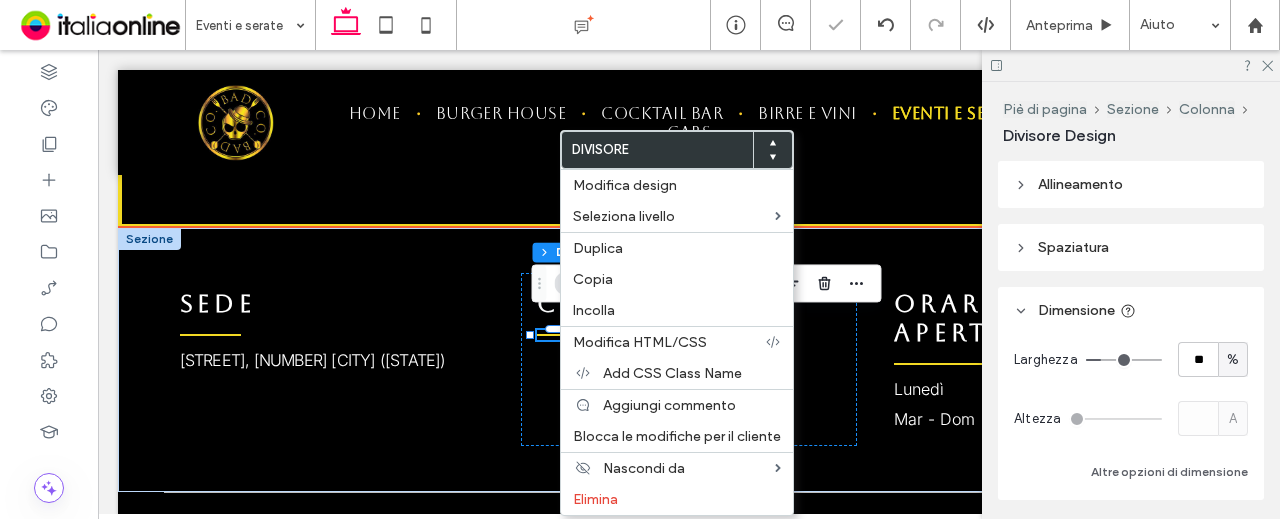 type on "*" 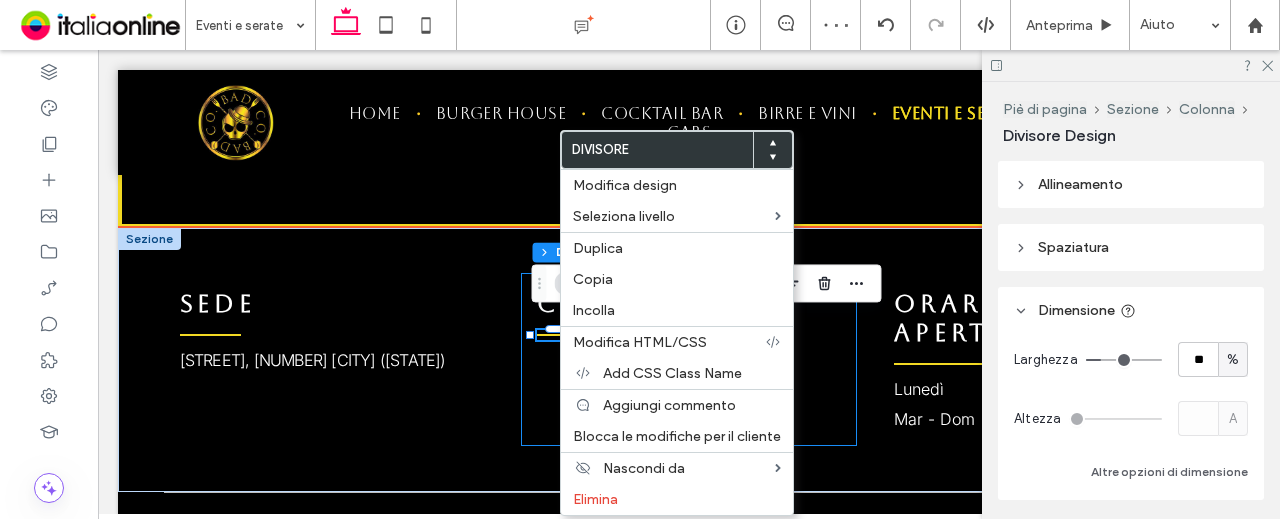 click on "CONTATTI
+39 019 2047081 +39 345 2111300 badcompany.cairo@gmail.com" at bounding box center [689, 359] 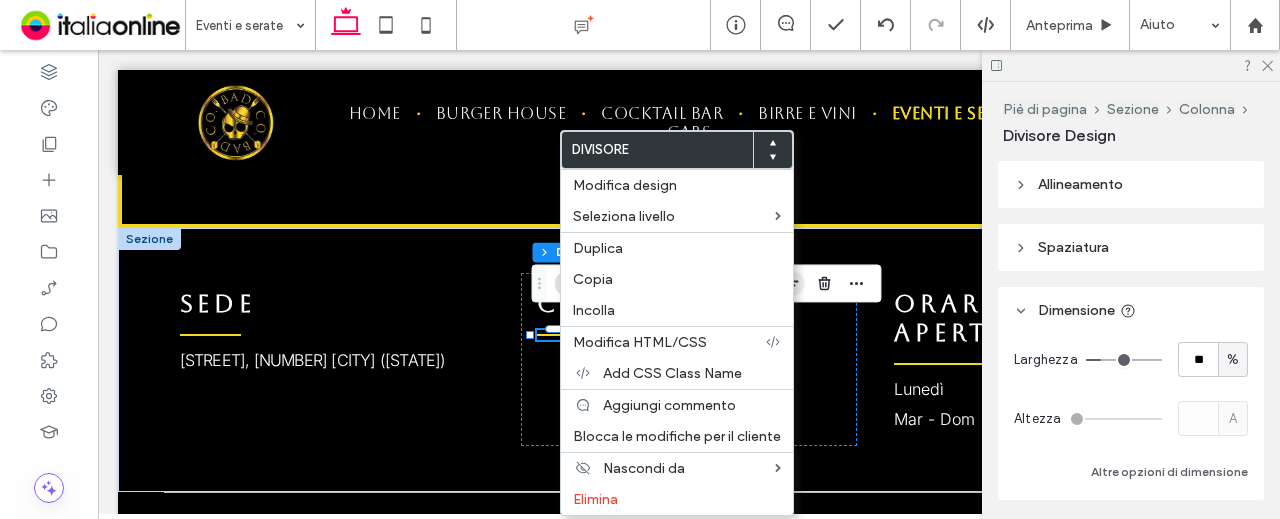 click at bounding box center [792, 283] 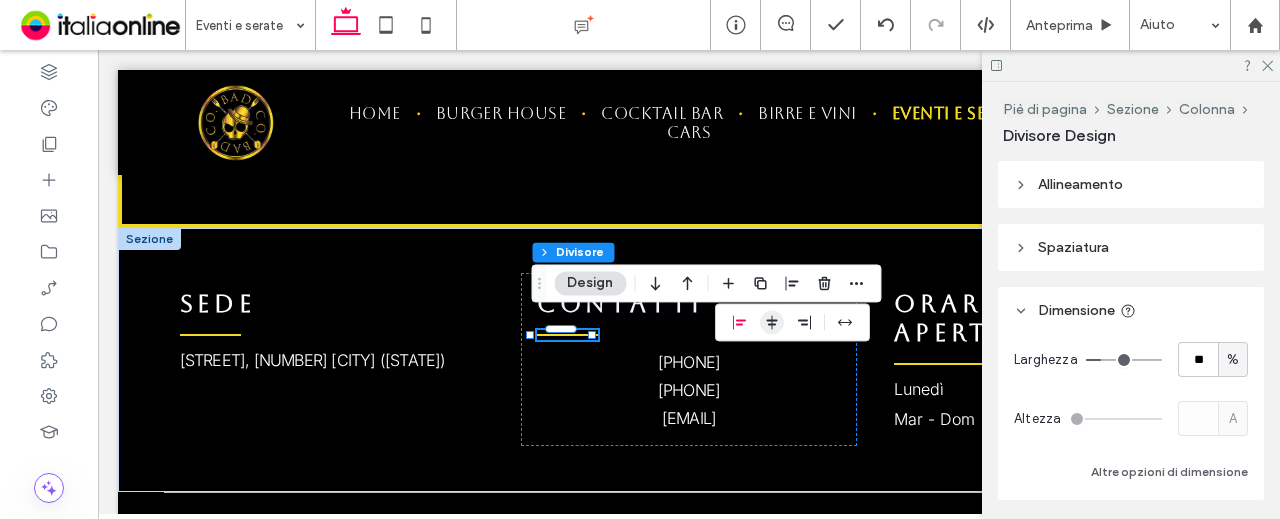 click 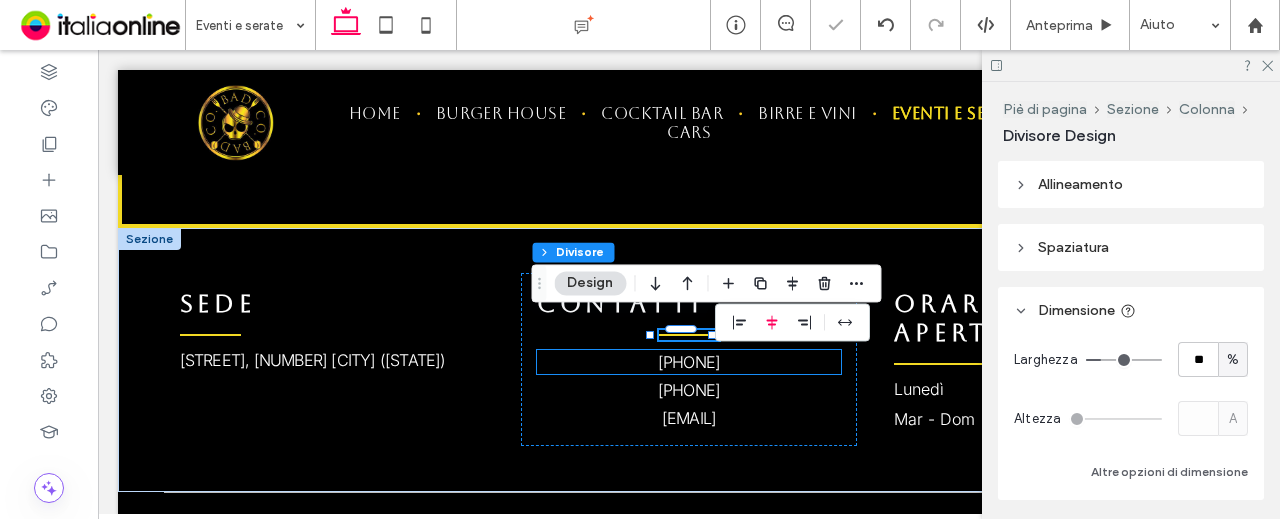 click on "[PHONE]" at bounding box center (689, 362) 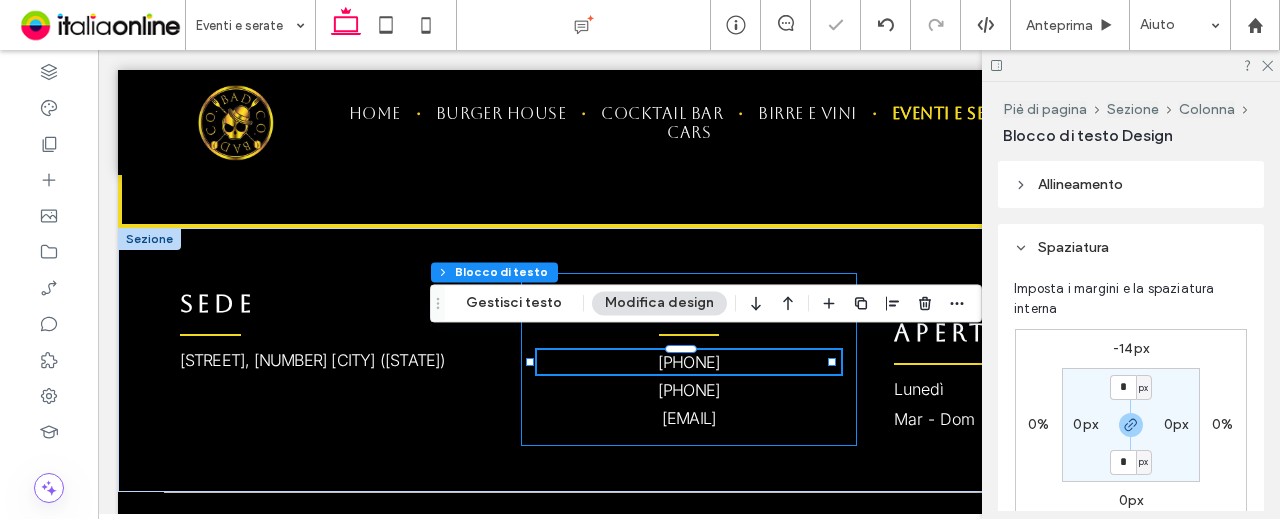 click on "CONTATTI +39 019 2047081
+39 345 2111300 badcompany.cairo@gmail.com" at bounding box center (689, 359) 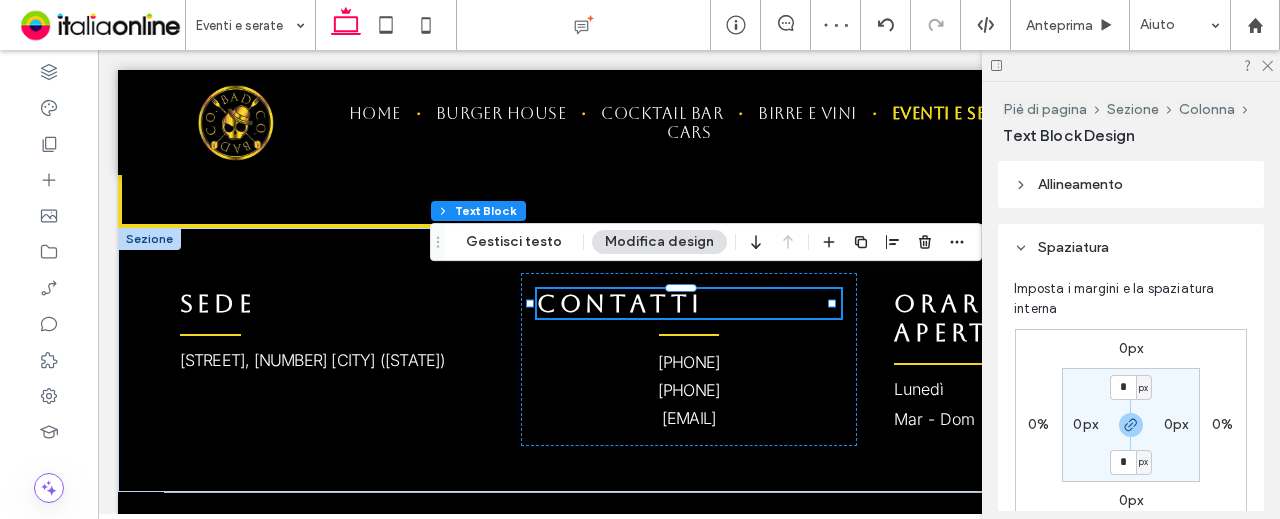 click on "CONTATTI" at bounding box center (620, 304) 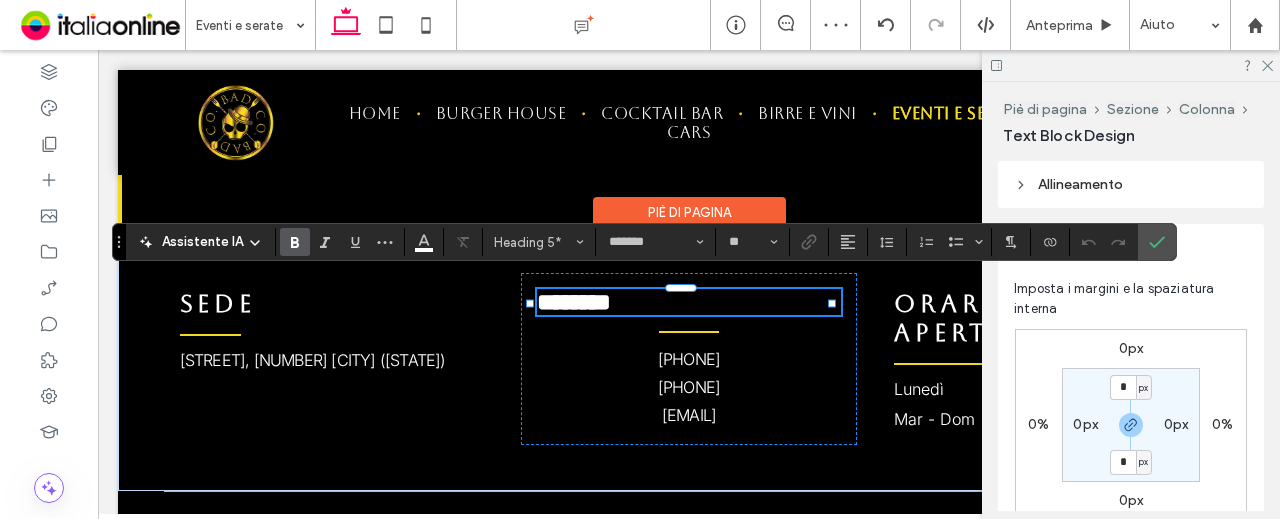 click on "********" at bounding box center [574, 302] 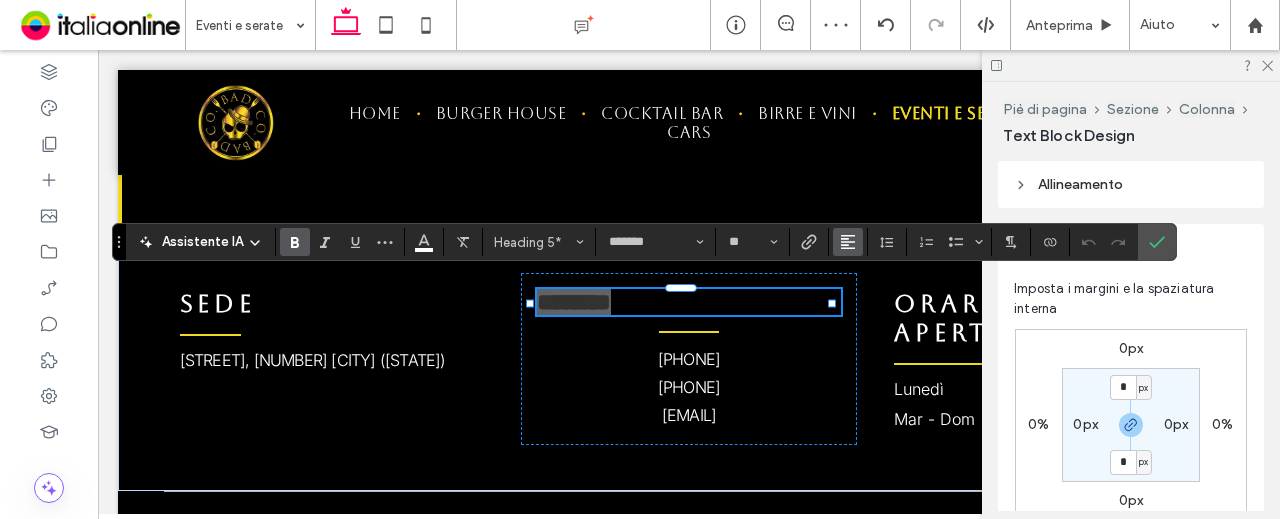click 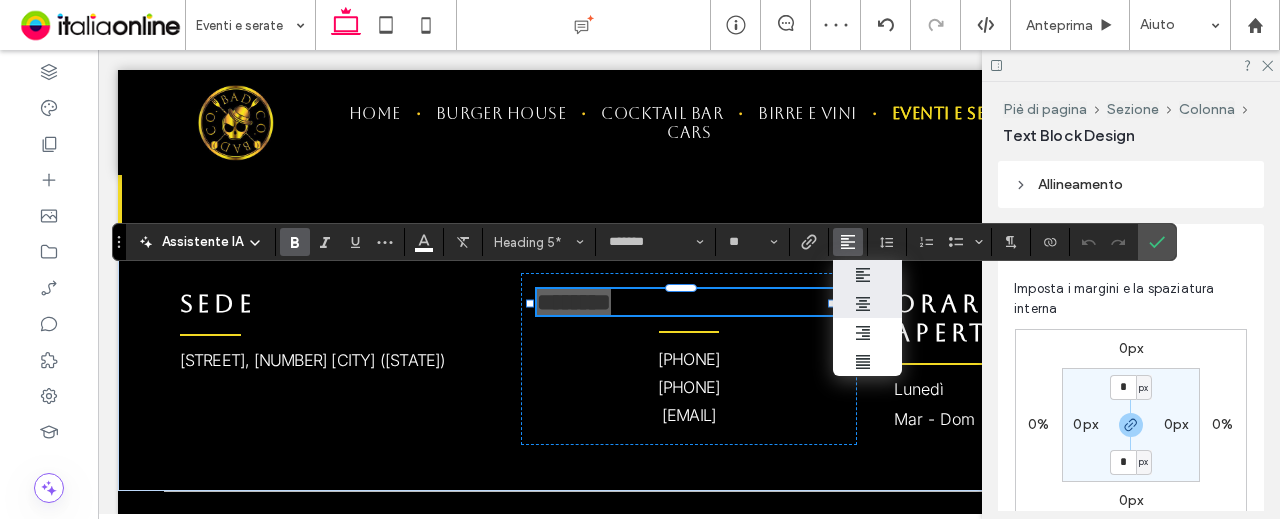 click at bounding box center [868, 303] 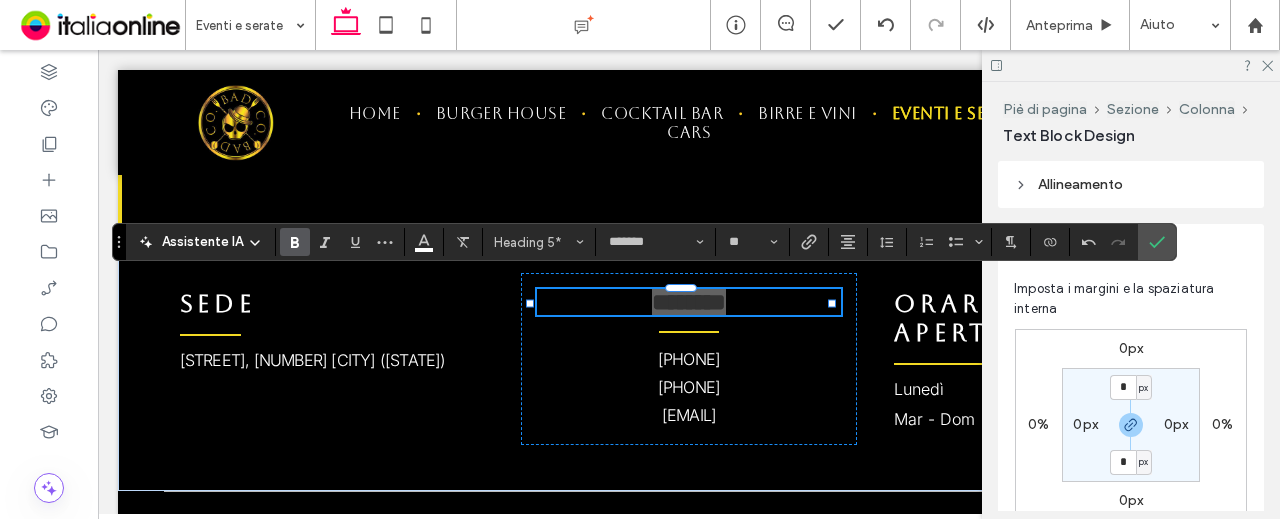 click 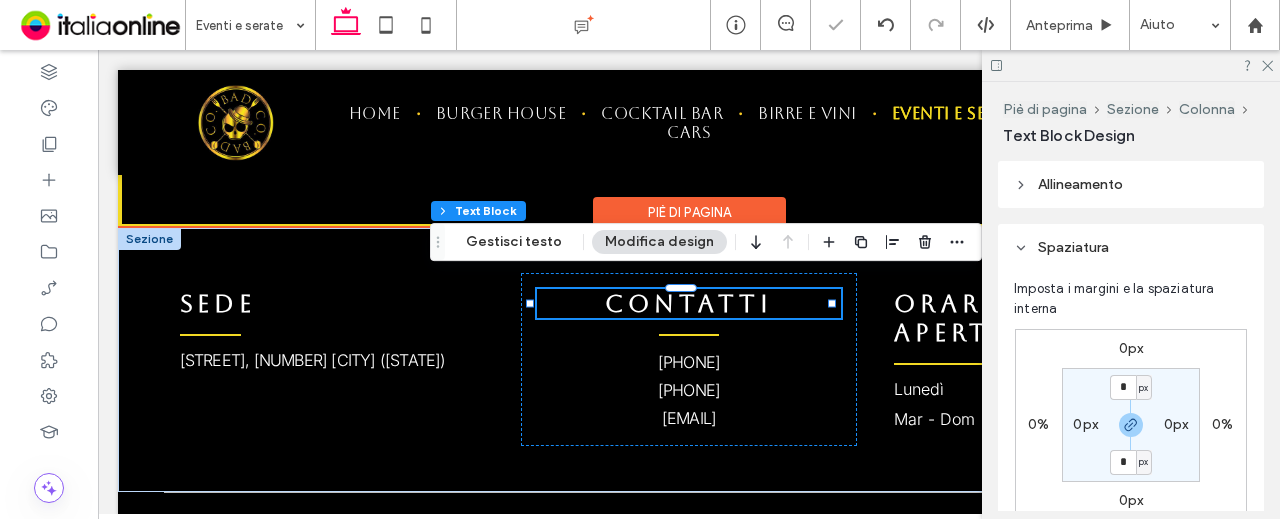 click at bounding box center [681, 288] 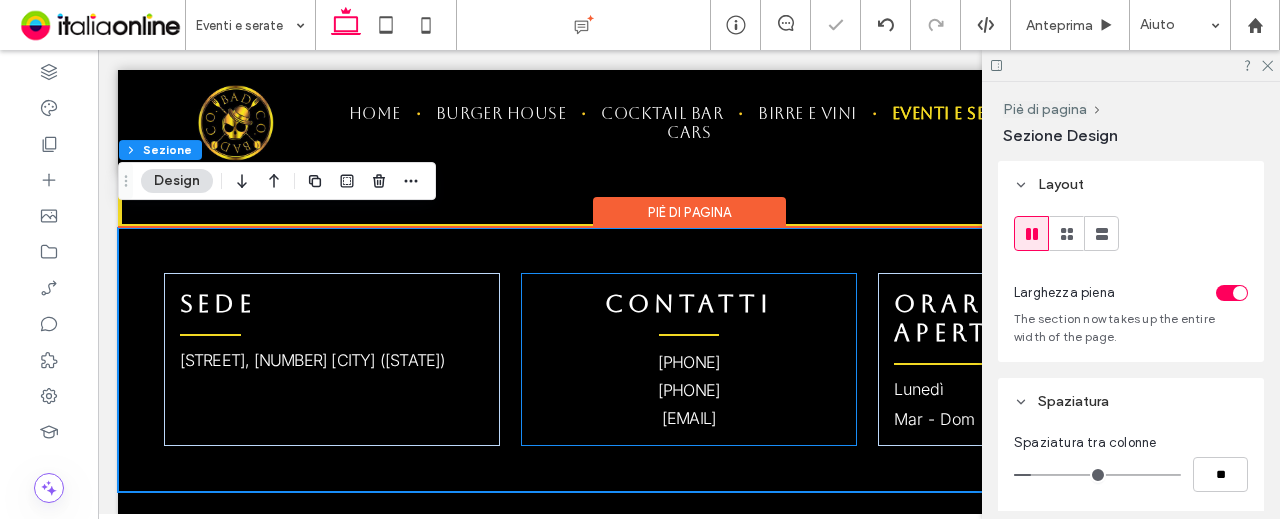 click on "CONTATTI +39 019 2047081 +39 345 2111300 badcompany.cairo@gmail.com" at bounding box center [689, 359] 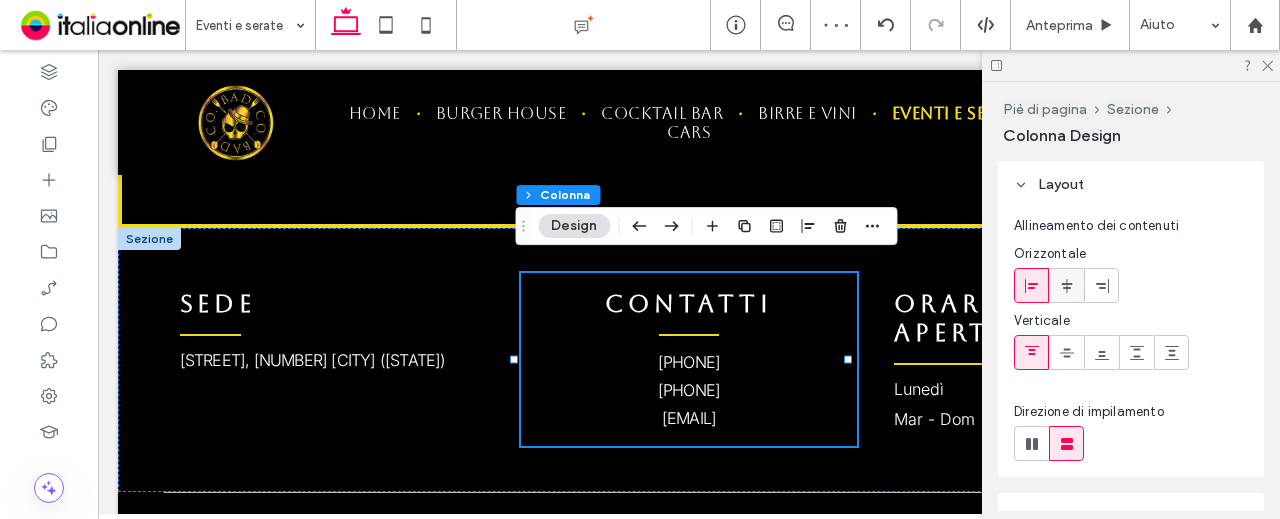 click 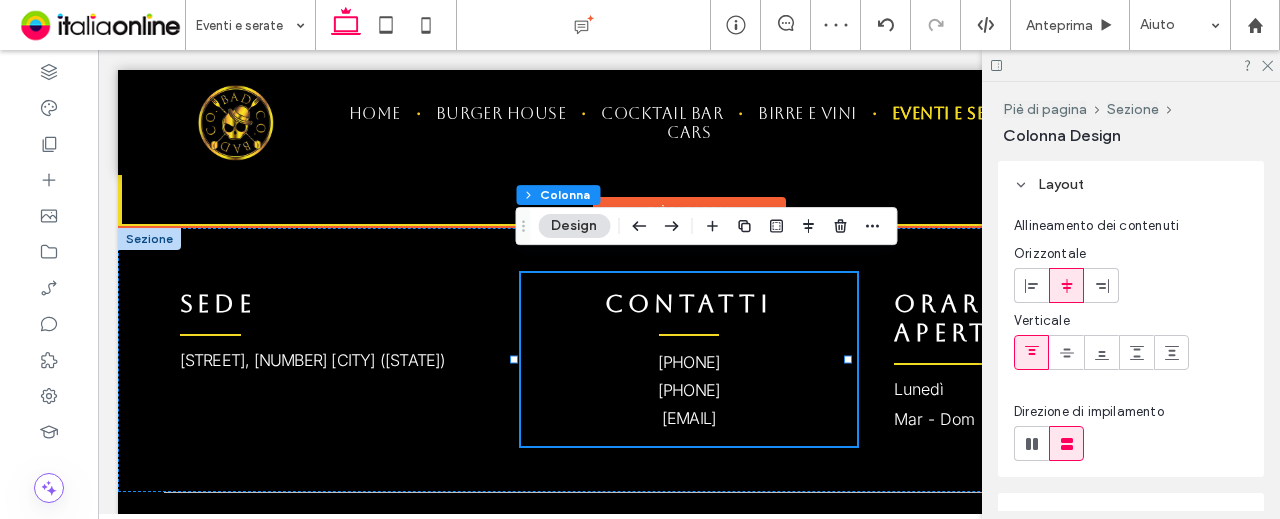 click on "CONTATTI +39 019 2047081 +39 345 2111300 badcompany.cairo@gmail.com" at bounding box center [689, 359] 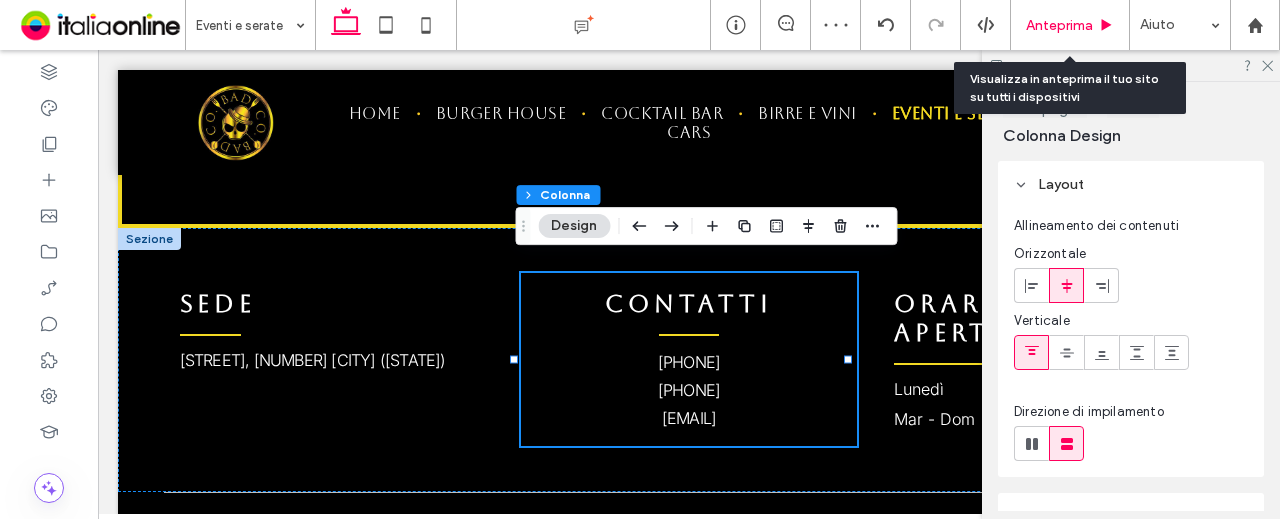 click on "Anteprima" at bounding box center (1059, 25) 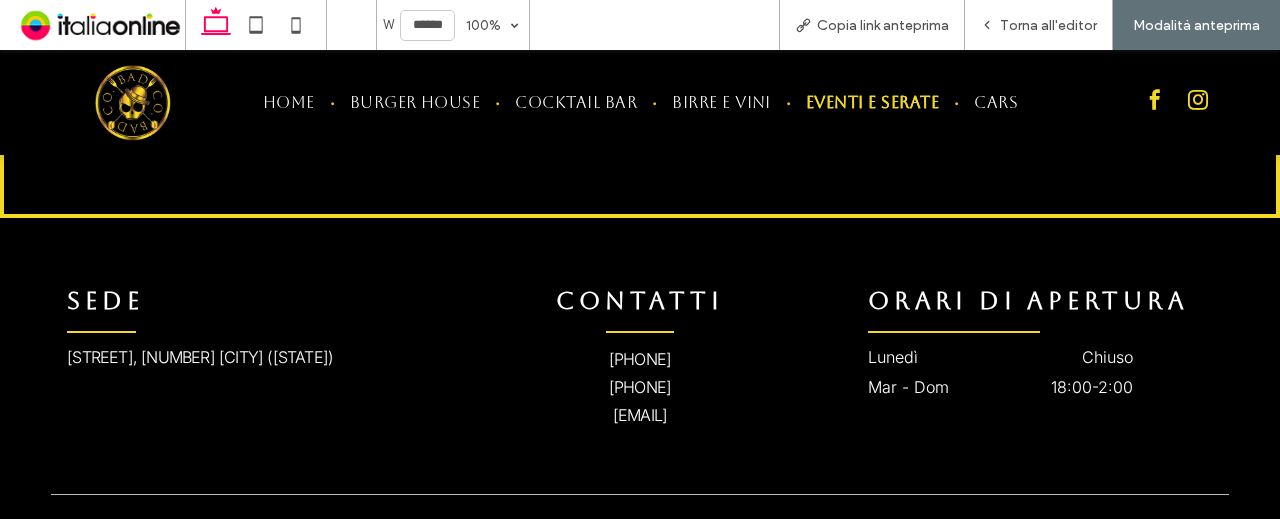 scroll, scrollTop: 1698, scrollLeft: 0, axis: vertical 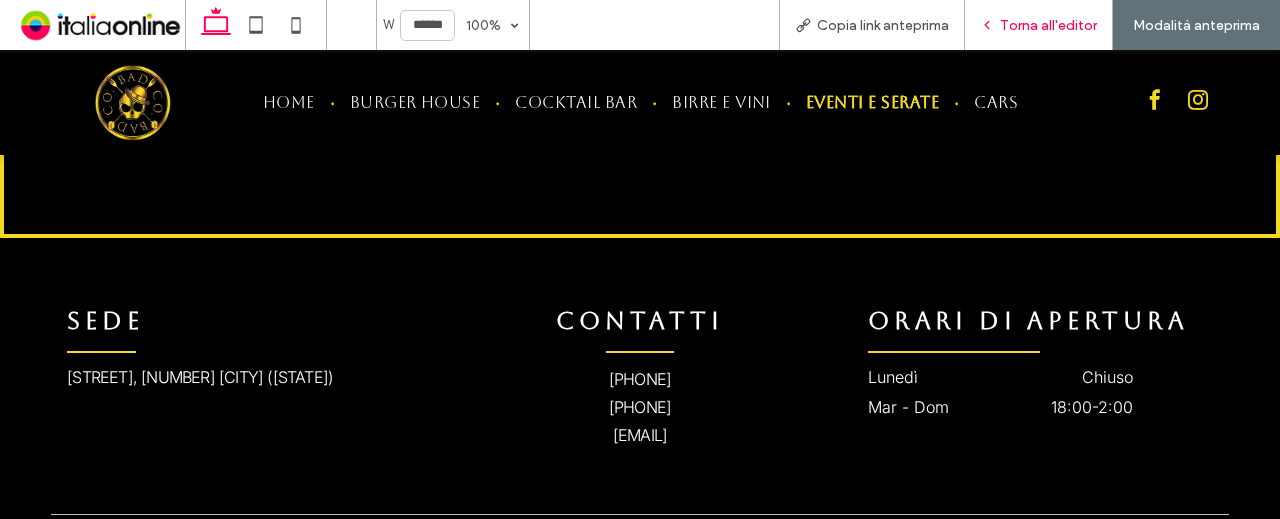 click on "Torna all'editor" at bounding box center (1039, 25) 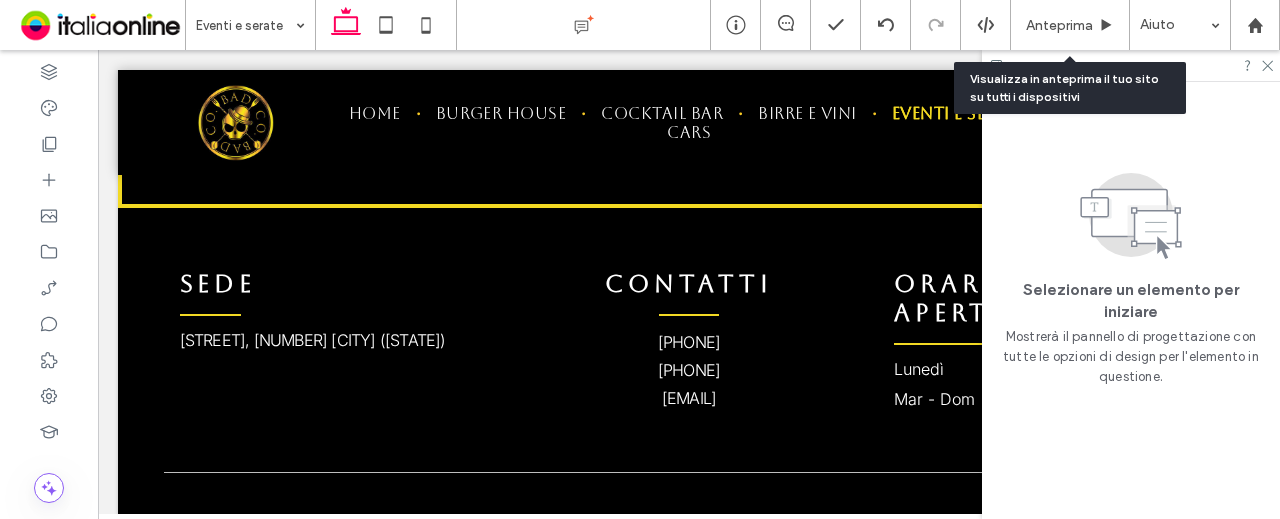 scroll, scrollTop: 1639, scrollLeft: 0, axis: vertical 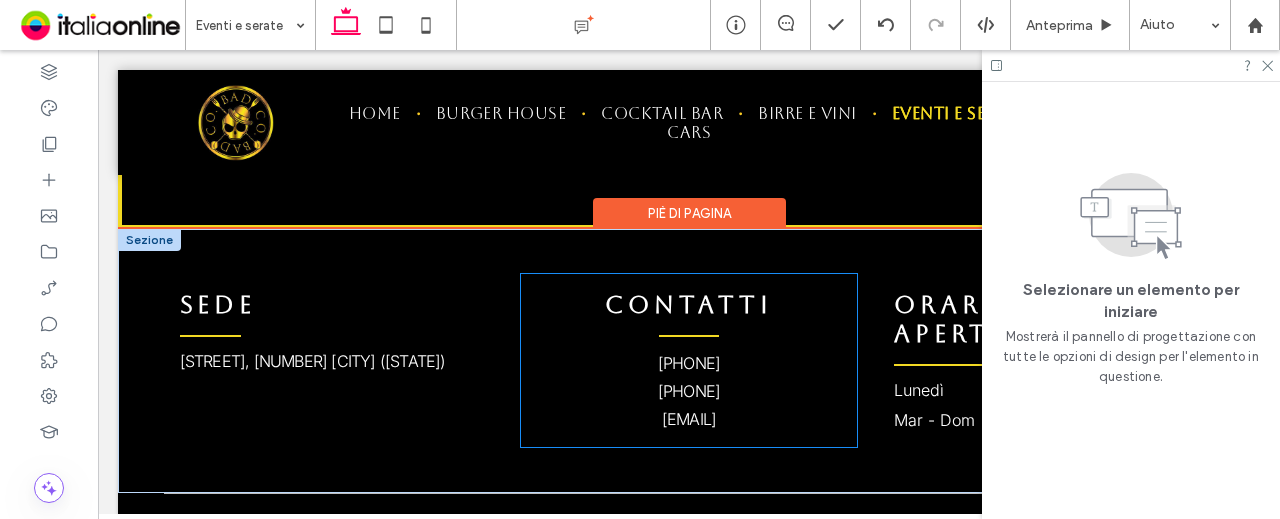 click on "CONTATTI +39 019 2047081 +39 345 2111300 badcompany.cairo@gmail.com" at bounding box center (689, 360) 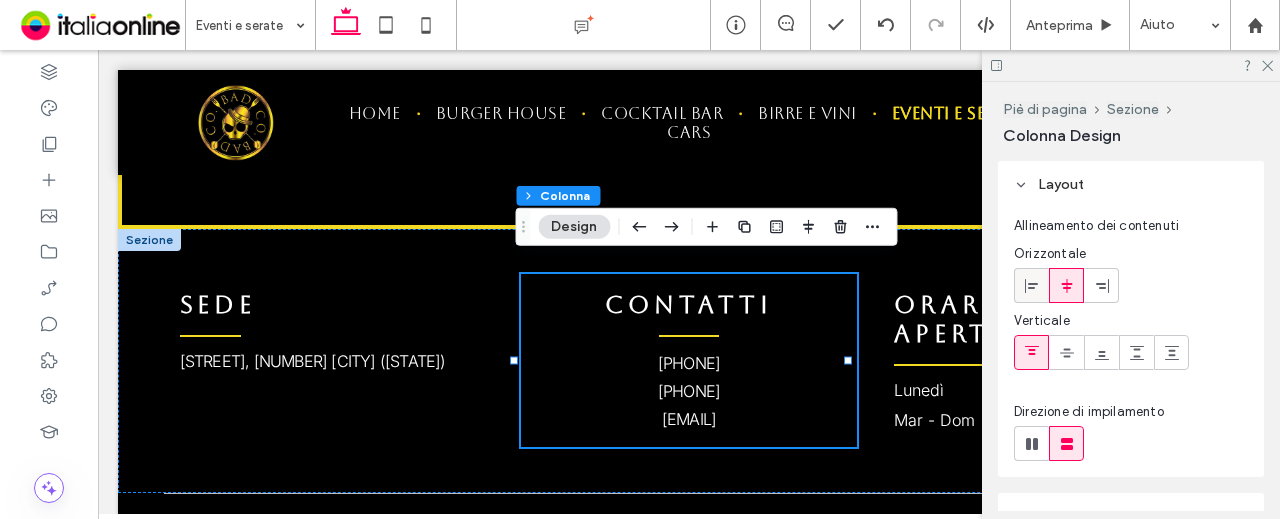 click 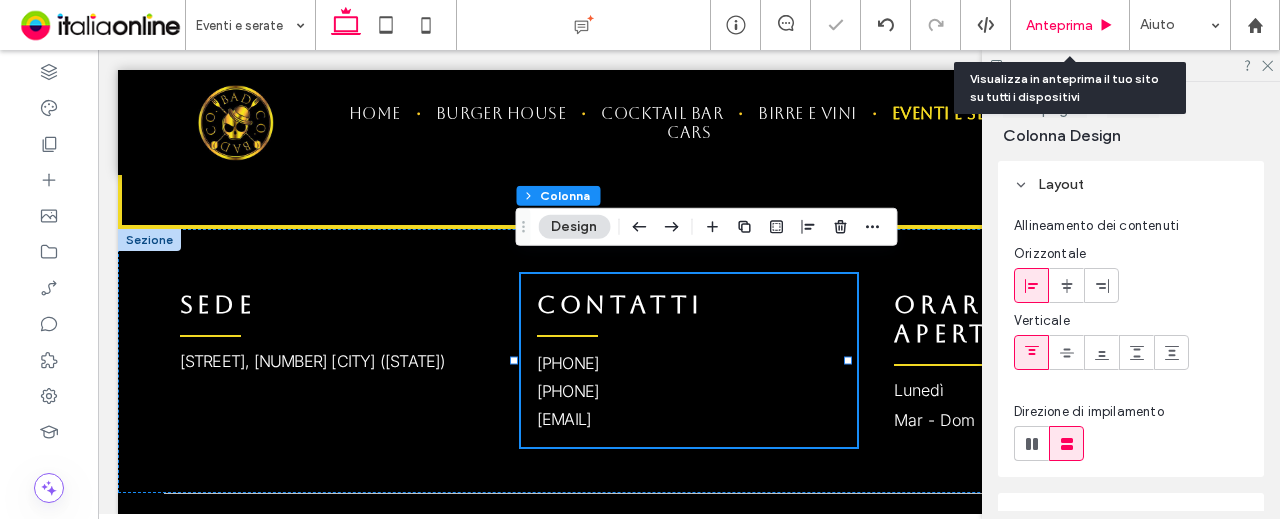 click 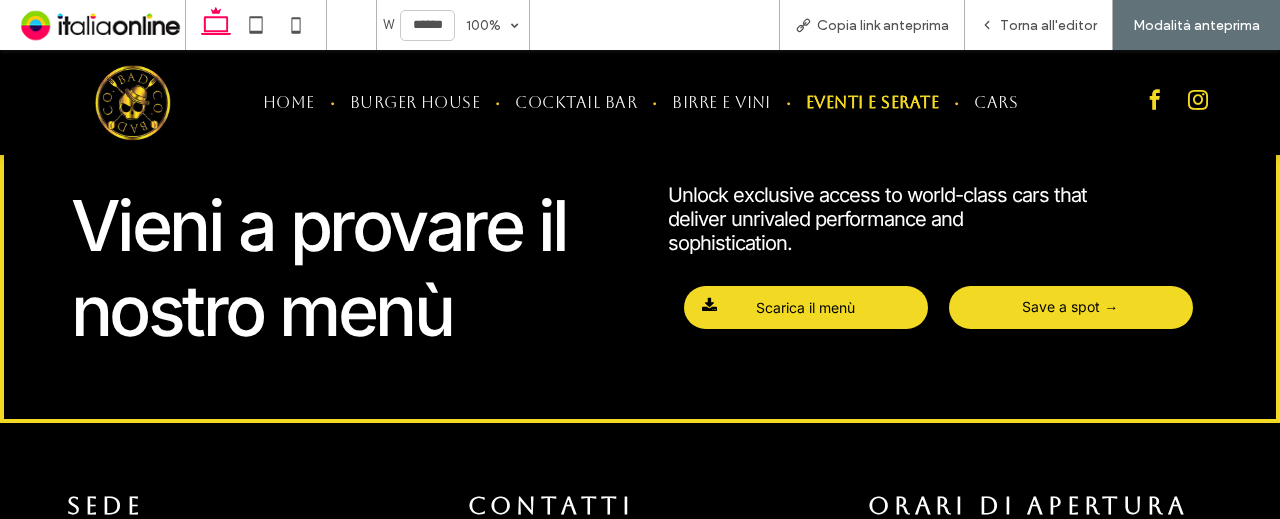 scroll, scrollTop: 1698, scrollLeft: 0, axis: vertical 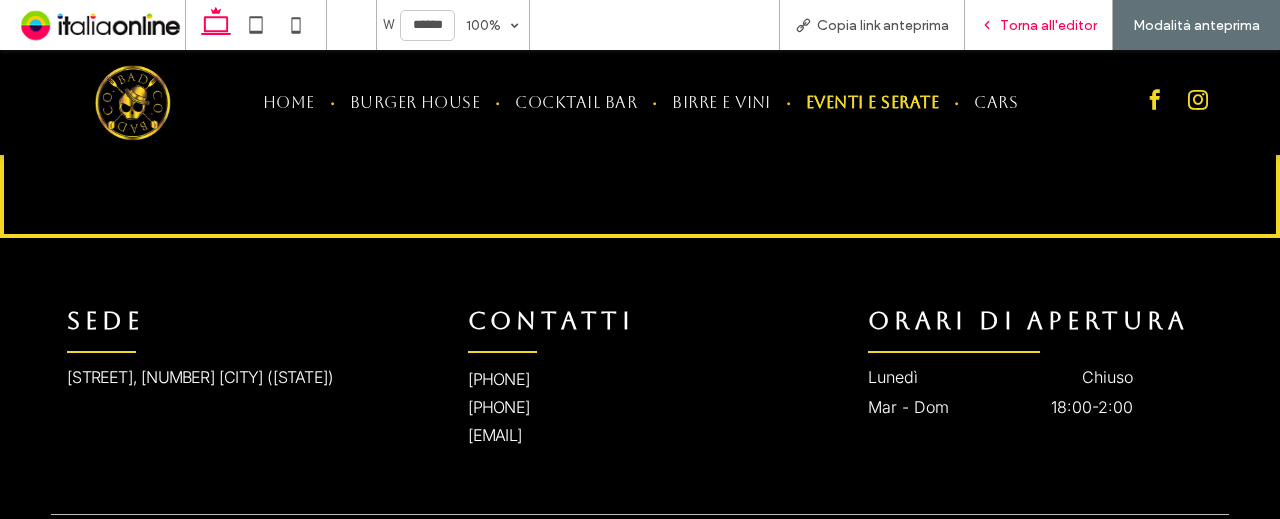 click on "Torna all'editor" at bounding box center (1048, 25) 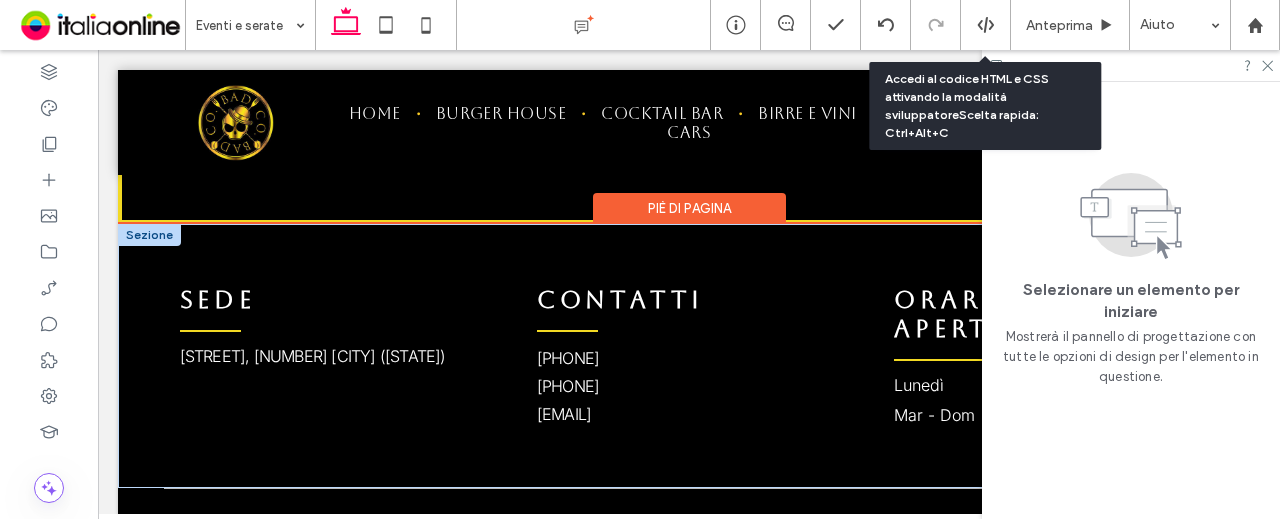 scroll, scrollTop: 1638, scrollLeft: 0, axis: vertical 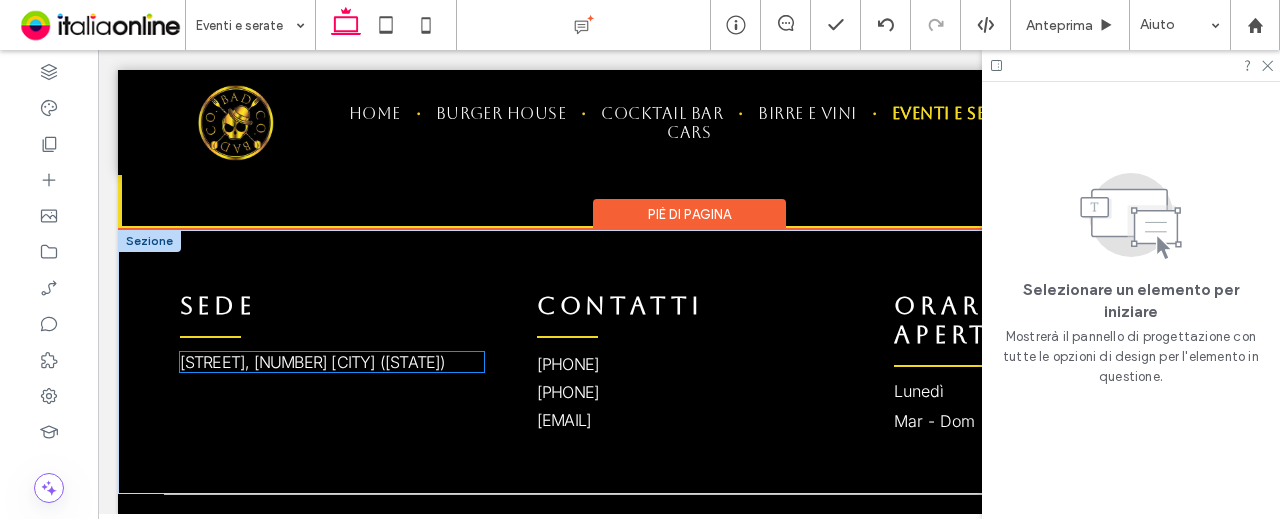 click on "Corso Verdese, 42 - 17014 Cairo Montenotte (SV)" at bounding box center [332, 362] 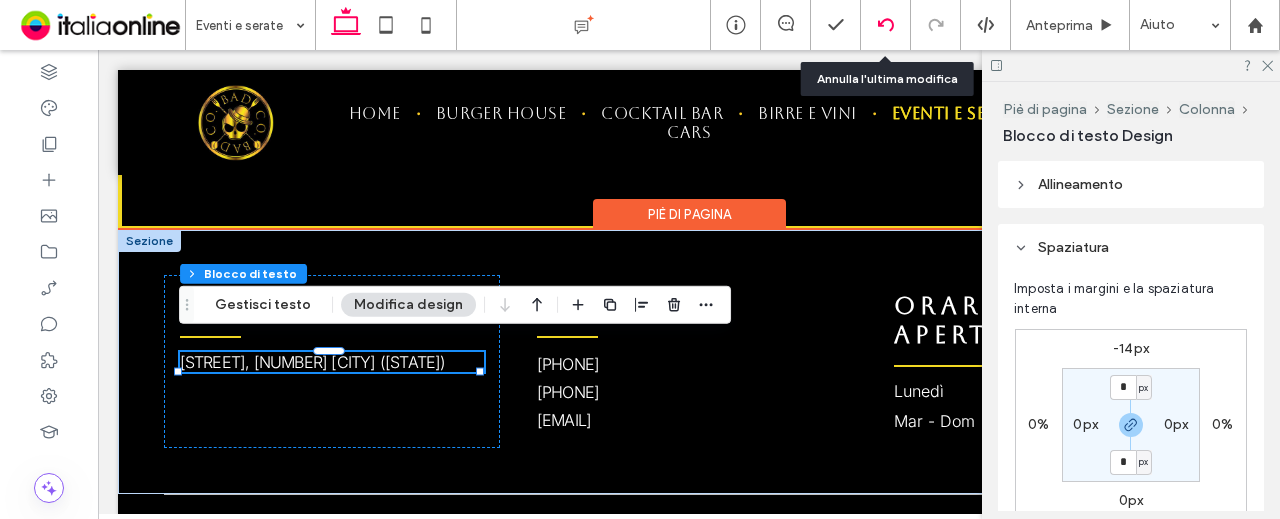 click at bounding box center (885, 25) 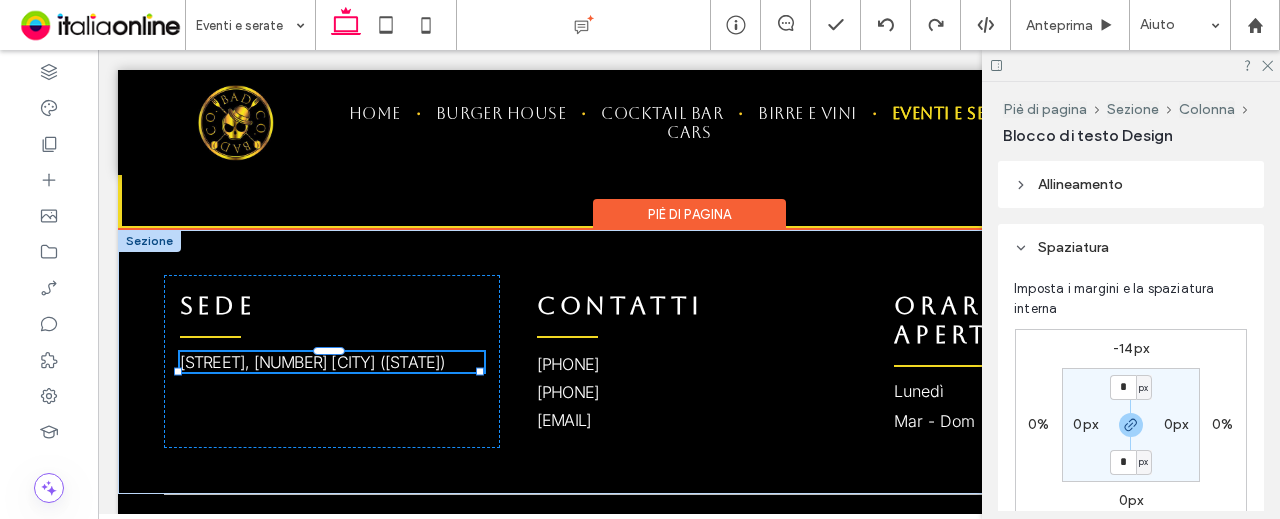 type on "**" 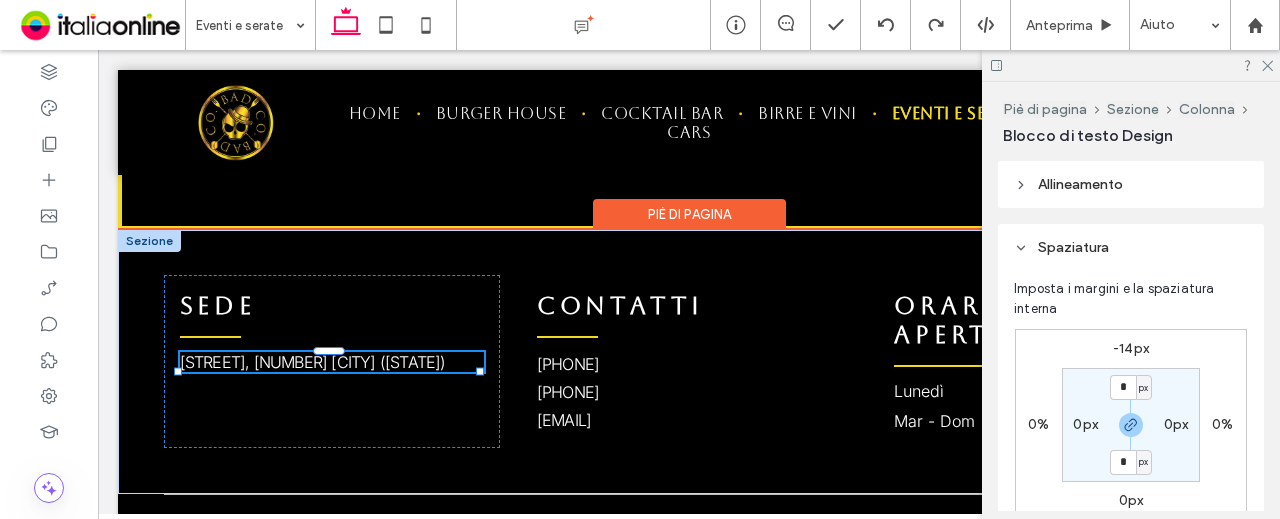 type on "****" 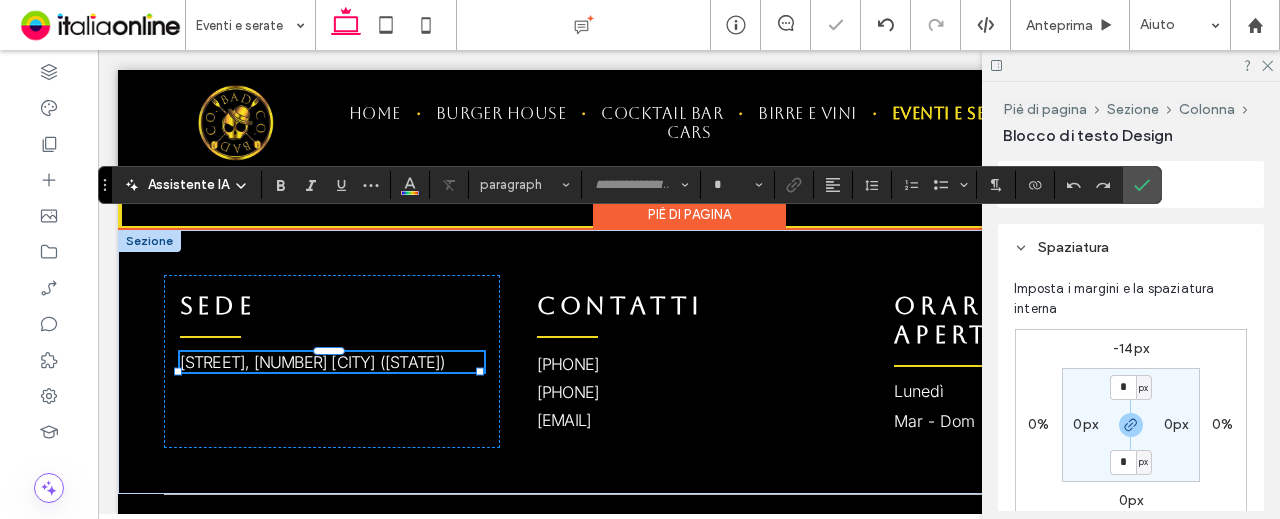 type on "*****" 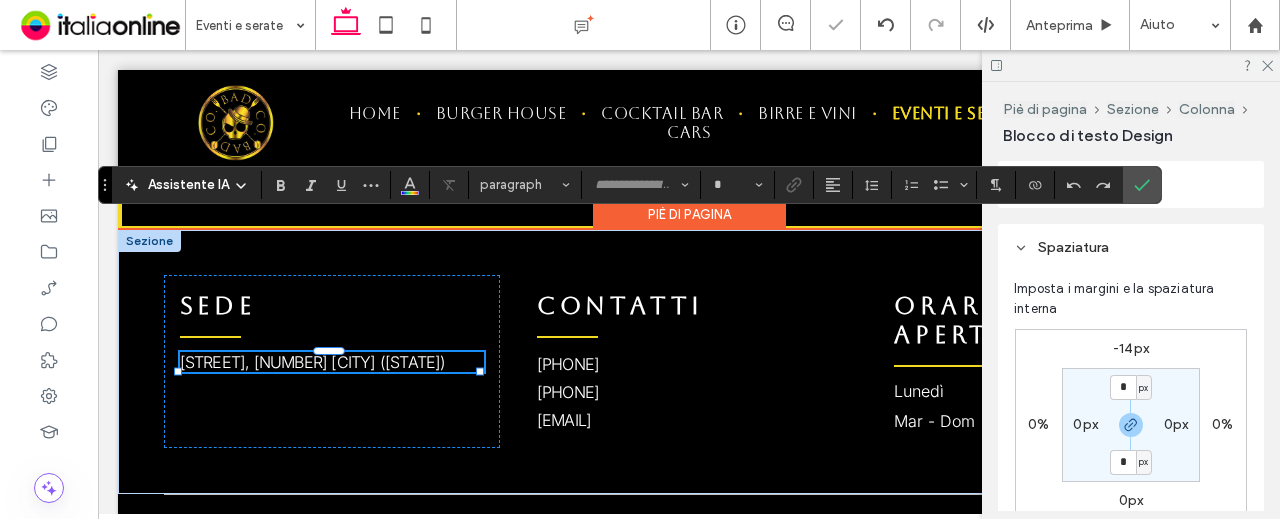 type on "**" 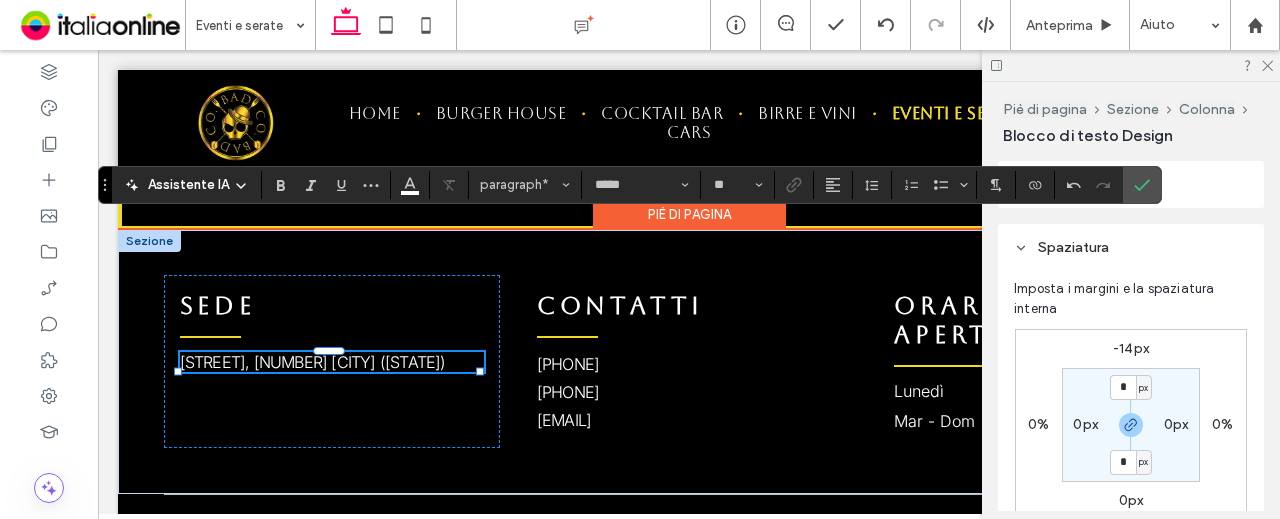 click 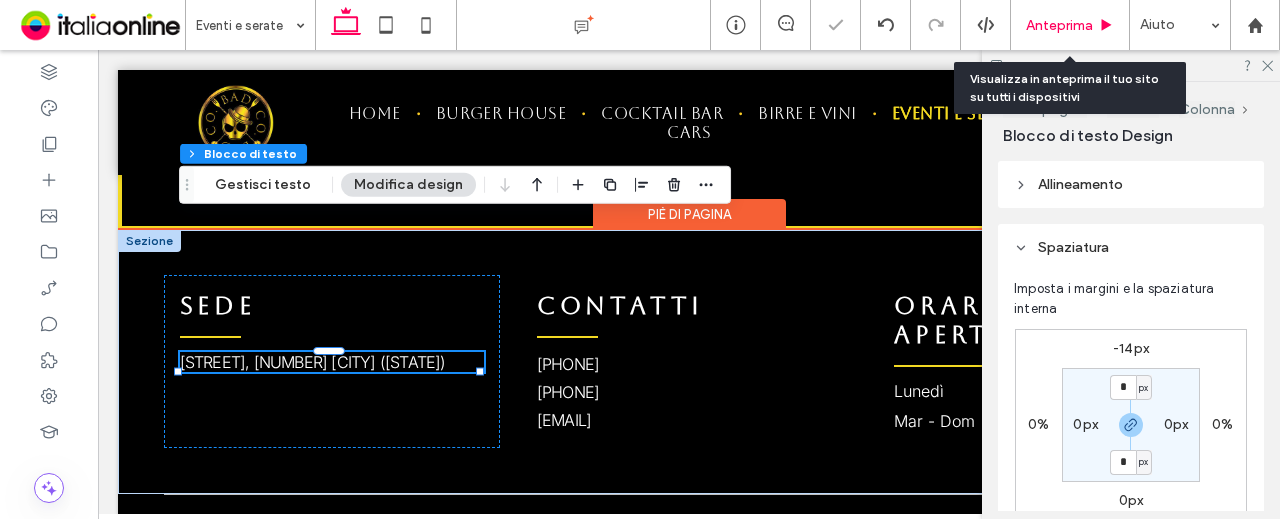 click on "Anteprima" at bounding box center [1059, 25] 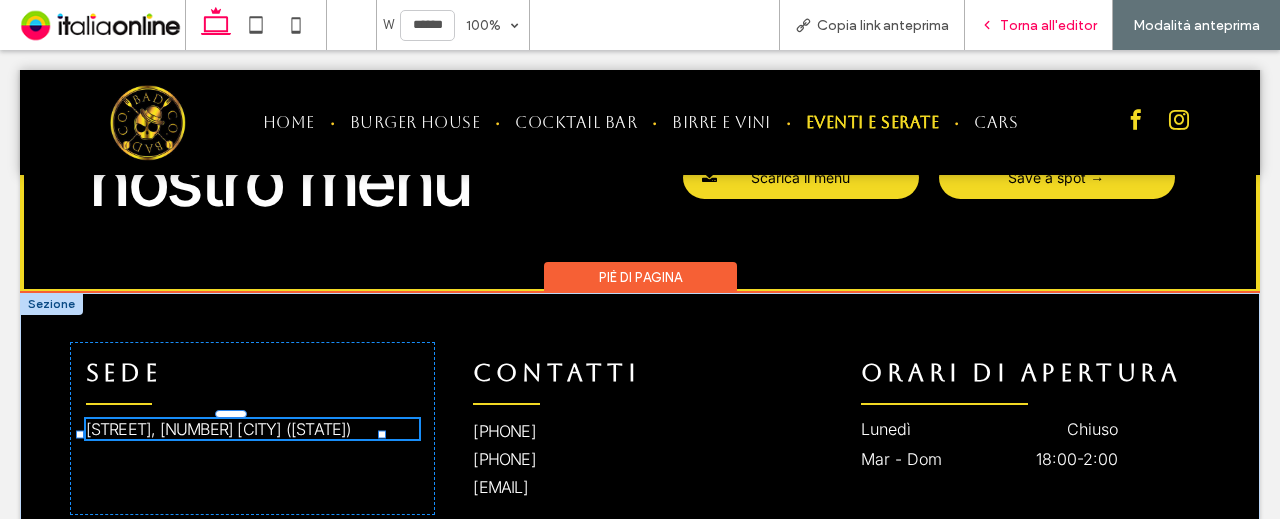 click on "Torna all'editor" at bounding box center [1048, 25] 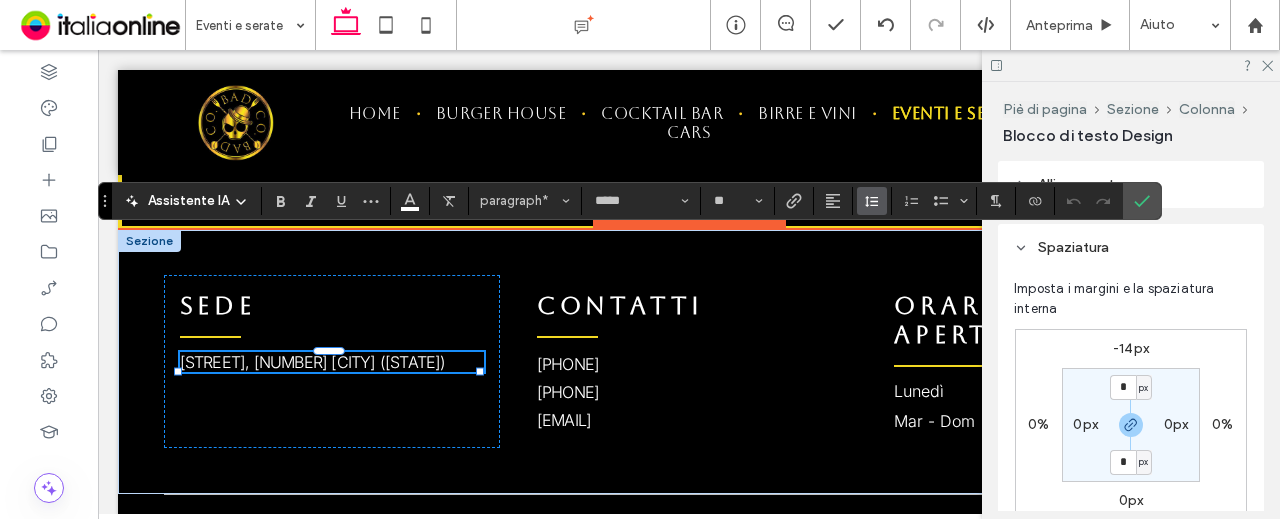 click at bounding box center [872, 201] 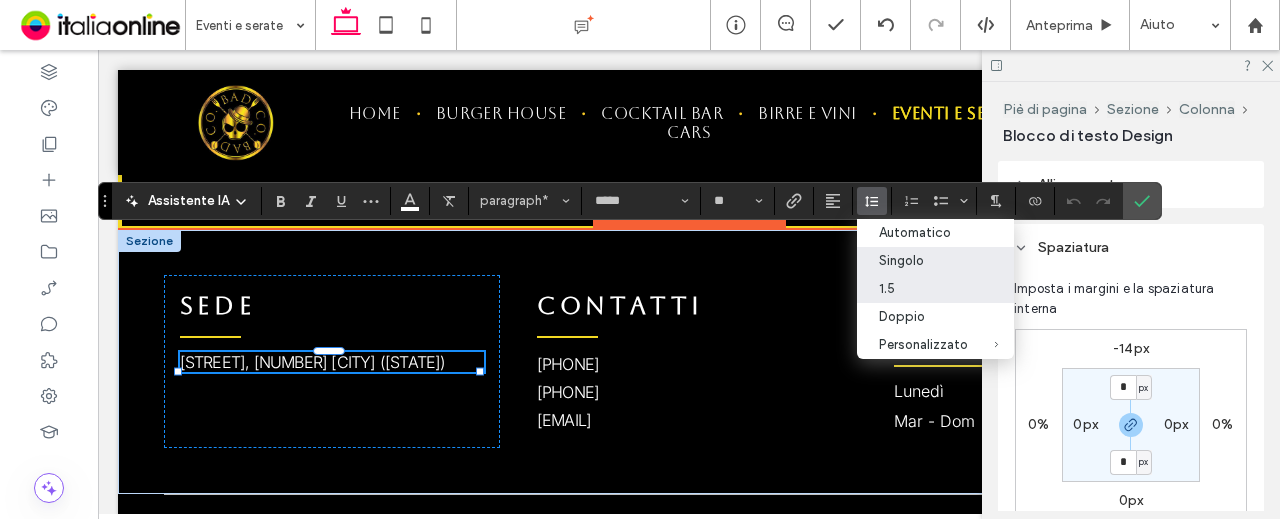 click on "1.5" at bounding box center [935, 289] 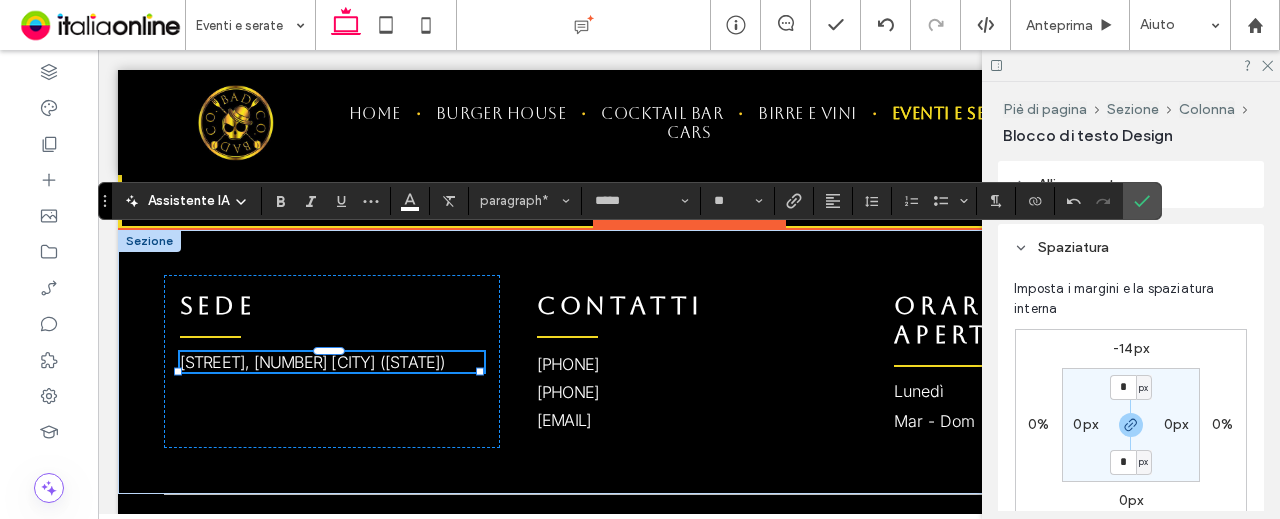 drag, startPoint x: 1138, startPoint y: 207, endPoint x: 1139, endPoint y: 197, distance: 10.049875 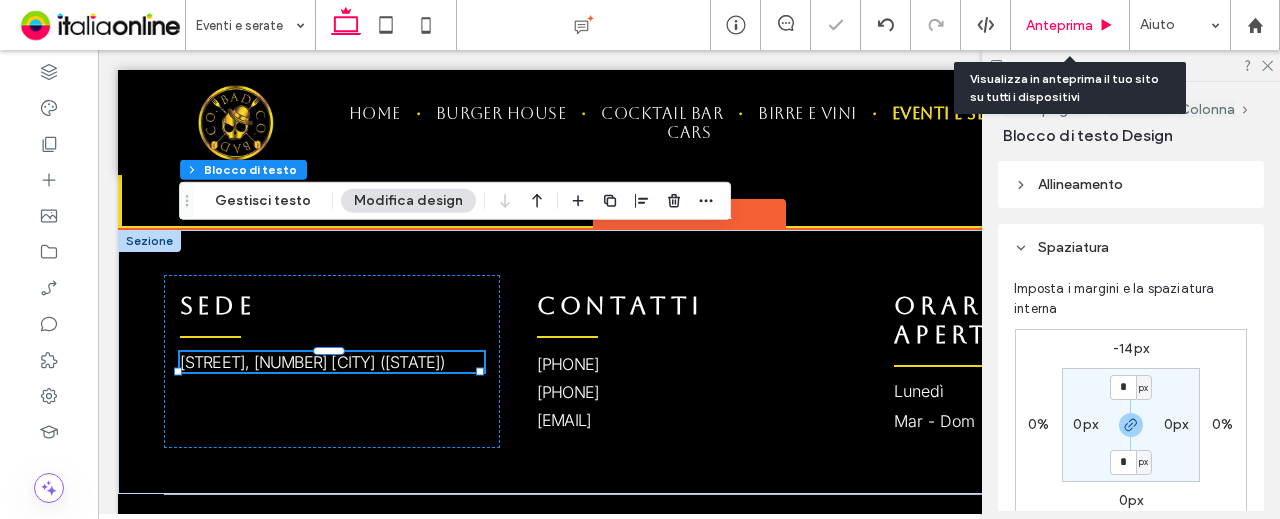 click on "Anteprima" at bounding box center (1059, 25) 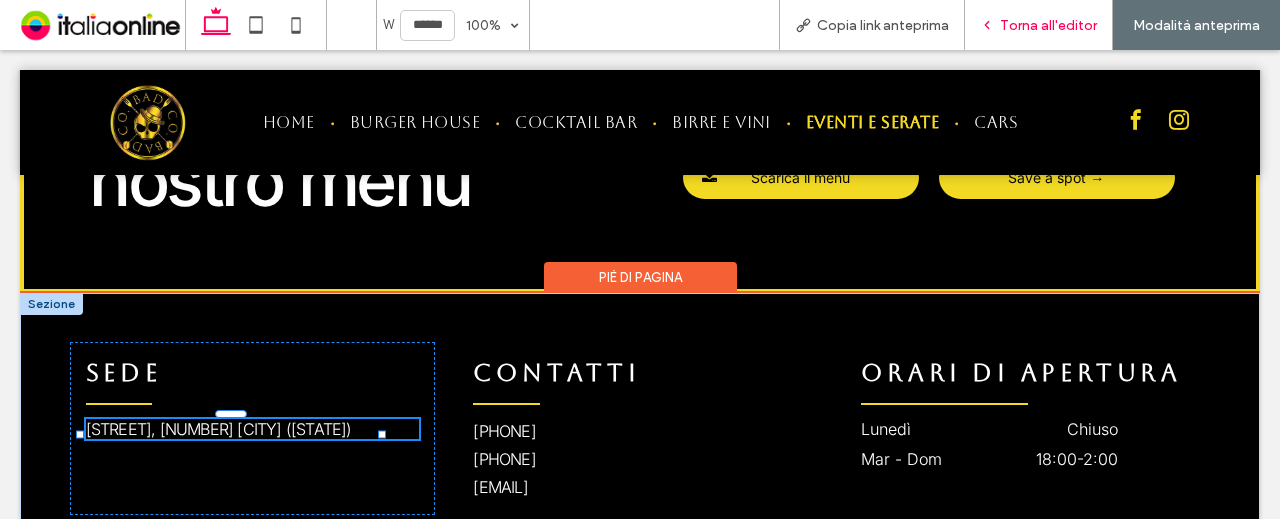 click on "Torna all'editor" at bounding box center [1048, 25] 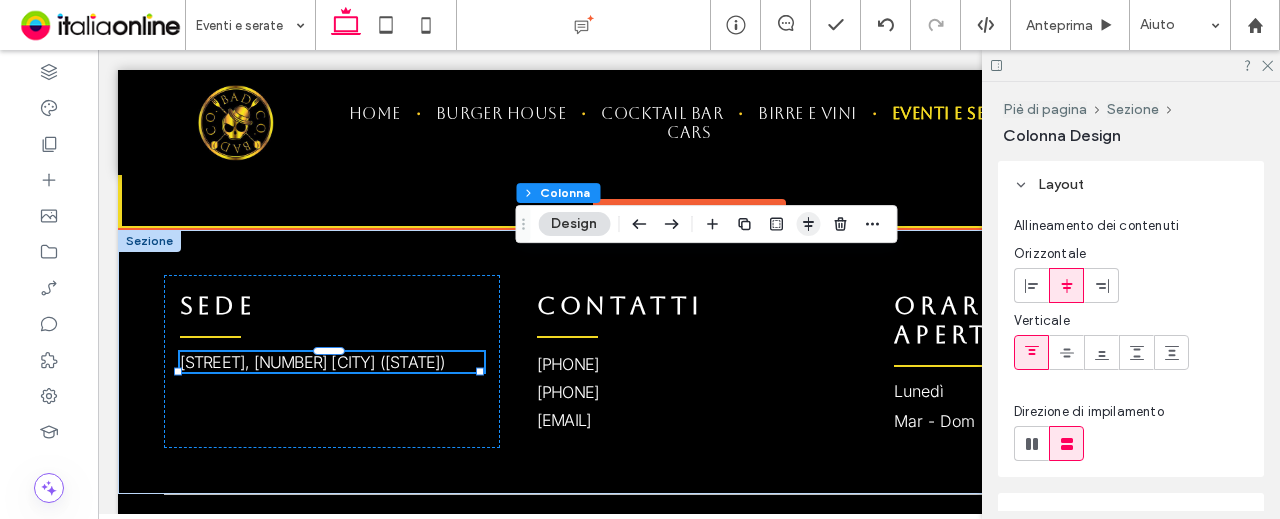 click 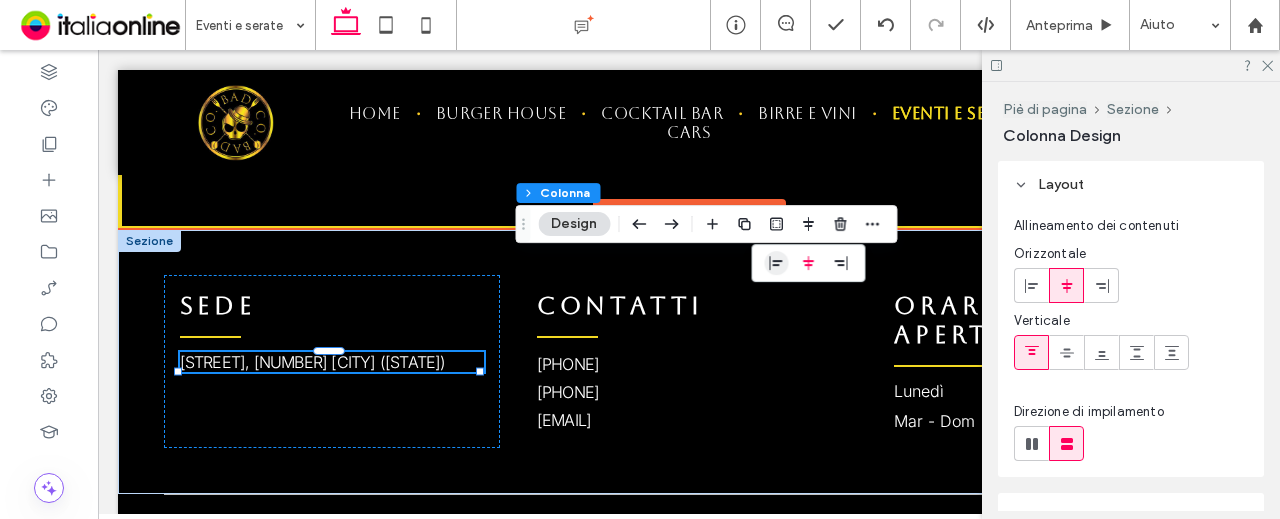 click 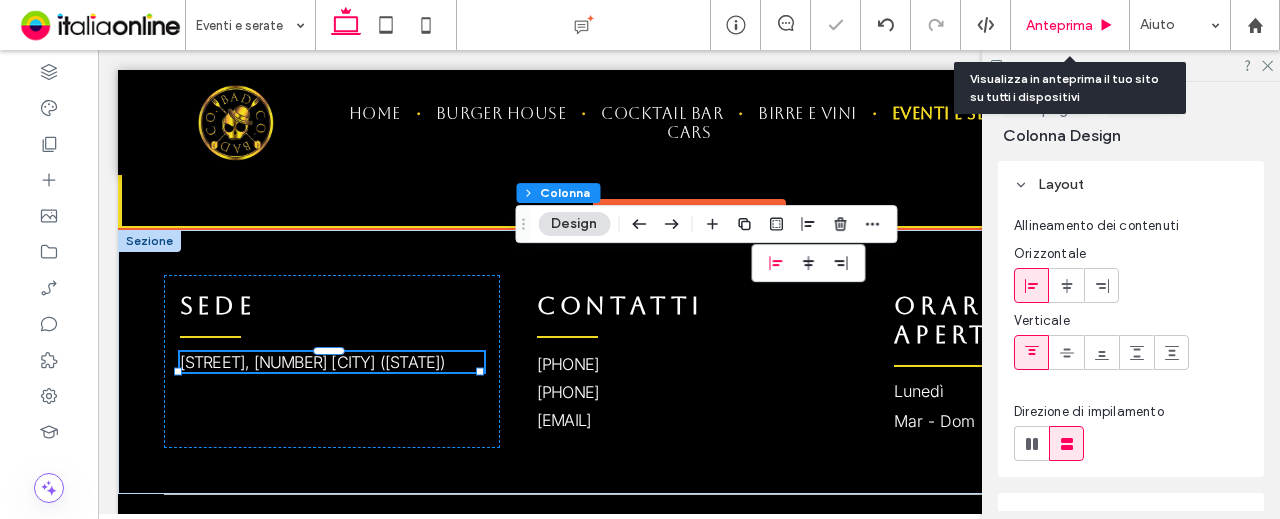 click on "Anteprima" at bounding box center (1070, 25) 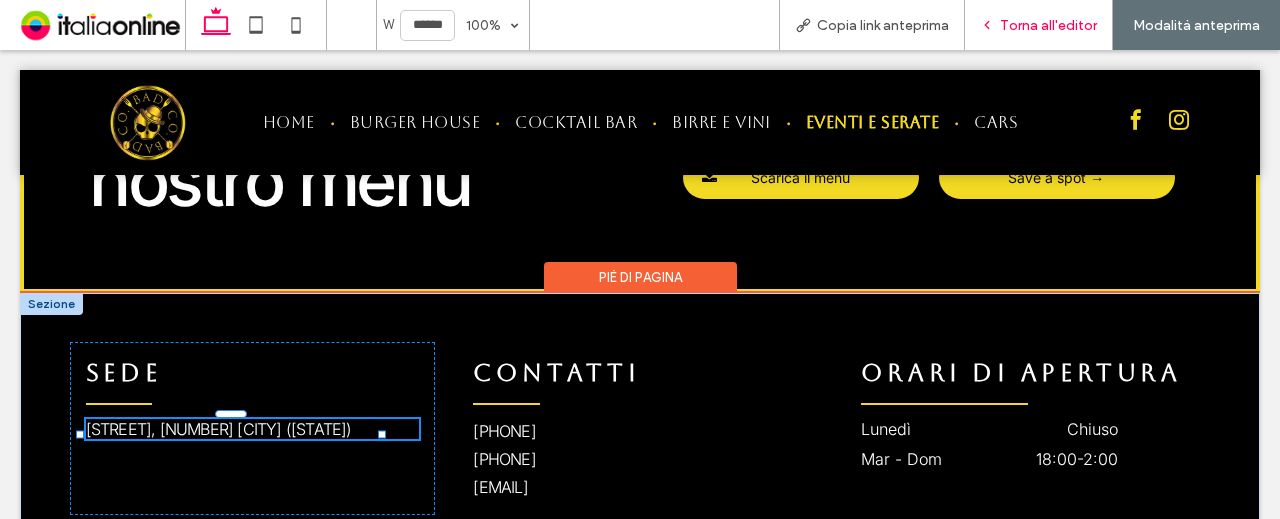 click on "Torna all'editor" at bounding box center (1048, 25) 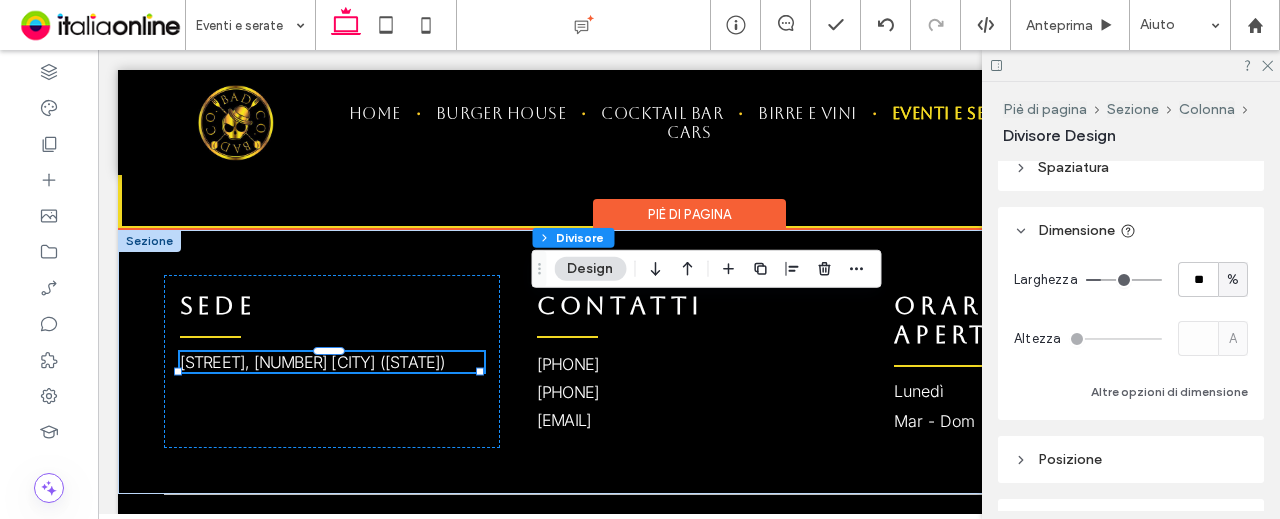 scroll, scrollTop: 100, scrollLeft: 0, axis: vertical 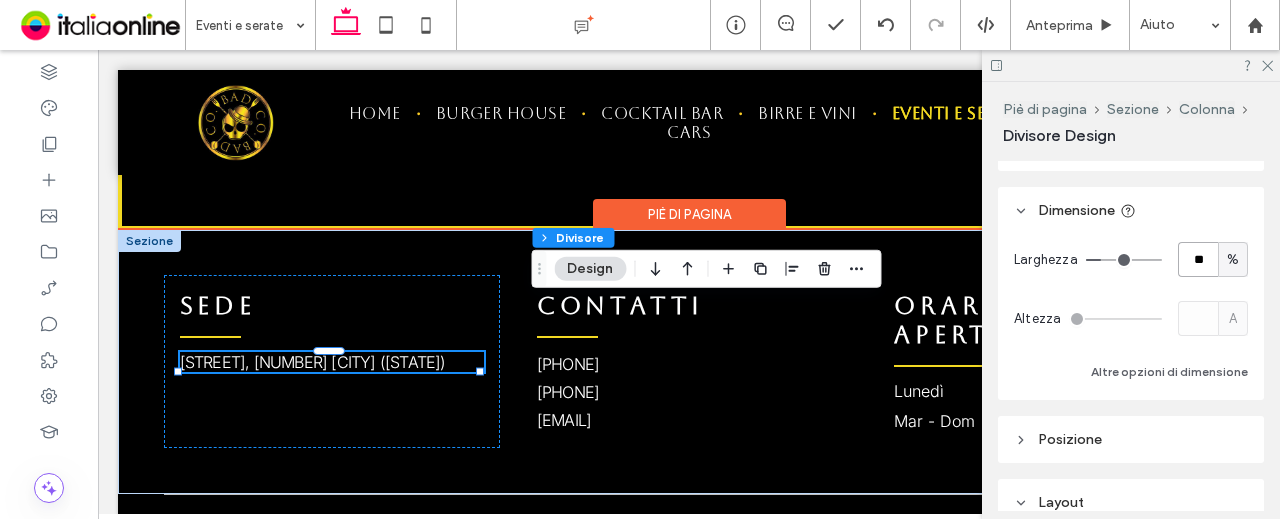 click on "**" at bounding box center (1198, 259) 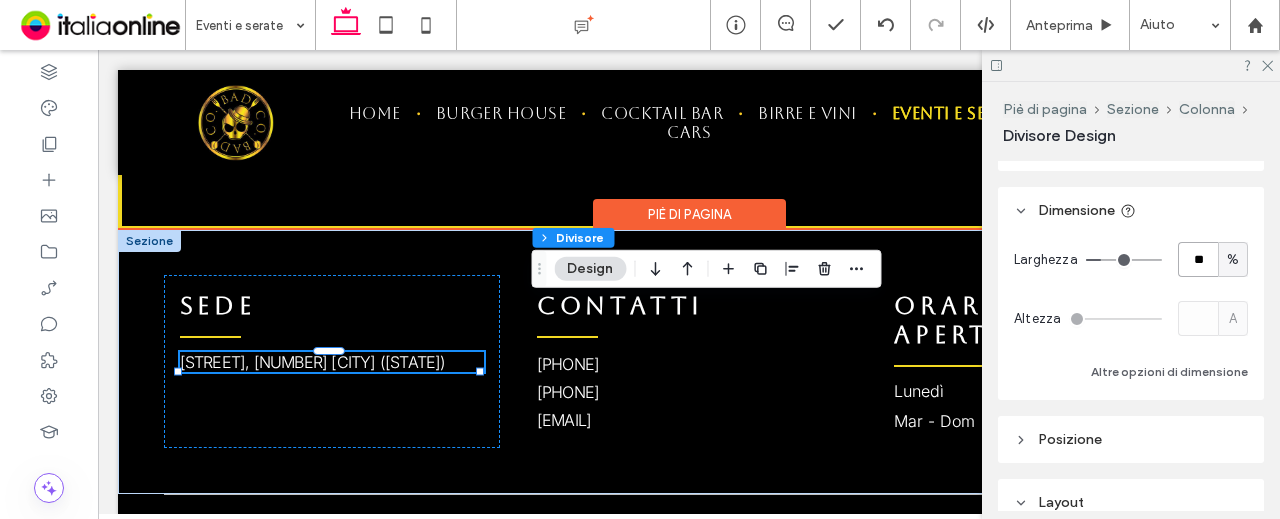 type on "**" 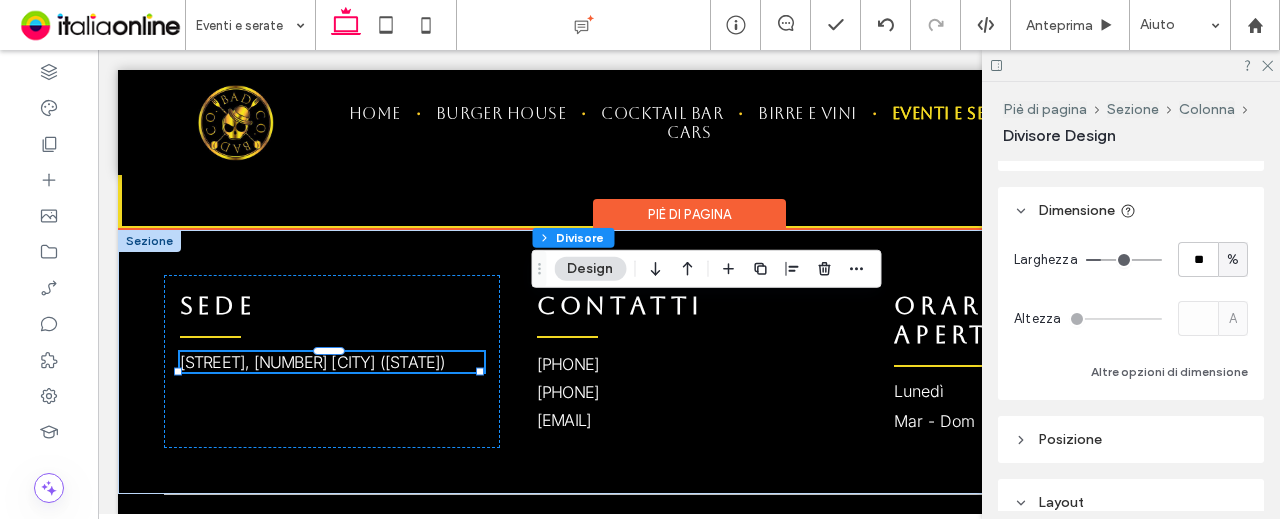 type on "**" 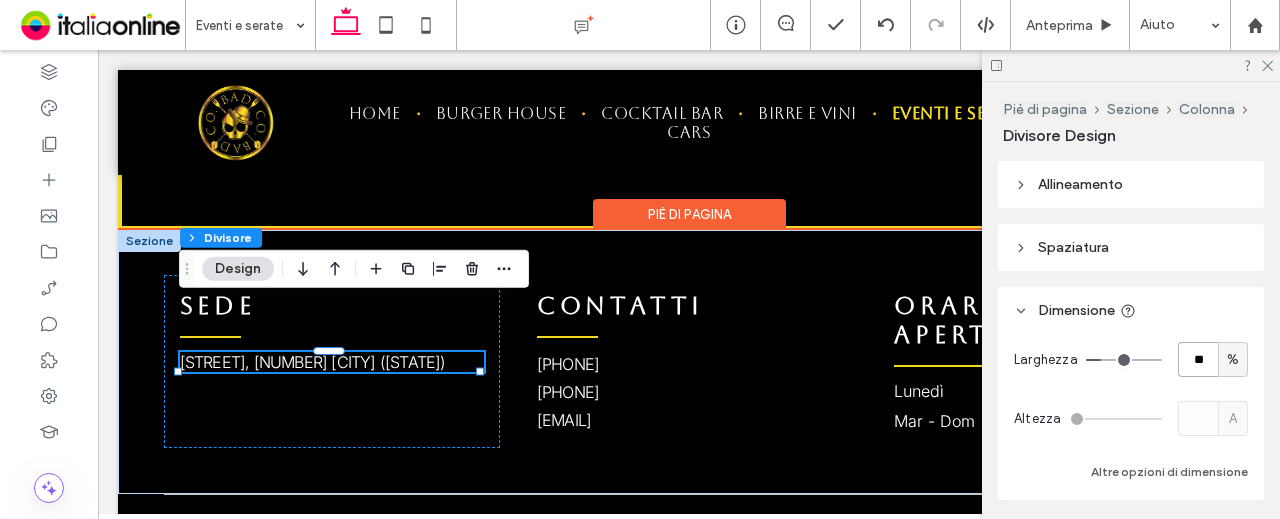 click on "**" at bounding box center [1198, 359] 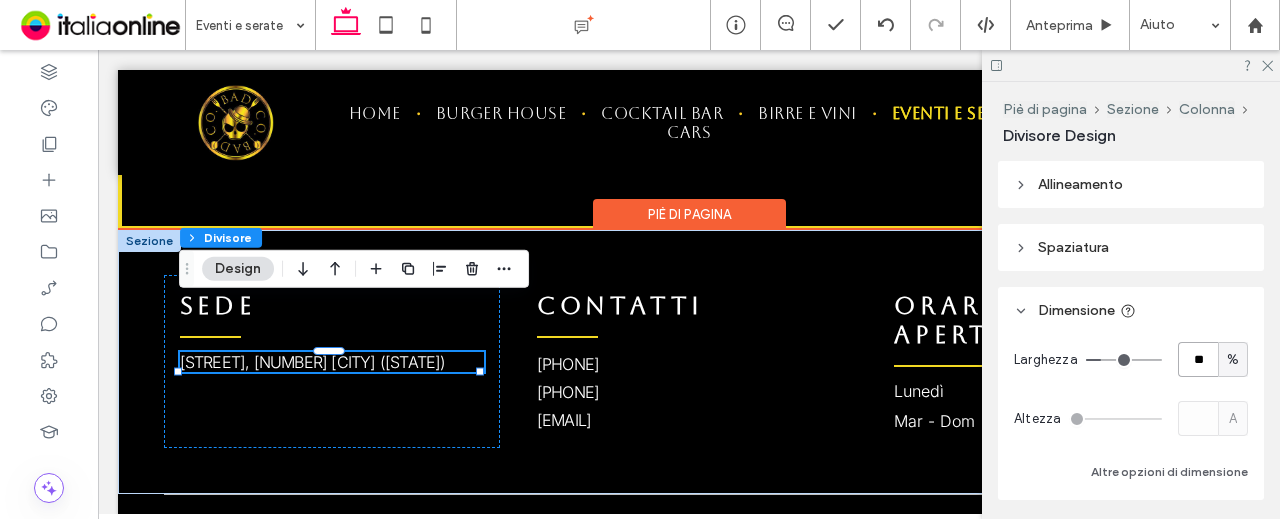 type on "**" 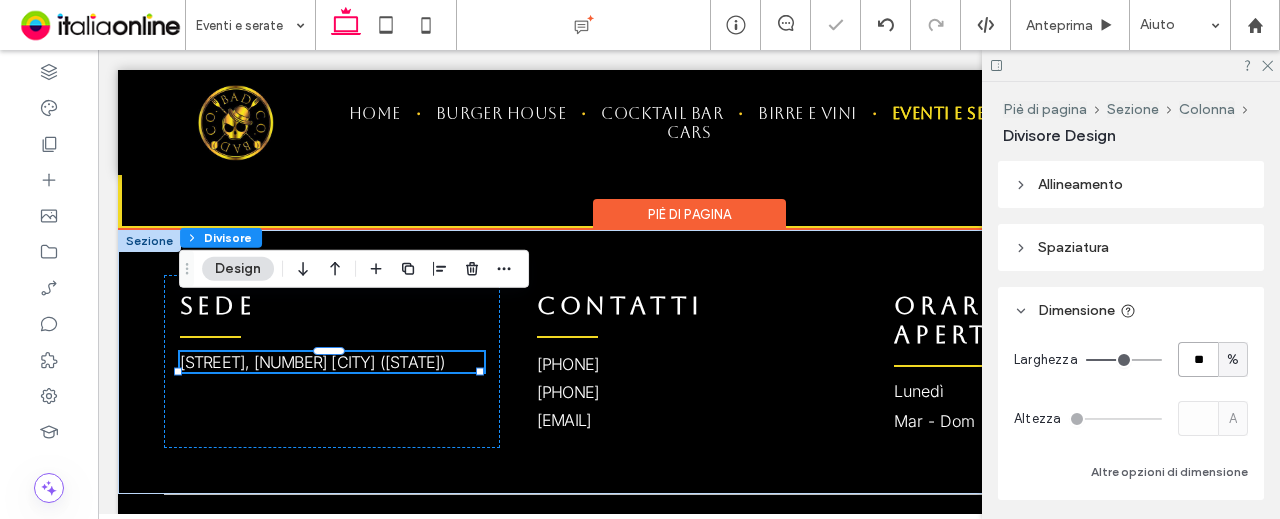 type on "**" 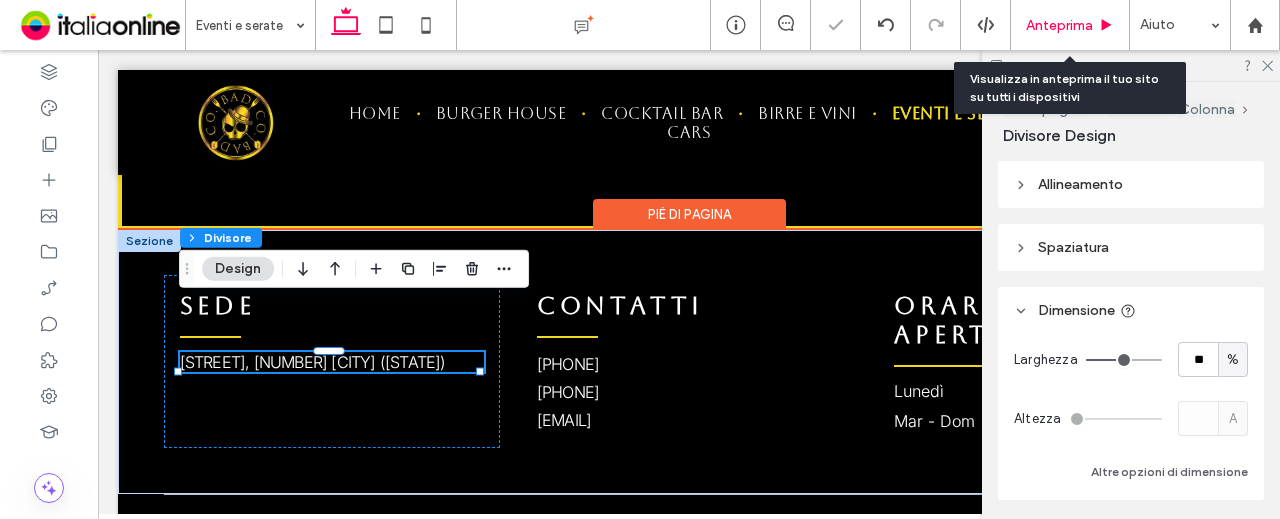 click on "Anteprima" at bounding box center (1059, 25) 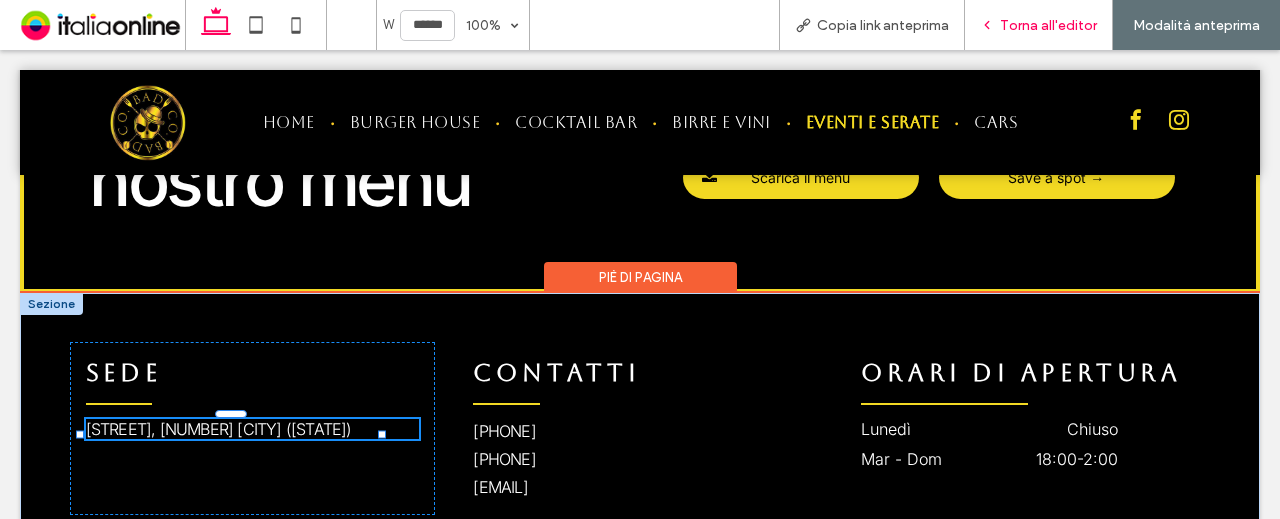 click on "Torna all'editor" at bounding box center [1048, 25] 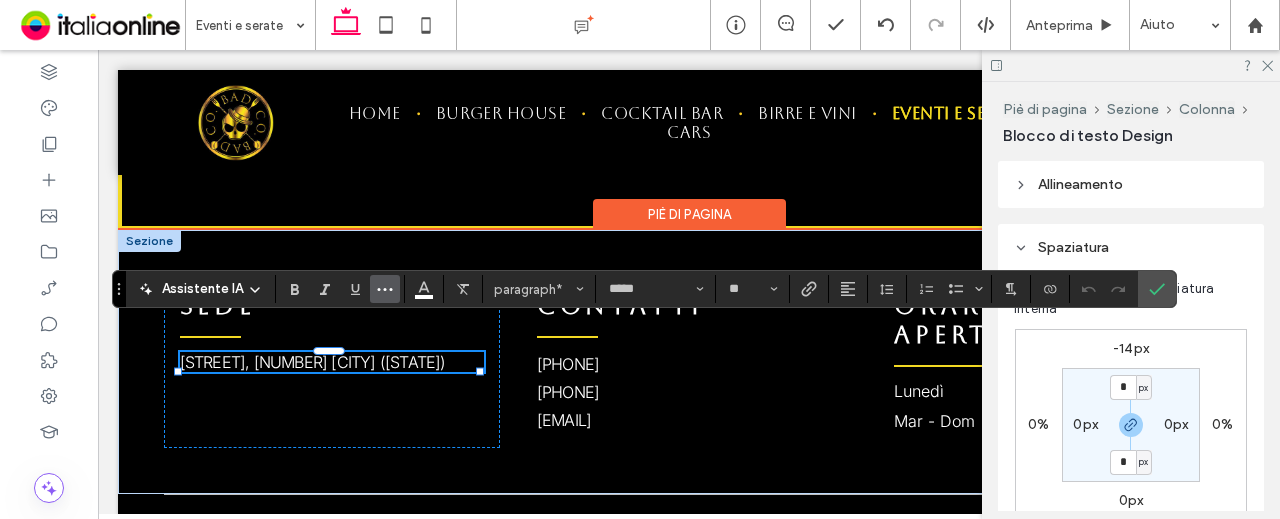 click 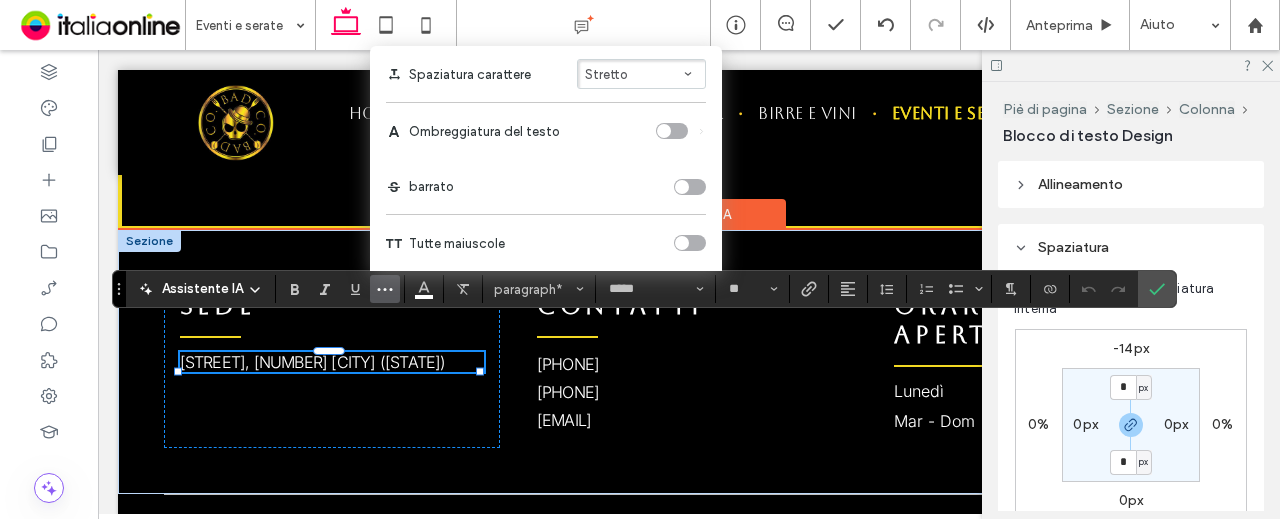 click on "Stretto" at bounding box center [606, 74] 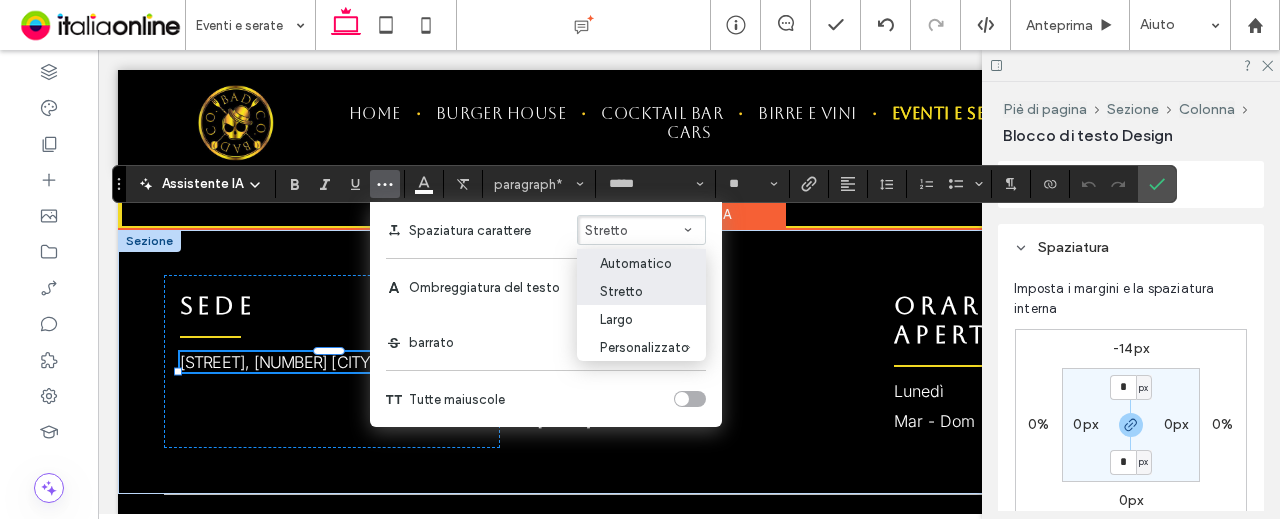 click on "Automatico" at bounding box center (630, 263) 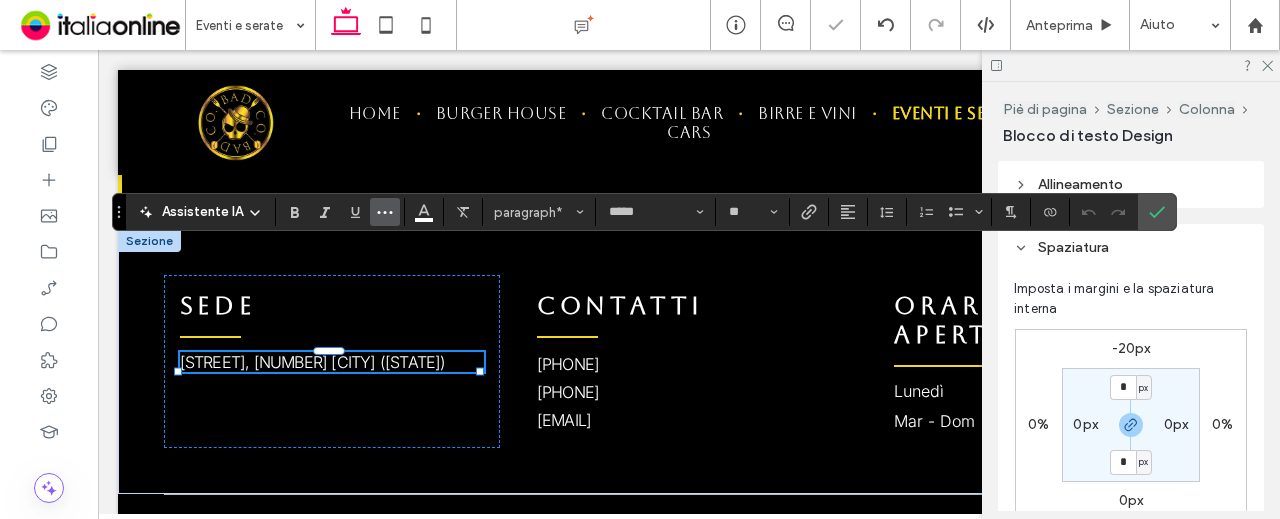 click 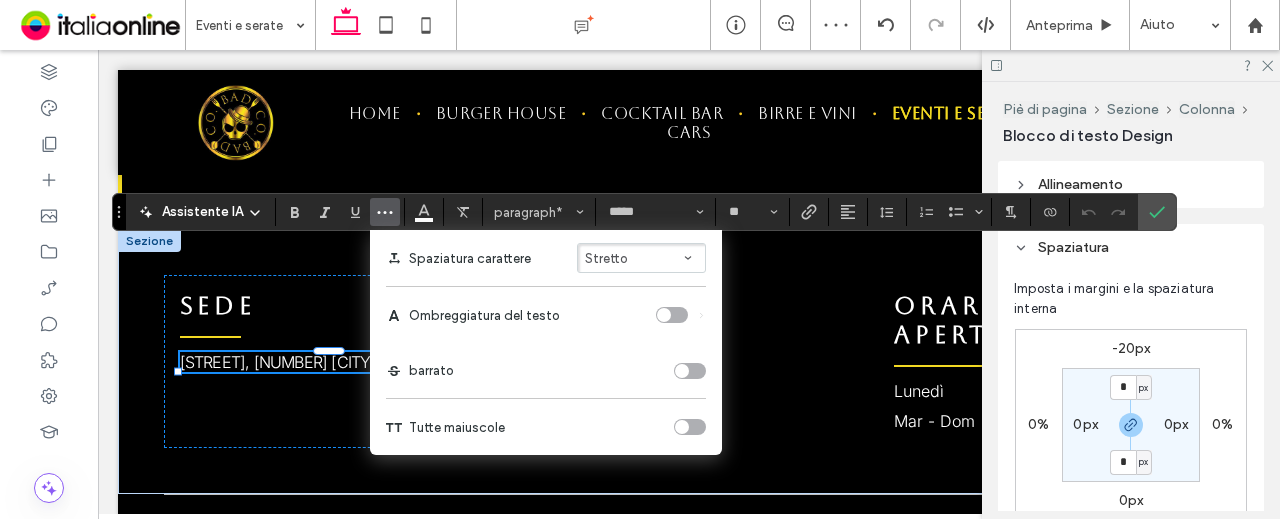 click on "Stretto" at bounding box center (606, 258) 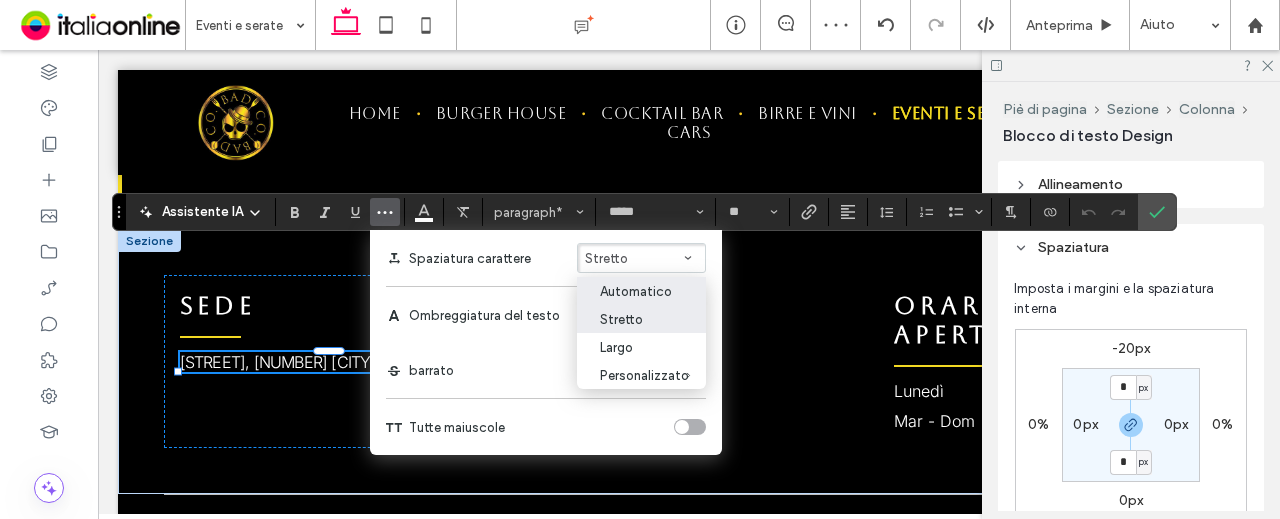 click on "Automatico" at bounding box center [630, 291] 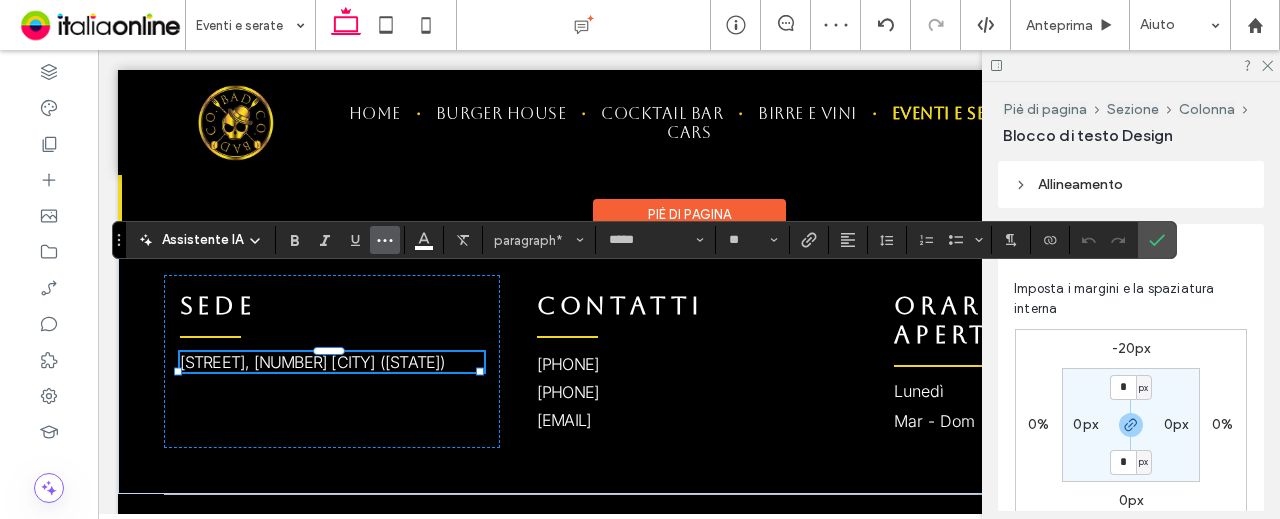 click 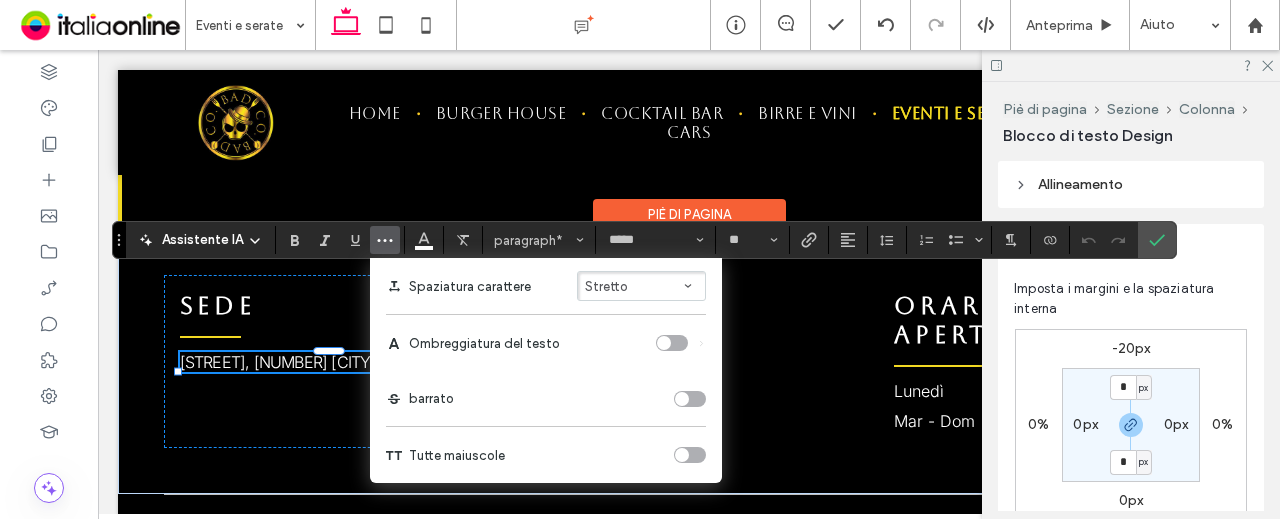 click on "Stretto" at bounding box center (606, 286) 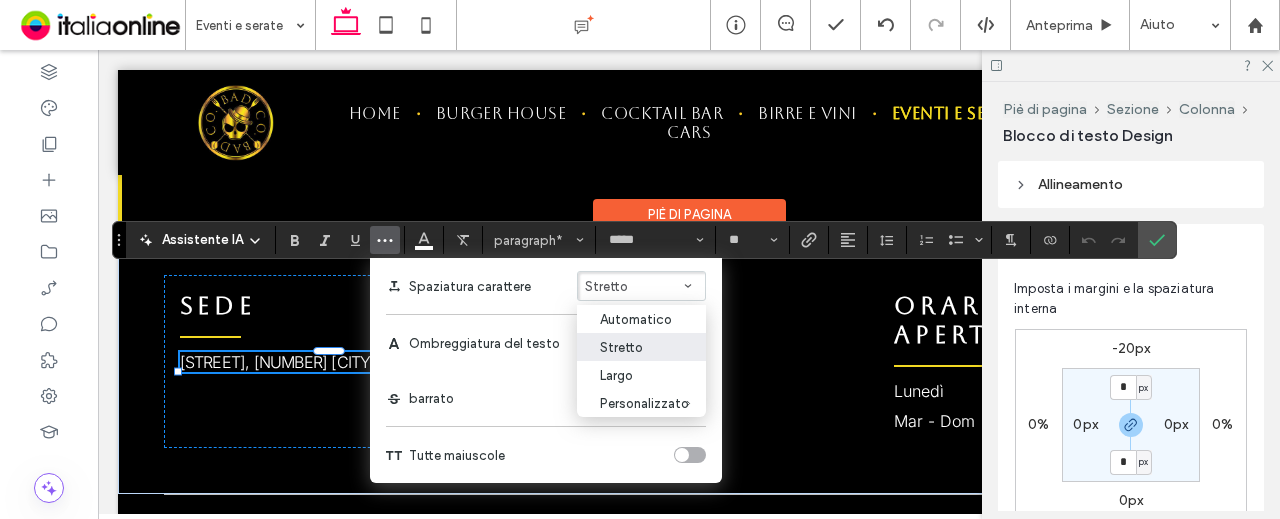 click on "Automatico" at bounding box center (630, 319) 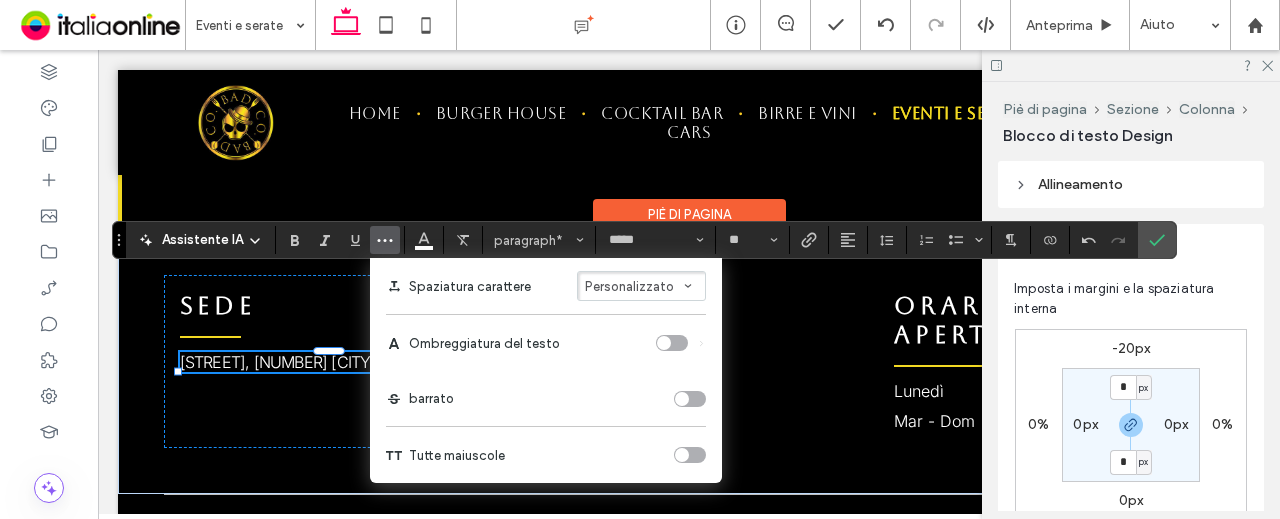 click 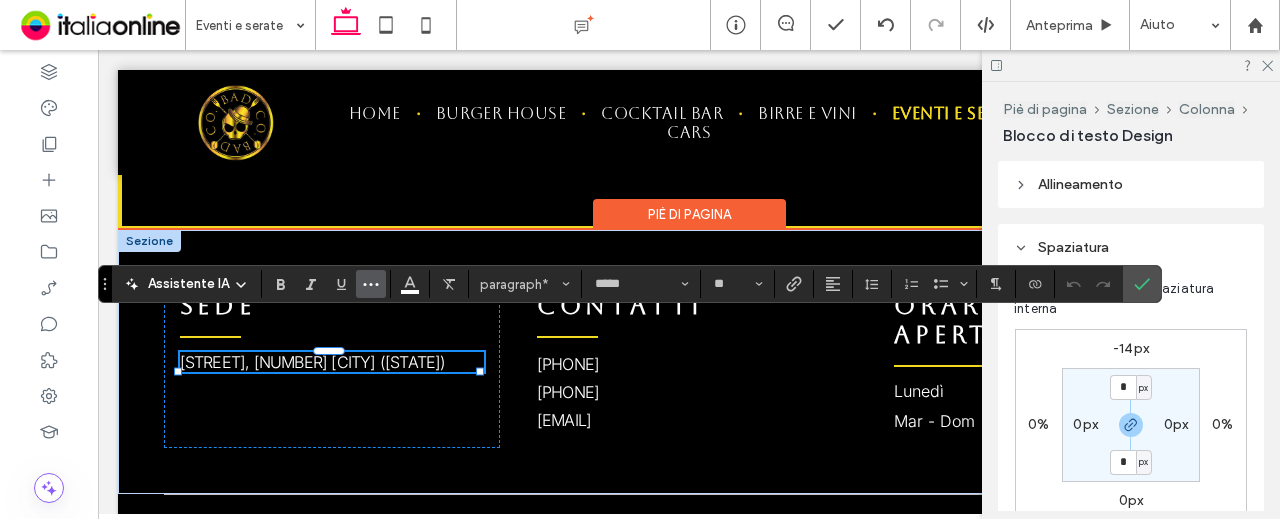 click 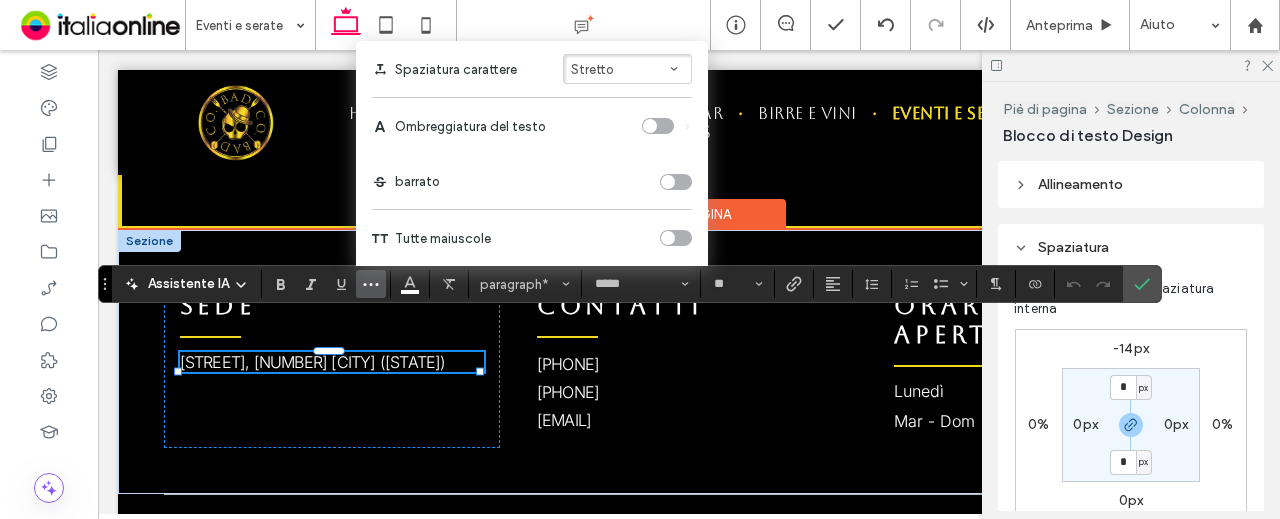 click on "Stretto" at bounding box center [627, 69] 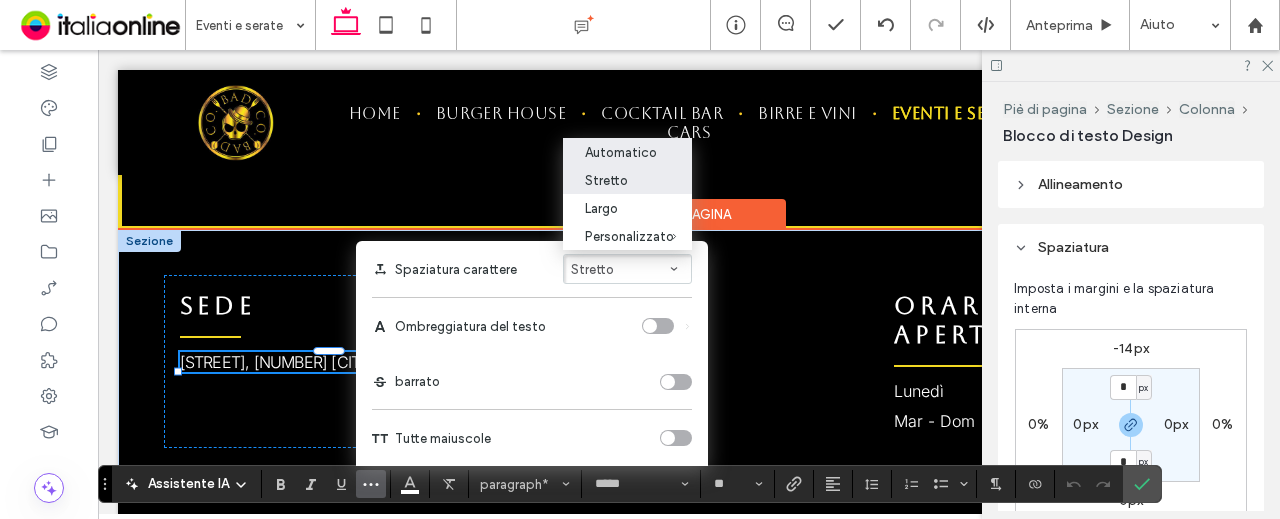 click on "Automatico" at bounding box center (627, 152) 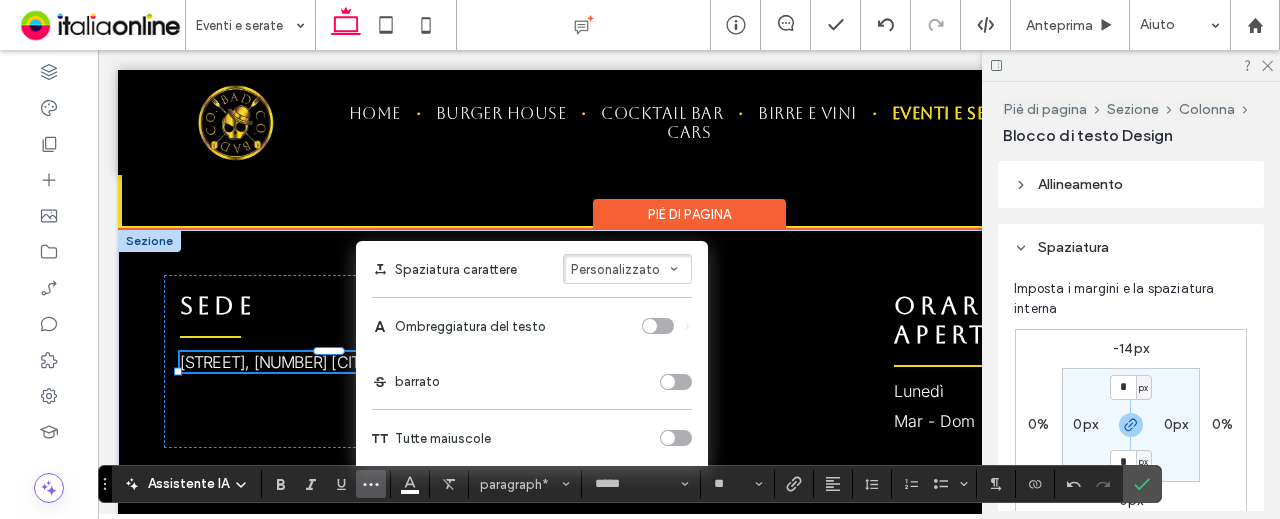 click at bounding box center [674, 269] 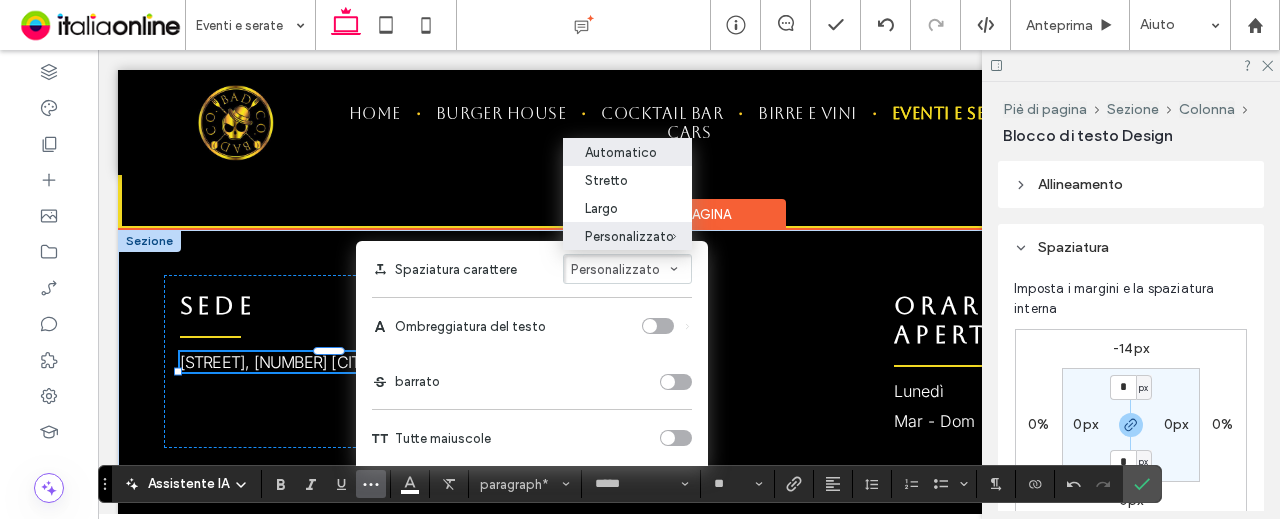 click on "Automatico" at bounding box center [615, 152] 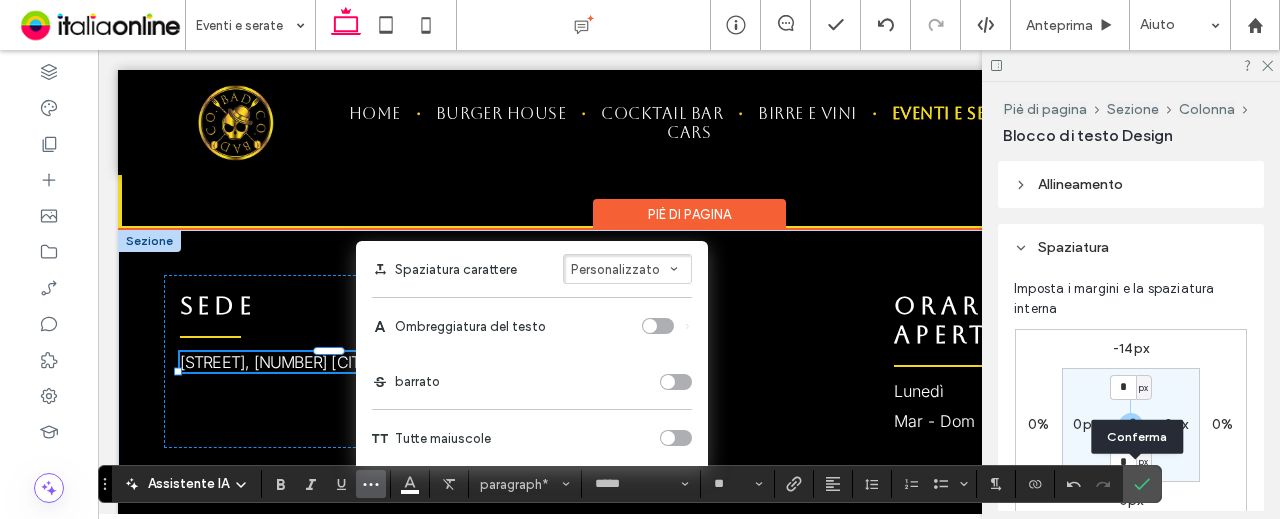 drag, startPoint x: 1146, startPoint y: 477, endPoint x: 1143, endPoint y: 456, distance: 21.213203 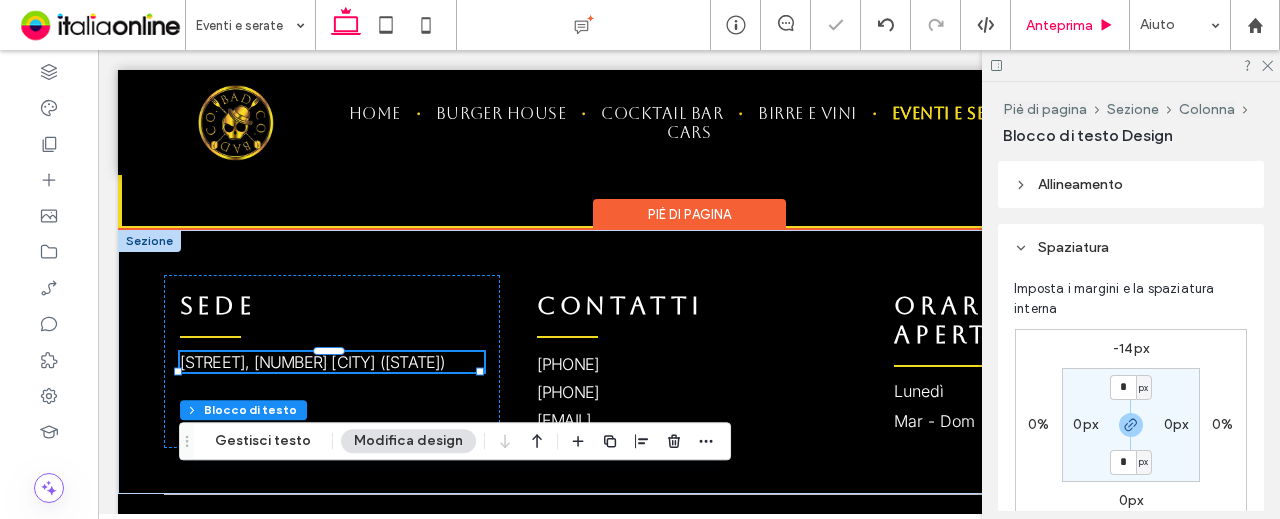 click on "Anteprima" at bounding box center [1059, 25] 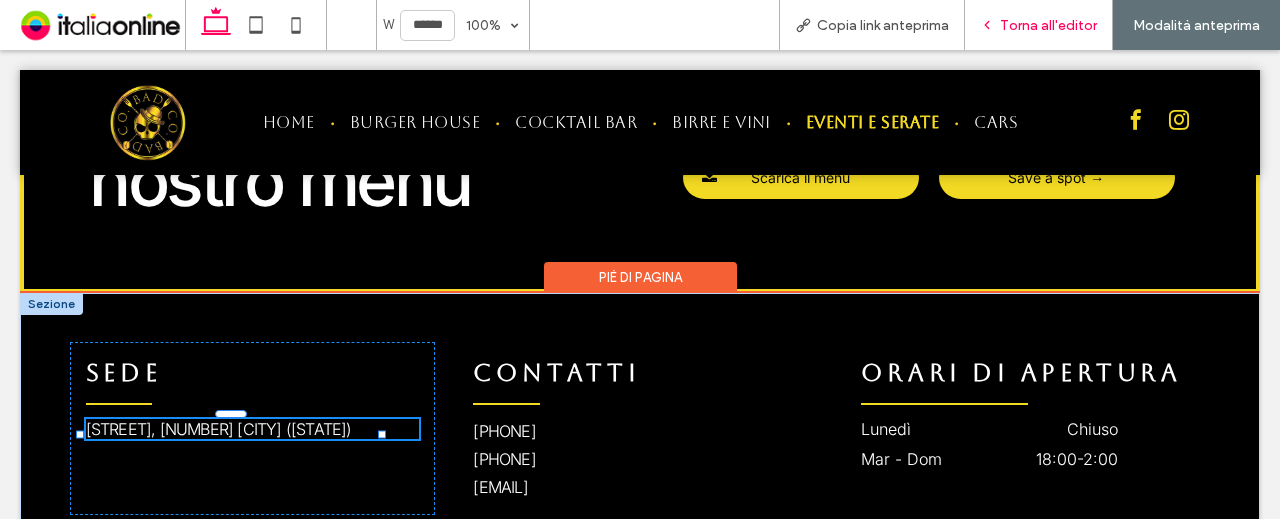 click 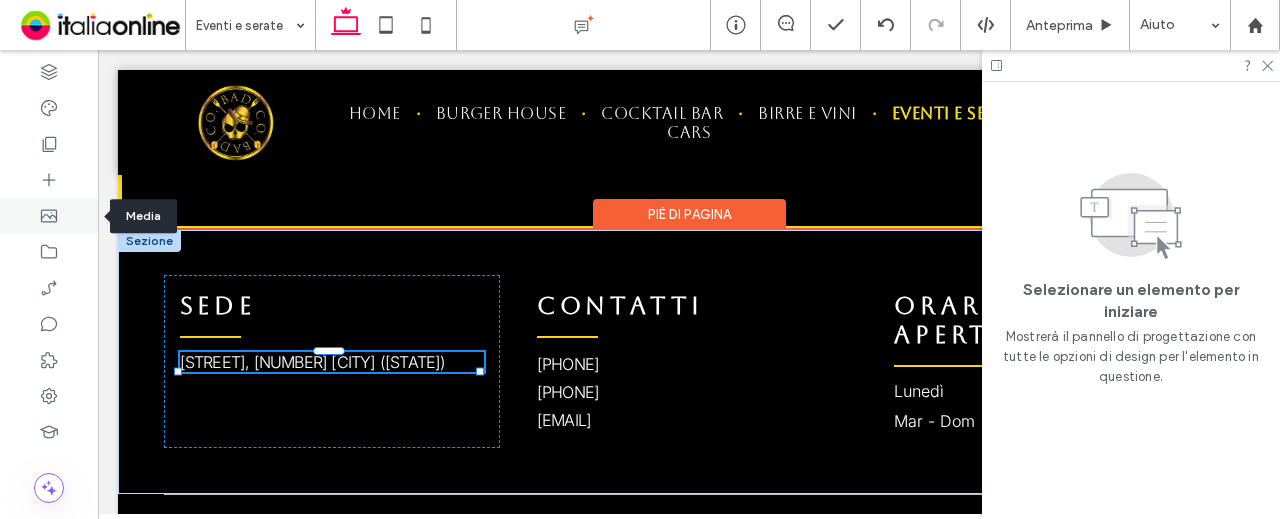 click at bounding box center (49, 216) 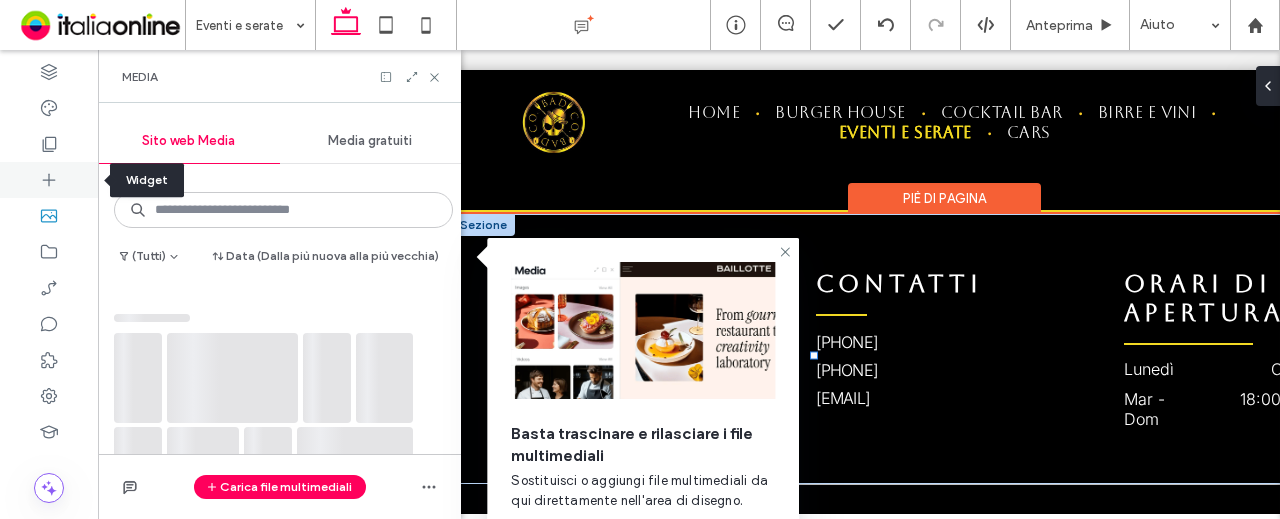 click 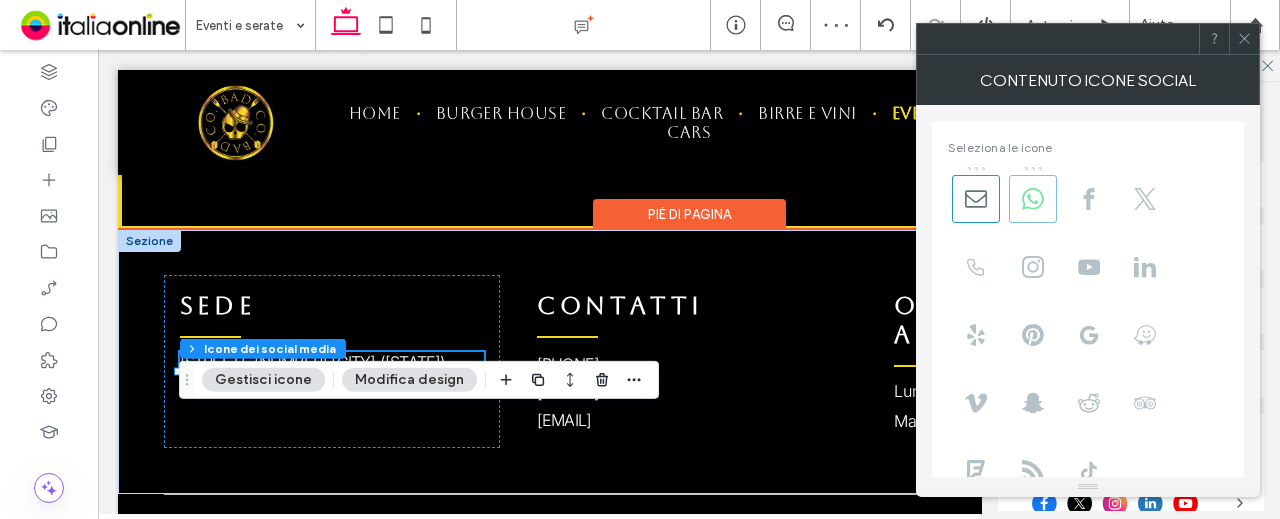 drag, startPoint x: 1025, startPoint y: 197, endPoint x: 1042, endPoint y: 199, distance: 17.117243 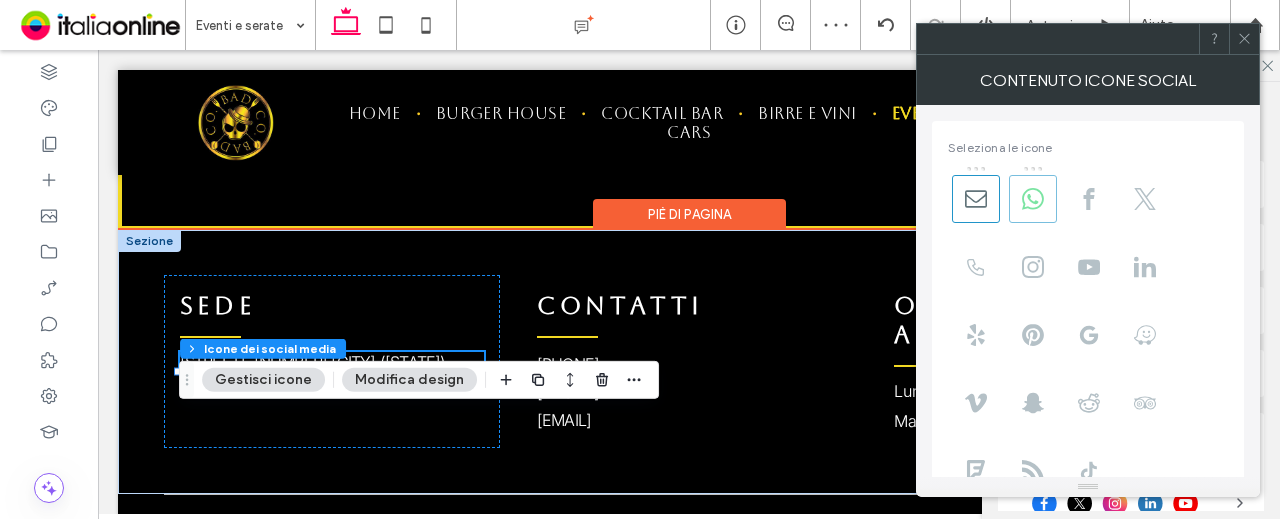 click 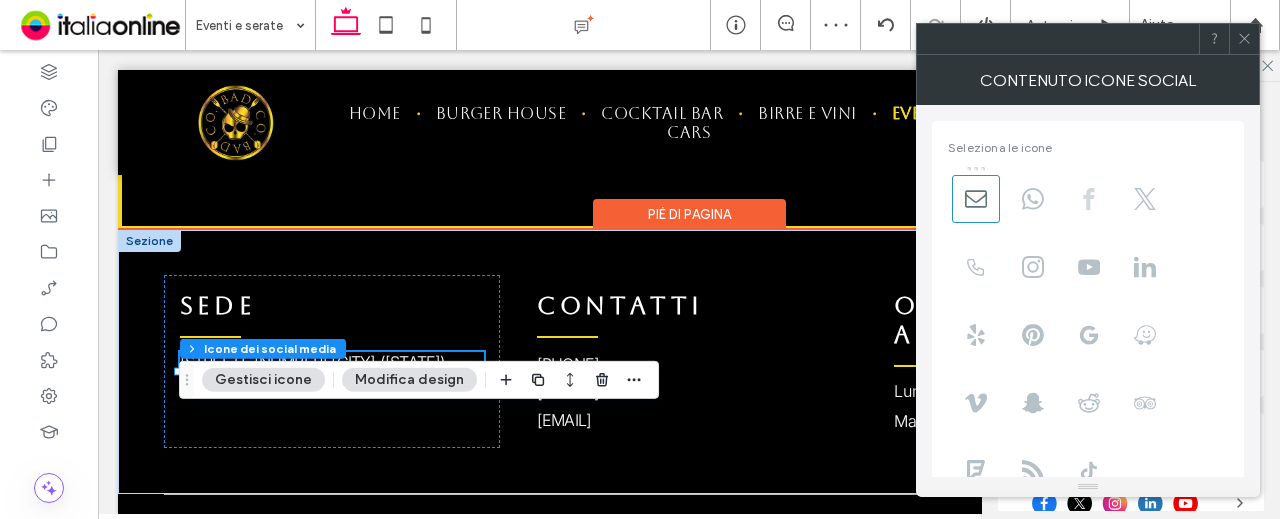 click 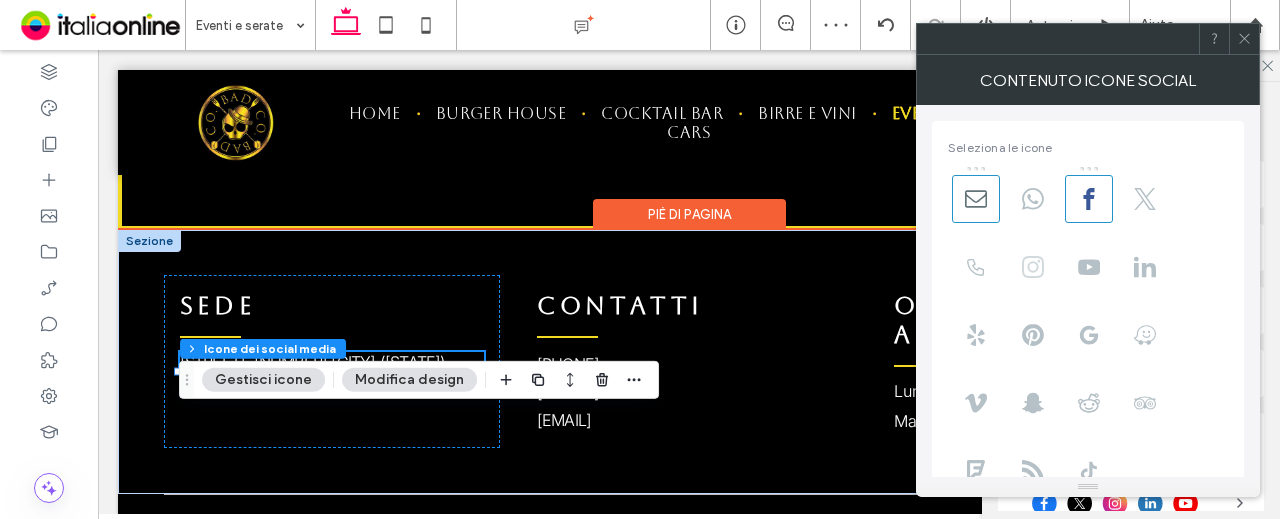 click 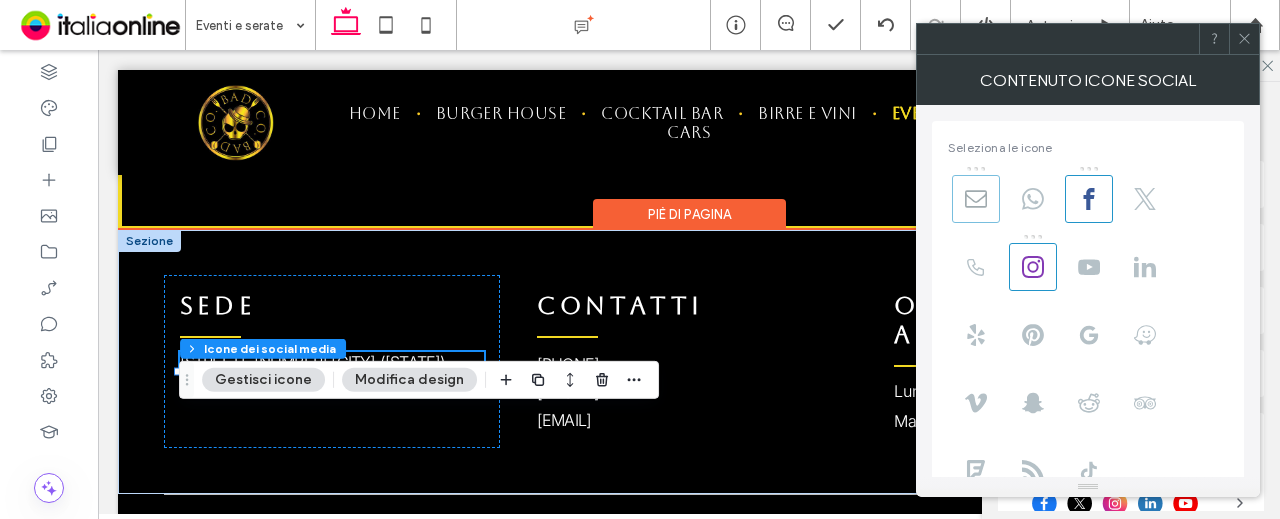 click at bounding box center [976, 199] 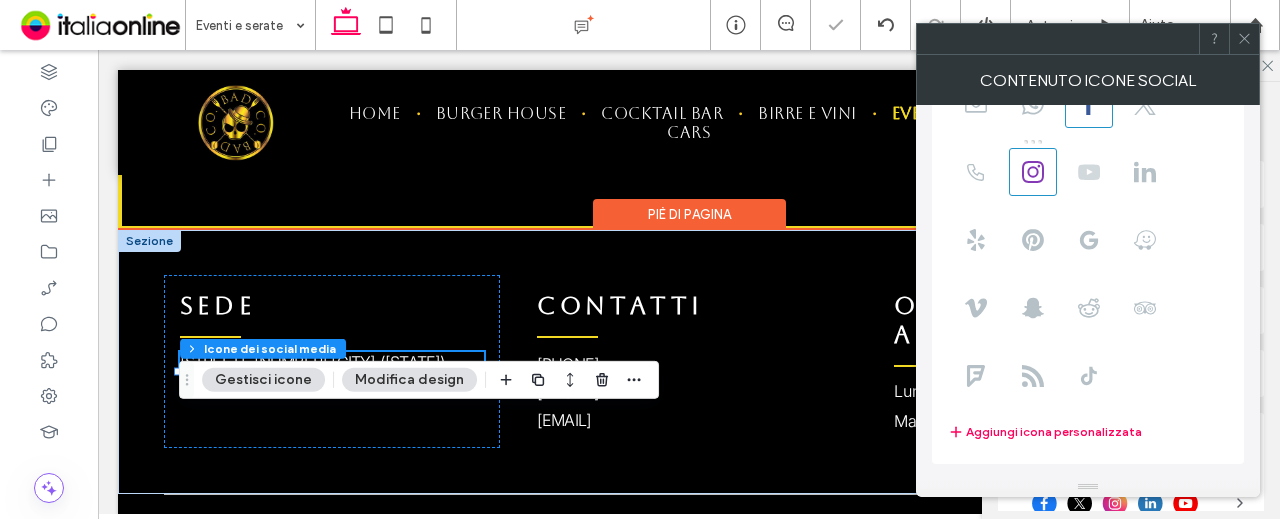 scroll, scrollTop: 200, scrollLeft: 0, axis: vertical 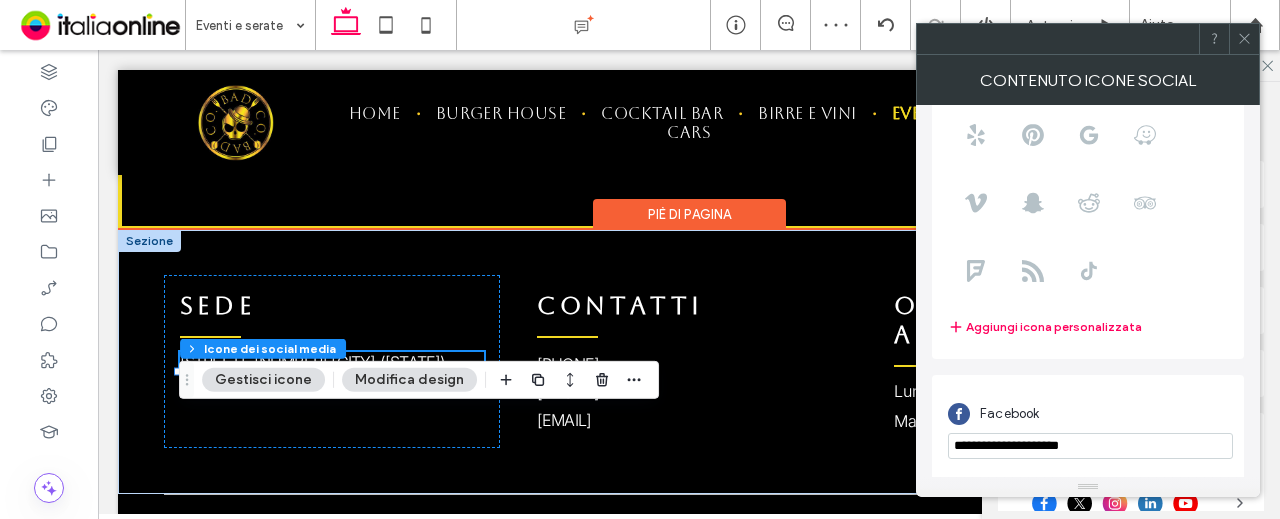 click on "Modifica design" at bounding box center (409, 380) 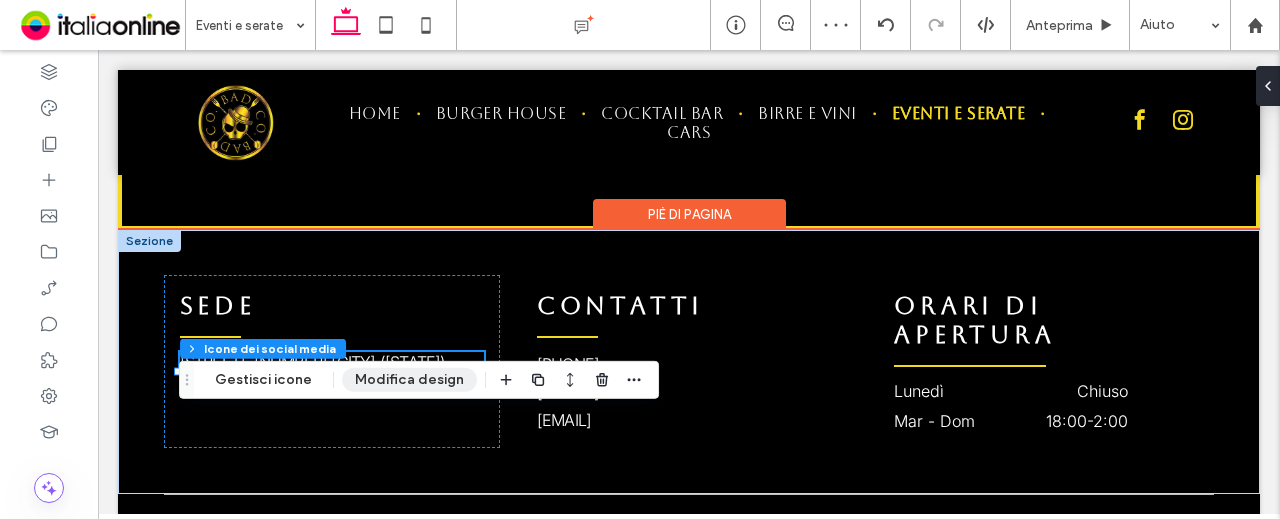 click on "Modifica design" at bounding box center [409, 380] 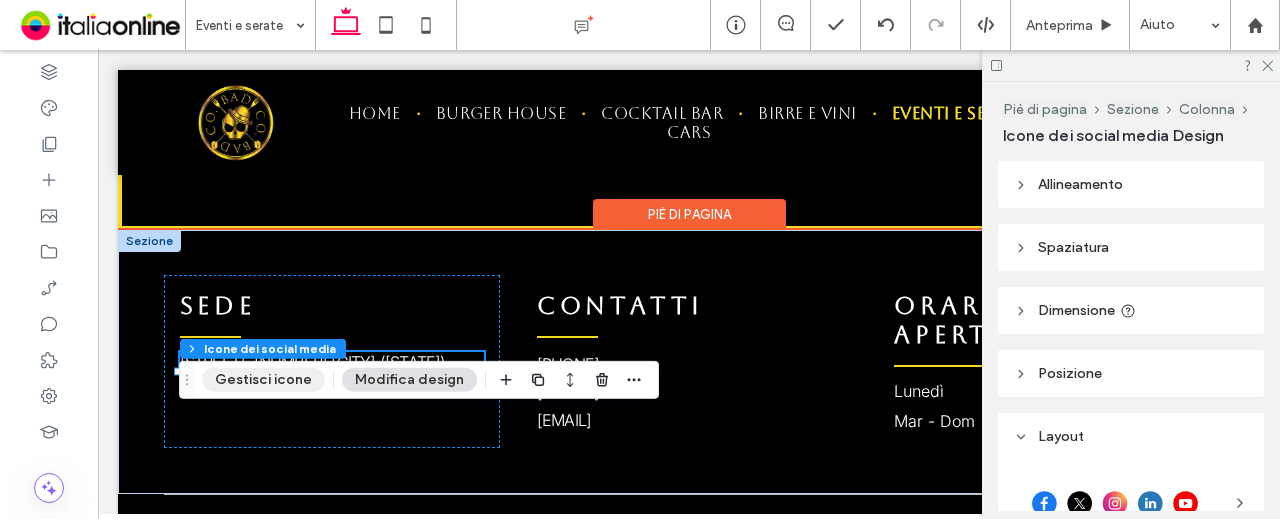 click on "Gestisci icone" at bounding box center [263, 380] 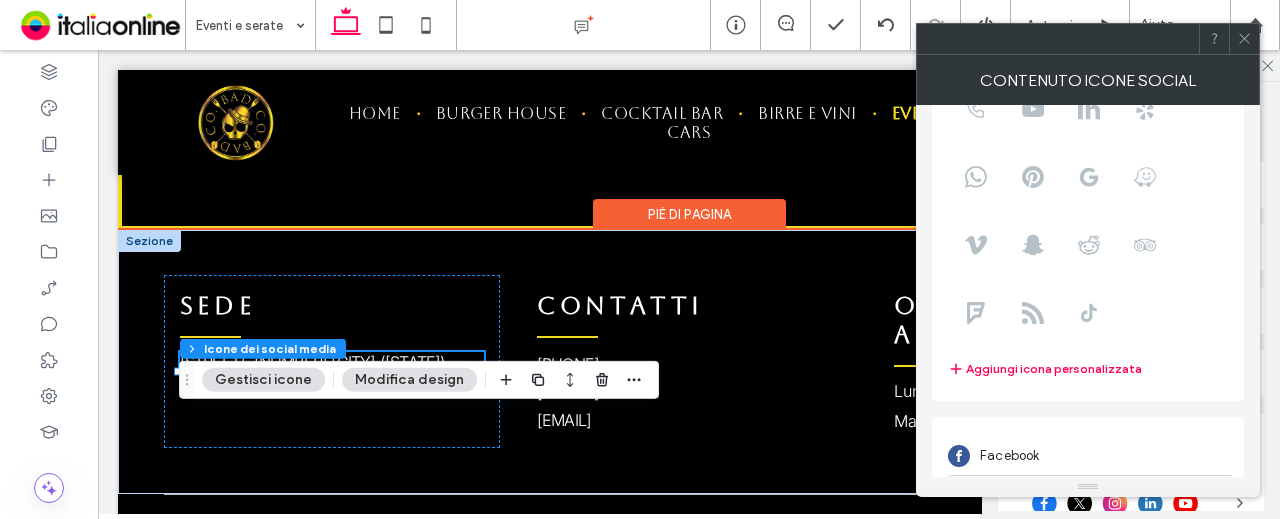 scroll, scrollTop: 300, scrollLeft: 0, axis: vertical 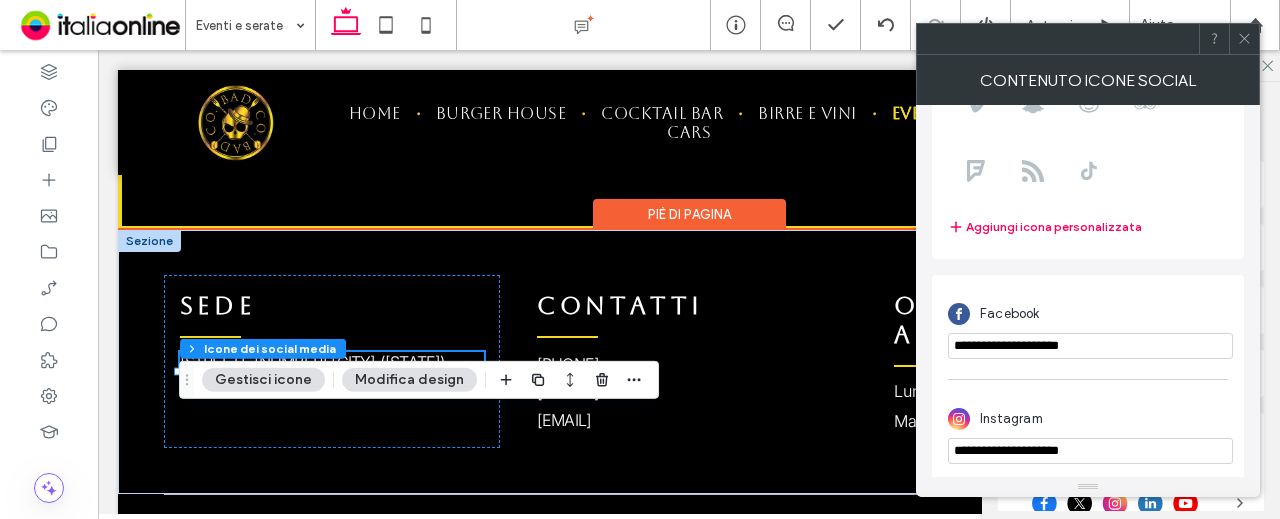 click on "Modifica design" at bounding box center [409, 380] 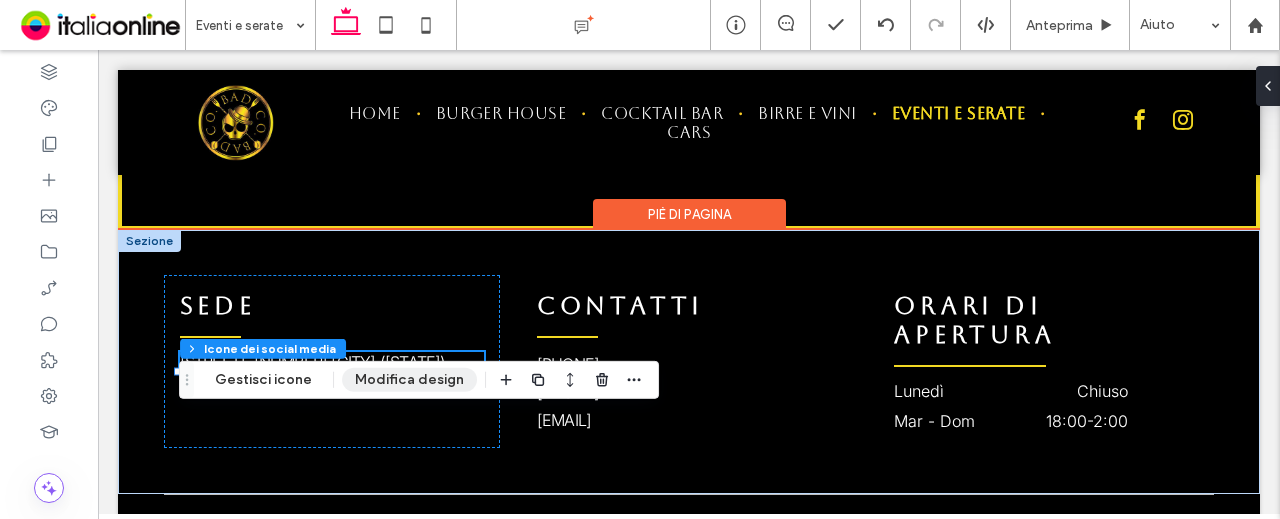 click on "Modifica design" at bounding box center (409, 380) 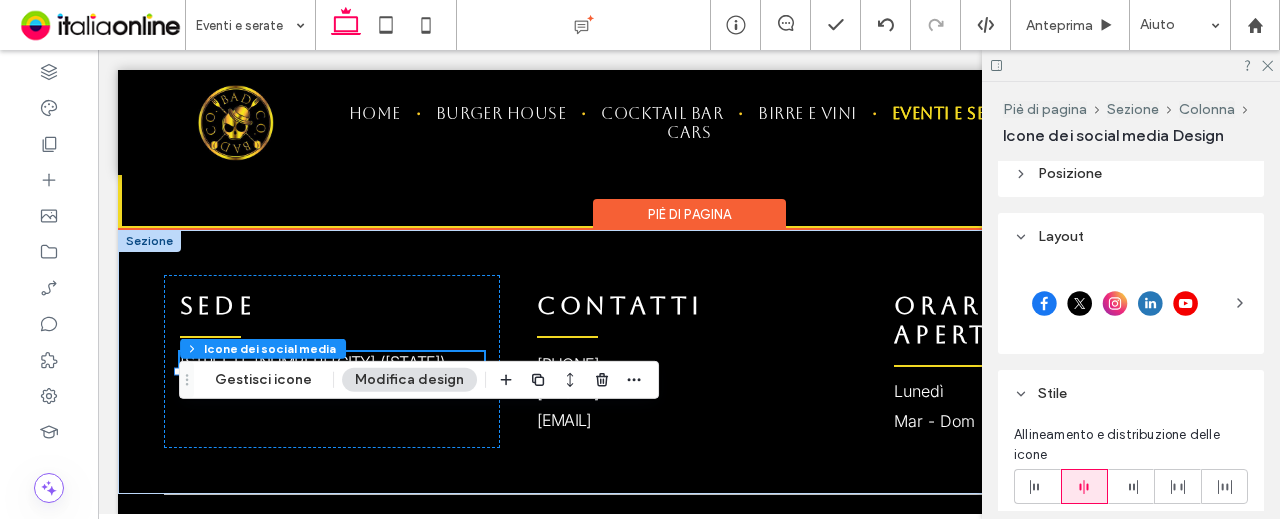 scroll, scrollTop: 300, scrollLeft: 0, axis: vertical 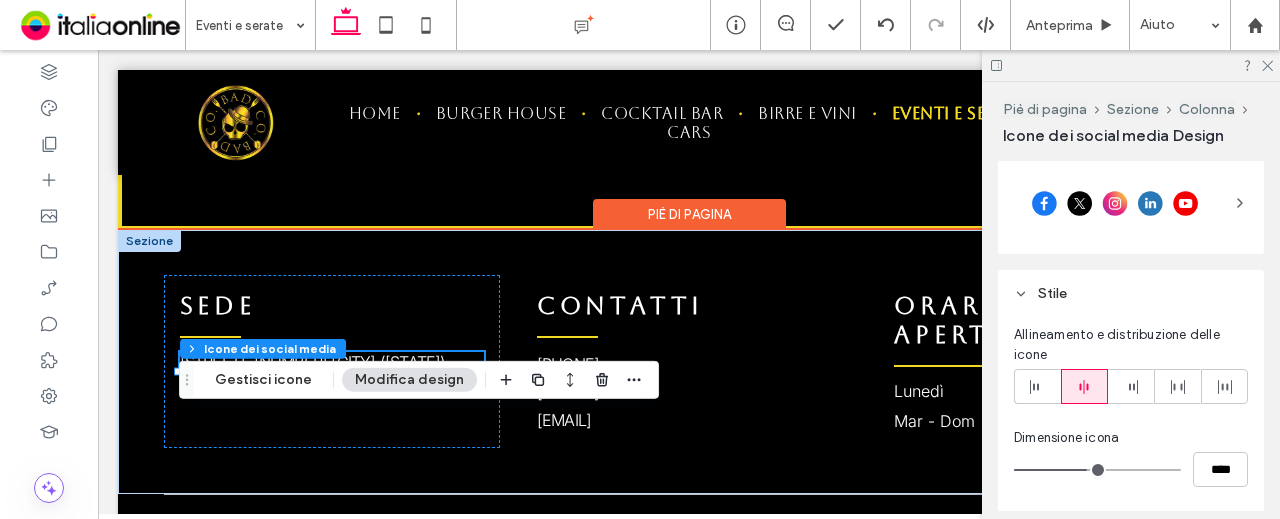 click at bounding box center [1115, 203] 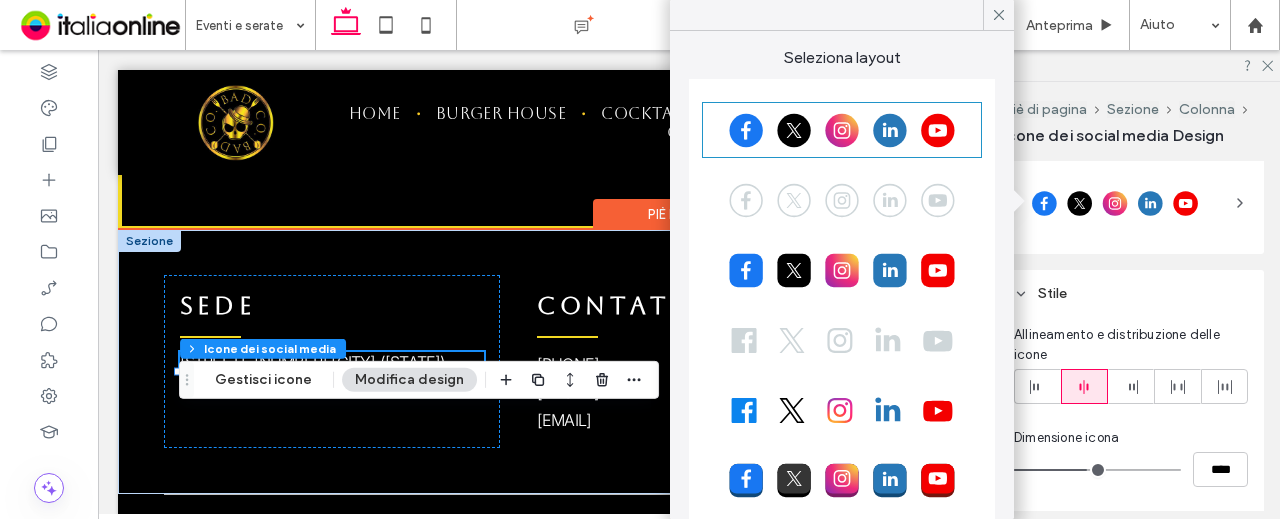 click at bounding box center (842, 200) 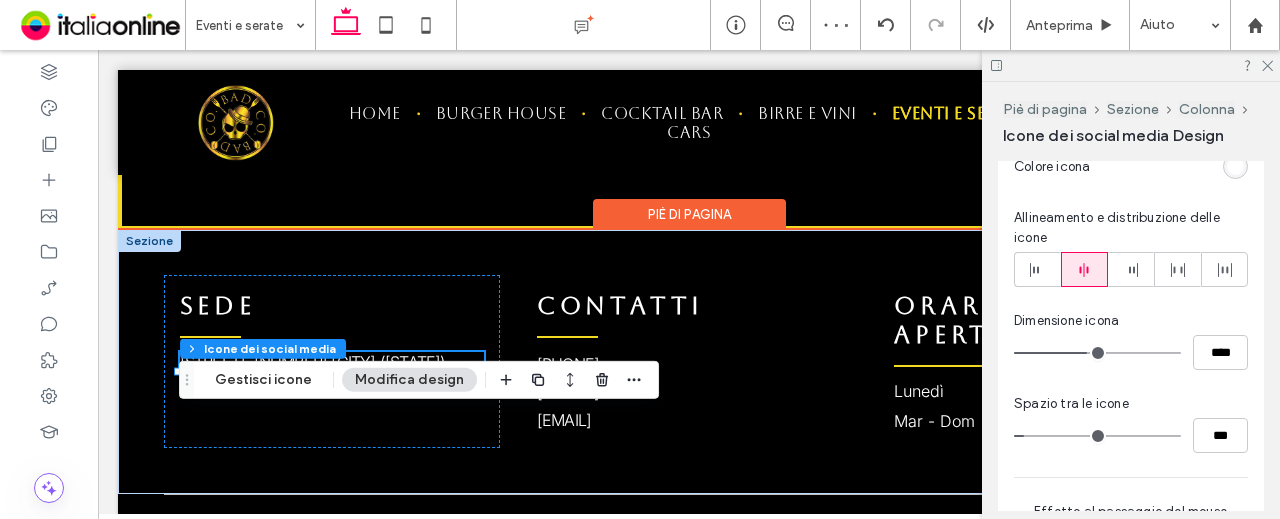 scroll, scrollTop: 376, scrollLeft: 0, axis: vertical 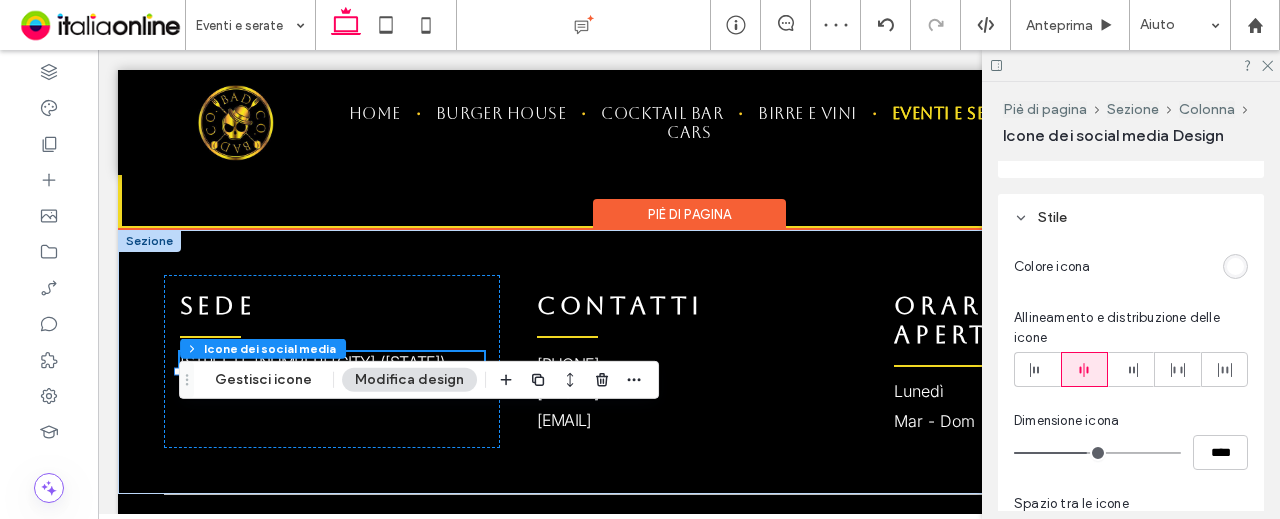 click at bounding box center [1235, 266] 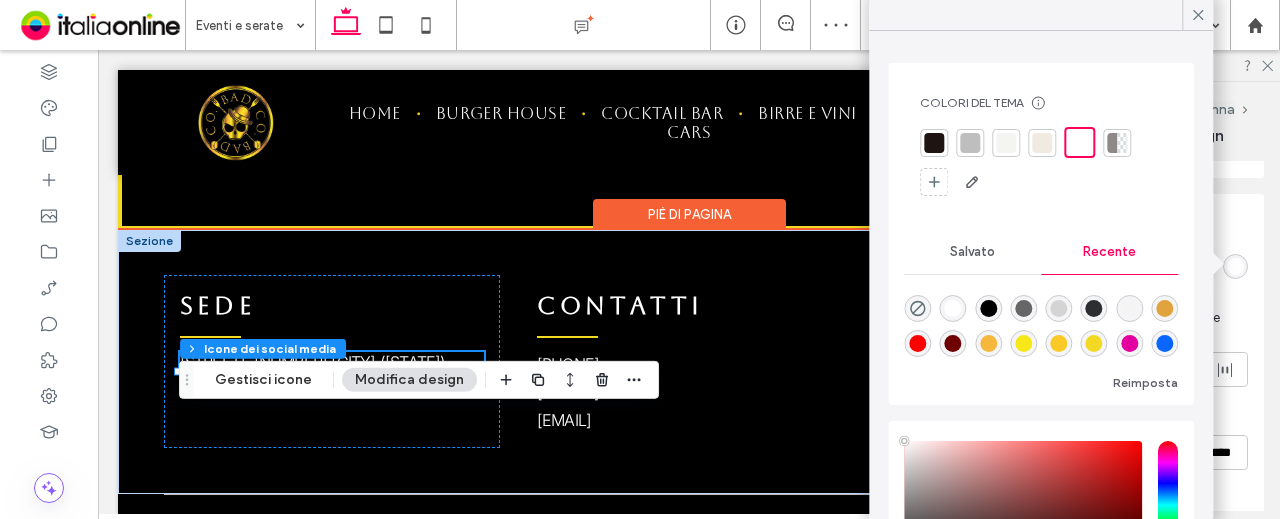 drag, startPoint x: 960, startPoint y: 249, endPoint x: 1001, endPoint y: 259, distance: 42.201897 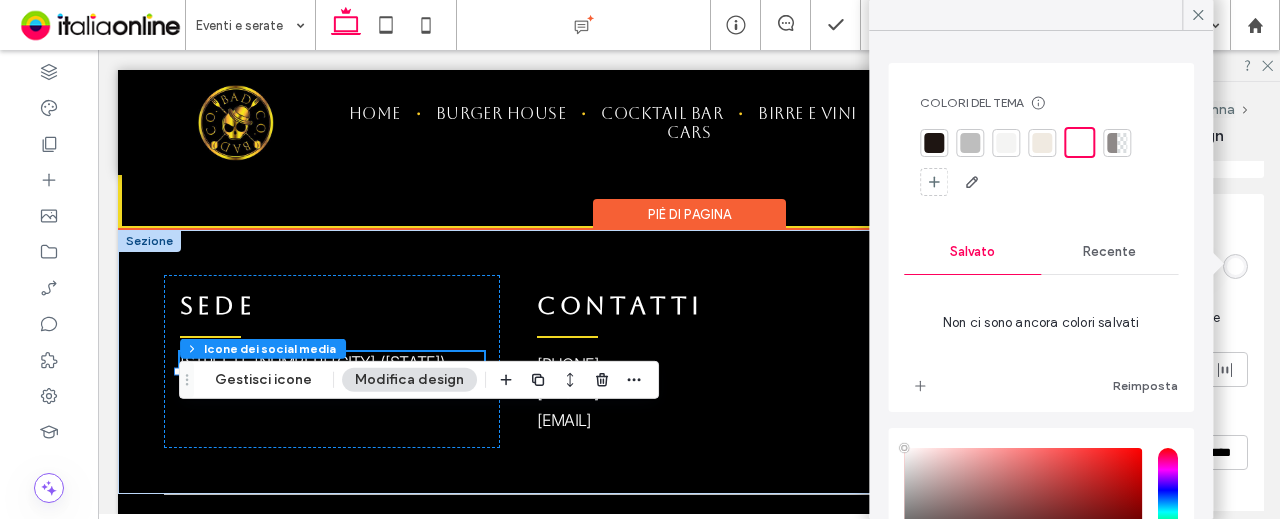 click on "Recente" at bounding box center [1109, 252] 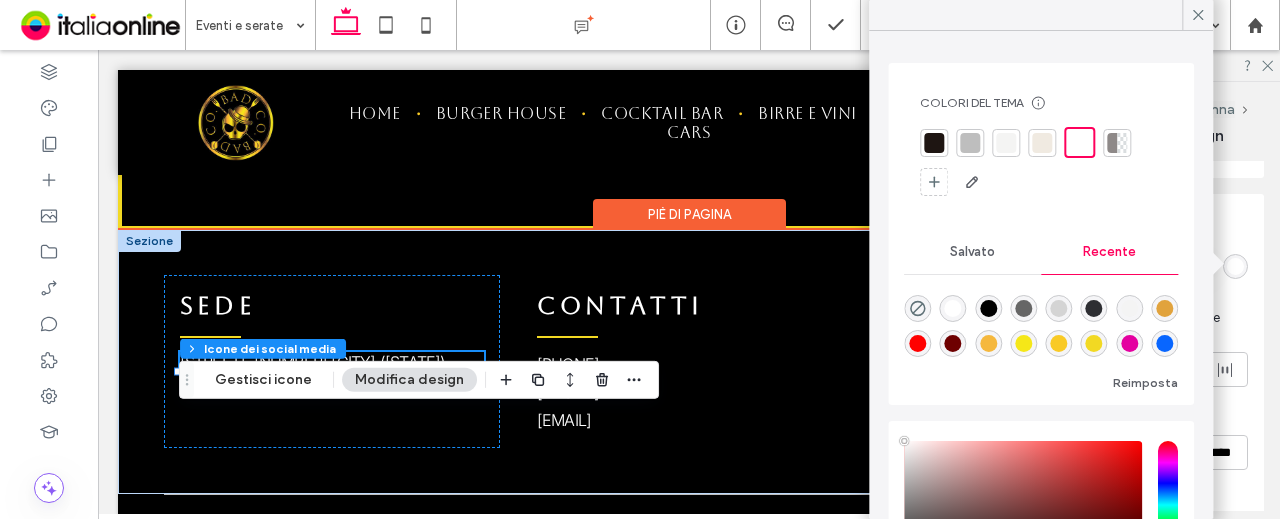 scroll, scrollTop: 32, scrollLeft: 0, axis: vertical 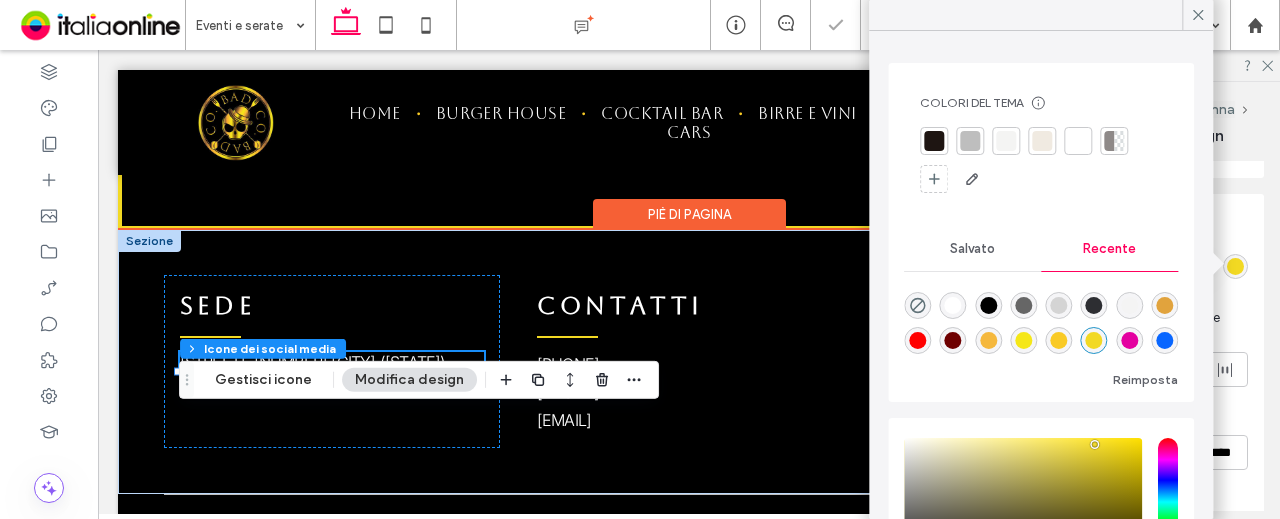 click on "Stile" at bounding box center [1131, 217] 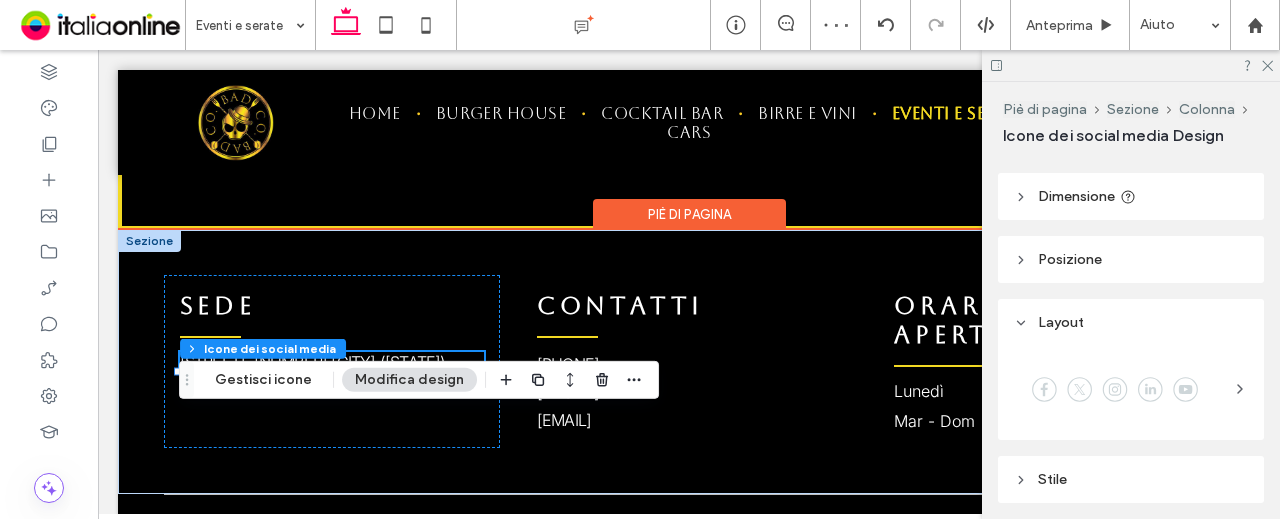 scroll, scrollTop: 83, scrollLeft: 0, axis: vertical 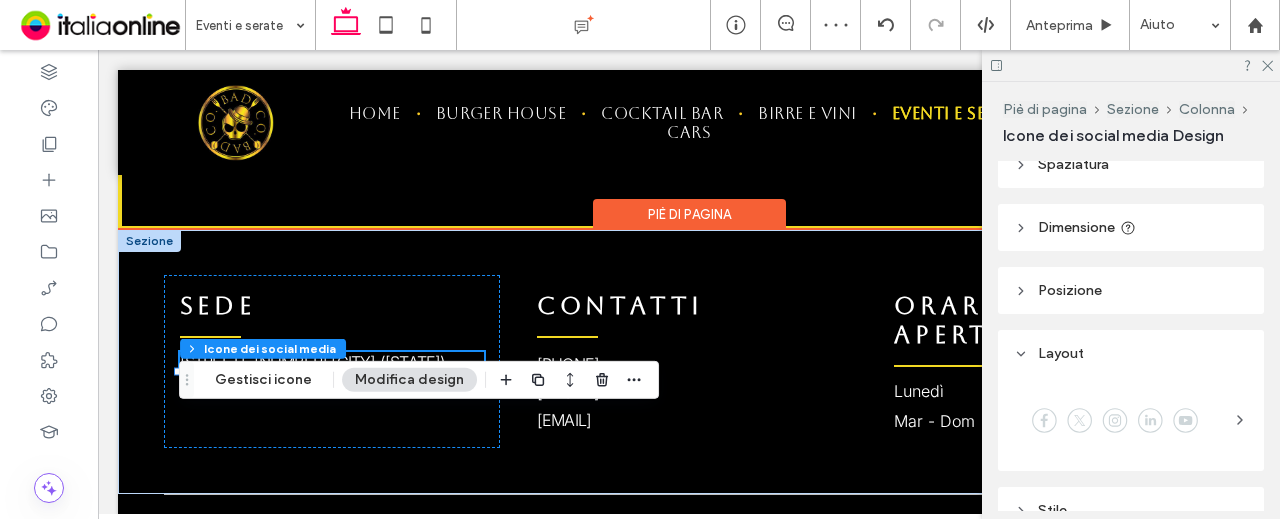 click on "Posizione" at bounding box center (1131, 290) 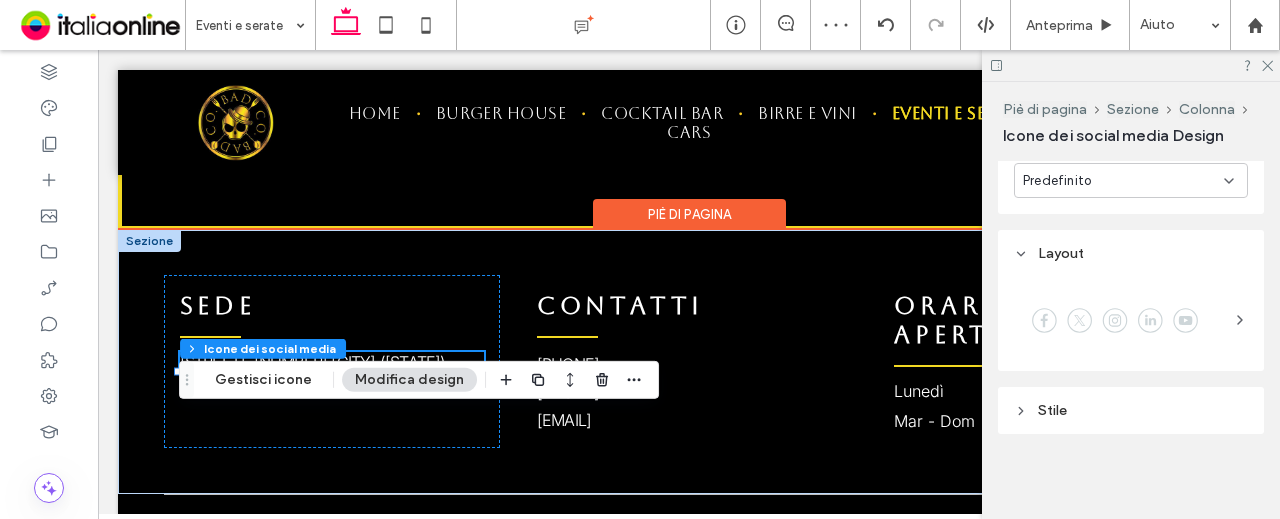 click on "Layout" at bounding box center (1131, 253) 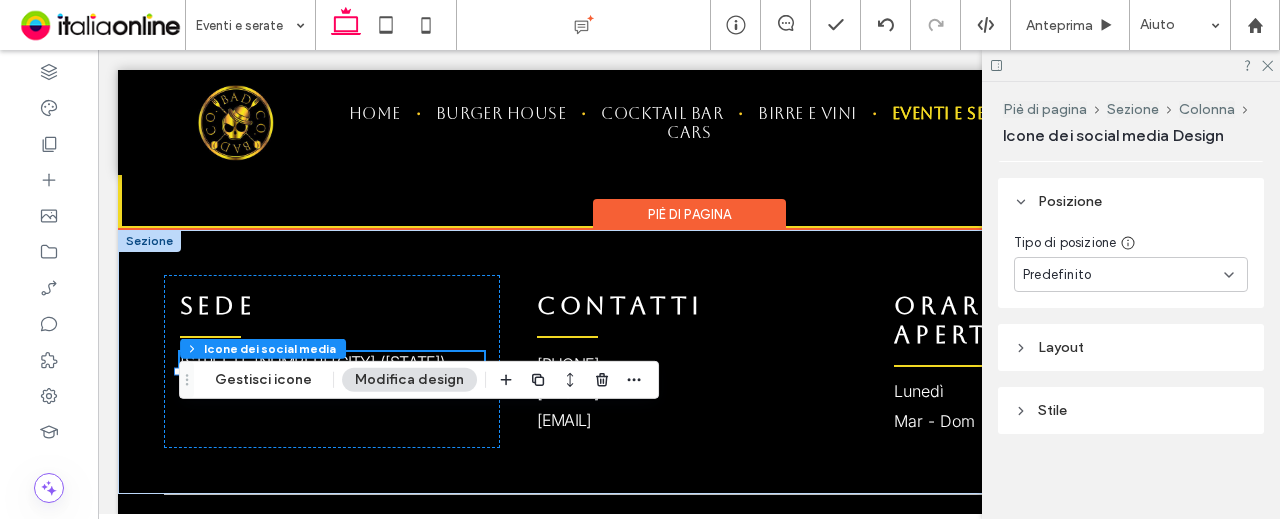click on "Stile" at bounding box center [1131, 410] 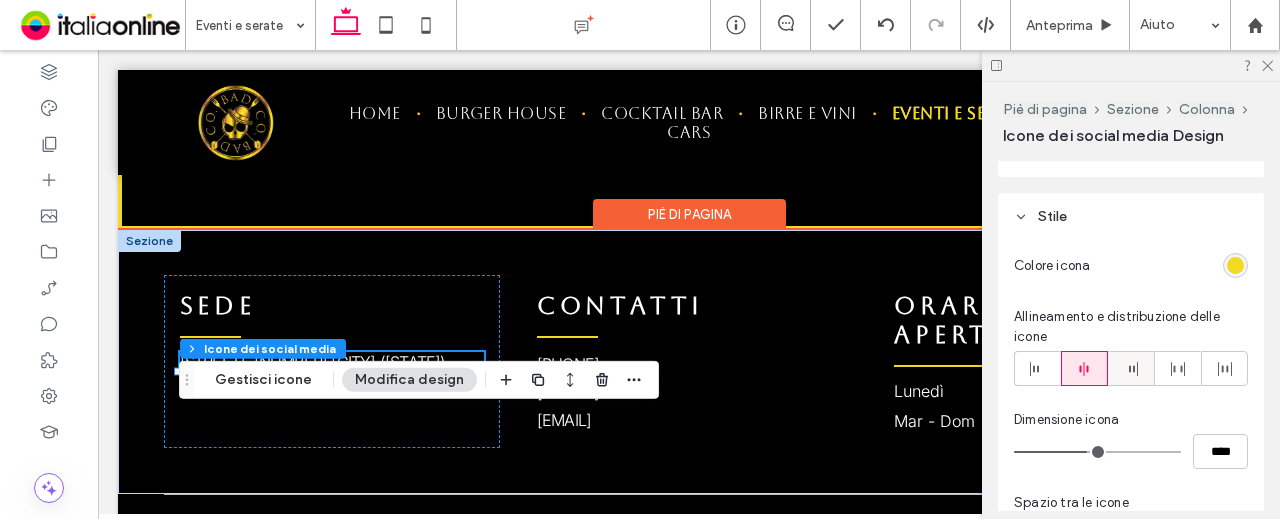 scroll, scrollTop: 566, scrollLeft: 0, axis: vertical 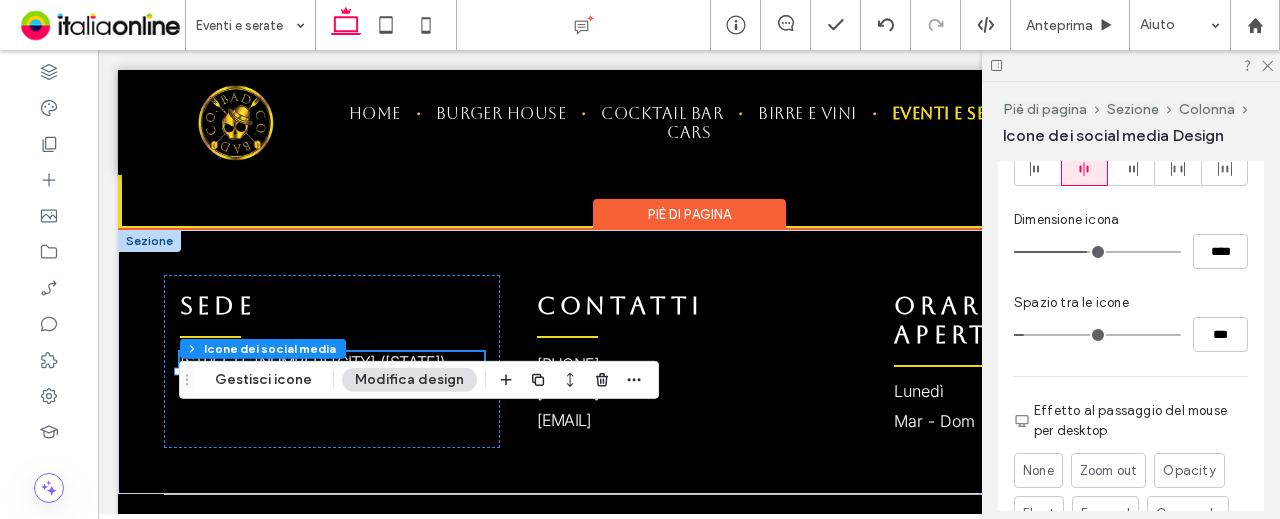 type on "**" 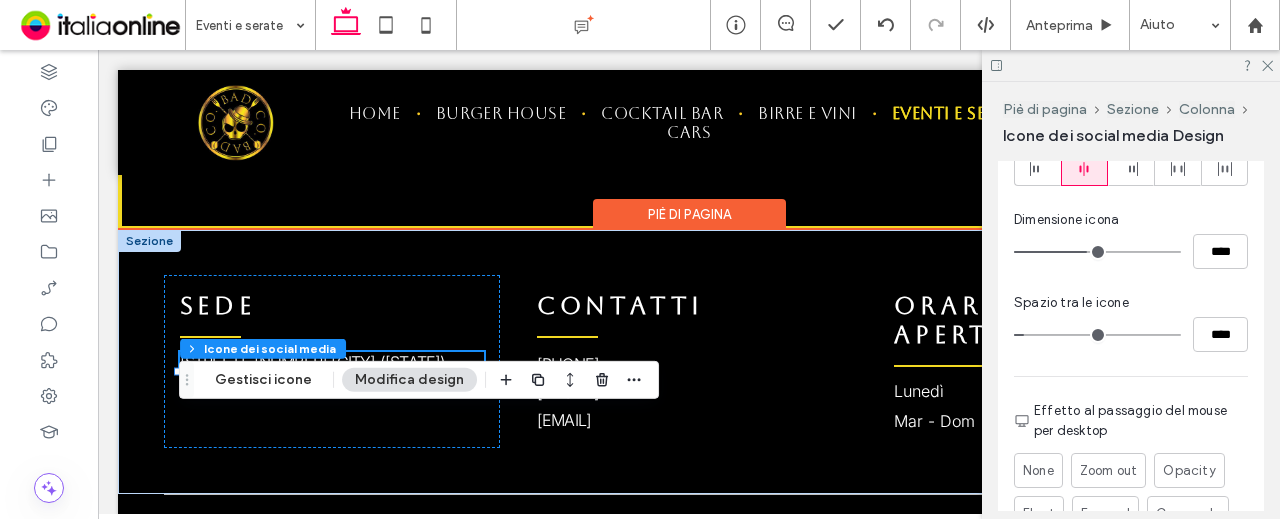 click at bounding box center [1097, 335] 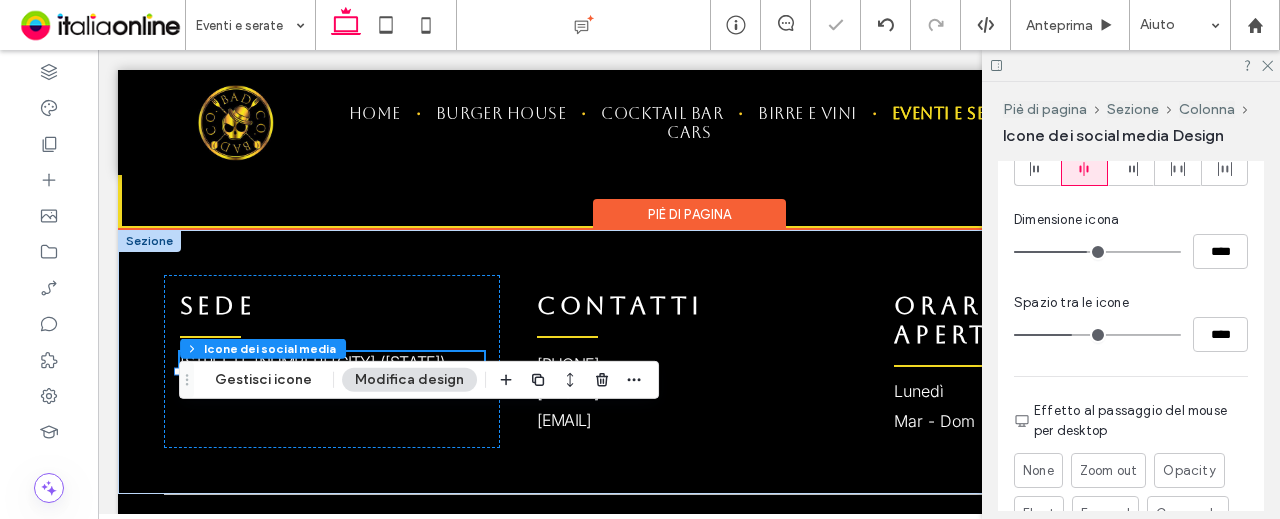 type on "**" 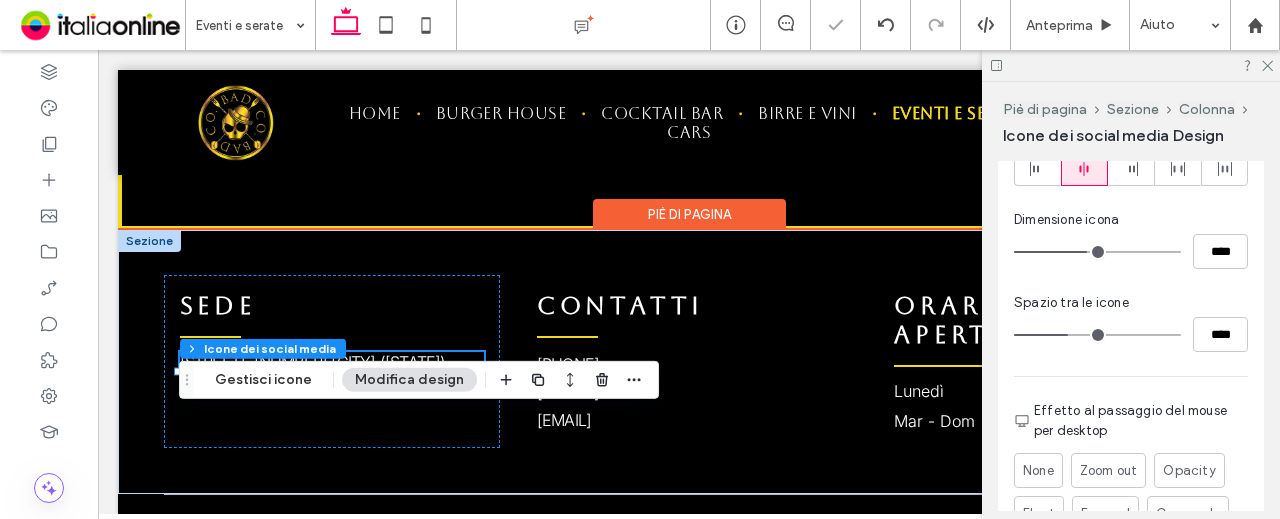 click at bounding box center (1097, 335) 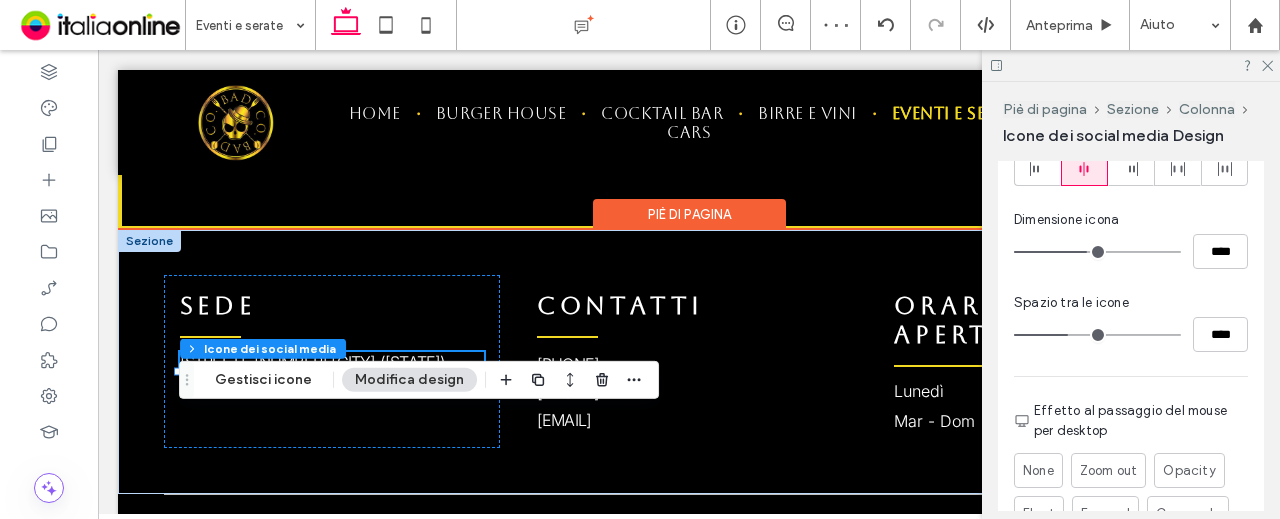type on "**" 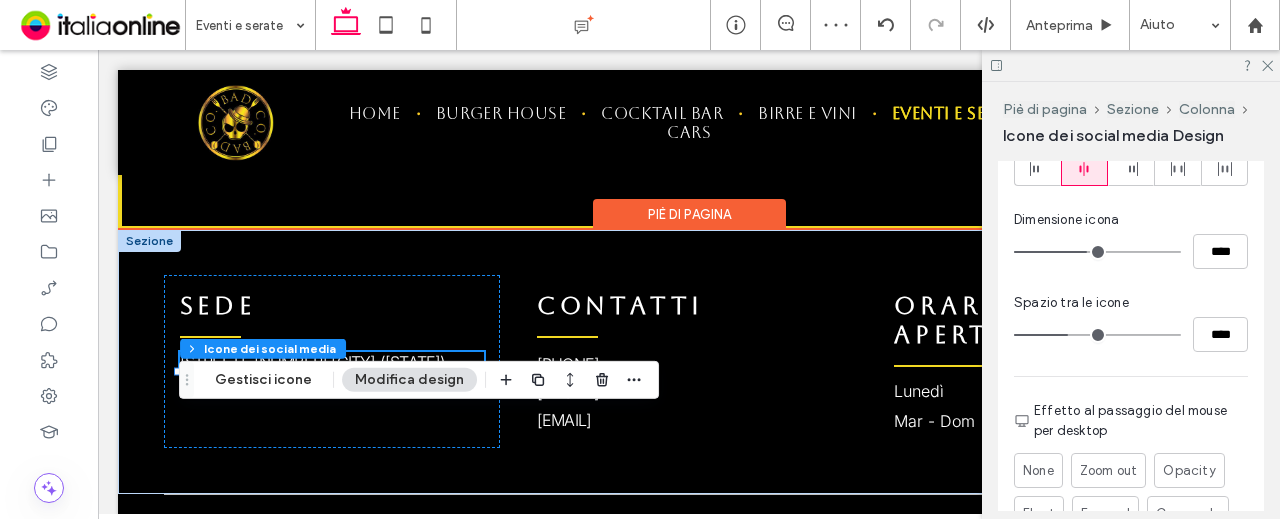 type on "****" 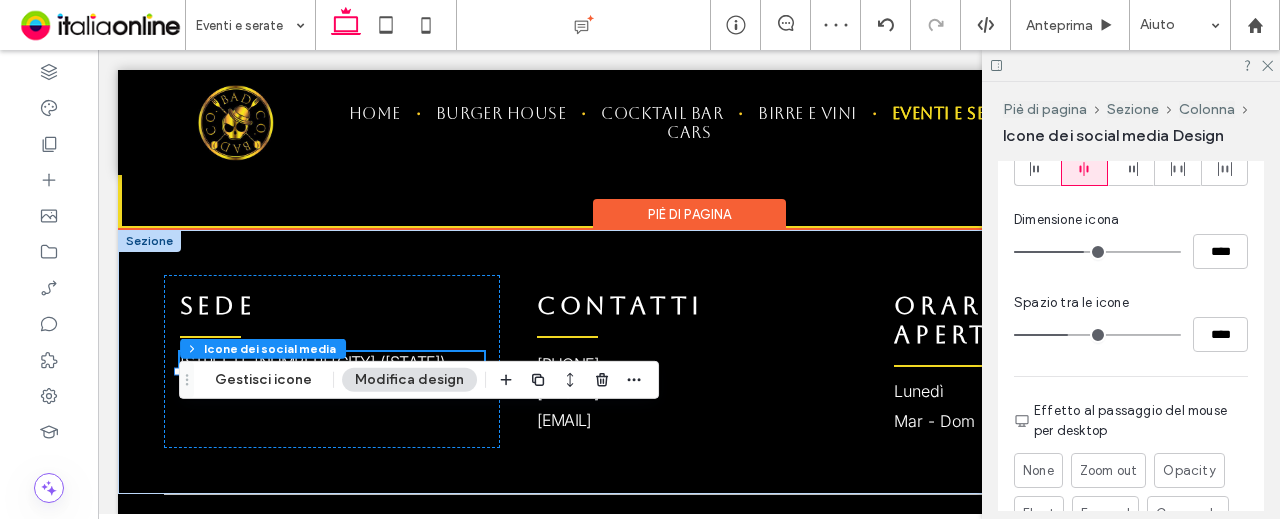 click at bounding box center [1097, 252] 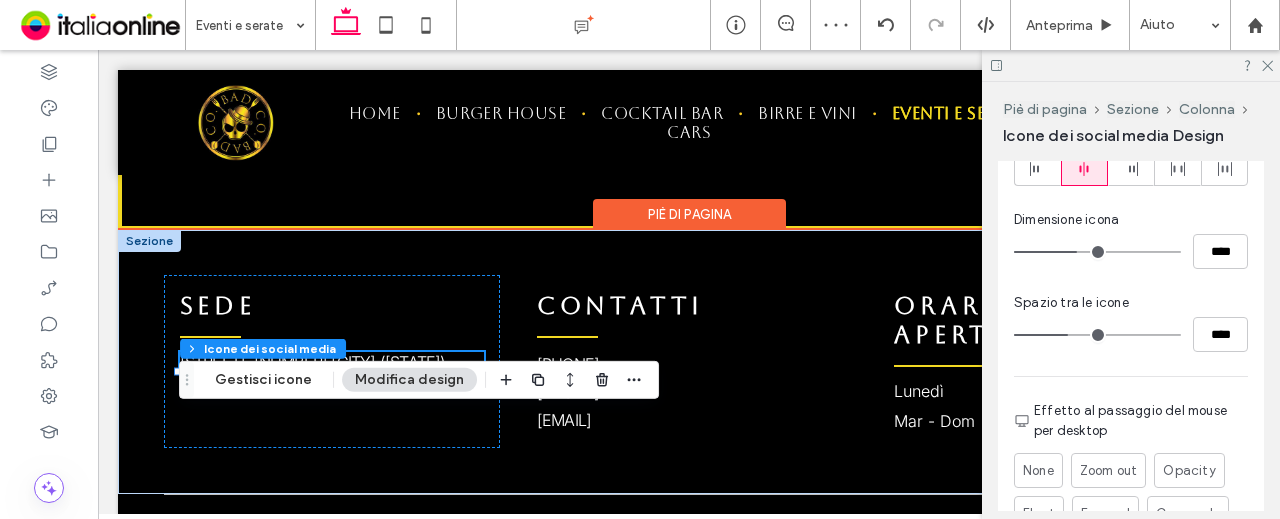 click at bounding box center [1097, 252] 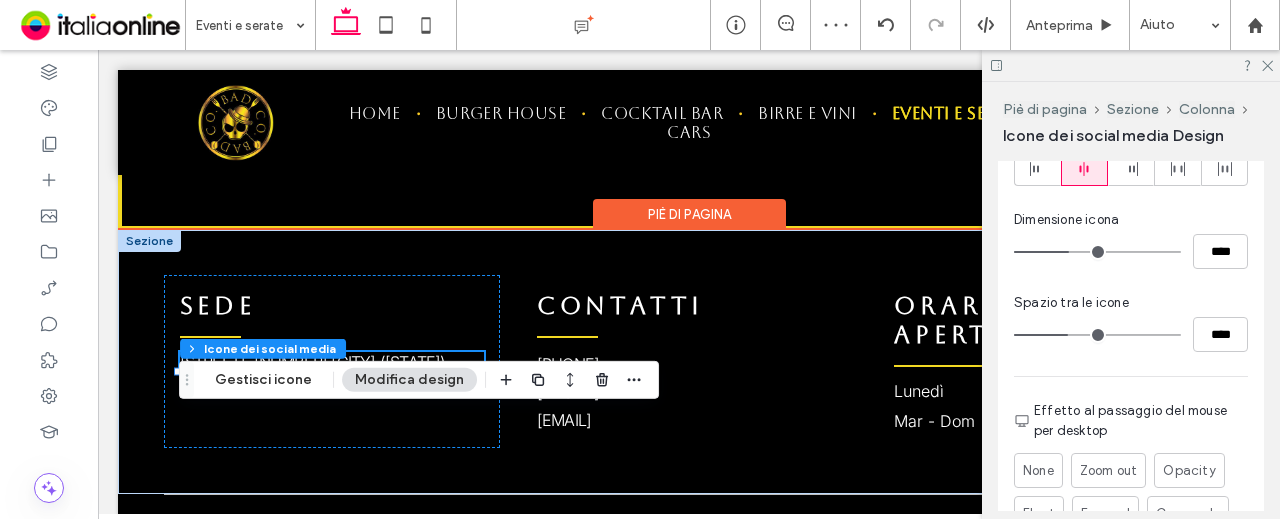 type on "**" 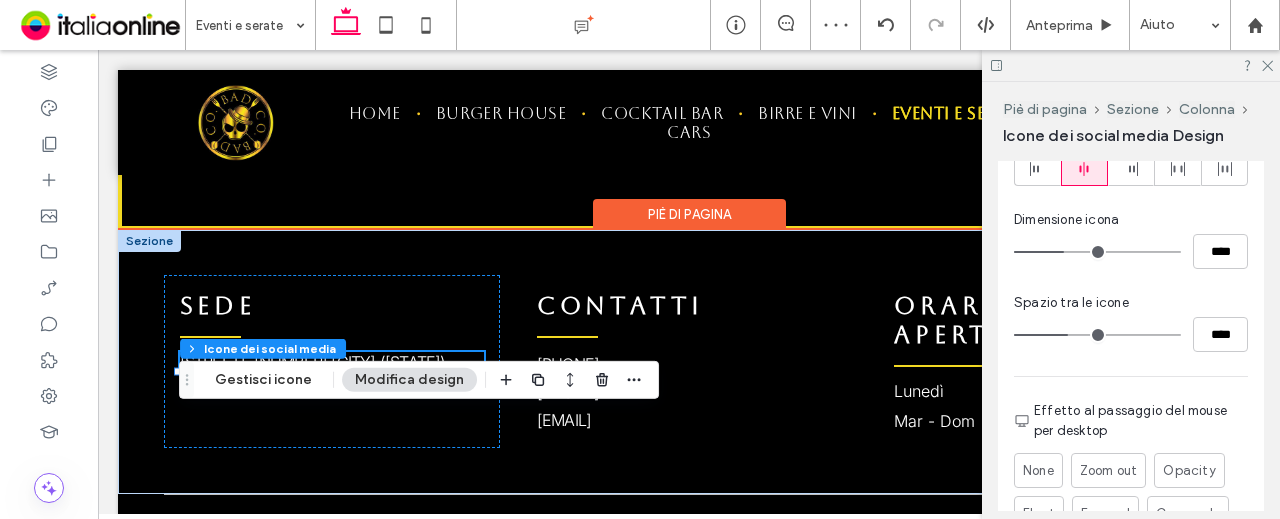 type on "**" 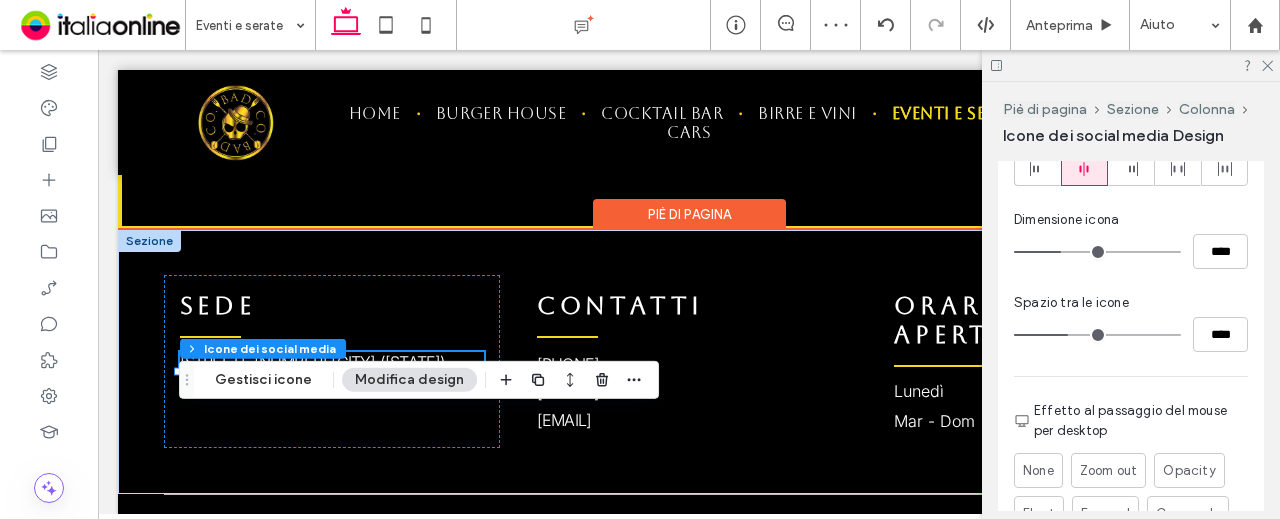 type on "**" 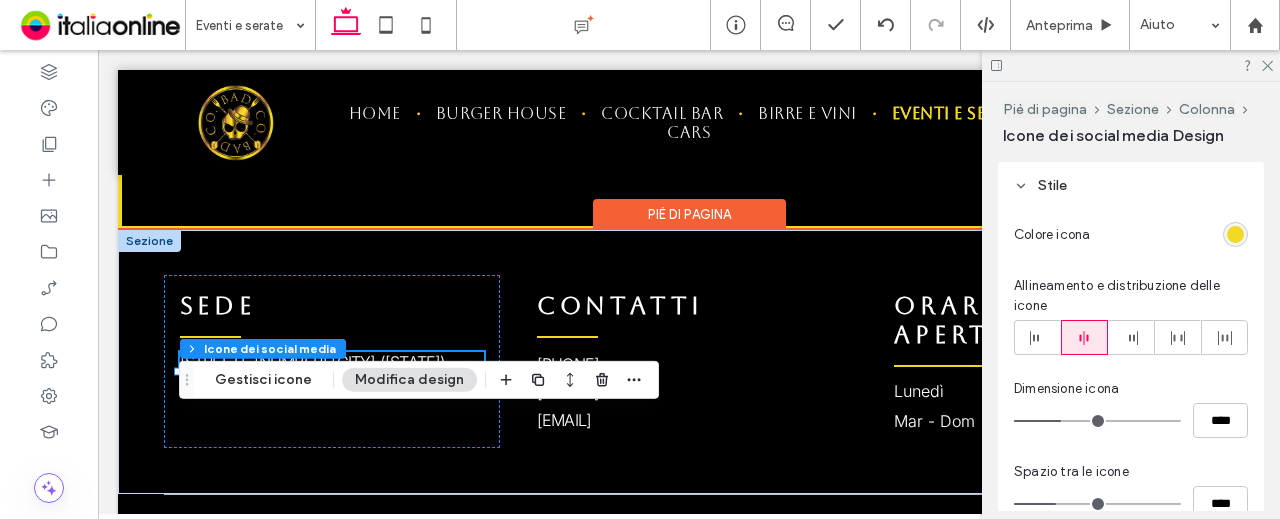 scroll, scrollTop: 300, scrollLeft: 0, axis: vertical 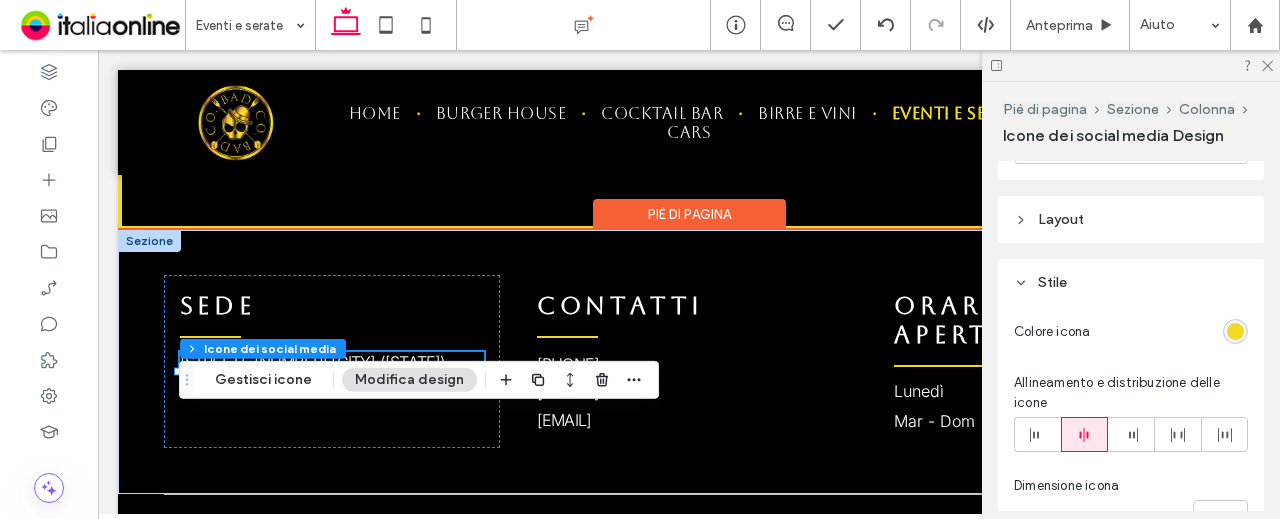 click on "Layout" at bounding box center (1131, 219) 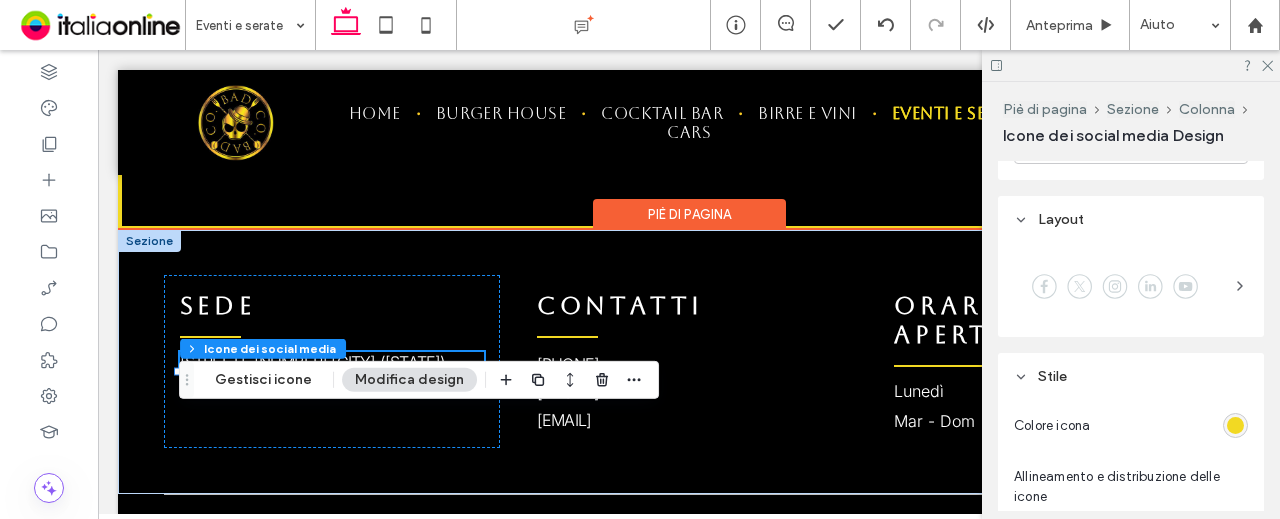 click at bounding box center (1115, 286) 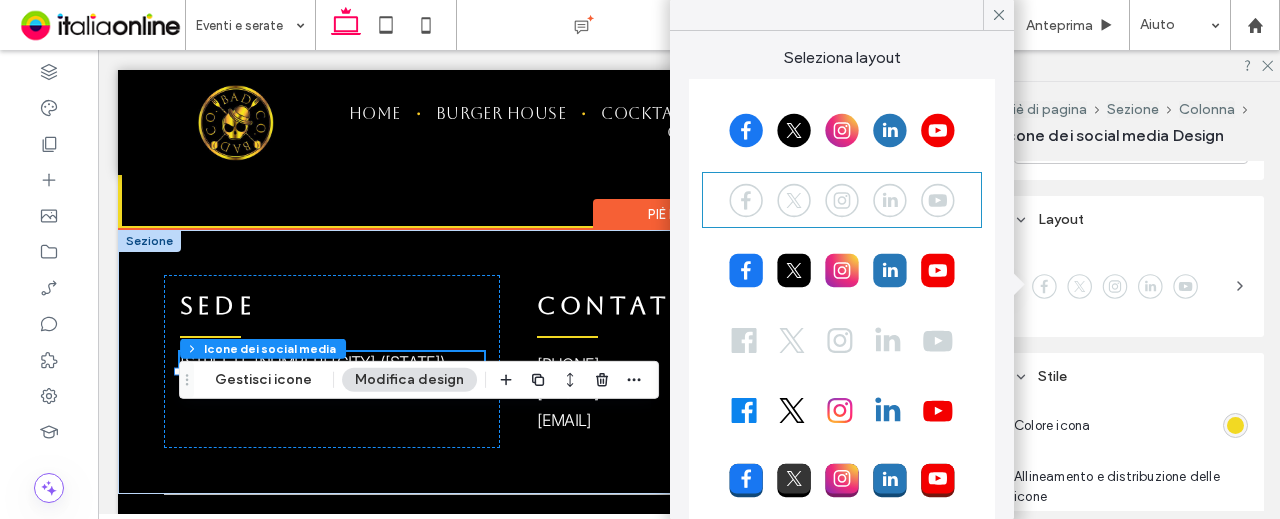 click at bounding box center (842, 340) 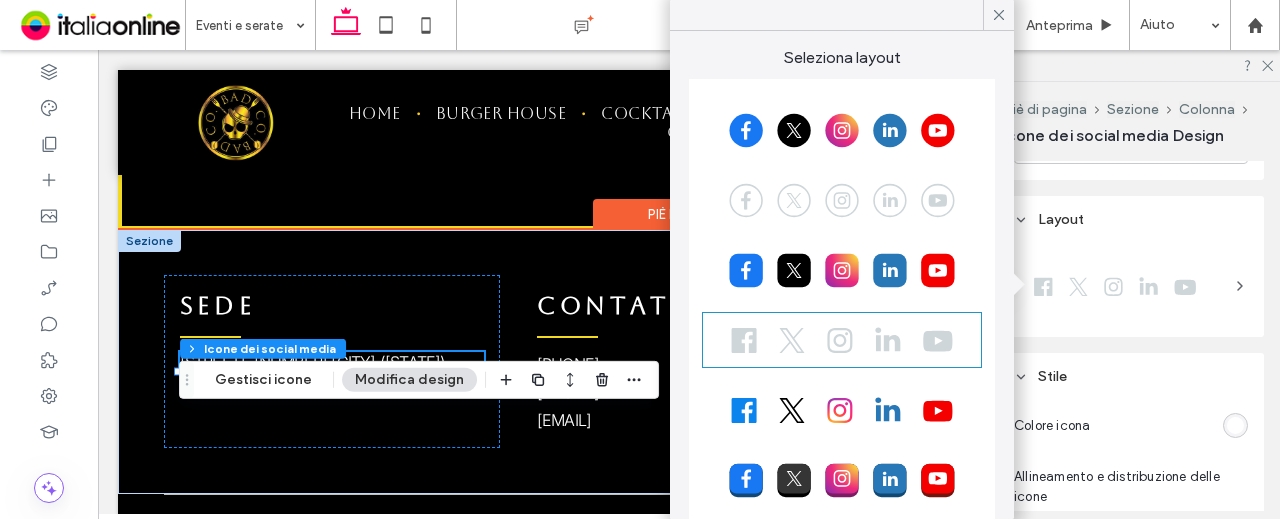 click on "Allineamento Spaziatura Imposta i margini e la spaziatura interna 0px 0% 0px 0% * px 0px * px 0px Reimposta spaziatura interna Dimensione Larghezza *** % Altezza A Altre opzioni di dimensione Posizione Tipo di posizione Predefinito Layout Stile Colore icona Allineamento e distribuzione delle icone Dimensione icona **** Spazio tra le icone **** Effetto al passaggio del mouse per desktop None Zoom out Opacity Float Forward Grayscale Reverse grayscale Blur Blur and Grayscale" at bounding box center (1137, 336) 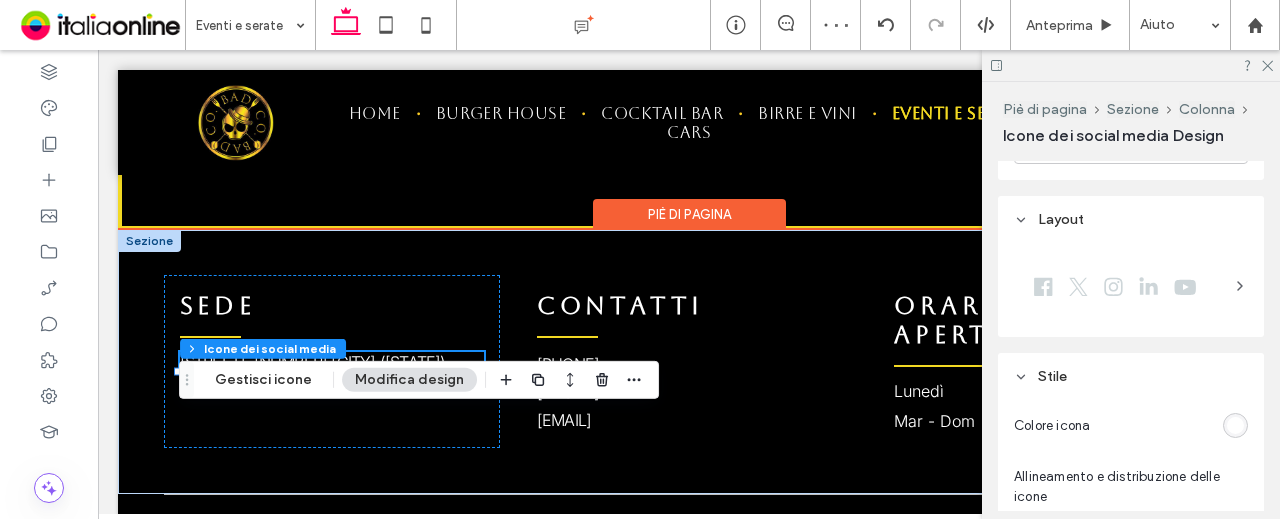 click at bounding box center (1235, 425) 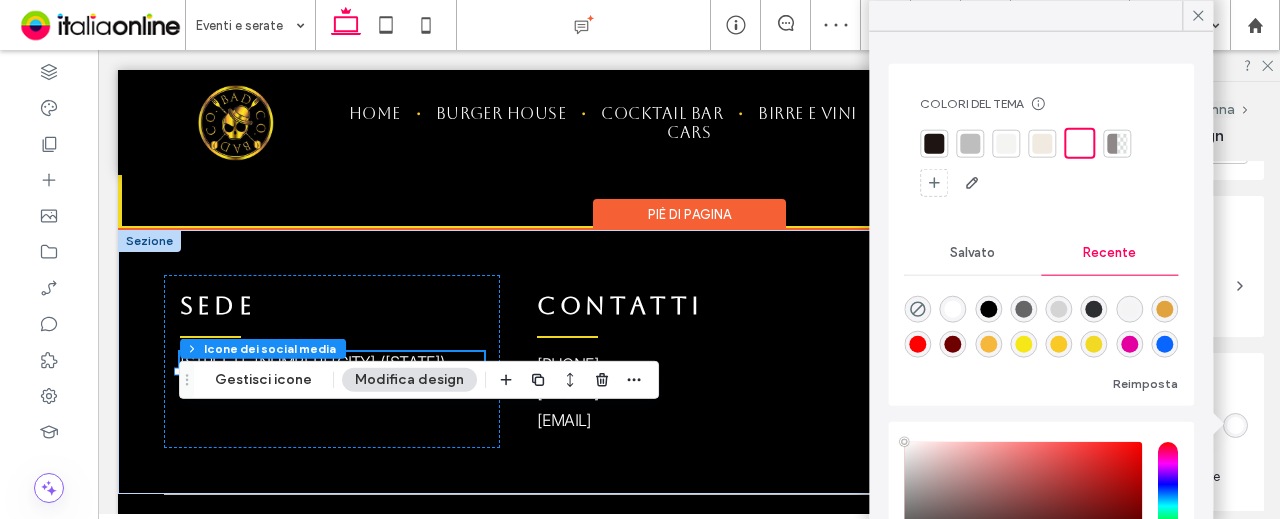 click at bounding box center (1094, 344) 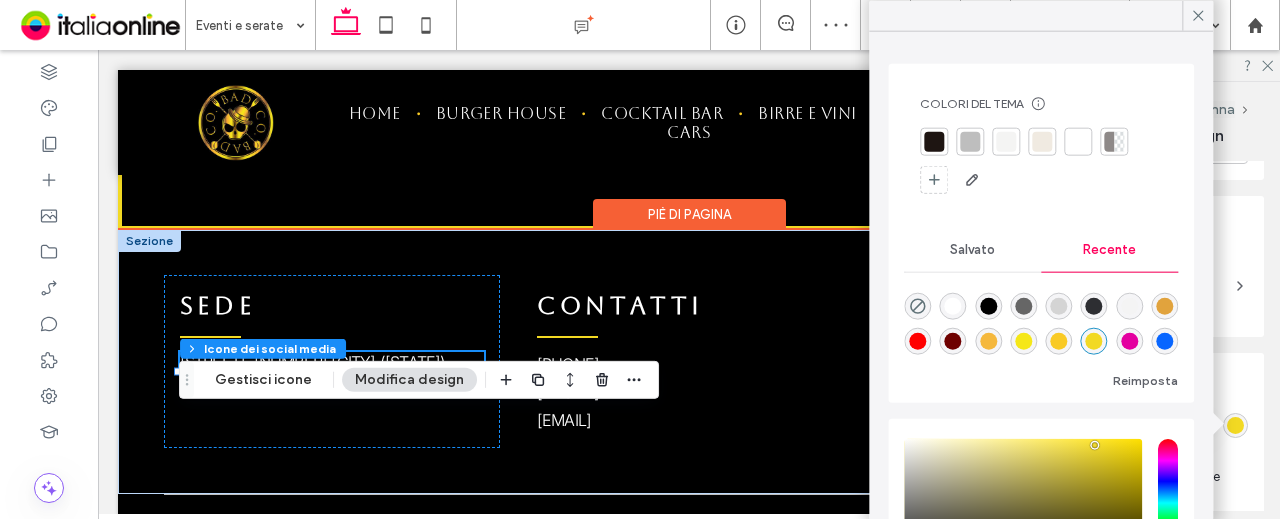 click on "Stile" at bounding box center (1131, 376) 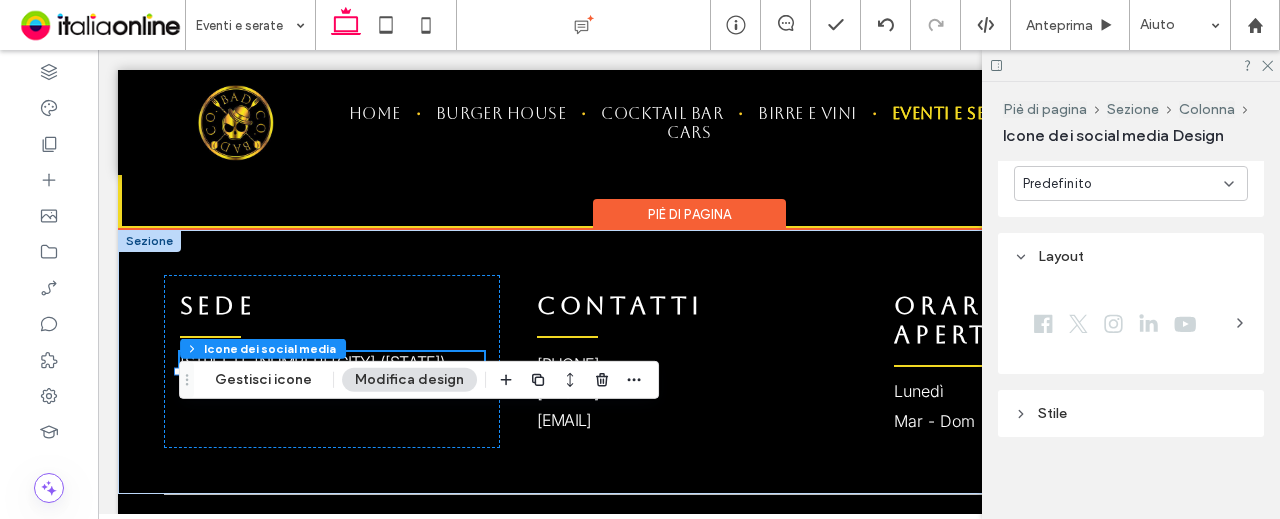 scroll, scrollTop: 266, scrollLeft: 0, axis: vertical 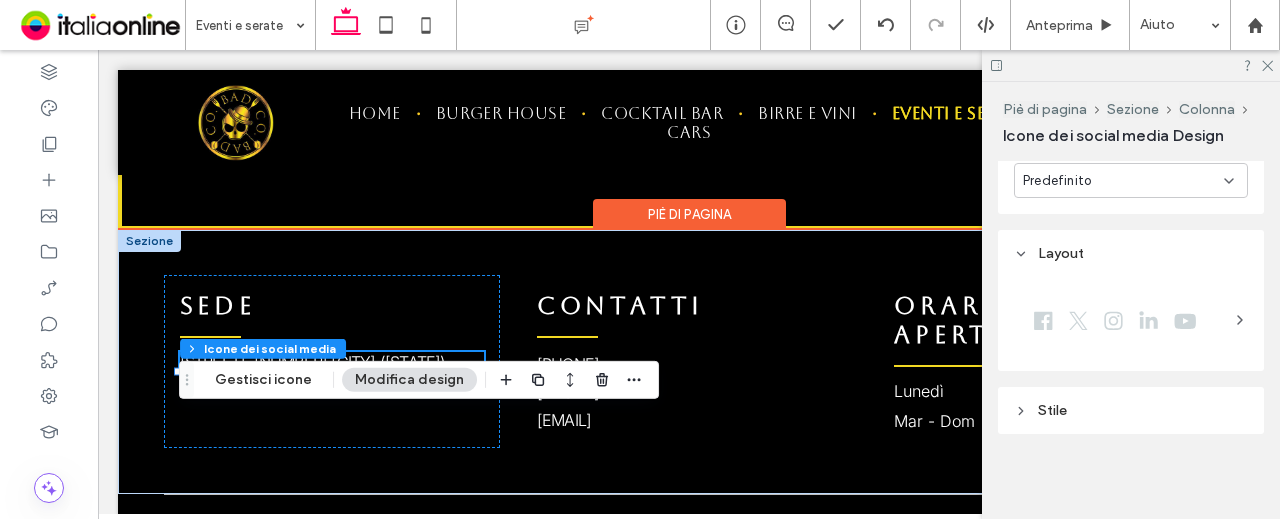 click on "Stile" at bounding box center (1131, 410) 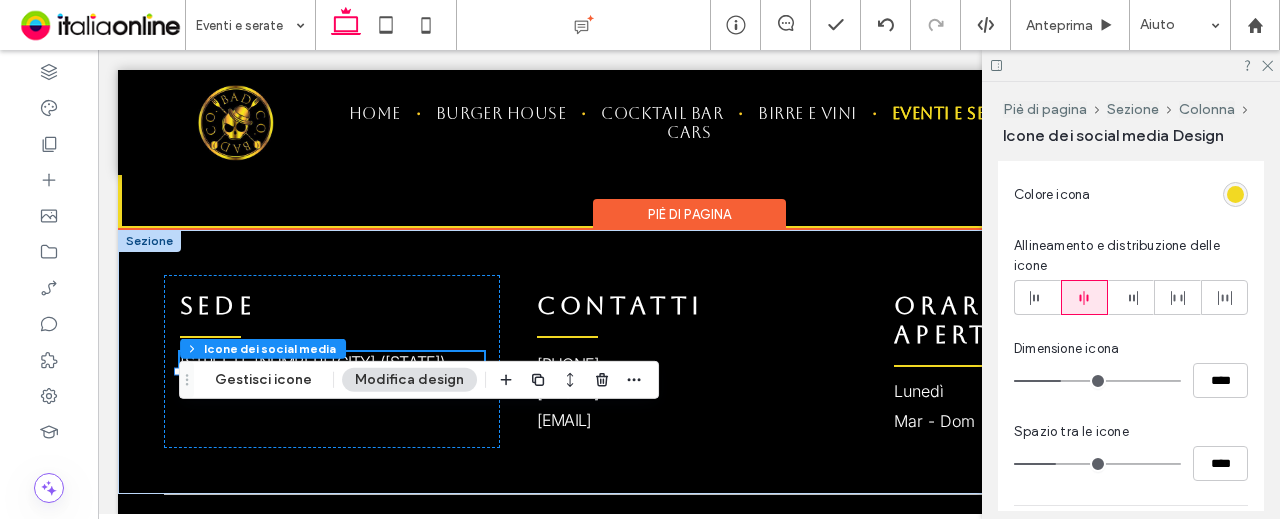 scroll, scrollTop: 566, scrollLeft: 0, axis: vertical 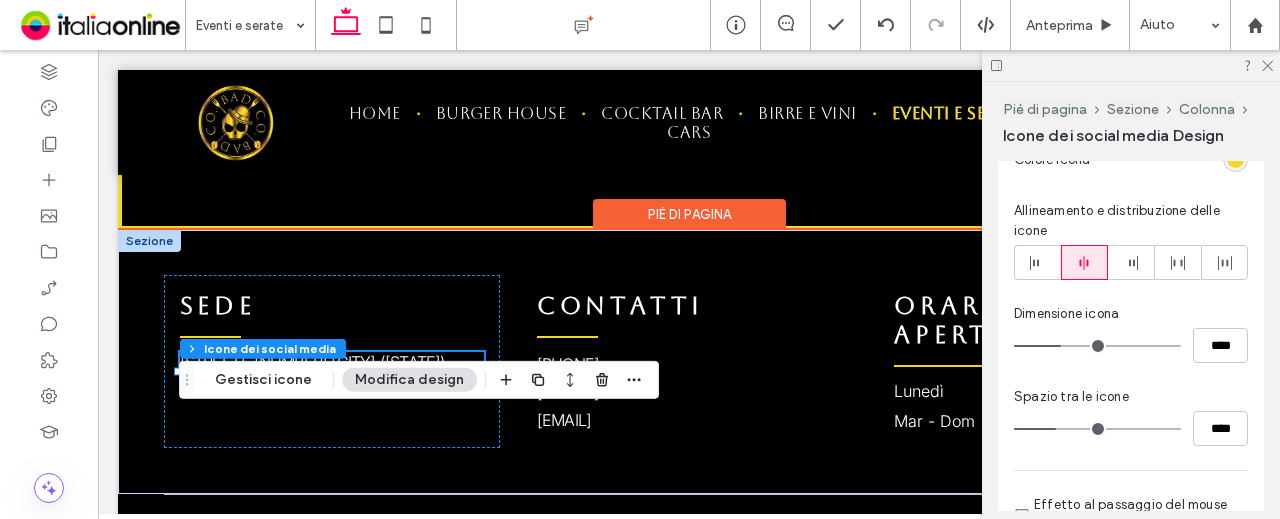 type on "**" 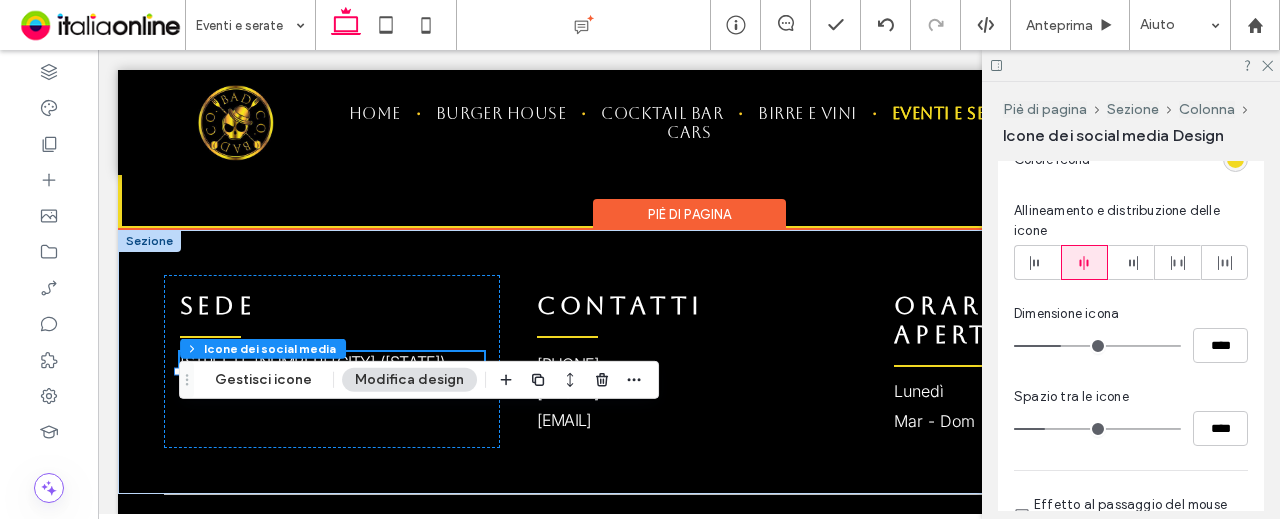 click at bounding box center [1097, 429] 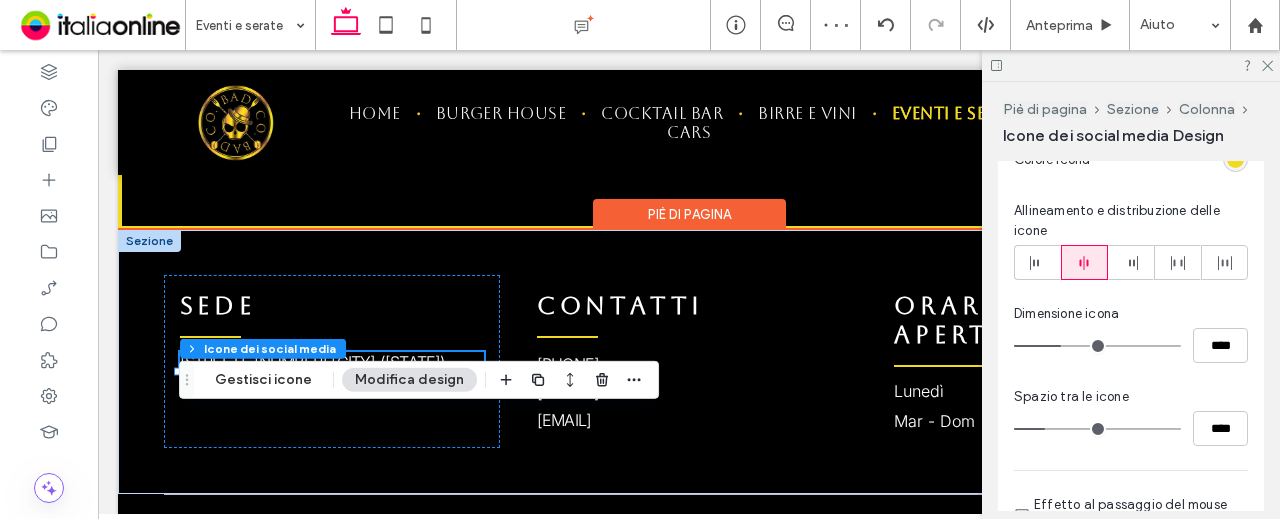 type on "**" 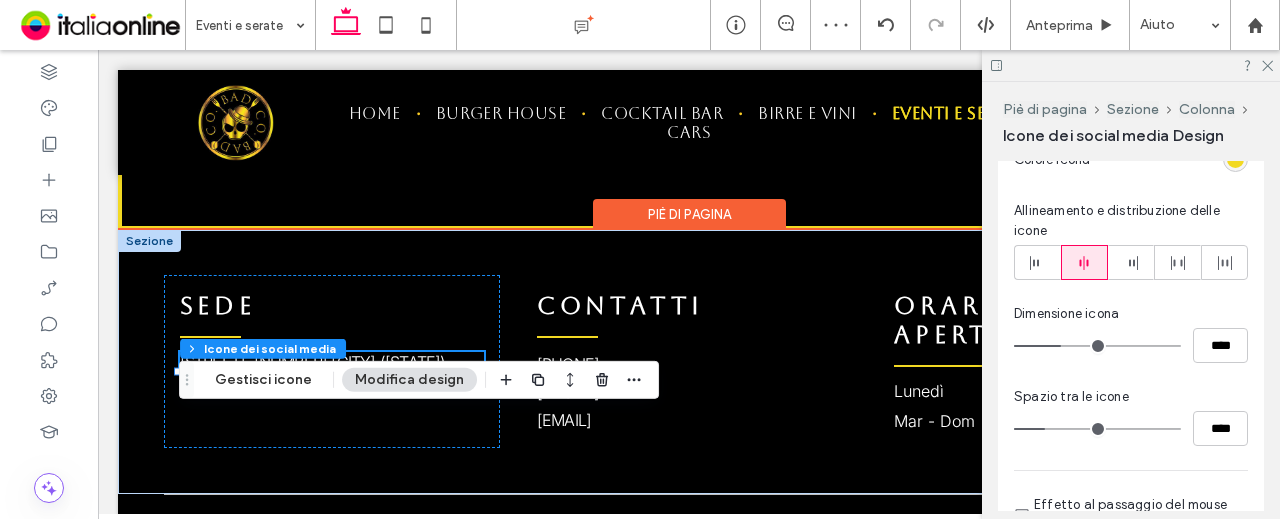type on "****" 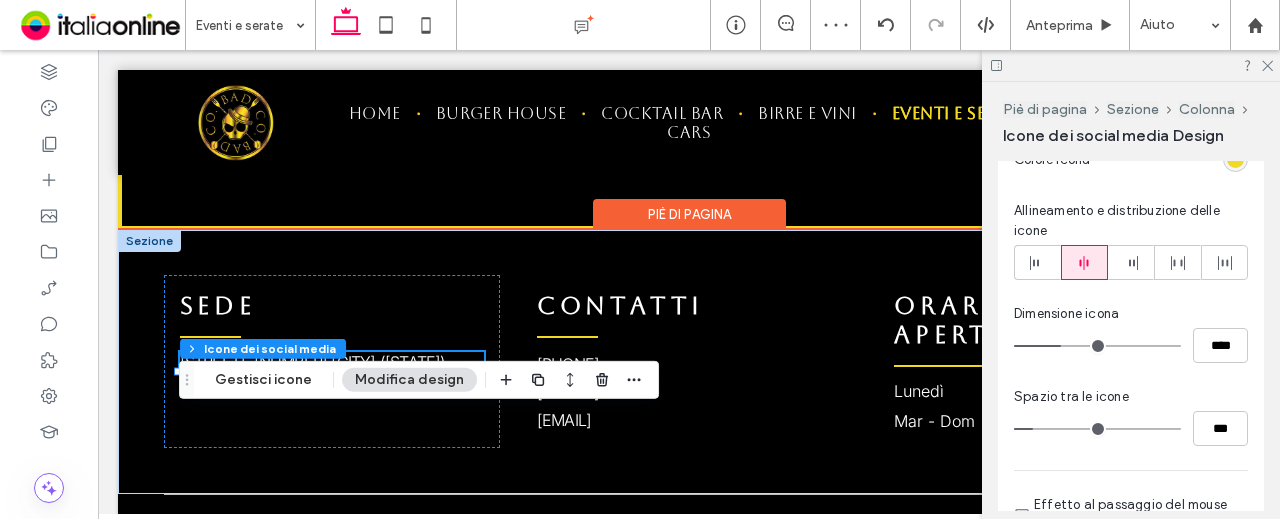 type on "*" 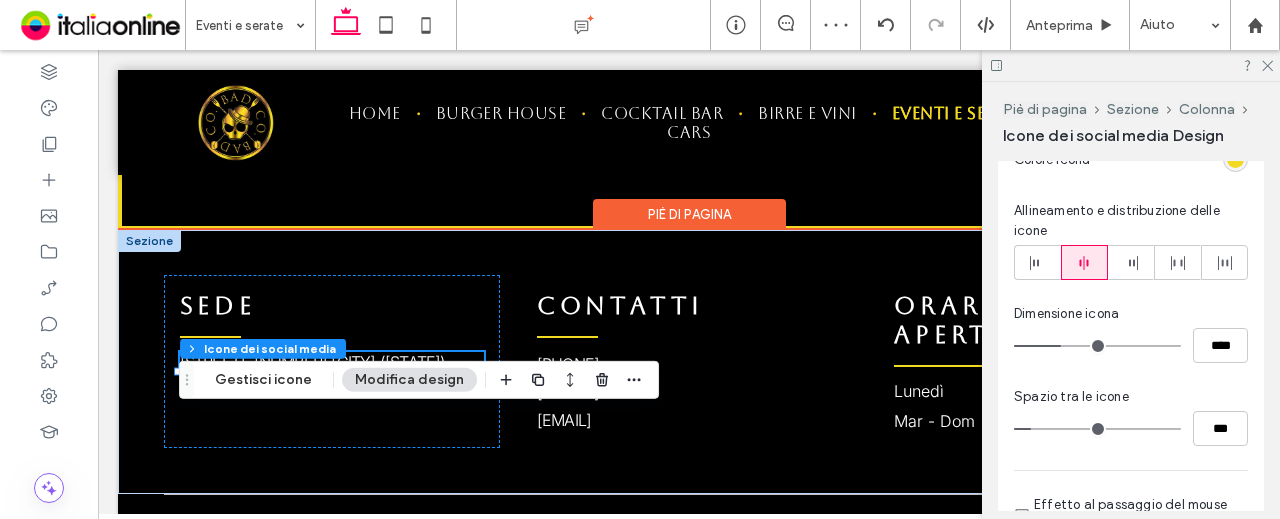 type on "*" 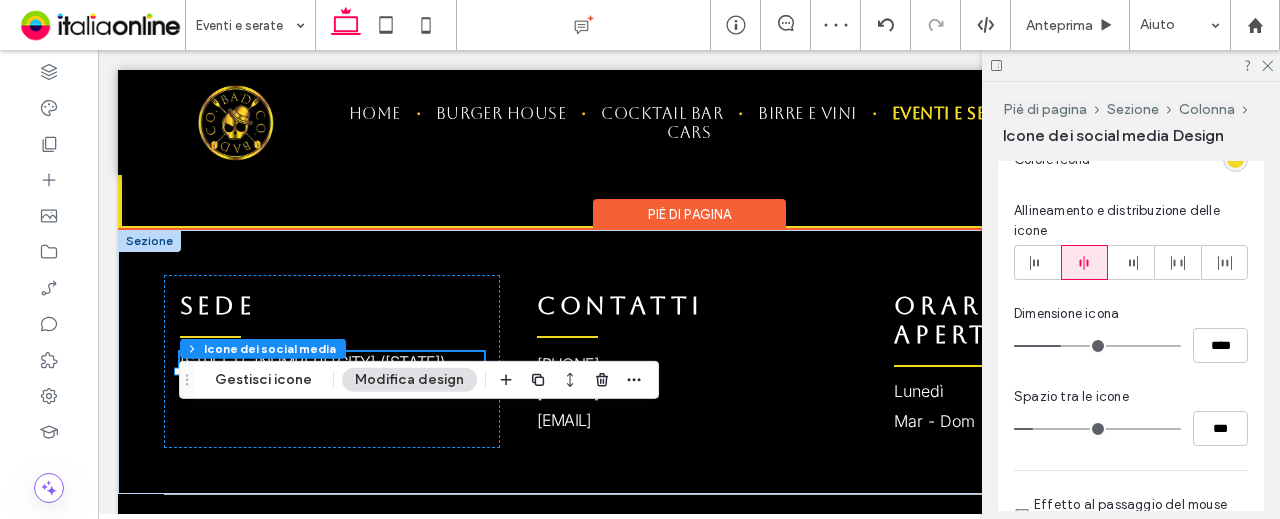 type on "**" 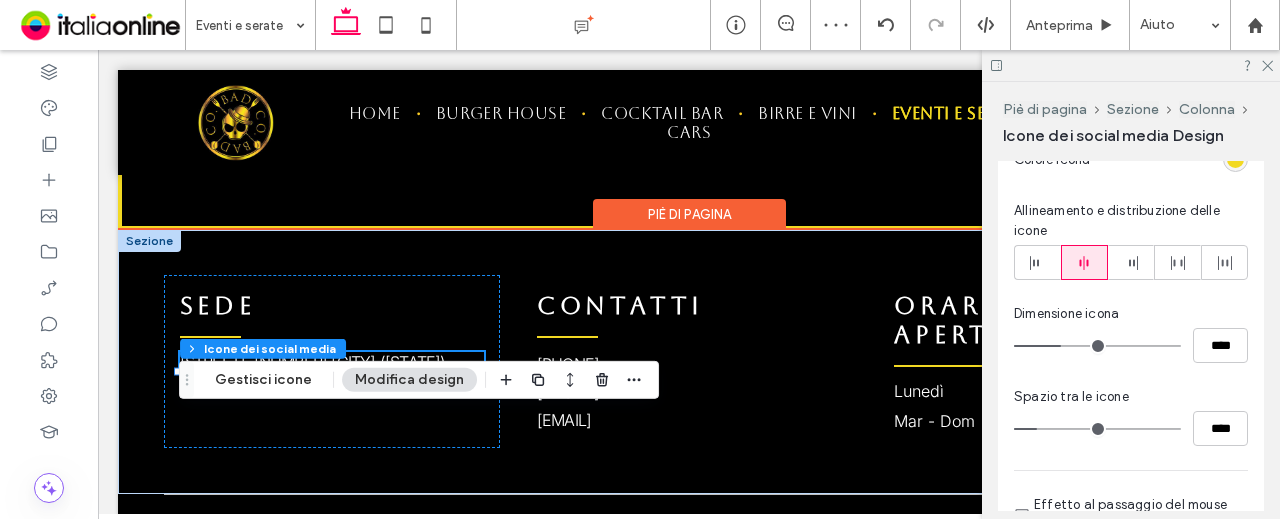 type on "**" 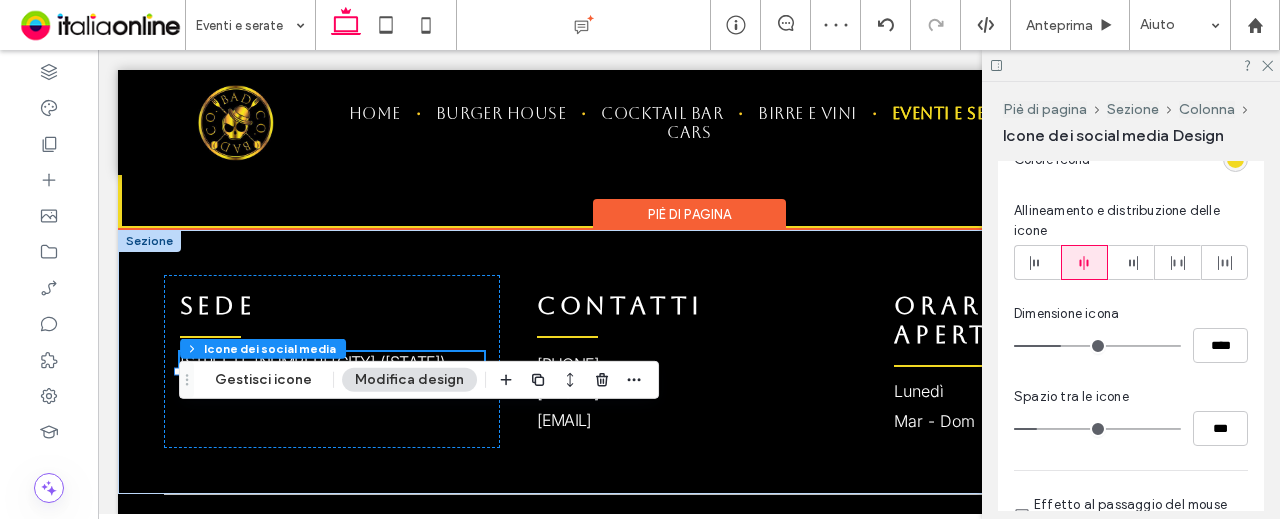 type on "*" 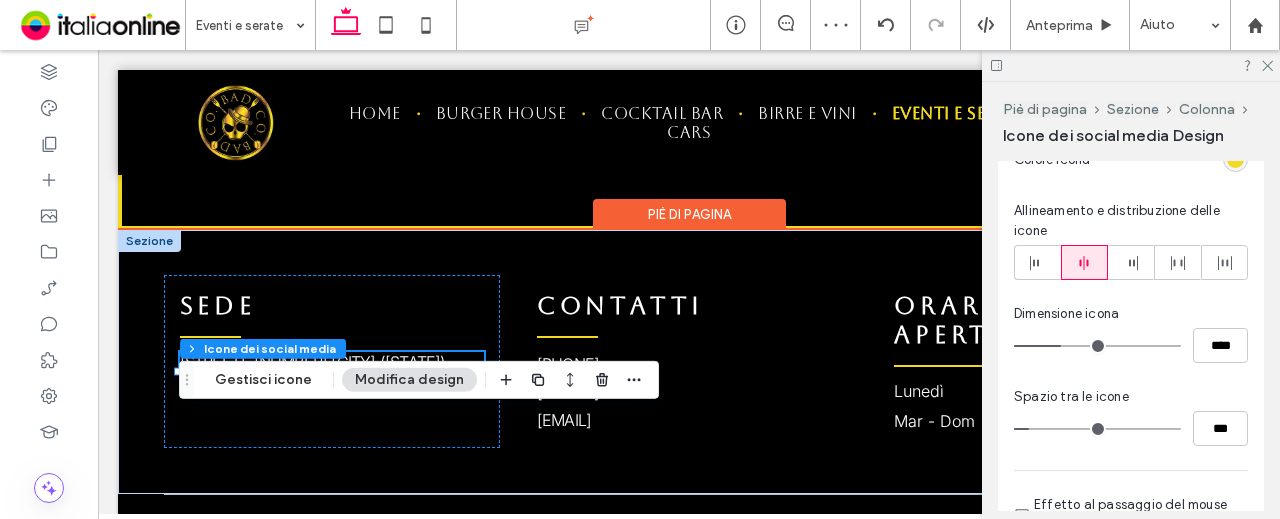 type on "*" 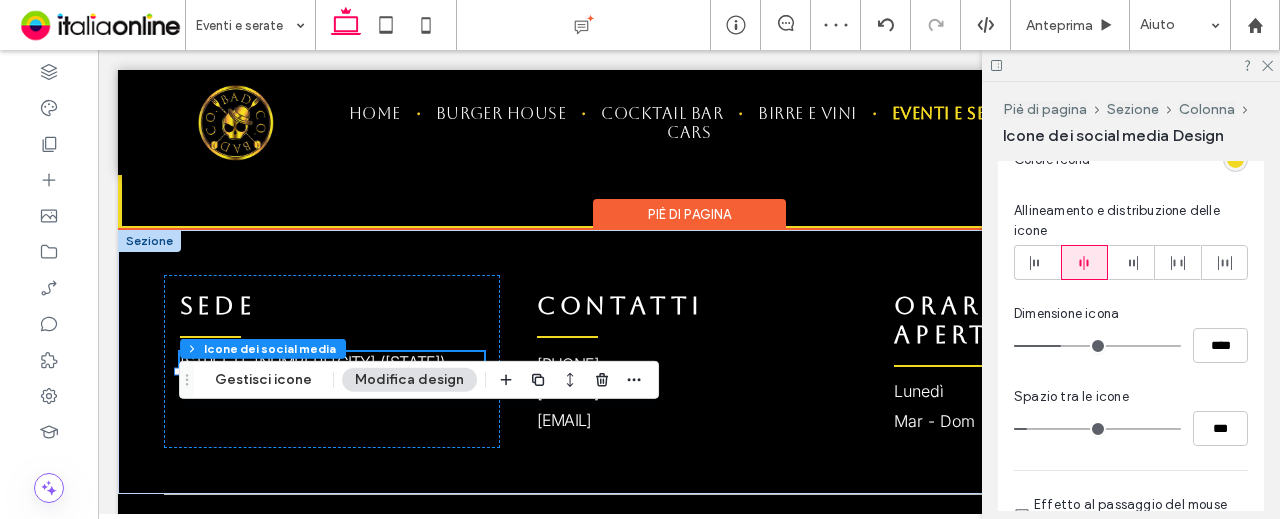 type on "*" 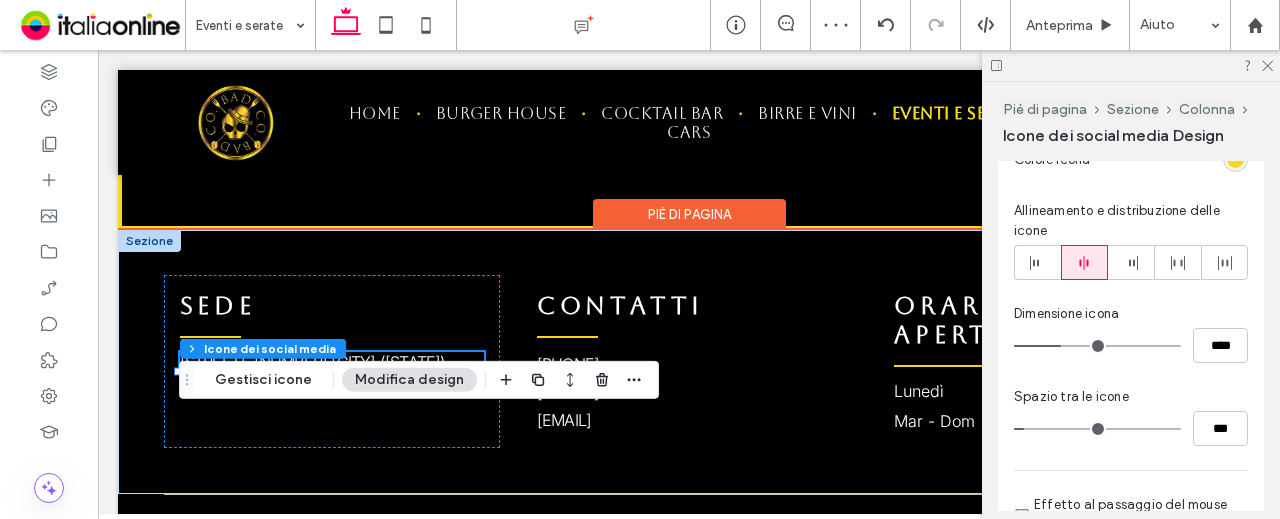 type on "*" 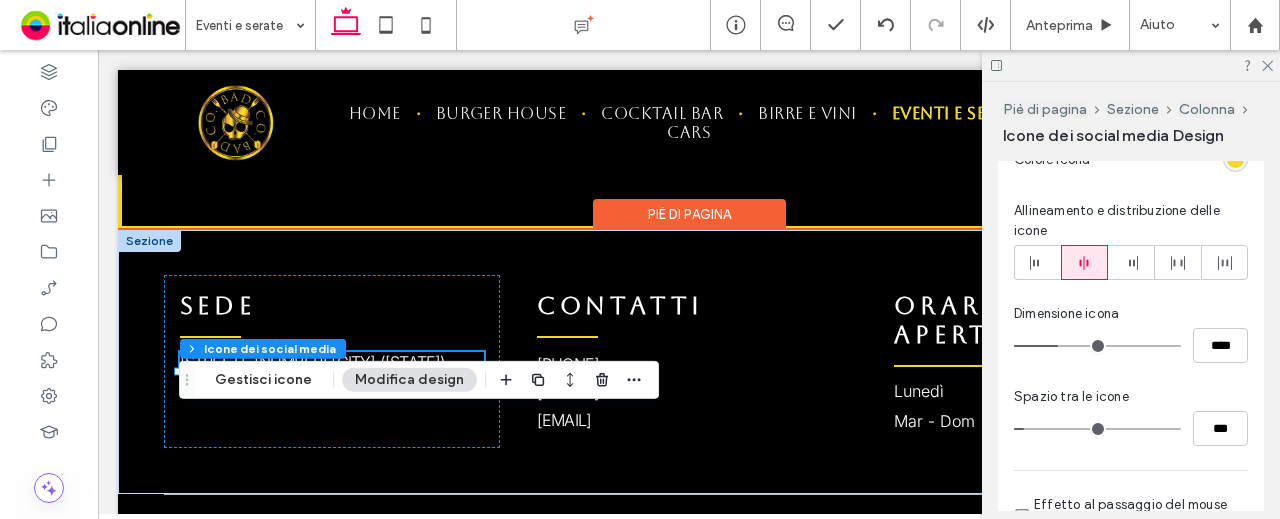 type on "**" 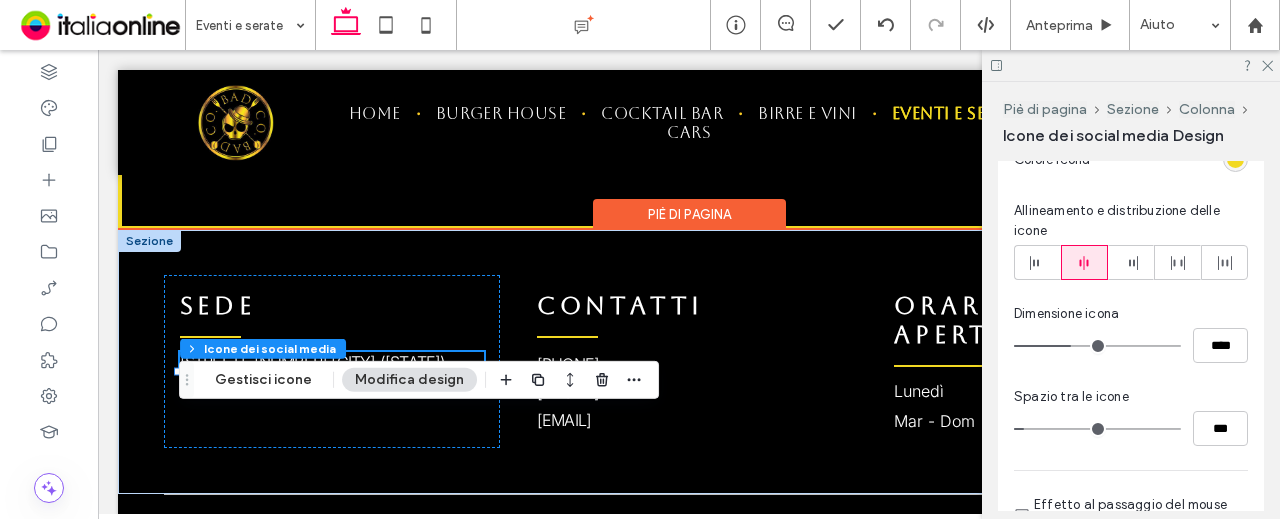 drag, startPoint x: 1058, startPoint y: 343, endPoint x: 1070, endPoint y: 348, distance: 13 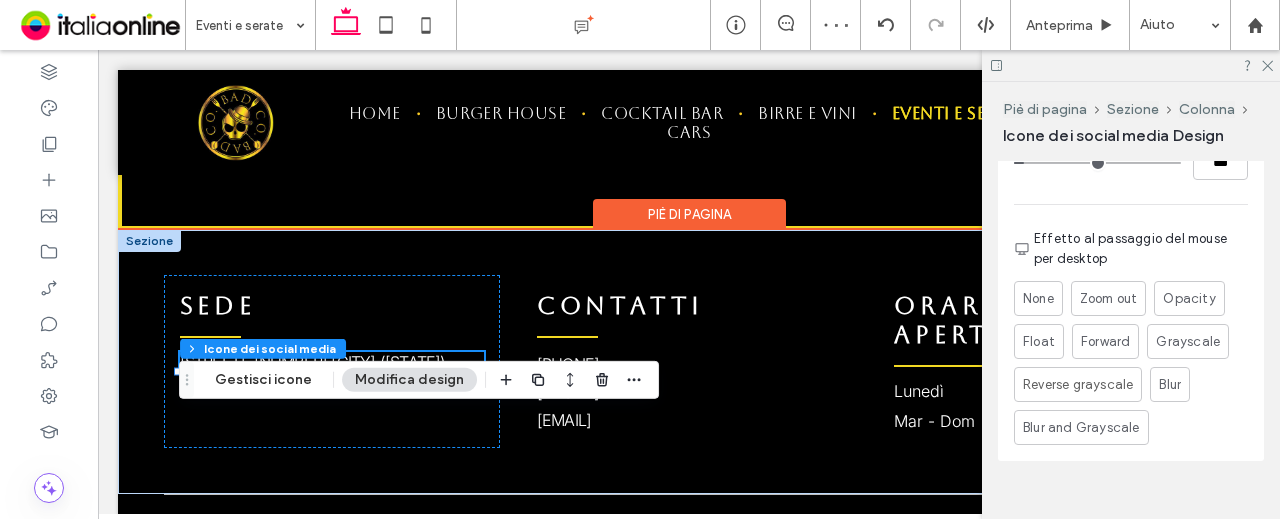 scroll, scrollTop: 859, scrollLeft: 0, axis: vertical 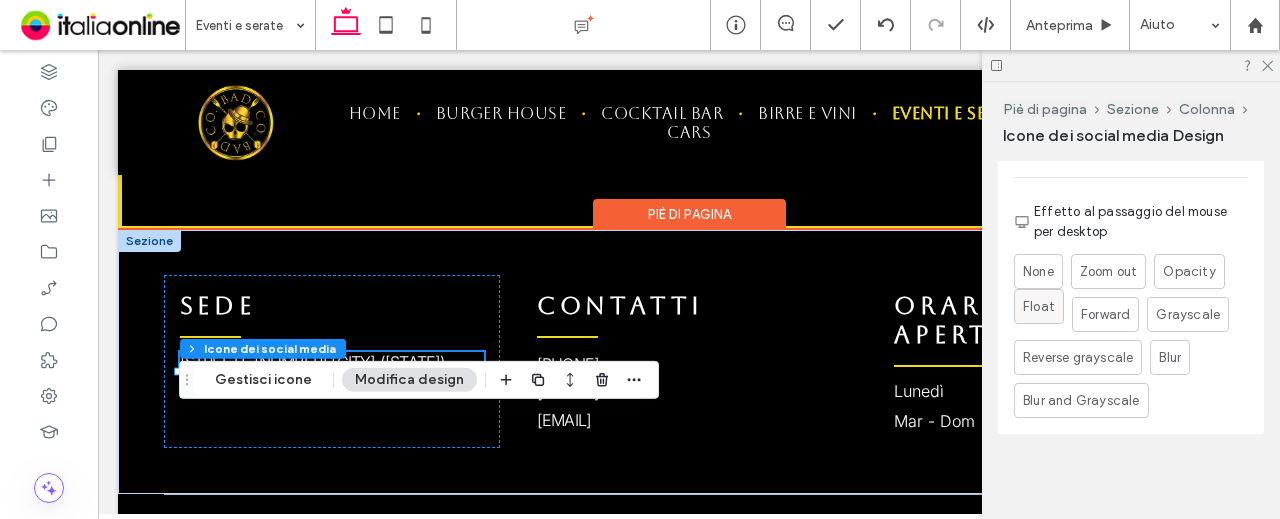 click on "Float" at bounding box center (1039, 307) 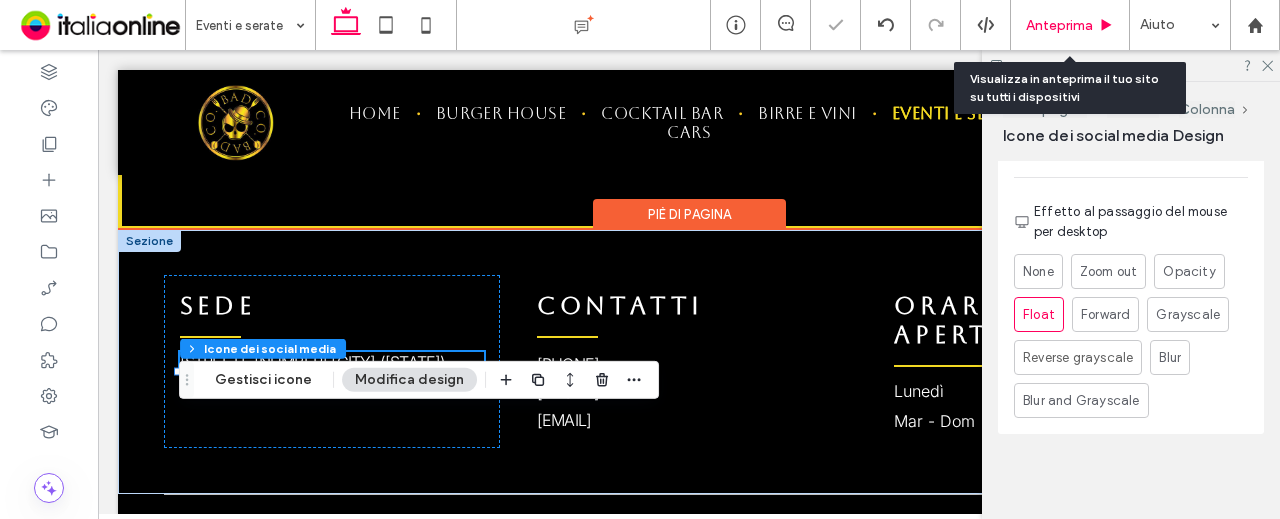 click on "Anteprima" at bounding box center (1059, 25) 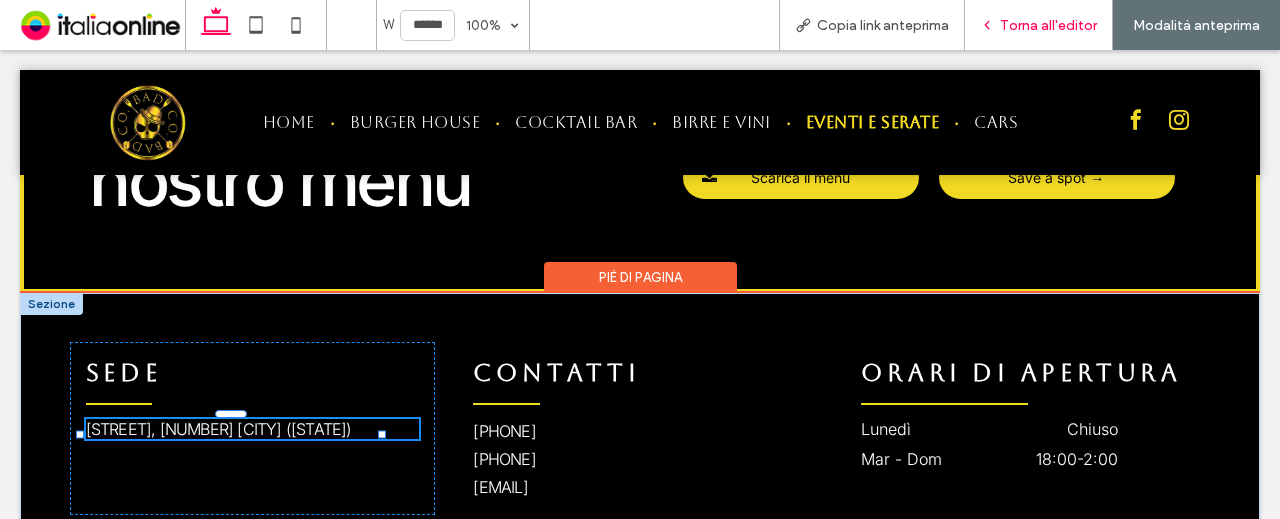 click on "Torna all'editor" at bounding box center (1048, 25) 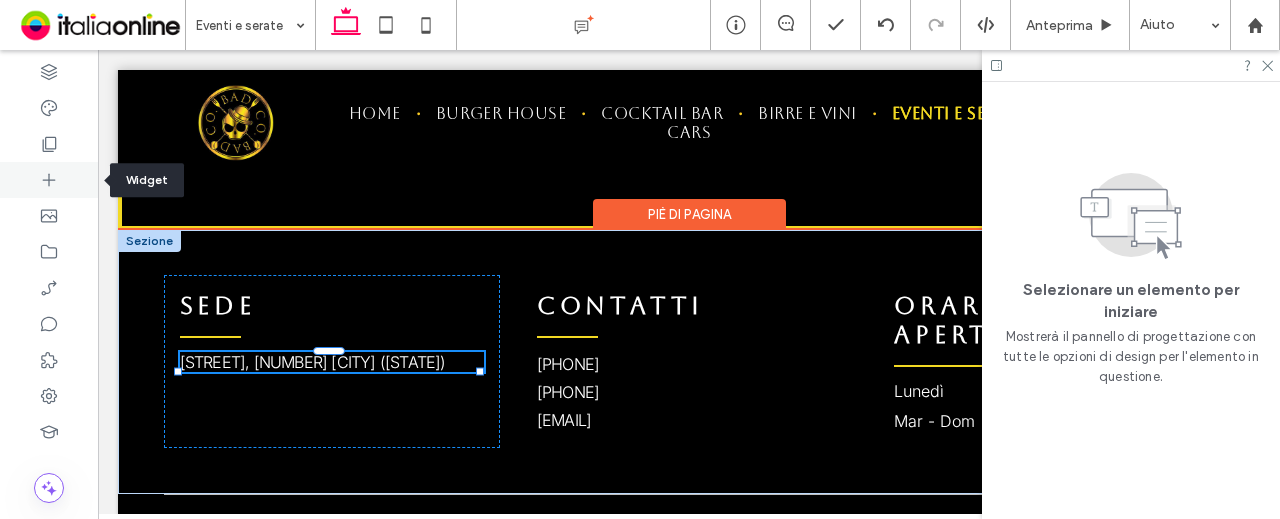 click at bounding box center (49, 180) 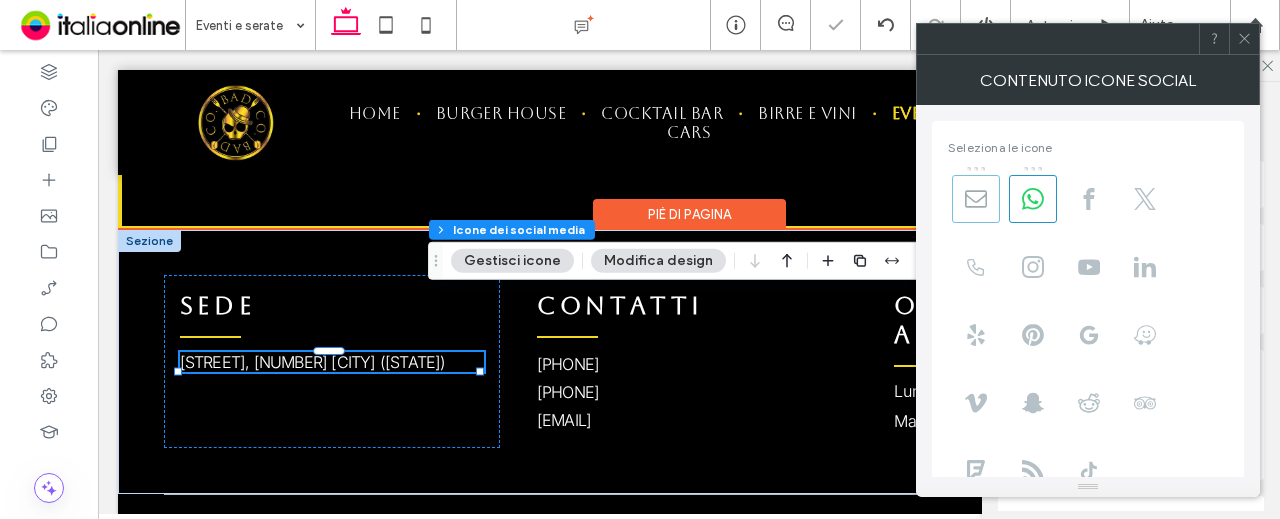 click 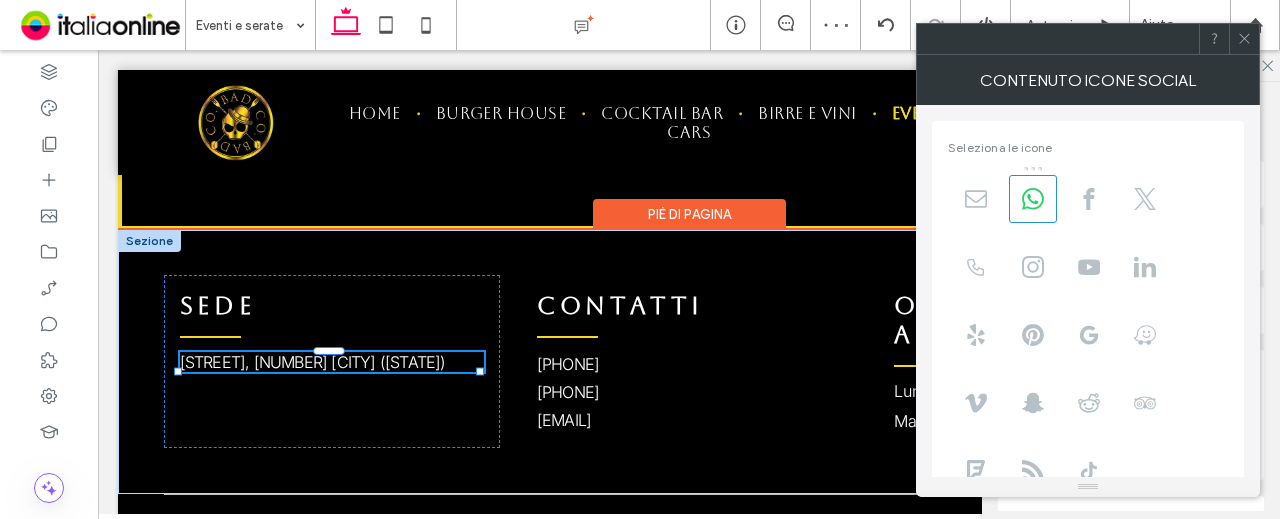 type on "*" 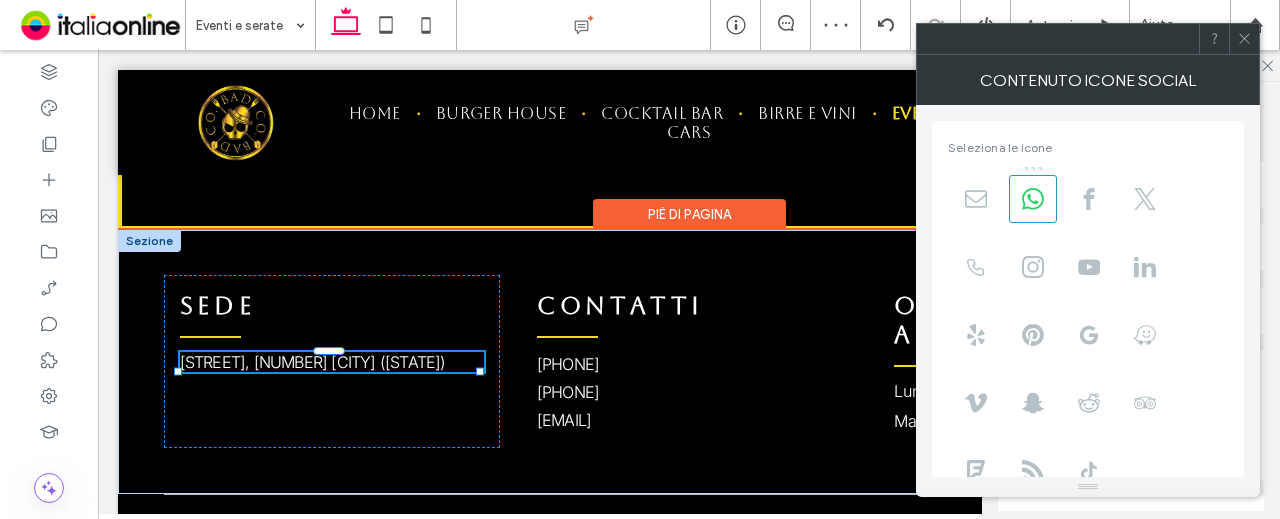 type on "***" 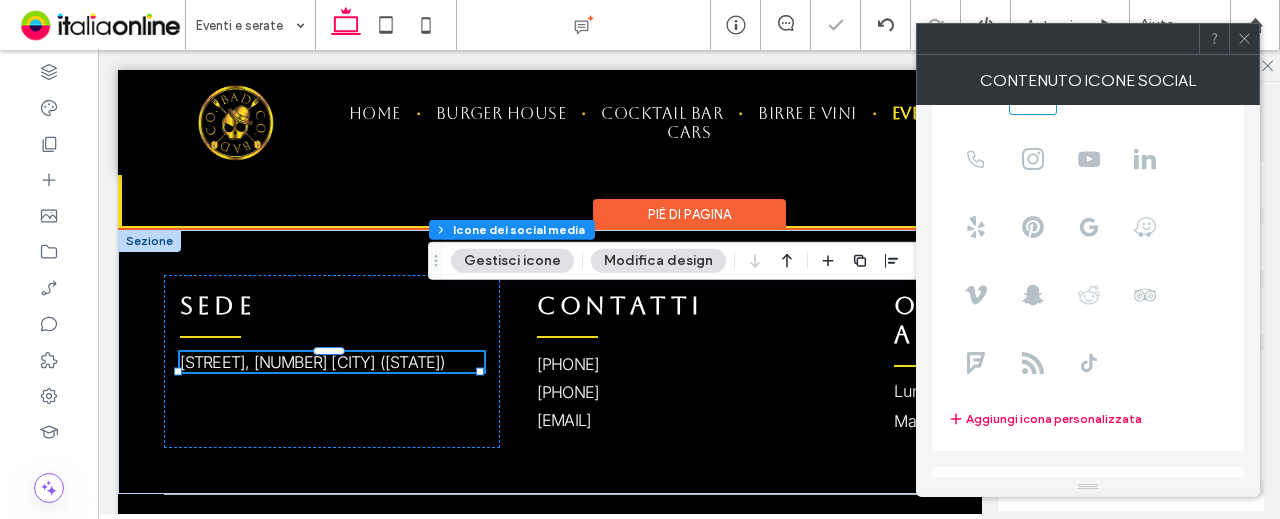scroll, scrollTop: 202, scrollLeft: 0, axis: vertical 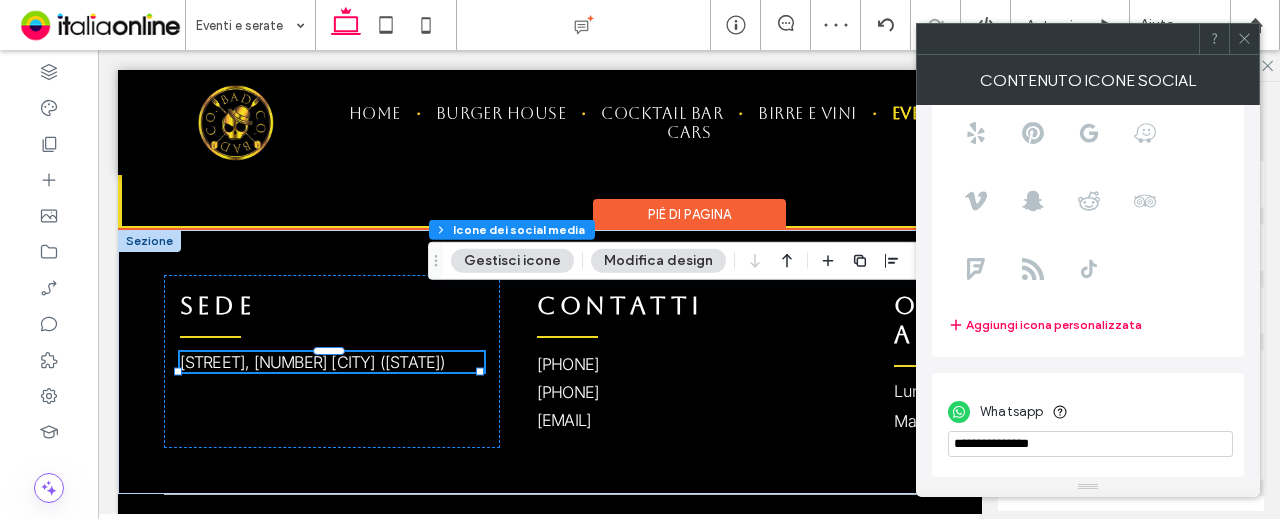 click at bounding box center [1090, 444] 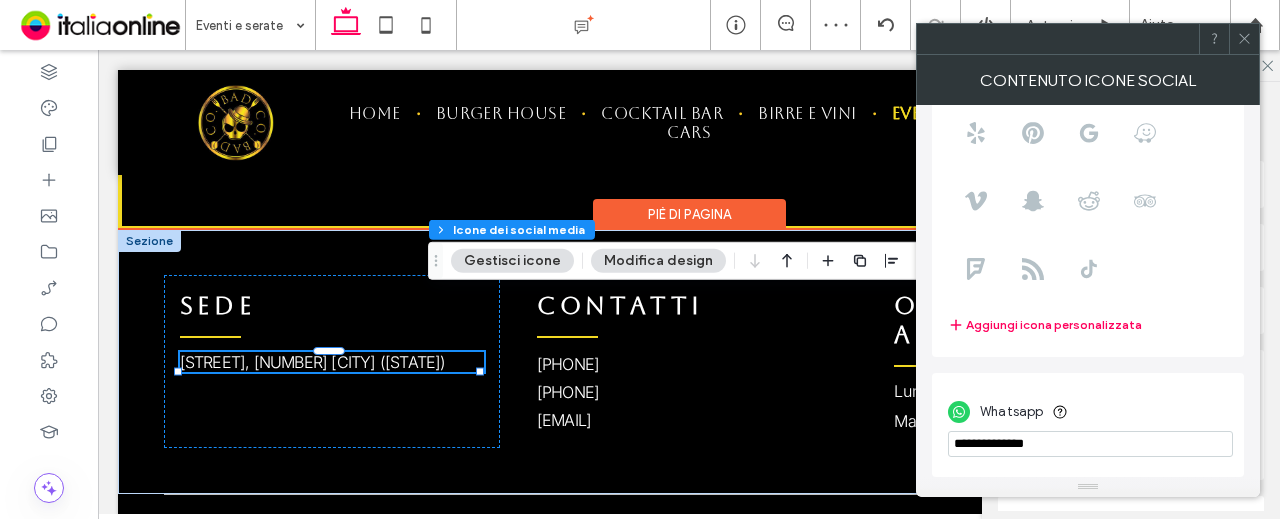 click at bounding box center (1090, 444) 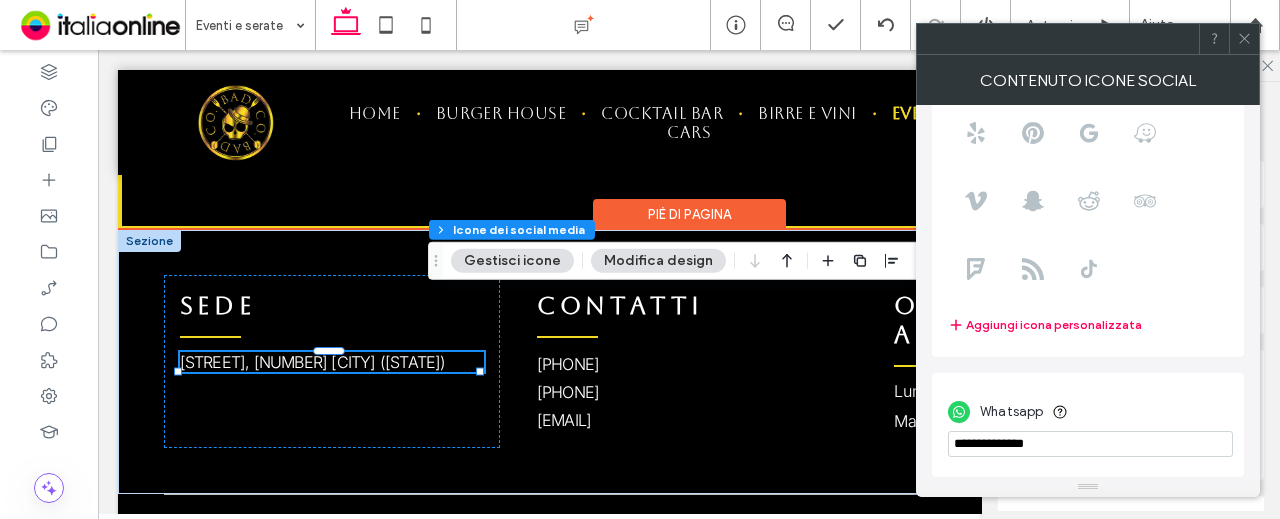 click at bounding box center (1090, 444) 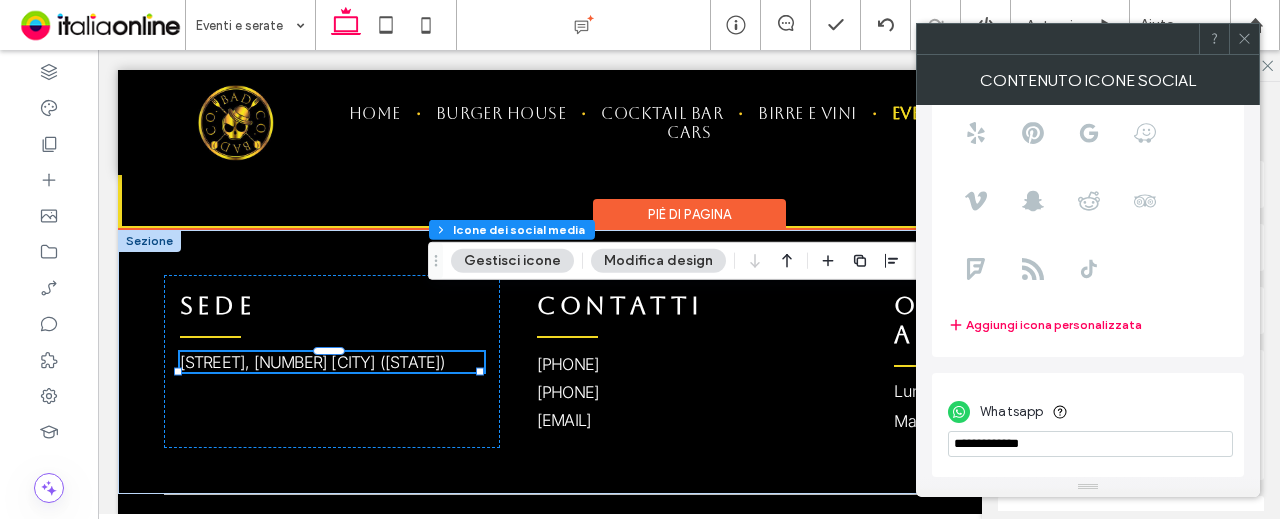 type on "**********" 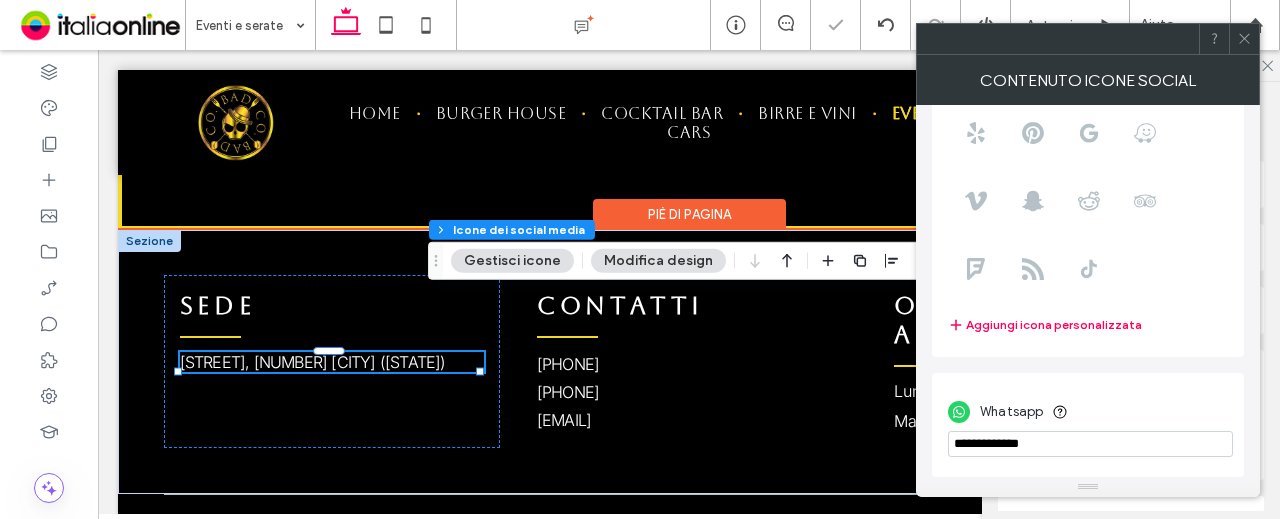 click on "Modifica design" at bounding box center [658, 261] 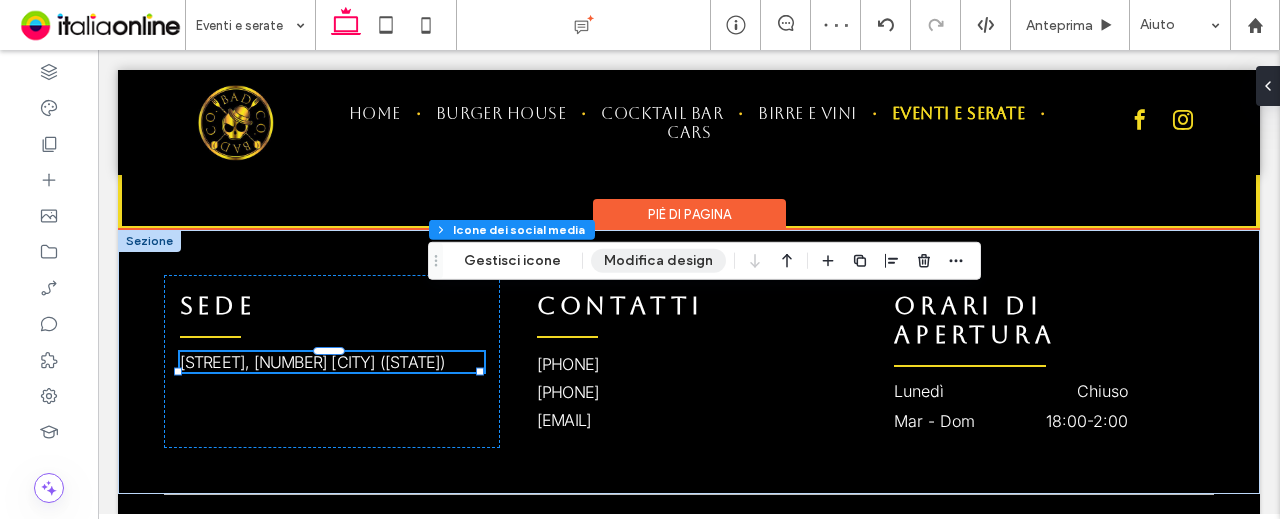 click on "Modifica design" at bounding box center [658, 261] 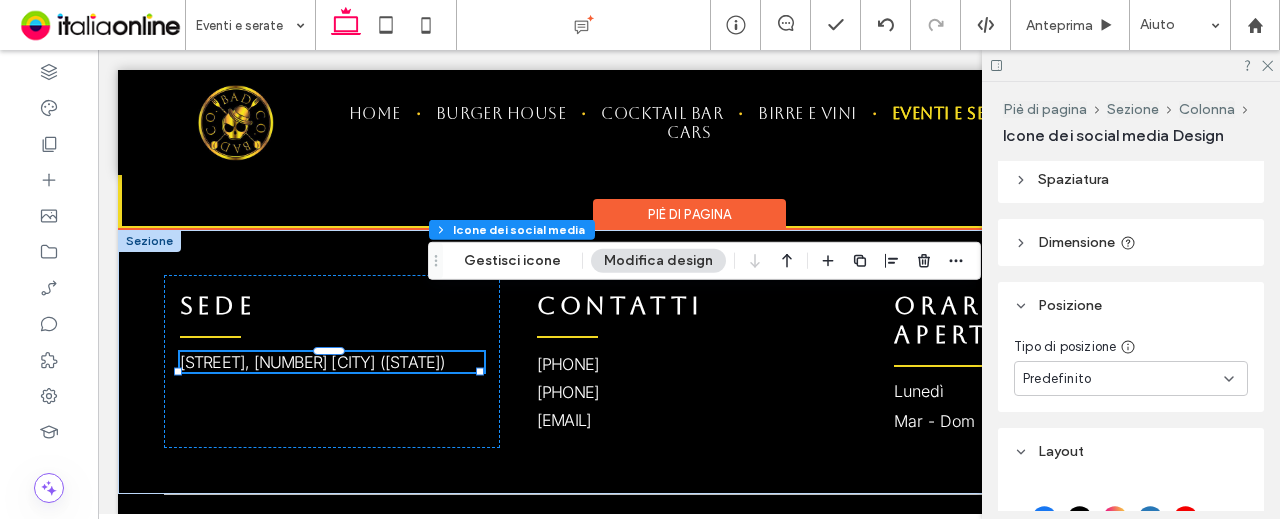 scroll, scrollTop: 100, scrollLeft: 0, axis: vertical 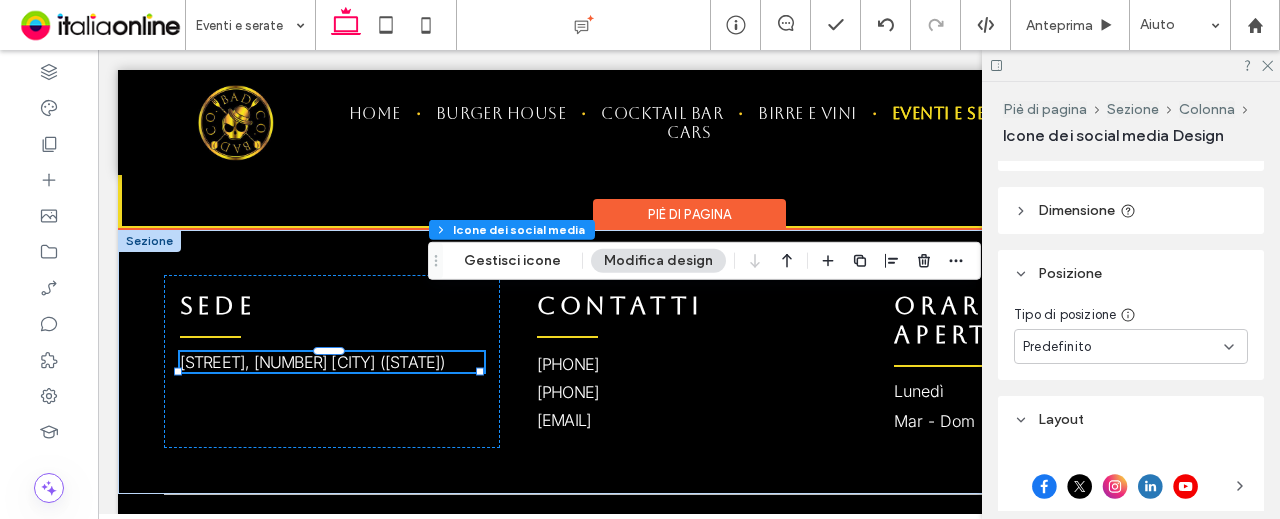 click on "Predefinito" at bounding box center (1123, 347) 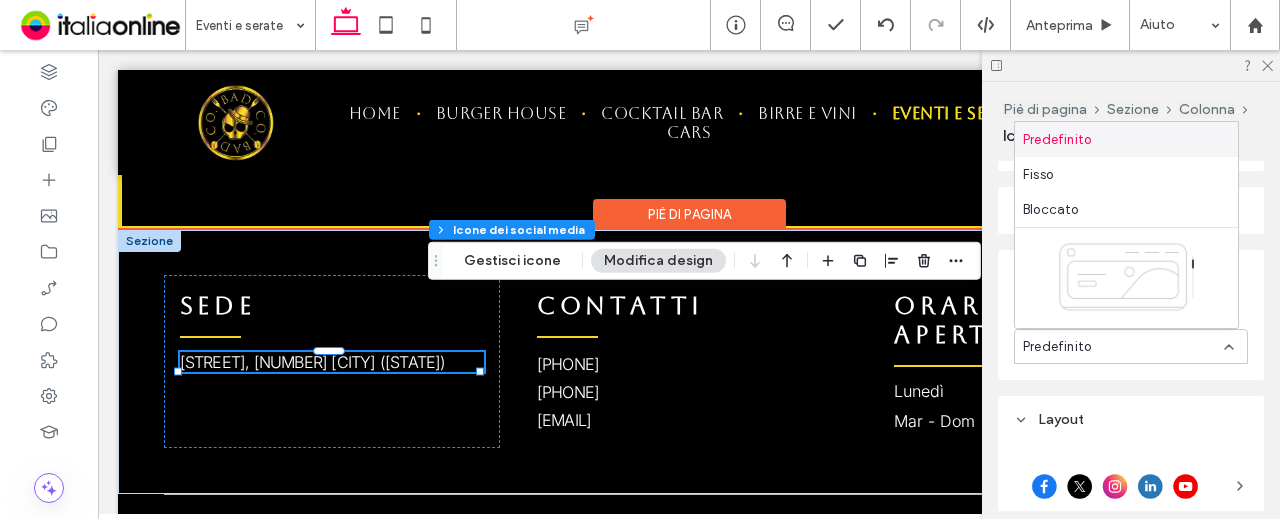 click on "Predefinito" at bounding box center (1123, 347) 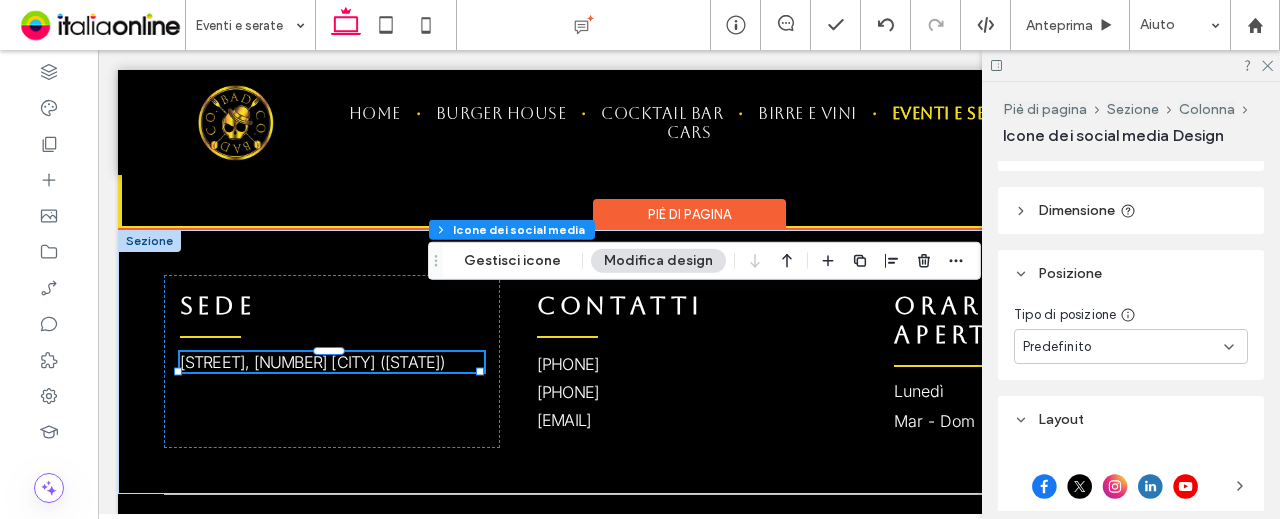 click on "Predefinito" at bounding box center (1123, 347) 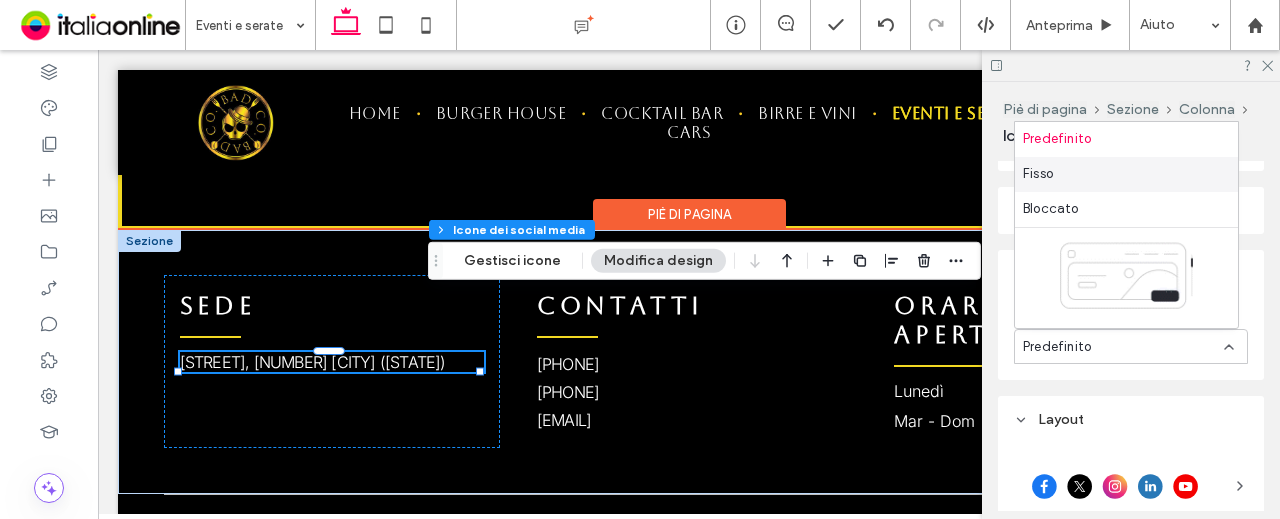 click on "Fisso" at bounding box center (1126, 174) 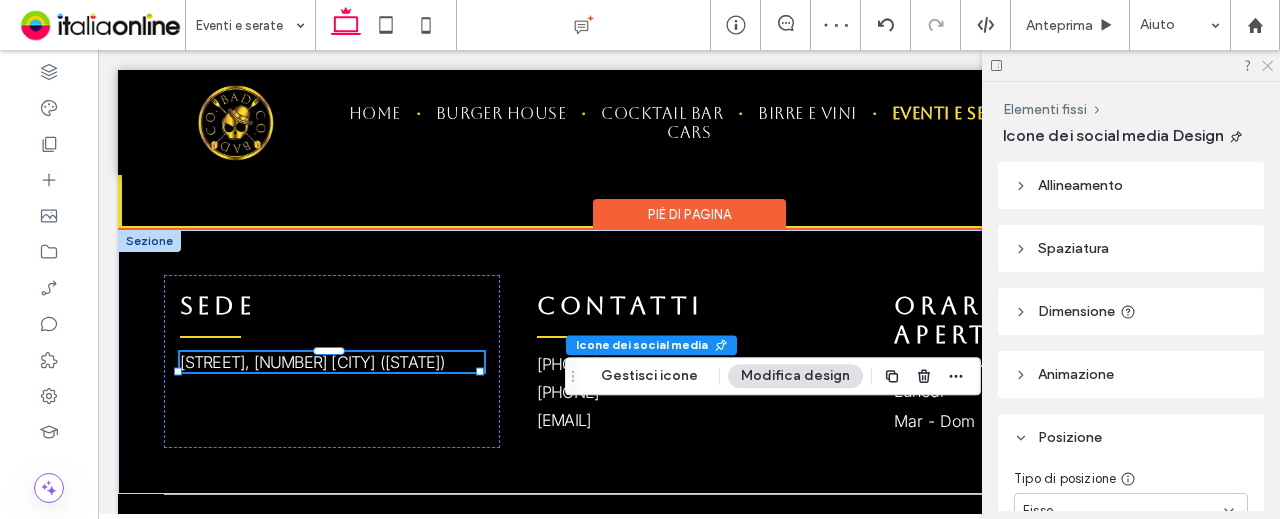 click 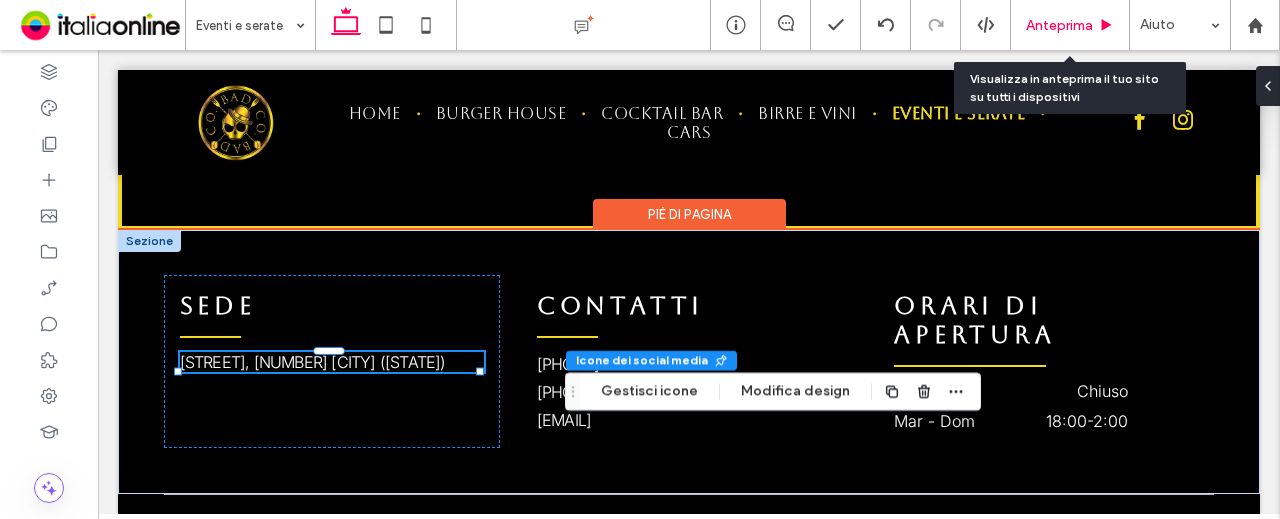 click on "Anteprima" at bounding box center (1070, 25) 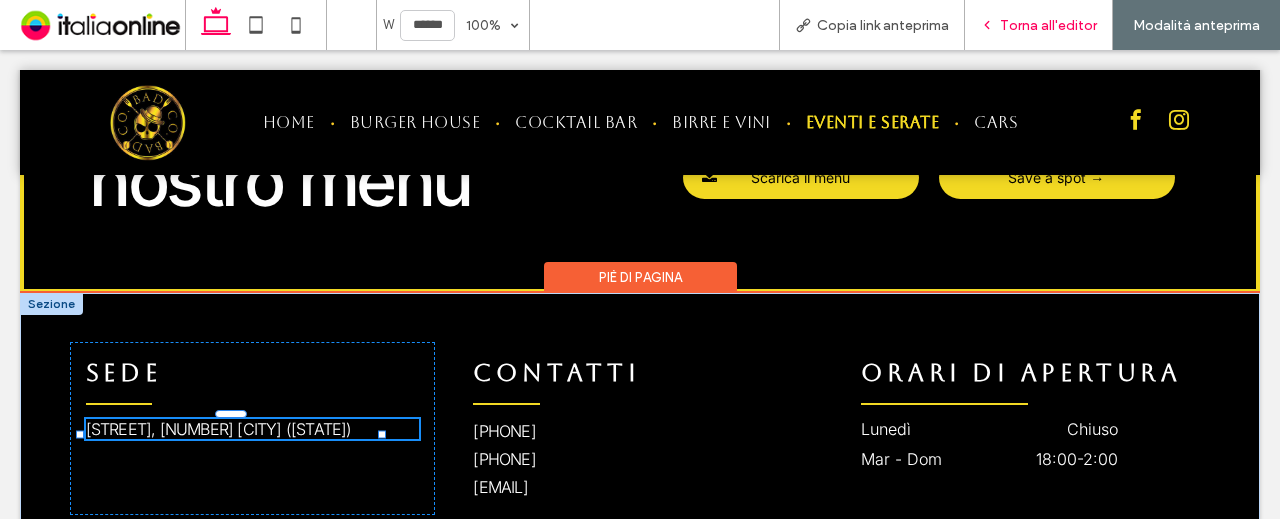 click on "Torna all'editor" at bounding box center (1038, 25) 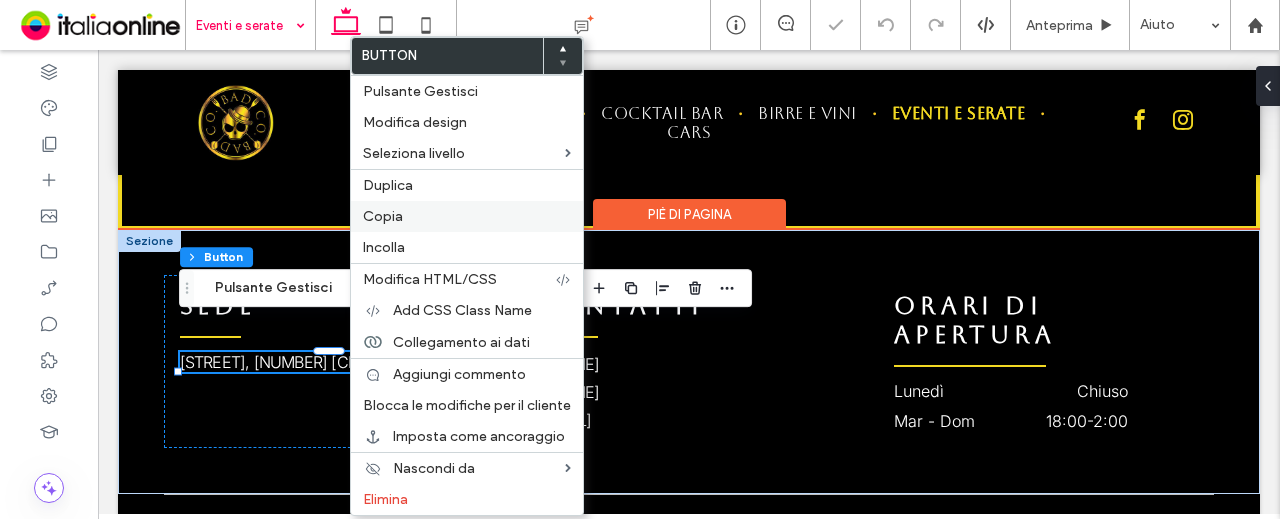 click on "Copia" at bounding box center (383, 216) 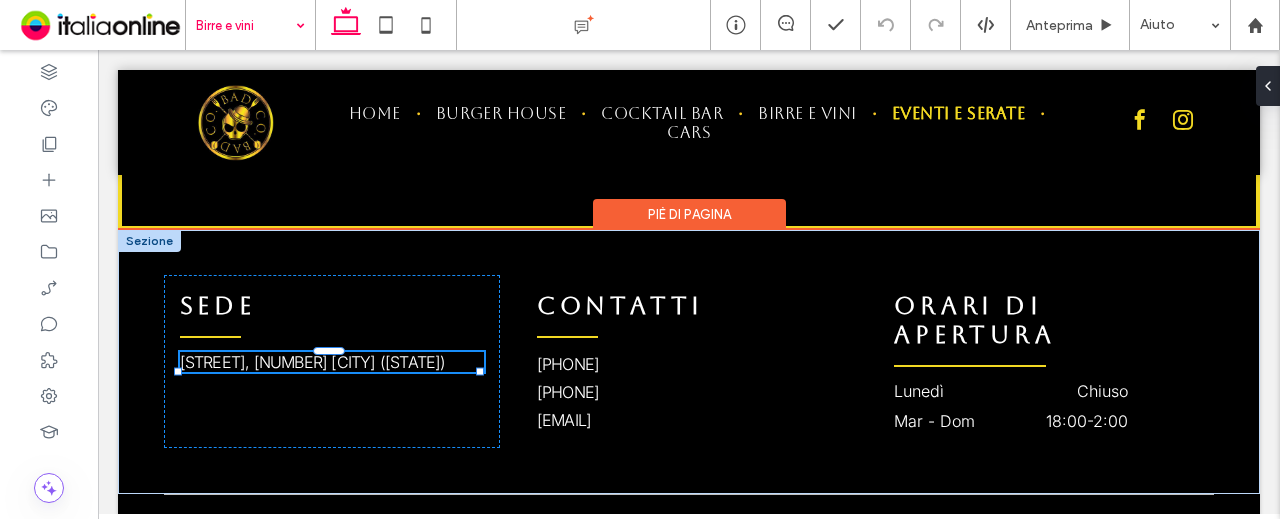 click at bounding box center [245, 25] 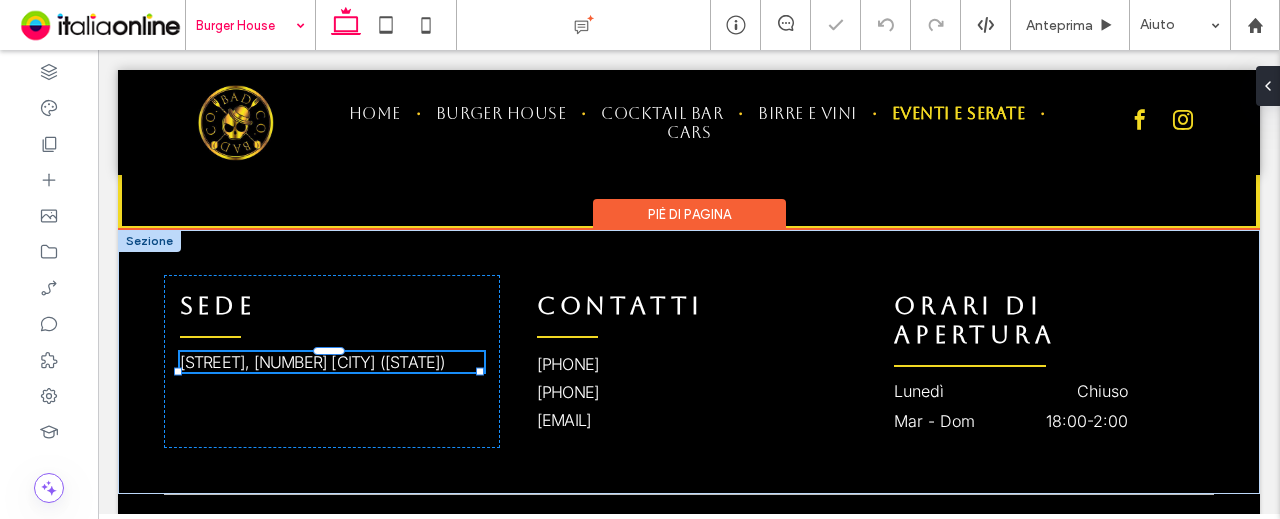 click at bounding box center (245, 25) 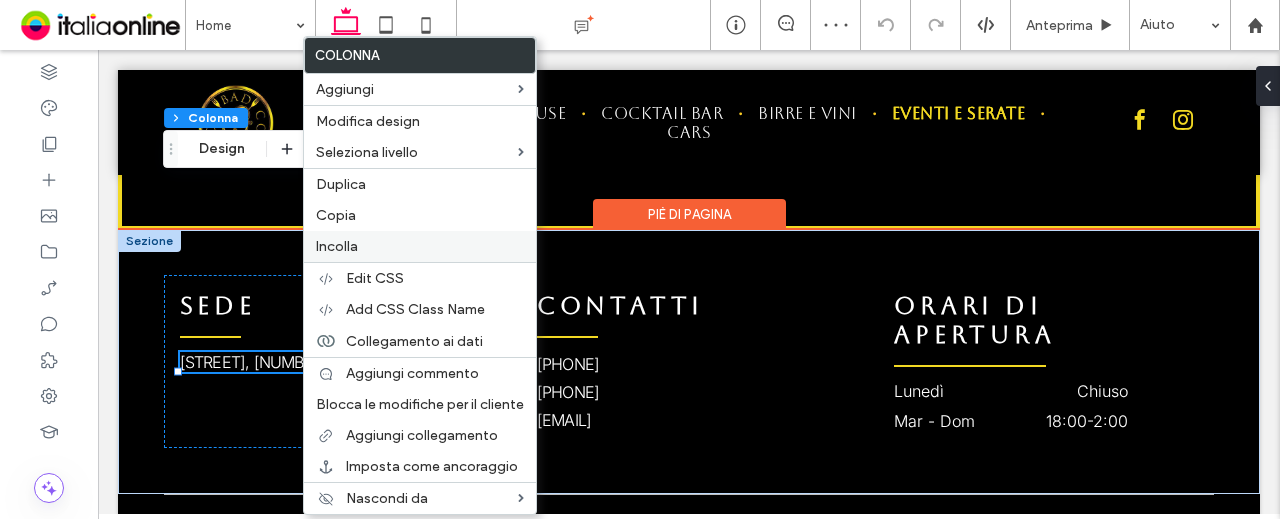 click on "Incolla" at bounding box center (337, 246) 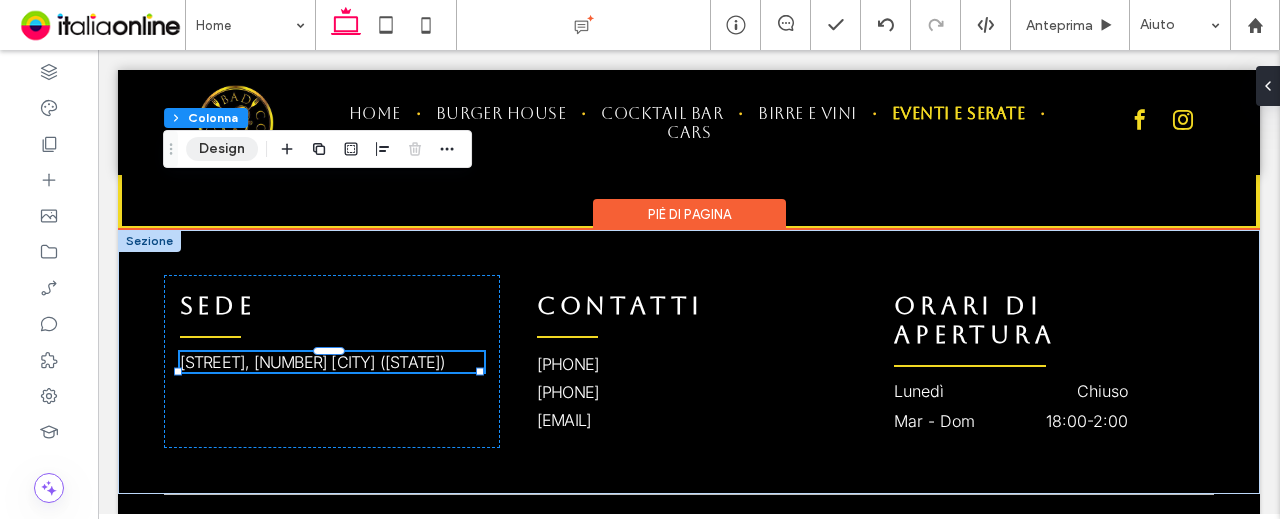 click on "Design" at bounding box center (222, 149) 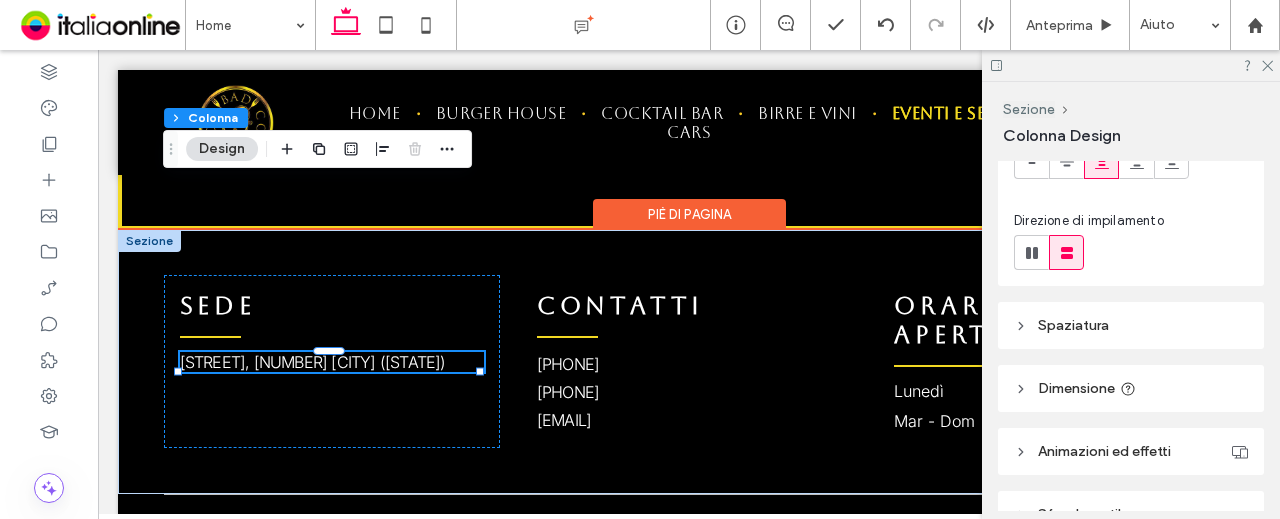 scroll, scrollTop: 296, scrollLeft: 0, axis: vertical 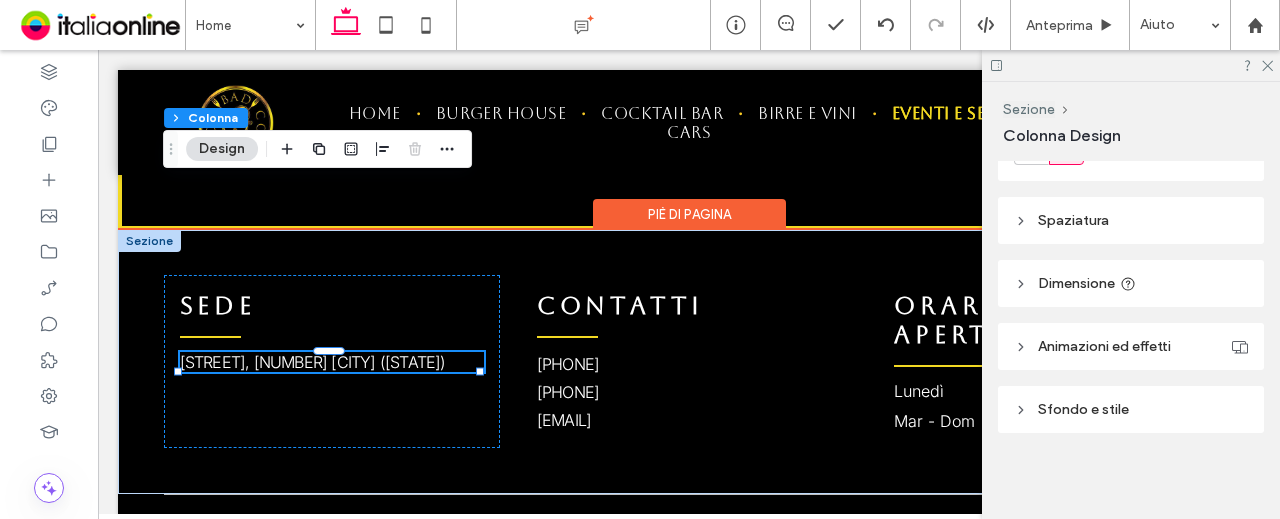 click on "Spaziatura" at bounding box center [1131, 220] 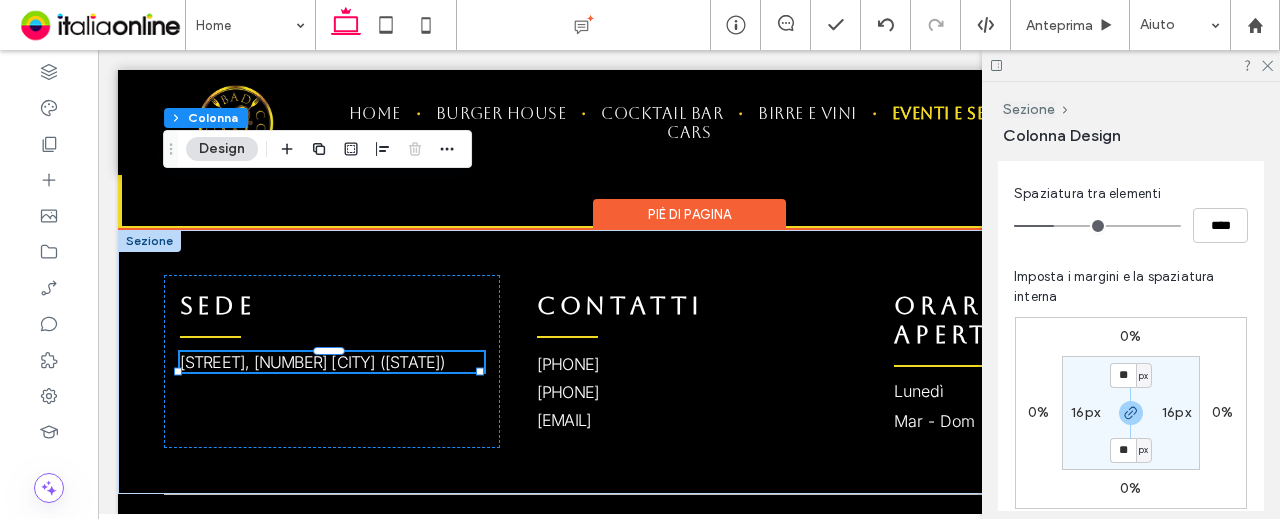 scroll, scrollTop: 396, scrollLeft: 0, axis: vertical 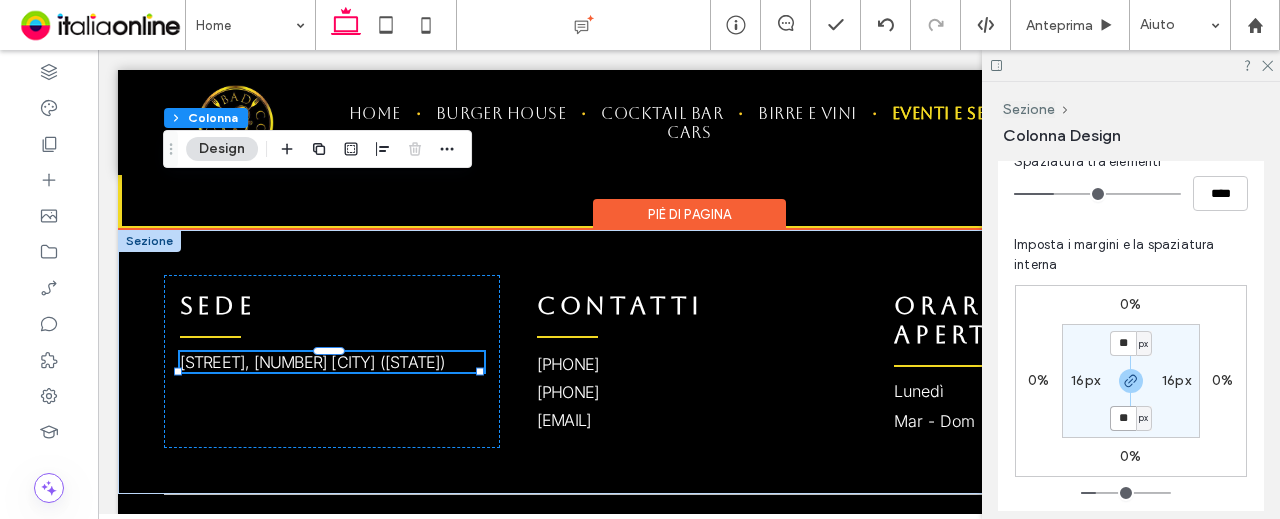 click on "**" at bounding box center (1123, 418) 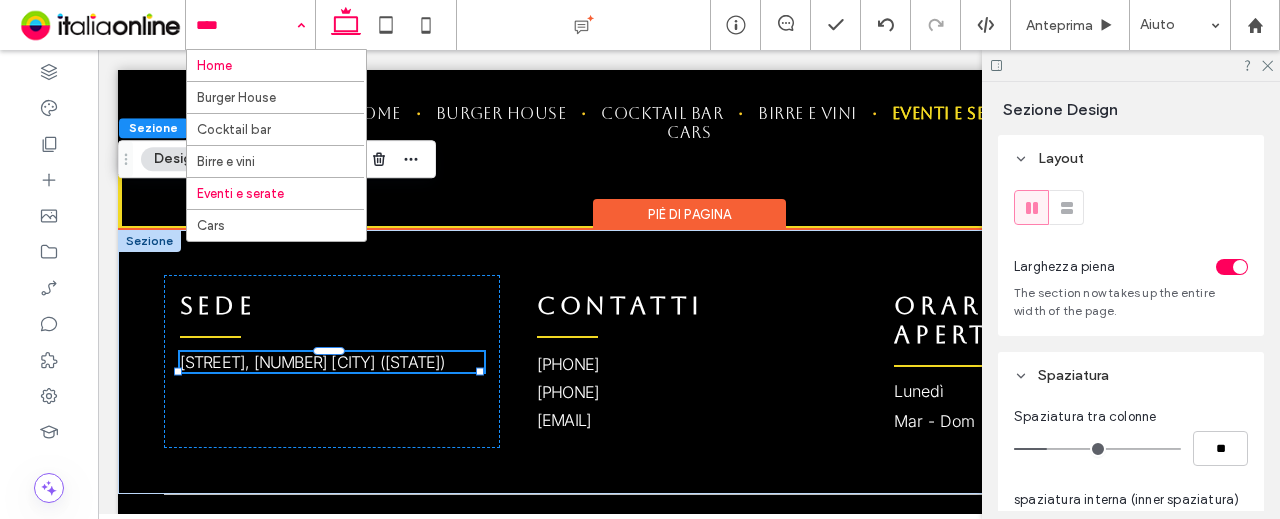 click at bounding box center (275, 177) 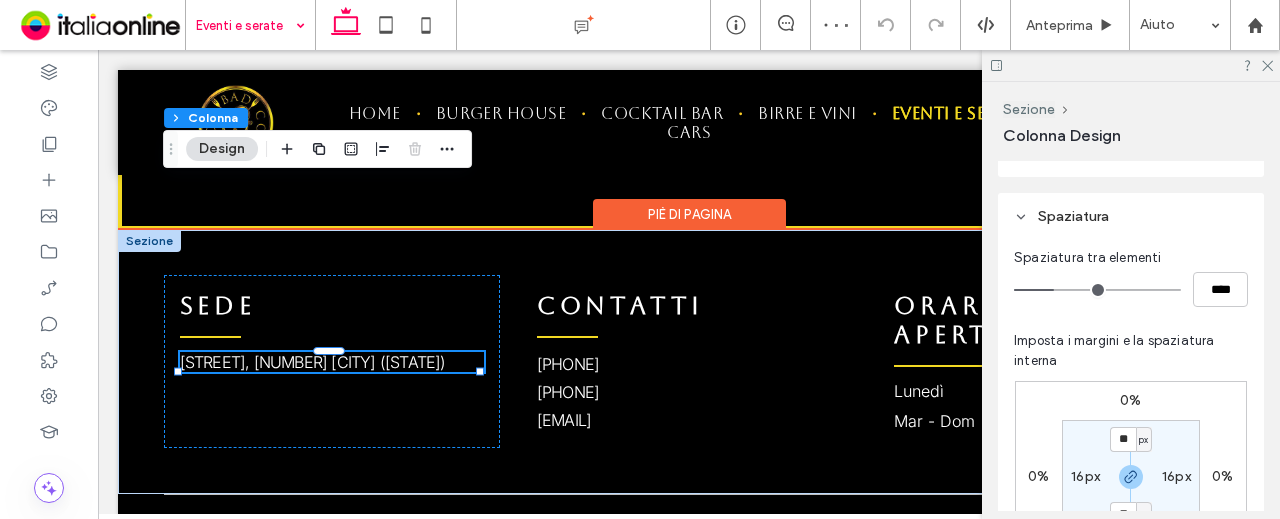 scroll, scrollTop: 400, scrollLeft: 0, axis: vertical 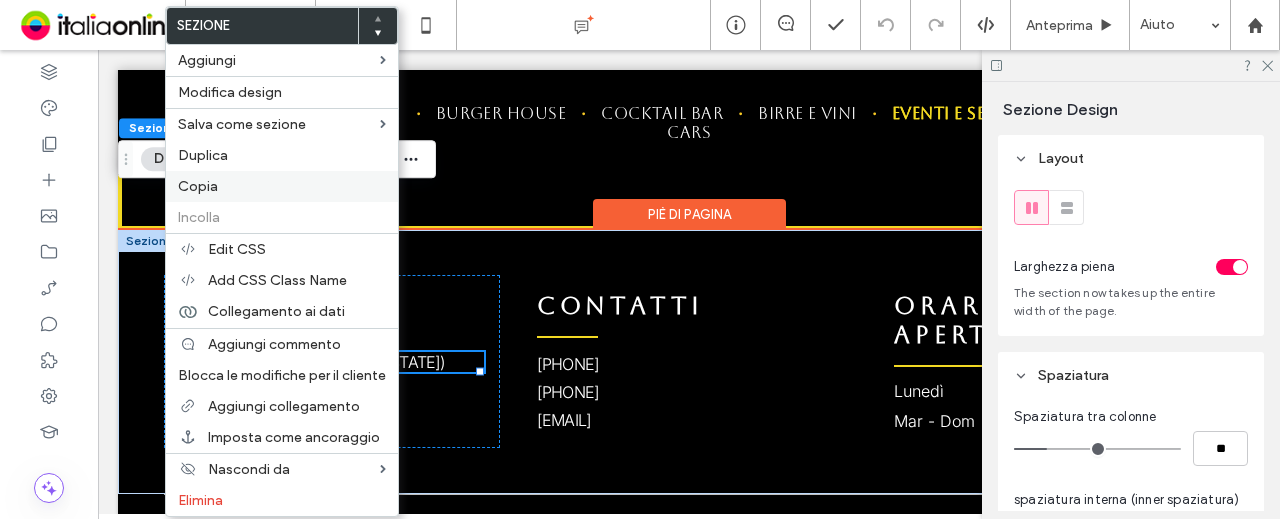 click on "Copia" at bounding box center (282, 186) 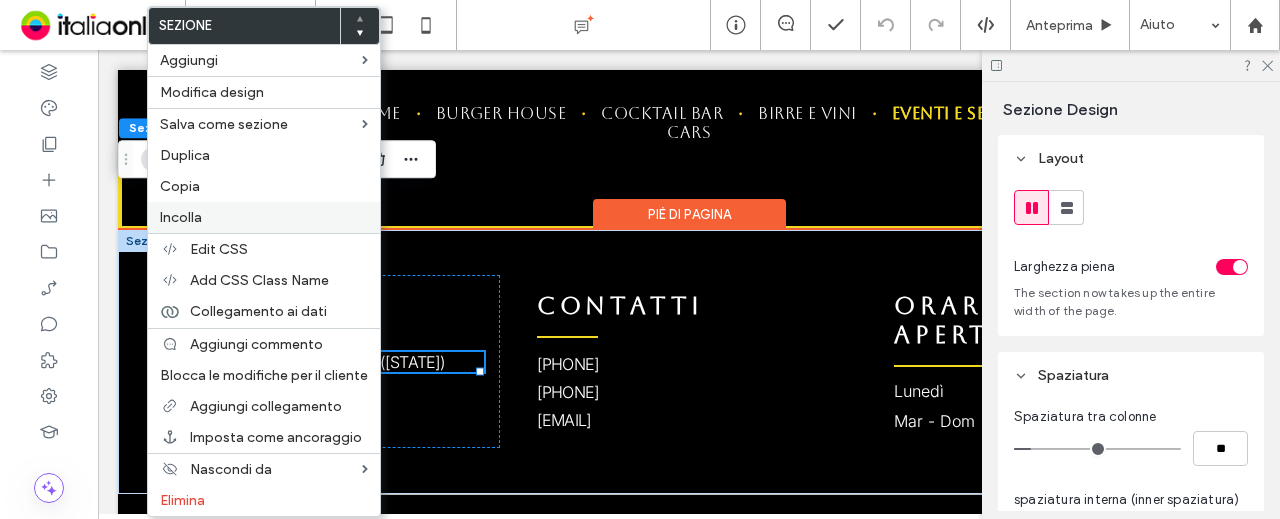 click on "Incolla" at bounding box center (264, 217) 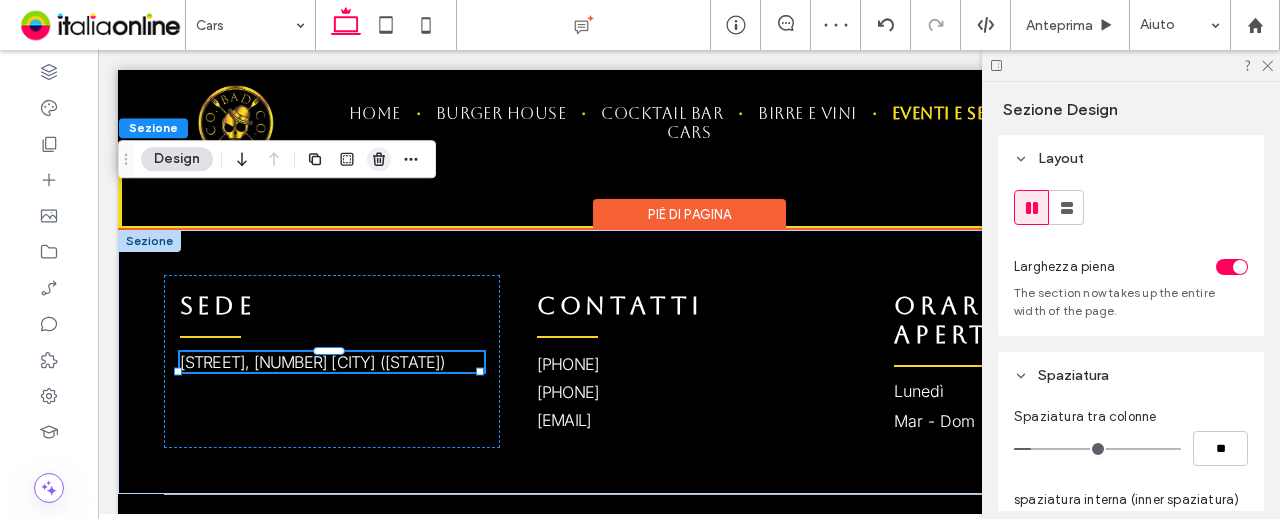 click 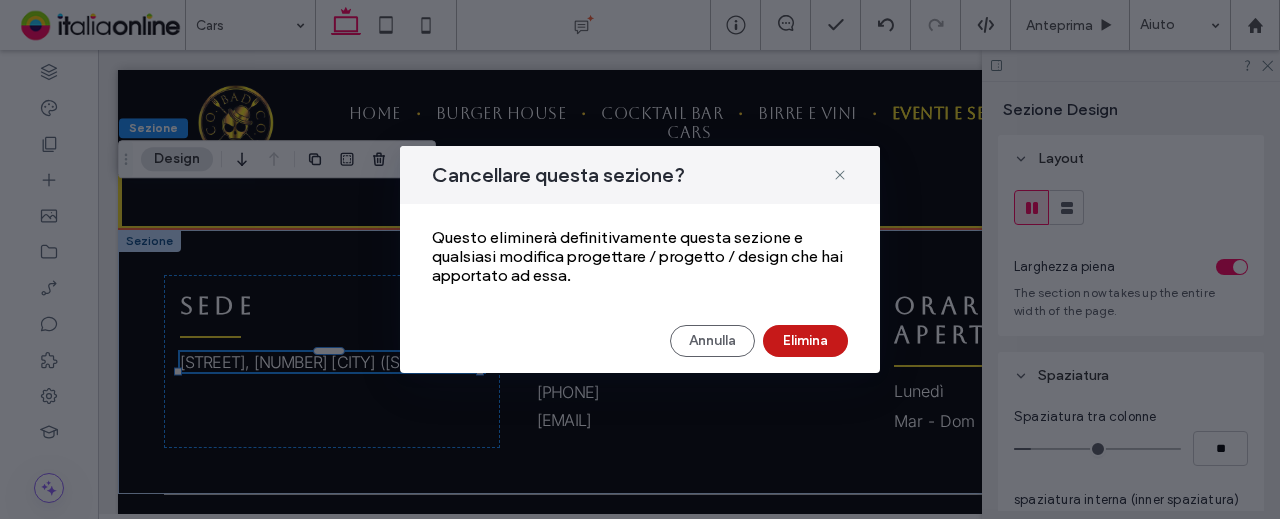 click on "Elimina" at bounding box center (805, 341) 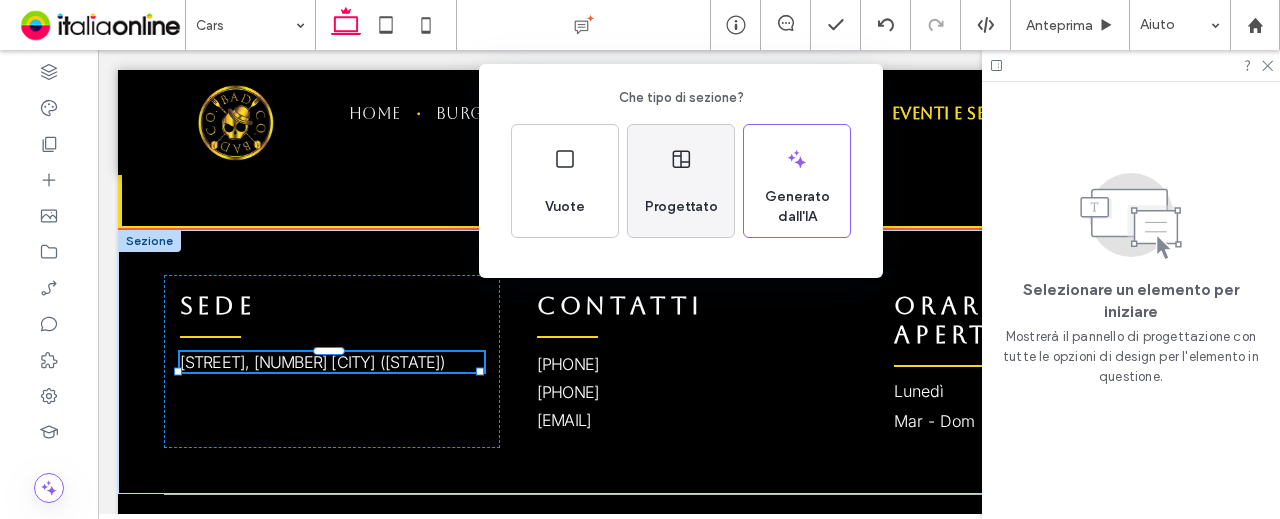 click on "Progettato" at bounding box center [681, 181] 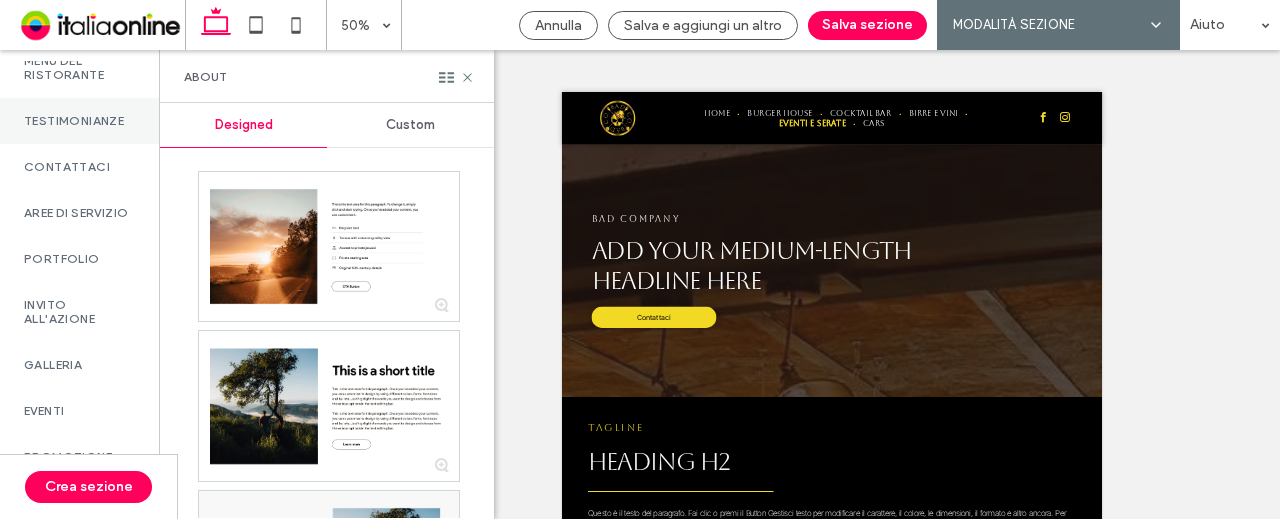 scroll, scrollTop: 800, scrollLeft: 0, axis: vertical 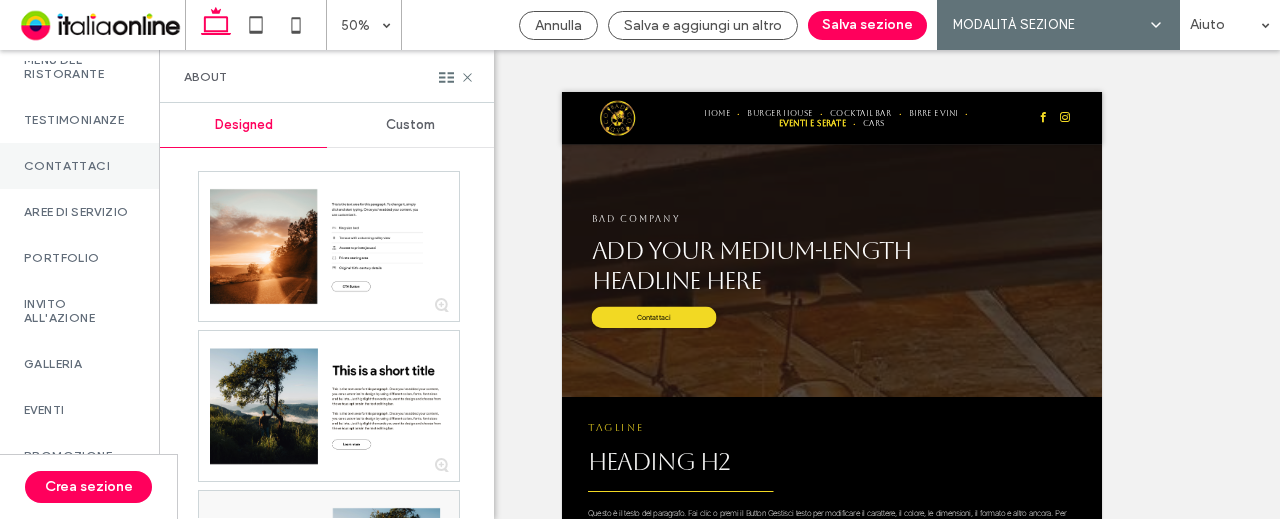 click on "Contattaci" at bounding box center (79, 166) 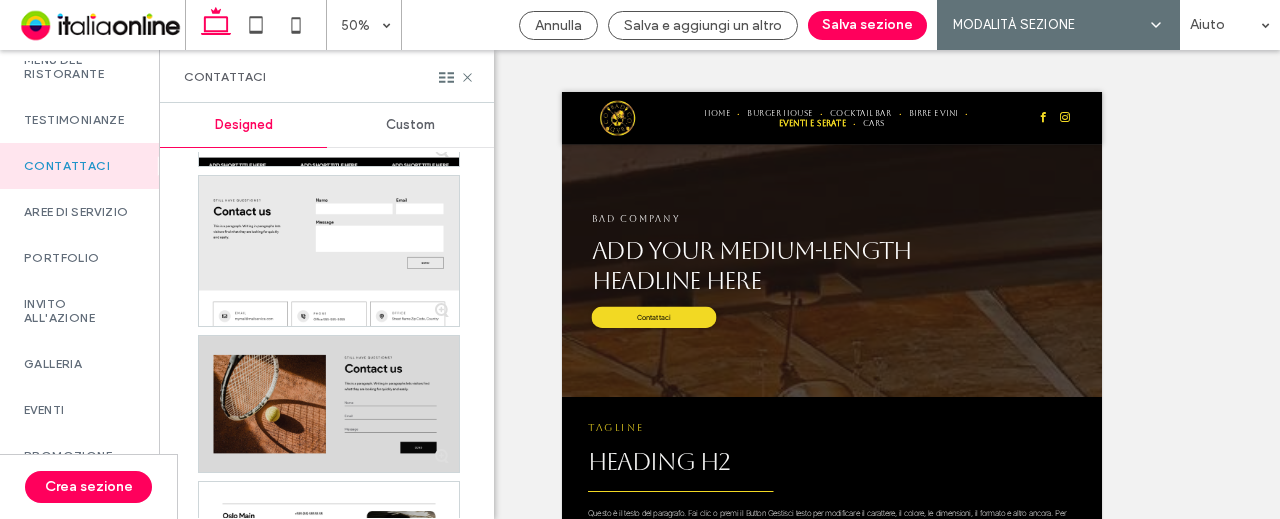 scroll, scrollTop: 1110, scrollLeft: 0, axis: vertical 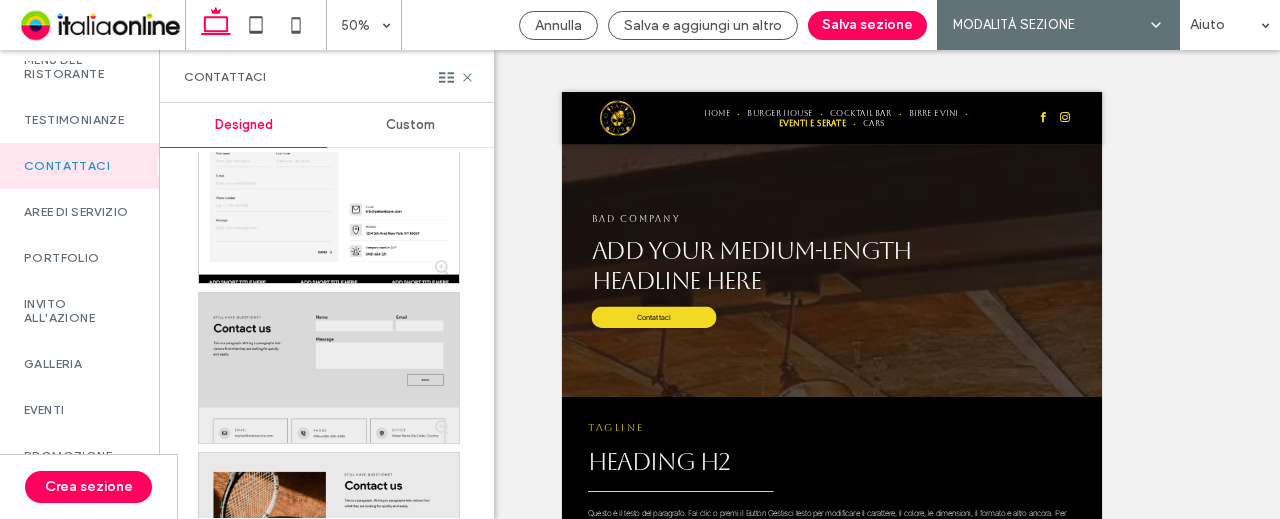 click at bounding box center [329, 368] 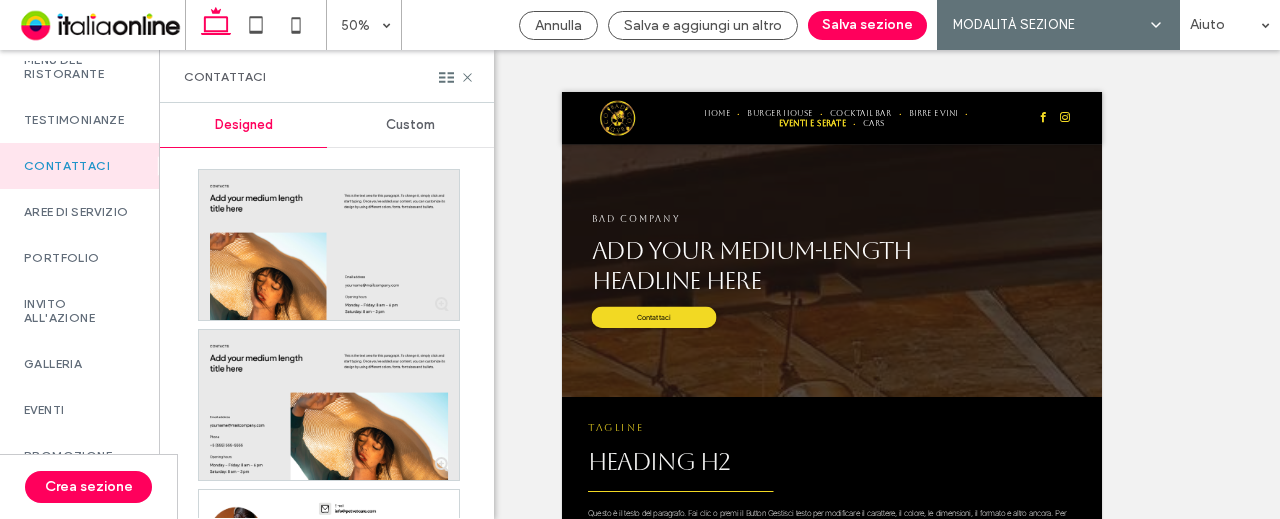 scroll, scrollTop: 0, scrollLeft: 0, axis: both 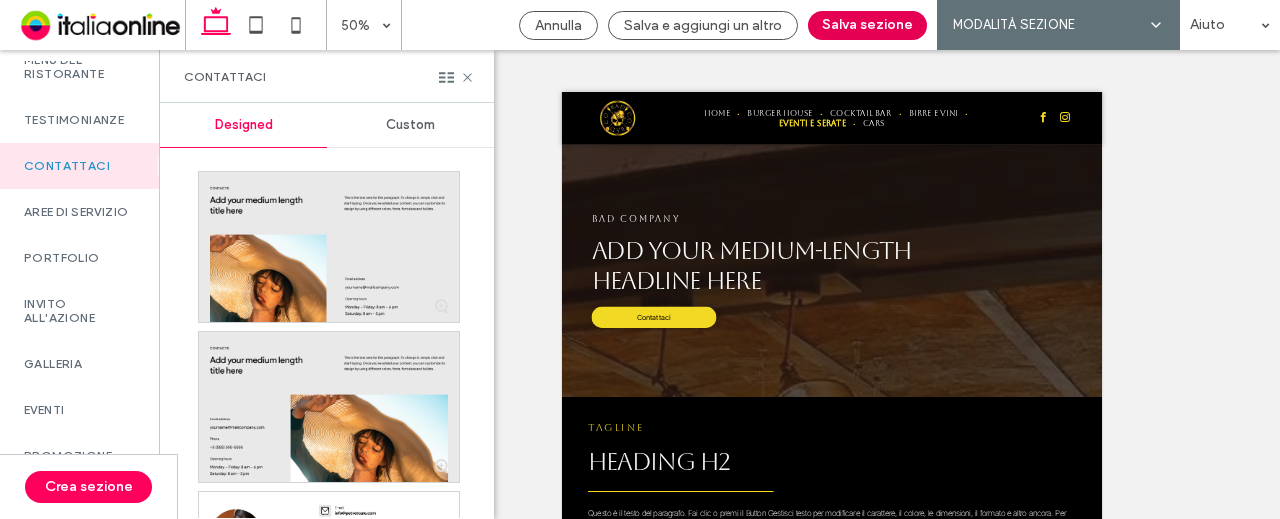 click on "Salva sezione" at bounding box center [867, 25] 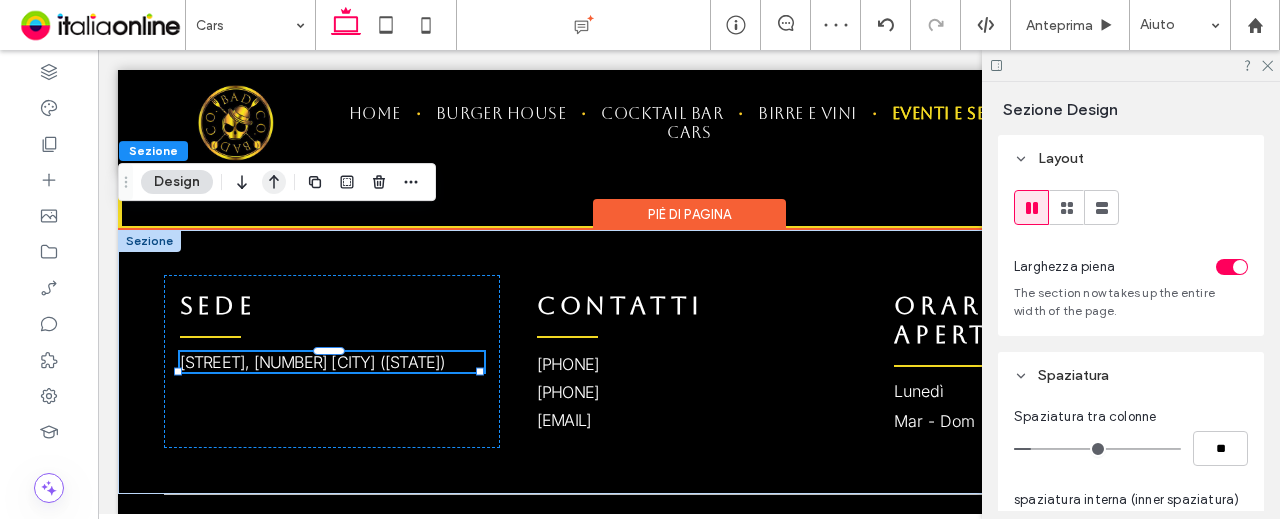 click 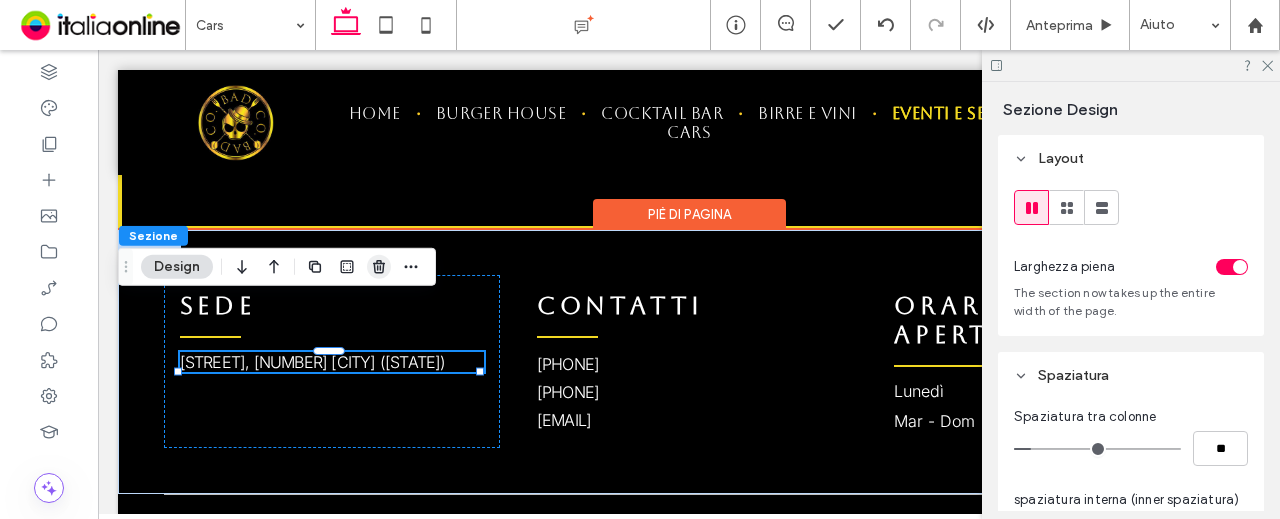 click at bounding box center (379, 267) 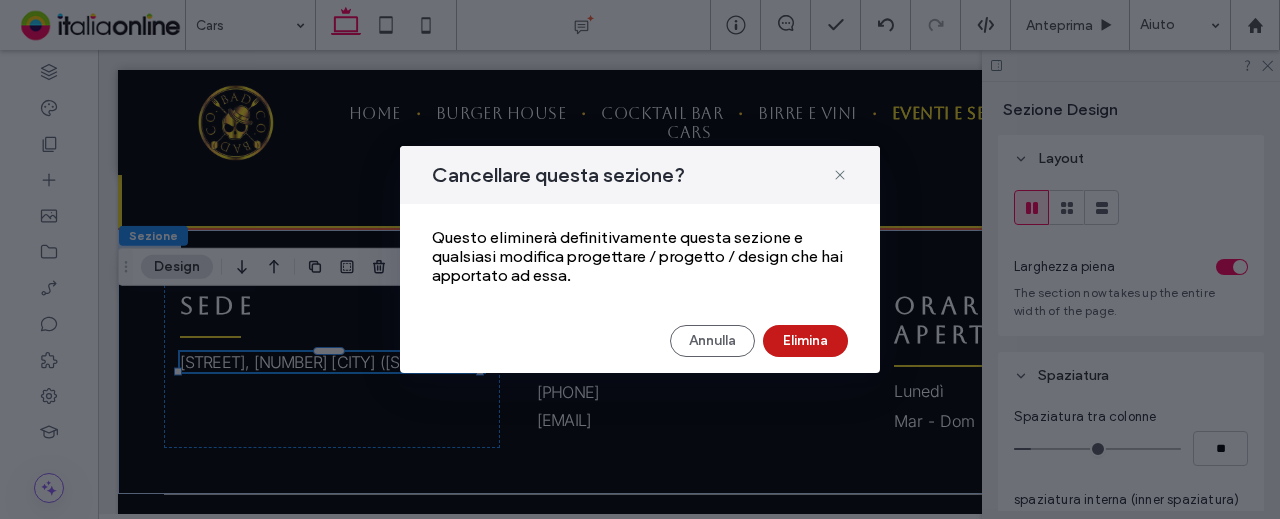 click on "Elimina" at bounding box center [805, 341] 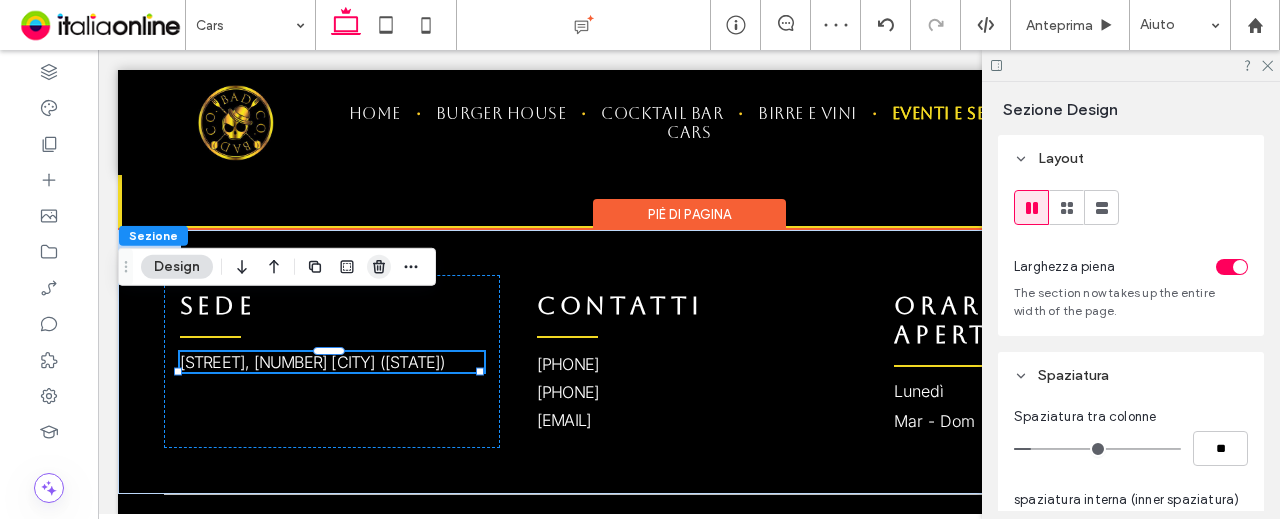 click 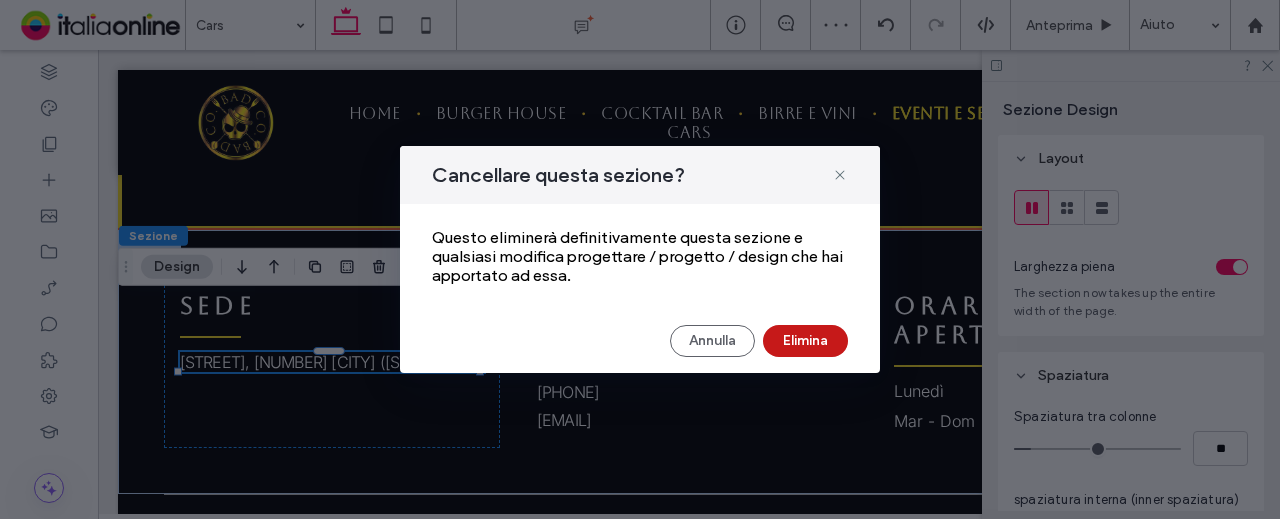 click on "Elimina" at bounding box center [805, 341] 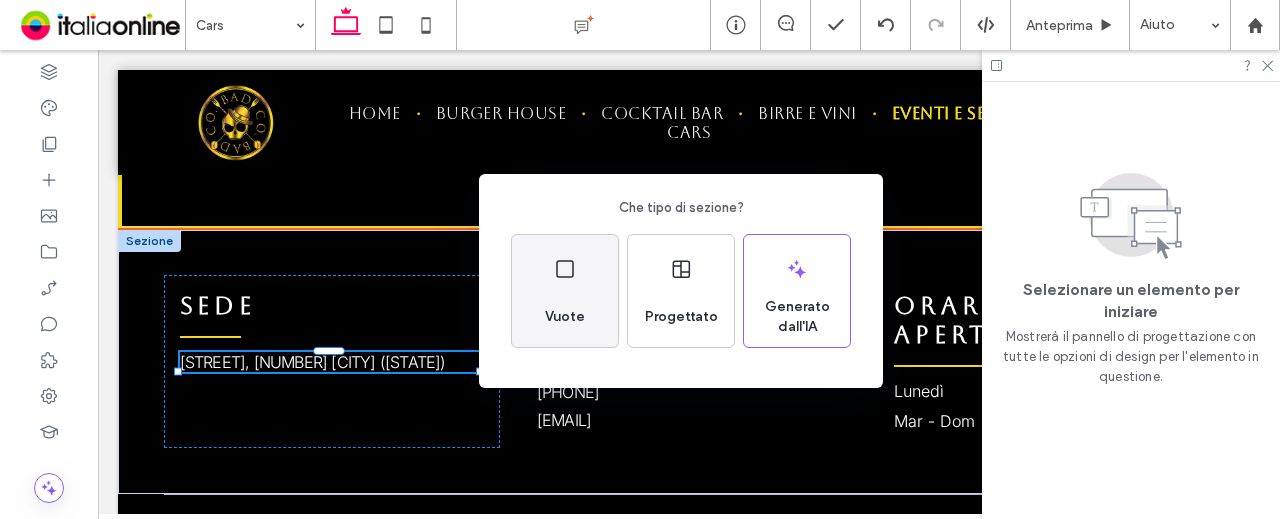 click on "Vuote" at bounding box center (565, 291) 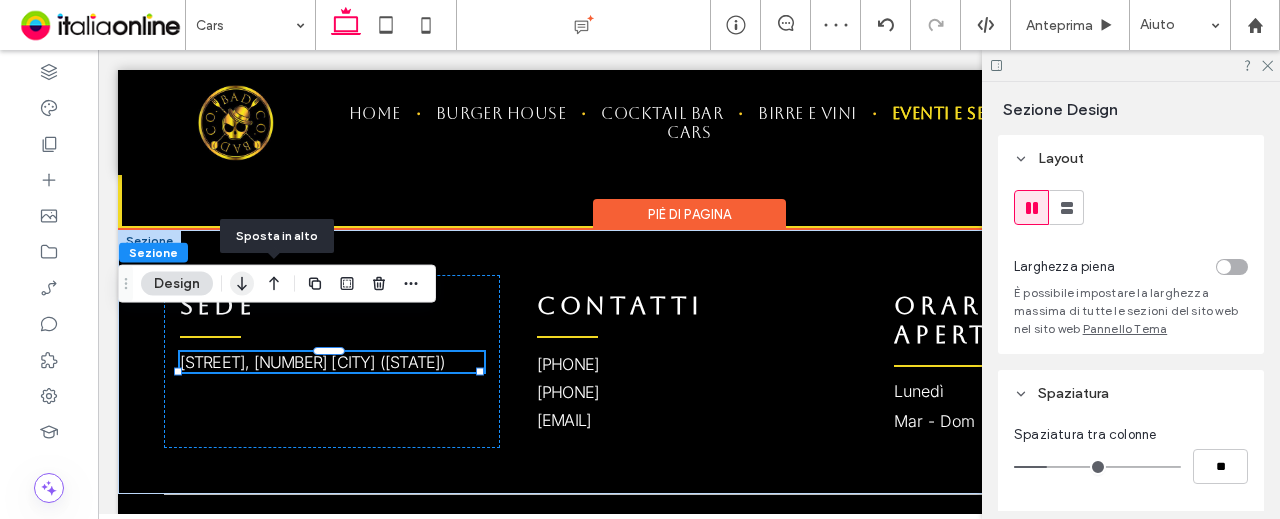 click 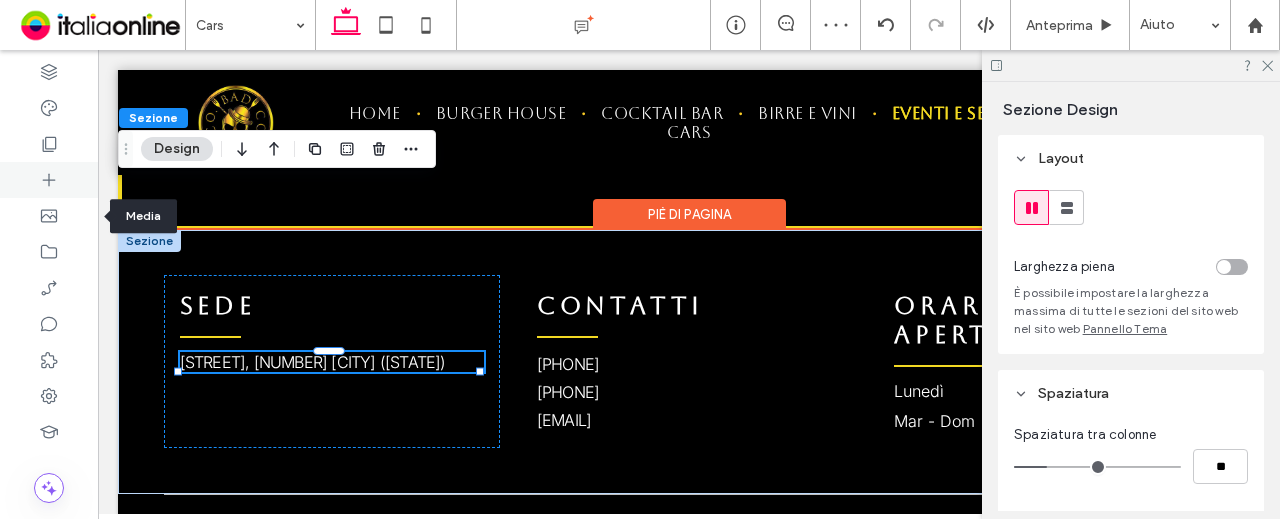 click at bounding box center [49, 180] 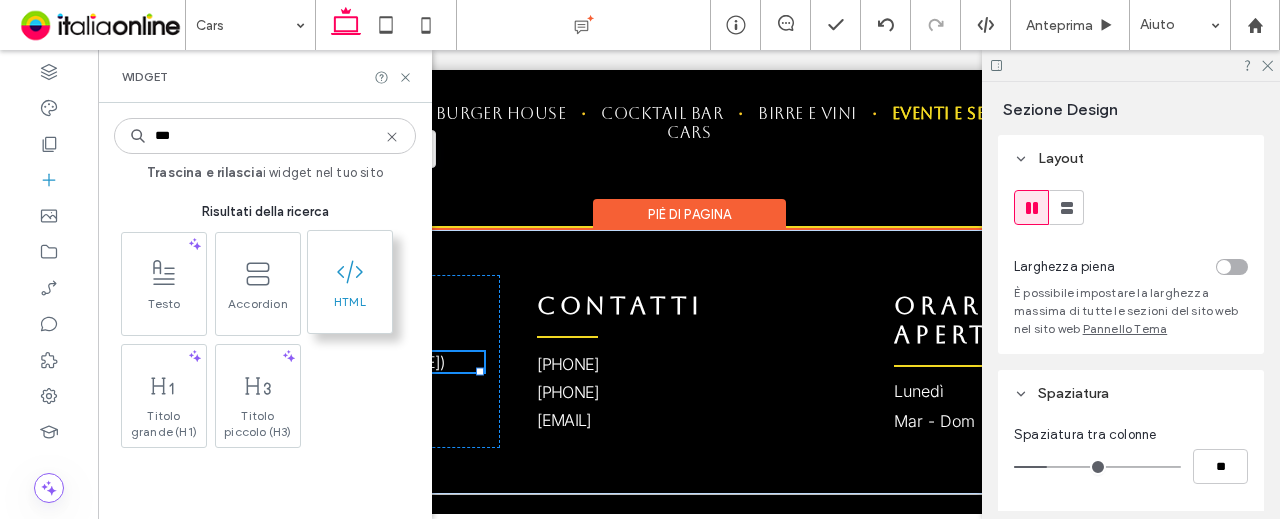 type on "***" 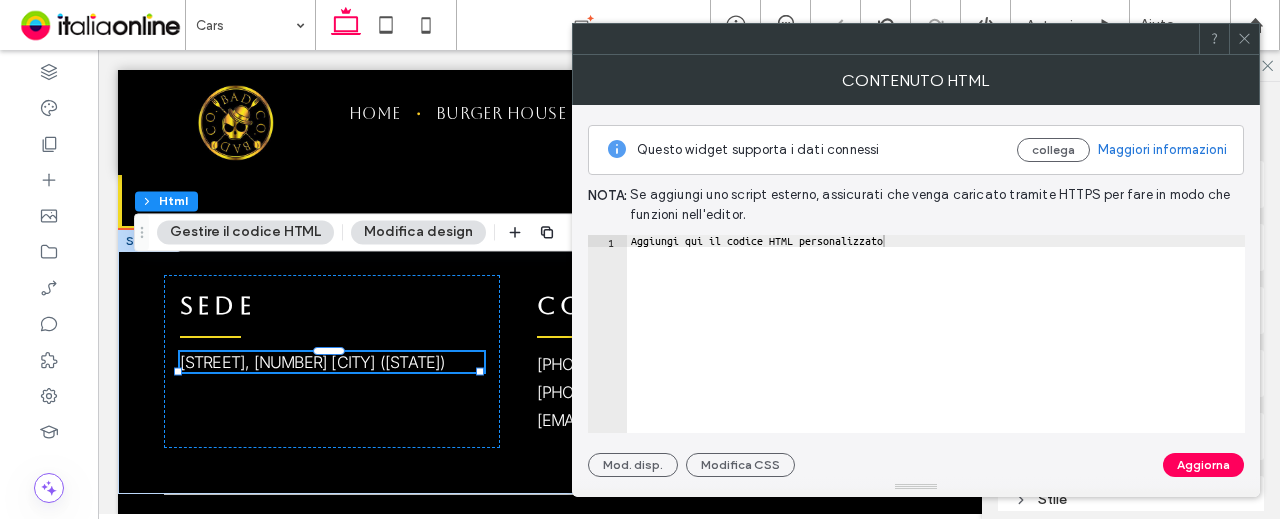 click at bounding box center [1244, 39] 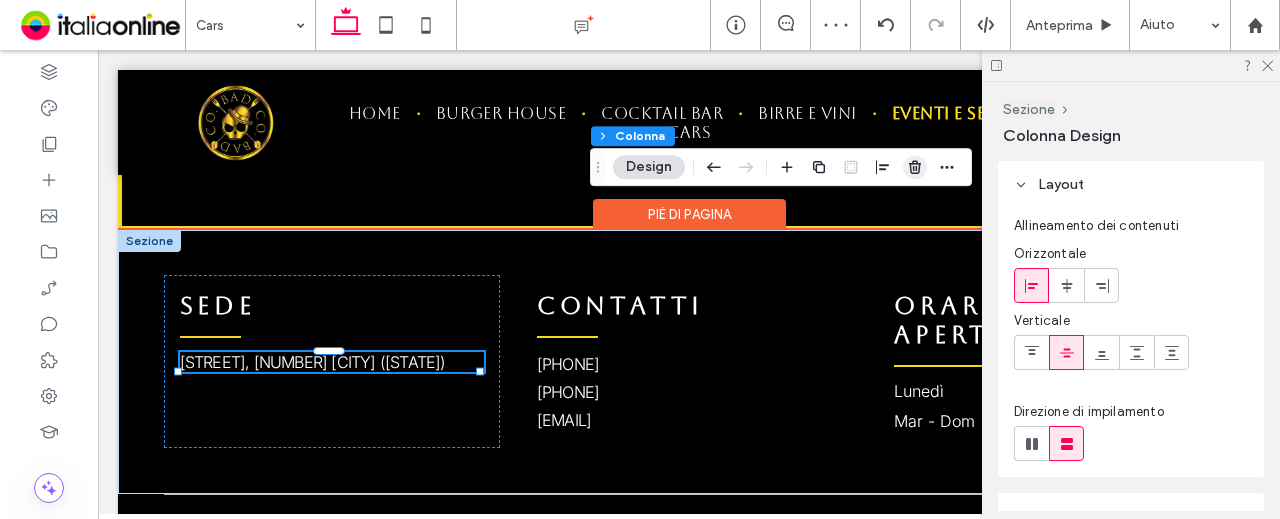 click 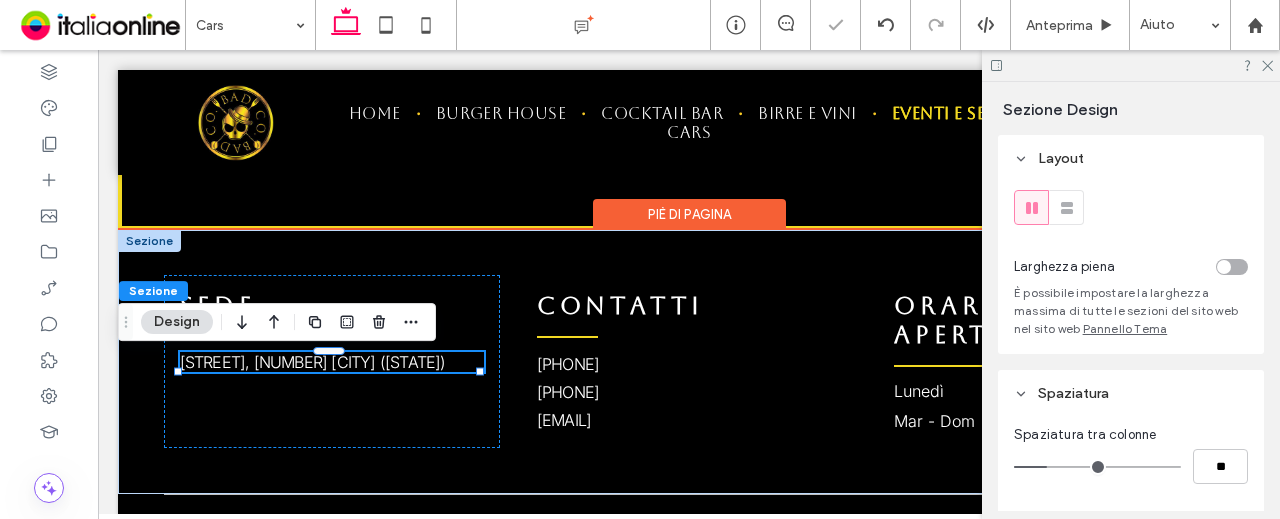 click on "Design" at bounding box center (177, 322) 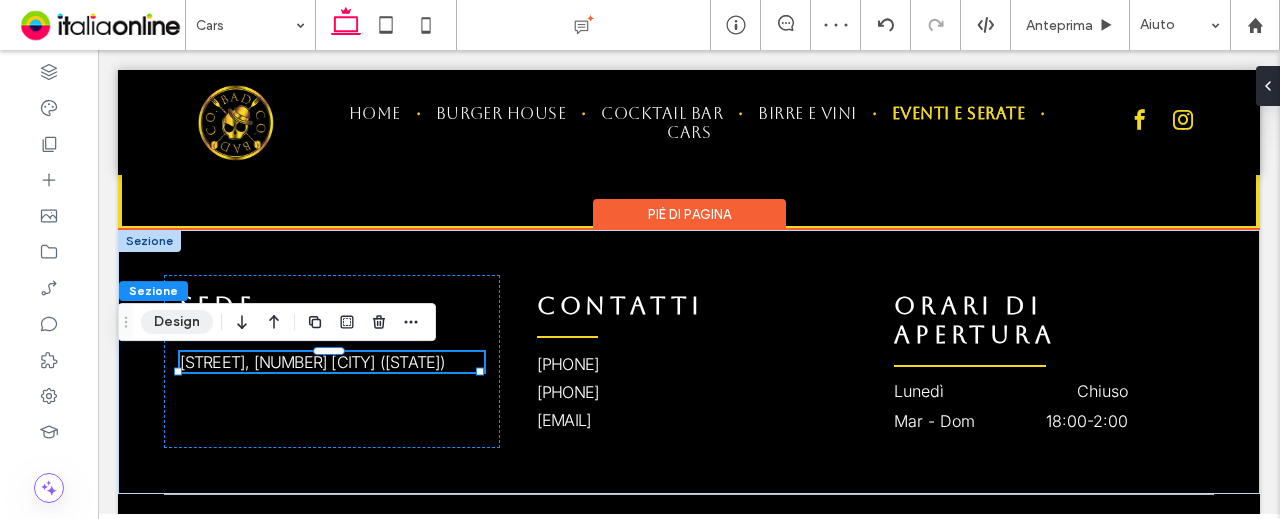 click on "Design" at bounding box center (177, 322) 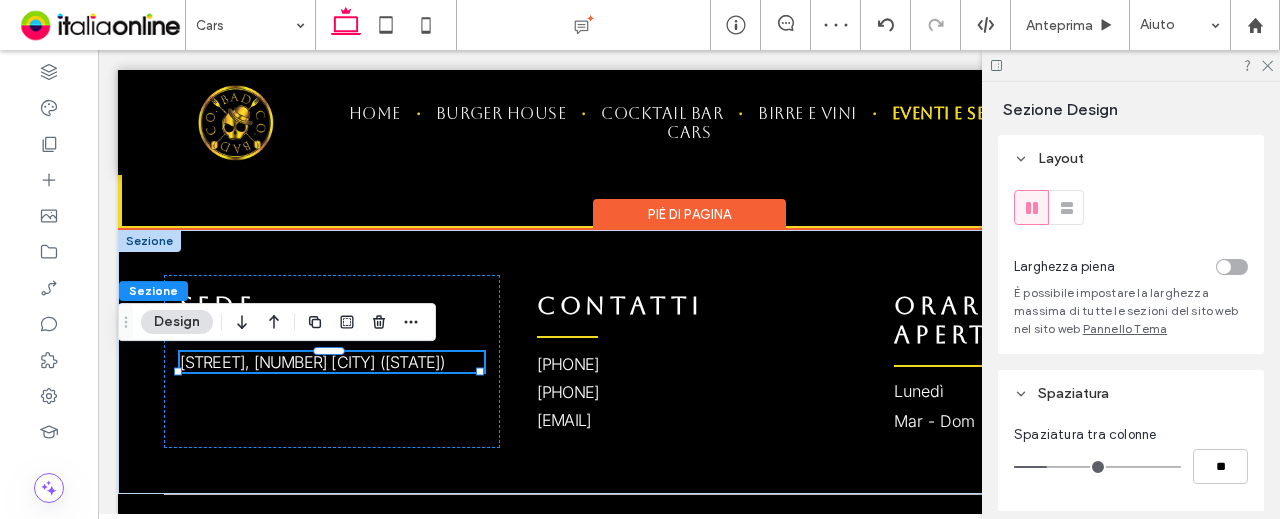 click at bounding box center (1232, 267) 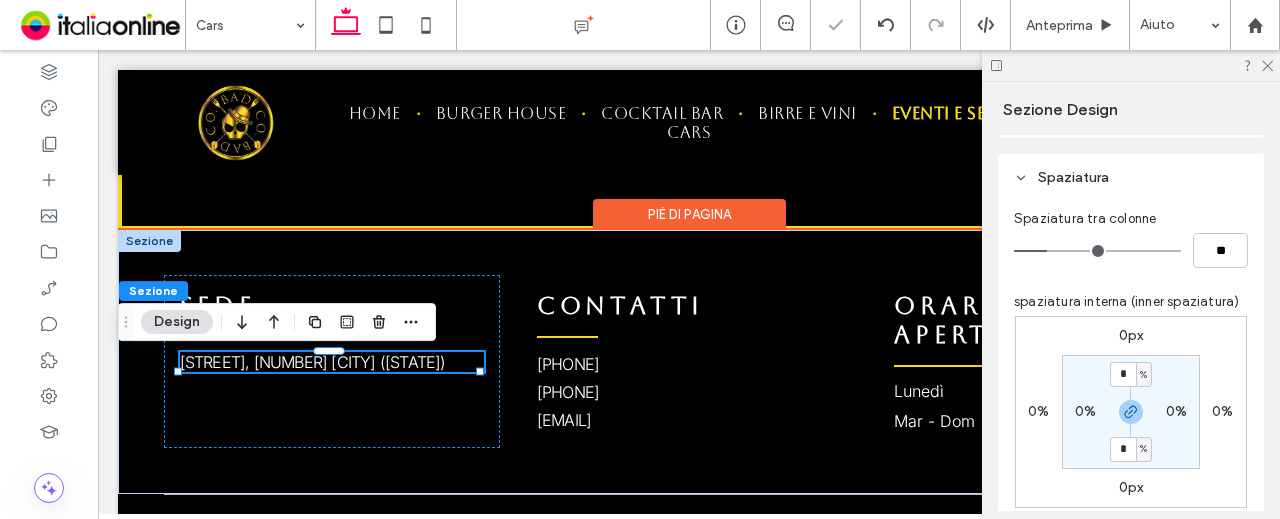 scroll, scrollTop: 200, scrollLeft: 0, axis: vertical 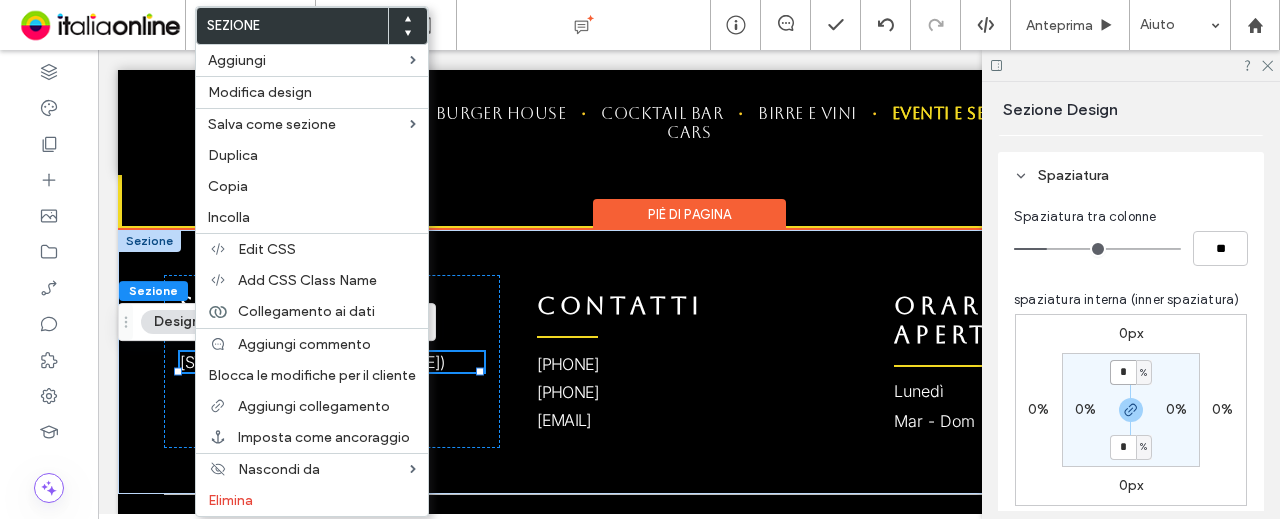 click on "*" at bounding box center [1123, 372] 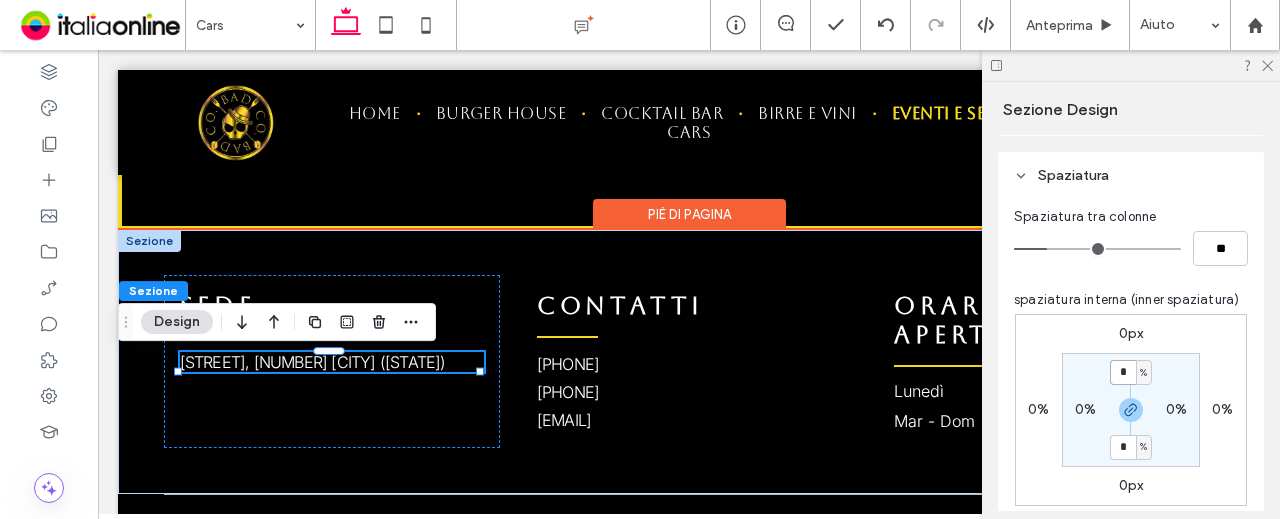 type on "*" 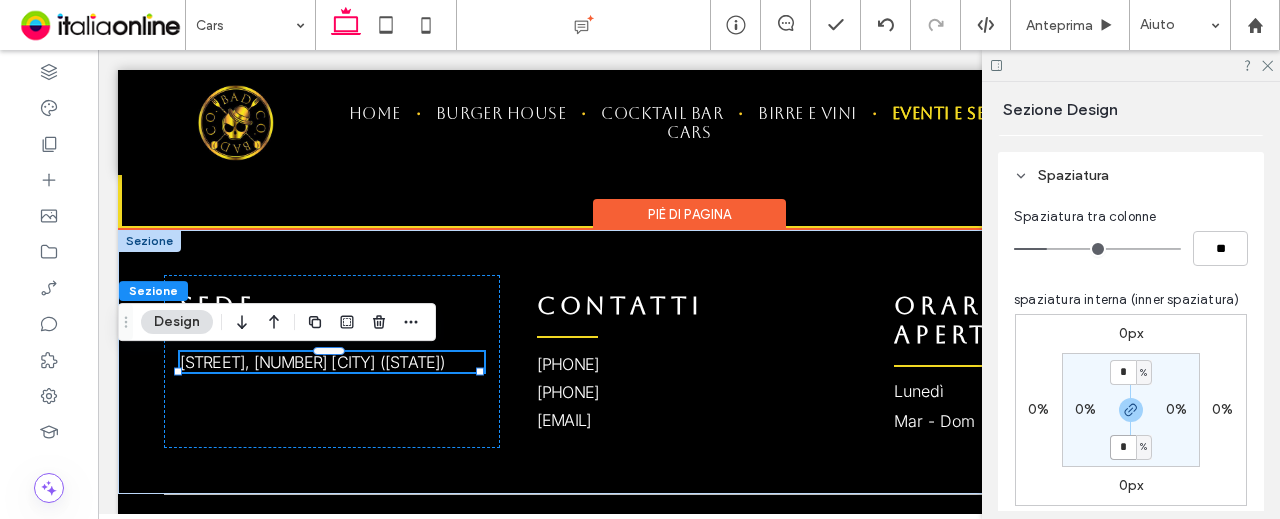 type on "*" 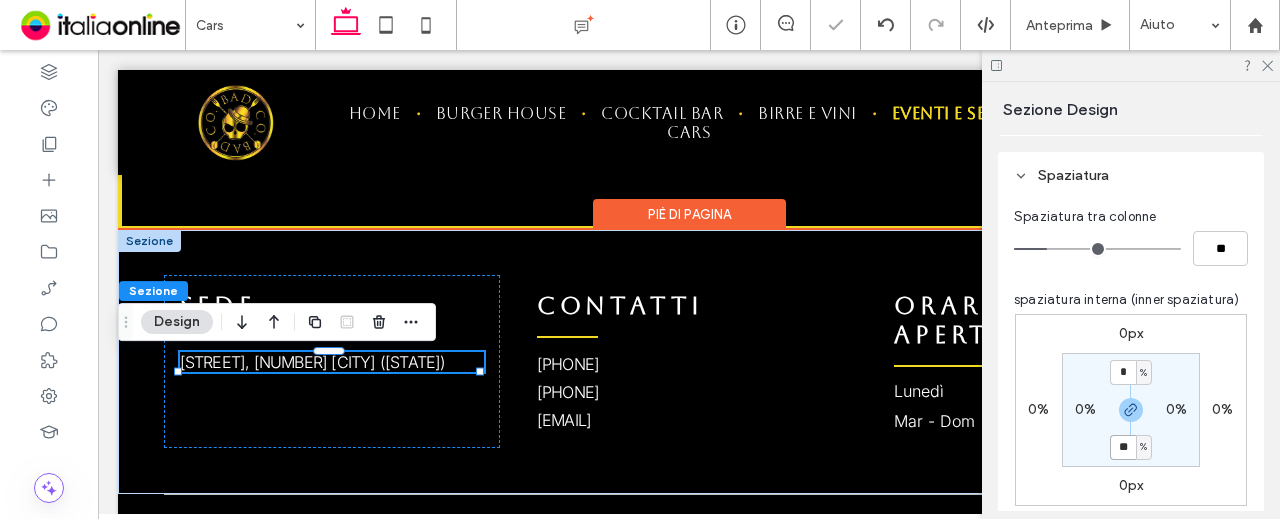 type on "**" 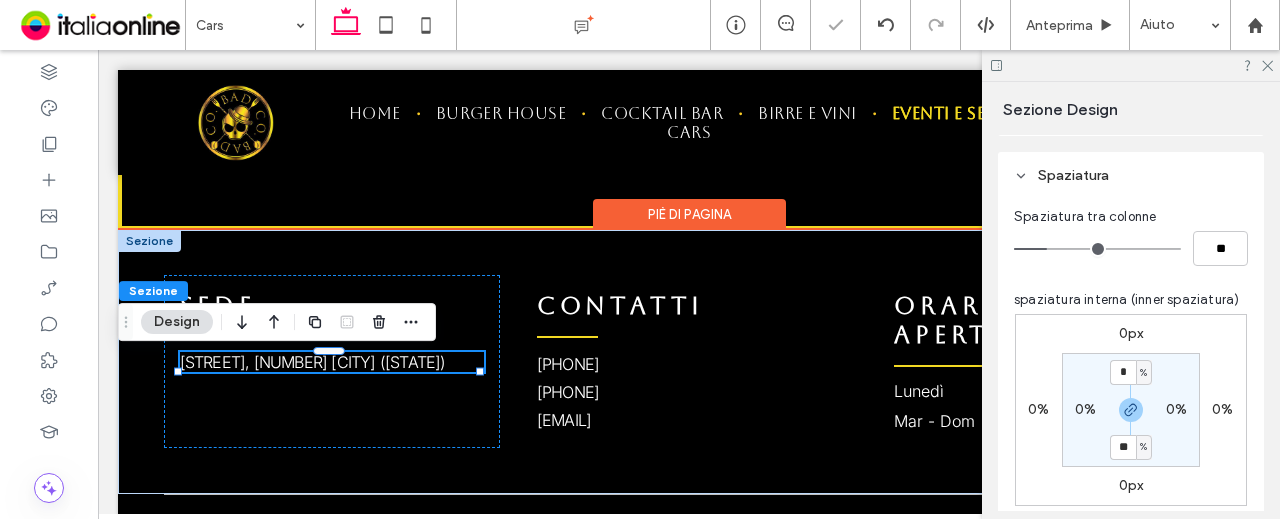 click on "* % 0% ** % 0%" at bounding box center (1131, 410) 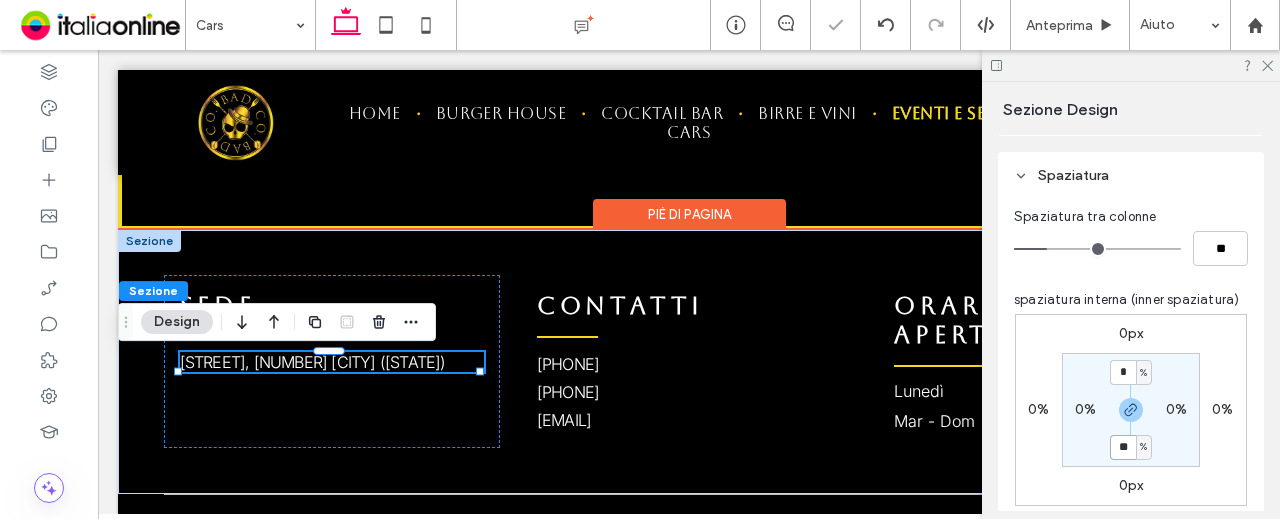 click on "**" at bounding box center [1123, 447] 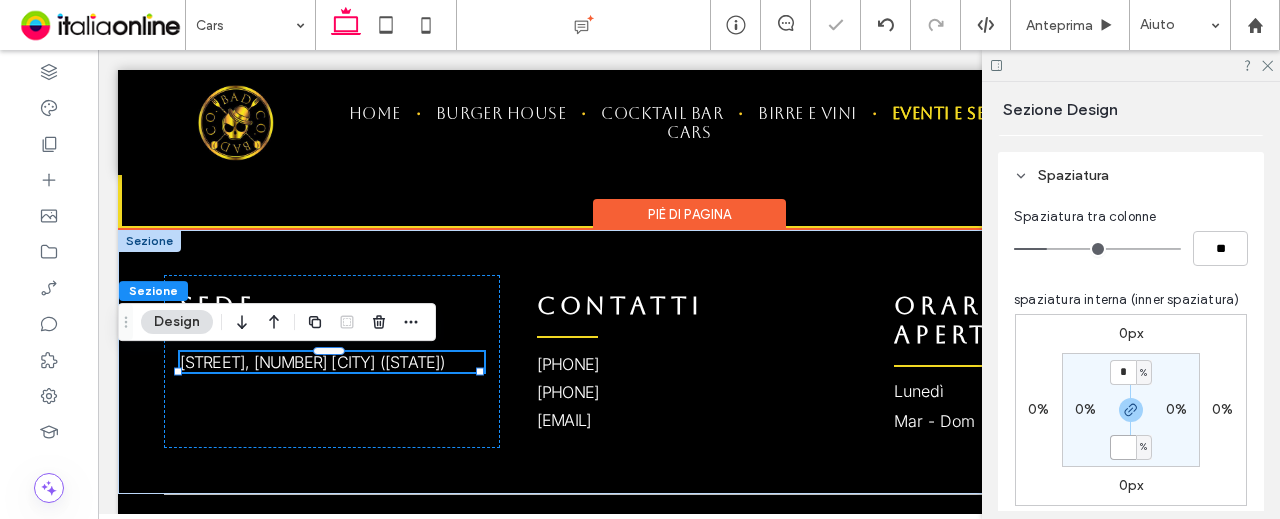 type 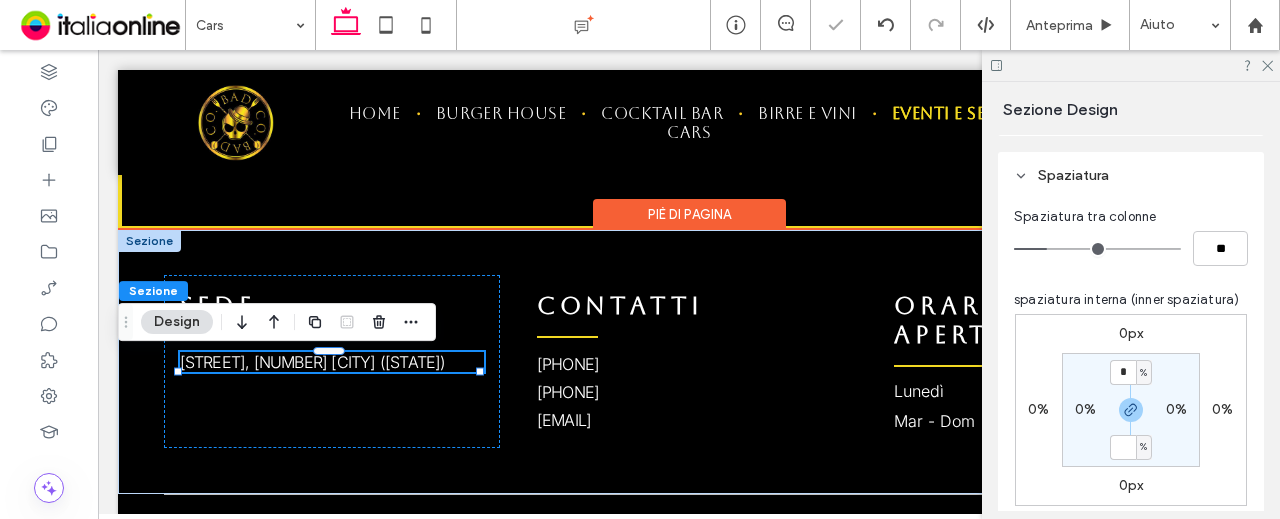 click on "0px 0% 0px 0% * % 0% % 0%" at bounding box center [1131, 410] 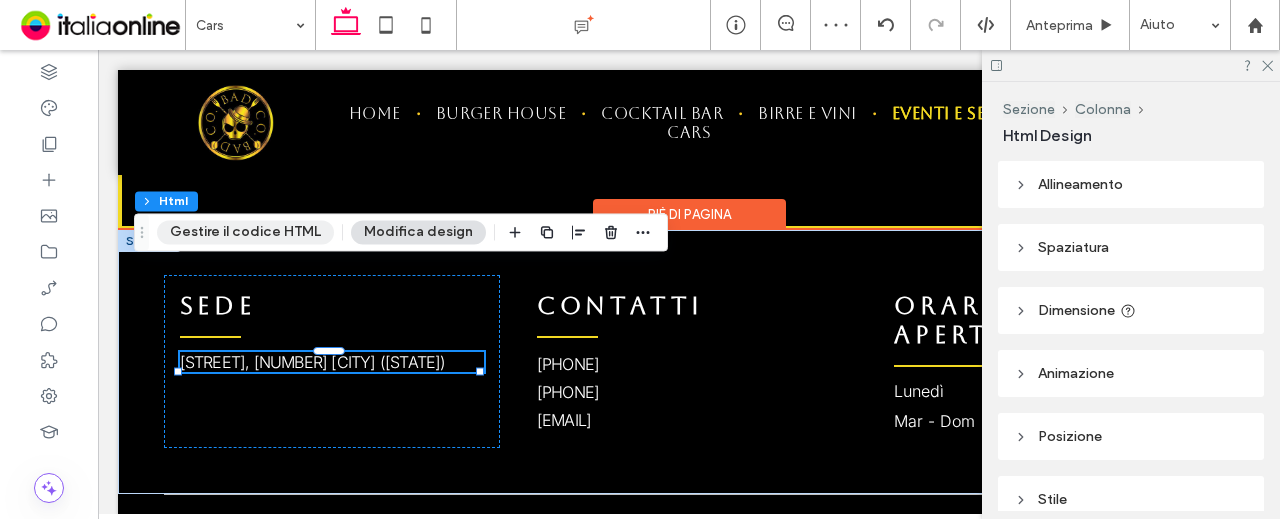 click on "Gestire il codice HTML" at bounding box center [245, 232] 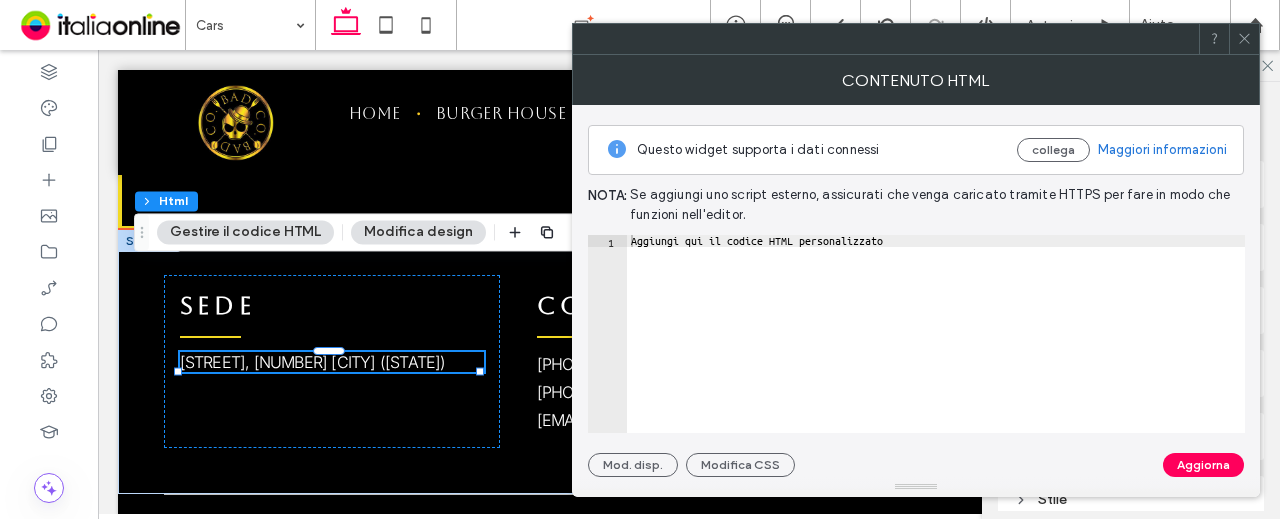type on "**********" 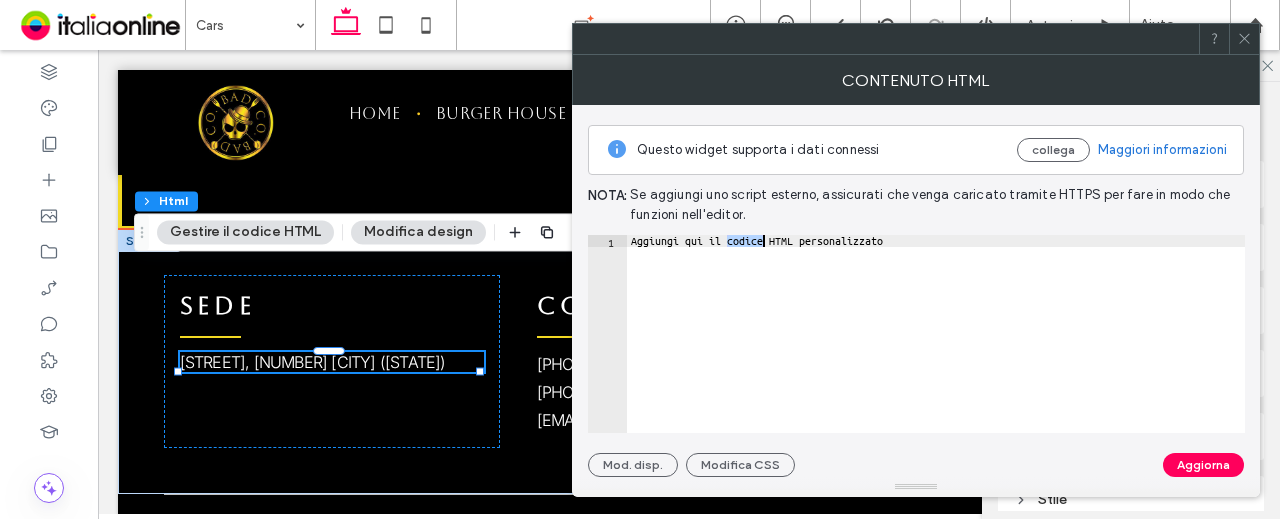 click on "Aggiungi qui il codice HTML personalizzato" at bounding box center [936, 346] 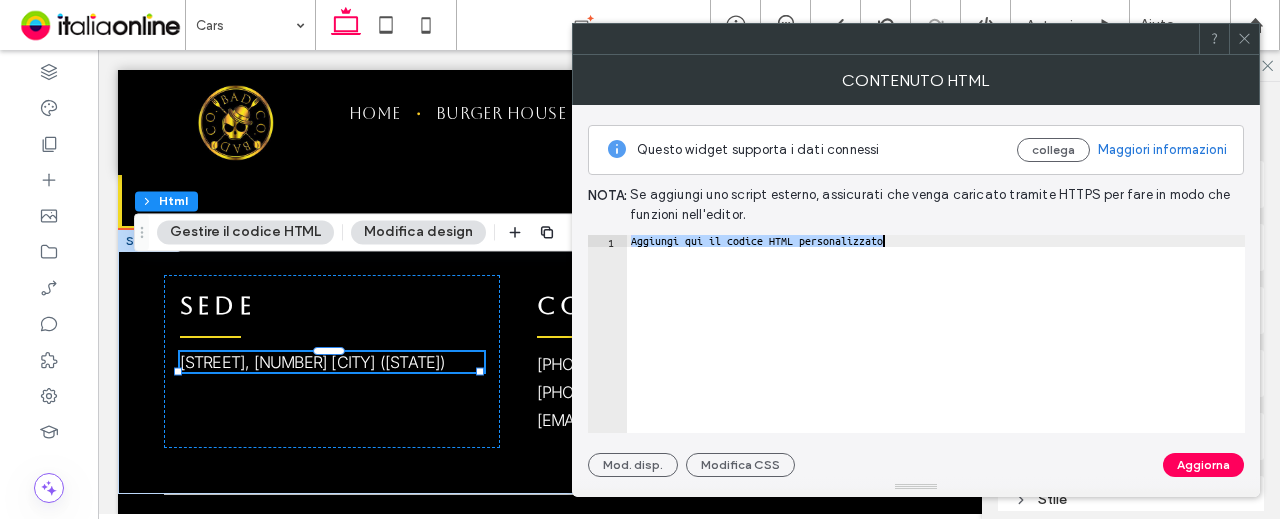 paste 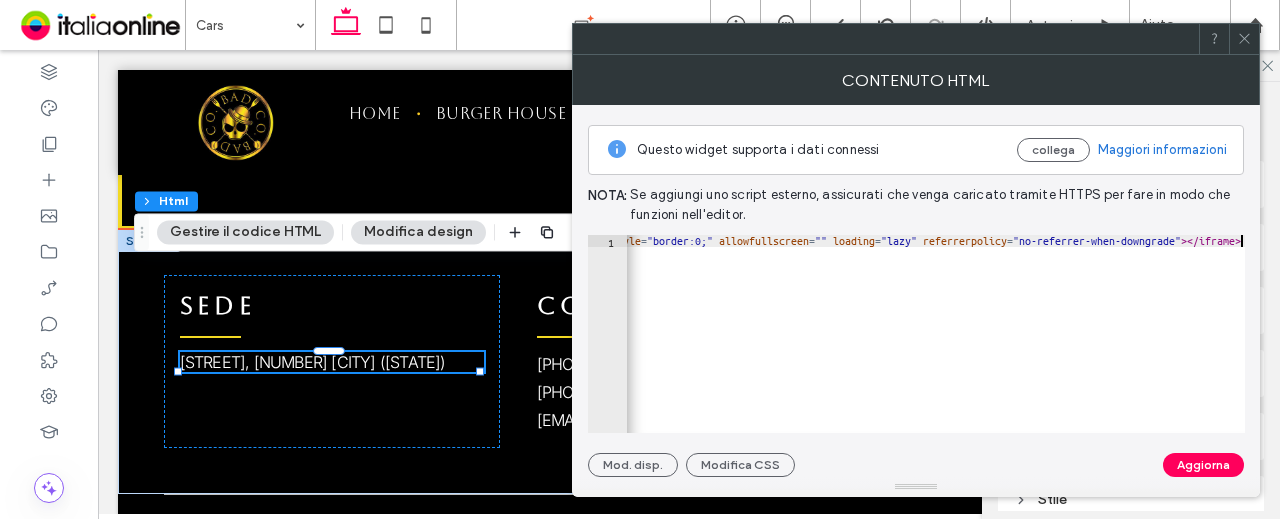 scroll, scrollTop: 0, scrollLeft: 1850, axis: horizontal 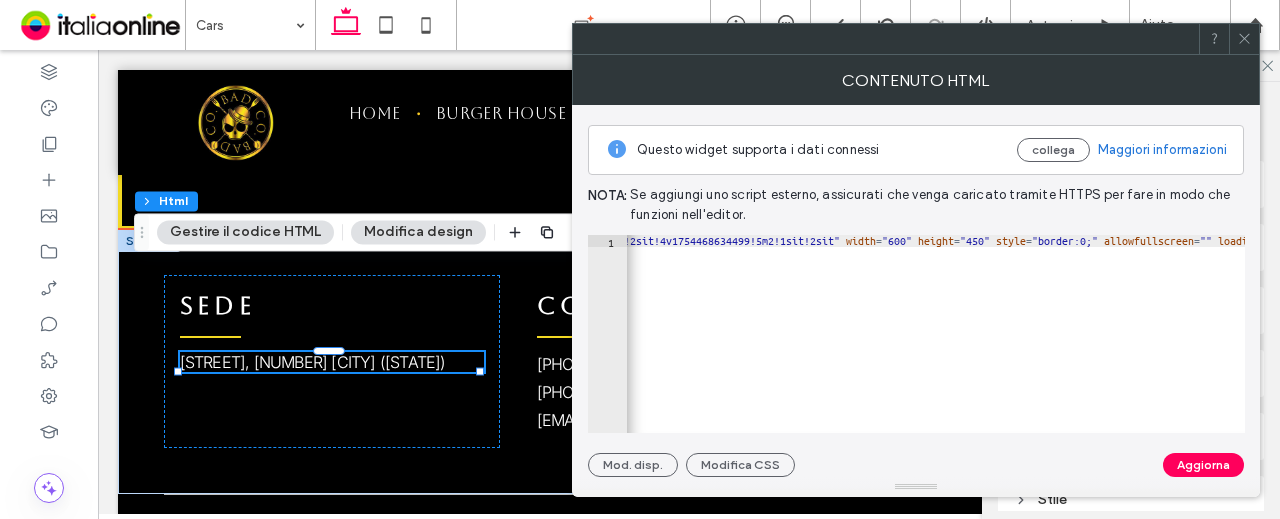 click on "< iframe   src = "https://www.google.com/maps/embed?pb=!1m18!1m12!1m3!1d2850.724087507921!2d8.271889974420745!3d44.39778530395903!2m3!1f0!2f0!3f0!3m2!1i1024!2i768!4f13.1!3m3!1m2!1s0x12d2e9a8d8beb8cf%3A0x4a481fc7db339e57!2sBad%20Company!5e0!3m2!1sit!2sit!4v1754468634499!5m2!1sit!2sit"   width = "600"   height = "450"   style = "border:0;"   allowfullscreen = ""   loading = "lazy"   referrerpolicy = "no-referrer-when-downgrade" > </ iframe >" at bounding box center [396, 339] 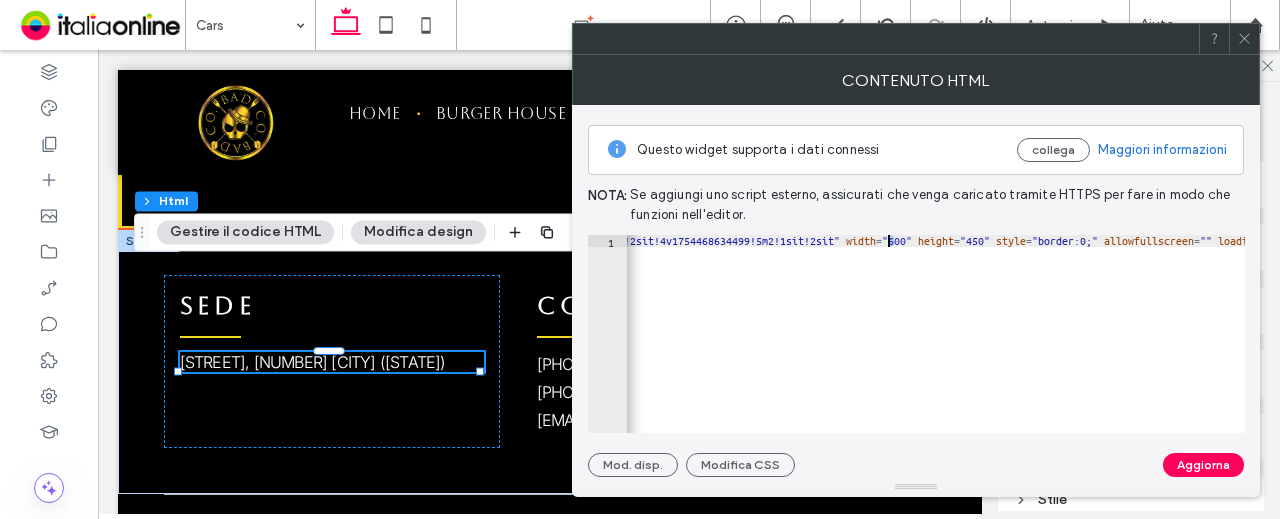 click on "< iframe   src = "https://www.google.com/maps/embed?pb=!1m18!1m12!1m3!1d2850.724087507921!2d8.271889974420745!3d44.39778530395903!2m3!1f0!2f0!3f0!3m2!1i1024!2i768!4f13.1!3m3!1m2!1s0x12d2e9a8d8beb8cf%3A0x4a481fc7db339e57!2sBad%20Company!5e0!3m2!1sit!2sit!4v1754468634499!5m2!1sit!2sit"   width = "600"   height = "450"   style = "border:0;"   allowfullscreen = ""   loading = "lazy"   referrerpolicy = "no-referrer-when-downgrade" > </ iframe >" at bounding box center [396, 339] 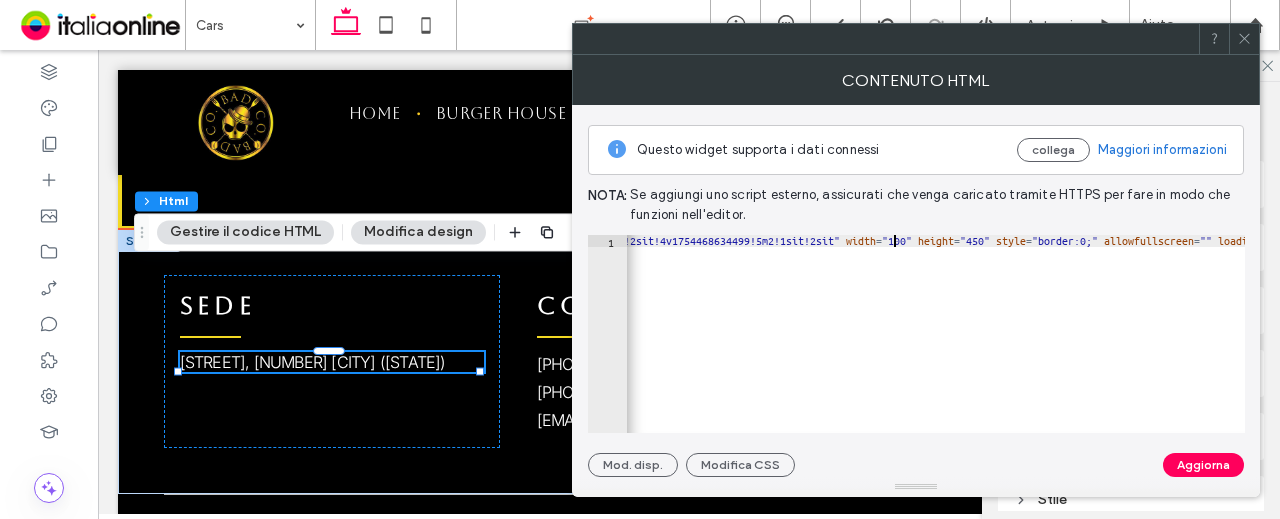 click on "< iframe   src = "https://www.google.com/maps/embed?pb=!1m18!1m12!1m3!1d2850.724087507921!2d8.271889974420745!3d44.39778530395903!2m3!1f0!2f0!3f0!3m2!1i1024!2i768!4f13.1!3m3!1m2!1s0x12d2e9a8d8beb8cf%3A0x4a481fc7db339e57!2sBad%20Company!5e0!3m2!1sit!2sit!4v1754468634499!5m2!1sit!2sit"   width = "100"   height = "450"   style = "border:0;"   allowfullscreen = ""   loading = "lazy"   referrerpolicy = "no-referrer-when-downgrade" > </ iframe >" at bounding box center (396, 339) 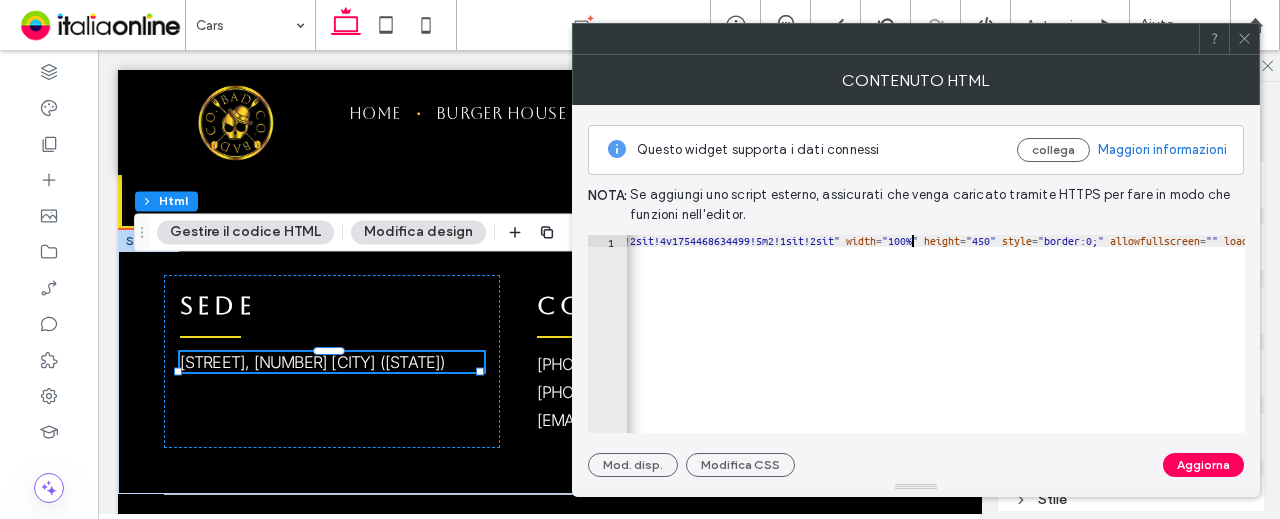 scroll, scrollTop: 0, scrollLeft: 146, axis: horizontal 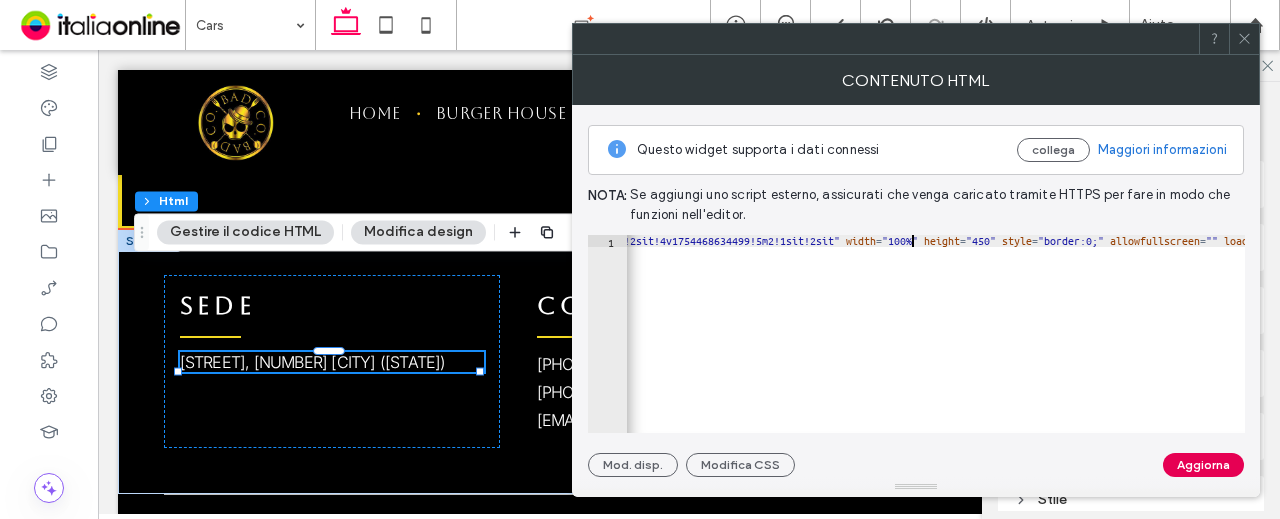 type on "**********" 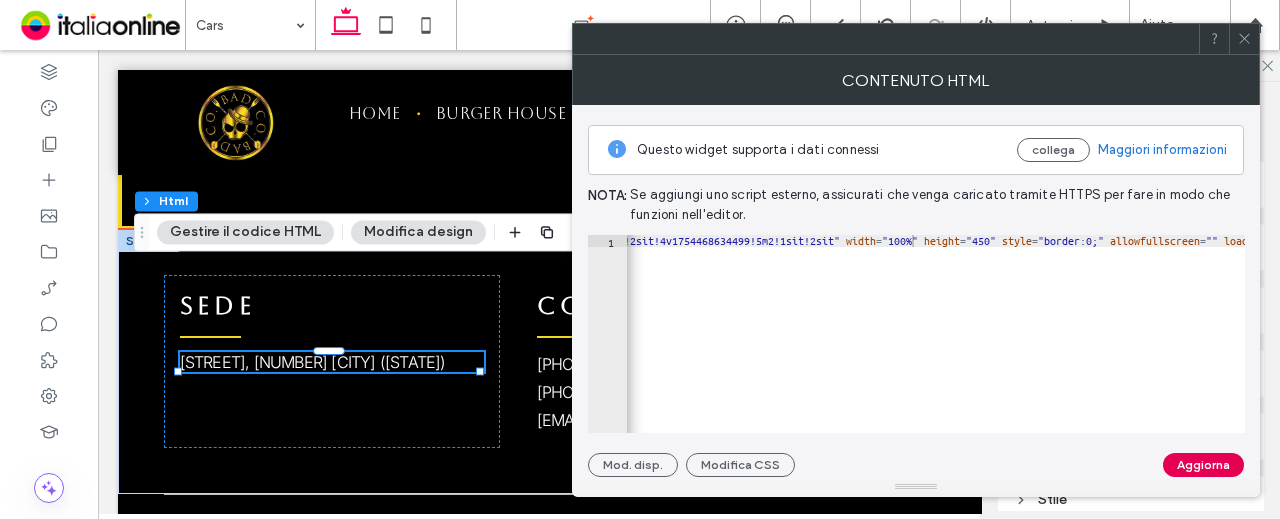 click on "Aggiorna" at bounding box center [1203, 465] 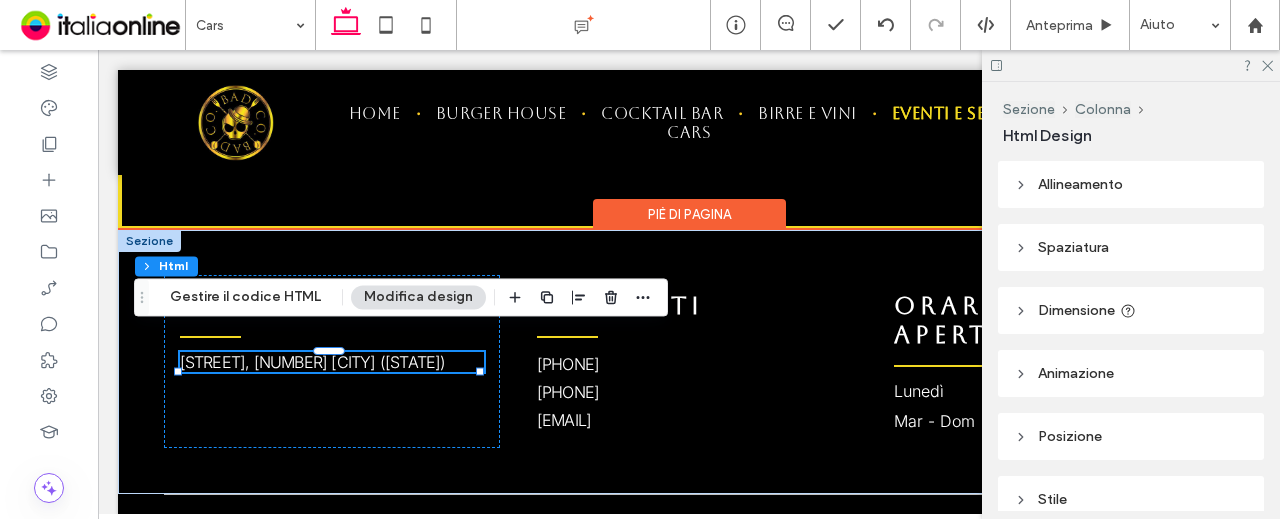 click on "Spaziatura" at bounding box center (1073, 247) 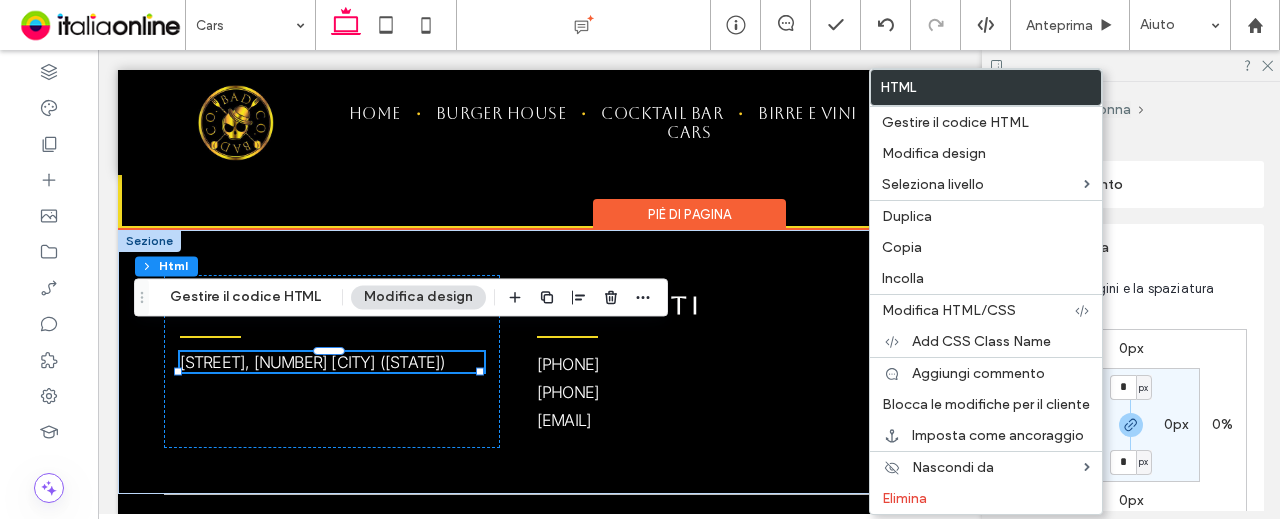 click on "Modifica design" at bounding box center (418, 297) 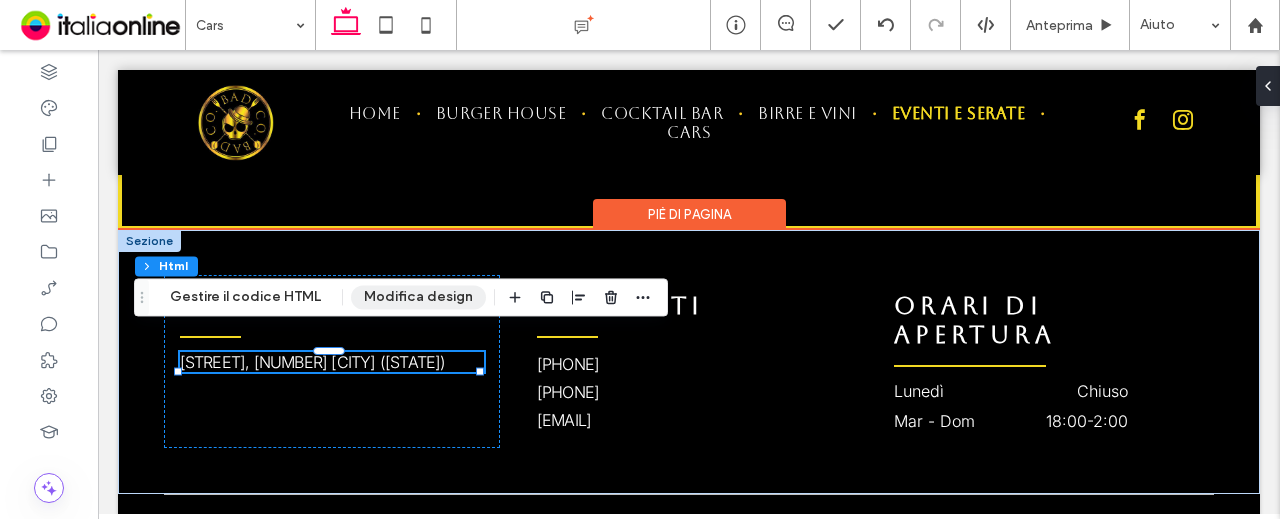 click on "Modifica design" at bounding box center [418, 297] 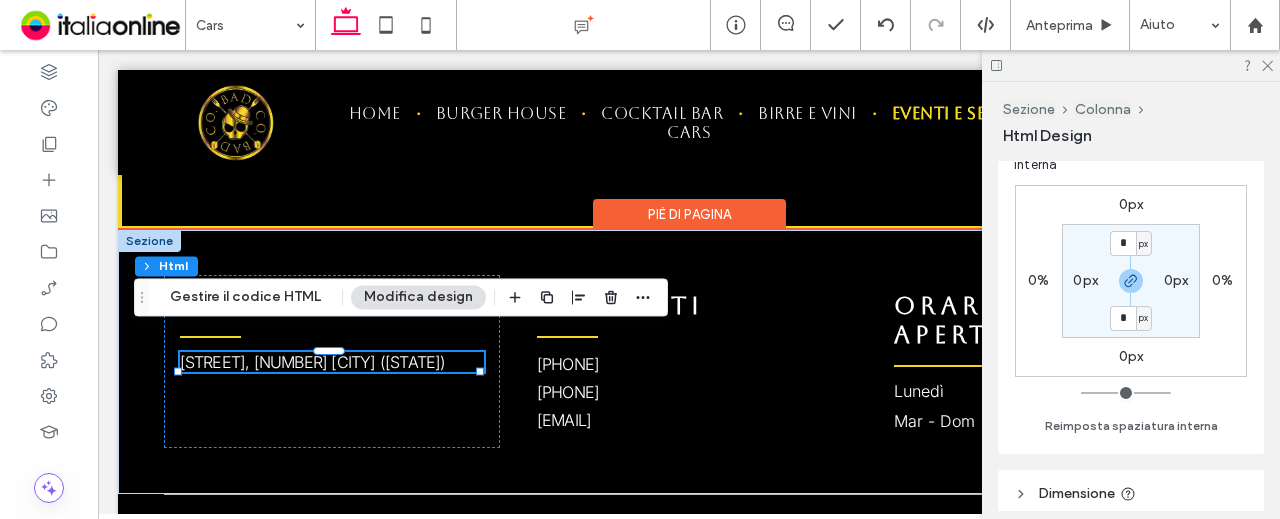 scroll, scrollTop: 200, scrollLeft: 0, axis: vertical 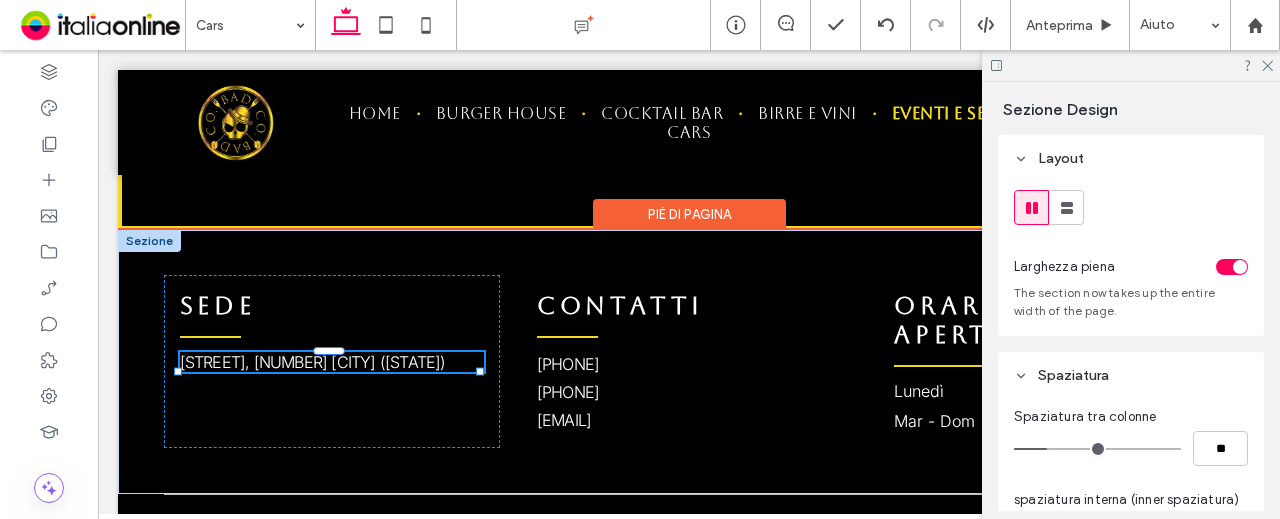 type on "***" 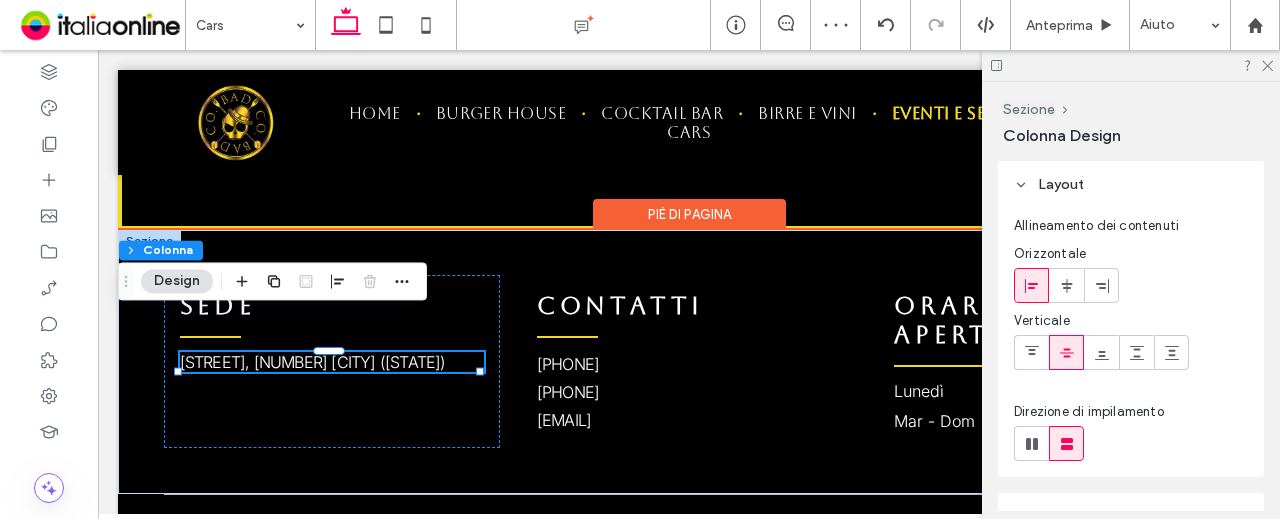 click on "Design" at bounding box center [177, 281] 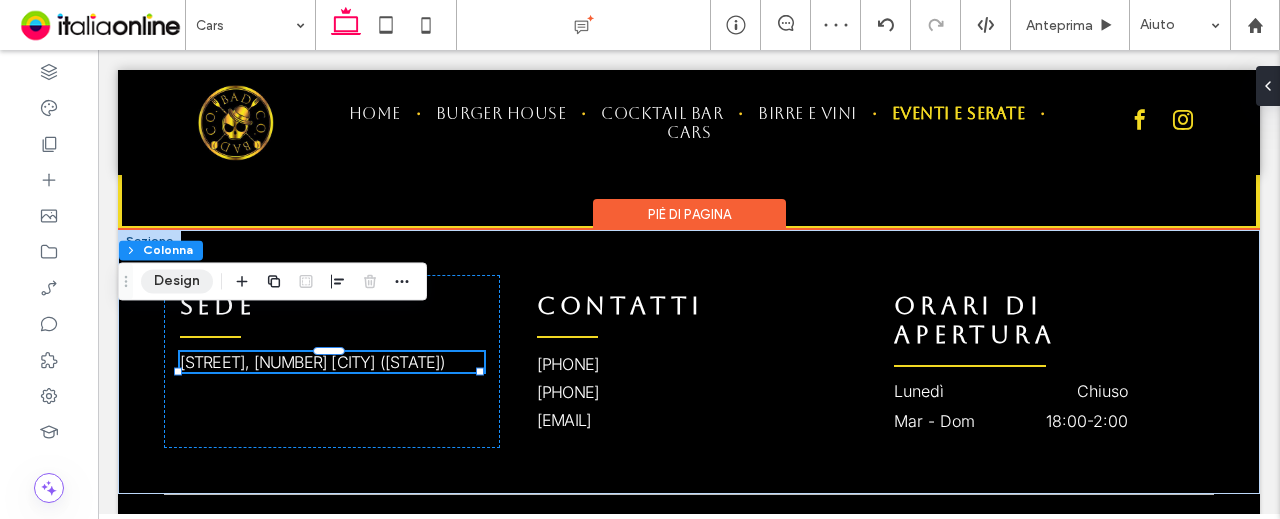 click on "Design" at bounding box center (177, 281) 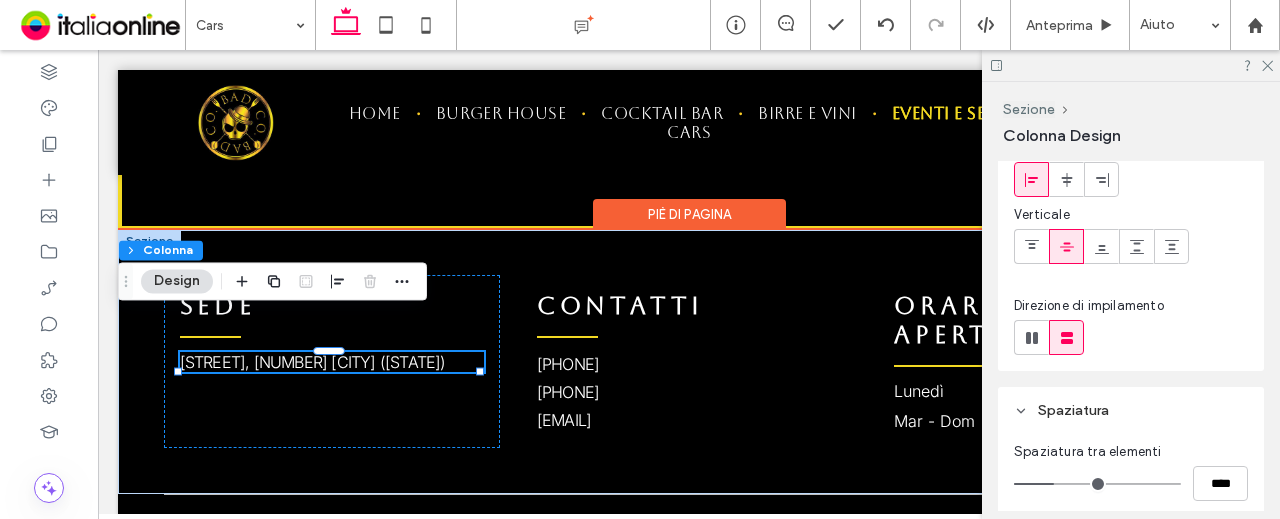 scroll, scrollTop: 300, scrollLeft: 0, axis: vertical 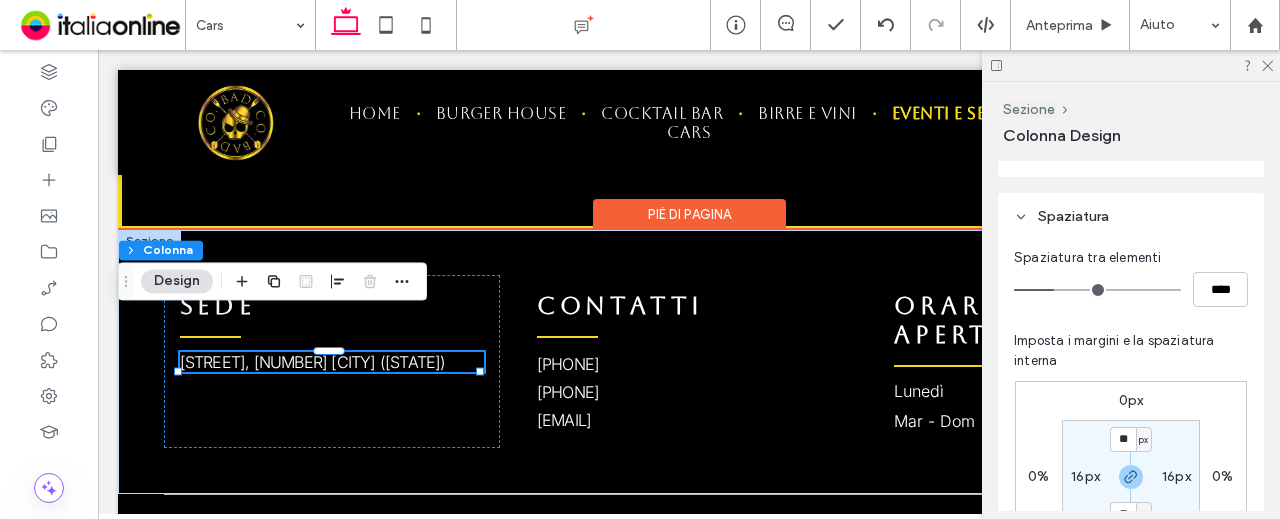 click on "px" at bounding box center [1144, 440] 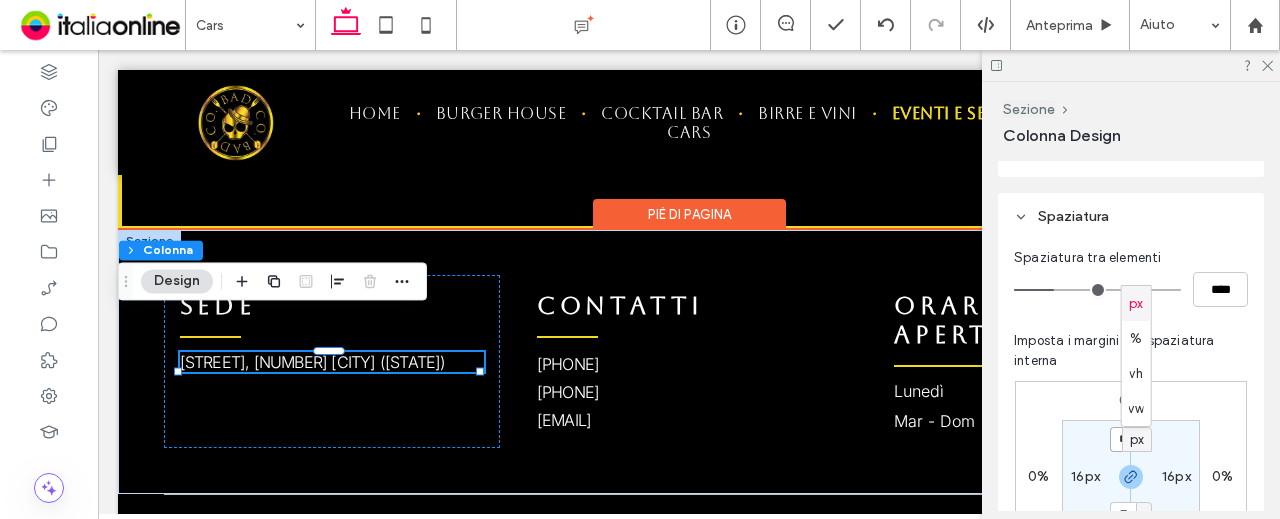 click on "**" at bounding box center [1123, 439] 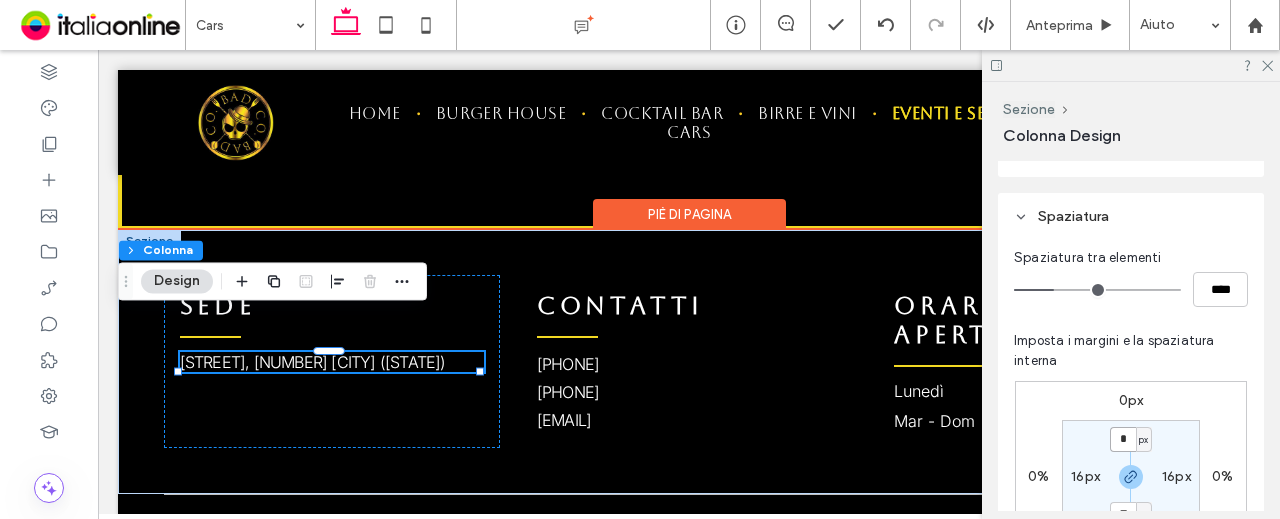 type on "*" 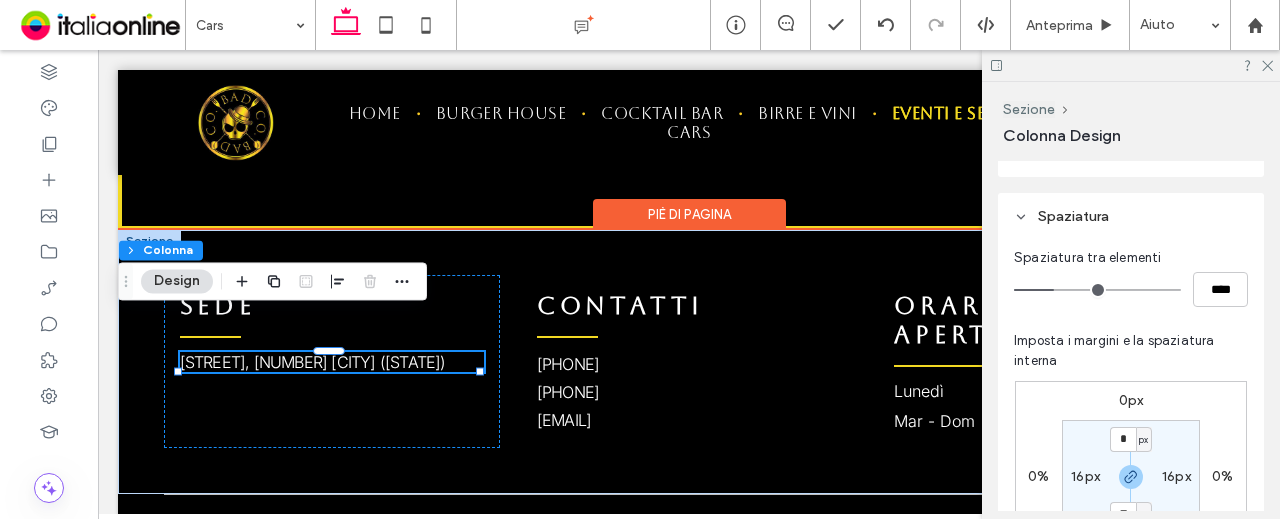 type on "*" 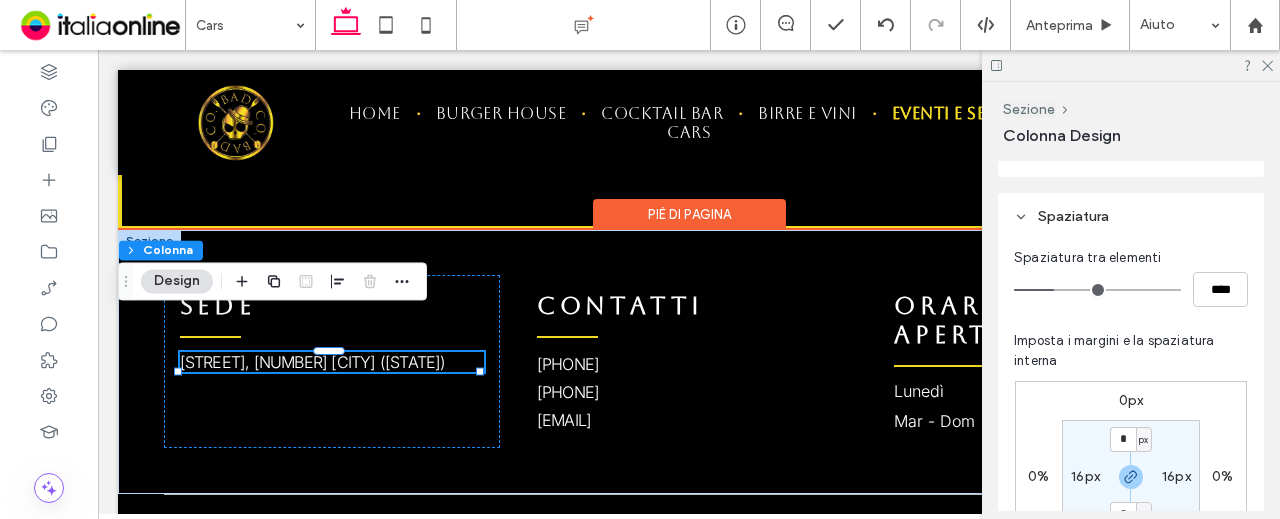 click on "0px 0% 0px 0% * px 16px * px 16px" at bounding box center (1131, 477) 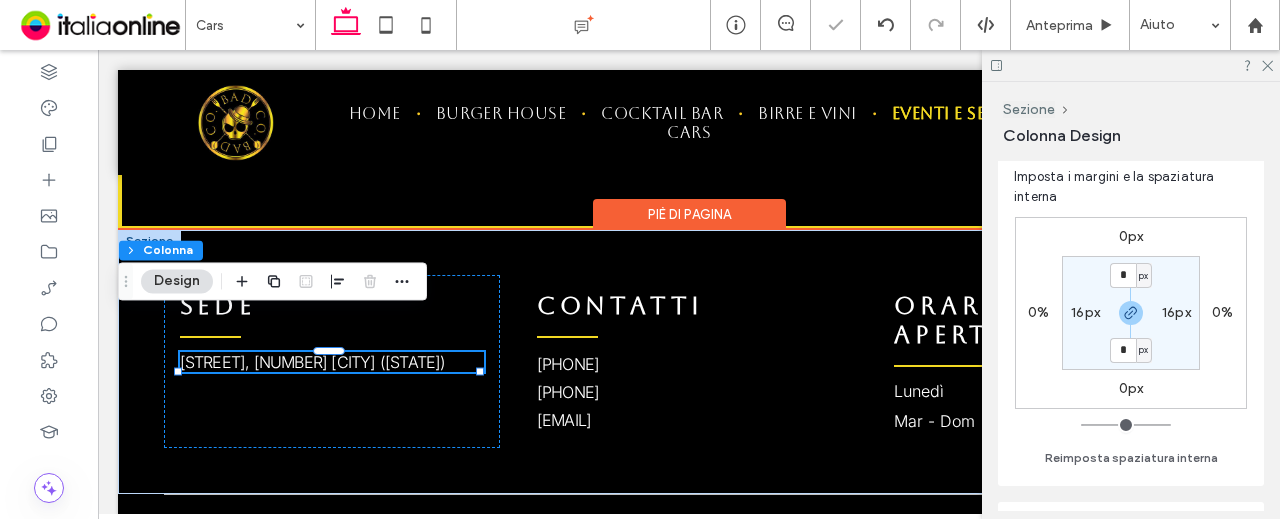 scroll, scrollTop: 500, scrollLeft: 0, axis: vertical 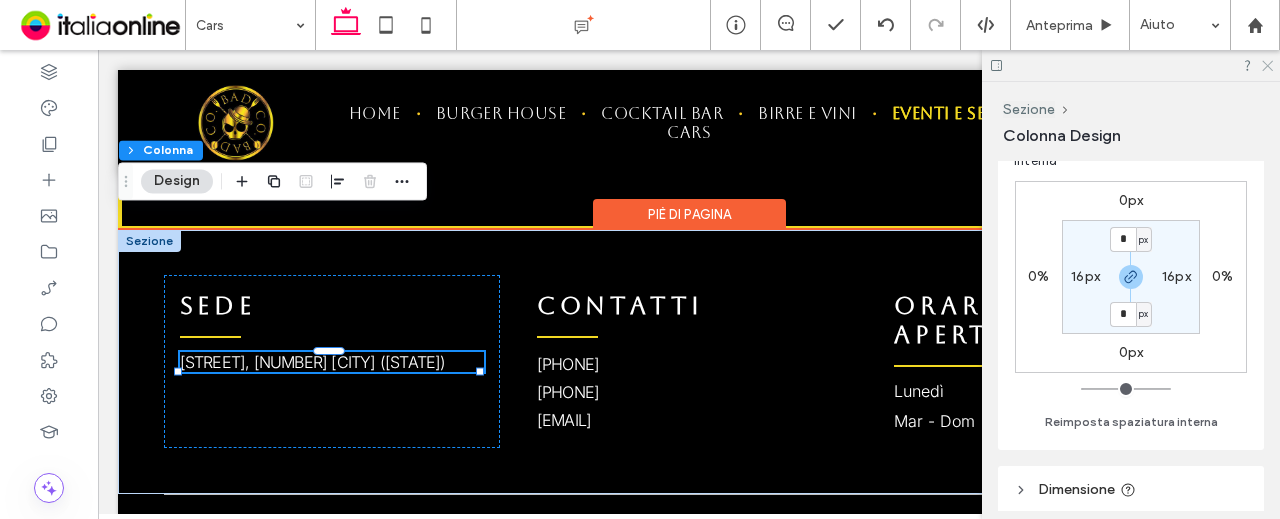 click 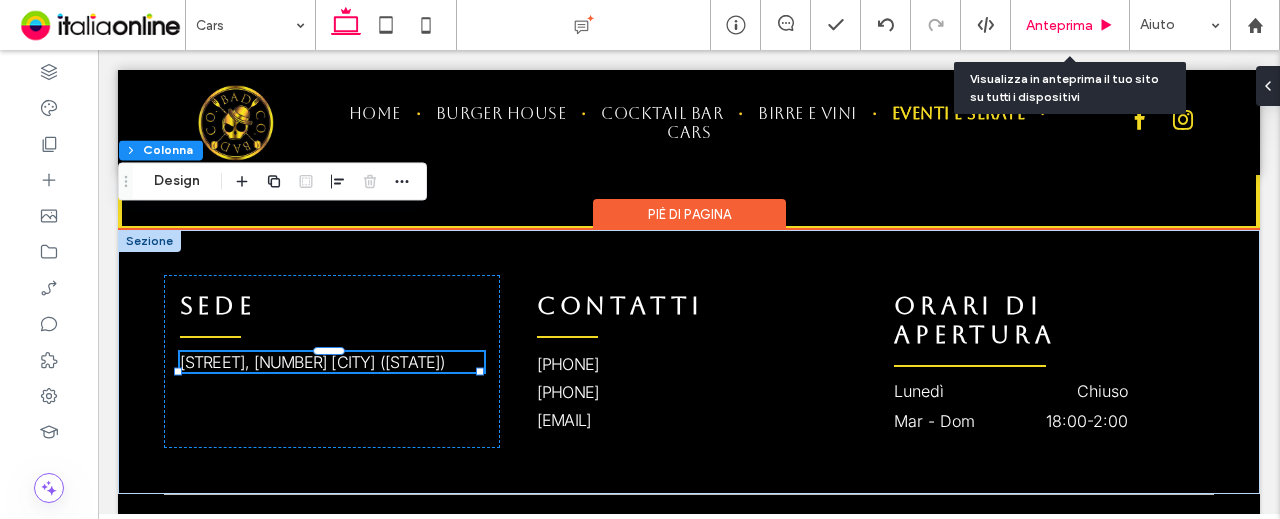 click on "Anteprima" at bounding box center [1059, 25] 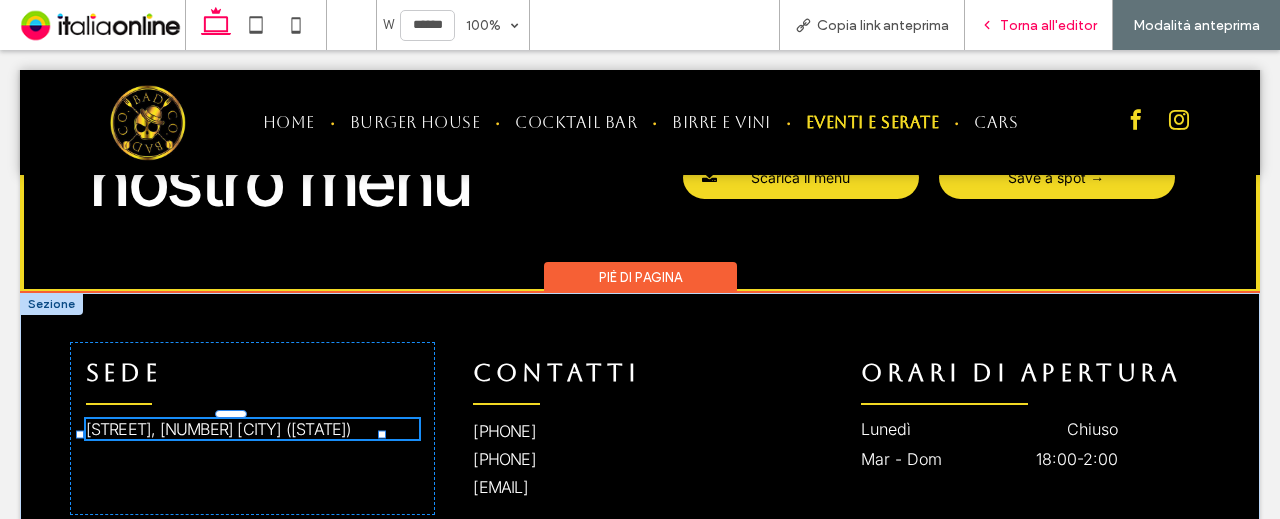 click on "Torna all'editor" at bounding box center [1048, 25] 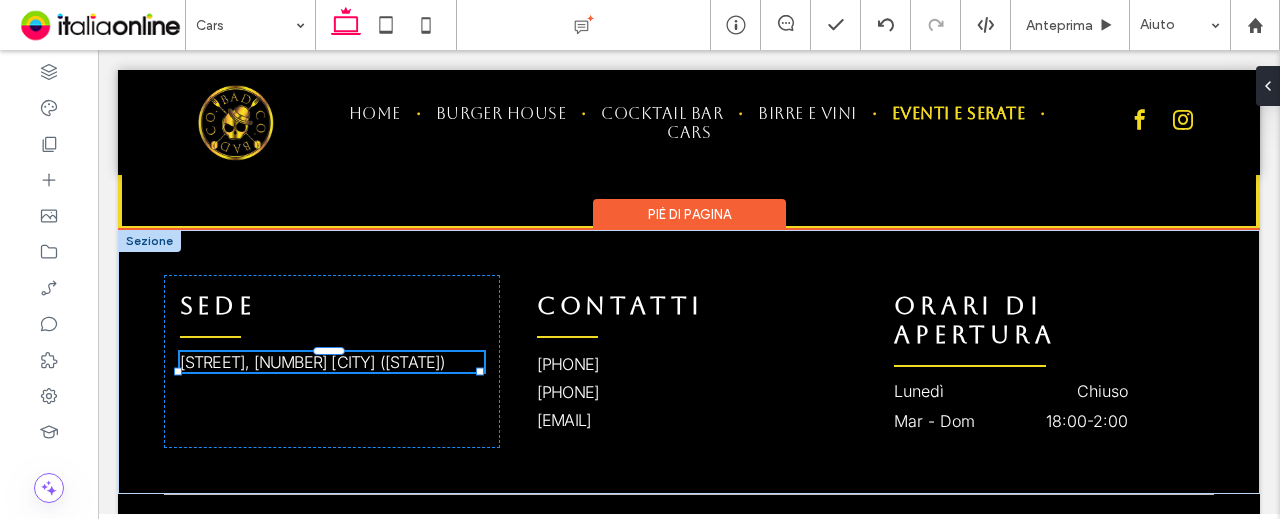 type on "***" 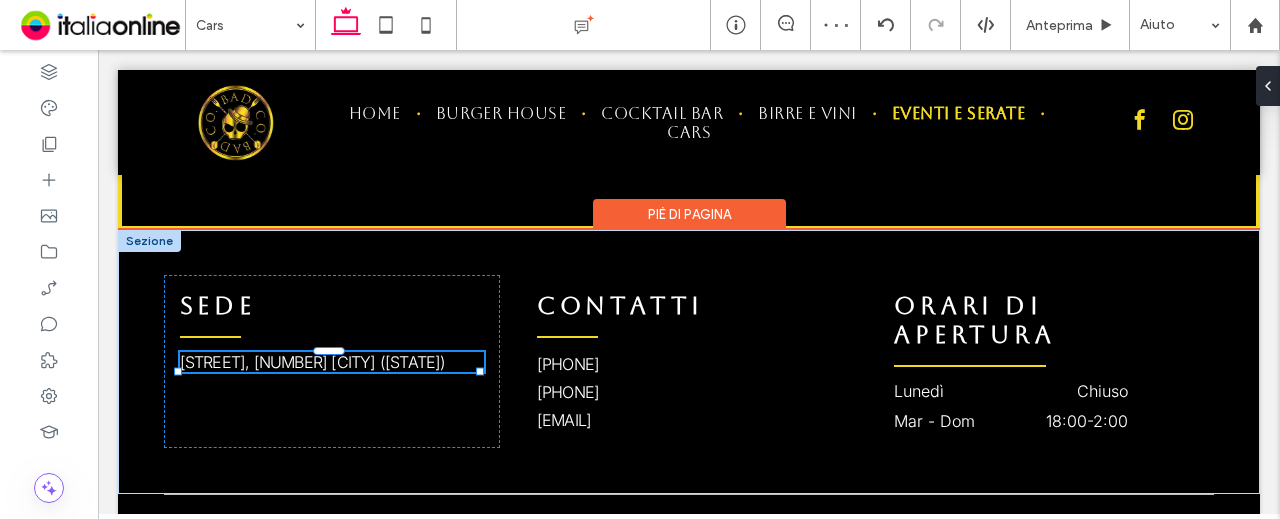 type on "***" 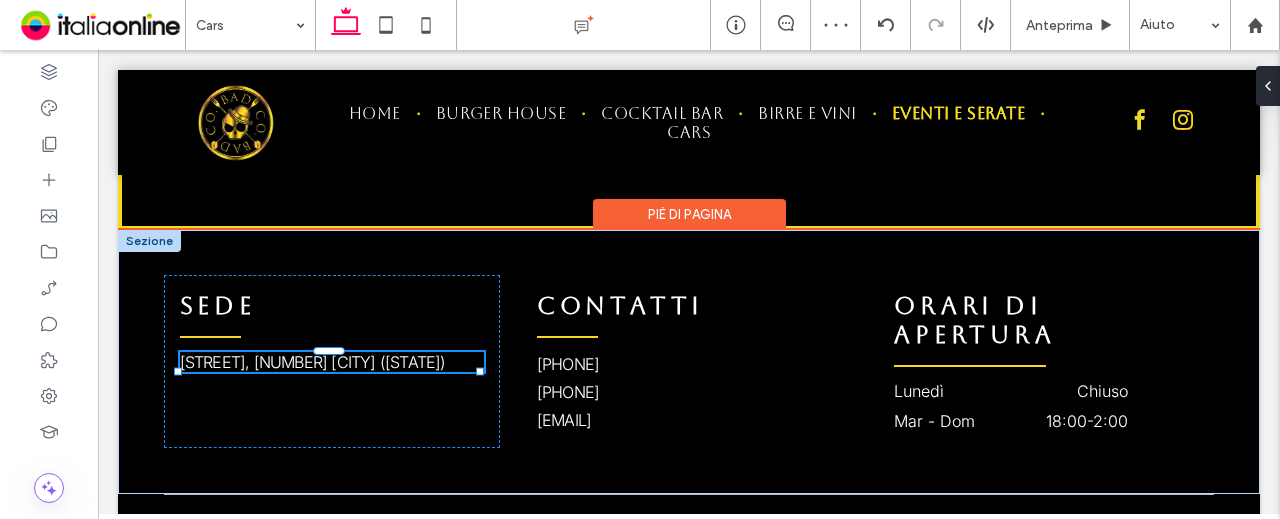 type on "***" 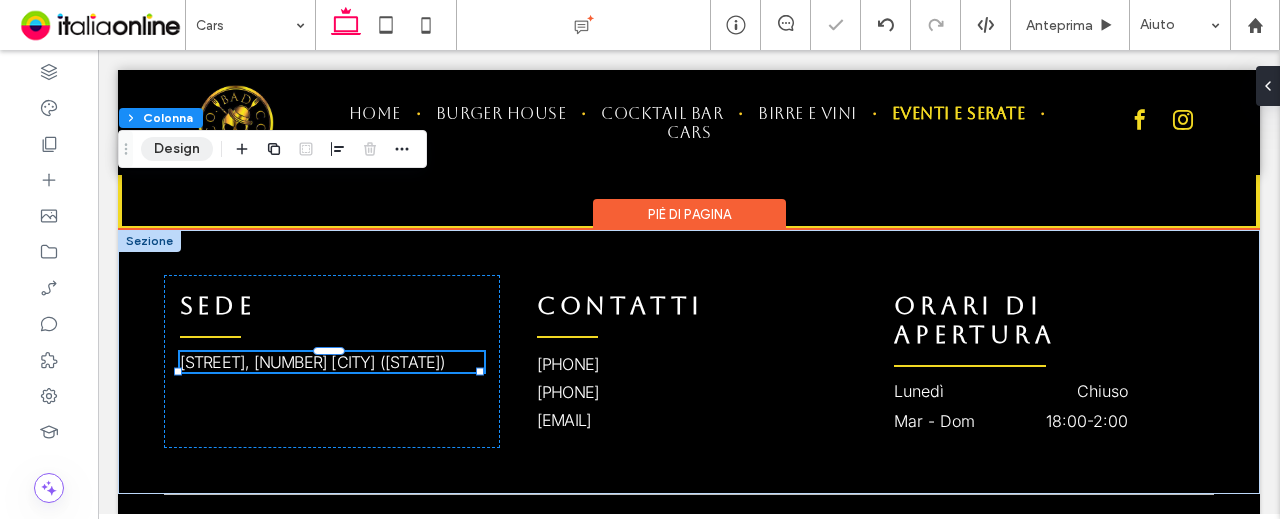click on "Design" at bounding box center (177, 149) 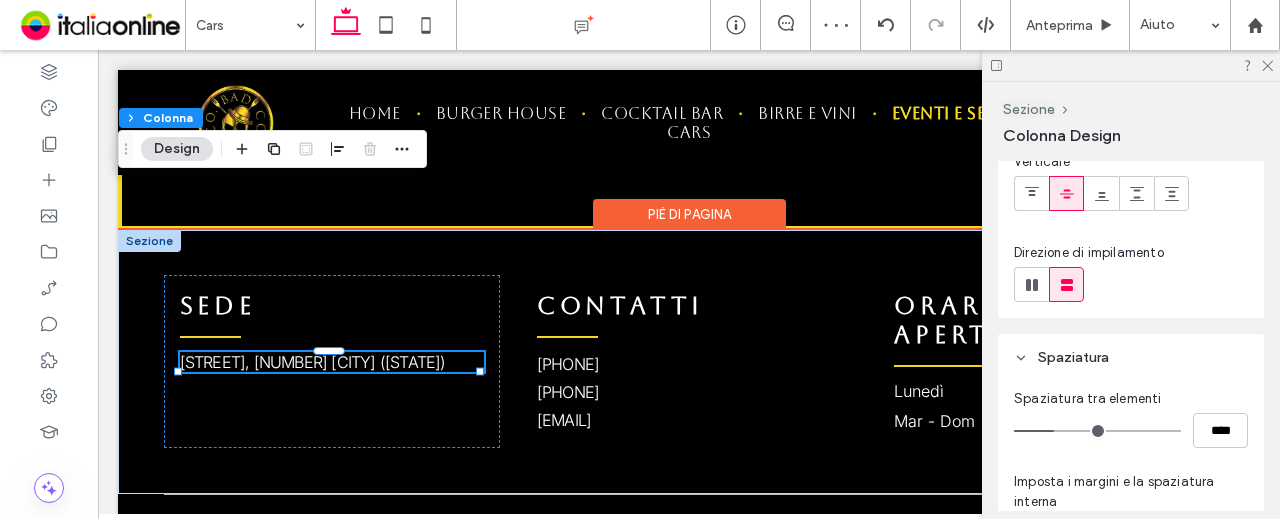 scroll, scrollTop: 400, scrollLeft: 0, axis: vertical 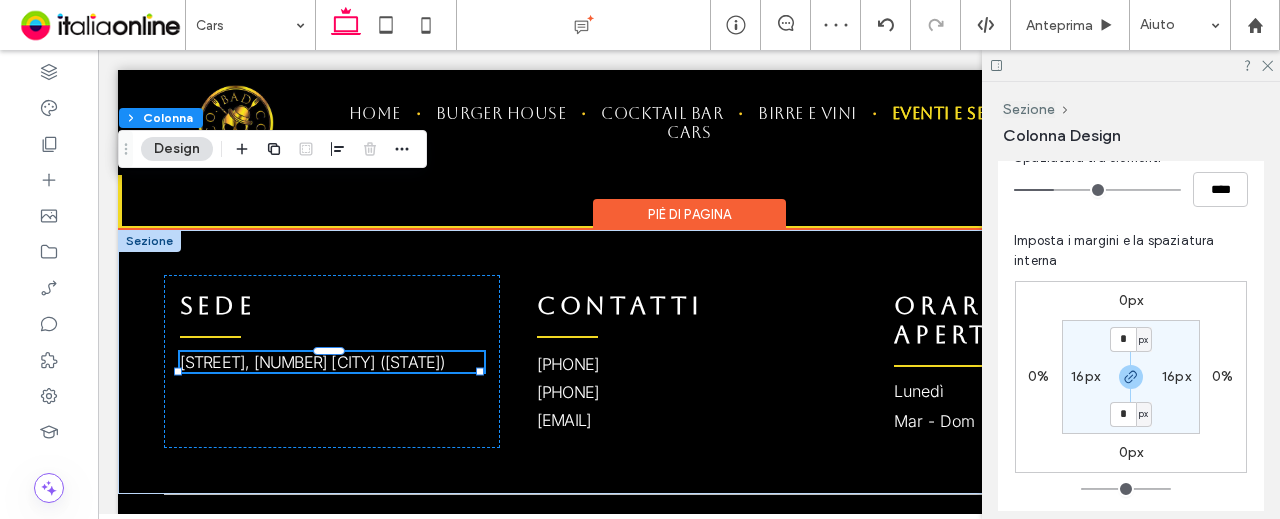 click on "16px" at bounding box center [1176, 376] 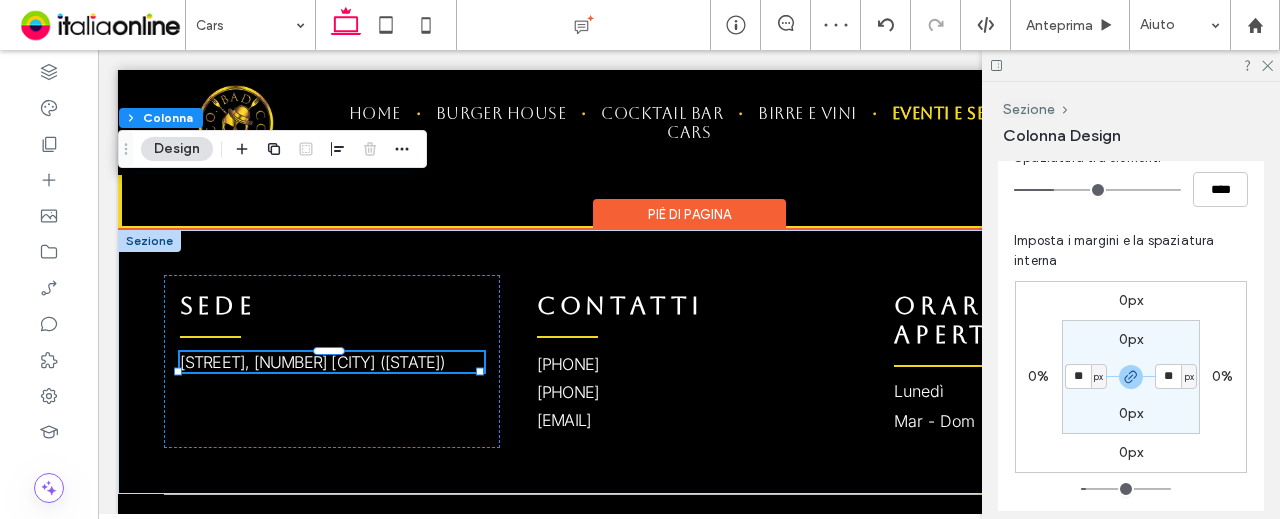 type on "**" 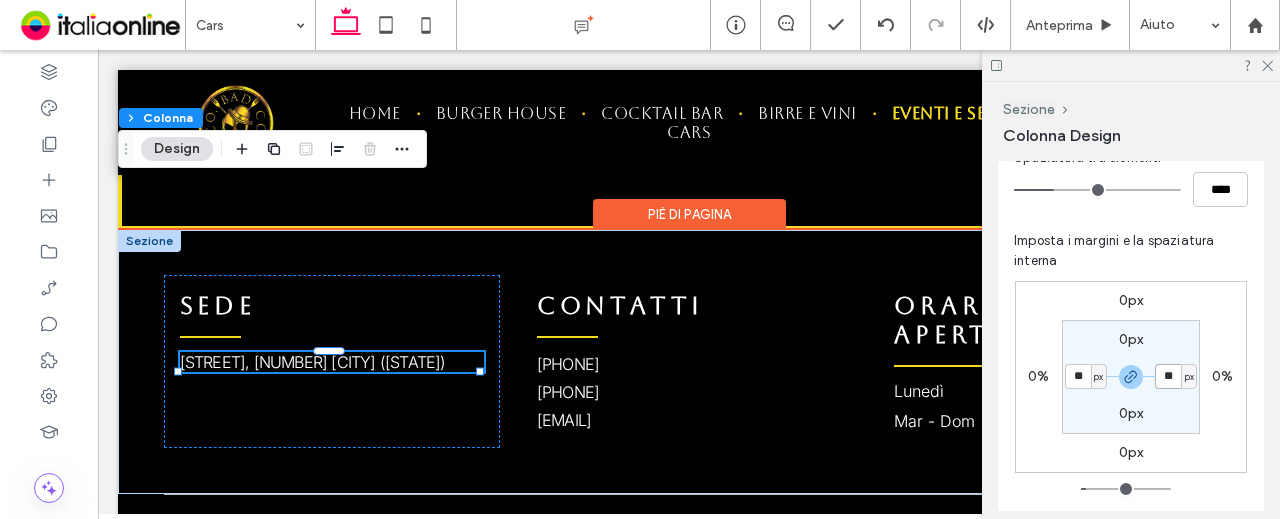 click on "**" at bounding box center [1168, 376] 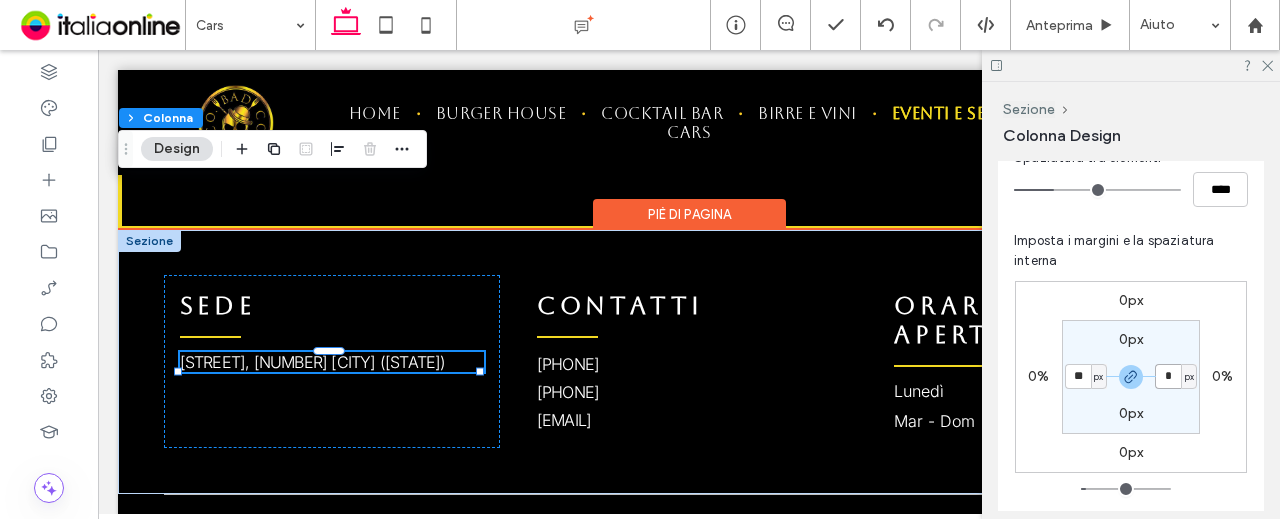 type on "*" 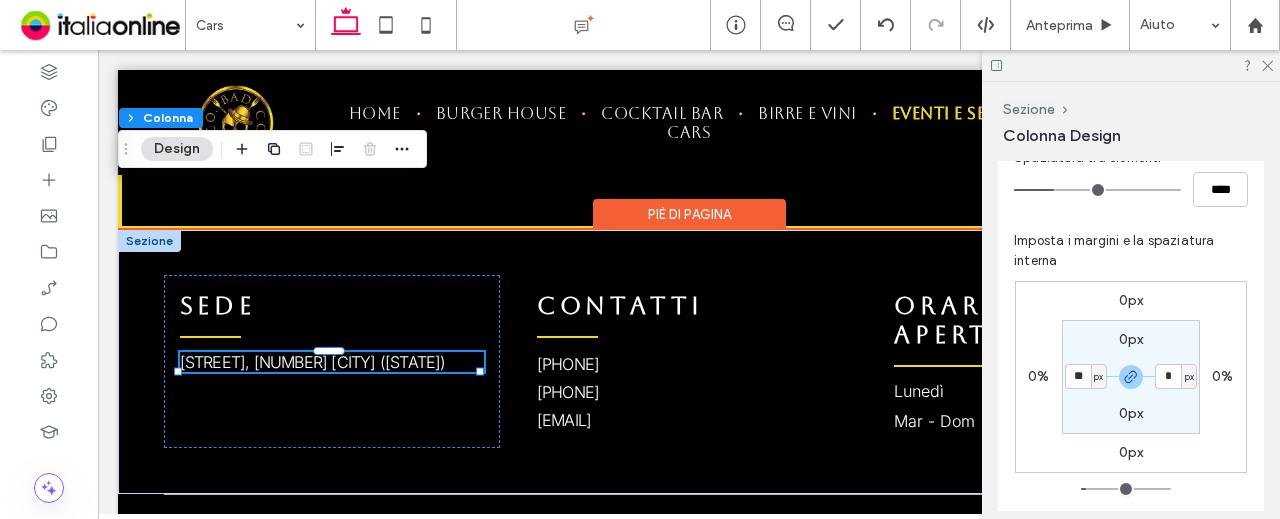 type on "*" 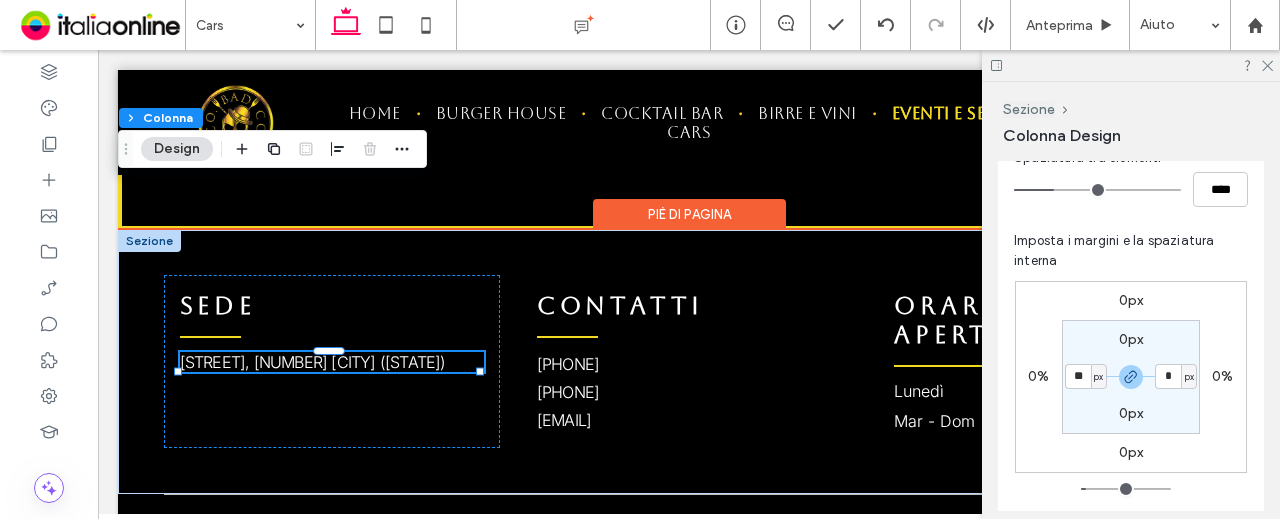 type on "*" 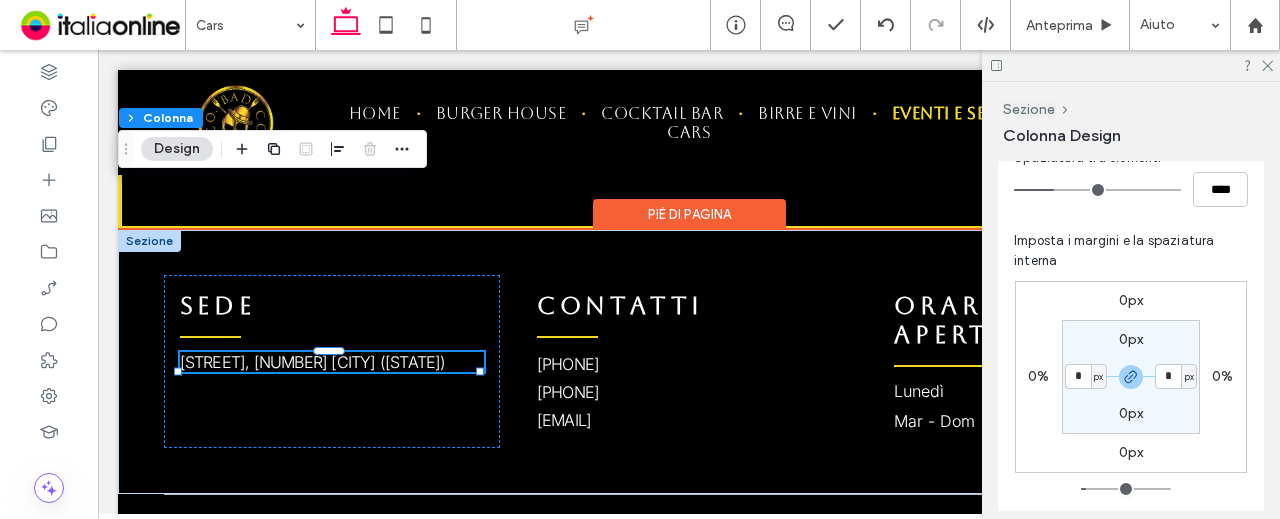 click on "0px * px 0px * px" at bounding box center [1131, 377] 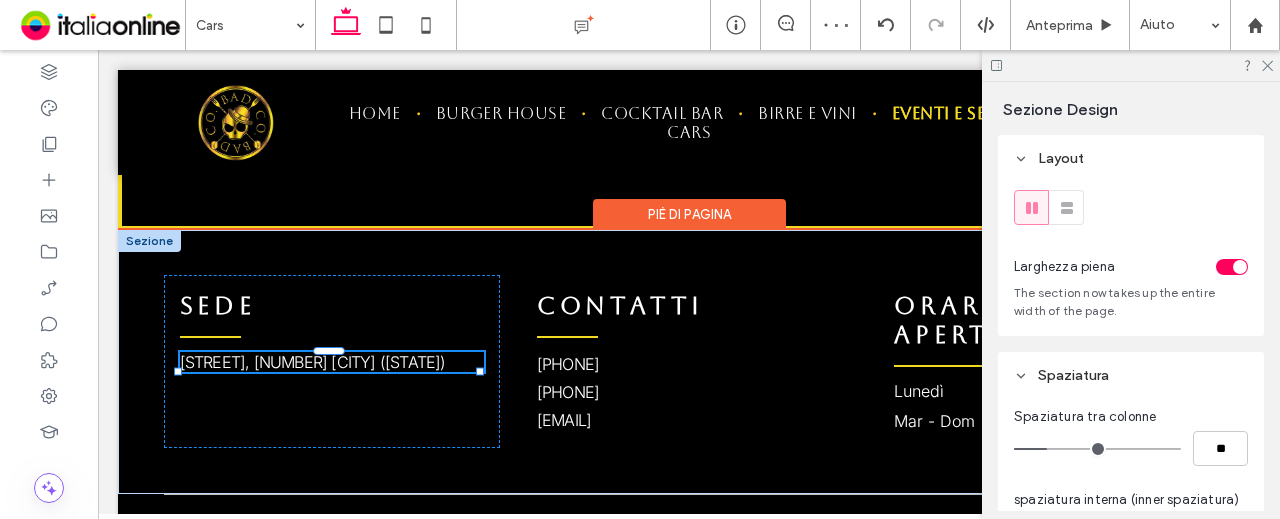 type on "***" 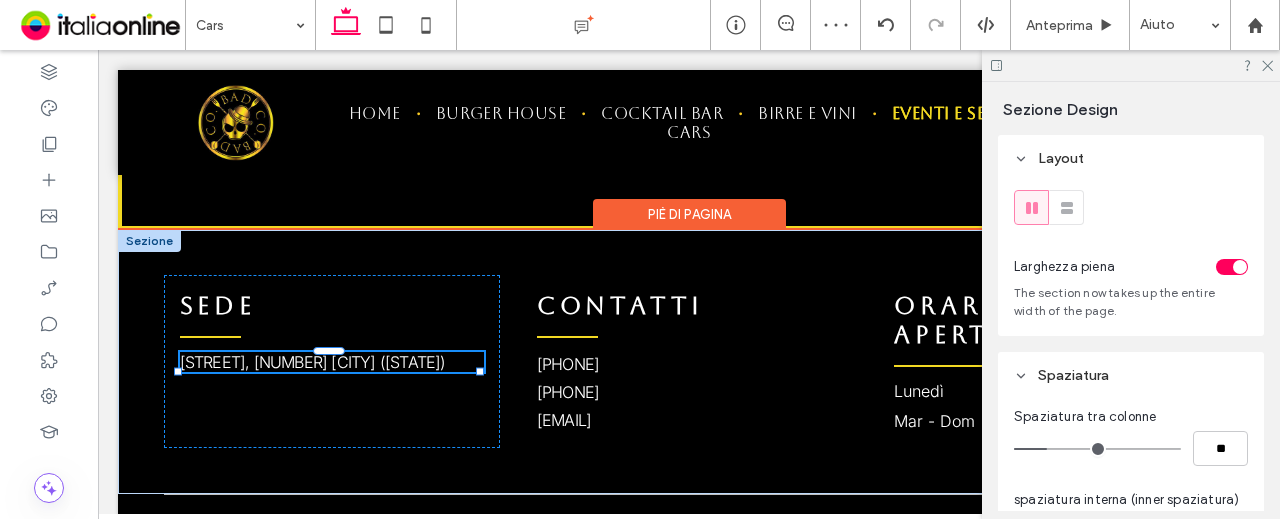 type on "***" 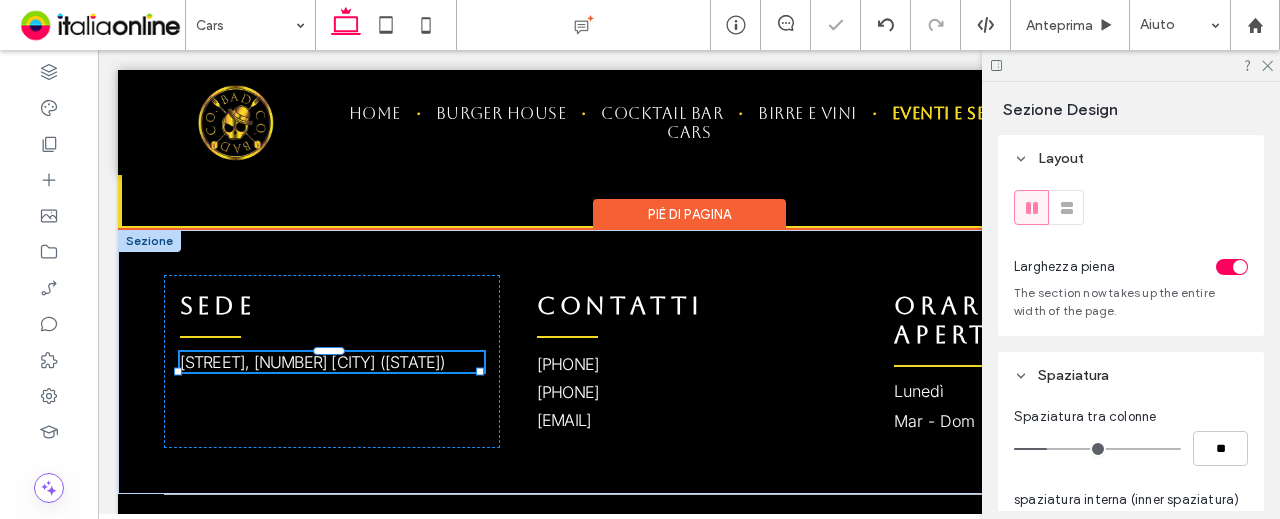 type on "***" 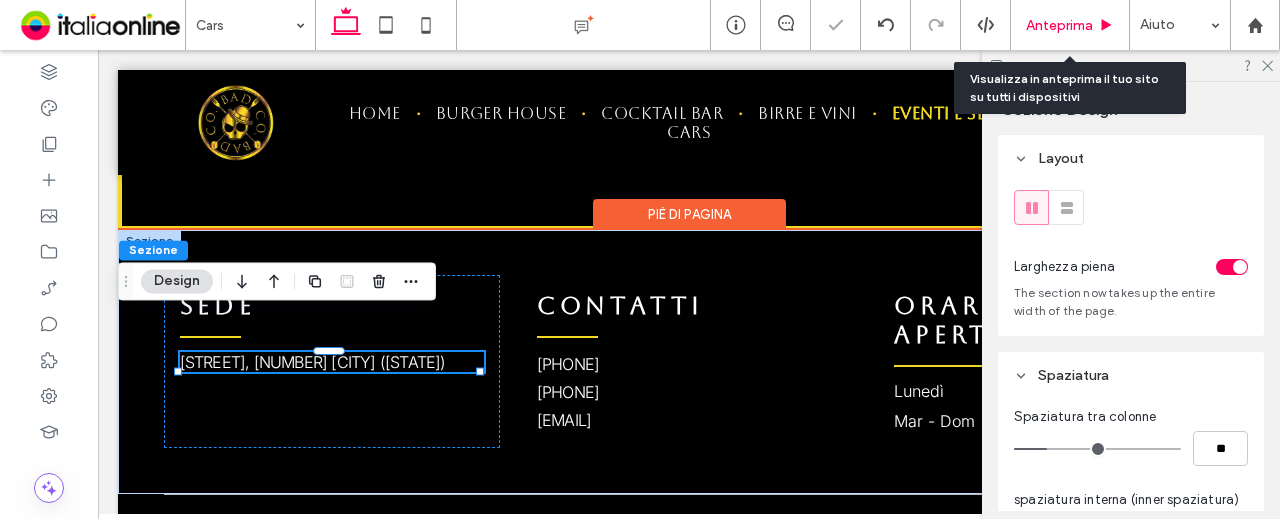 click on "Anteprima" at bounding box center (1059, 25) 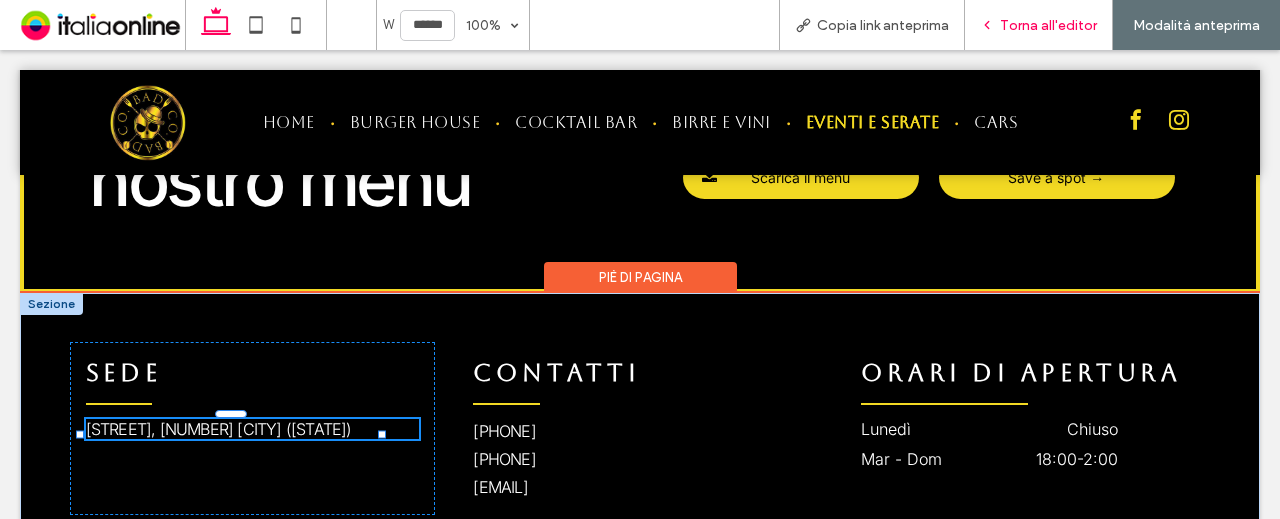 click on "Torna all'editor" at bounding box center (1048, 25) 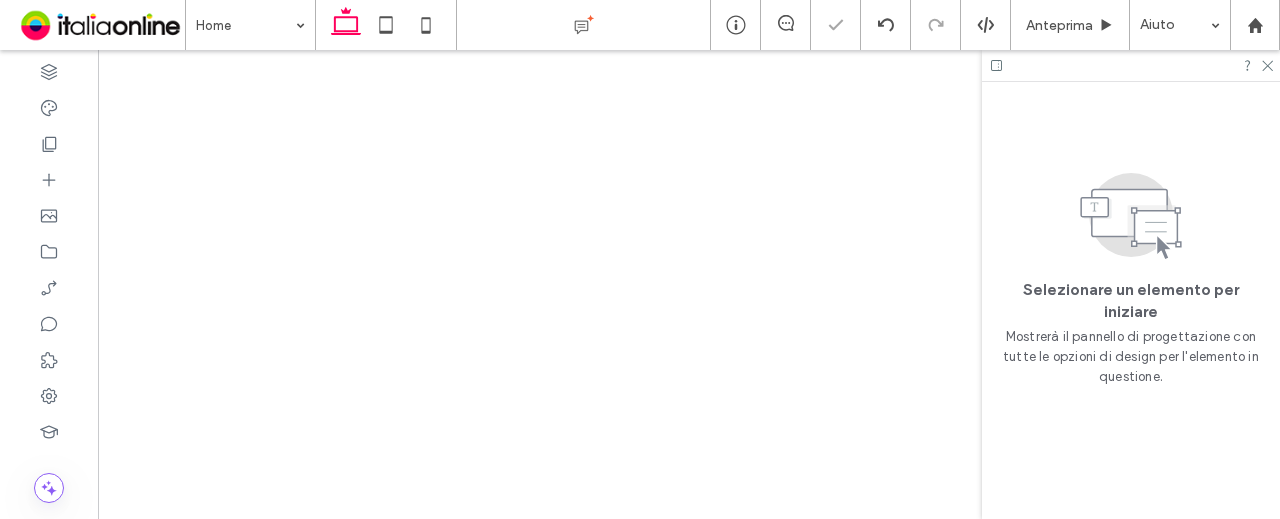 scroll, scrollTop: 0, scrollLeft: 0, axis: both 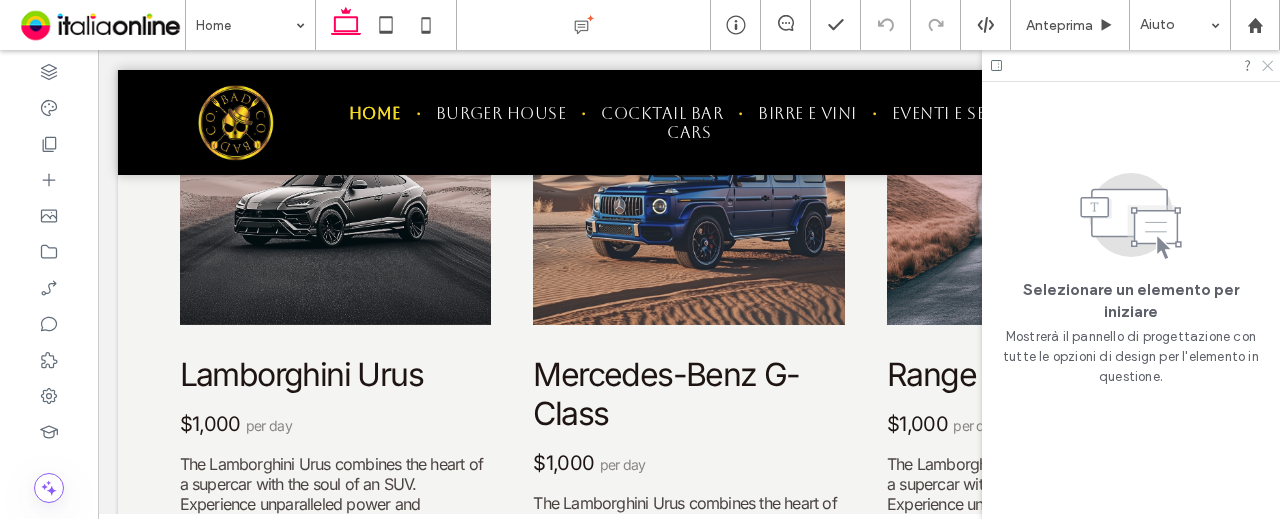 click at bounding box center (1131, 65) 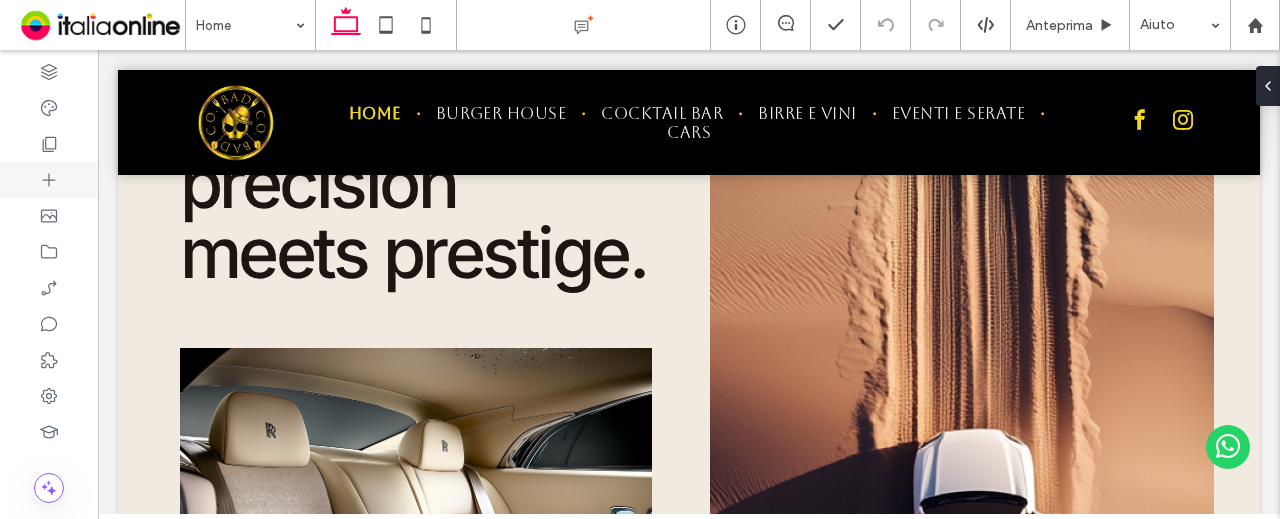 scroll, scrollTop: 3782, scrollLeft: 0, axis: vertical 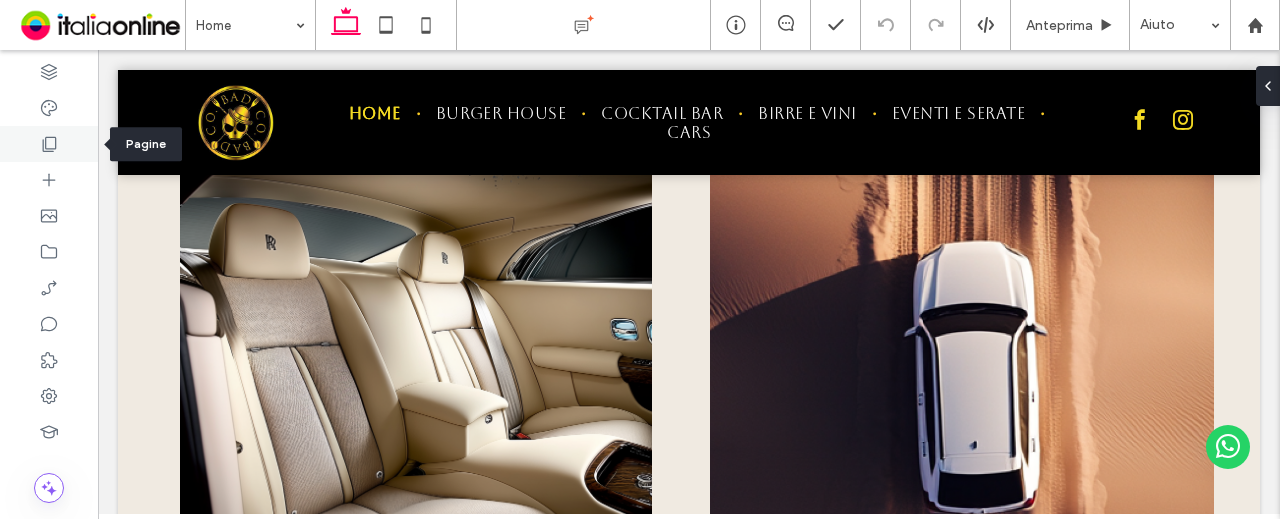drag, startPoint x: 40, startPoint y: 135, endPoint x: 44, endPoint y: 147, distance: 12.649111 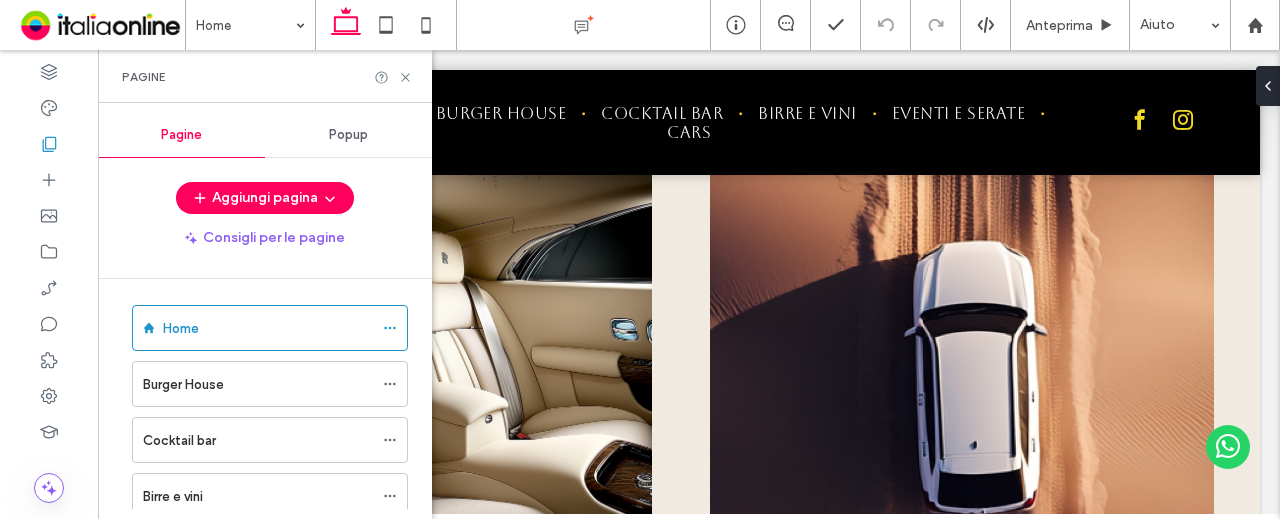 scroll, scrollTop: 0, scrollLeft: 0, axis: both 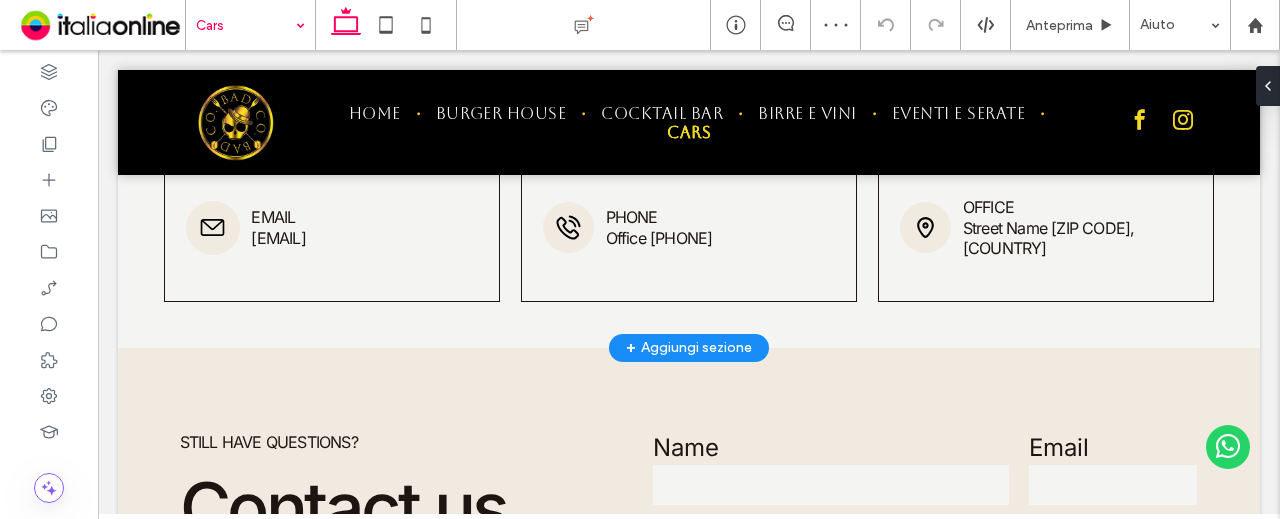 click on "+ Aggiungi sezione" at bounding box center [689, 348] 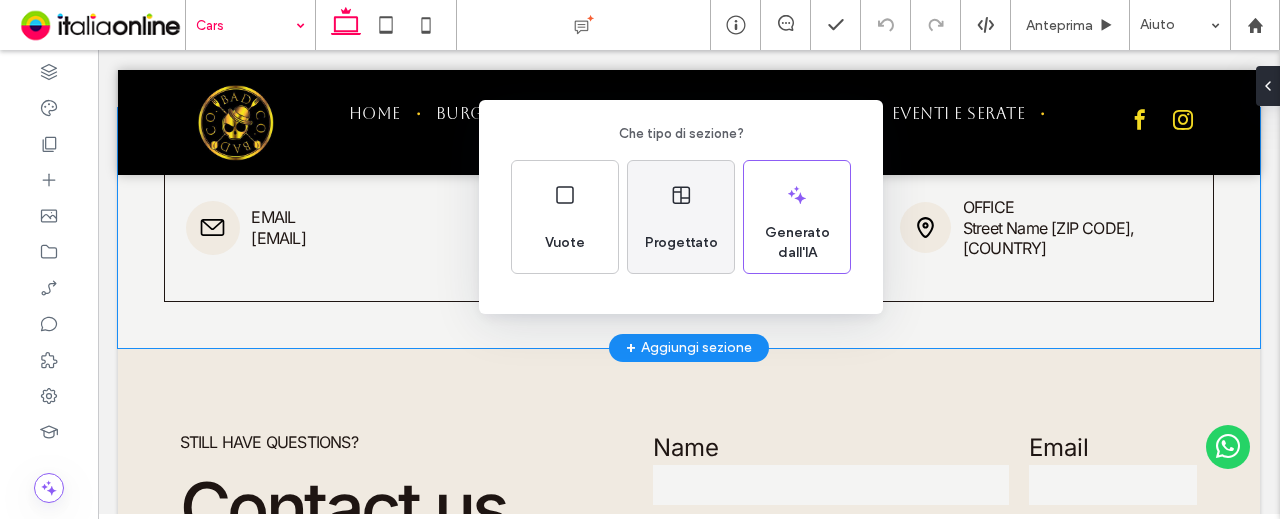 click on "Progettato" at bounding box center (681, 217) 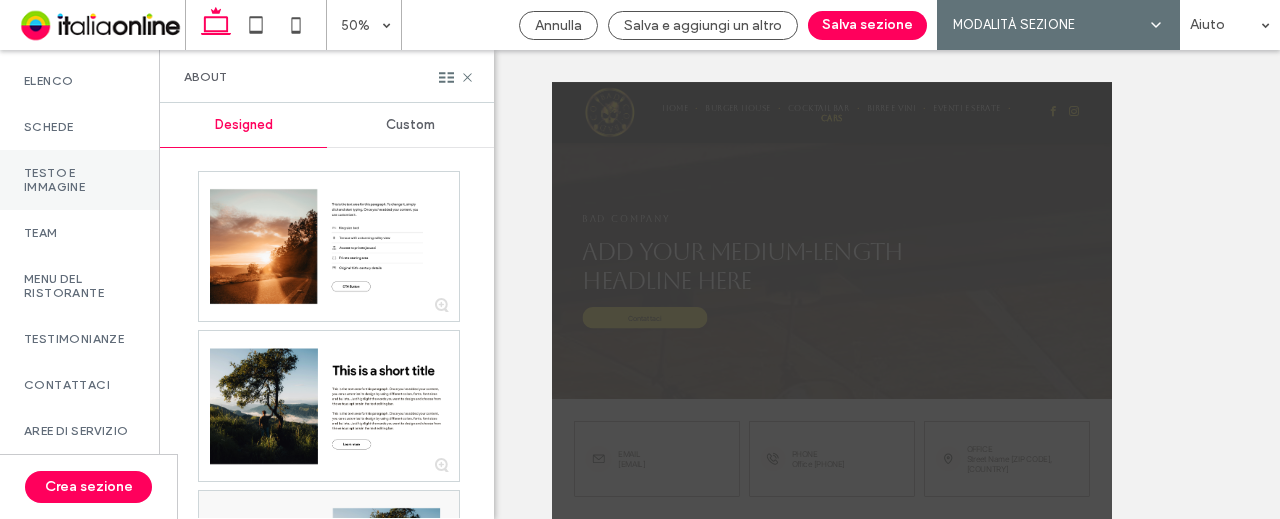 scroll, scrollTop: 600, scrollLeft: 0, axis: vertical 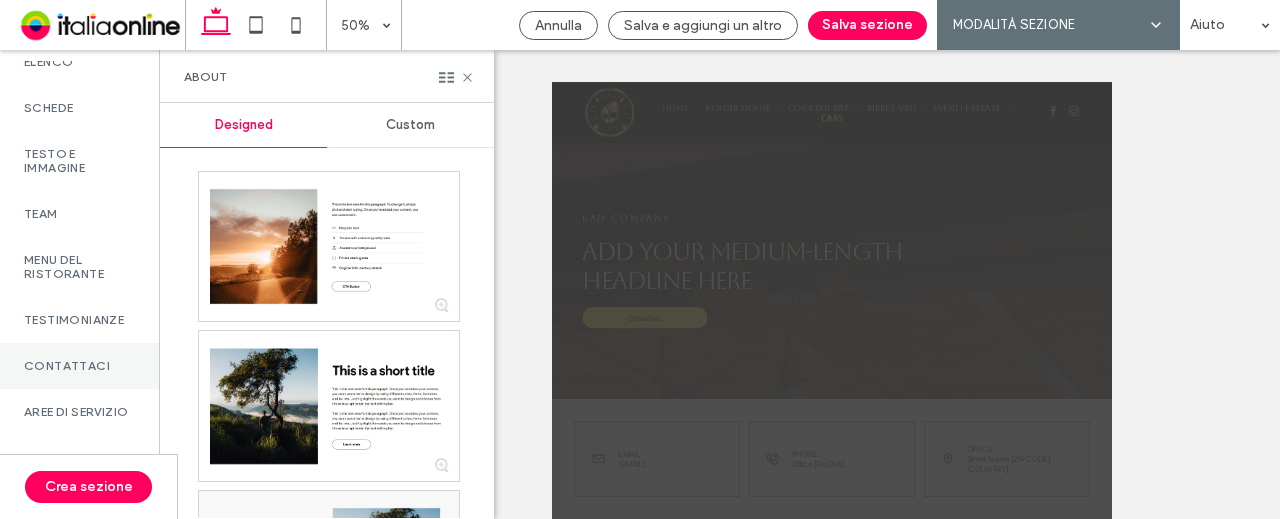 click on "Contattaci" at bounding box center (79, 366) 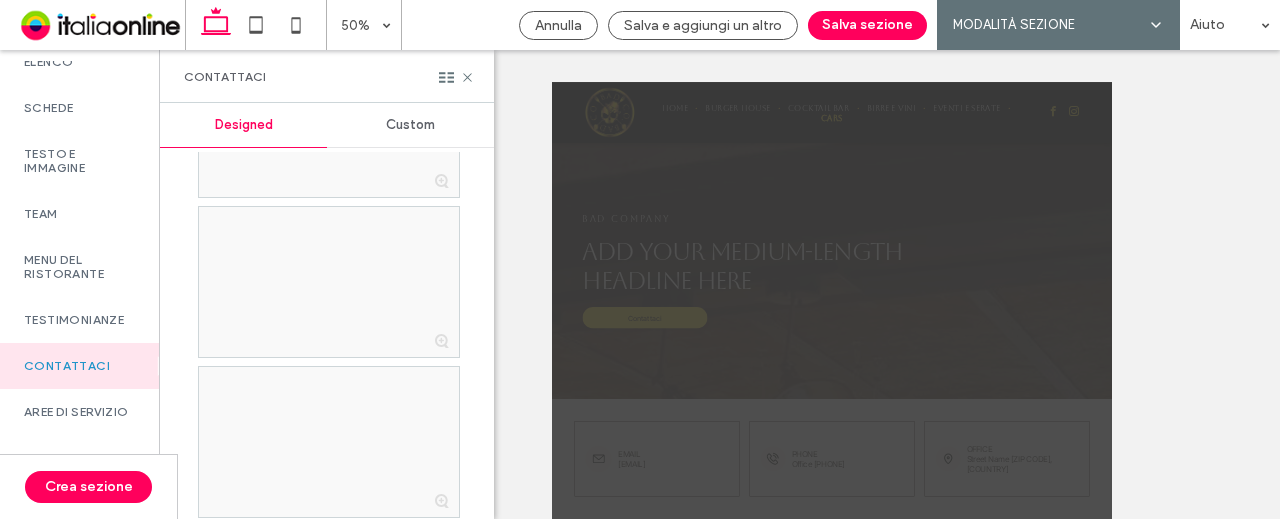 scroll, scrollTop: 5700, scrollLeft: 0, axis: vertical 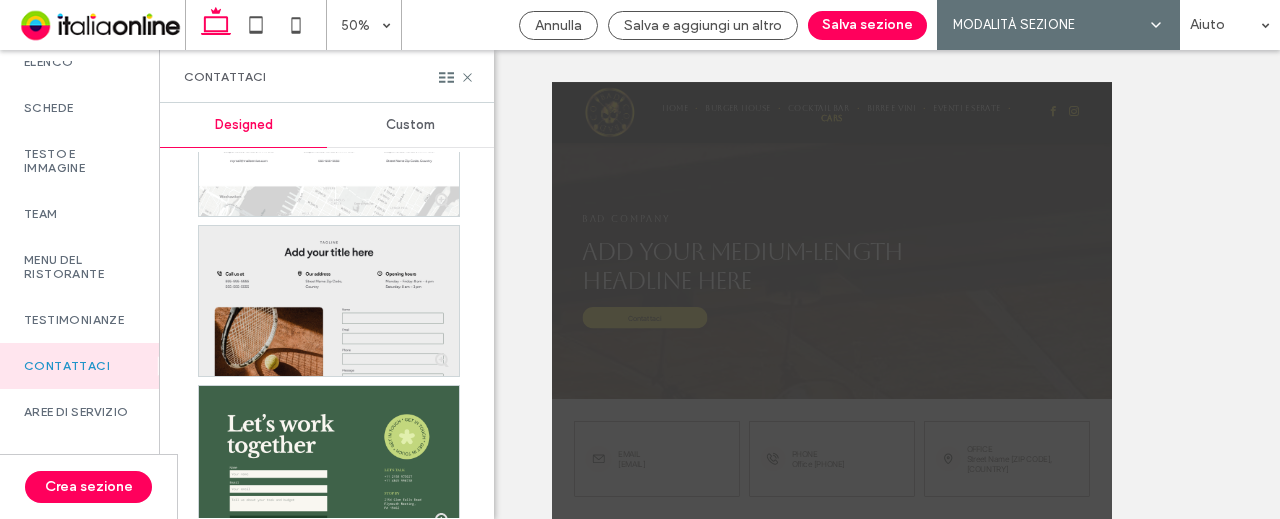 click at bounding box center (329, 301) 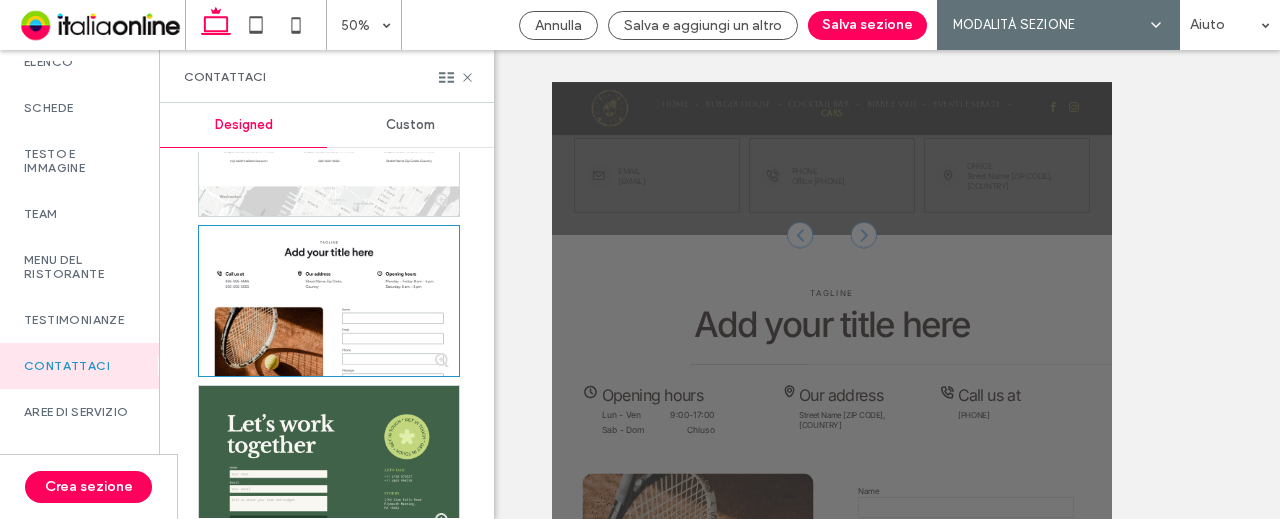 scroll, scrollTop: 620, scrollLeft: 0, axis: vertical 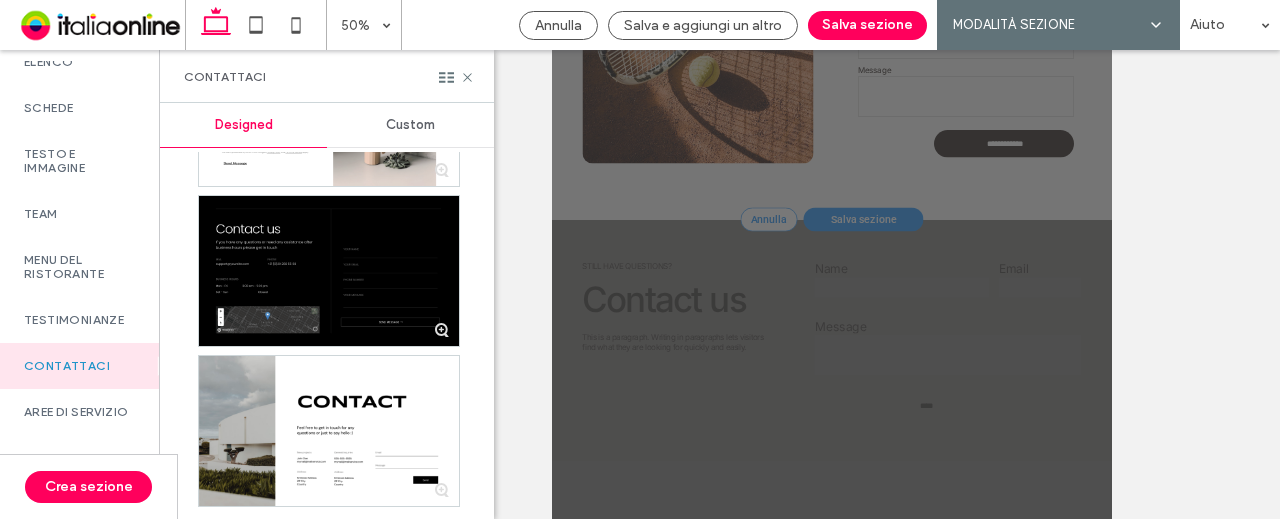 click on "Custom" at bounding box center [410, 125] 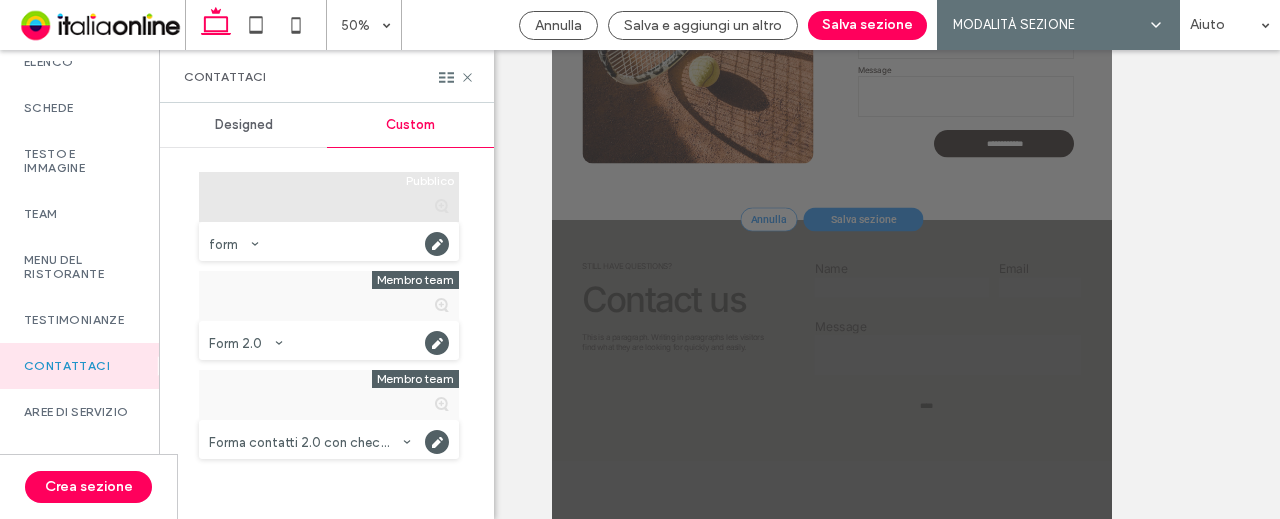 scroll, scrollTop: 0, scrollLeft: 0, axis: both 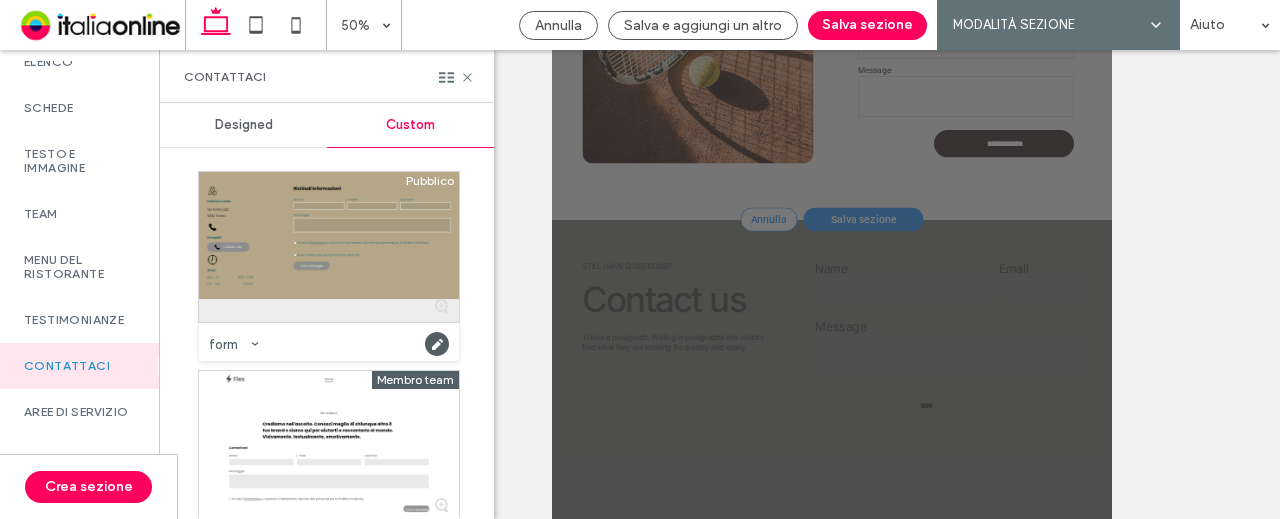 click at bounding box center (329, 247) 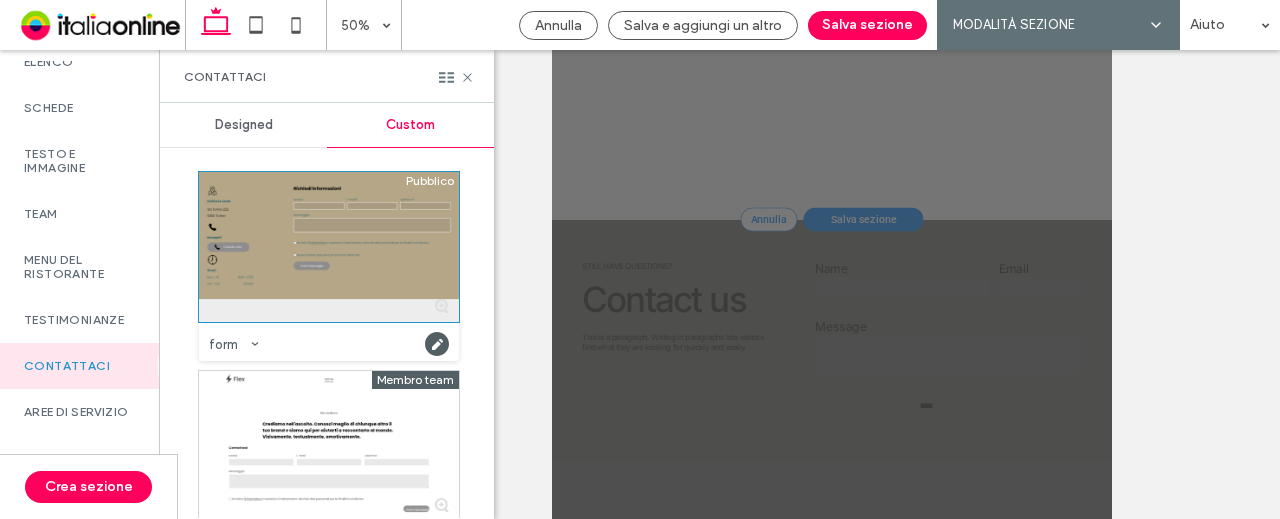 scroll, scrollTop: 436, scrollLeft: 0, axis: vertical 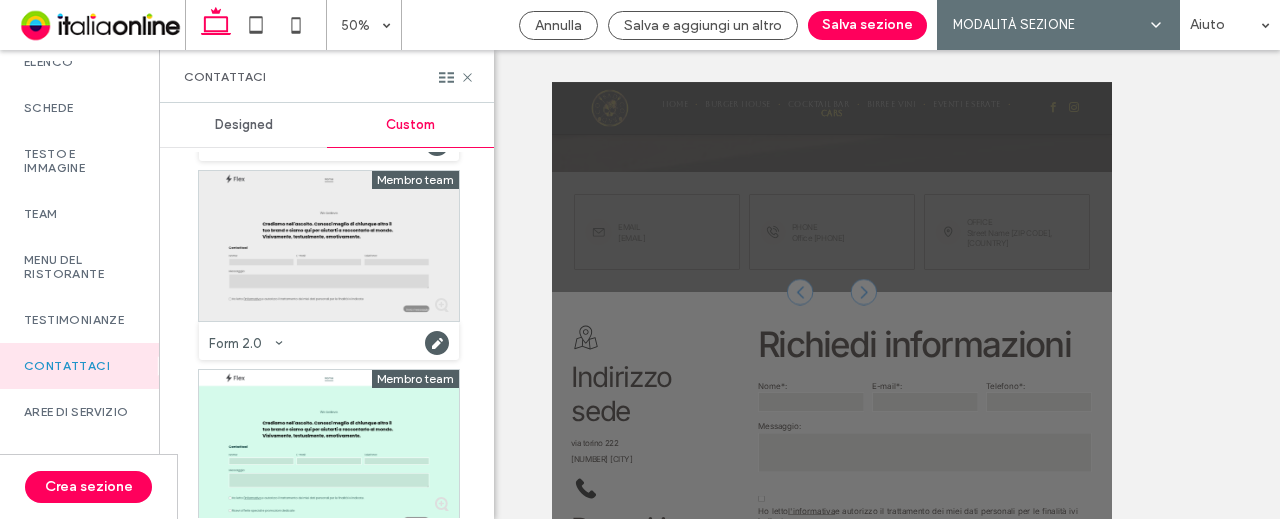 click at bounding box center (329, 246) 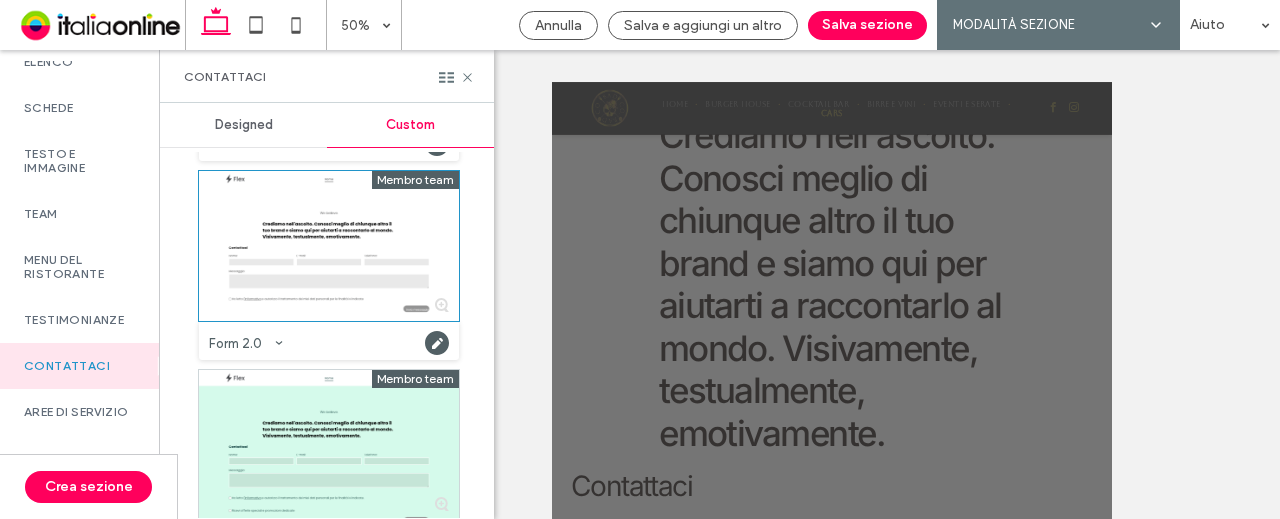 scroll, scrollTop: 1014, scrollLeft: 0, axis: vertical 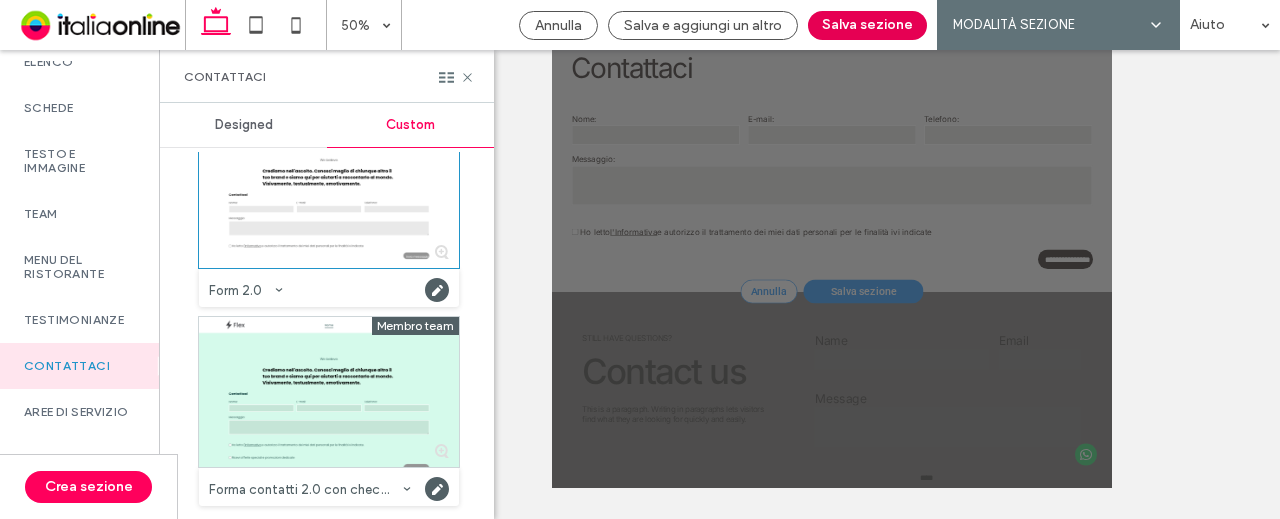 click on "Salva sezione" at bounding box center [867, 25] 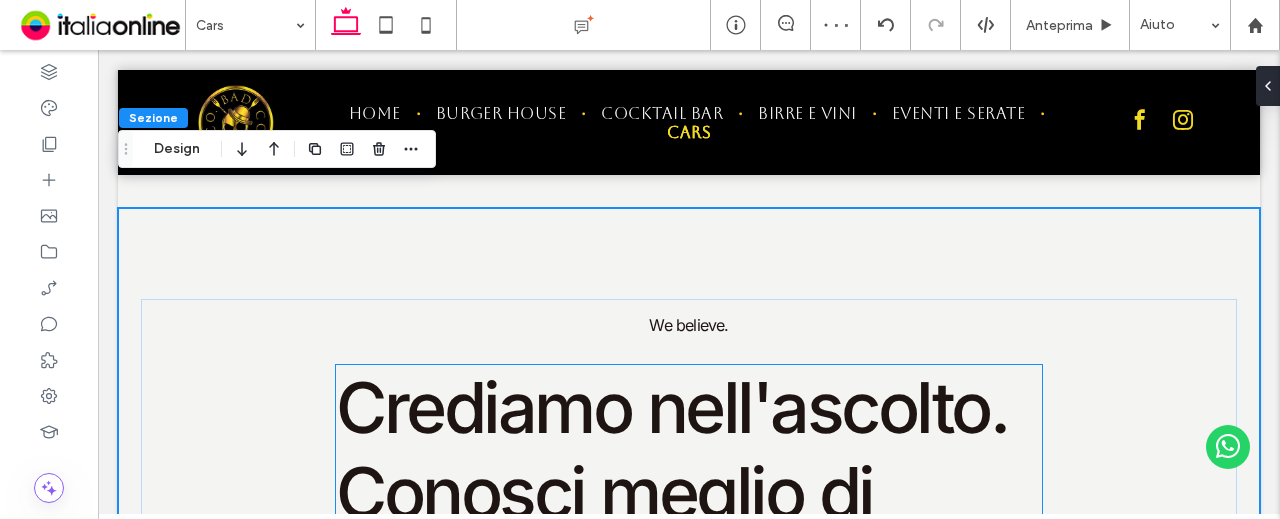 scroll, scrollTop: 721, scrollLeft: 0, axis: vertical 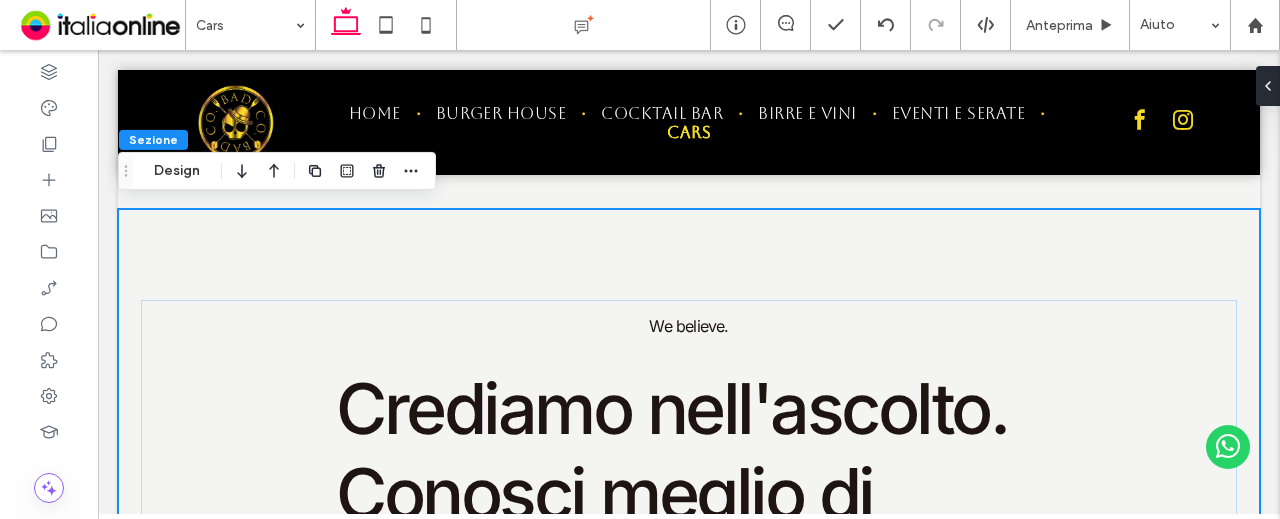 click on "**********" at bounding box center (689, 883) 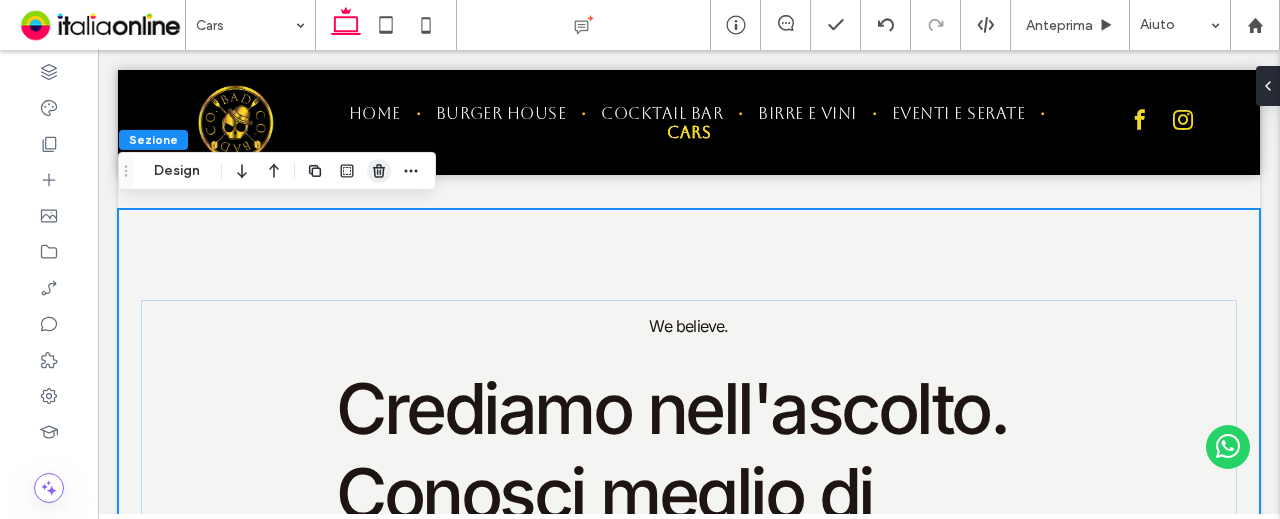 click 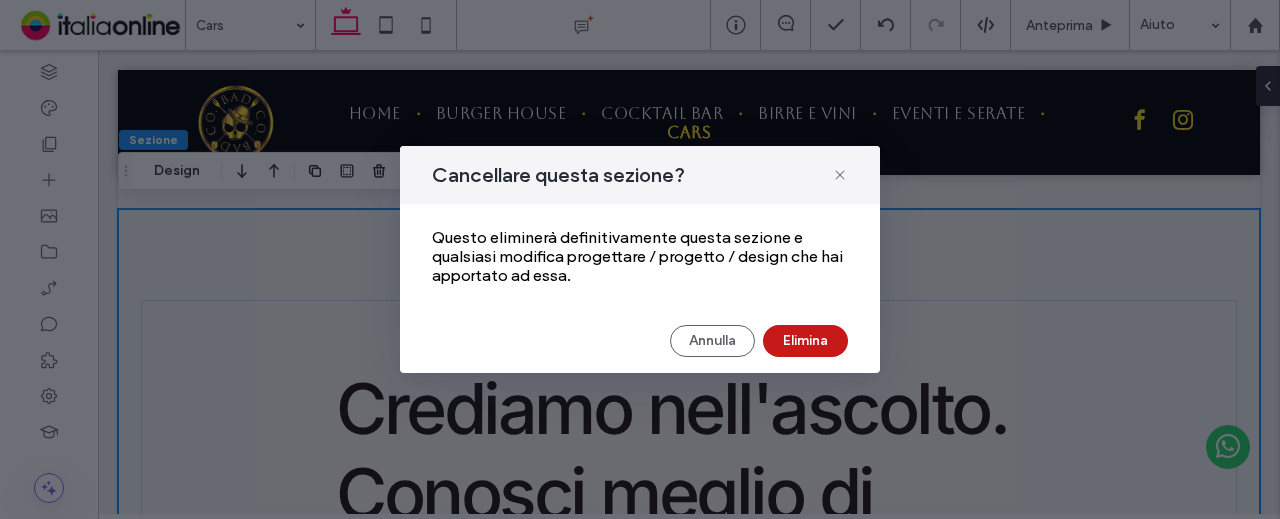 click on "Elimina" at bounding box center [805, 341] 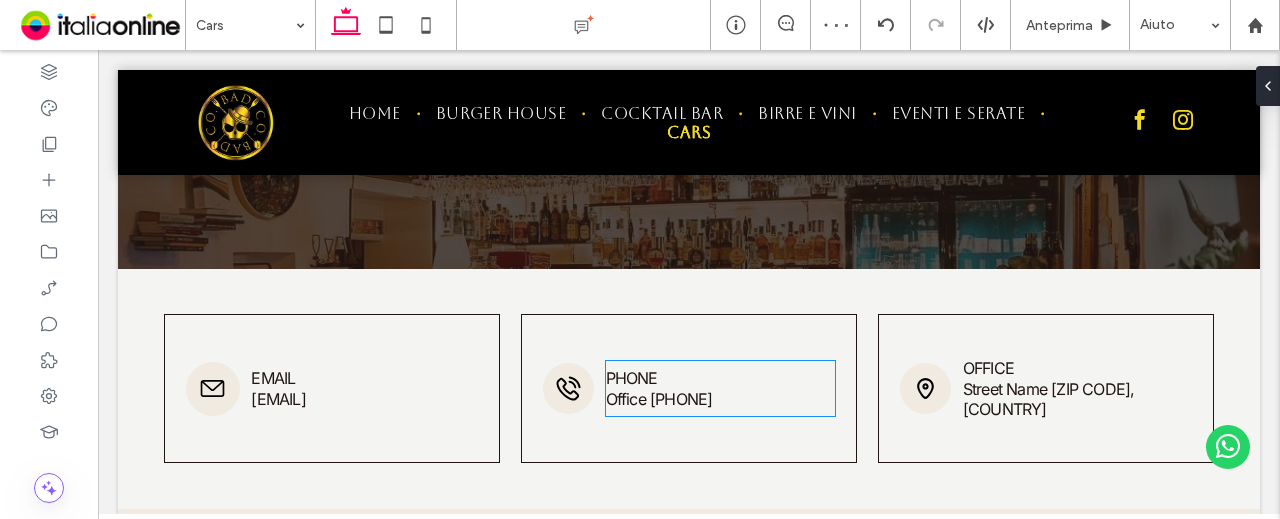 scroll, scrollTop: 621, scrollLeft: 0, axis: vertical 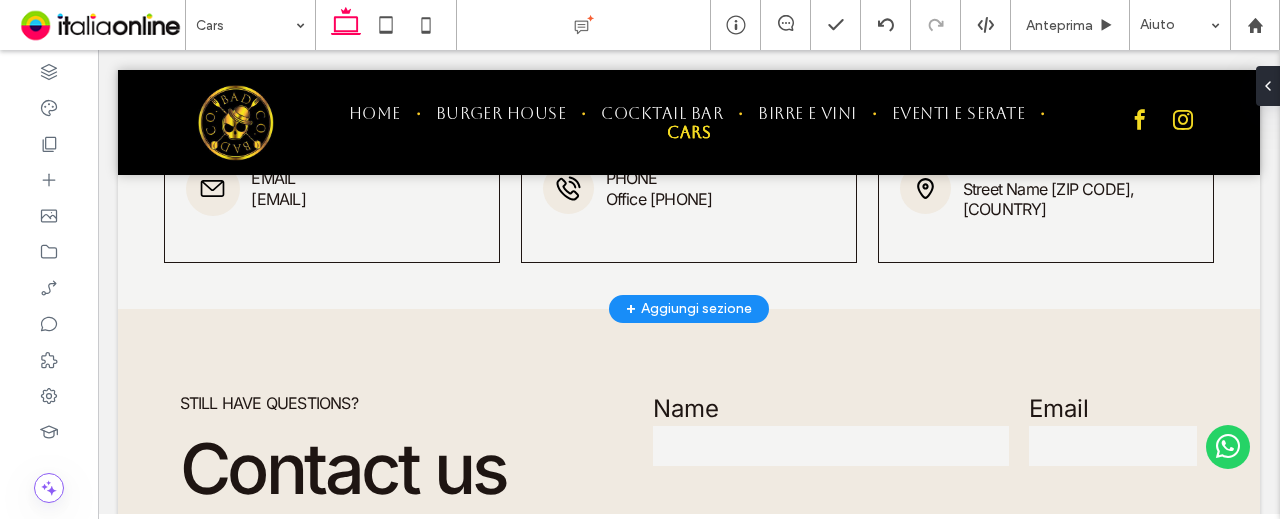 click on "+ Aggiungi sezione" at bounding box center [689, 309] 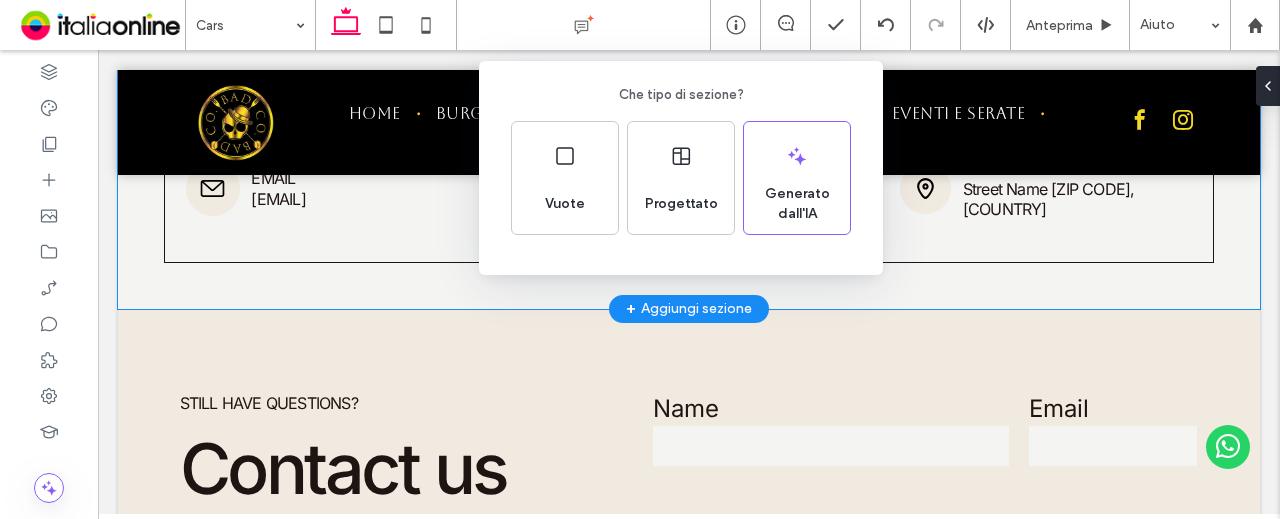 click on "Che tipo di sezione? Vuote Progettato Generato dall'IA" at bounding box center (640, 308) 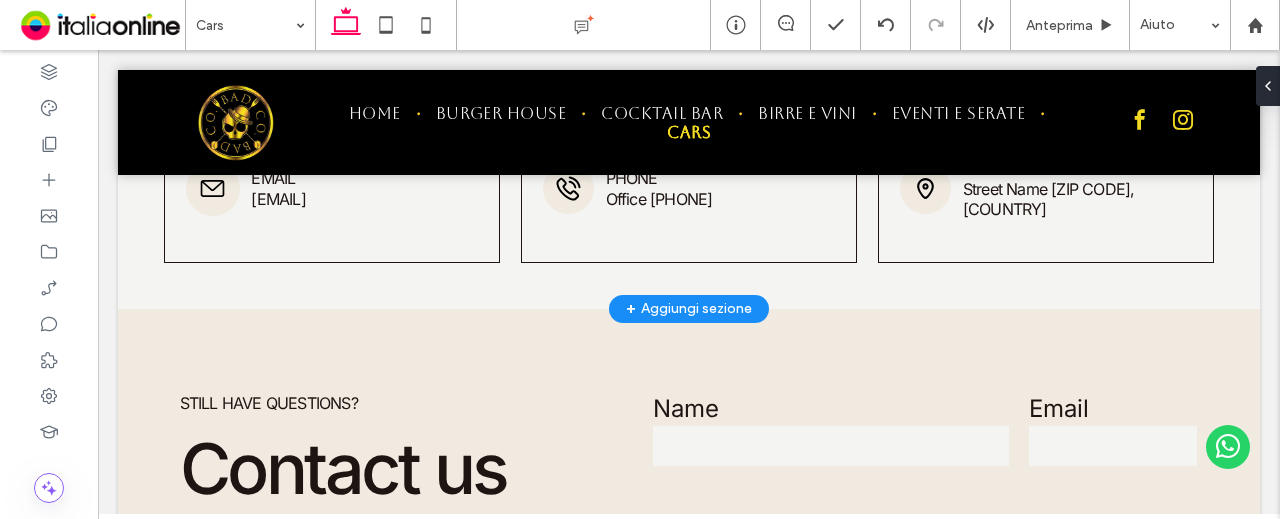 click on "+ Aggiungi sezione" at bounding box center [689, 309] 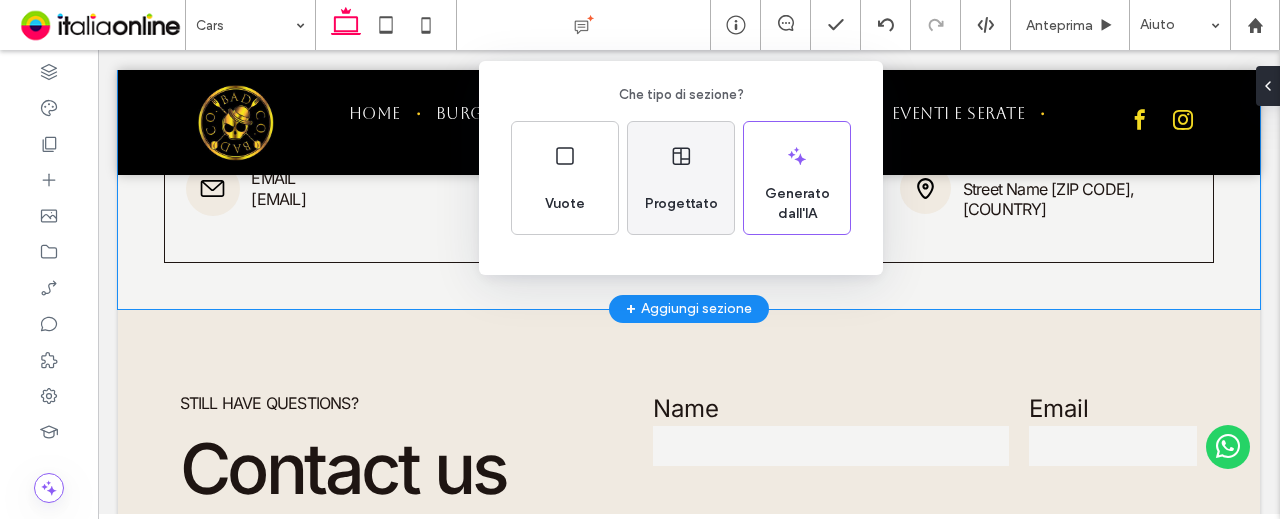 click on "Progettato" at bounding box center [681, 204] 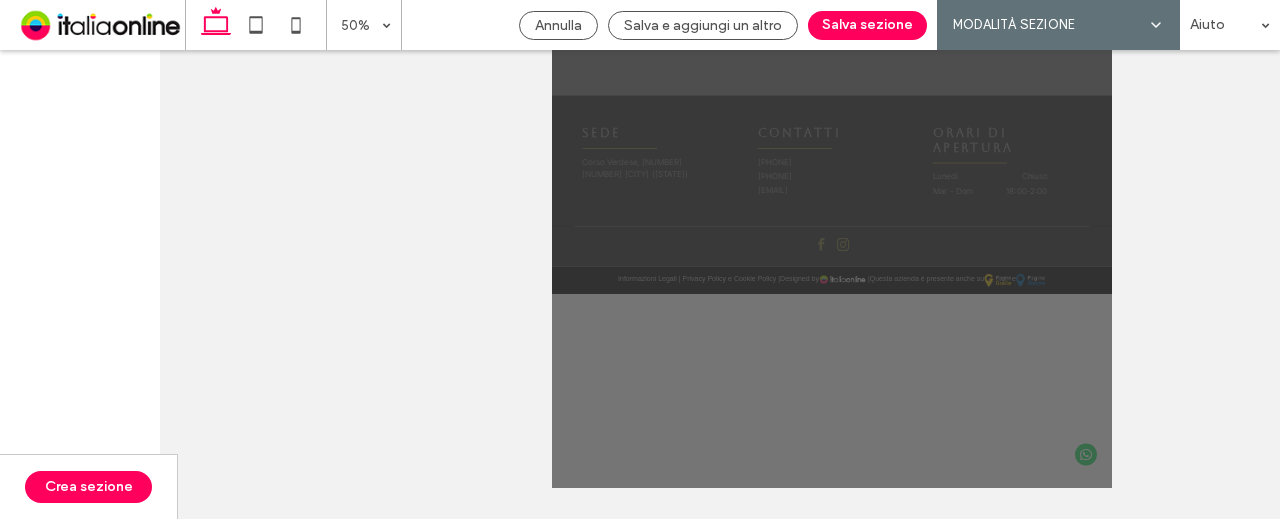 scroll, scrollTop: 0, scrollLeft: 0, axis: both 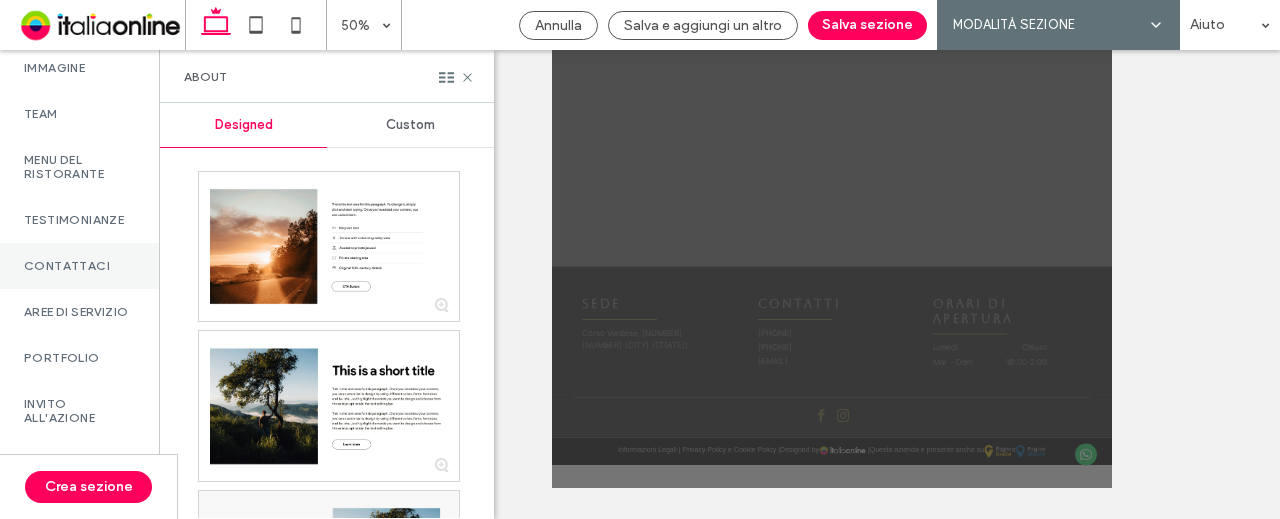 click on "Contattaci" at bounding box center [79, 266] 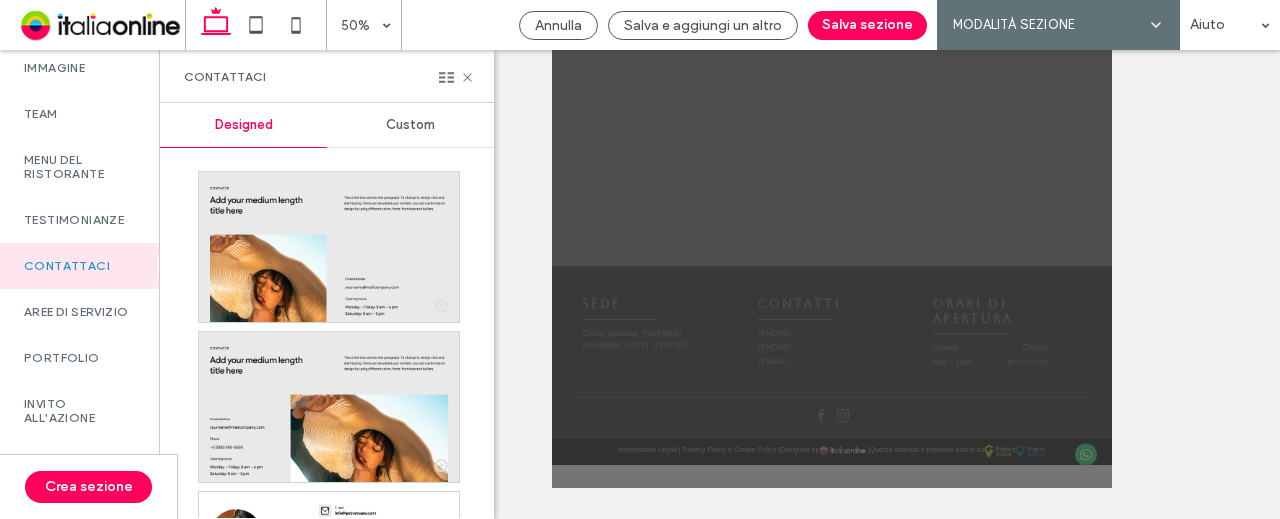click on "Custom" at bounding box center (410, 125) 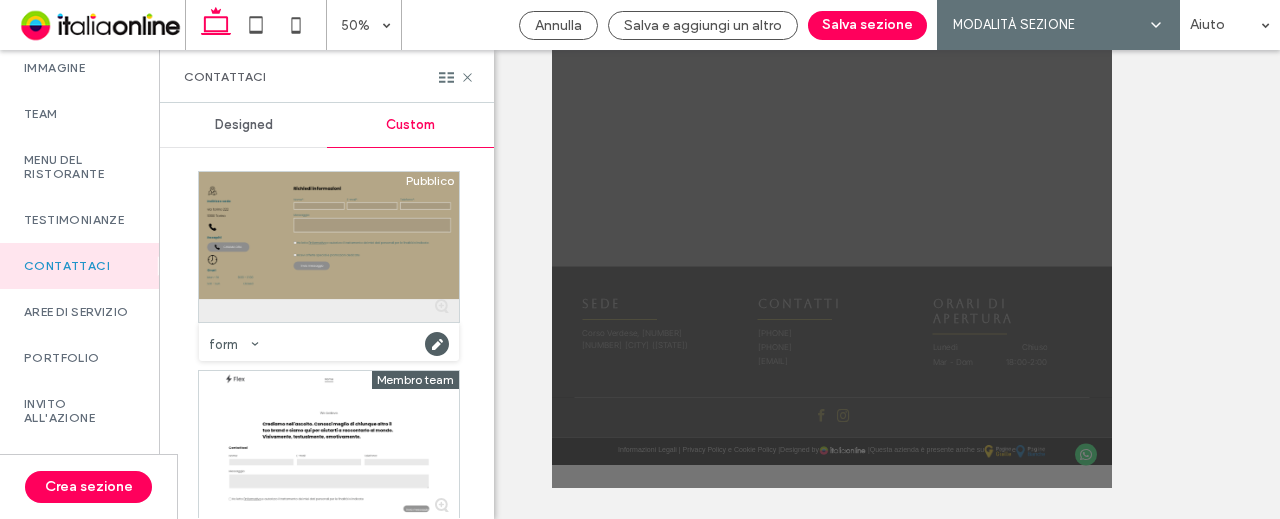 click at bounding box center [329, 247] 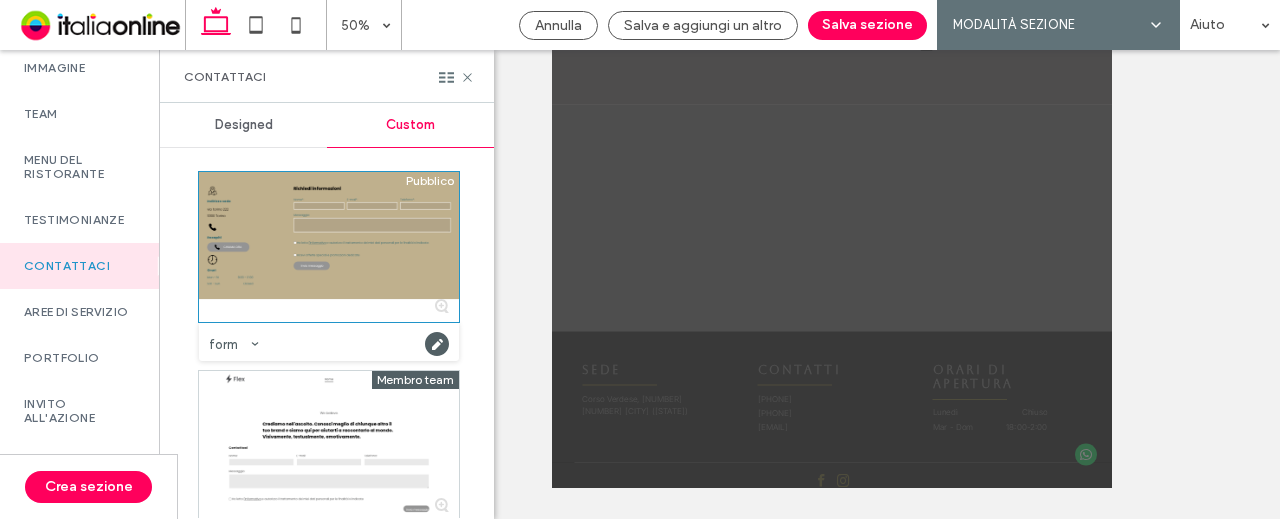 scroll, scrollTop: 436, scrollLeft: 0, axis: vertical 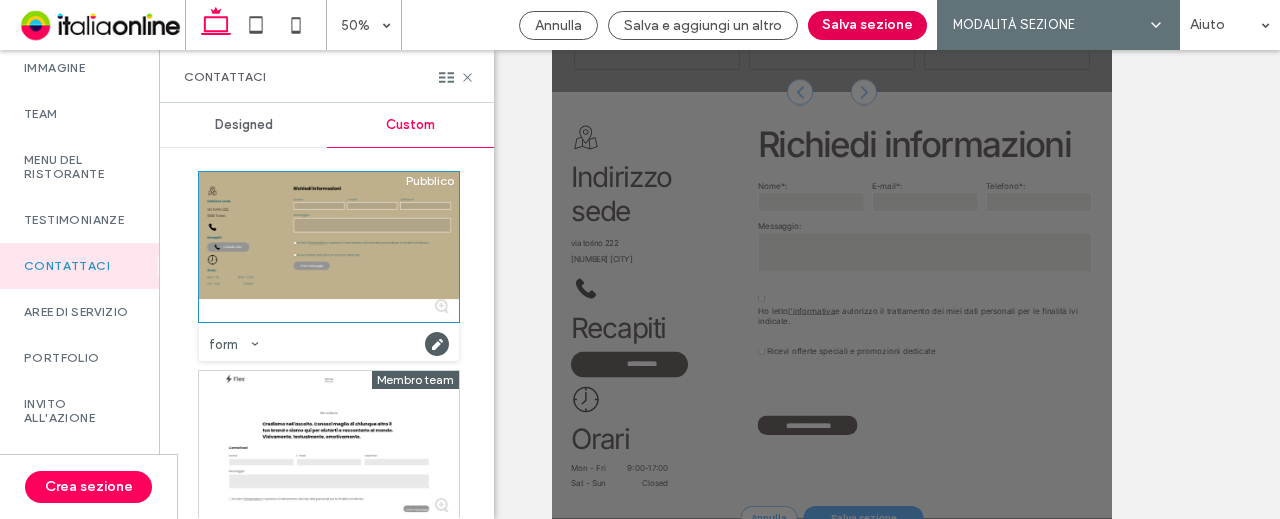 click on "Salva sezione" at bounding box center (867, 25) 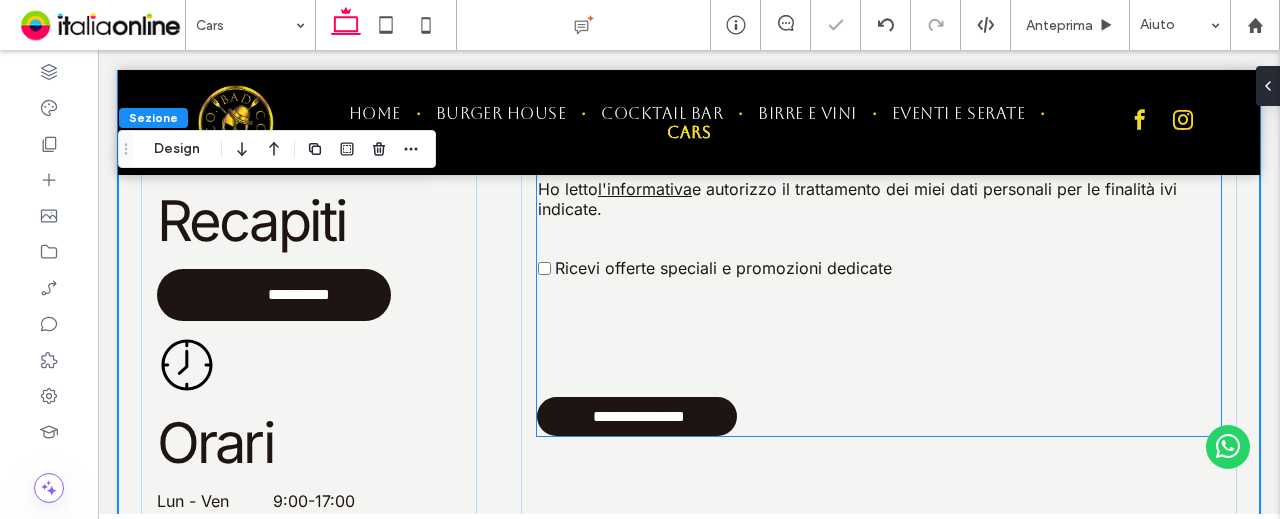 scroll, scrollTop: 1074, scrollLeft: 0, axis: vertical 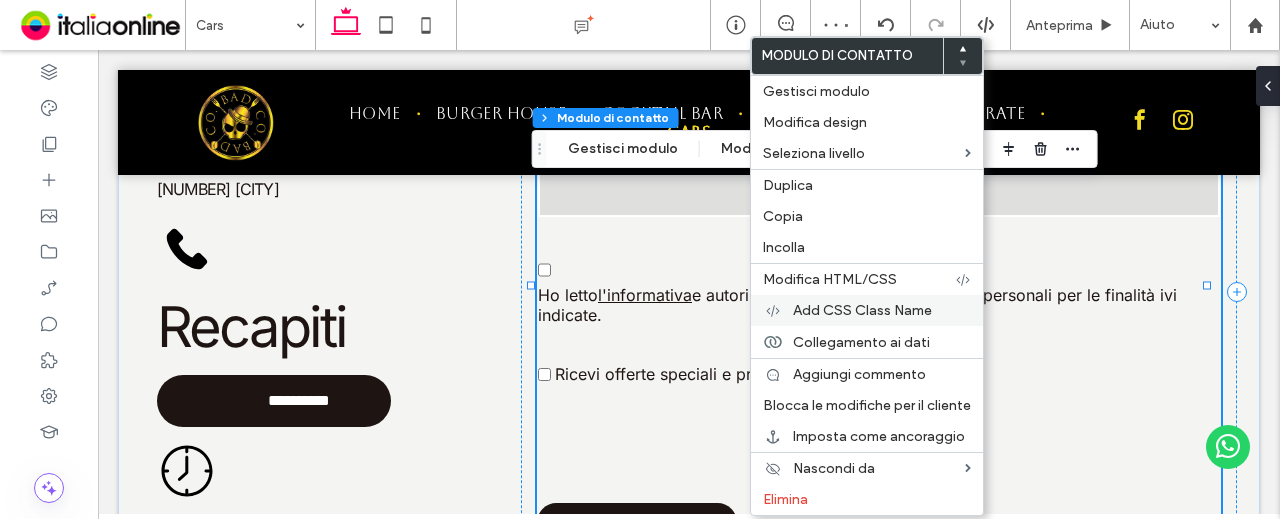 type on "*" 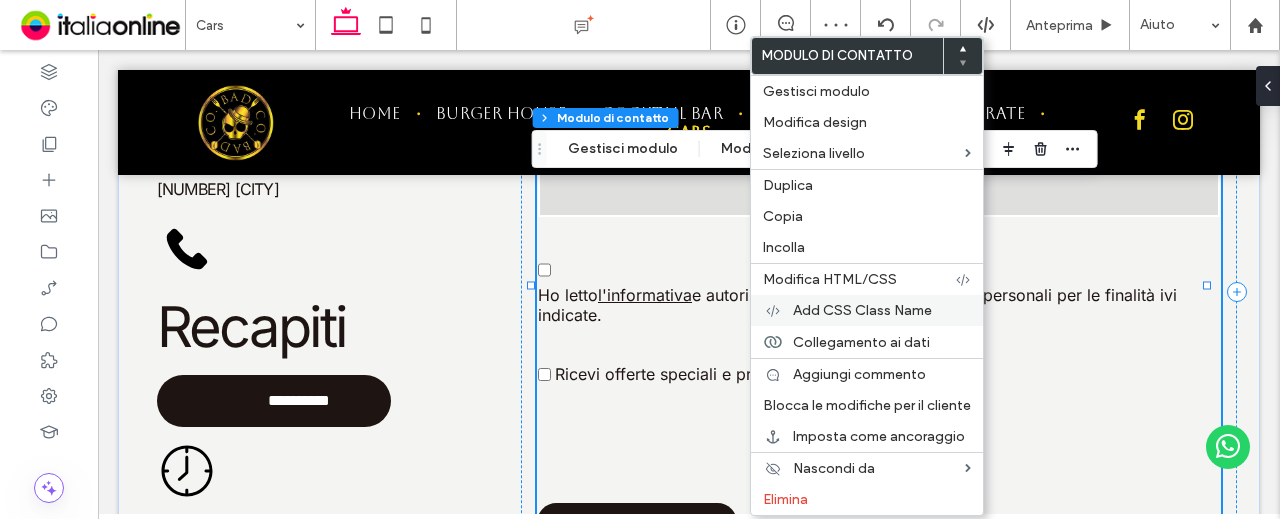 type on "***" 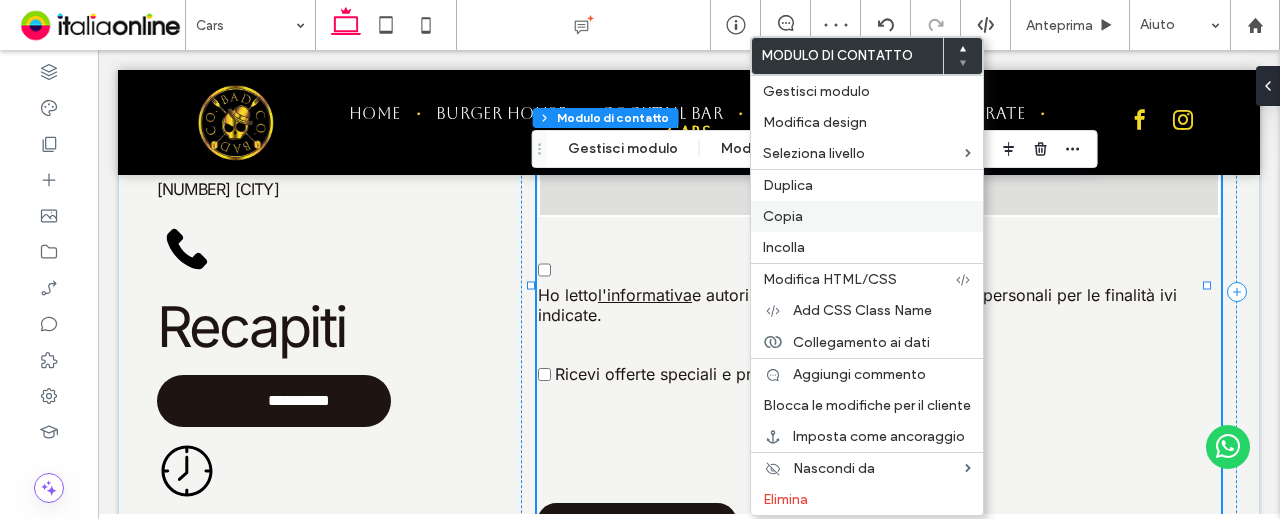 click on "Copia" at bounding box center (783, 216) 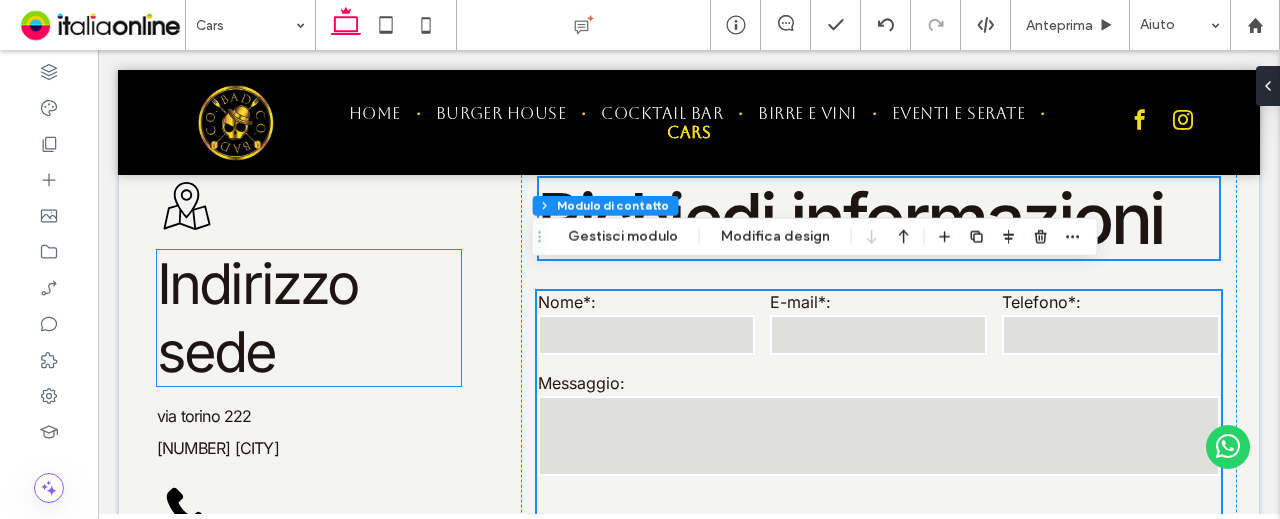 scroll, scrollTop: 774, scrollLeft: 0, axis: vertical 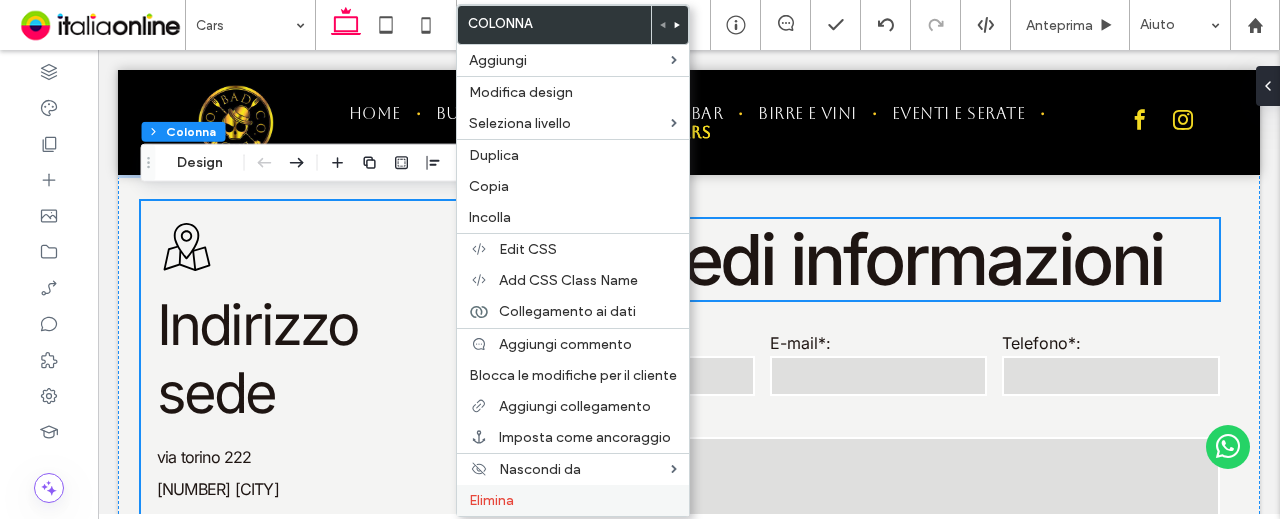click on "Elimina" at bounding box center (491, 500) 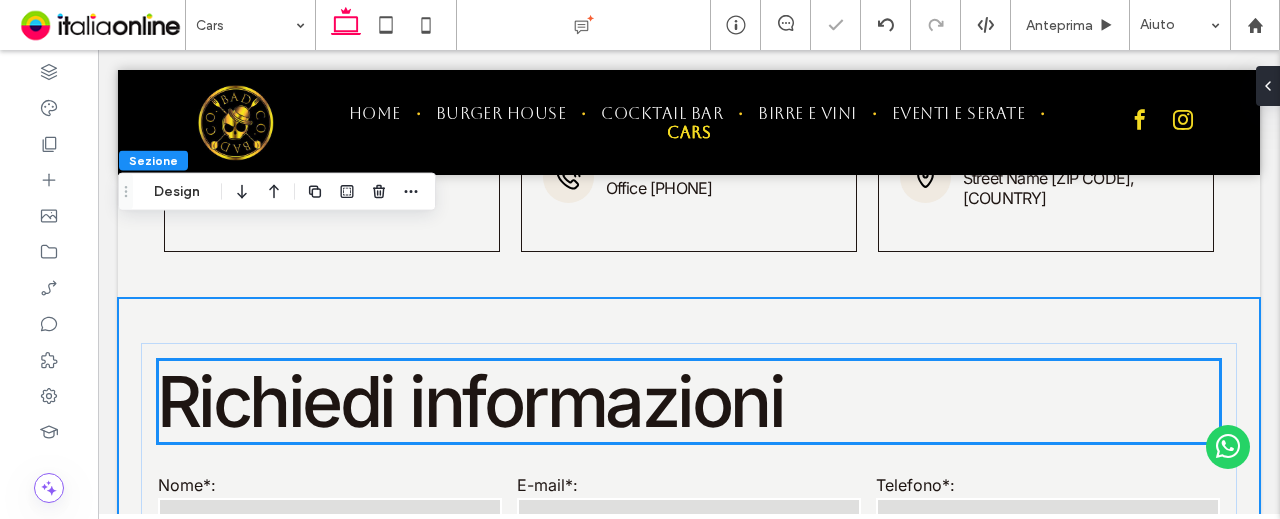 scroll, scrollTop: 774, scrollLeft: 0, axis: vertical 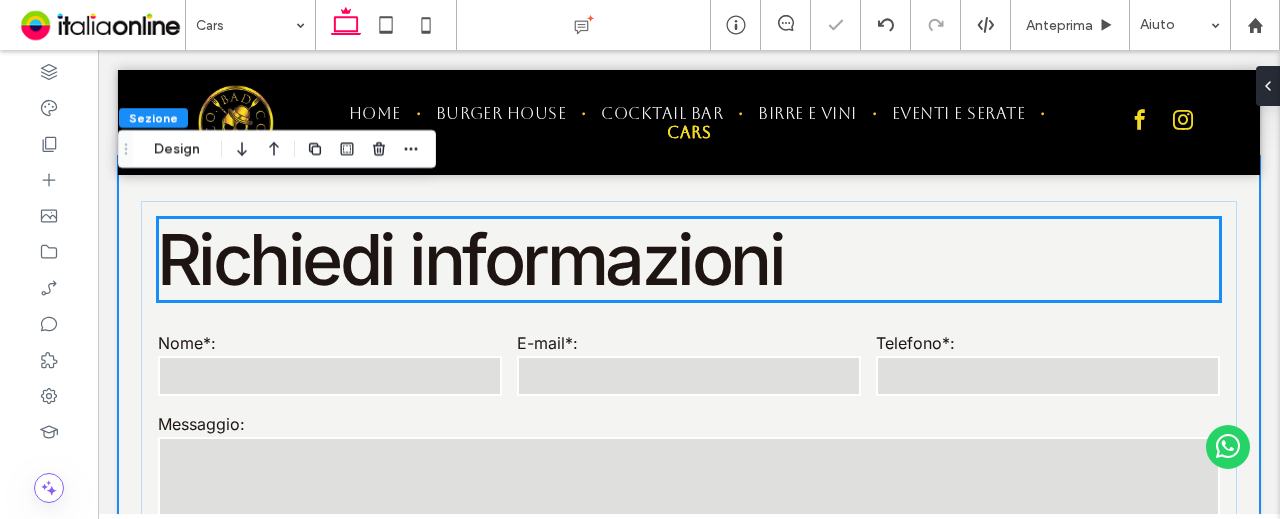 click on "Richiedi informazioni" at bounding box center [470, 259] 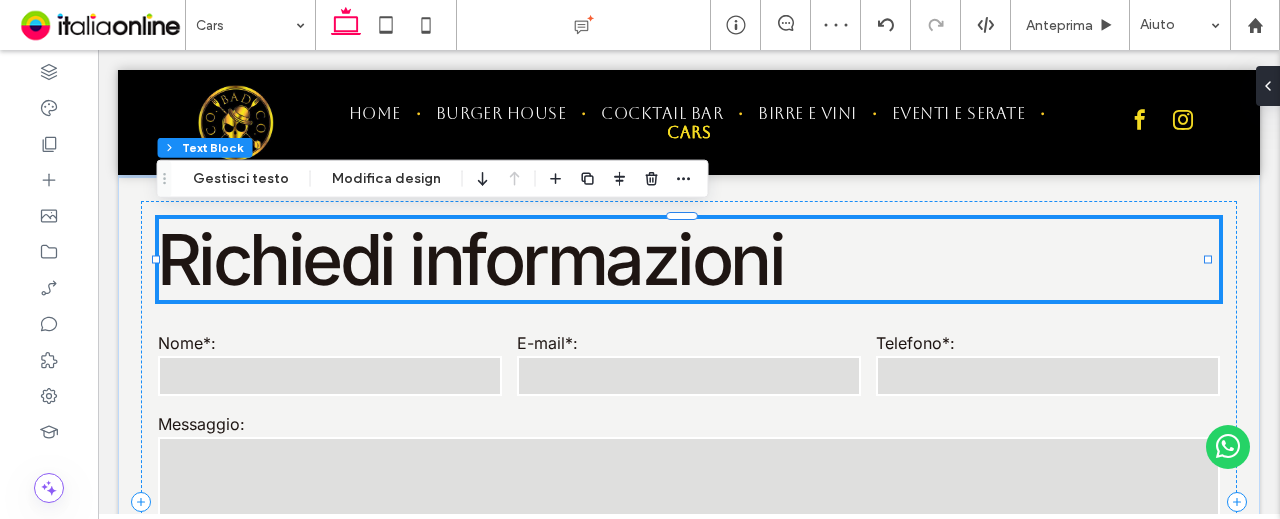 click on "Richiedi informazioni" at bounding box center [470, 259] 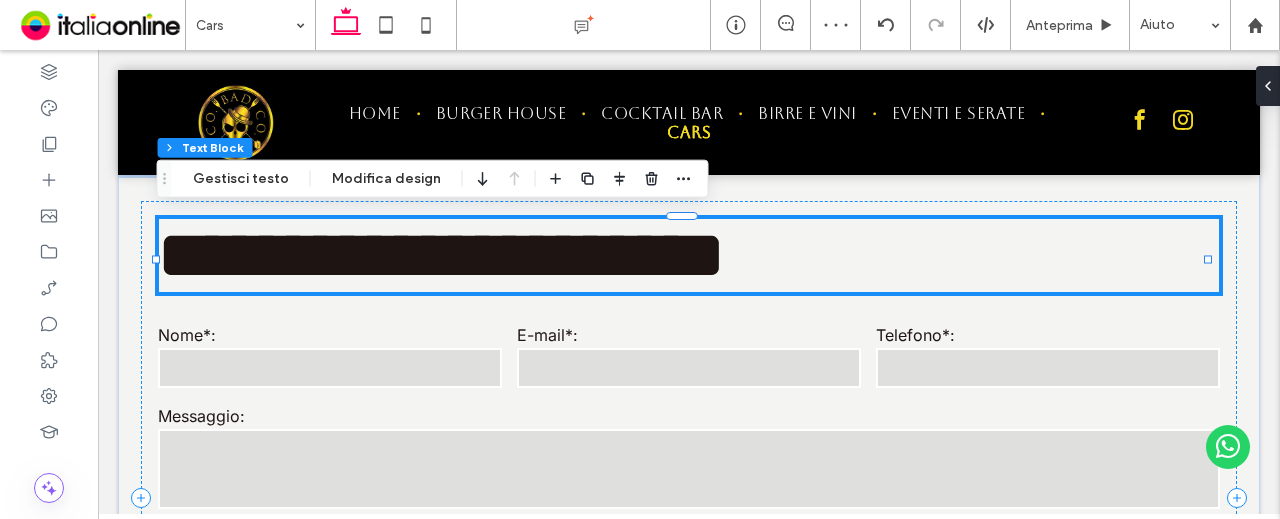 click on "**********" at bounding box center [441, 255] 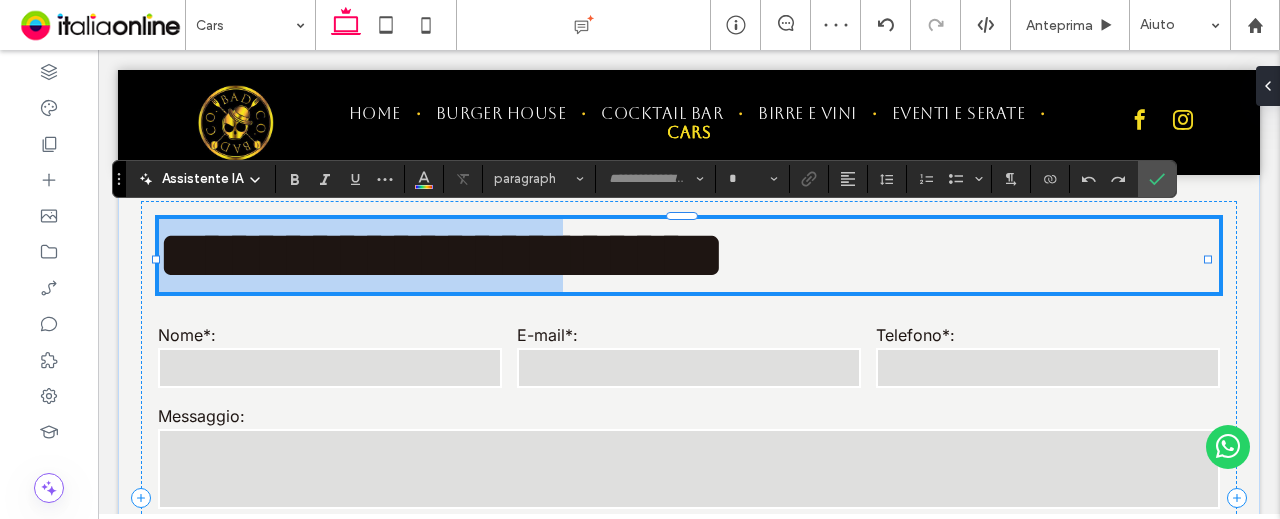 type on "*****" 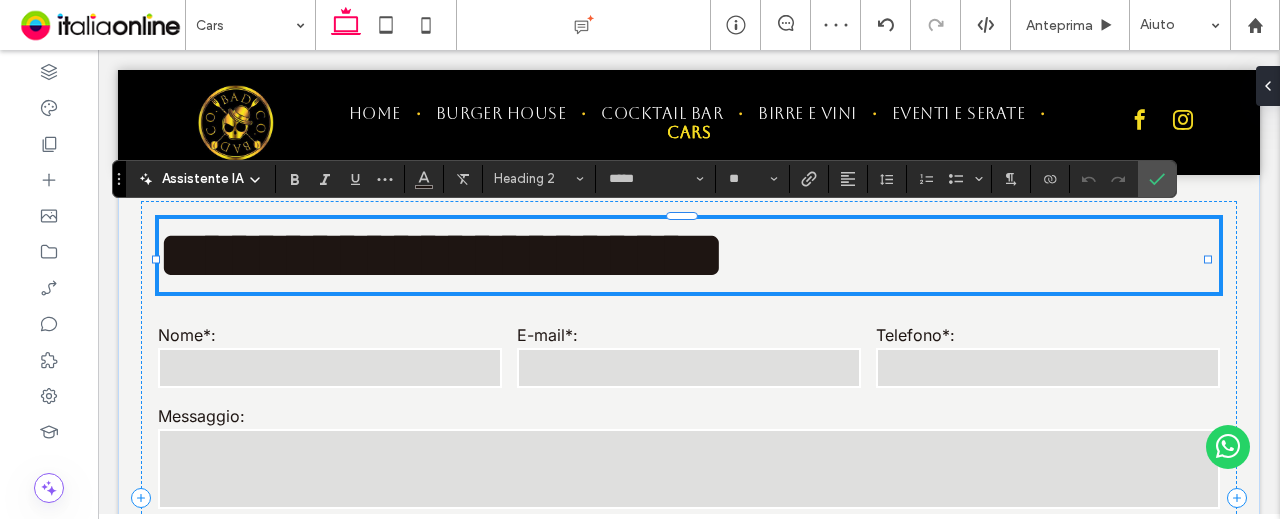 click on "**********" at bounding box center [441, 255] 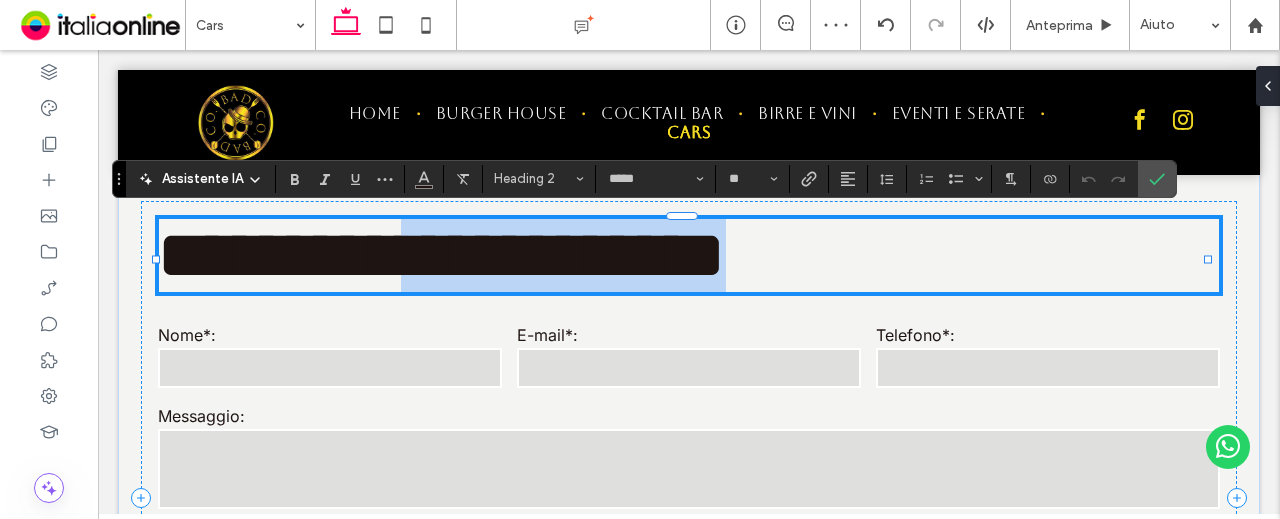 click on "**********" at bounding box center [441, 255] 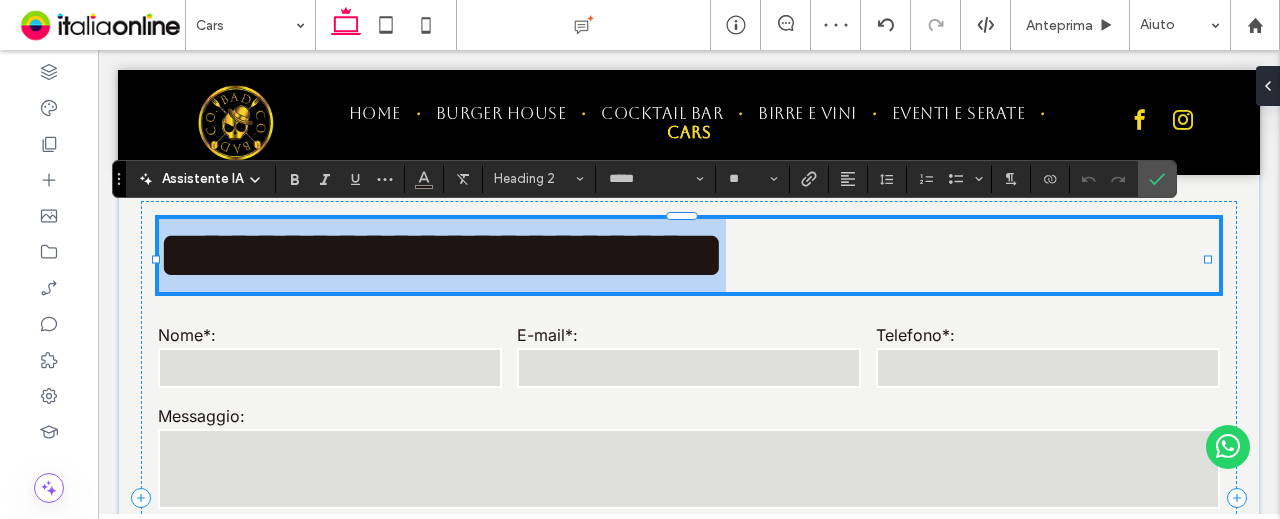 click on "**********" at bounding box center (441, 255) 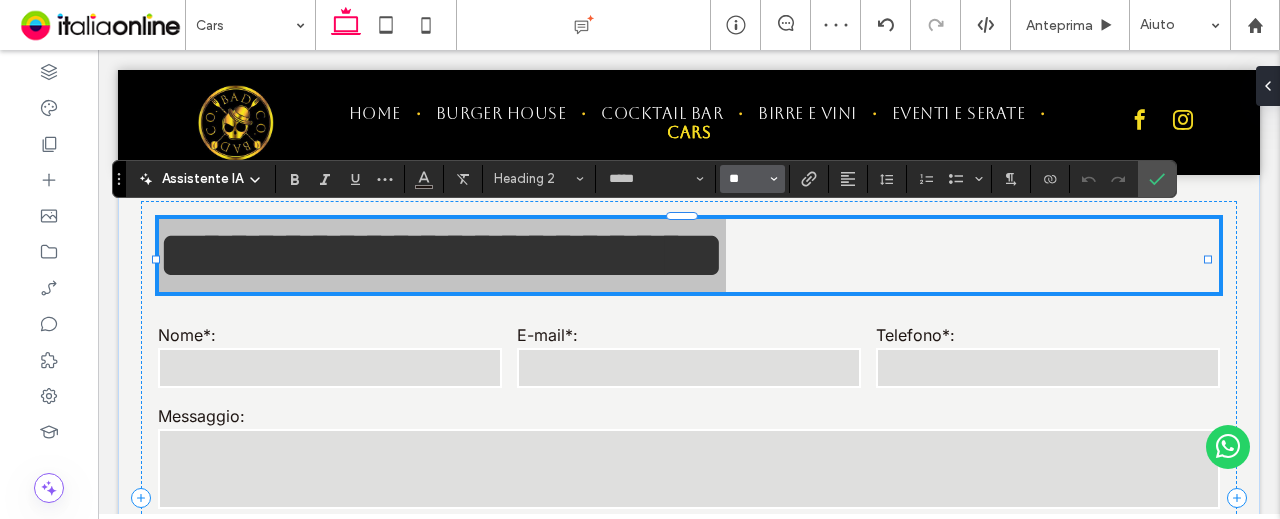 click on "**" at bounding box center [746, 179] 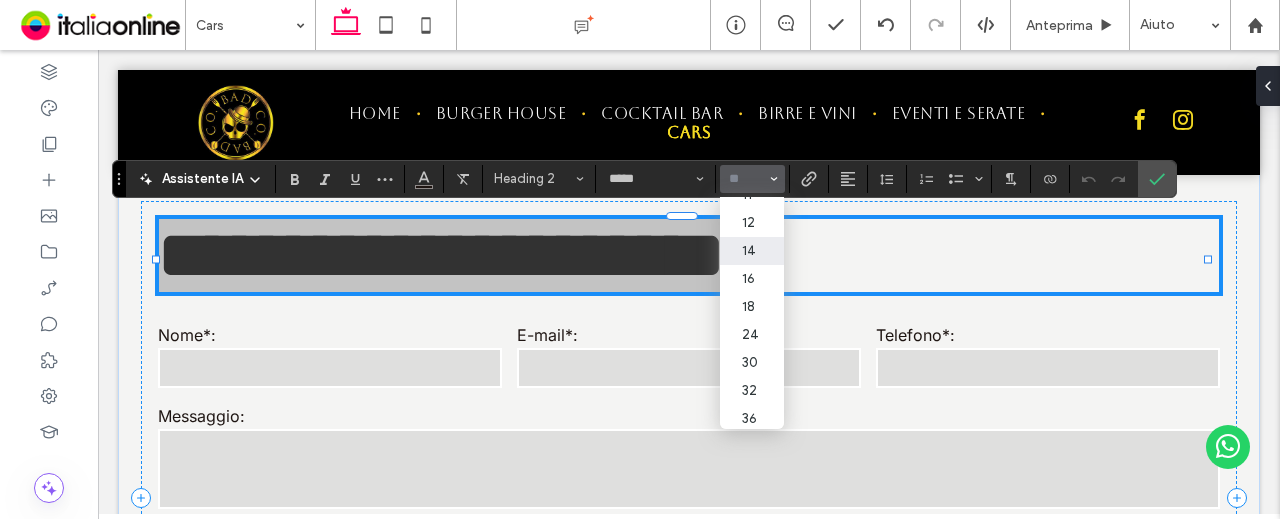 scroll, scrollTop: 200, scrollLeft: 0, axis: vertical 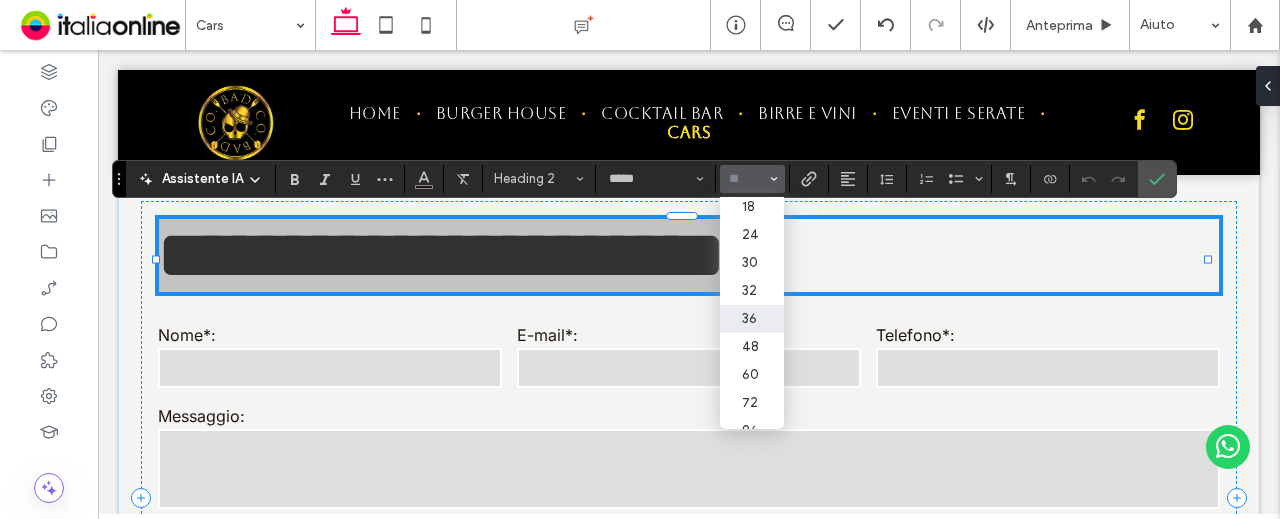 click on "36" at bounding box center [752, 319] 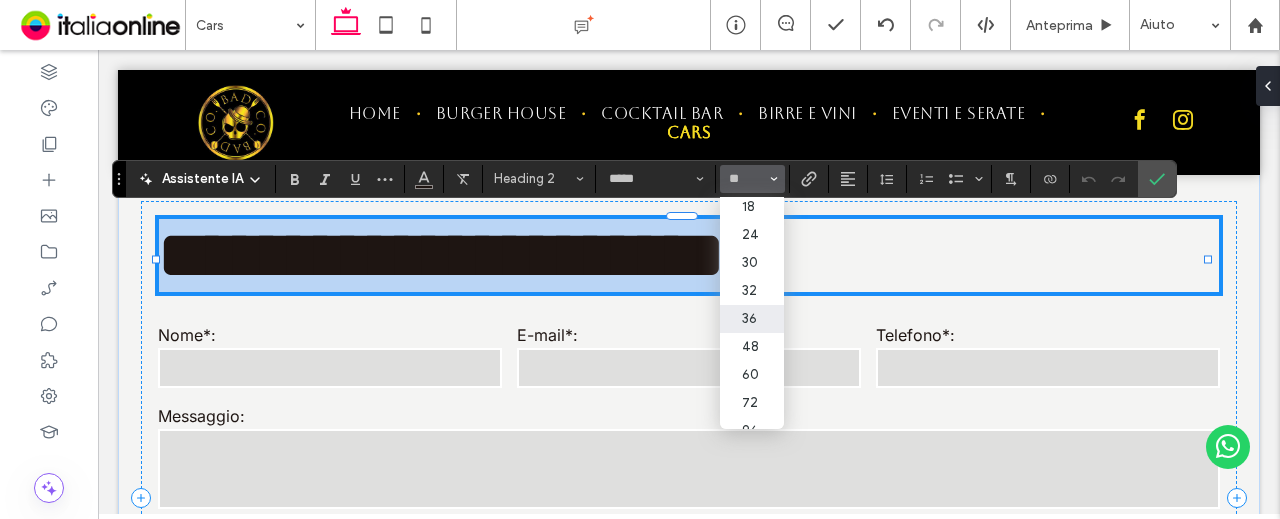 type on "**" 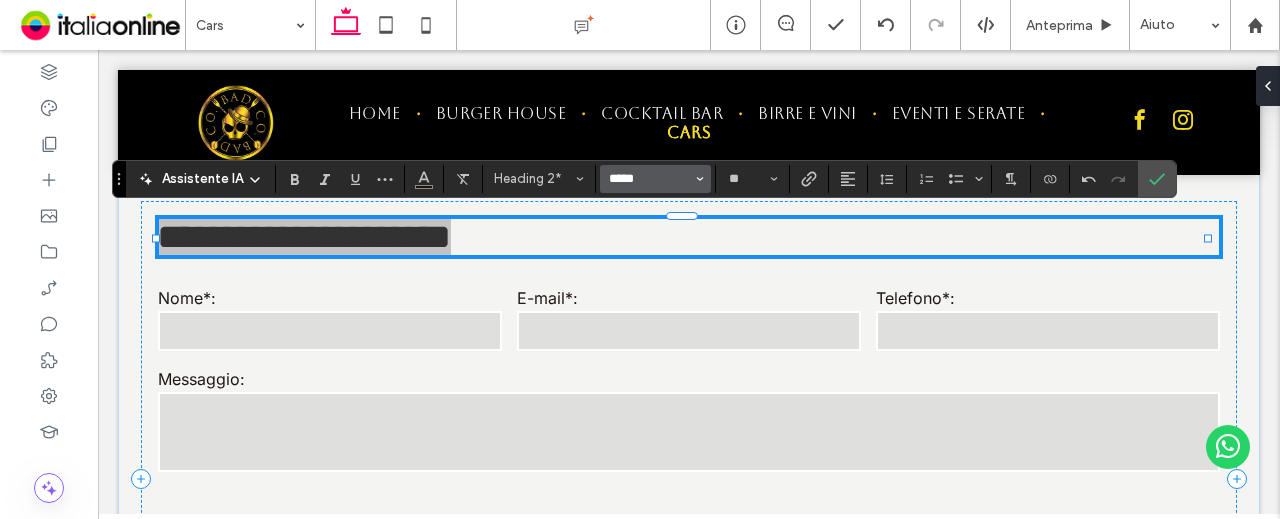 click on "*****" at bounding box center (649, 179) 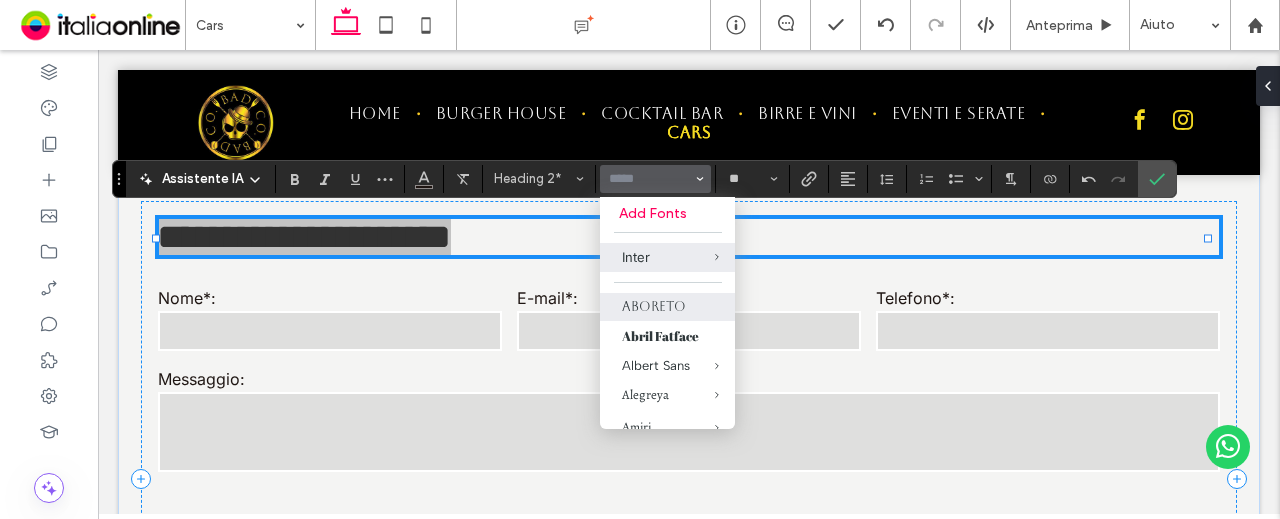 click on "Aboreto" at bounding box center [667, 307] 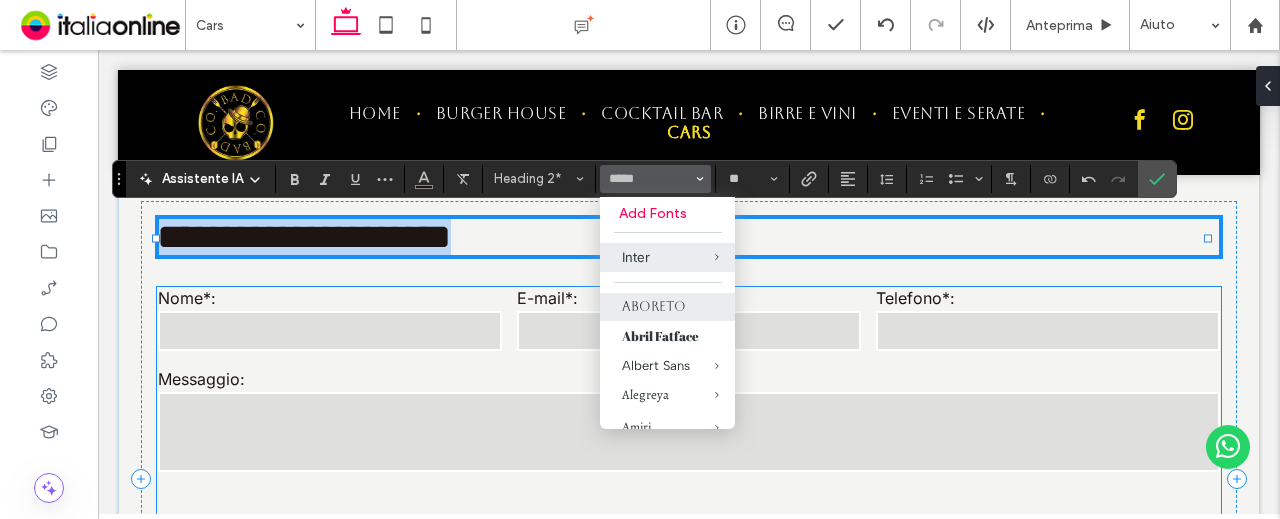 type on "*******" 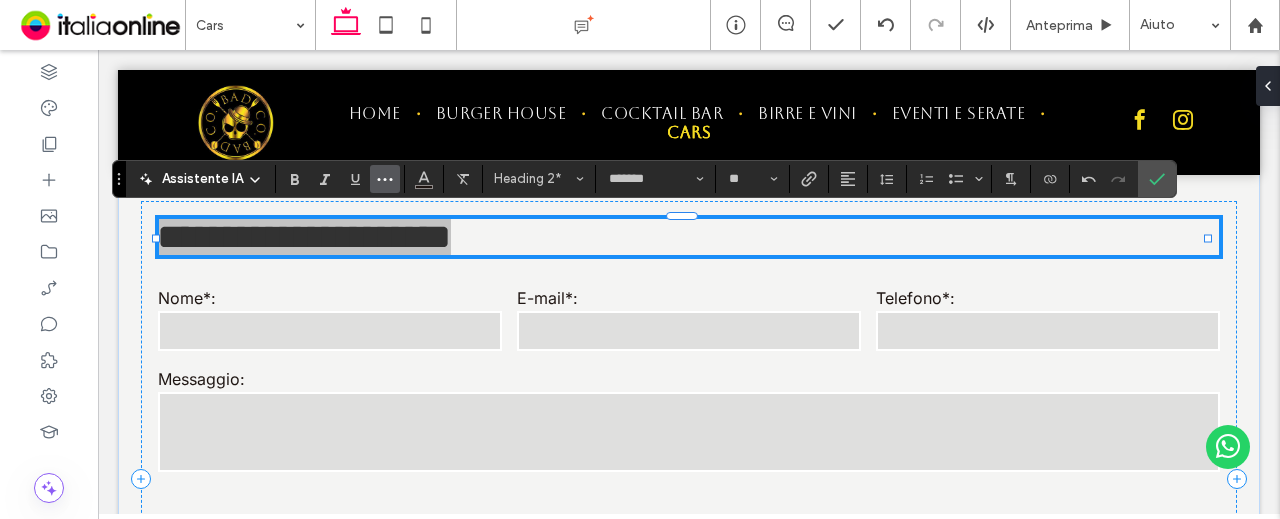 drag, startPoint x: 371, startPoint y: 180, endPoint x: 384, endPoint y: 184, distance: 13.601471 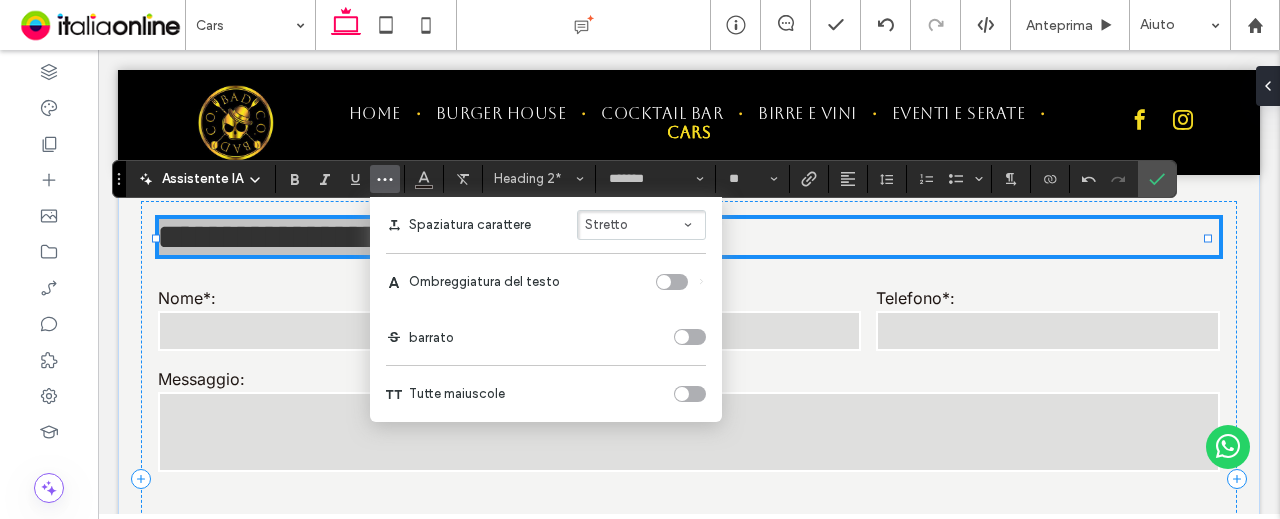 click on "Stretto" at bounding box center (641, 225) 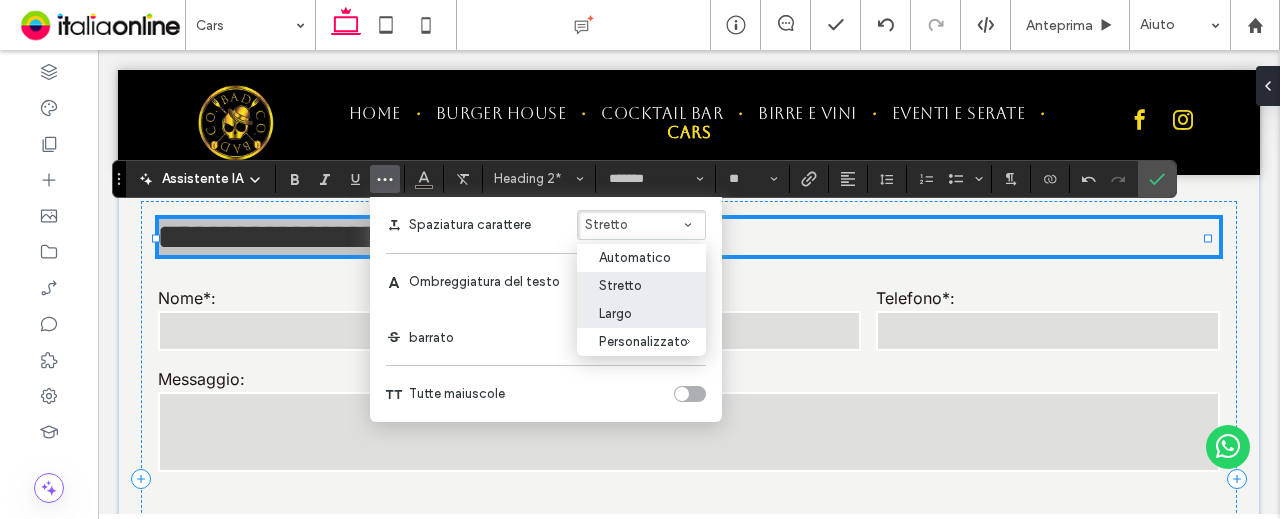 click on "Largo" at bounding box center (629, 313) 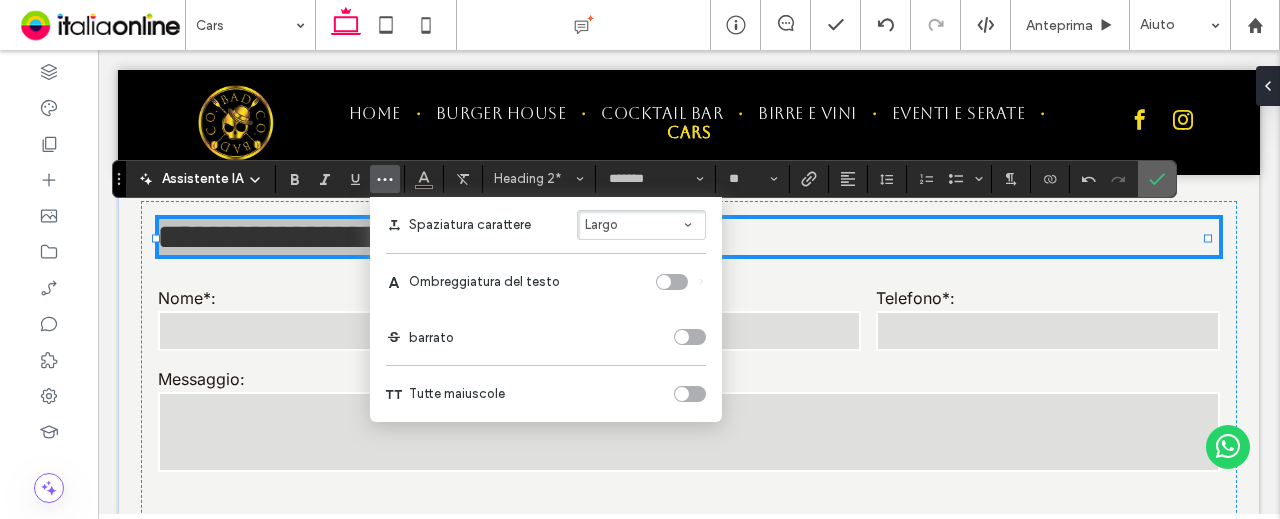 click 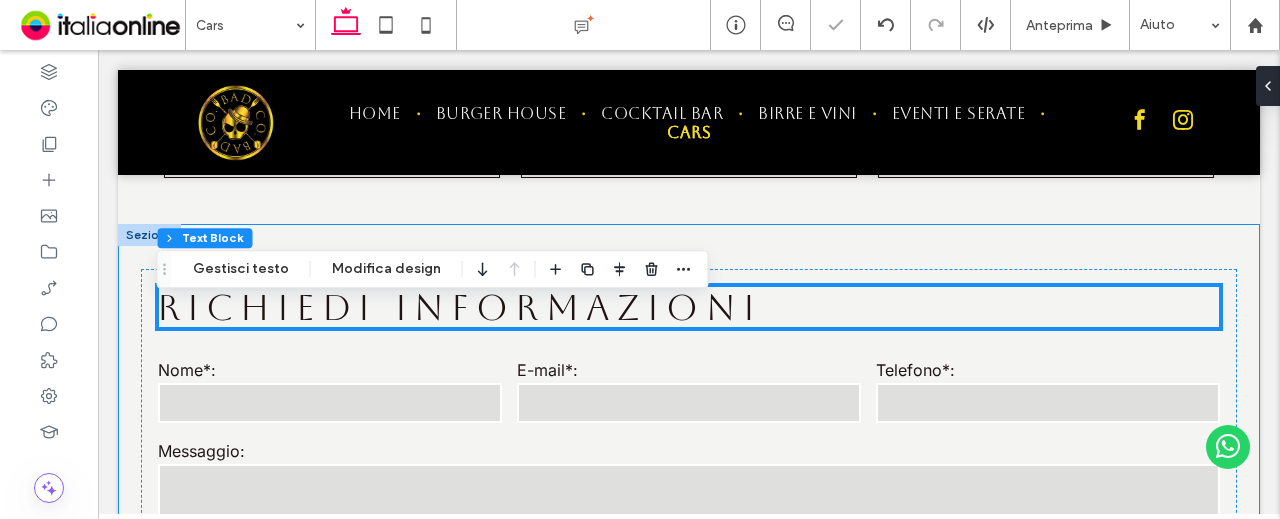 scroll, scrollTop: 674, scrollLeft: 0, axis: vertical 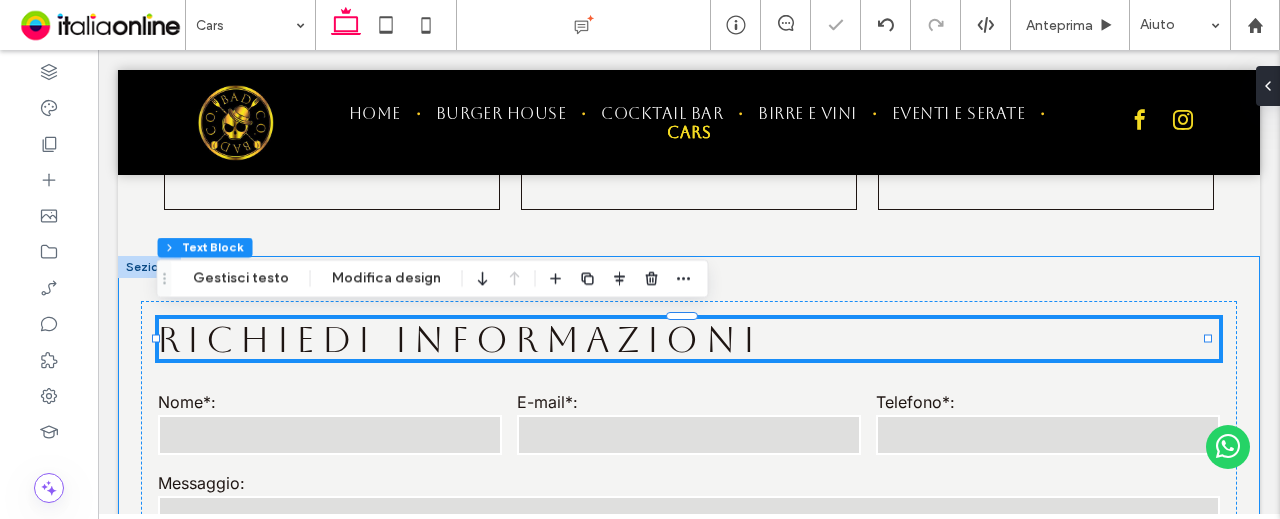 click on "**********" at bounding box center [689, 581] 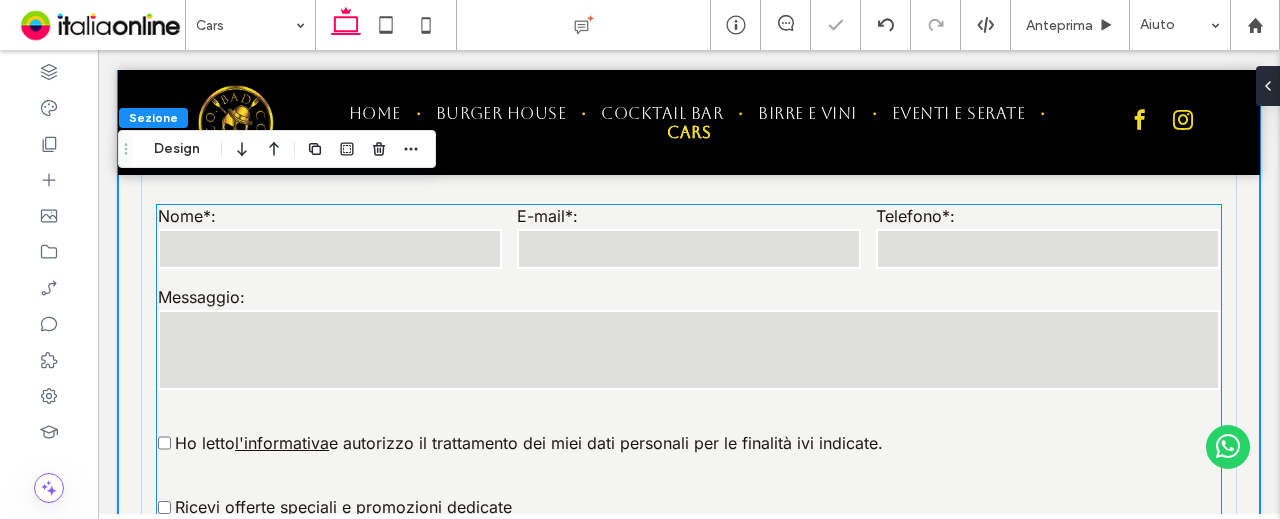 scroll, scrollTop: 874, scrollLeft: 0, axis: vertical 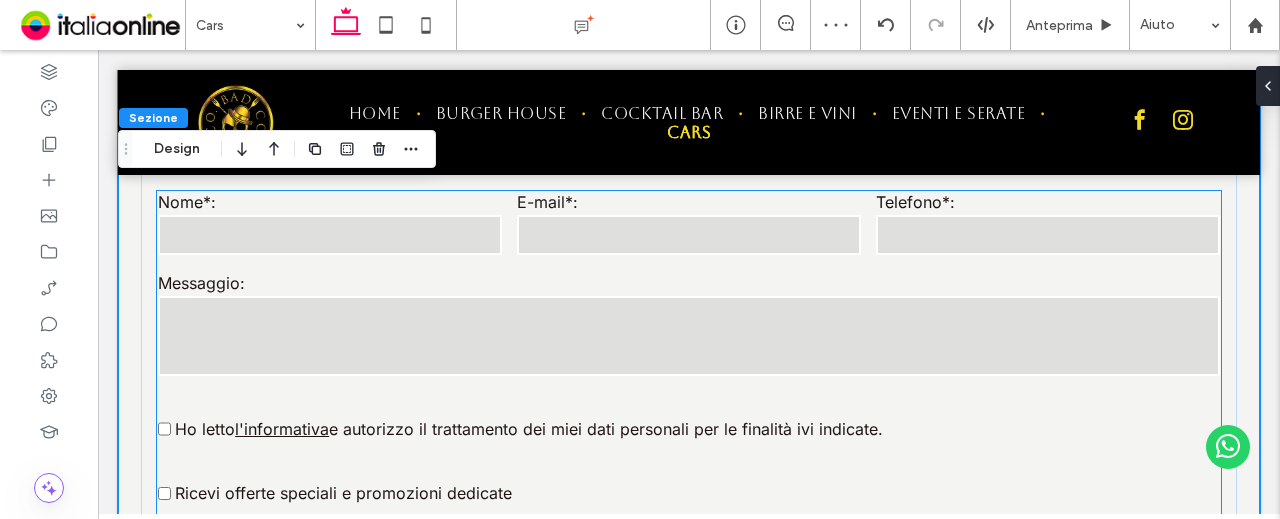 click on "Messaggio:" at bounding box center (688, 326) 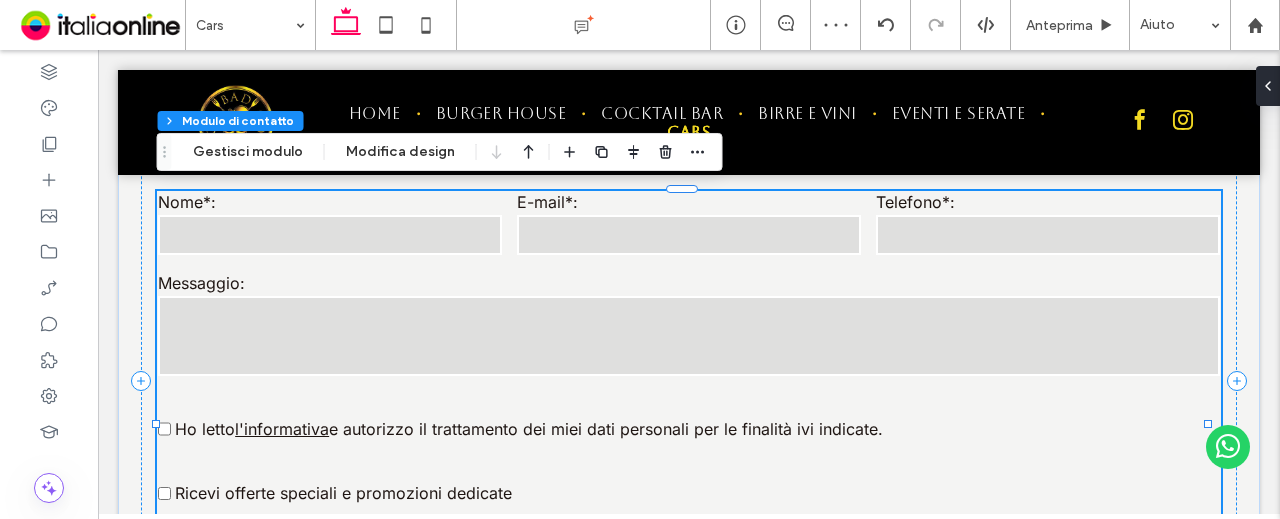 type on "*" 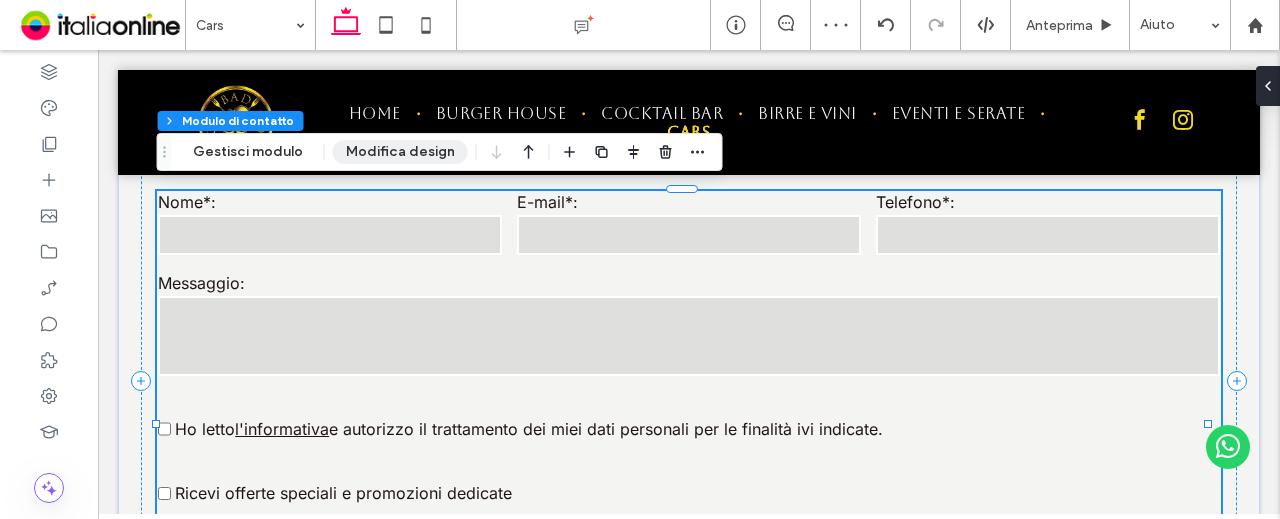 click on "Modifica design" at bounding box center (400, 152) 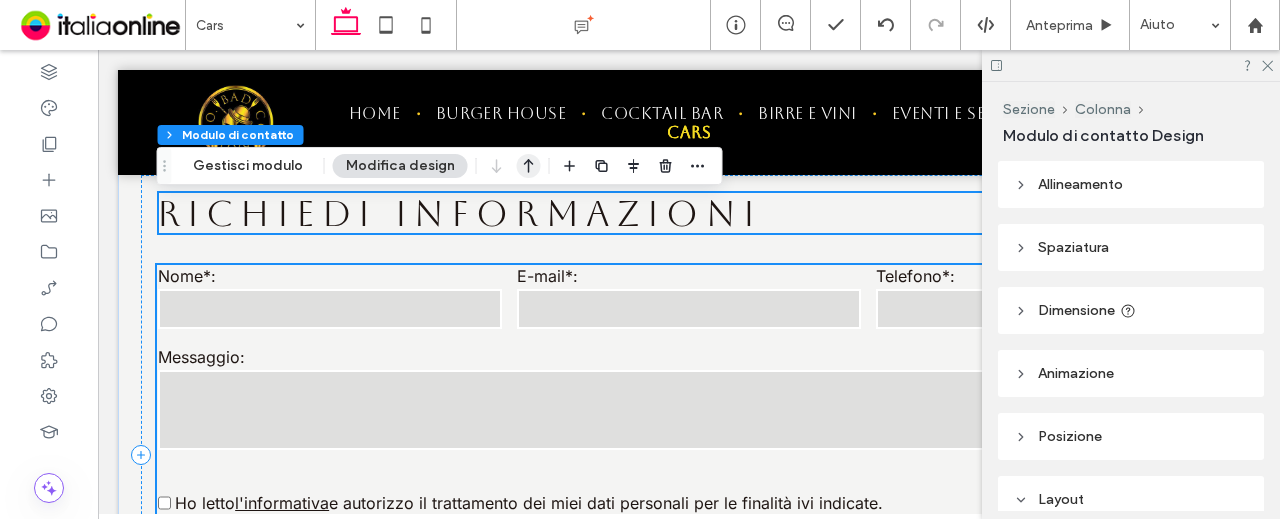 scroll, scrollTop: 674, scrollLeft: 0, axis: vertical 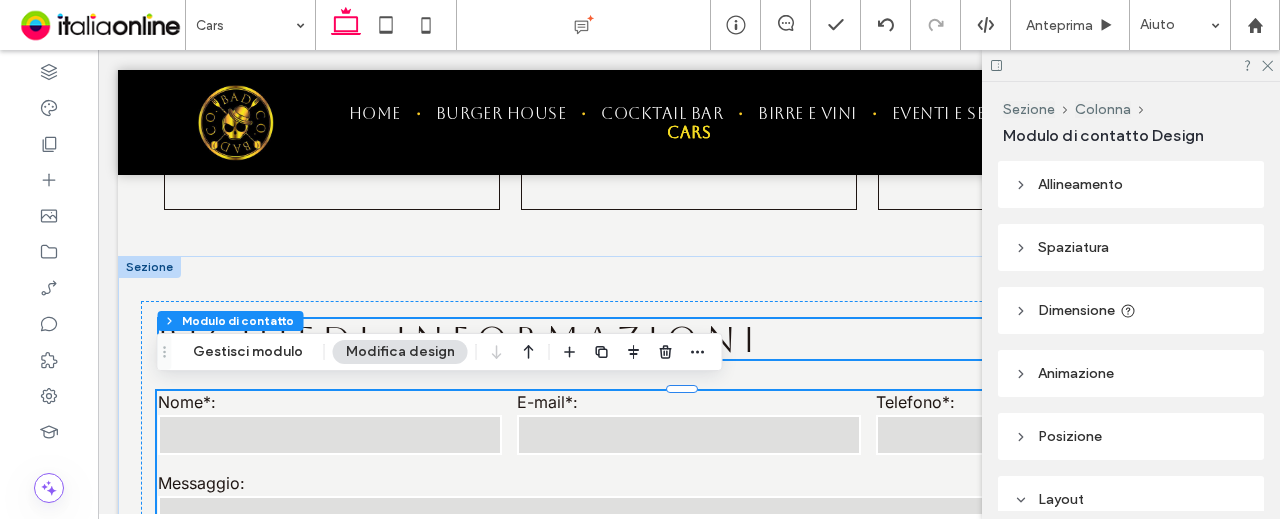 click at bounding box center (149, 267) 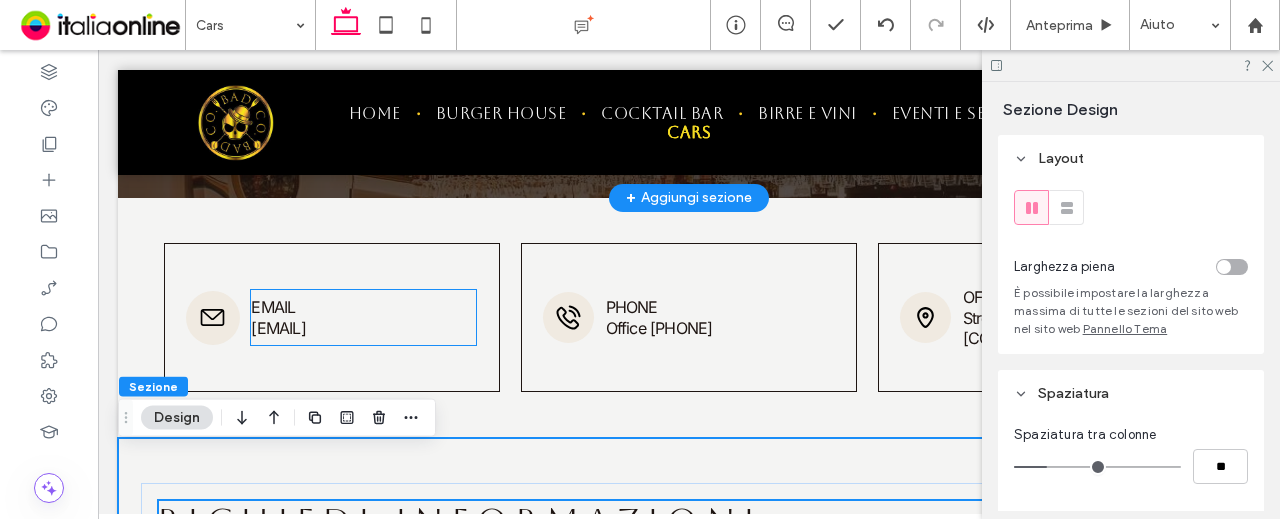 scroll, scrollTop: 474, scrollLeft: 0, axis: vertical 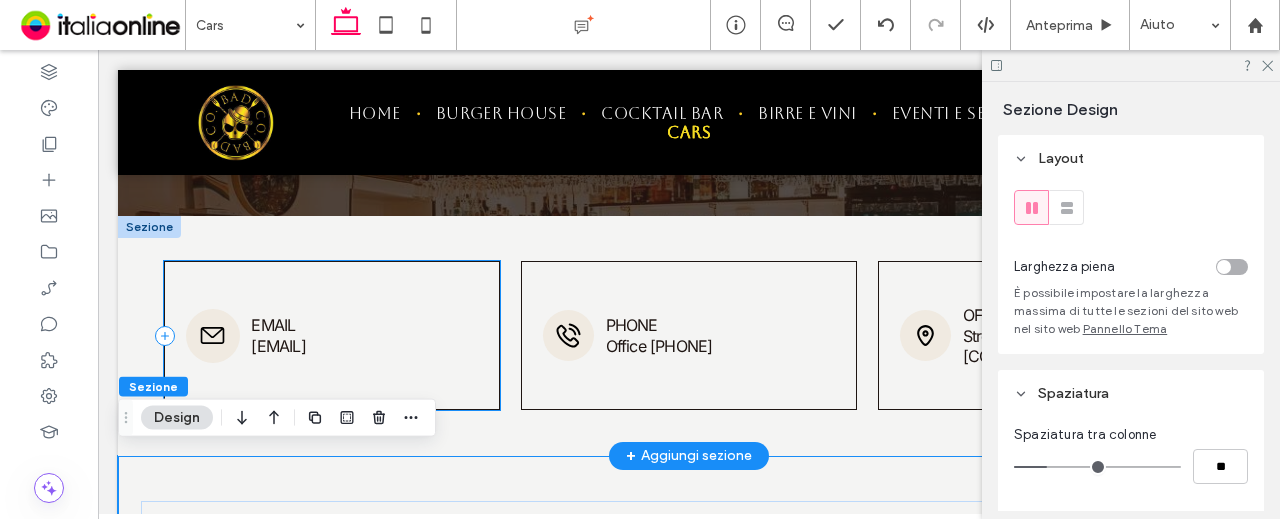 click on "Email
[EMAIL]" at bounding box center [332, 335] 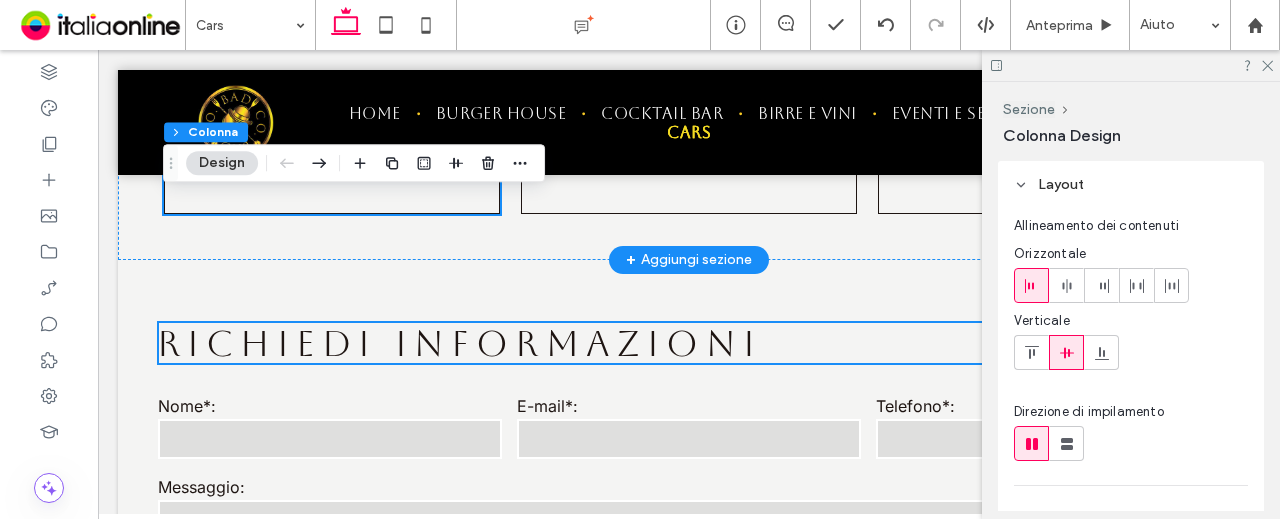 scroll, scrollTop: 674, scrollLeft: 0, axis: vertical 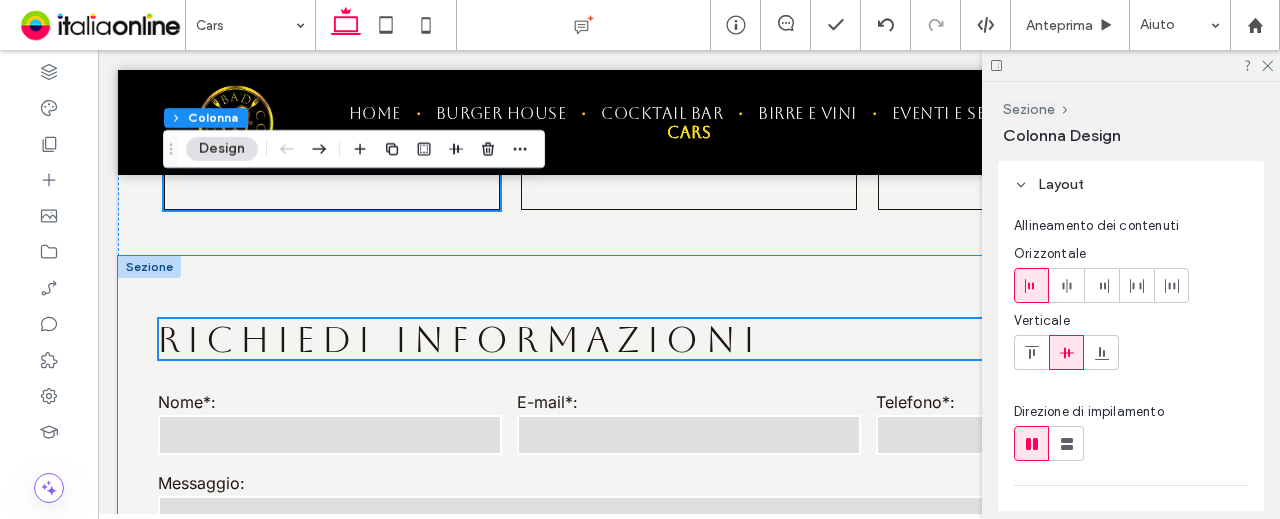 click on "**********" at bounding box center (689, 581) 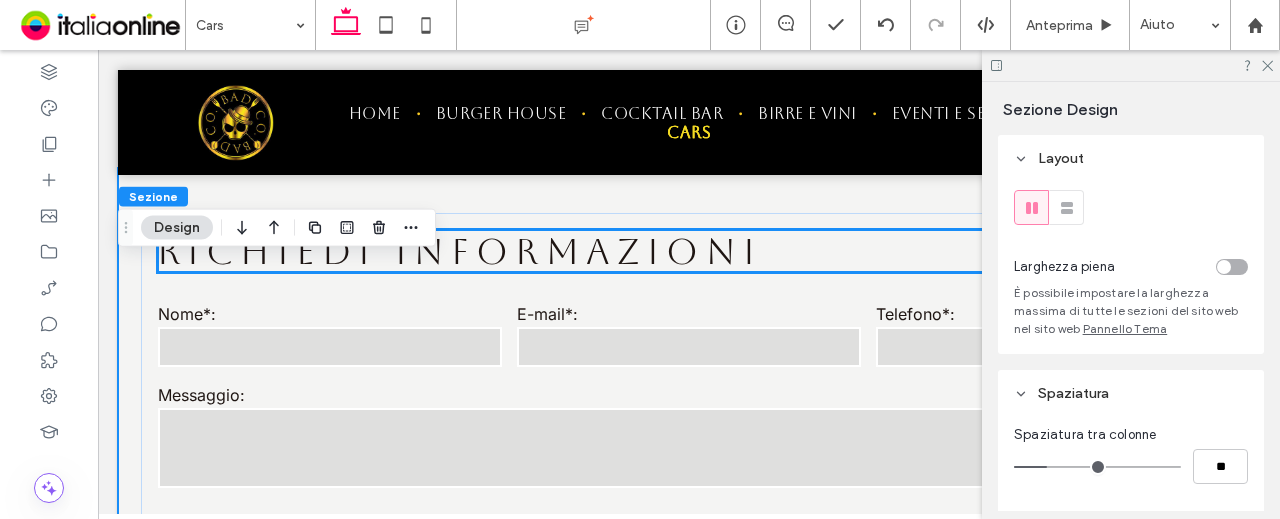 scroll, scrollTop: 774, scrollLeft: 0, axis: vertical 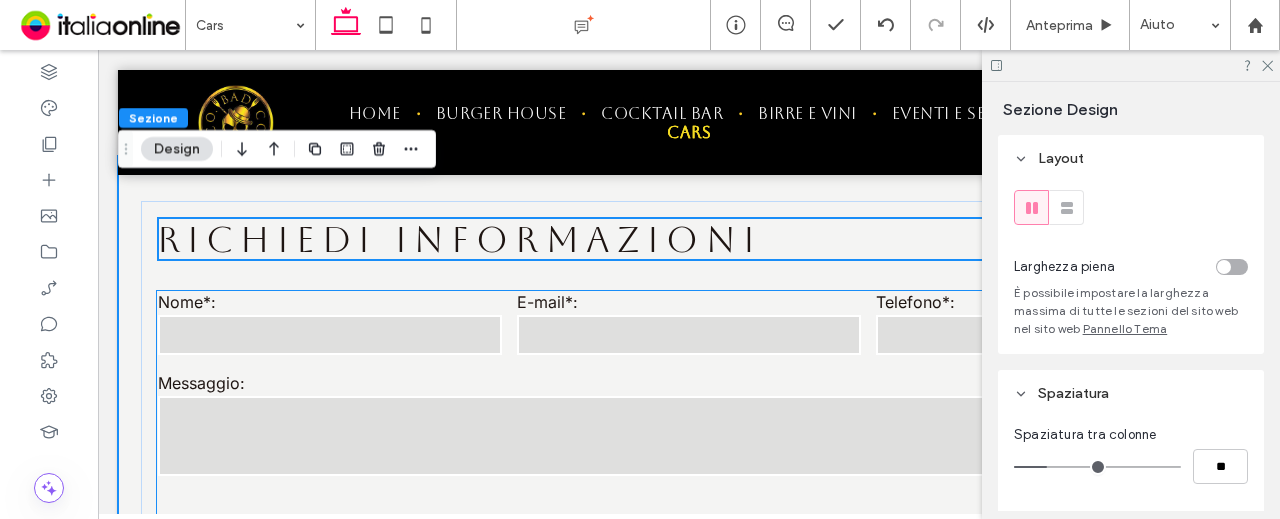click at bounding box center [330, 335] 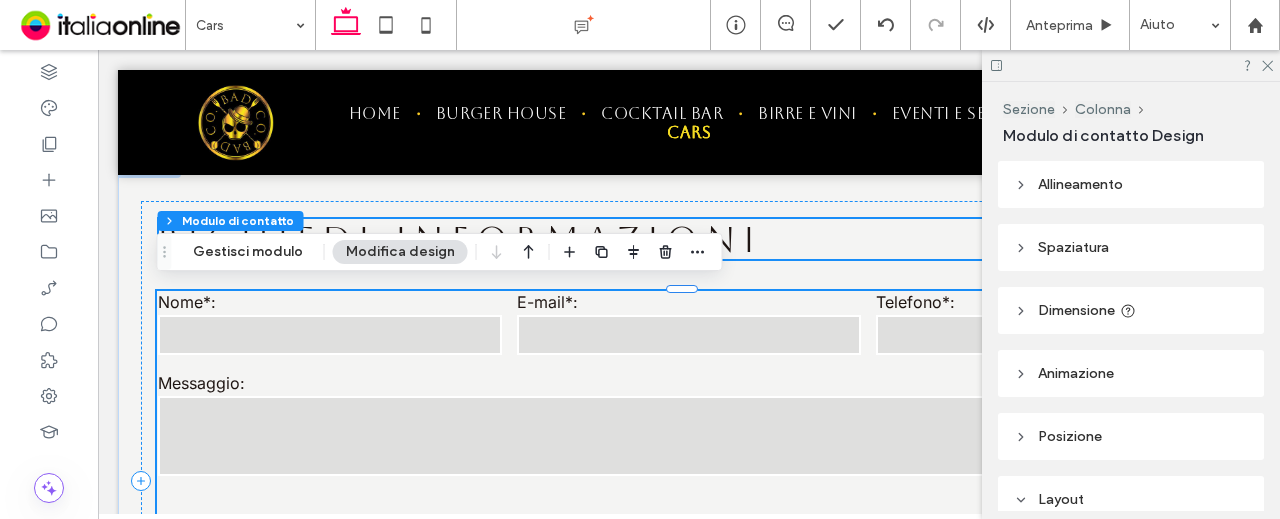 type on "*" 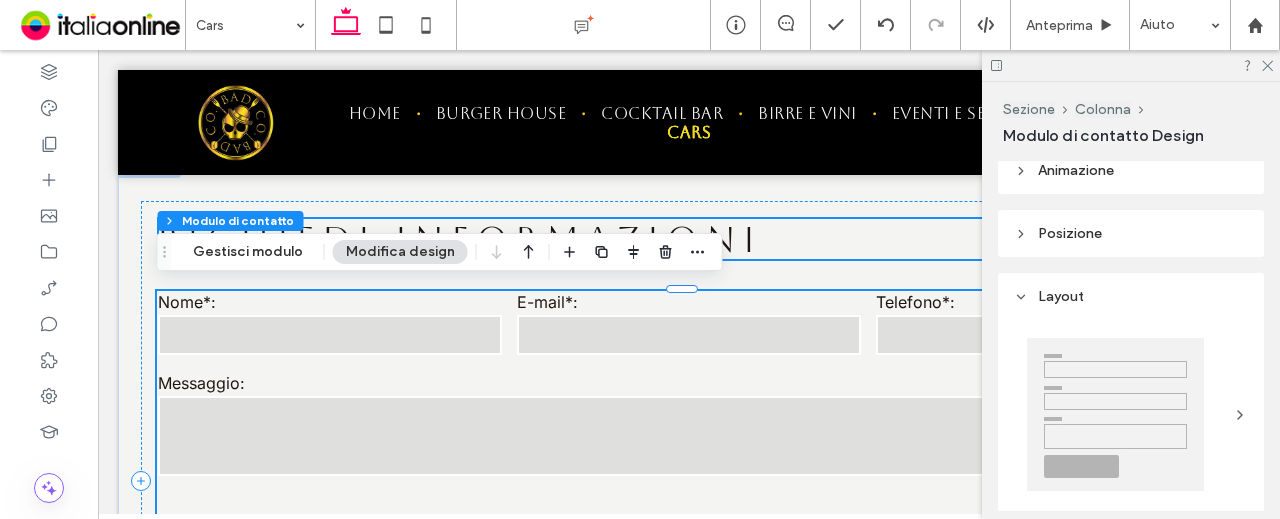 scroll, scrollTop: 300, scrollLeft: 0, axis: vertical 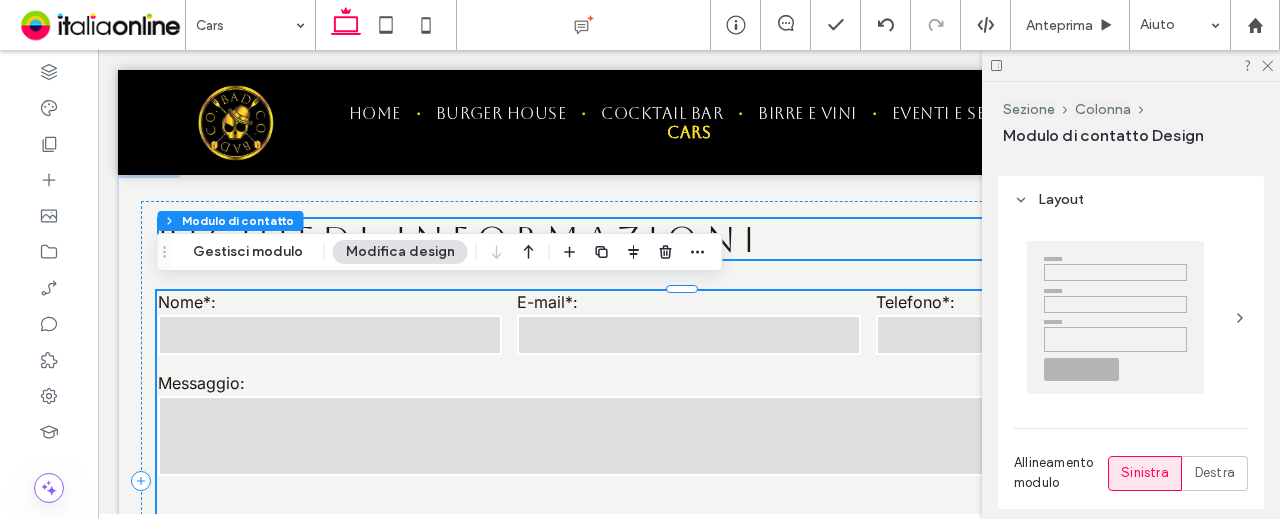 click at bounding box center [1115, 317] 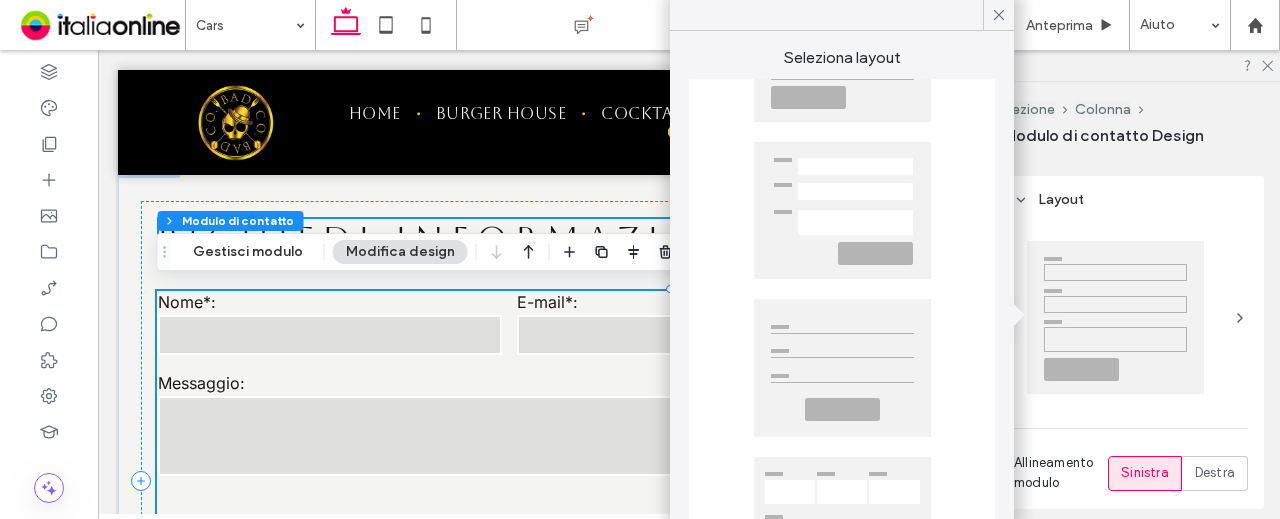 scroll, scrollTop: 143, scrollLeft: 0, axis: vertical 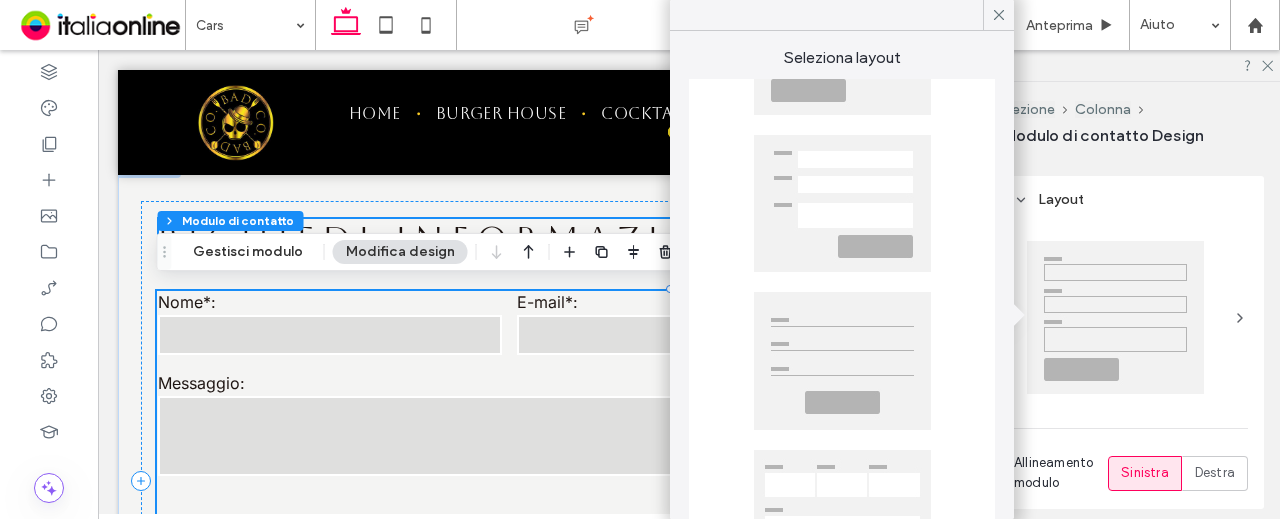 click at bounding box center [842, 361] 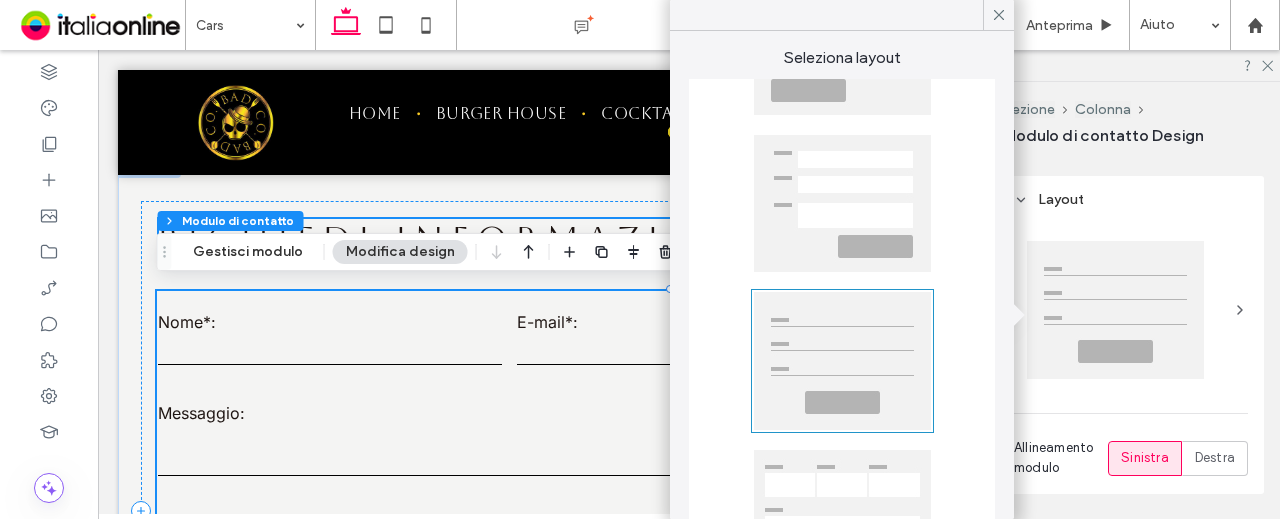 type on "**" 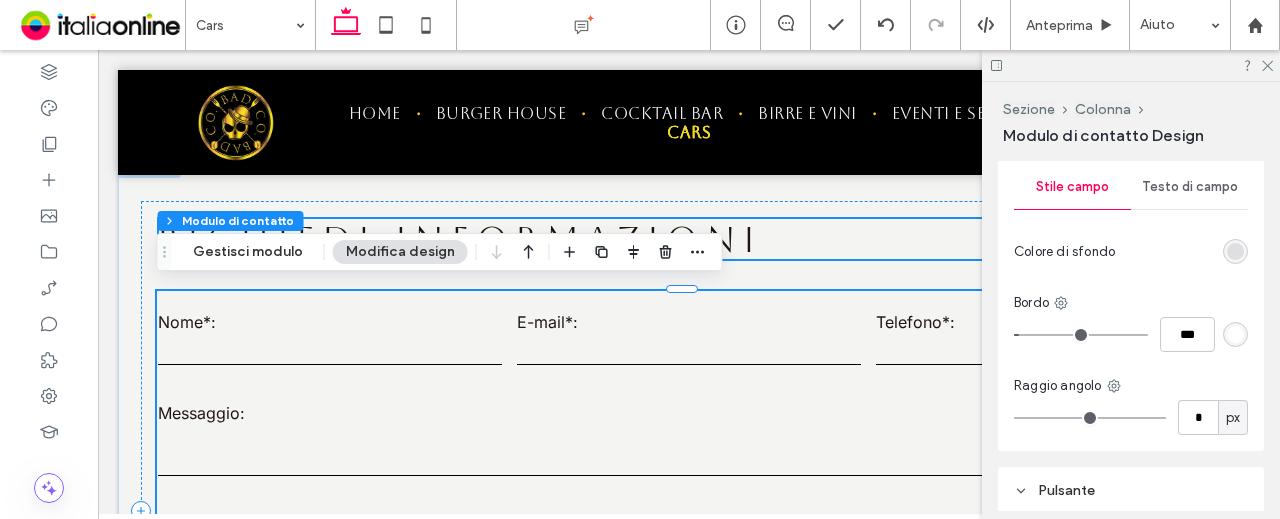 scroll, scrollTop: 800, scrollLeft: 0, axis: vertical 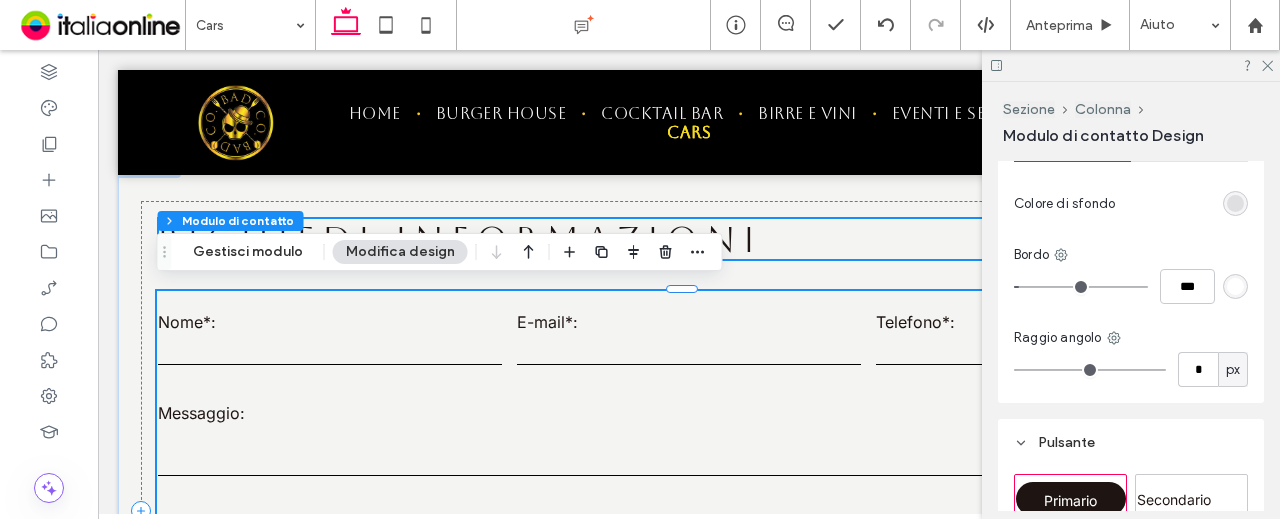 click at bounding box center (1235, 286) 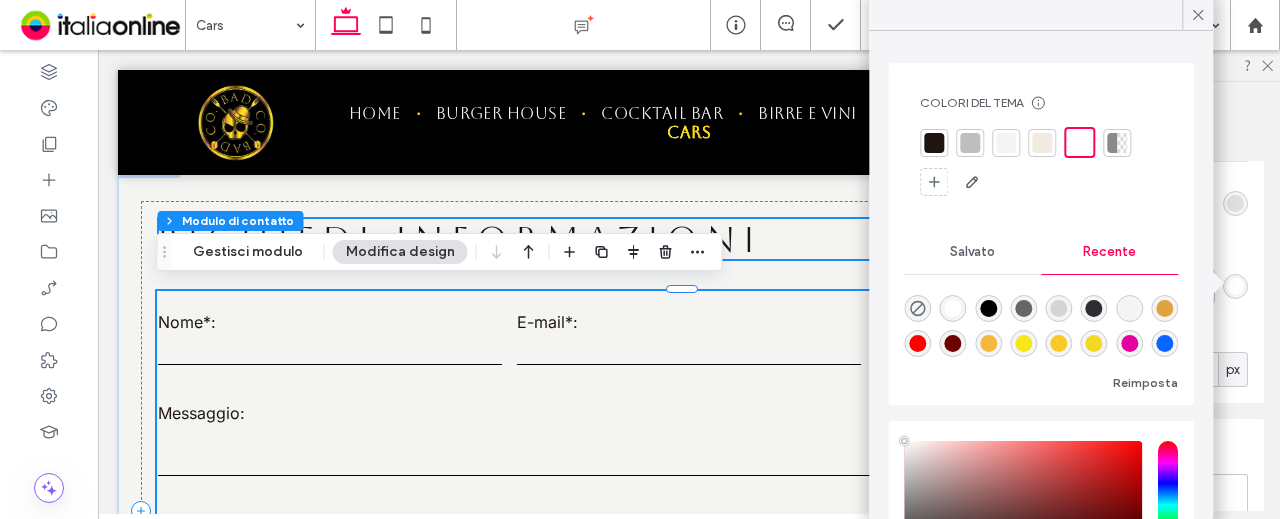 type on "****" 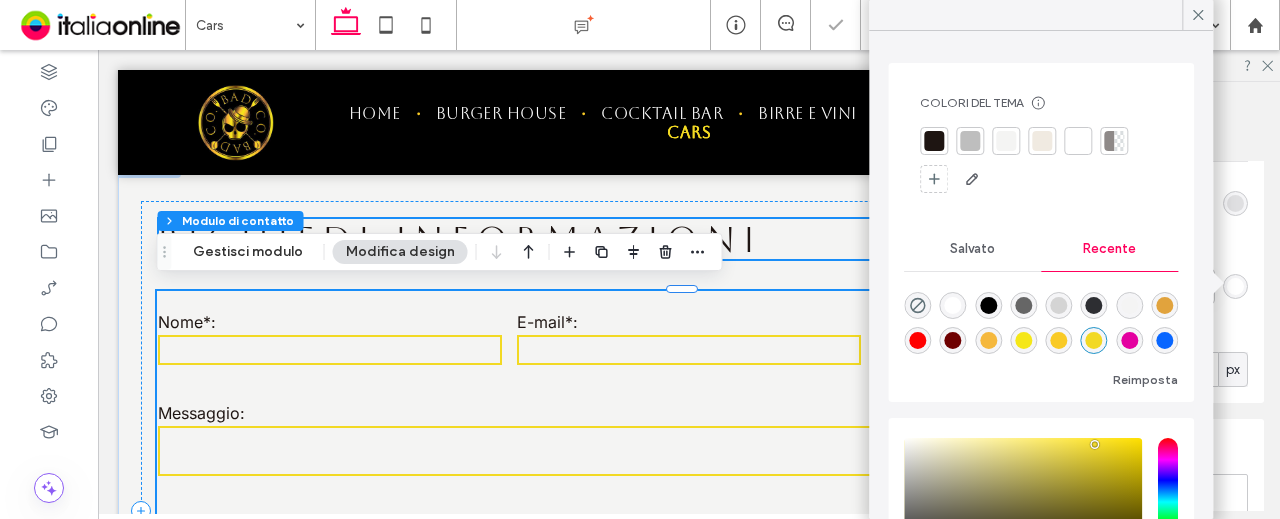 type on "**" 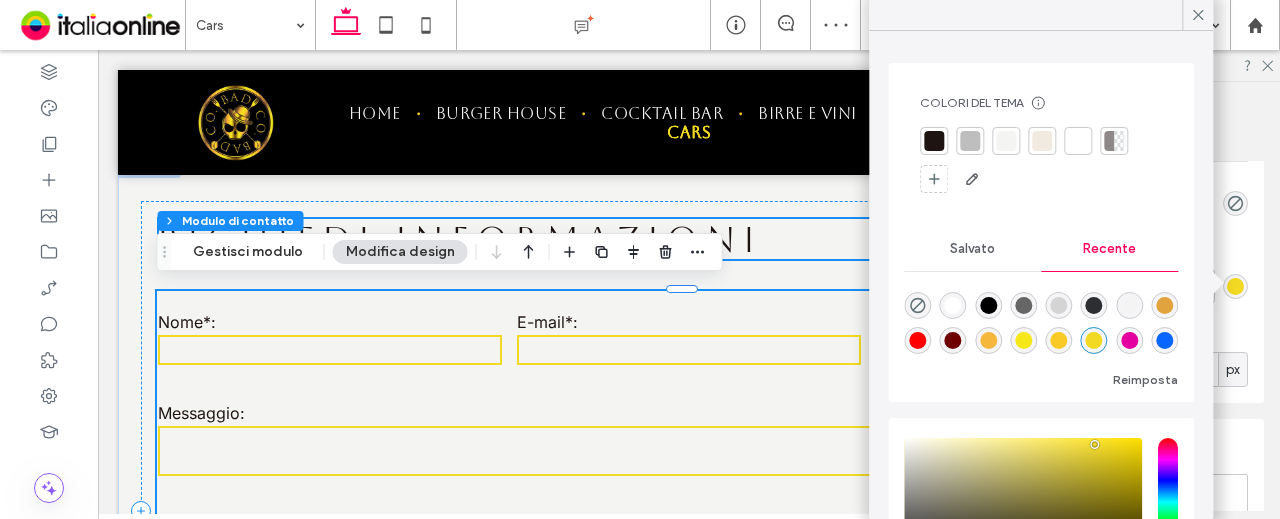 click on "Stile campo Testo di campo Colore di sfondo Bordo *** Raggio angolo * px" at bounding box center [1131, 256] 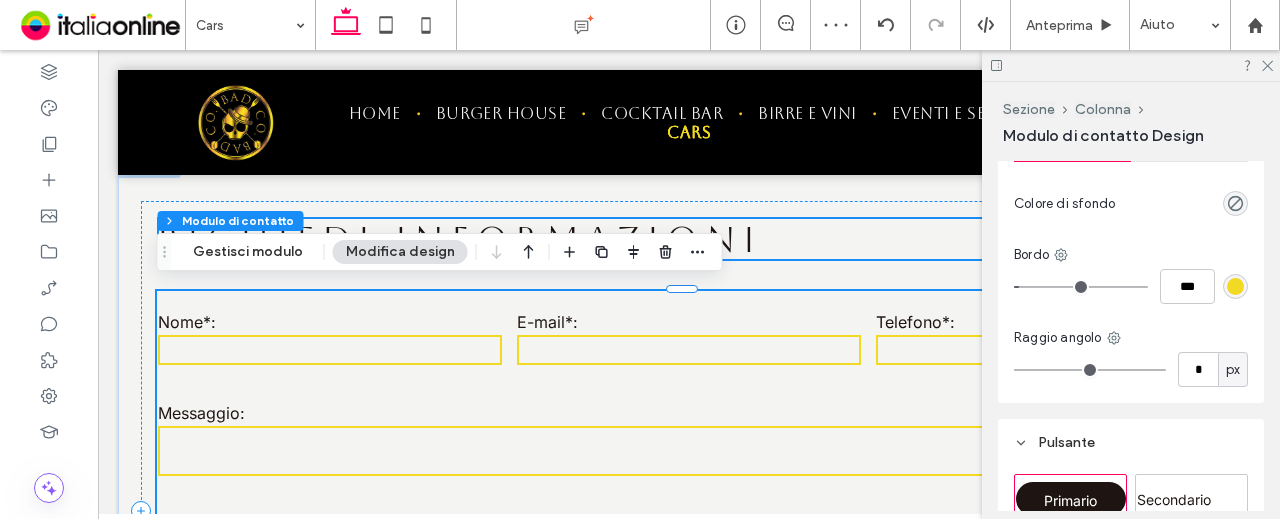 drag, startPoint x: 1030, startPoint y: 292, endPoint x: 1010, endPoint y: 284, distance: 21.540659 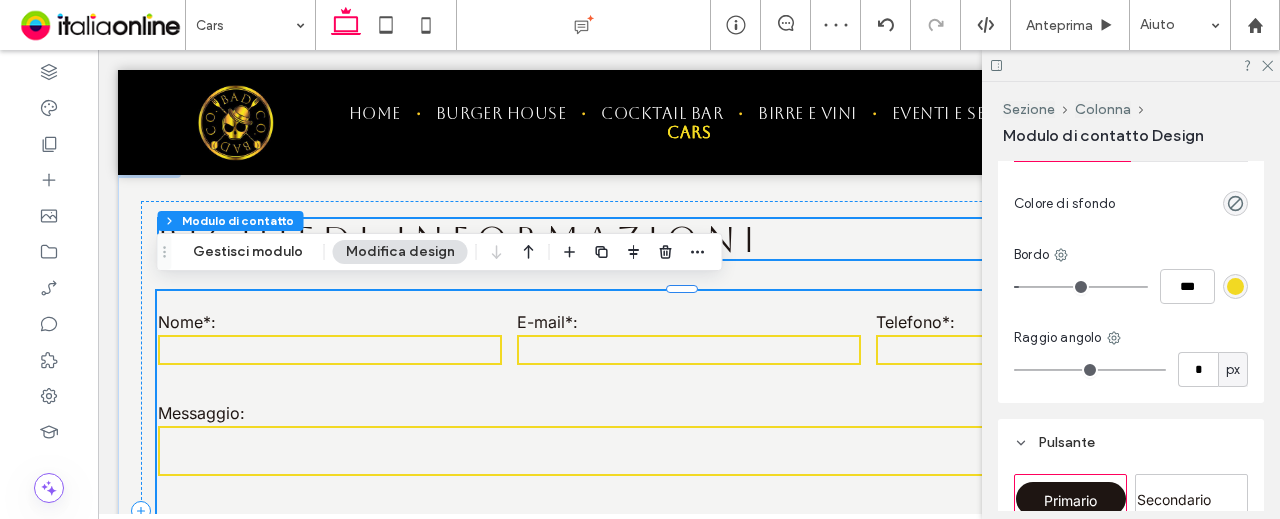 click on "Stile campo Testo di campo Colore di sfondo Bordo *** Raggio angolo * px" at bounding box center [1131, 256] 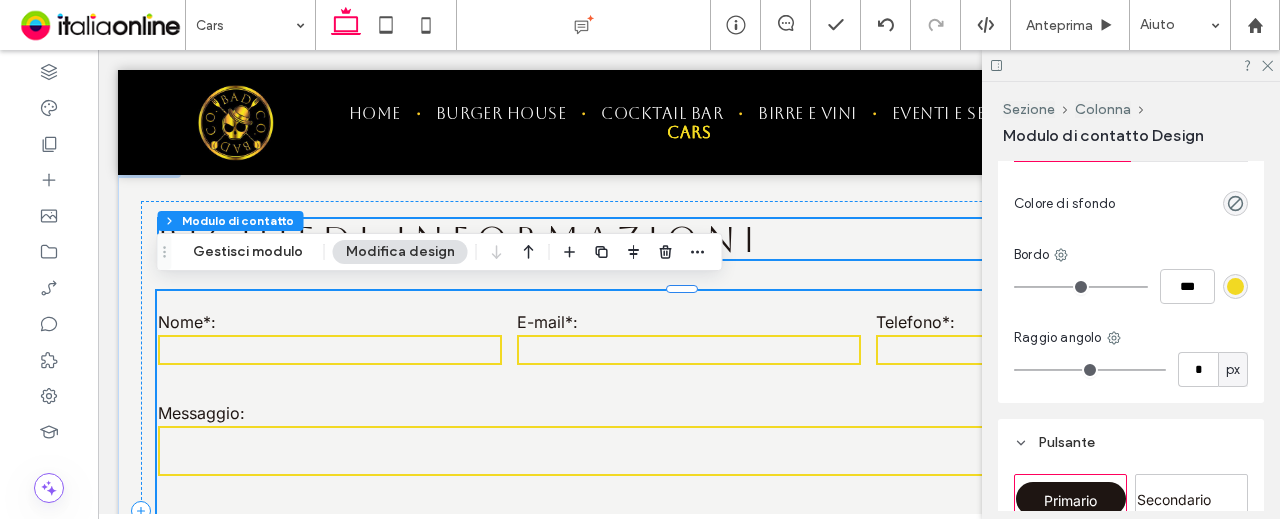 drag, startPoint x: 1018, startPoint y: 284, endPoint x: 1006, endPoint y: 282, distance: 12.165525 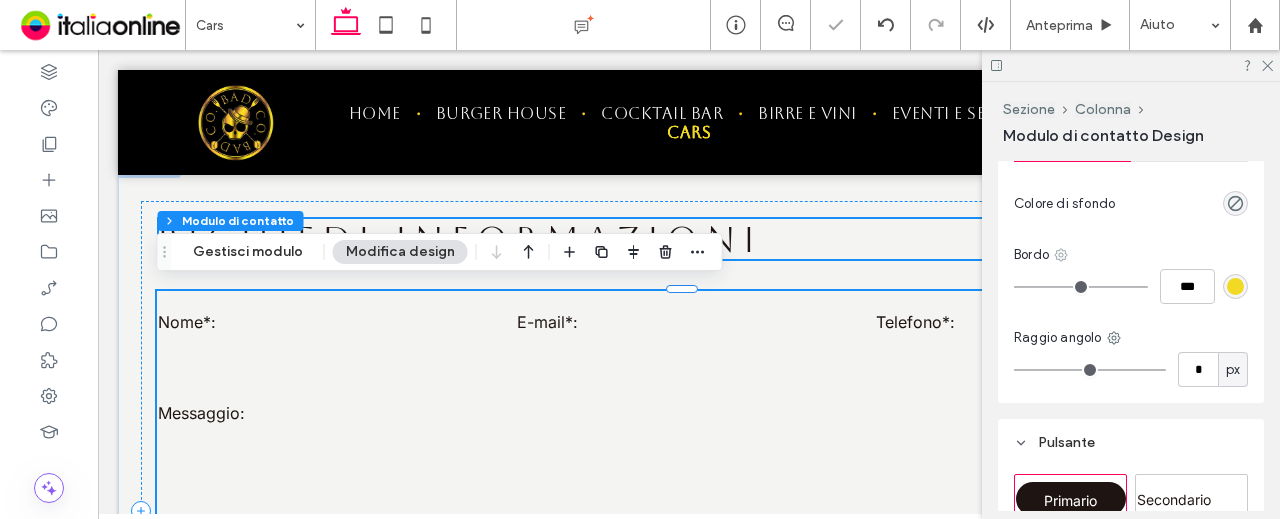 type on "**" 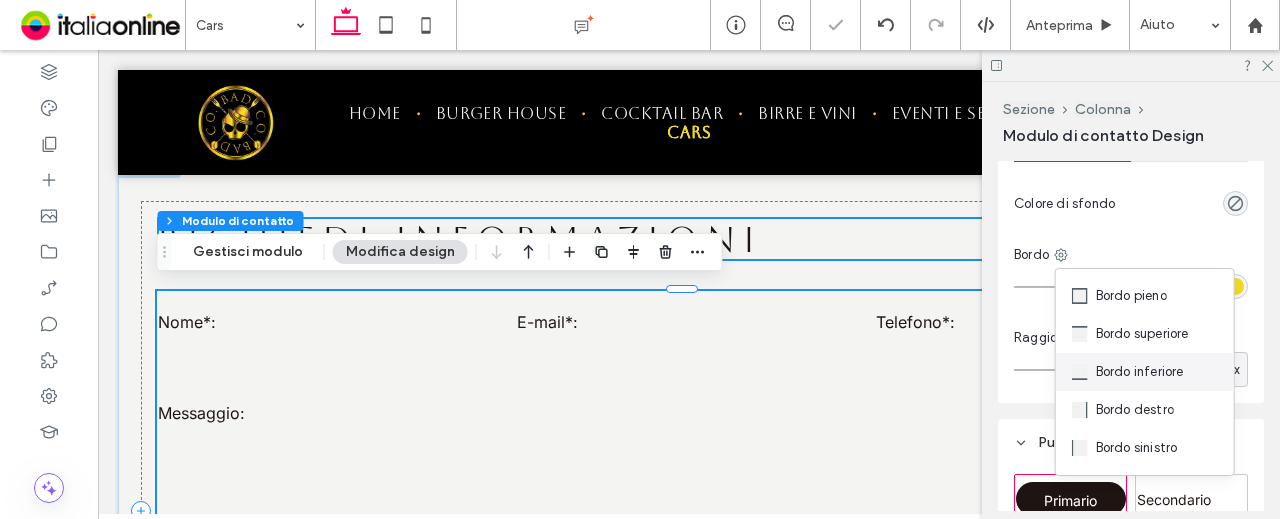 click on "Bordo inferiore" at bounding box center (1140, 372) 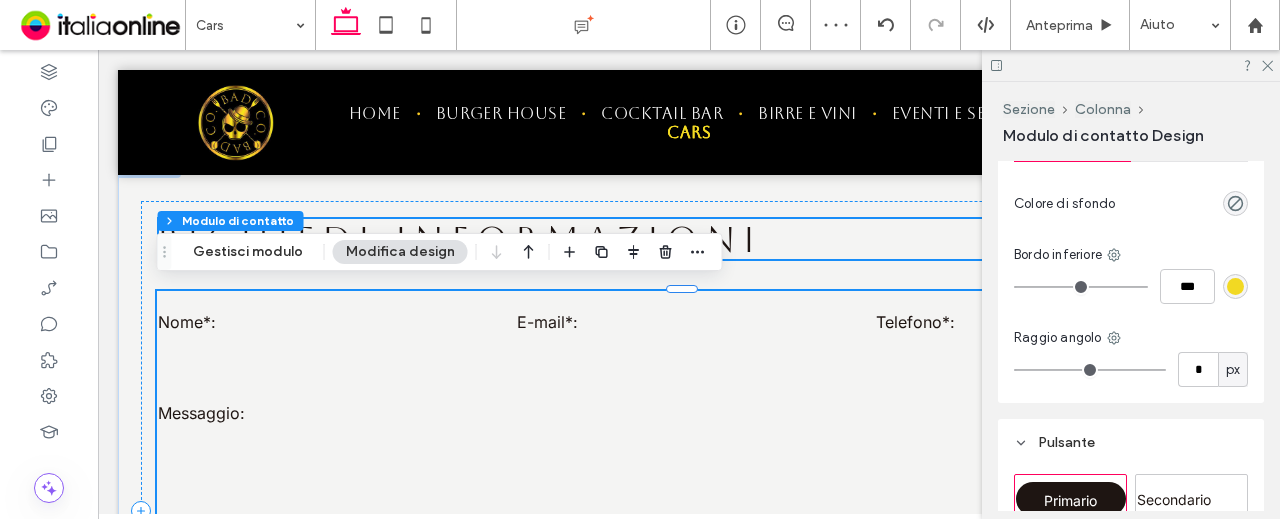 type on "*" 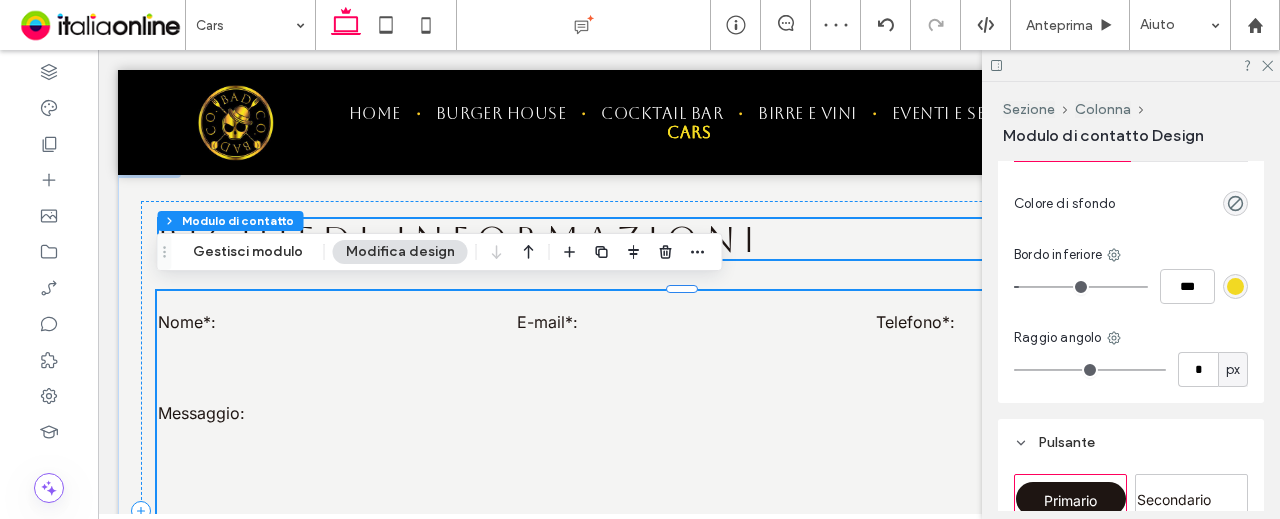 type on "*" 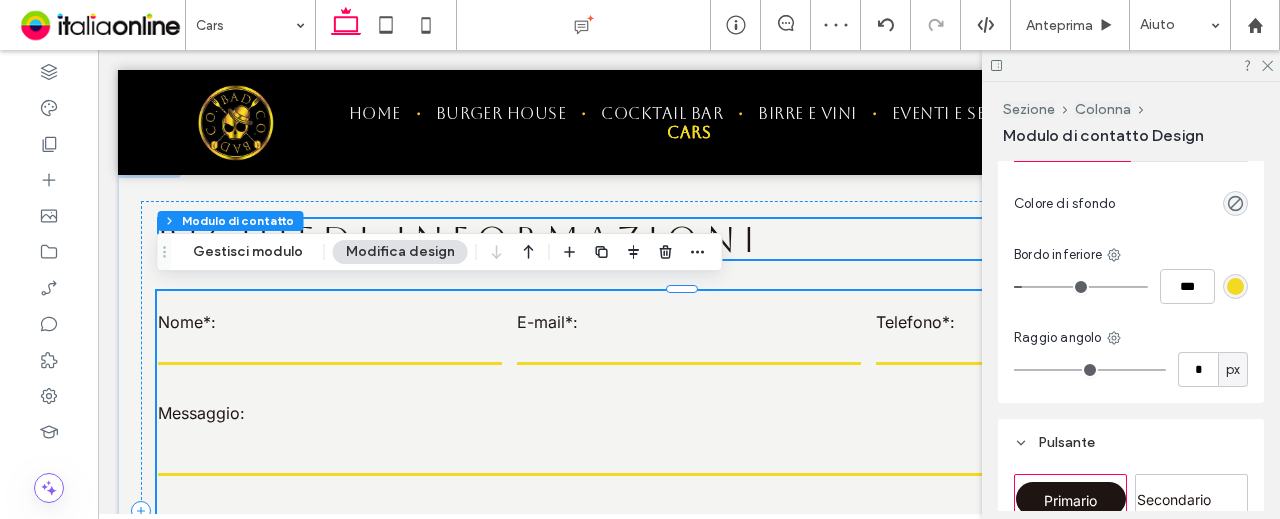 type on "**" 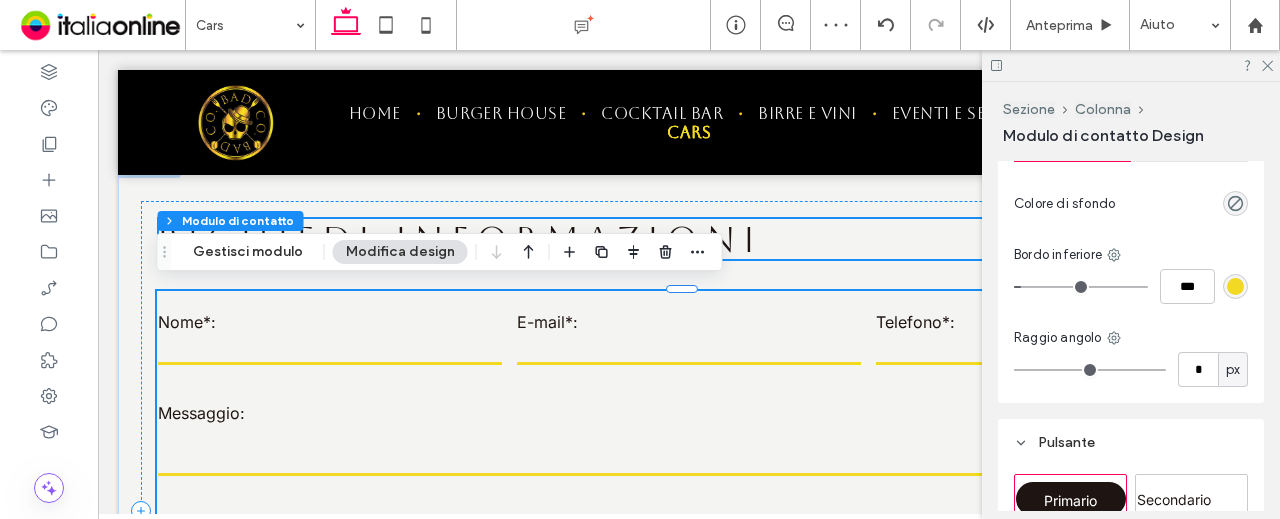 type on "*" 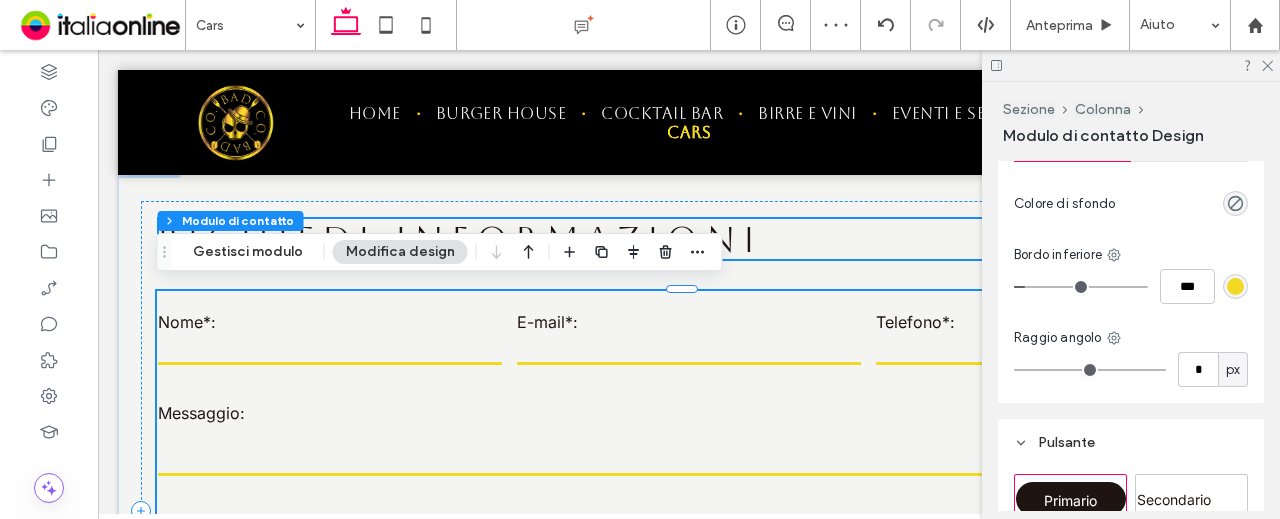type on "*" 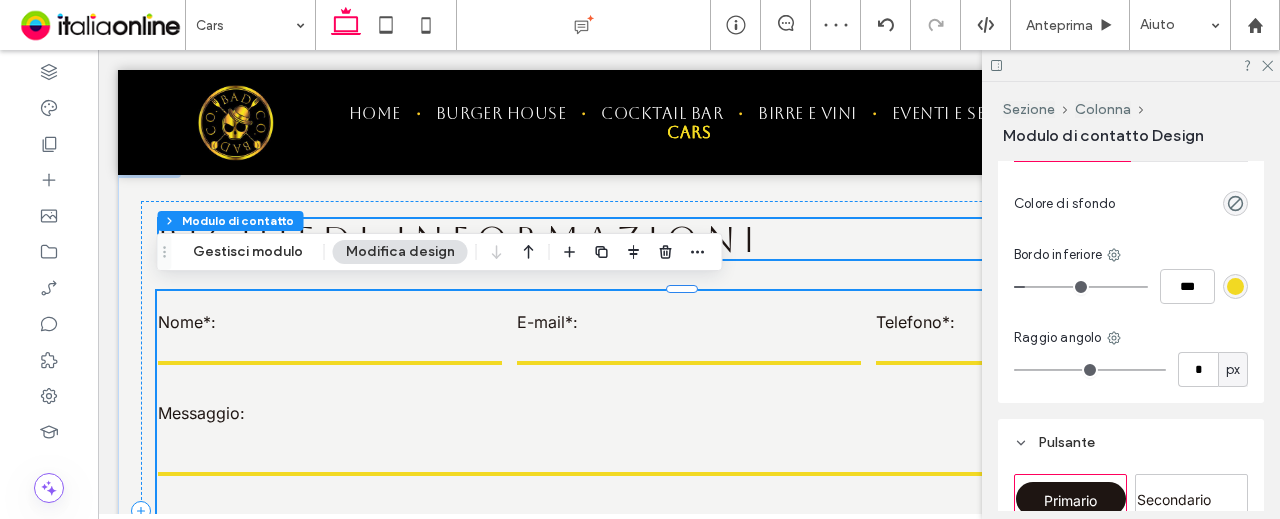 type on "**" 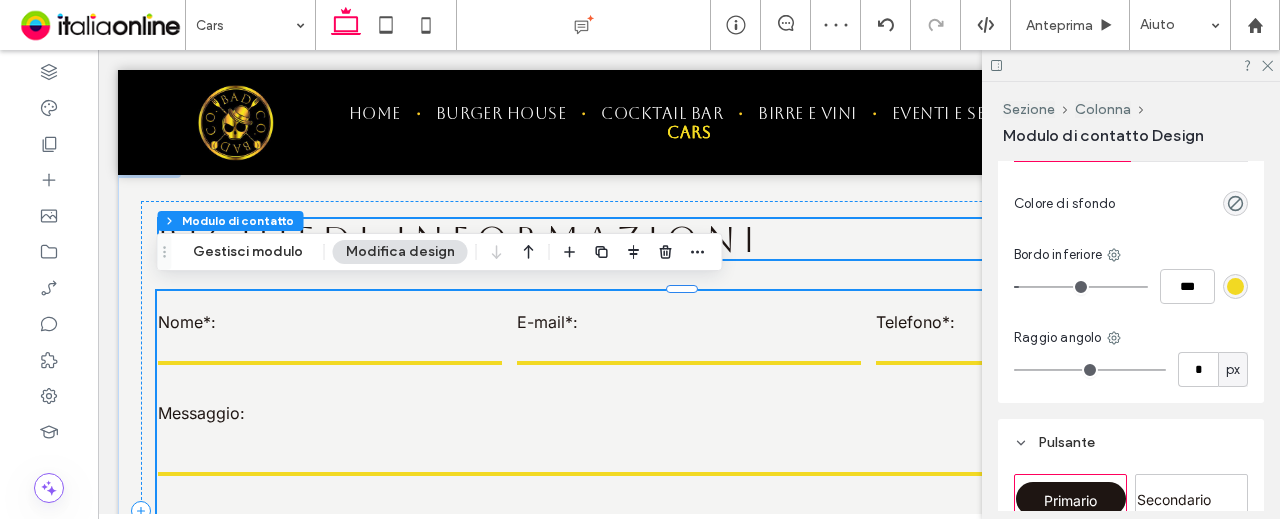 type on "*" 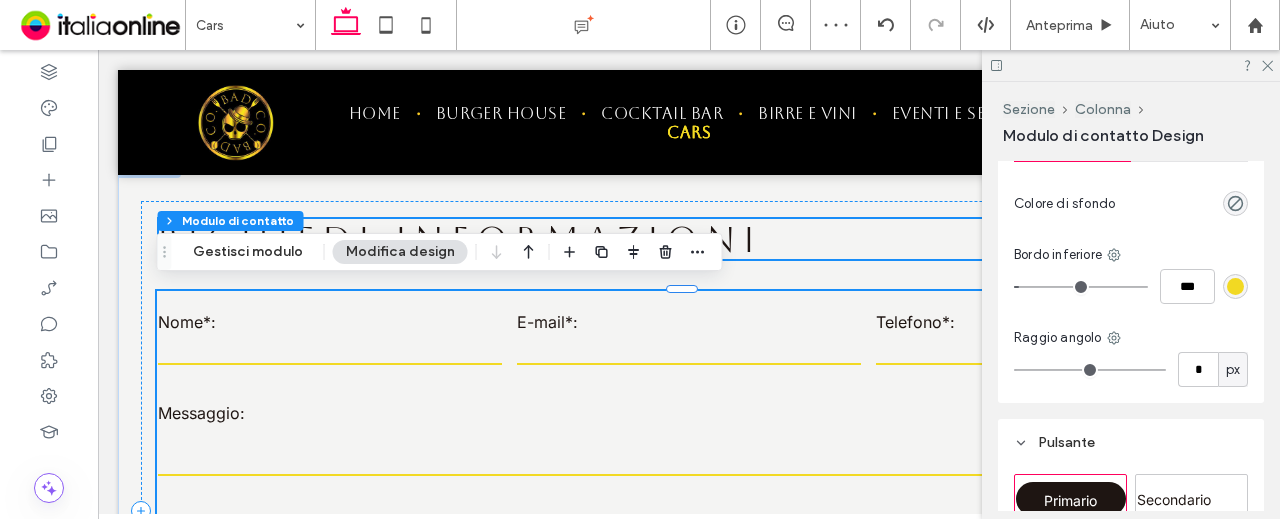 type on "**" 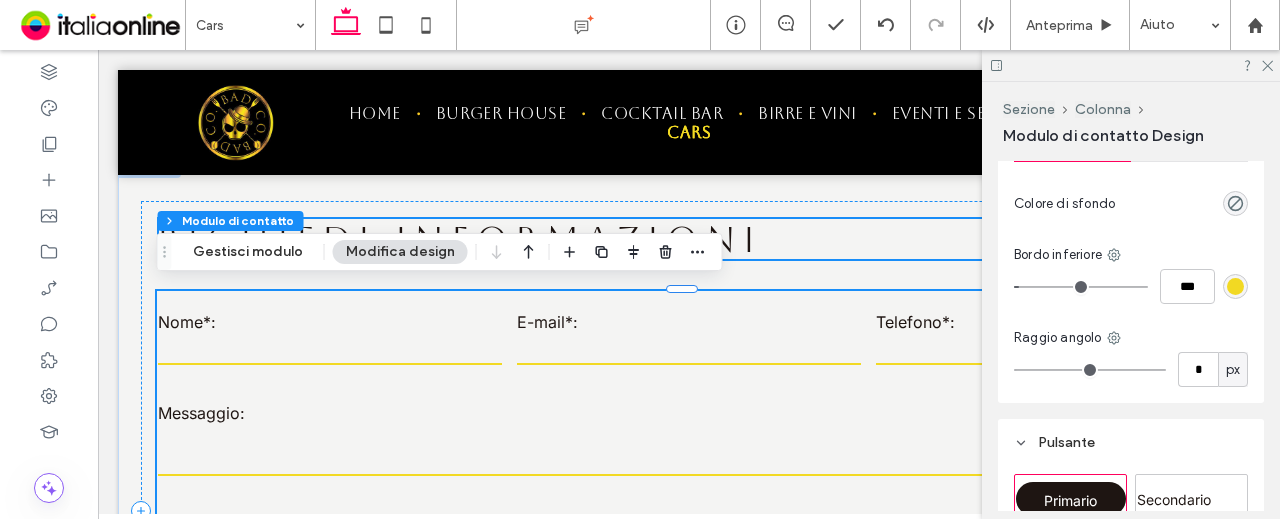 type on "*" 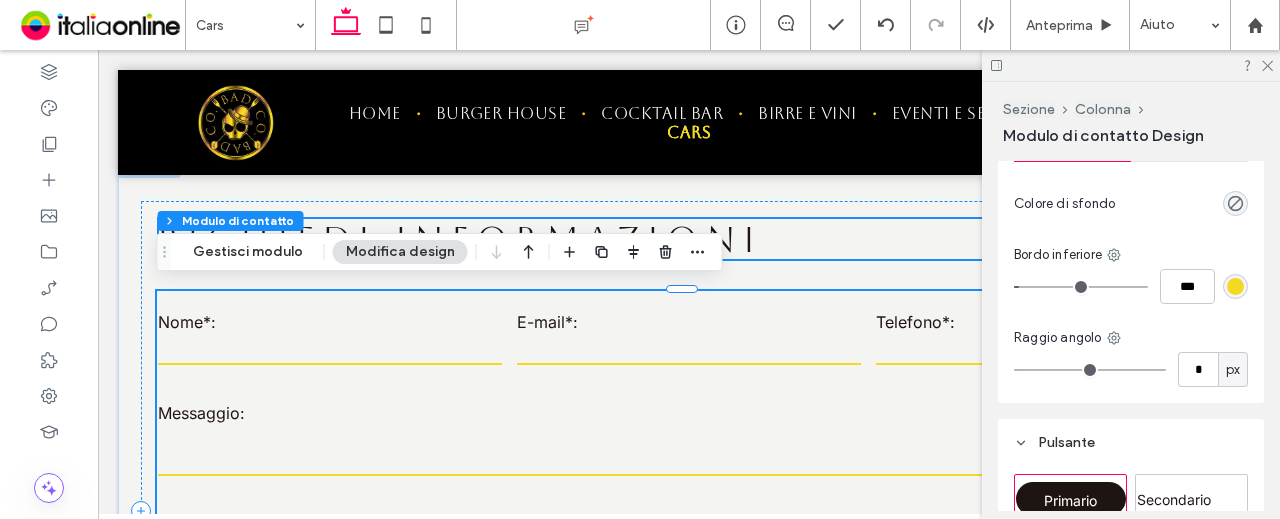 type on "***" 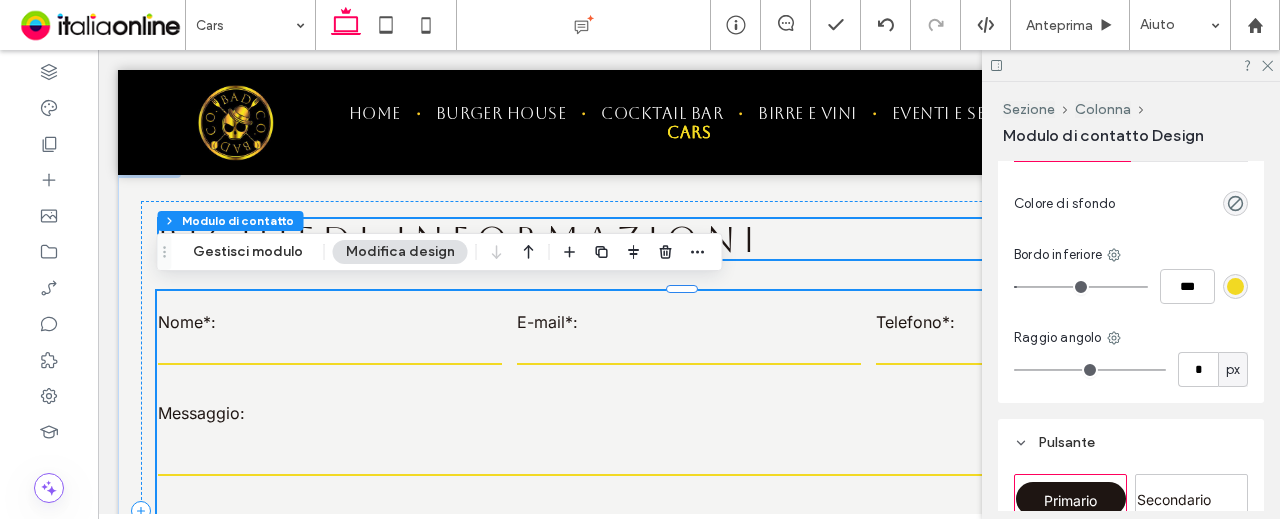 type on "*" 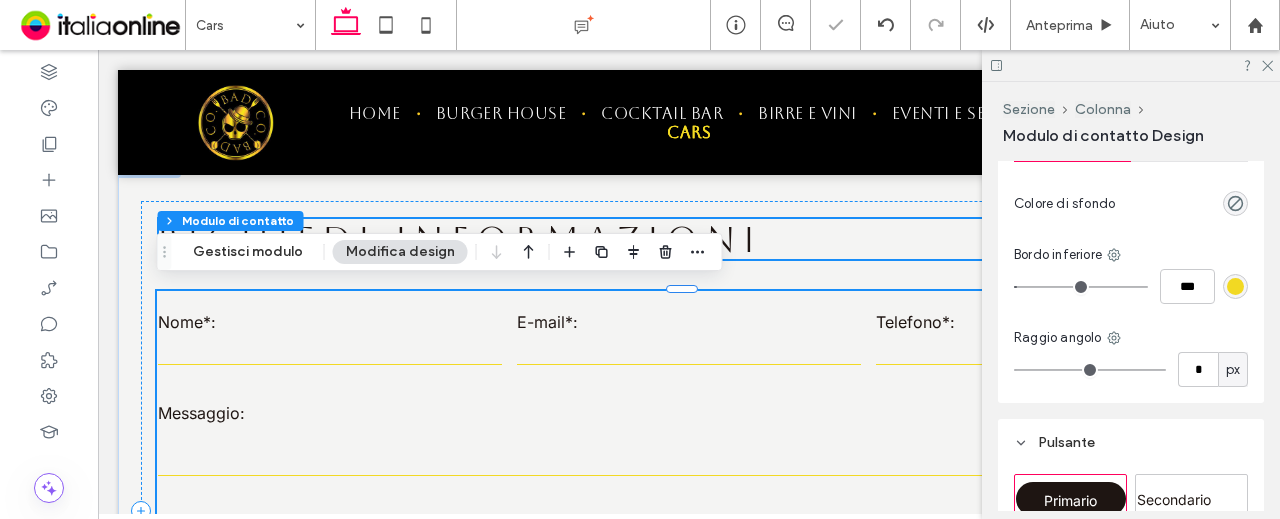 type on "**" 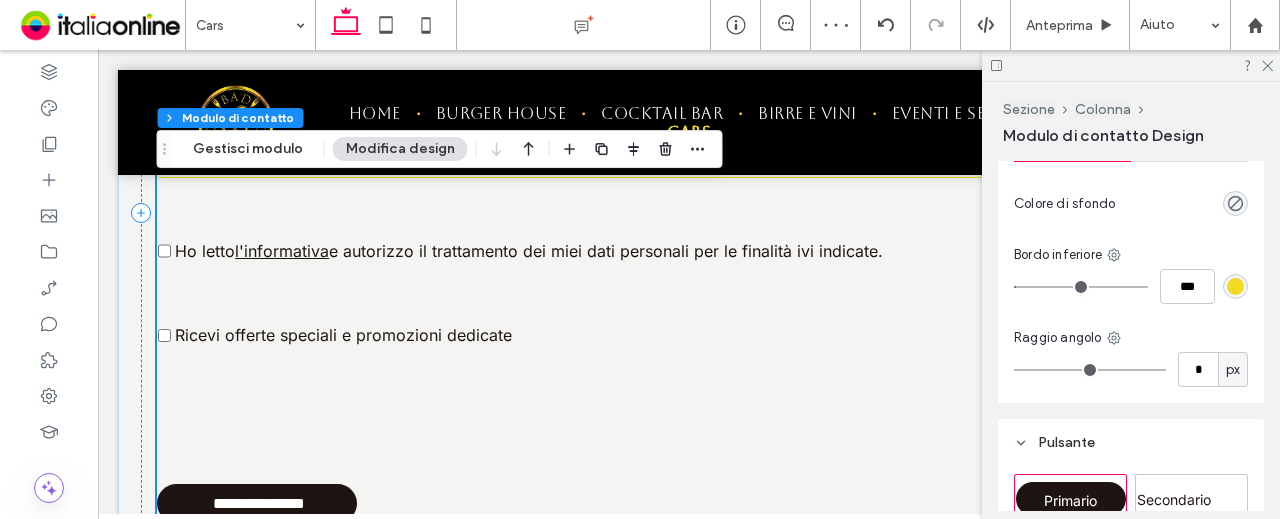 scroll, scrollTop: 1074, scrollLeft: 0, axis: vertical 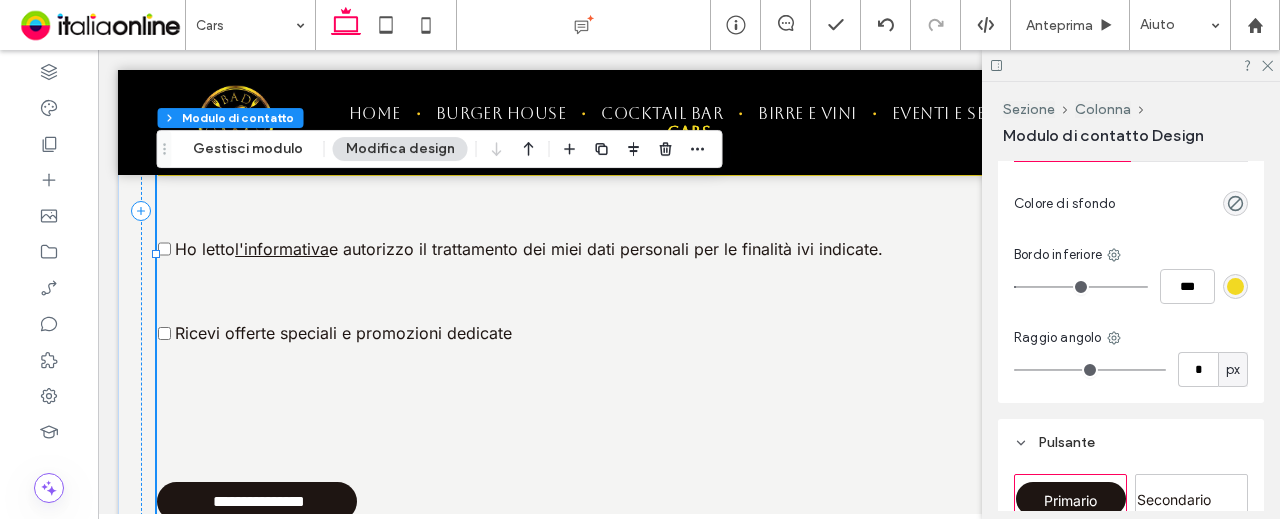 click on "Ricevi offerte speciali e promozioni dedicate" at bounding box center (689, 323) 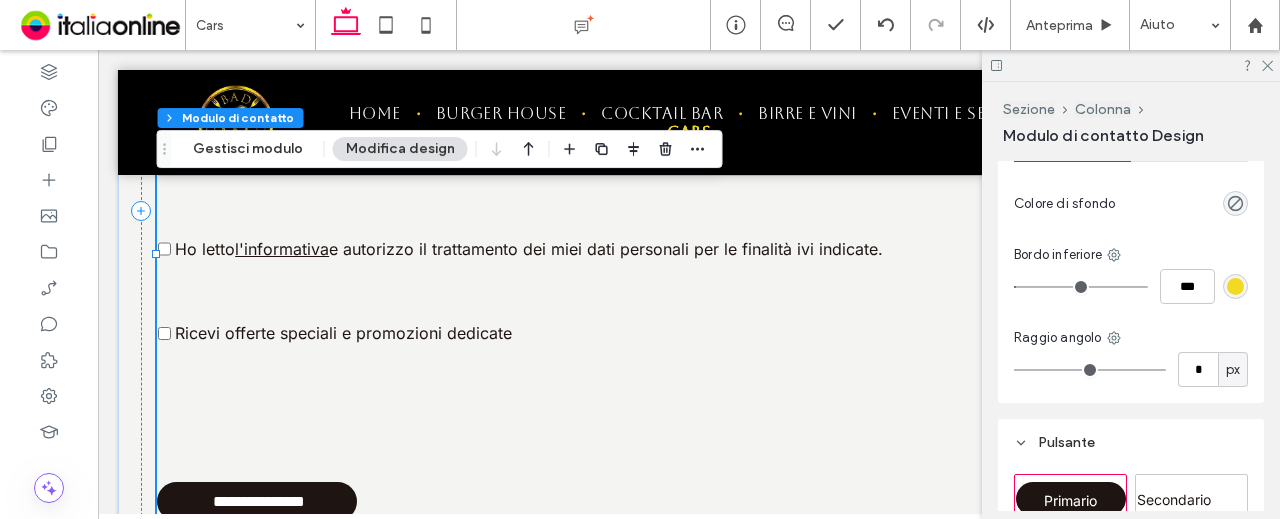 type on "*" 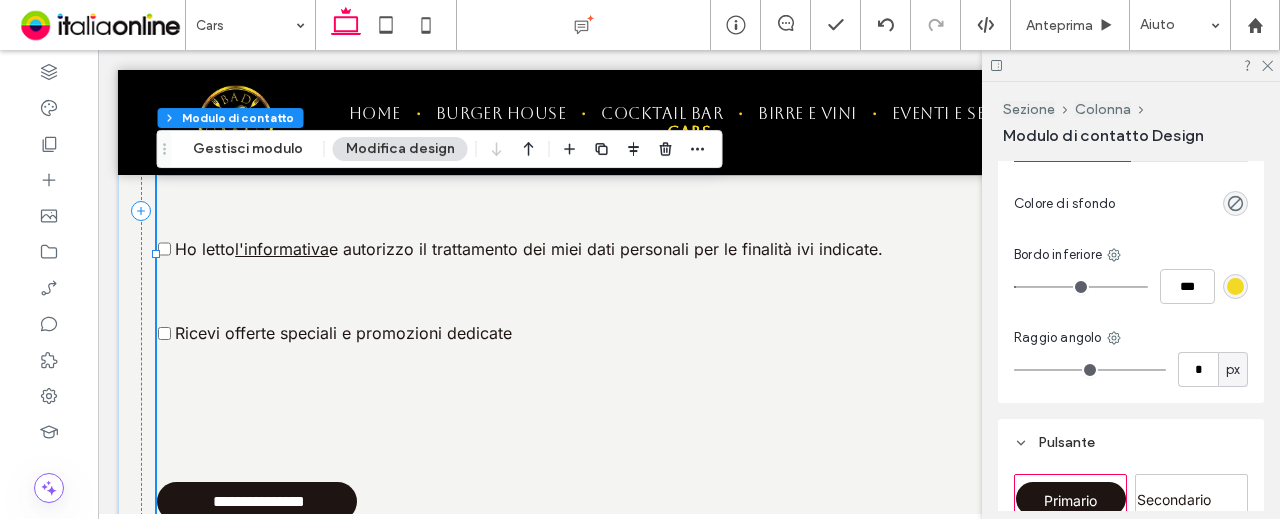 drag, startPoint x: 273, startPoint y: 153, endPoint x: 299, endPoint y: 164, distance: 28.231188 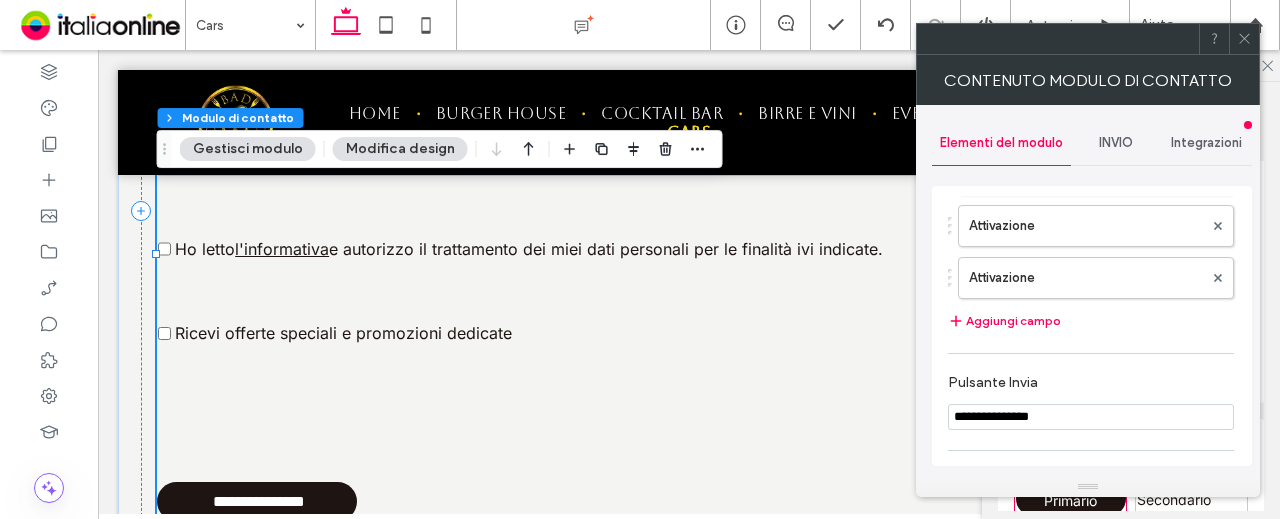 scroll, scrollTop: 200, scrollLeft: 0, axis: vertical 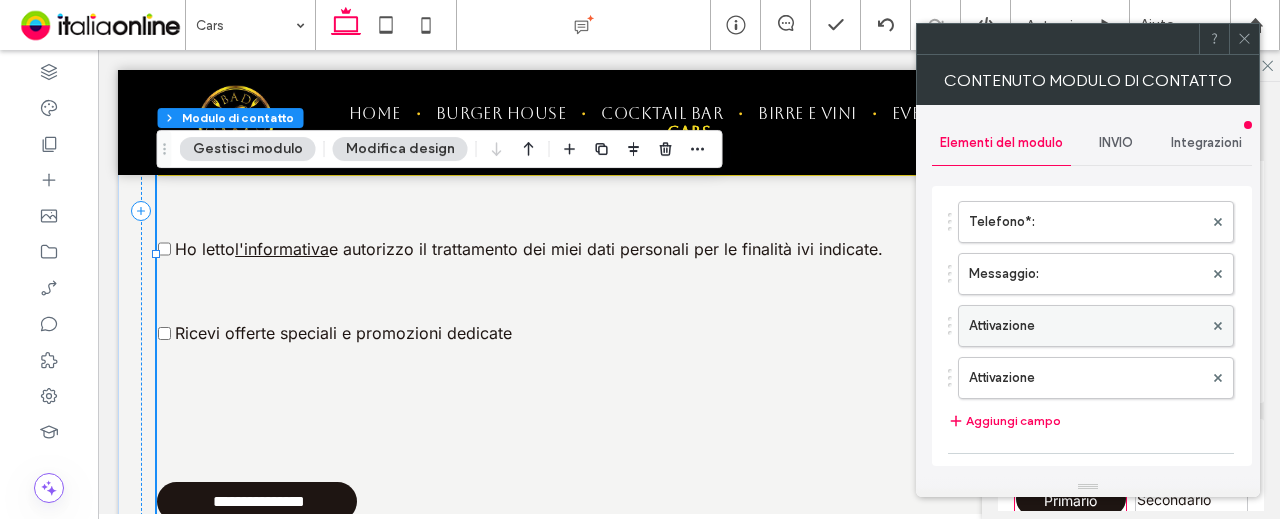 click on "Attivazione" at bounding box center [1086, 326] 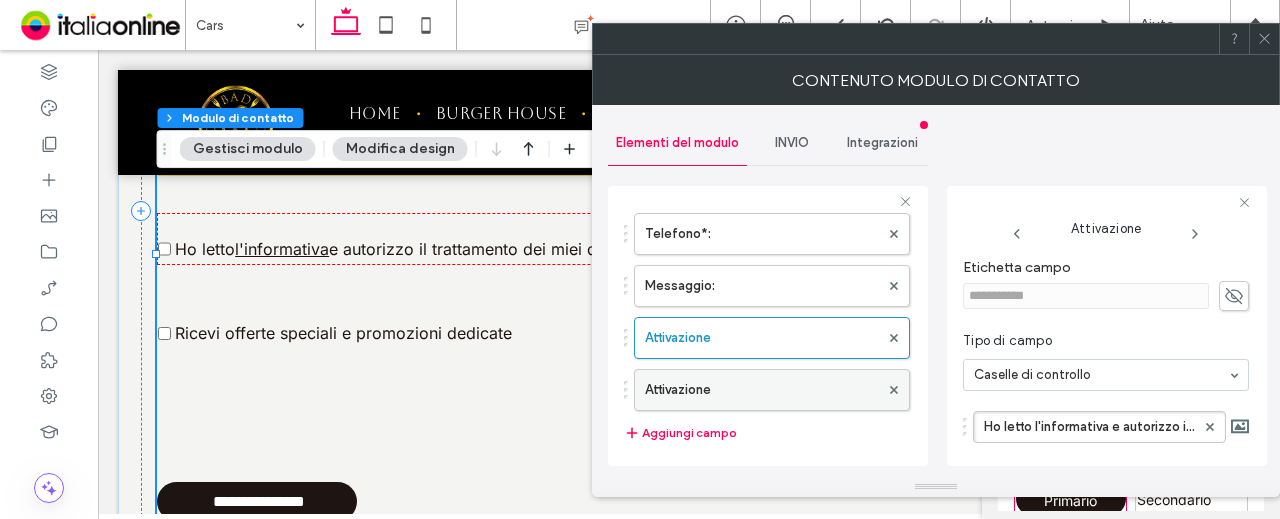 click on "Attivazione" at bounding box center (762, 390) 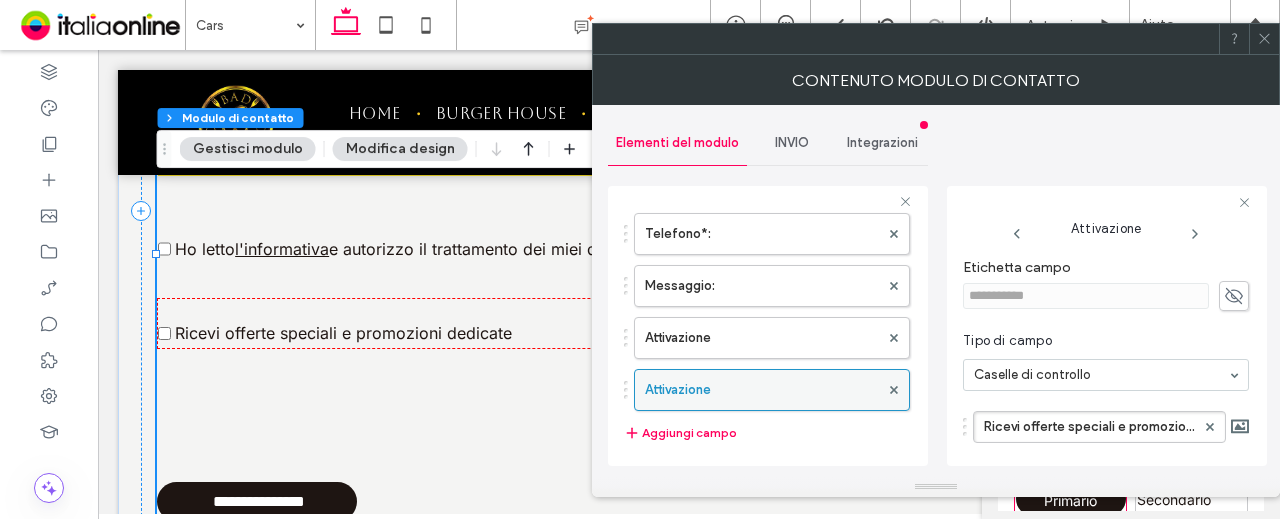 click at bounding box center [894, 390] 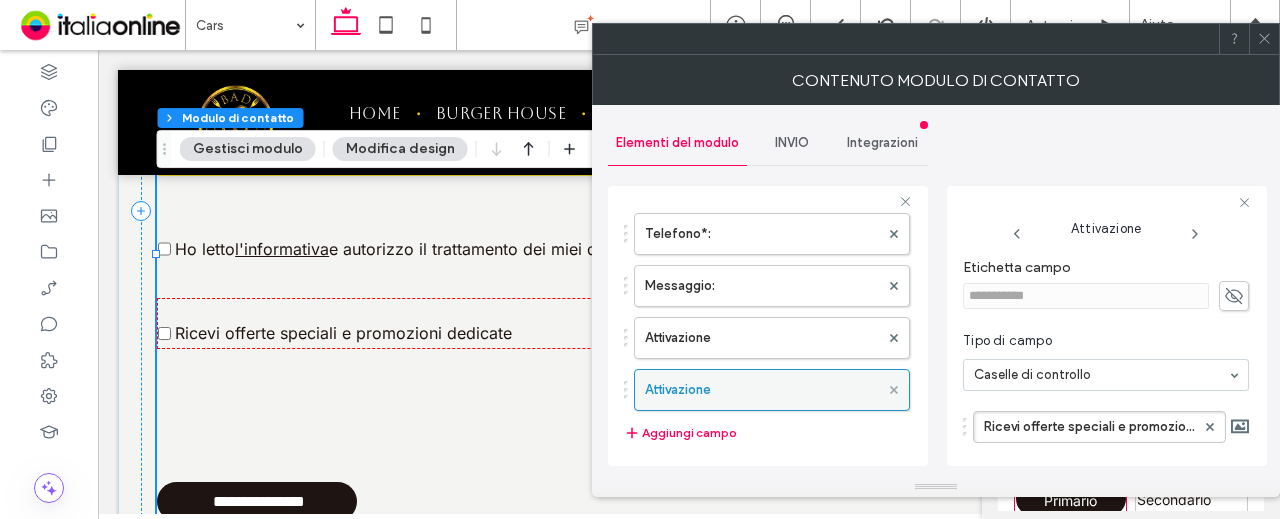click 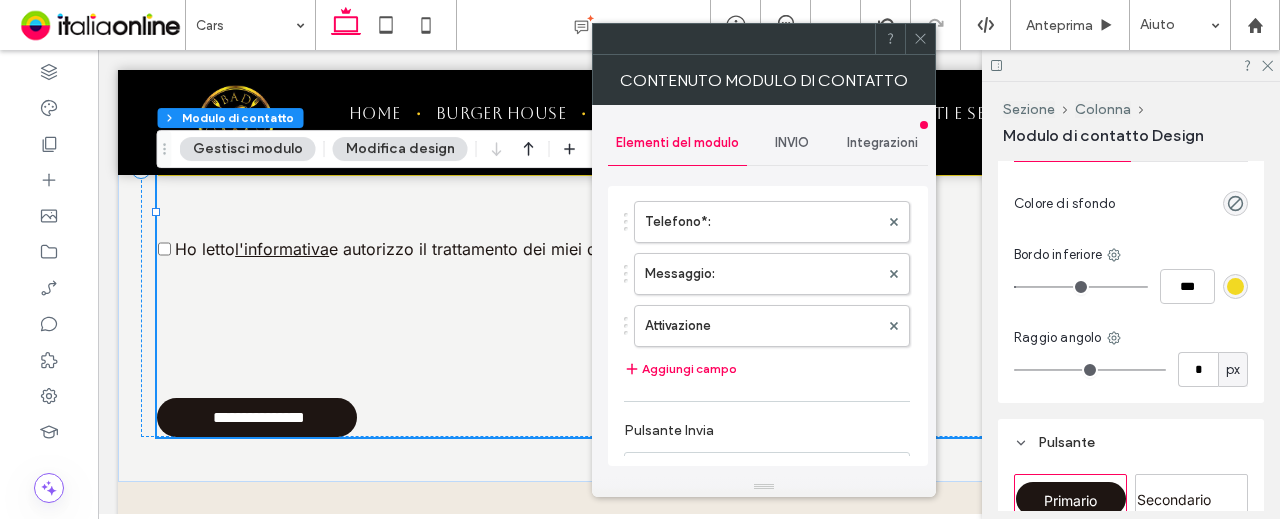 click 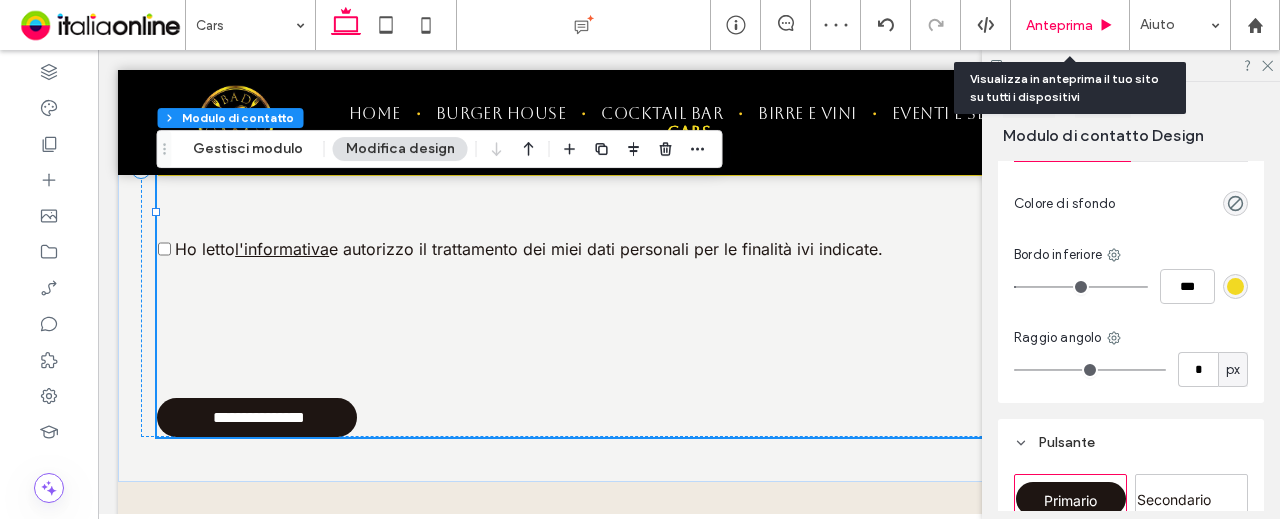 click on "Anteprima" at bounding box center (1070, 25) 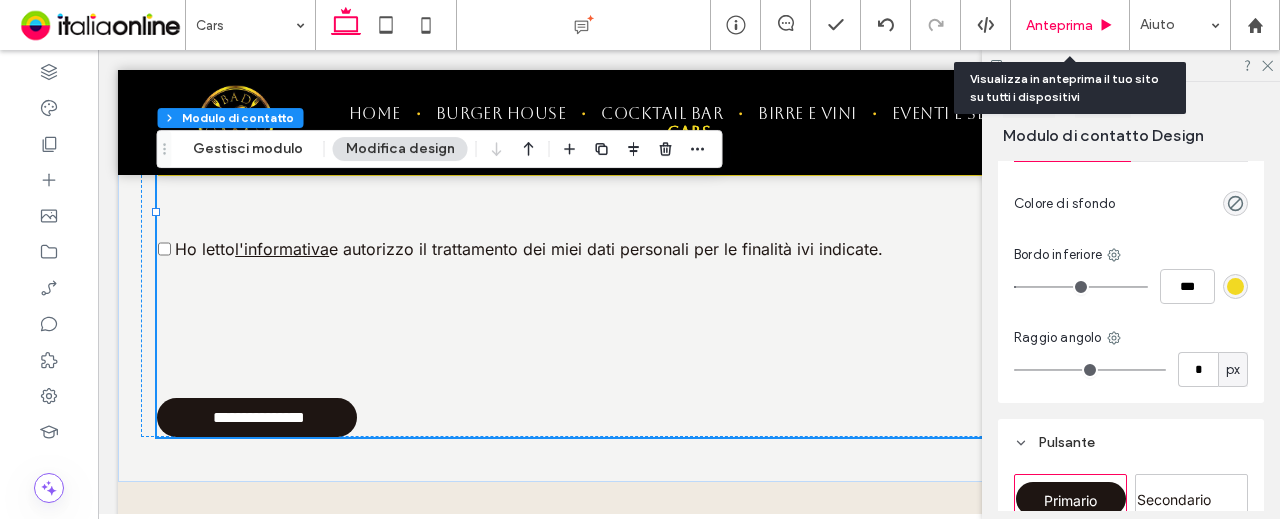 click on "Anteprima" at bounding box center [1059, 25] 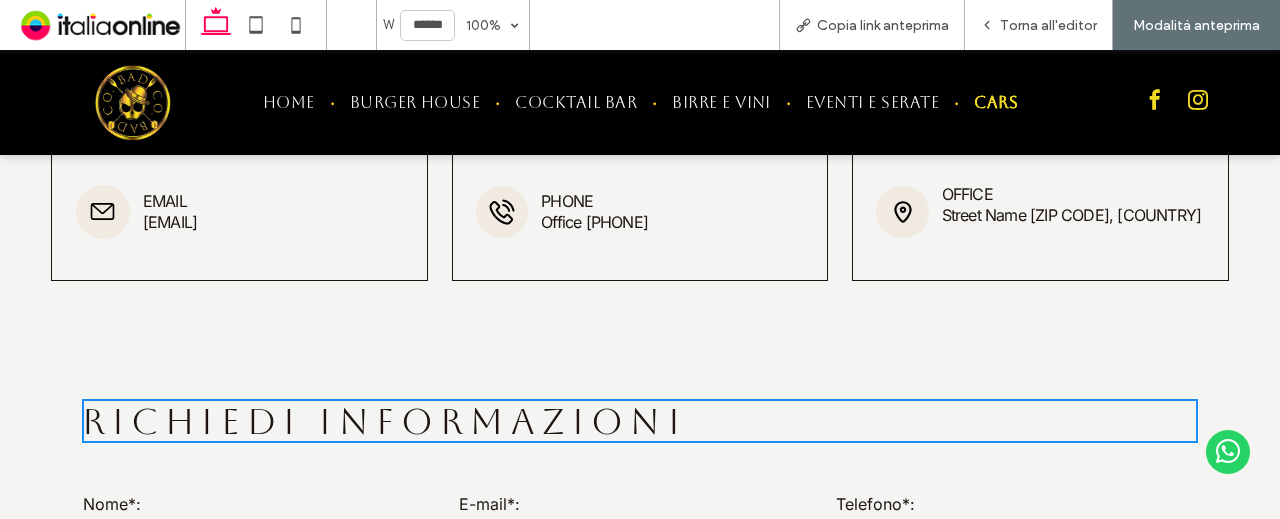scroll, scrollTop: 594, scrollLeft: 0, axis: vertical 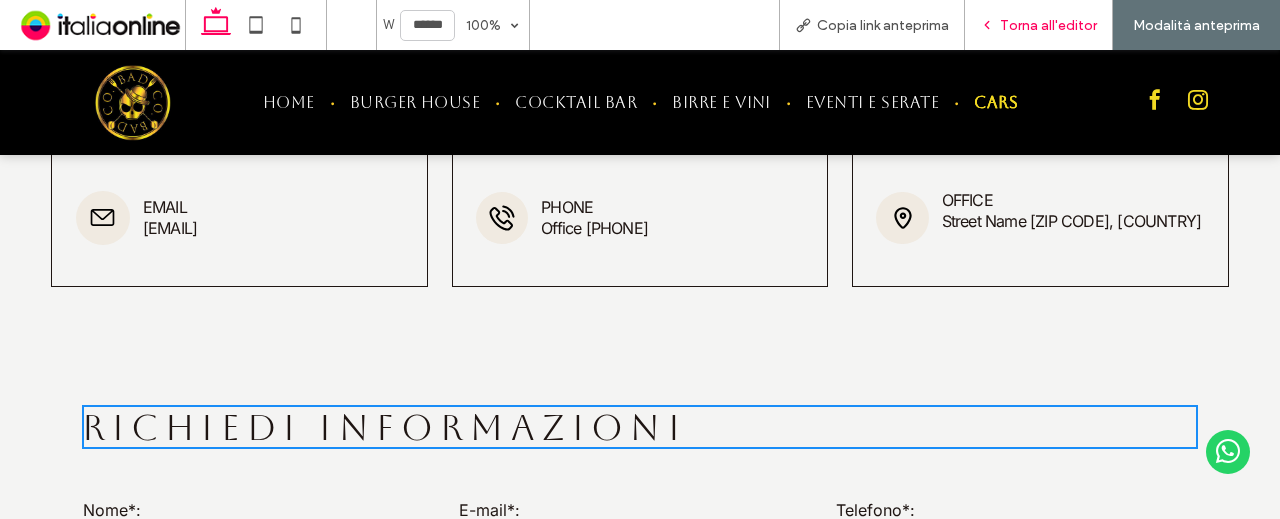 click on "Torna all'editor" at bounding box center (1048, 25) 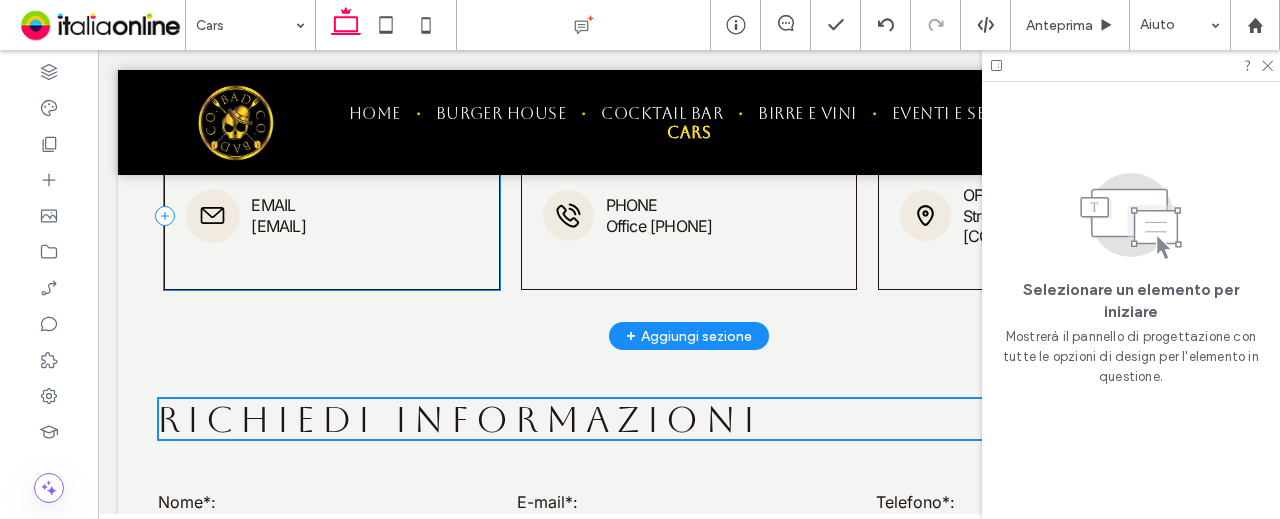 scroll, scrollTop: 494, scrollLeft: 0, axis: vertical 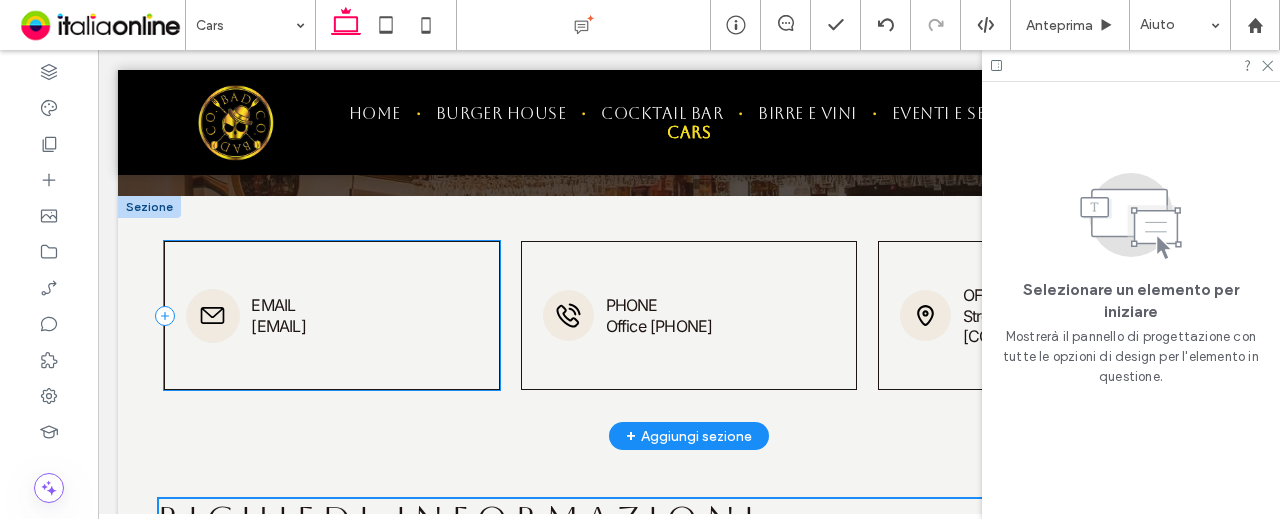 click on "Email
mymail@mailservice.com" at bounding box center [332, 315] 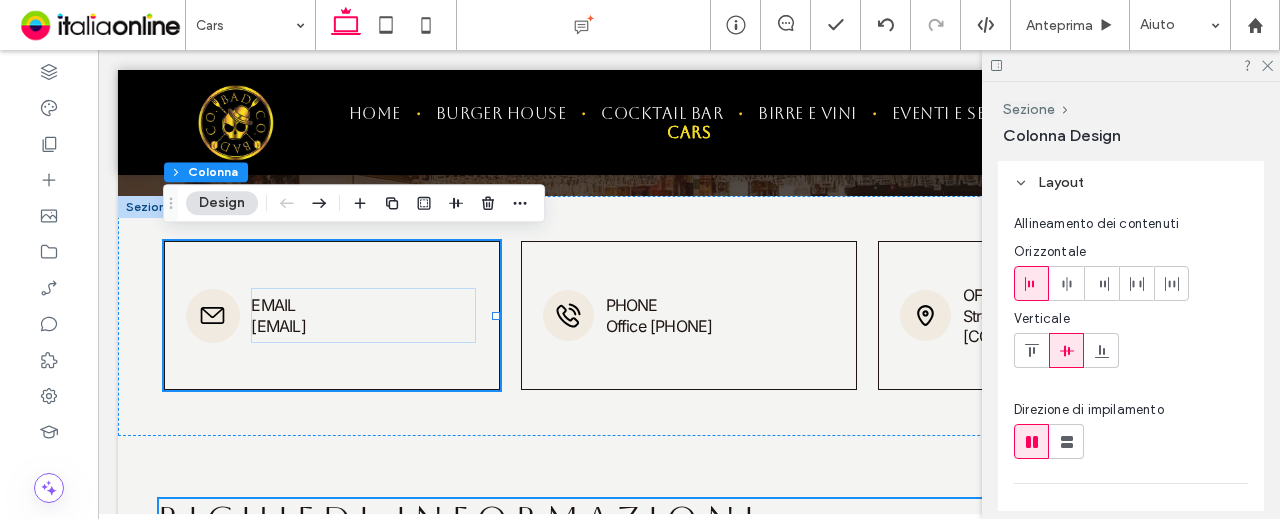 scroll, scrollTop: 0, scrollLeft: 0, axis: both 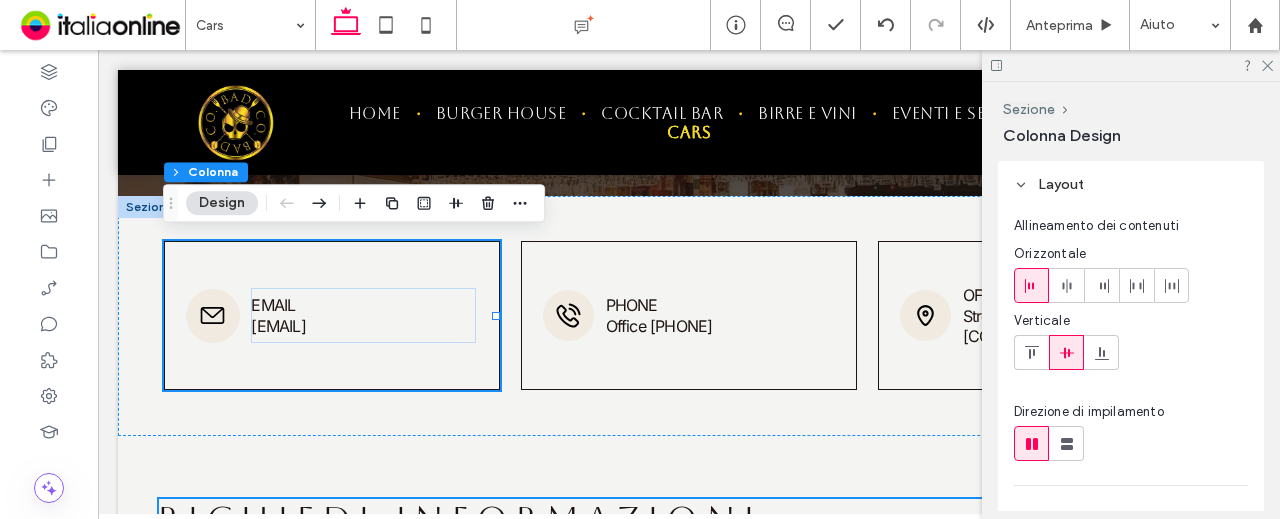 click on "Design" at bounding box center (222, 203) 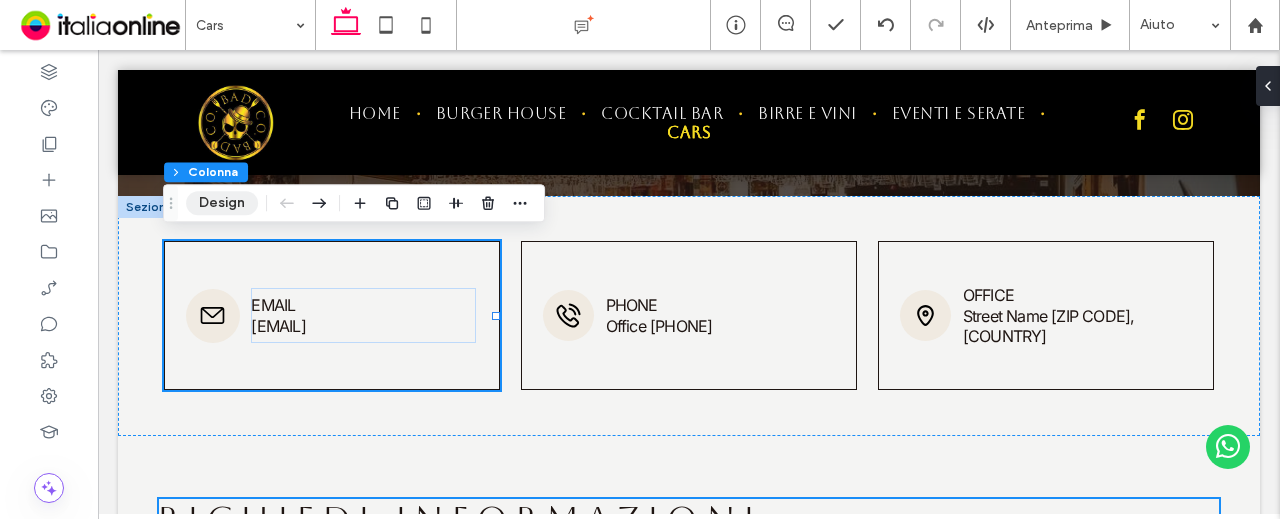 click on "Design" at bounding box center [222, 203] 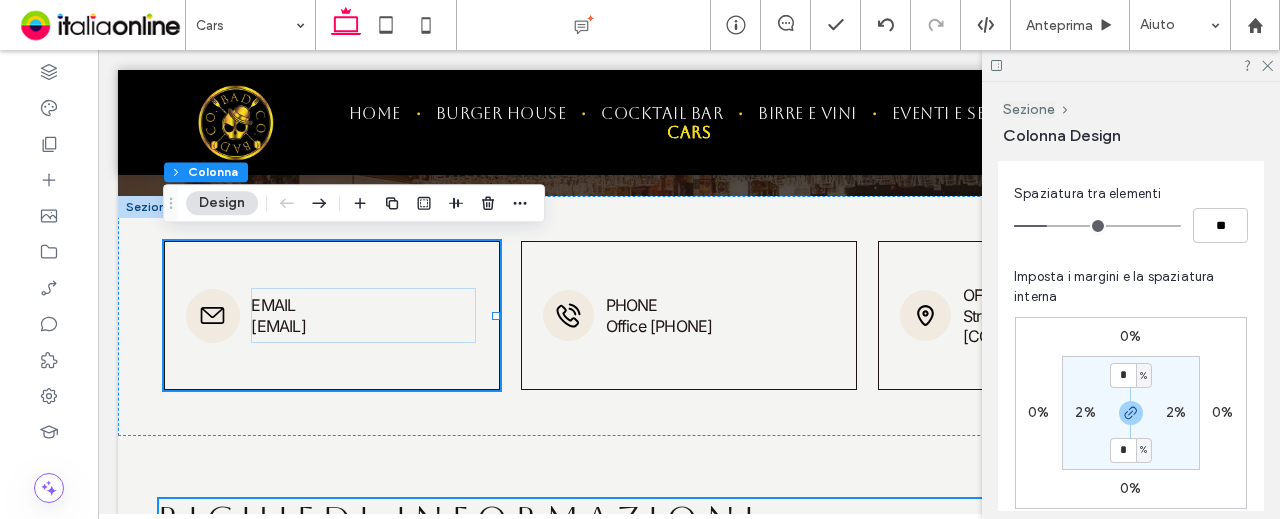scroll, scrollTop: 400, scrollLeft: 0, axis: vertical 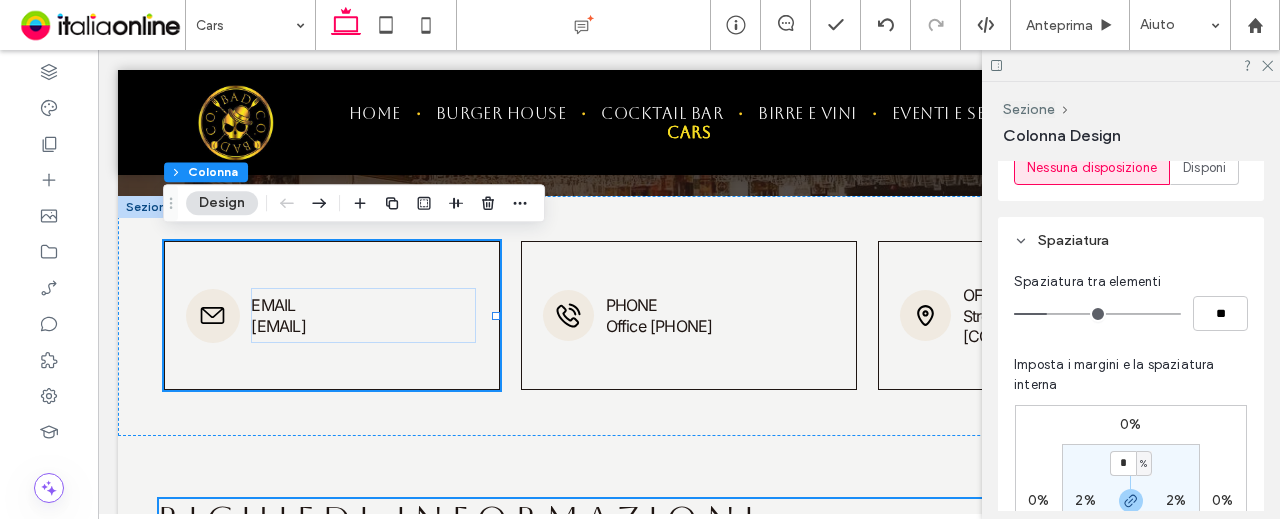 click on "Spaziatura" at bounding box center (1131, 240) 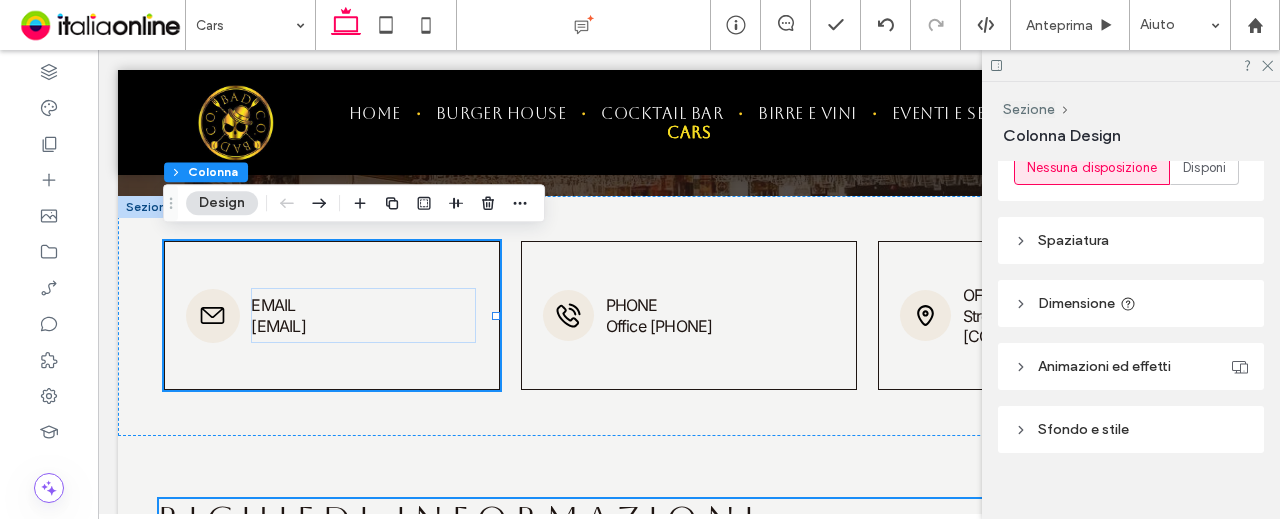 click on "Sfondo e stile" at bounding box center [1131, 429] 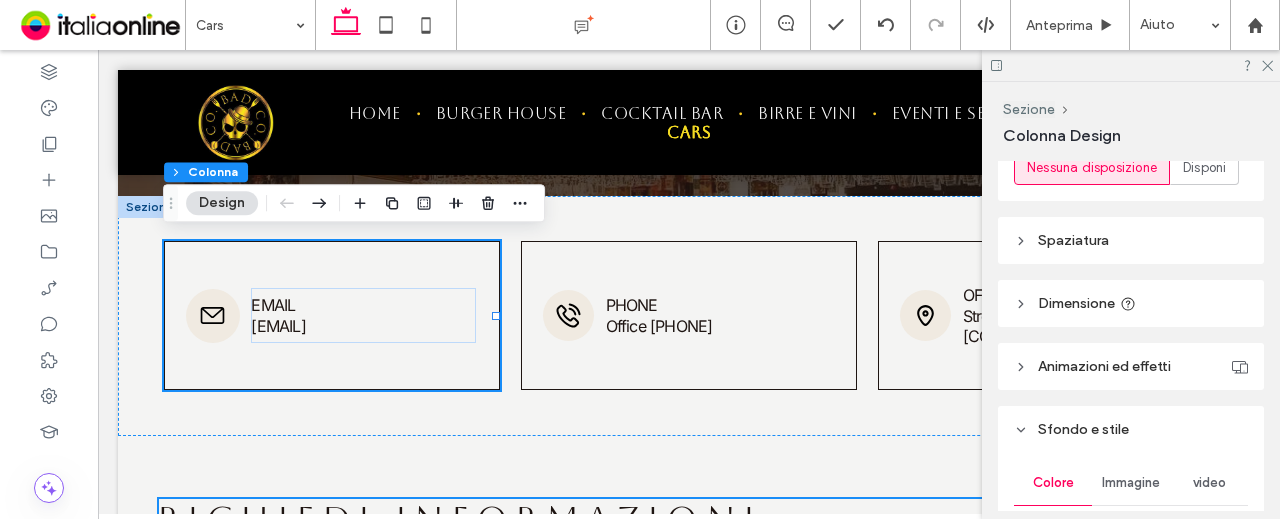 scroll, scrollTop: 700, scrollLeft: 0, axis: vertical 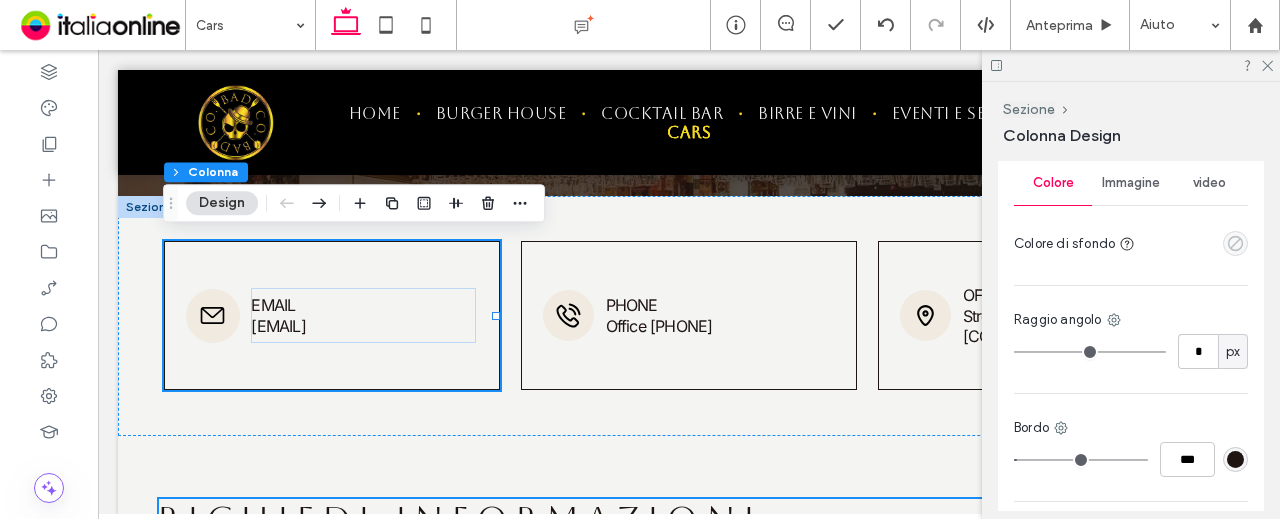 click 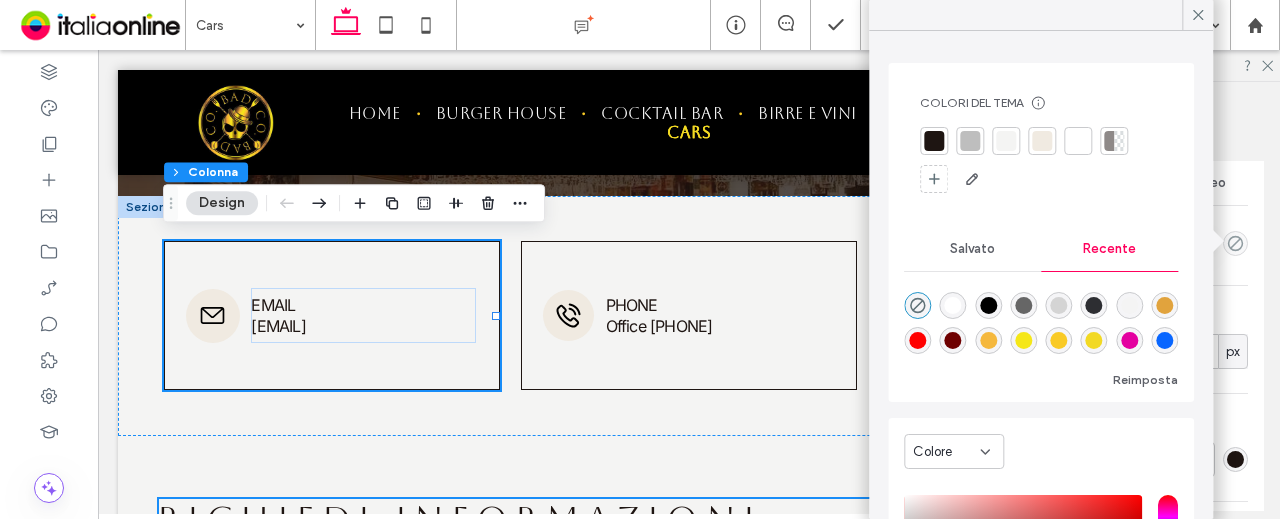 click at bounding box center (988, 305) 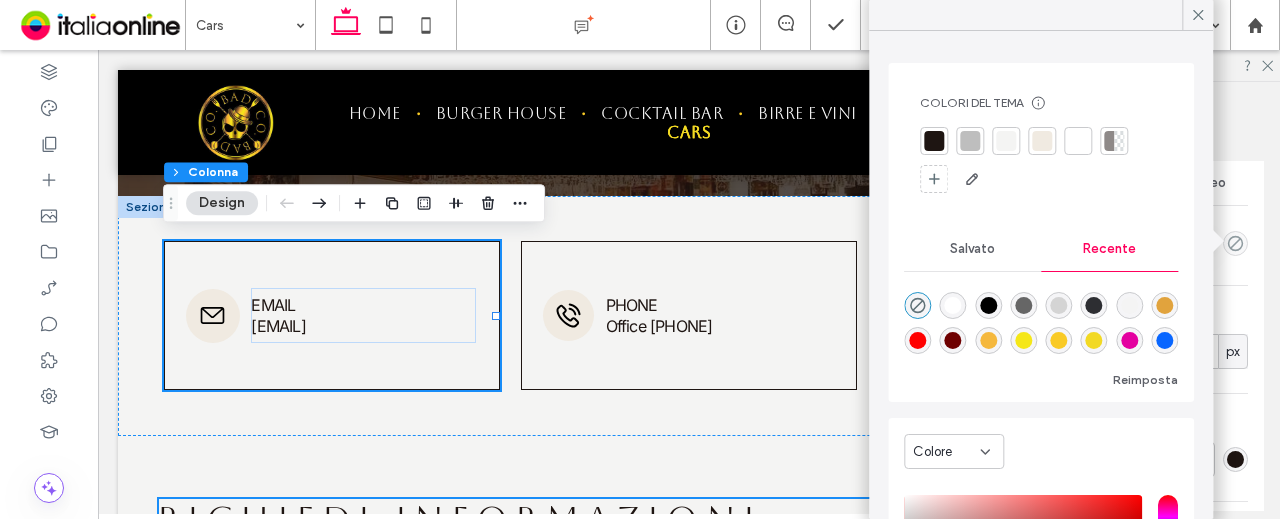 type on "***" 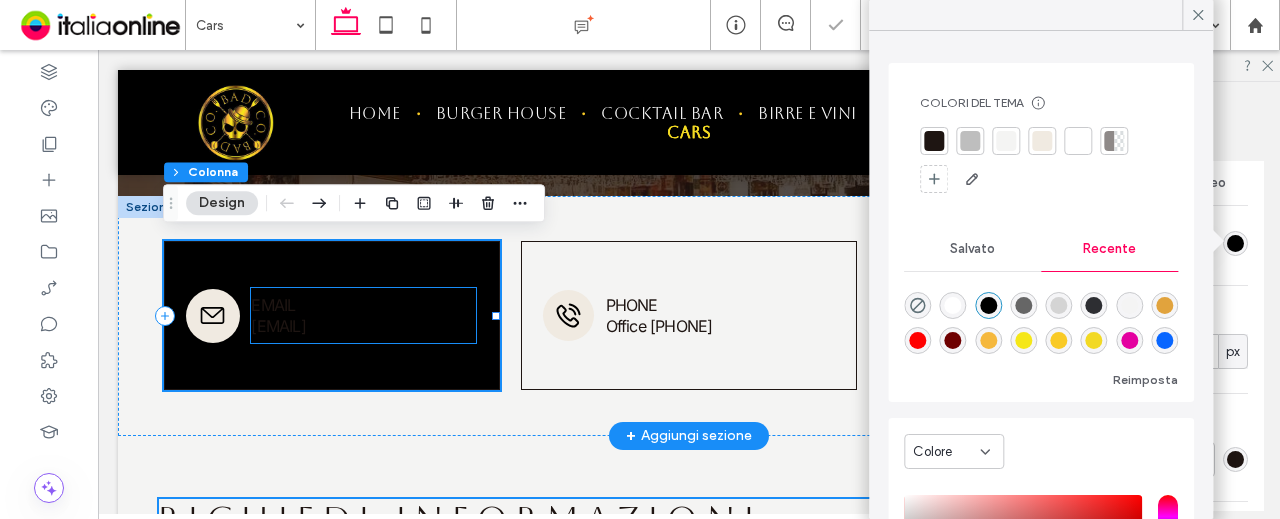 click on "mymail@mailservice.com" at bounding box center [278, 326] 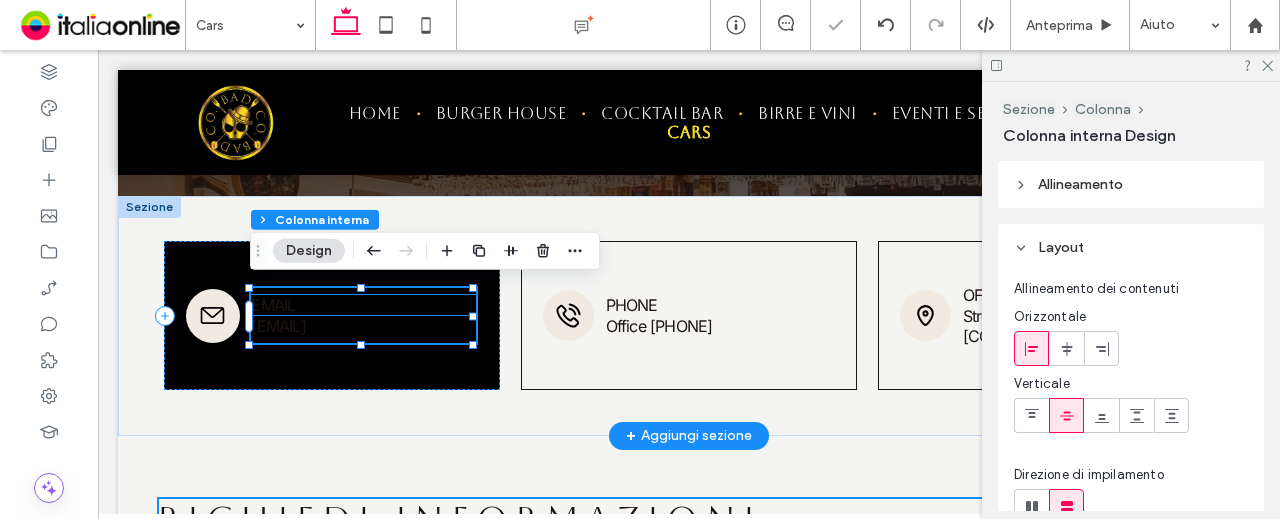 click on "Email" at bounding box center (363, 305) 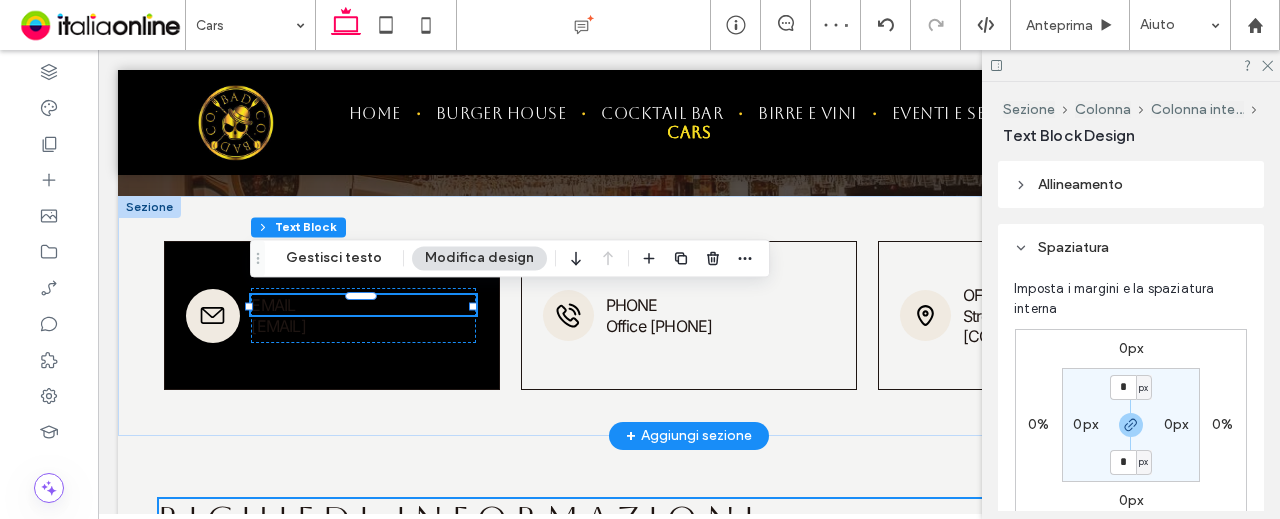 click on "Email" at bounding box center (273, 305) 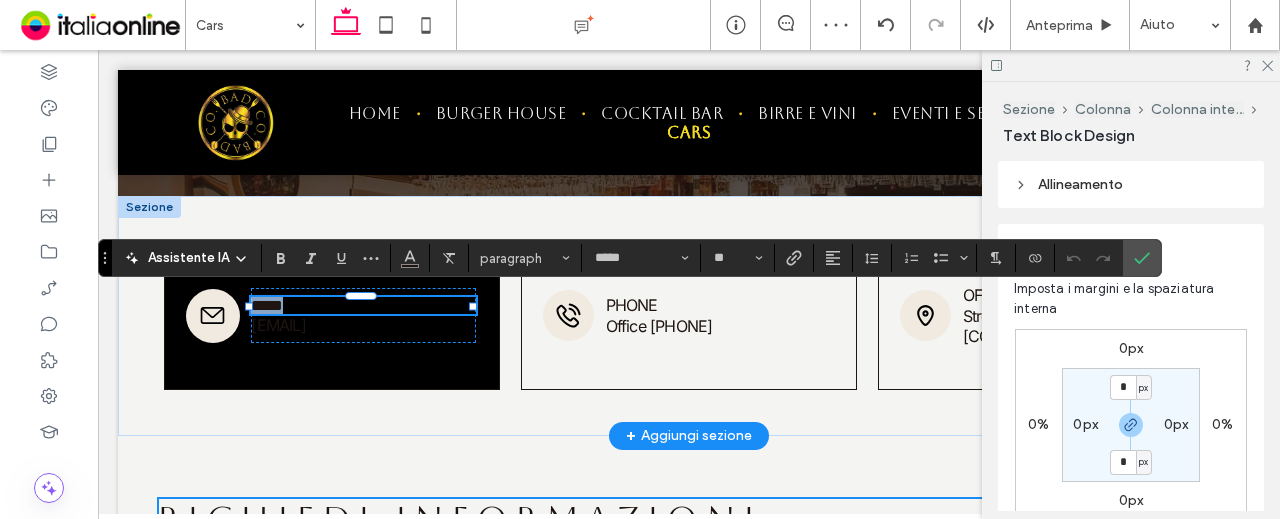 click on "*****" at bounding box center (267, 305) 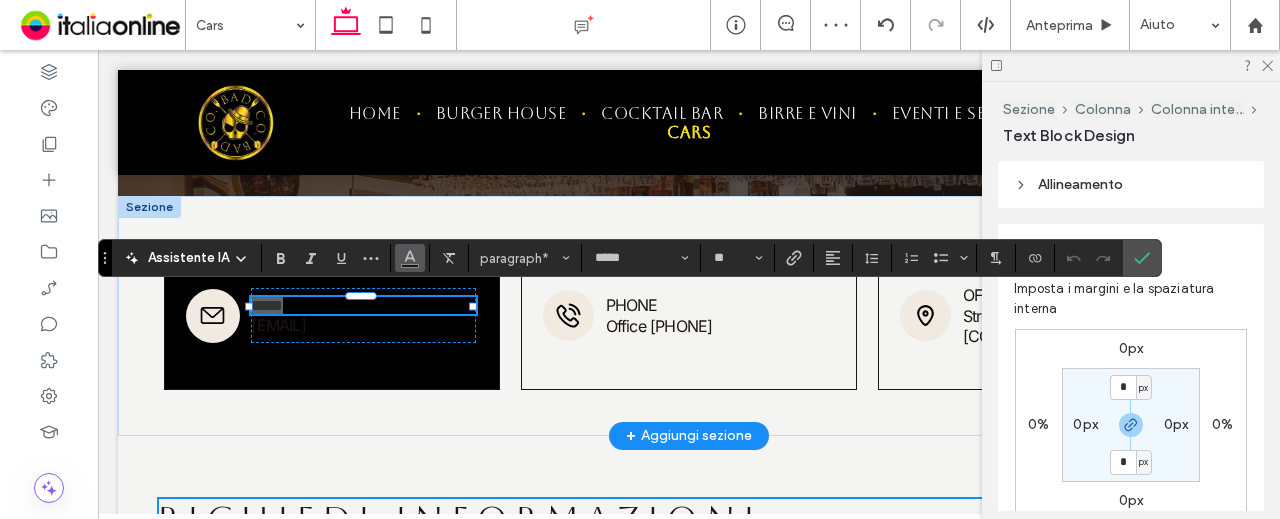click 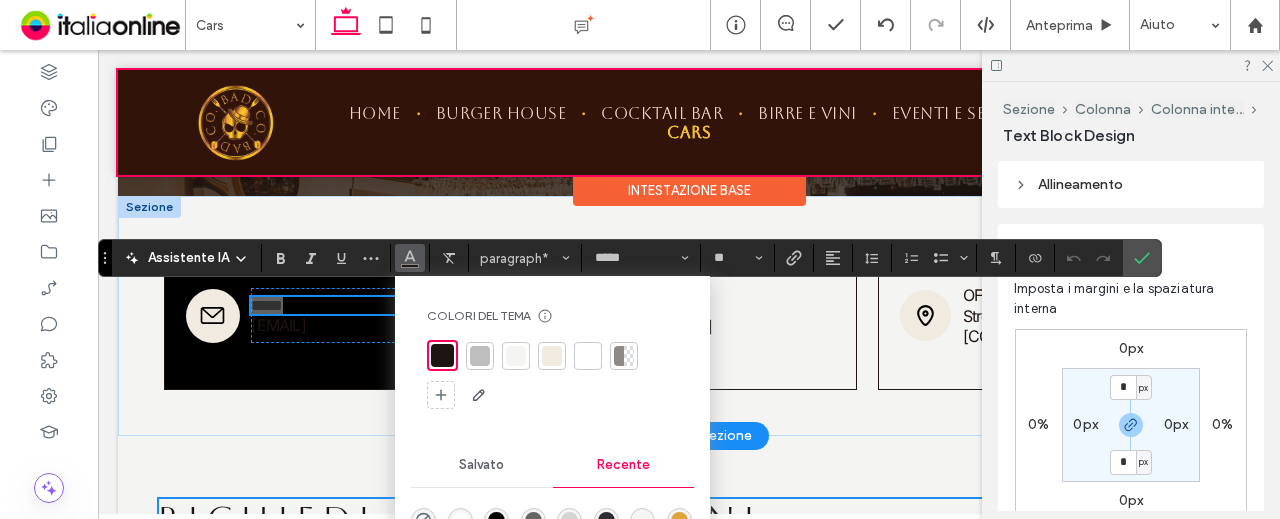 scroll, scrollTop: 394, scrollLeft: 0, axis: vertical 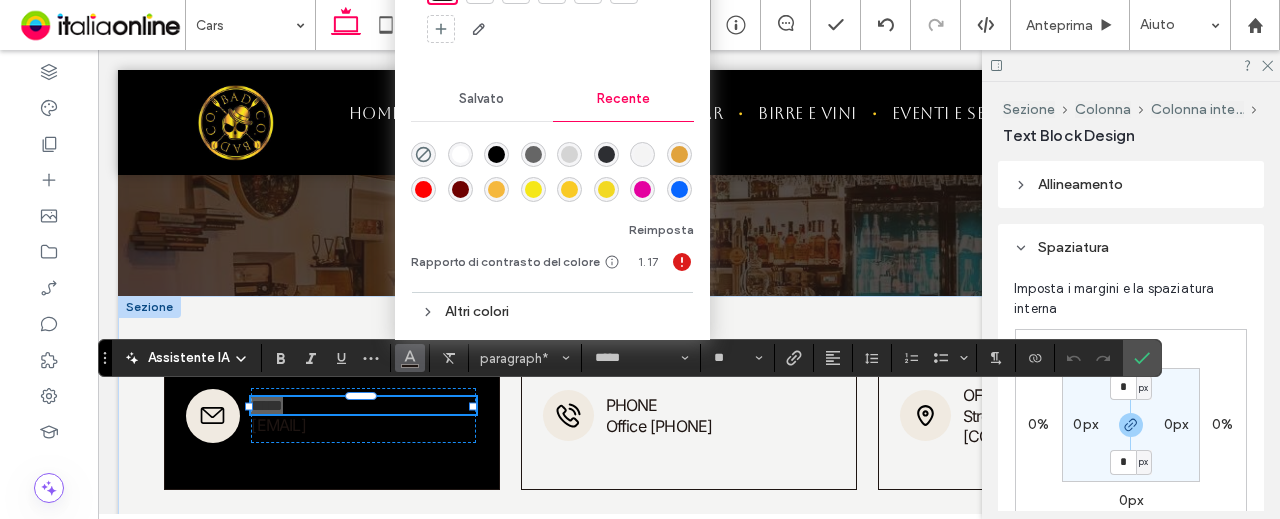 click at bounding box center [606, 189] 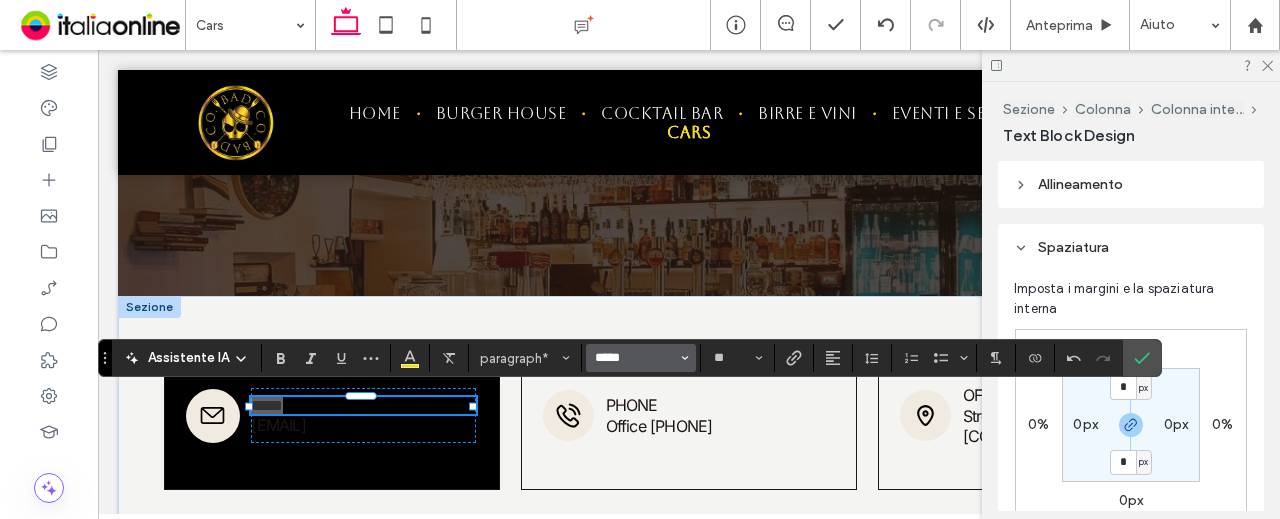 click on "*****" at bounding box center (635, 358) 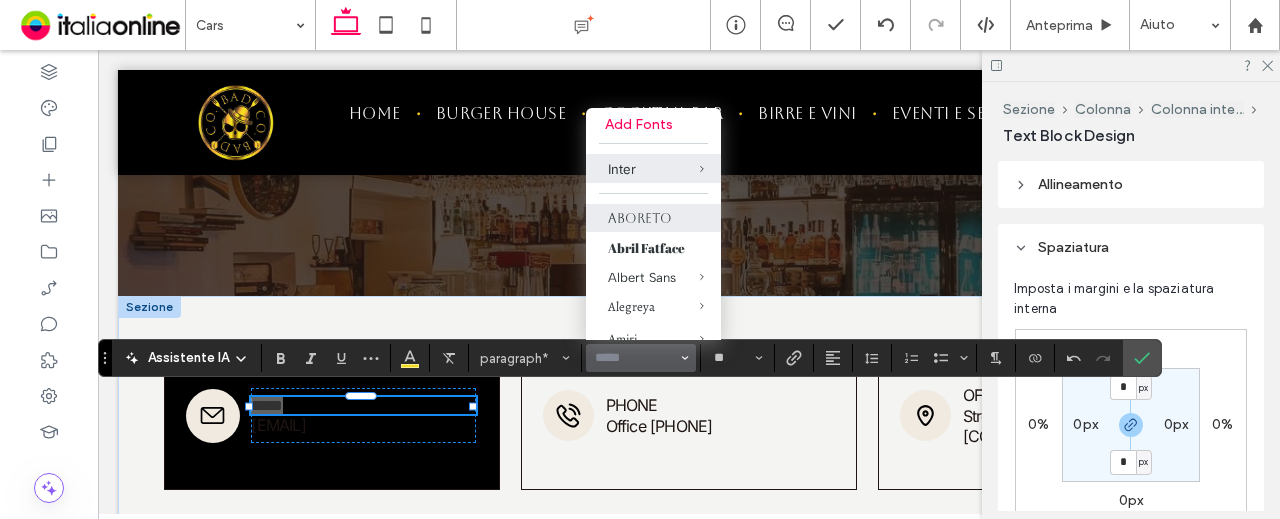 click on "Aboreto" at bounding box center (653, 218) 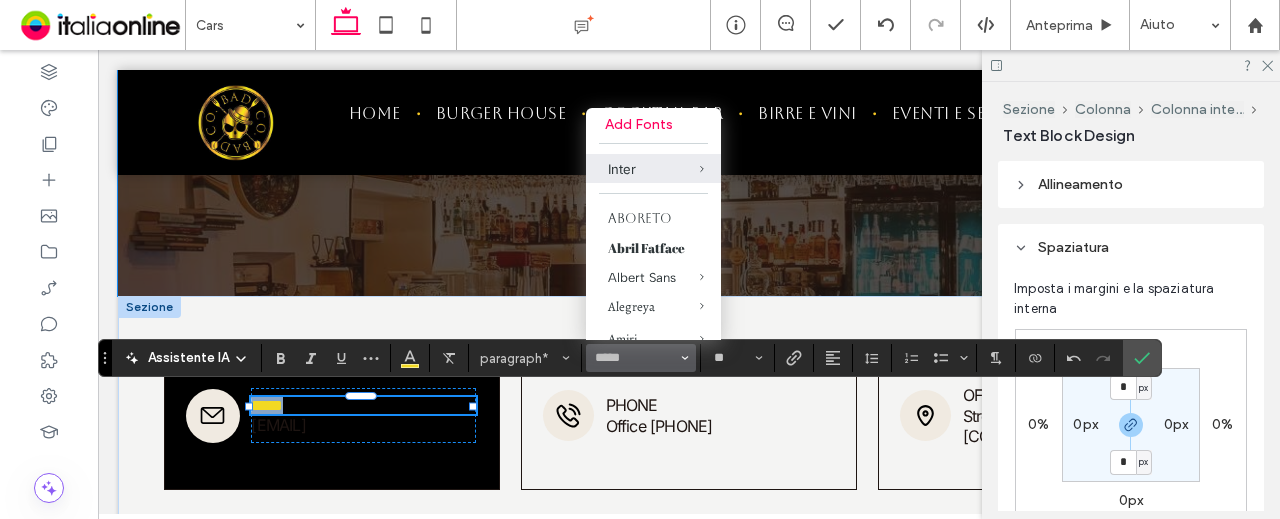type on "*******" 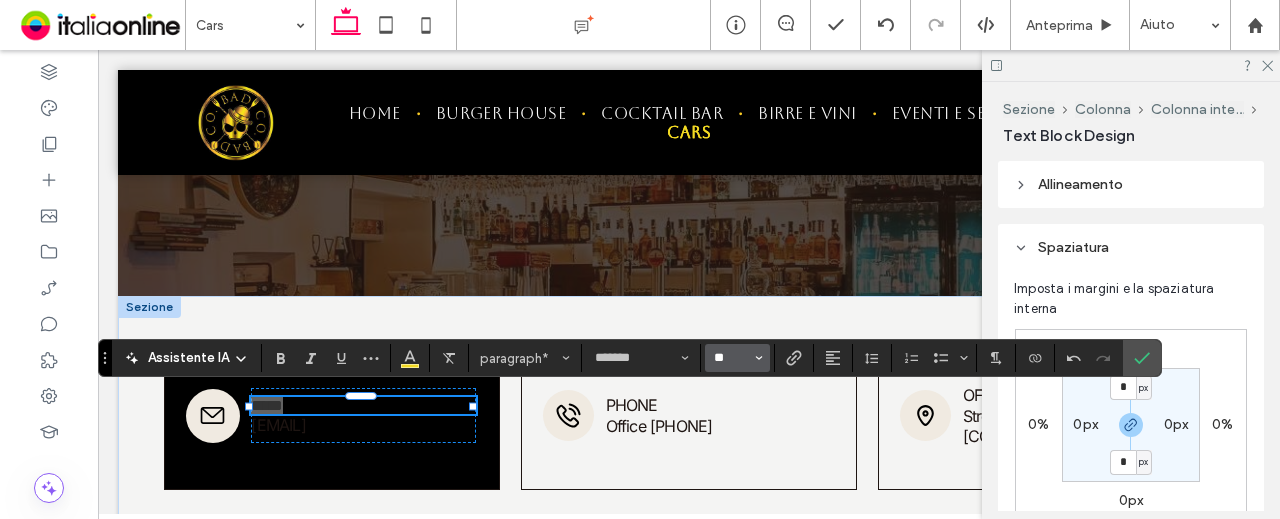 click on "**" at bounding box center (731, 358) 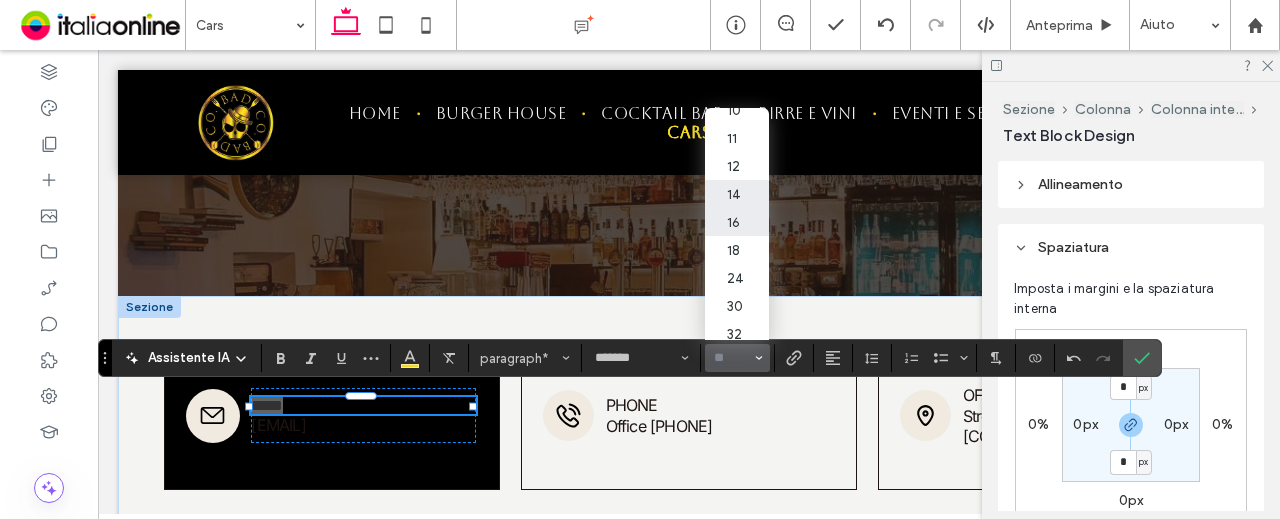 scroll, scrollTop: 100, scrollLeft: 0, axis: vertical 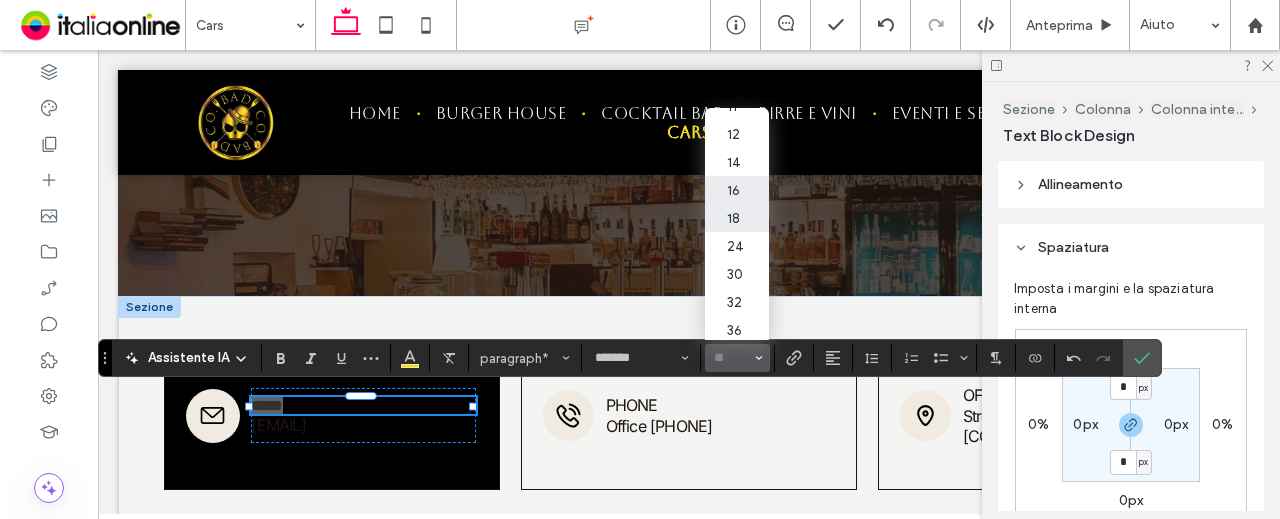 drag, startPoint x: 740, startPoint y: 226, endPoint x: 644, endPoint y: 172, distance: 110.145355 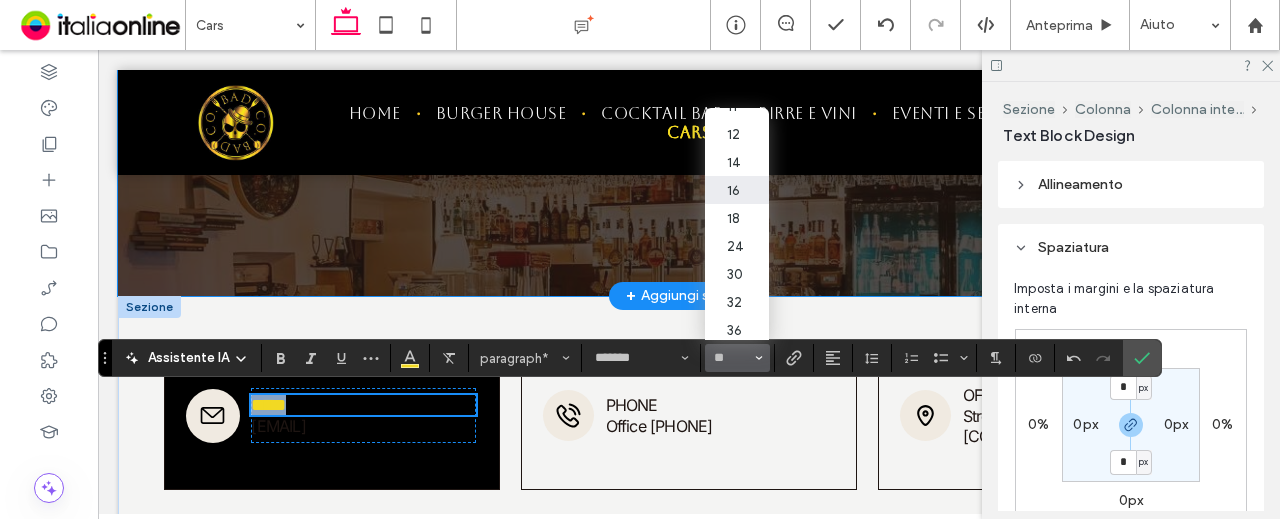 scroll, scrollTop: 392, scrollLeft: 0, axis: vertical 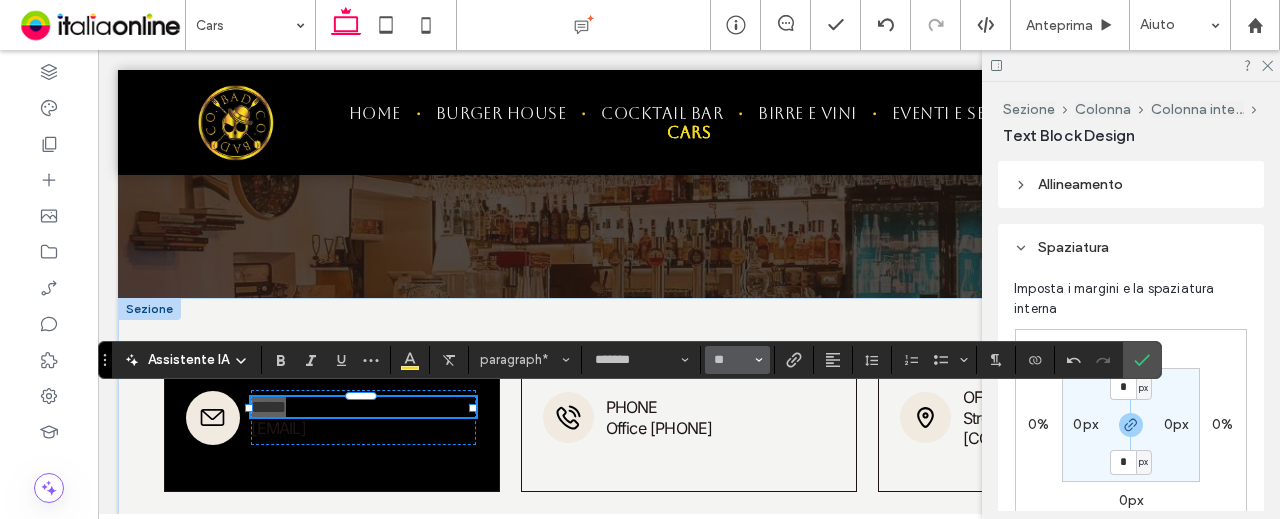 click on "**" at bounding box center (737, 360) 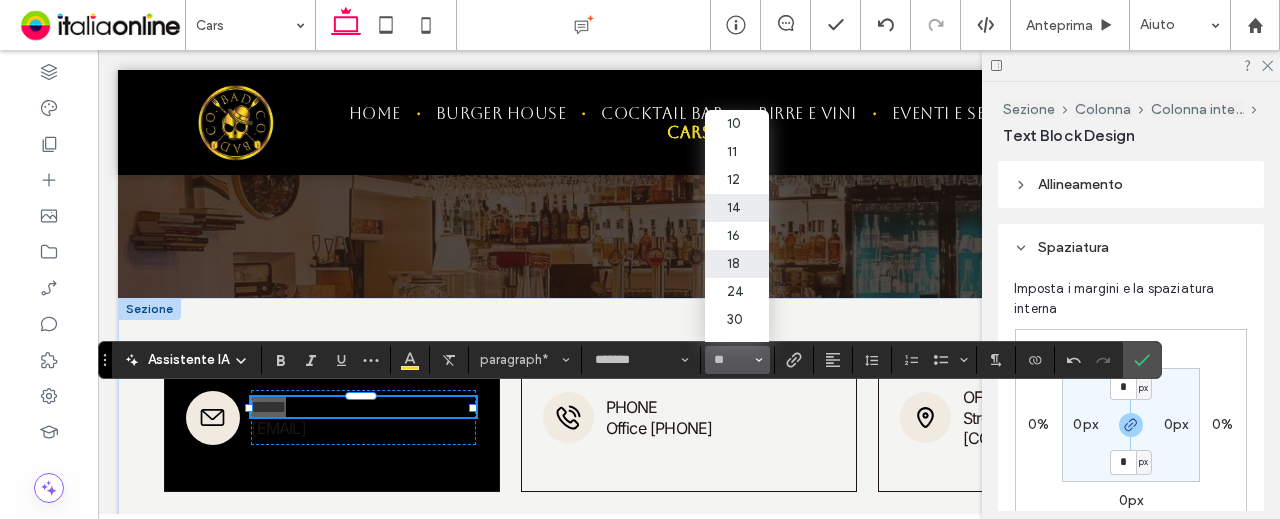 scroll, scrollTop: 100, scrollLeft: 0, axis: vertical 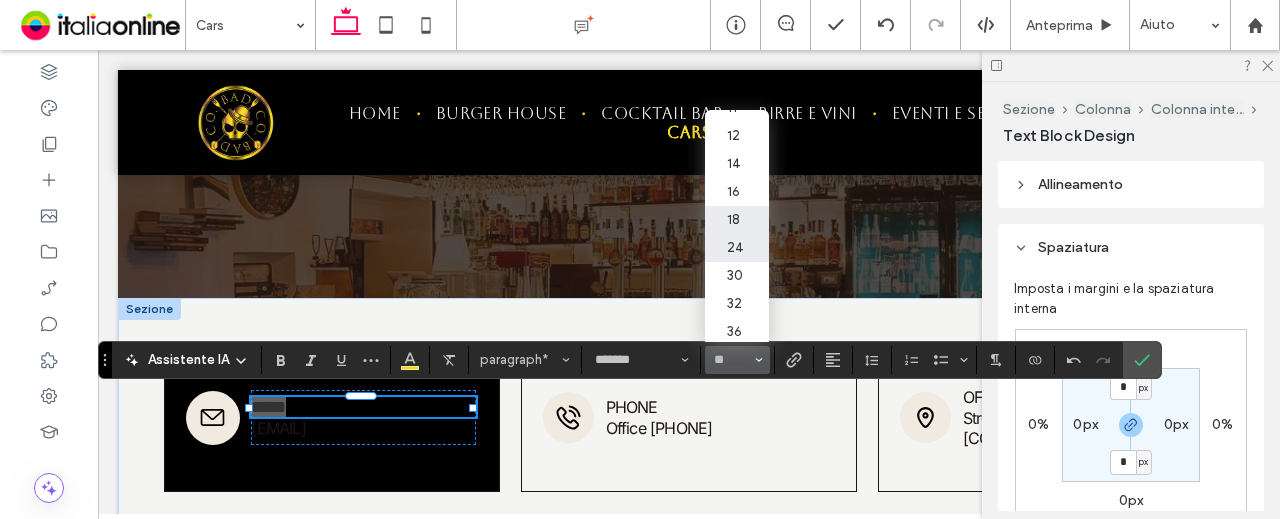 click on "24" at bounding box center [737, 248] 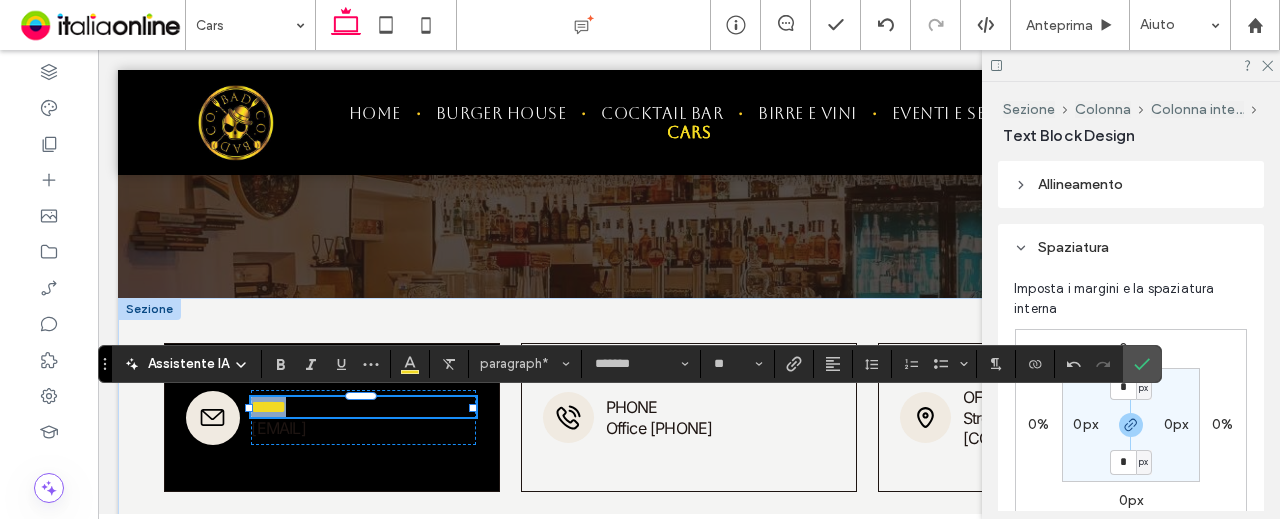 type on "**" 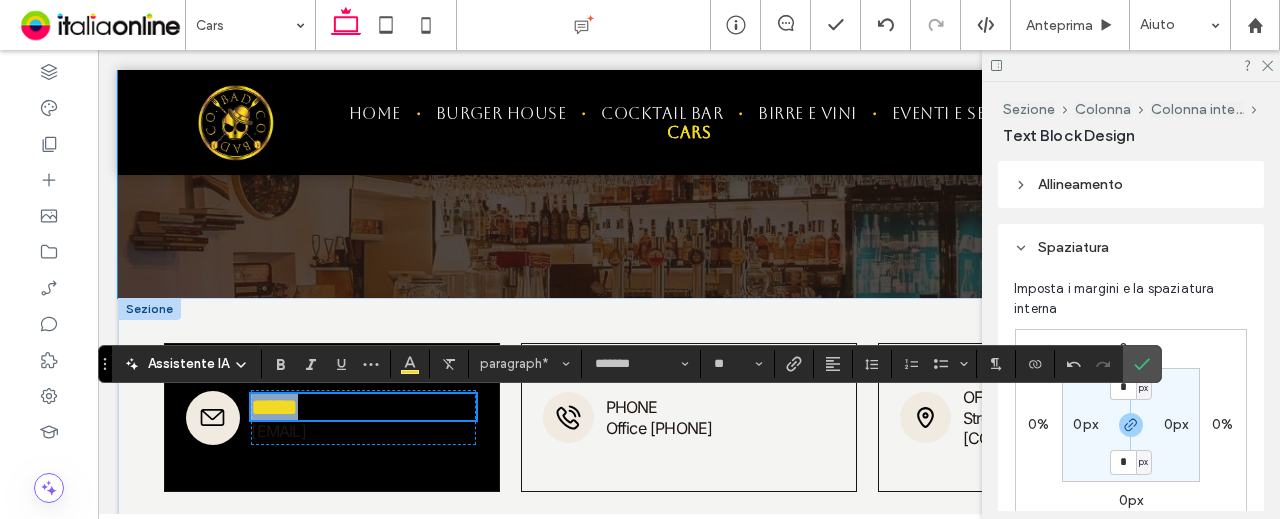 scroll, scrollTop: 388, scrollLeft: 0, axis: vertical 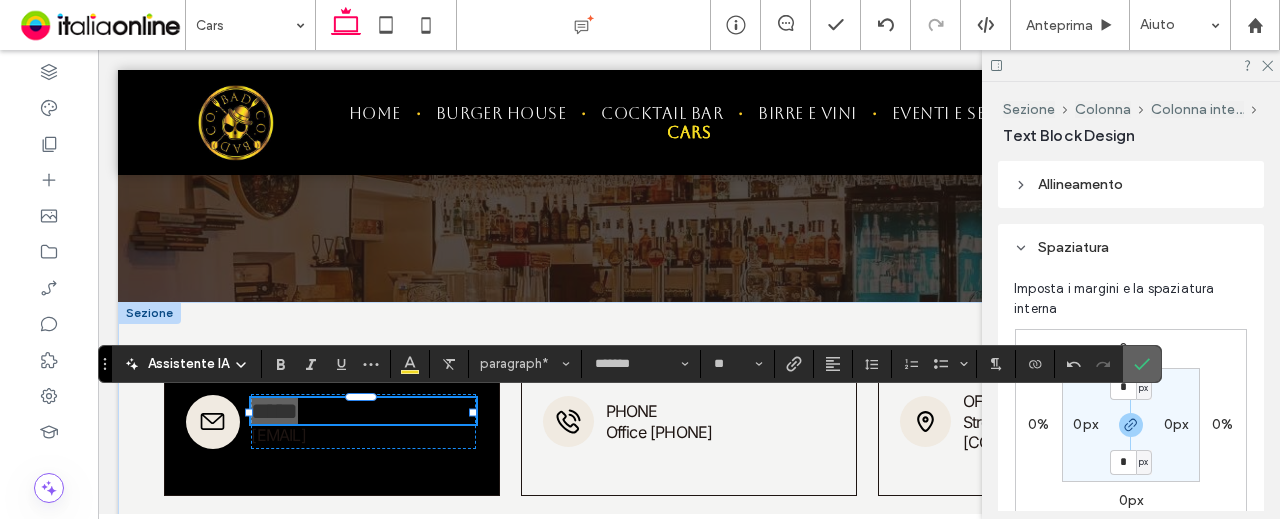 click at bounding box center [1138, 364] 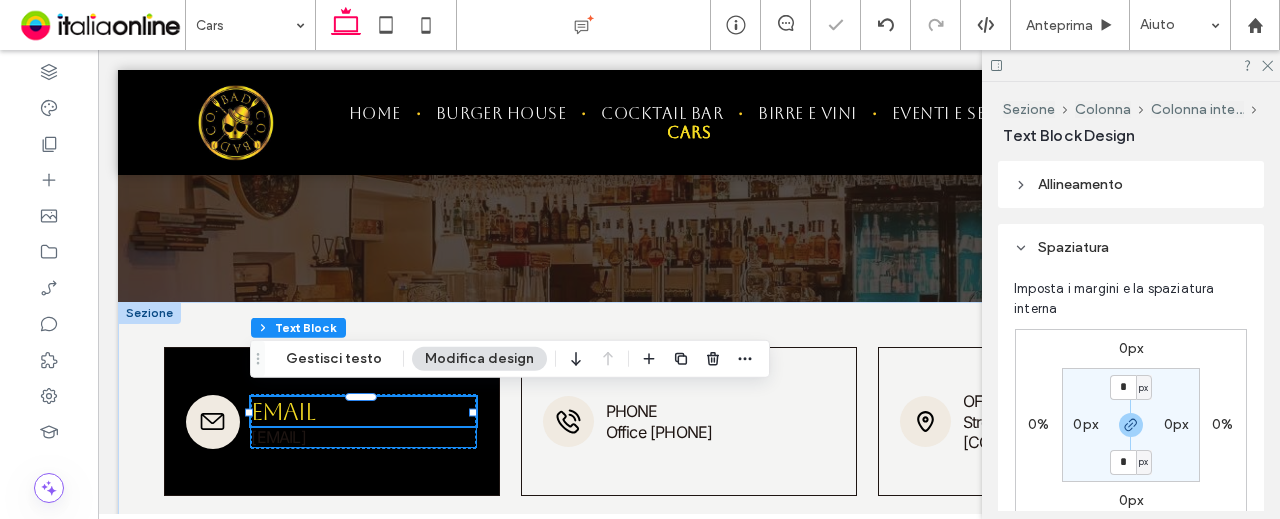 click on "mymail@mailservice.com" at bounding box center (278, 437) 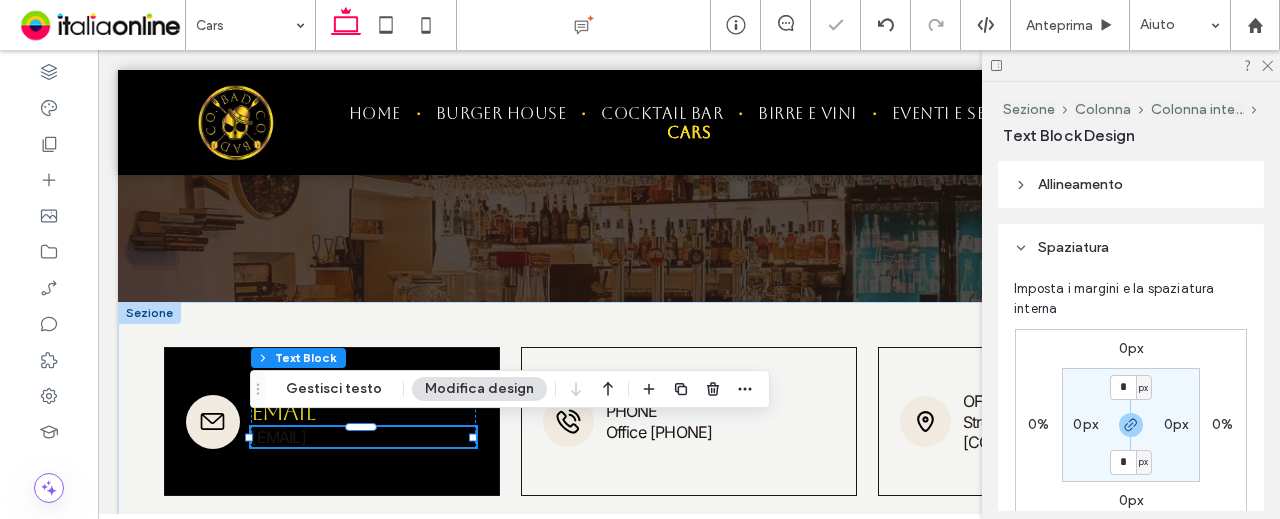click on "mymail@mailservice.com" at bounding box center [278, 437] 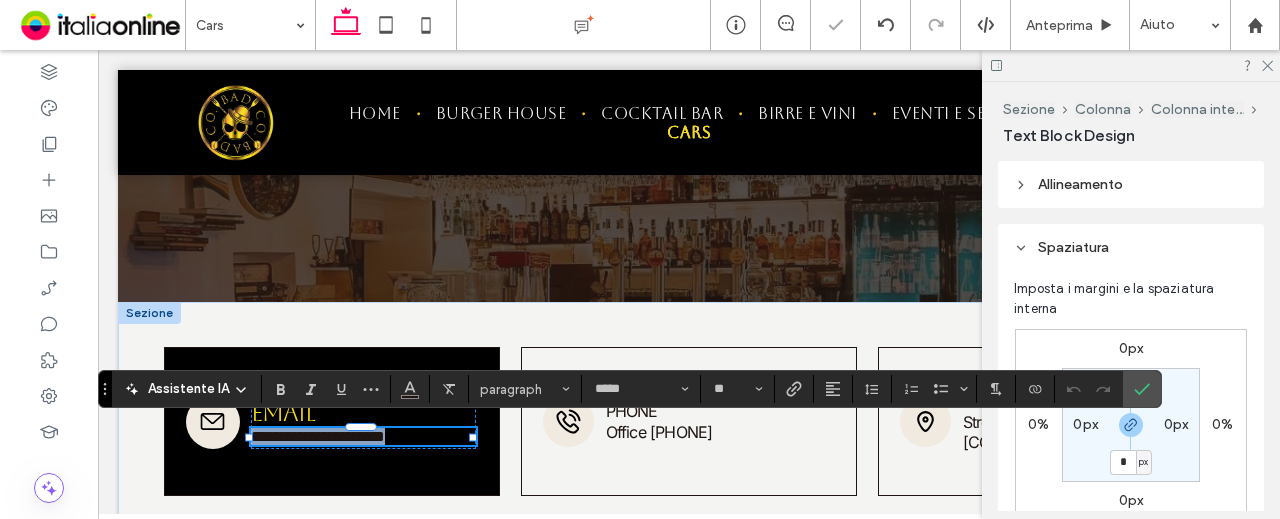 click on "**********" at bounding box center (318, 436) 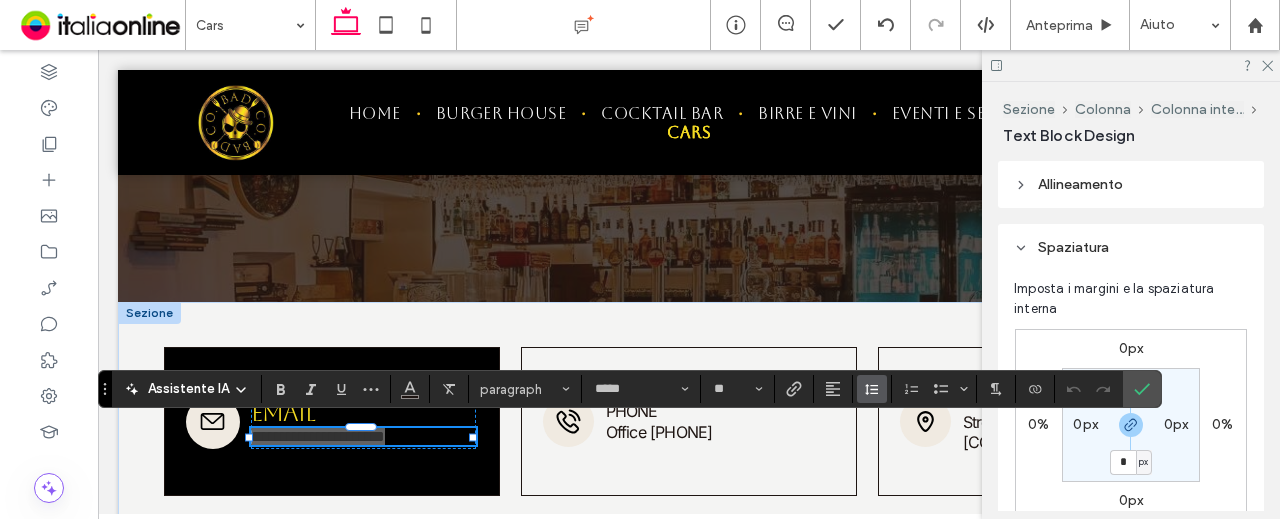 click at bounding box center [872, 389] 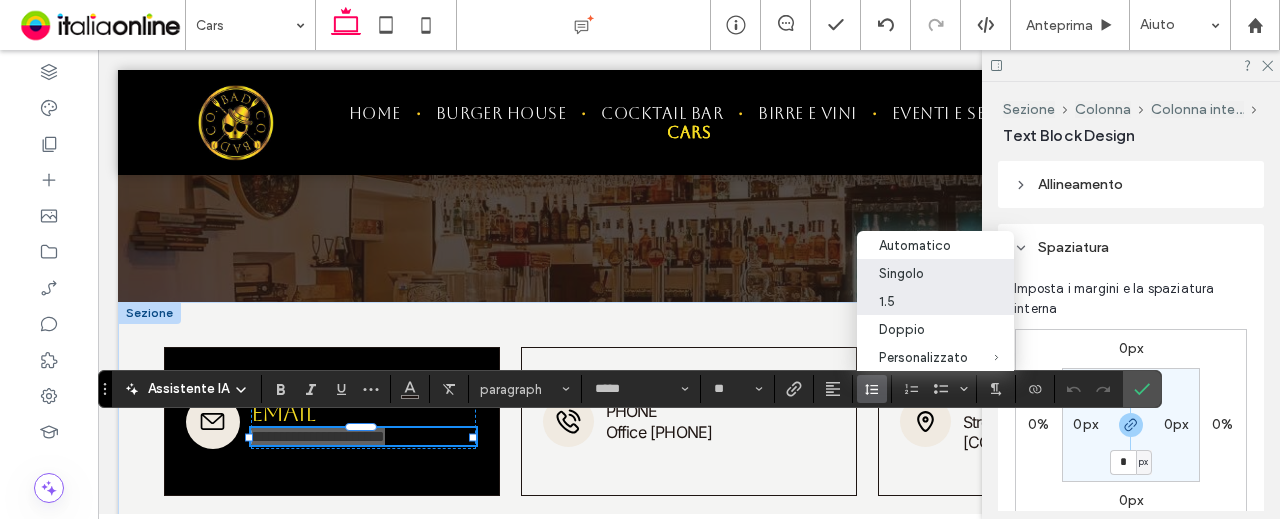 click on "1.5" at bounding box center (923, 301) 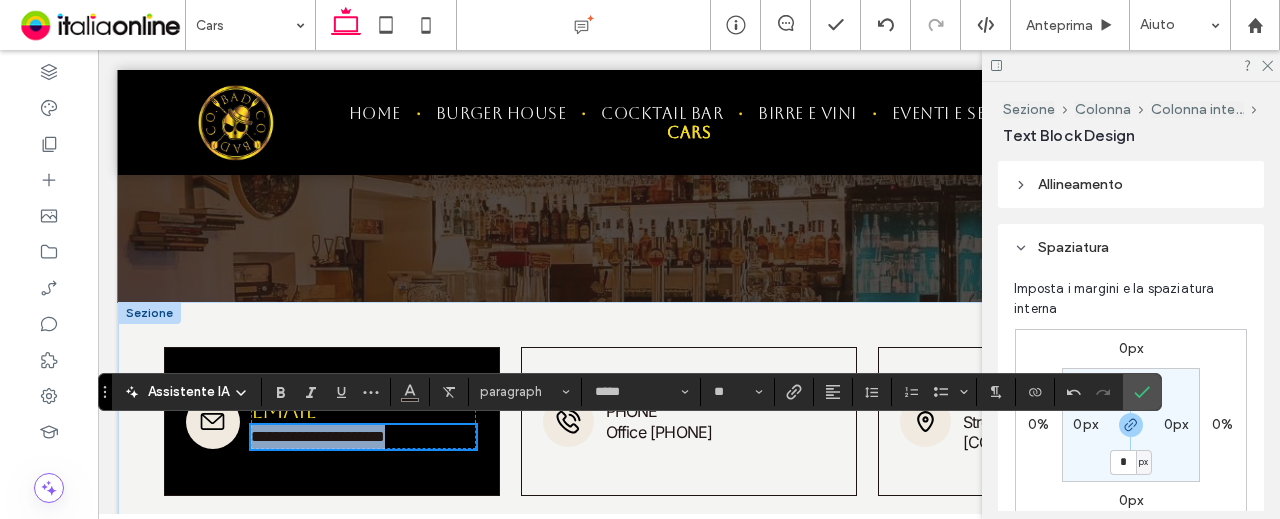scroll, scrollTop: 386, scrollLeft: 0, axis: vertical 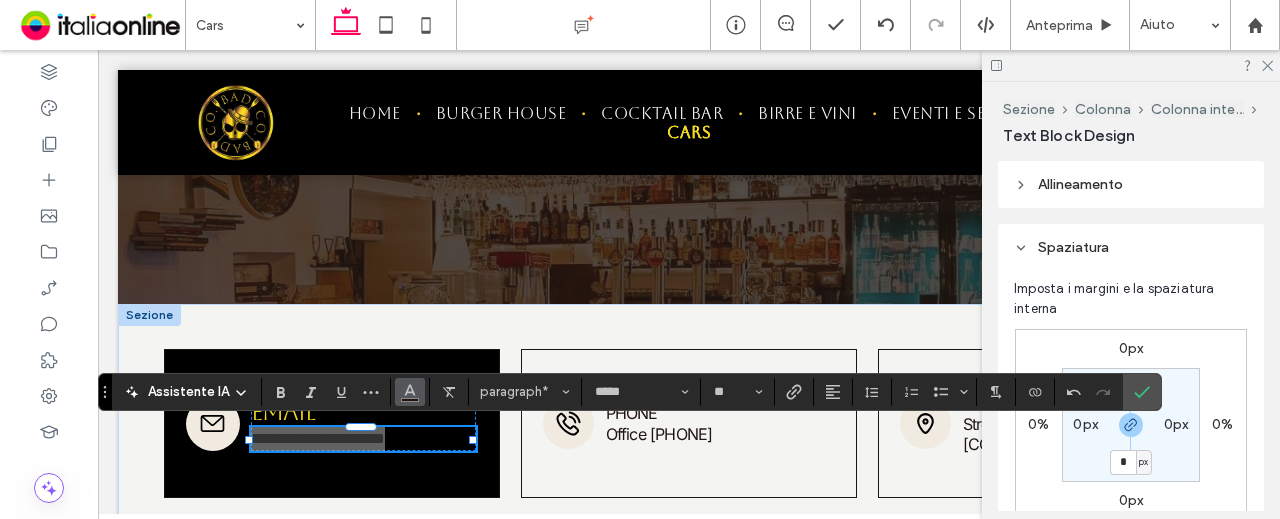 click 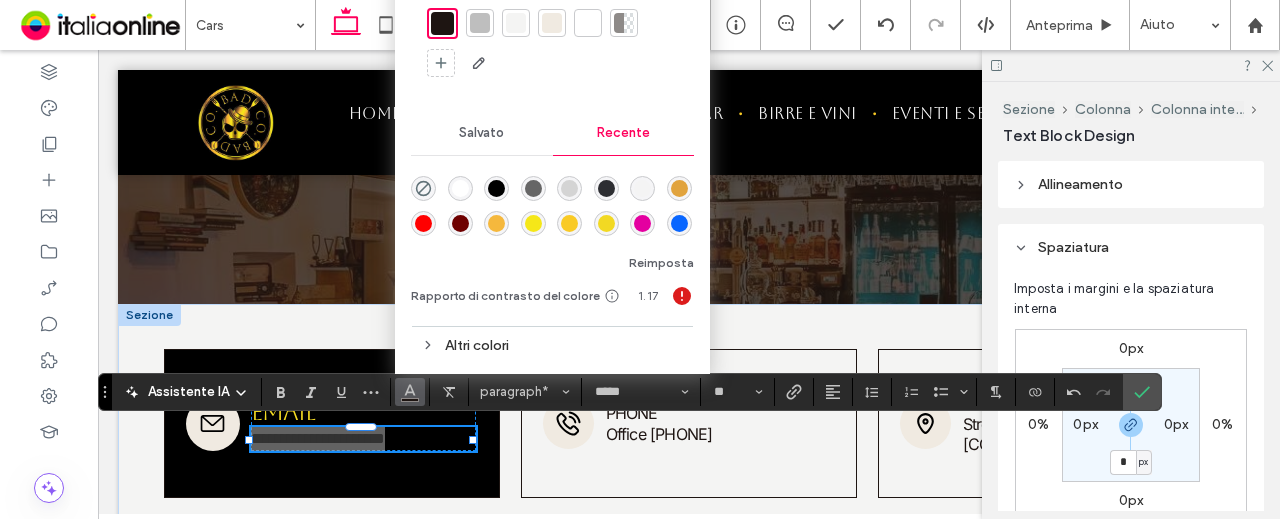 click at bounding box center [460, 188] 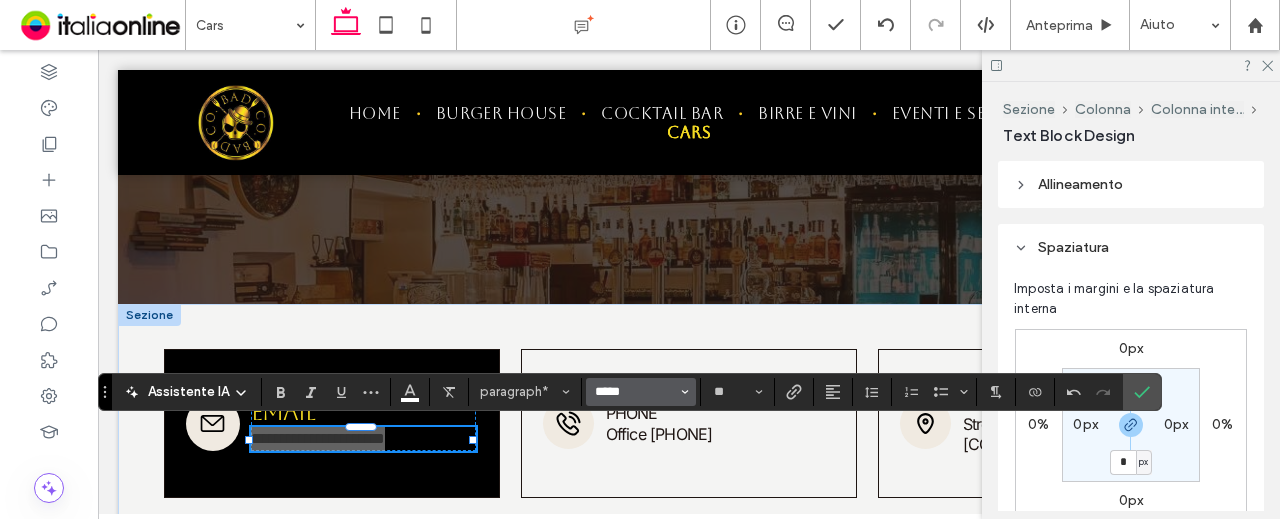 click on "*****" at bounding box center [635, 392] 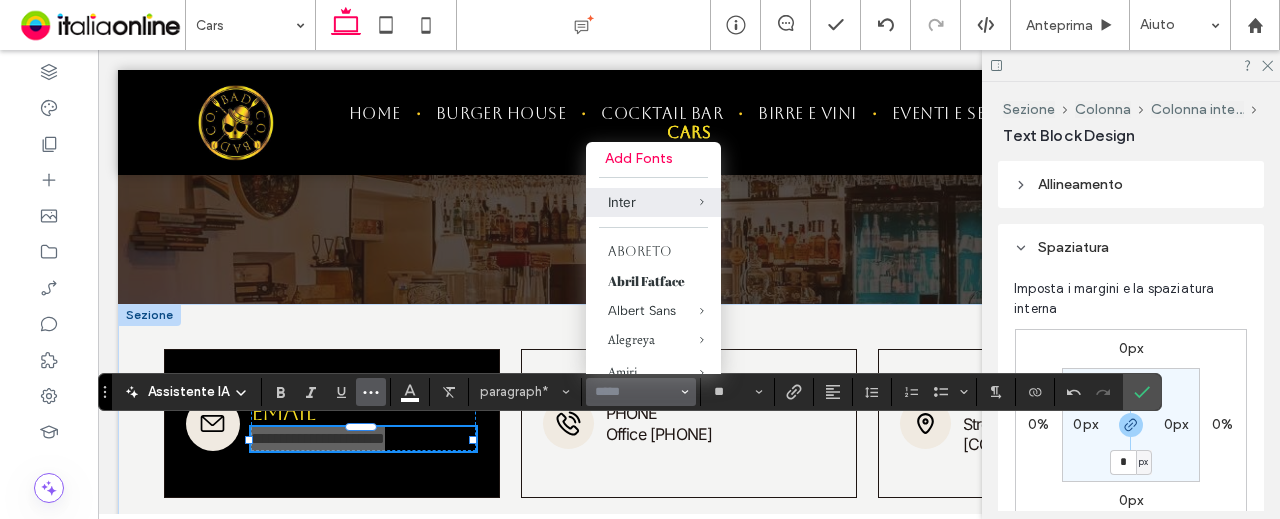 click at bounding box center (371, 392) 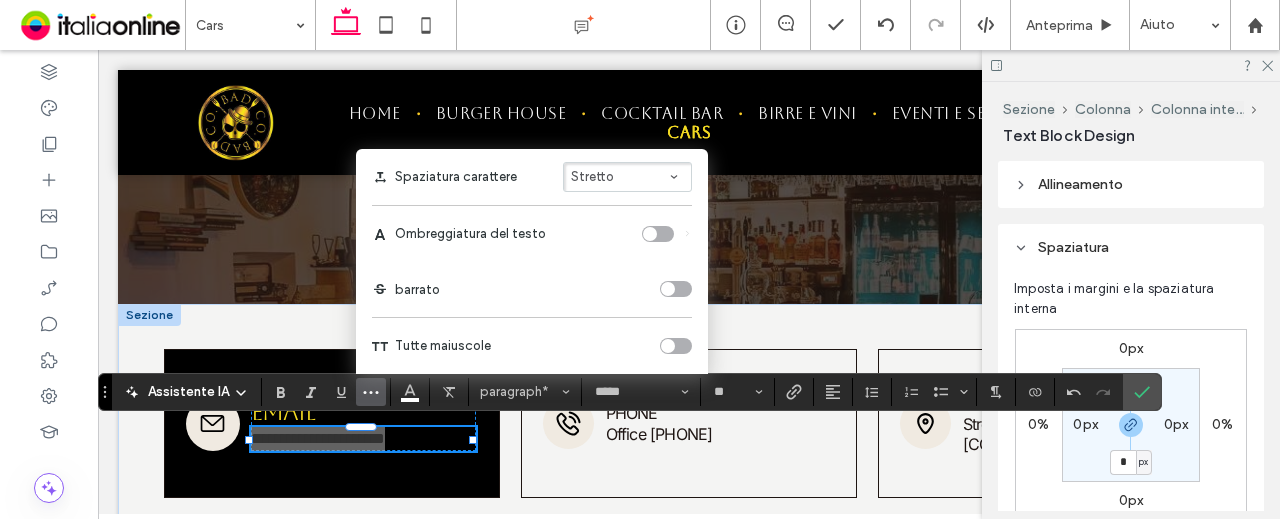 click on "Stretto" at bounding box center (592, 176) 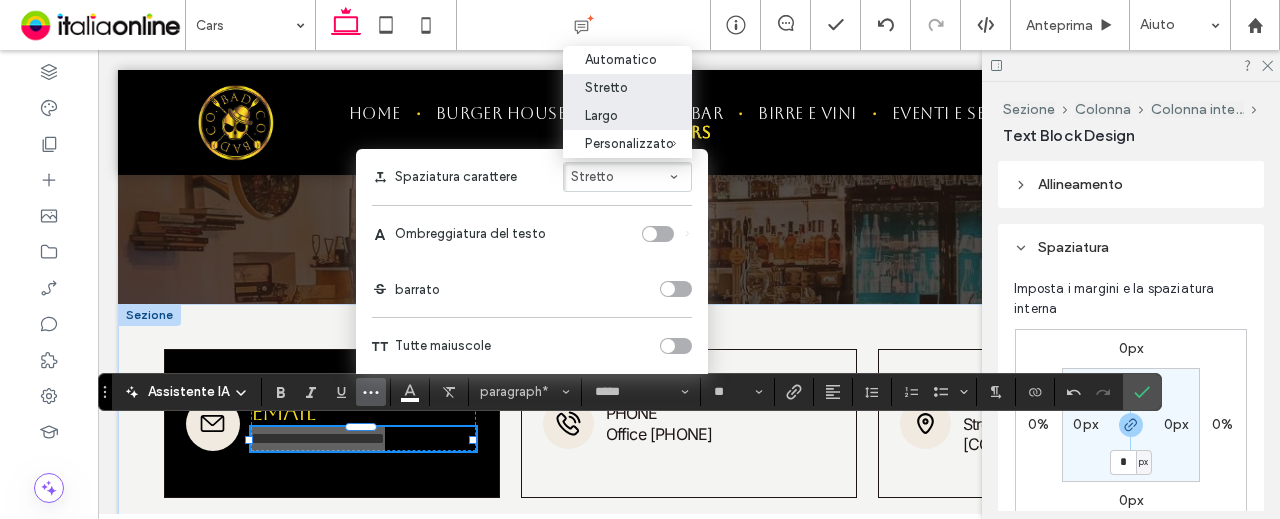 click on "Largo" at bounding box center [615, 115] 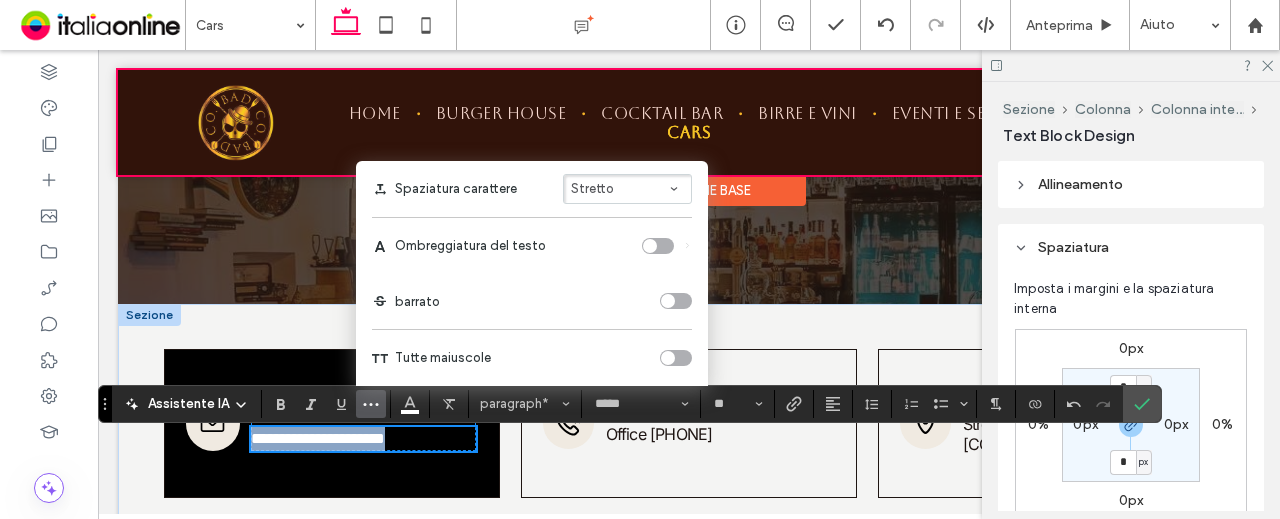 scroll, scrollTop: 374, scrollLeft: 0, axis: vertical 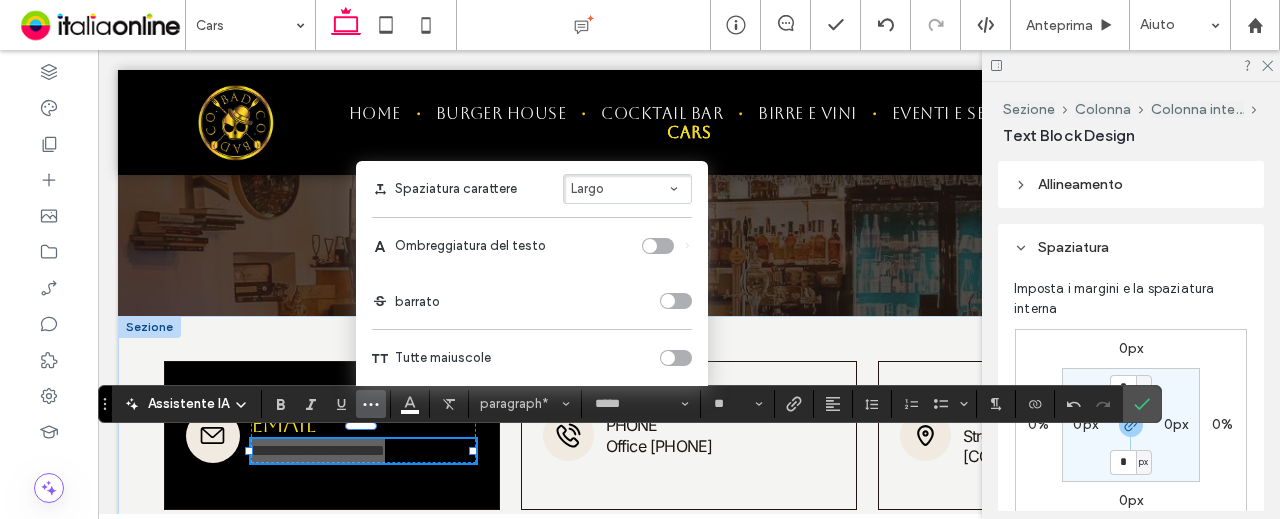 click on "Largo" at bounding box center [627, 189] 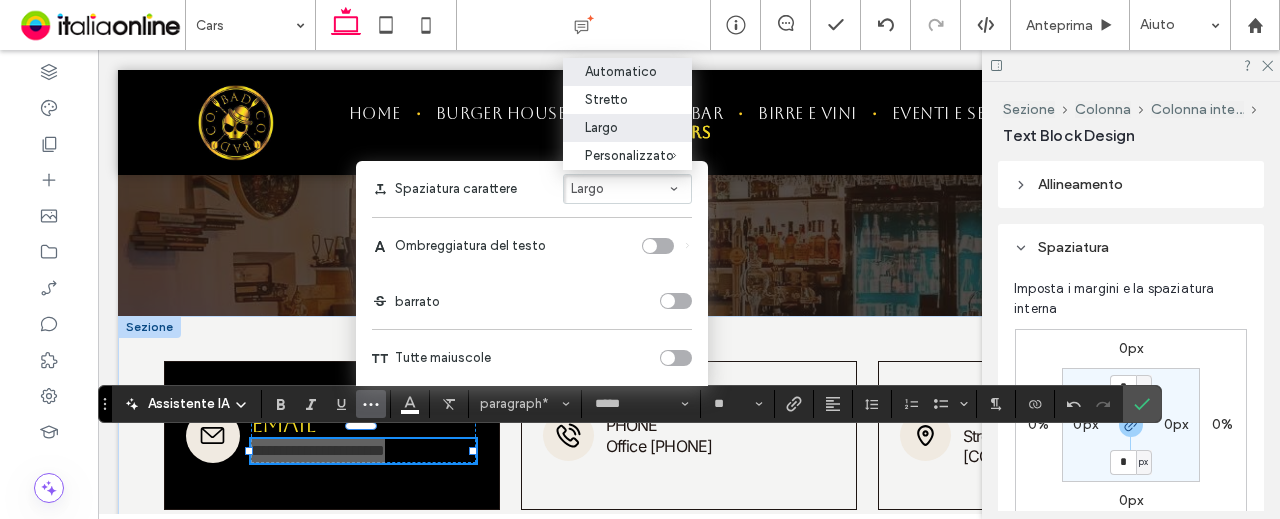 click on "Automatico" at bounding box center [627, 72] 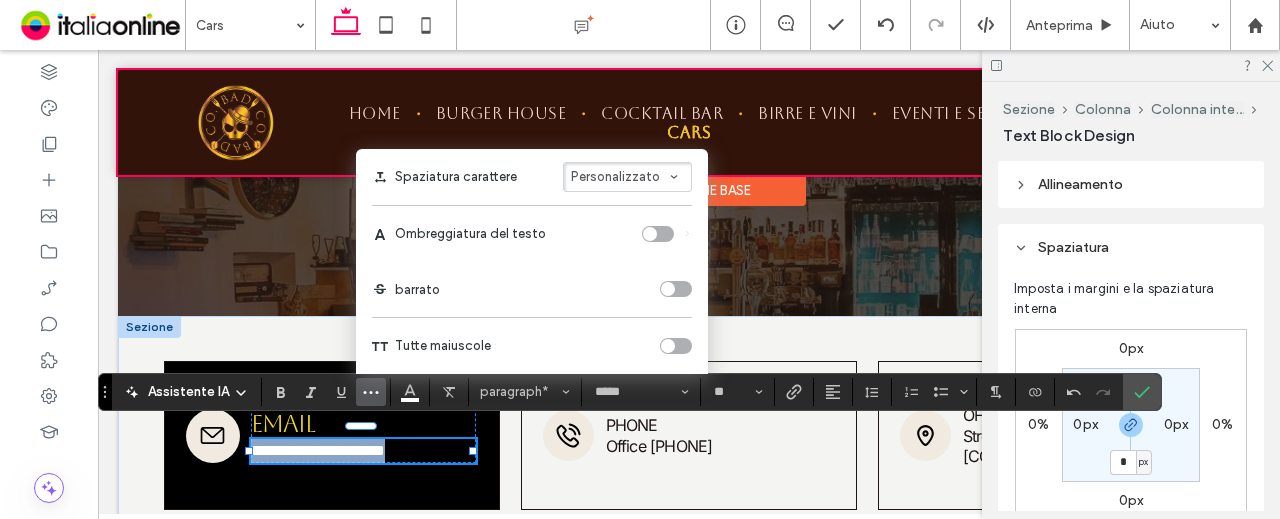 scroll, scrollTop: 386, scrollLeft: 0, axis: vertical 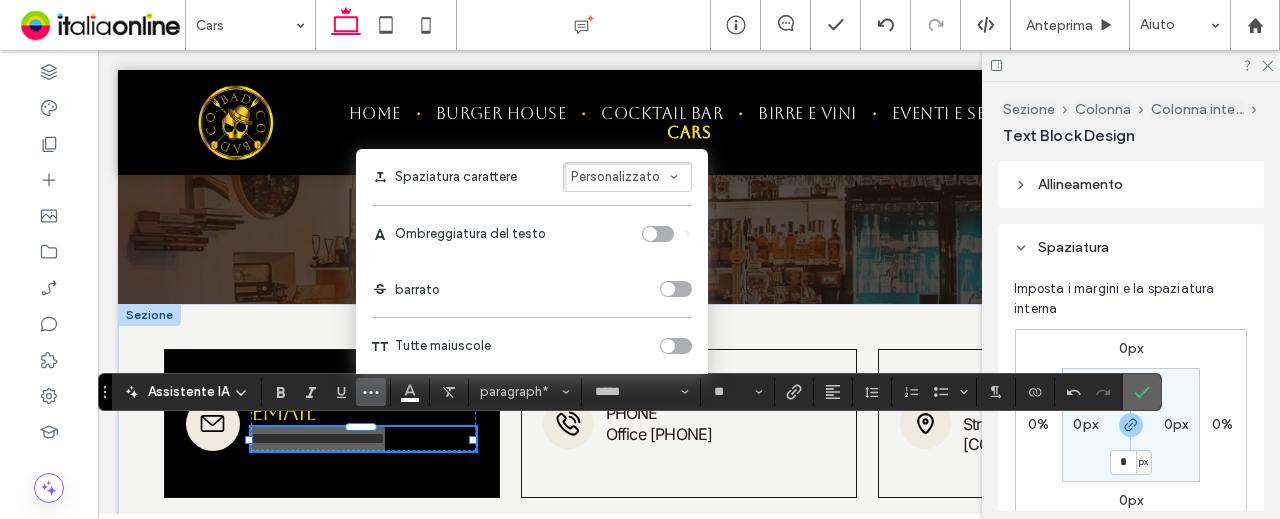 click 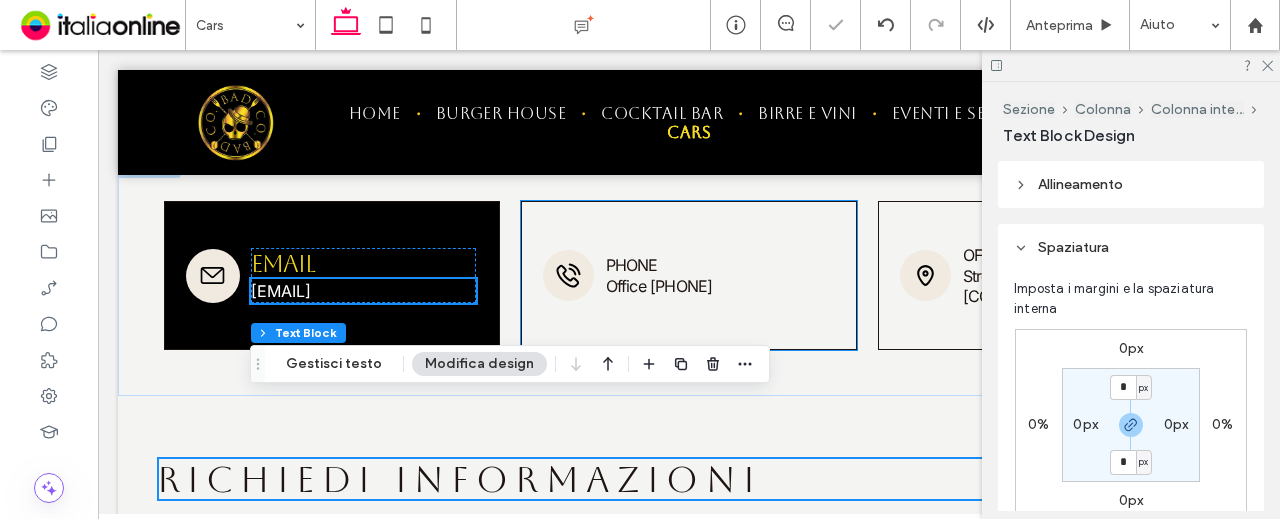 scroll, scrollTop: 586, scrollLeft: 0, axis: vertical 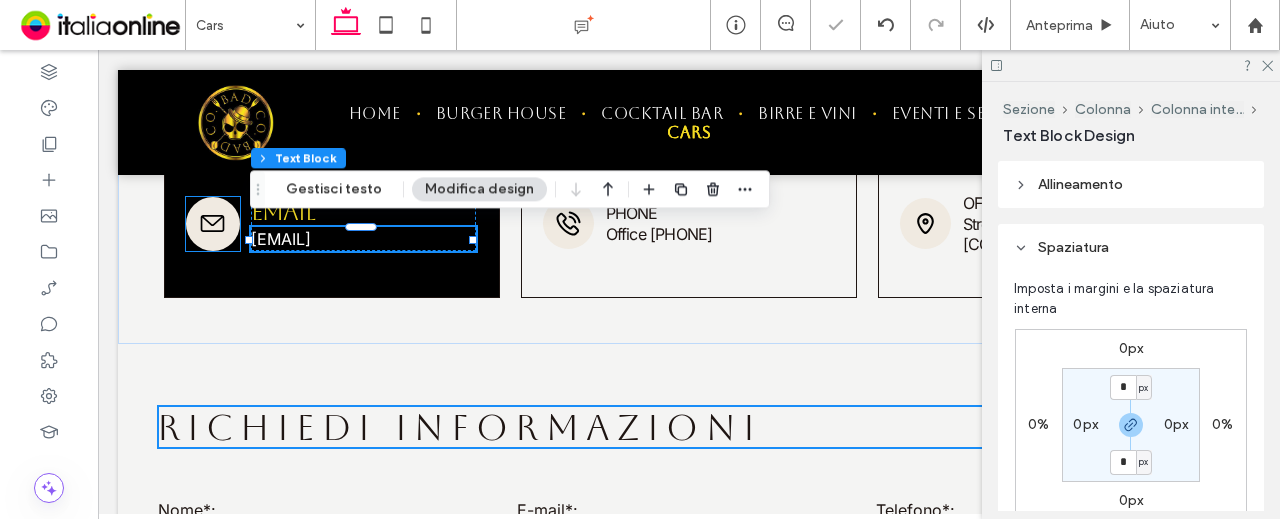 click 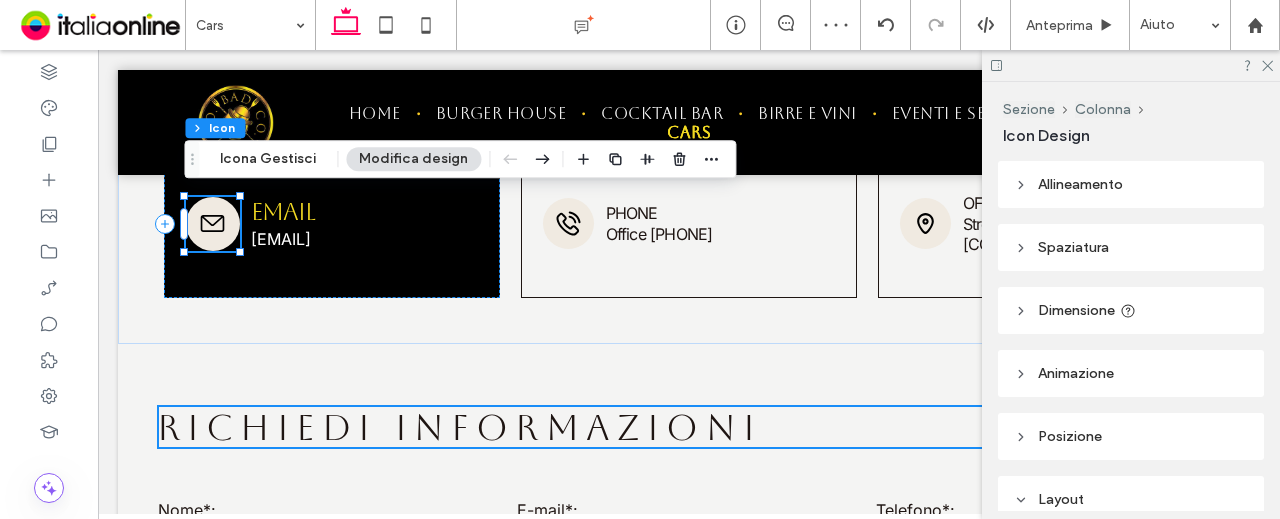 click on "Modifica design" at bounding box center [413, 159] 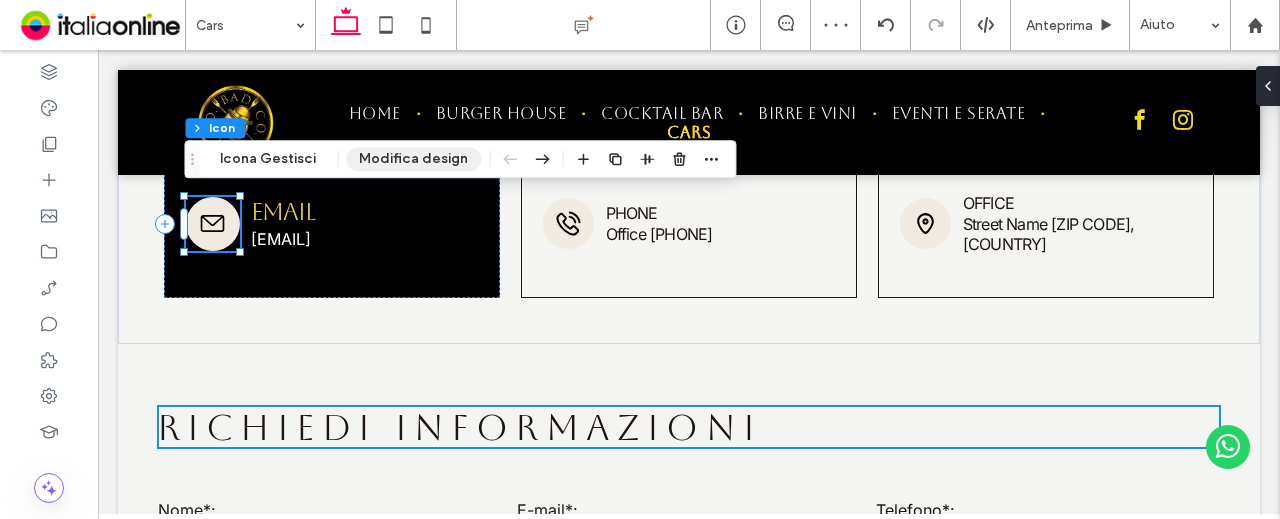 click on "Modifica design" at bounding box center [413, 159] 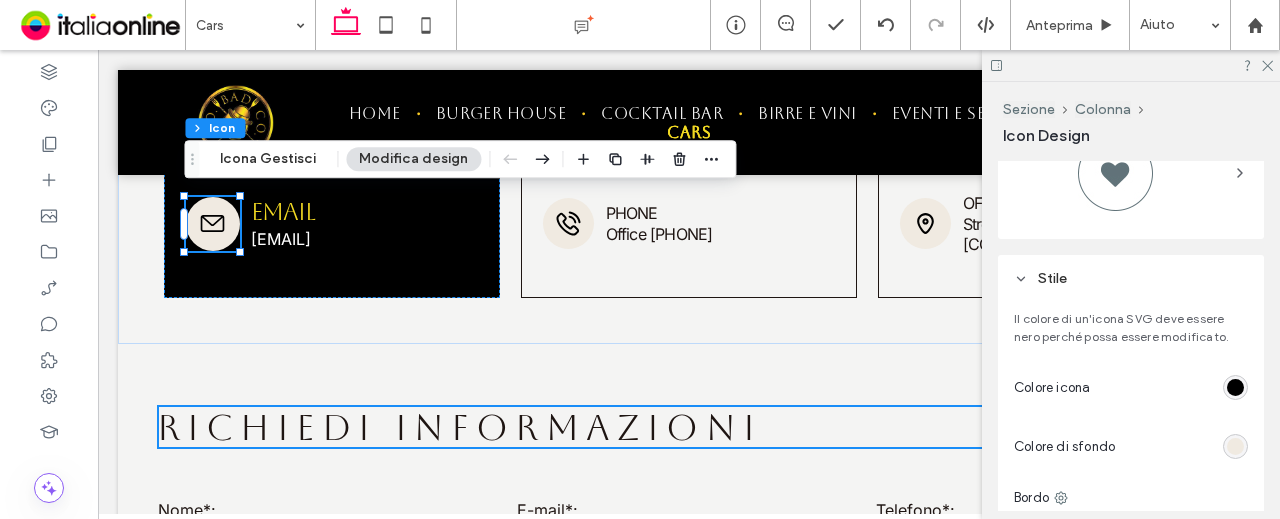 scroll, scrollTop: 500, scrollLeft: 0, axis: vertical 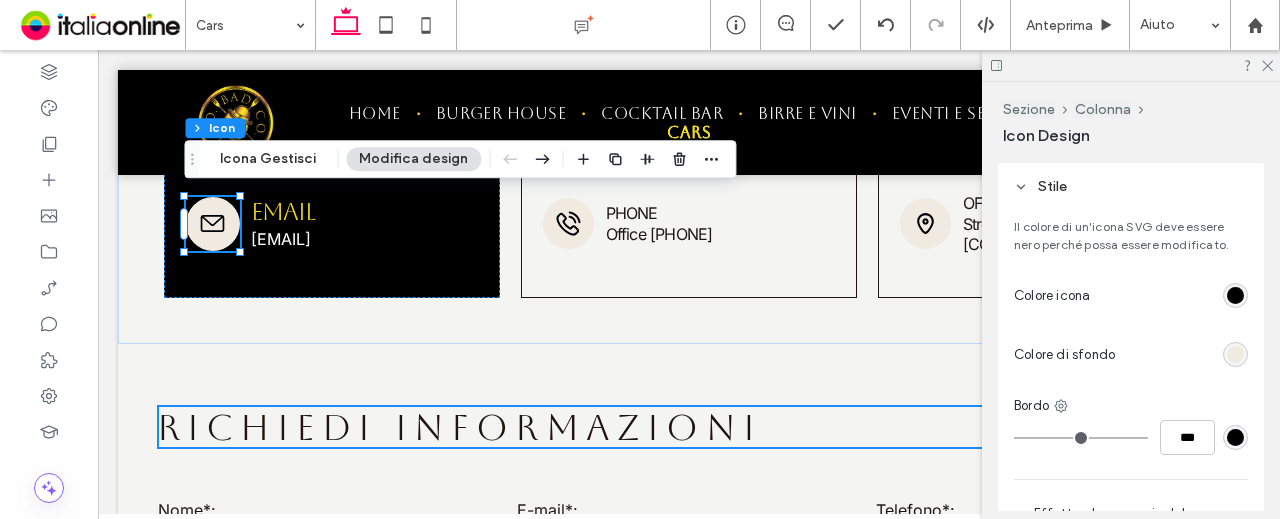 click at bounding box center (1235, 354) 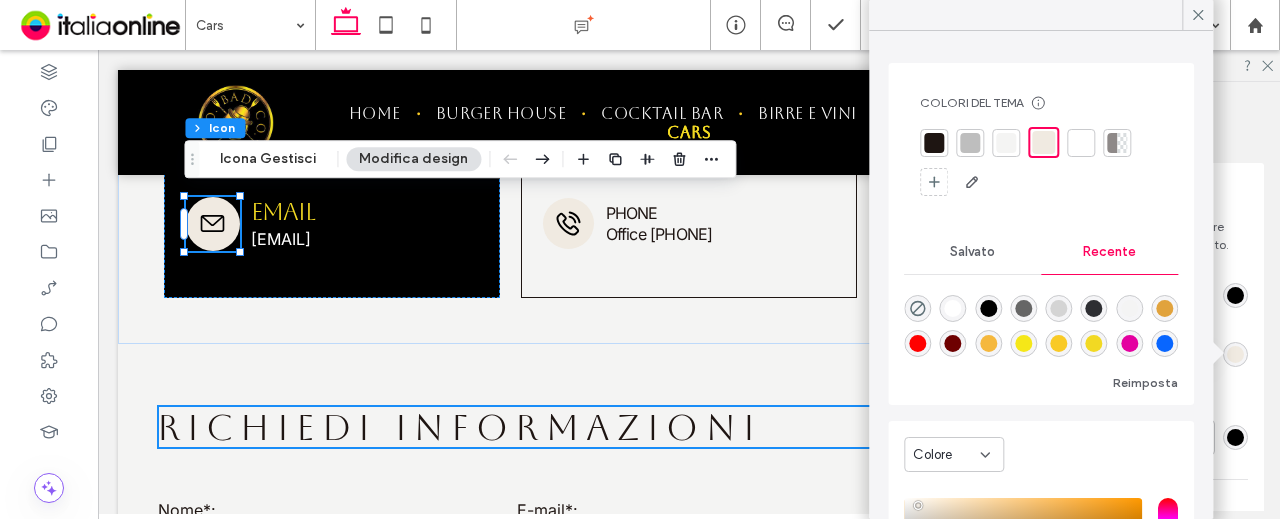 drag, startPoint x: 960, startPoint y: 259, endPoint x: 1060, endPoint y: 261, distance: 100.02 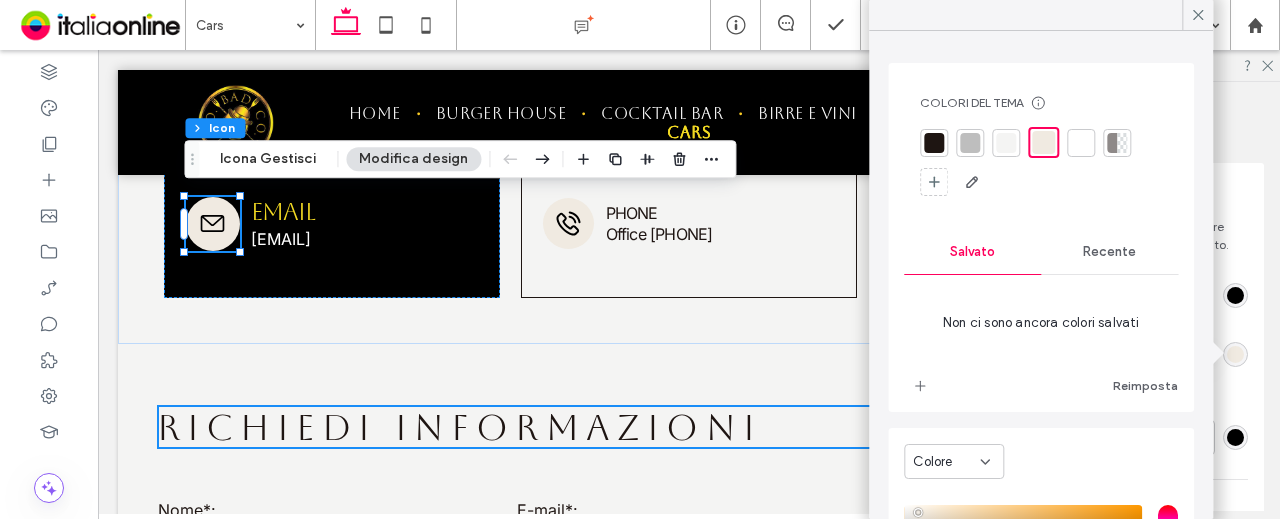 click on "Recente" at bounding box center (1109, 252) 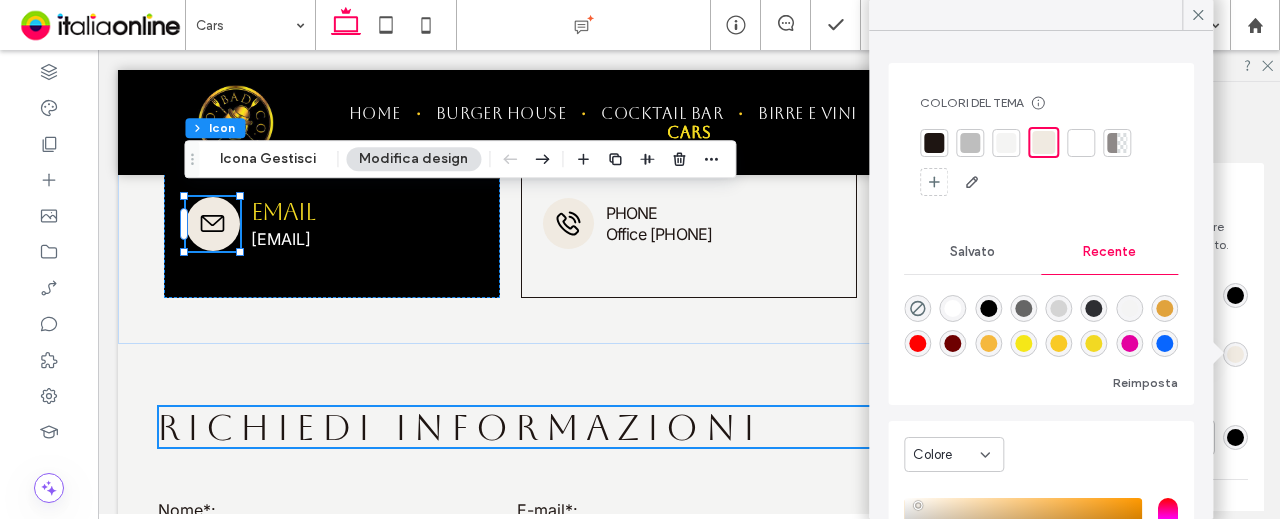 scroll, scrollTop: 32, scrollLeft: 0, axis: vertical 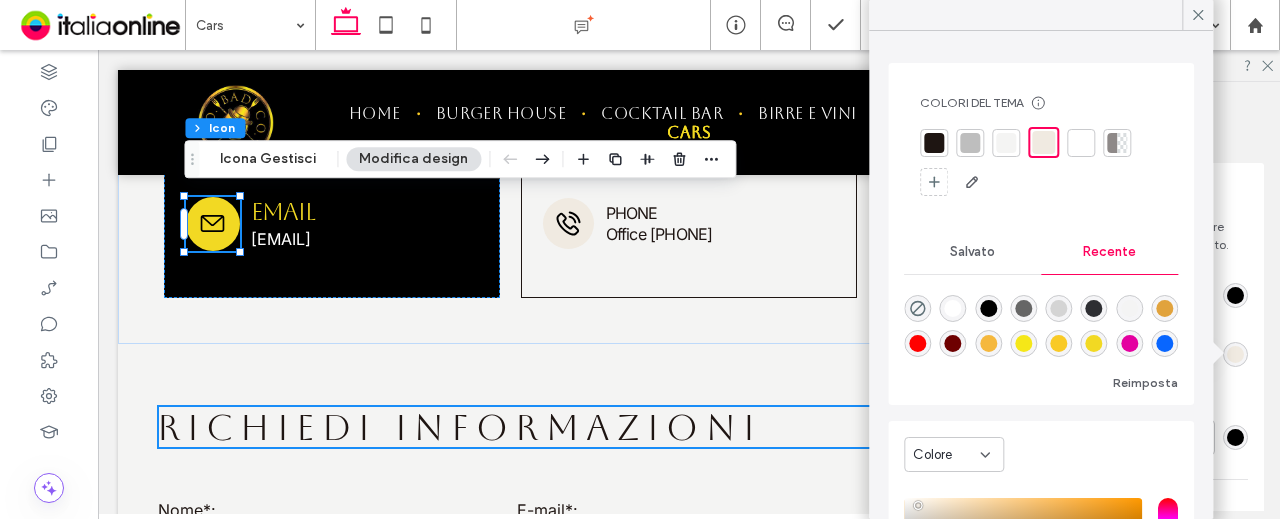 type on "*******" 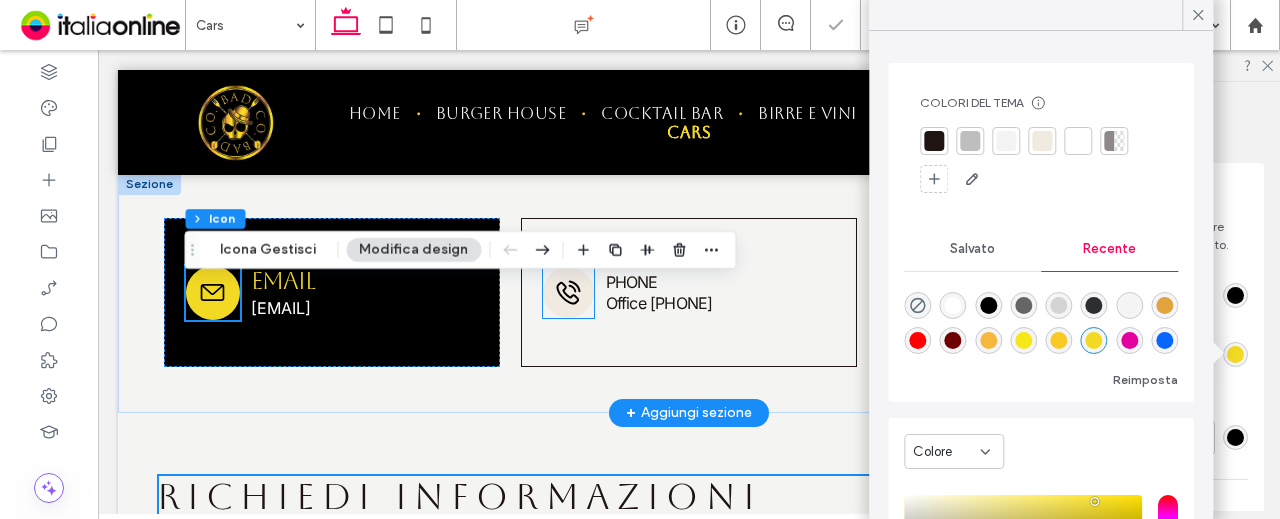 scroll, scrollTop: 486, scrollLeft: 0, axis: vertical 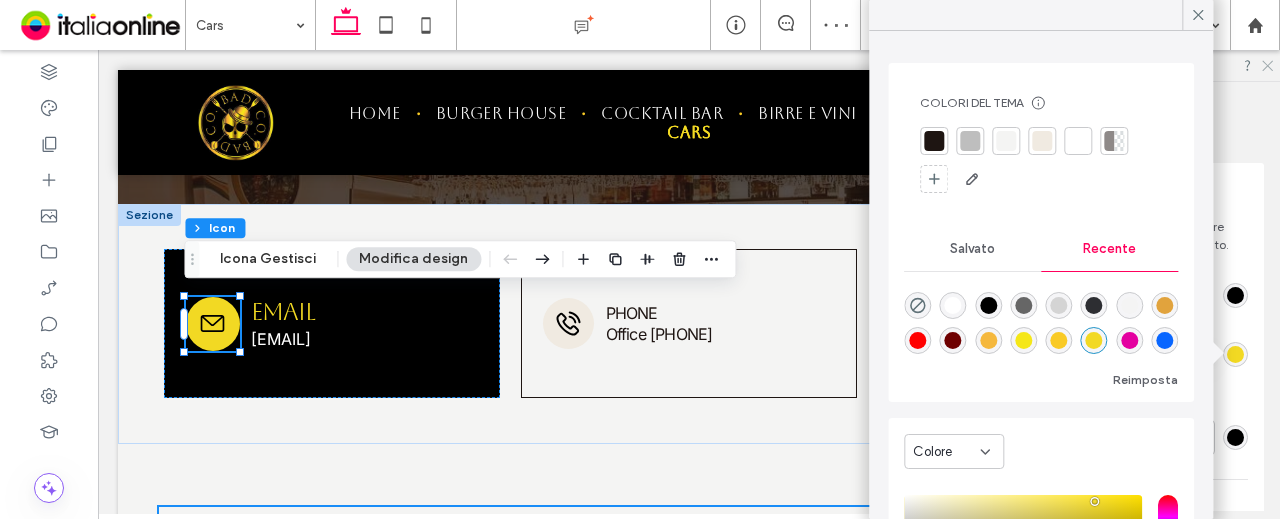 click 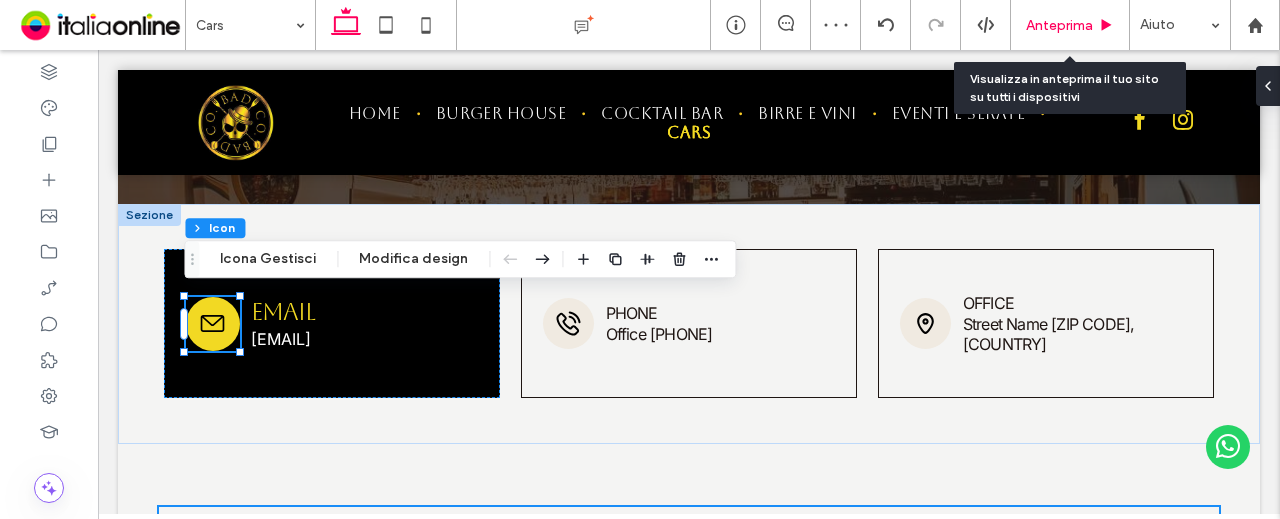 click on "Anteprima" at bounding box center [1070, 25] 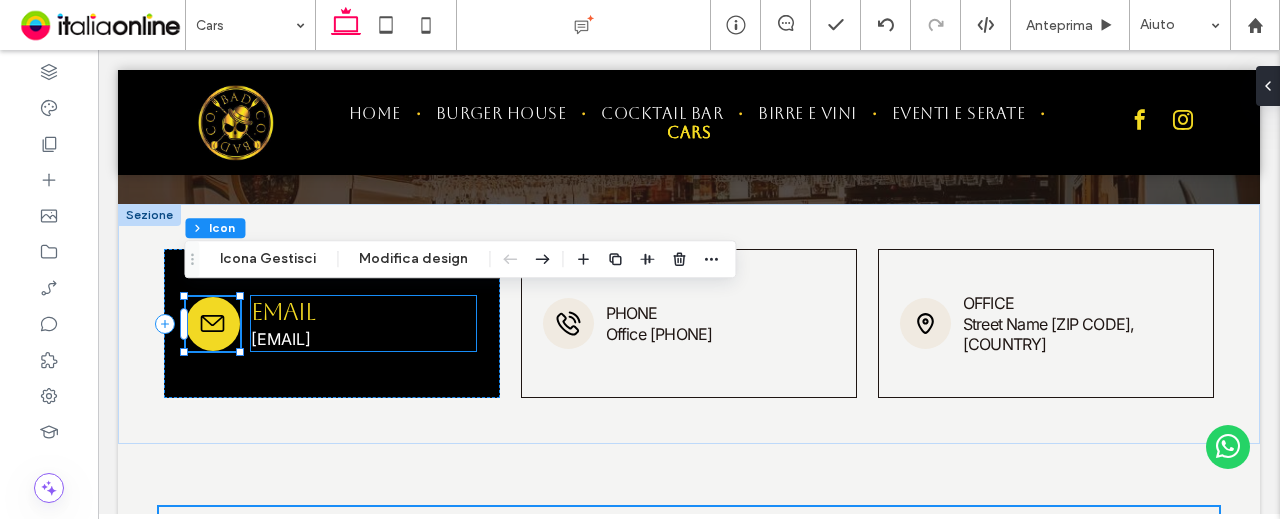 click on "mymail@mailservice.com" at bounding box center (281, 339) 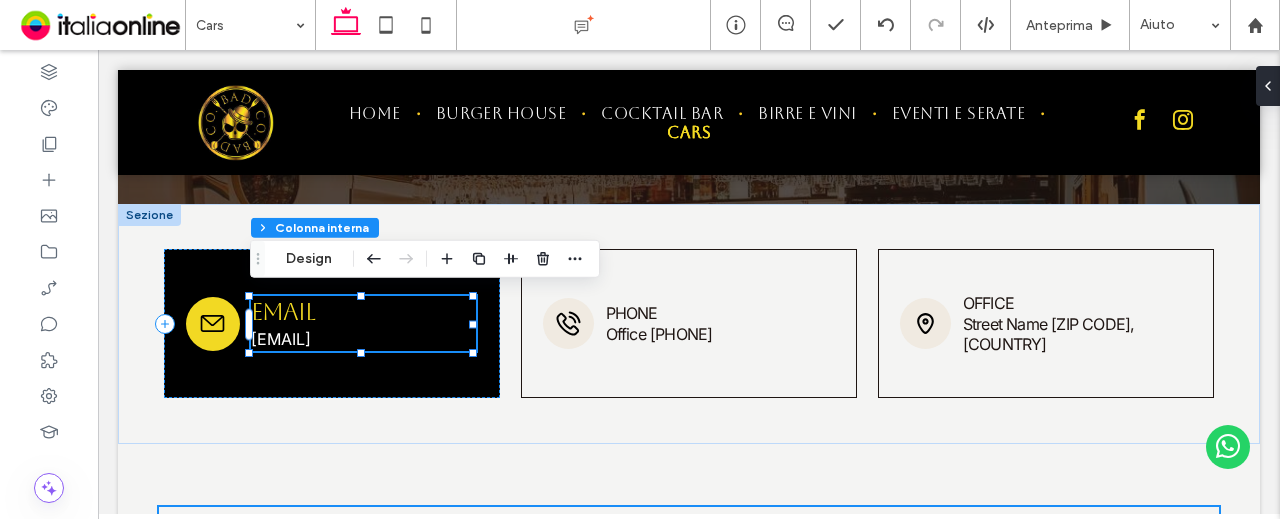 click on "mymail@mailservice.com" at bounding box center [281, 339] 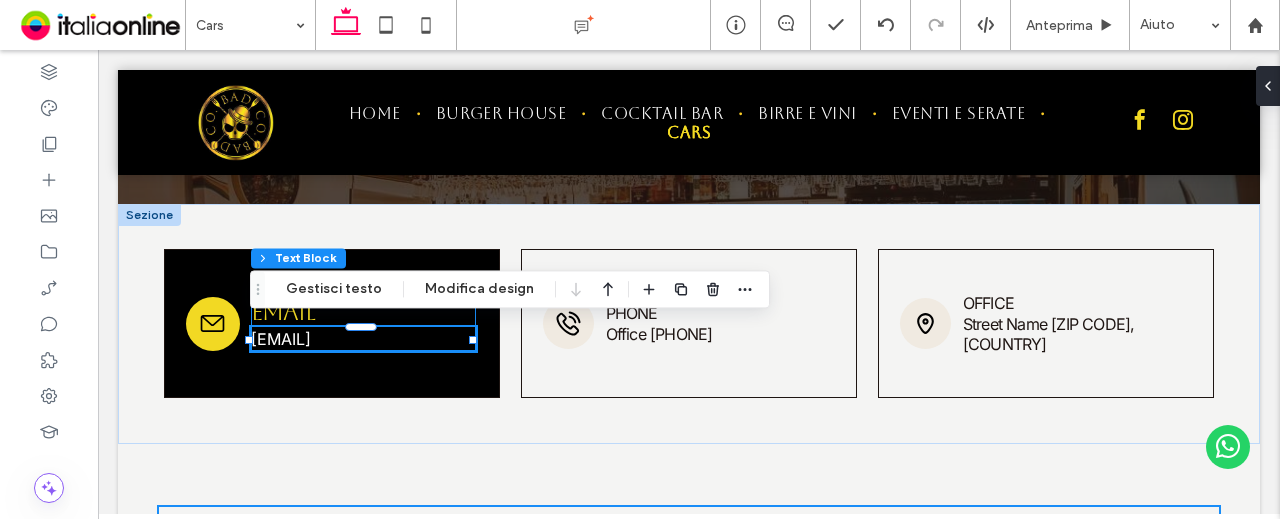 click on "mymail@mailservice.com" at bounding box center (281, 339) 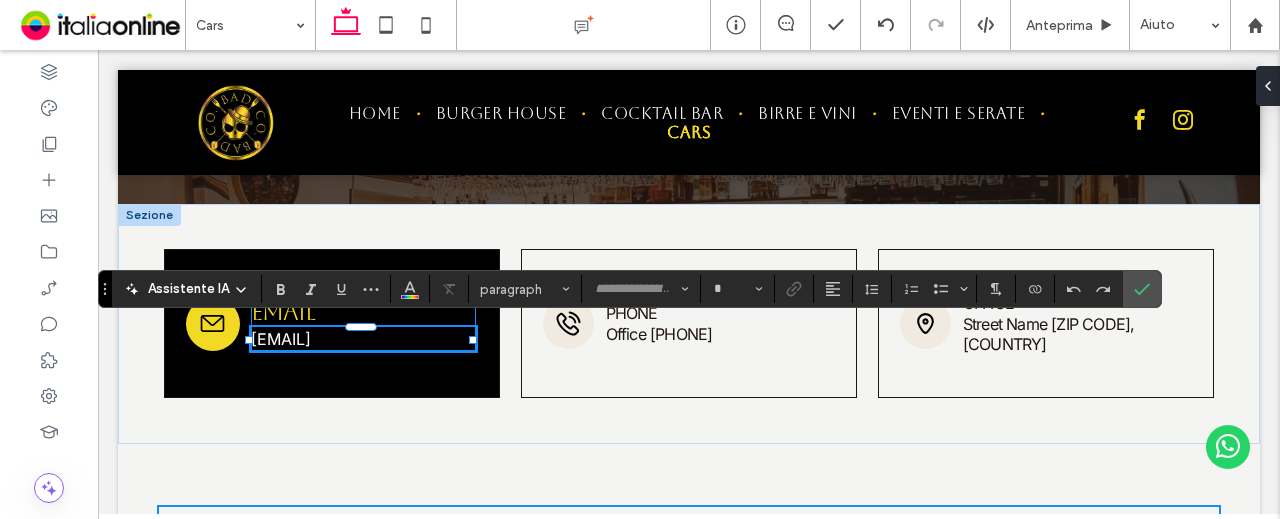 type on "*****" 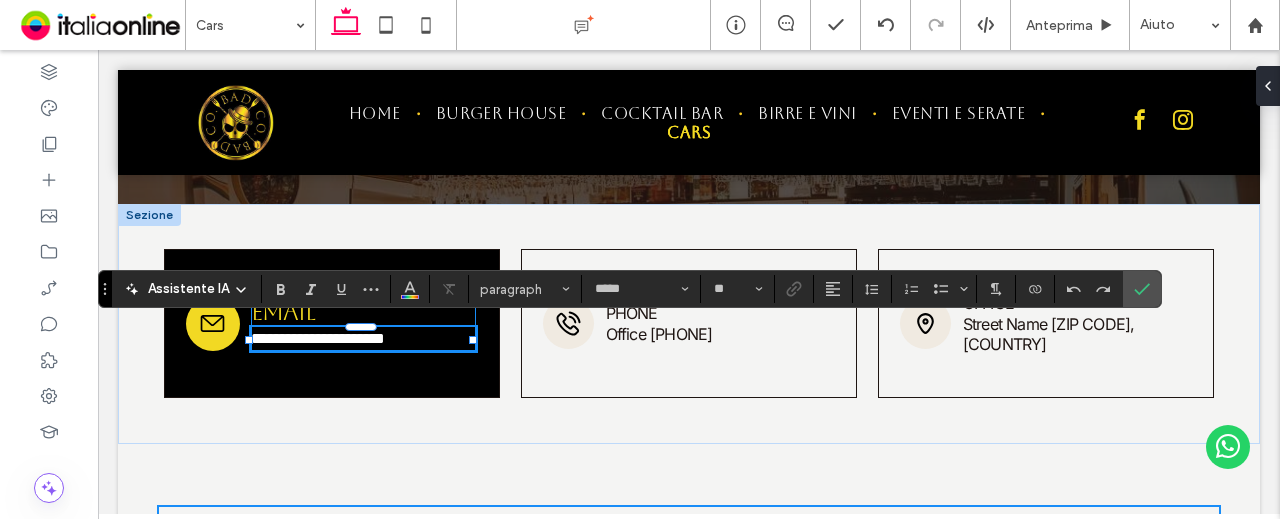 click on "**********" at bounding box center [318, 338] 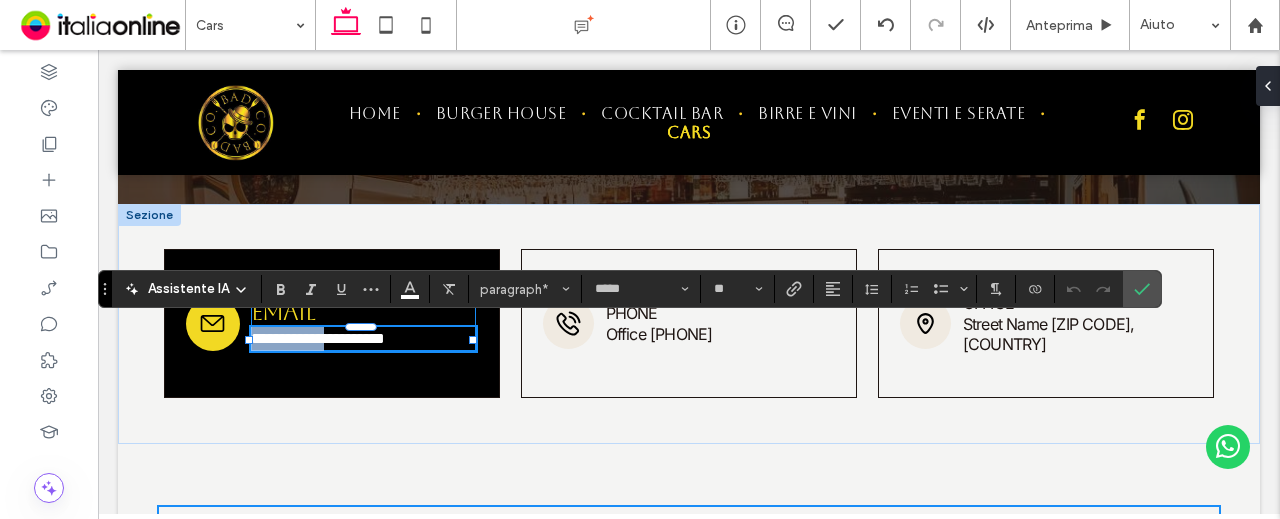 click on "**********" at bounding box center (318, 338) 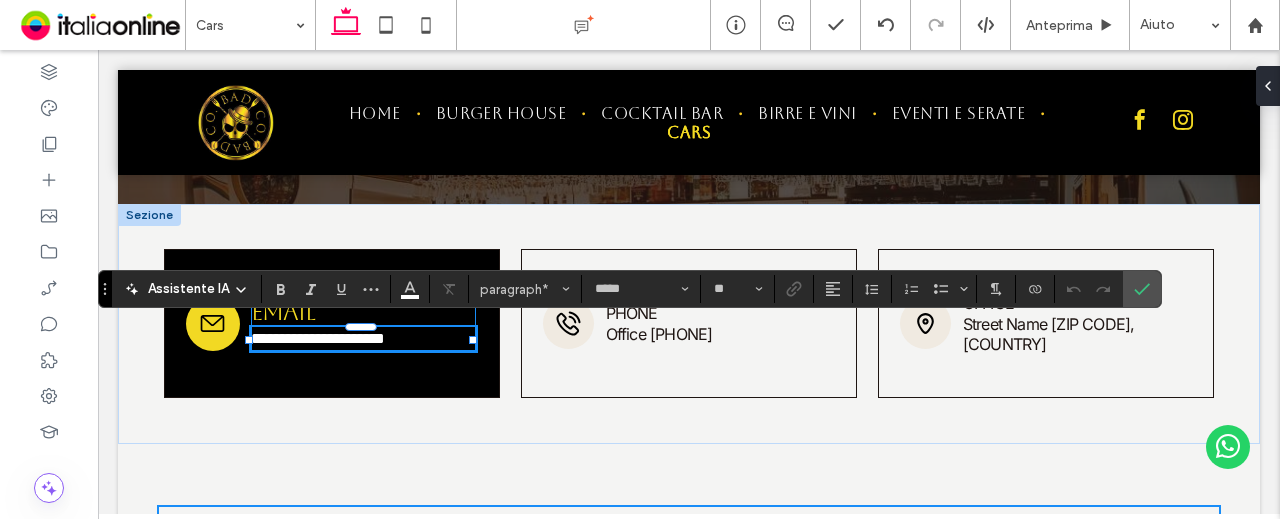 click on "**********" at bounding box center (318, 338) 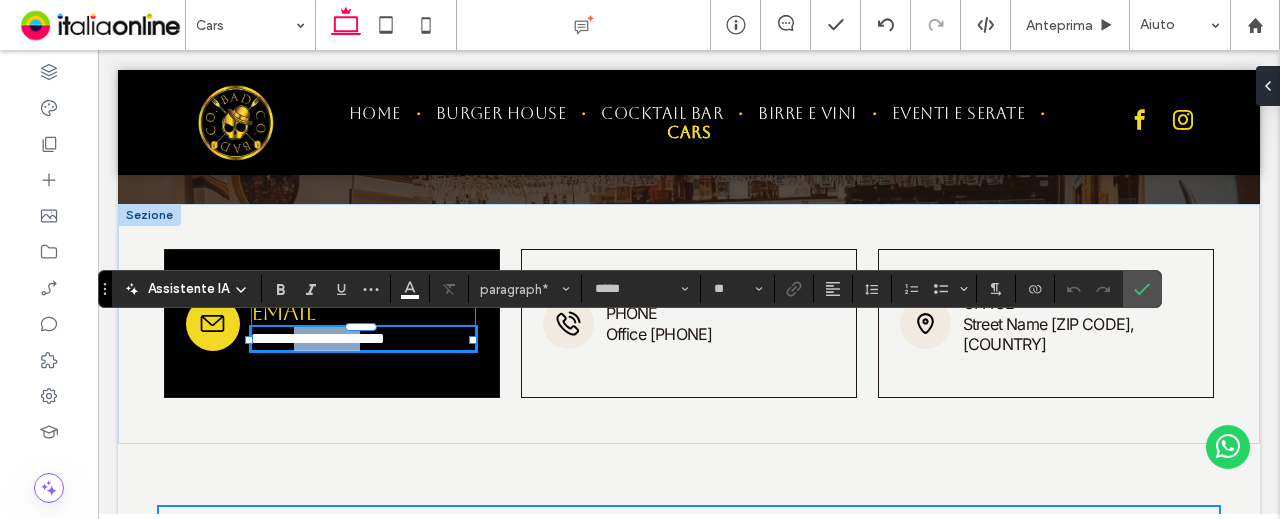 click on "**********" at bounding box center (318, 338) 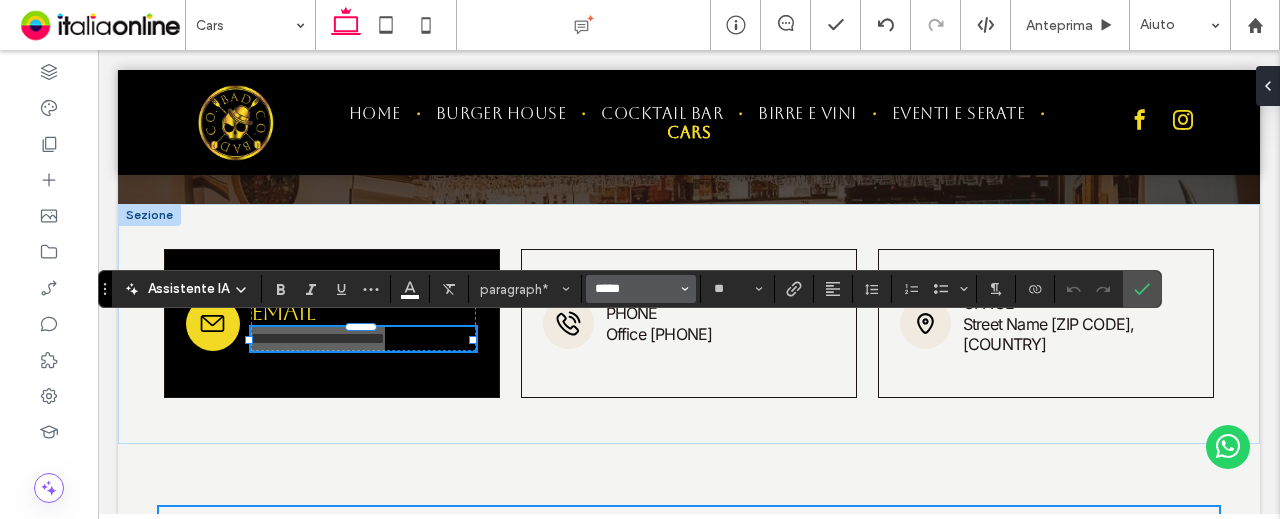 click on "*****" at bounding box center [635, 289] 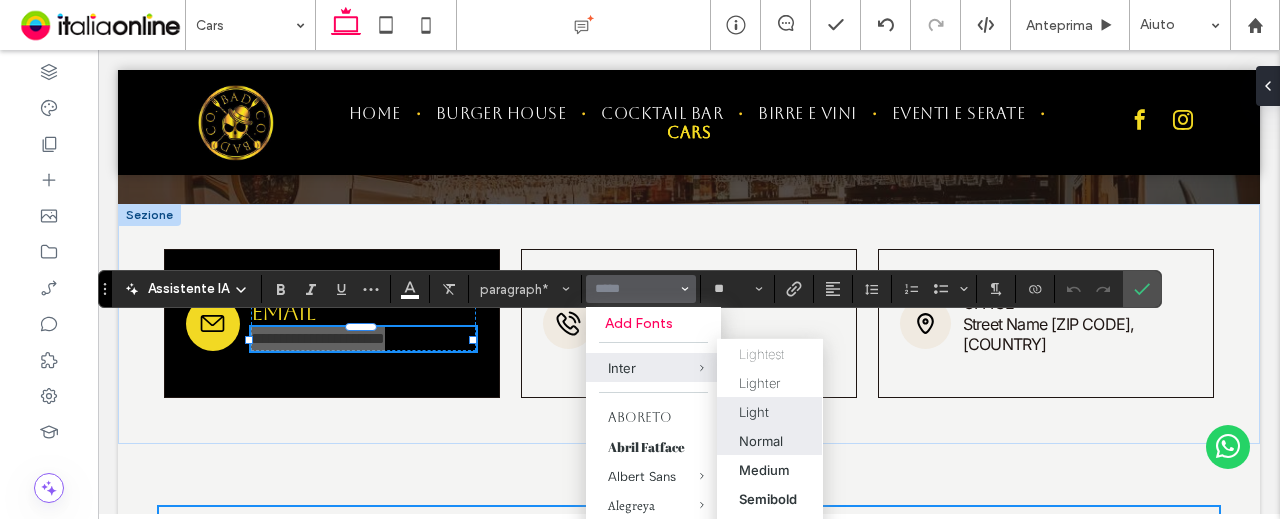 click on "Light" at bounding box center (769, 411) 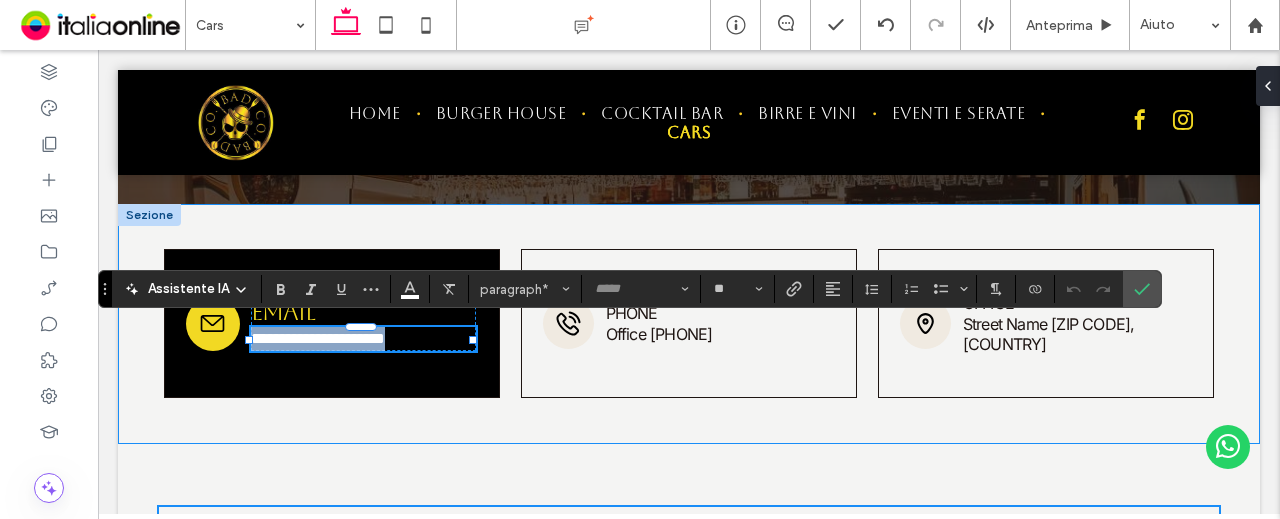 type on "*****" 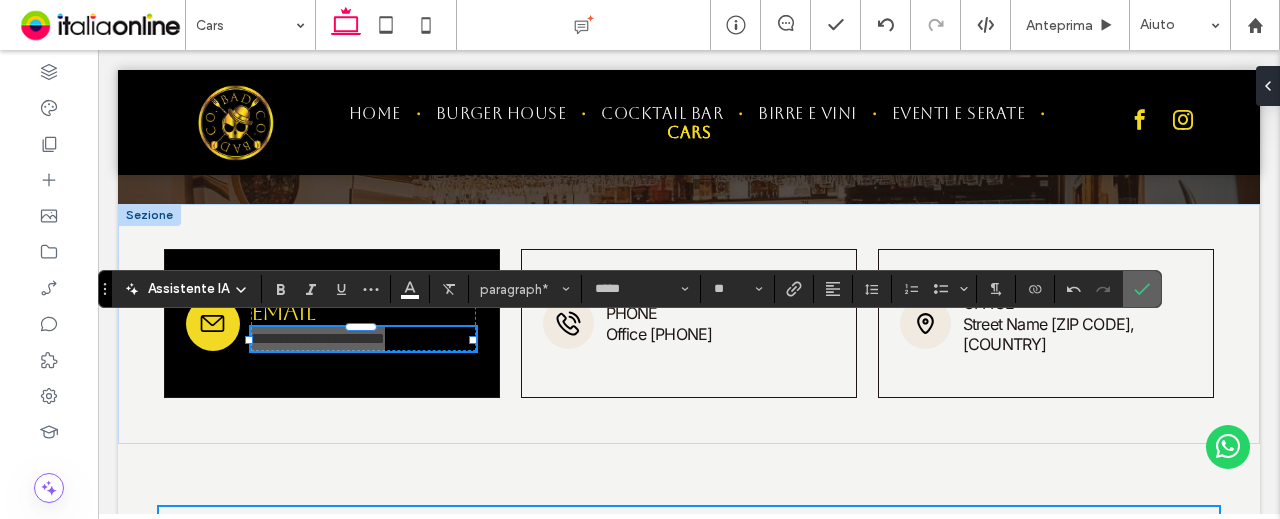 click 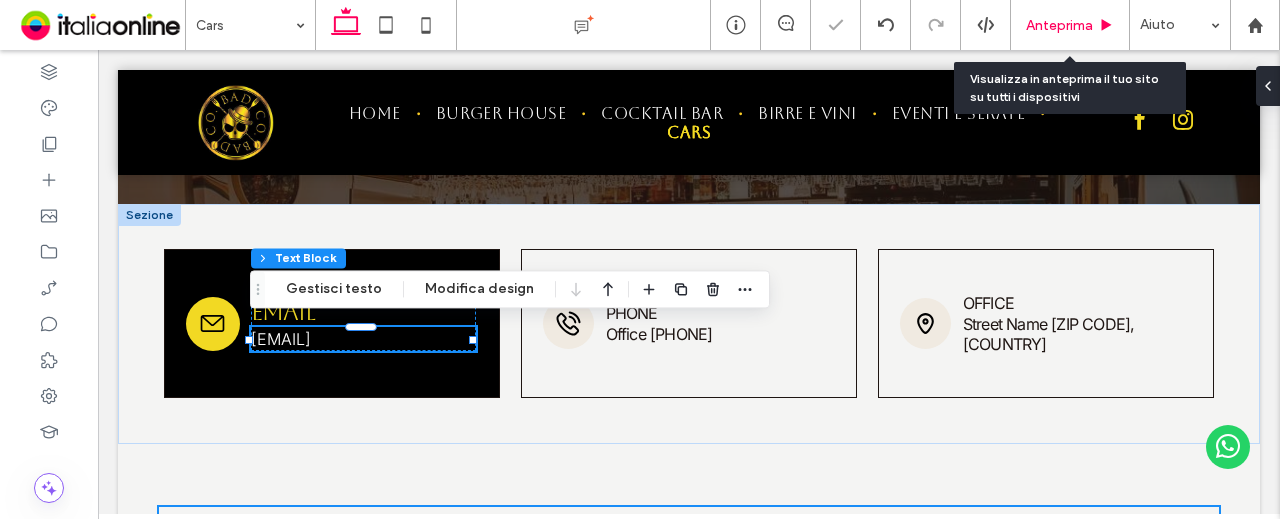 click on "Anteprima" at bounding box center [1059, 25] 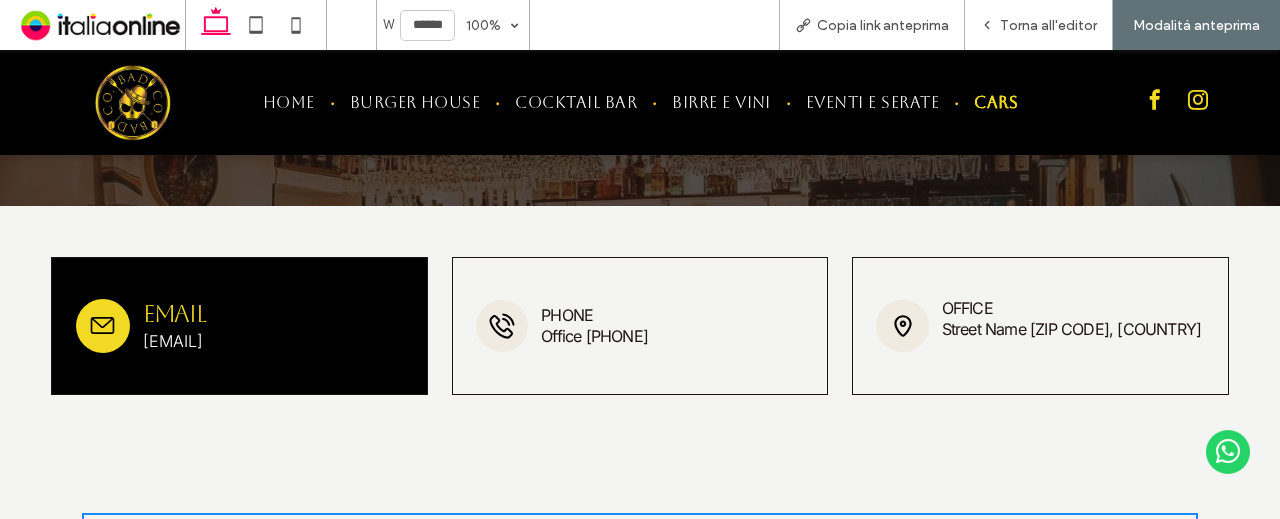 scroll, scrollTop: 386, scrollLeft: 0, axis: vertical 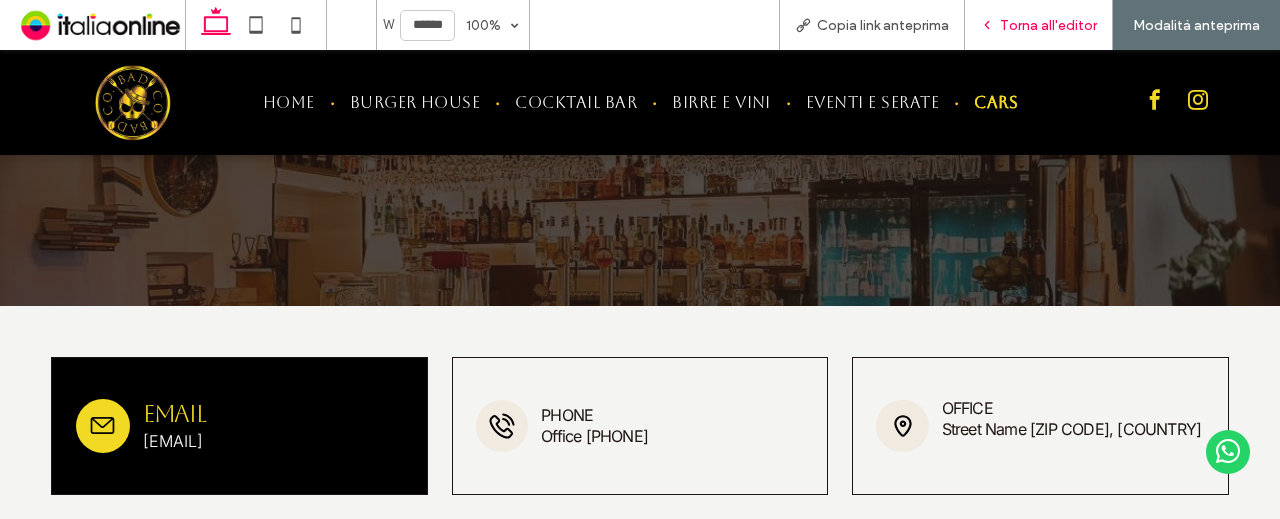 click on "Torna all'editor" at bounding box center (1048, 25) 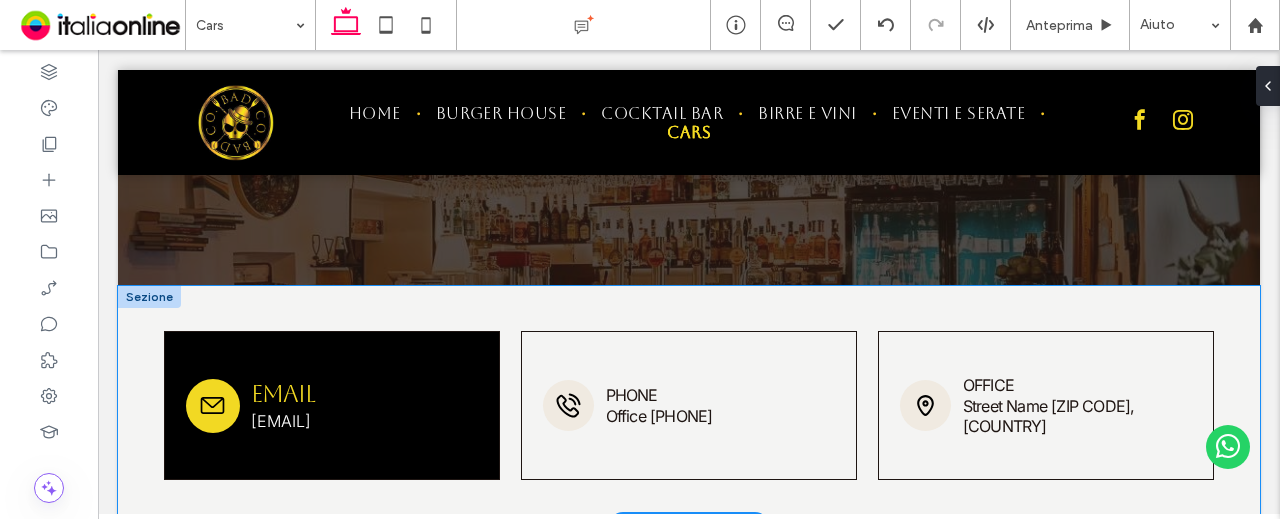 scroll, scrollTop: 386, scrollLeft: 0, axis: vertical 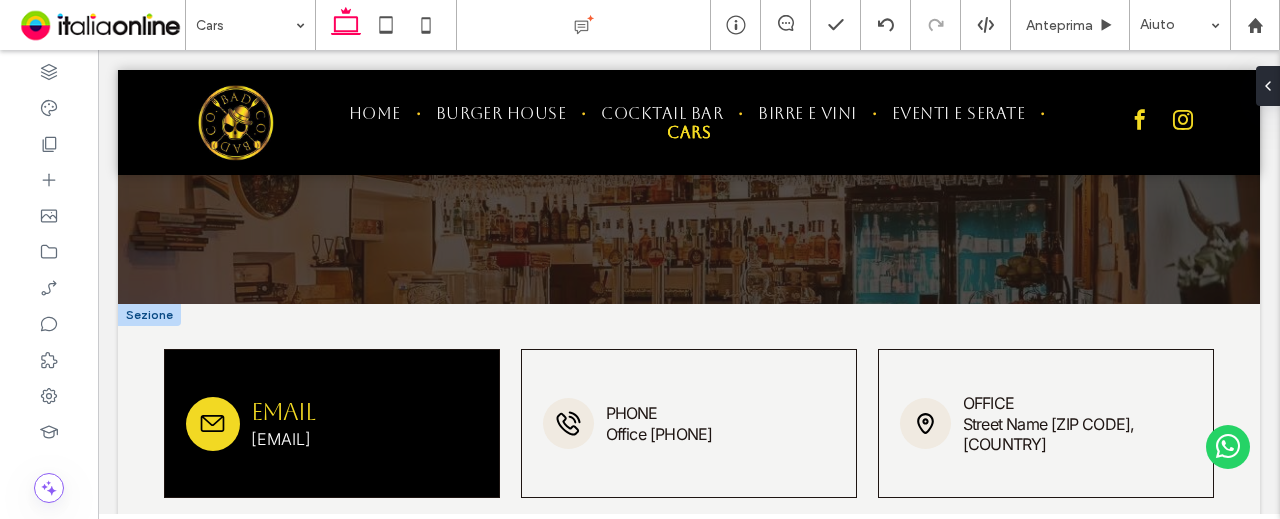 click at bounding box center [149, 315] 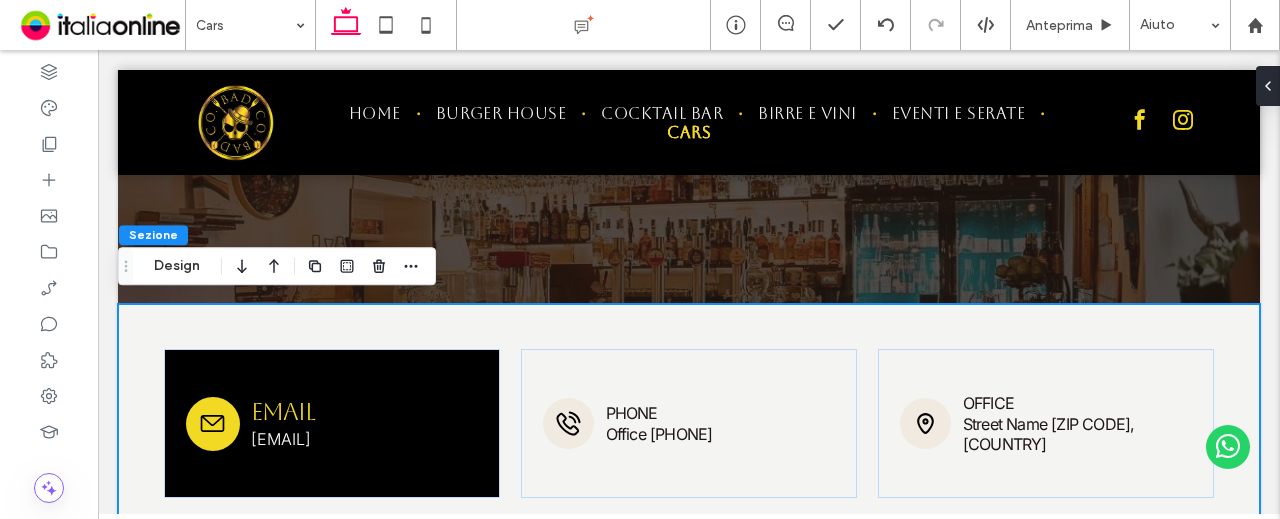 click on "Email
mymail@mailservice.com
Phone
Office 555-555-5555
Office
Street Name Zip Code, Country" at bounding box center [689, 424] 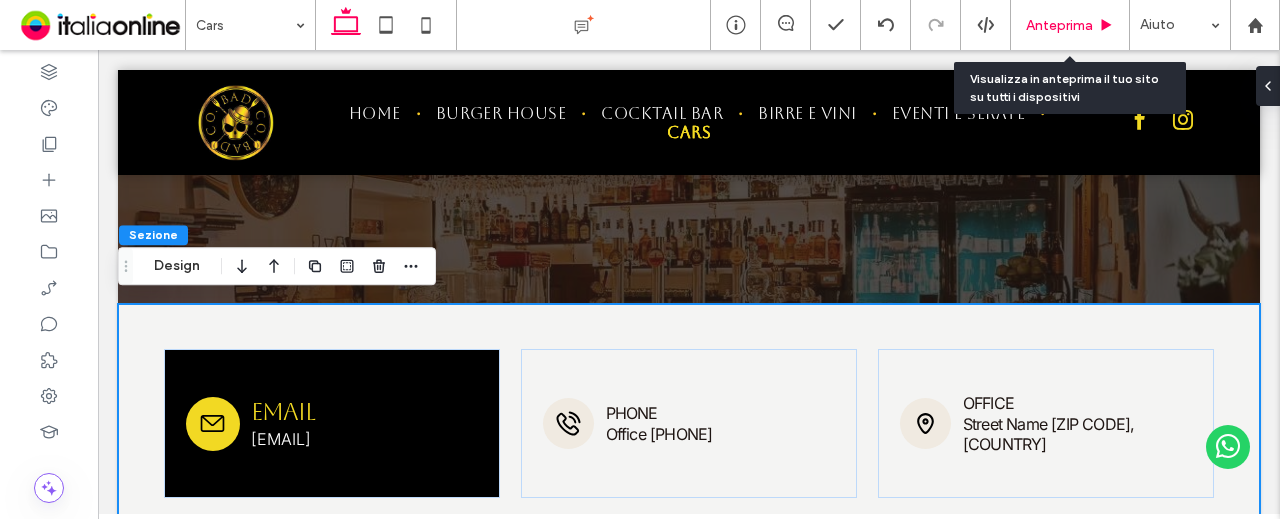 click on "Anteprima" at bounding box center [1070, 25] 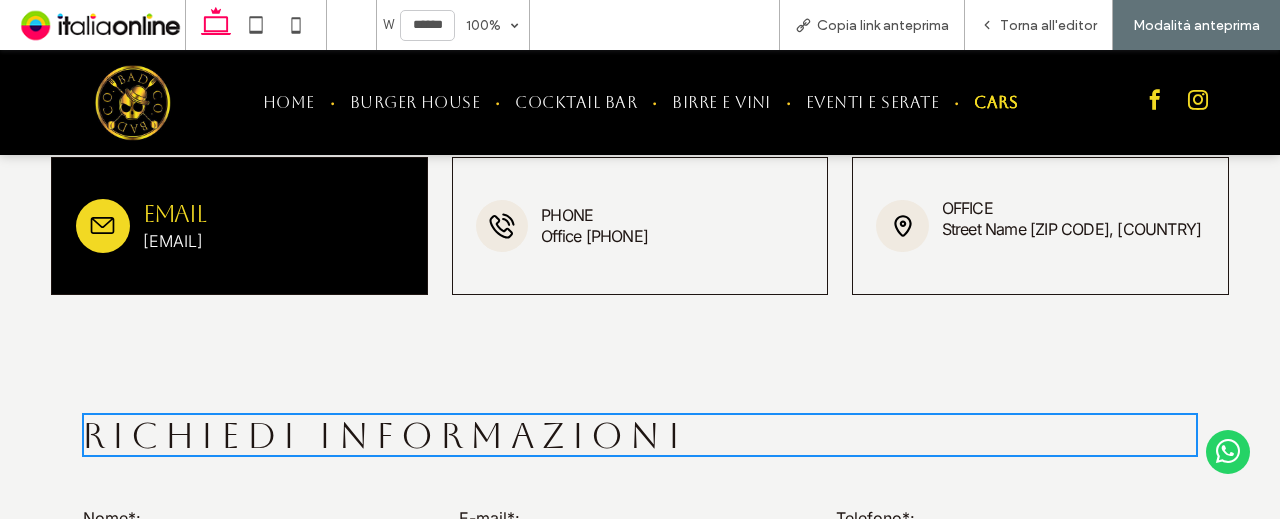 scroll, scrollTop: 486, scrollLeft: 0, axis: vertical 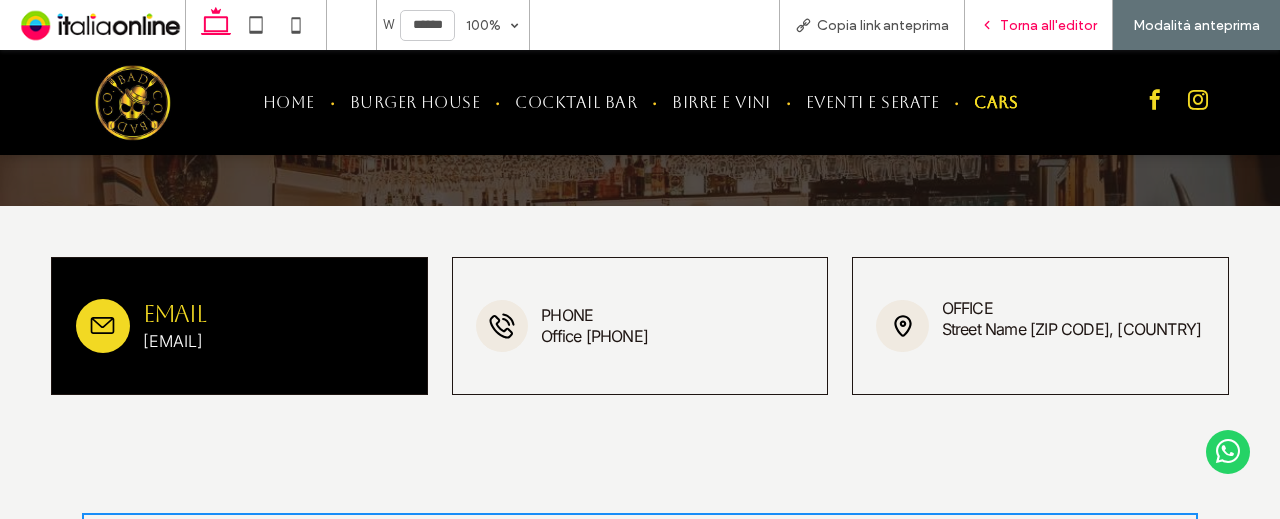click on "Torna all'editor" at bounding box center (1048, 25) 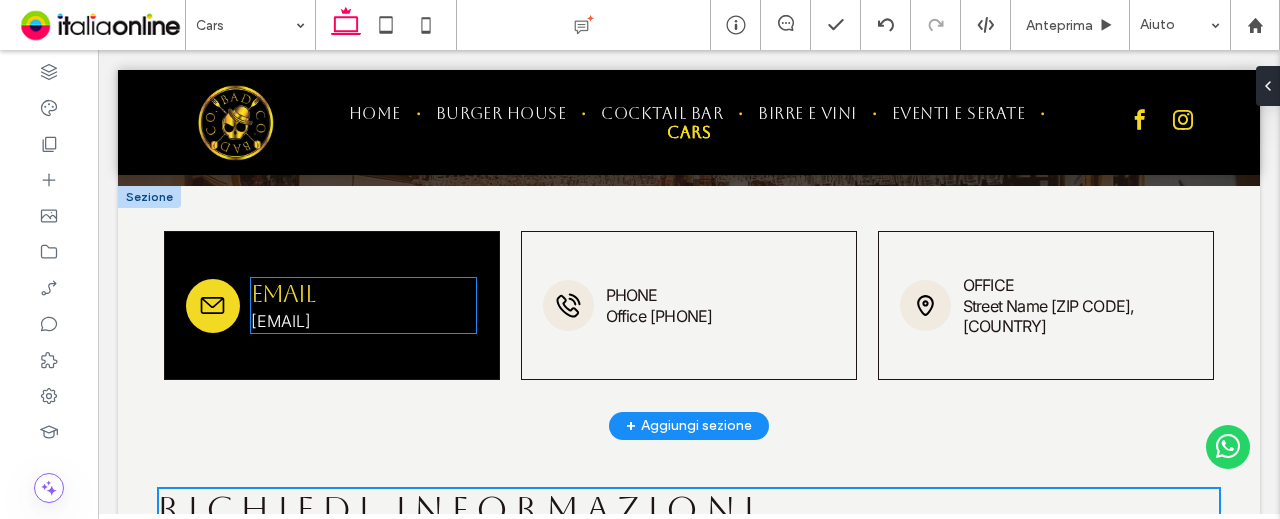 scroll, scrollTop: 486, scrollLeft: 0, axis: vertical 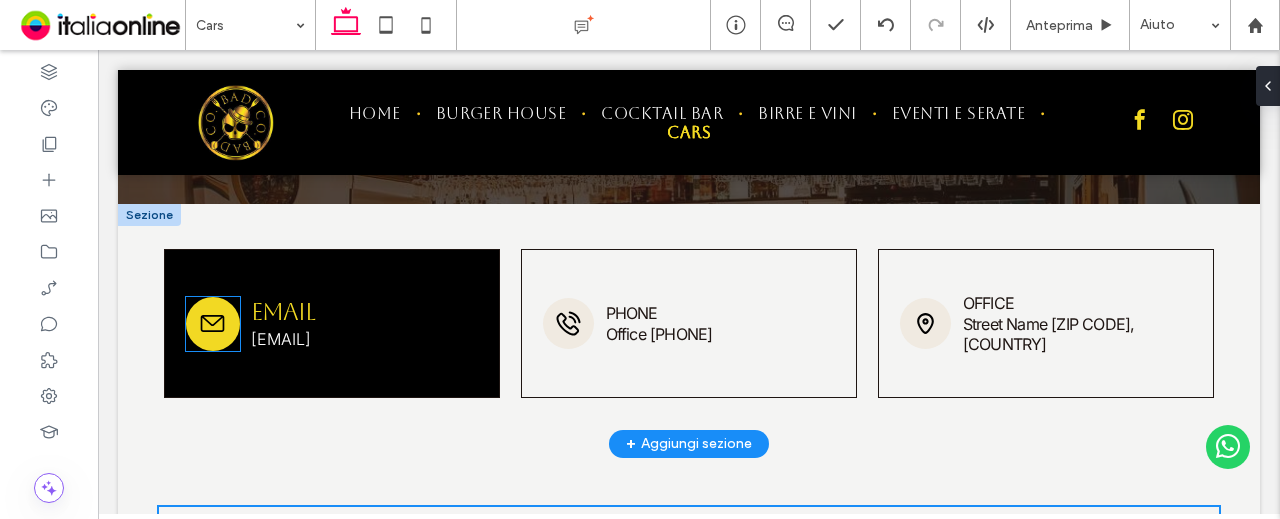 click at bounding box center [213, 324] 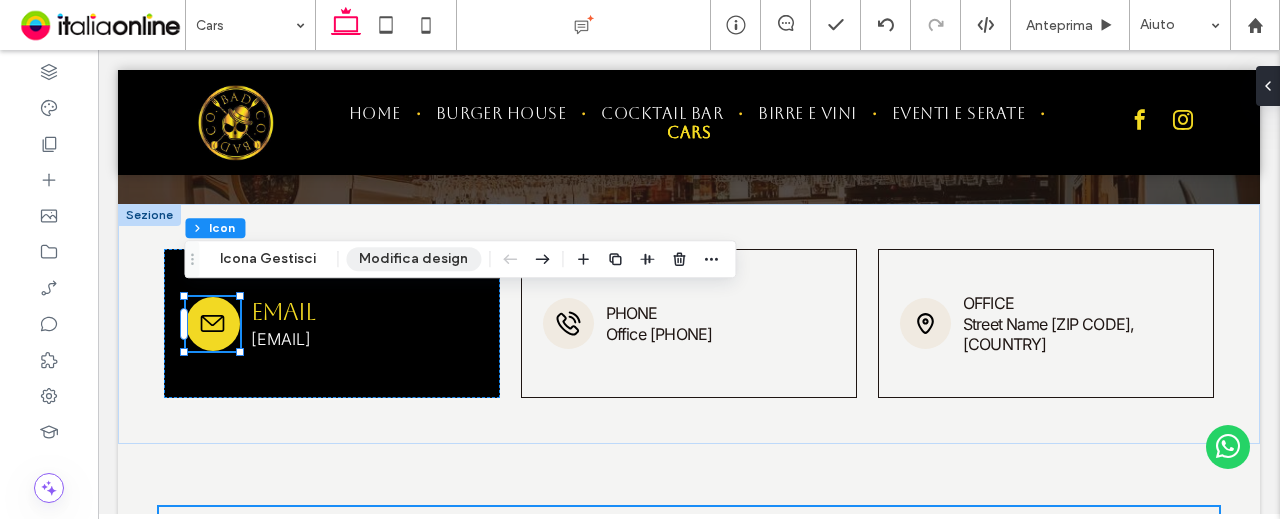 click on "Modifica design" at bounding box center (413, 259) 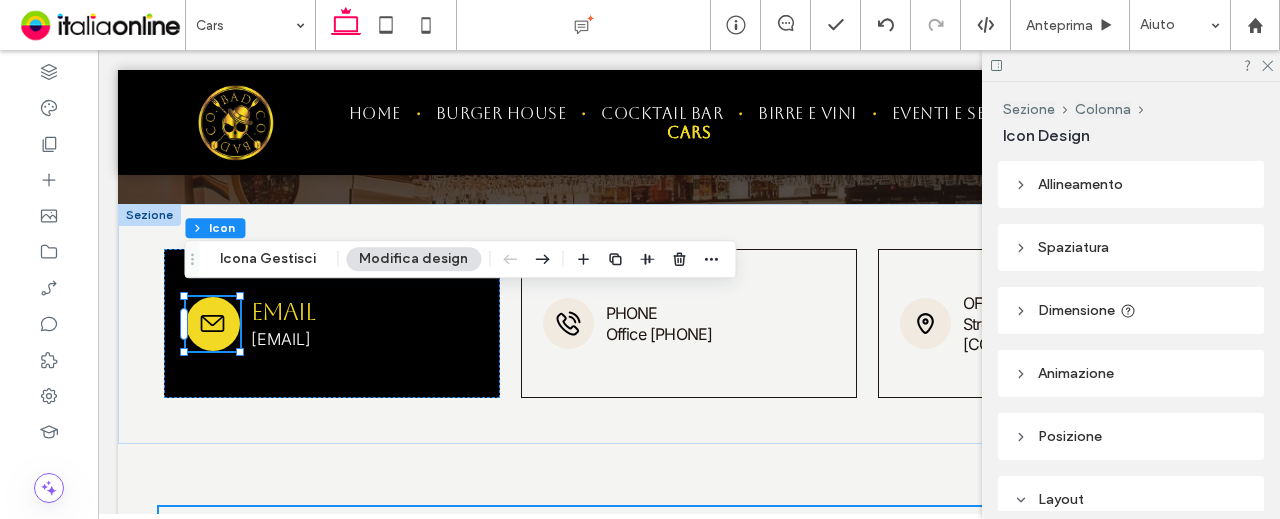 click on "Dimensione" at bounding box center [1076, 310] 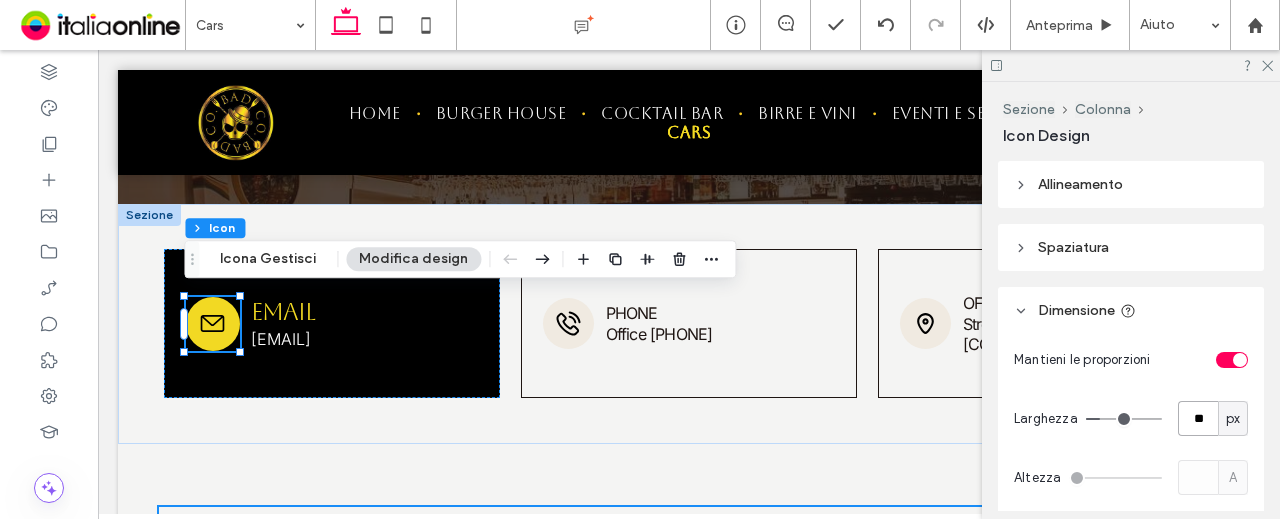 click on "**" at bounding box center (1198, 418) 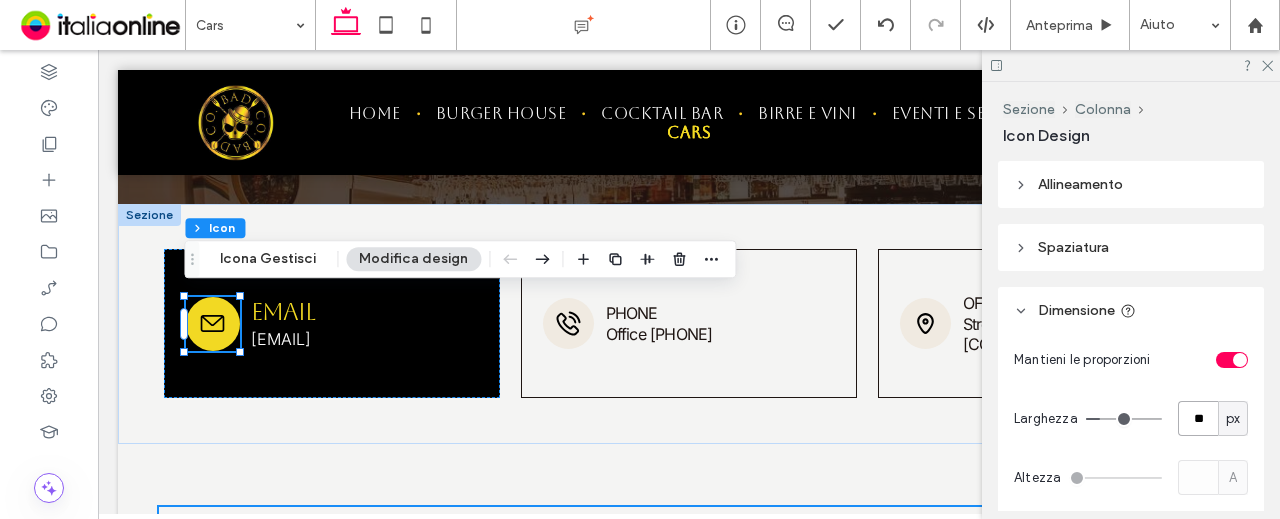 type on "**" 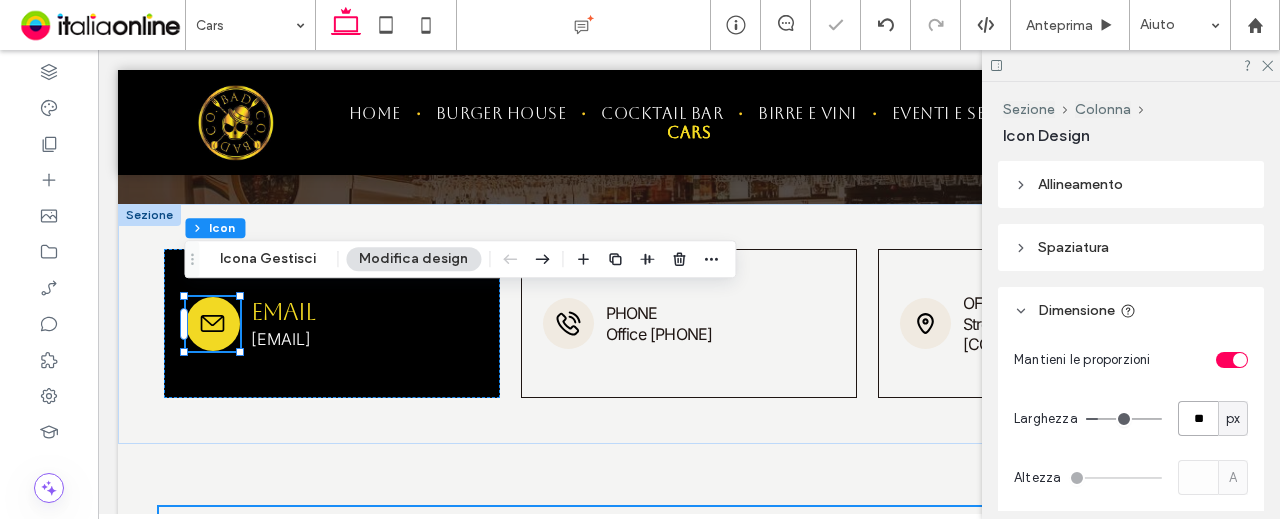 type on "**" 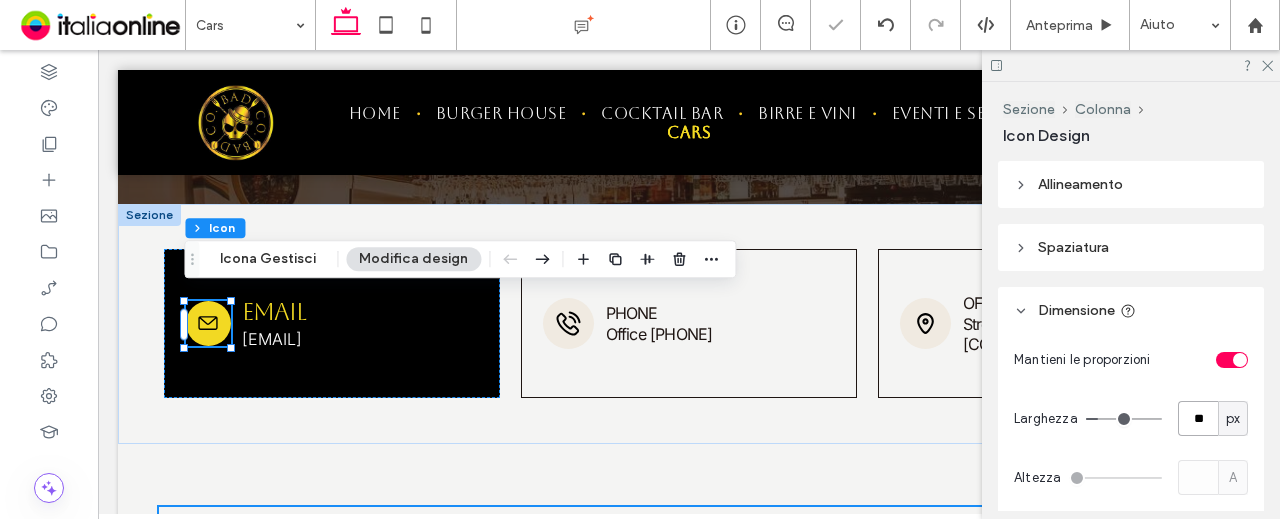 type on "****" 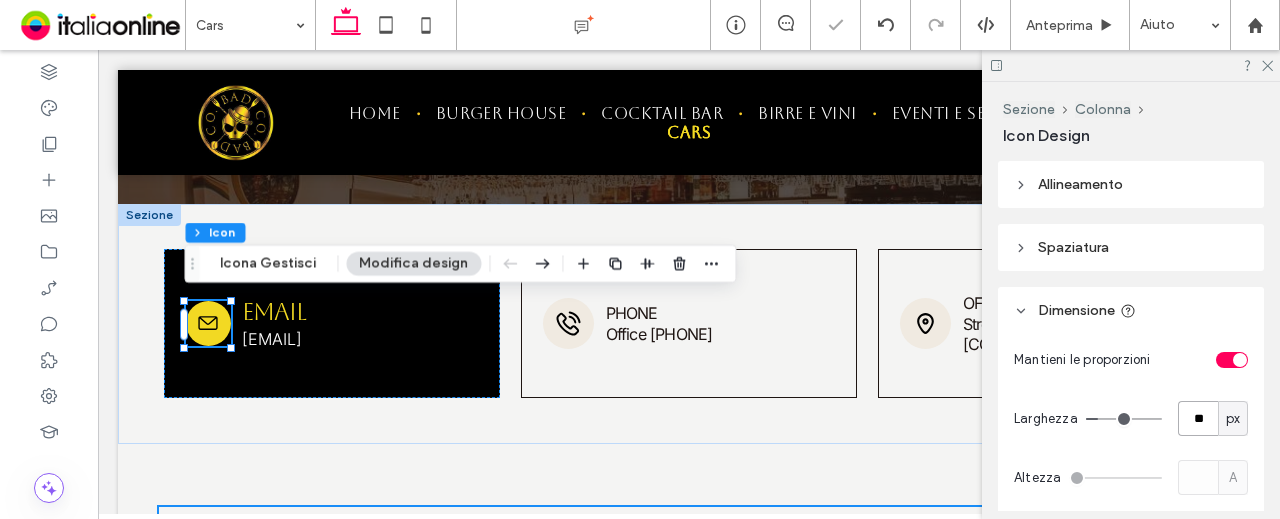 click on "**" at bounding box center (1198, 418) 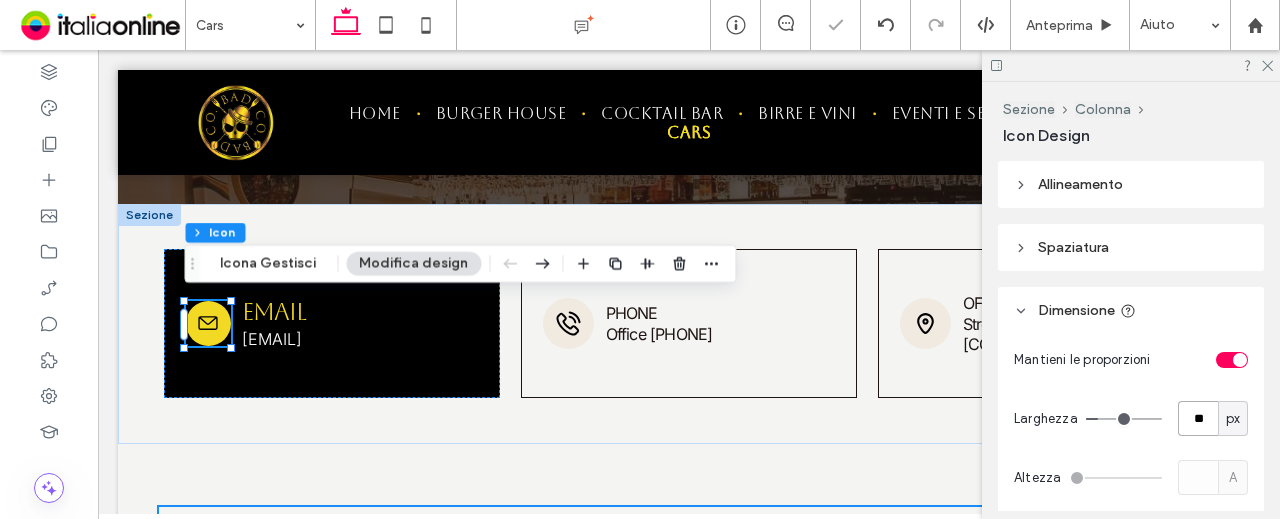 click on "**" at bounding box center (1198, 418) 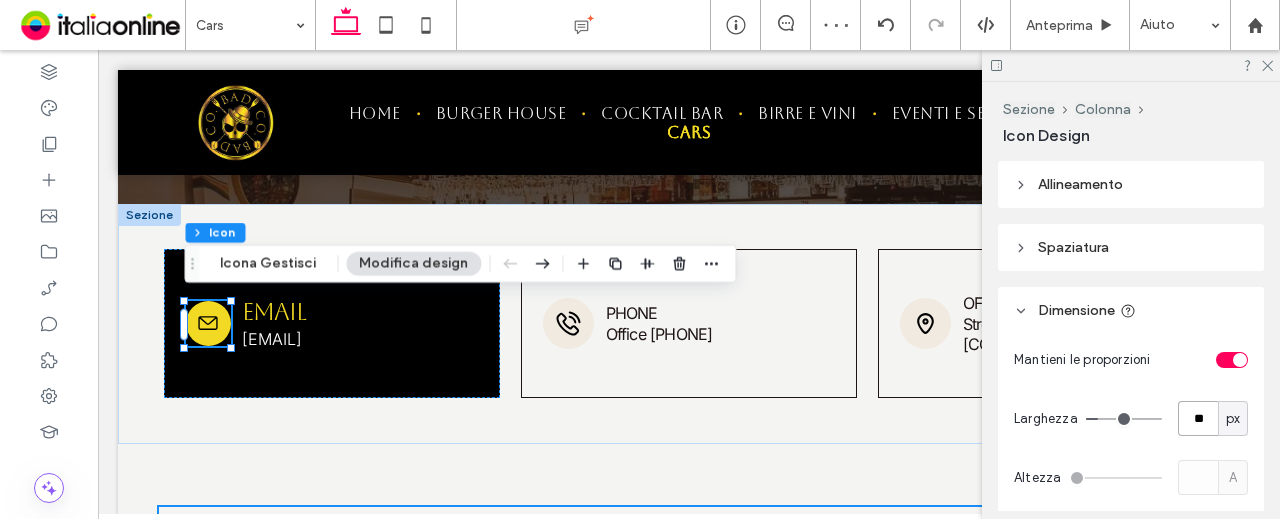 type on "**" 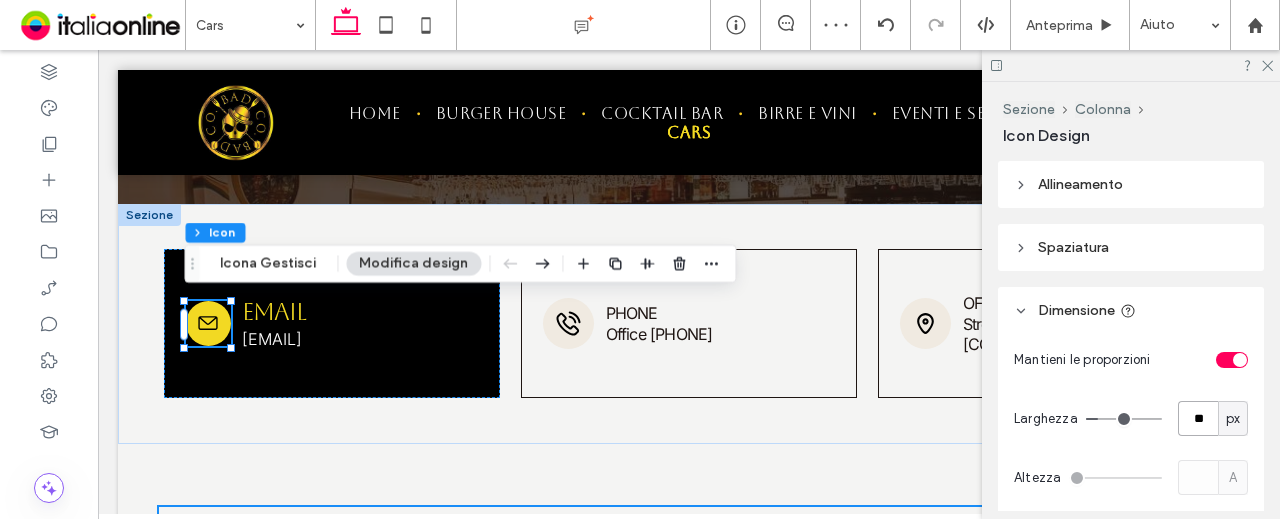 type on "**" 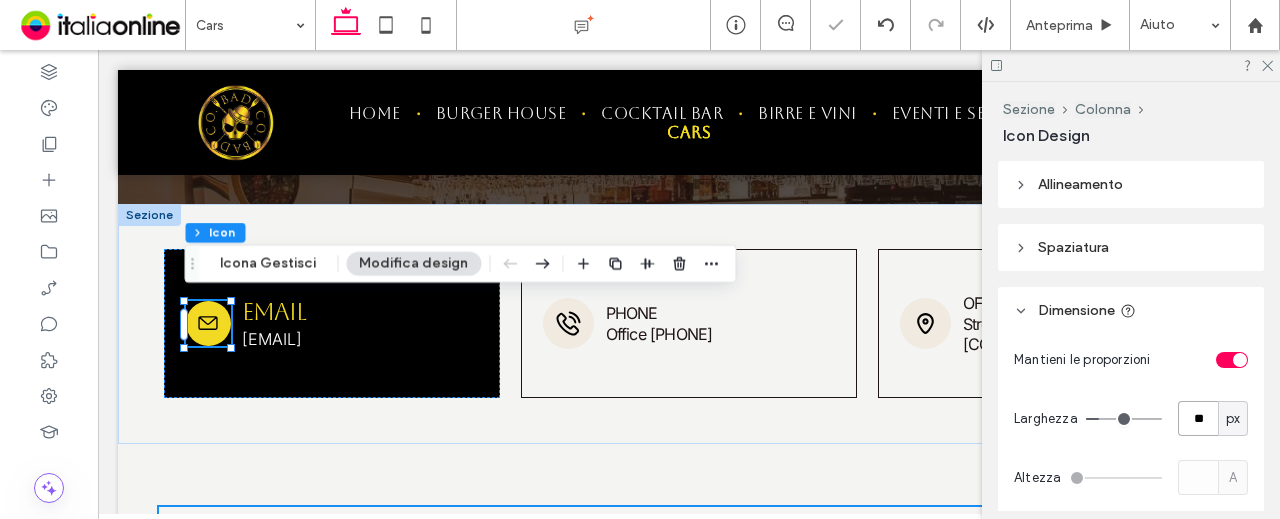 type on "****" 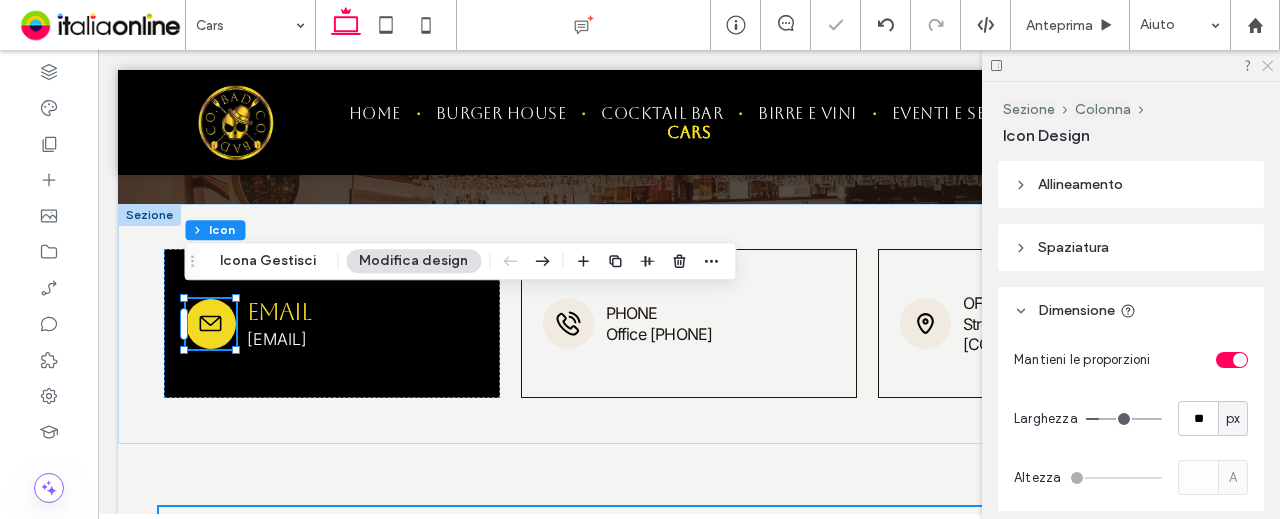 click 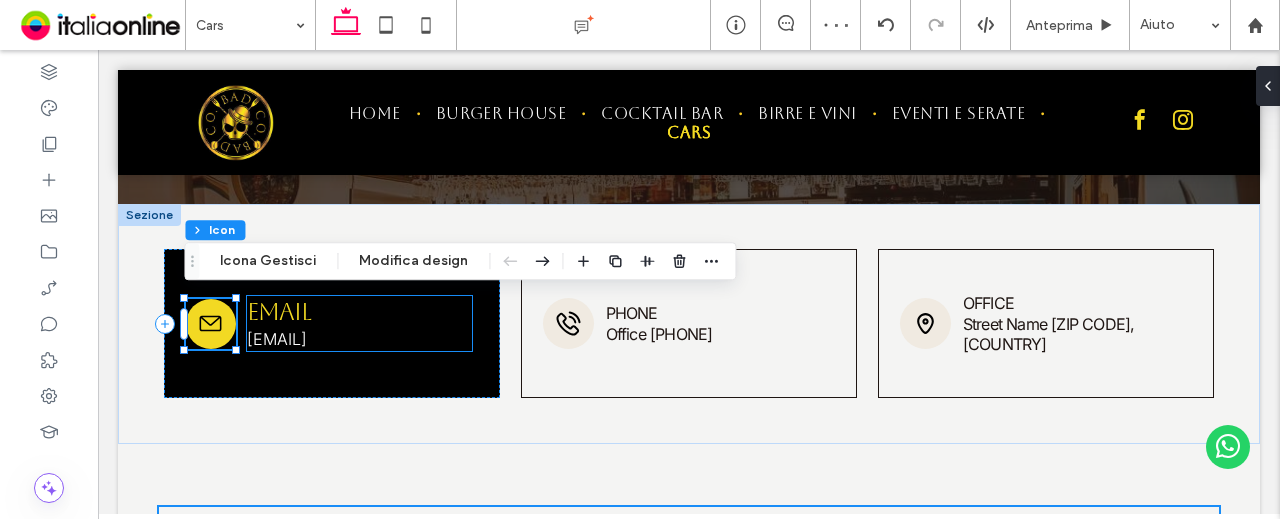 click on "Email" at bounding box center (278, 312) 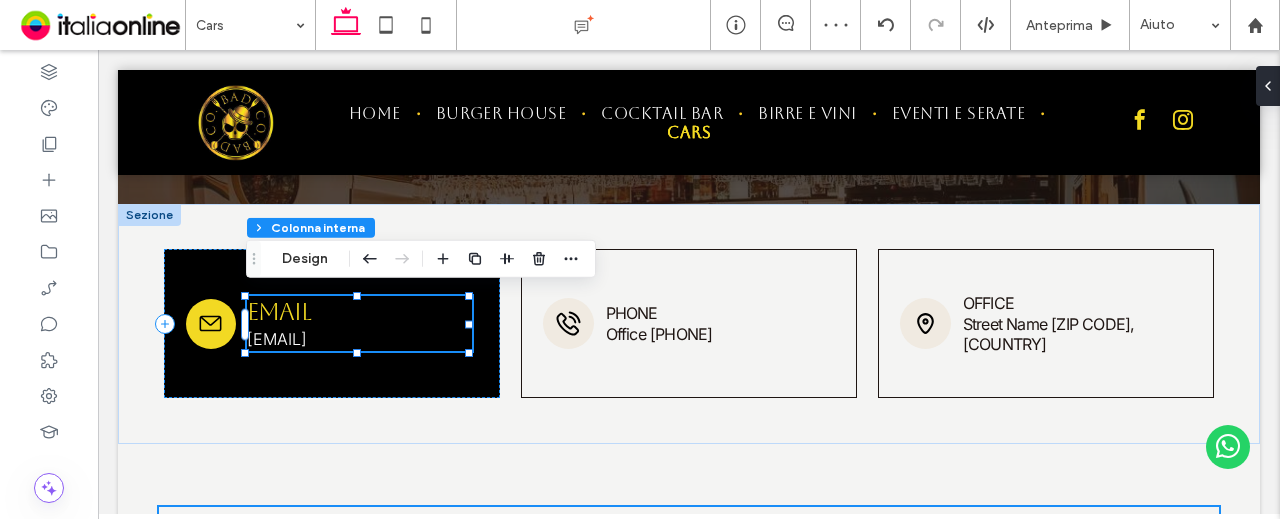 click on "Email" at bounding box center [278, 312] 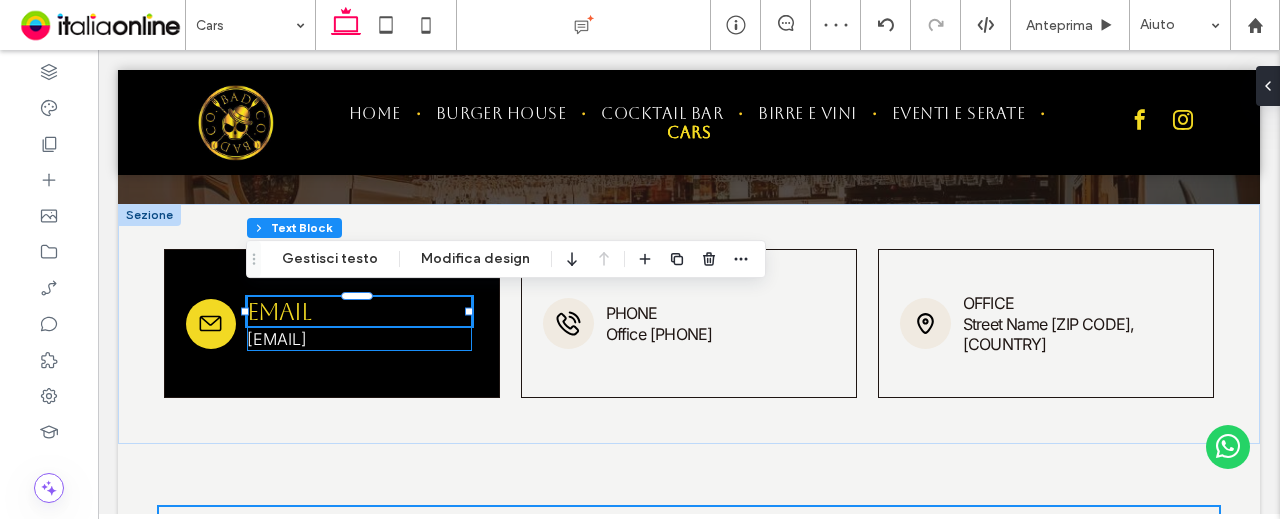 click on "Email" at bounding box center (278, 312) 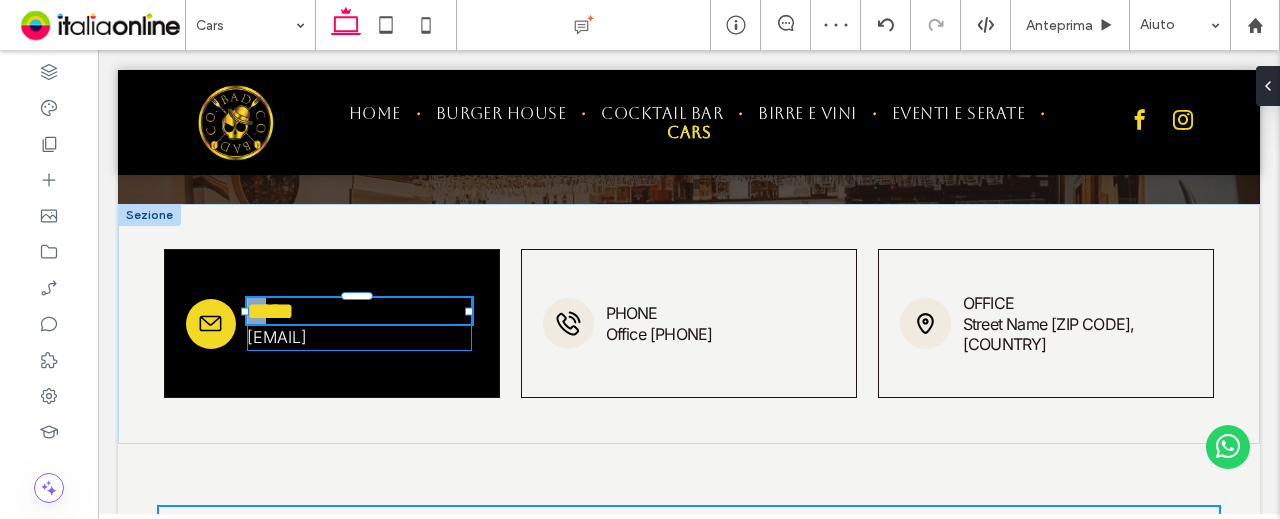 click on "*****" at bounding box center [270, 311] 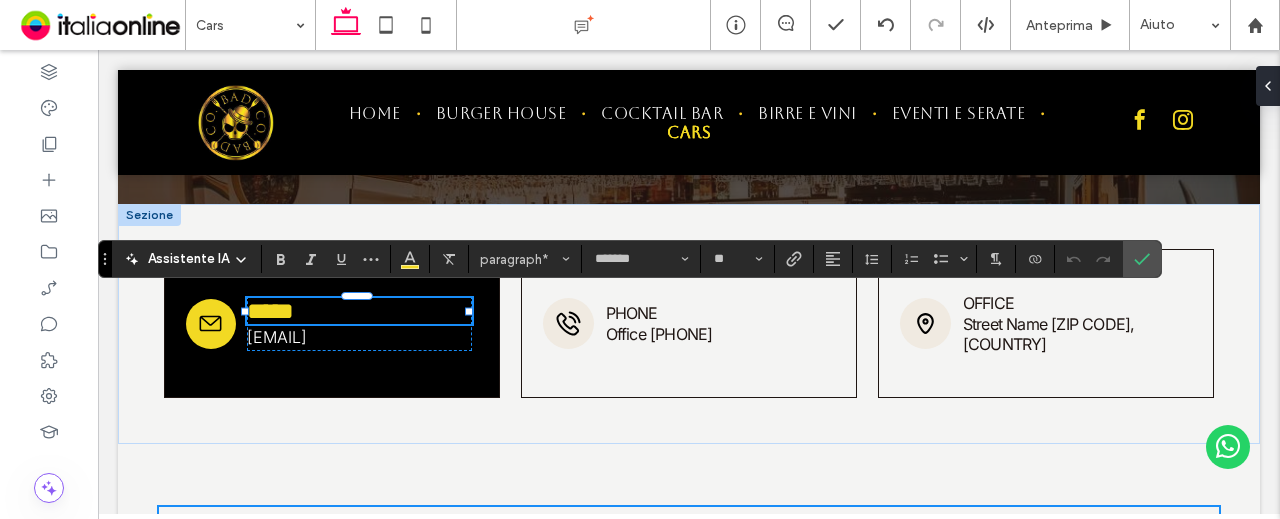 click on "*****" at bounding box center [359, 311] 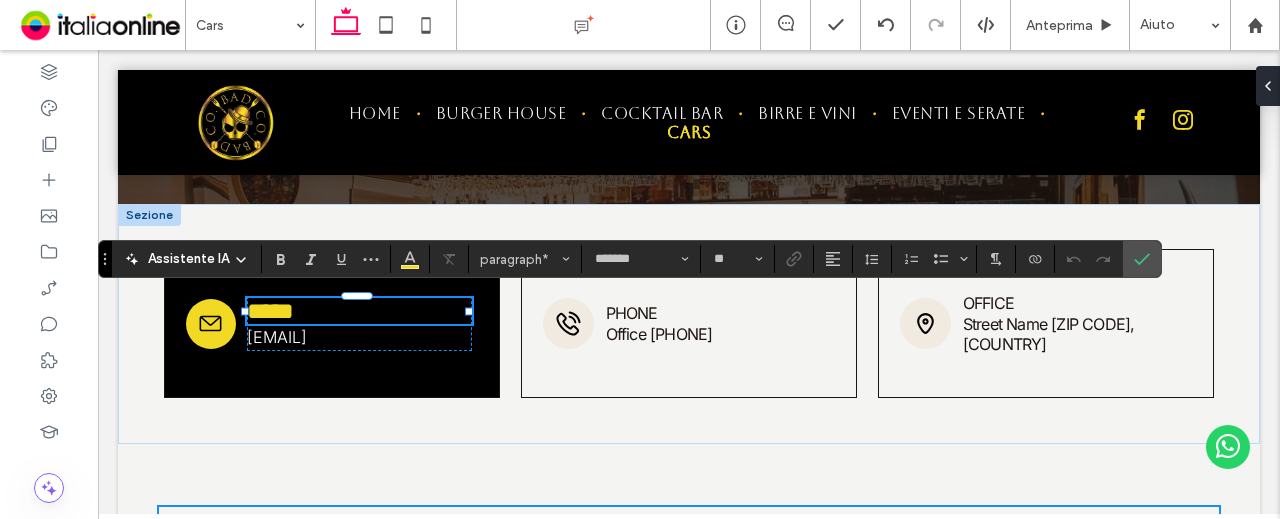 click on "*****" at bounding box center (359, 311) 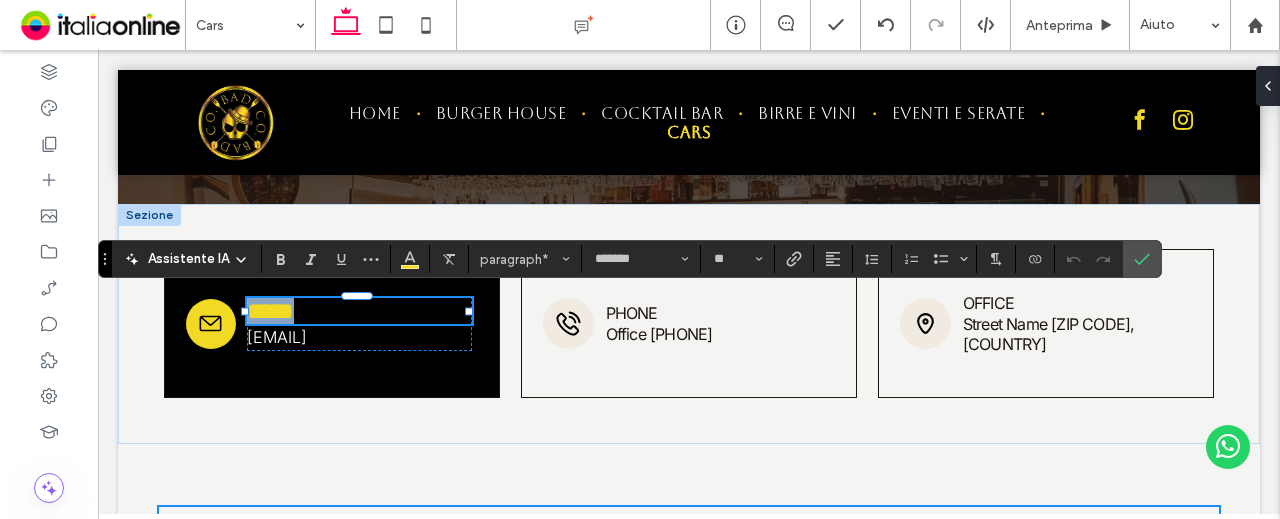 click on "*****" at bounding box center [359, 311] 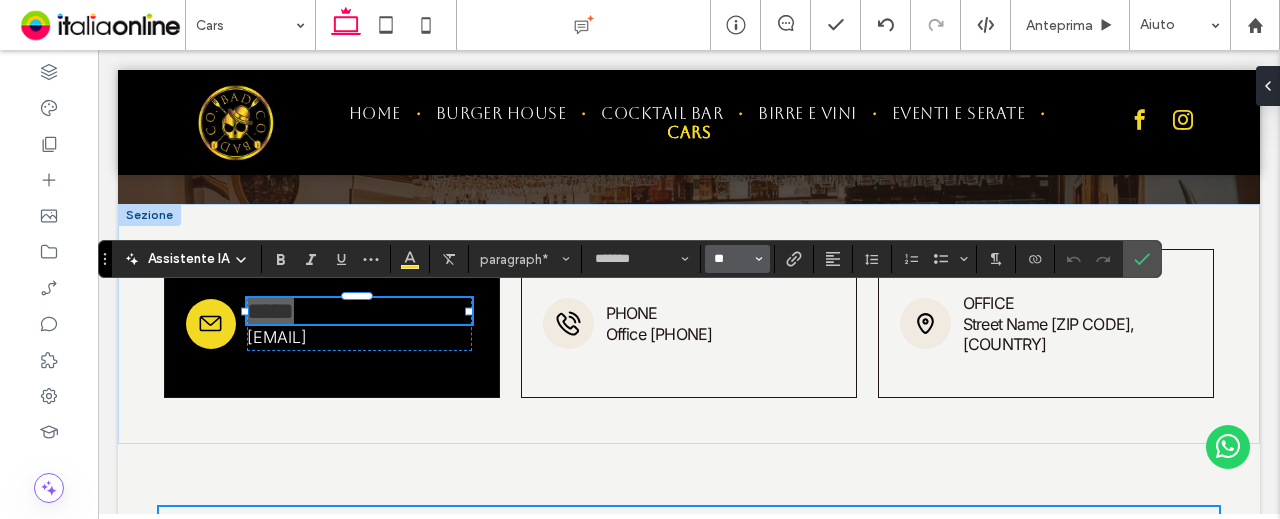click on "**" at bounding box center (731, 259) 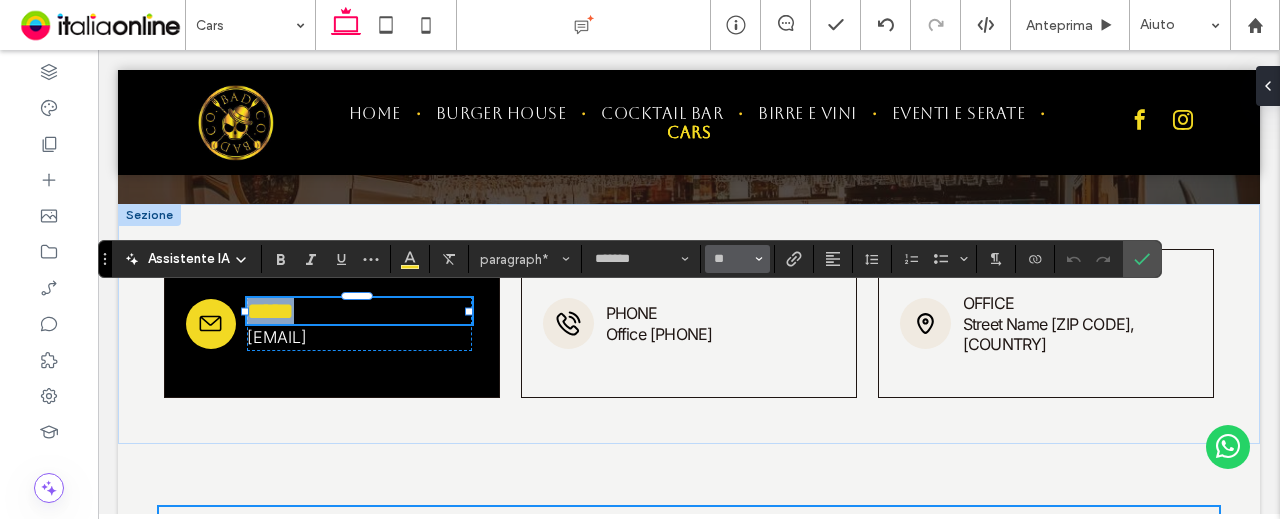 type on "**" 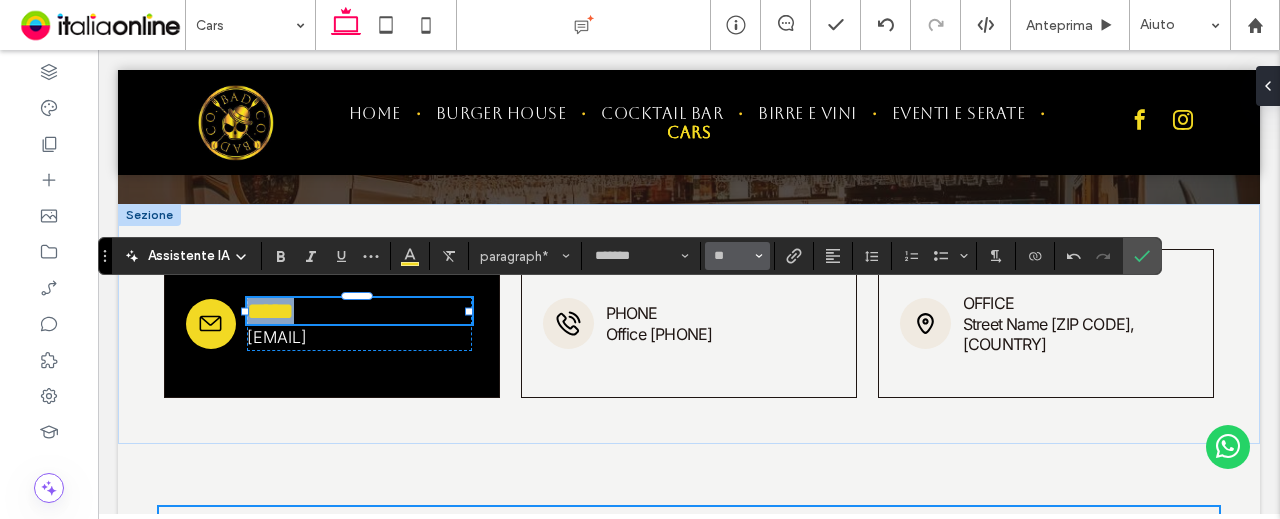 scroll, scrollTop: 488, scrollLeft: 0, axis: vertical 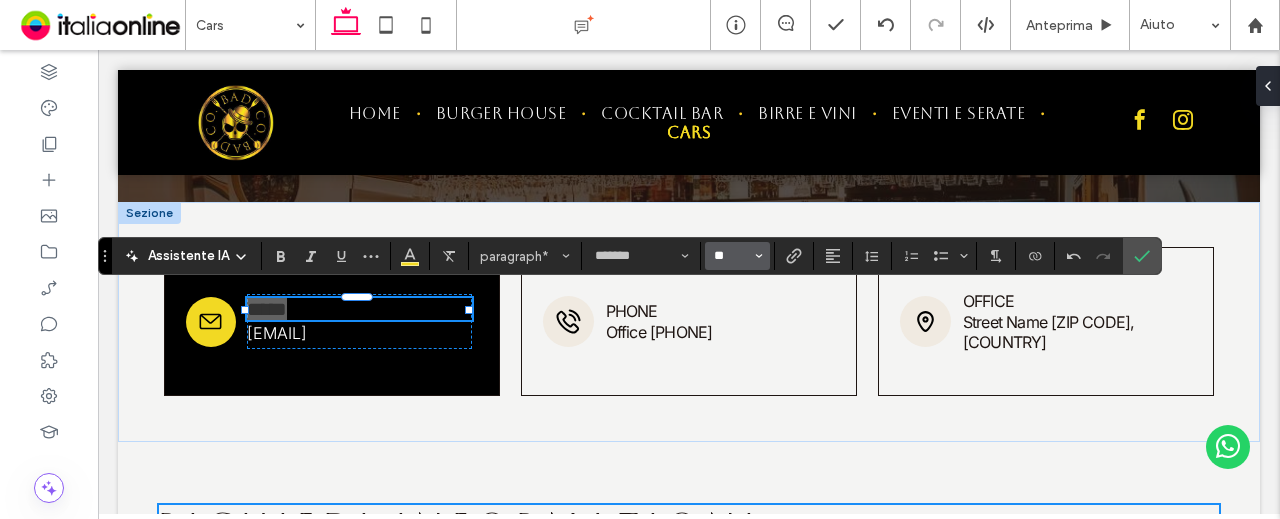 click on "**" at bounding box center (731, 256) 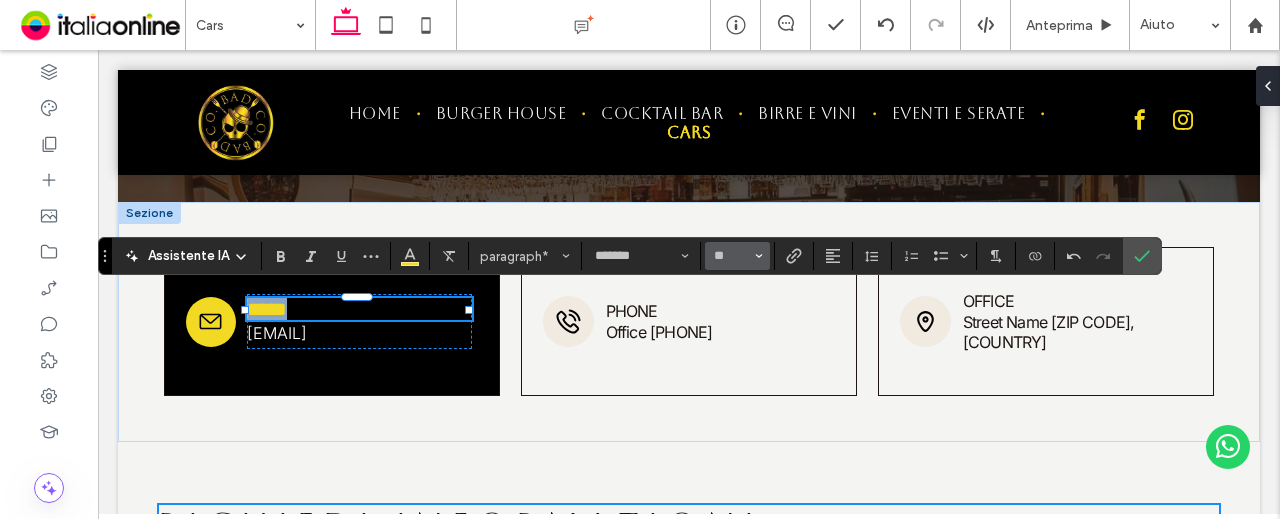 type on "**" 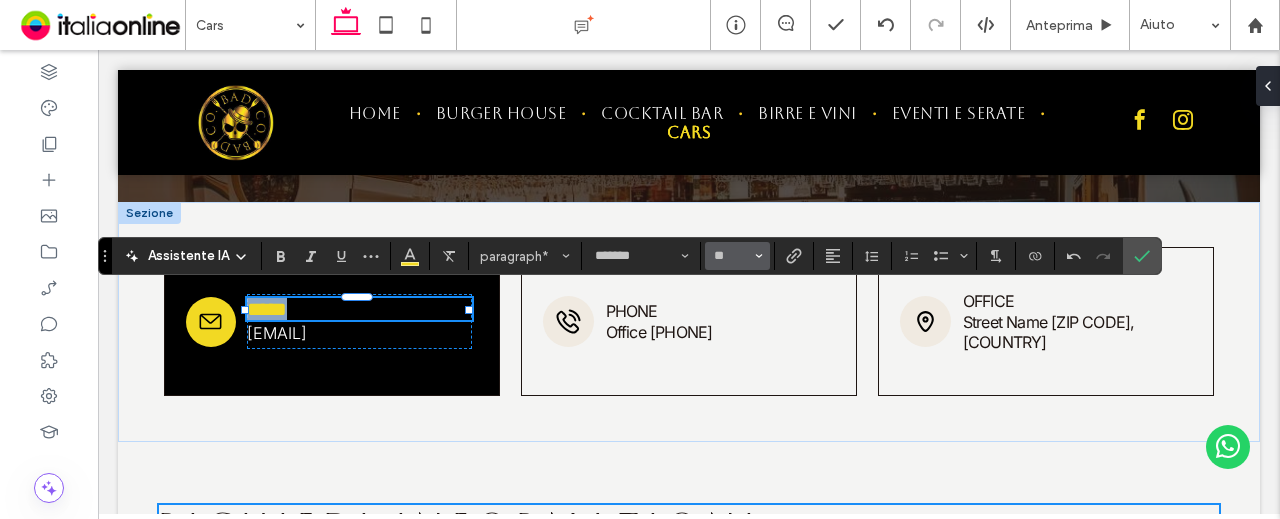 scroll, scrollTop: 487, scrollLeft: 0, axis: vertical 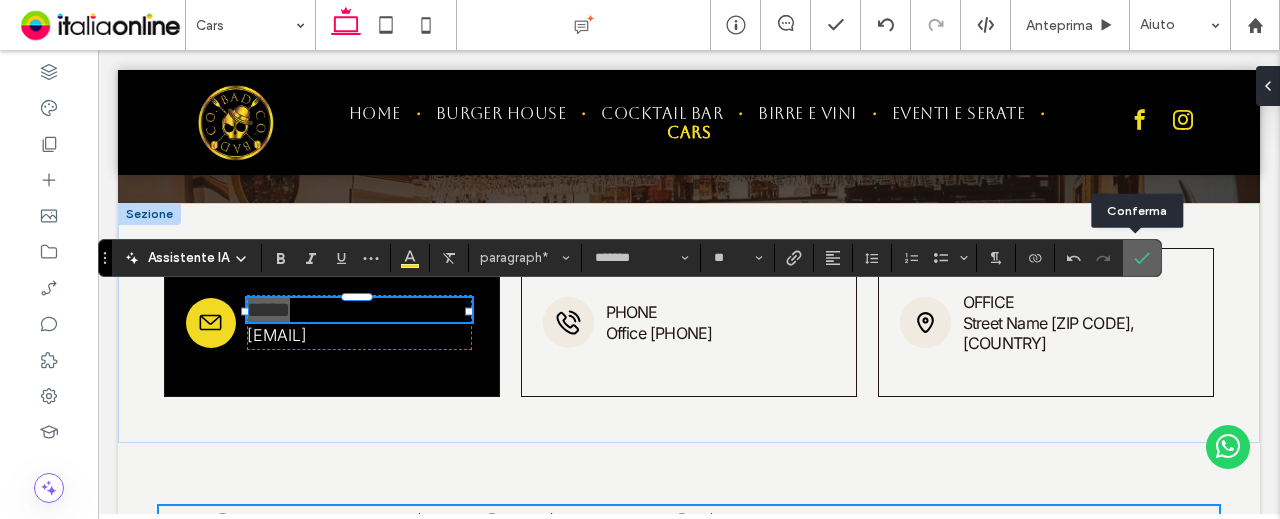 click at bounding box center [1142, 258] 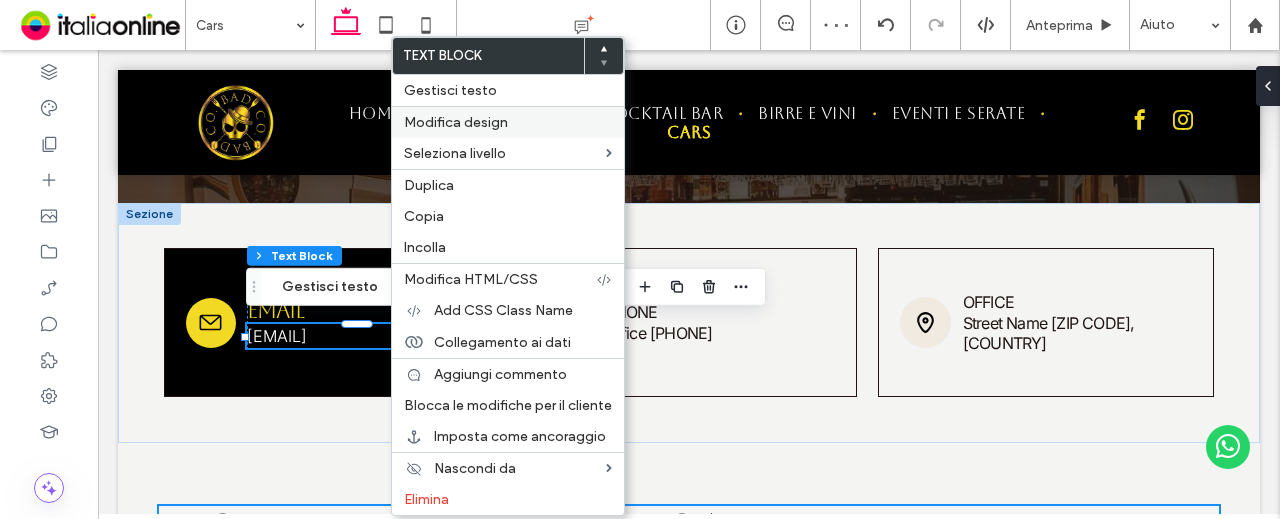 click on "Modifica design" at bounding box center [456, 122] 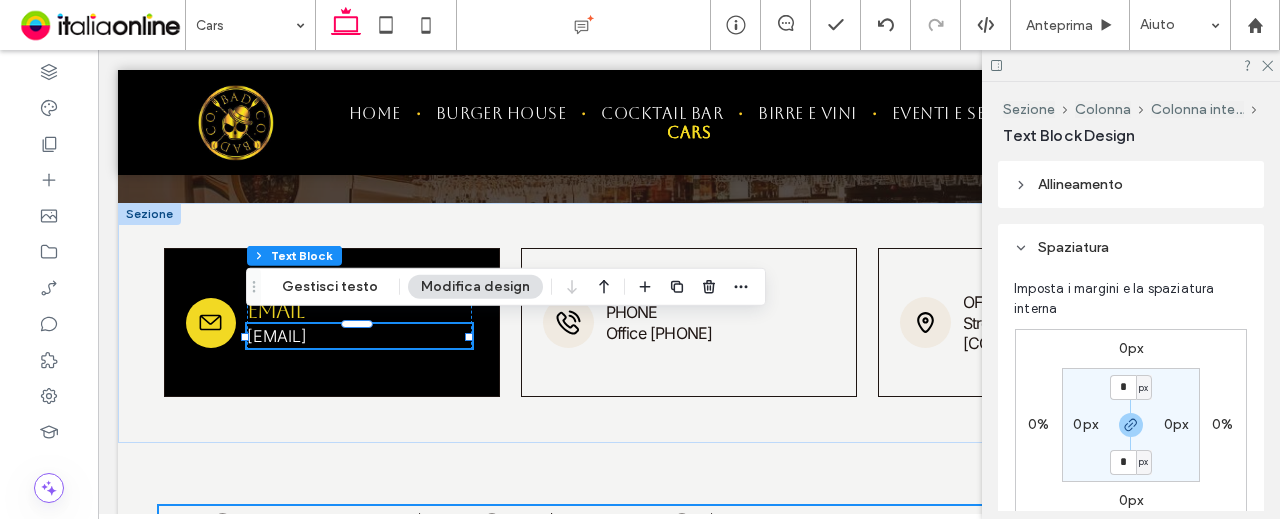 click on "0px" at bounding box center (1131, 348) 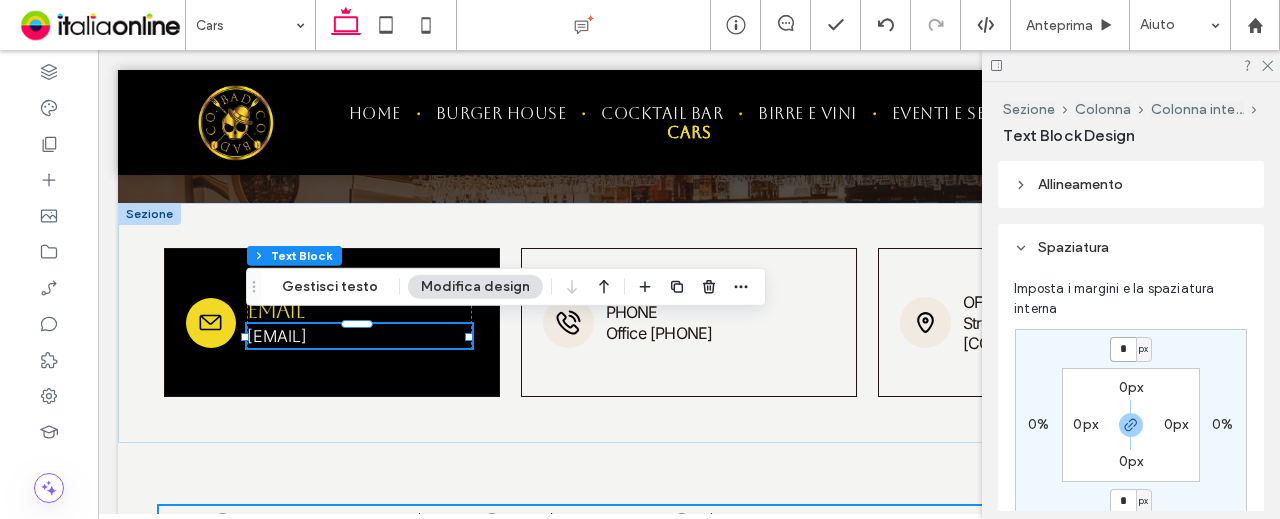 click on "*" at bounding box center [1123, 349] 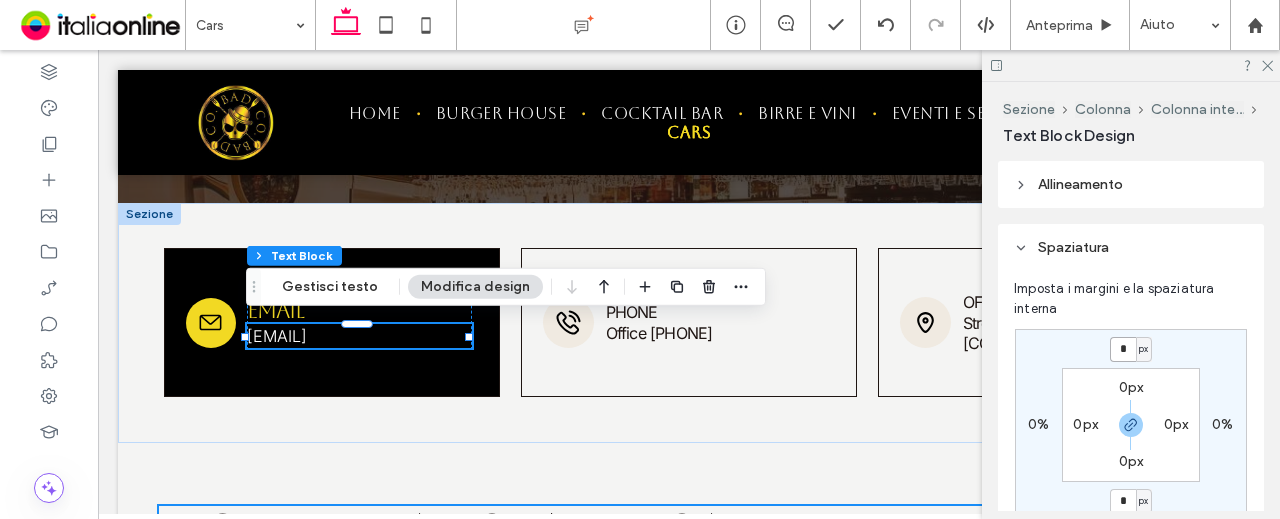 click on "*" at bounding box center (1123, 349) 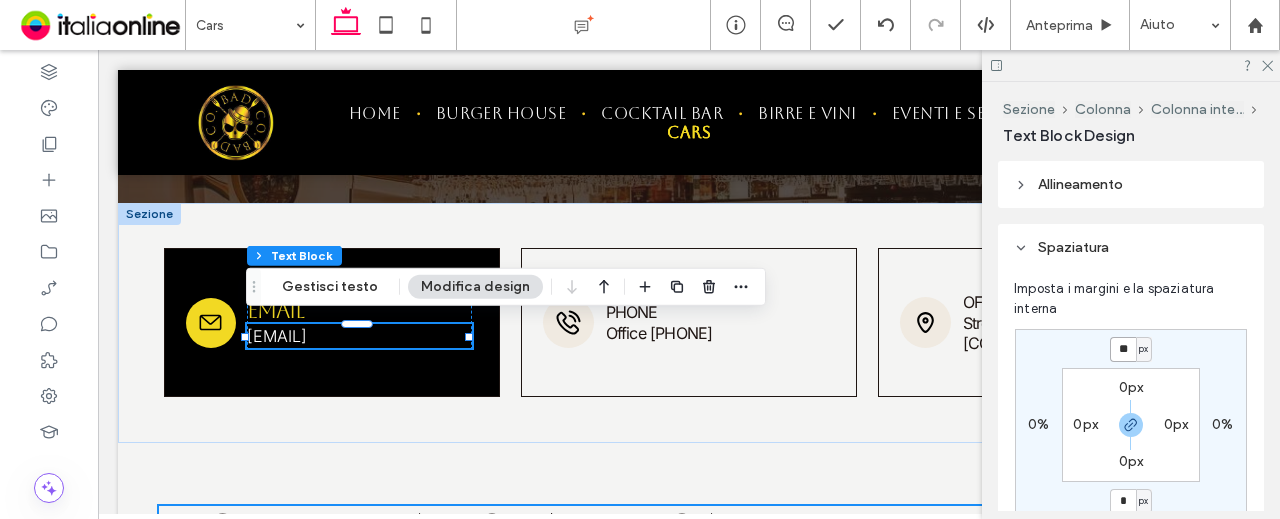 type on "**" 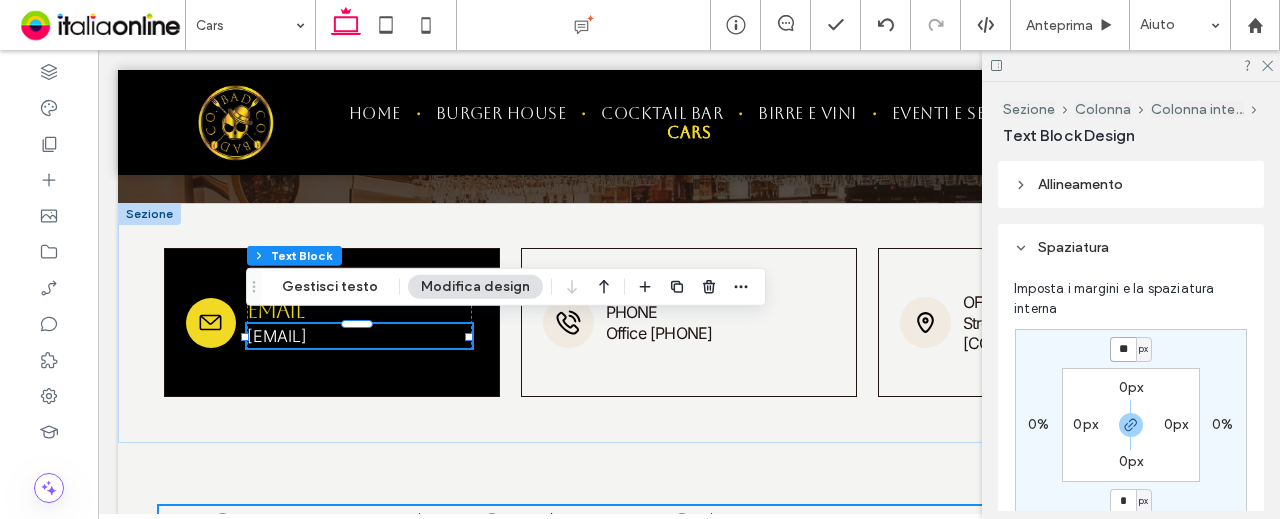 type on "**" 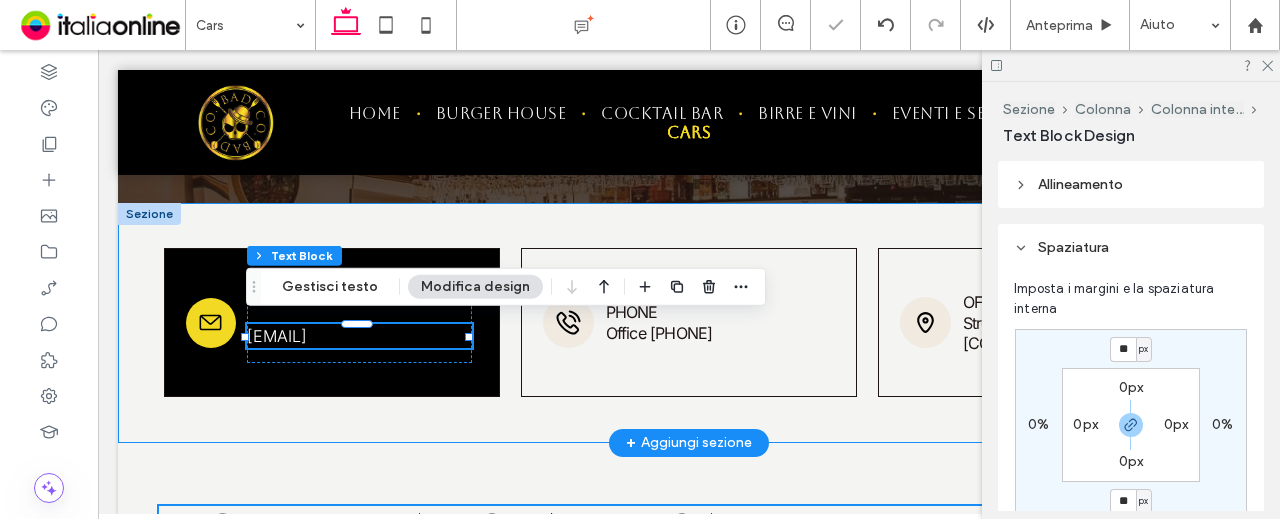 click on "Email
mymail@mailservice.com
Phone
Office 555-555-5555
Office
Street Name Zip Code, Country" at bounding box center (689, 323) 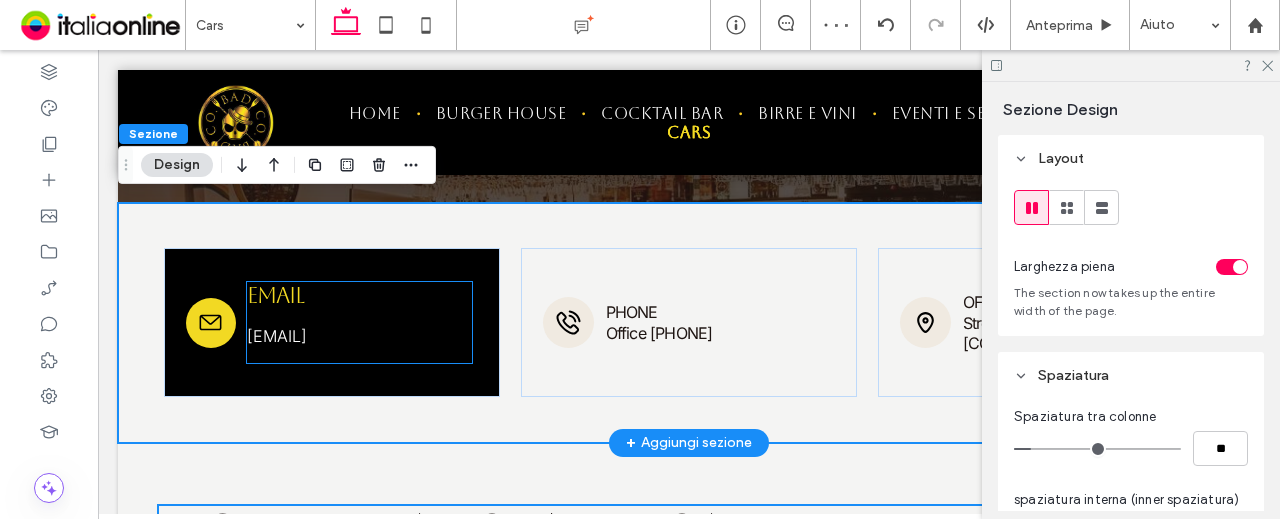 click on "mymail@mailservice.com" at bounding box center (277, 336) 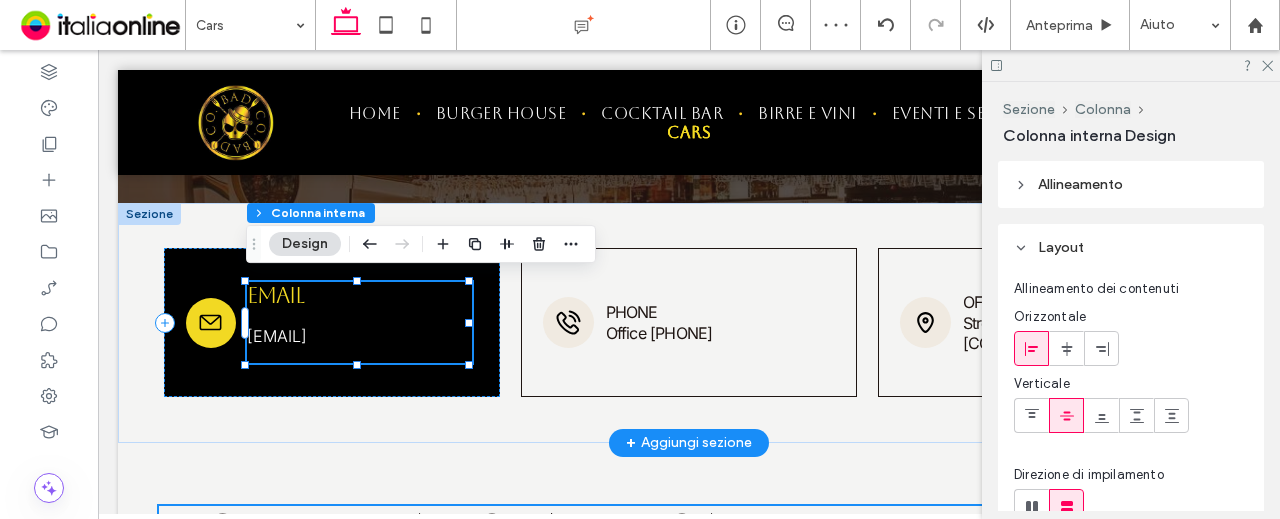 click on "Email
mymail@mailservice.com" at bounding box center (359, 322) 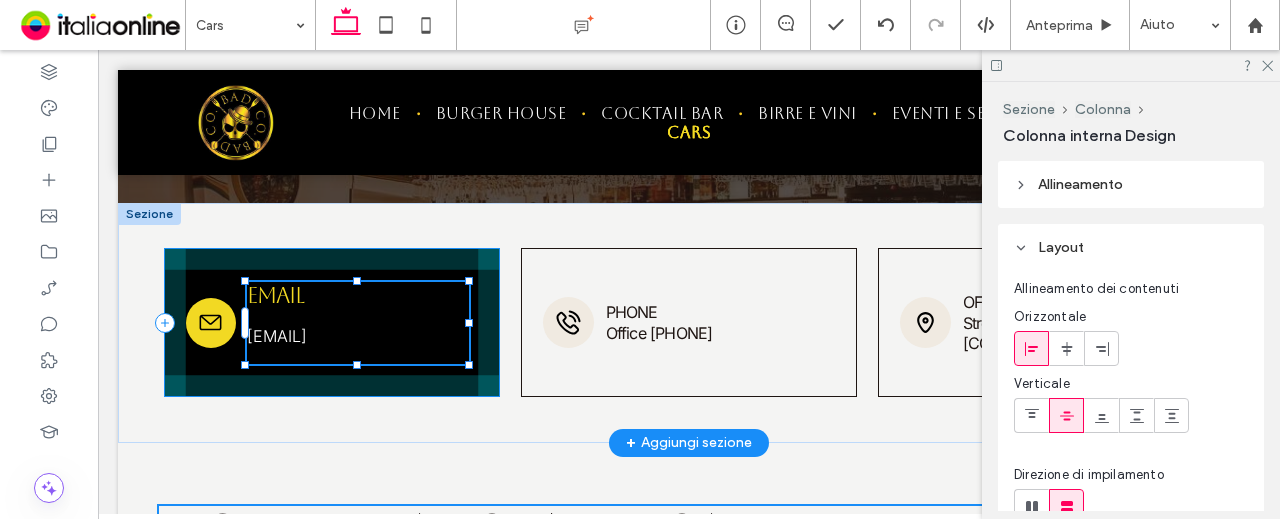 drag, startPoint x: 358, startPoint y: 359, endPoint x: 362, endPoint y: 337, distance: 22.36068 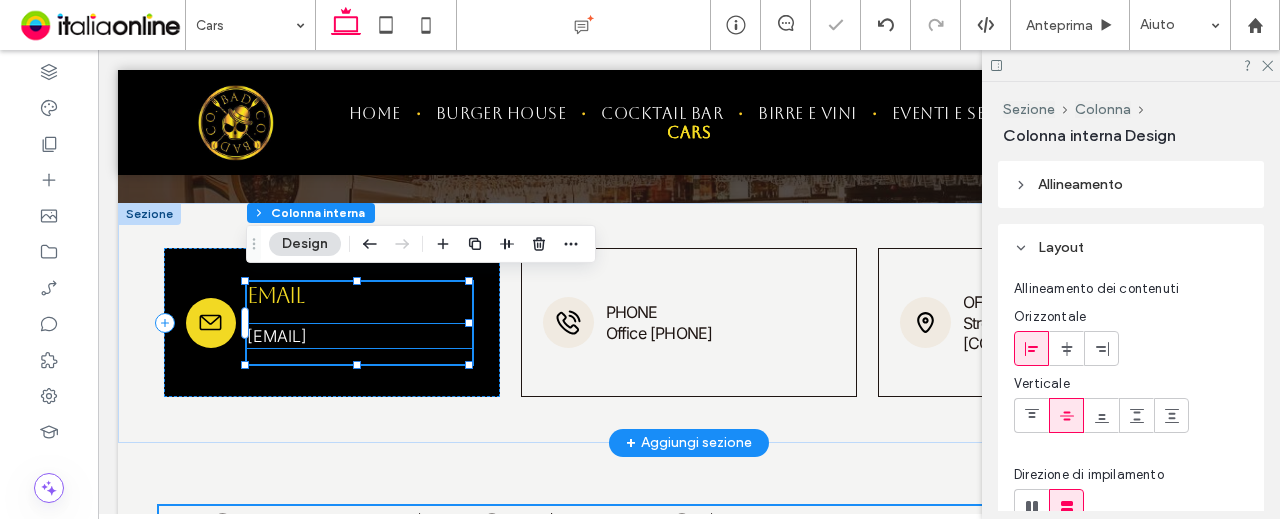click on "Email
mymail@mailservice.com" at bounding box center (359, 323) 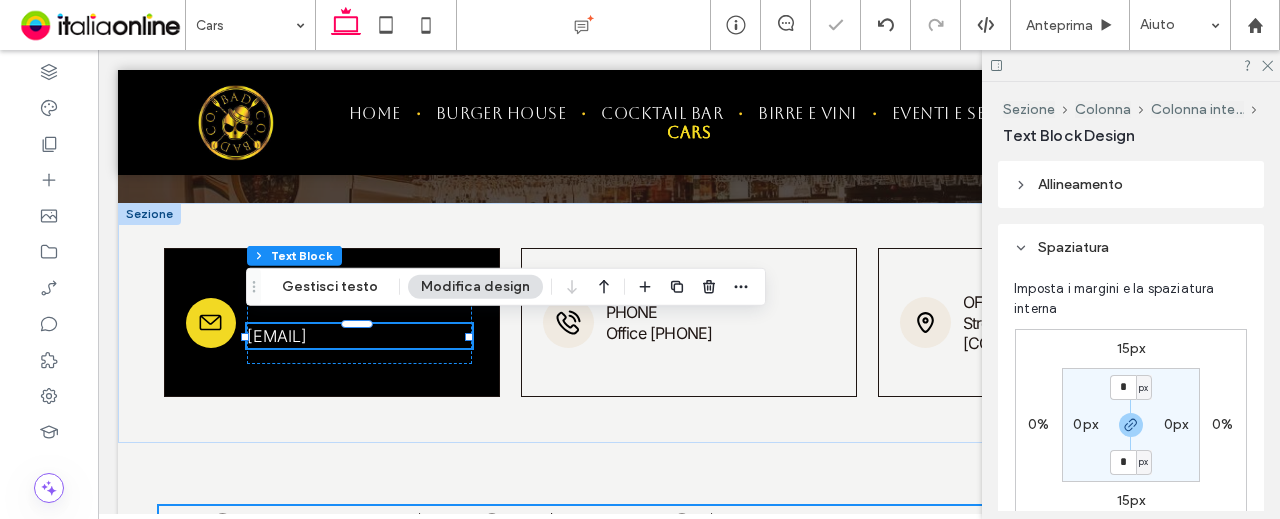 click on "Modifica design" at bounding box center (475, 287) 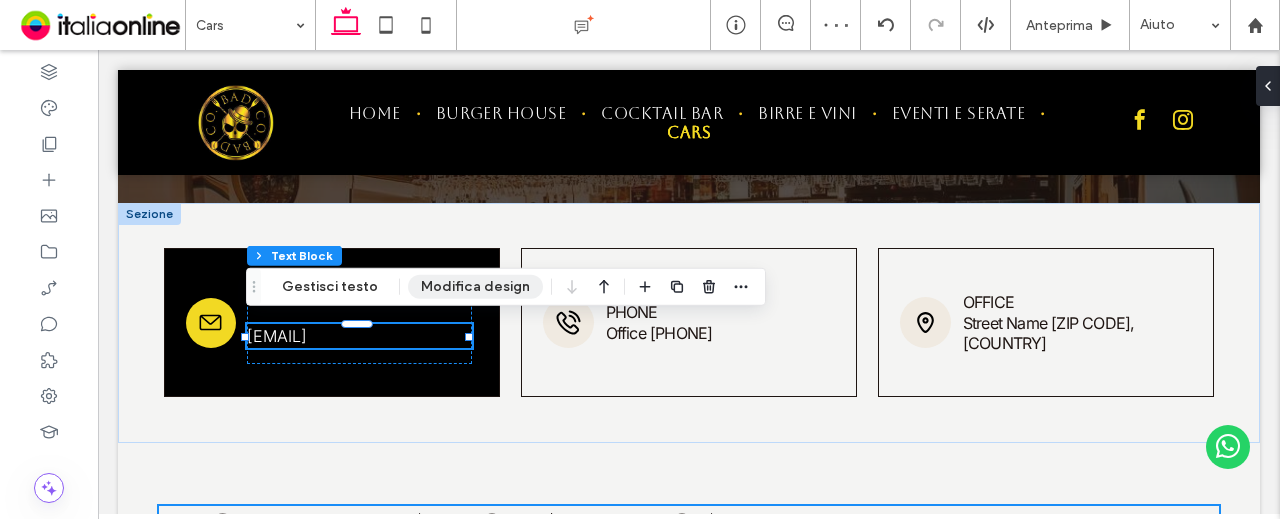 click on "Modifica design" at bounding box center [475, 287] 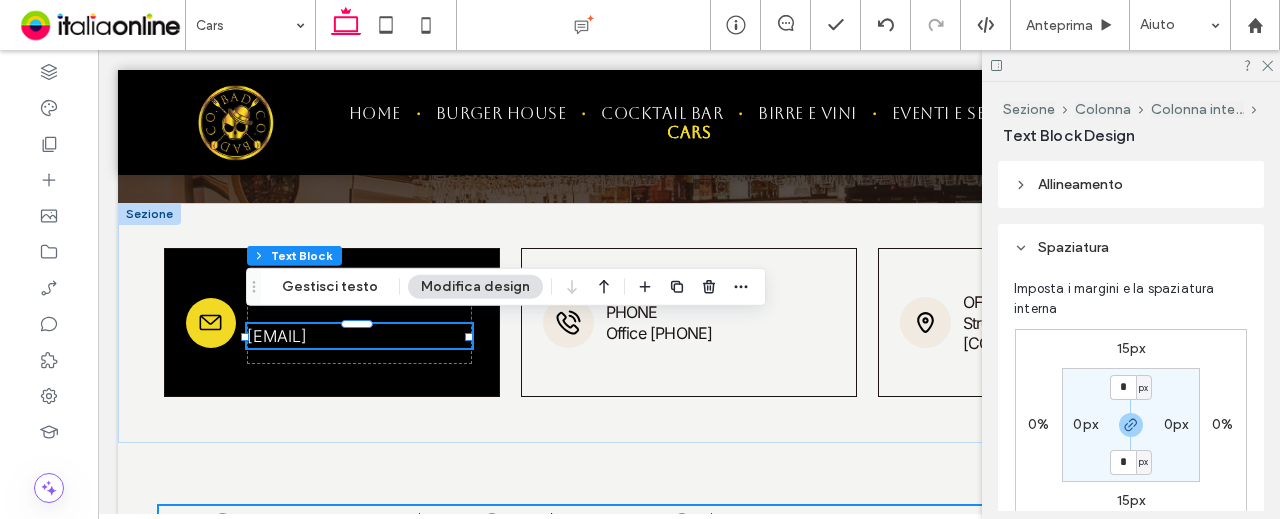 click on "15px" at bounding box center (1131, 348) 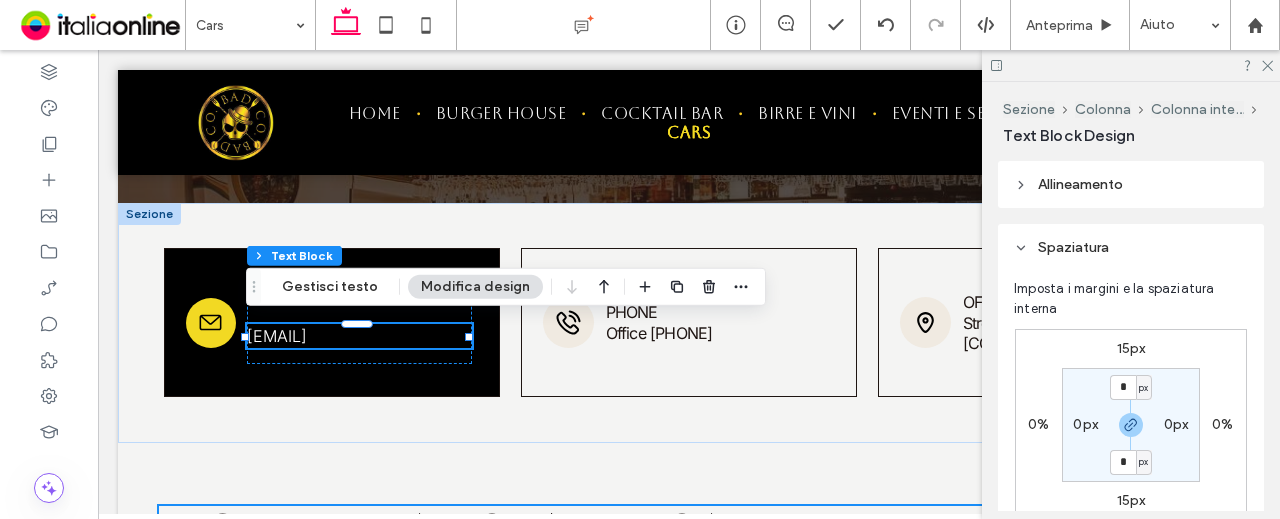 type on "**" 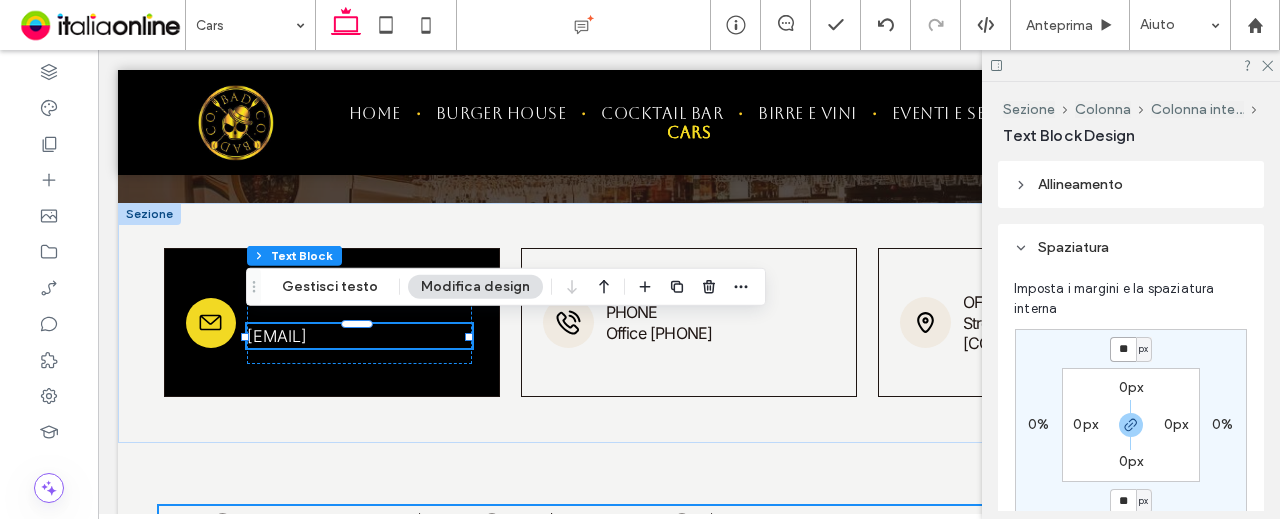 click on "**" at bounding box center (1123, 349) 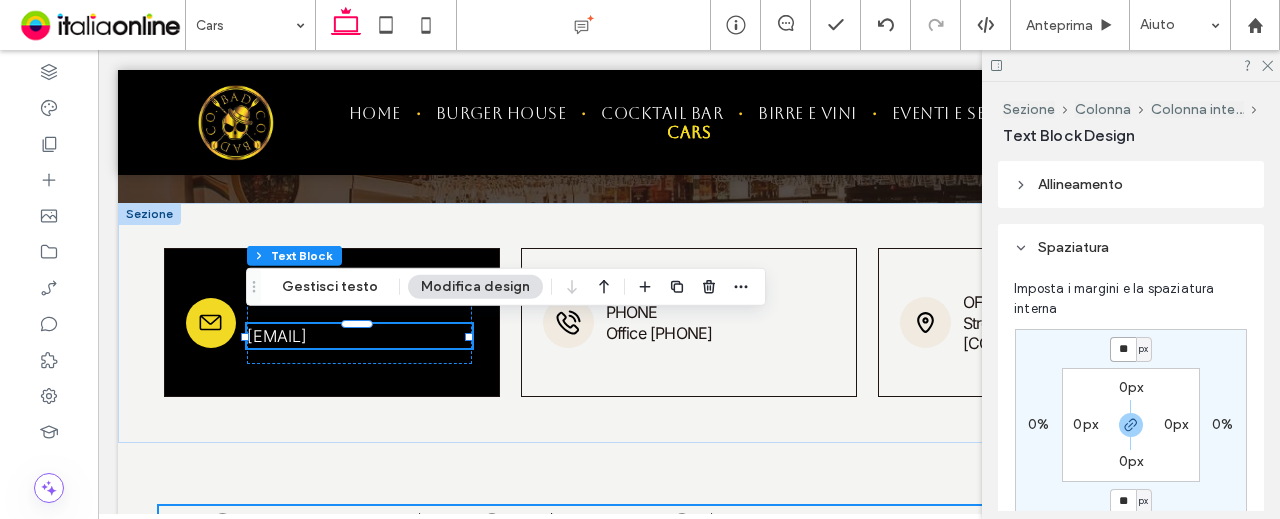 click on "**" at bounding box center (1123, 349) 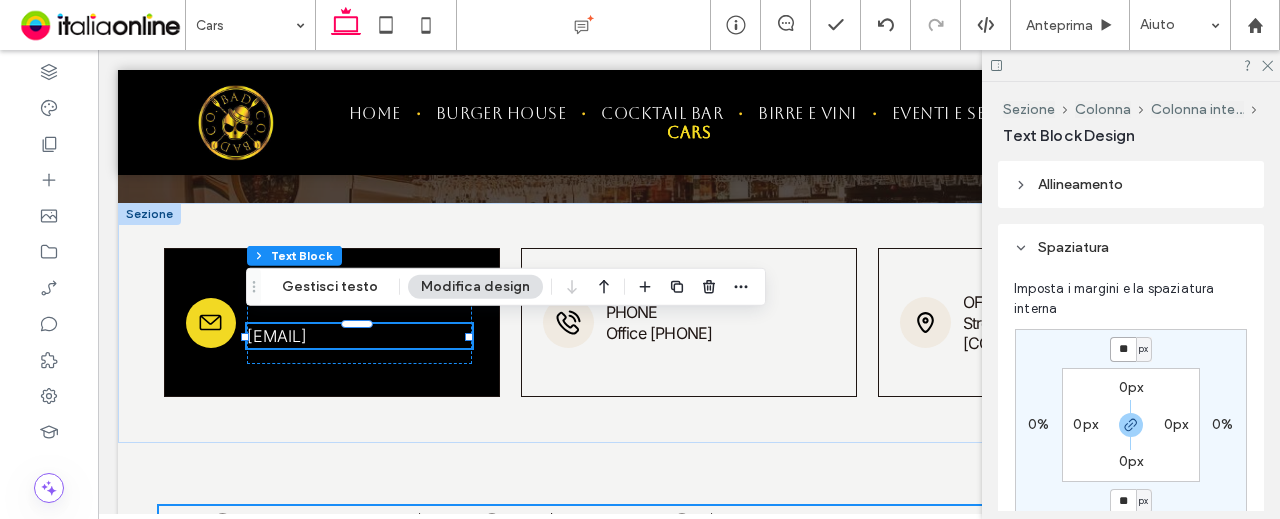 type on "**" 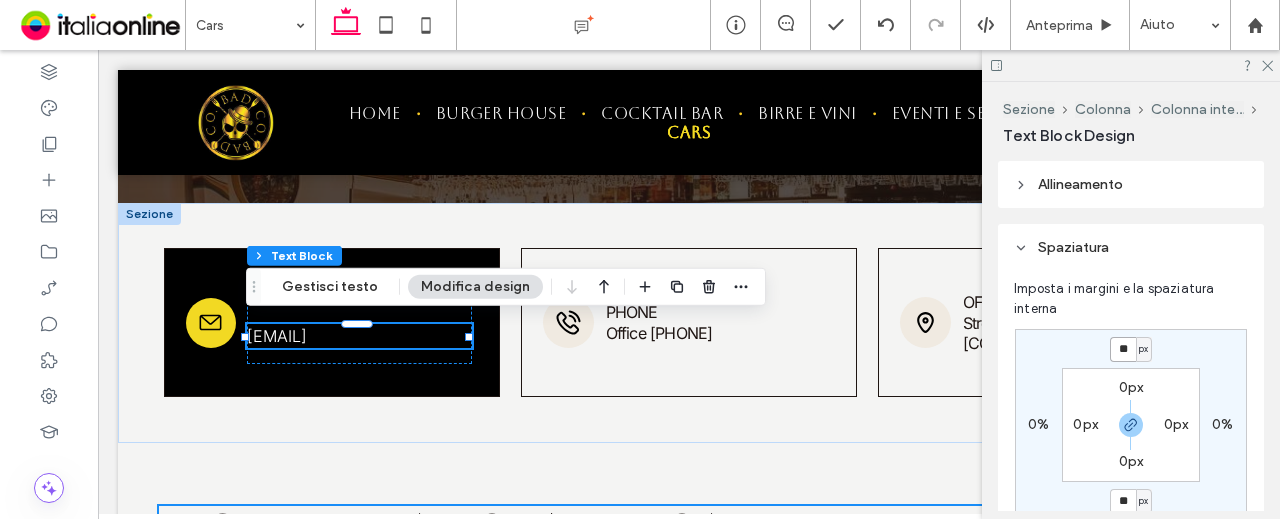 type on "**" 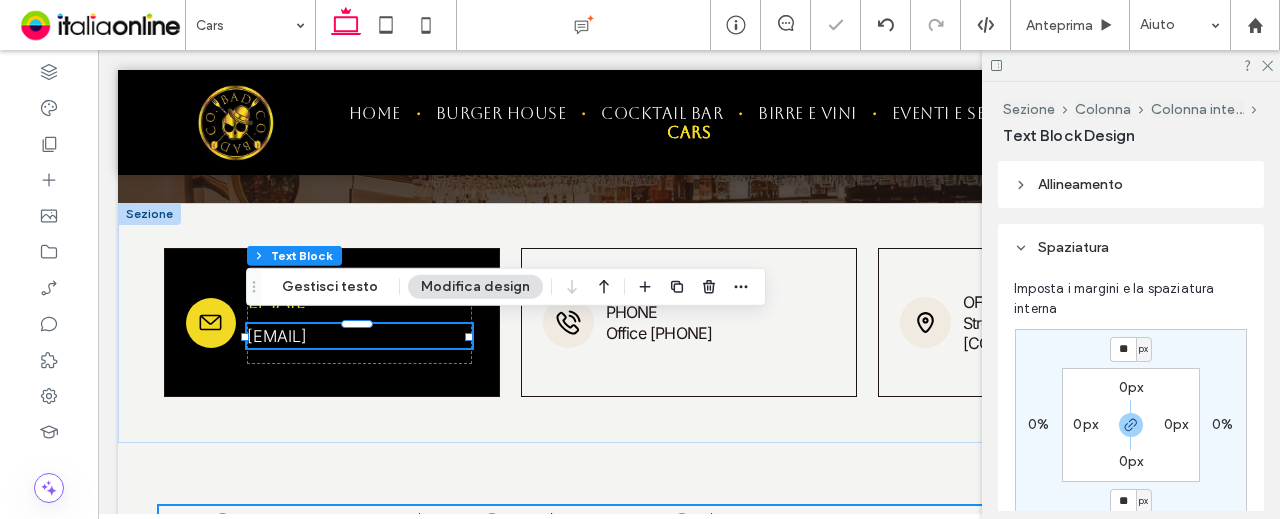 click on "** px 0% ** px 0% 0px 0px 0px 0px Reimposta margine" at bounding box center [1131, 450] 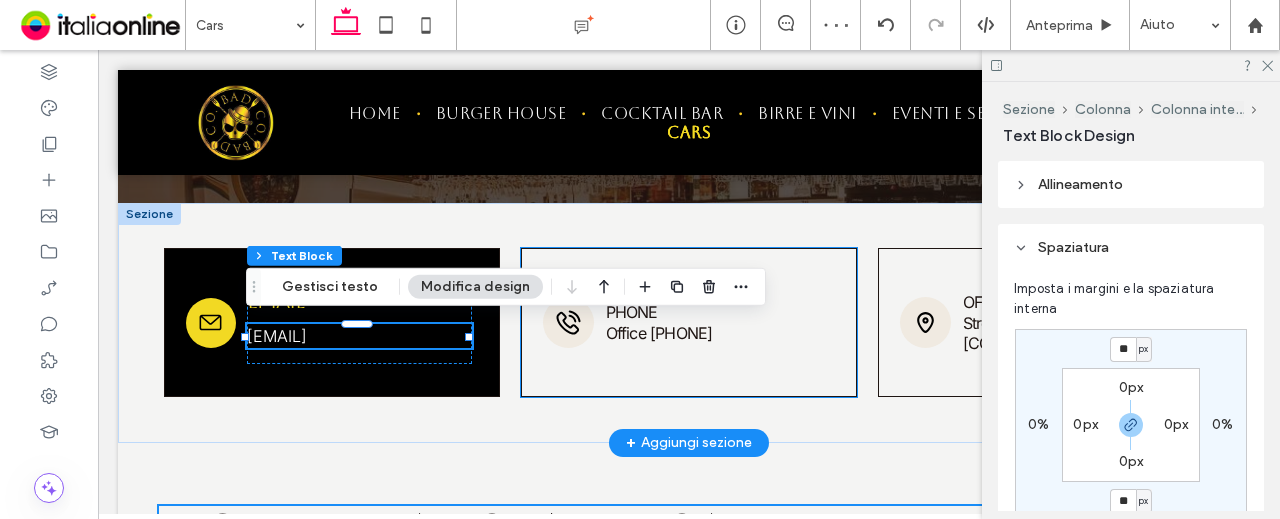 click on "Phone
Office 555-555-5555" at bounding box center (689, 322) 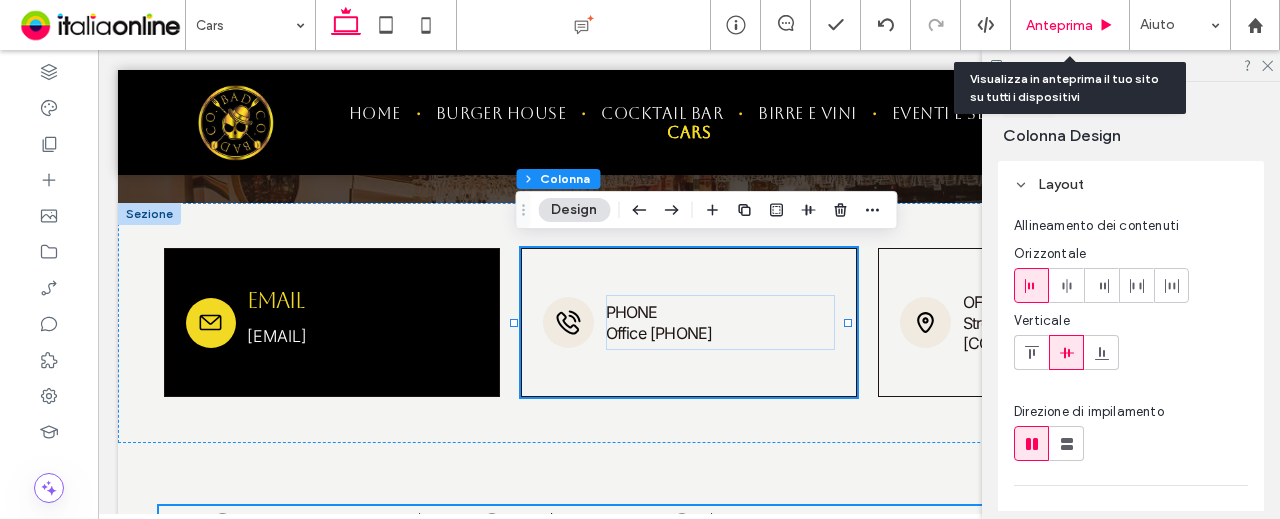 click on "Anteprima" at bounding box center [1059, 25] 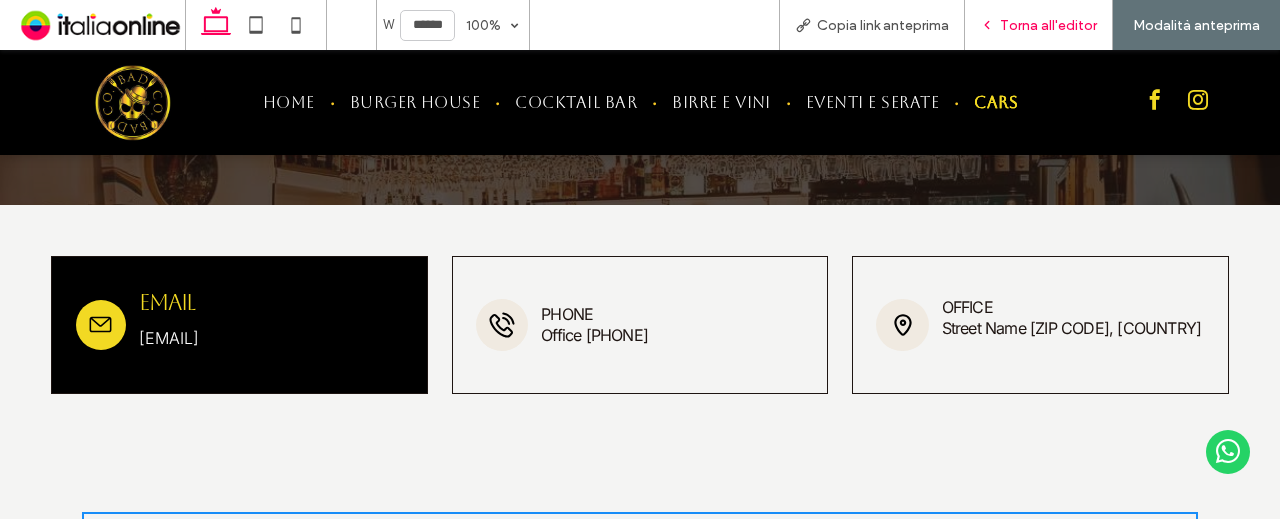 click on "Torna all'editor" at bounding box center [1048, 25] 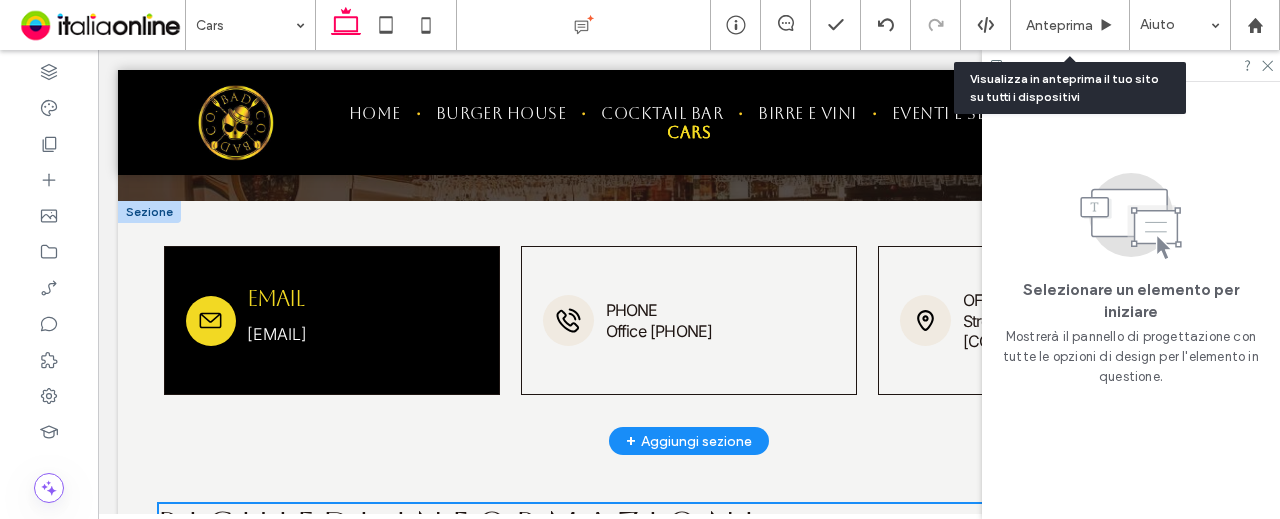 scroll, scrollTop: 487, scrollLeft: 0, axis: vertical 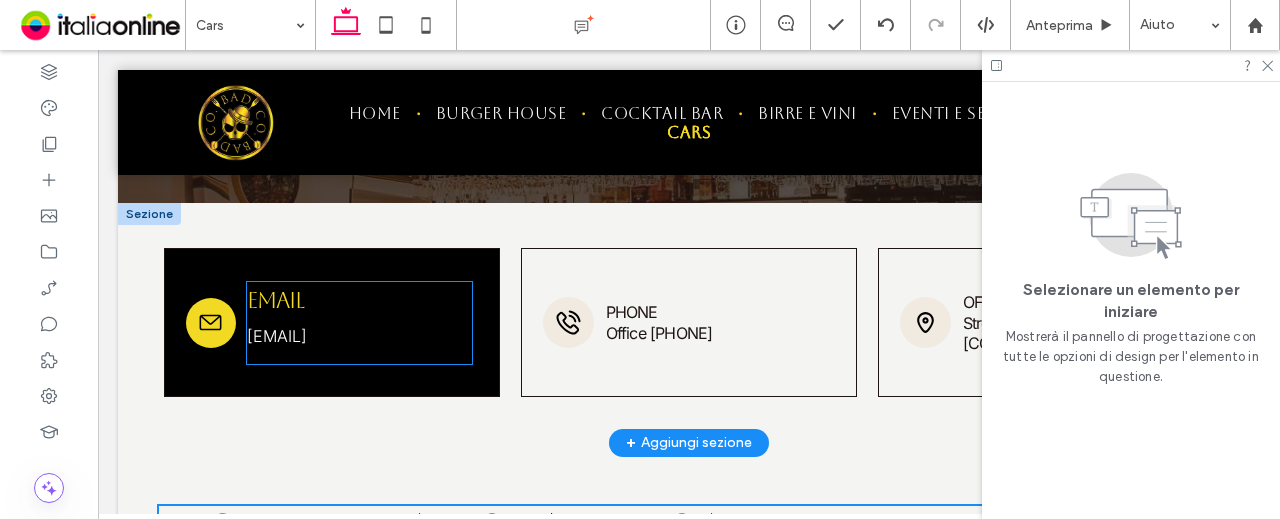 click on "Email" at bounding box center (359, 300) 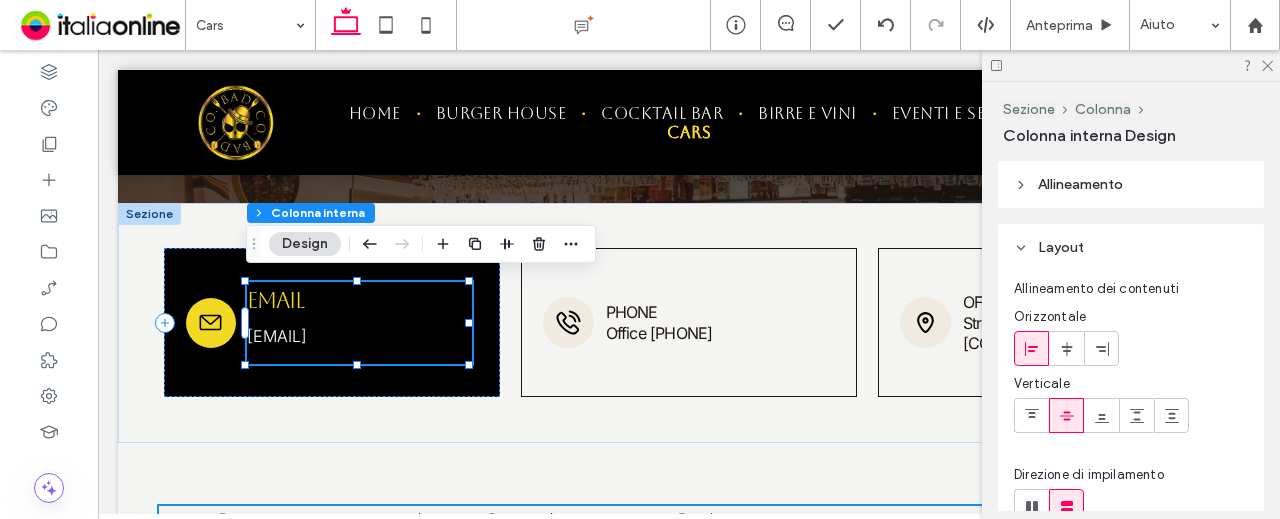 click on "Design" at bounding box center [305, 244] 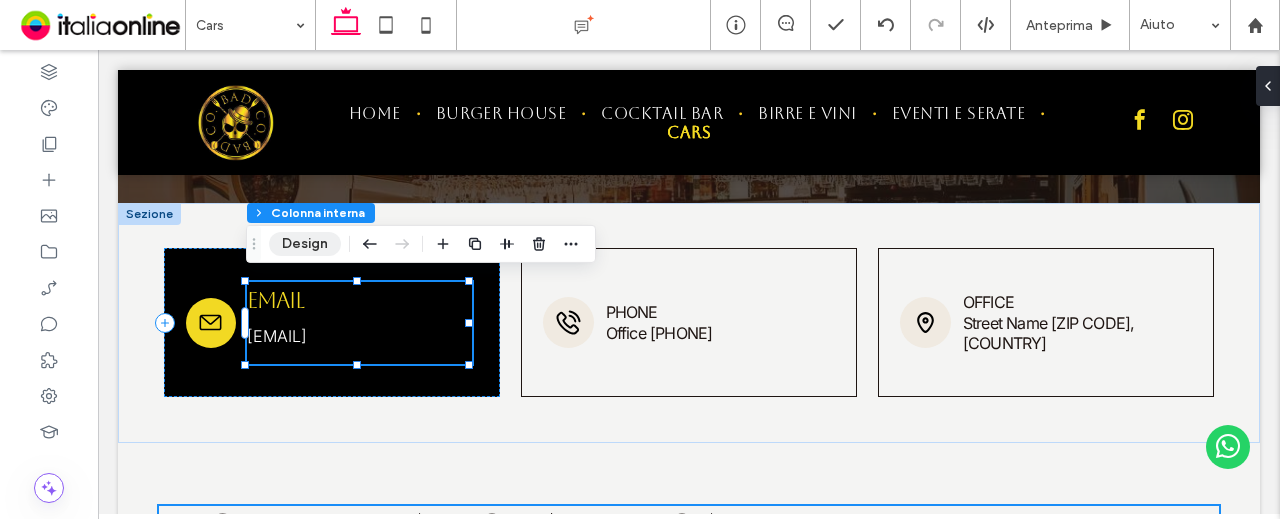 click on "Design" at bounding box center [305, 244] 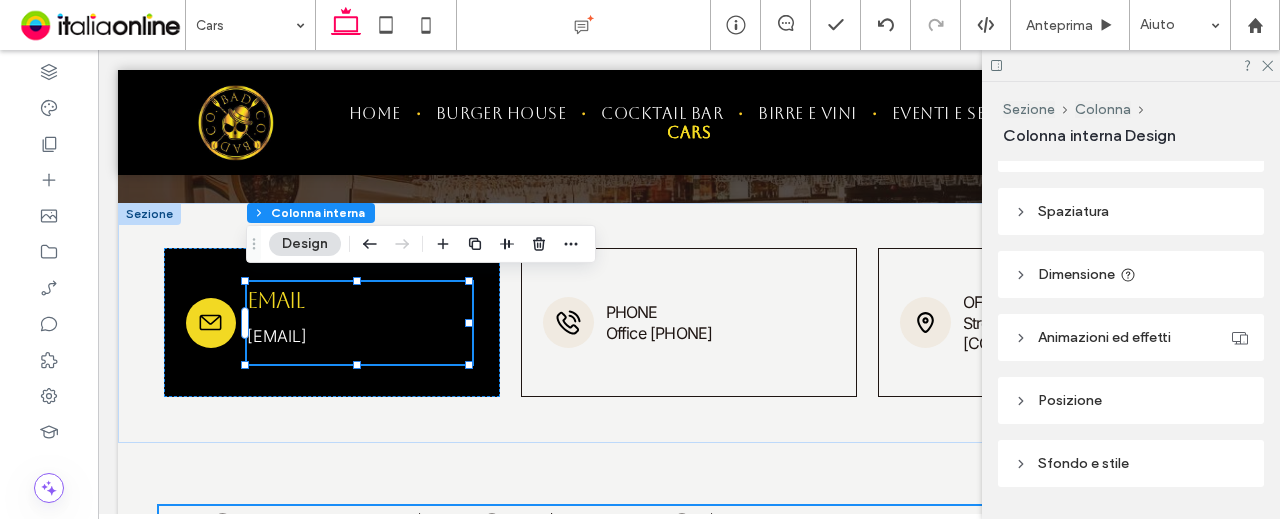 scroll, scrollTop: 400, scrollLeft: 0, axis: vertical 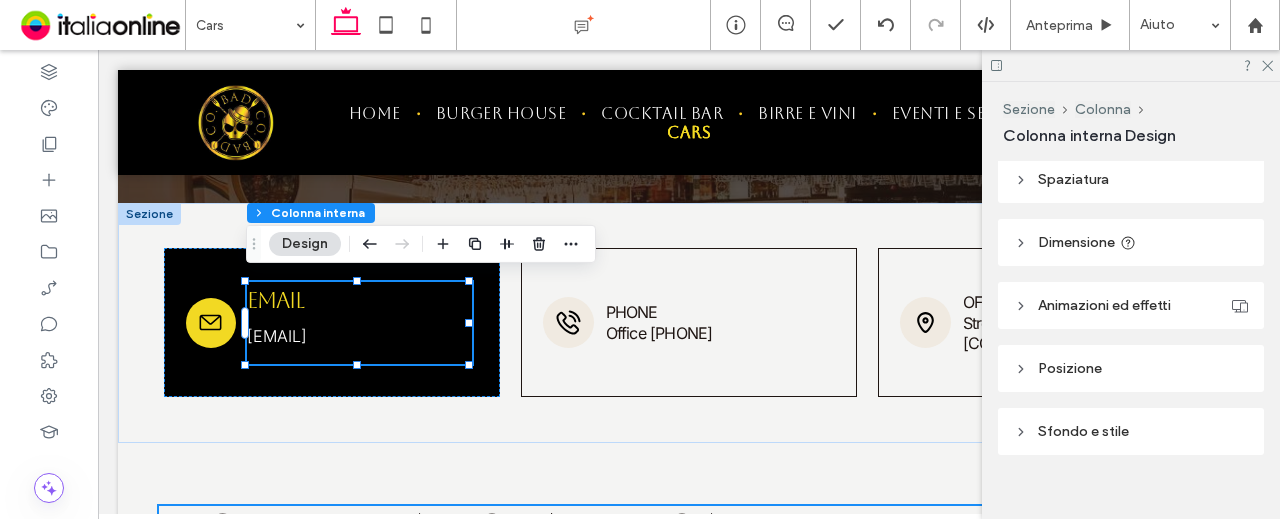 click on "Spaziatura" at bounding box center (1073, 179) 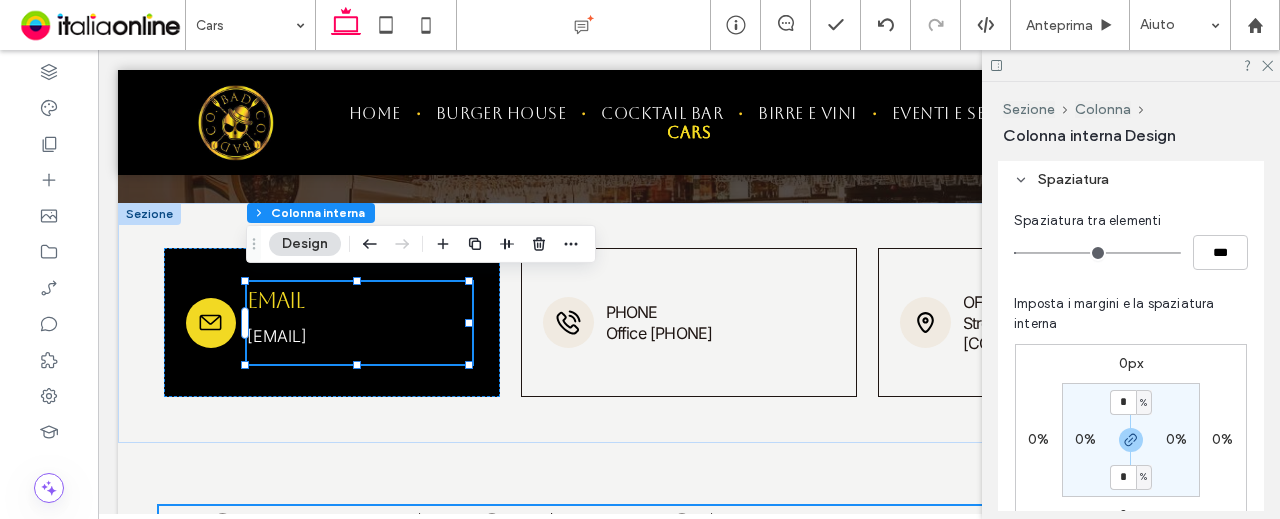 click on "0%" at bounding box center [1085, 439] 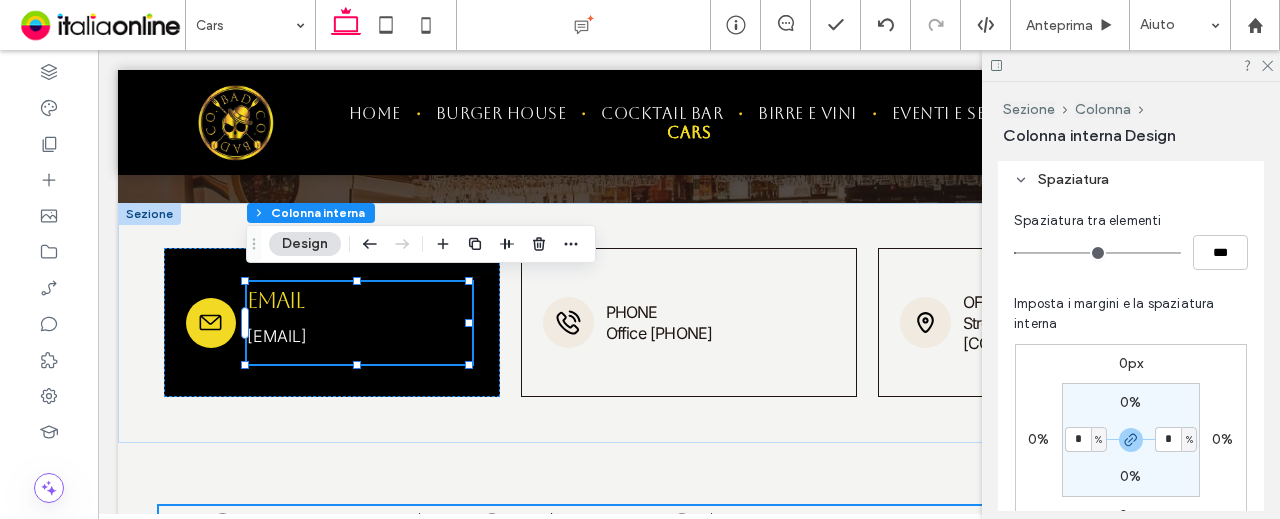 type on "*" 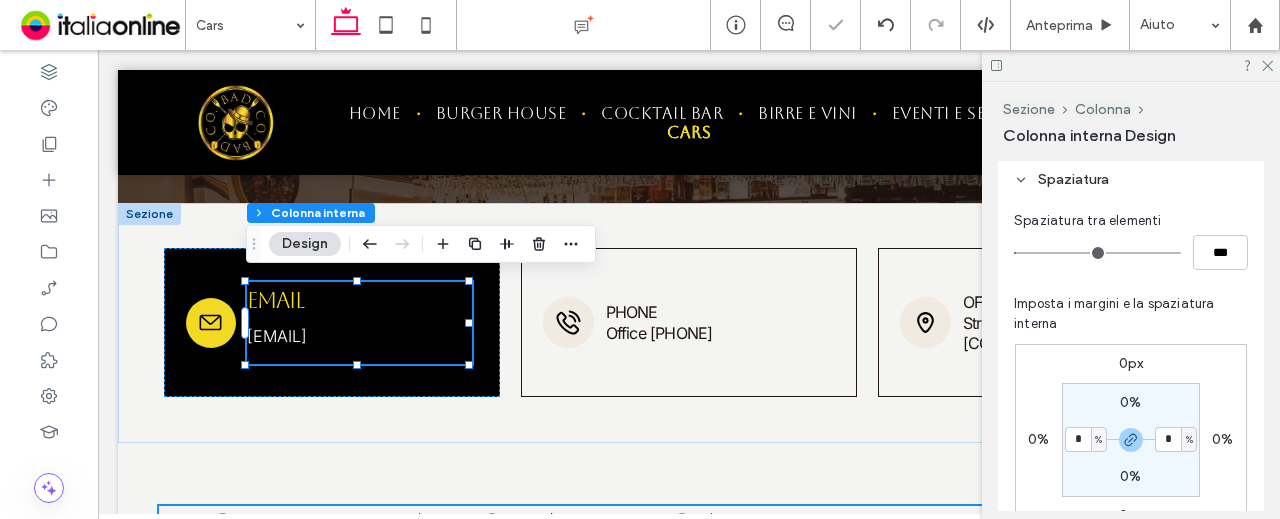 type on "*" 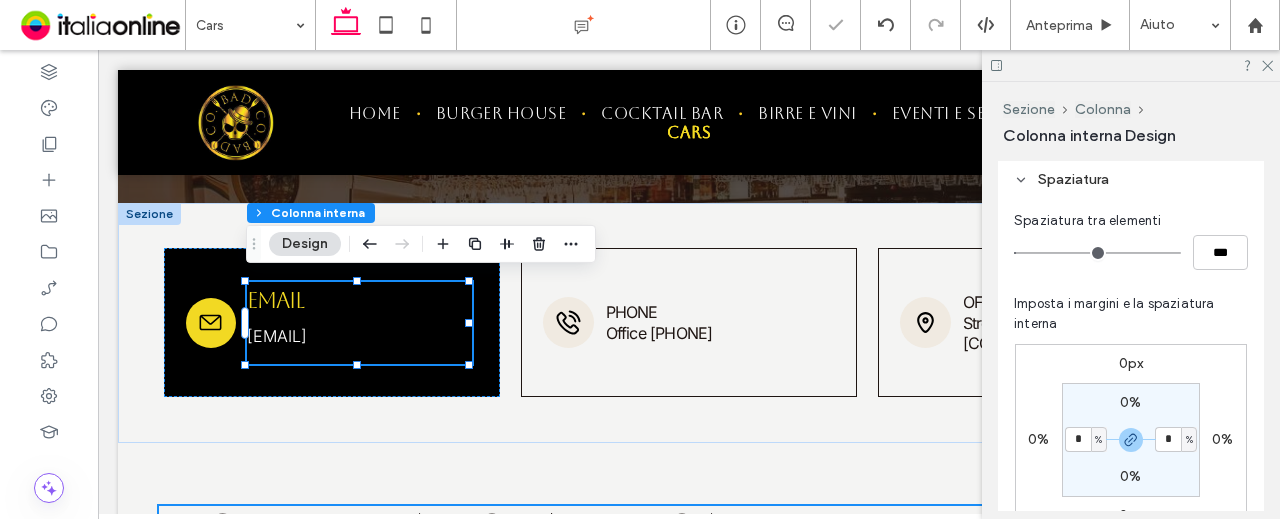 type on "*" 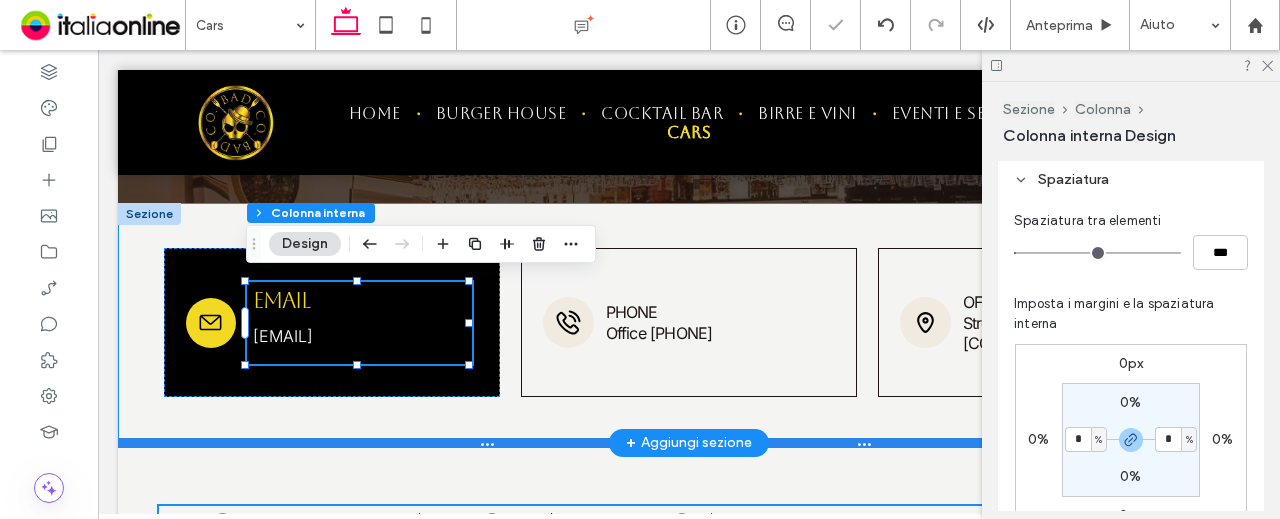 click at bounding box center (681, 443) 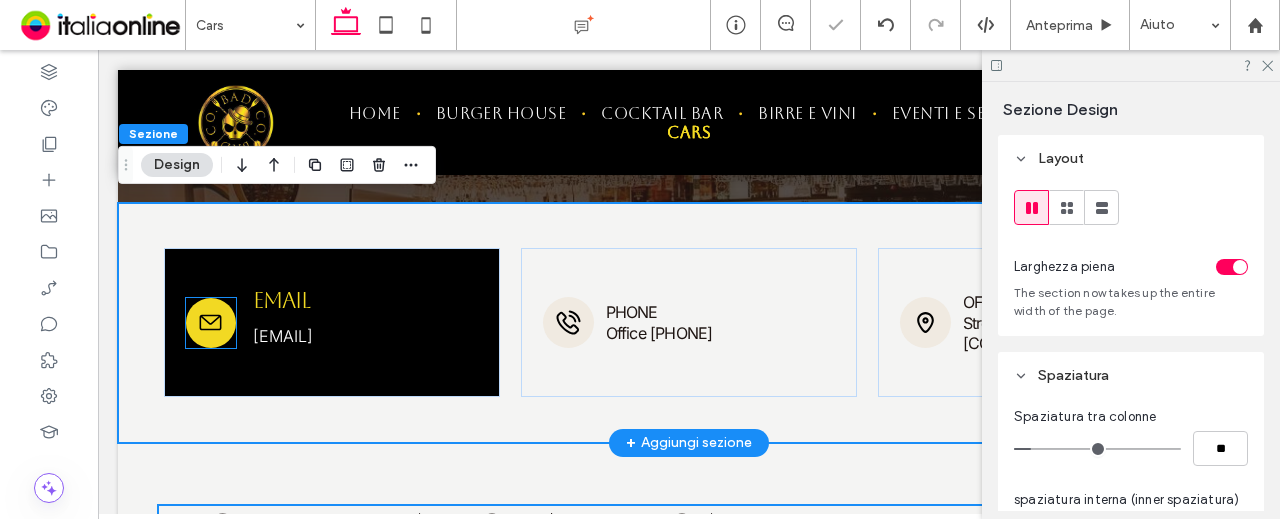 click at bounding box center (211, 323) 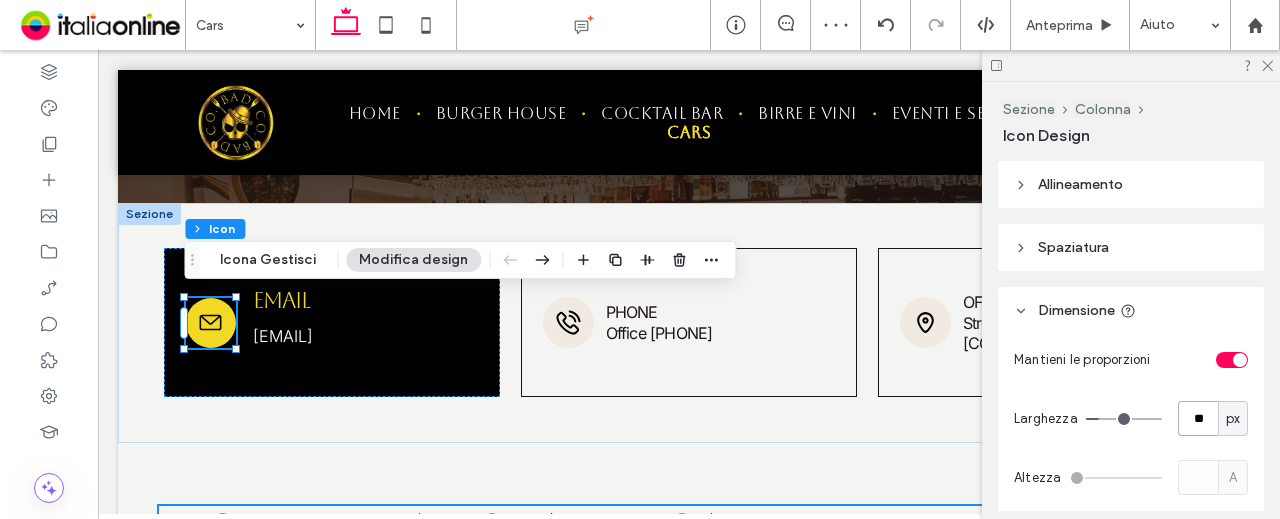 click on "**" at bounding box center [1198, 418] 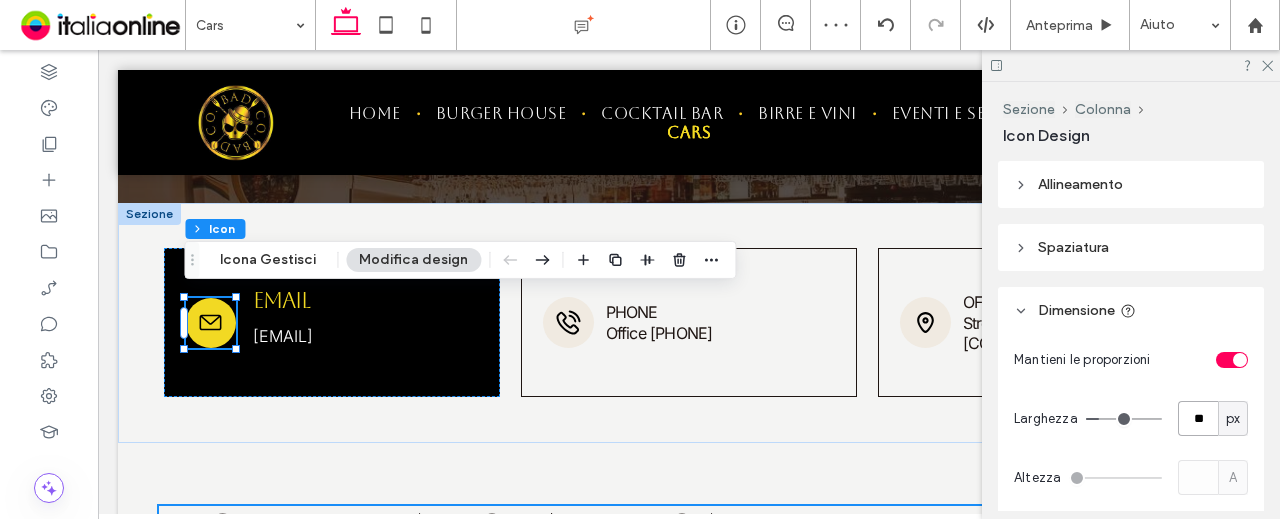 click on "**" at bounding box center (1198, 418) 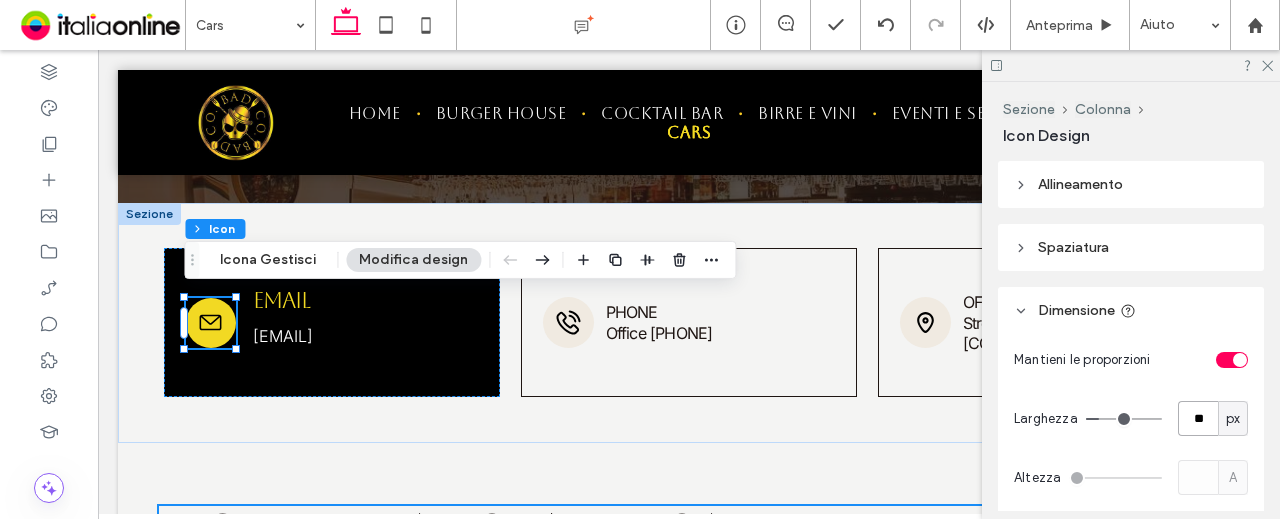 type on "**" 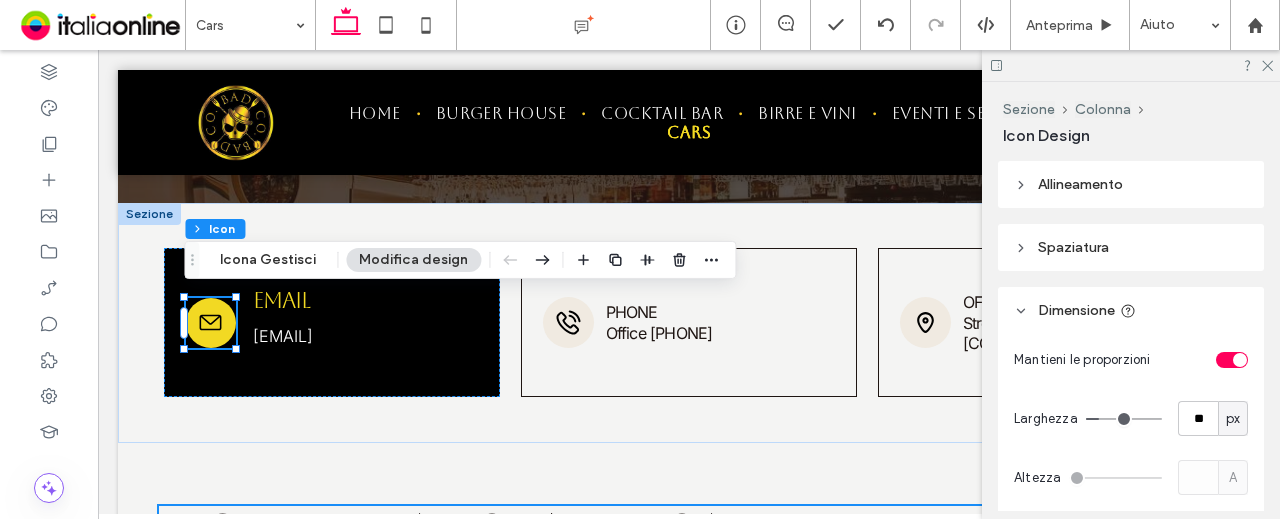type on "**" 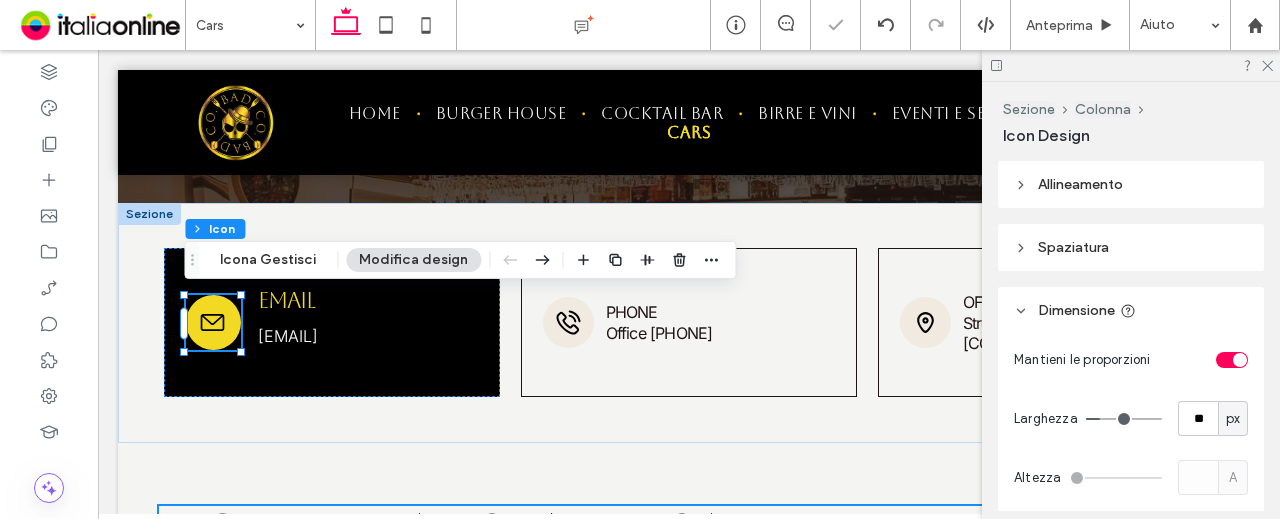 click on "Mantieni le proporzioni Larghezza ** px Altezza A Altre opzioni di dimensione" at bounding box center (1131, 442) 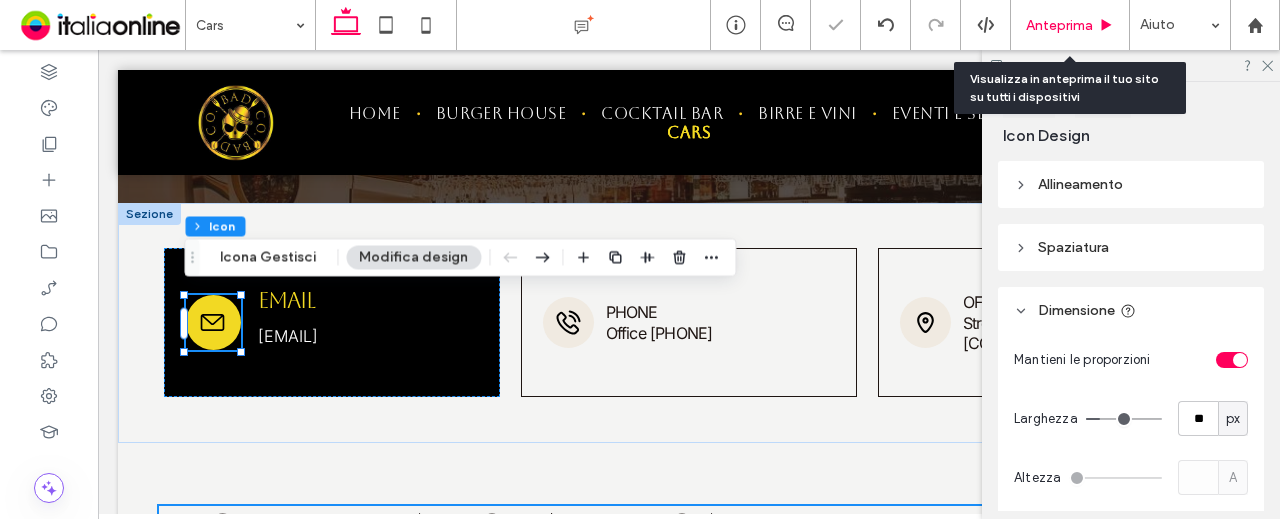 click on "Anteprima" at bounding box center [1070, 25] 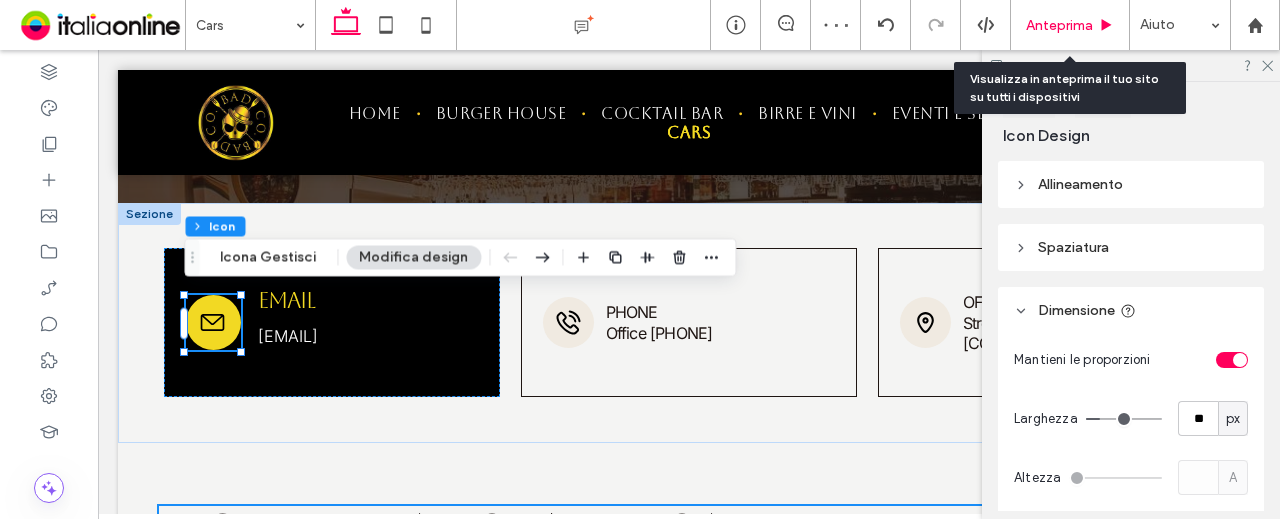 click on "Anteprima" at bounding box center (1059, 25) 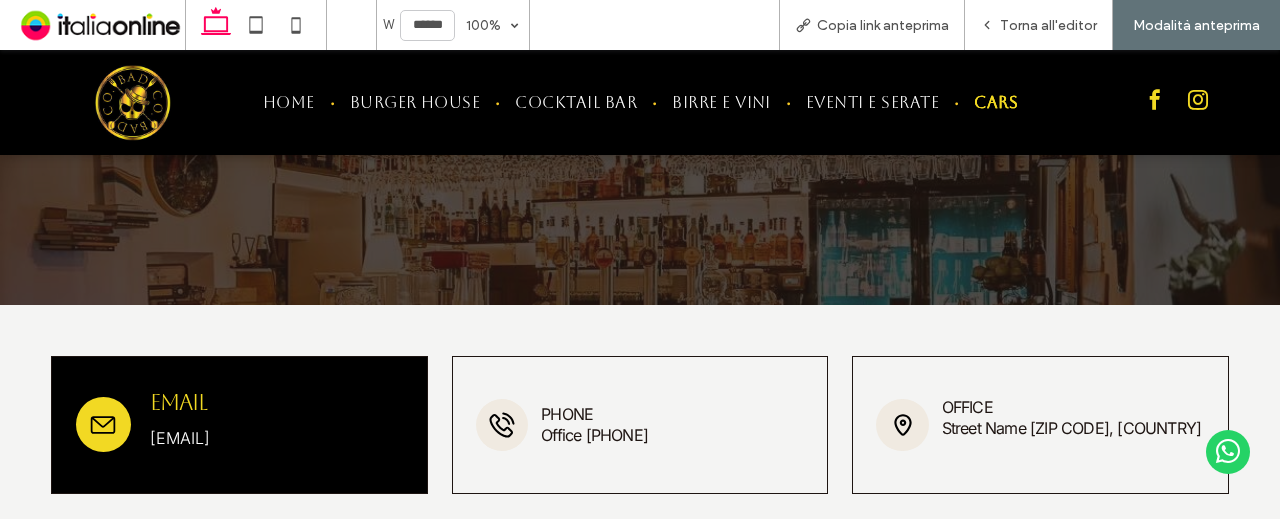 scroll, scrollTop: 487, scrollLeft: 0, axis: vertical 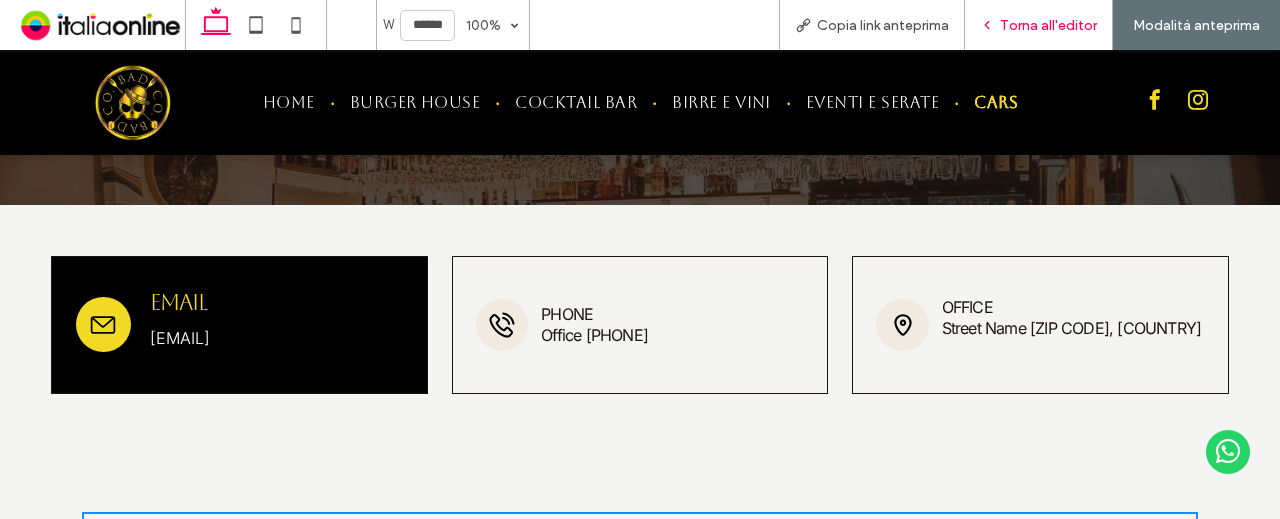 click on "Torna all'editor" at bounding box center [1048, 25] 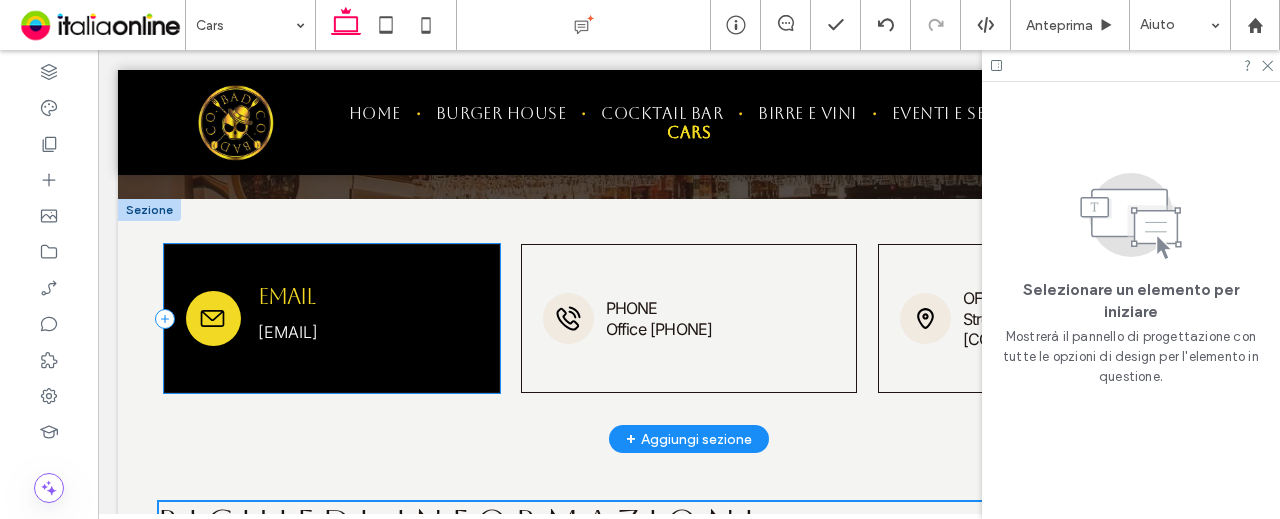 scroll, scrollTop: 487, scrollLeft: 0, axis: vertical 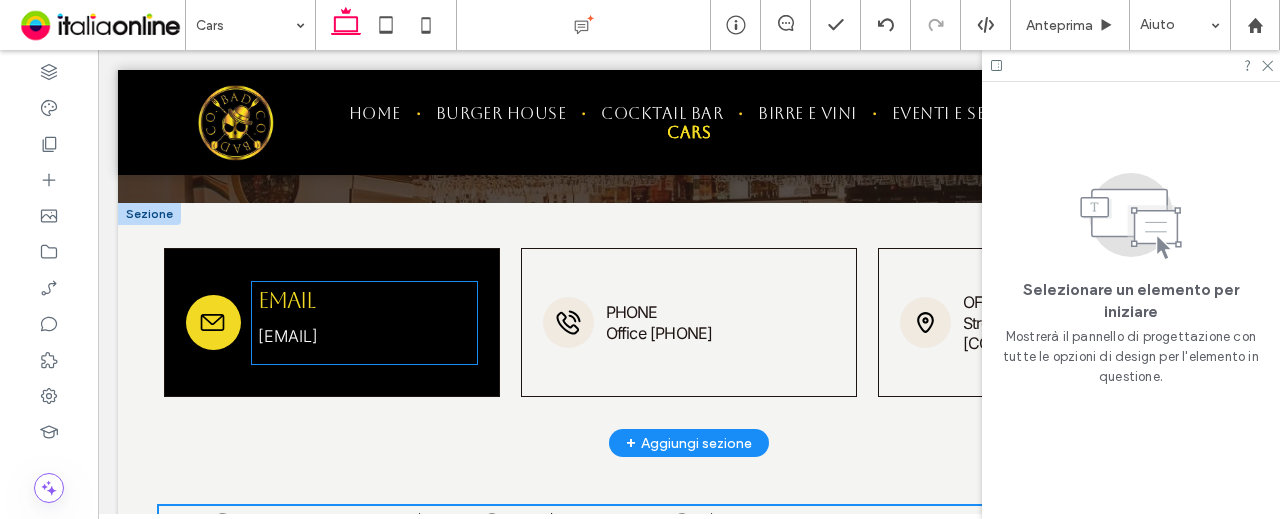 click on "Email
mymail@mailservice.com" at bounding box center [364, 323] 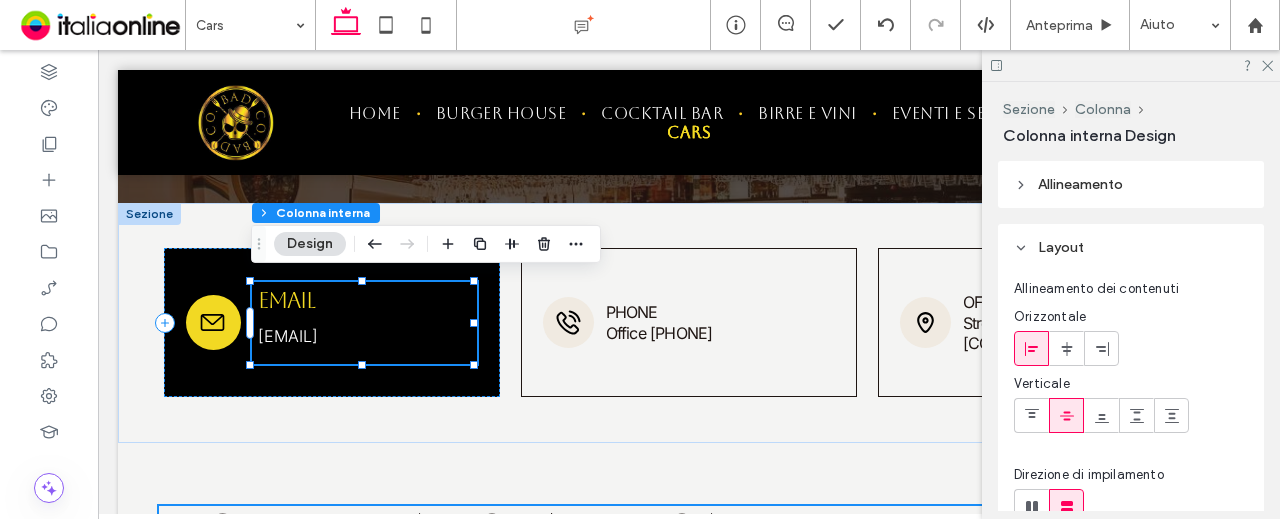 click on "Design" at bounding box center (310, 244) 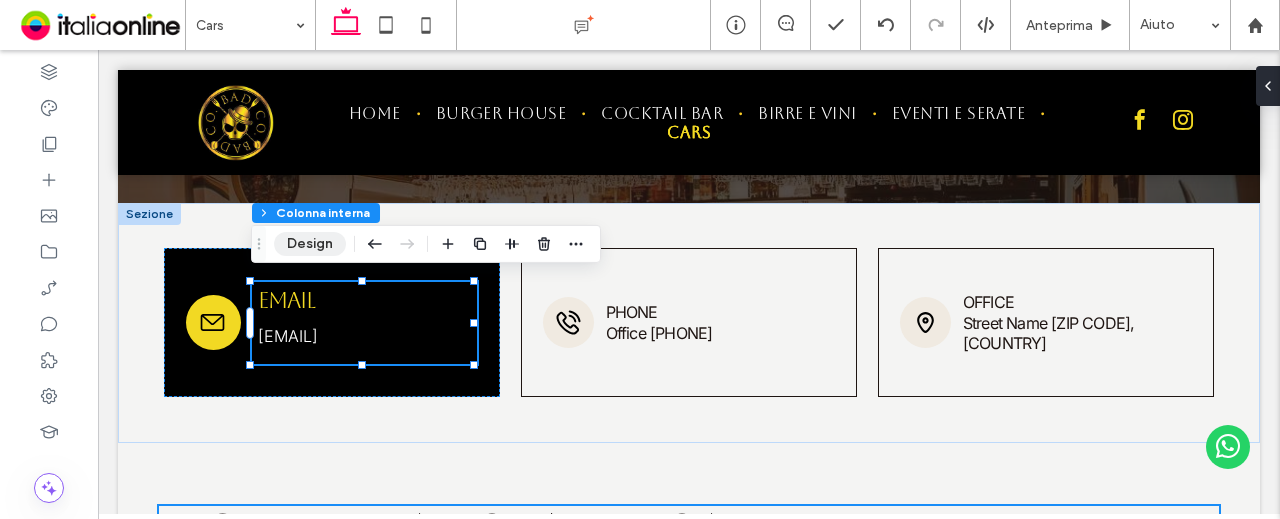 click on "Design" at bounding box center (310, 244) 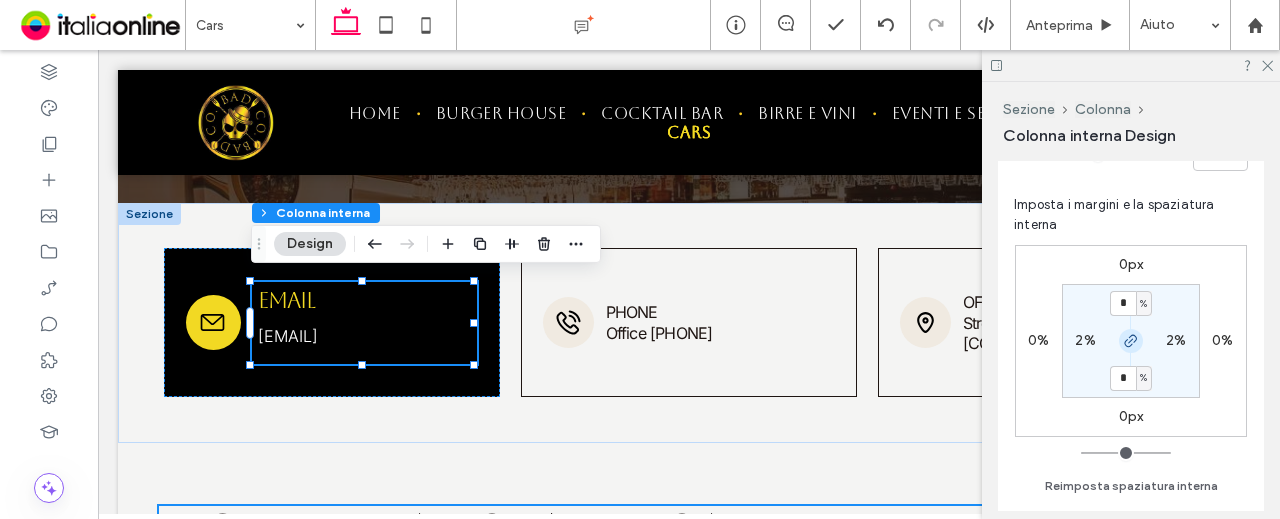 scroll, scrollTop: 500, scrollLeft: 0, axis: vertical 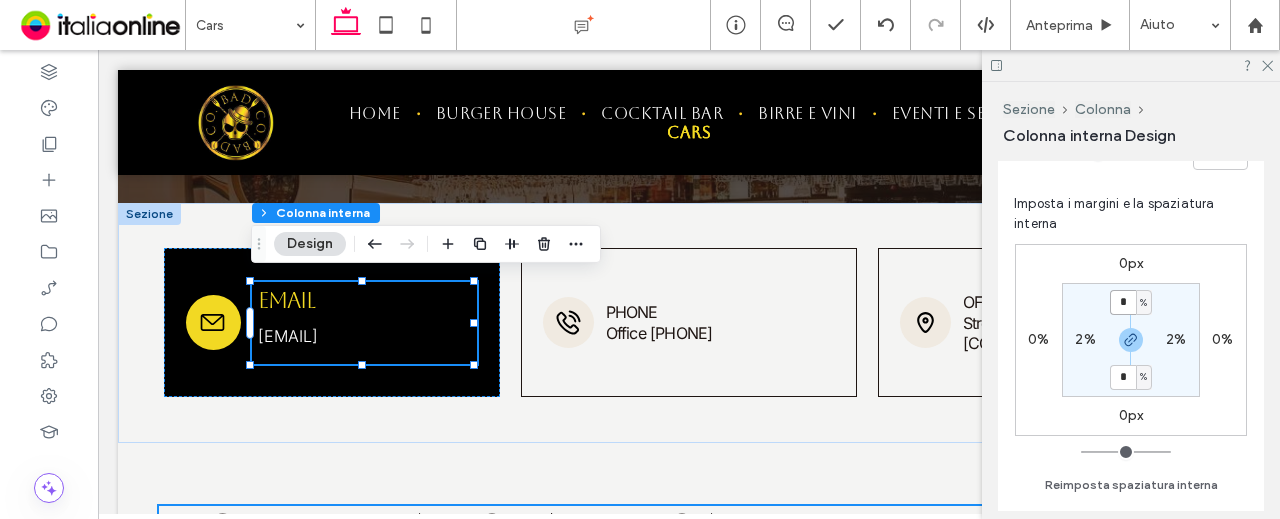 click on "*" at bounding box center (1123, 302) 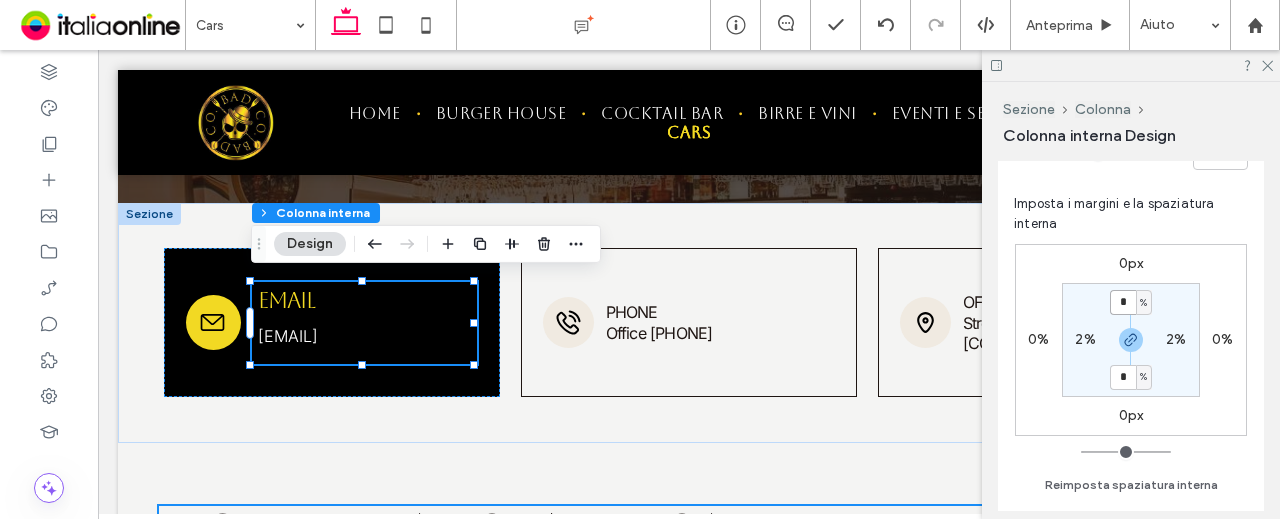 type on "*" 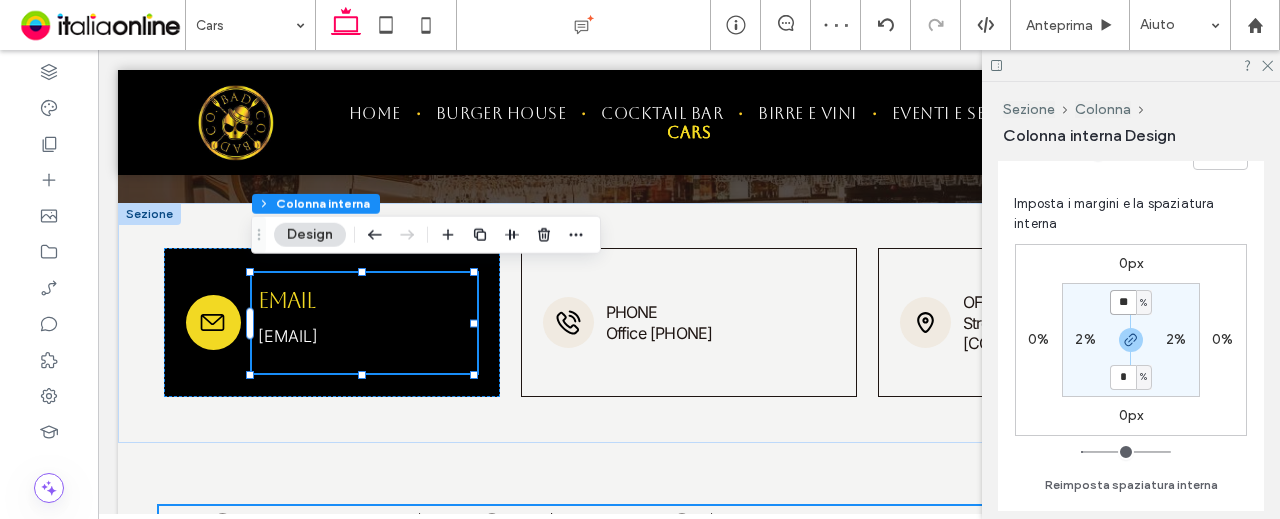 type on "**" 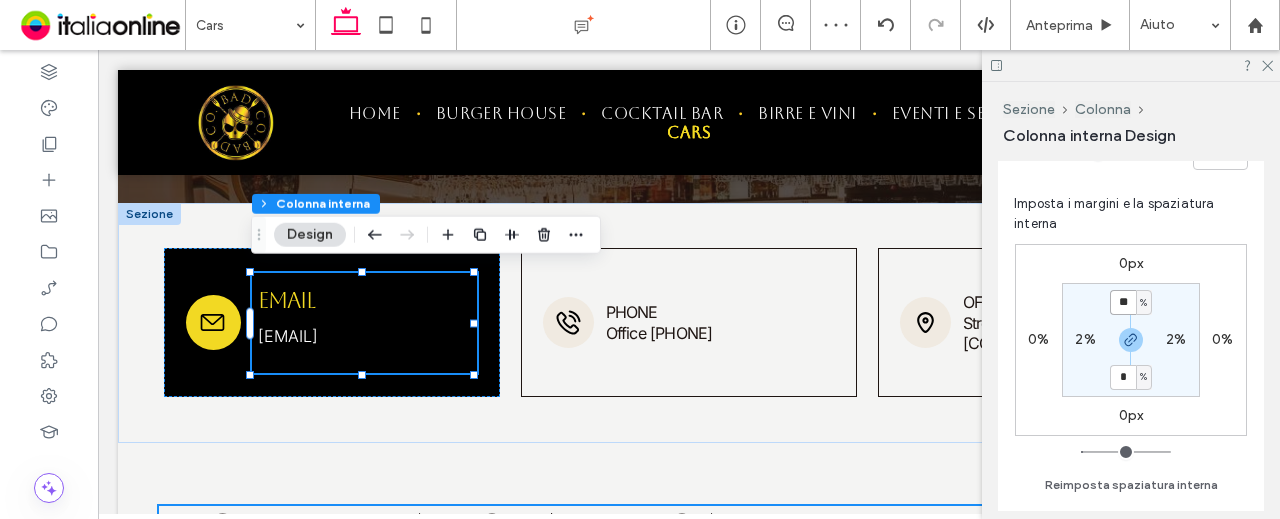 type on "**" 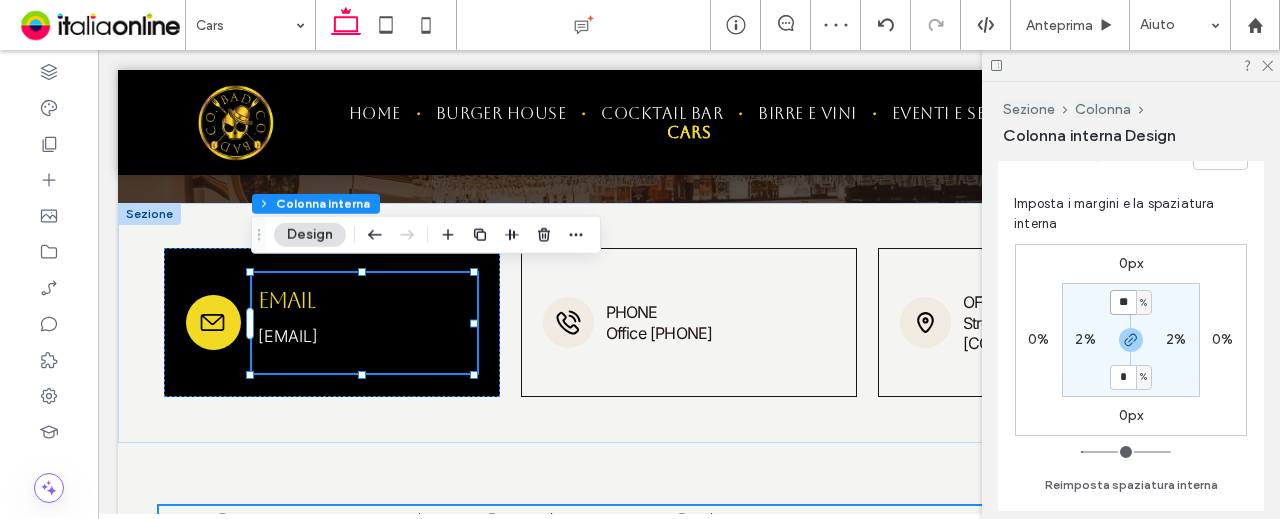 type on "**" 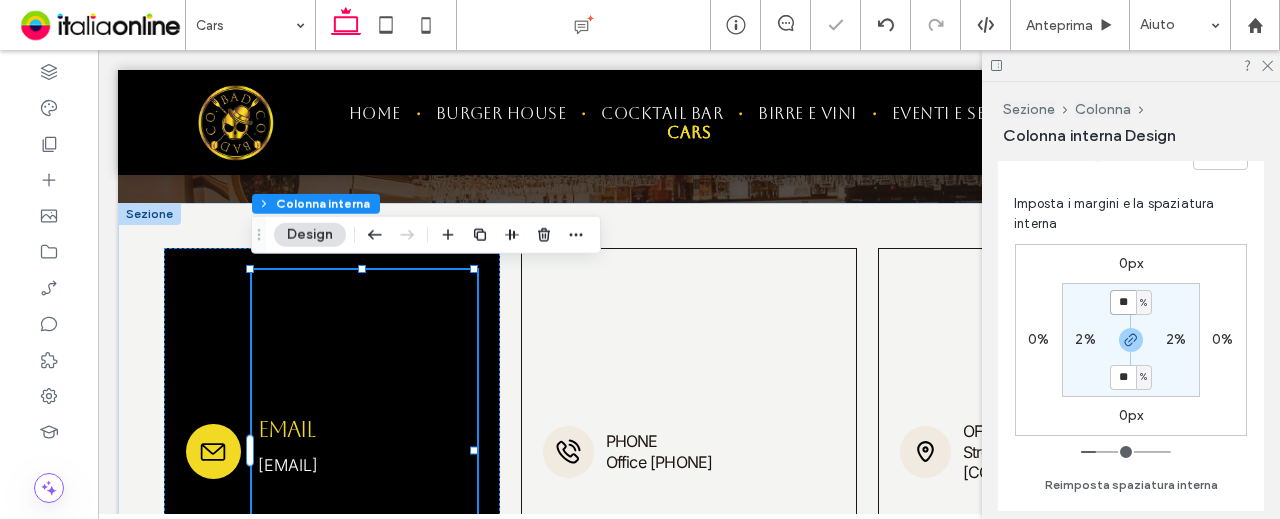 click on "**" at bounding box center (1123, 302) 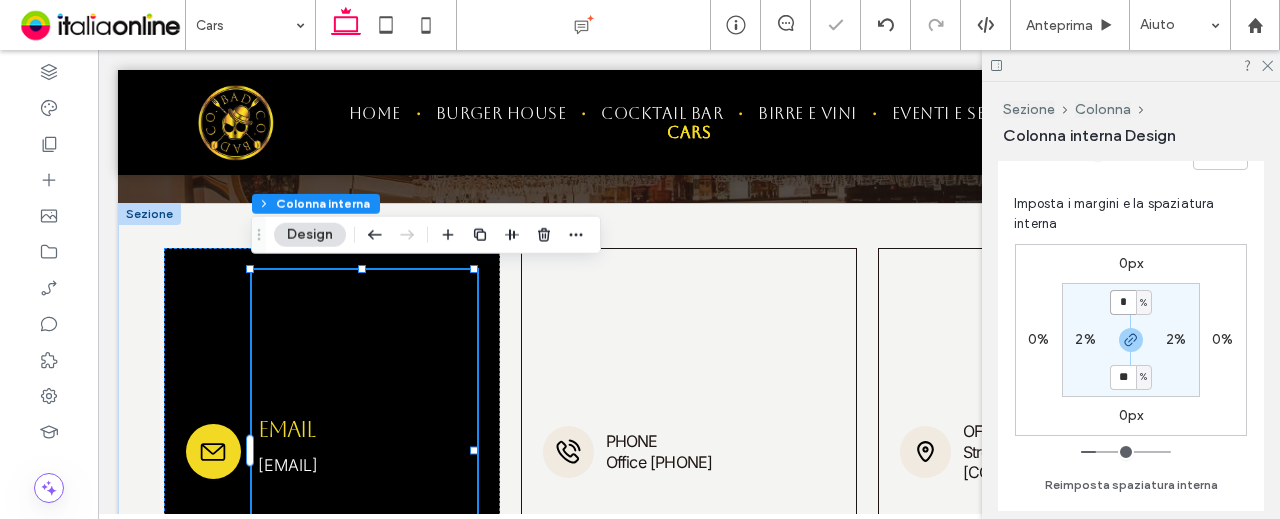type on "*" 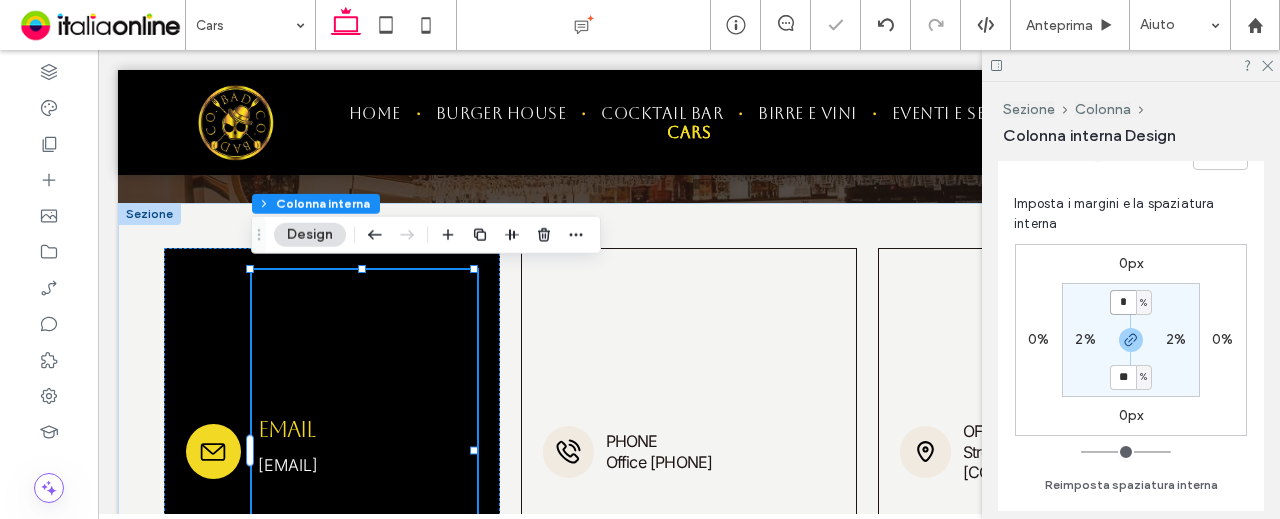 type on "*" 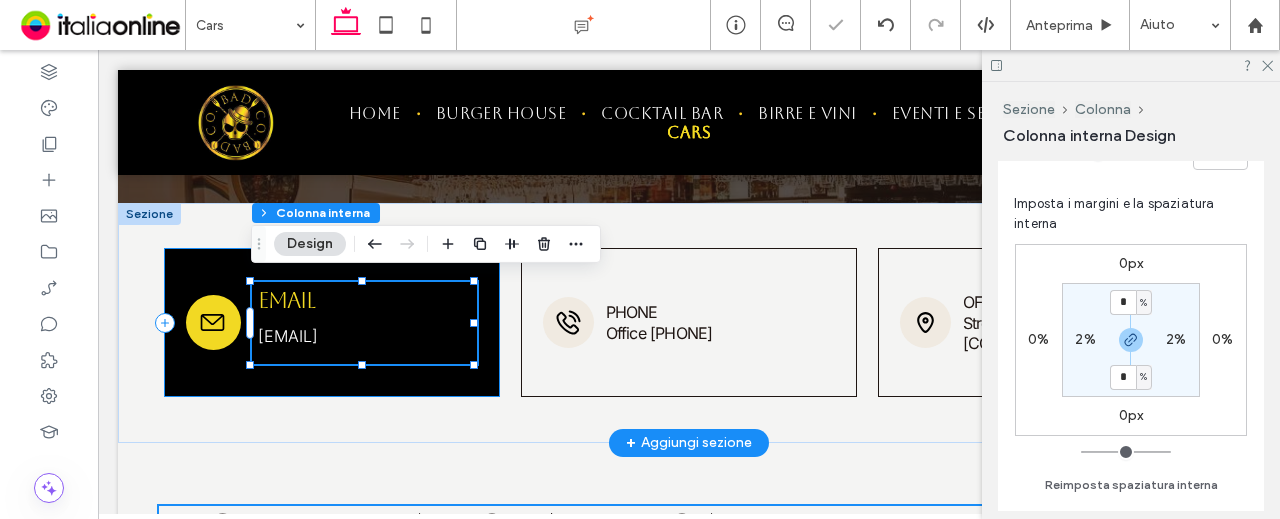 click on "Email
mymail@mailservice.com" at bounding box center [332, 322] 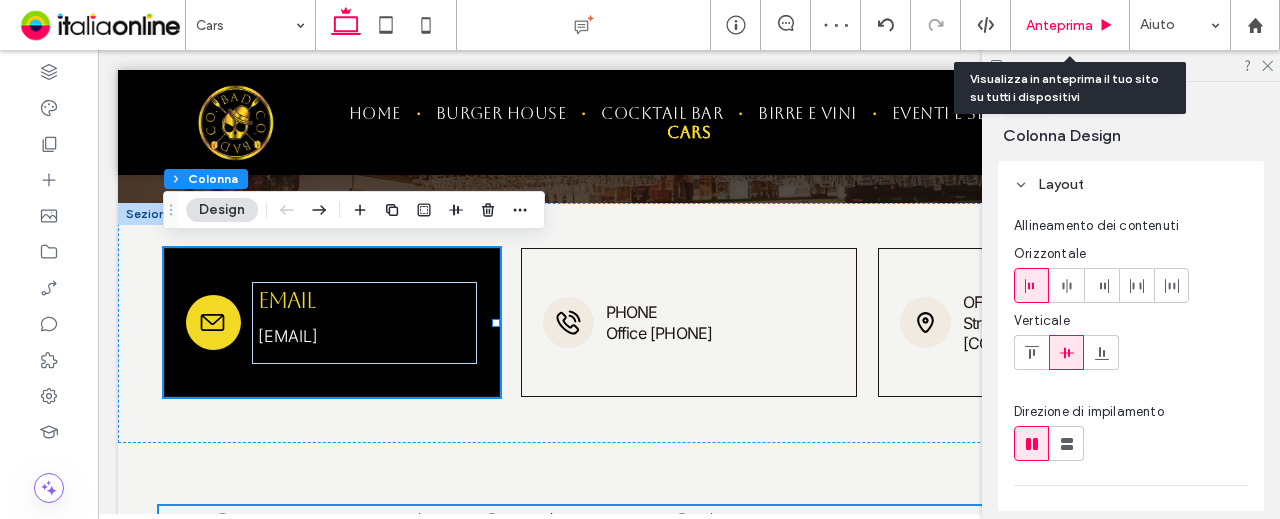 click on "Anteprima" at bounding box center (1059, 25) 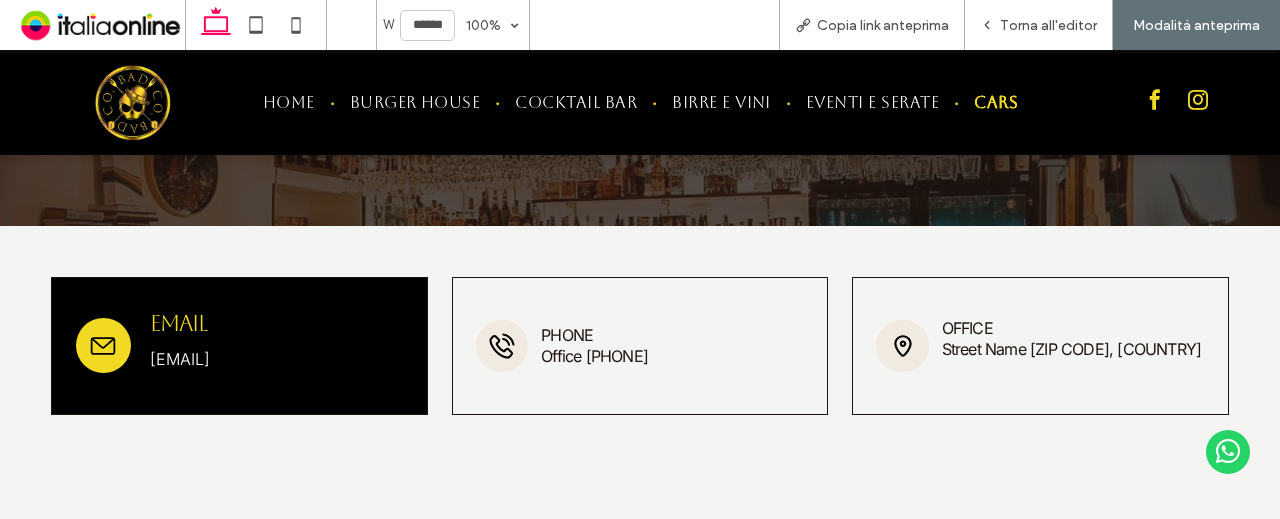 scroll, scrollTop: 587, scrollLeft: 0, axis: vertical 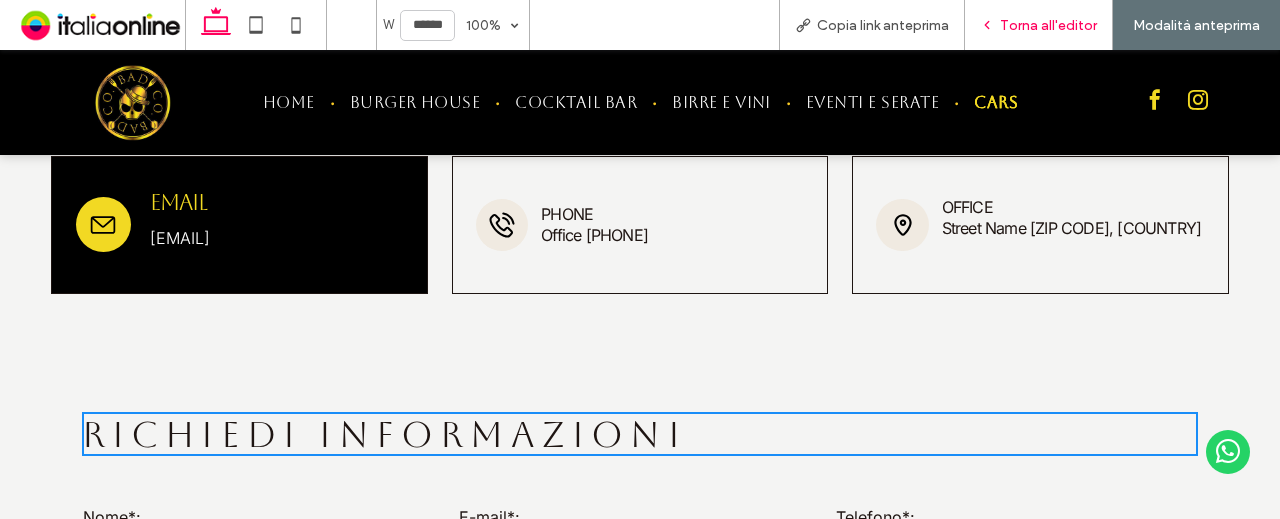 click on "Torna all'editor" at bounding box center [1039, 25] 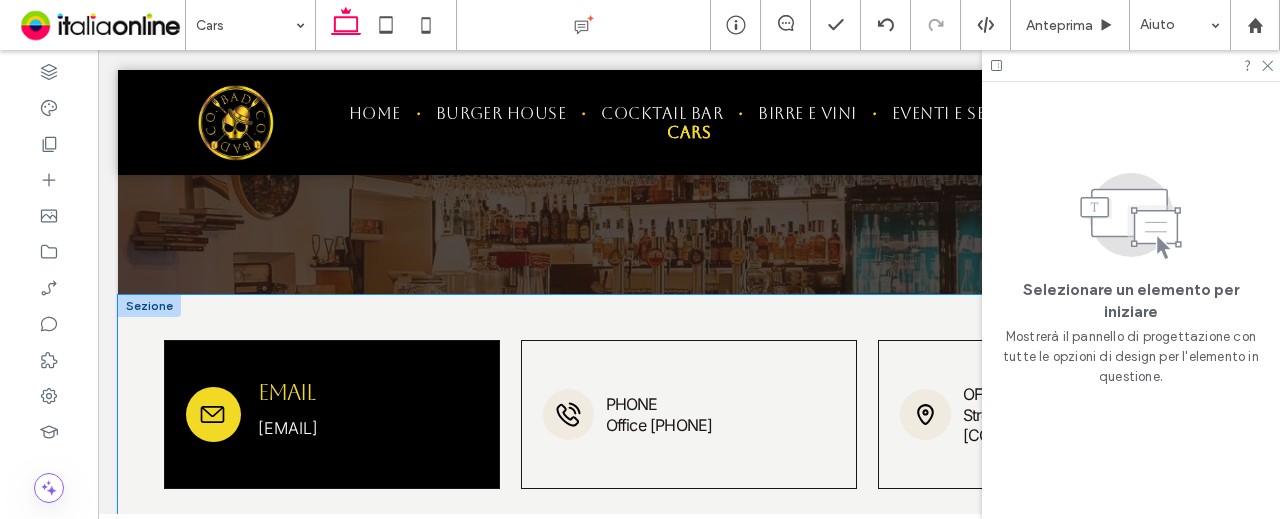 scroll, scrollTop: 387, scrollLeft: 0, axis: vertical 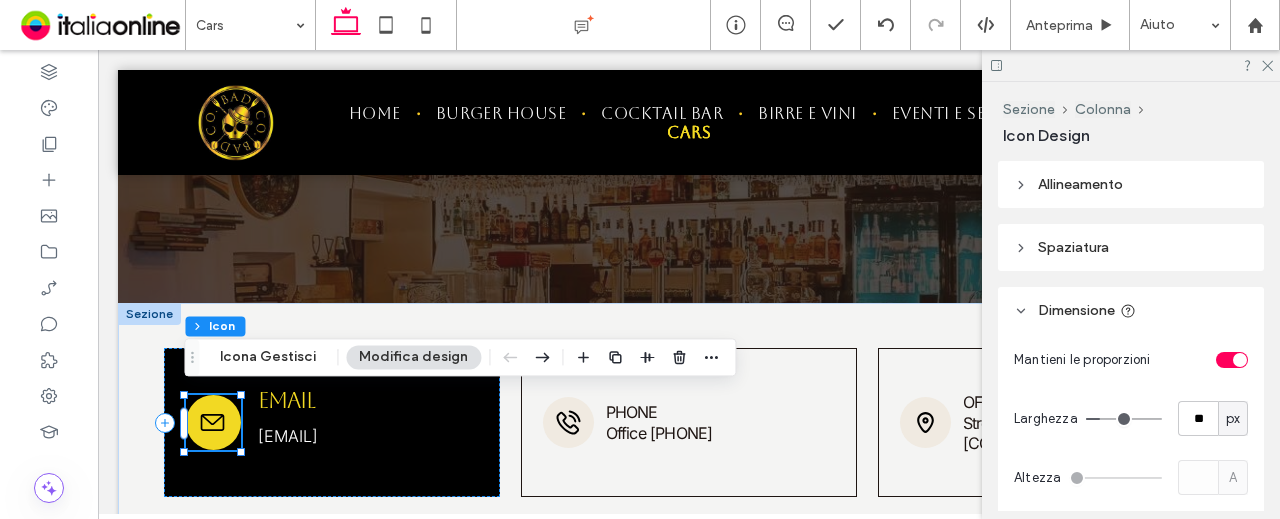 click at bounding box center (184, 423) 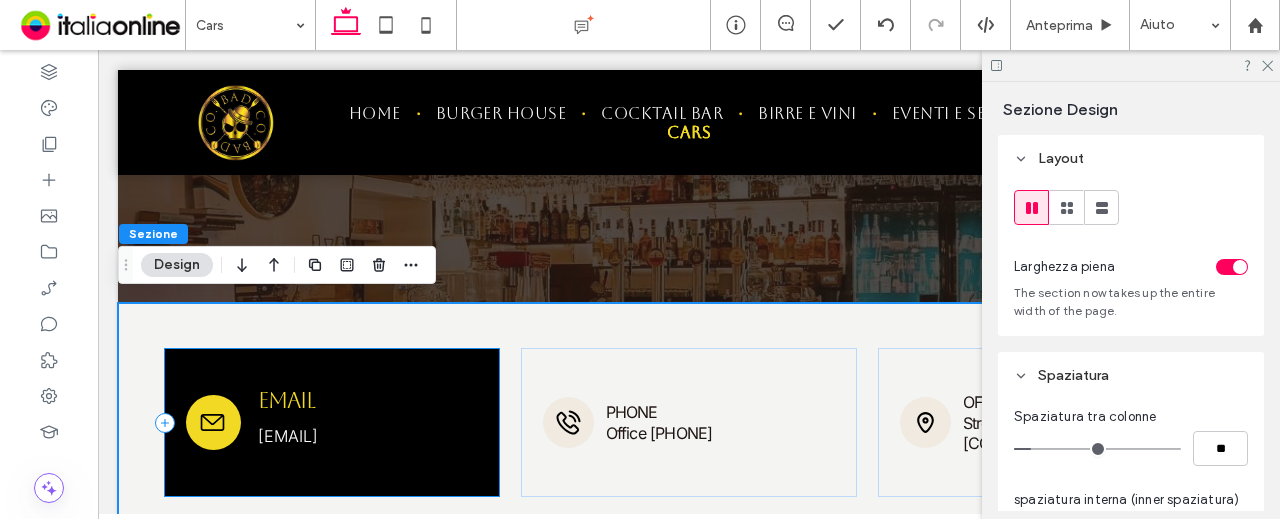 click on "Email
mymail@mailservice.com" at bounding box center [332, 422] 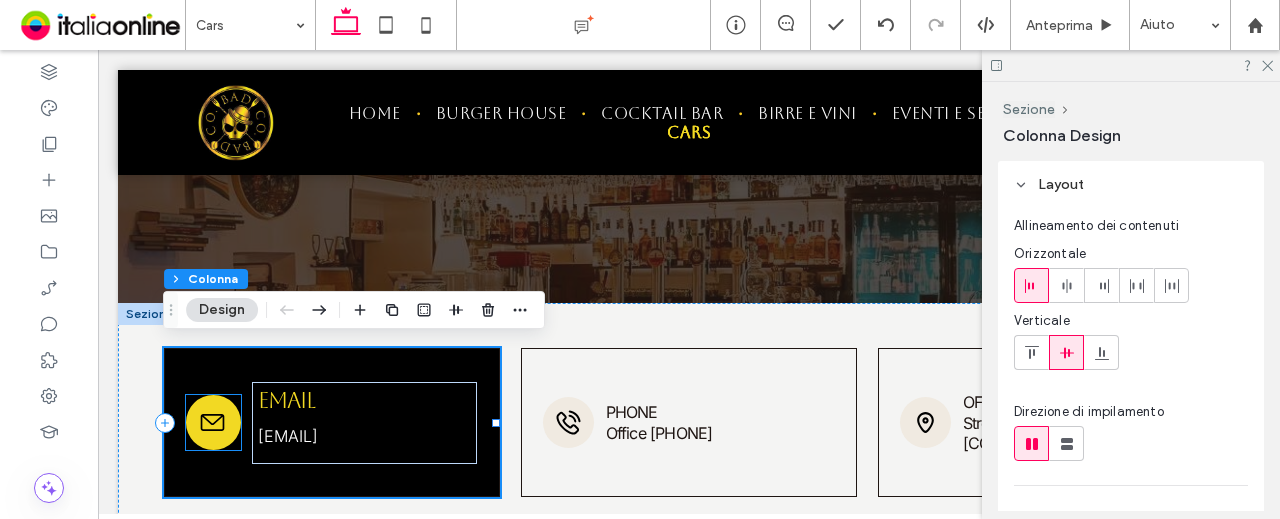 click at bounding box center [213, 422] 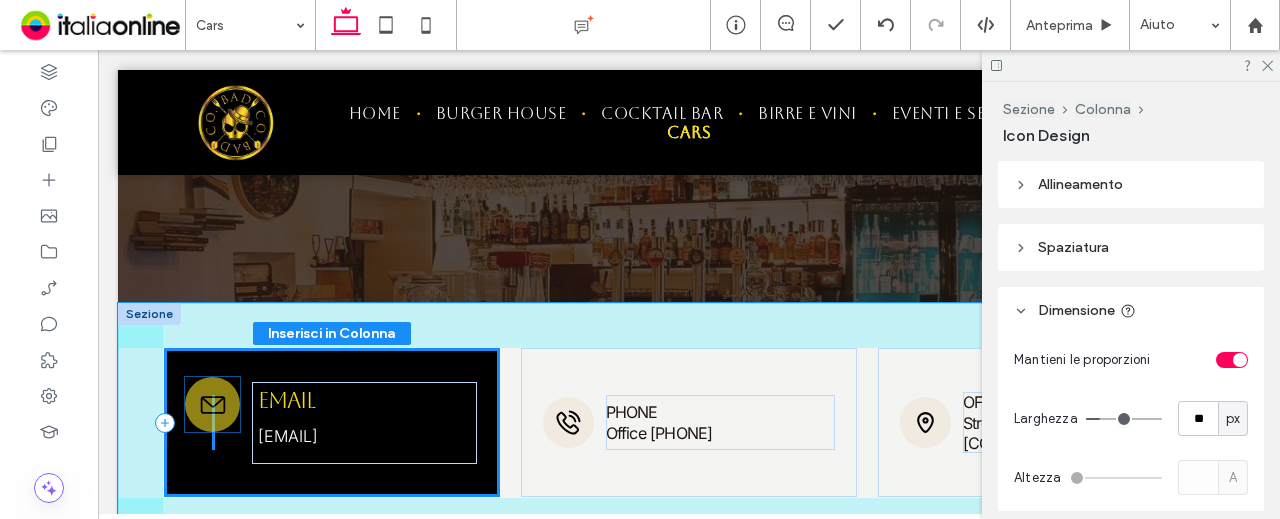 drag, startPoint x: 211, startPoint y: 397, endPoint x: 212, endPoint y: 383, distance: 14.035668 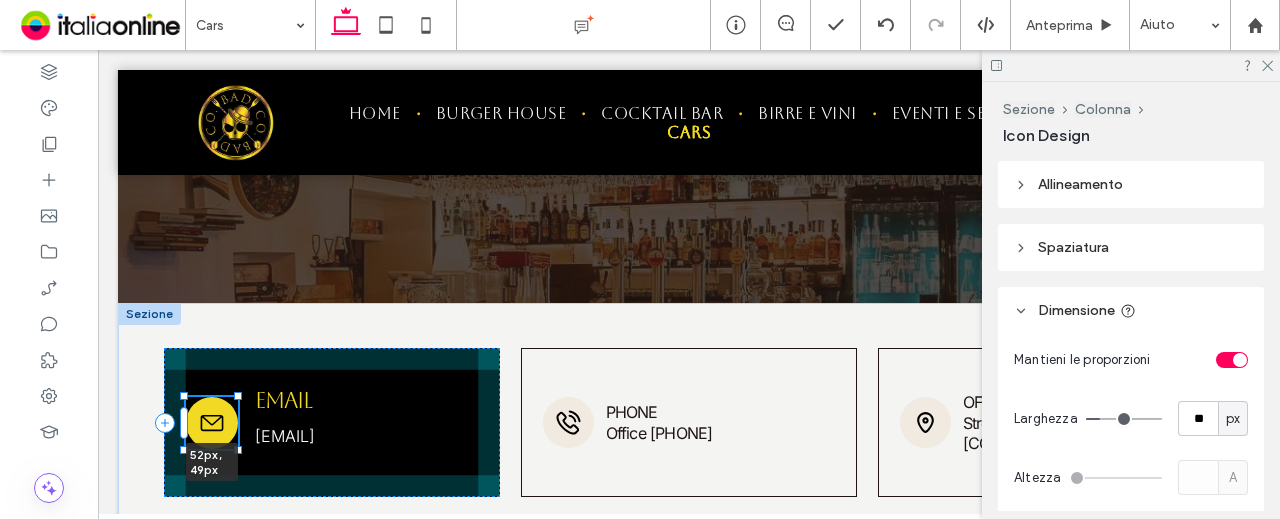 click at bounding box center [184, 395] 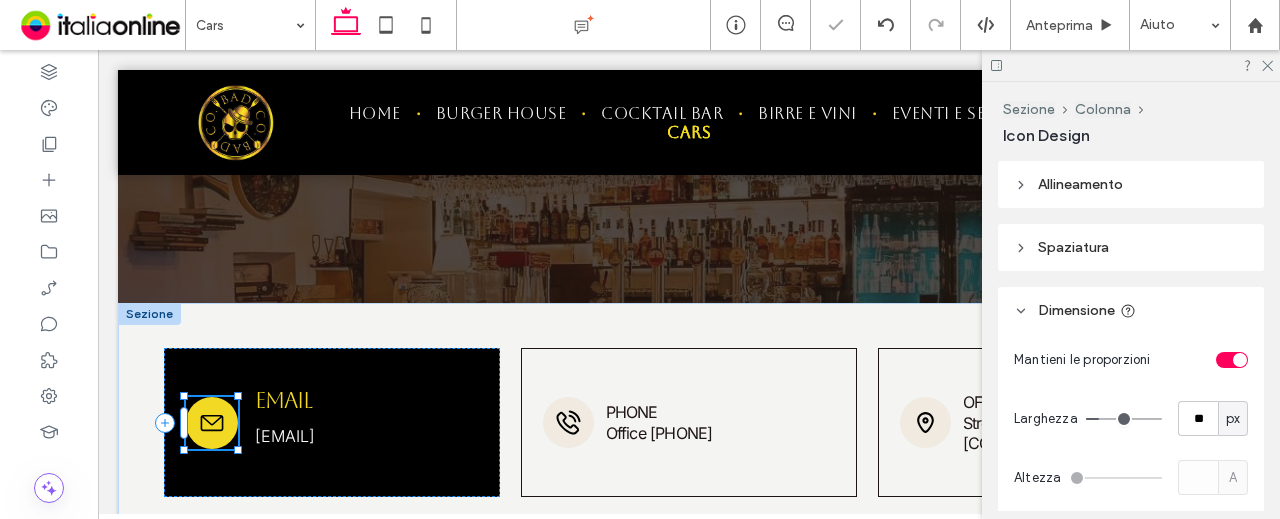 type on "**" 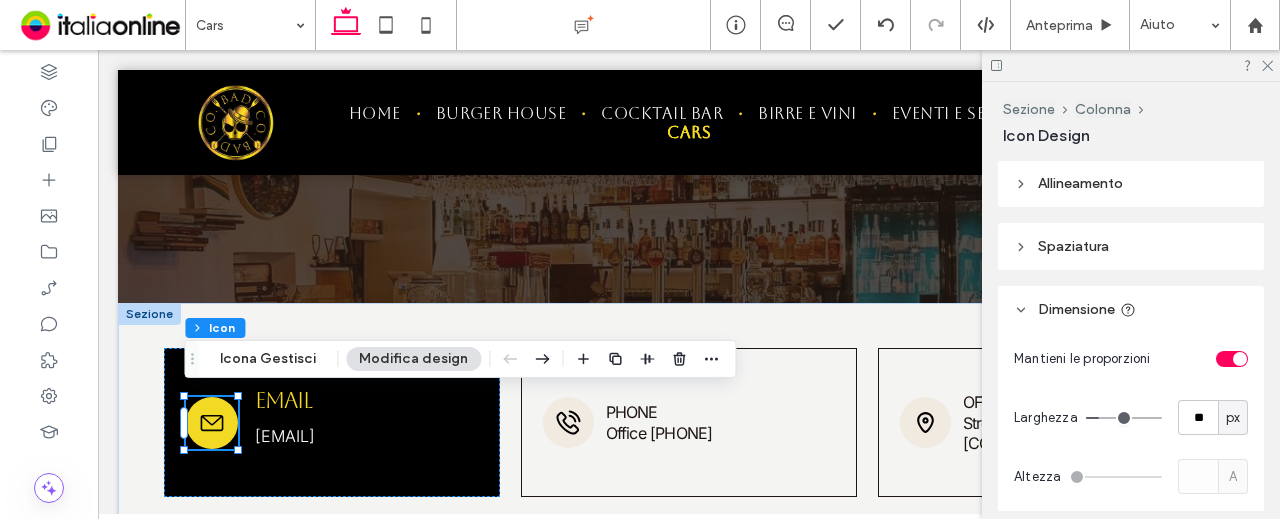 scroll, scrollTop: 0, scrollLeft: 0, axis: both 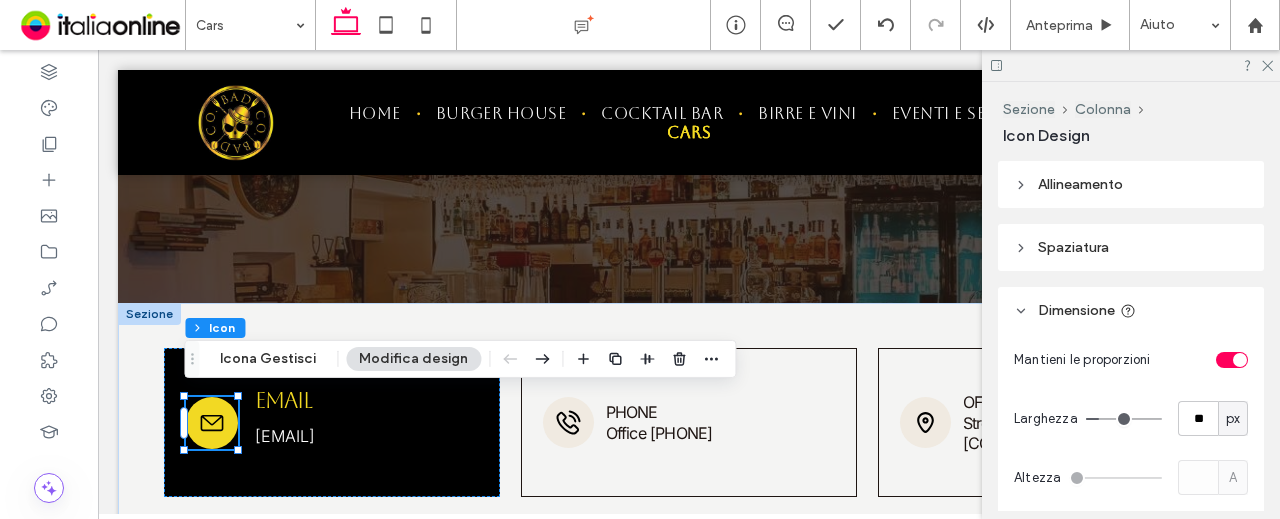 click on "Spaziatura" at bounding box center [1131, 247] 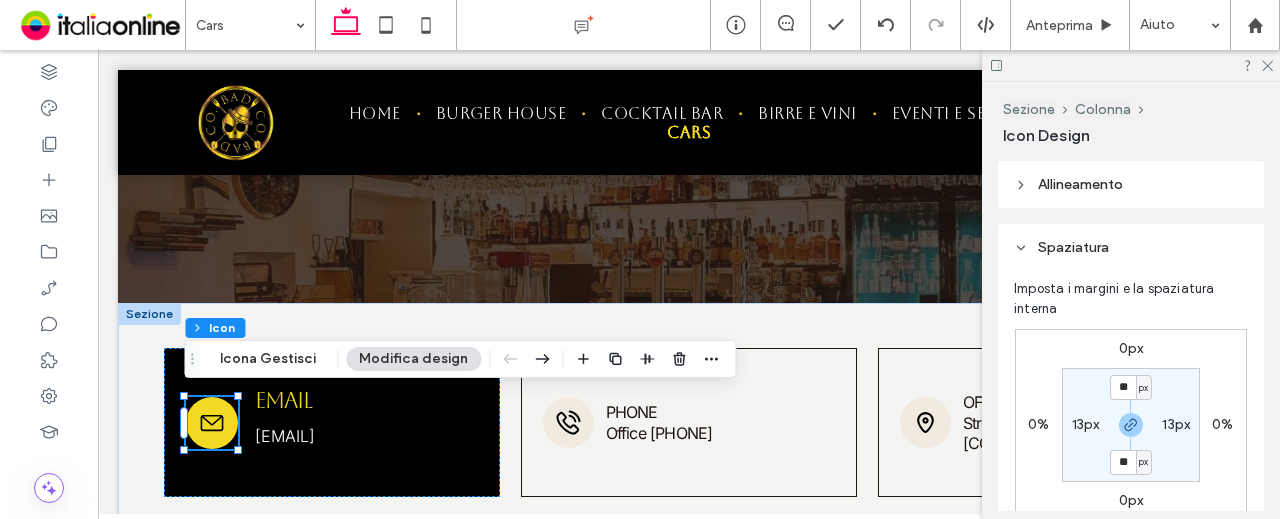 click on "0px" at bounding box center [1131, 348] 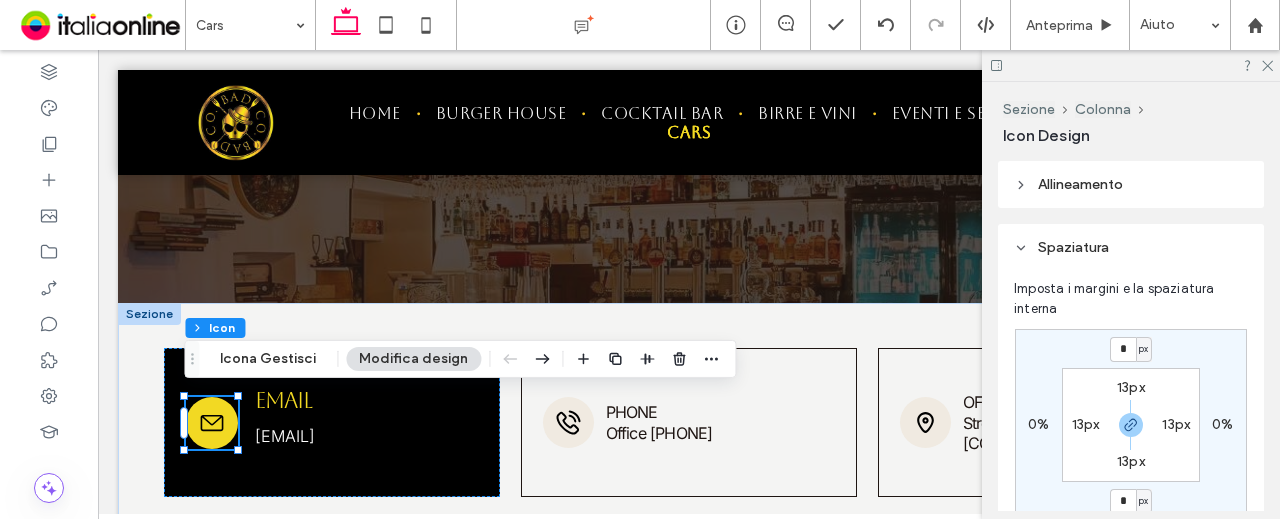 click on "13px" at bounding box center (1131, 387) 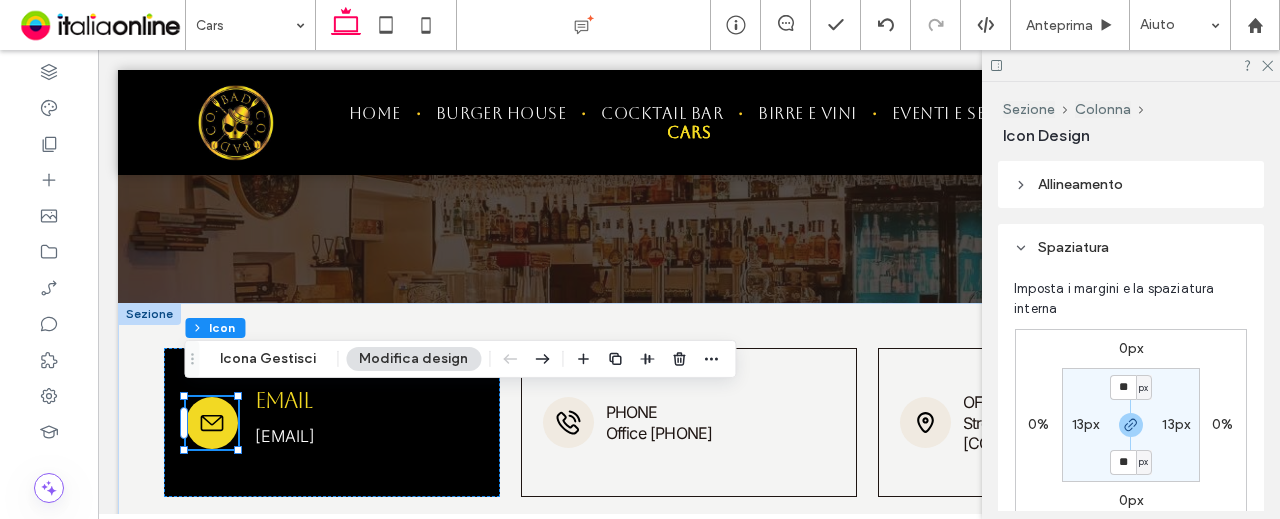 click on "0px" at bounding box center (1131, 348) 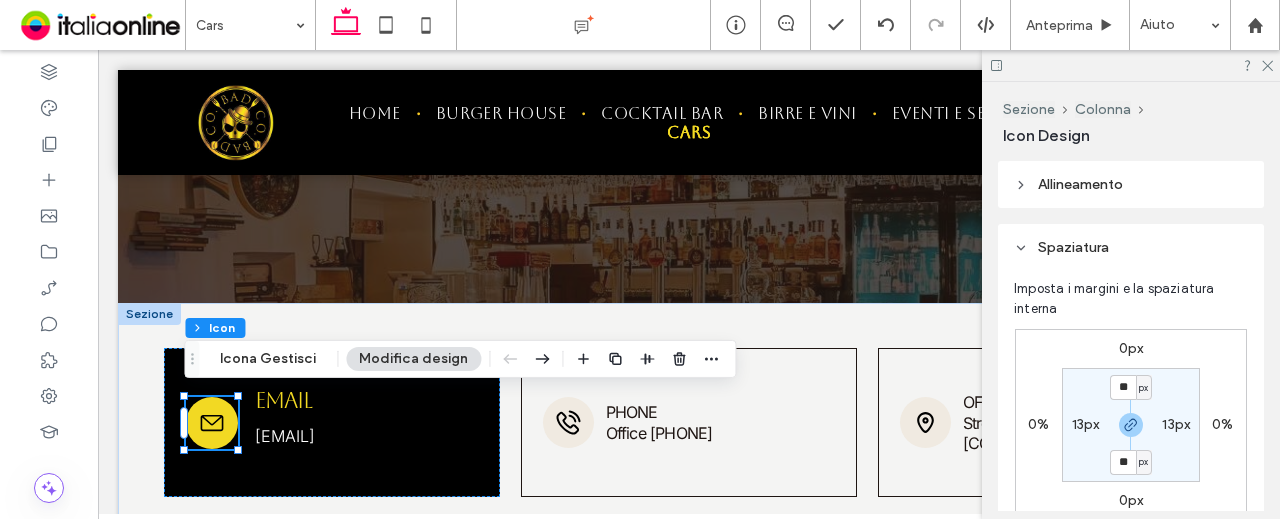 type on "*" 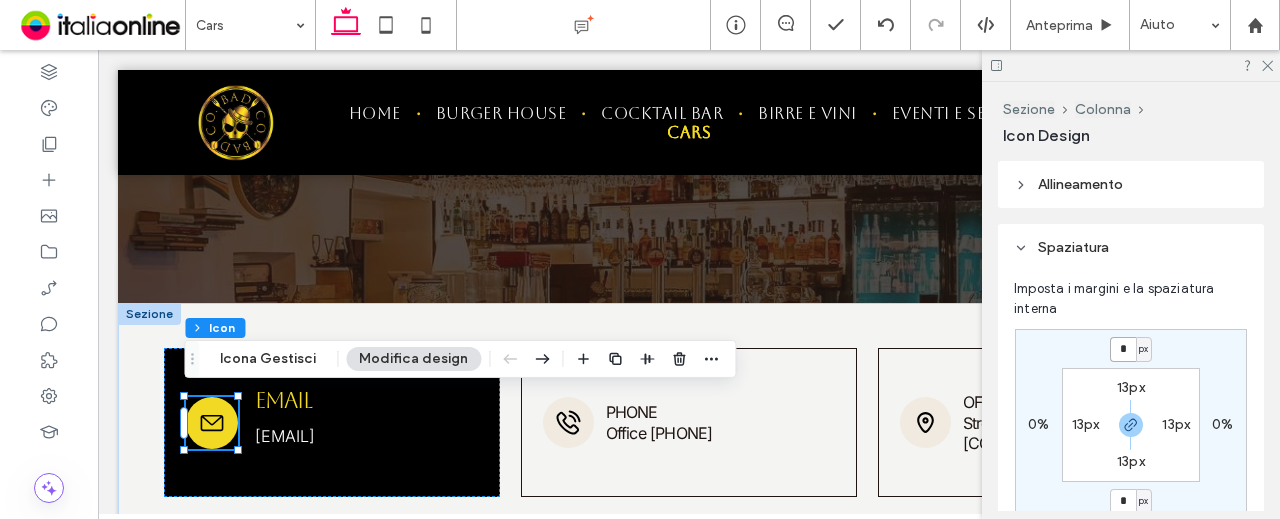 click on "*" at bounding box center [1123, 349] 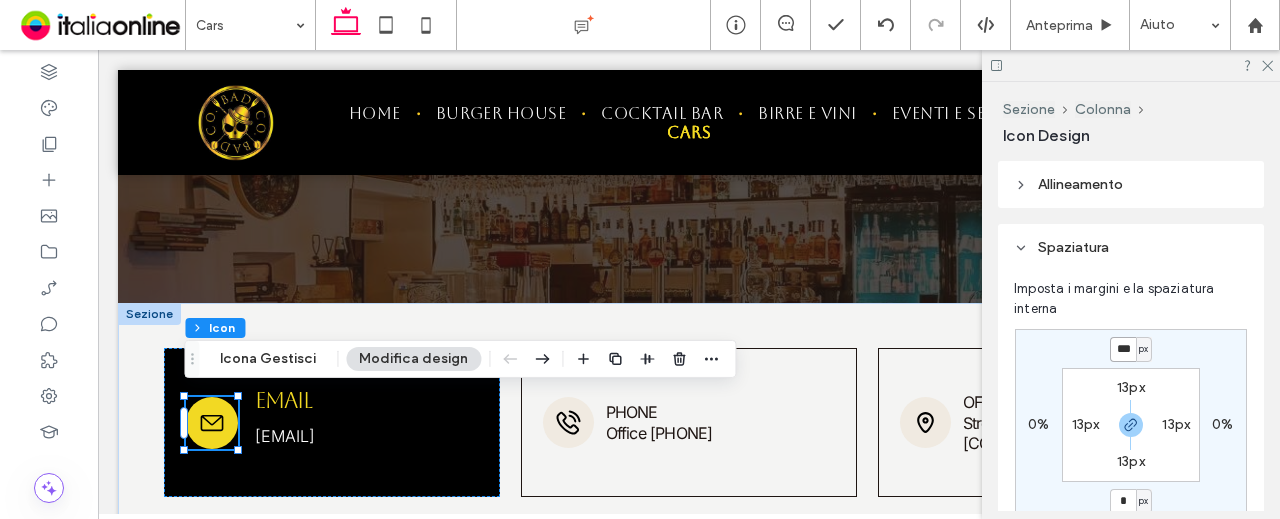 type on "***" 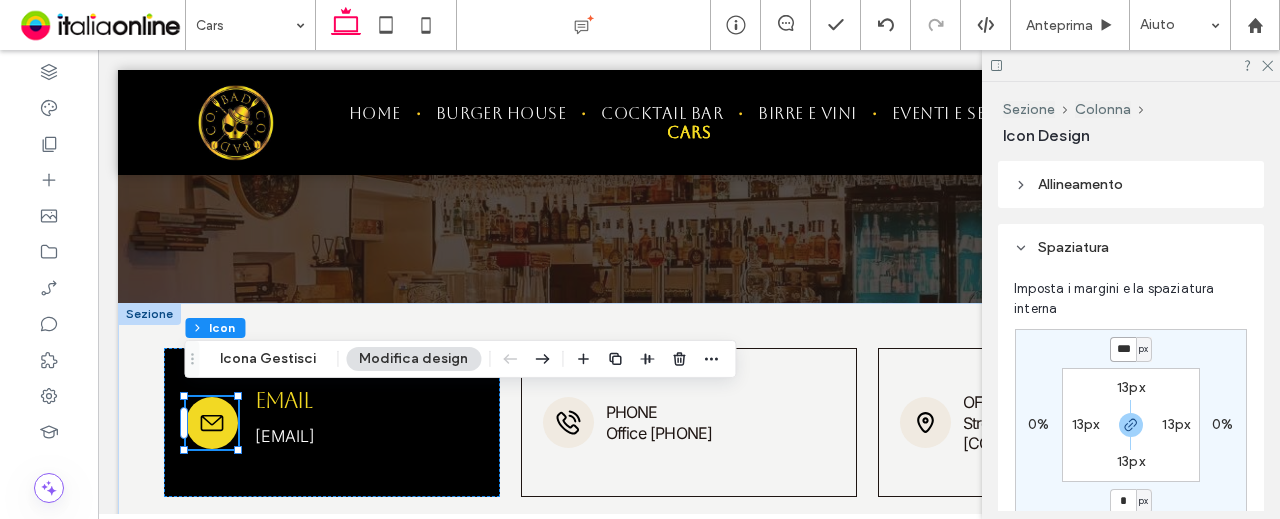 type on "*" 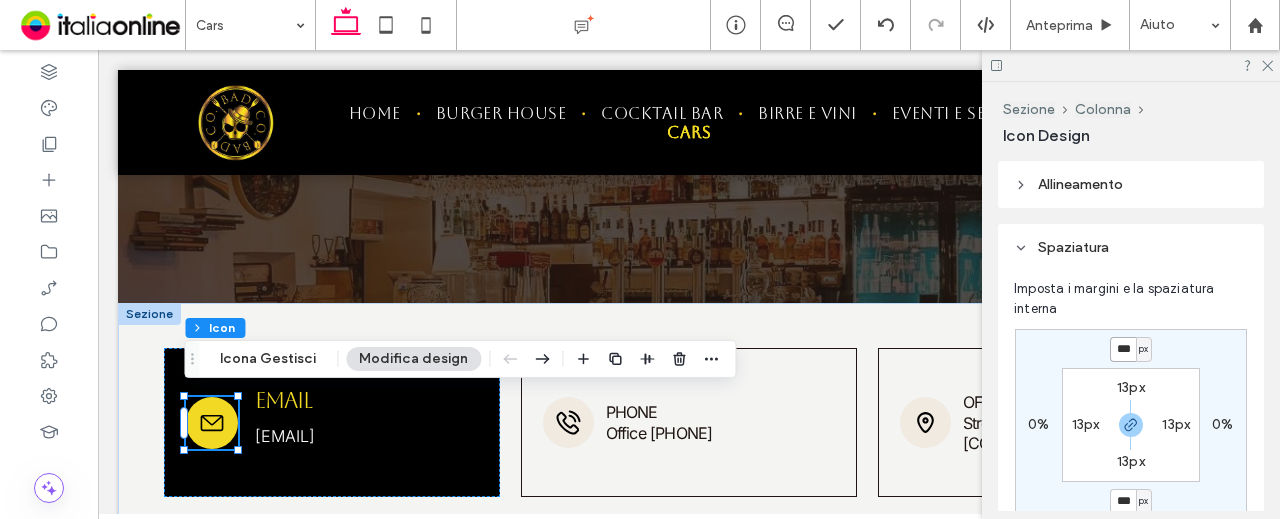 type on "*" 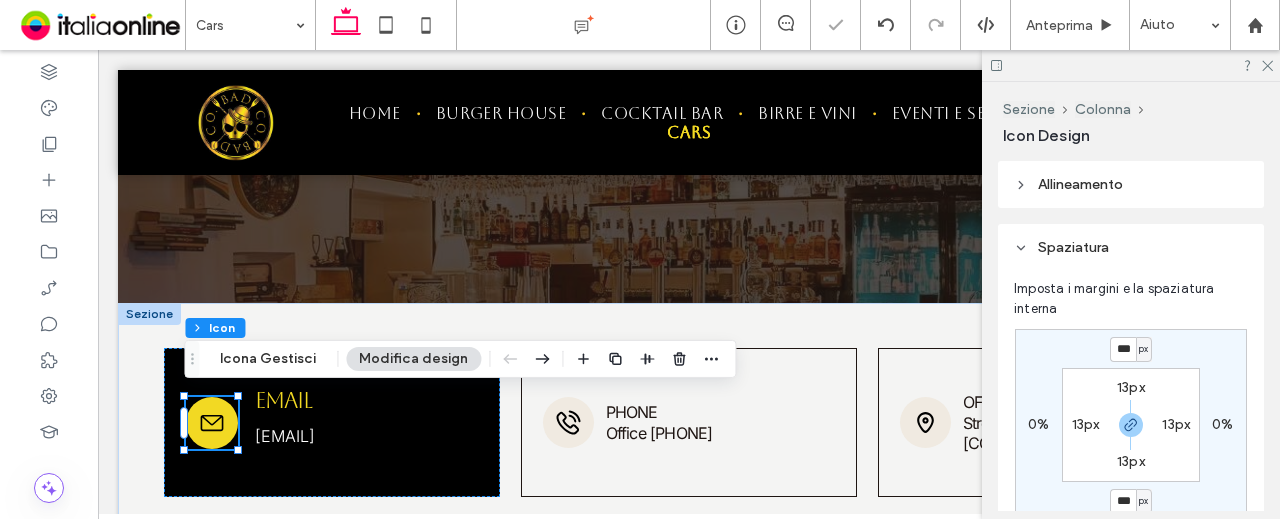 click on "*** px 0% *** px 0% 13px 13px 13px 13px" at bounding box center [1131, 425] 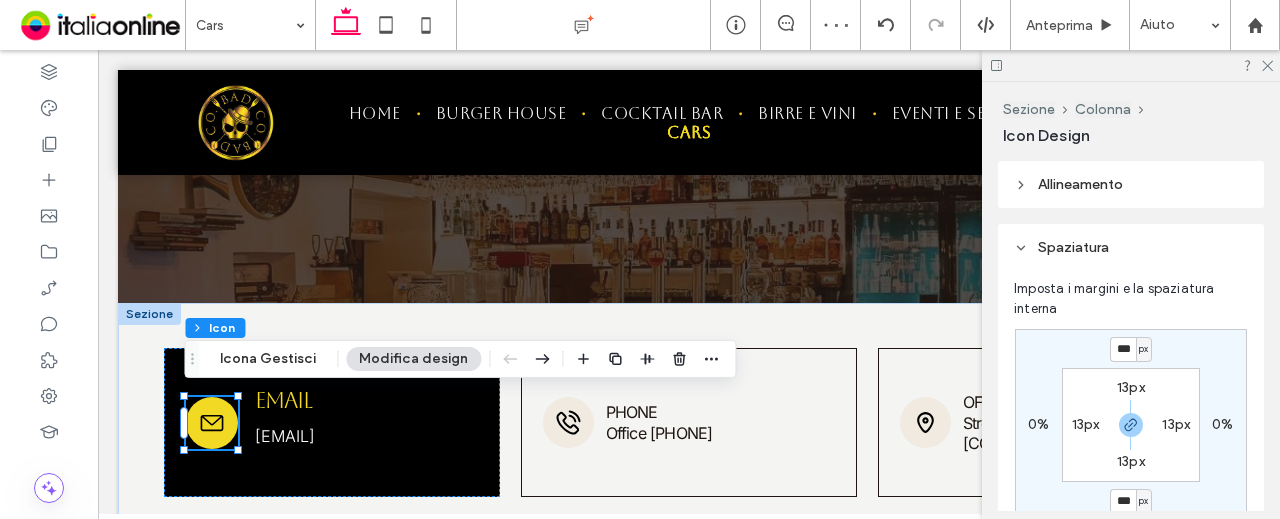 click on "*** px 0% *** px 0% 13px 13px 13px 13px" at bounding box center (1131, 425) 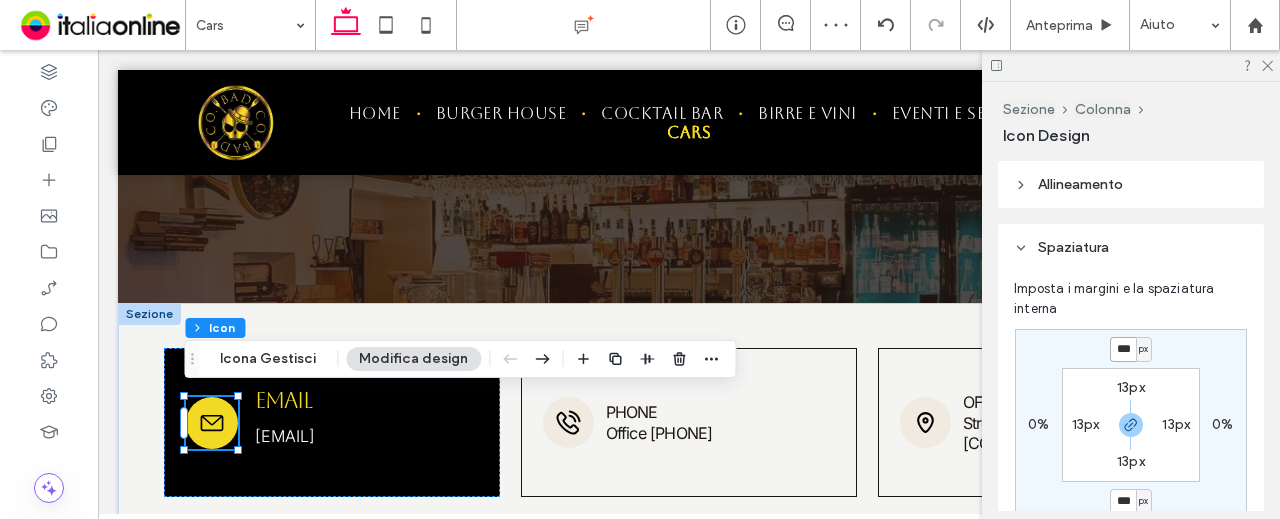 click on "***" at bounding box center (1123, 349) 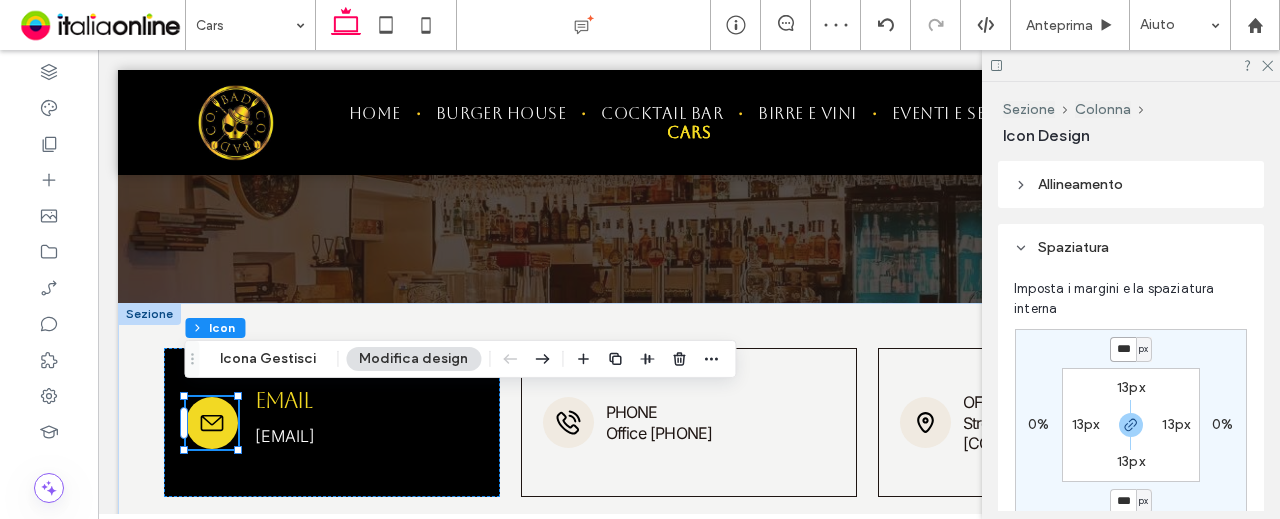 click on "***" at bounding box center [1123, 349] 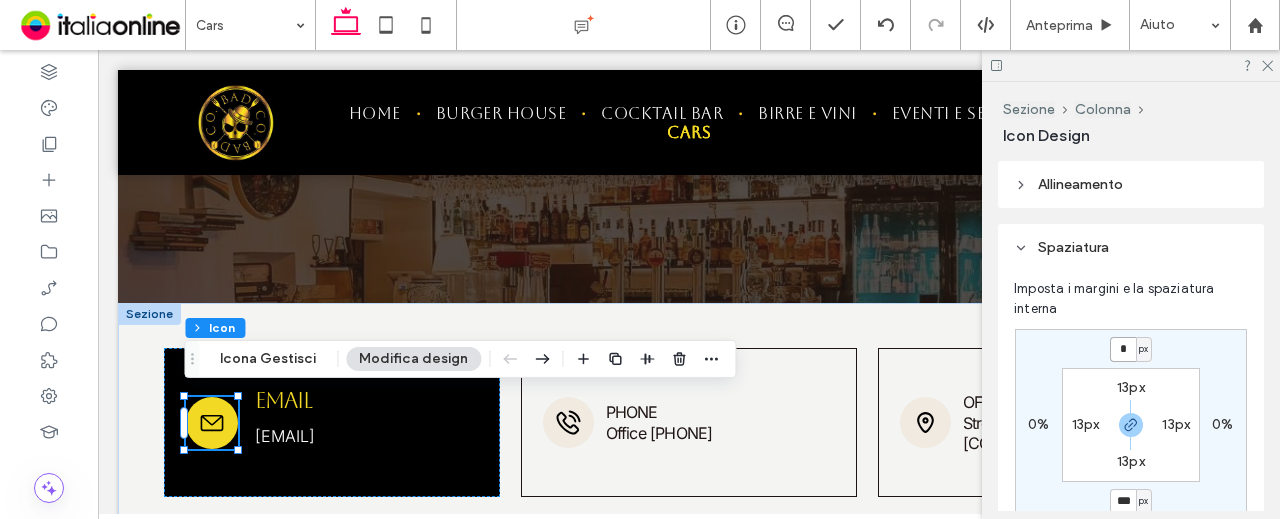 type on "*" 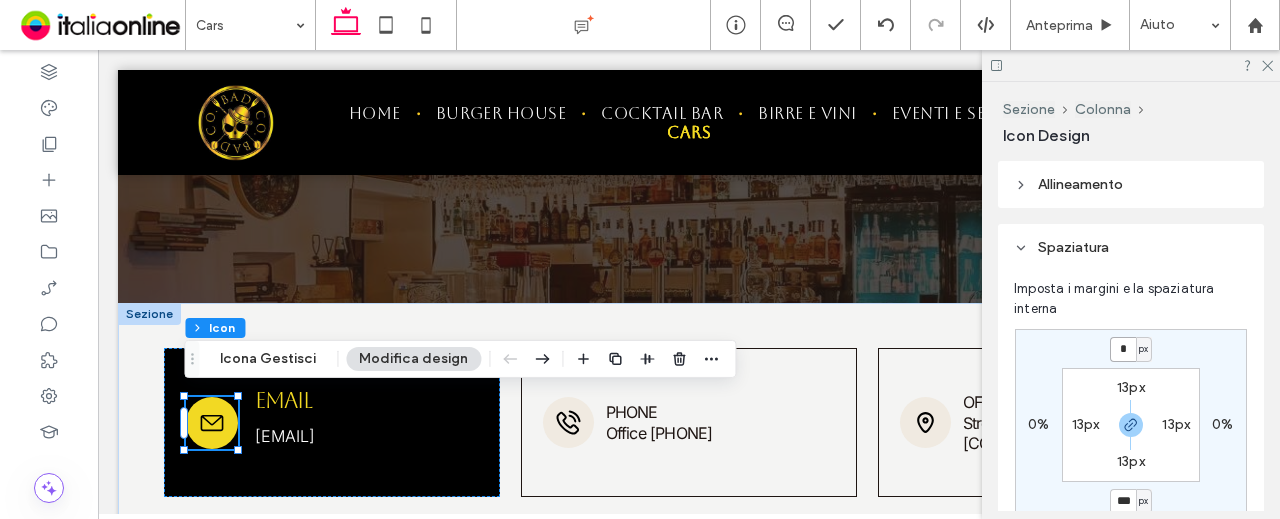 type on "*" 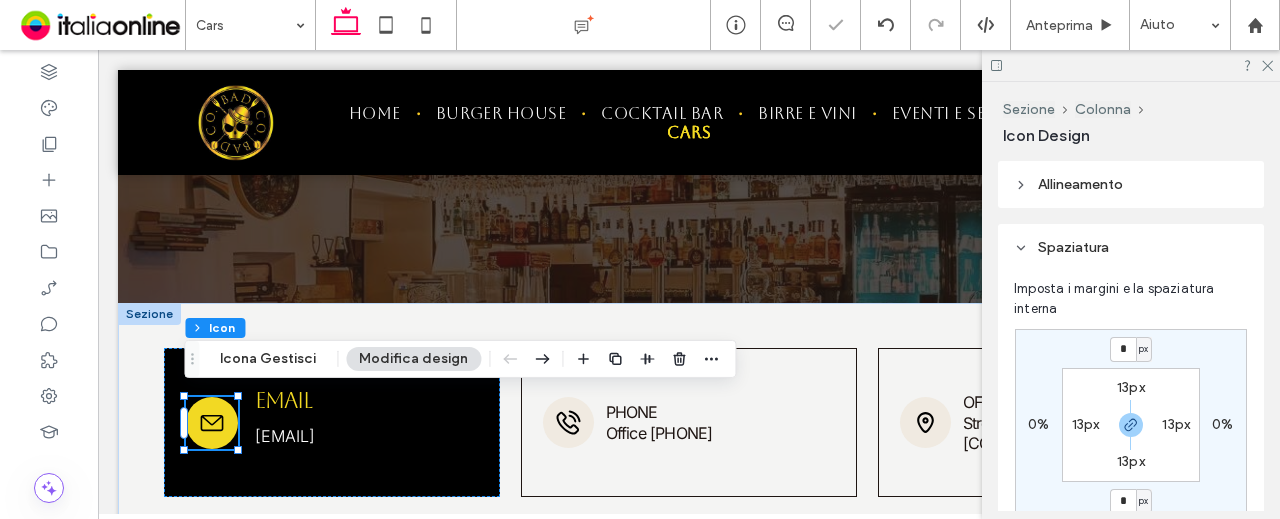 click on "Imposta i margini e la spaziatura interna * px 0% * px 0% 13px 13px 13px 13px Reimposta margine" at bounding box center (1131, 430) 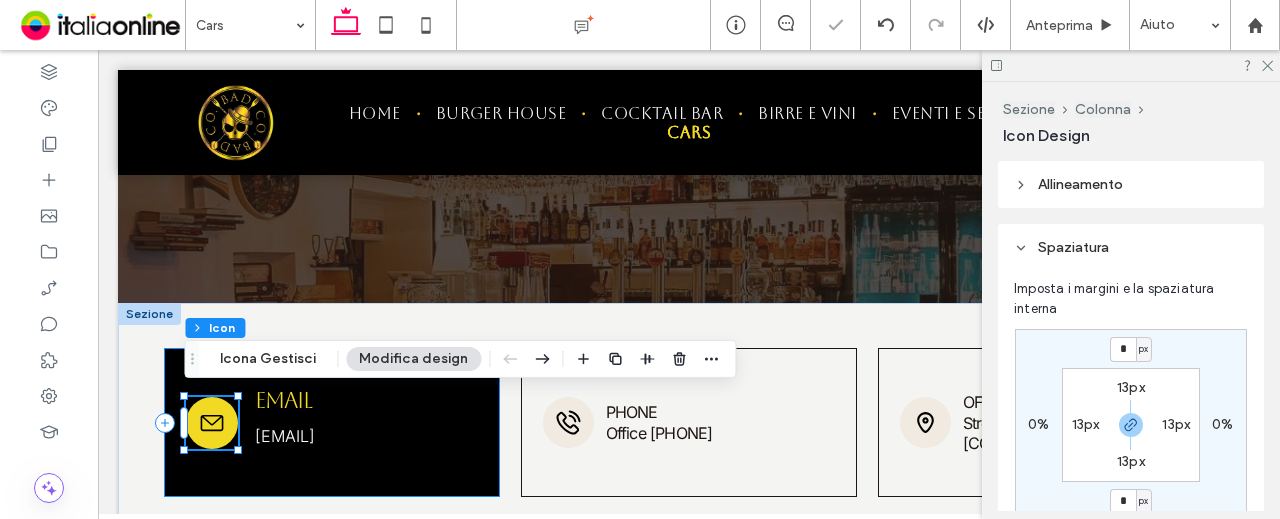 click on "52px , 49px
Email
mymail@mailservice.com" at bounding box center [332, 422] 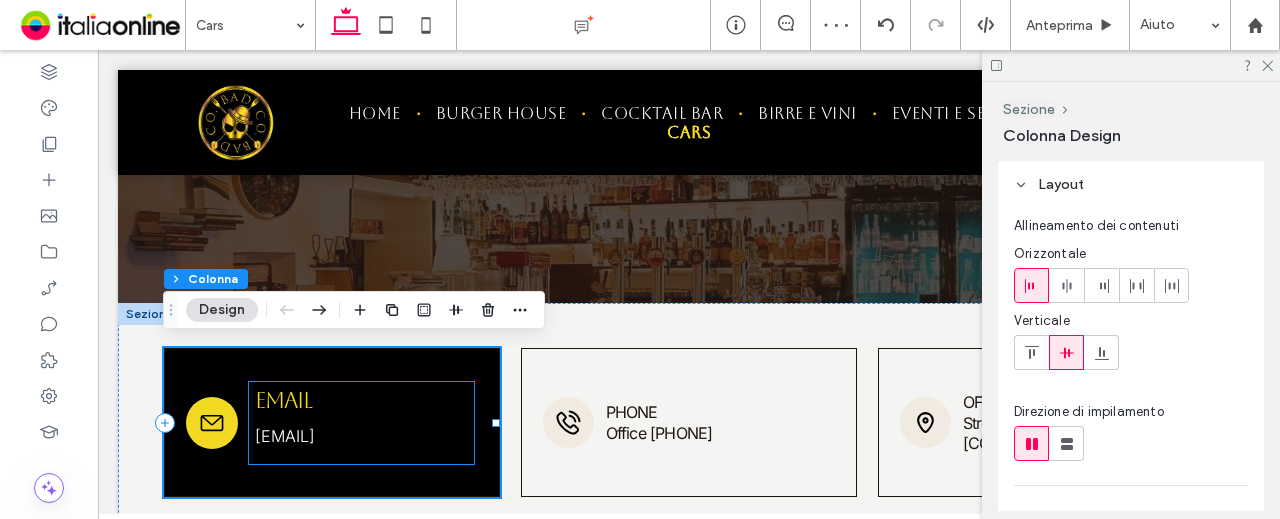 click on "Email" at bounding box center [283, 400] 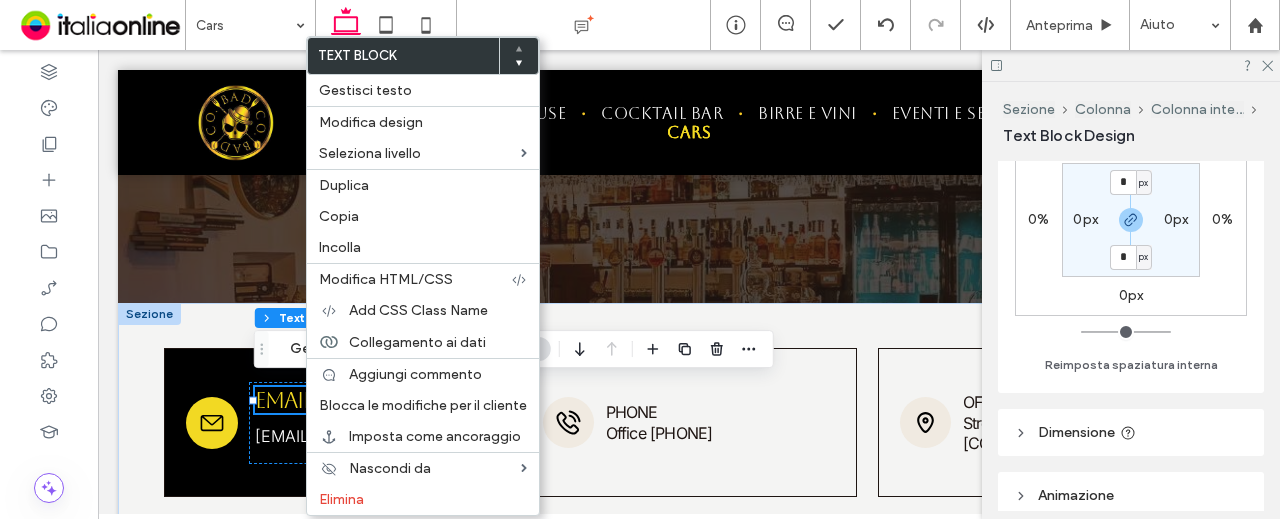 scroll, scrollTop: 200, scrollLeft: 0, axis: vertical 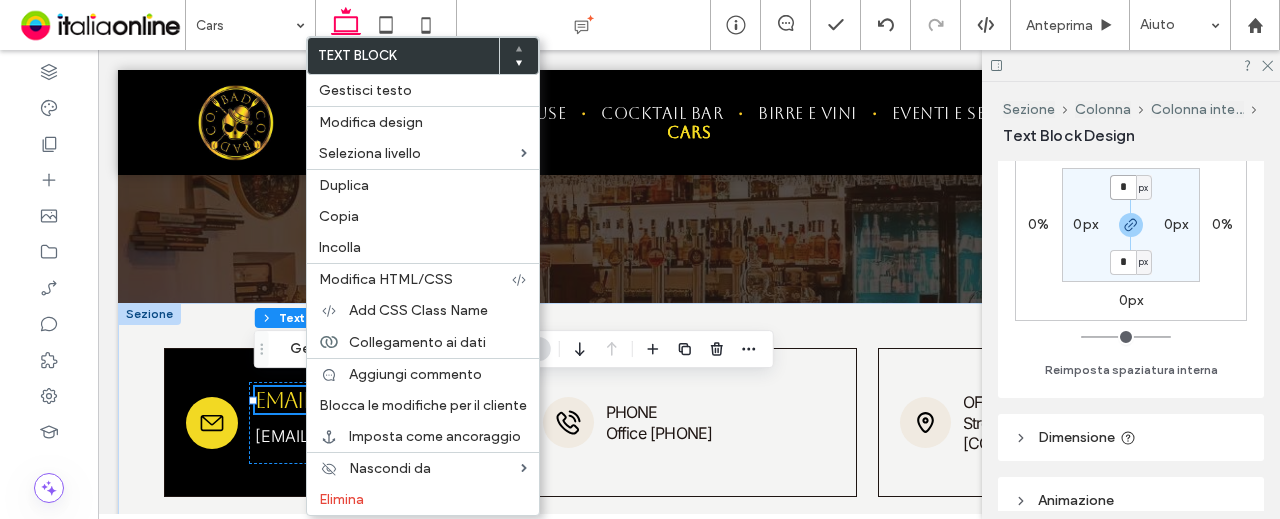 click on "*" at bounding box center [1123, 187] 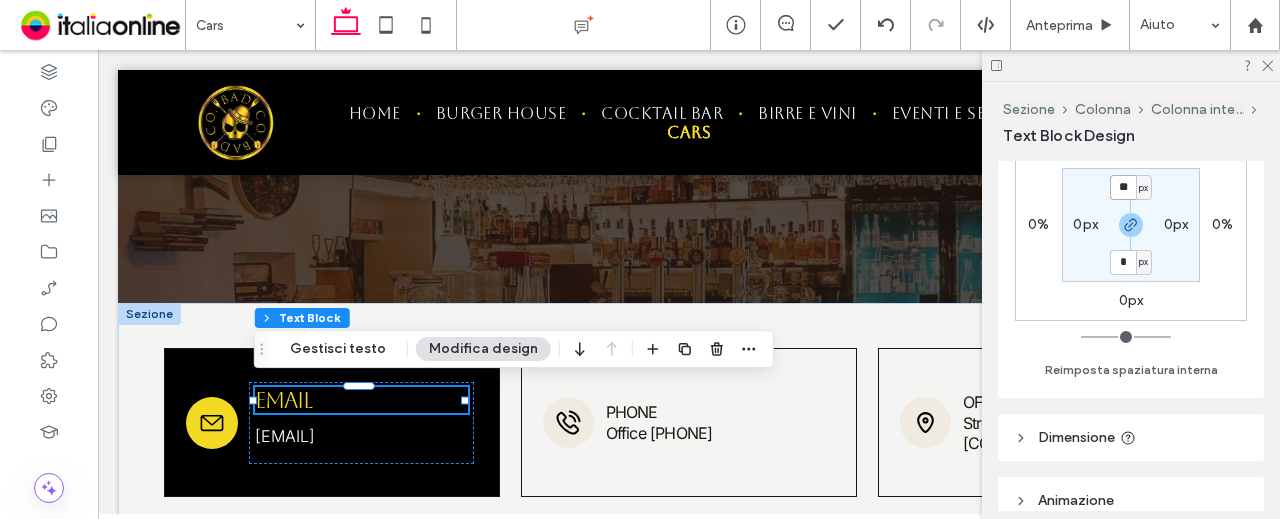 type on "**" 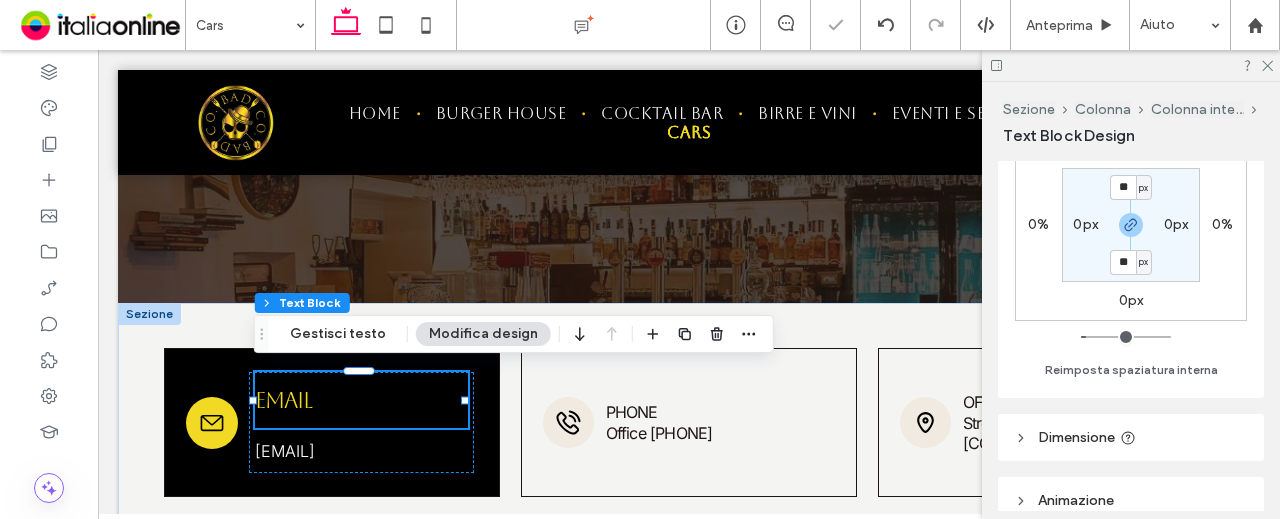click on "px" at bounding box center (1144, 187) 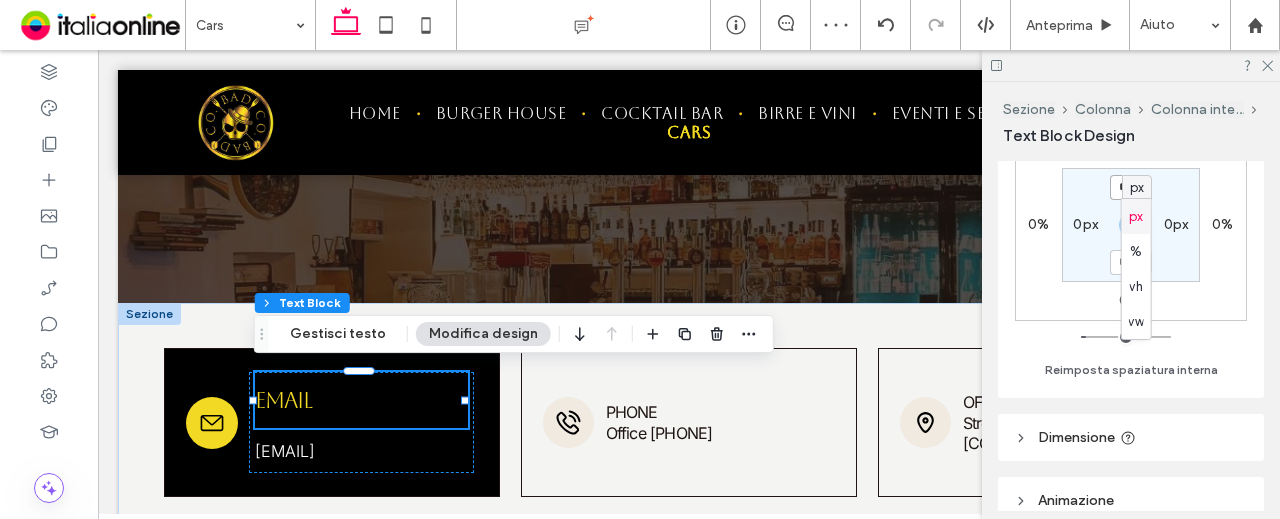click on "**" at bounding box center [1123, 187] 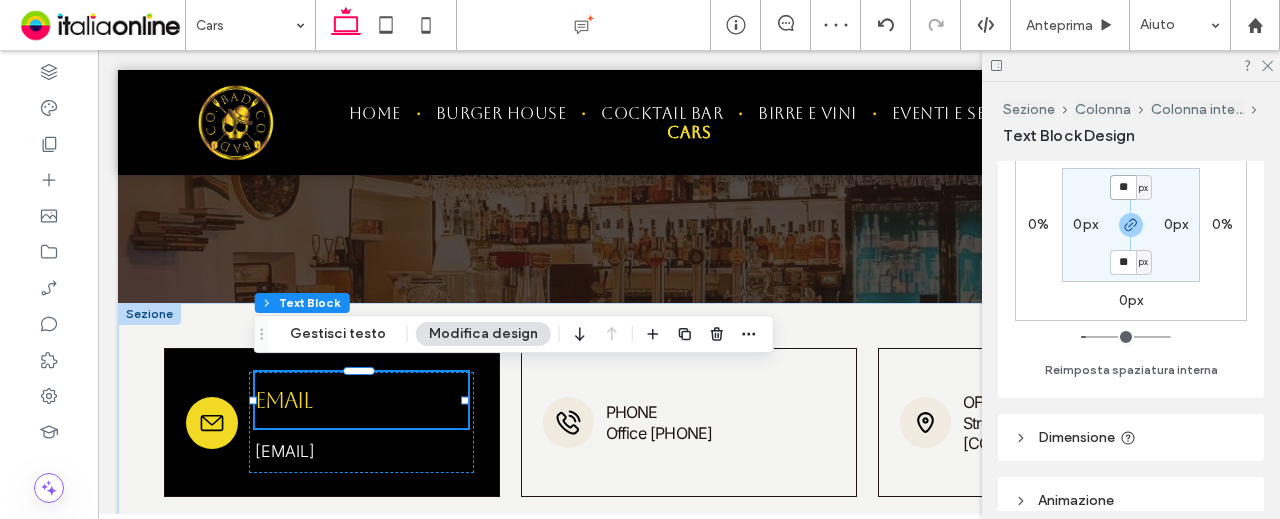 click on "**" at bounding box center [1123, 187] 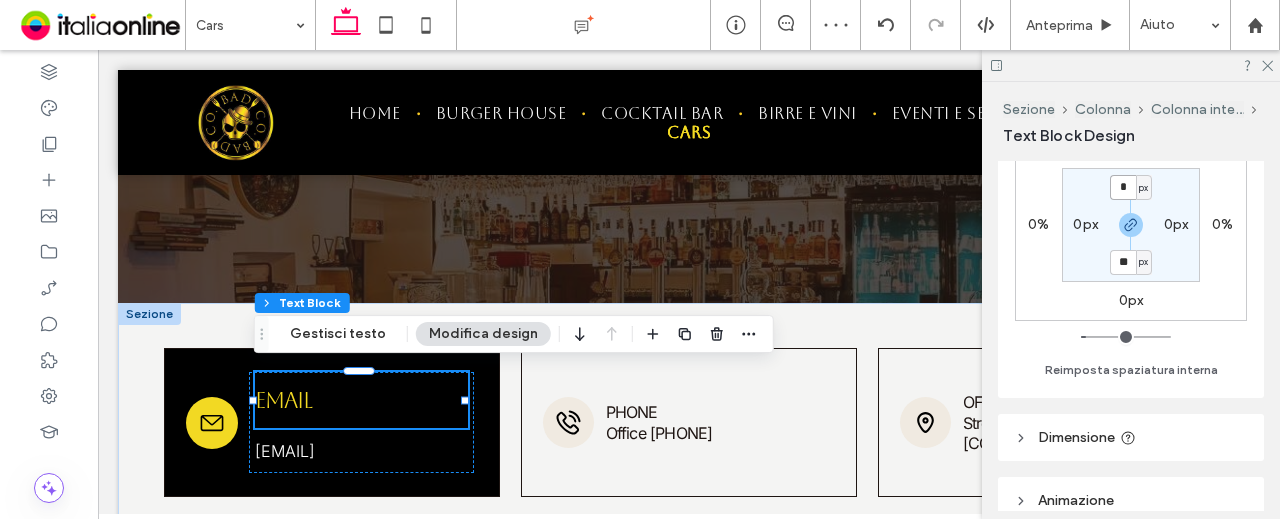 type on "*" 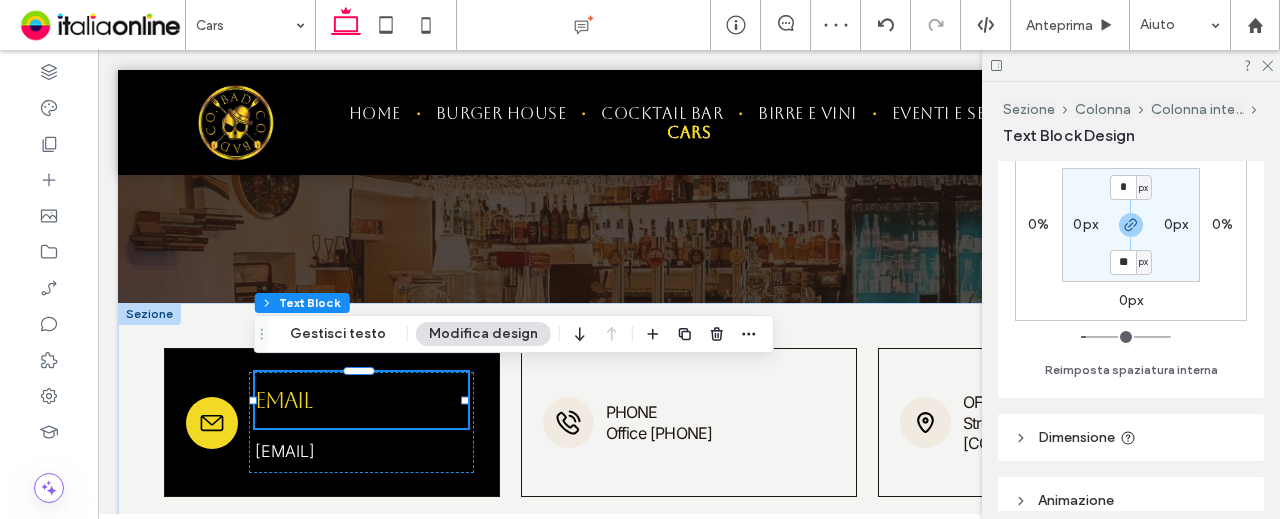 type on "*" 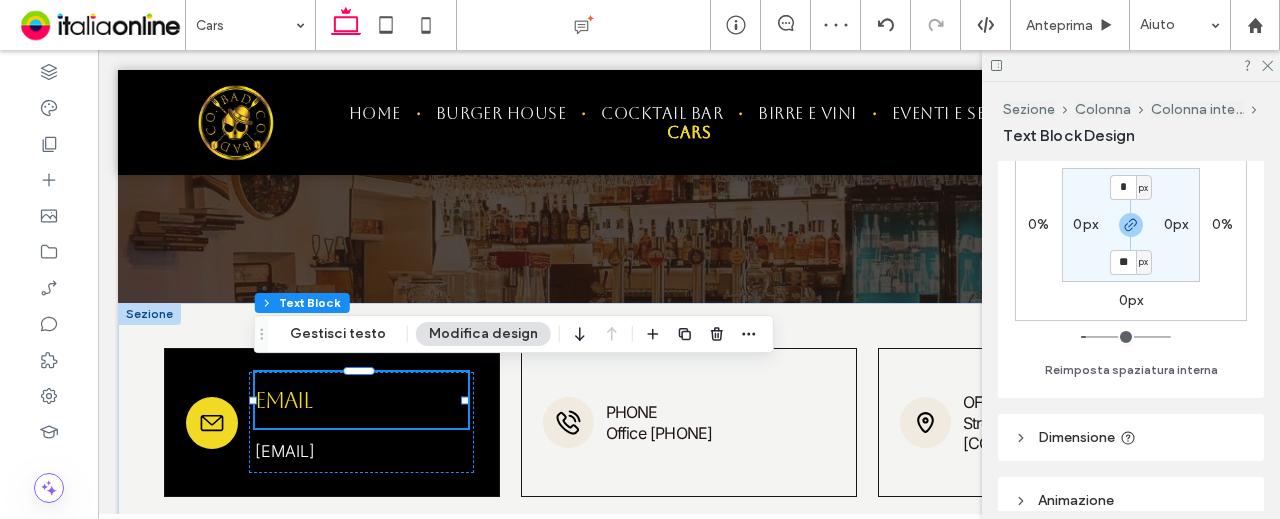 type on "*" 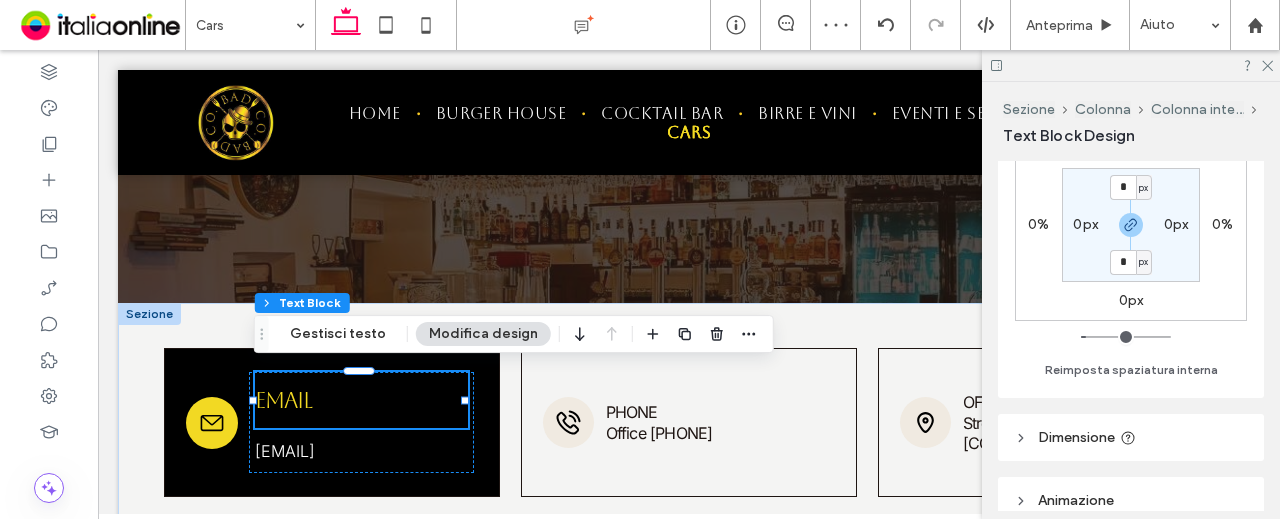 click on "0px 0% 0px 0% * px 0px * px 0px" at bounding box center (1131, 225) 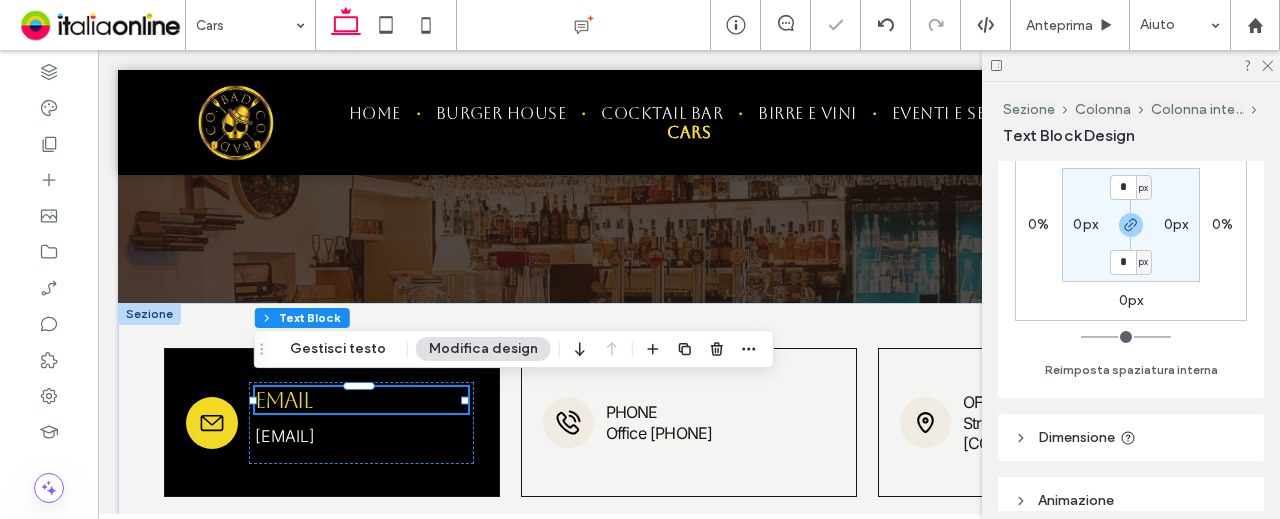 scroll, scrollTop: 100, scrollLeft: 0, axis: vertical 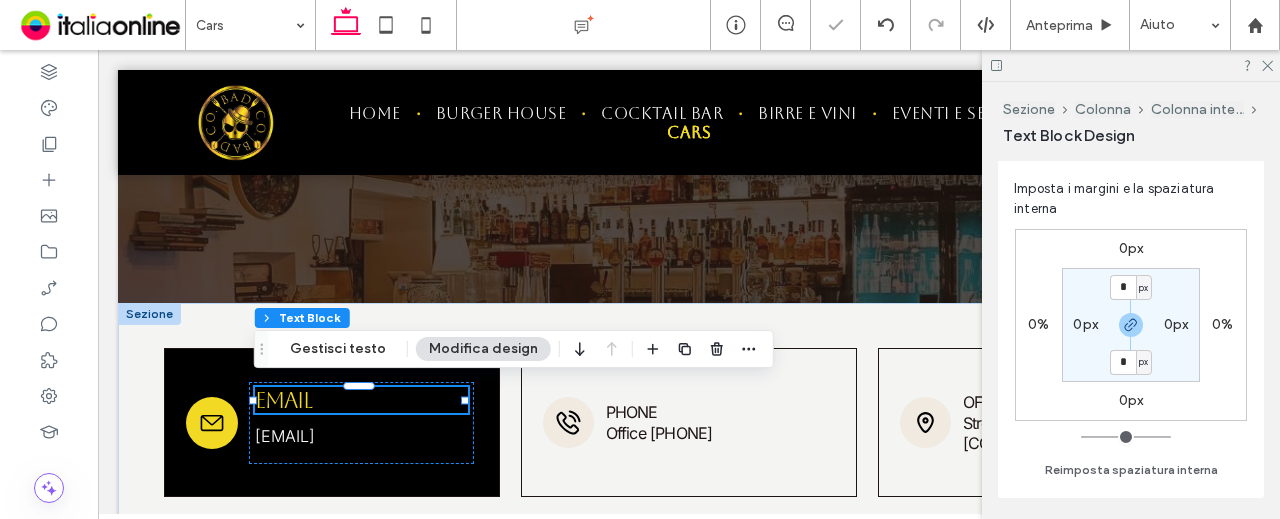 click on "0px" at bounding box center [1131, 248] 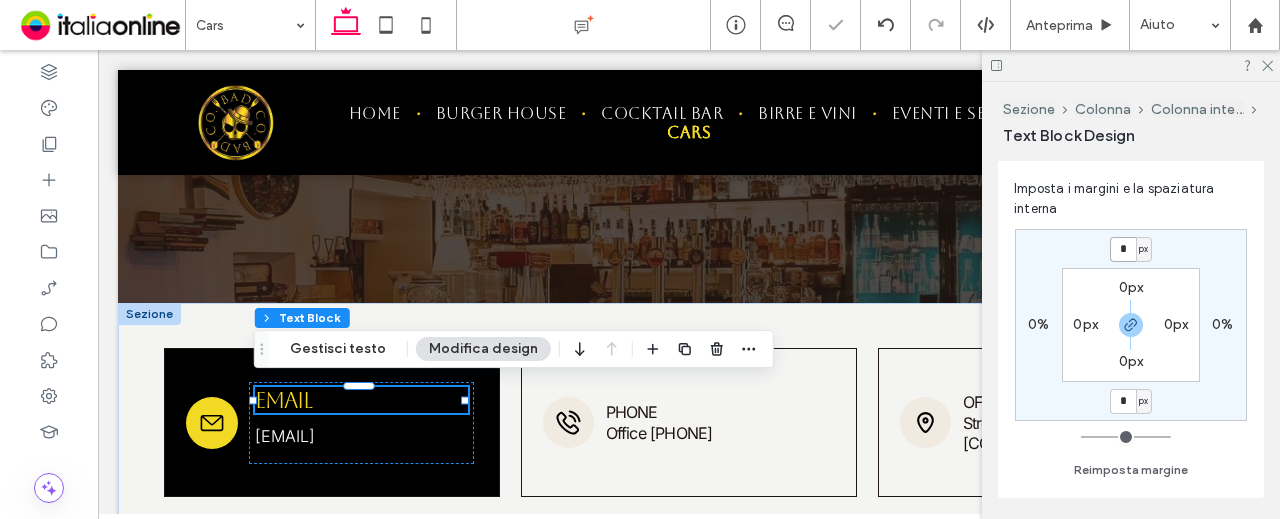 click on "*" at bounding box center [1123, 249] 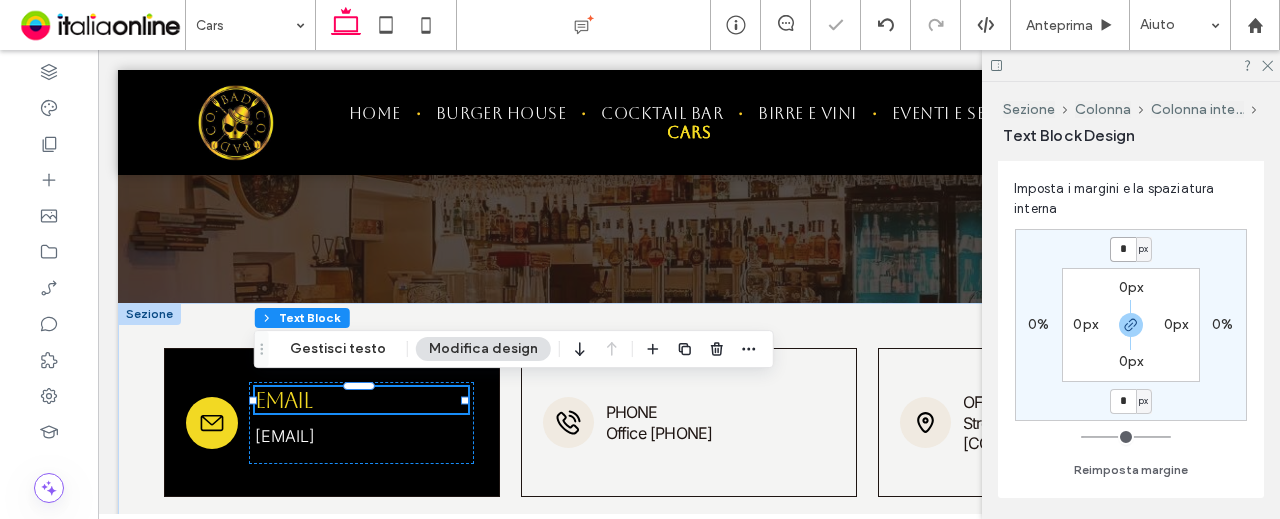 click on "*" at bounding box center [1123, 249] 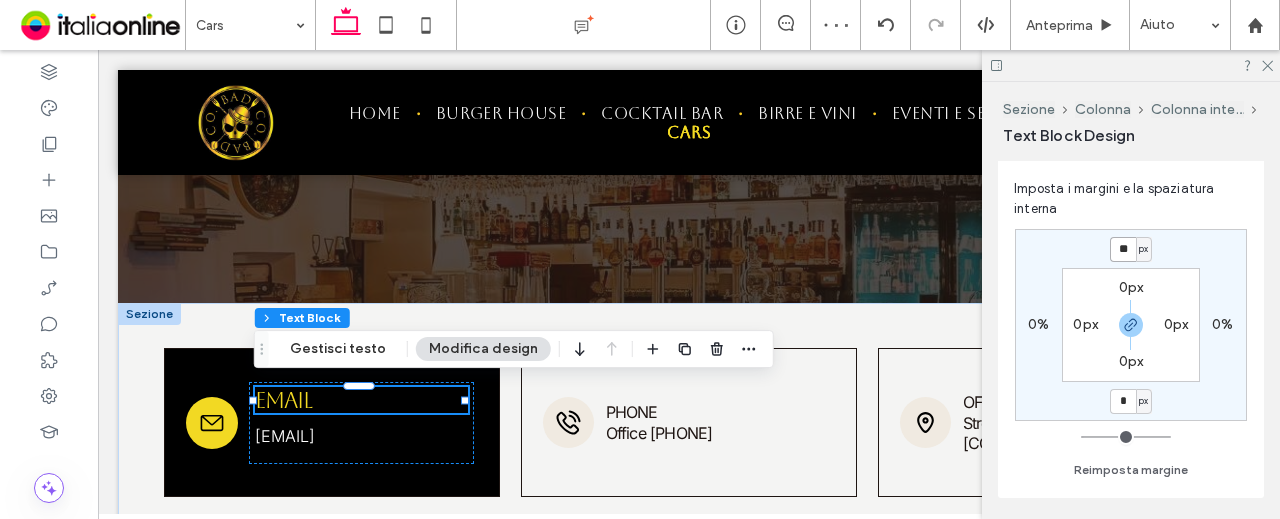 type on "**" 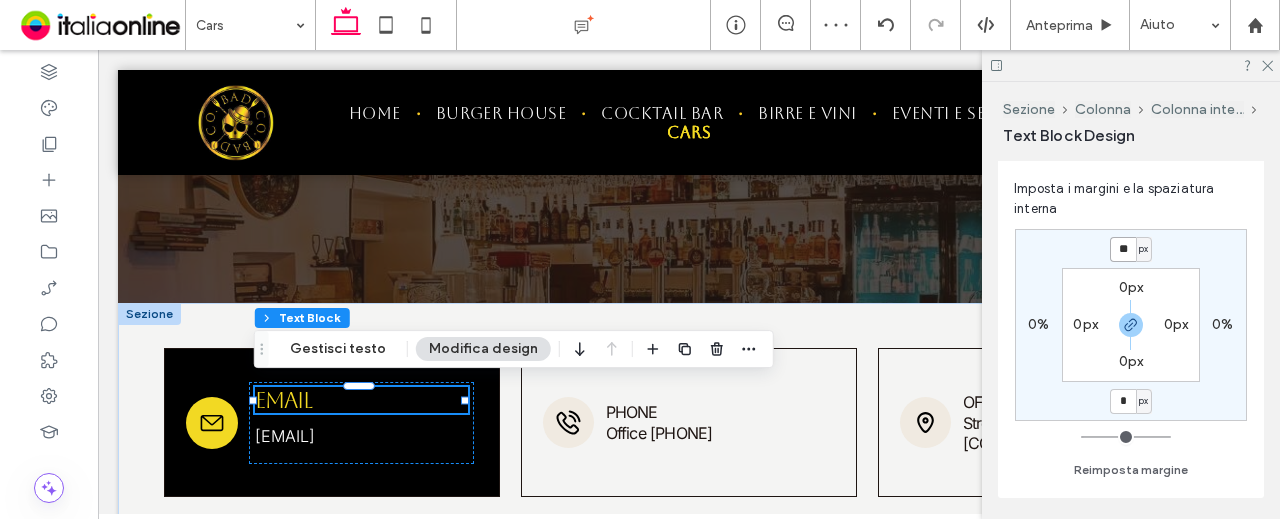 type on "*" 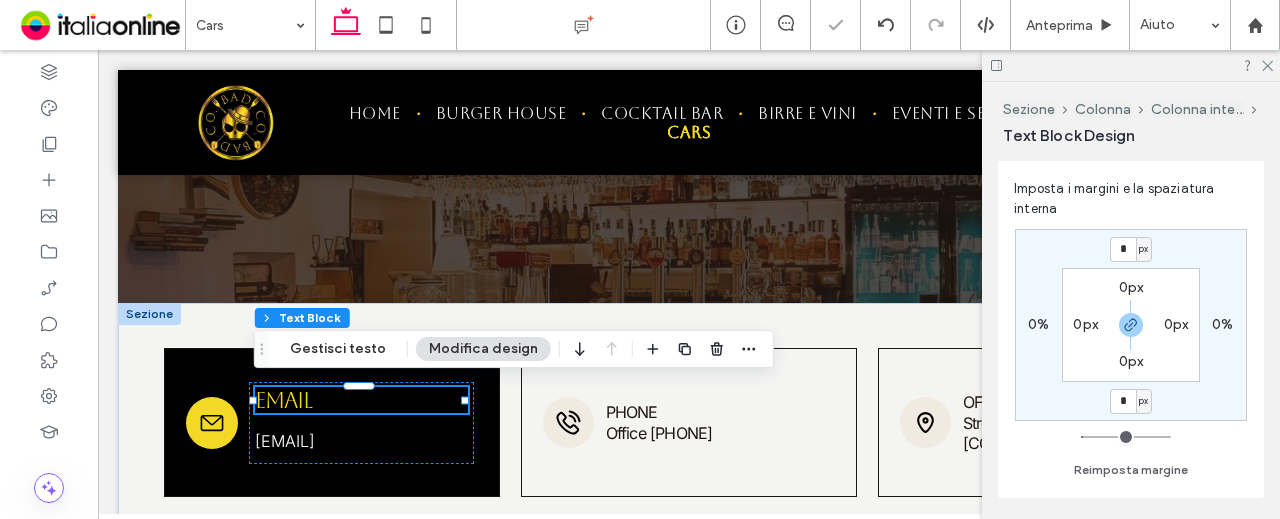 click on "Imposta i margini e la spaziatura interna * px 0% * px 0% 0px 0px 0px 0px Reimposta margine" at bounding box center [1131, 330] 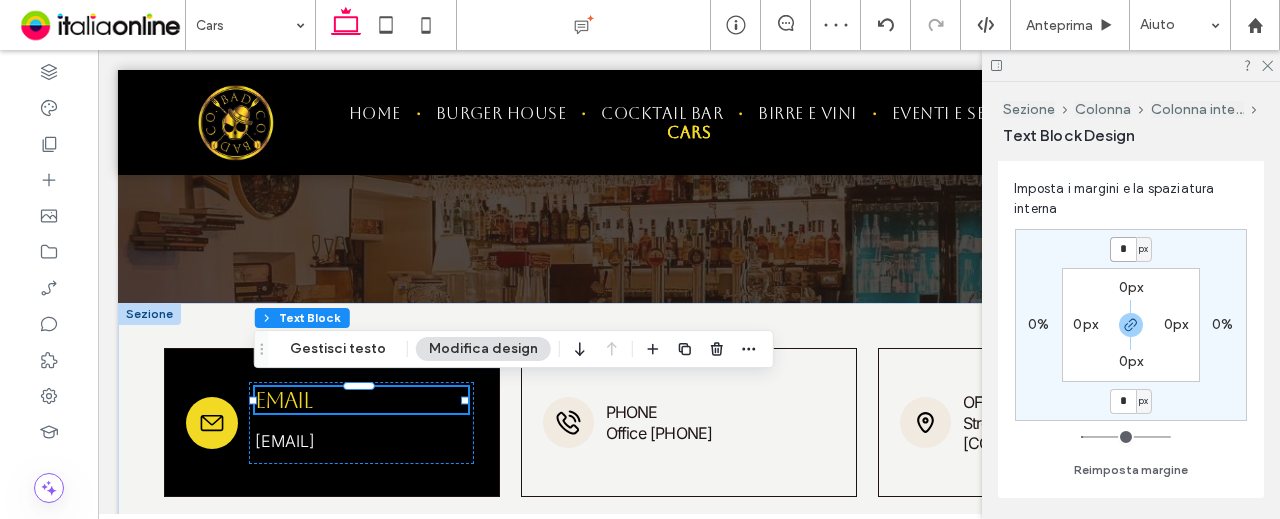 click on "*" at bounding box center (1123, 249) 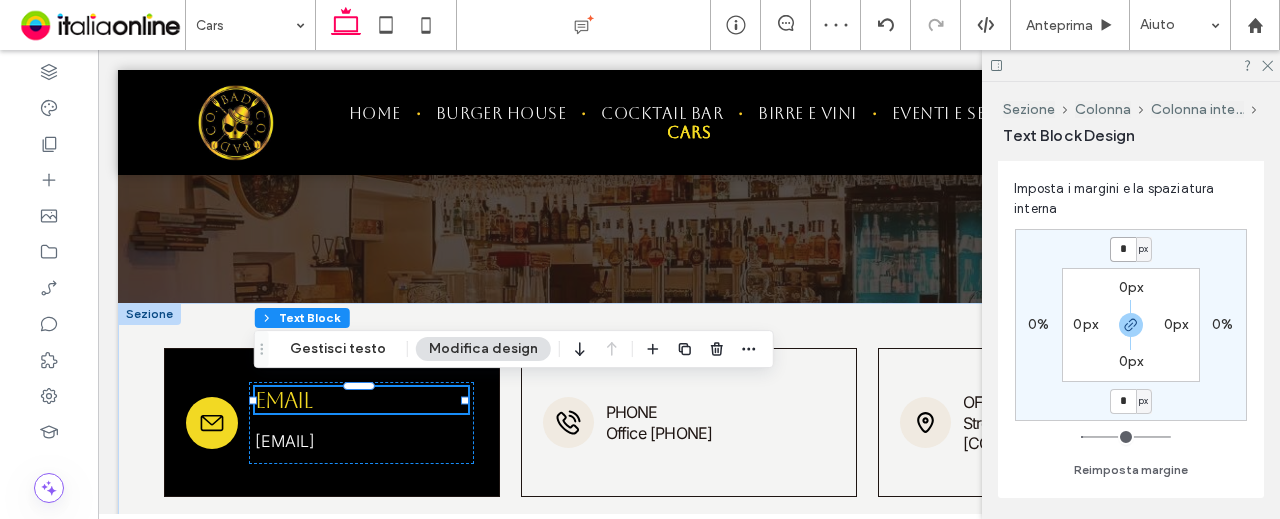 click on "*" at bounding box center [1123, 249] 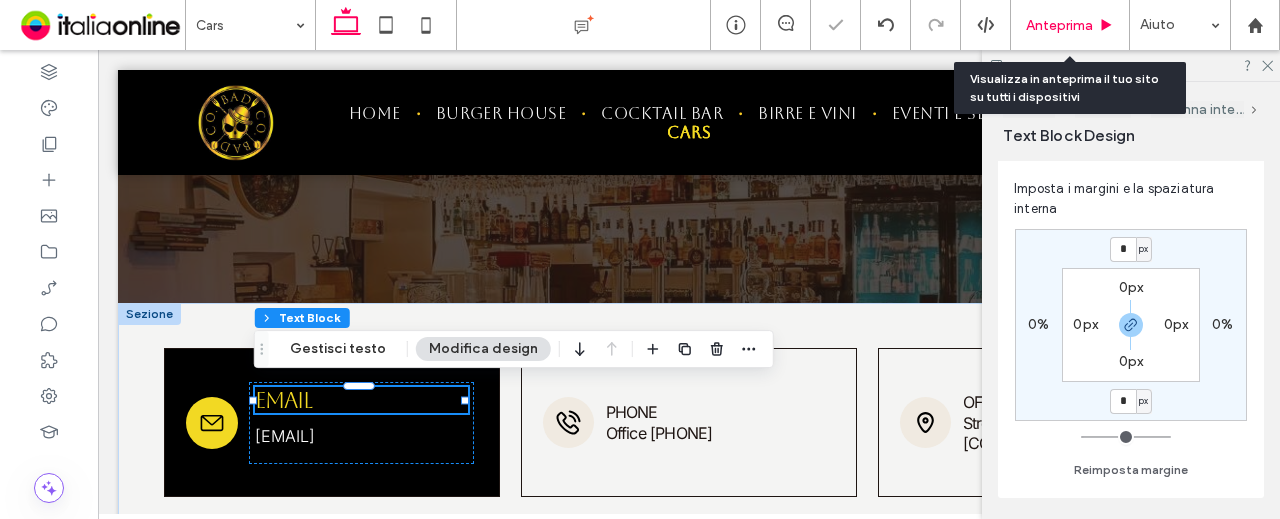 click on "Anteprima" at bounding box center (1059, 25) 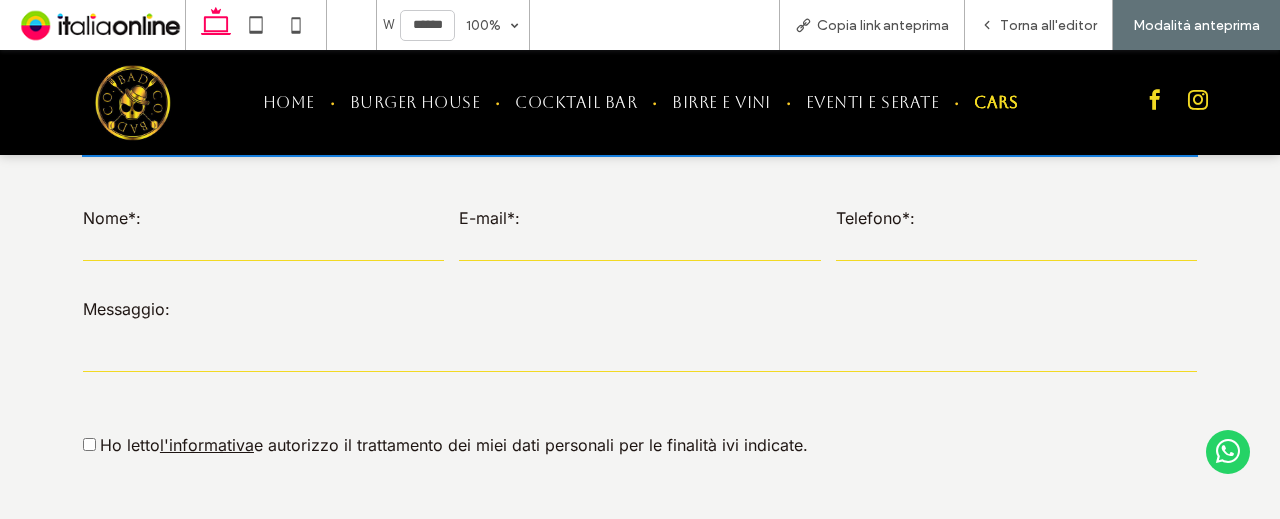 scroll, scrollTop: 787, scrollLeft: 0, axis: vertical 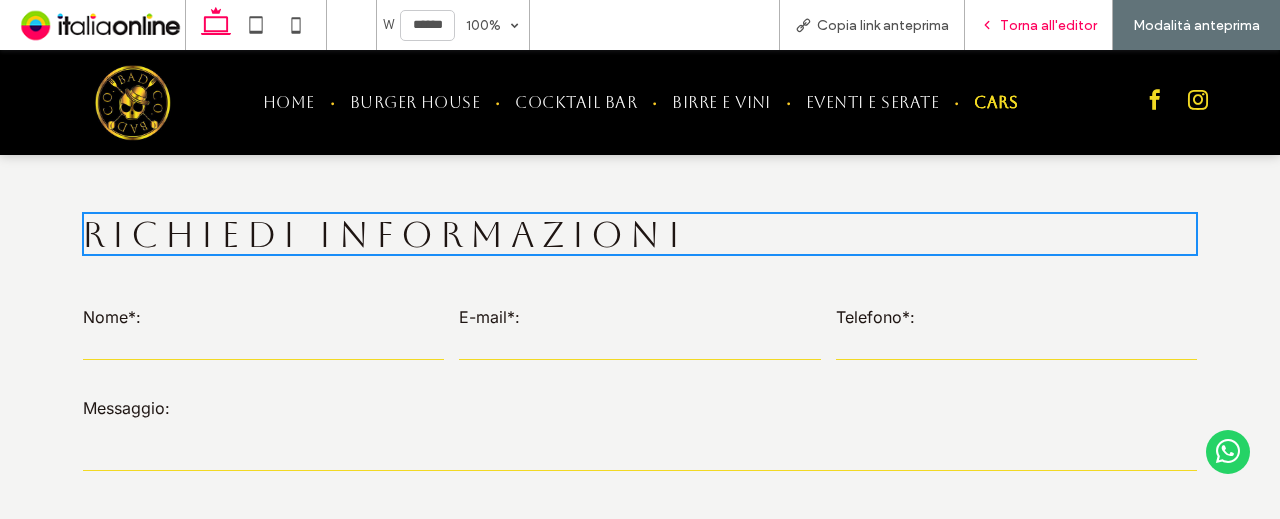 click on "Torna all'editor" at bounding box center (1048, 25) 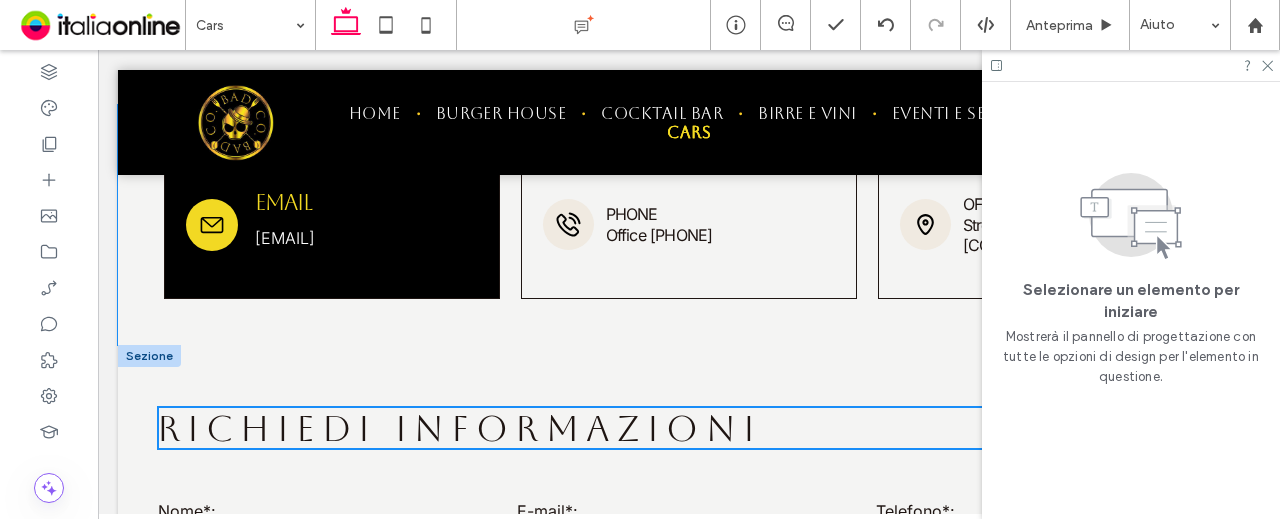 scroll, scrollTop: 471, scrollLeft: 0, axis: vertical 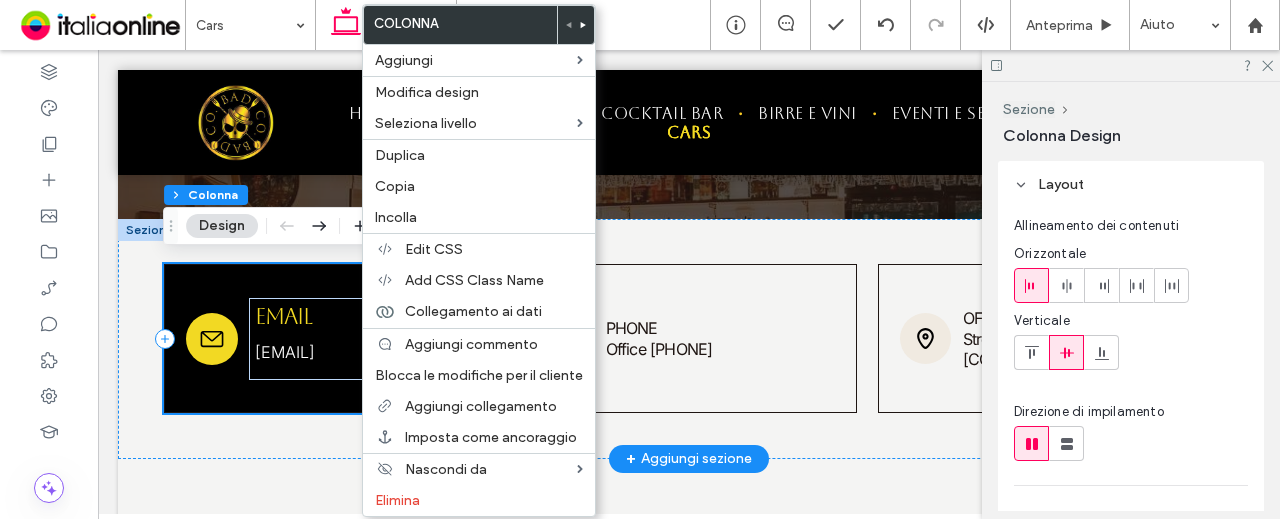 click on "Email
mymail@mailservice.com" at bounding box center (332, 338) 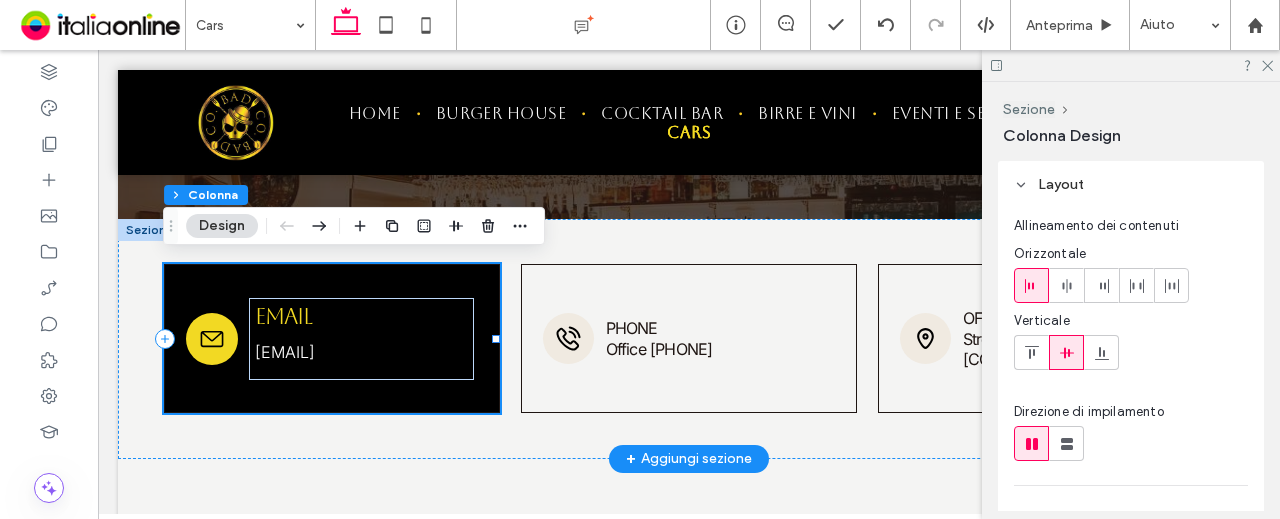 click on "Email
mymail@mailservice.com" at bounding box center (332, 338) 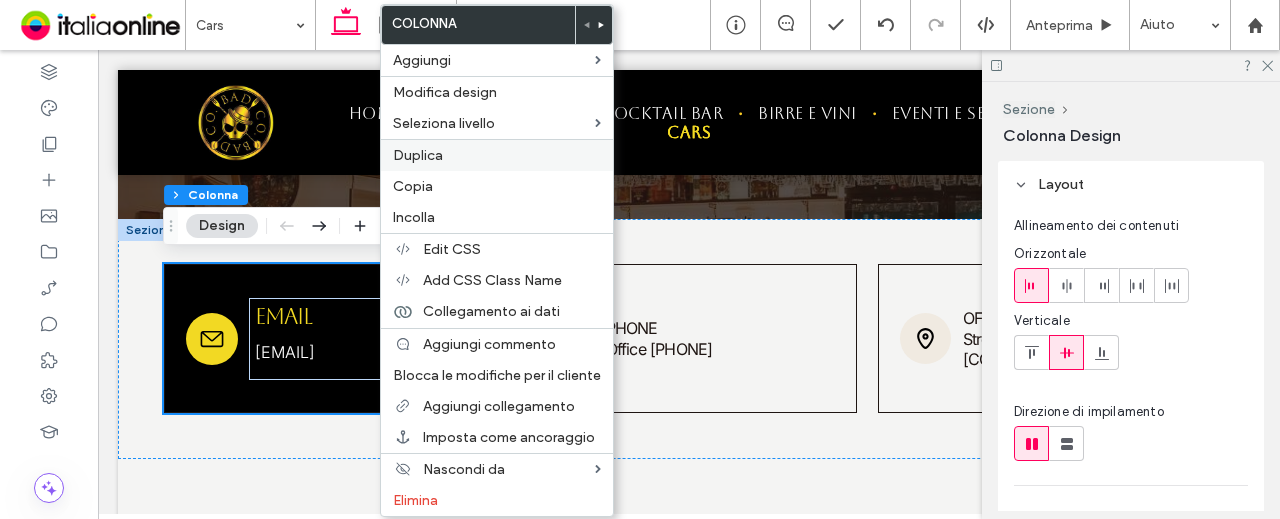 click on "Duplica" at bounding box center [497, 155] 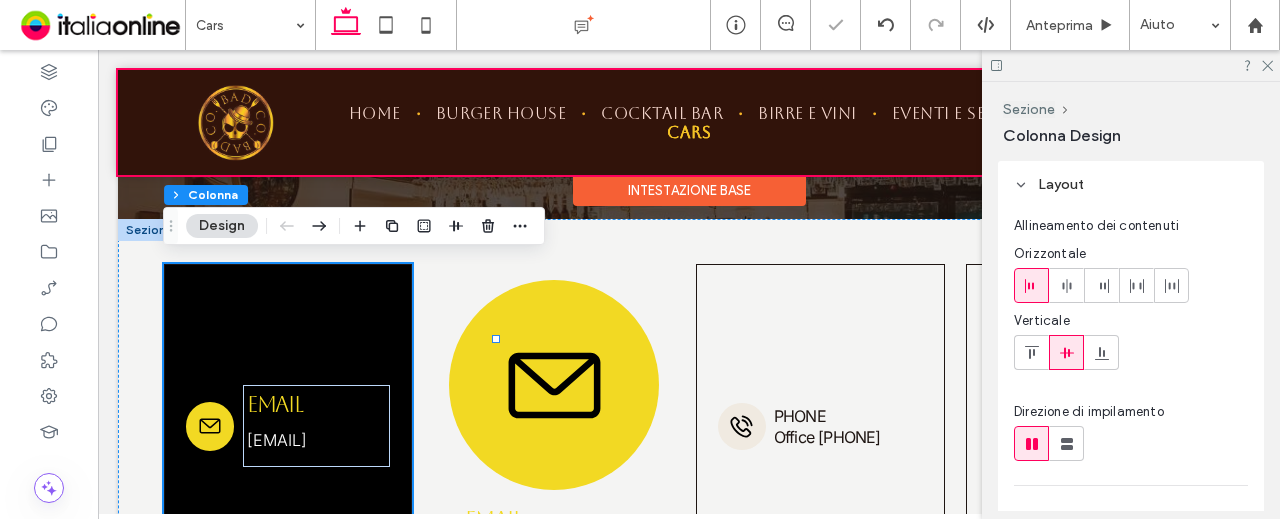 type on "**" 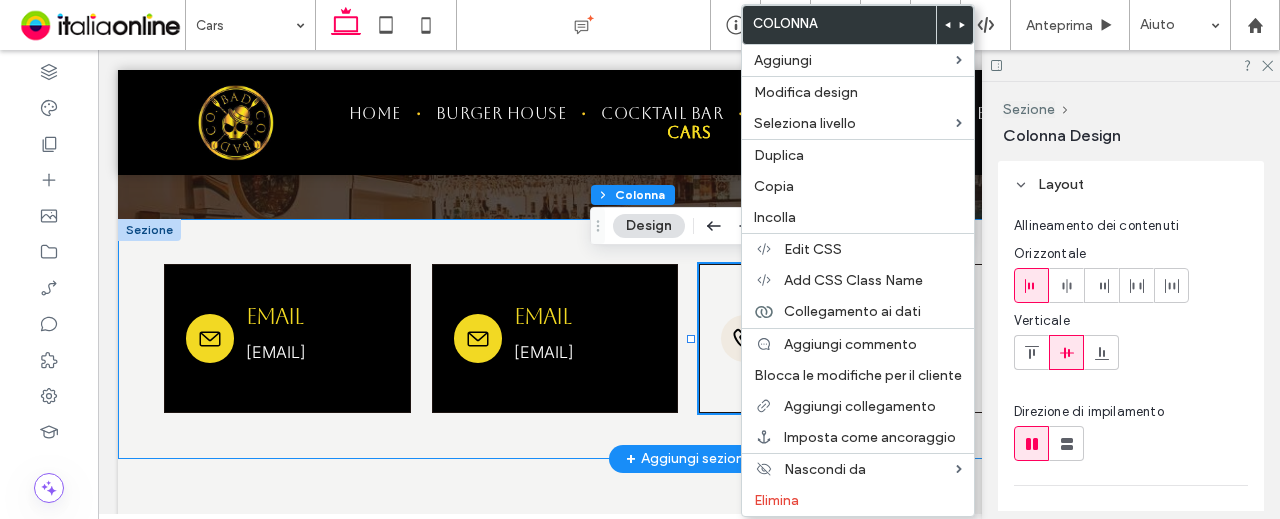 click on "Email
mymail@mailservice.com
Email mymail@mailservice.com
Phone
Office 555-555-5555
Office
Street Name Zip Code, Country" at bounding box center (689, 339) 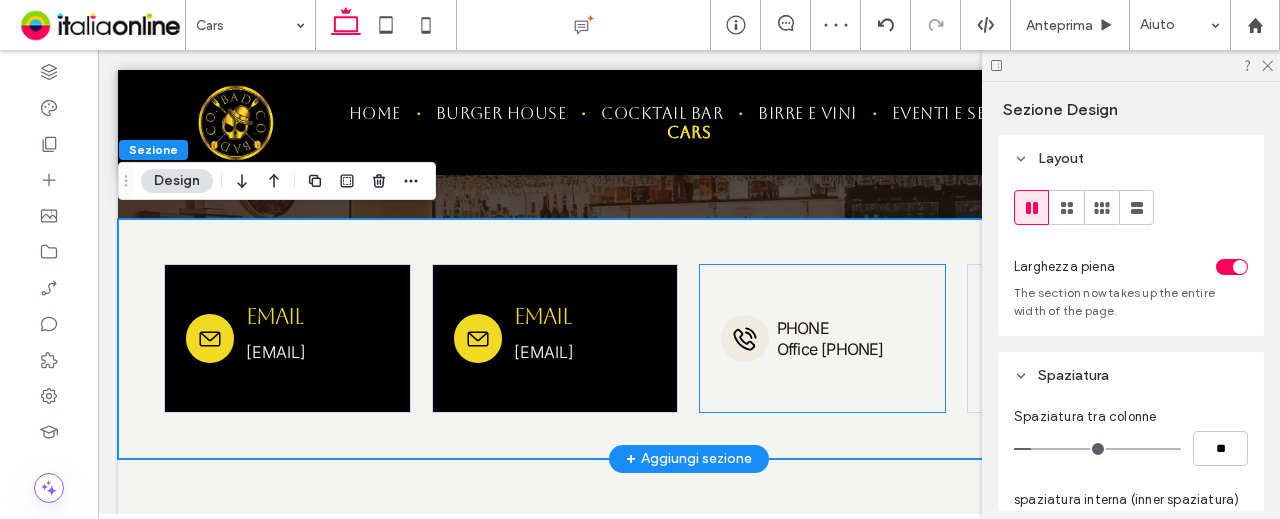 click on "Phone
Office 555-555-5555" at bounding box center (822, 338) 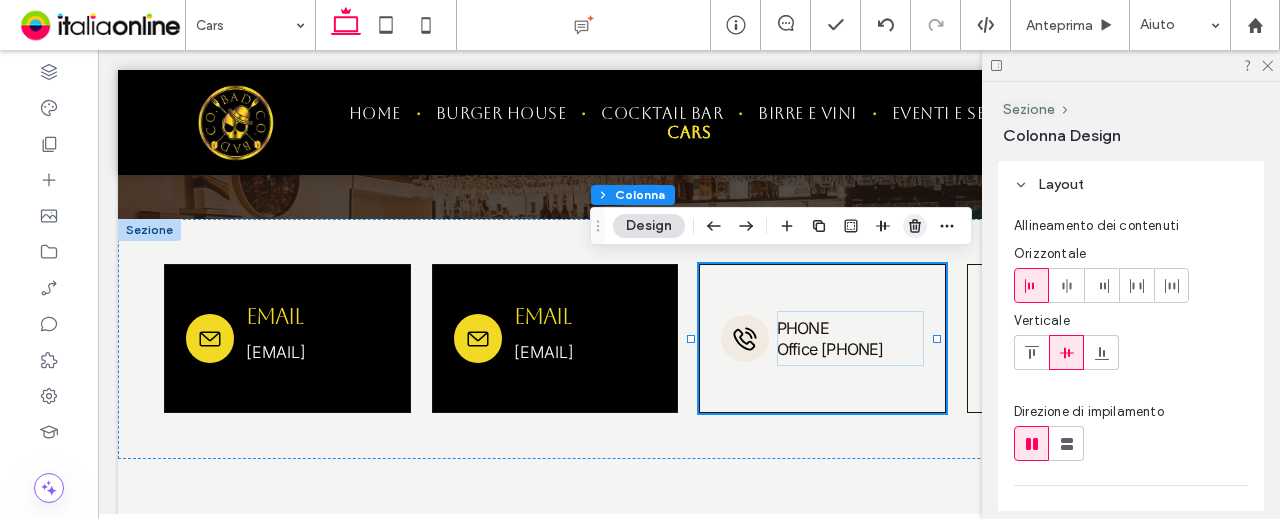 click 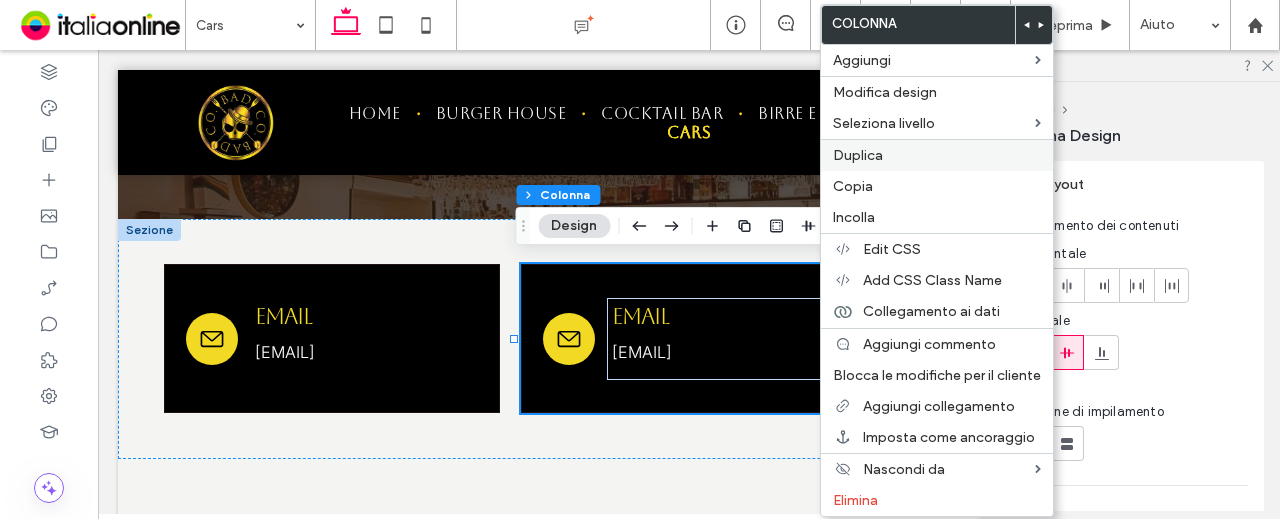 click on "Duplica" at bounding box center (937, 155) 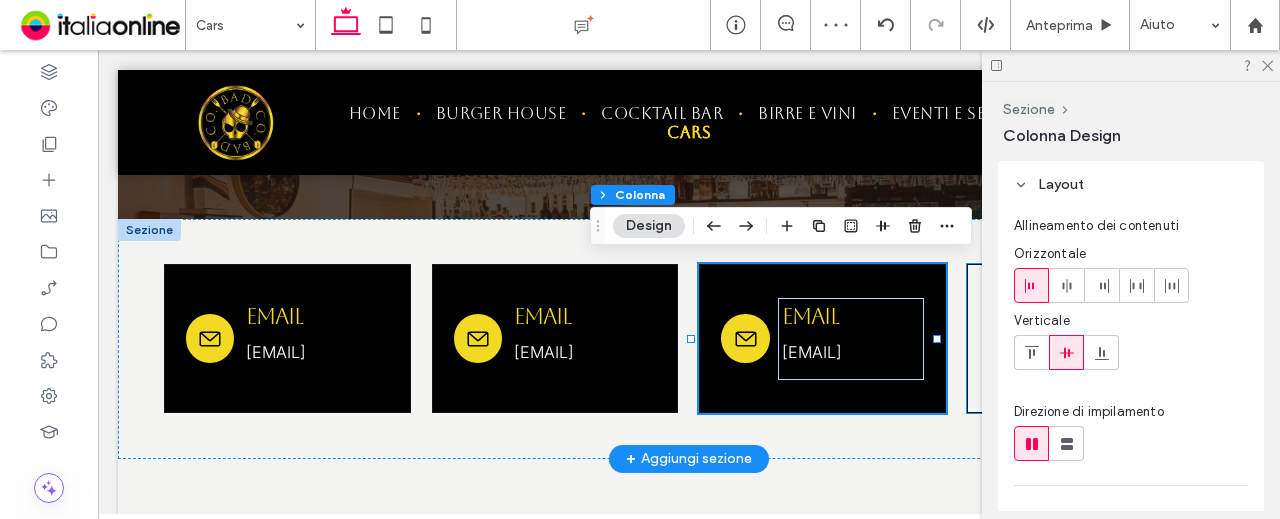 click on "Office
Street Name Zip Code, Country" at bounding box center [1090, 338] 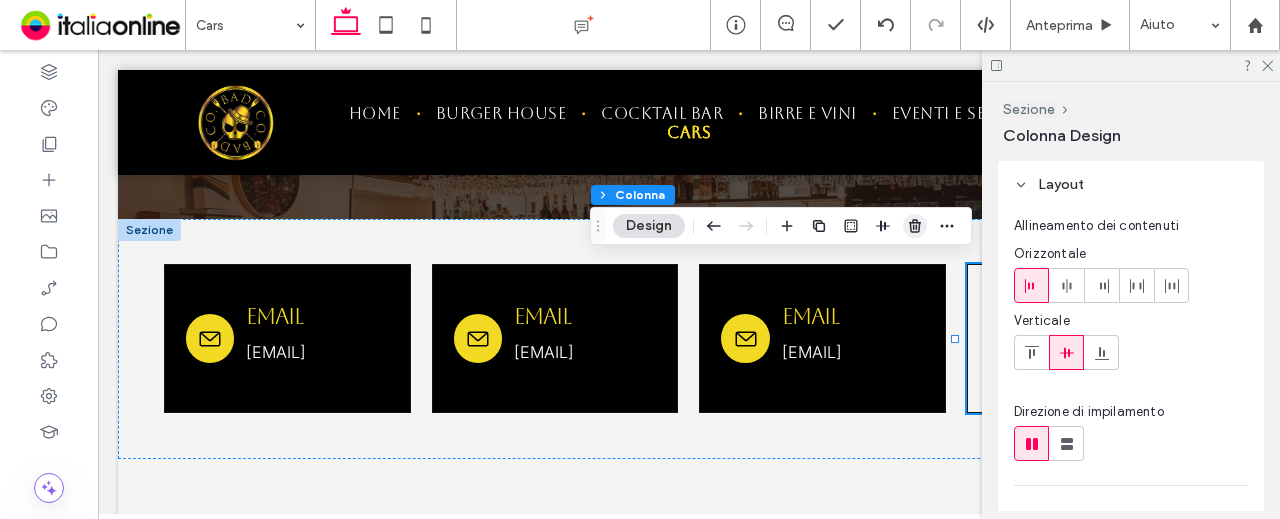 click 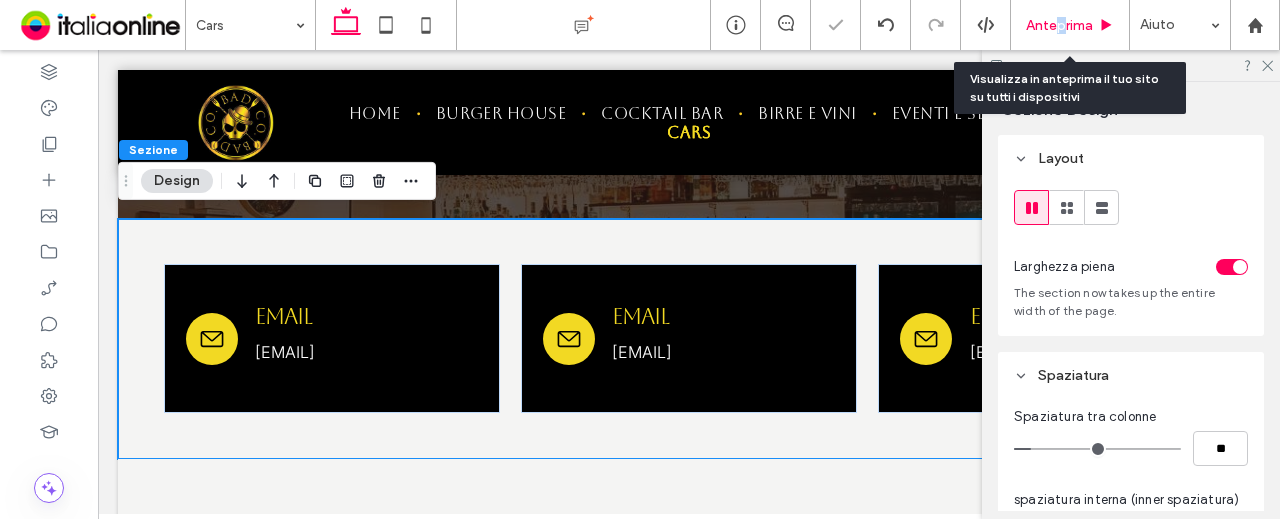 click on "Anteprima" at bounding box center [1070, 25] 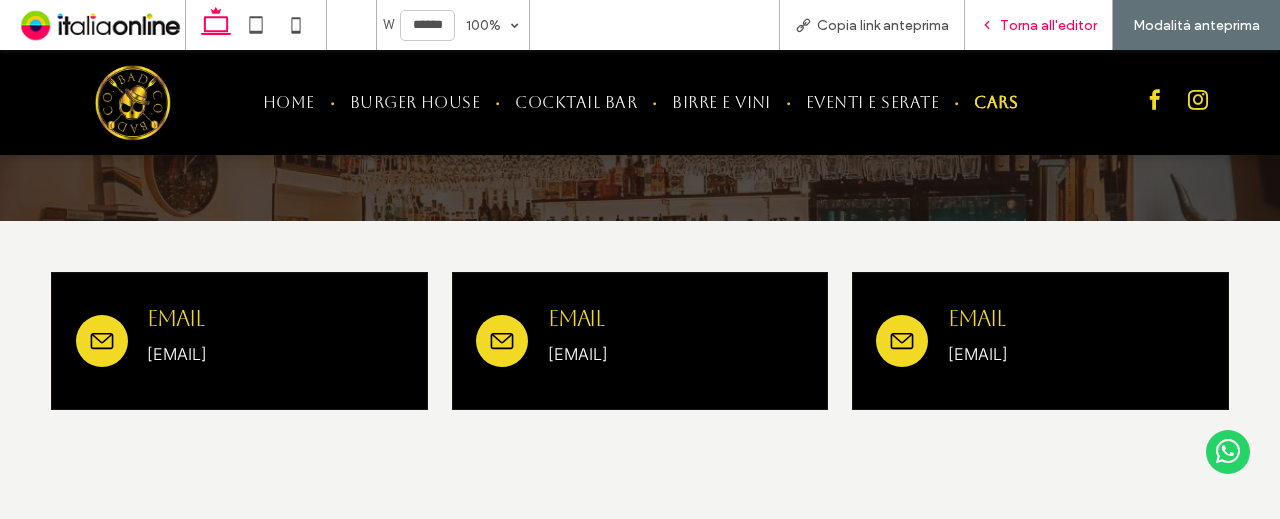 click on "Torna all'editor" at bounding box center [1048, 25] 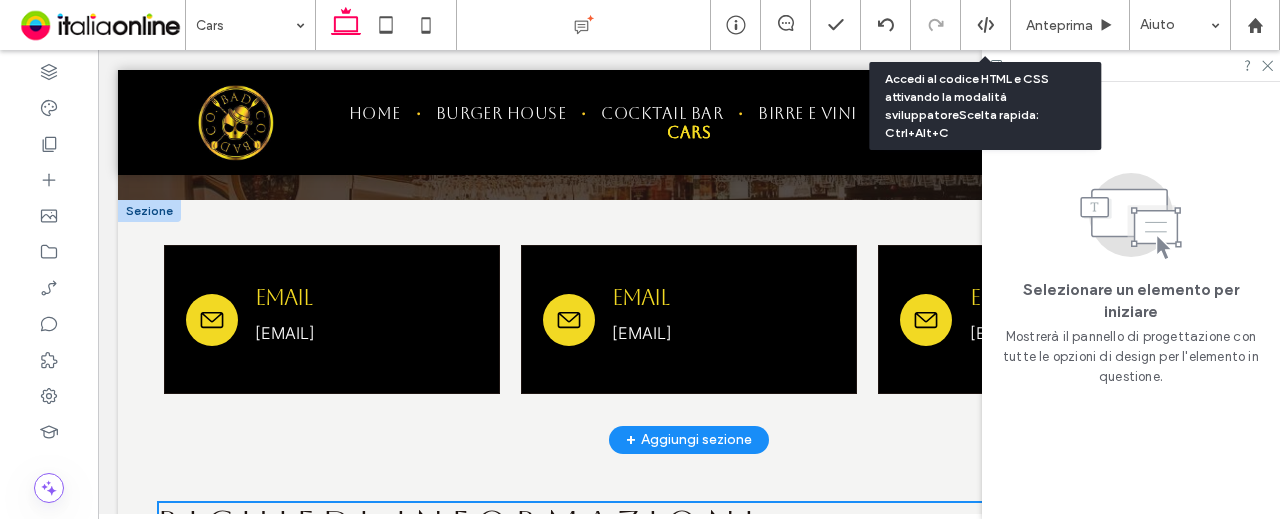 scroll, scrollTop: 471, scrollLeft: 0, axis: vertical 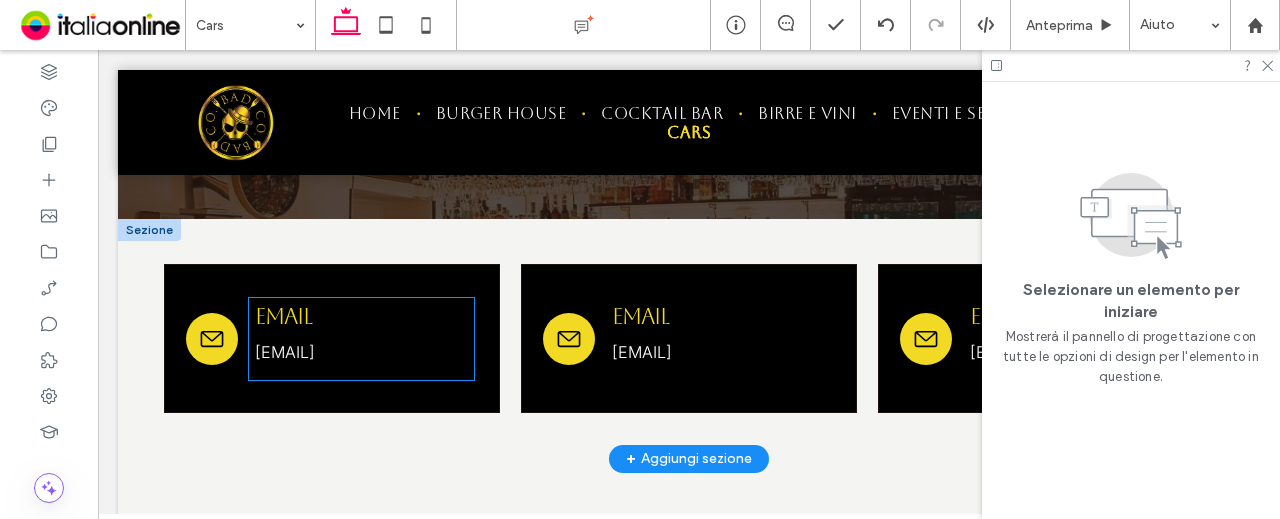 click on "Email" at bounding box center (361, 316) 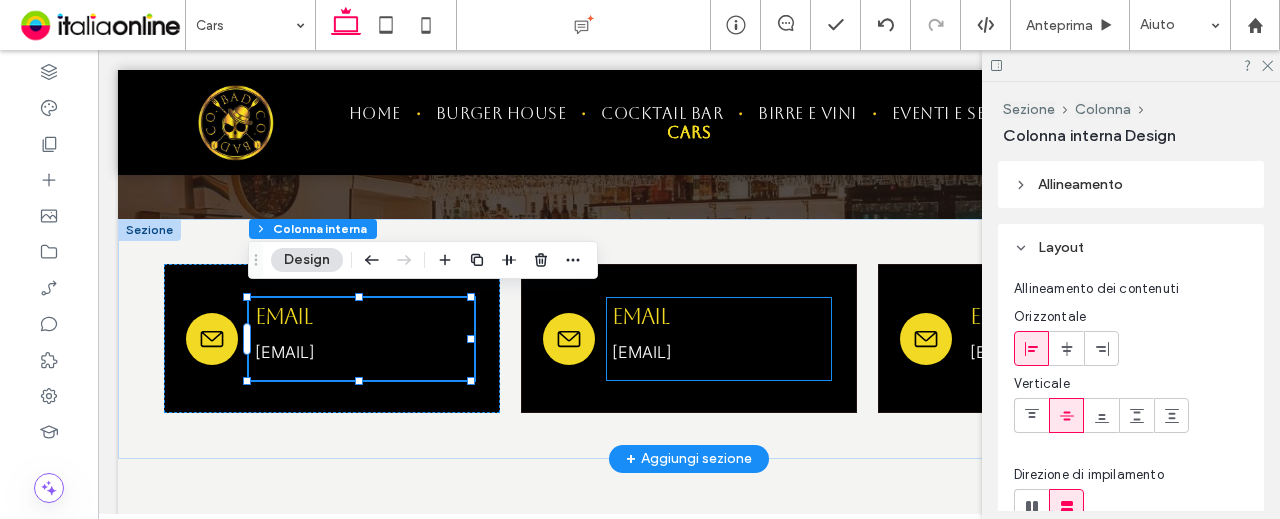 click on "Email" at bounding box center (640, 316) 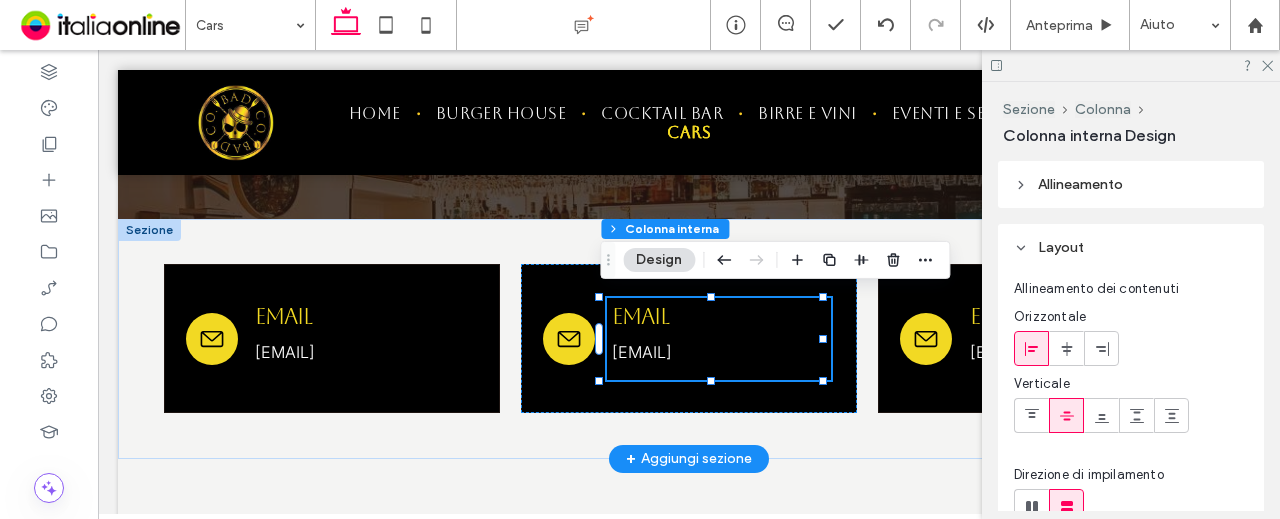 click on "Email" at bounding box center [640, 316] 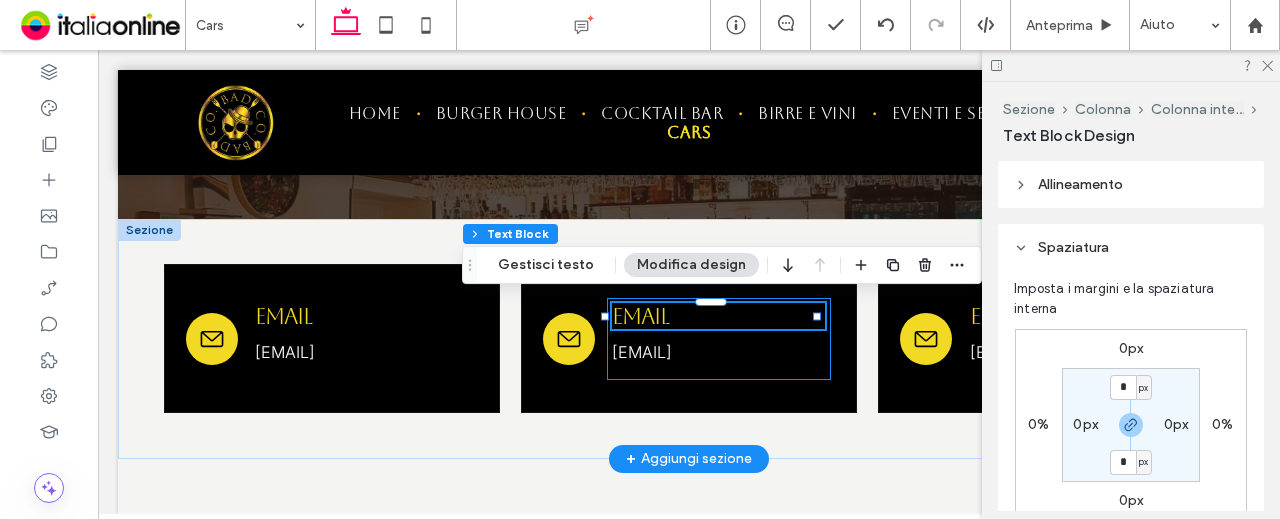click on "Email" at bounding box center (640, 316) 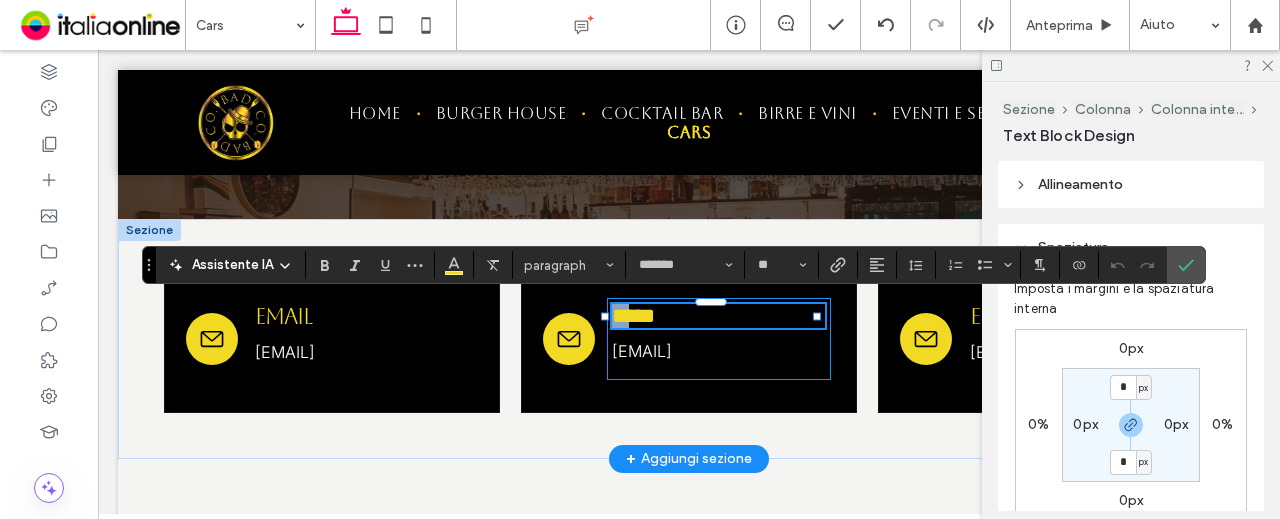 click on "*****" at bounding box center (633, 316) 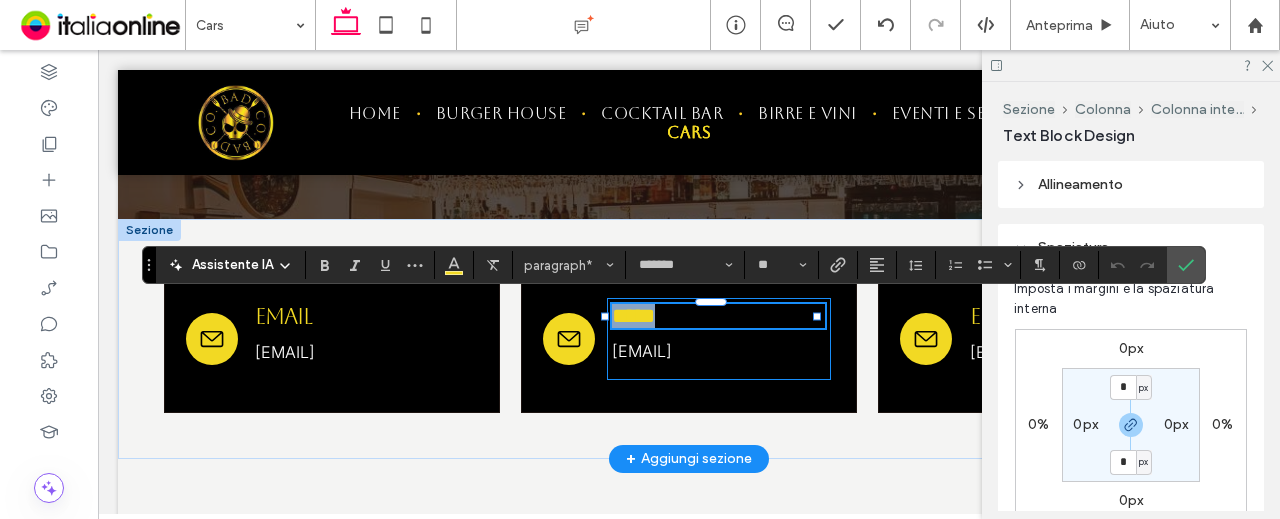 click on "*****" at bounding box center (633, 316) 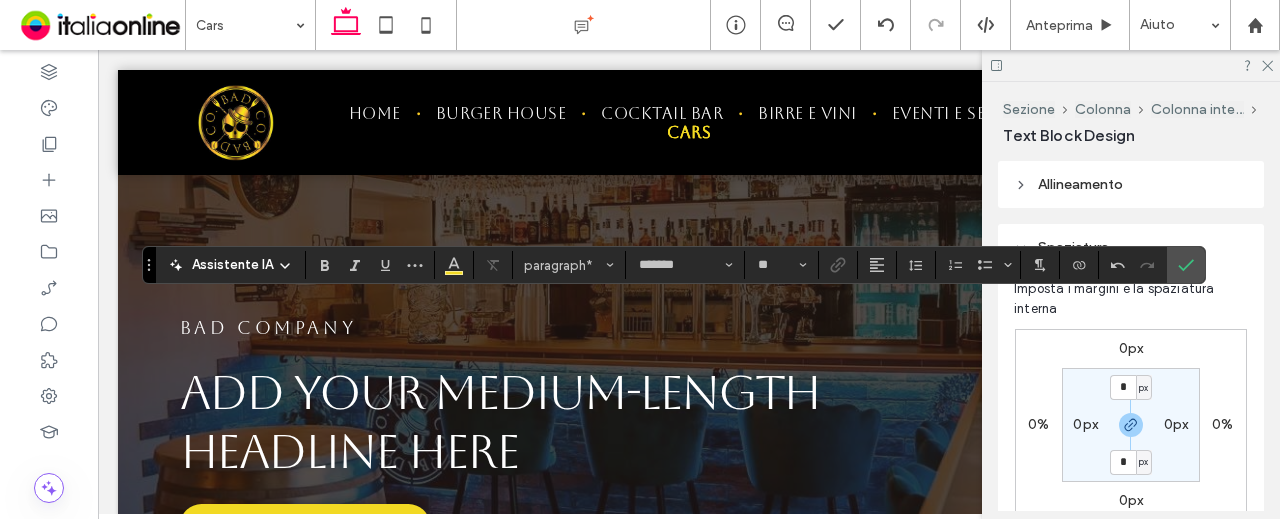 scroll, scrollTop: 471, scrollLeft: 0, axis: vertical 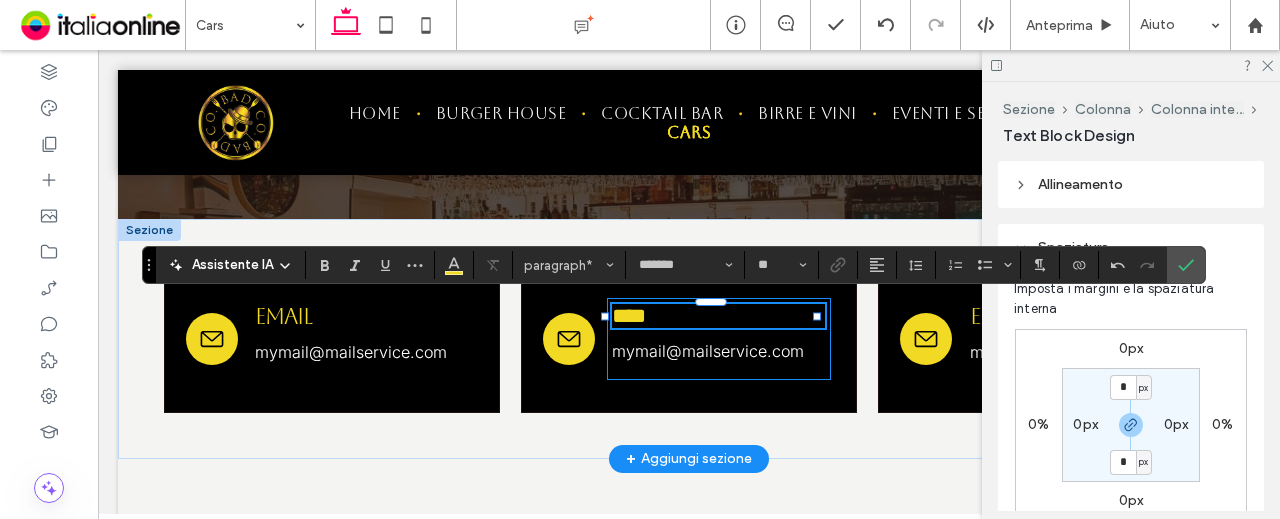 click on "****" at bounding box center (629, 316) 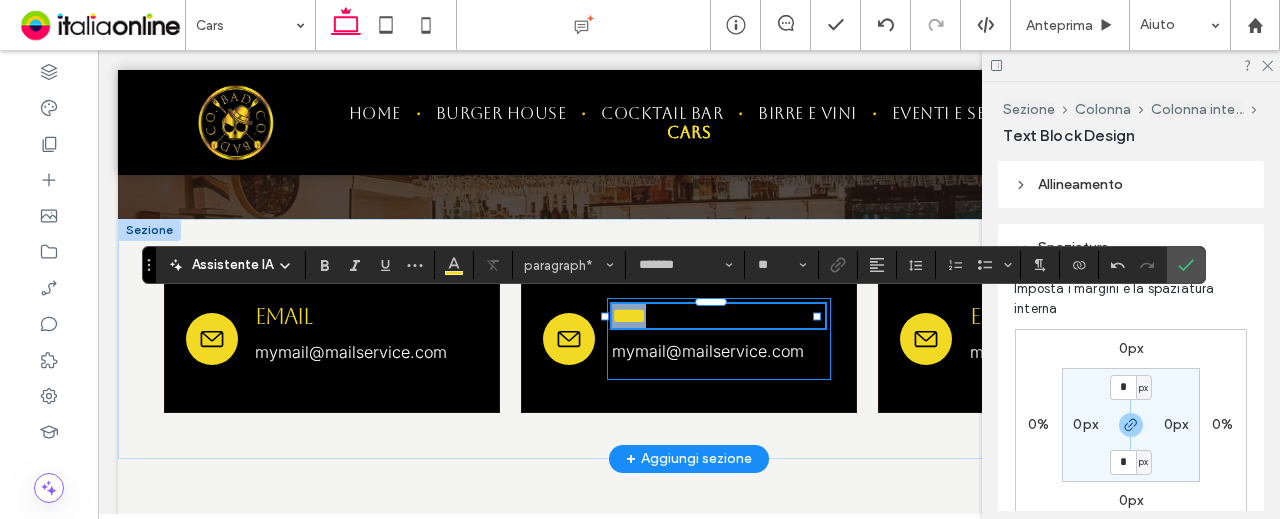 click on "****" at bounding box center [629, 316] 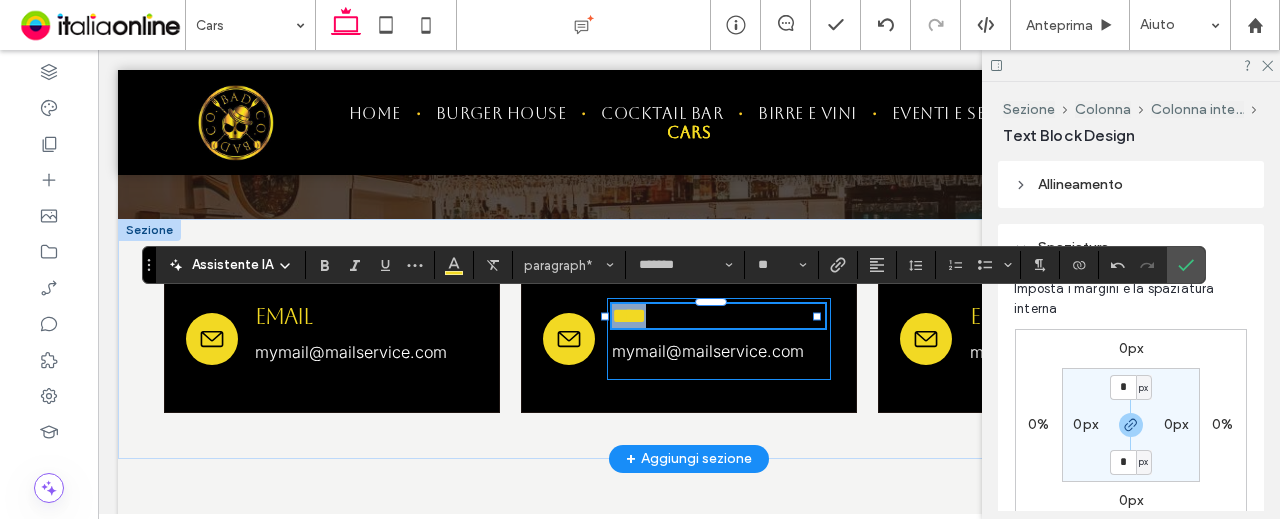type 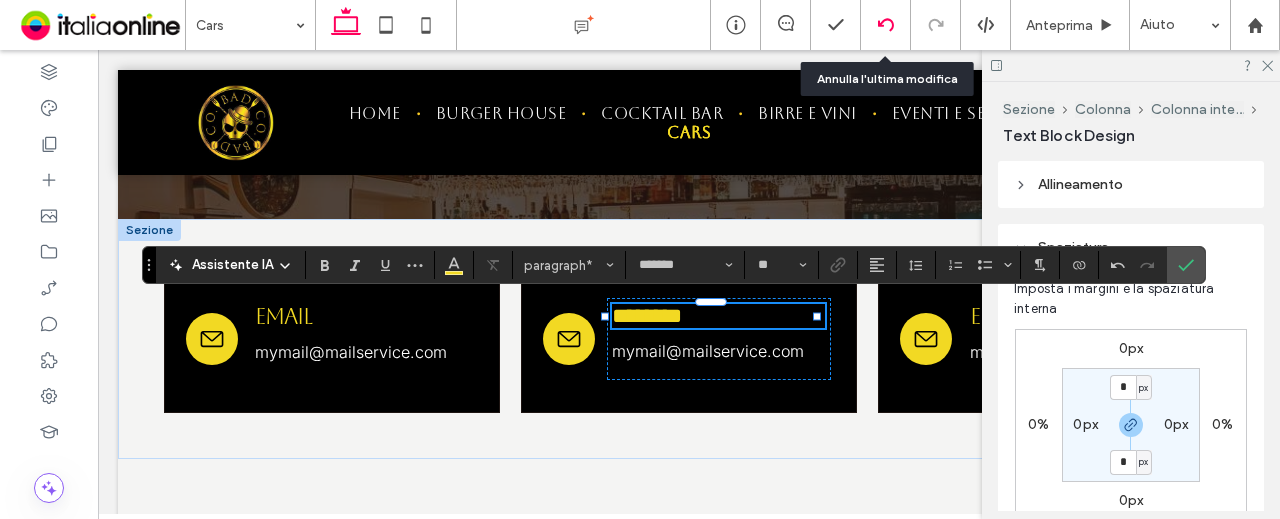 click at bounding box center (886, 25) 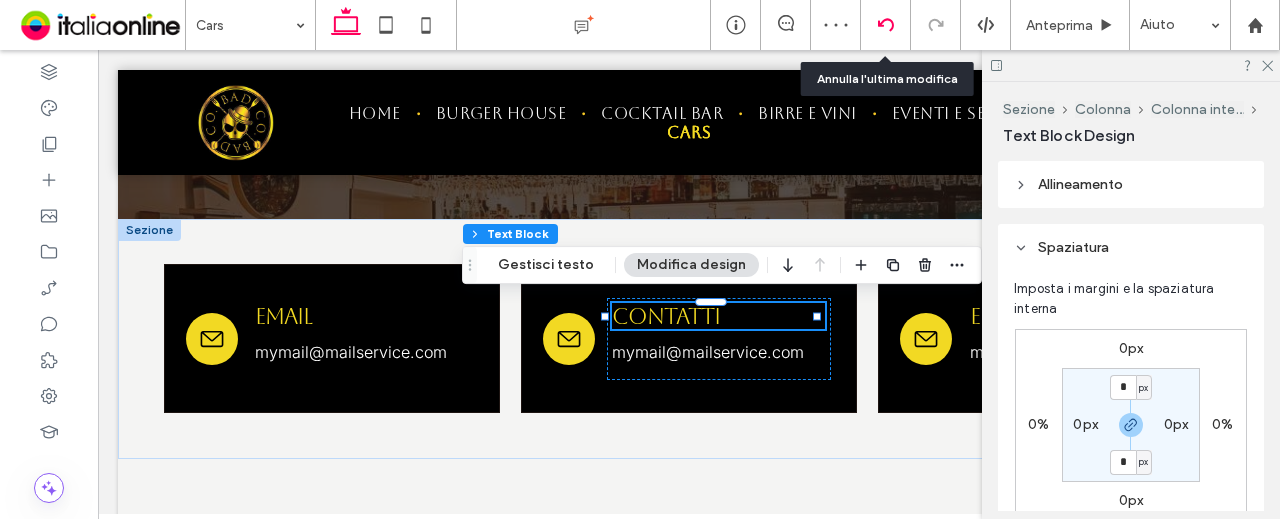 click 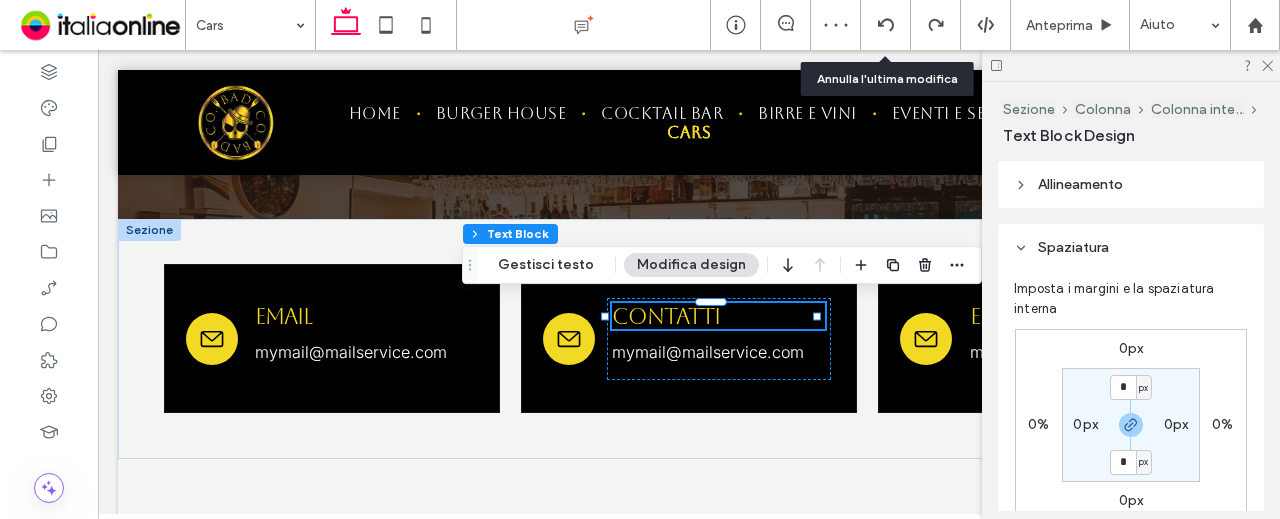 click 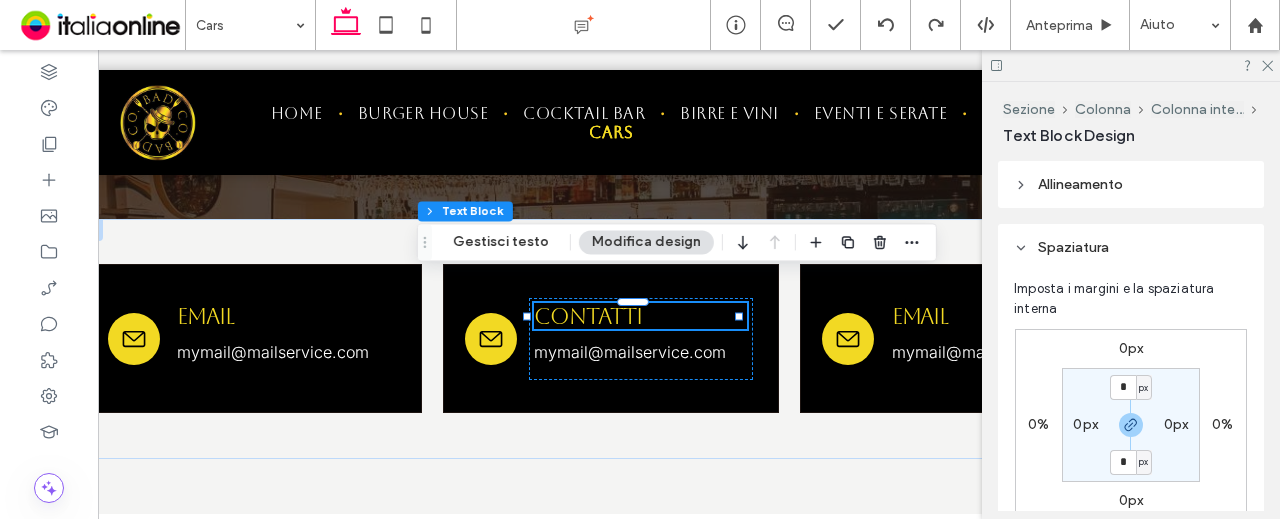 scroll, scrollTop: 0, scrollLeft: 82, axis: horizontal 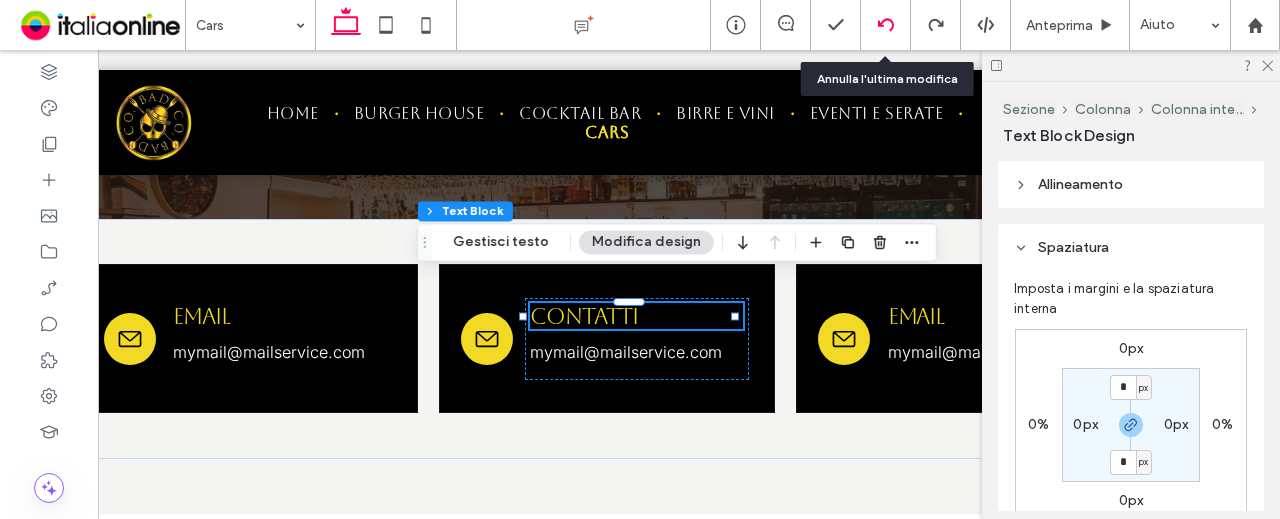 click 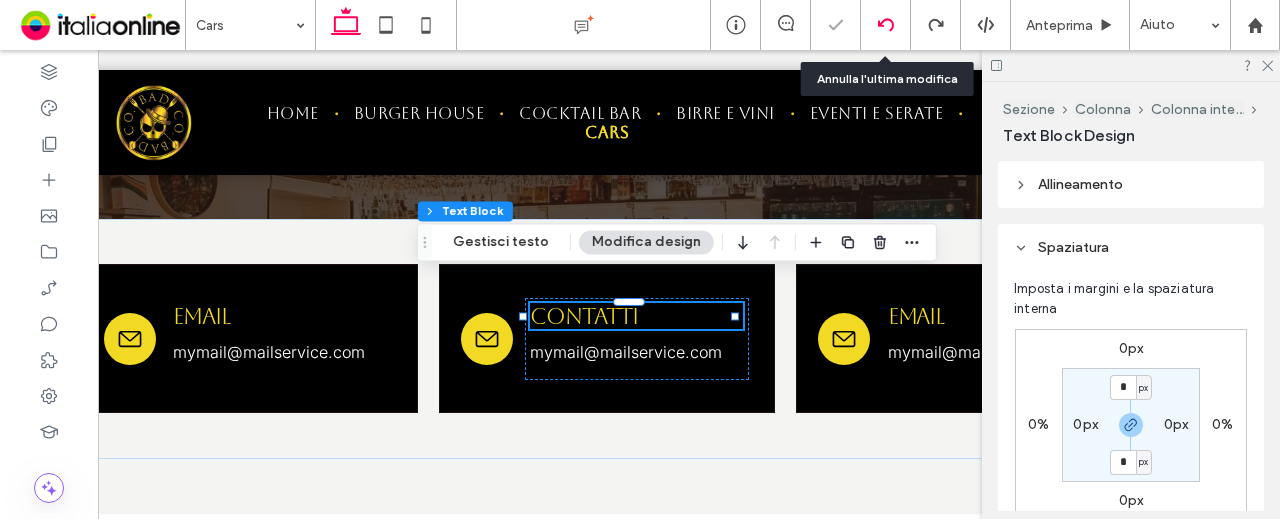 click 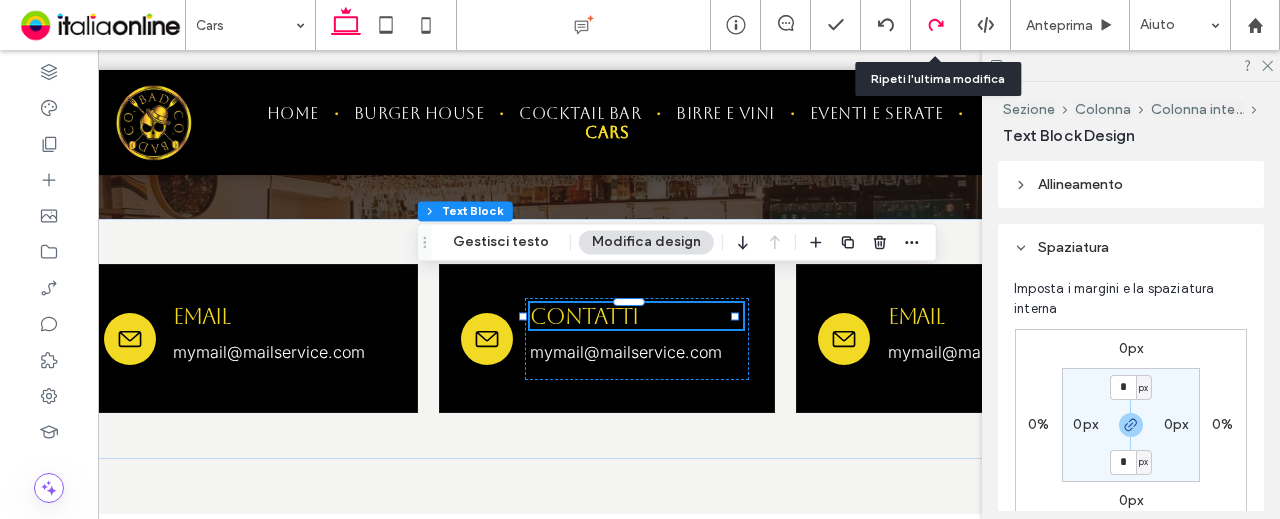 click 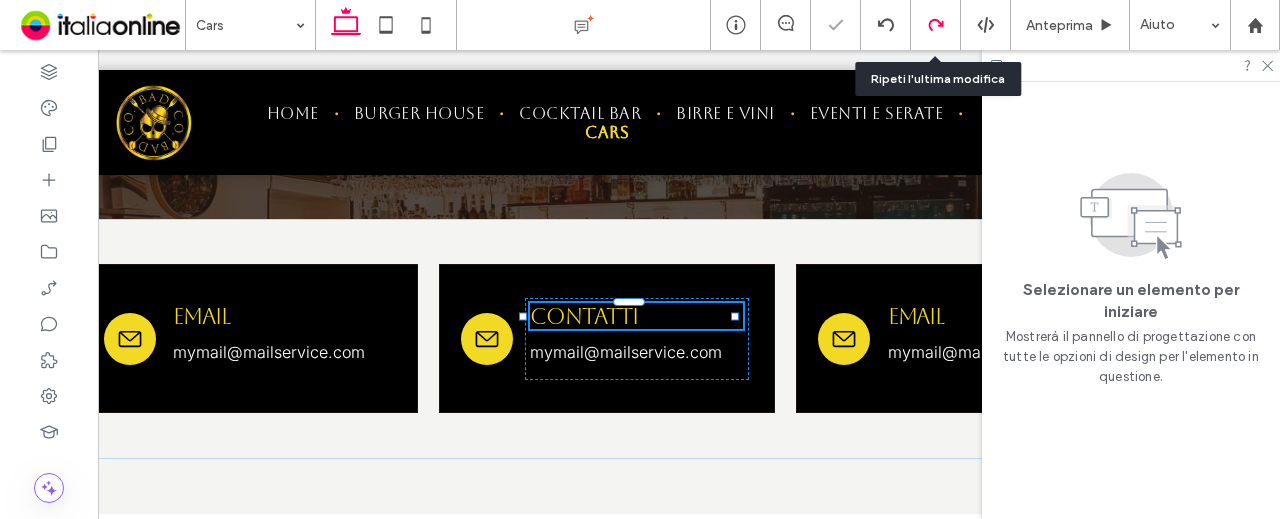 click 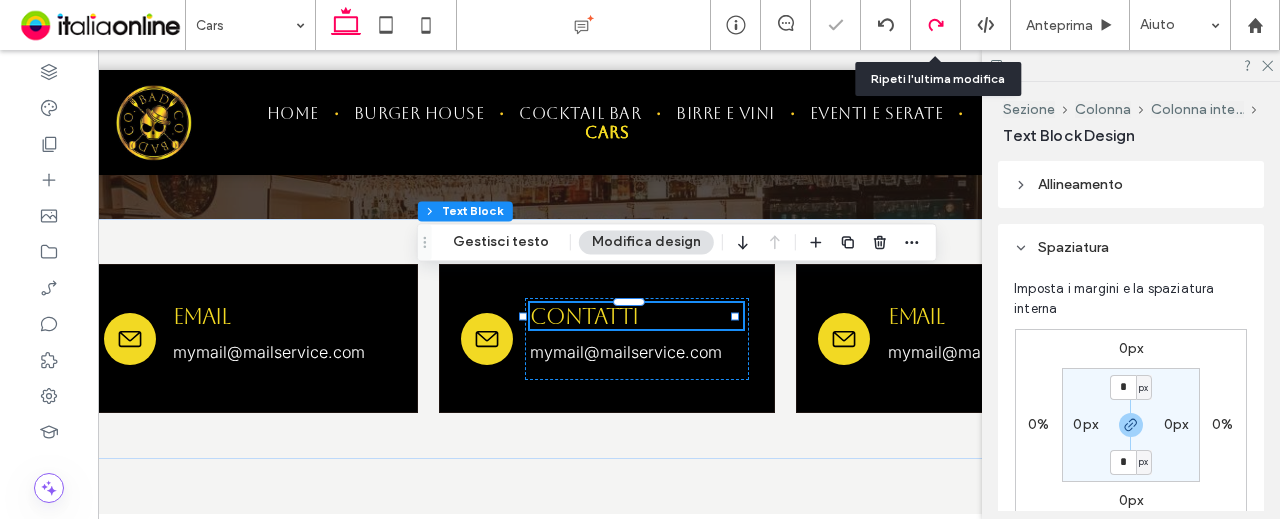 click 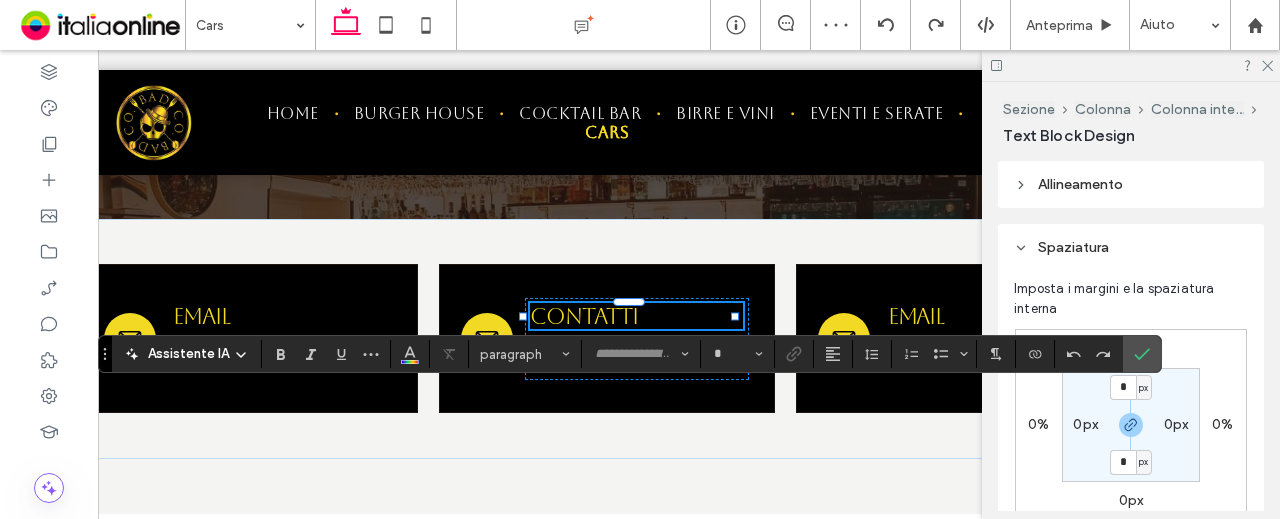 type on "*******" 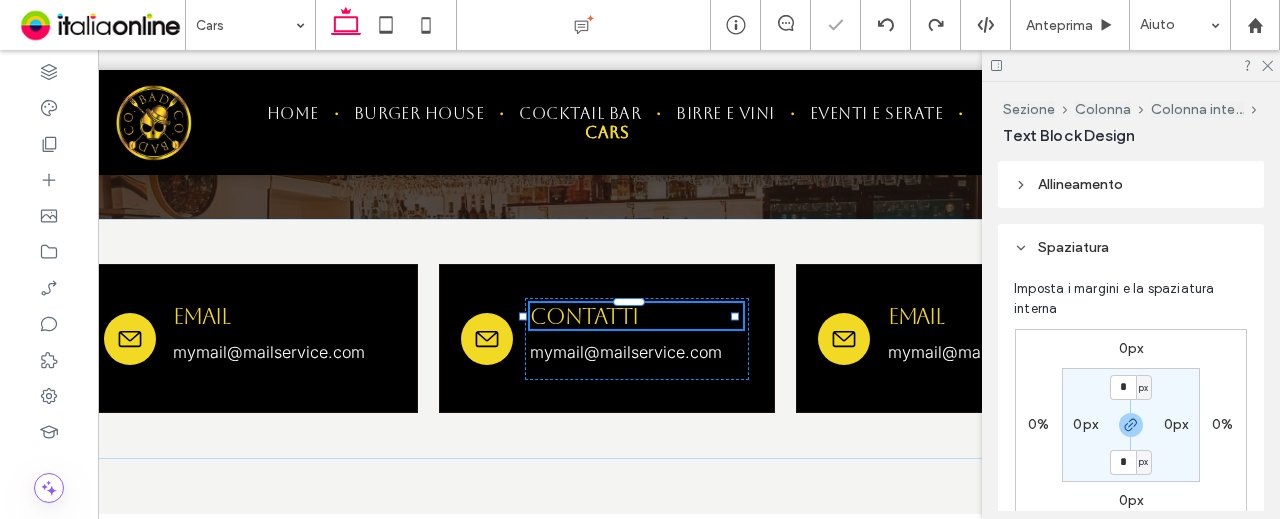 type on "*******" 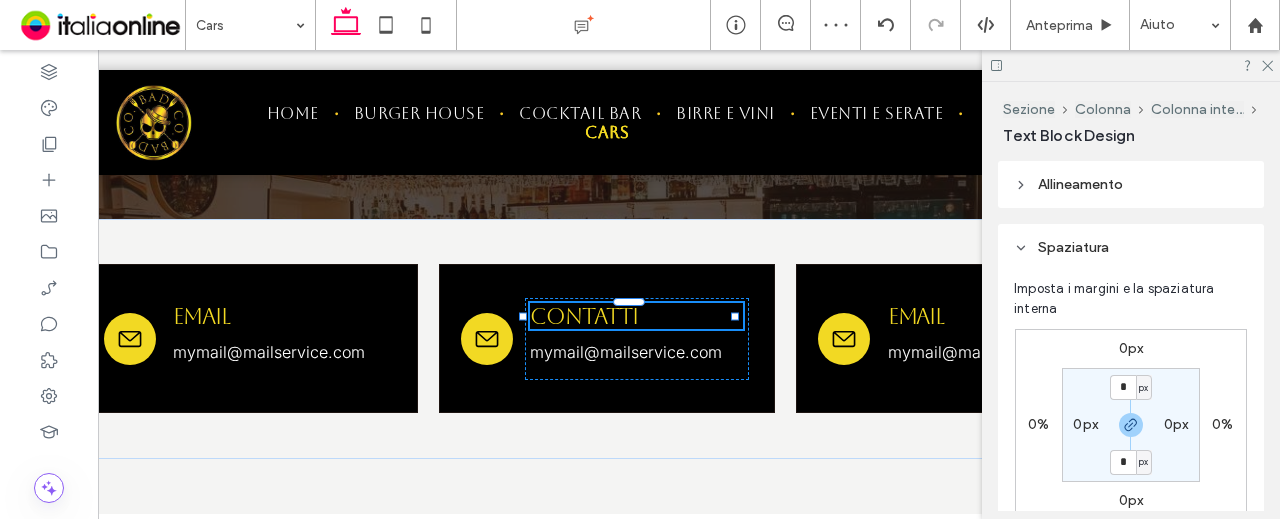 type on "*******" 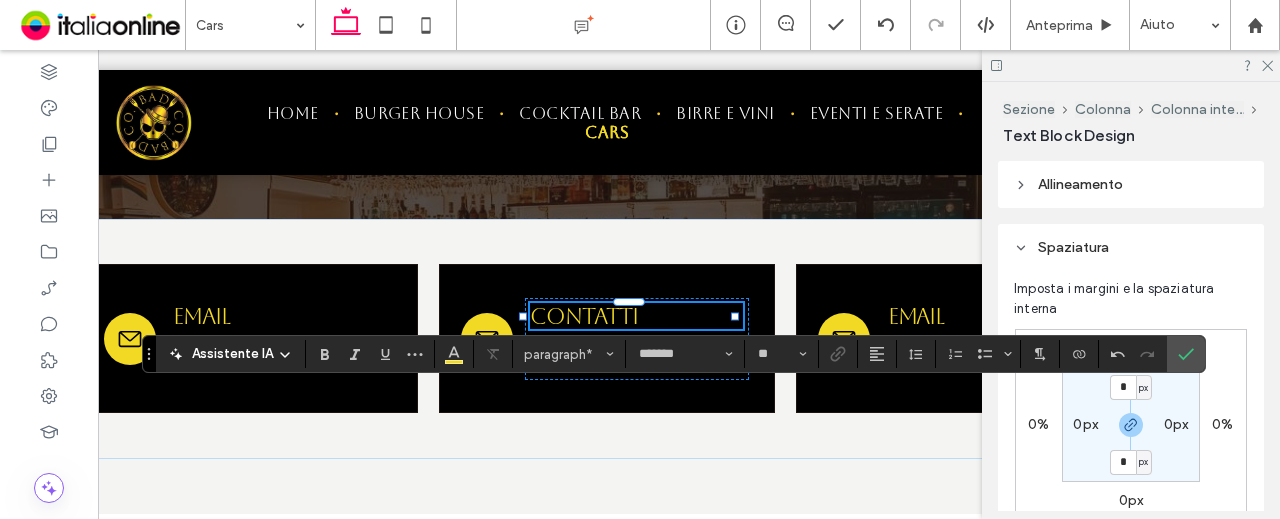 drag, startPoint x: 1178, startPoint y: 355, endPoint x: 1194, endPoint y: 298, distance: 59.20304 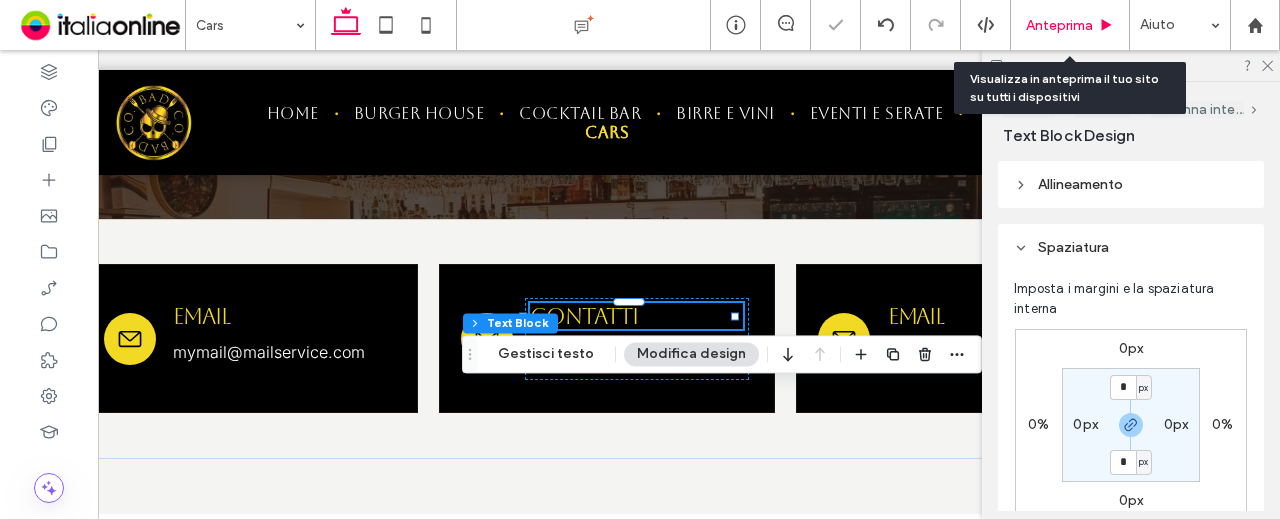 click on "Anteprima" at bounding box center [1070, 25] 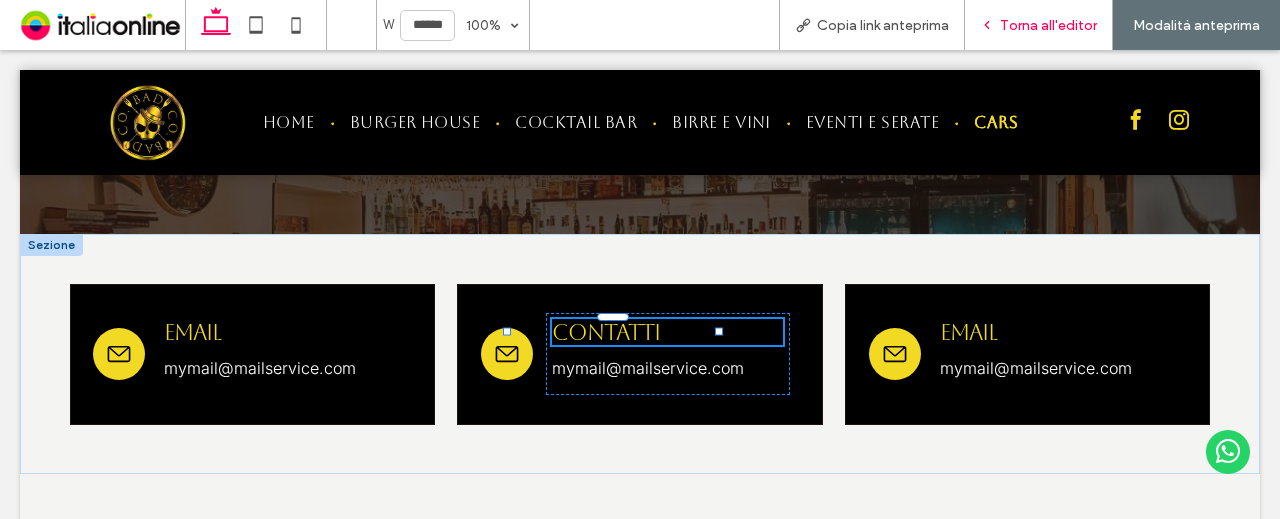 click on "Torna all'editor" at bounding box center (1048, 25) 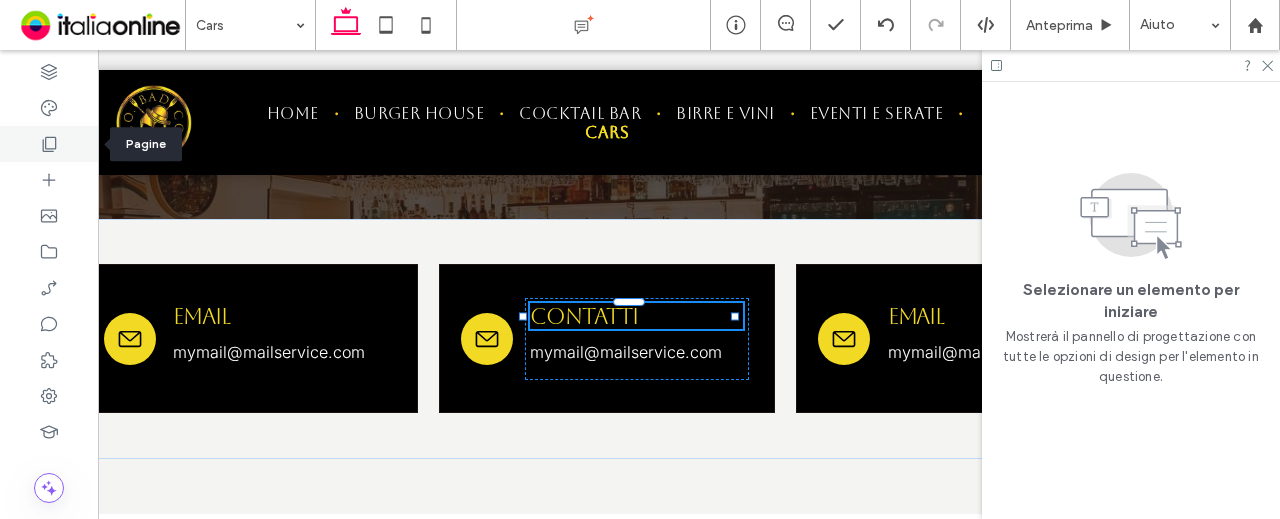 click 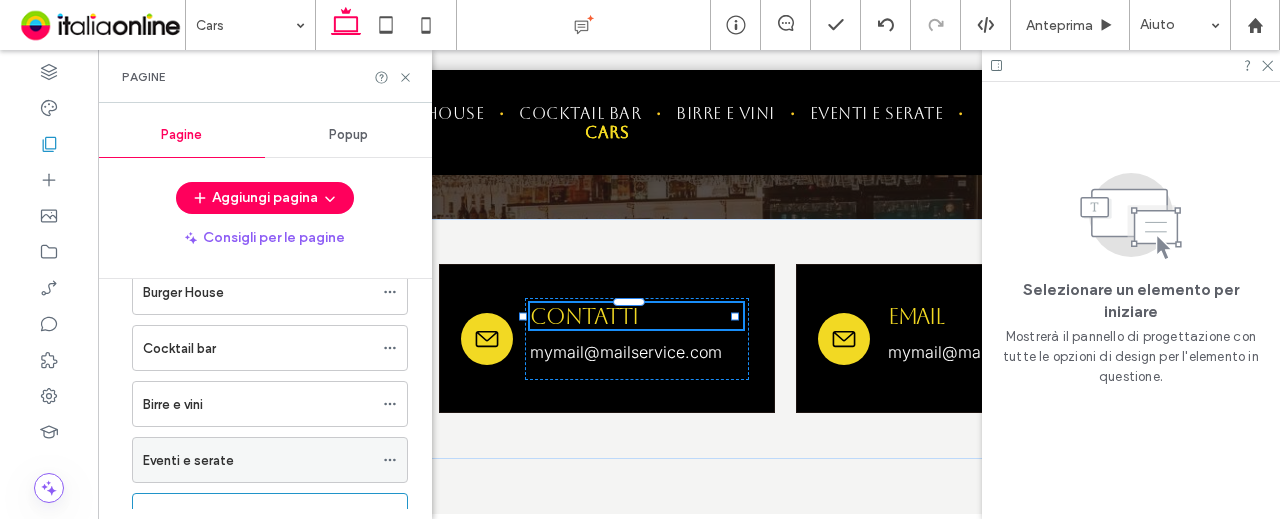 scroll, scrollTop: 174, scrollLeft: 0, axis: vertical 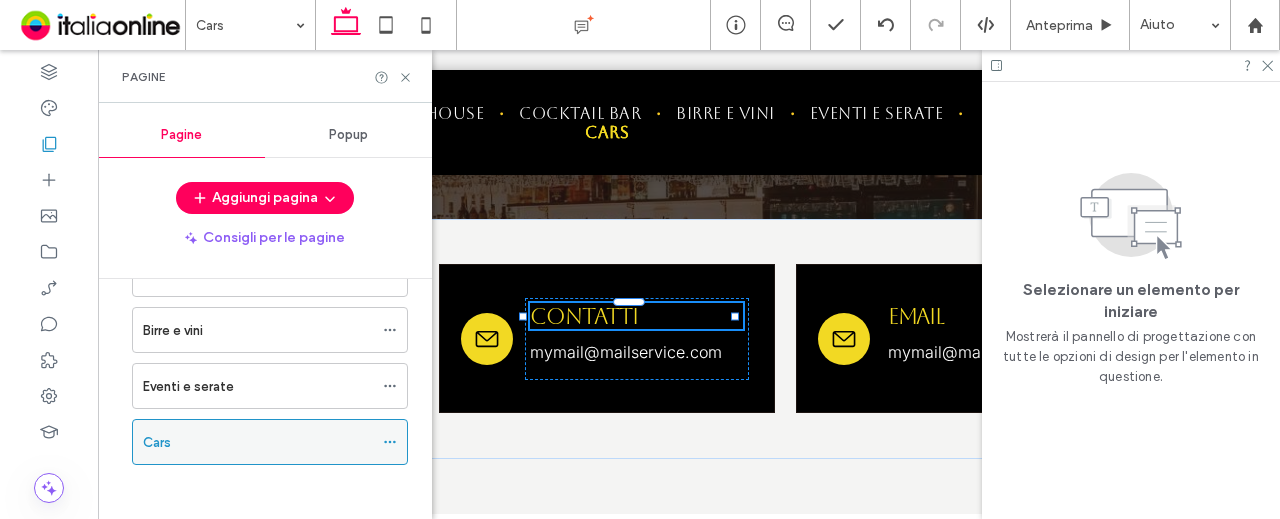 click 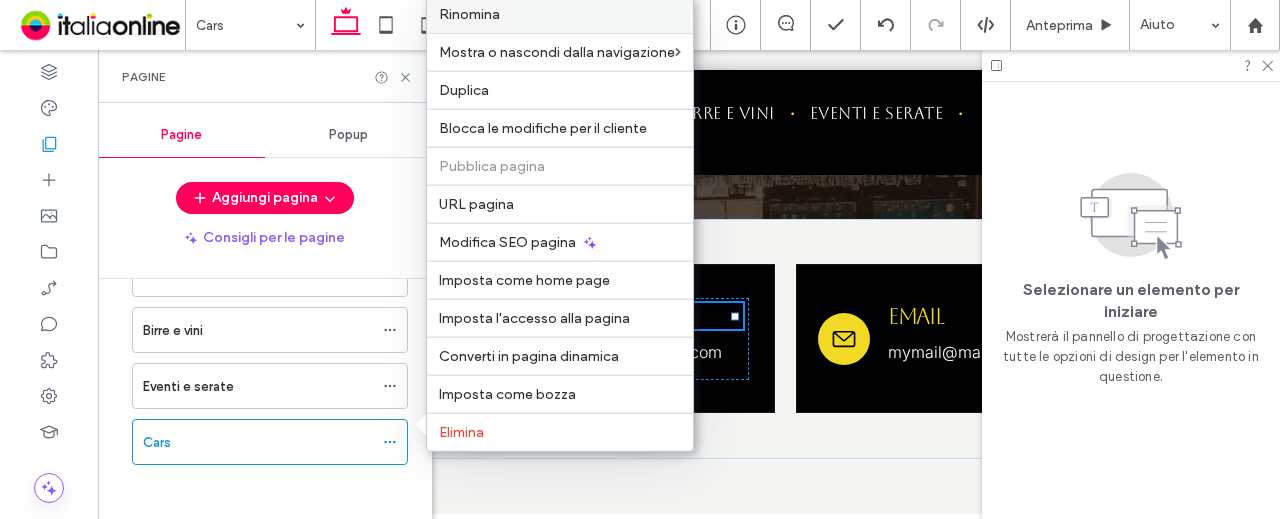 click on "Rinomina" at bounding box center (560, 14) 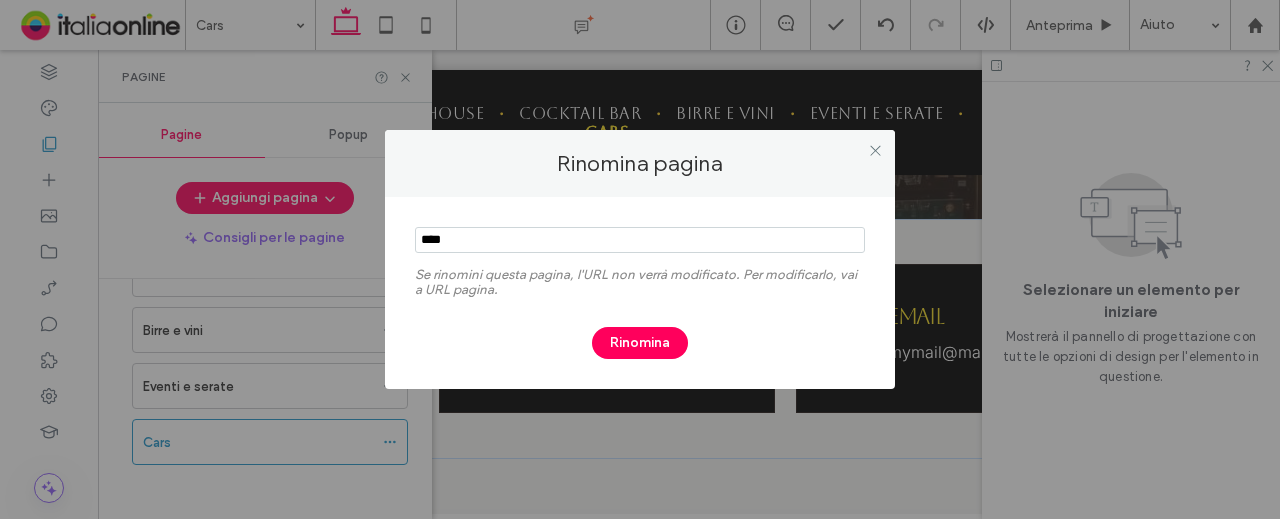 drag, startPoint x: 476, startPoint y: 238, endPoint x: 386, endPoint y: 249, distance: 90.66973 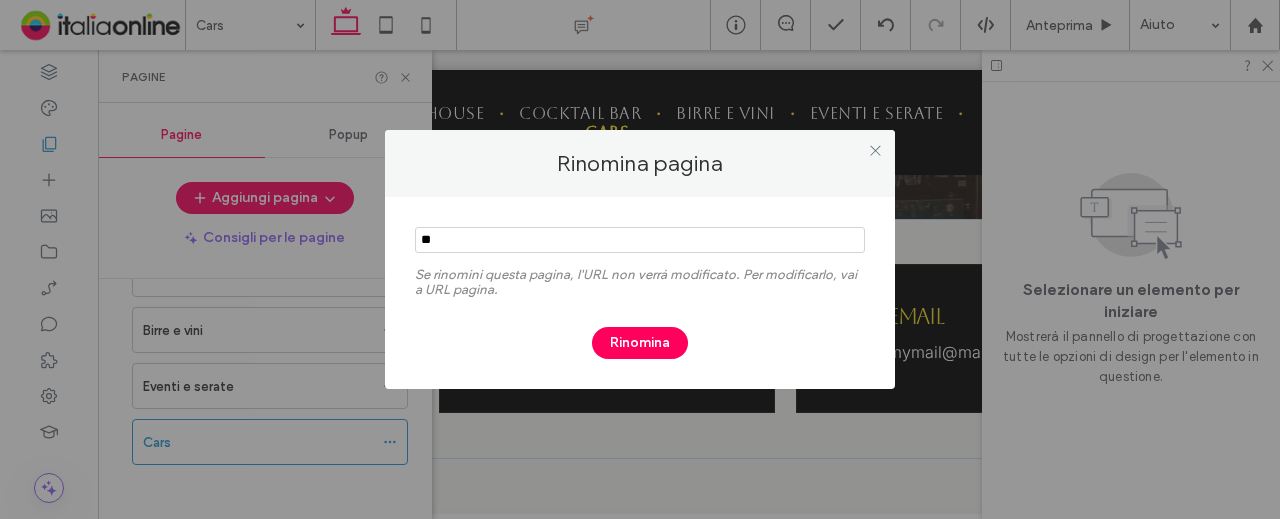 type on "*" 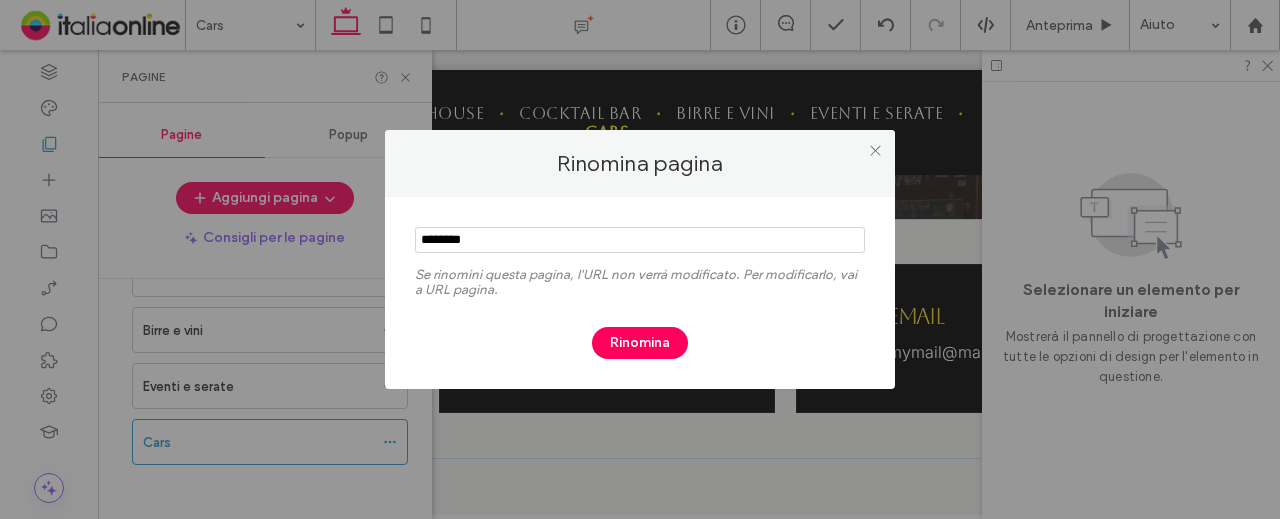 type on "********" 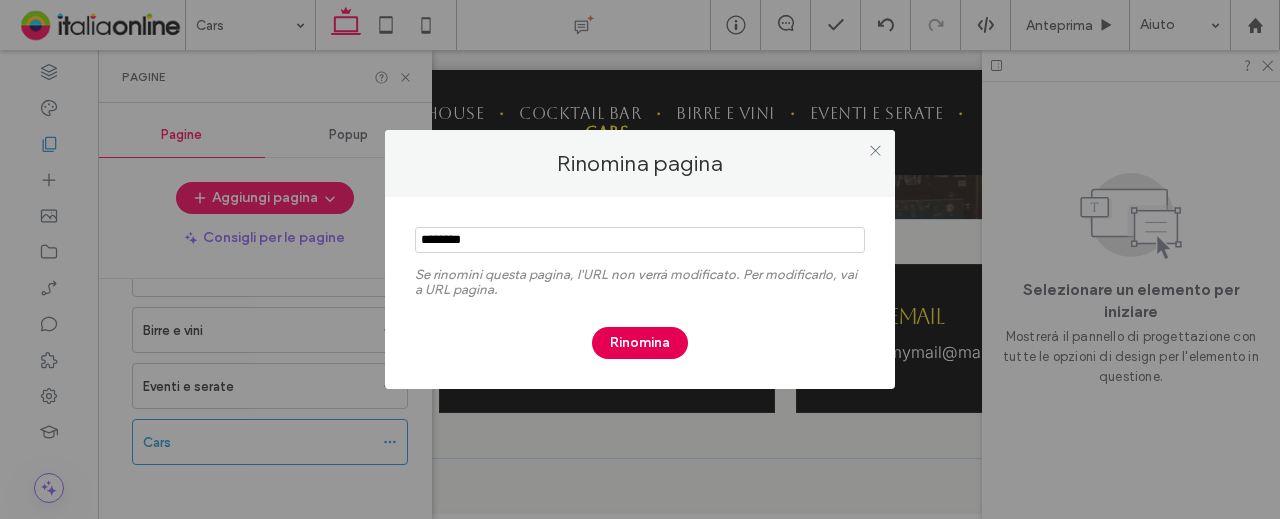 click on "Rinomina" at bounding box center [640, 343] 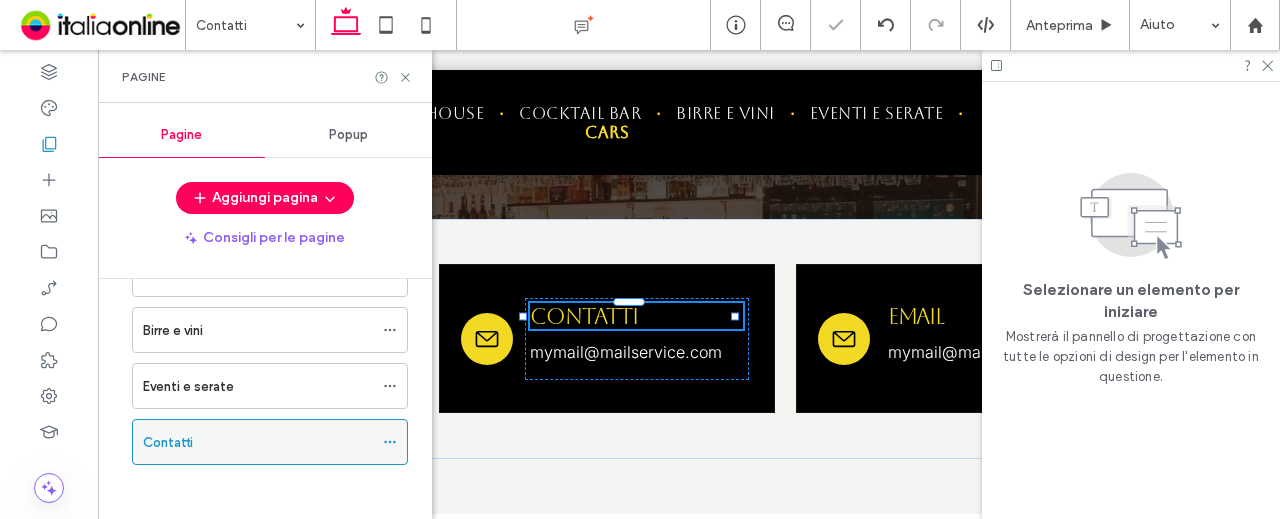 click 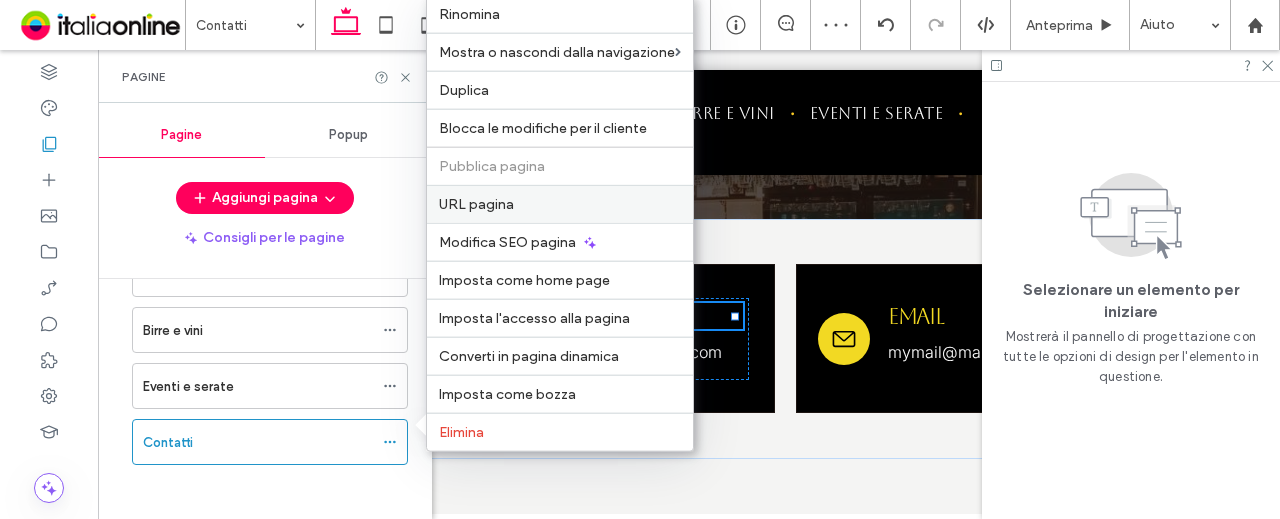click on "URL pagina" at bounding box center (476, 204) 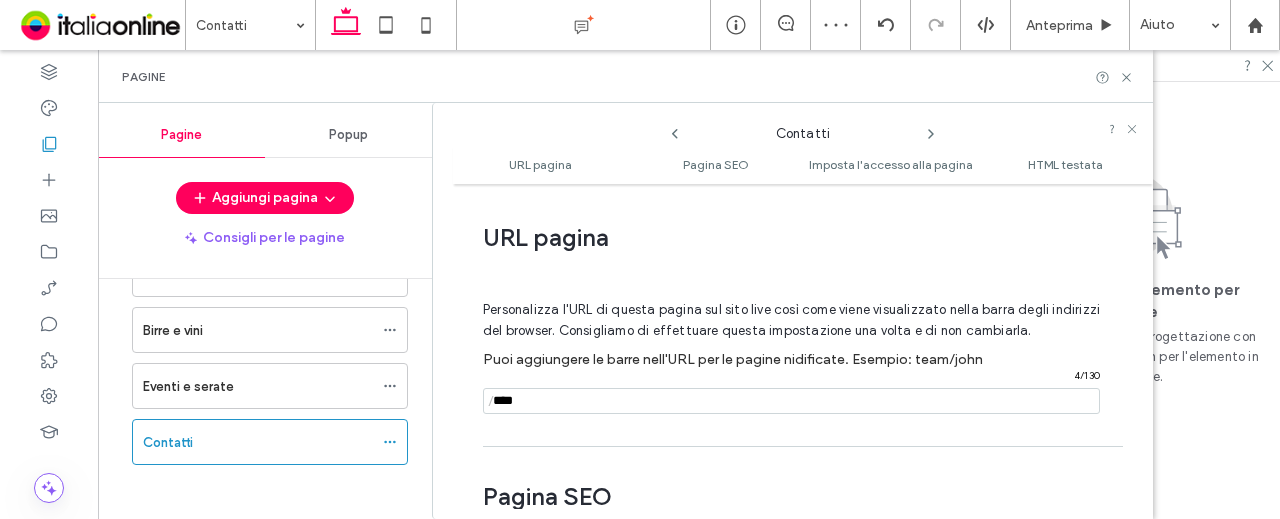scroll, scrollTop: 10, scrollLeft: 0, axis: vertical 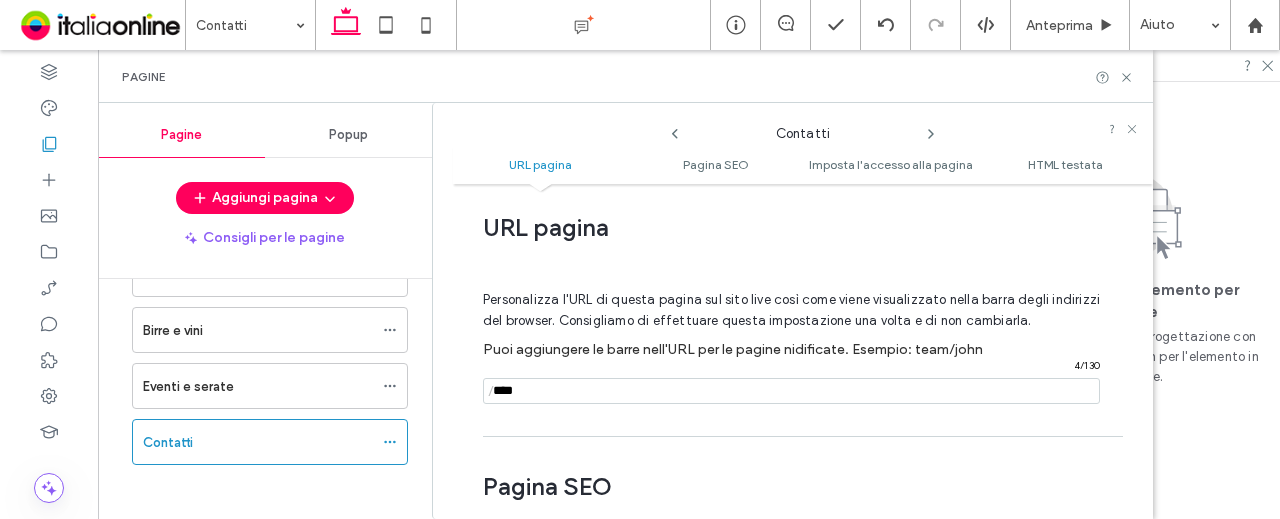 drag, startPoint x: 538, startPoint y: 391, endPoint x: 477, endPoint y: 356, distance: 70.327805 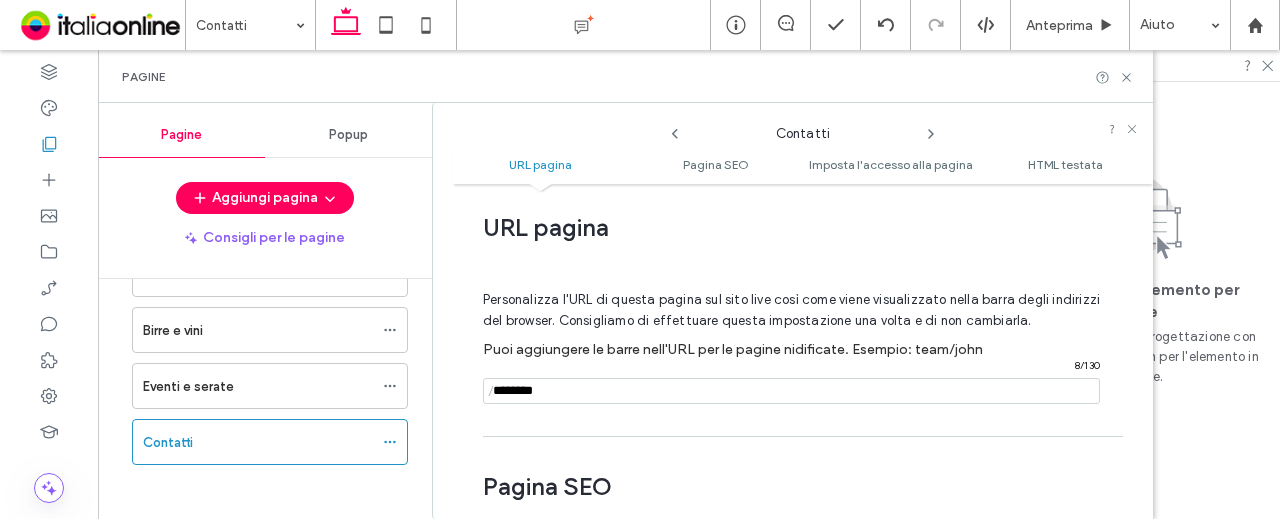 type on "********" 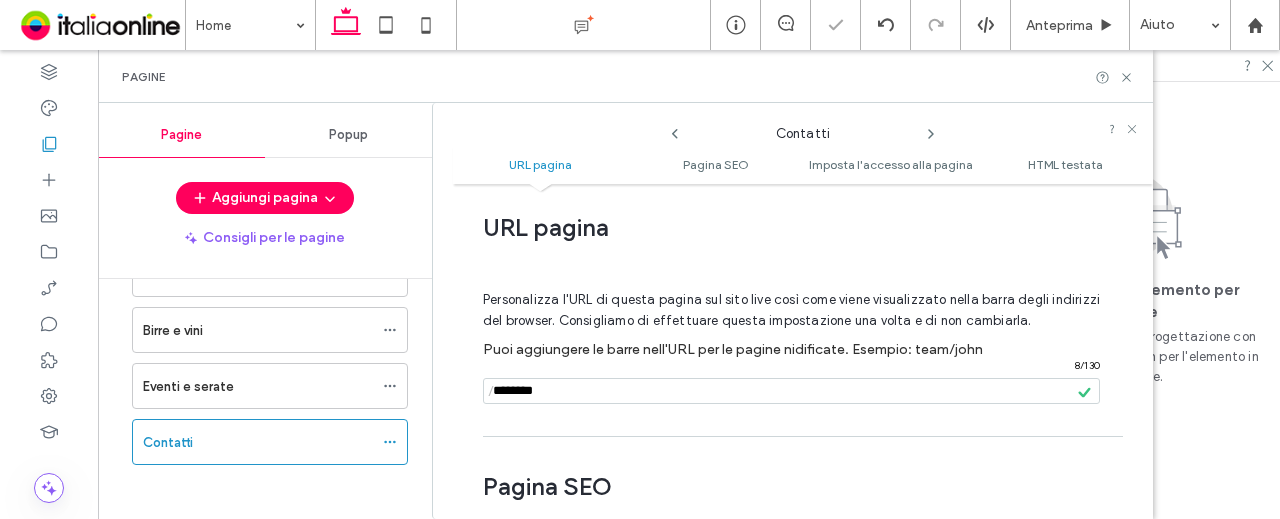 click at bounding box center (640, 259) 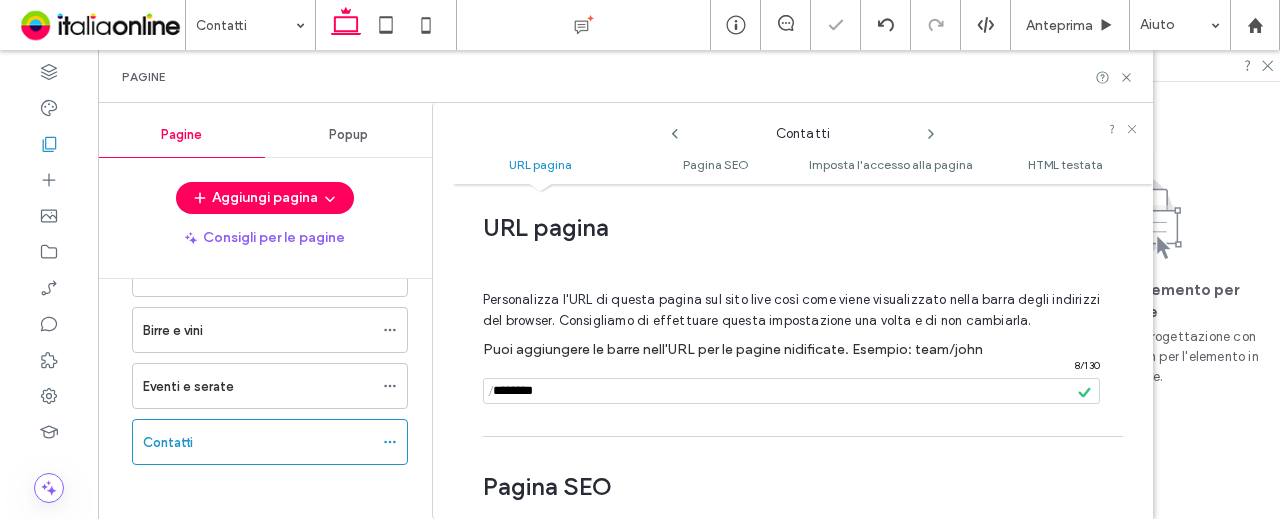 click 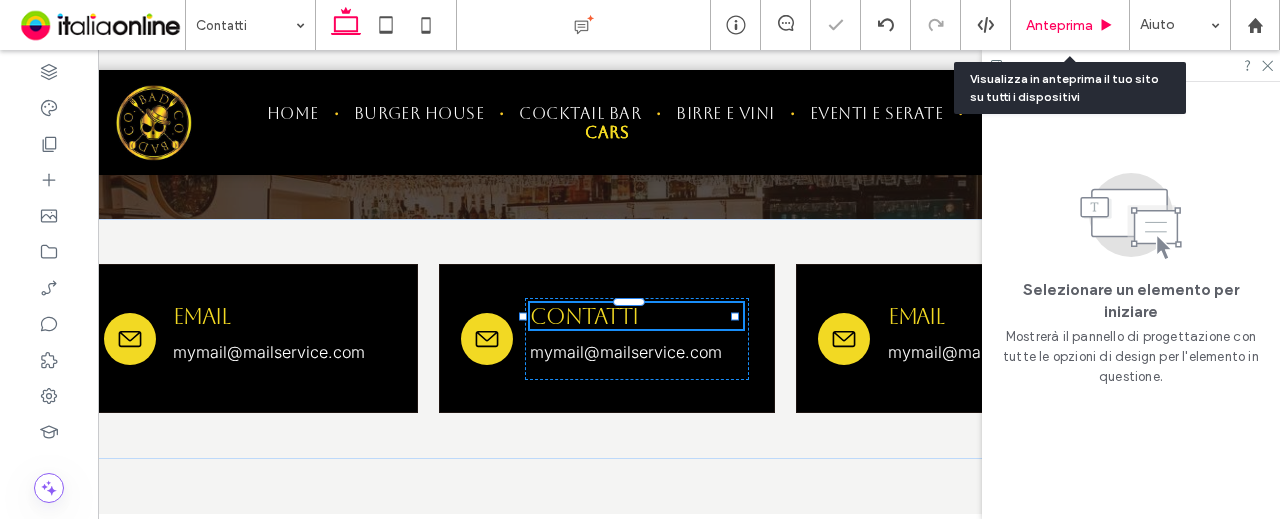 click on "Anteprima" at bounding box center [1070, 25] 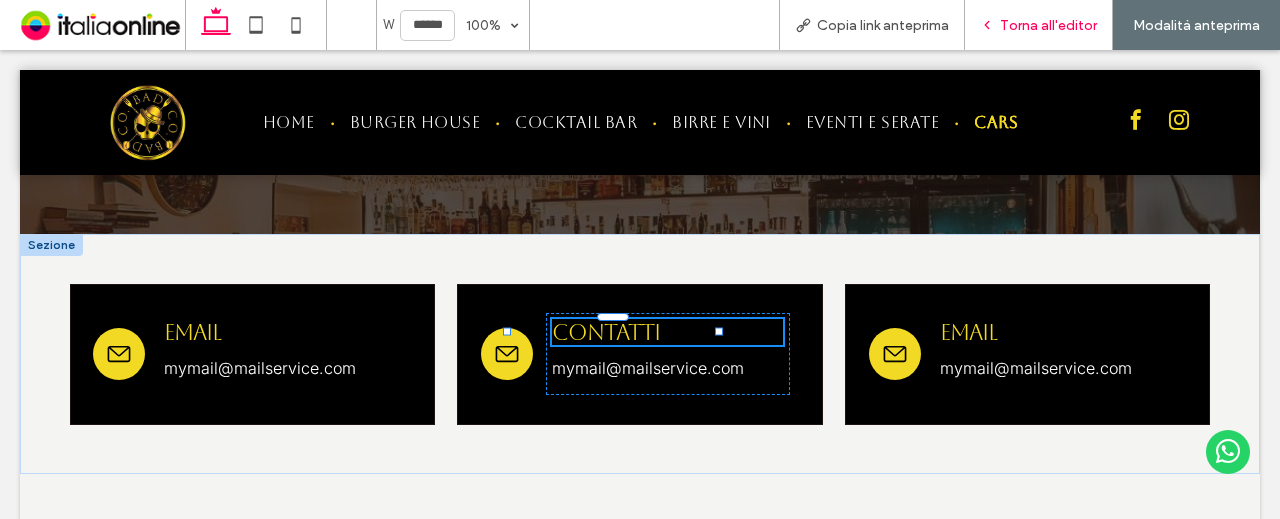 click on "Torna all'editor" at bounding box center [1039, 25] 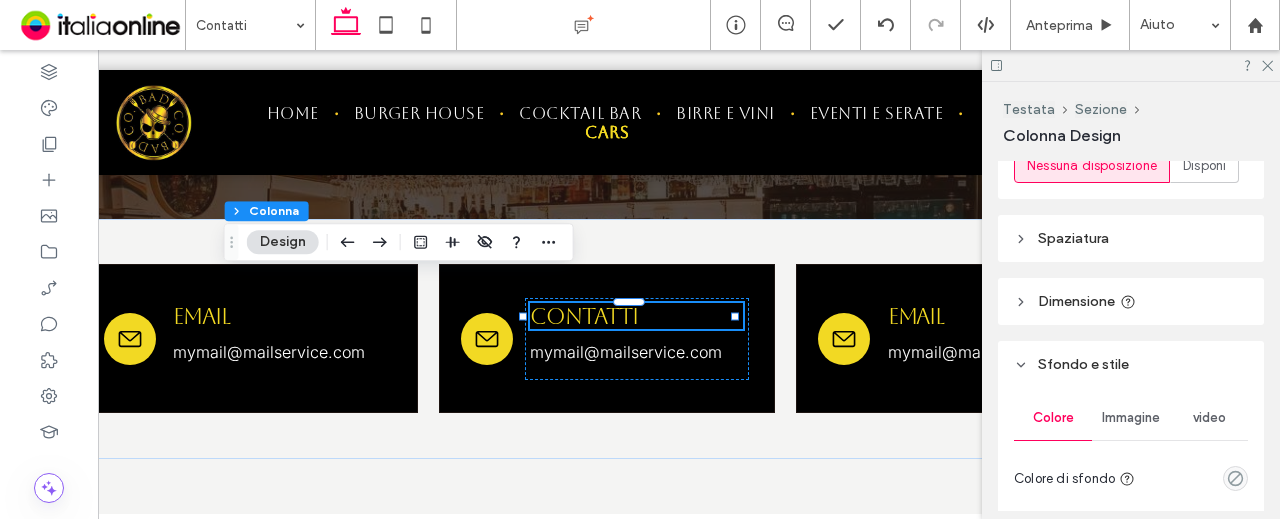 scroll, scrollTop: 400, scrollLeft: 0, axis: vertical 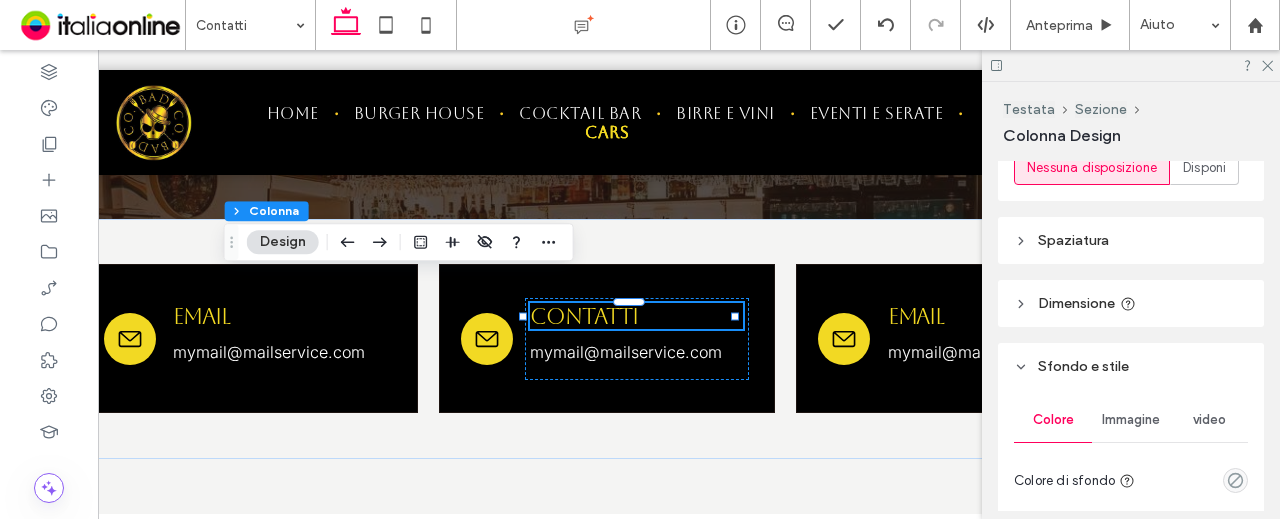 click on "Spaziatura" at bounding box center [1131, 240] 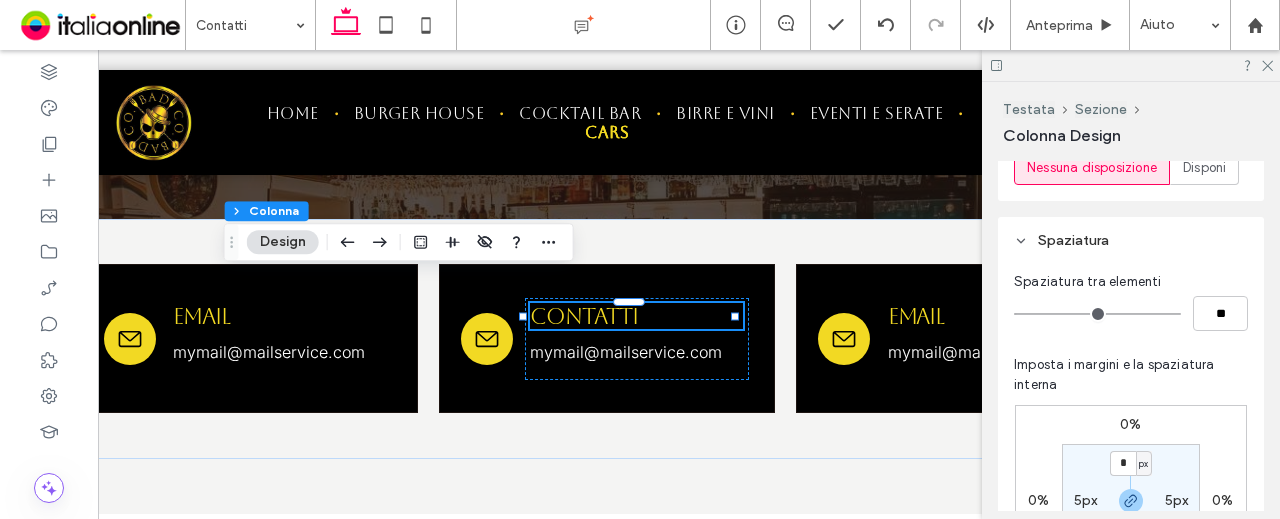 click on "5px" at bounding box center [1177, 500] 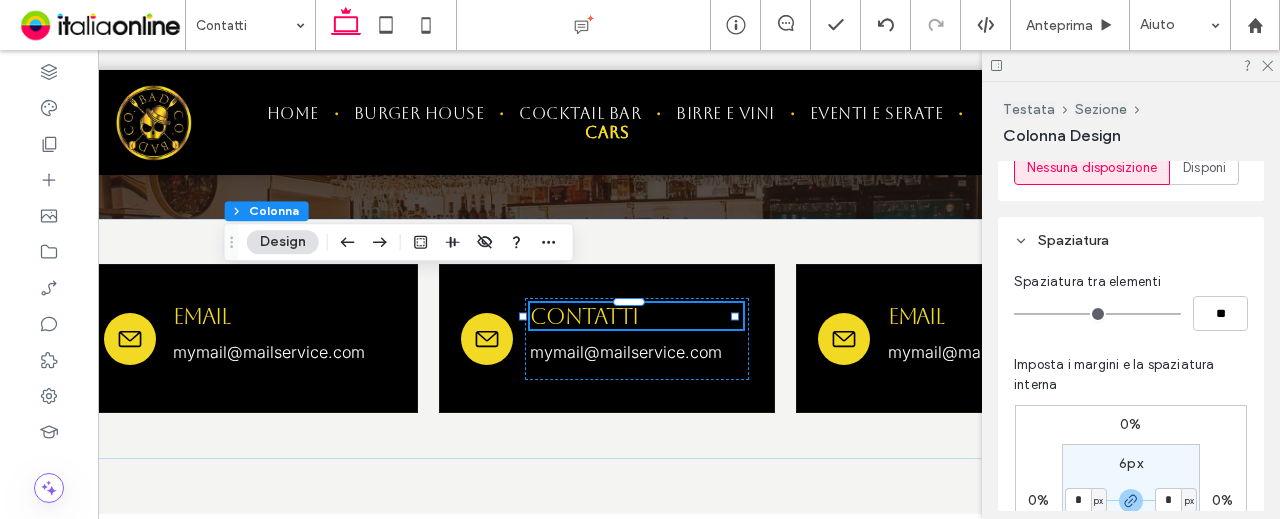 type on "*" 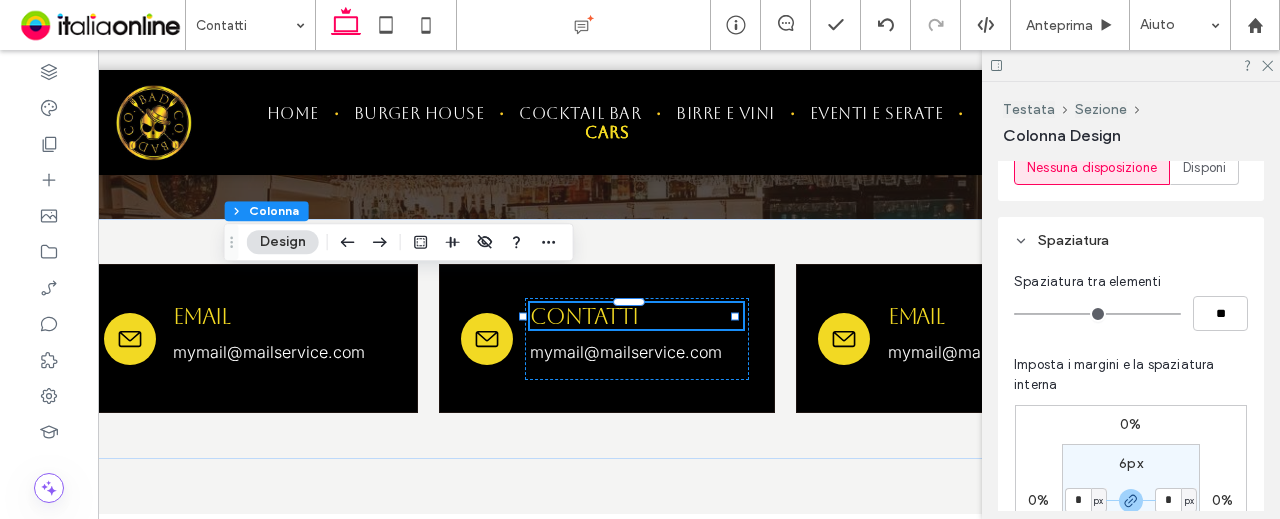 type on "*" 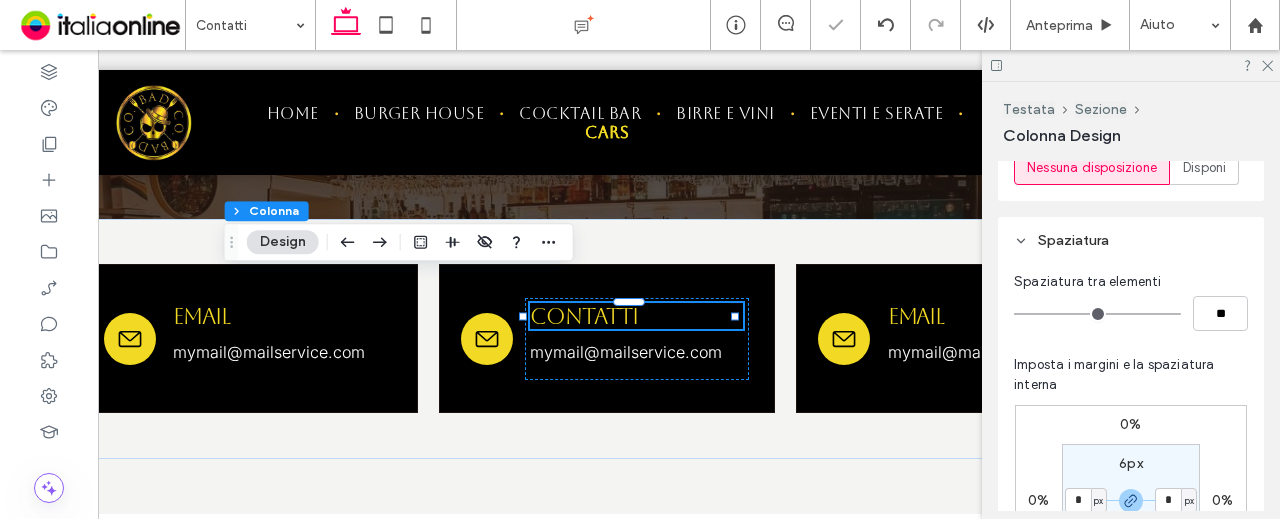 click on "0% 0% 0% 0% 6px * px 6px * px" at bounding box center [1131, 501] 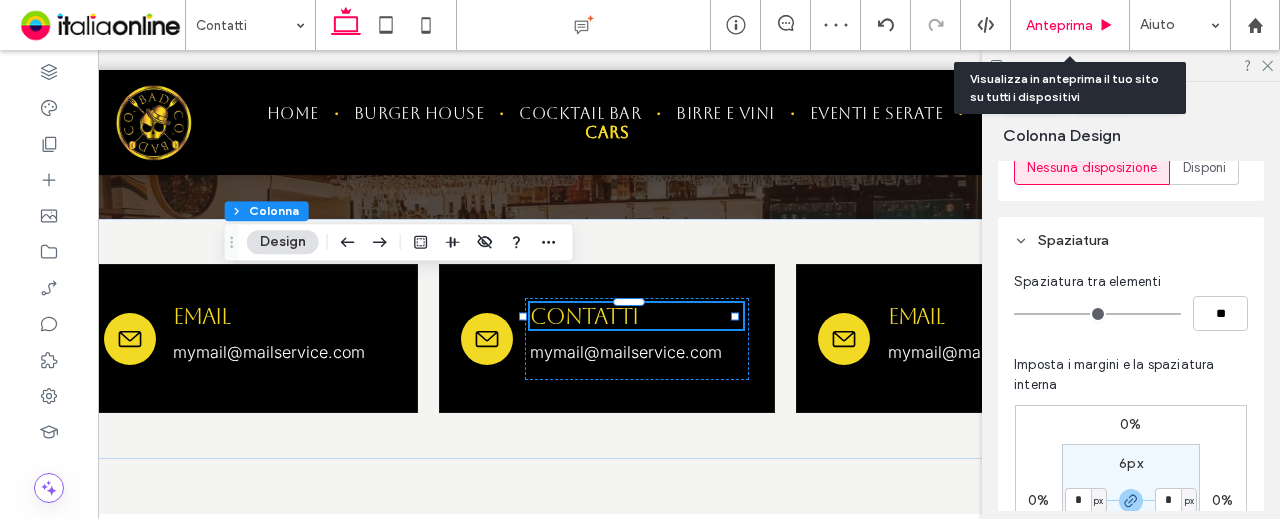 click on "Anteprima" at bounding box center [1059, 25] 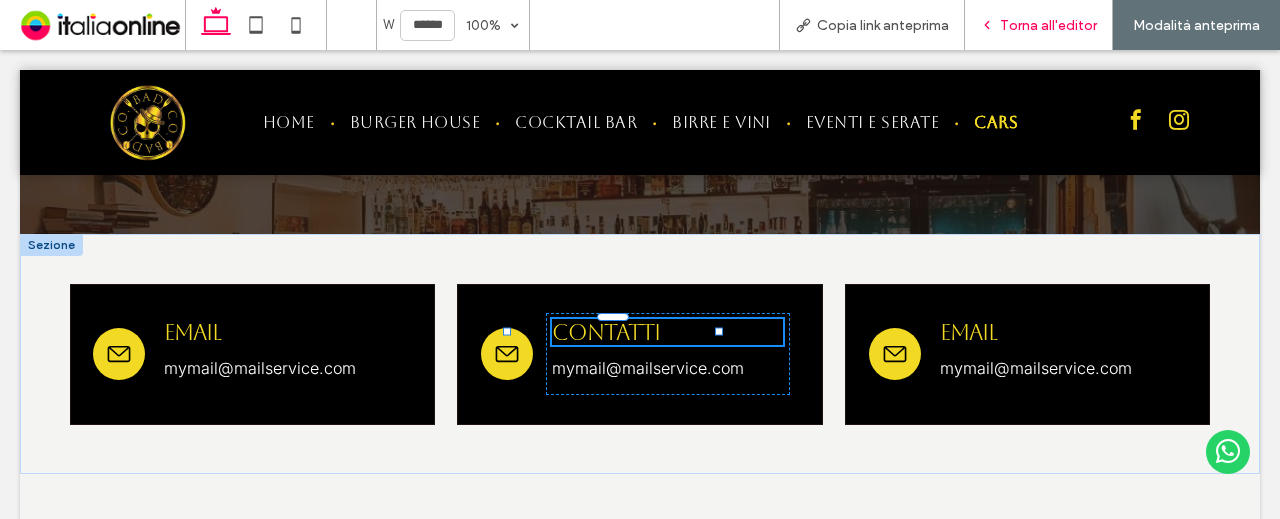 click on "Torna all'editor" at bounding box center [1048, 25] 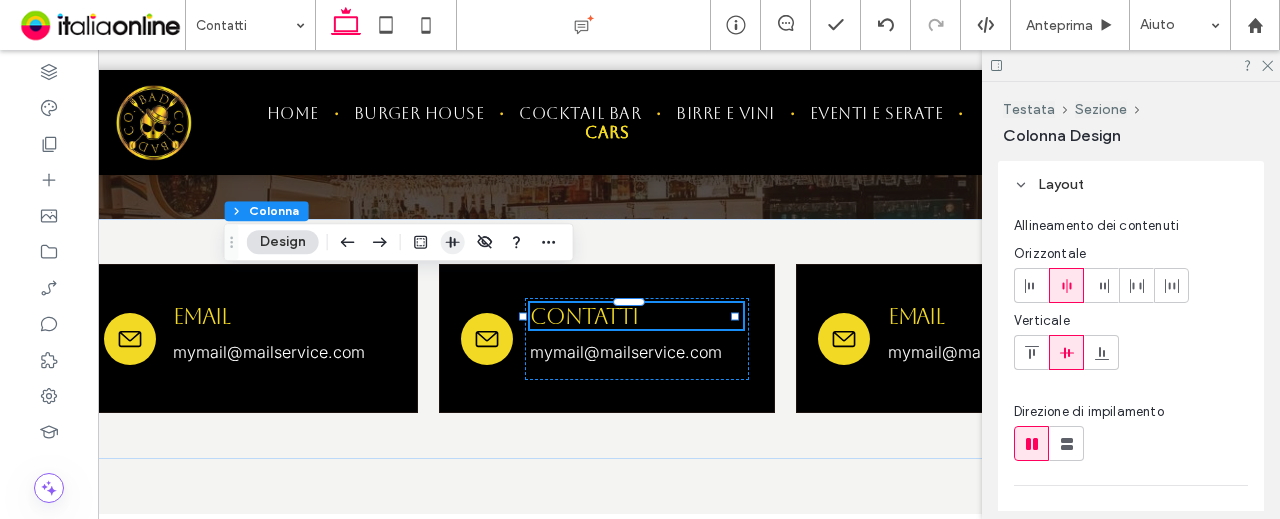 click 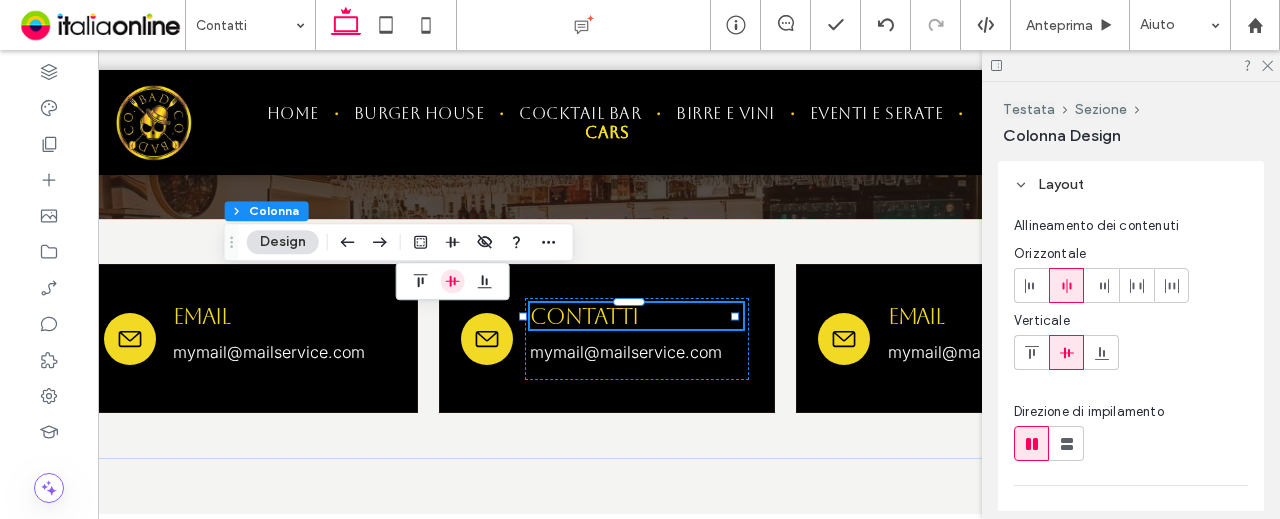 click 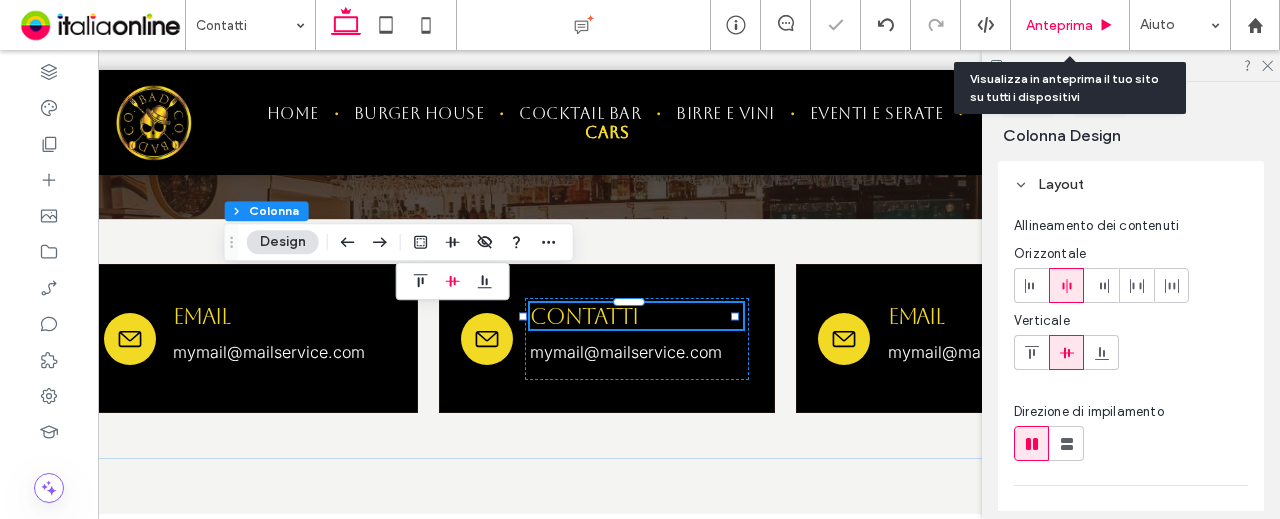 click on "Anteprima" at bounding box center (1059, 25) 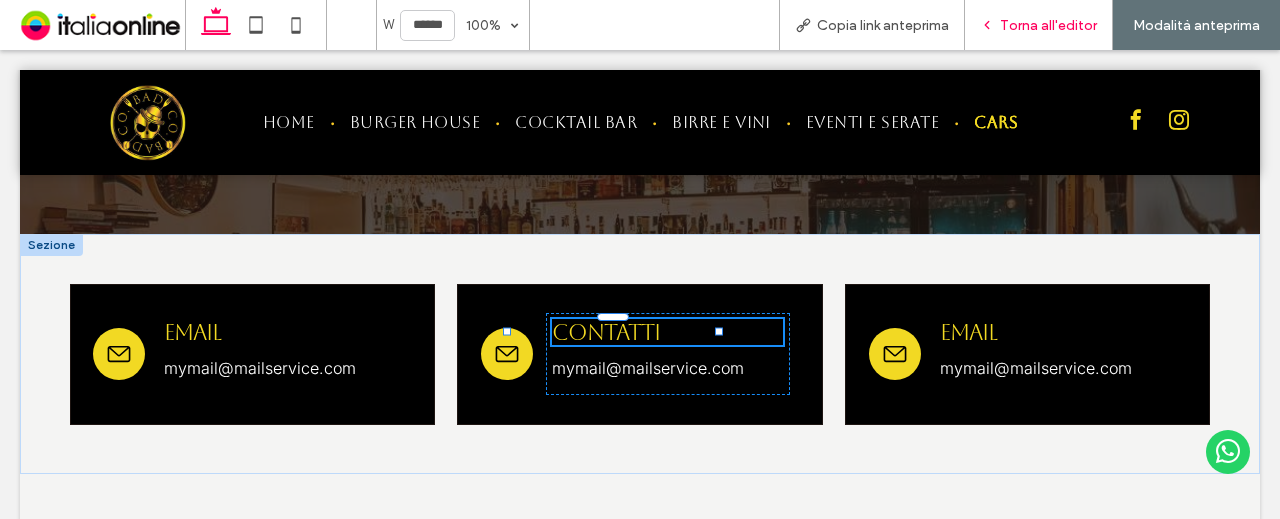 click on "Torna all'editor" at bounding box center [1048, 25] 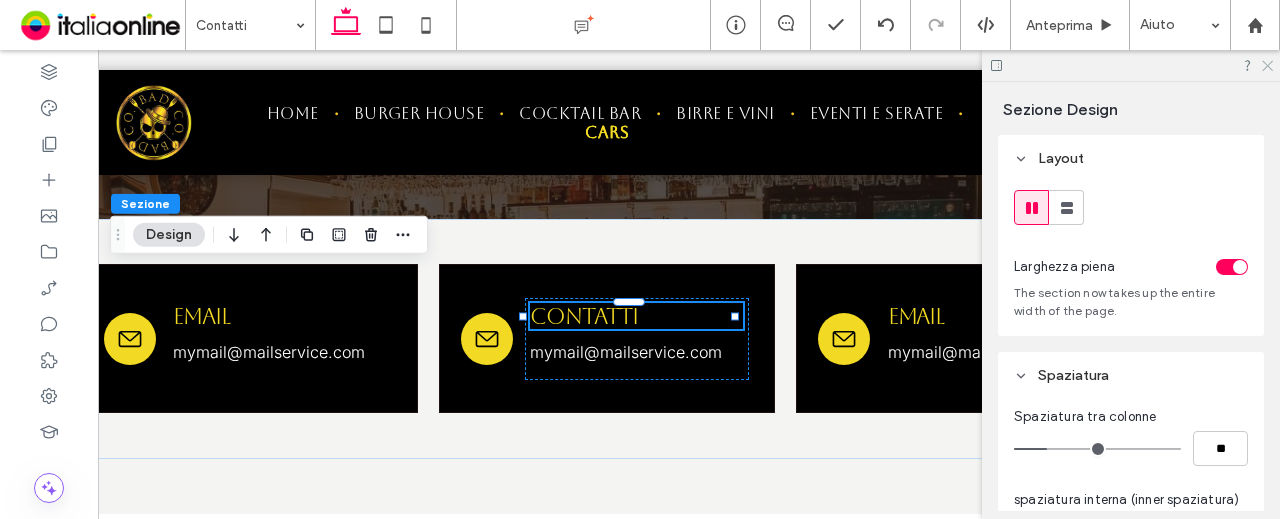 click 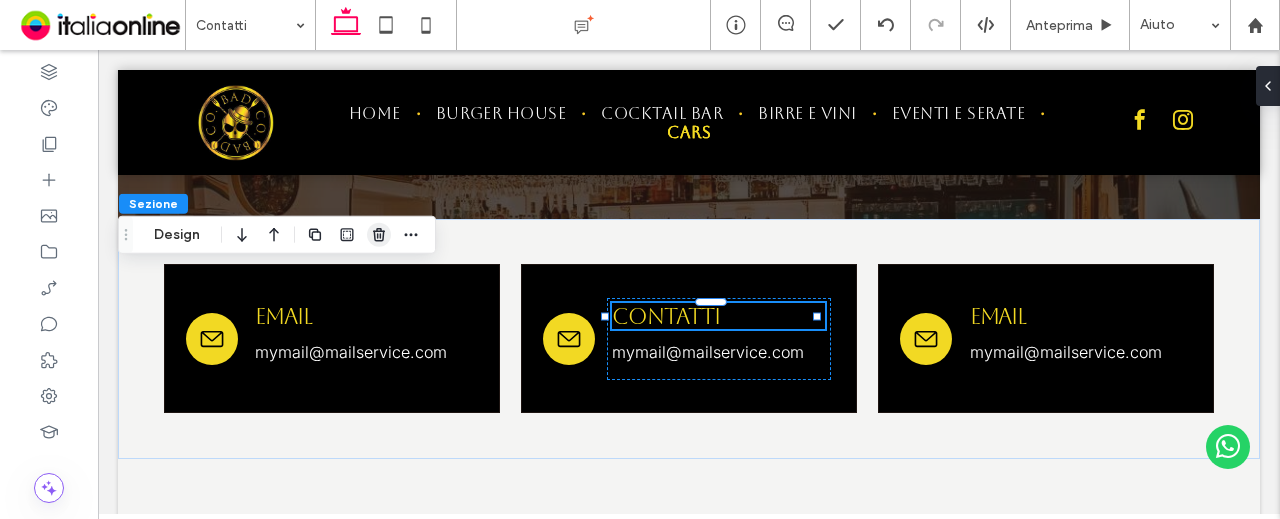 click at bounding box center [379, 235] 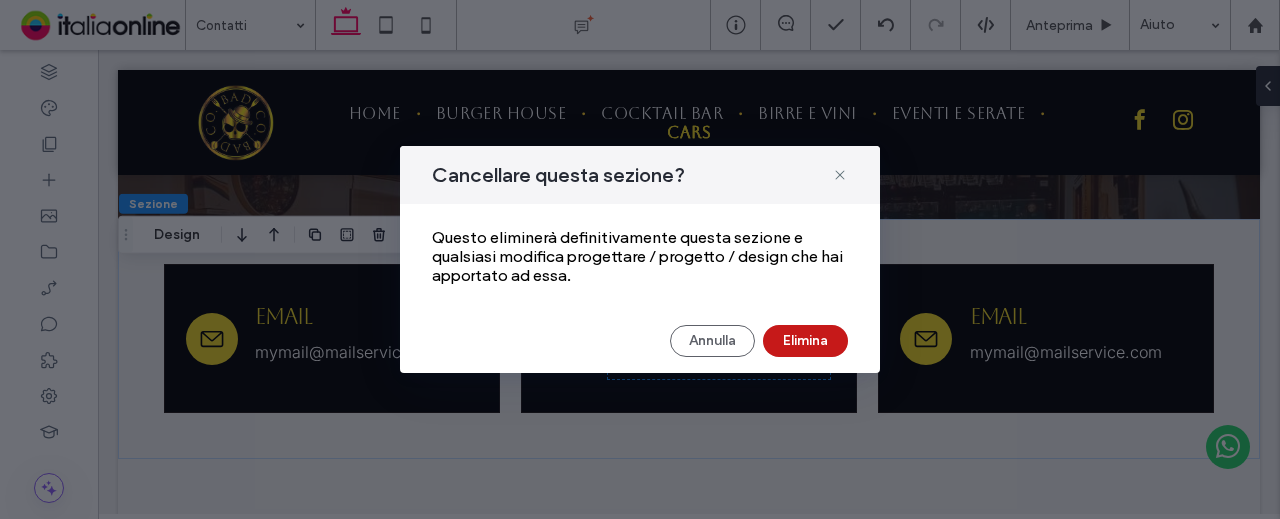 click on "Elimina" at bounding box center (805, 341) 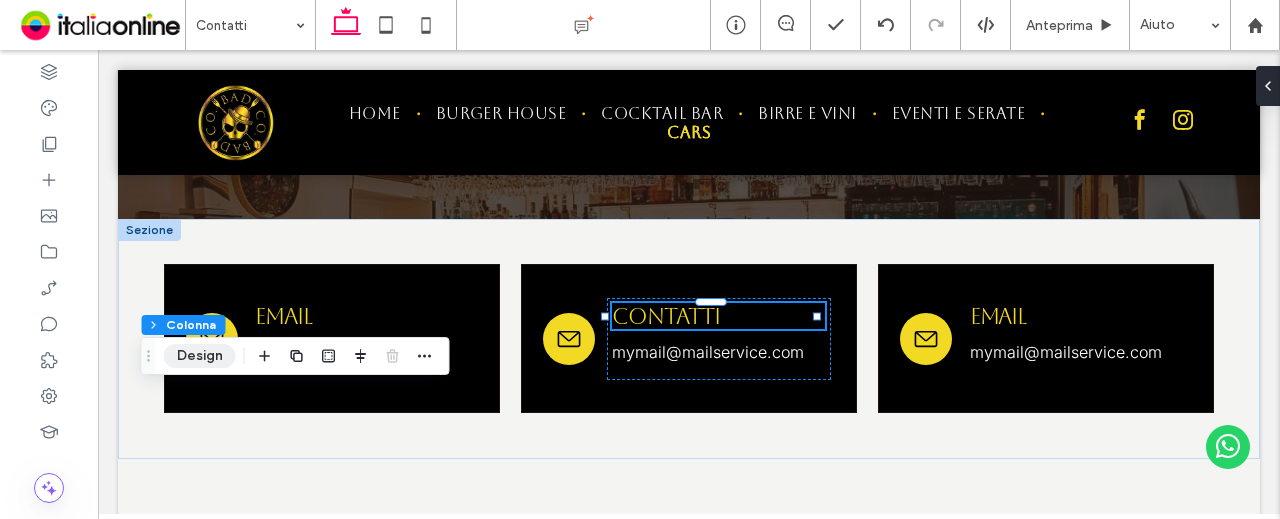 click on "Design" at bounding box center [200, 356] 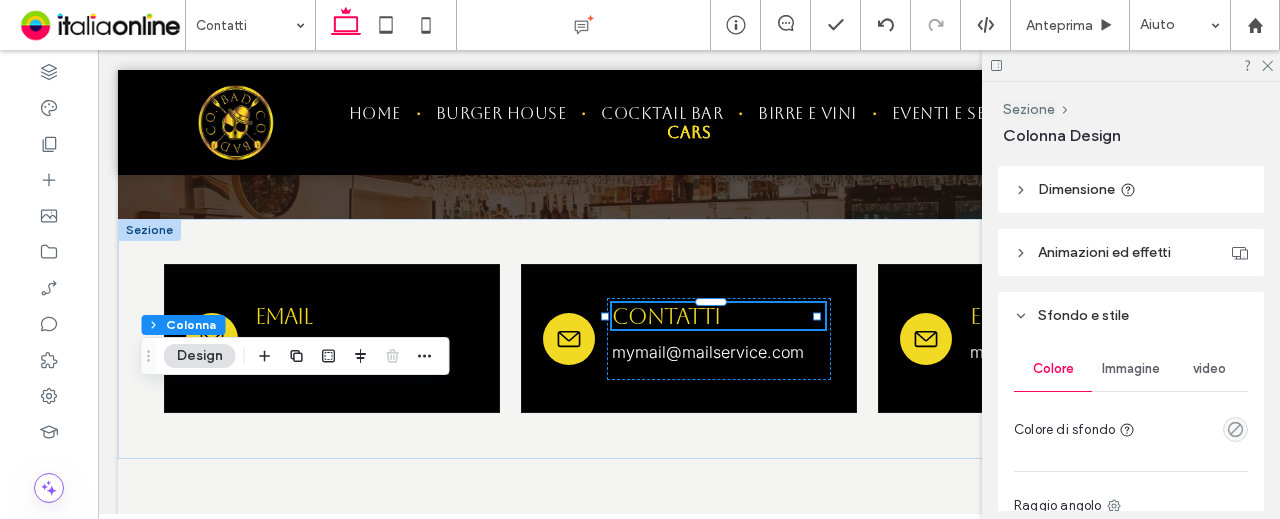 scroll, scrollTop: 900, scrollLeft: 0, axis: vertical 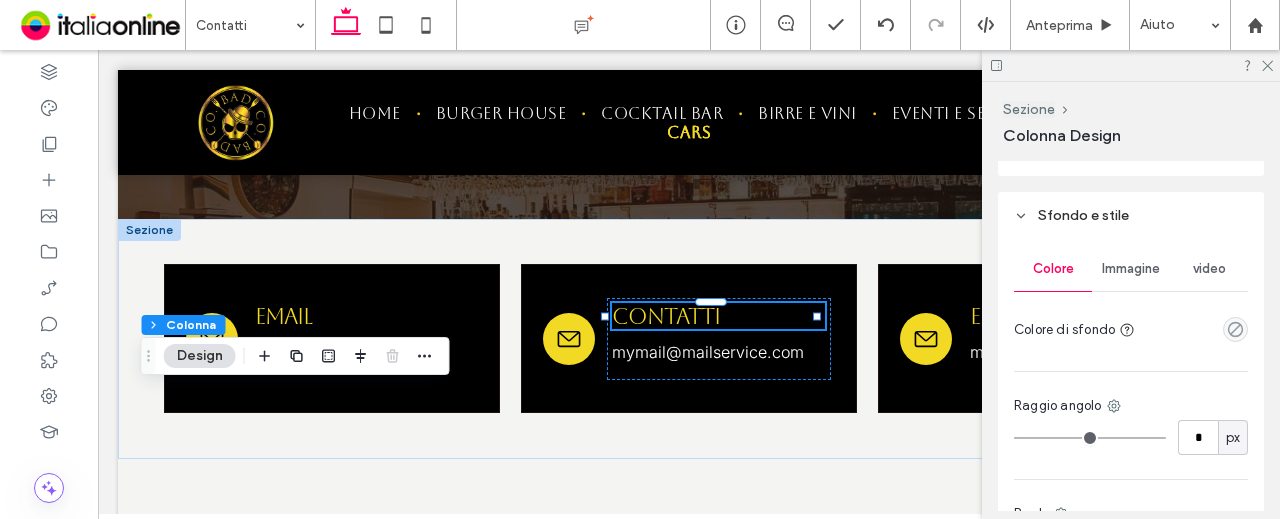 click at bounding box center (1235, 329) 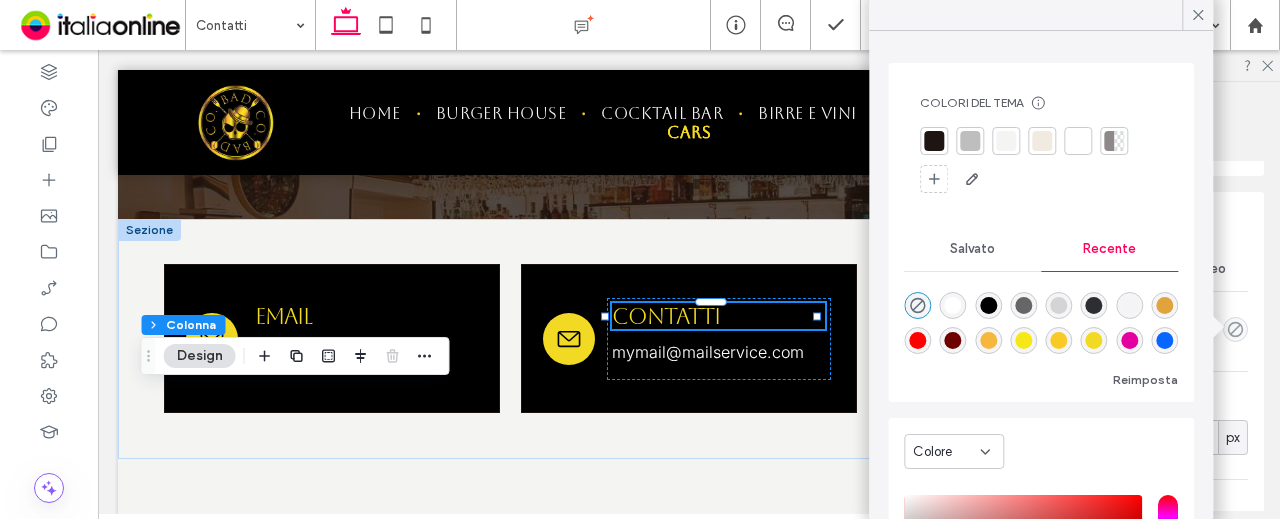 click at bounding box center [988, 305] 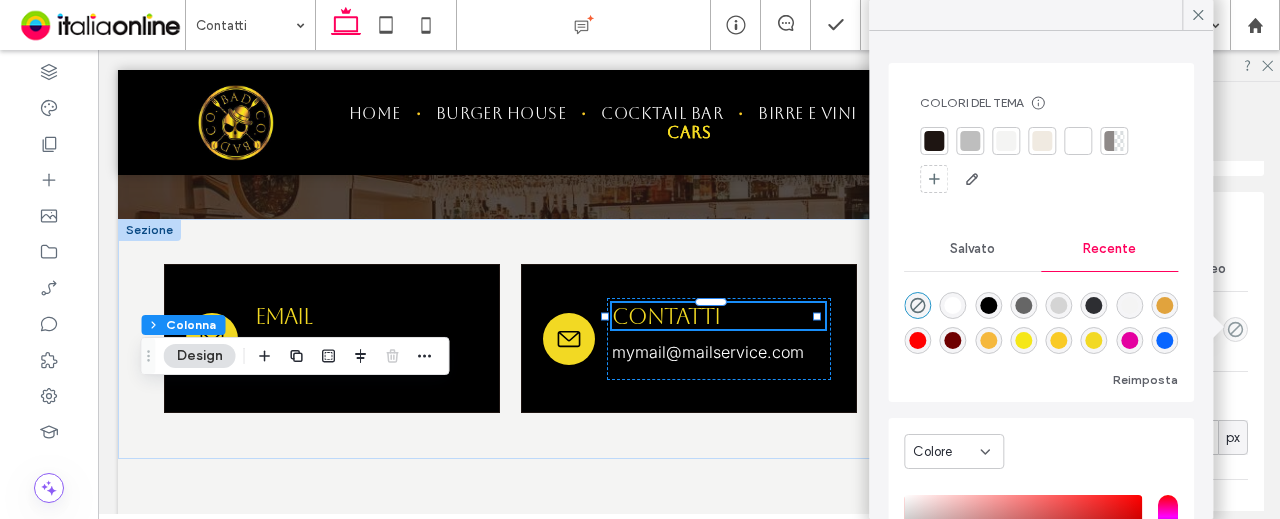 type on "***" 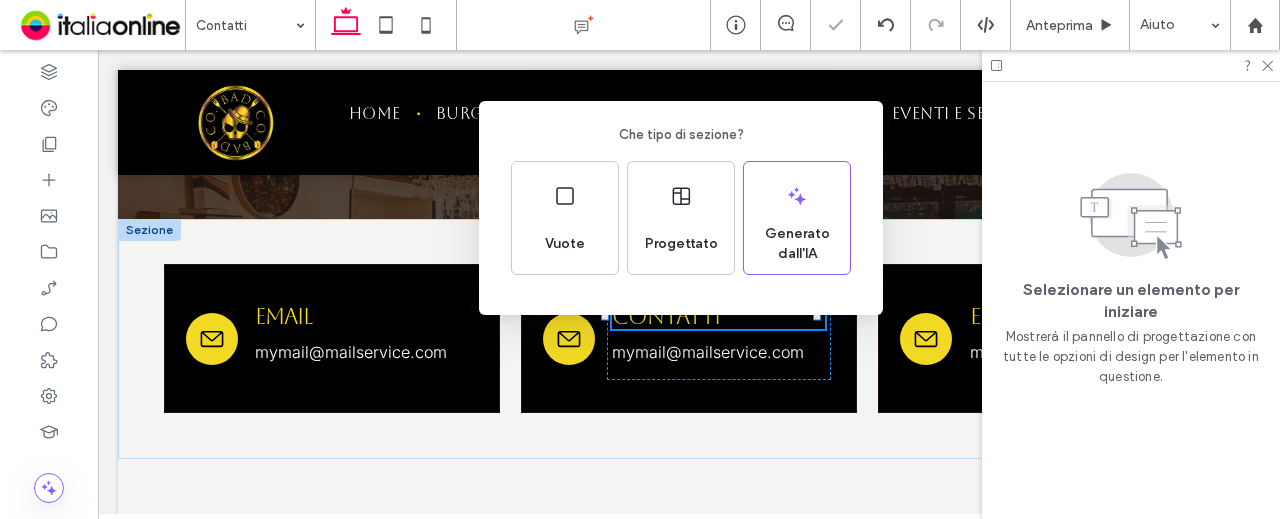 click on "Che tipo di sezione? Vuote Progettato Generato dall'IA" at bounding box center (640, 308) 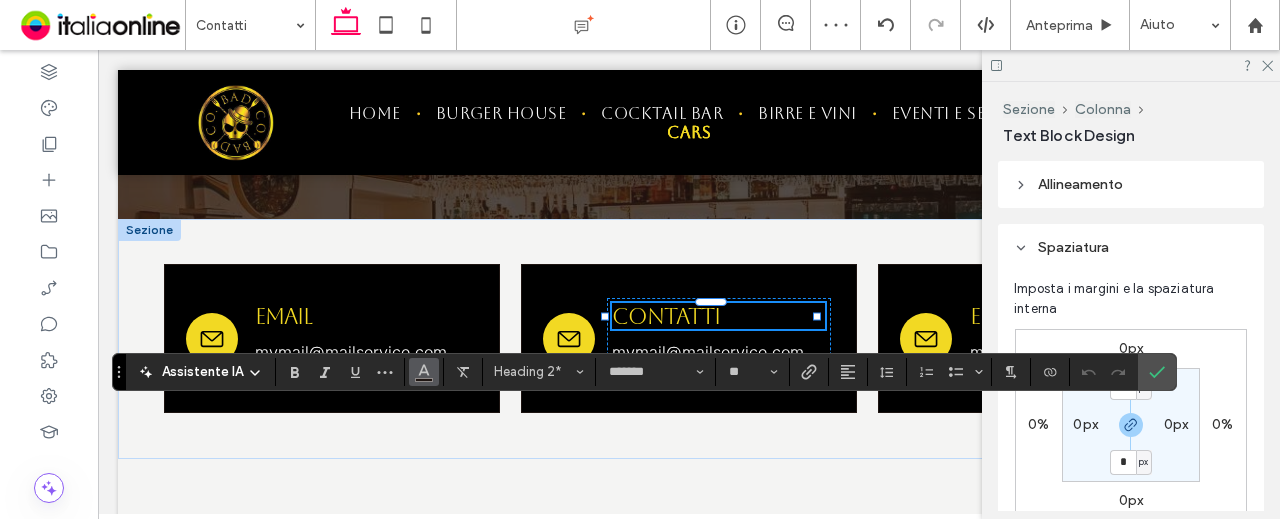 click 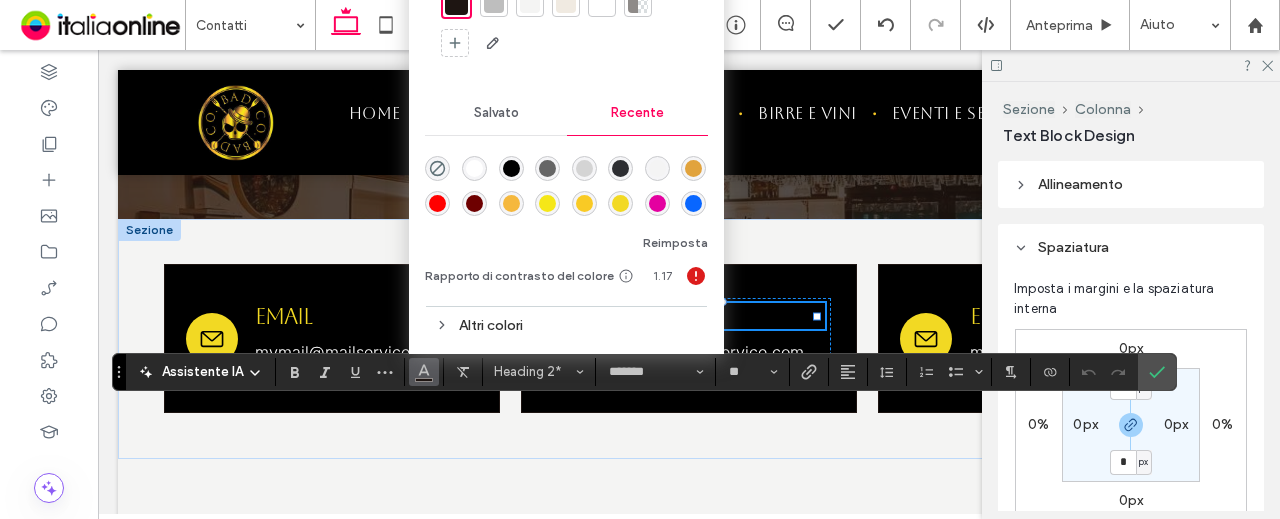 click at bounding box center [620, 203] 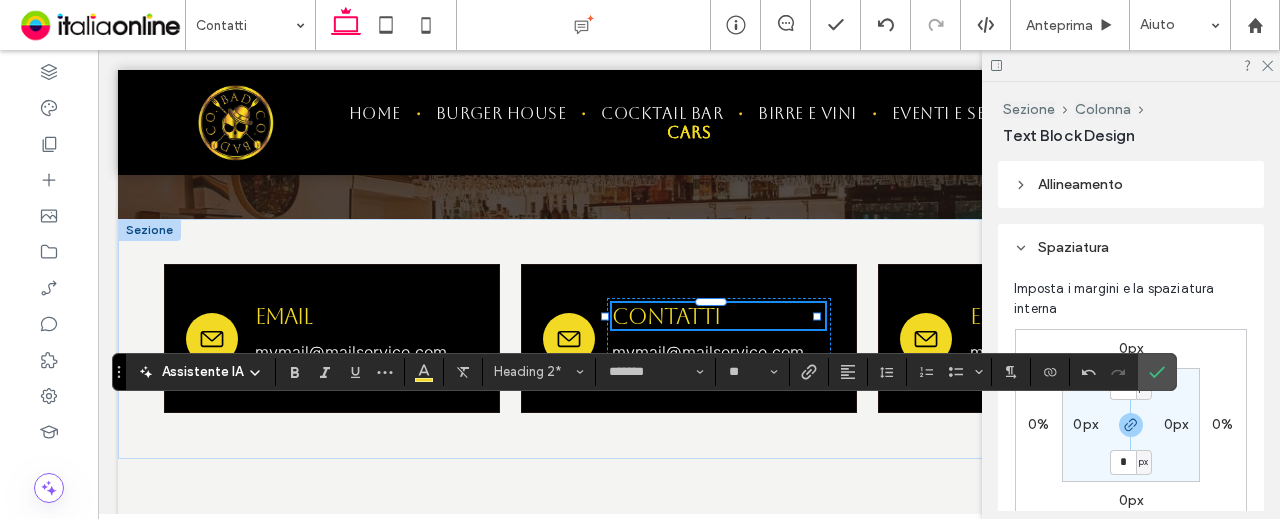 click 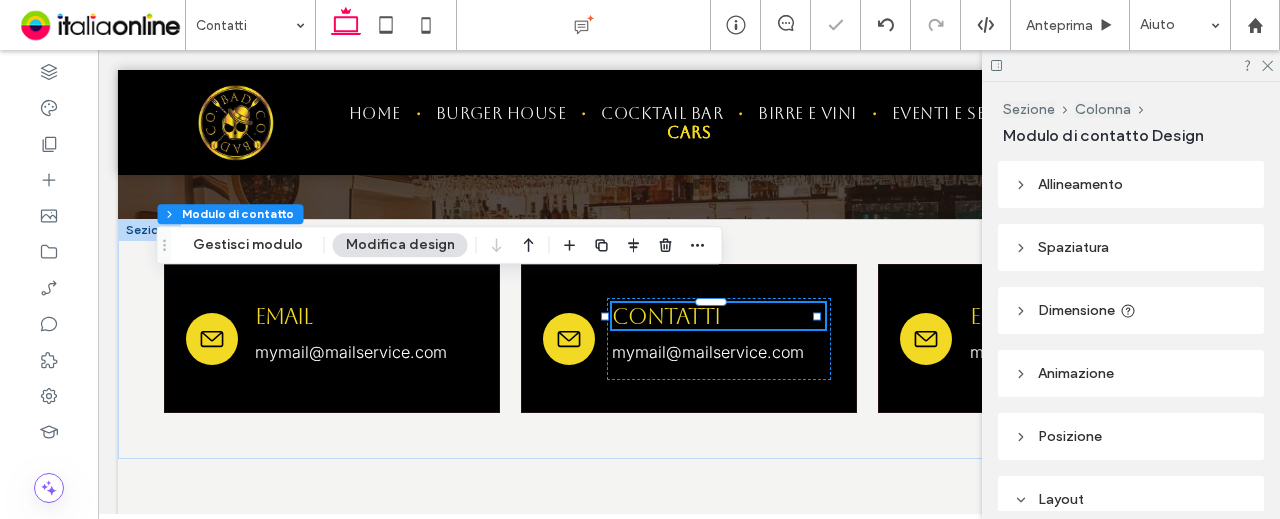 type on "**" 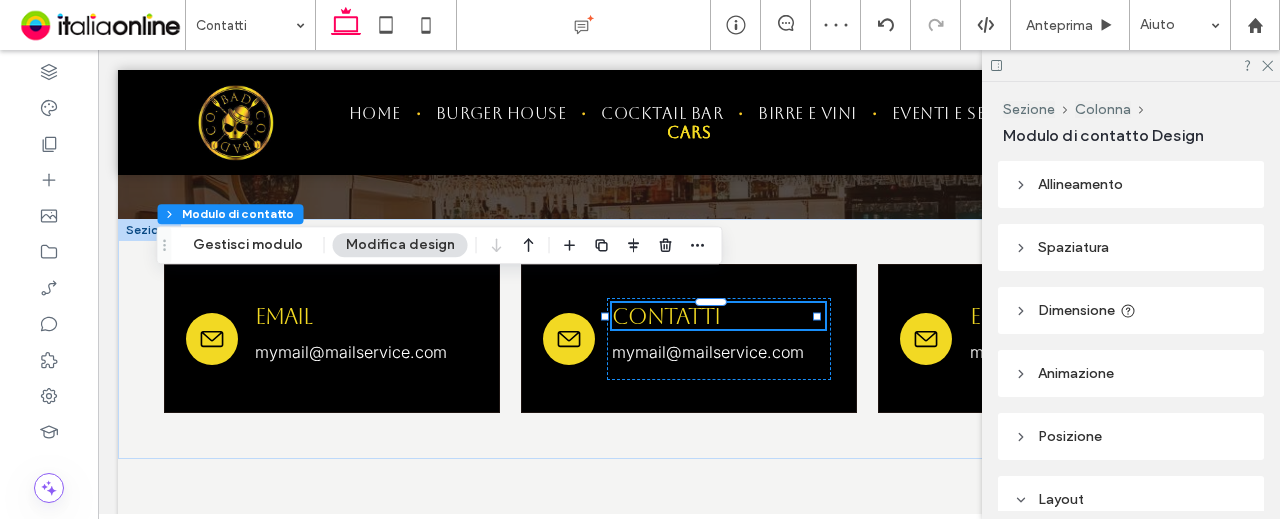 click on "Modifica design" at bounding box center (400, 245) 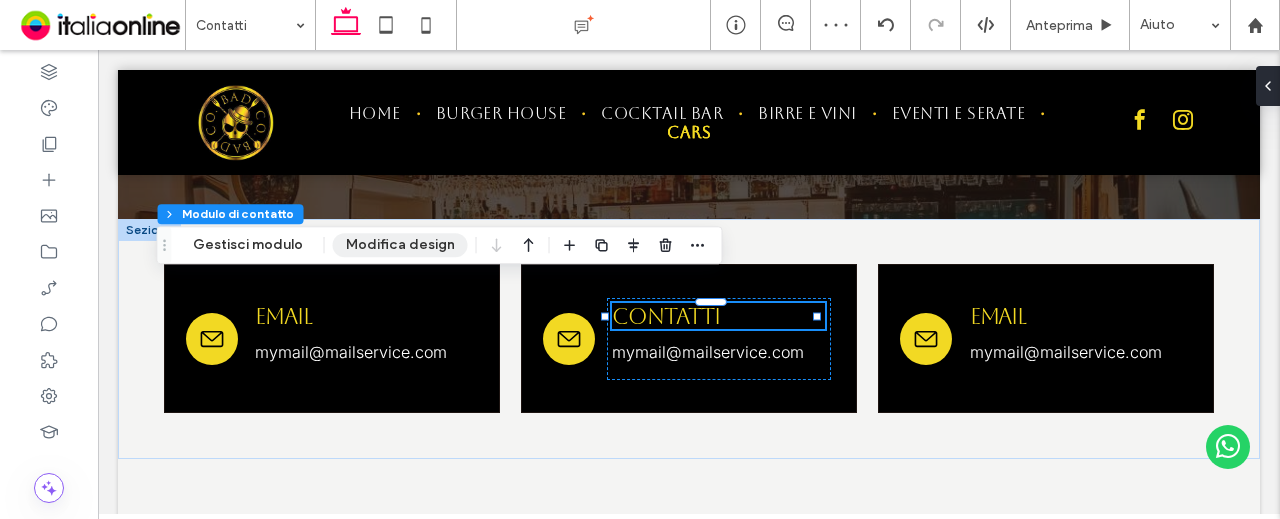 click on "Modifica design" at bounding box center [400, 245] 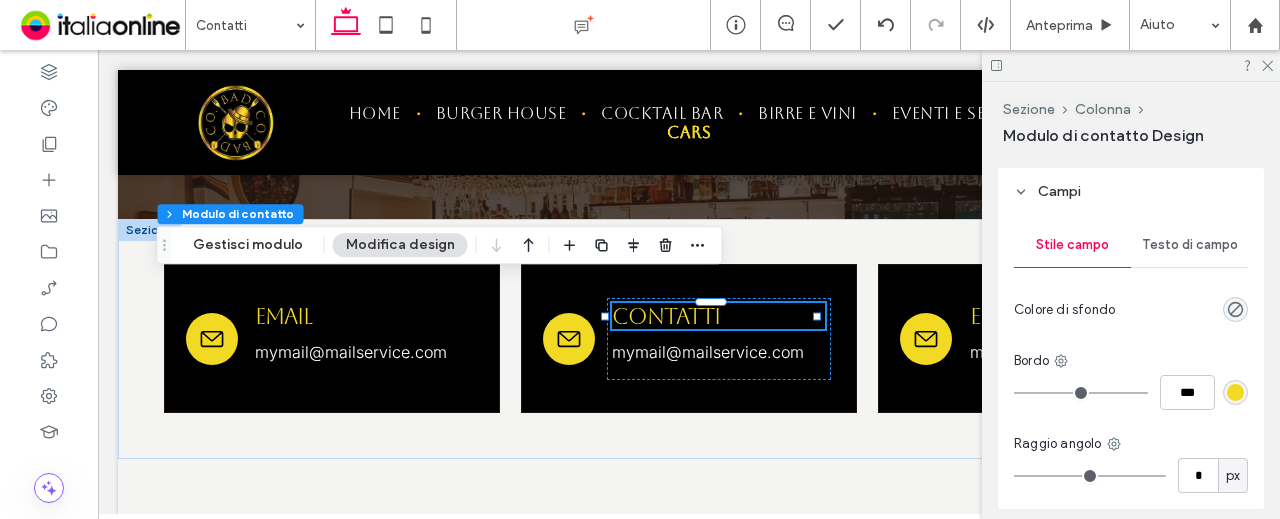 scroll, scrollTop: 700, scrollLeft: 0, axis: vertical 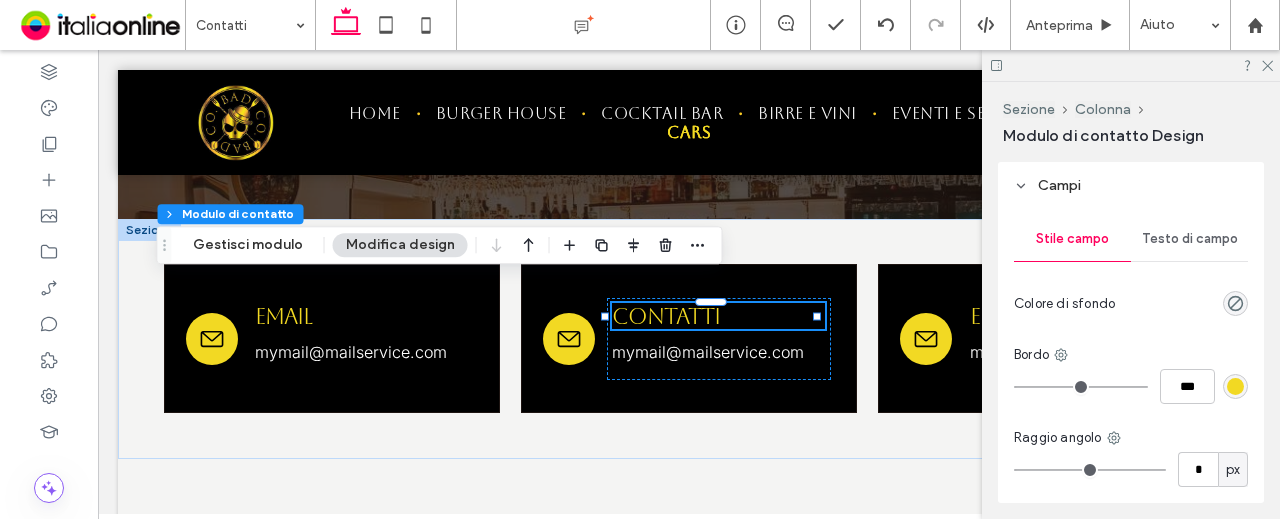 click on "Testo di campo" at bounding box center (1189, 239) 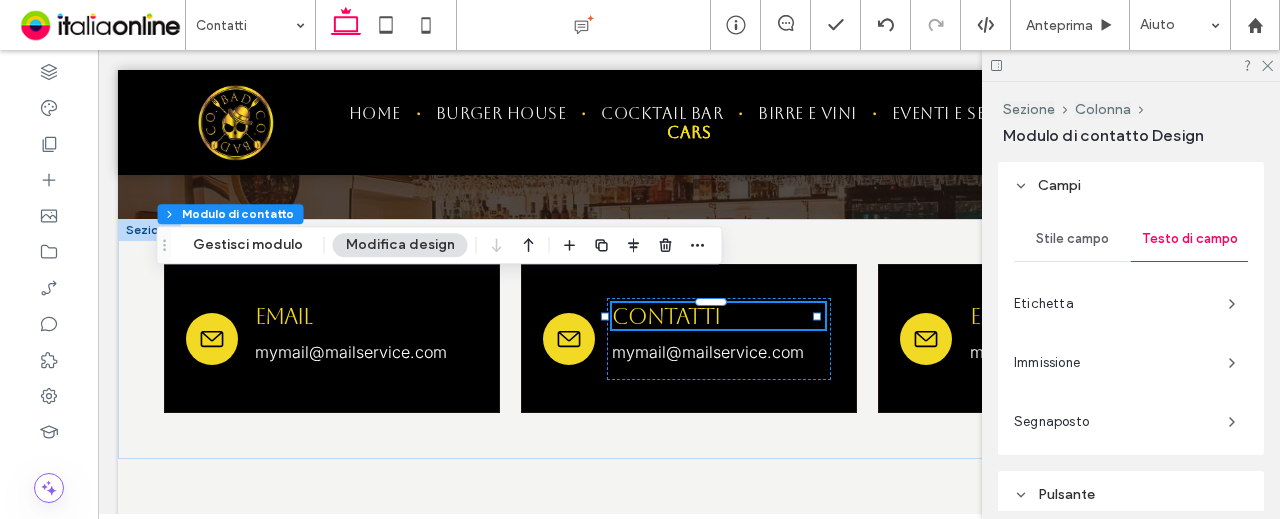 click on "Etichetta" at bounding box center (1113, 304) 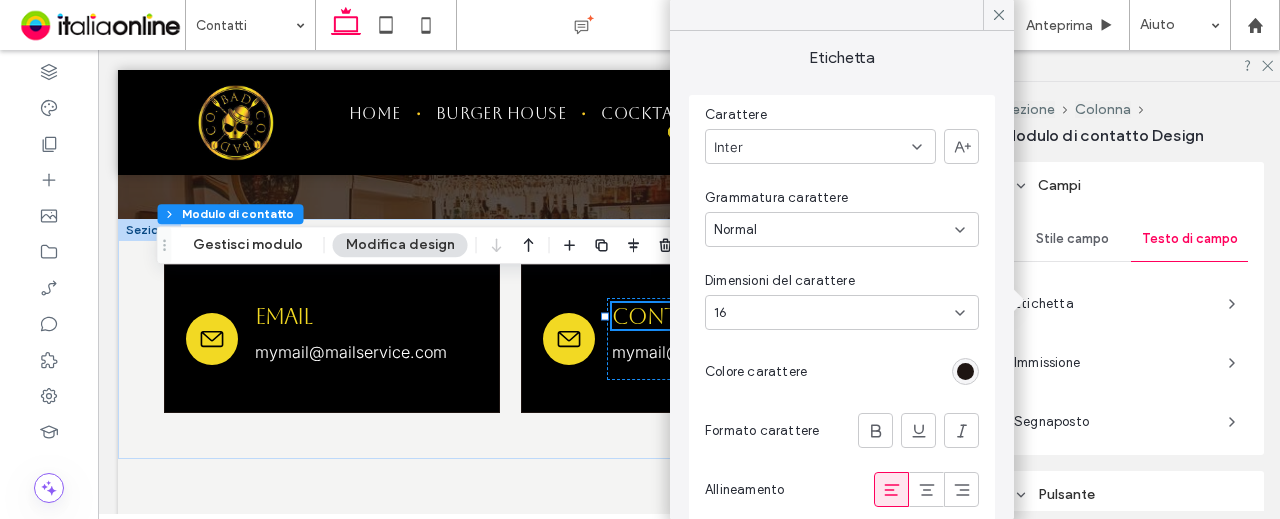 click at bounding box center (965, 371) 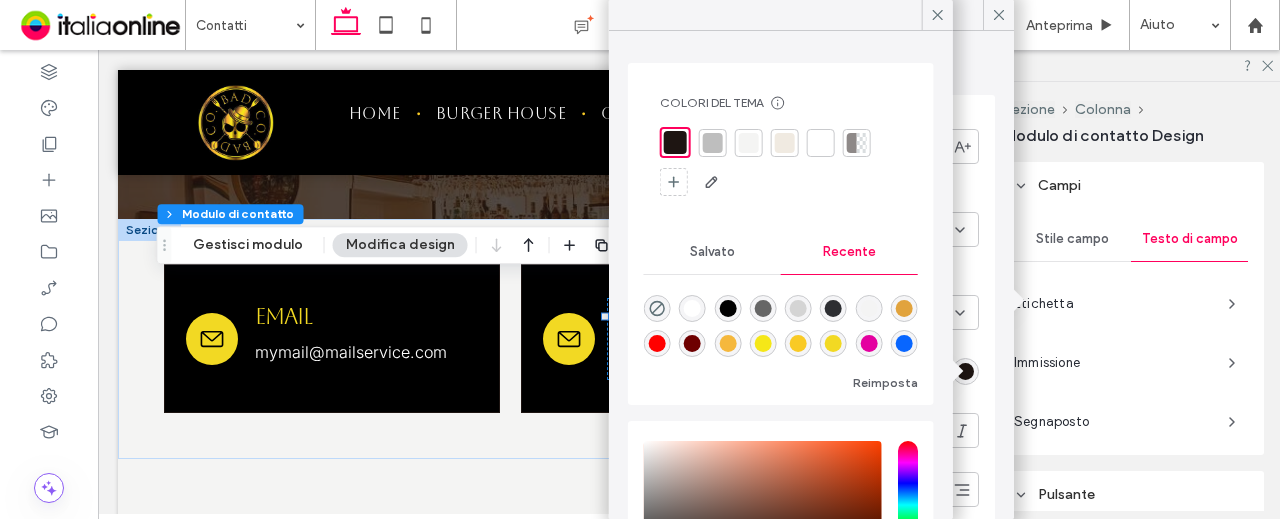 click at bounding box center [692, 308] 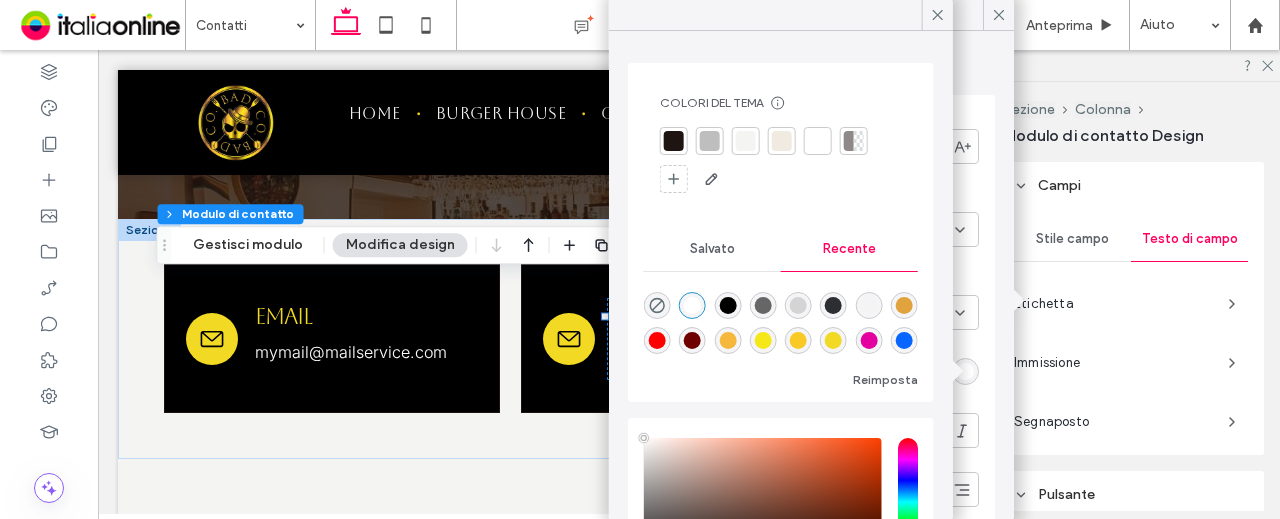 type on "**" 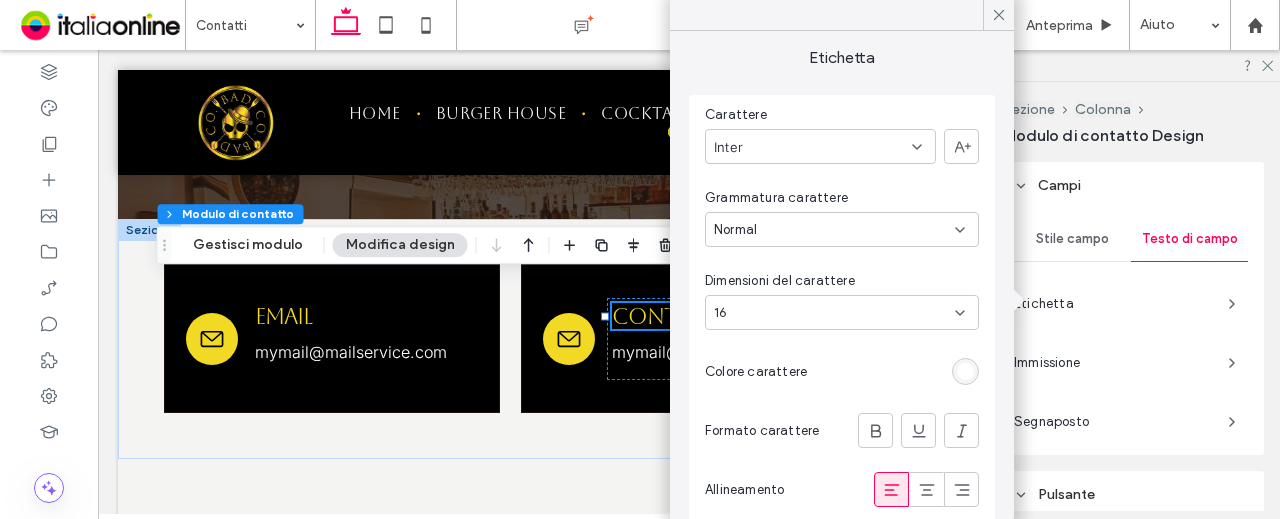 click on "Normal" at bounding box center (834, 230) 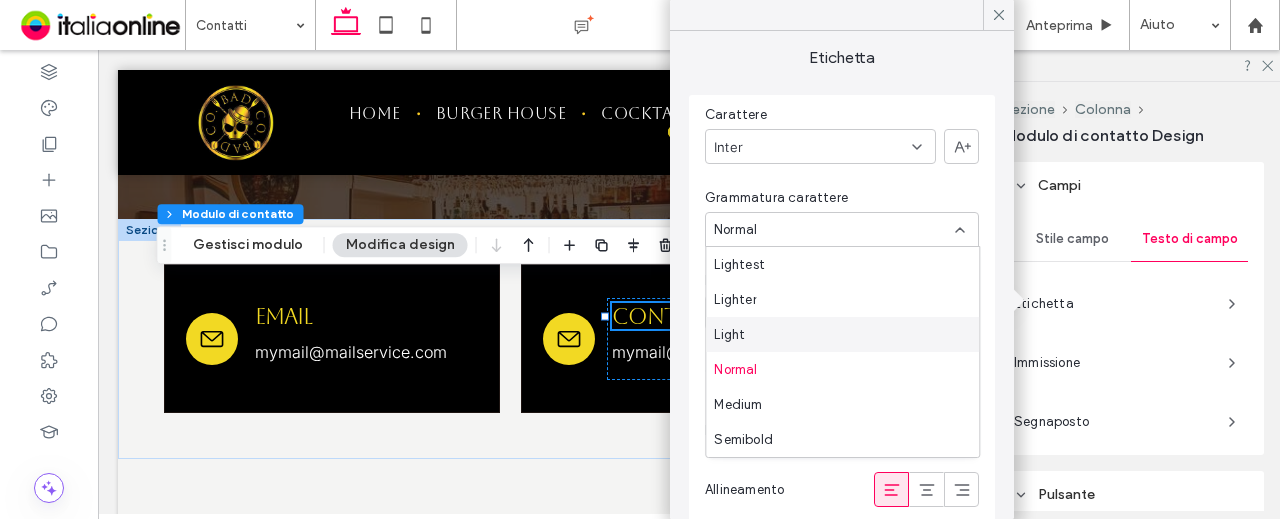 click on "Light" at bounding box center (842, 334) 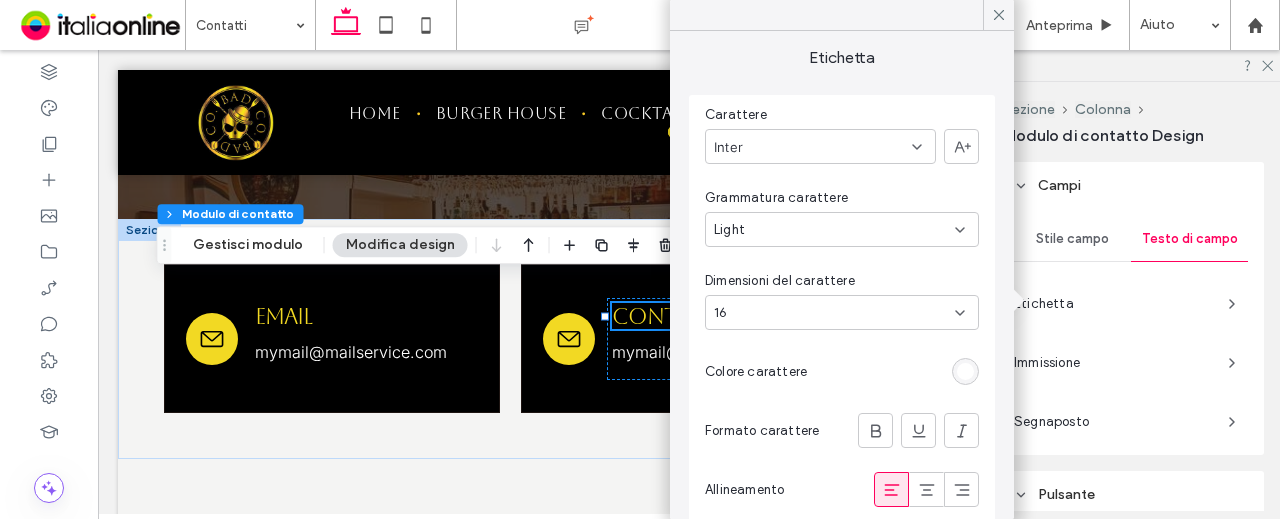 type on "**" 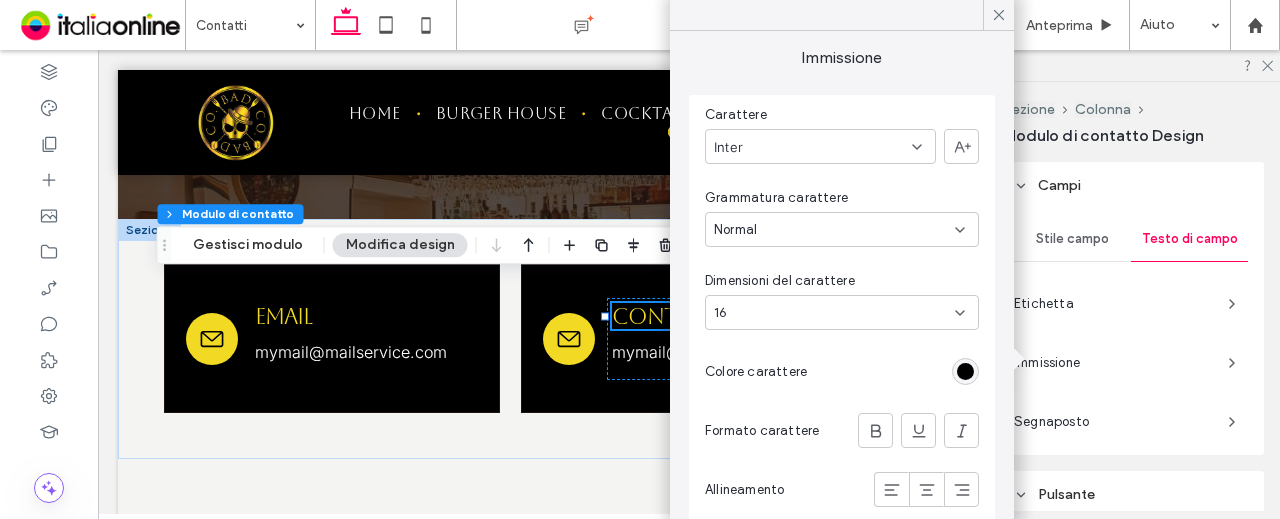 click on "Normal" at bounding box center (834, 230) 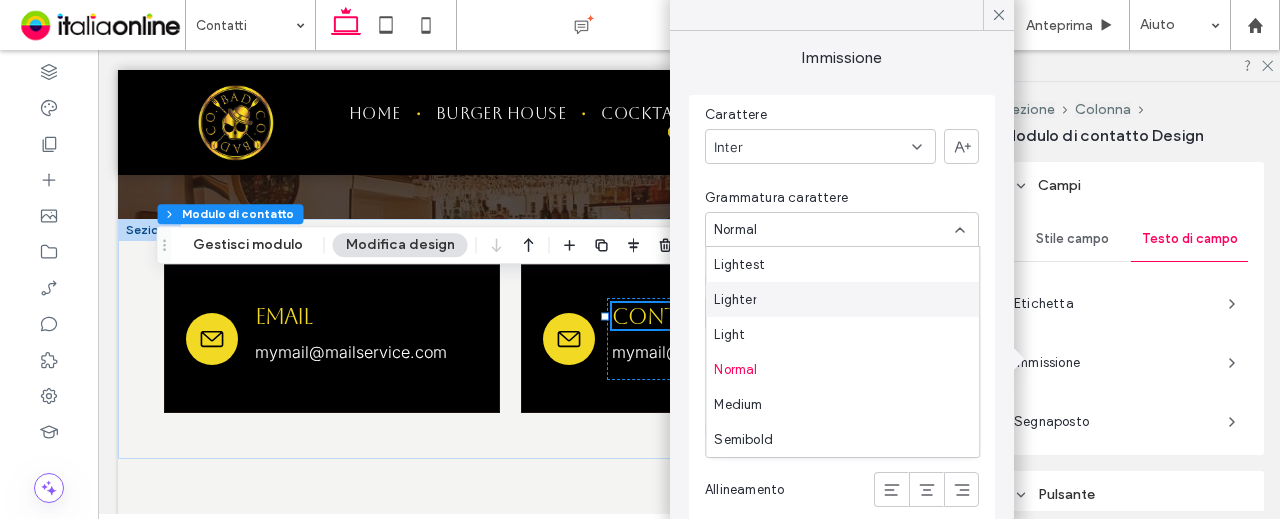 click on "Lighter" at bounding box center (842, 299) 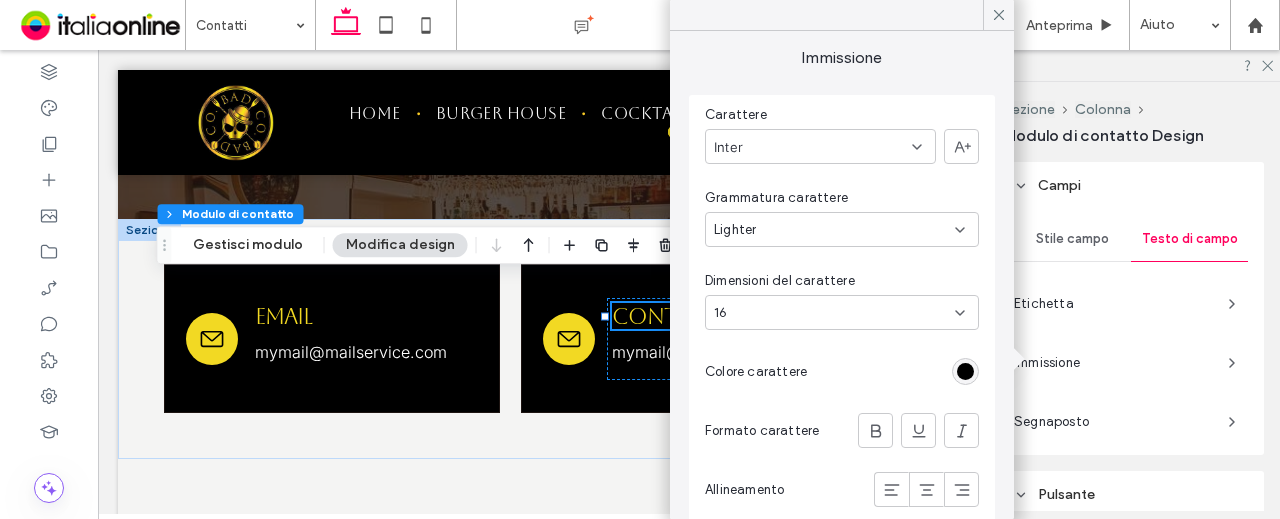 type on "**" 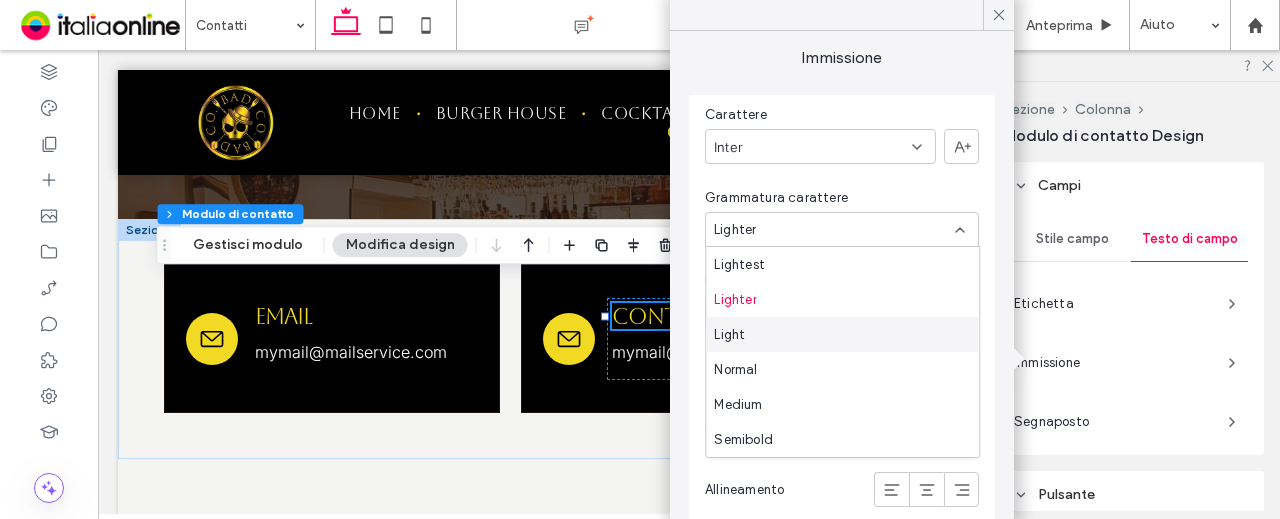click on "Light" at bounding box center (842, 334) 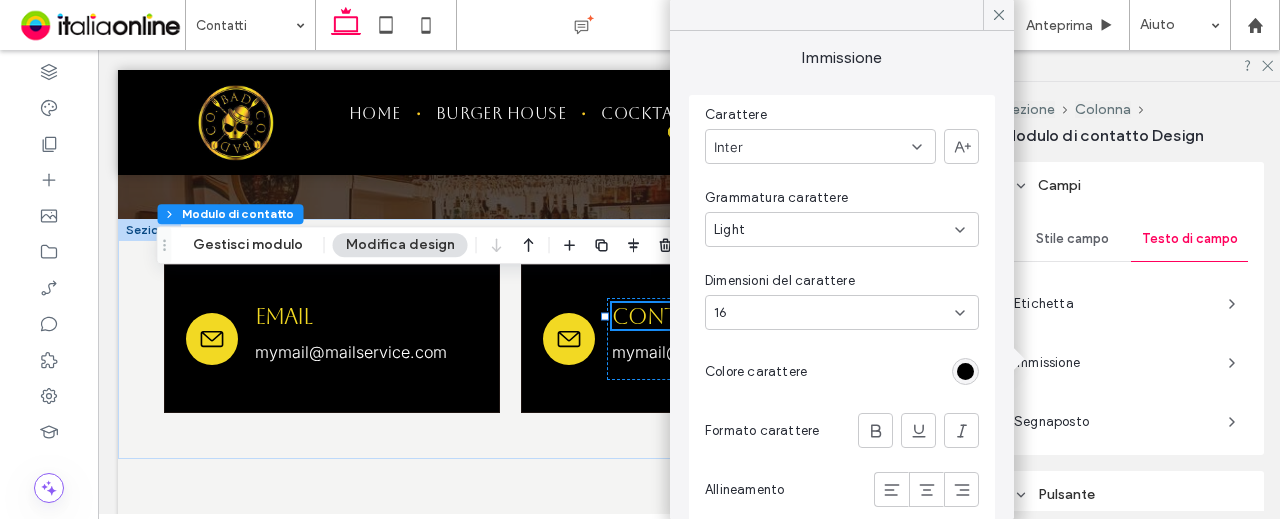 type on "**" 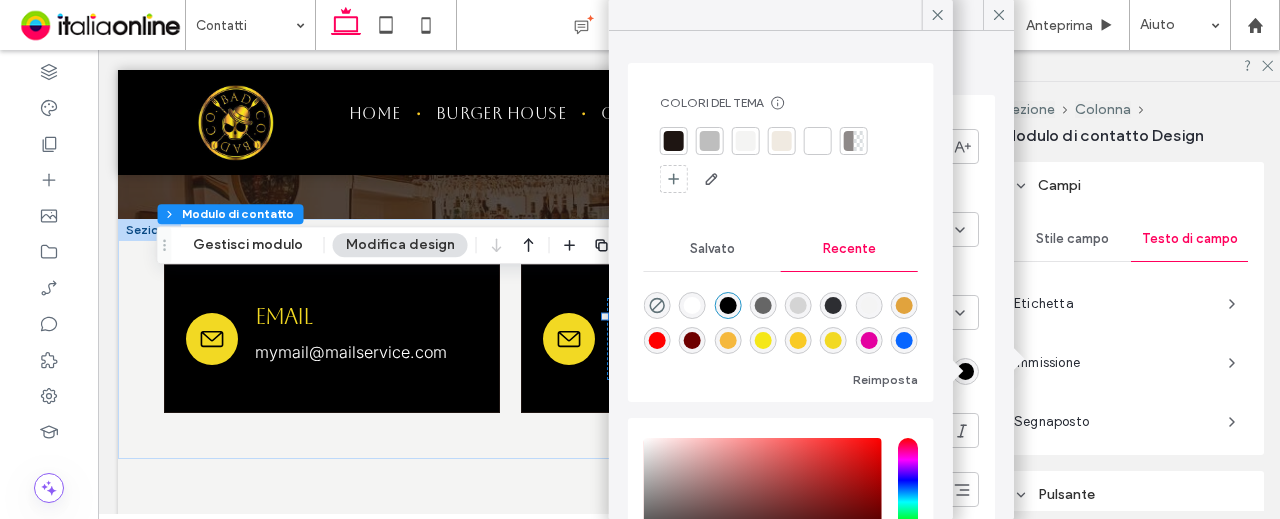 click at bounding box center (692, 305) 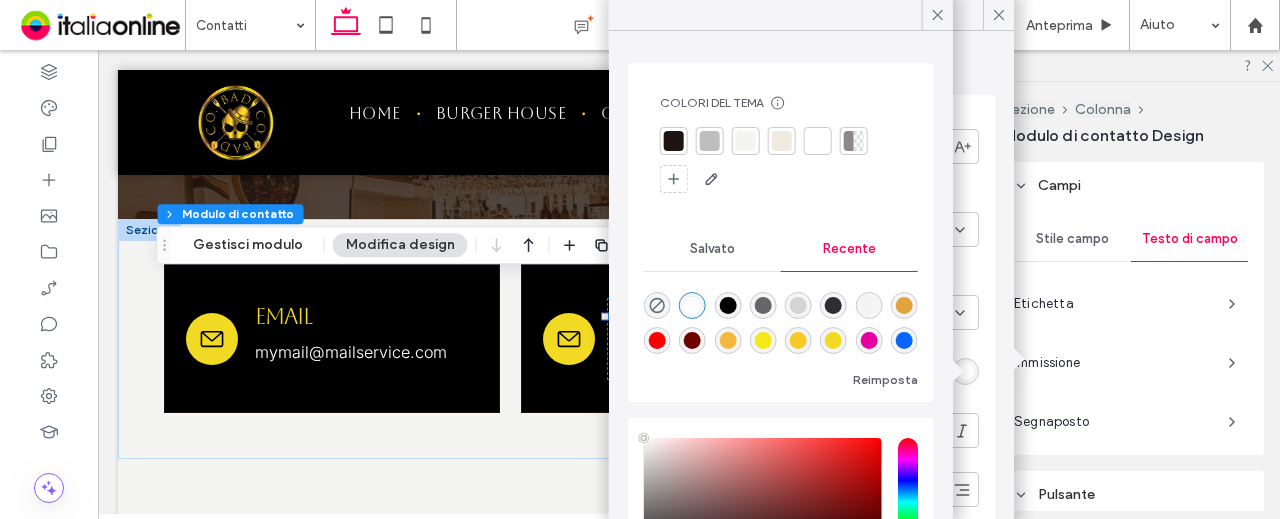 click on "Segnaposto" at bounding box center [1131, 422] 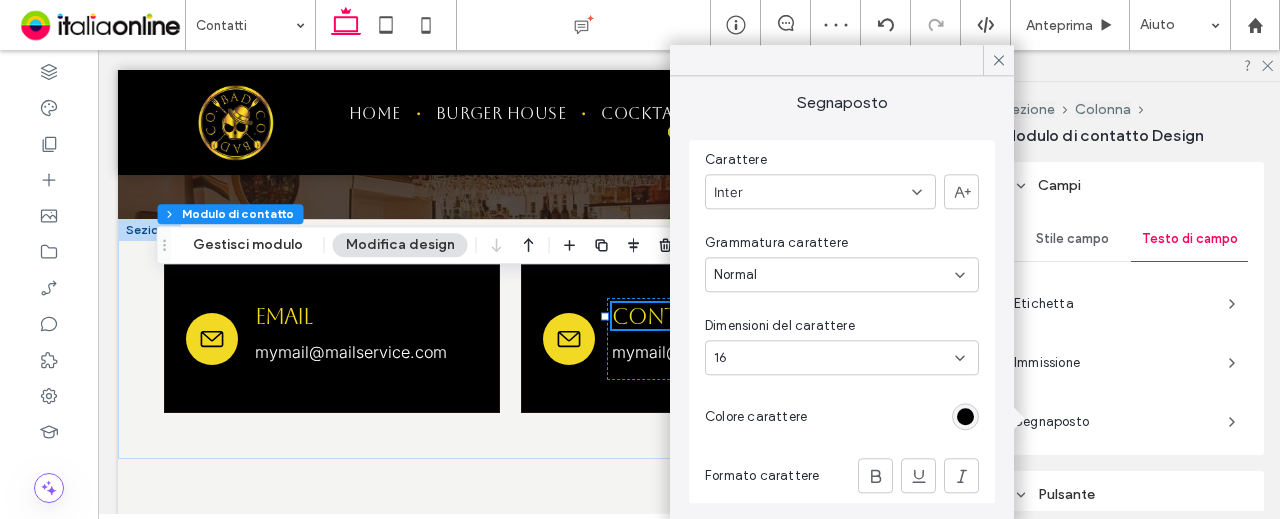 click at bounding box center (965, 416) 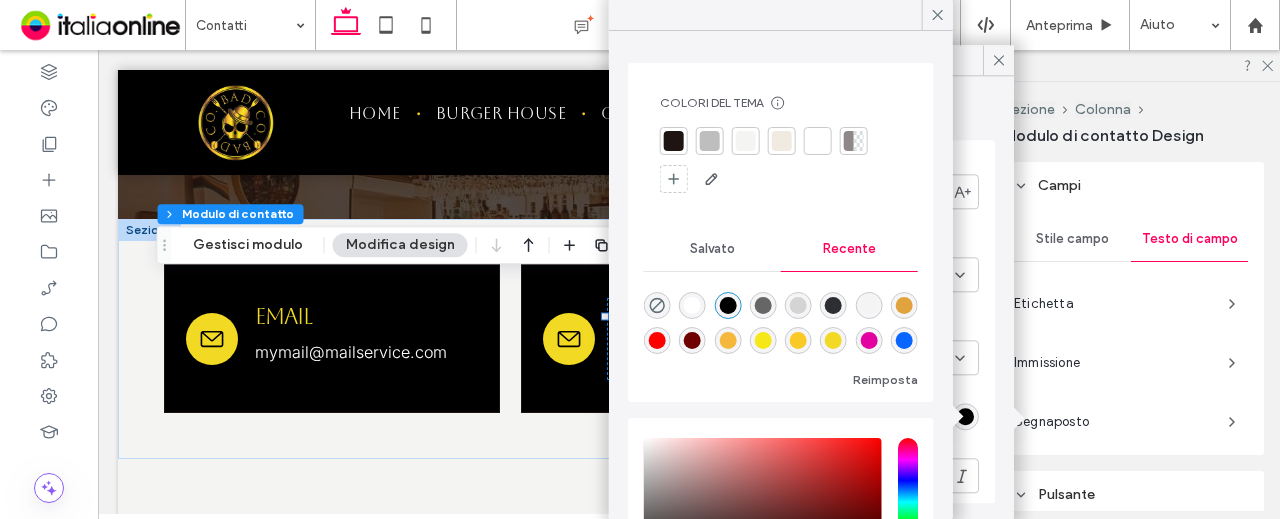 click at bounding box center (692, 305) 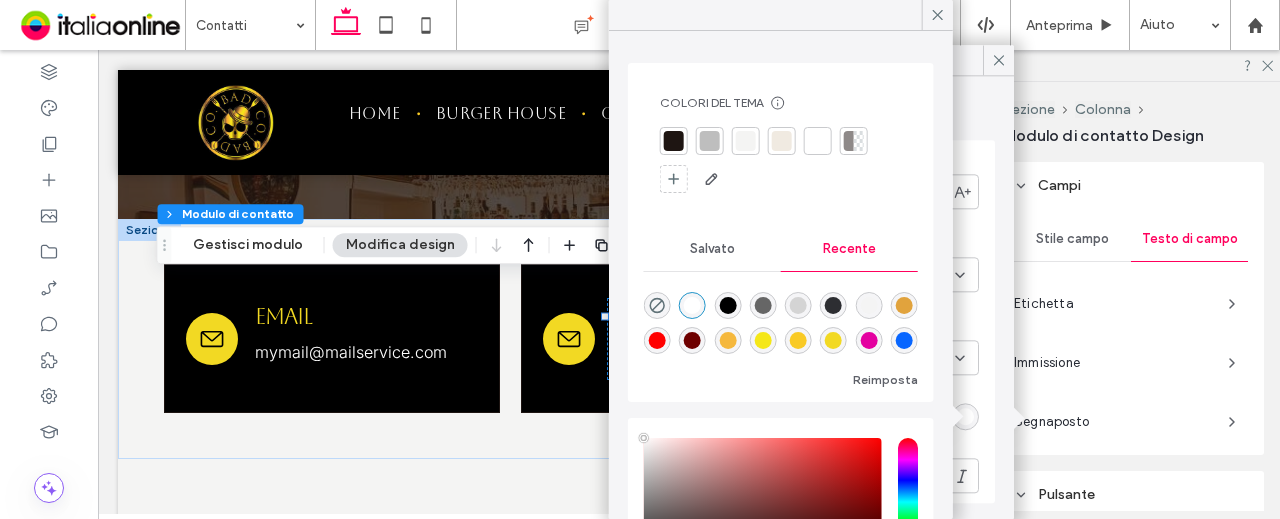 type on "**" 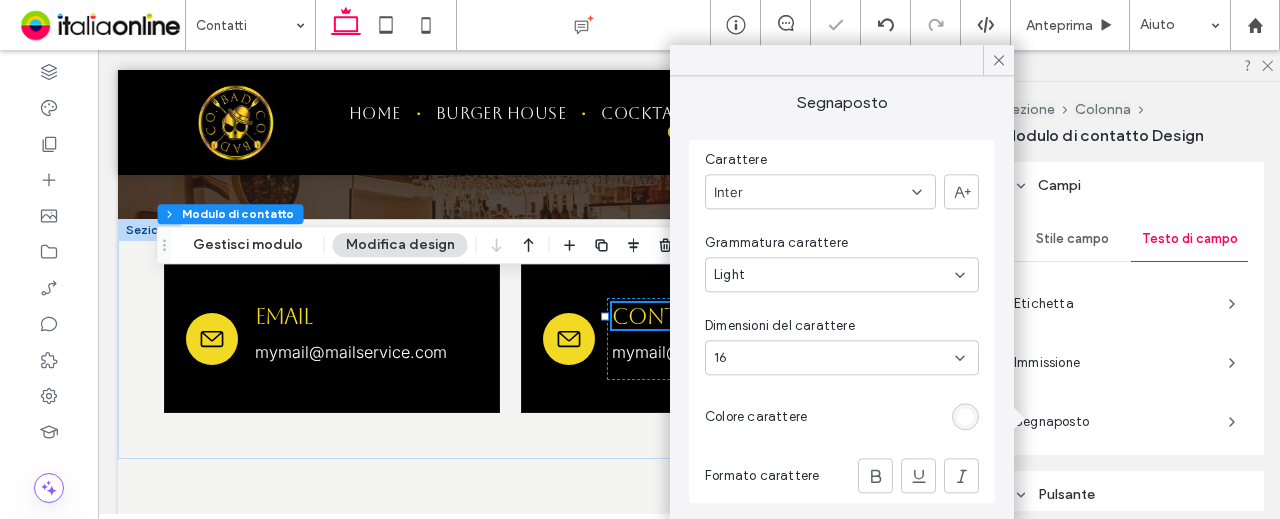 click on "Light" at bounding box center [834, 275] 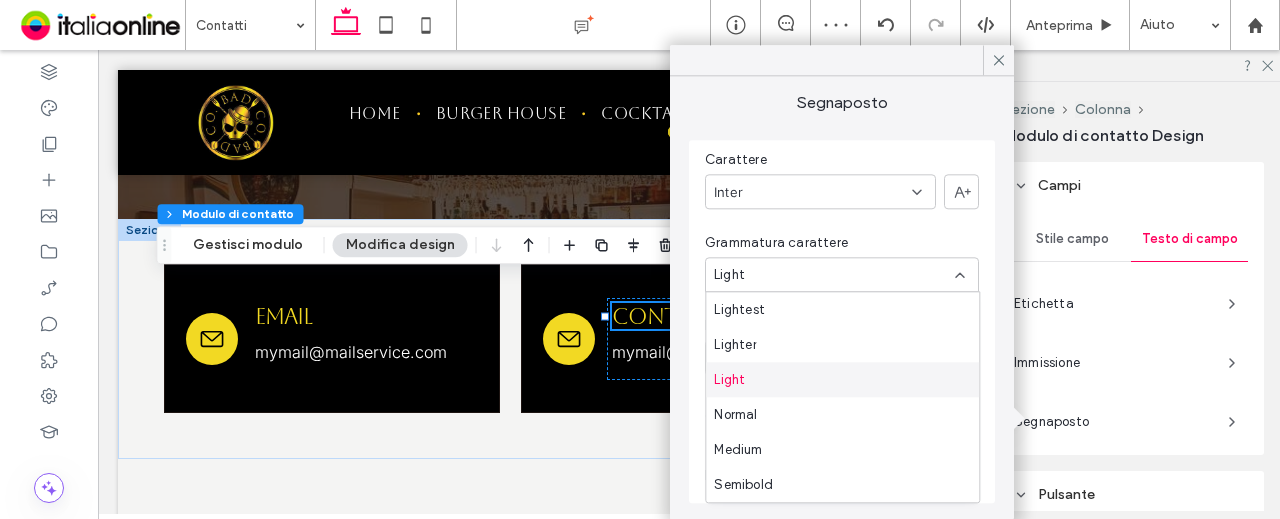 click on "Light" at bounding box center [729, 380] 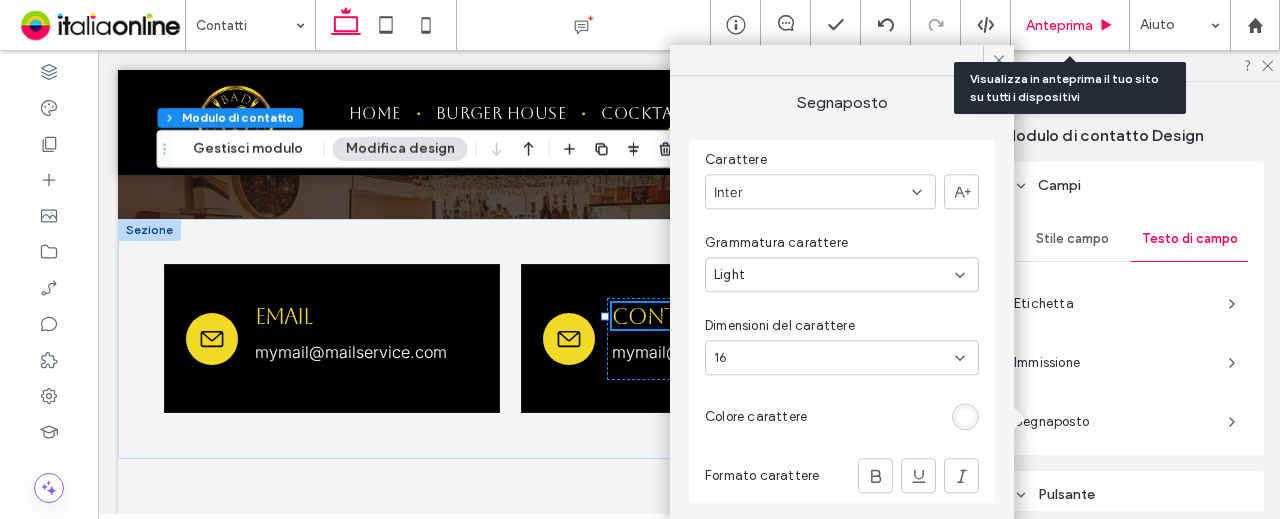 click on "Anteprima" at bounding box center [1059, 25] 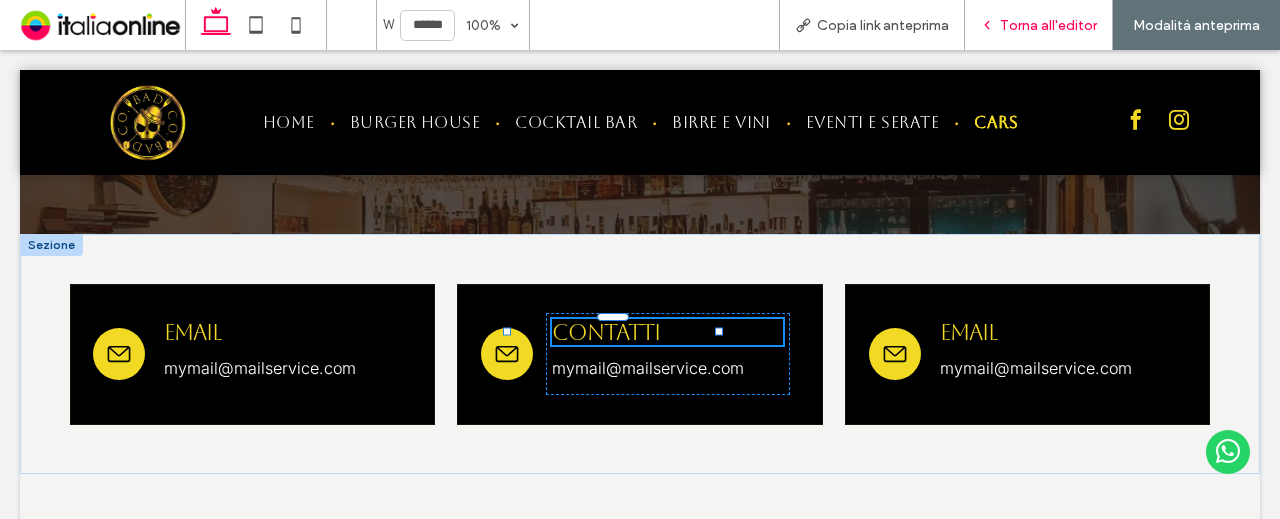 click on "Torna all'editor" at bounding box center (1038, 25) 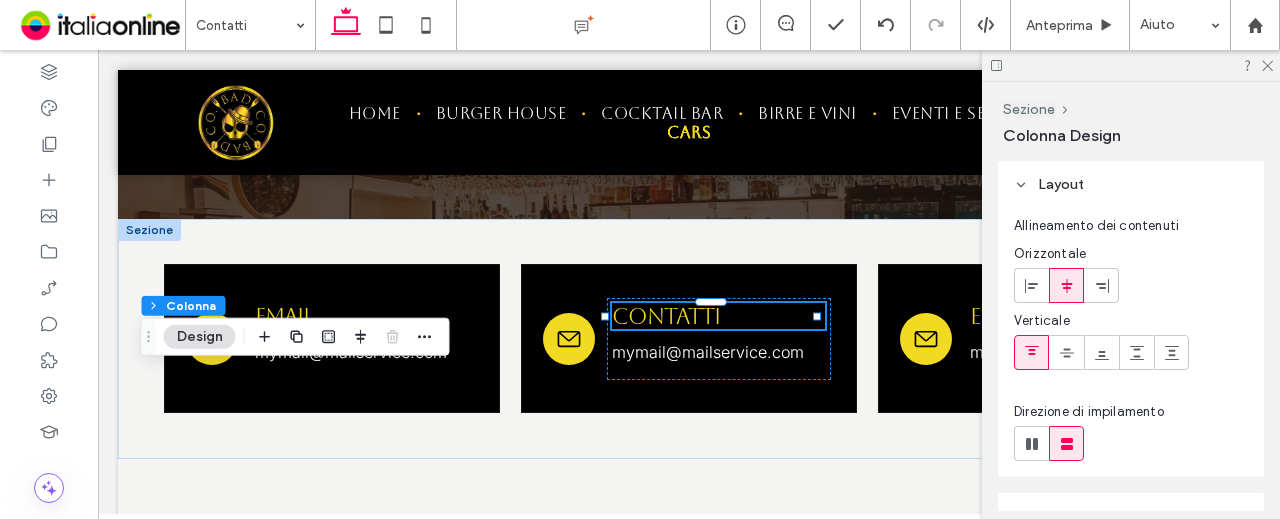 click on "Design" at bounding box center [200, 337] 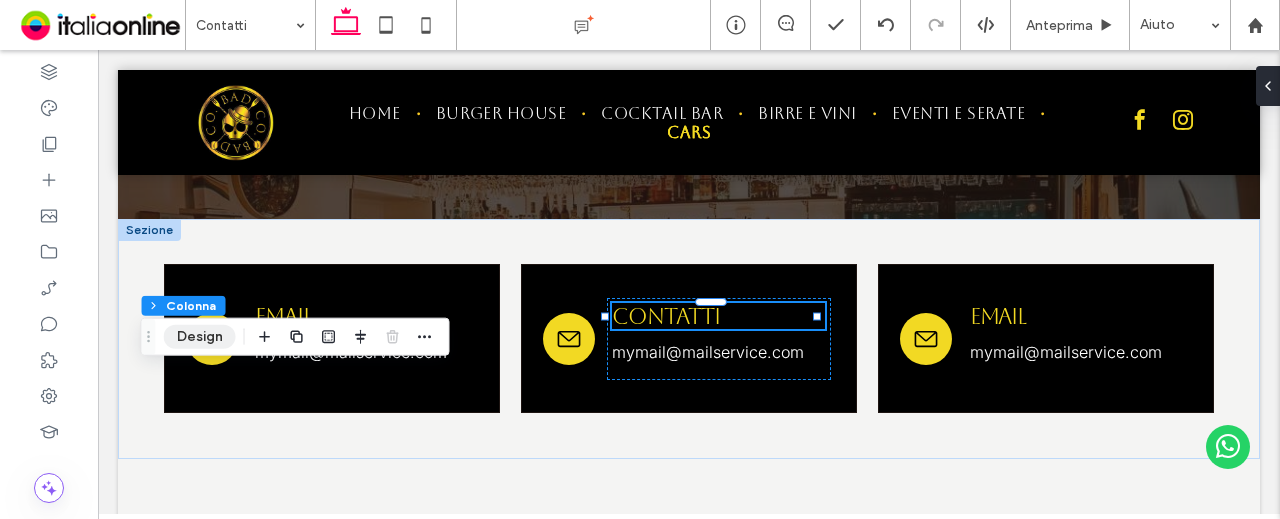 click on "Design" at bounding box center (200, 337) 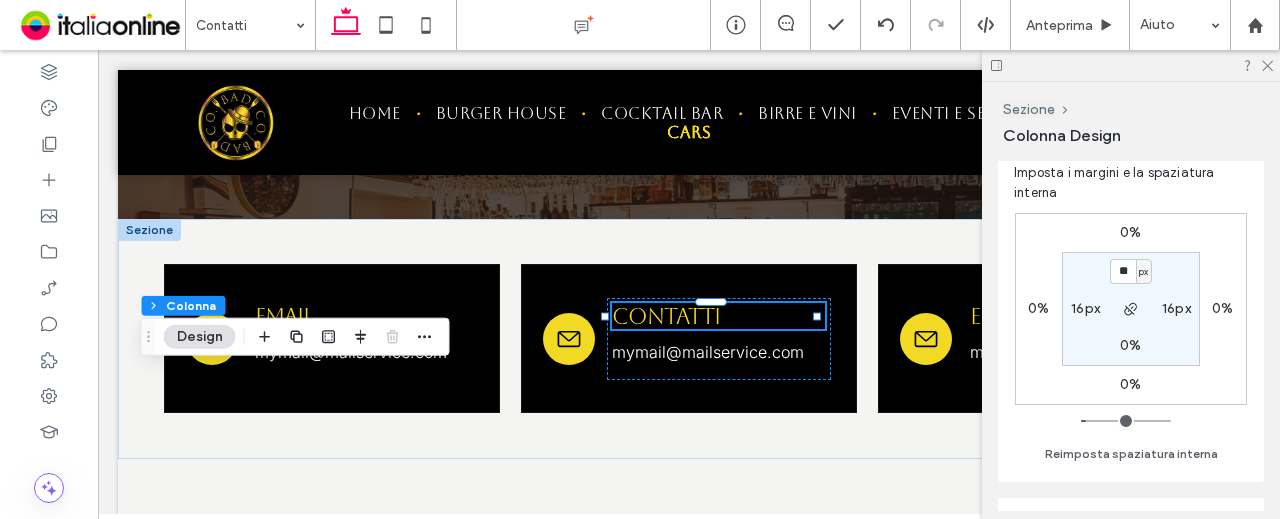 scroll, scrollTop: 500, scrollLeft: 0, axis: vertical 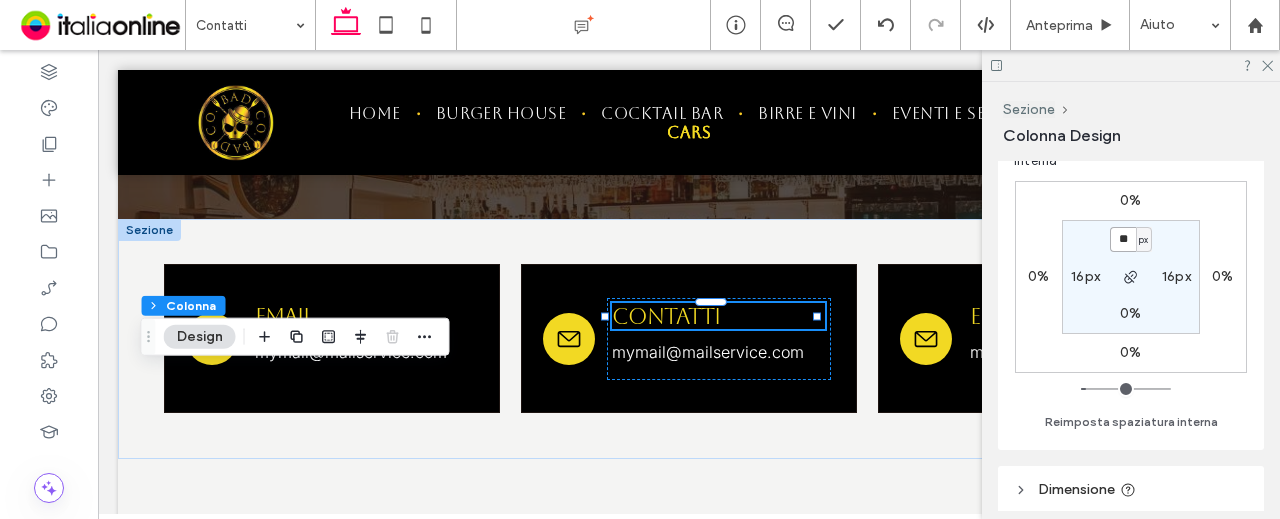 click on "**" at bounding box center (1123, 239) 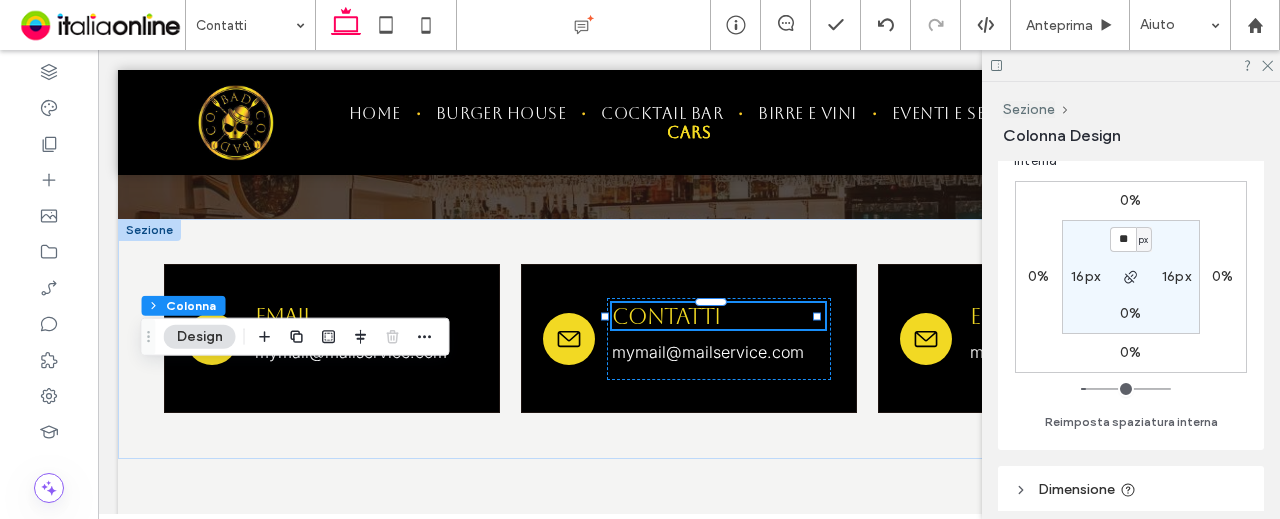 click on "0% 0% 0% 0% ** px 16px 0% 16px" at bounding box center [1131, 277] 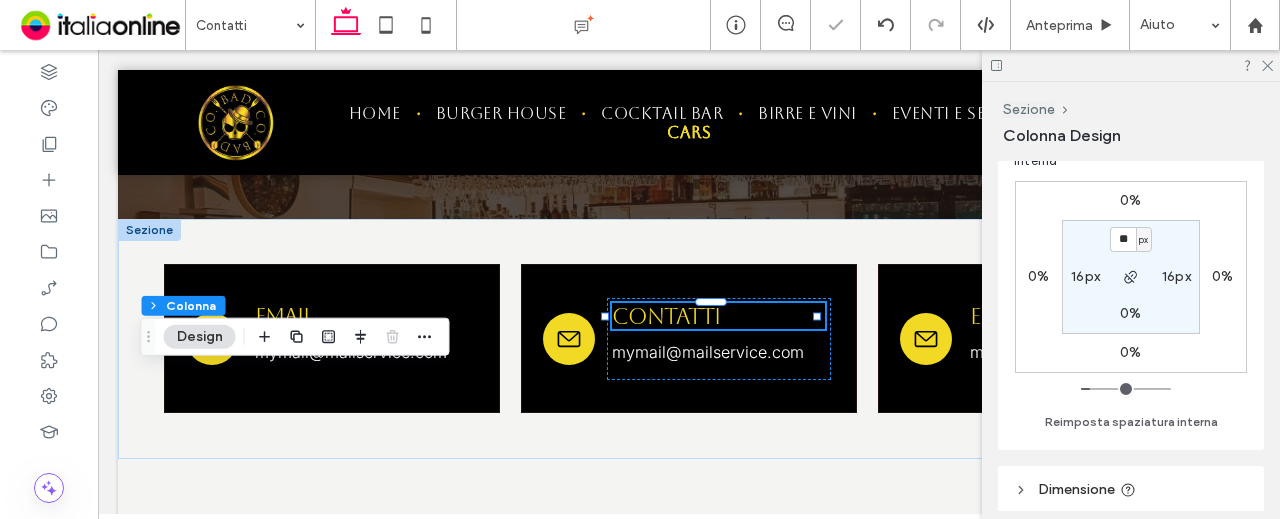 click on "0%" at bounding box center (1130, 313) 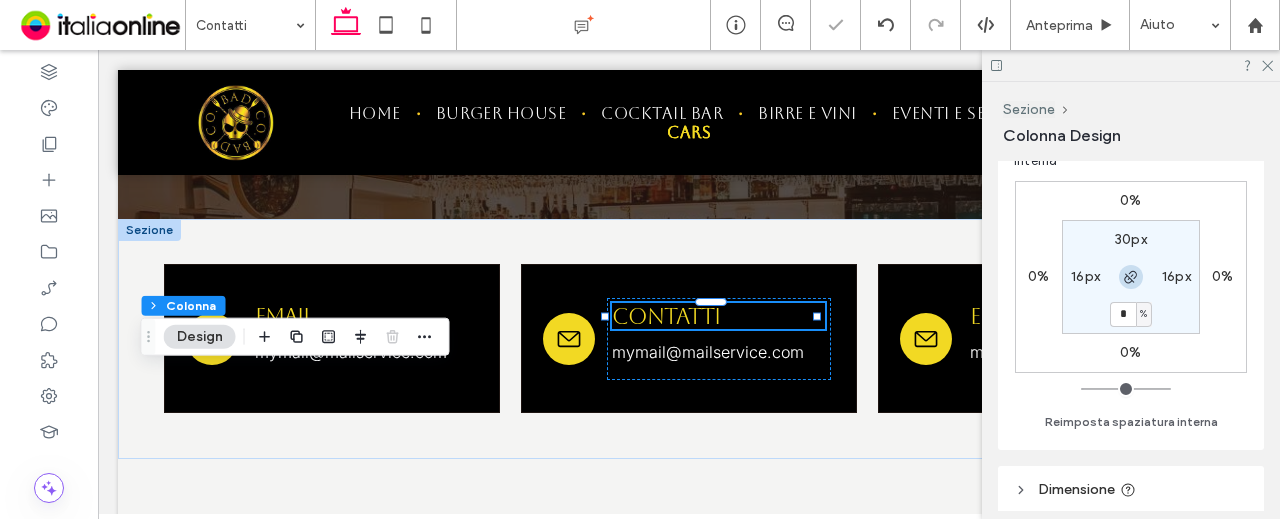 click 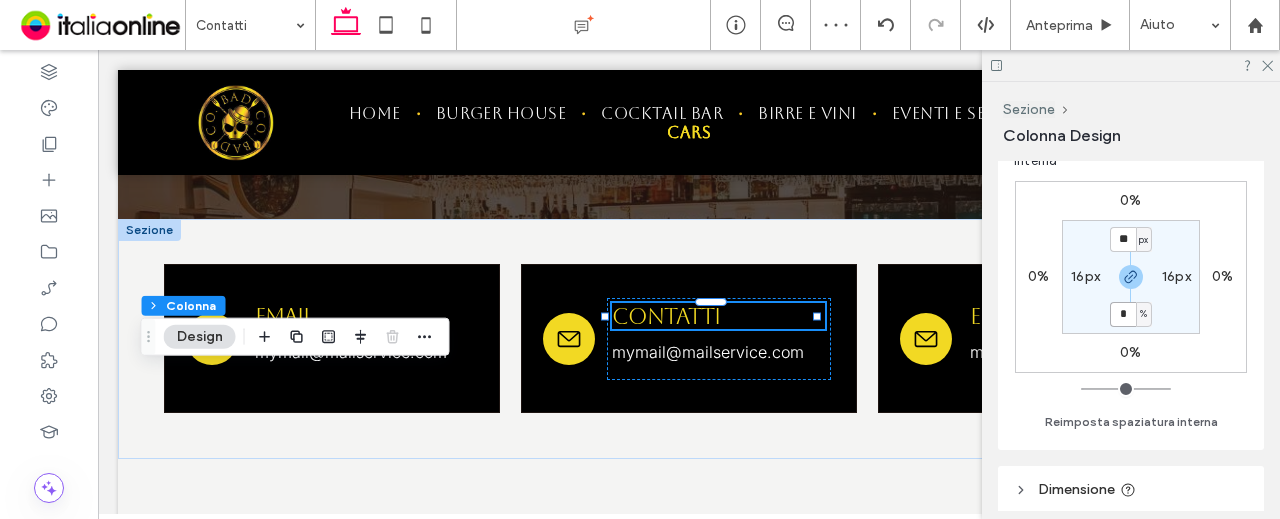 click on "*" at bounding box center [1123, 314] 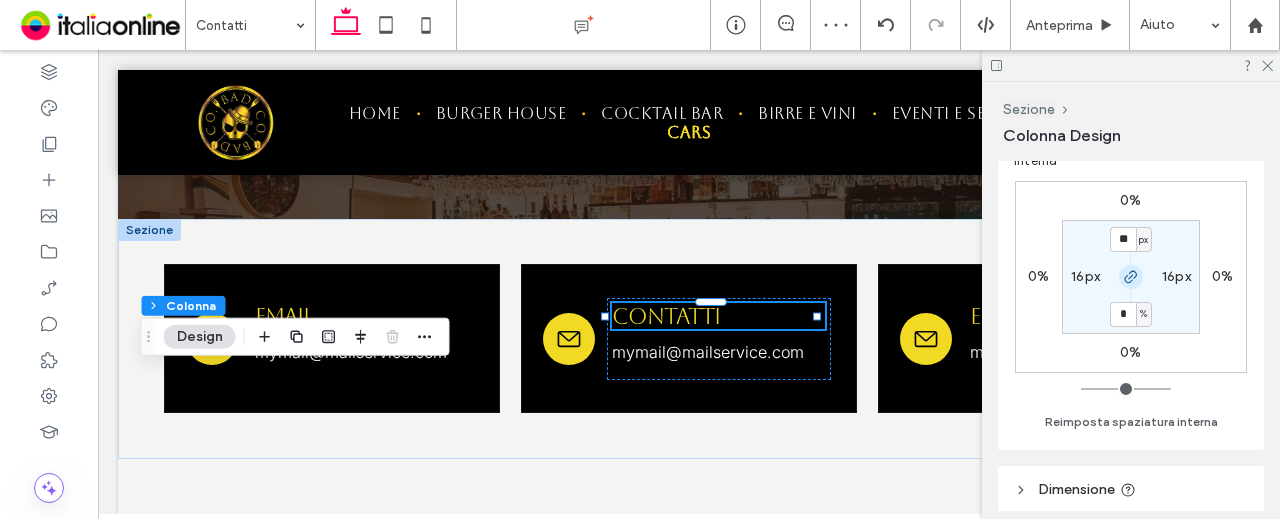 click at bounding box center (1131, 277) 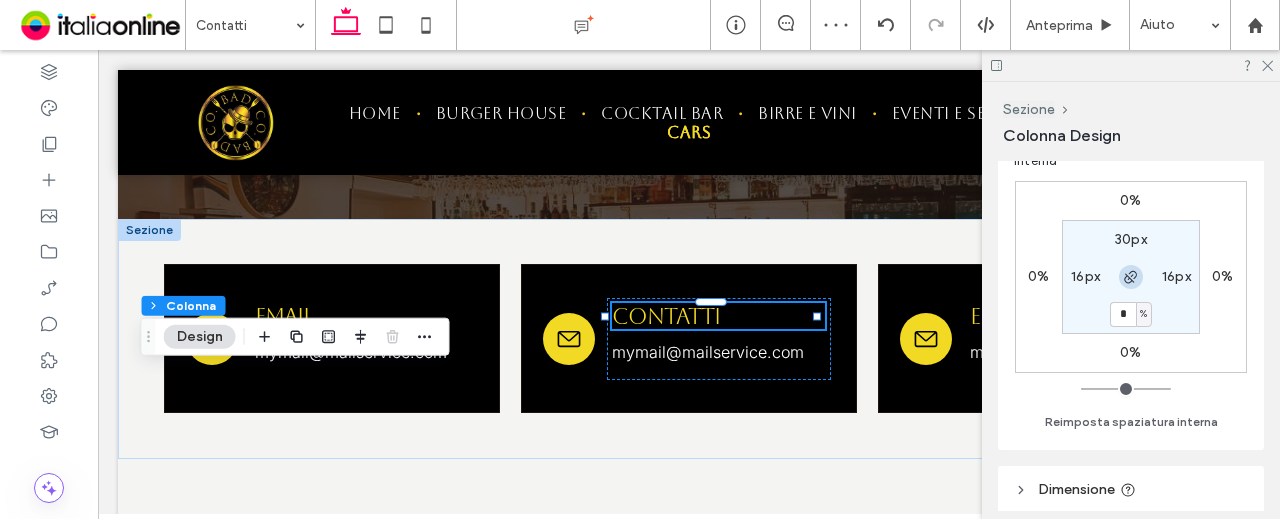 click at bounding box center [1131, 277] 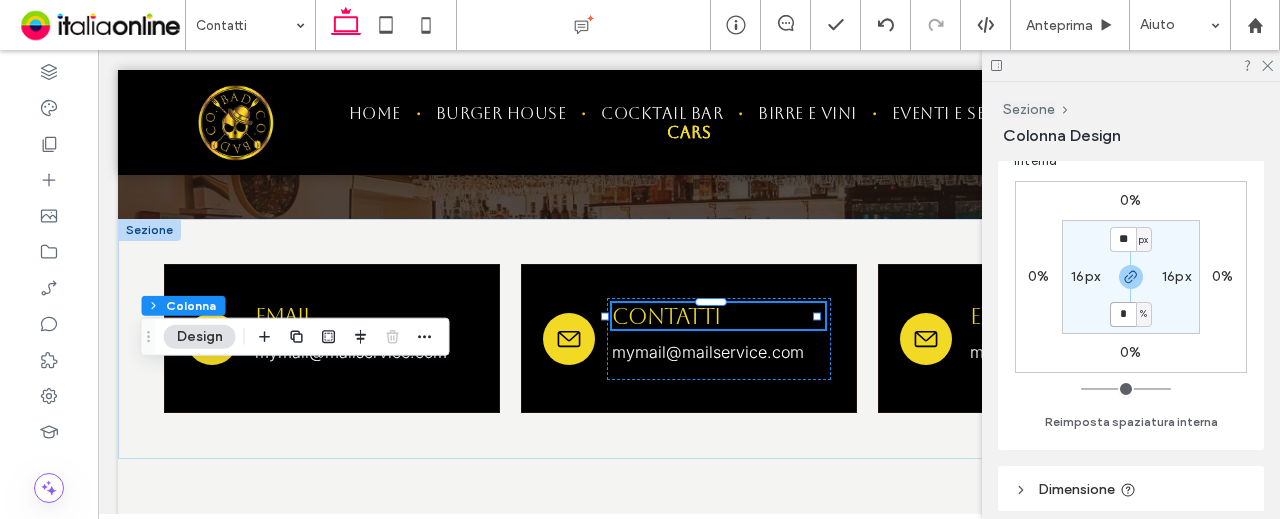 click on "*" at bounding box center [1123, 314] 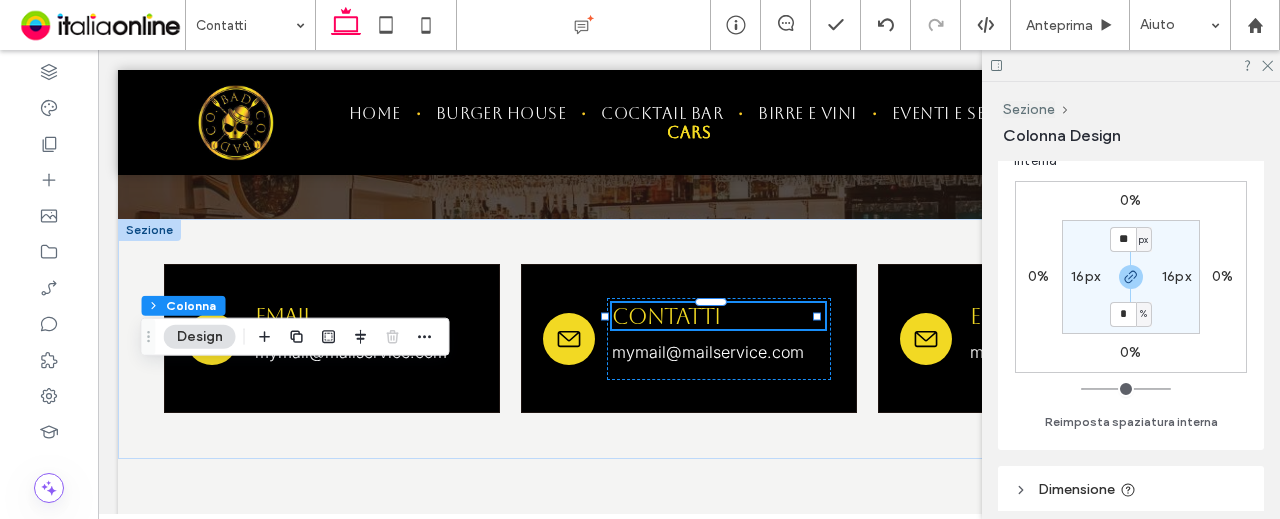 click on "* %" at bounding box center [1130, 314] 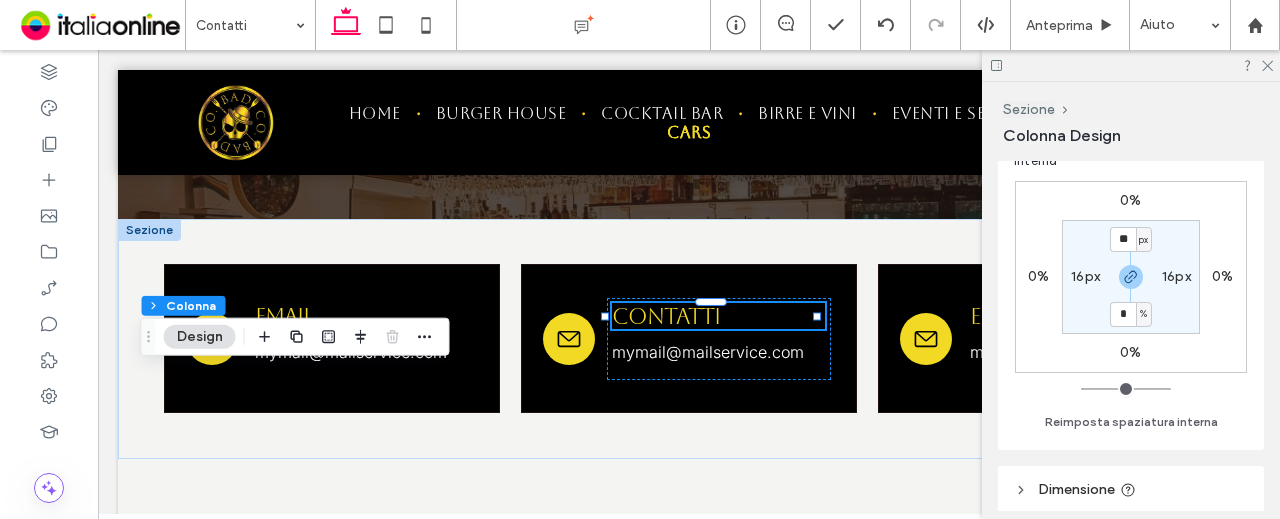 click on "%" at bounding box center (1143, 314) 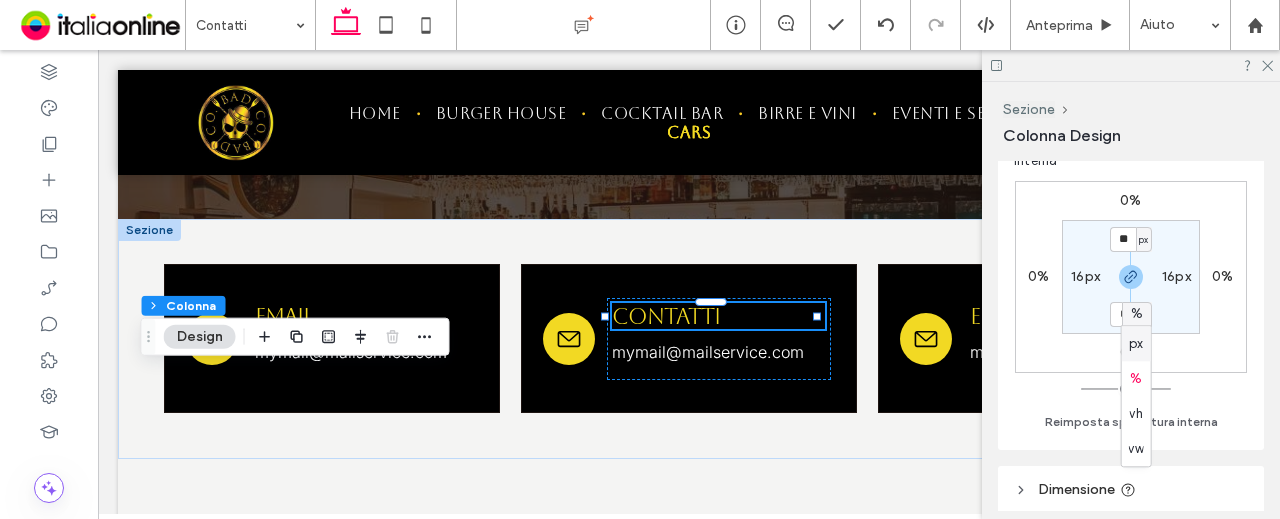 click on "px" at bounding box center (1136, 344) 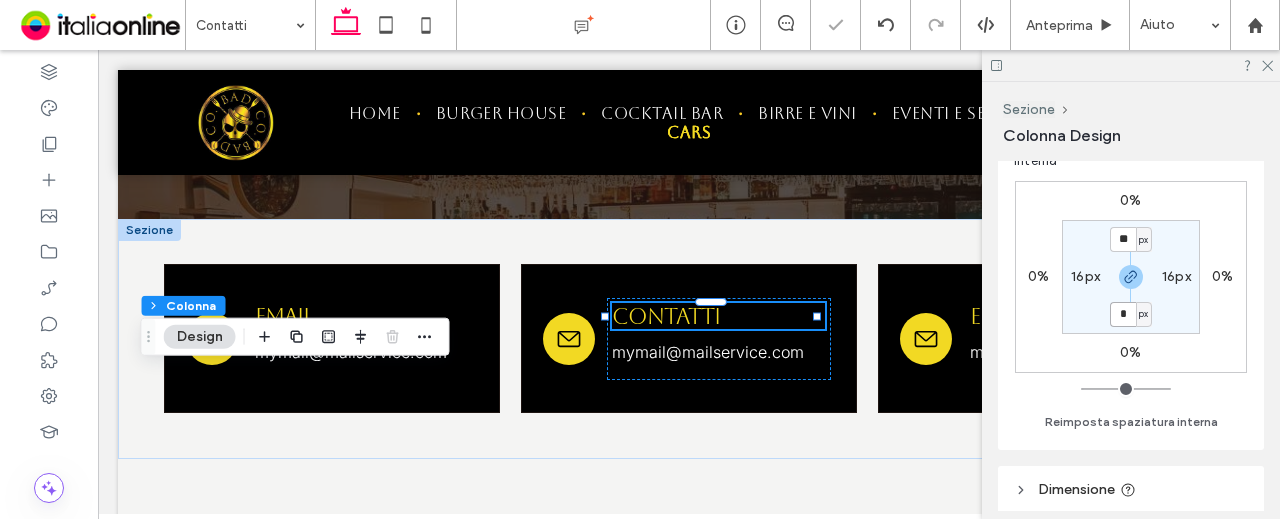 click on "*" at bounding box center [1123, 314] 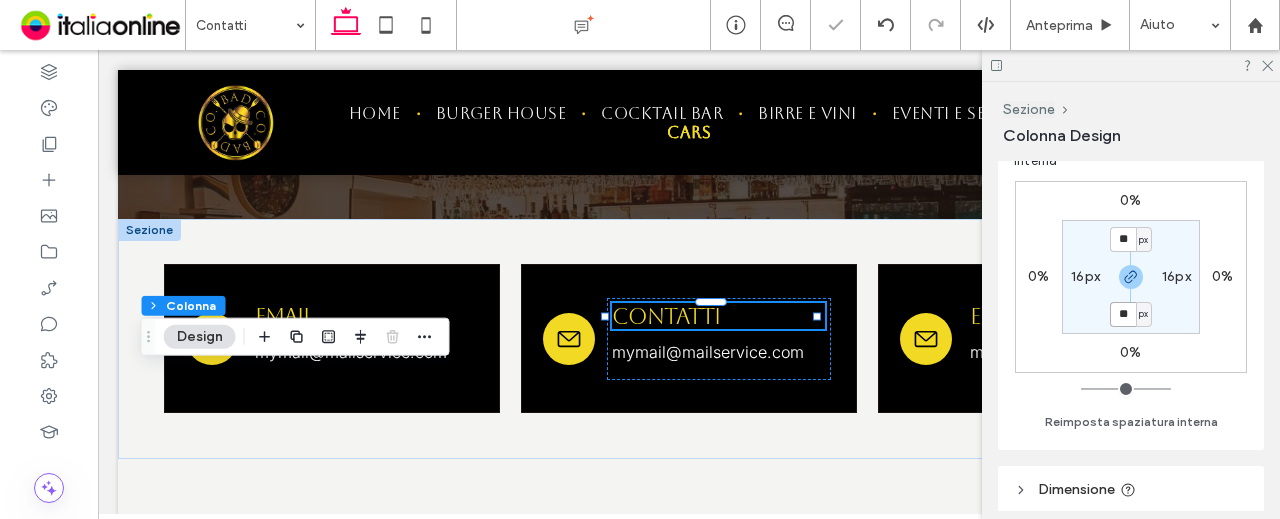 type on "**" 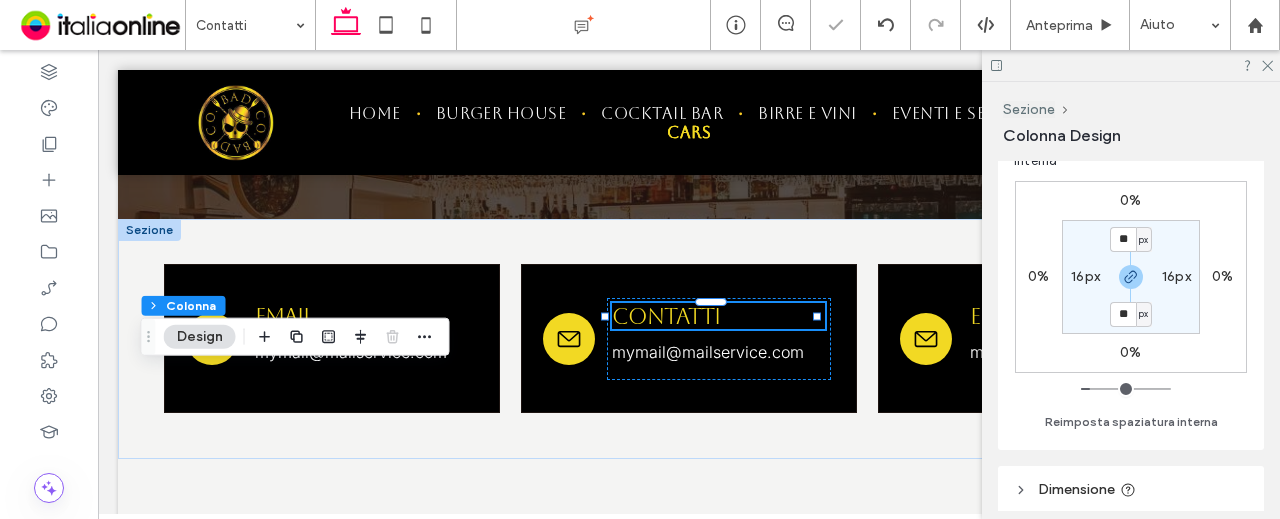 click on "** px 16px ** px 16px" at bounding box center (1131, 277) 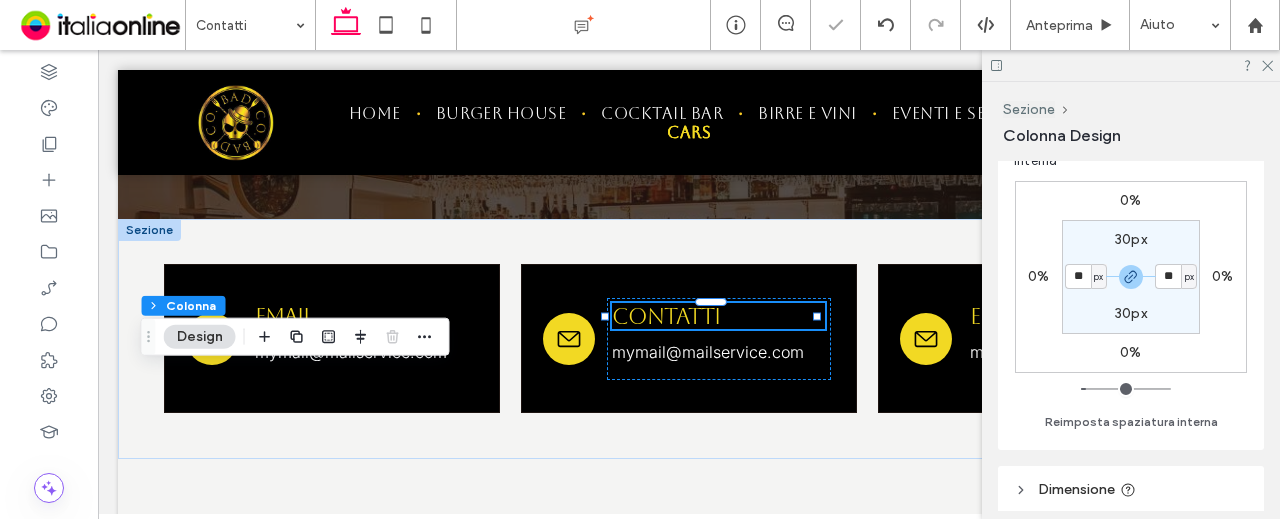 type on "**" 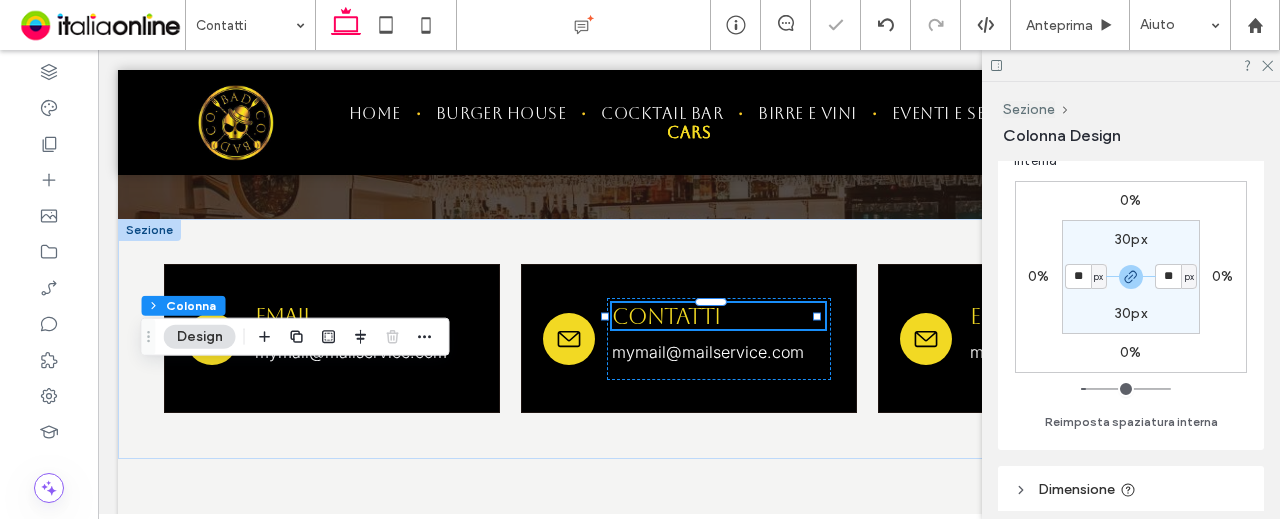 type on "**" 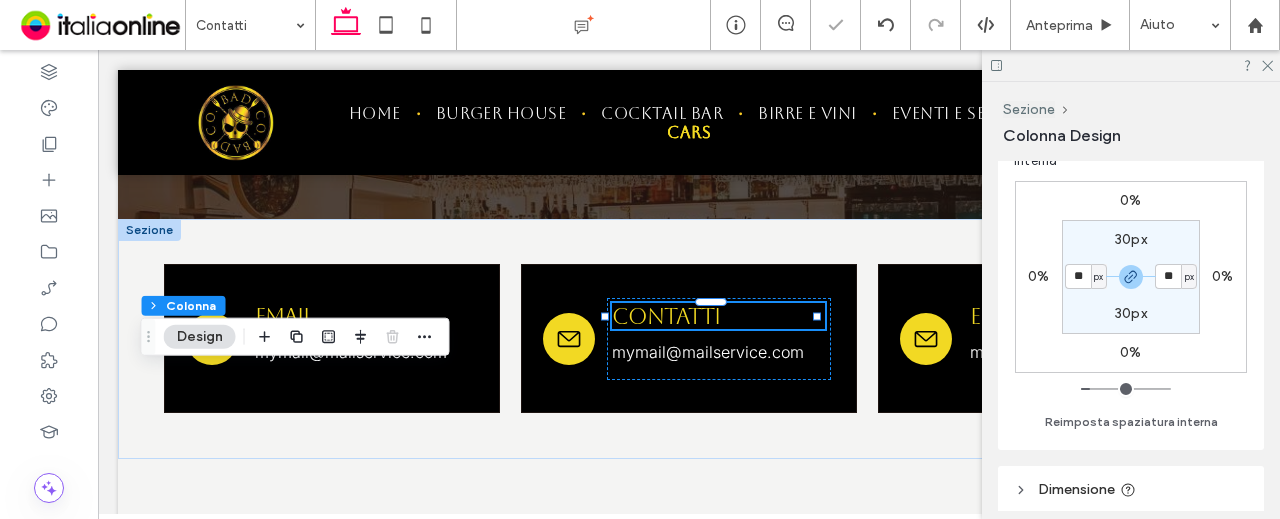 click on "30px ** px 30px ** px" at bounding box center (1131, 277) 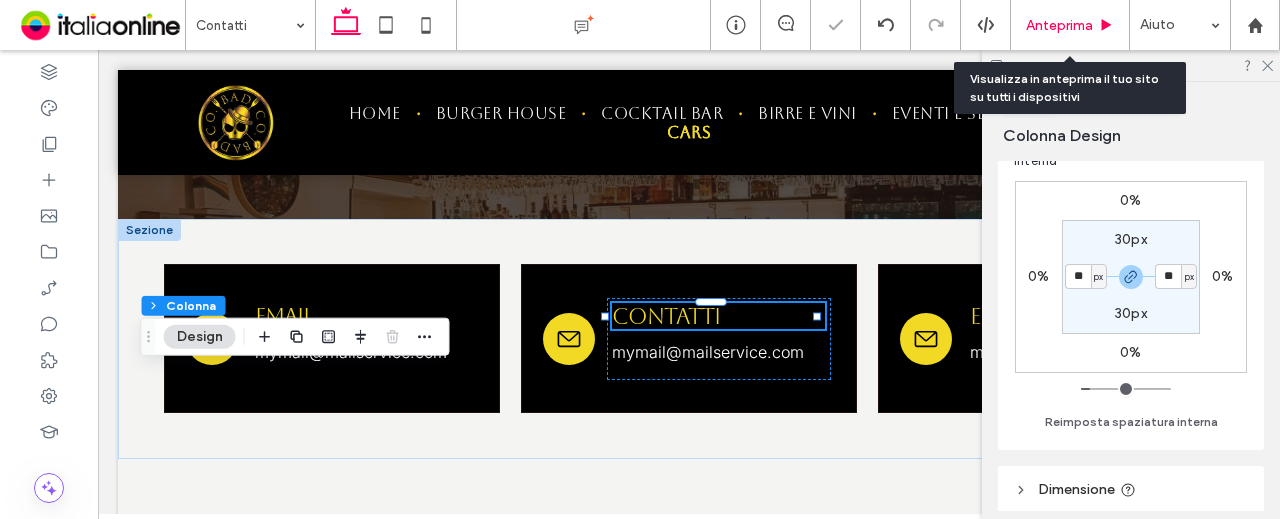 click on "Anteprima" at bounding box center [1070, 25] 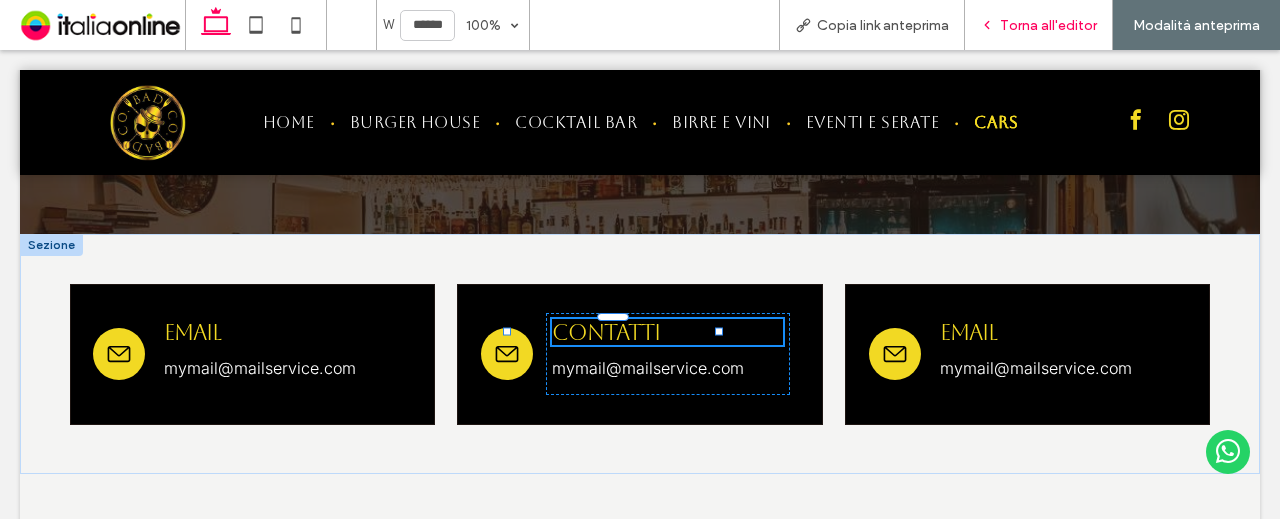 click on "Torna all'editor" at bounding box center [1048, 25] 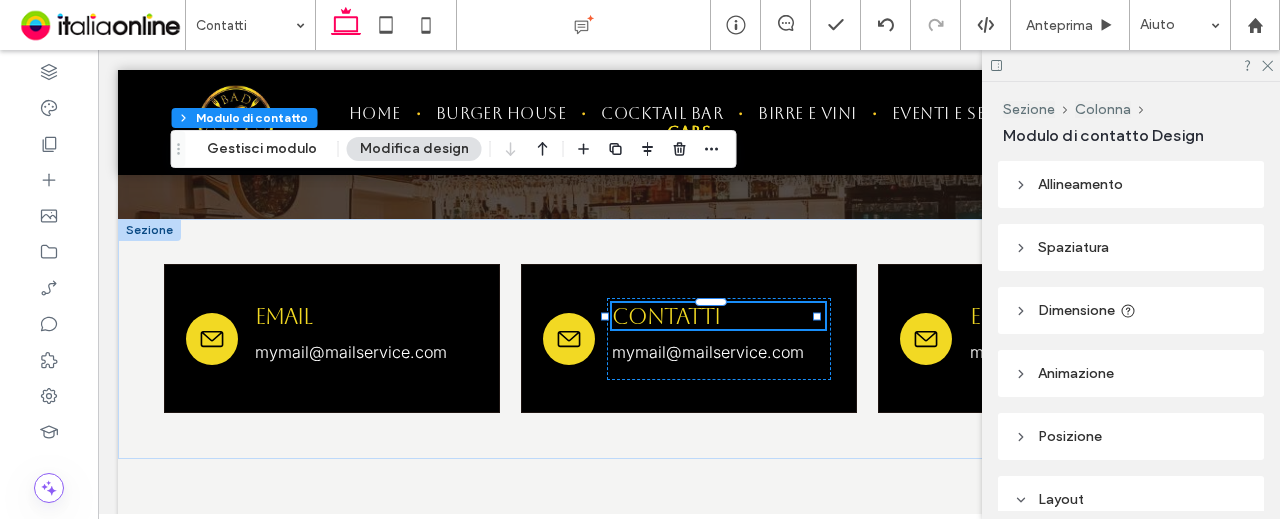 type on "**" 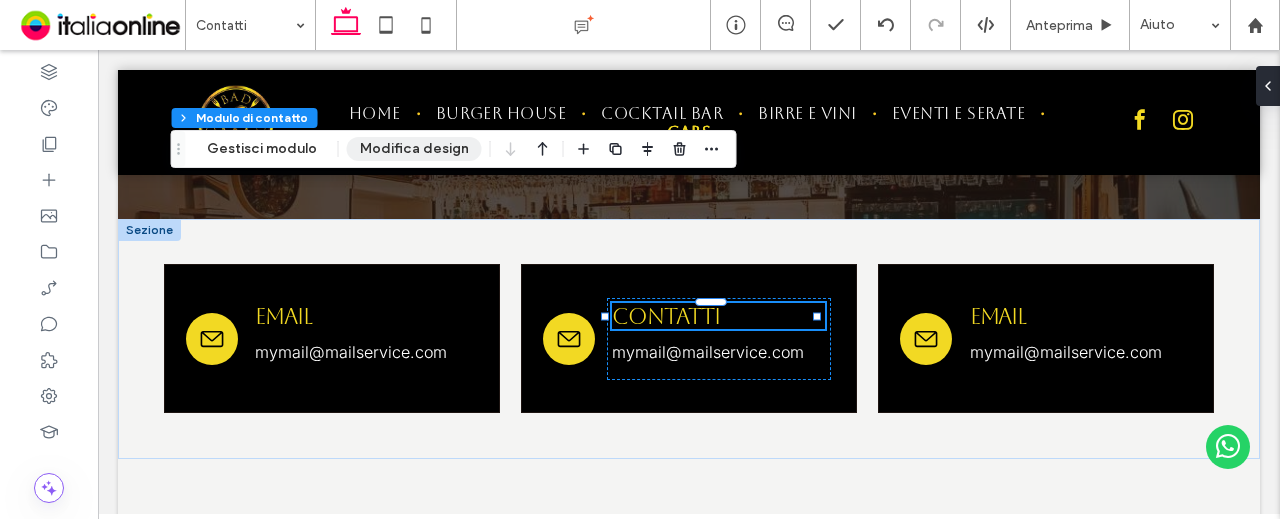 click on "Modifica design" at bounding box center [414, 149] 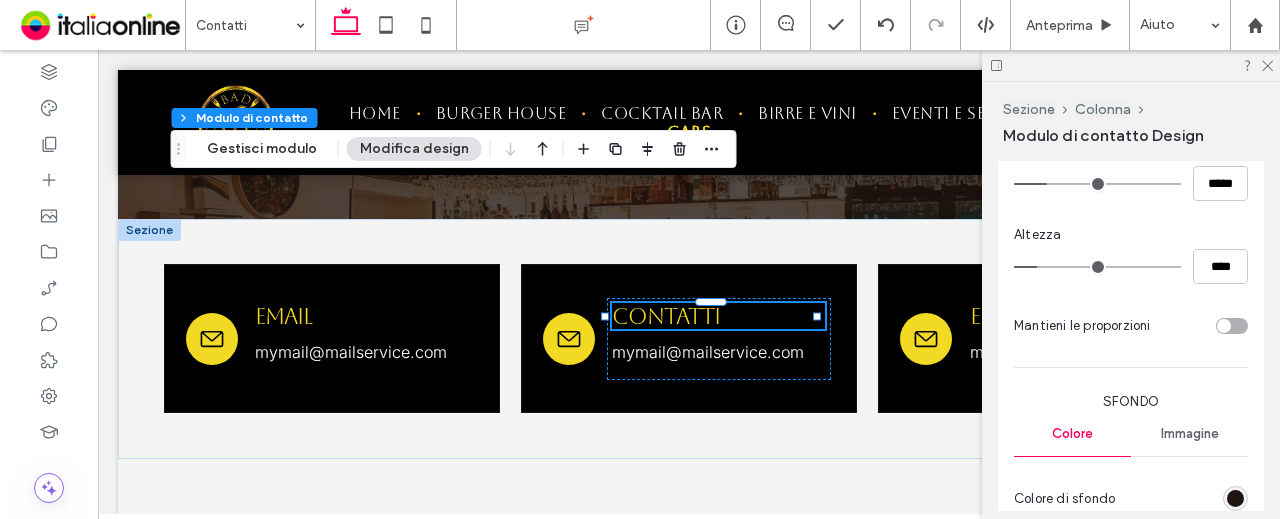 scroll, scrollTop: 1400, scrollLeft: 0, axis: vertical 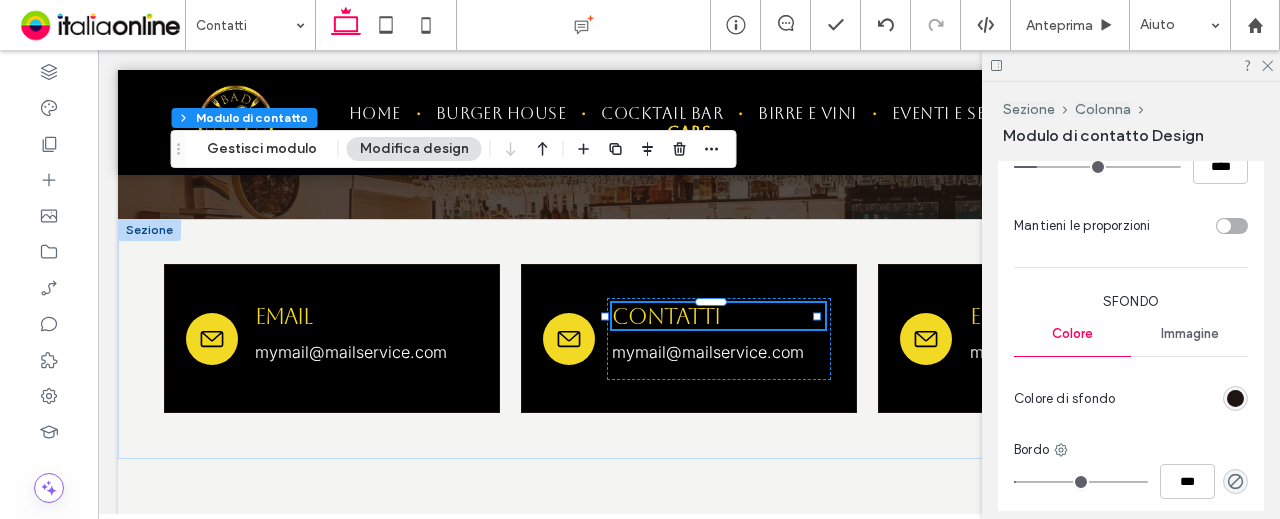 click at bounding box center [1235, 398] 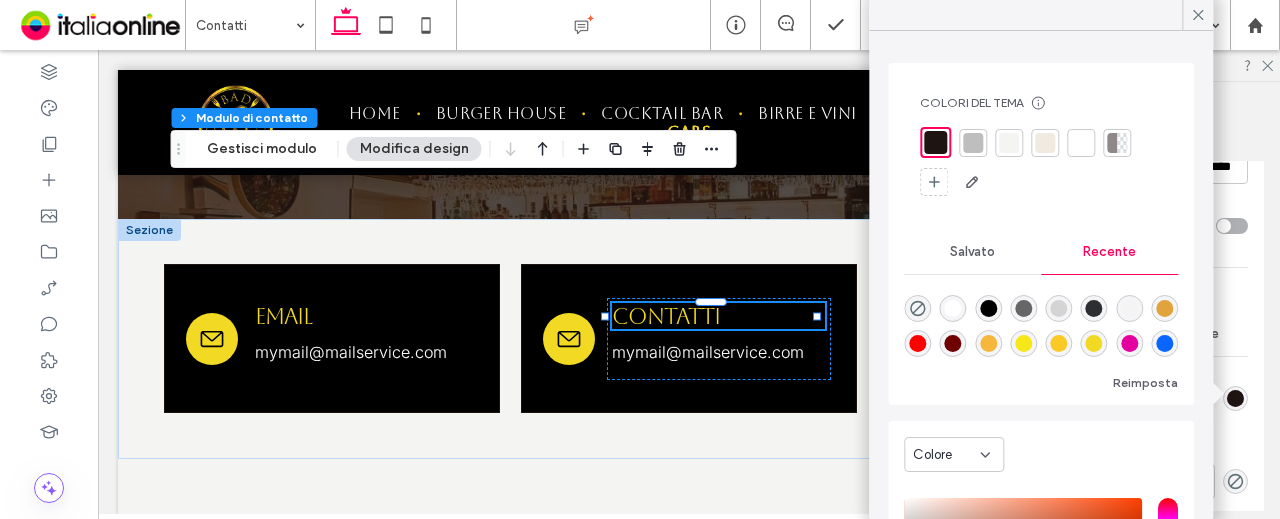click at bounding box center [1094, 343] 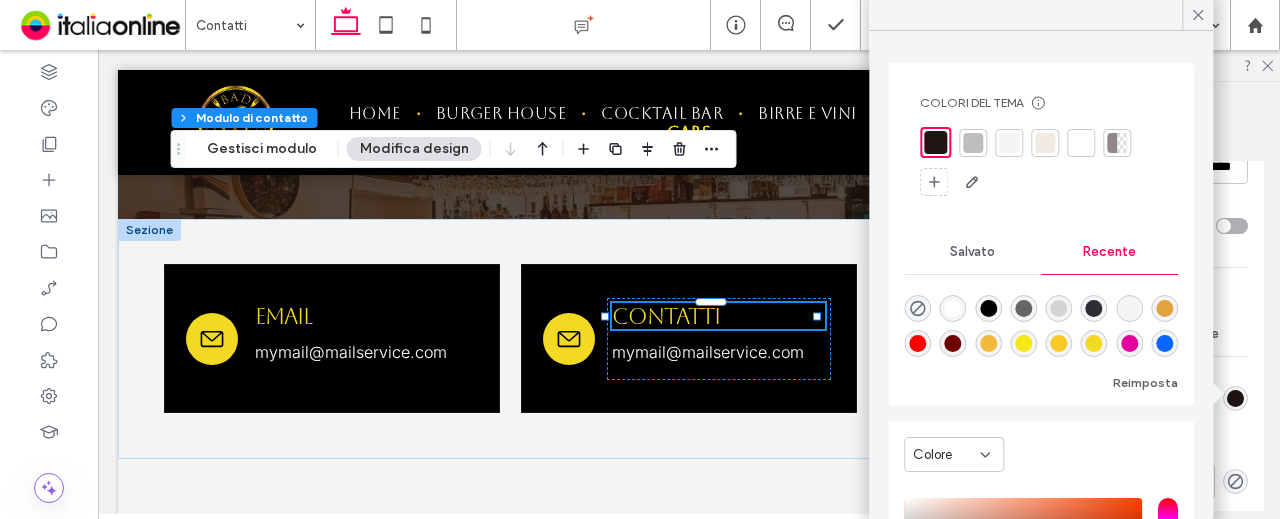 type on "**" 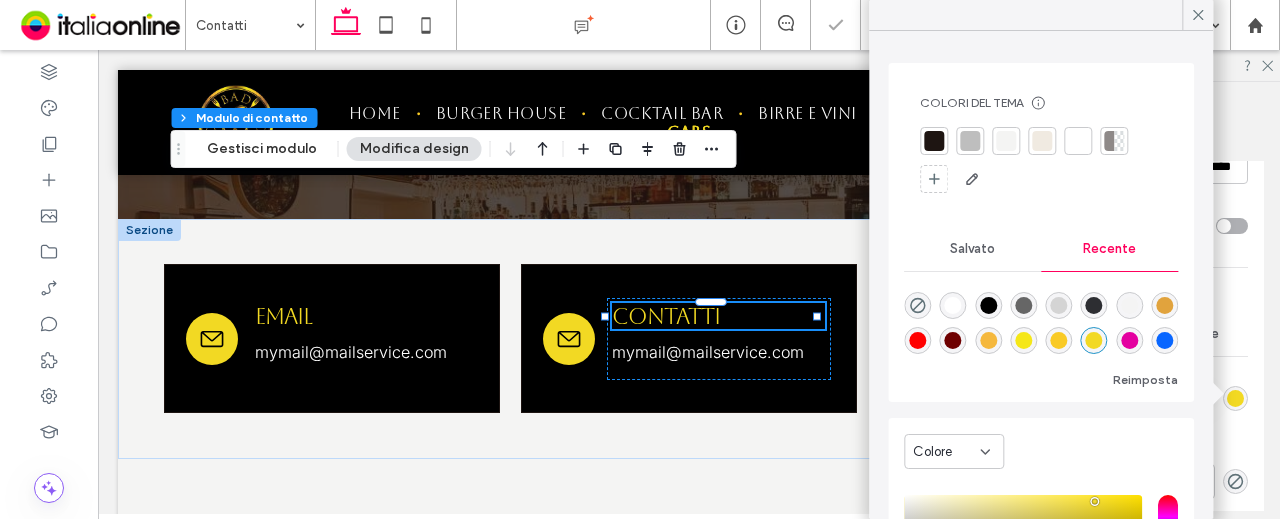 type on "**" 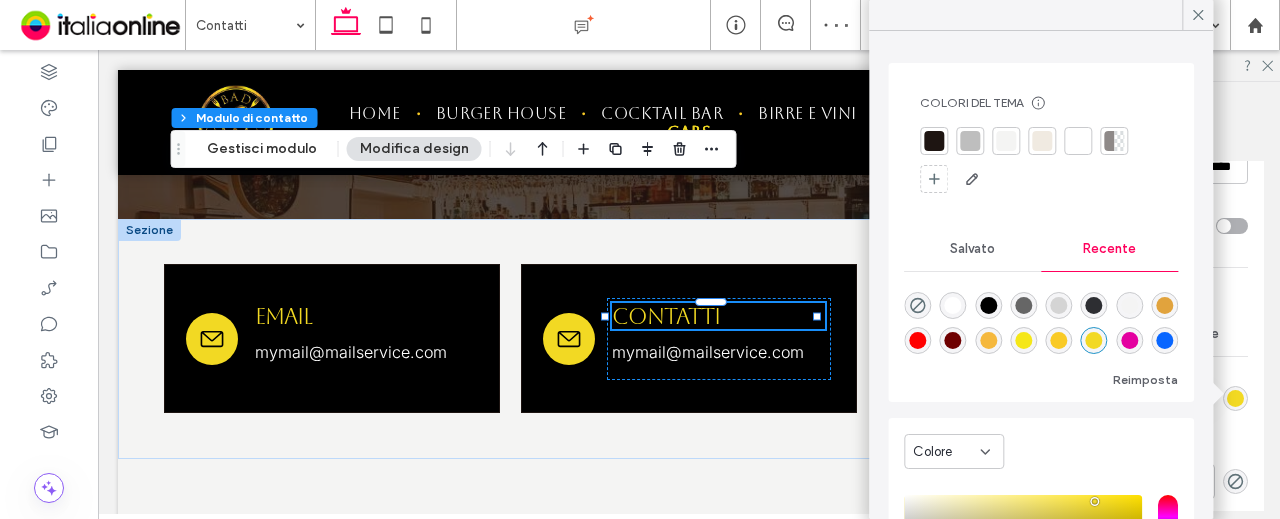 click on "Immagine" at bounding box center (1189, 334) 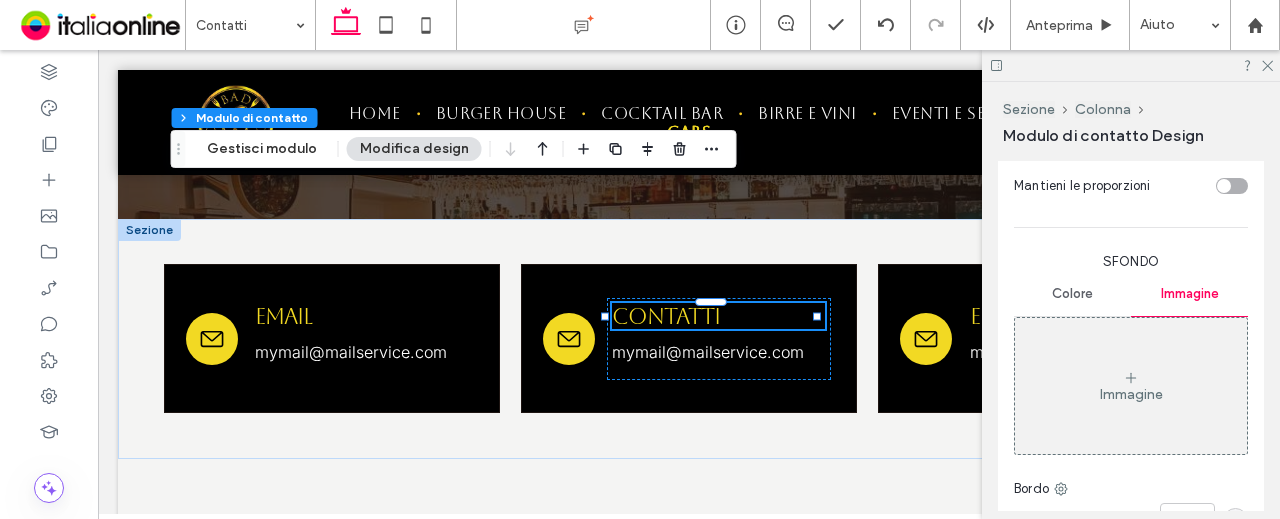 scroll, scrollTop: 1382, scrollLeft: 0, axis: vertical 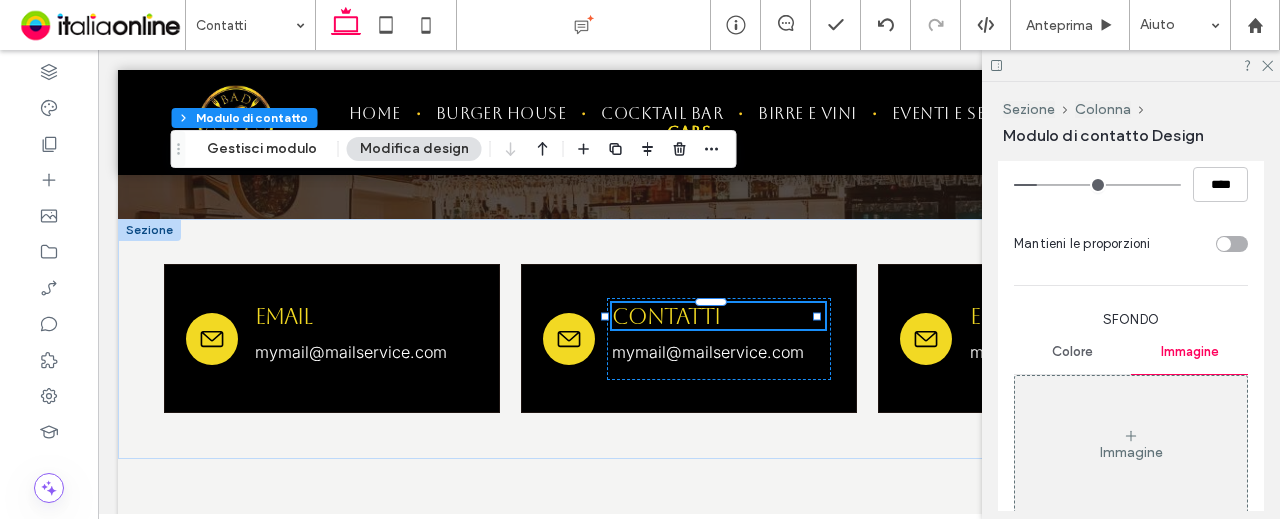 click on "Colore" at bounding box center (1072, 352) 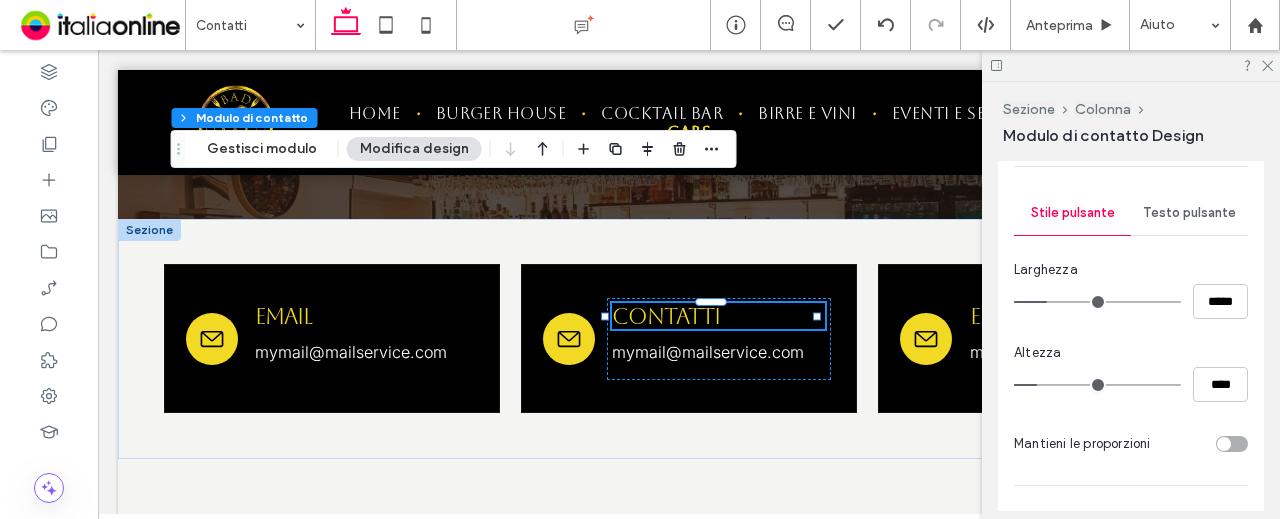 scroll, scrollTop: 1082, scrollLeft: 0, axis: vertical 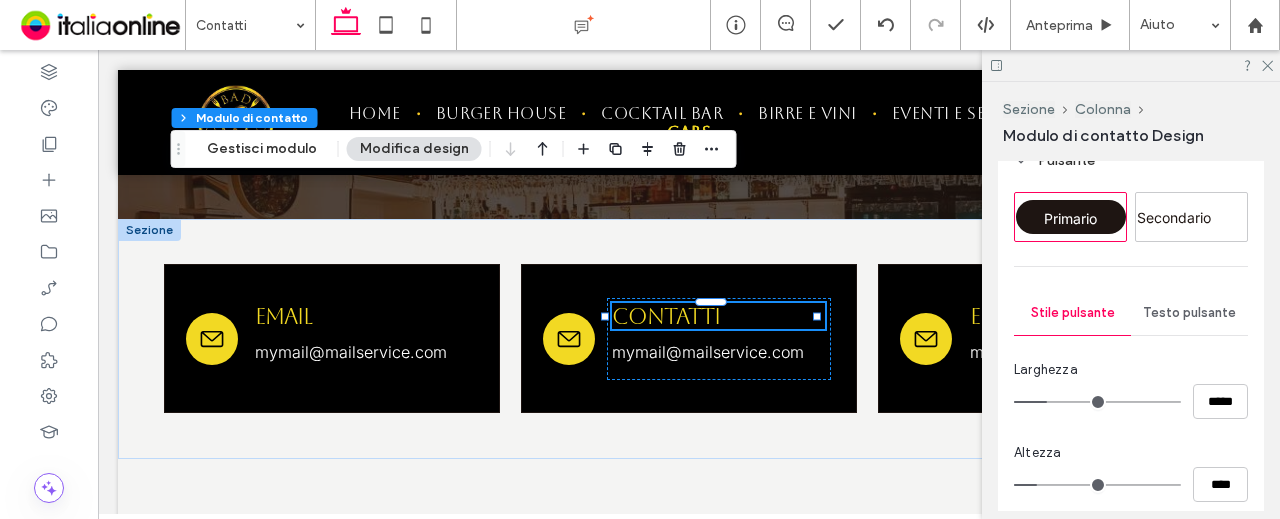 click on "Testo pulsante" at bounding box center (1189, 313) 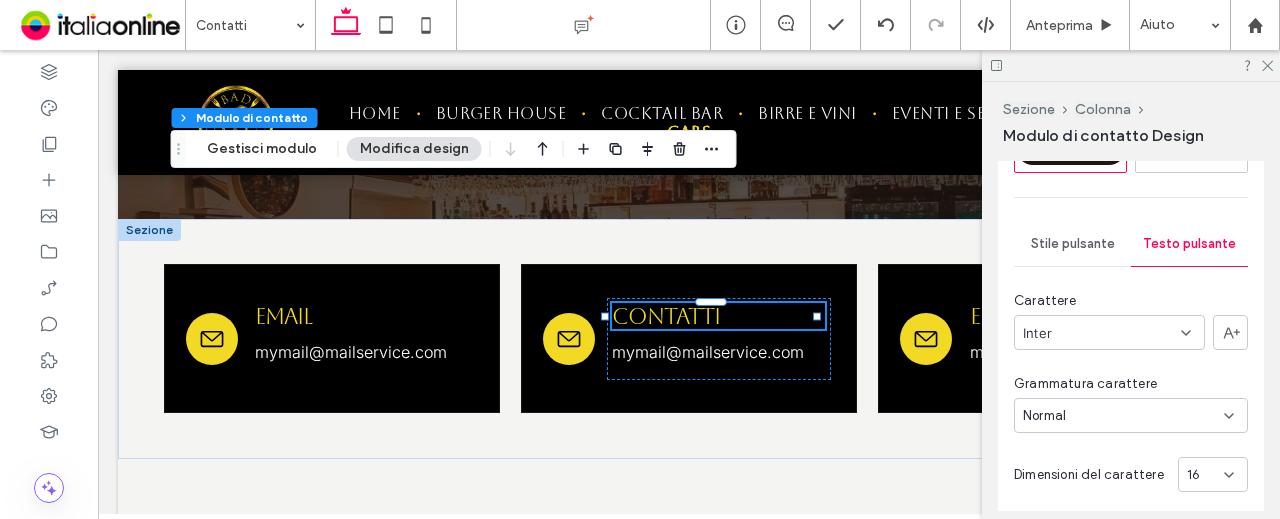scroll, scrollTop: 1182, scrollLeft: 0, axis: vertical 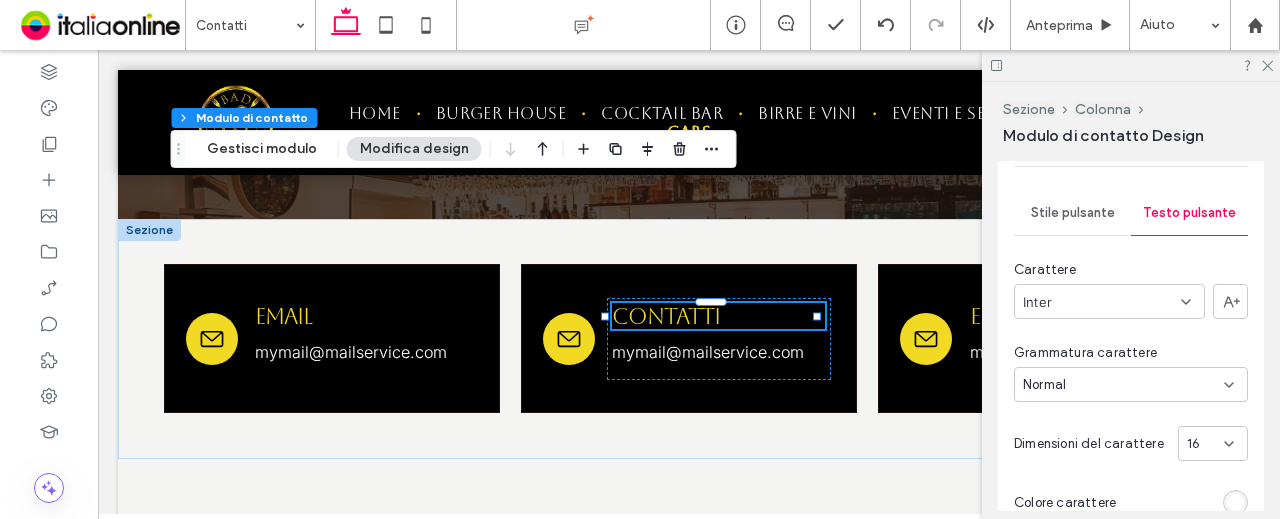 click at bounding box center (1235, 502) 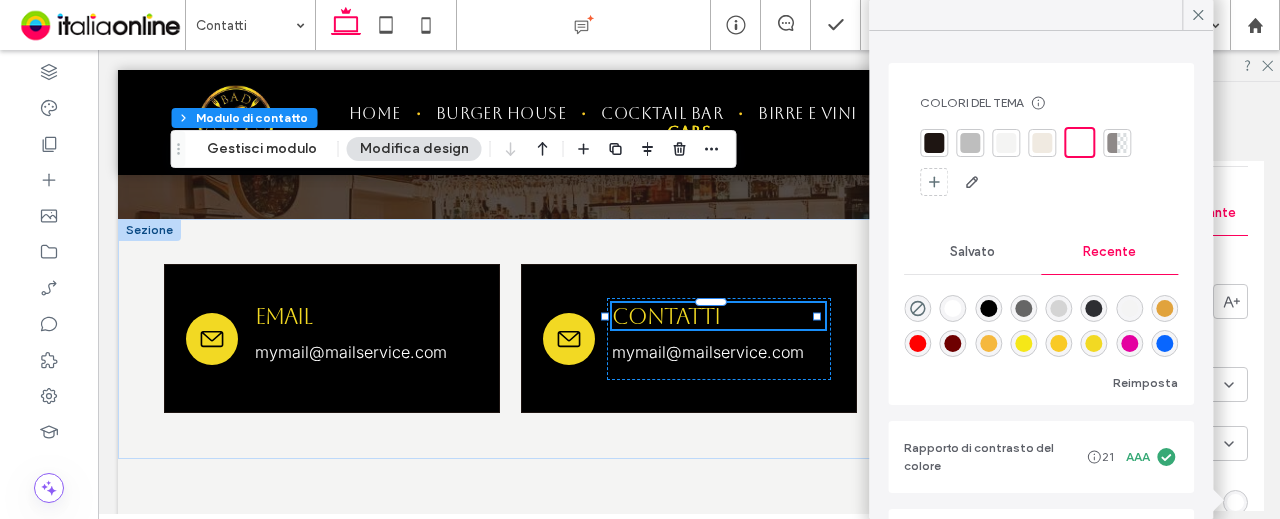 click at bounding box center [988, 308] 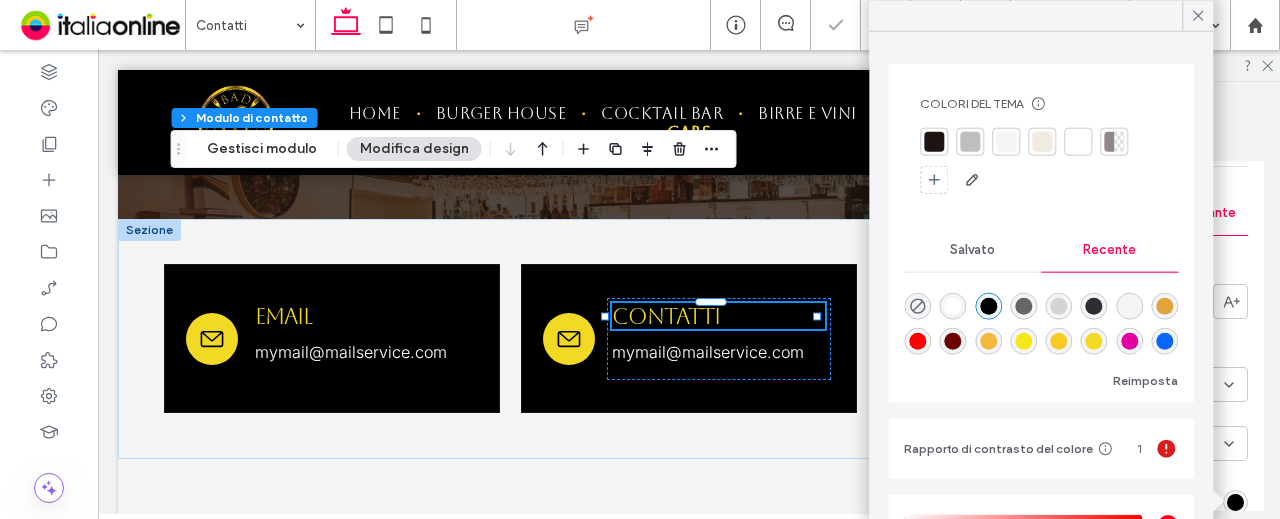 click on "Carattere" at bounding box center [1131, 270] 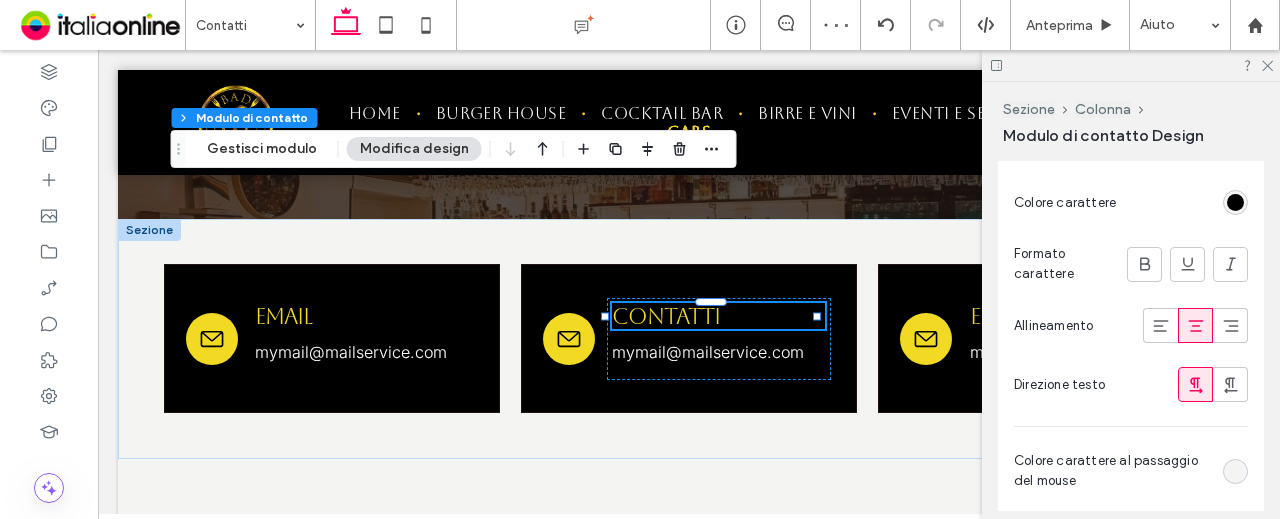 scroll, scrollTop: 1682, scrollLeft: 0, axis: vertical 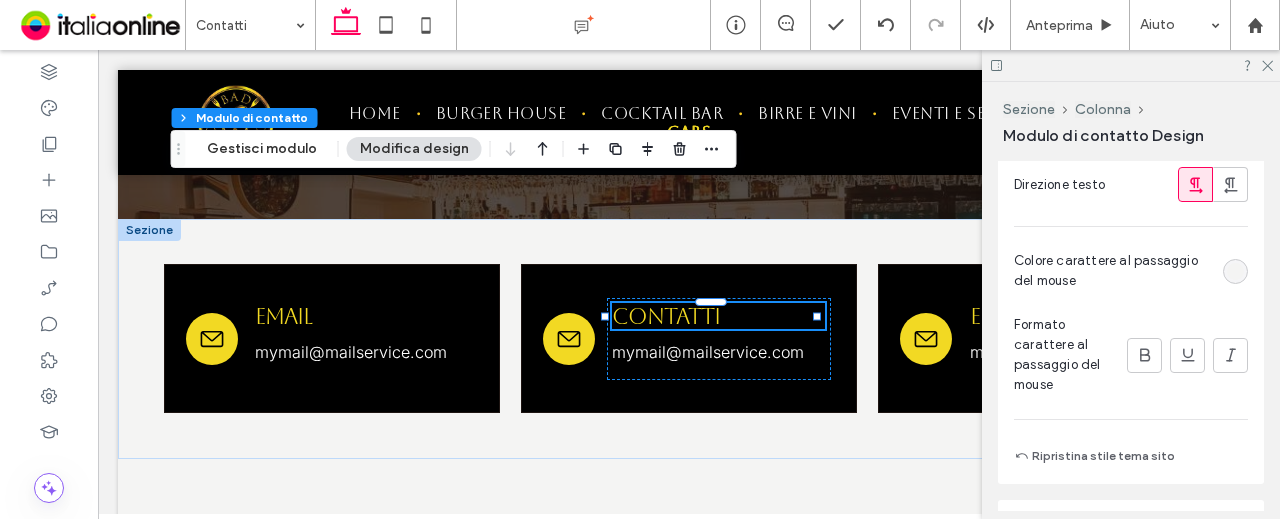 click at bounding box center (1235, 271) 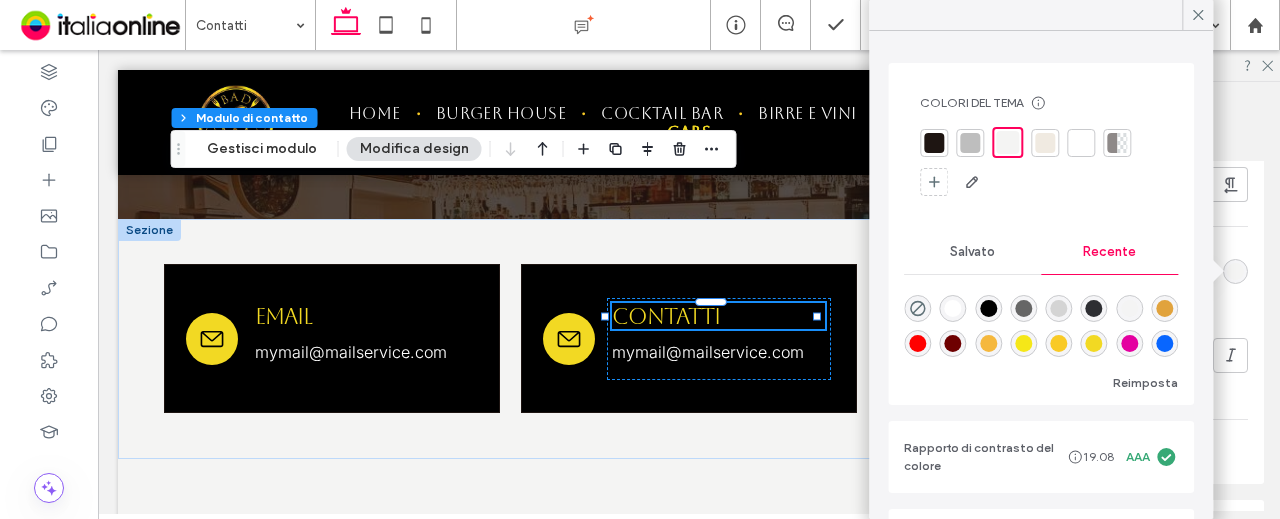 click at bounding box center (988, 308) 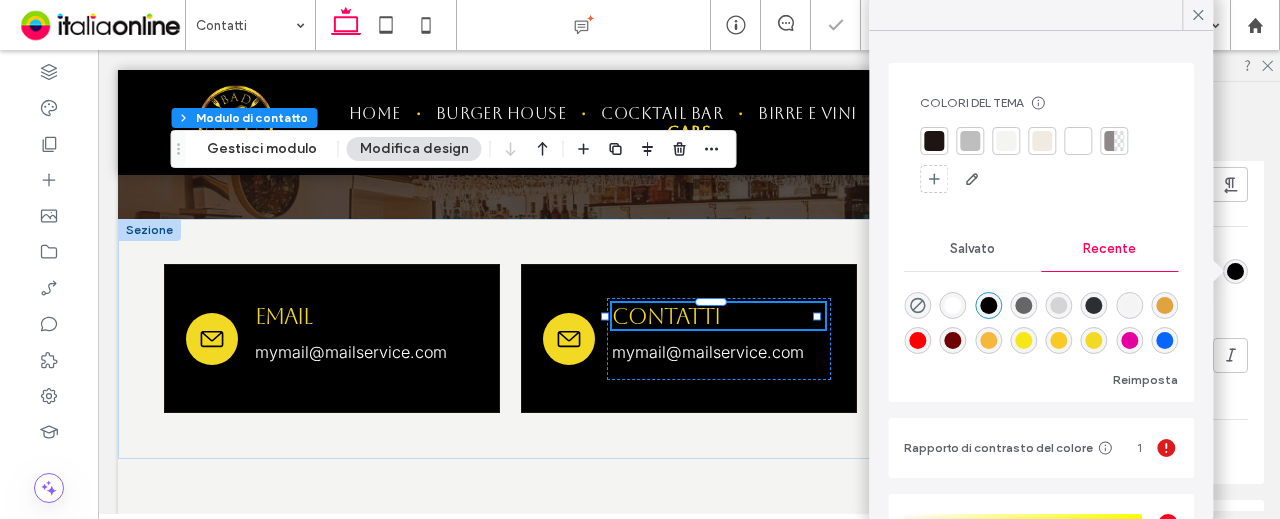 click on "Primario Secondario Stile pulsante Testo pulsante Carattere Inter Grammatura carattere Normal Dimensioni del carattere 16 Colore carattere Formato carattere Allineamento Direzione testo Colore carattere al passaggio del mouse Formato carattere al passaggio del mouse Ripristina stile tema sito" at bounding box center (1131, 34) 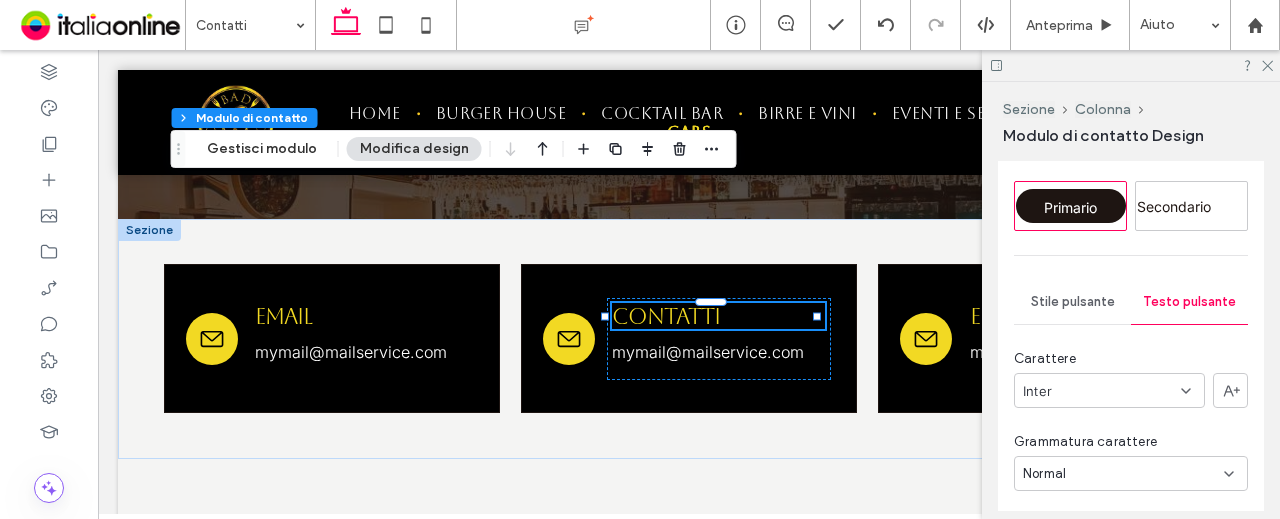 scroll, scrollTop: 1074, scrollLeft: 0, axis: vertical 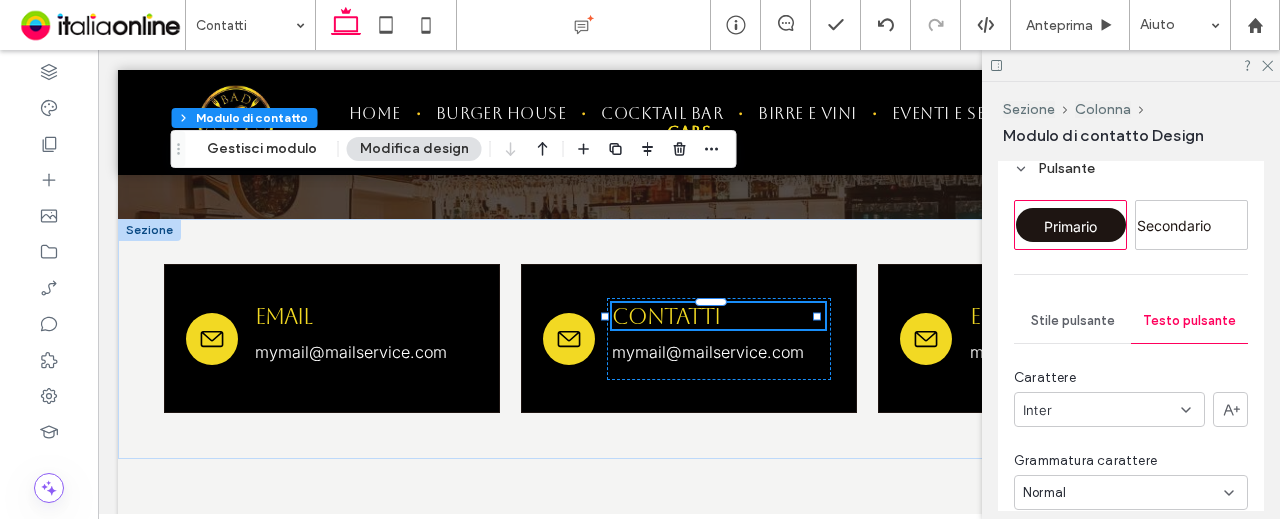 click on "Stile pulsante" at bounding box center (1073, 321) 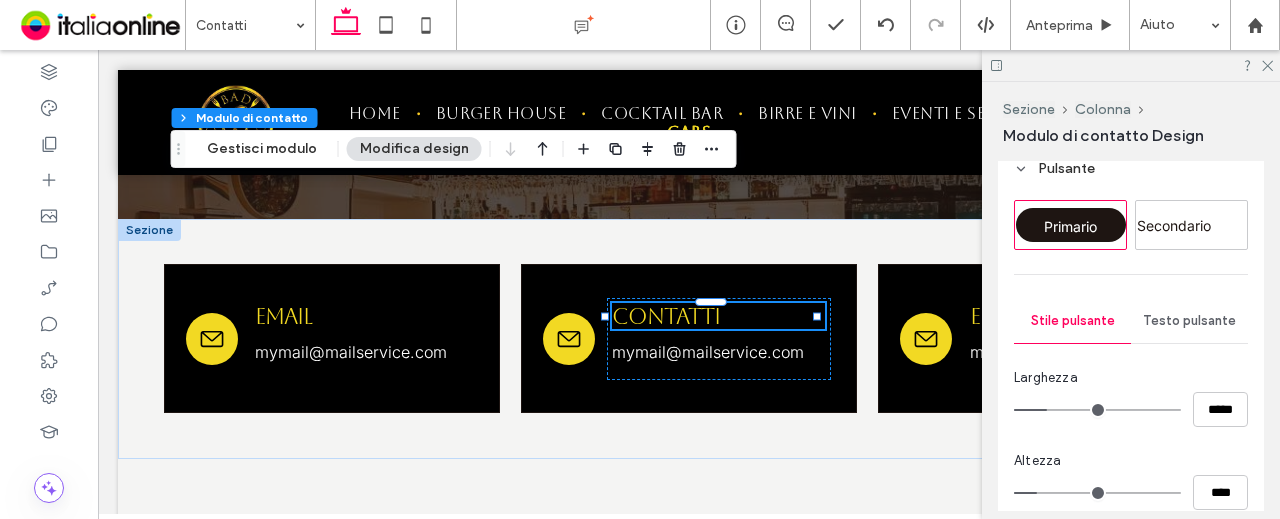 scroll, scrollTop: 1174, scrollLeft: 0, axis: vertical 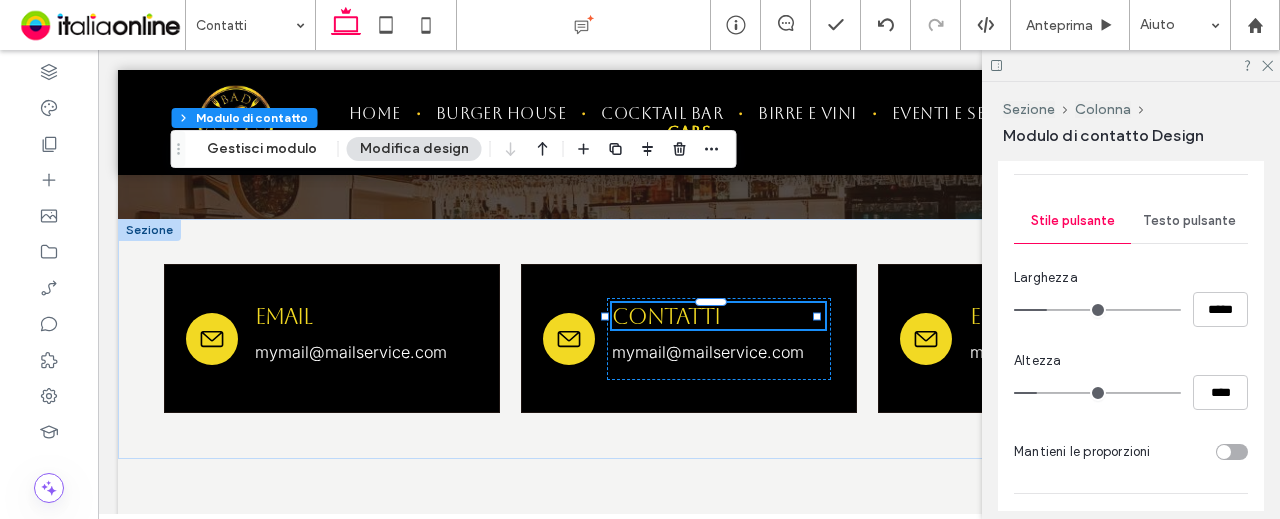 type on "***" 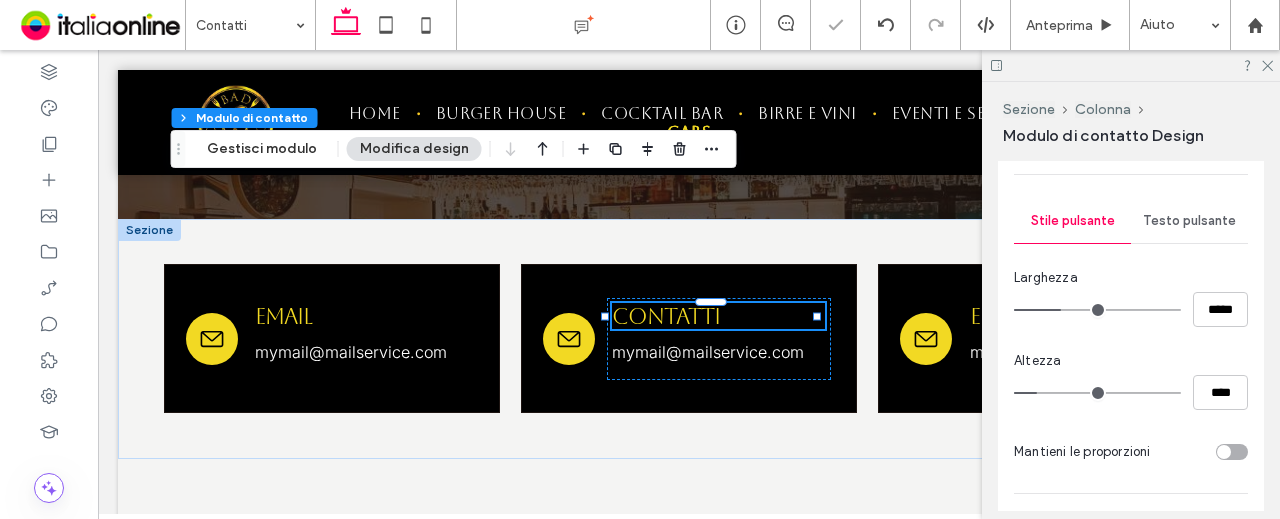type on "**" 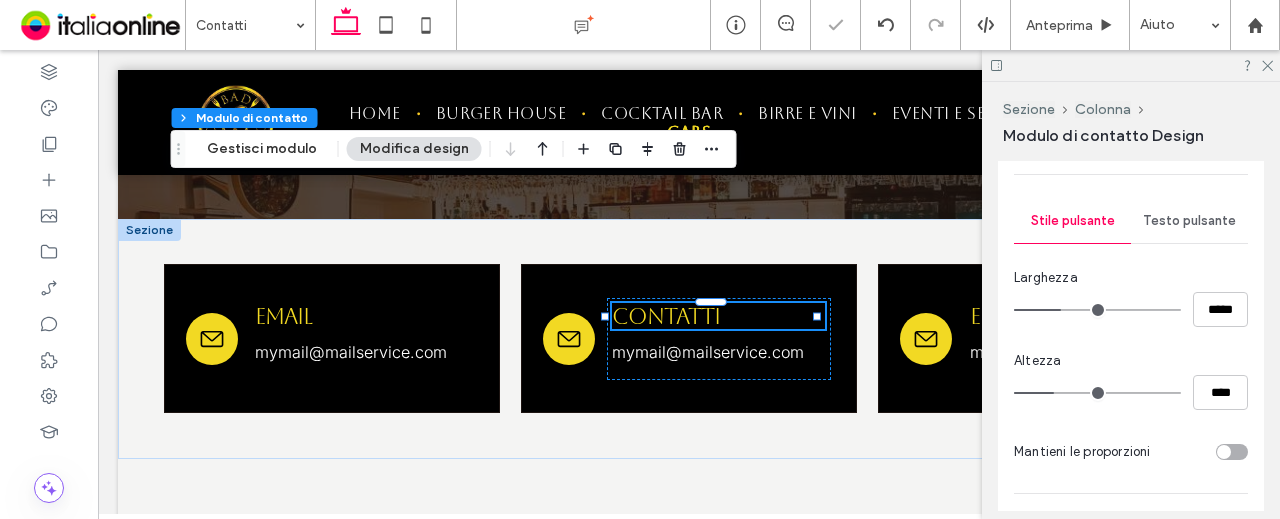 type on "*" 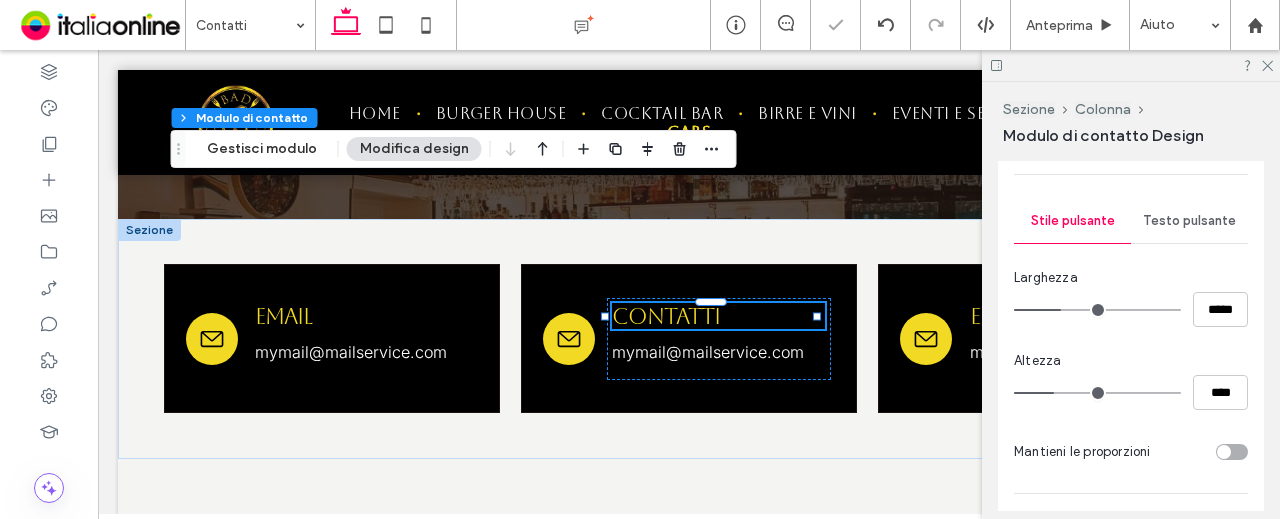 type on "**" 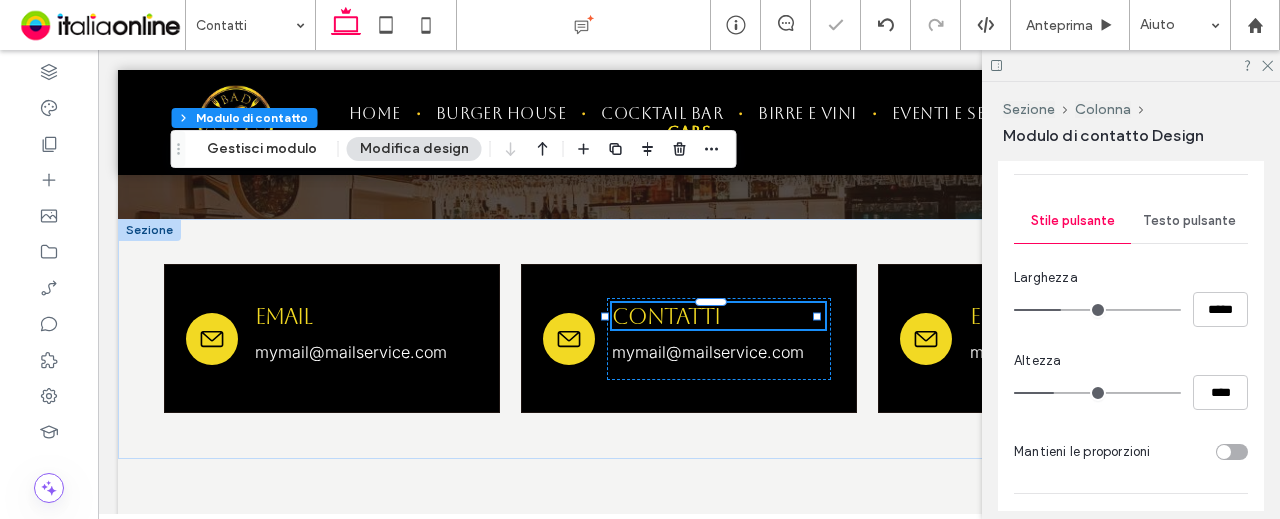 type on "****" 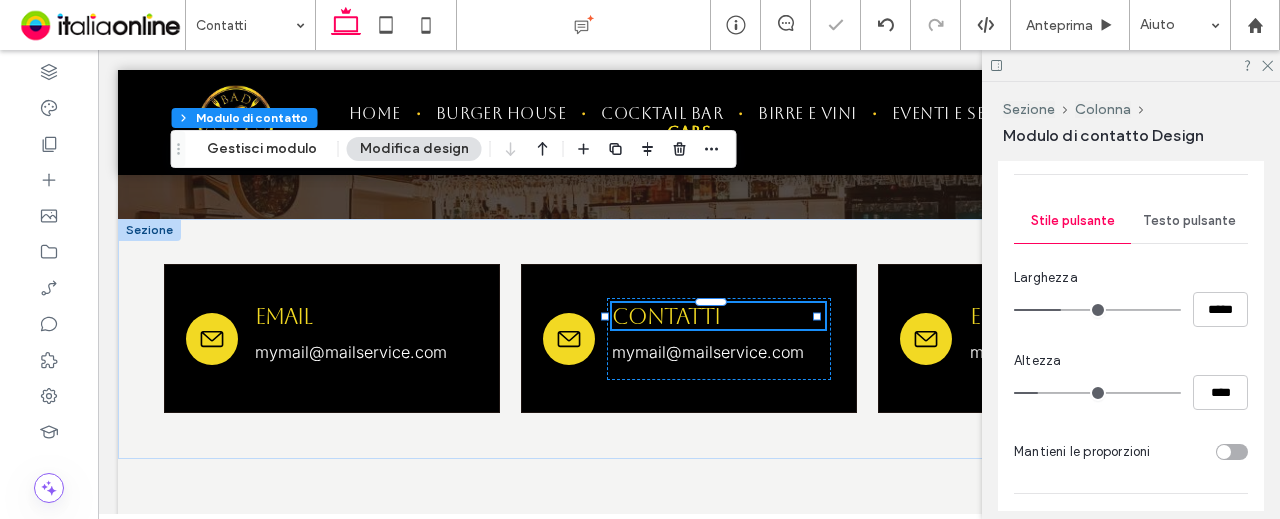 type on "*" 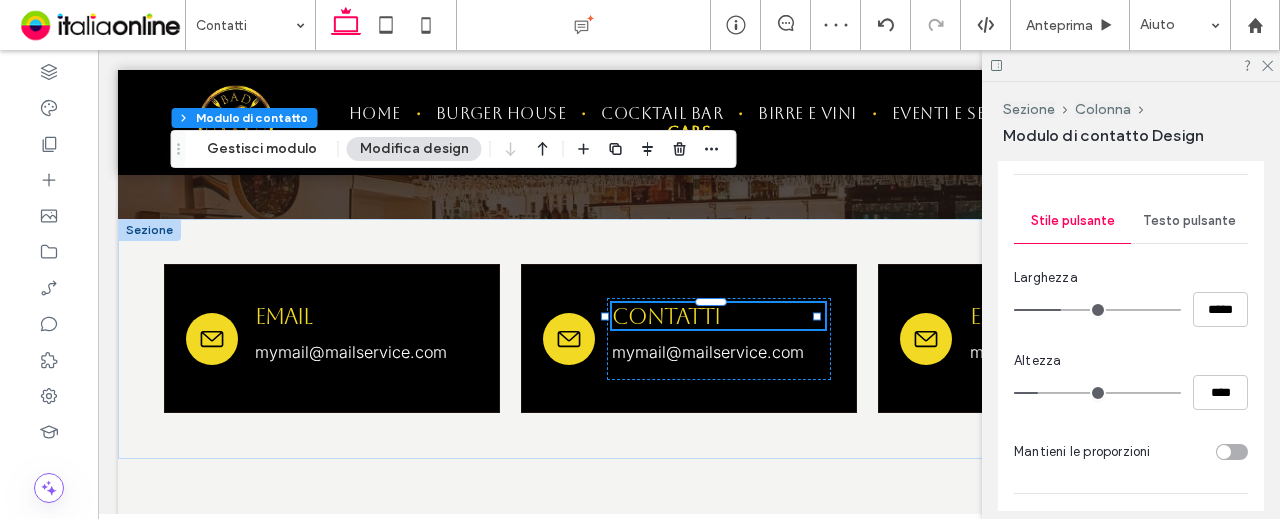 type on "***" 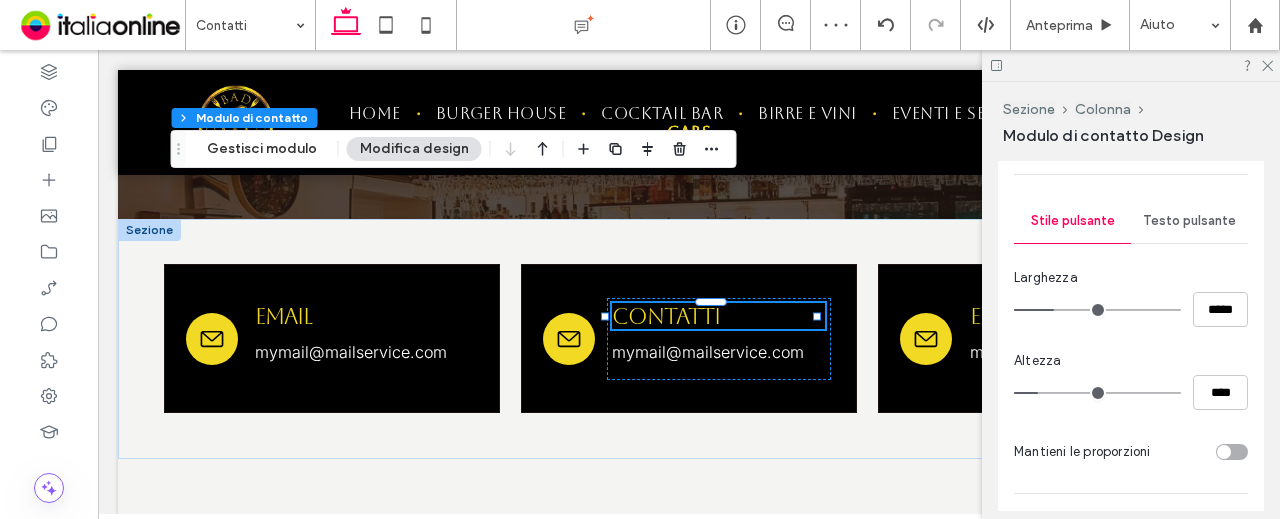 type on "***" 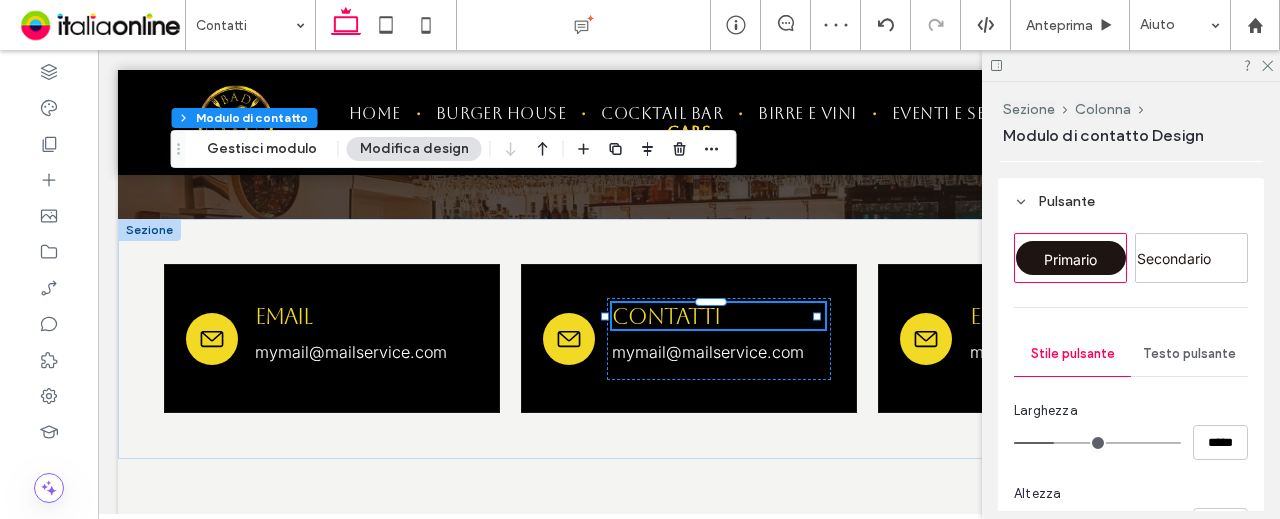 scroll, scrollTop: 874, scrollLeft: 0, axis: vertical 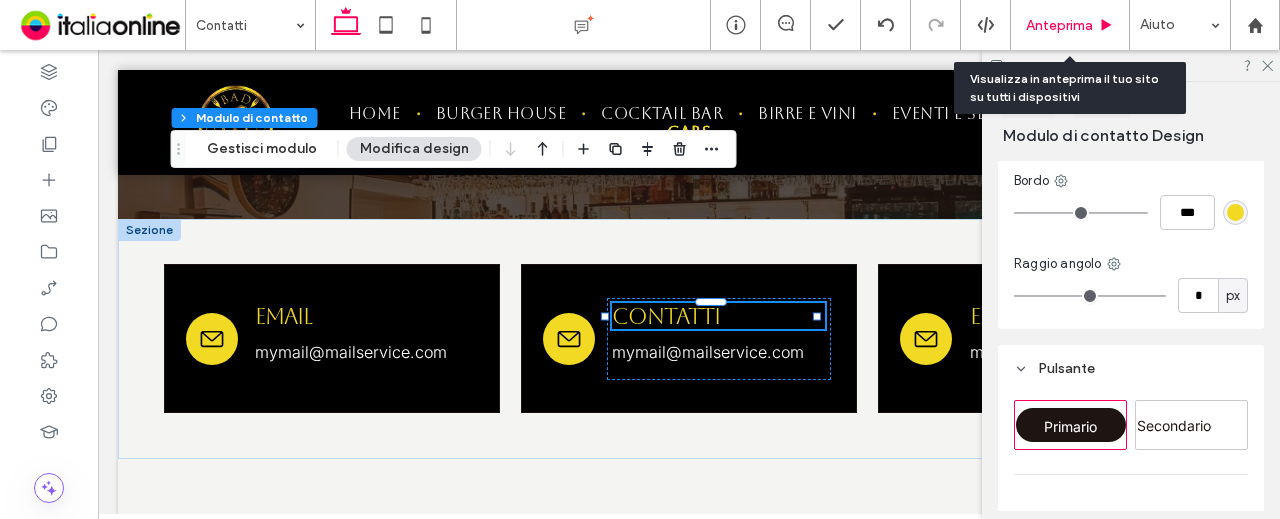 click on "Anteprima" at bounding box center [1070, 25] 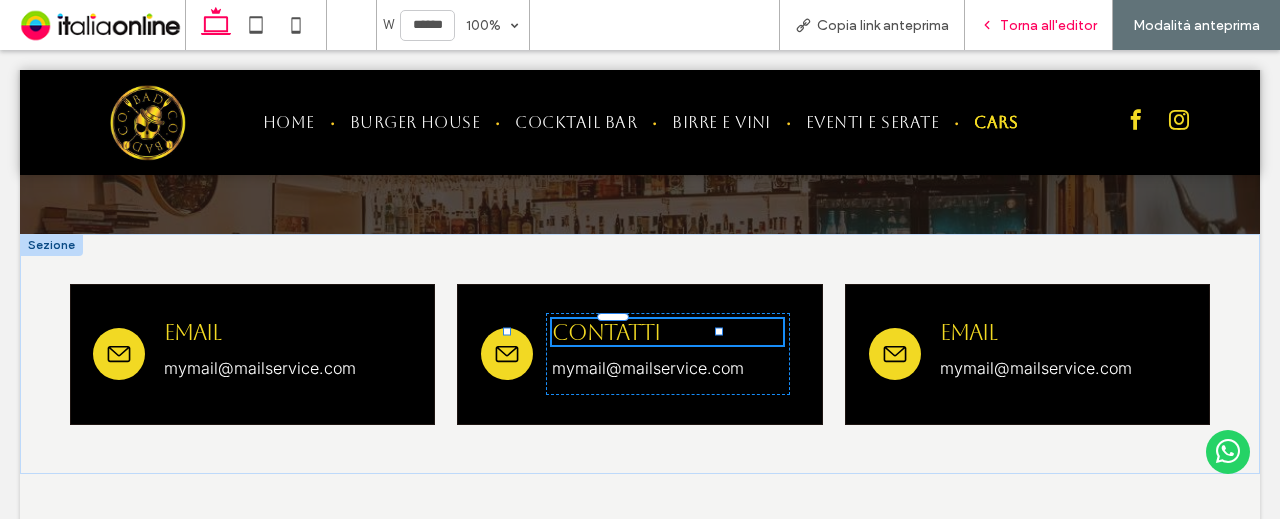 click on "Torna all'editor" at bounding box center (1048, 25) 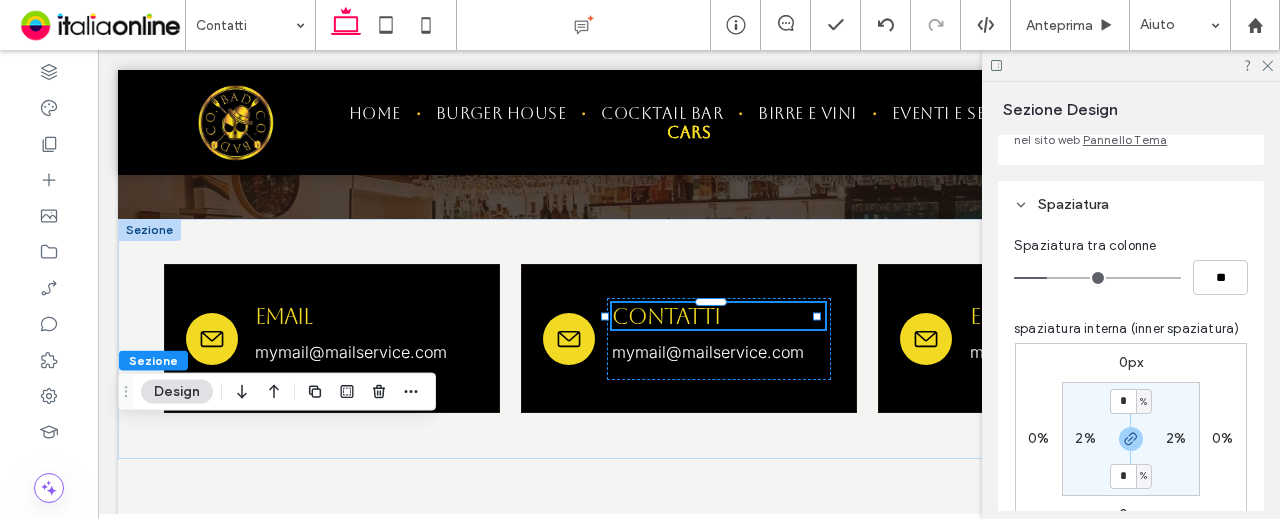 scroll, scrollTop: 300, scrollLeft: 0, axis: vertical 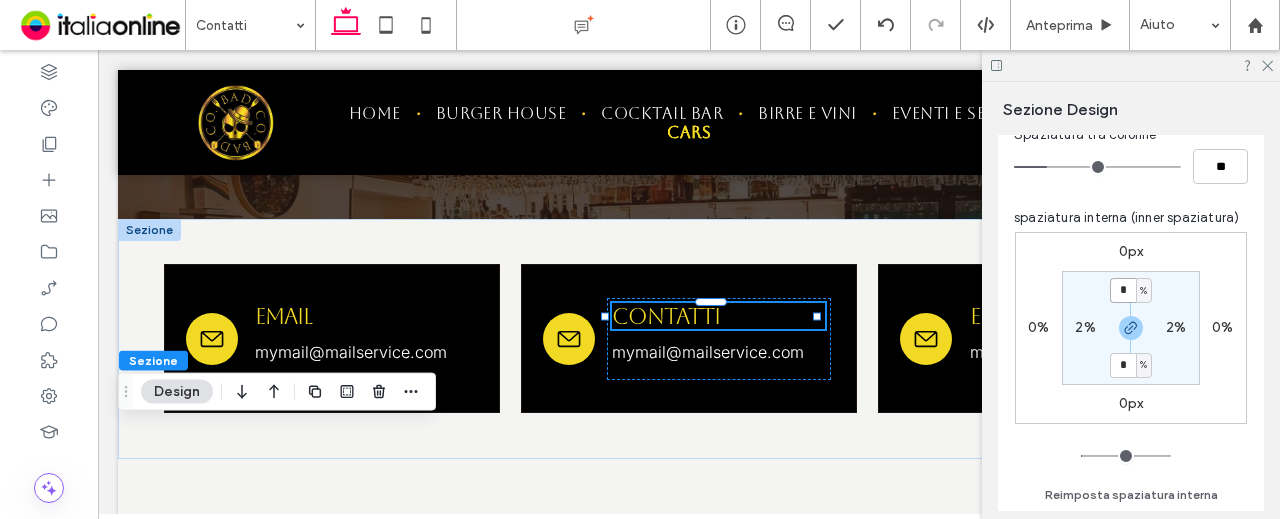 click on "*" at bounding box center (1123, 290) 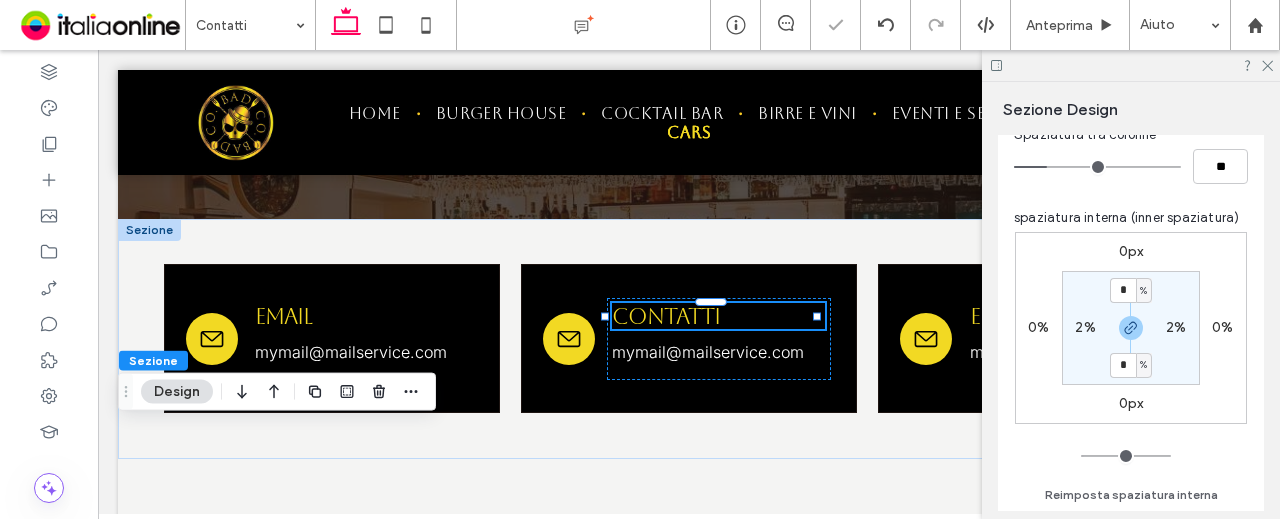 type on "*" 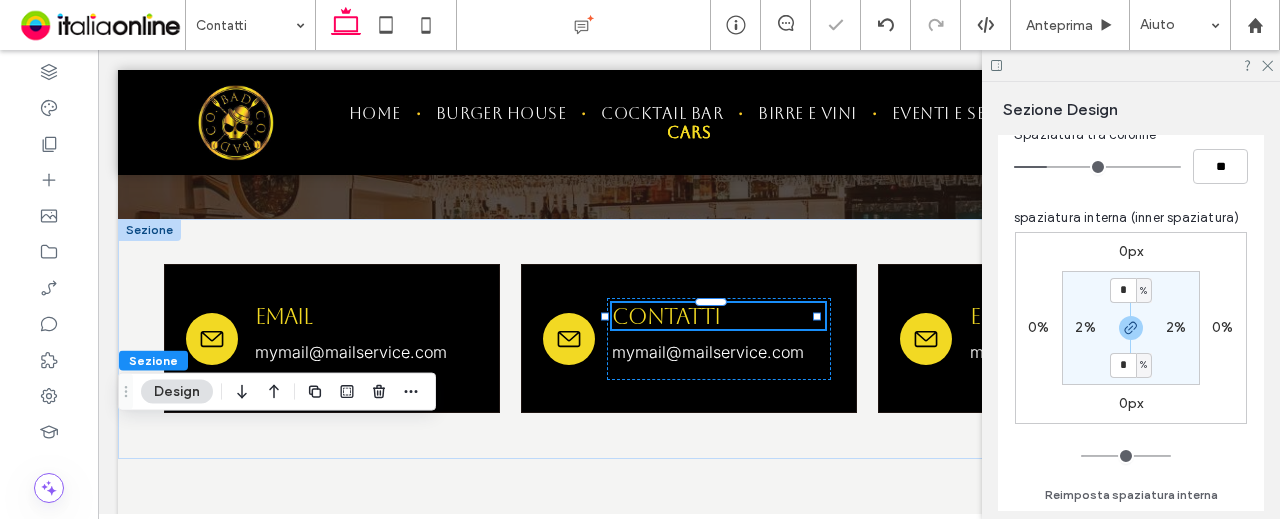 type on "*" 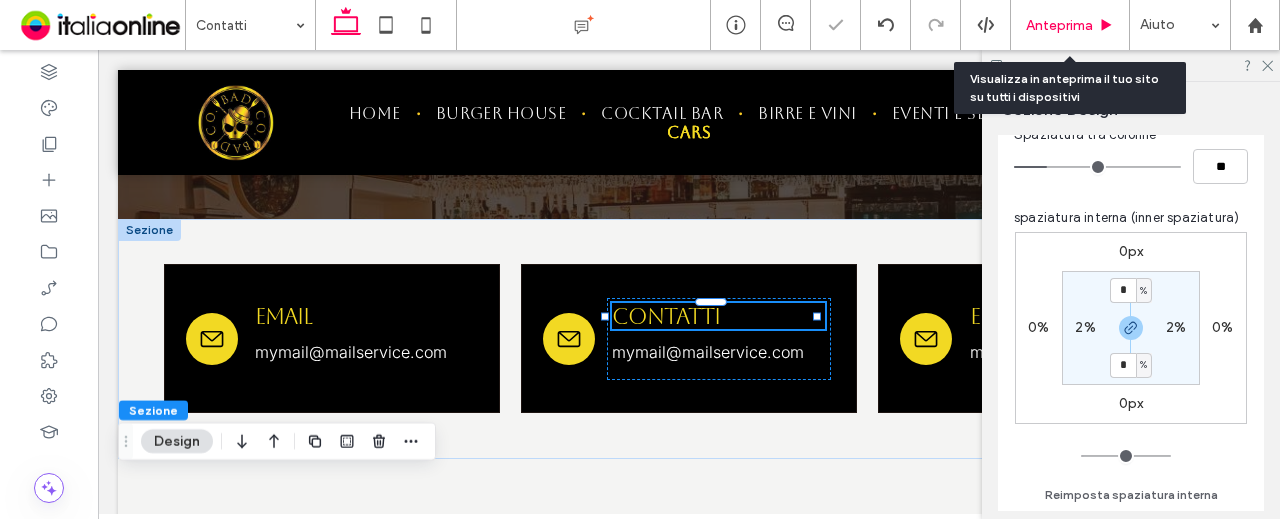 click on "Anteprima" at bounding box center (1059, 25) 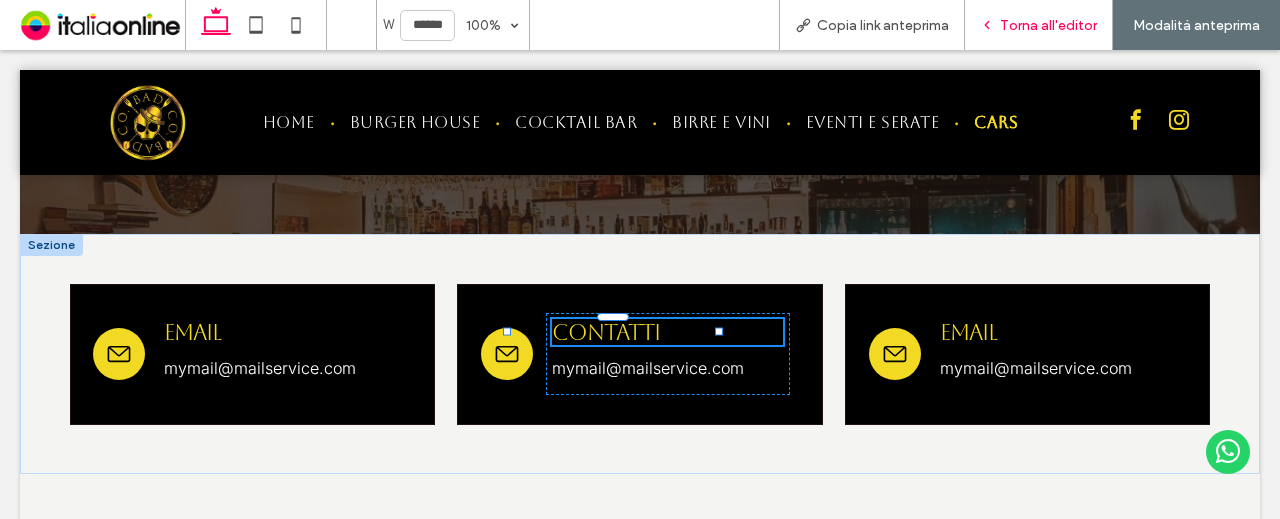 click on "Torna all'editor" at bounding box center [1048, 25] 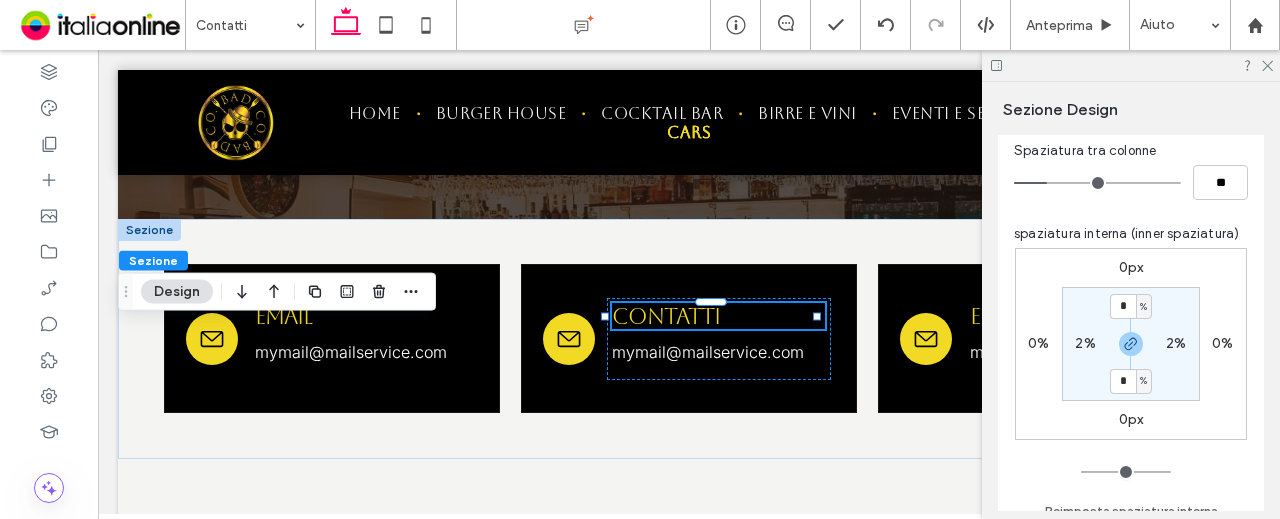 scroll, scrollTop: 400, scrollLeft: 0, axis: vertical 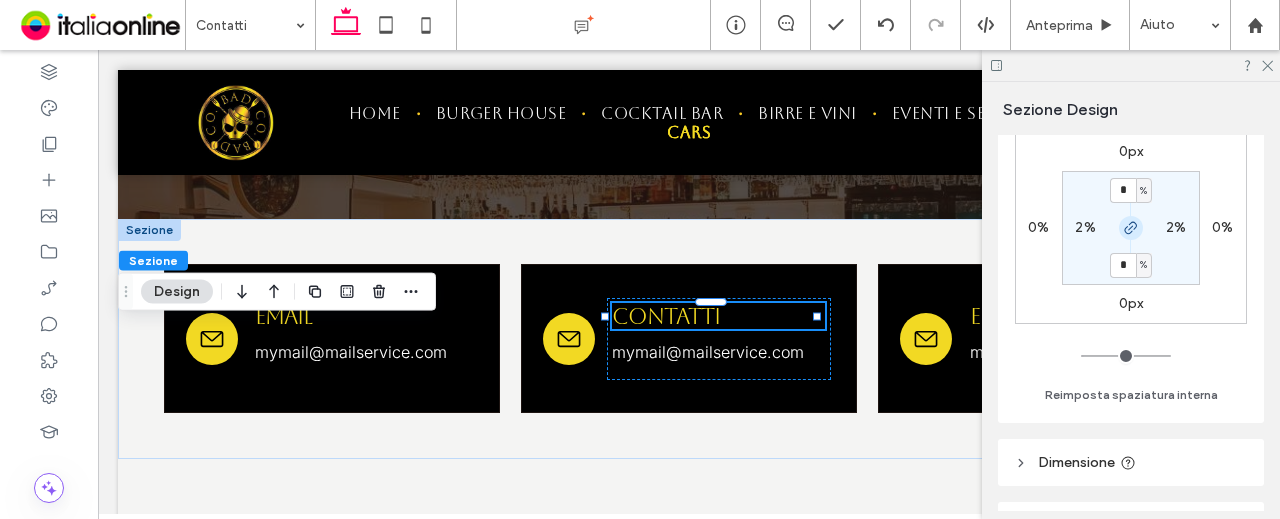 click 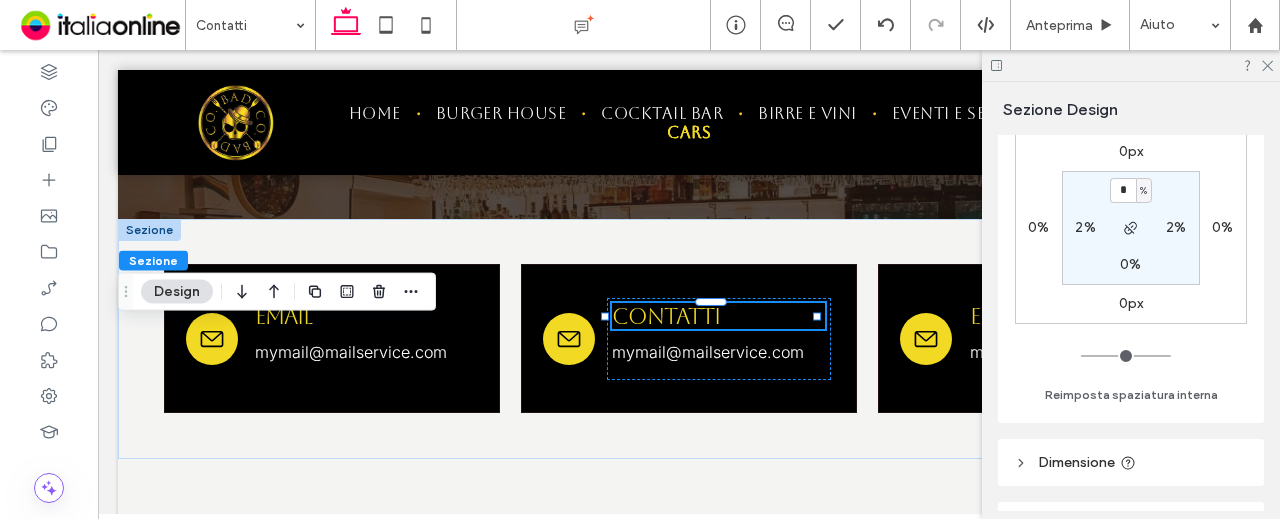 click on "0%" at bounding box center (1130, 264) 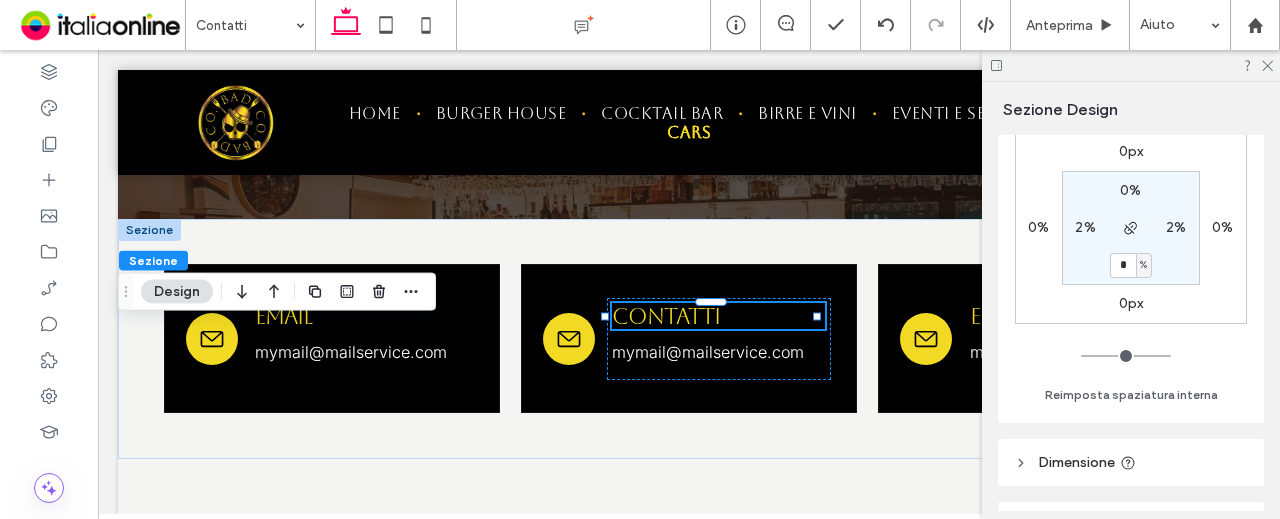 type on "*" 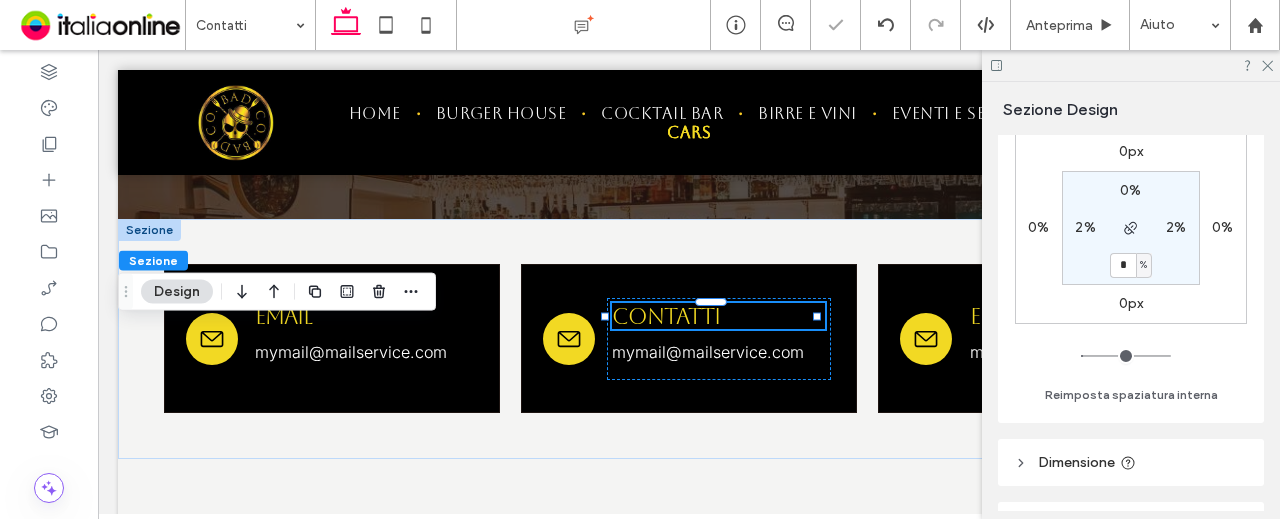 type on "*" 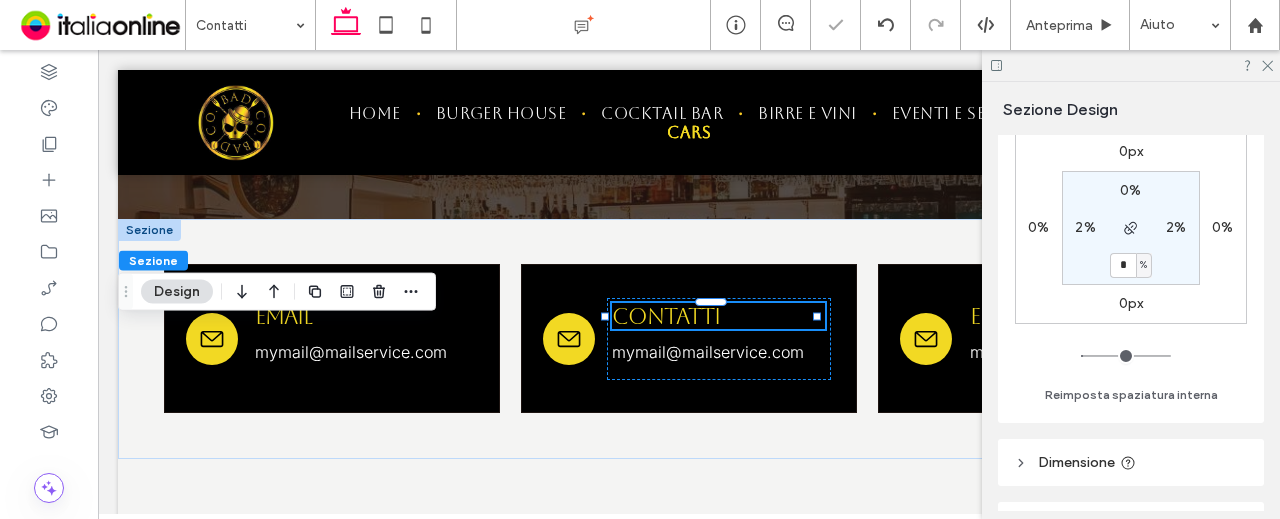 click on "0px 0% 0px 0% 0% 2% * % 2%" at bounding box center [1131, 228] 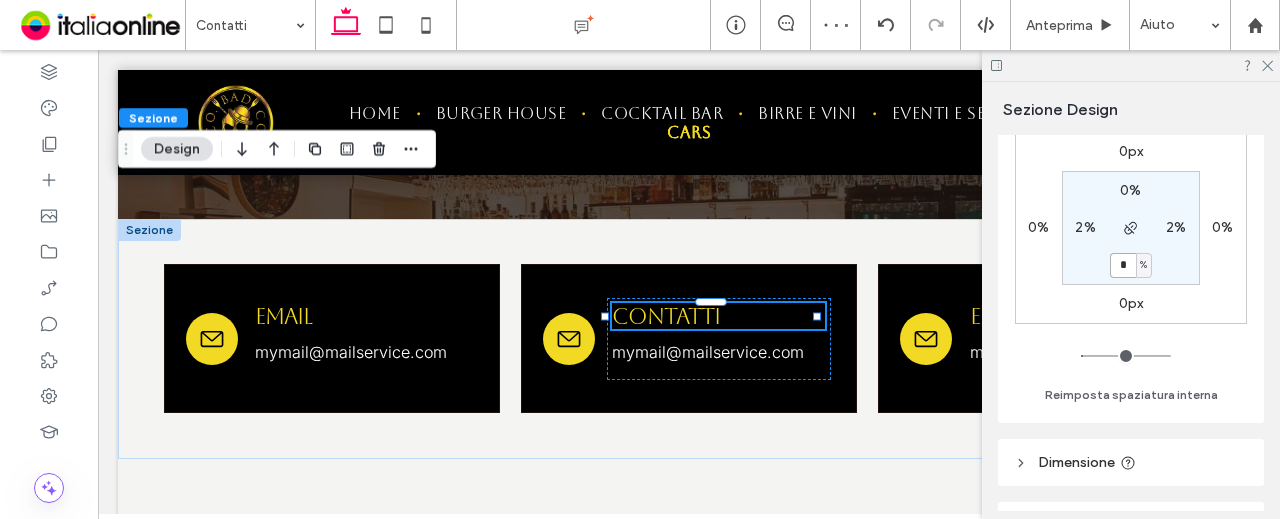 click on "*" at bounding box center (1123, 265) 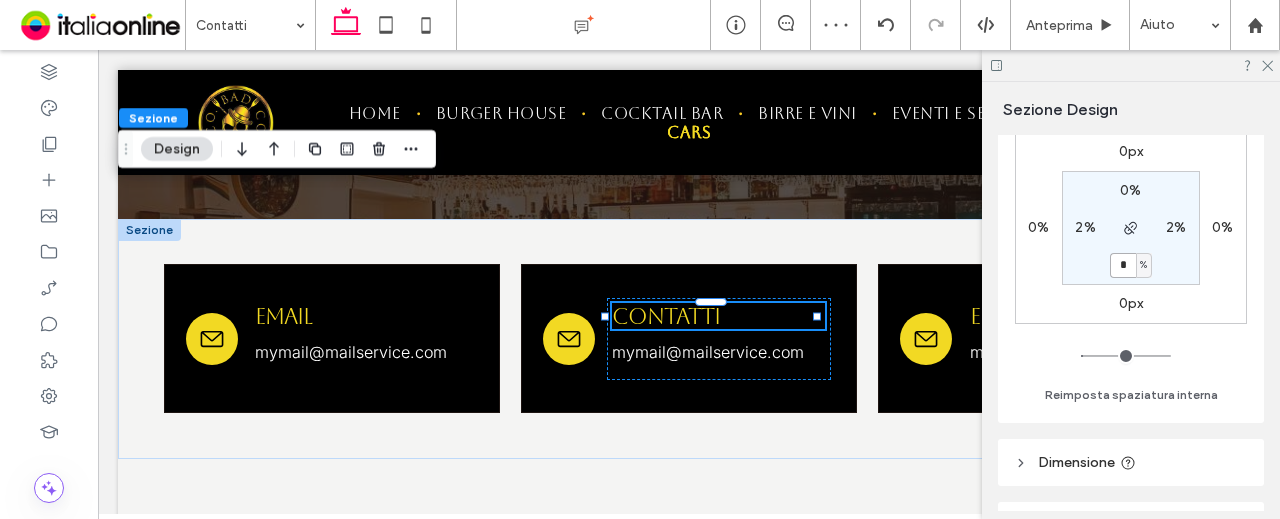 type on "*" 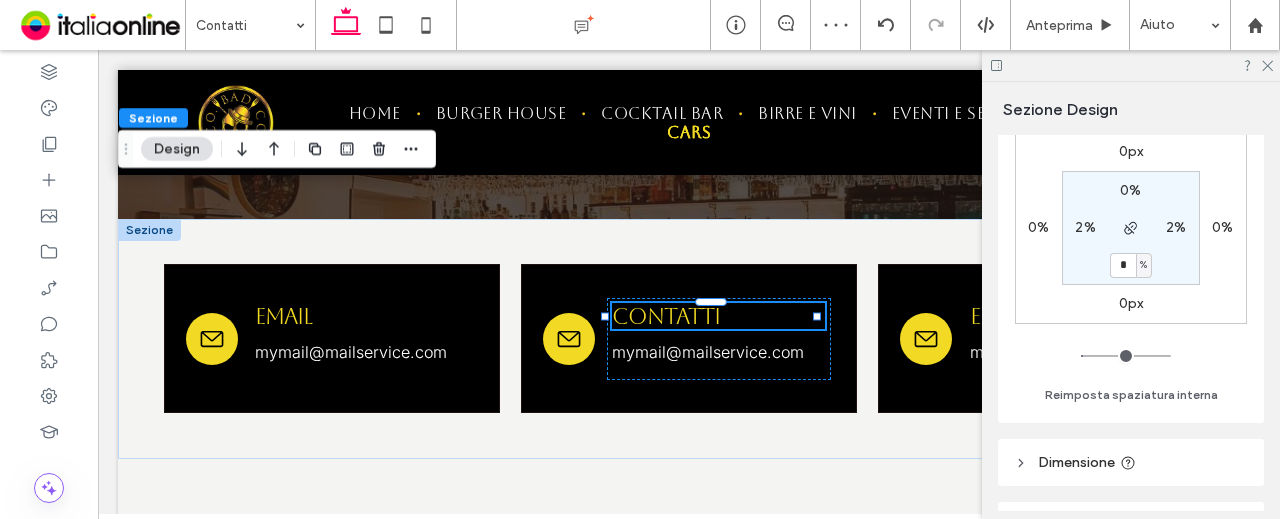 type on "*" 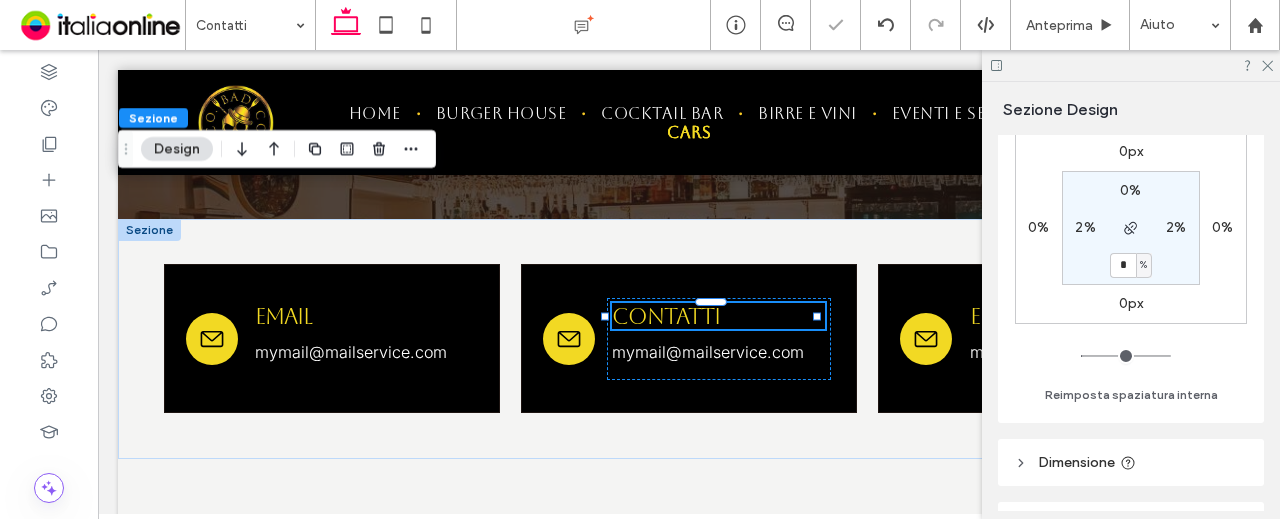 click on "0% 2% * % 2%" at bounding box center [1131, 228] 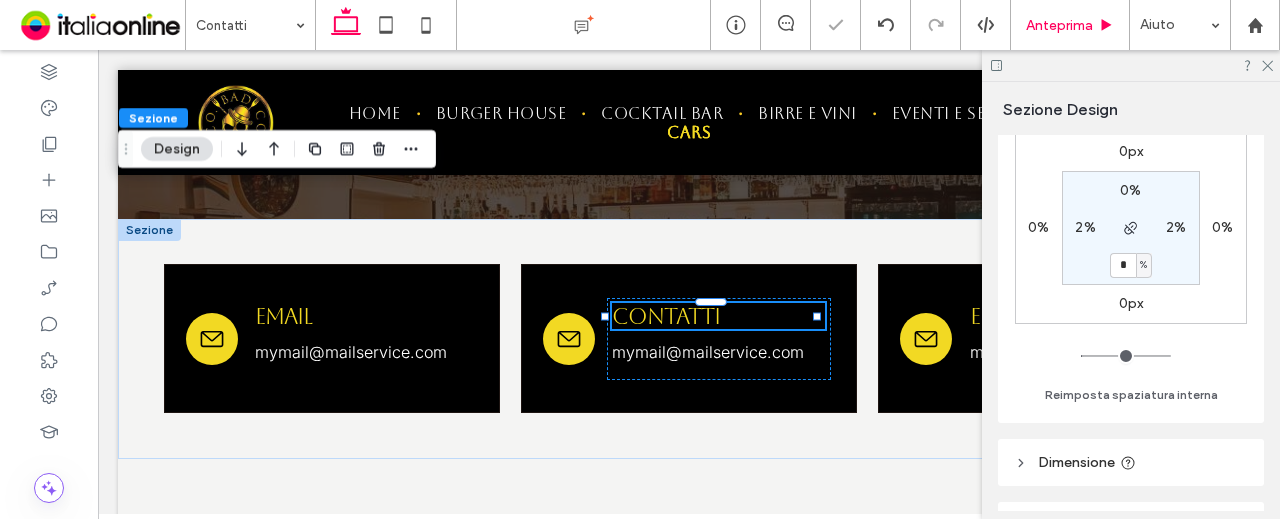 click on "Anteprima" at bounding box center [1059, 25] 